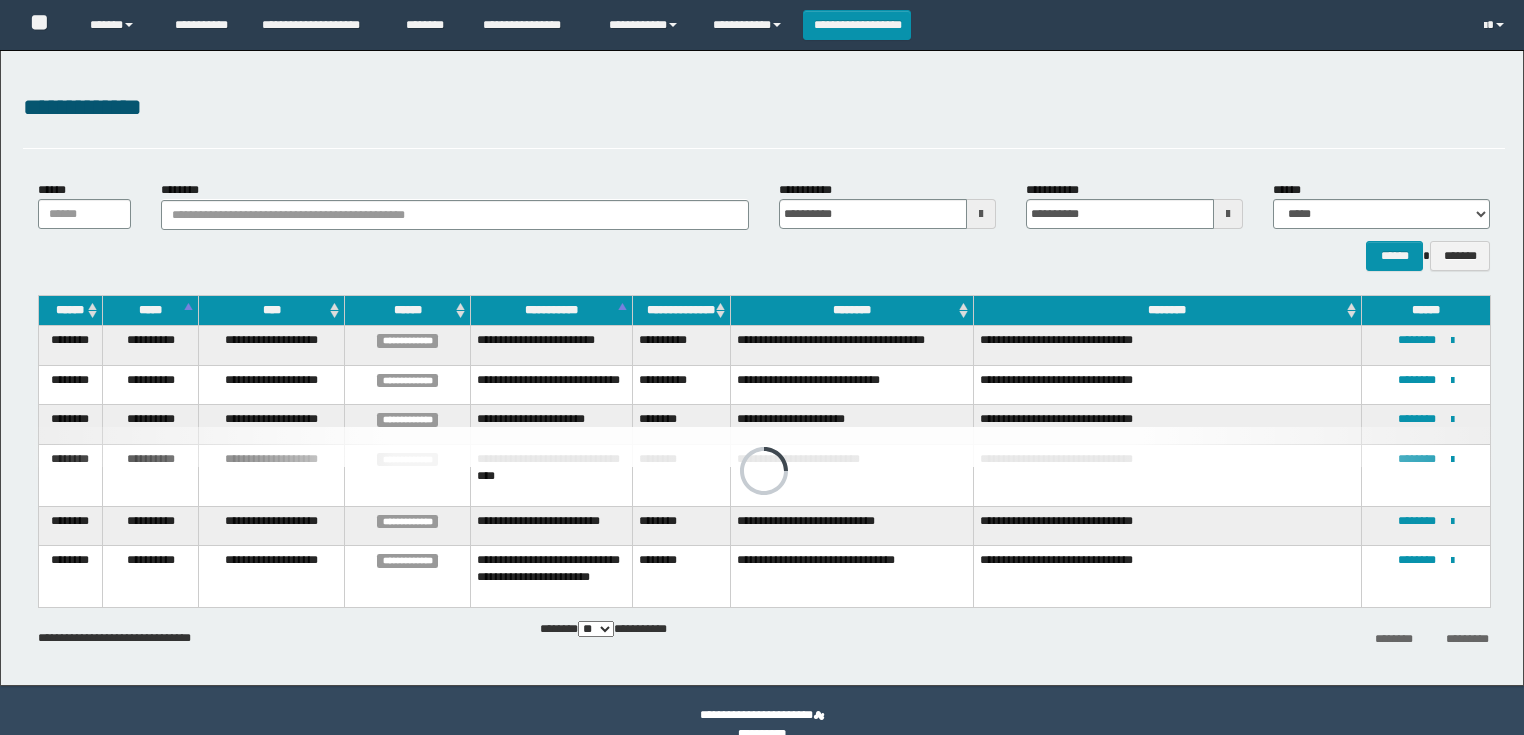 scroll, scrollTop: 28, scrollLeft: 0, axis: vertical 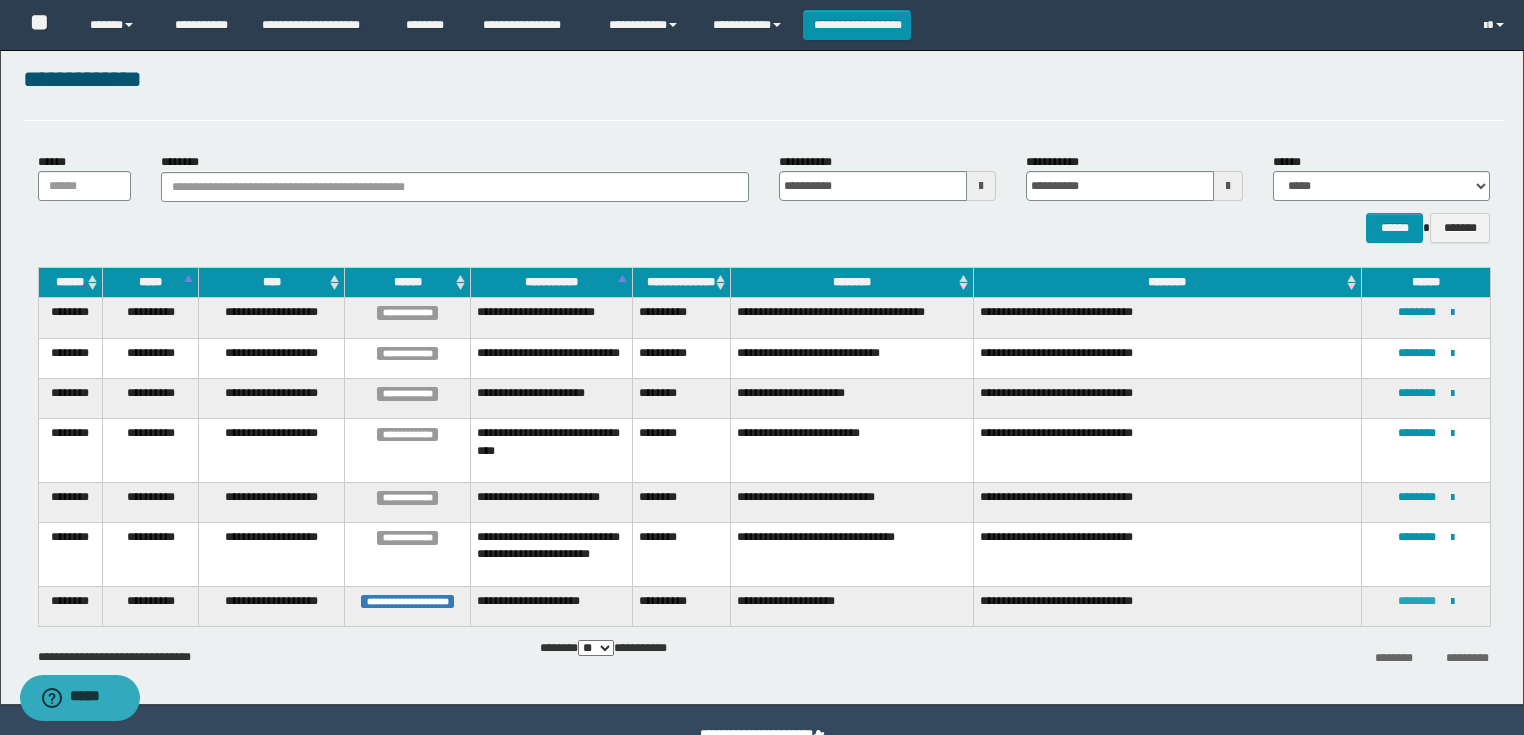 click on "********" at bounding box center [1417, 601] 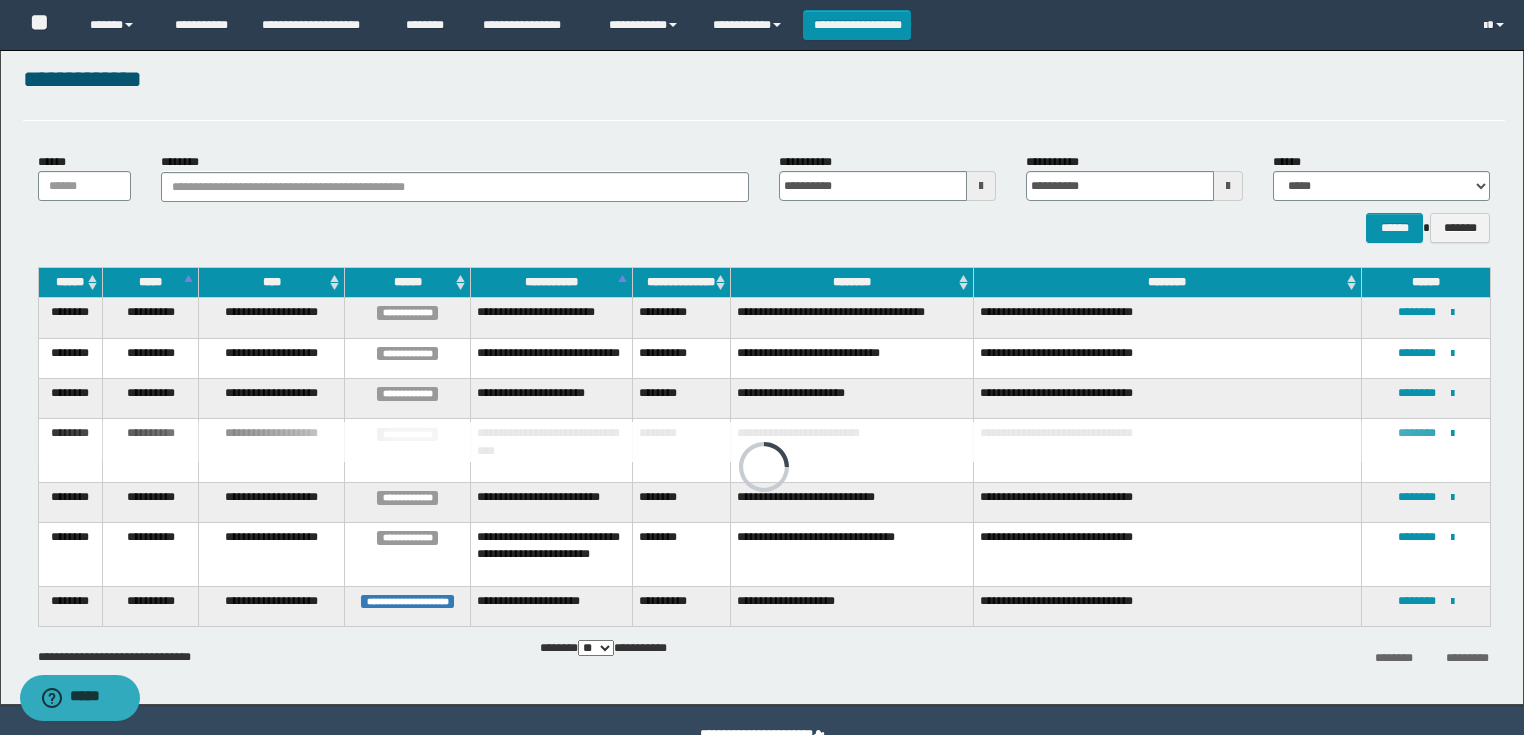 scroll, scrollTop: 0, scrollLeft: 0, axis: both 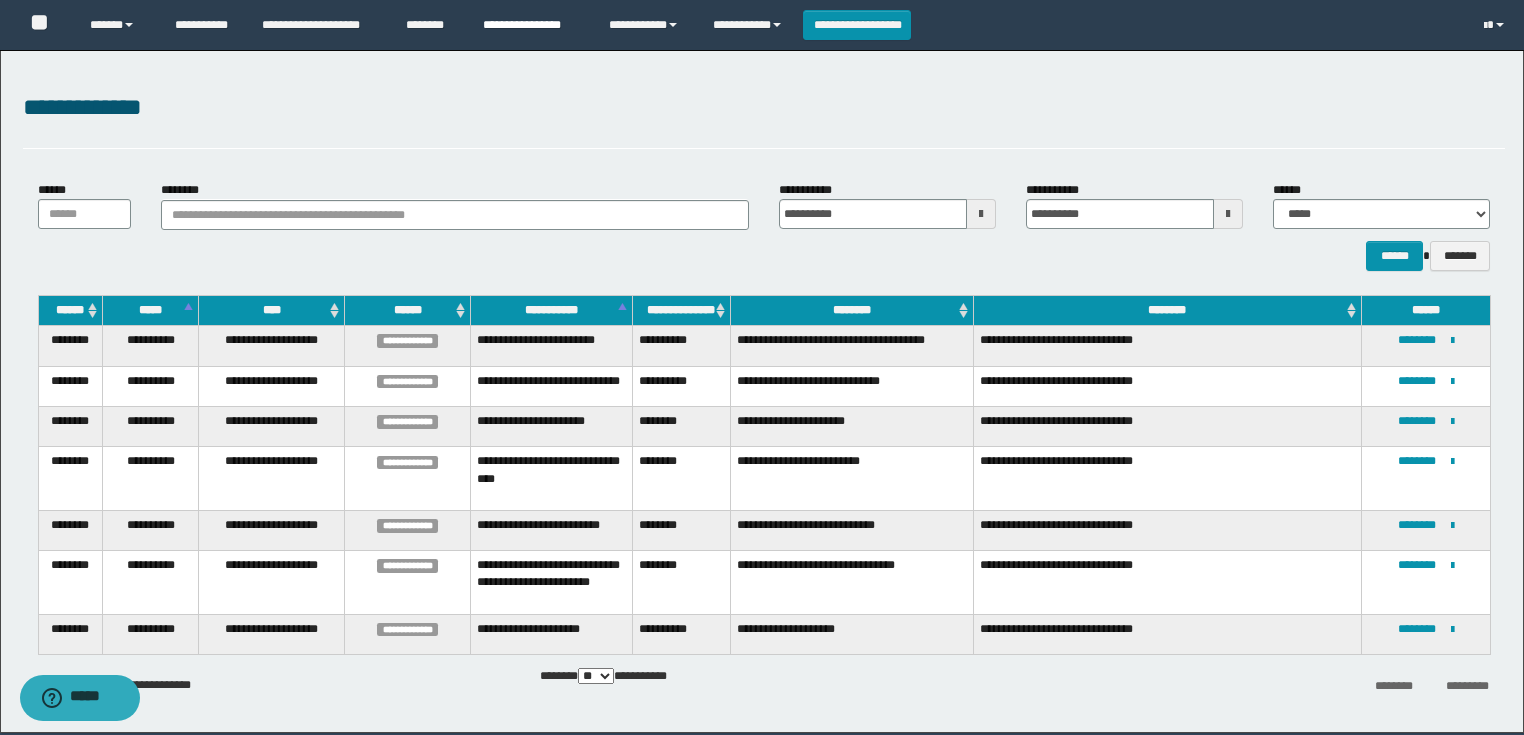 click on "**********" at bounding box center [531, 25] 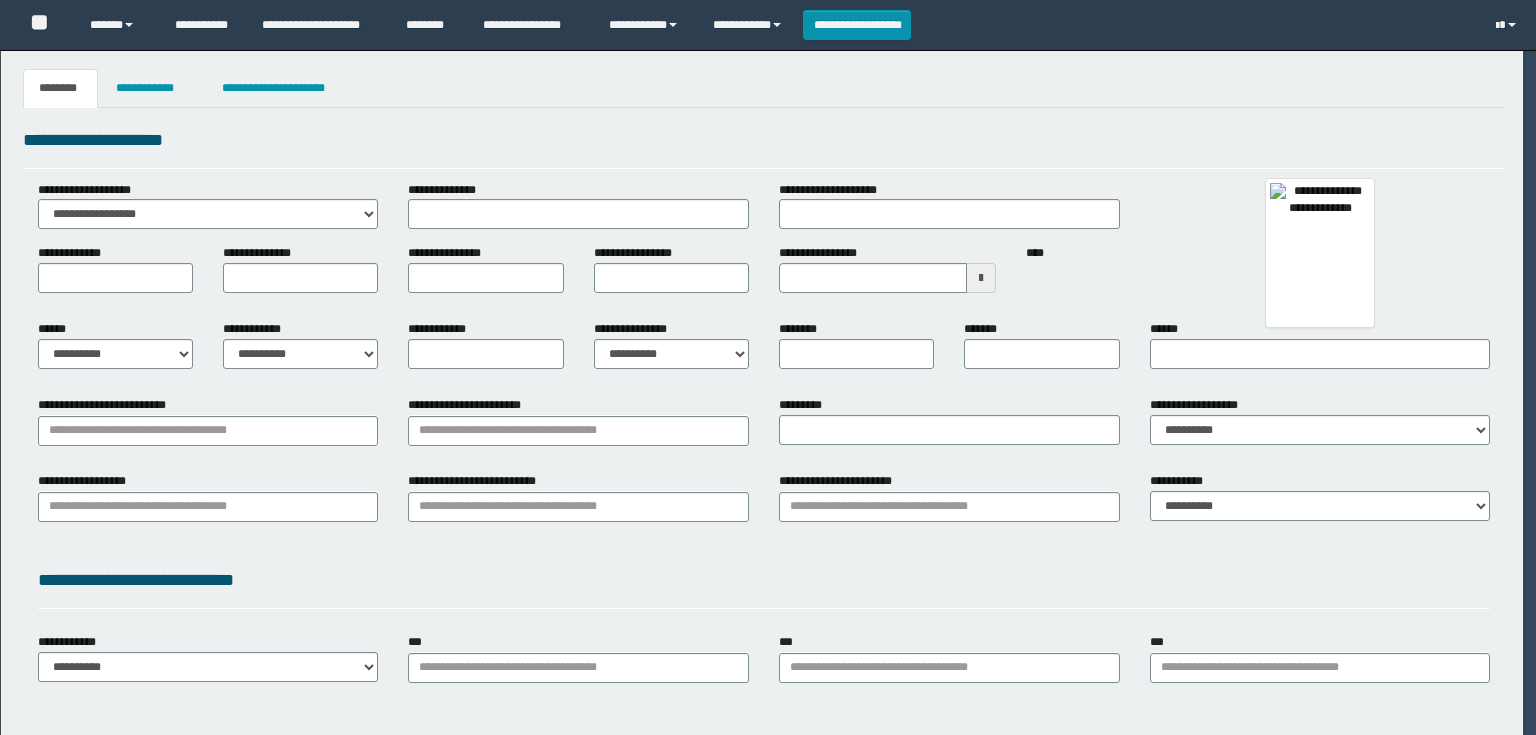 scroll, scrollTop: 0, scrollLeft: 0, axis: both 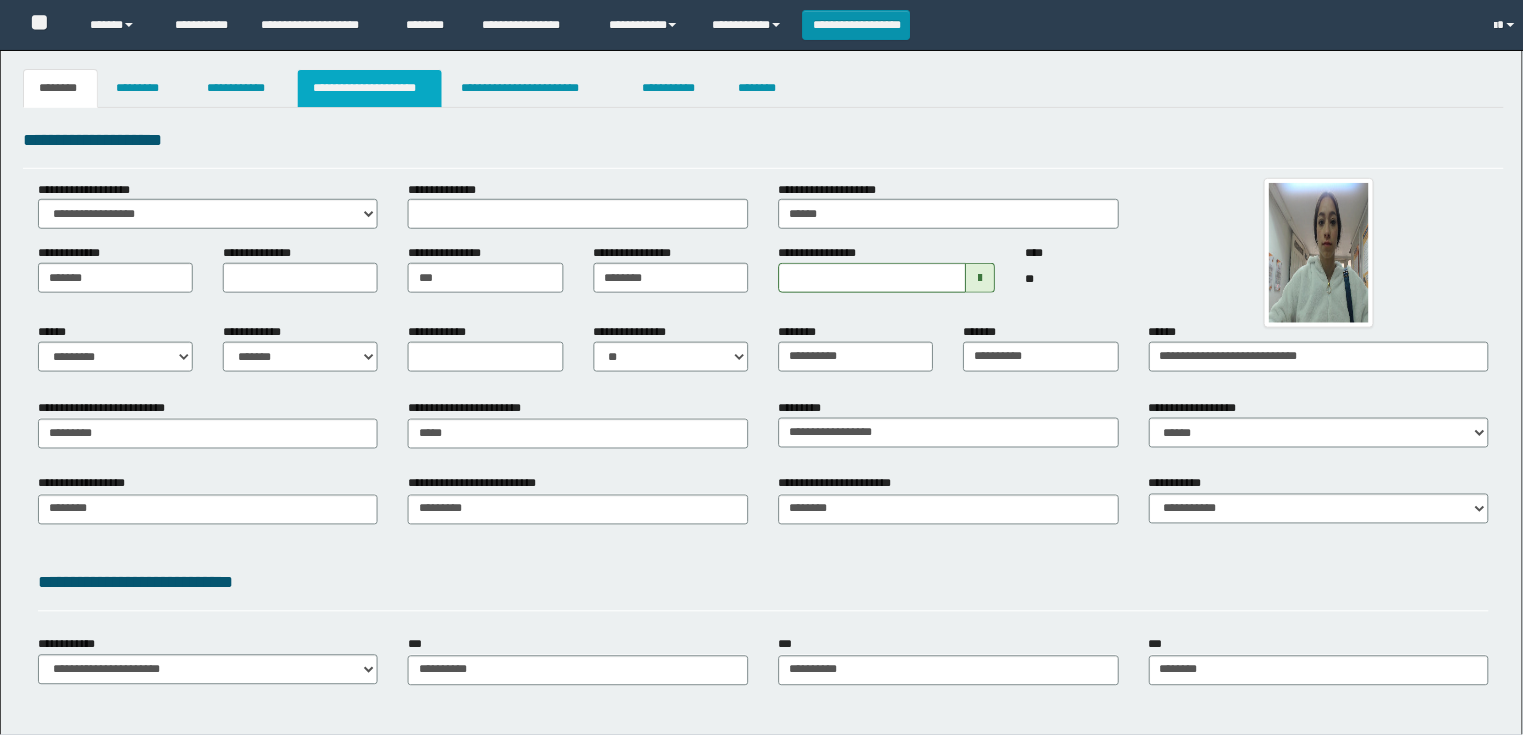 click on "**********" at bounding box center [370, 88] 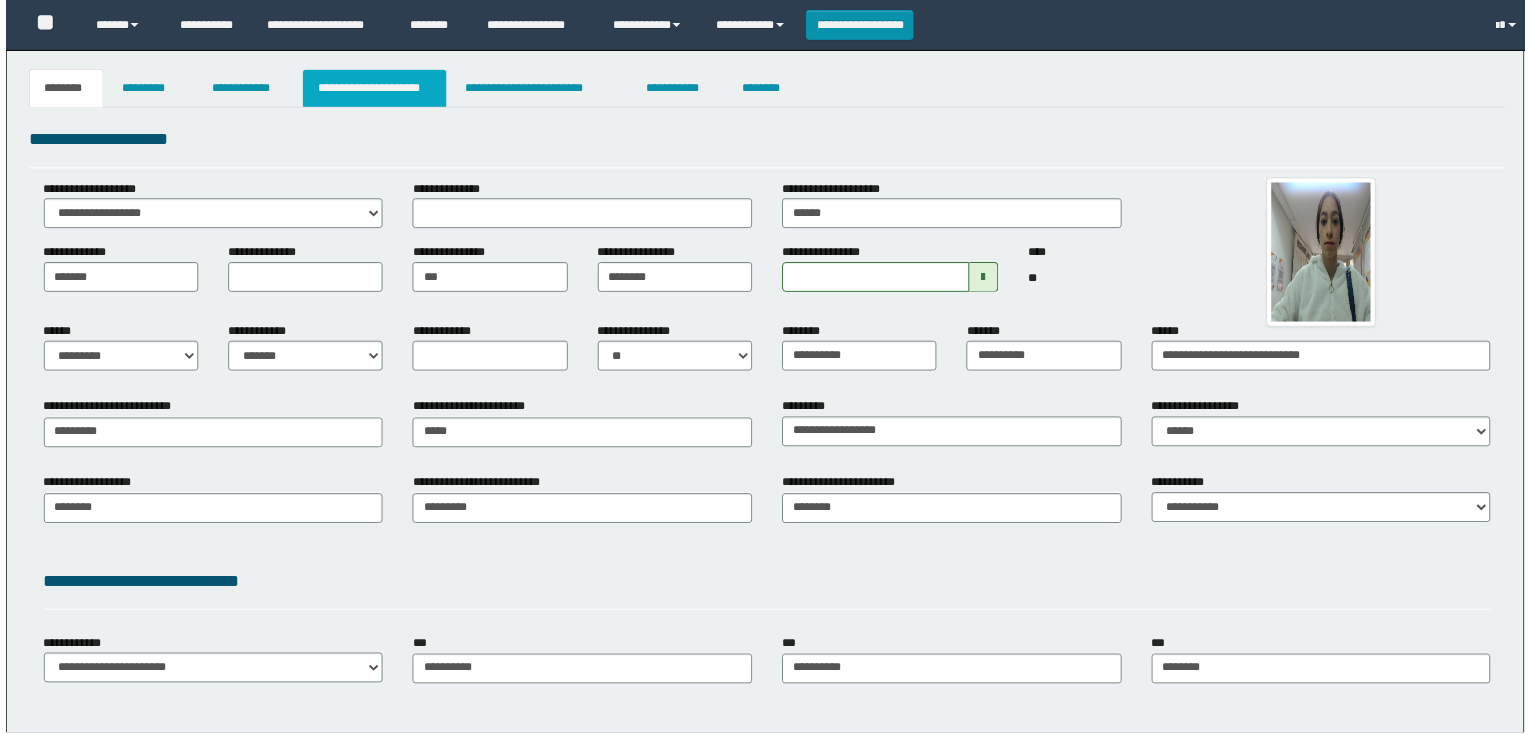 scroll, scrollTop: 0, scrollLeft: 0, axis: both 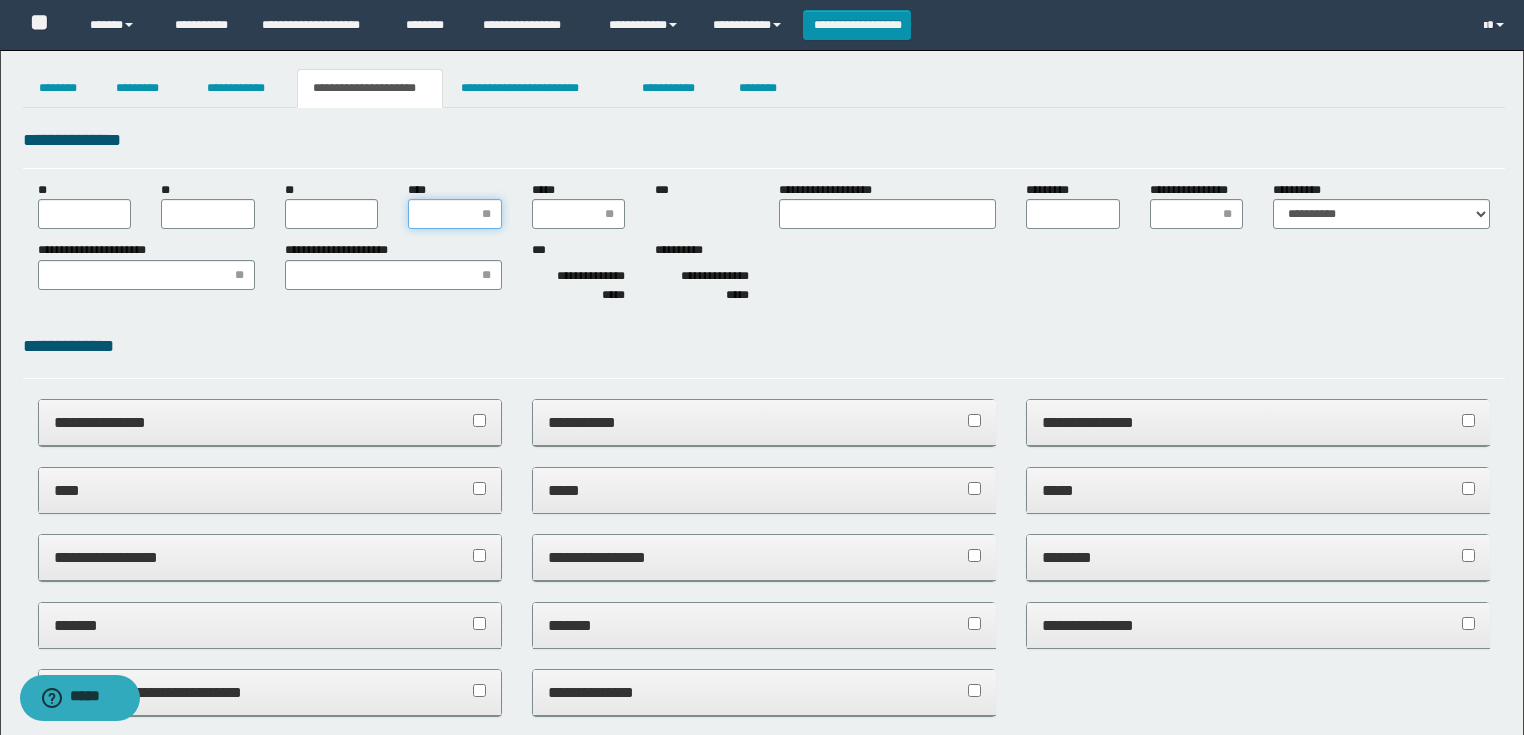 drag, startPoint x: 480, startPoint y: 206, endPoint x: 471, endPoint y: 216, distance: 13.453624 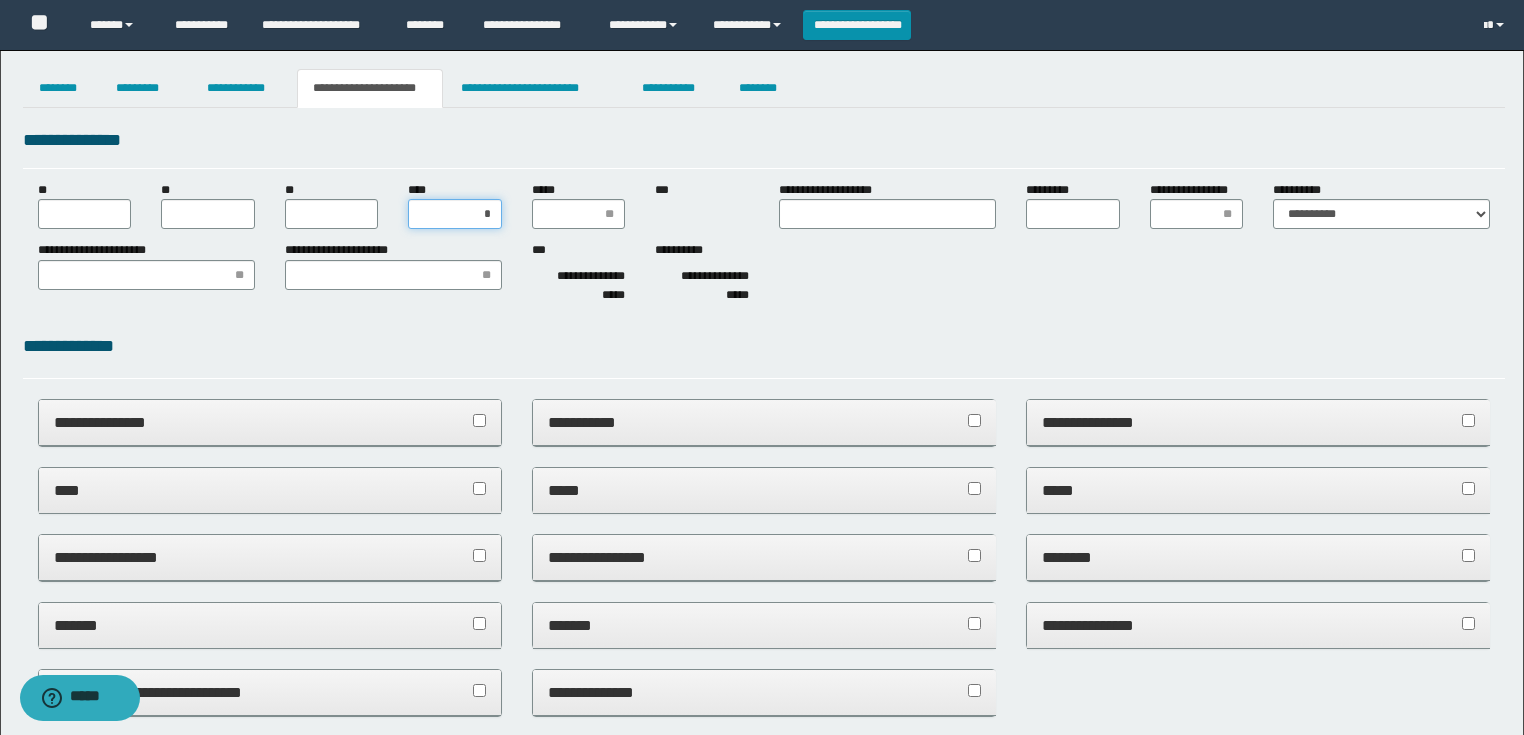 type on "**" 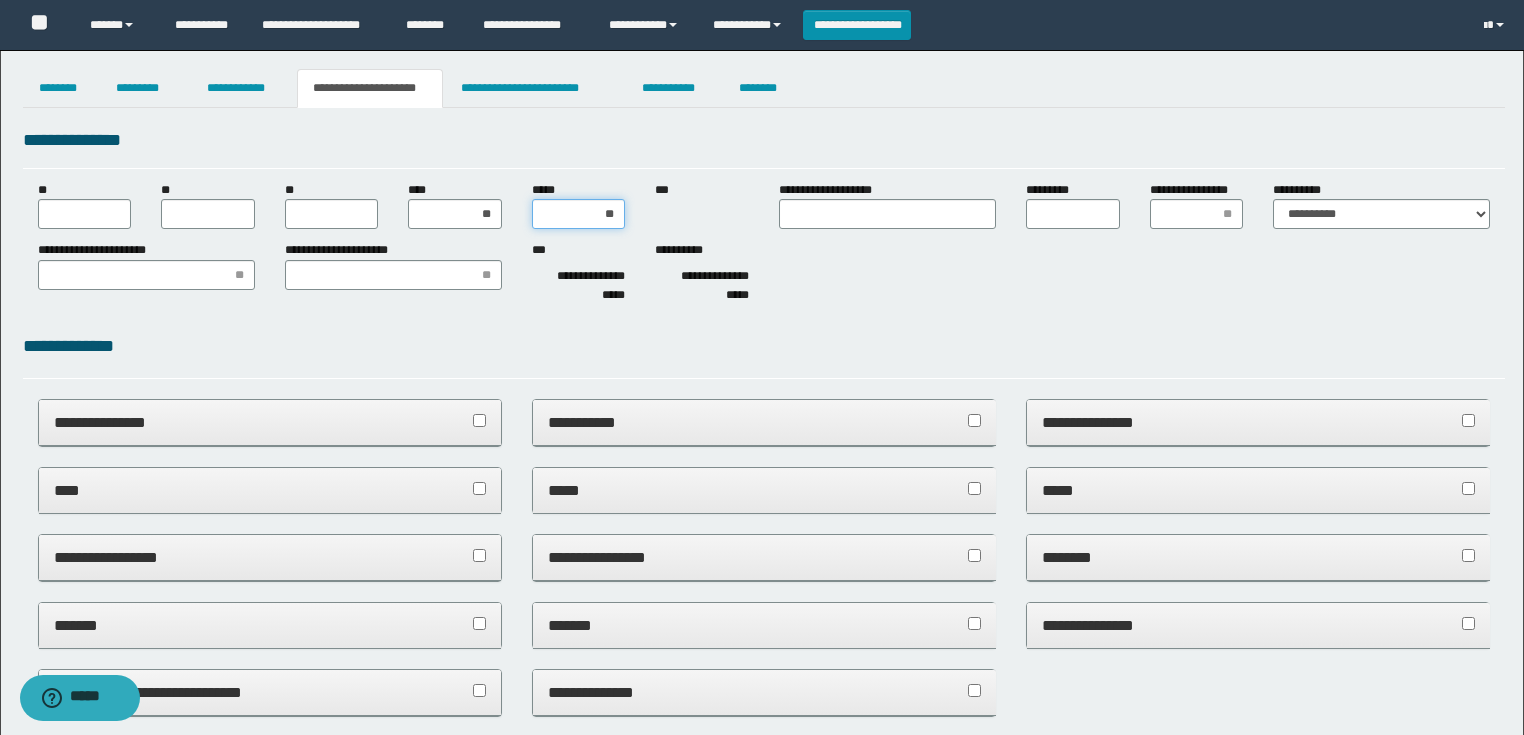 type on "***" 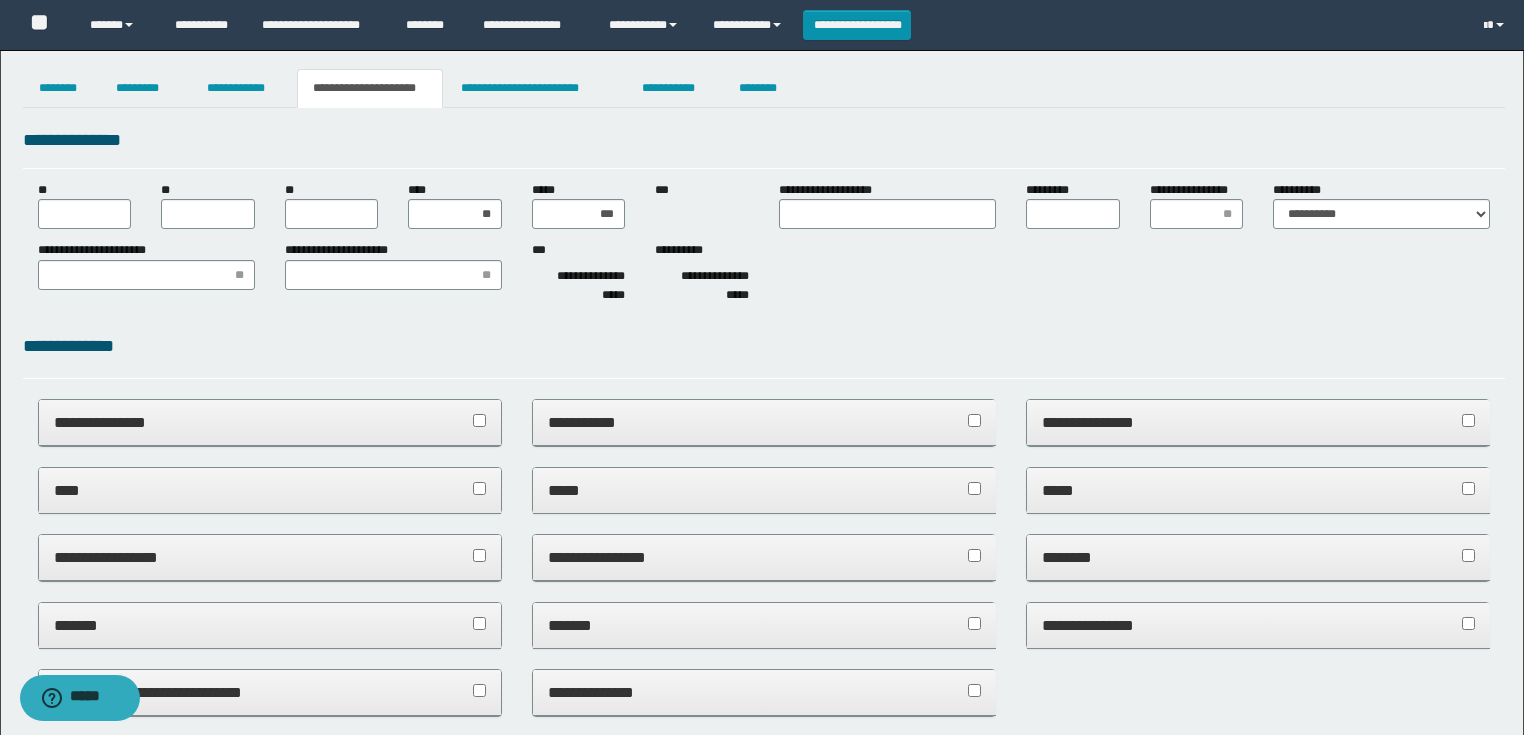 click on "**********" at bounding box center [579, 286] 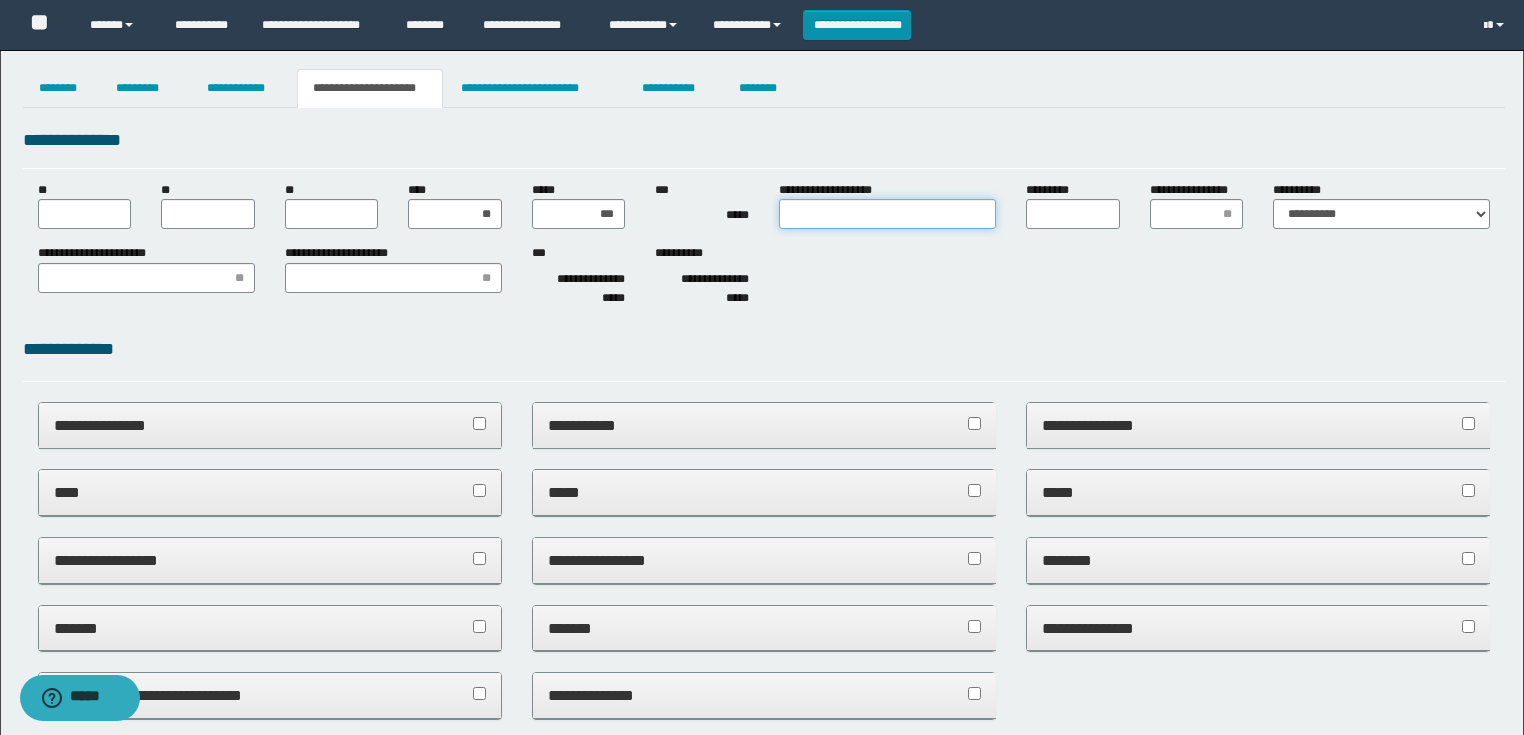 click on "**********" at bounding box center (887, 214) 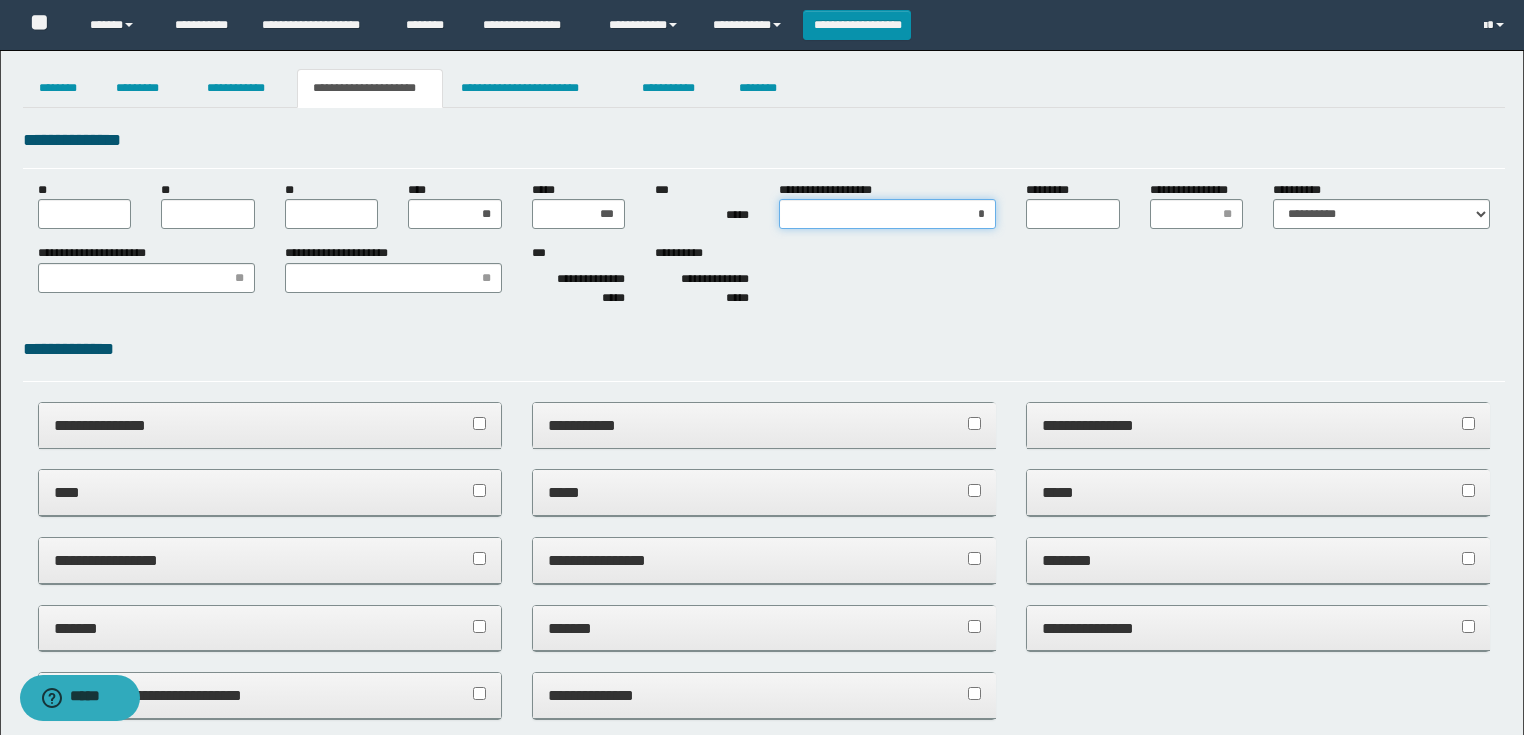 type on "**" 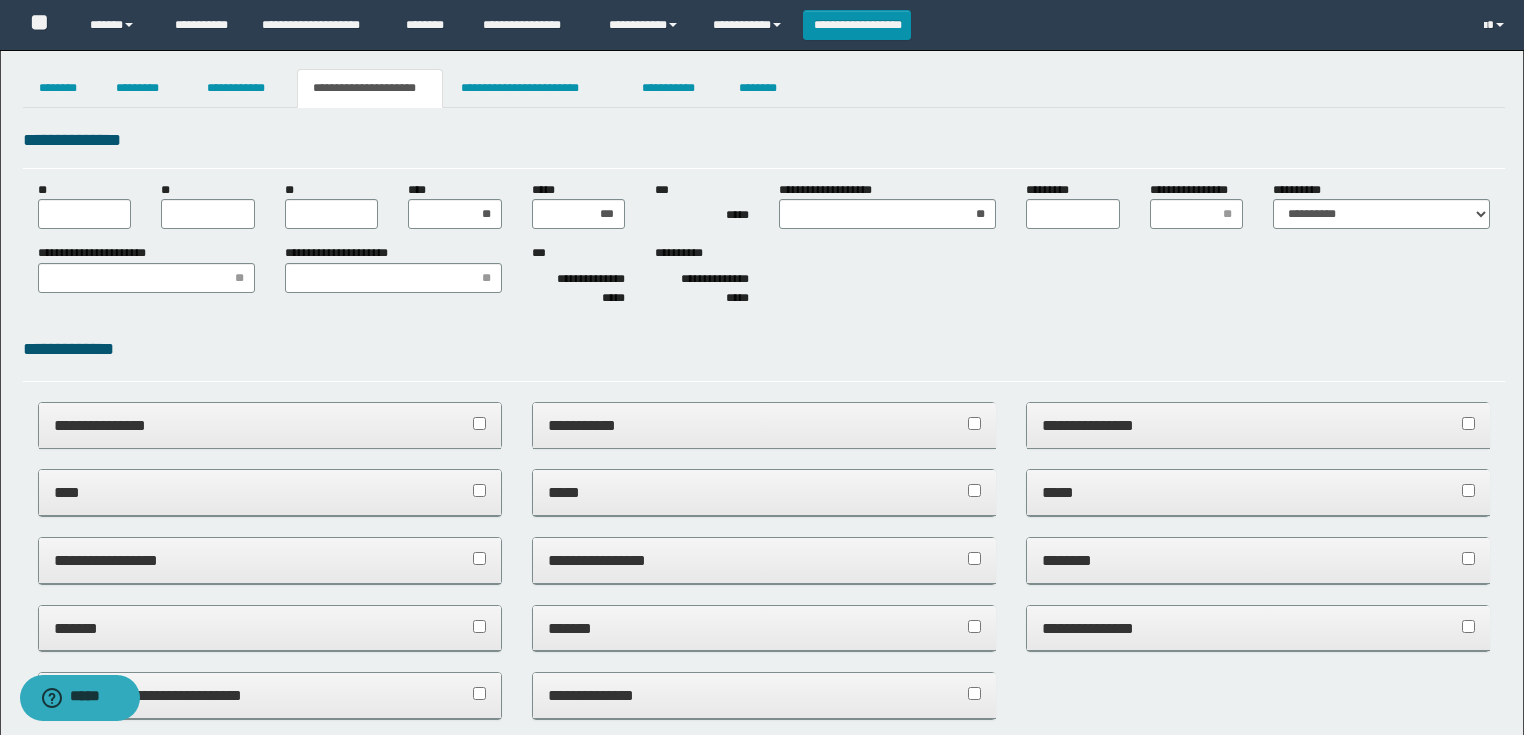 click on "**********" at bounding box center (764, 279) 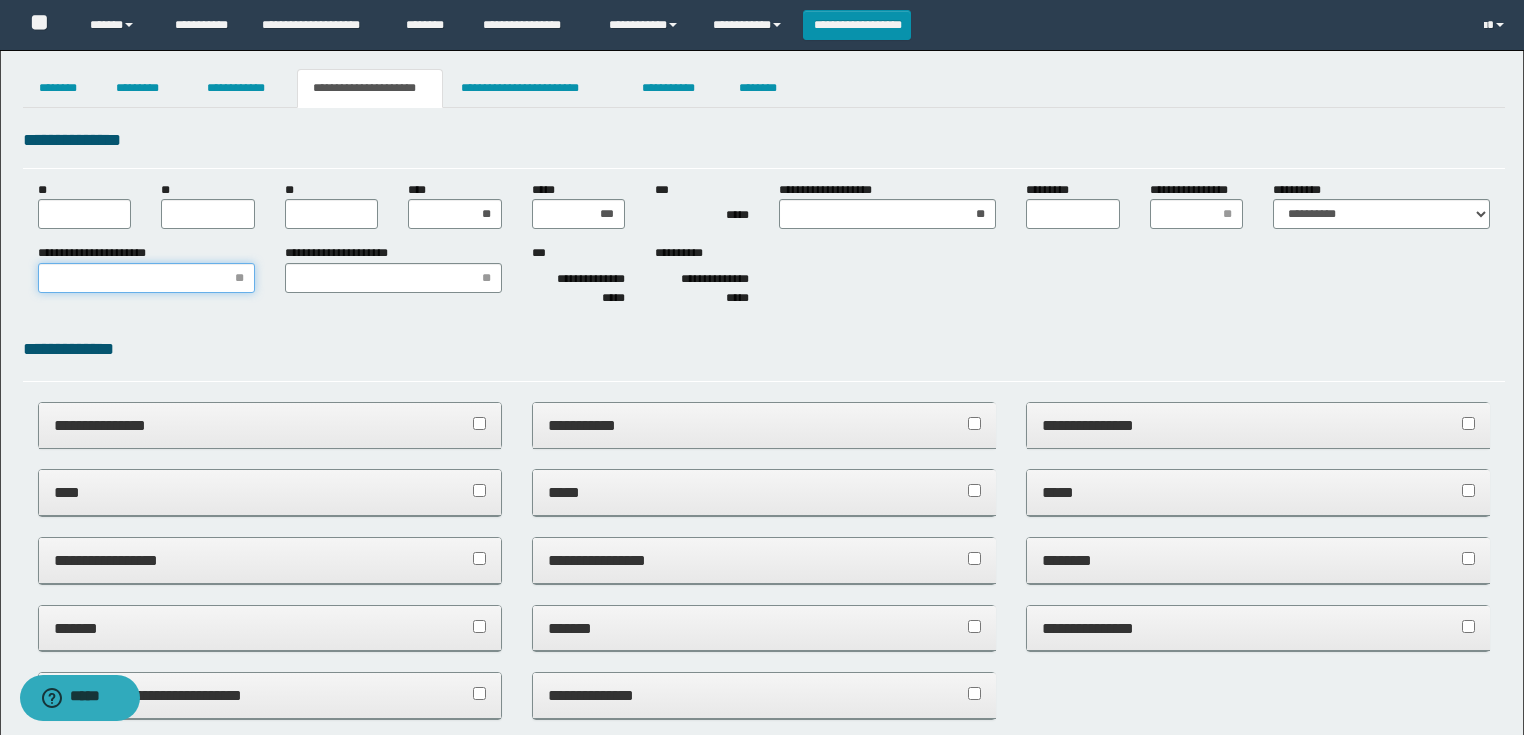 click on "**********" at bounding box center (146, 278) 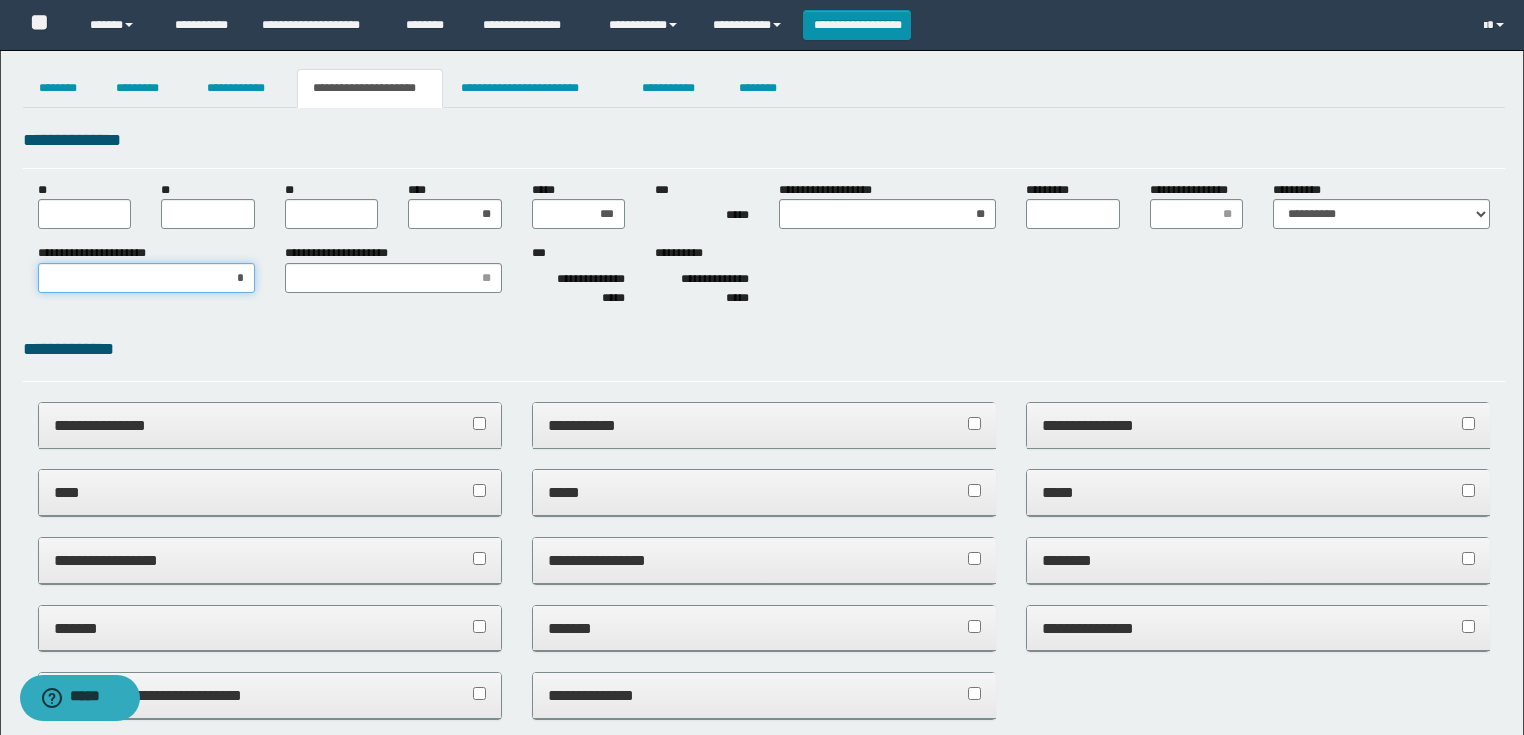type on "**" 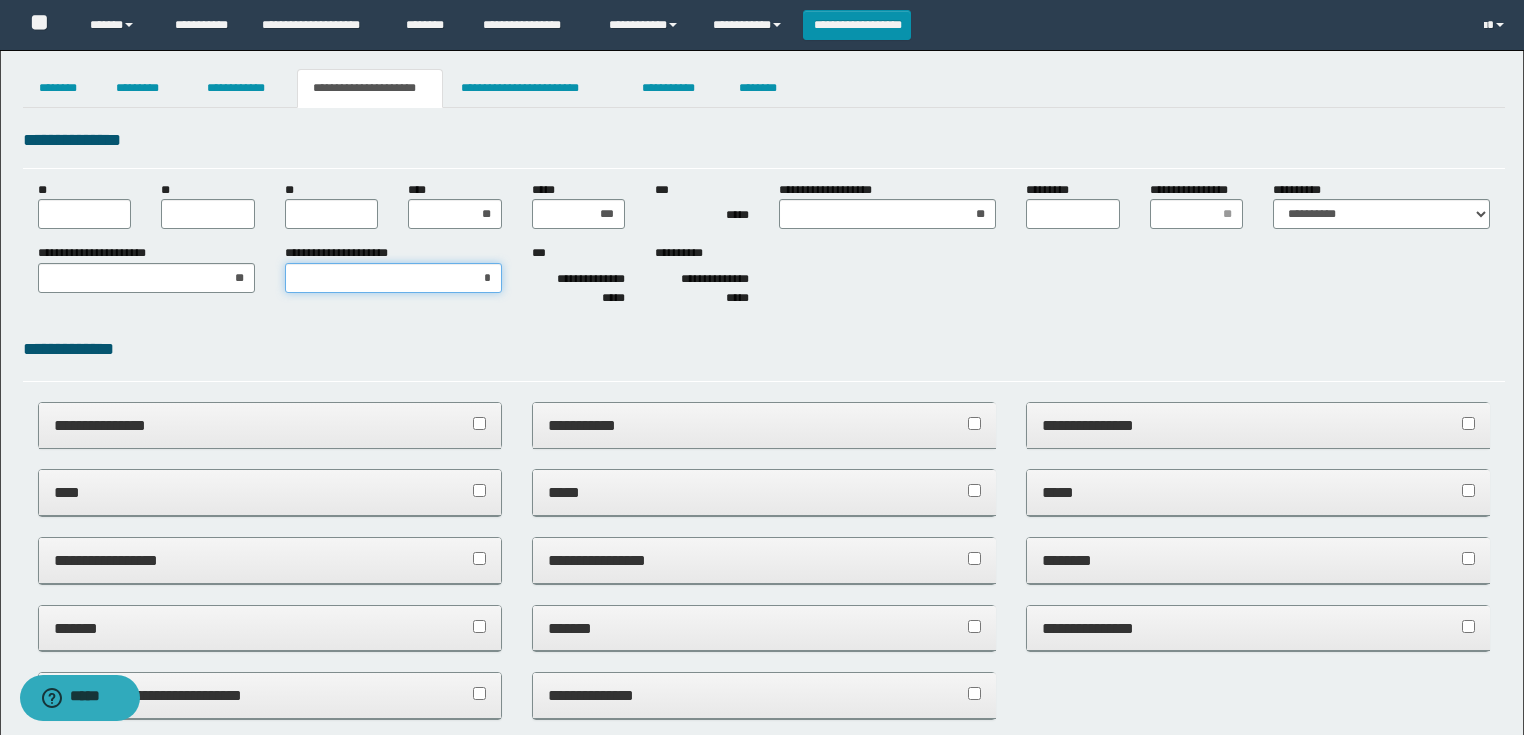 type on "**" 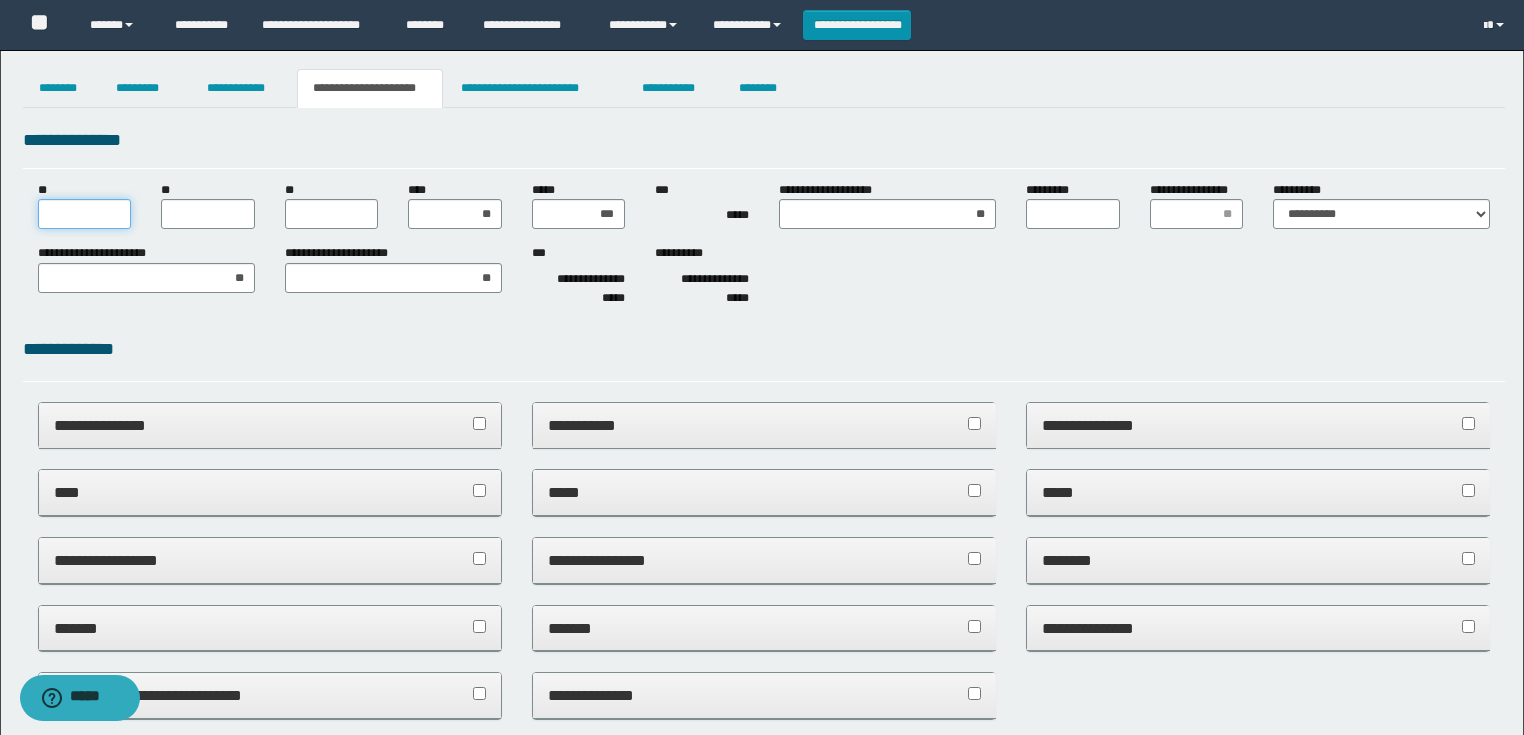 click on "**" at bounding box center [85, 214] 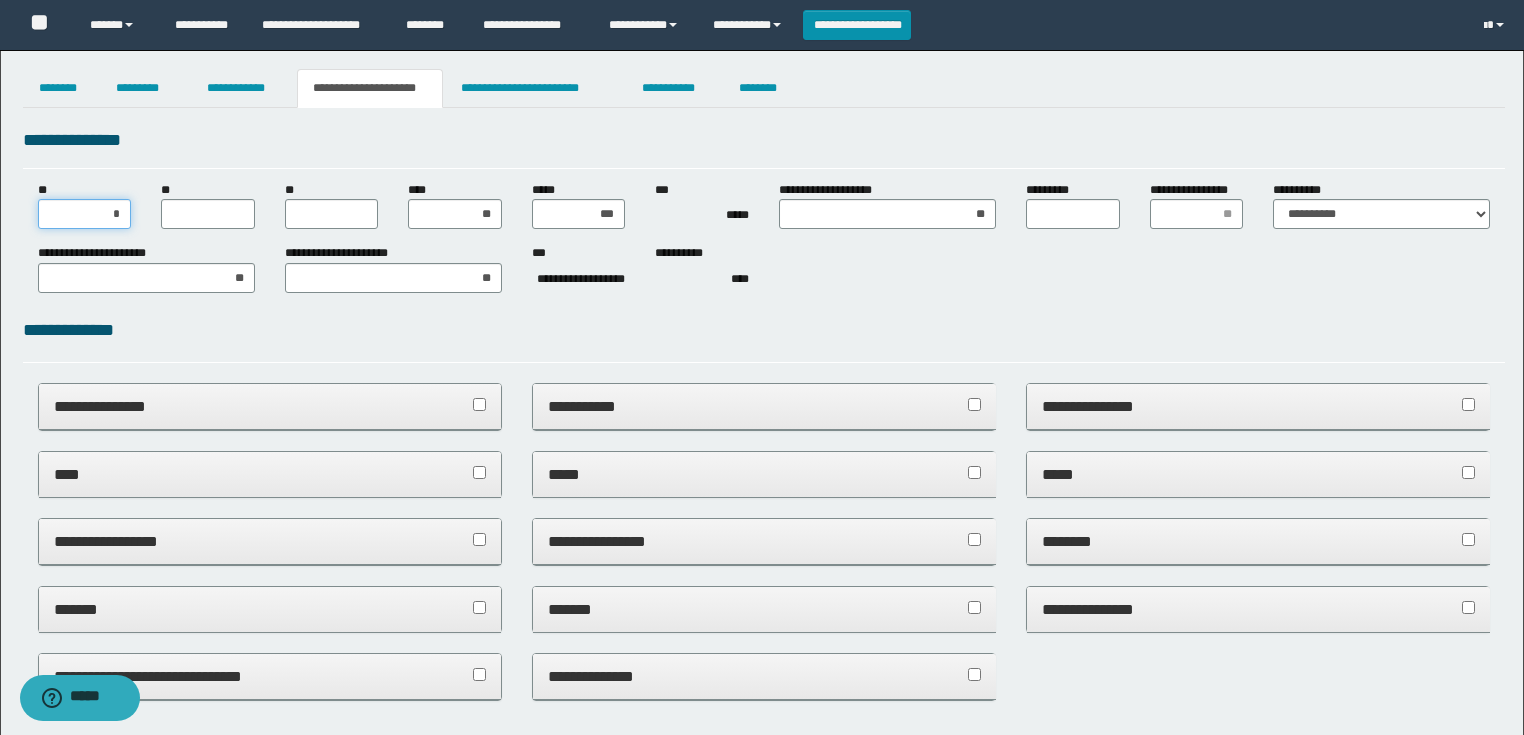type on "**" 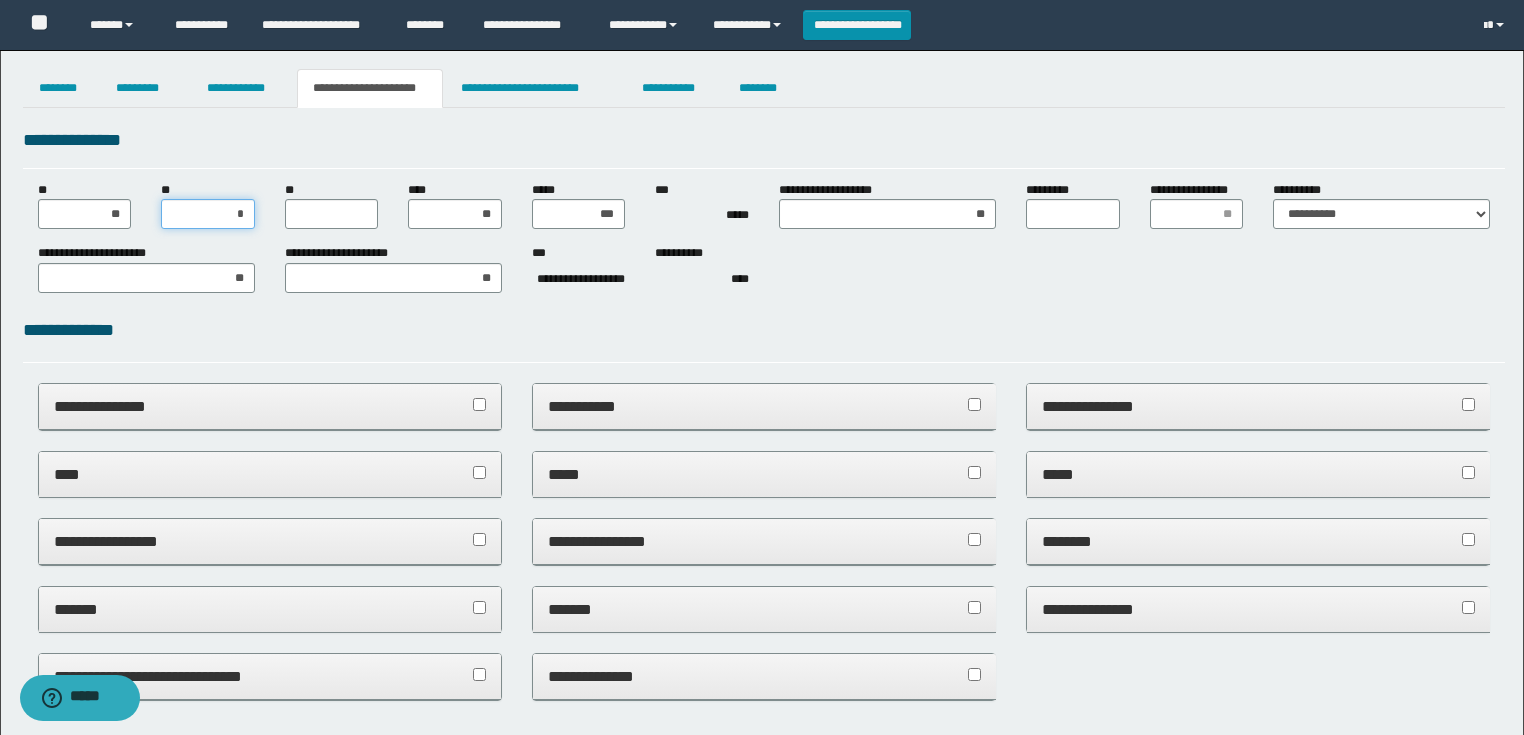 type on "**" 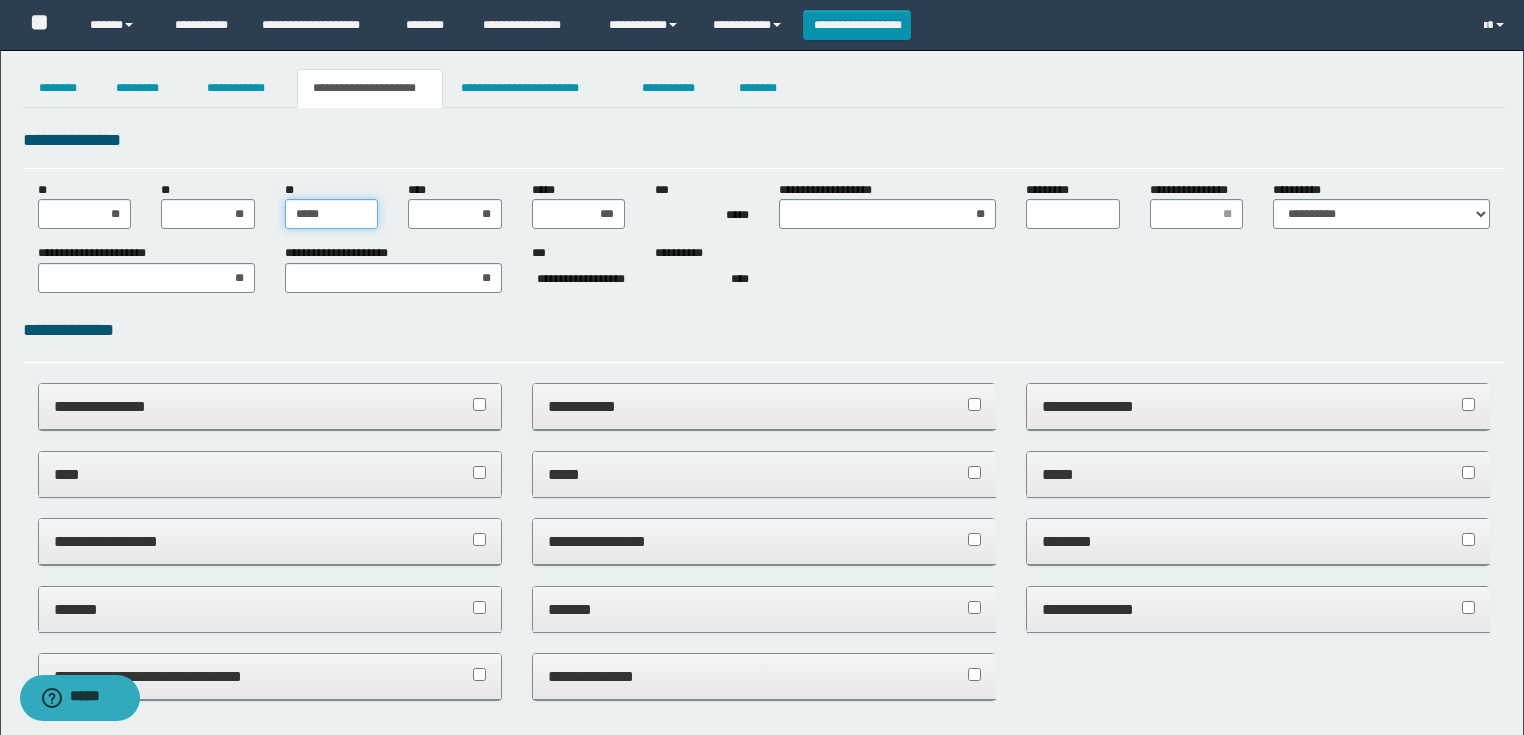 type on "******" 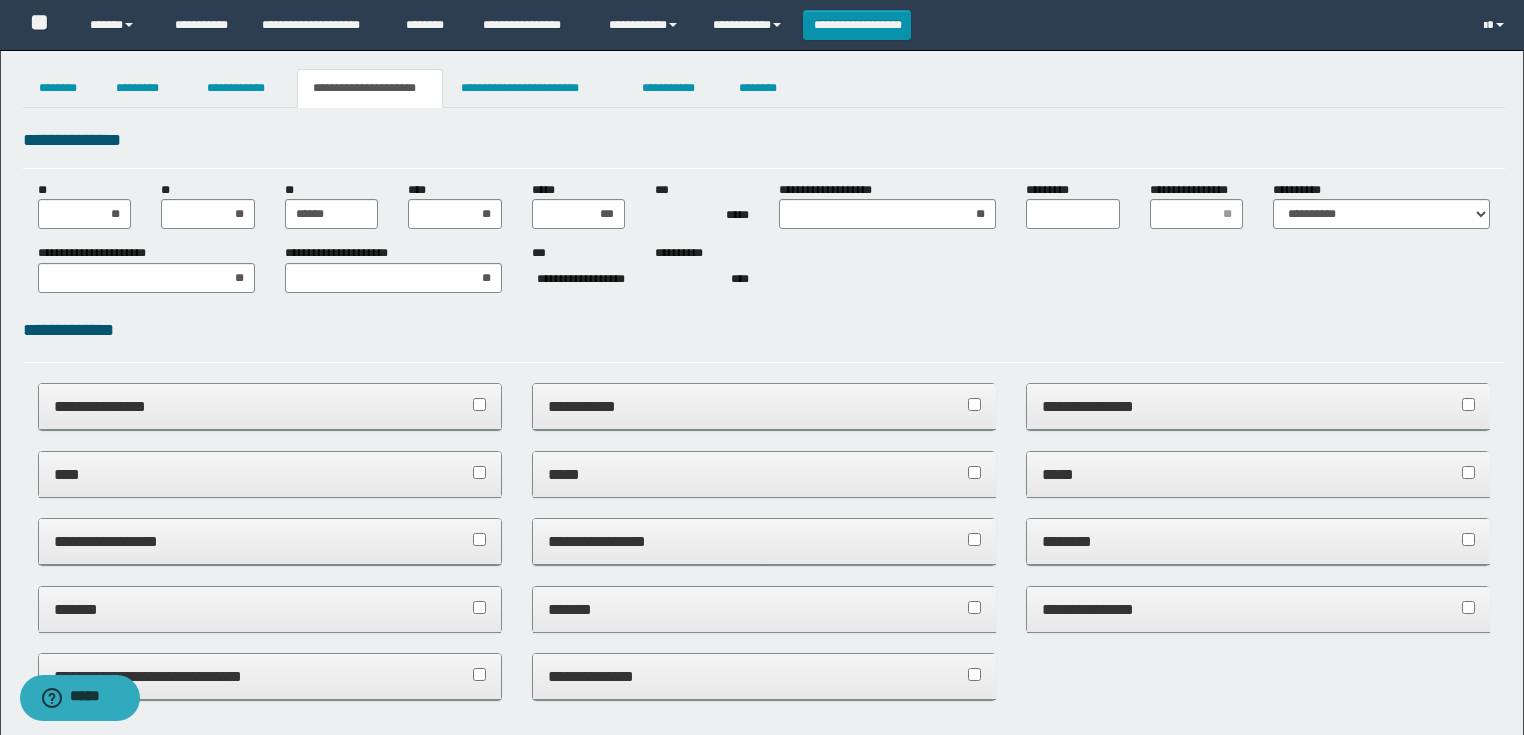 drag, startPoint x: 1114, startPoint y: 234, endPoint x: 1104, endPoint y: 216, distance: 20.59126 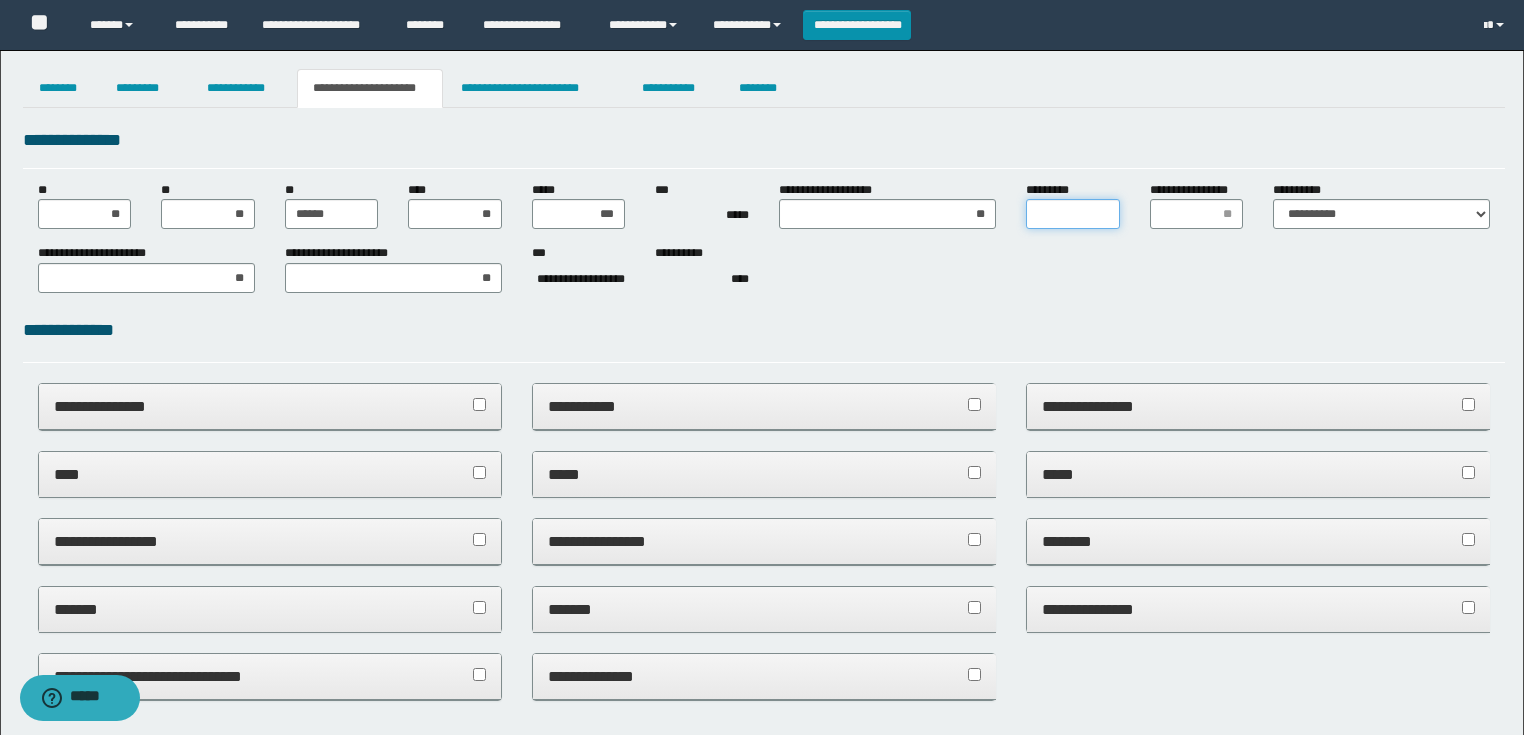 drag, startPoint x: 1102, startPoint y: 212, endPoint x: 1088, endPoint y: 216, distance: 14.56022 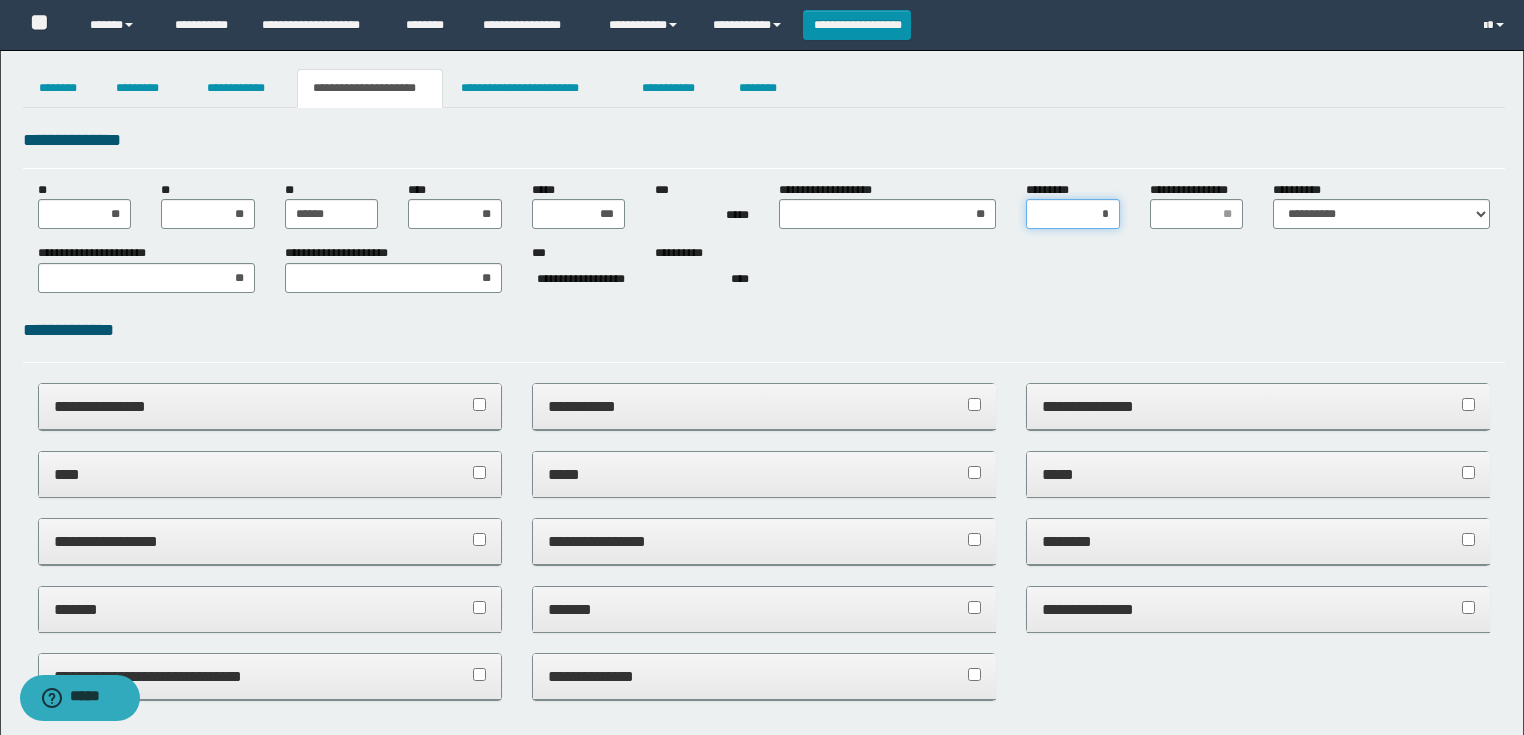 type on "**" 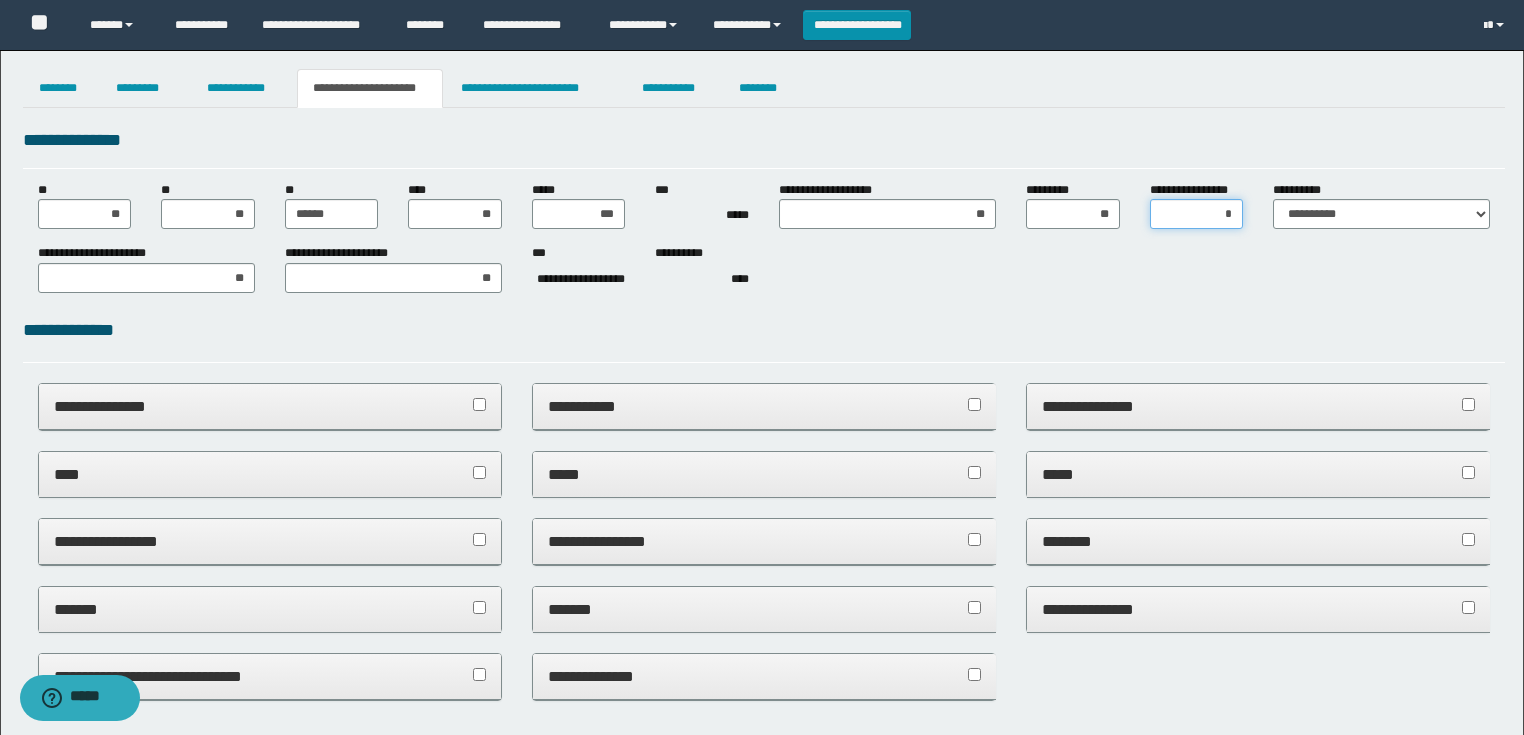 type on "**" 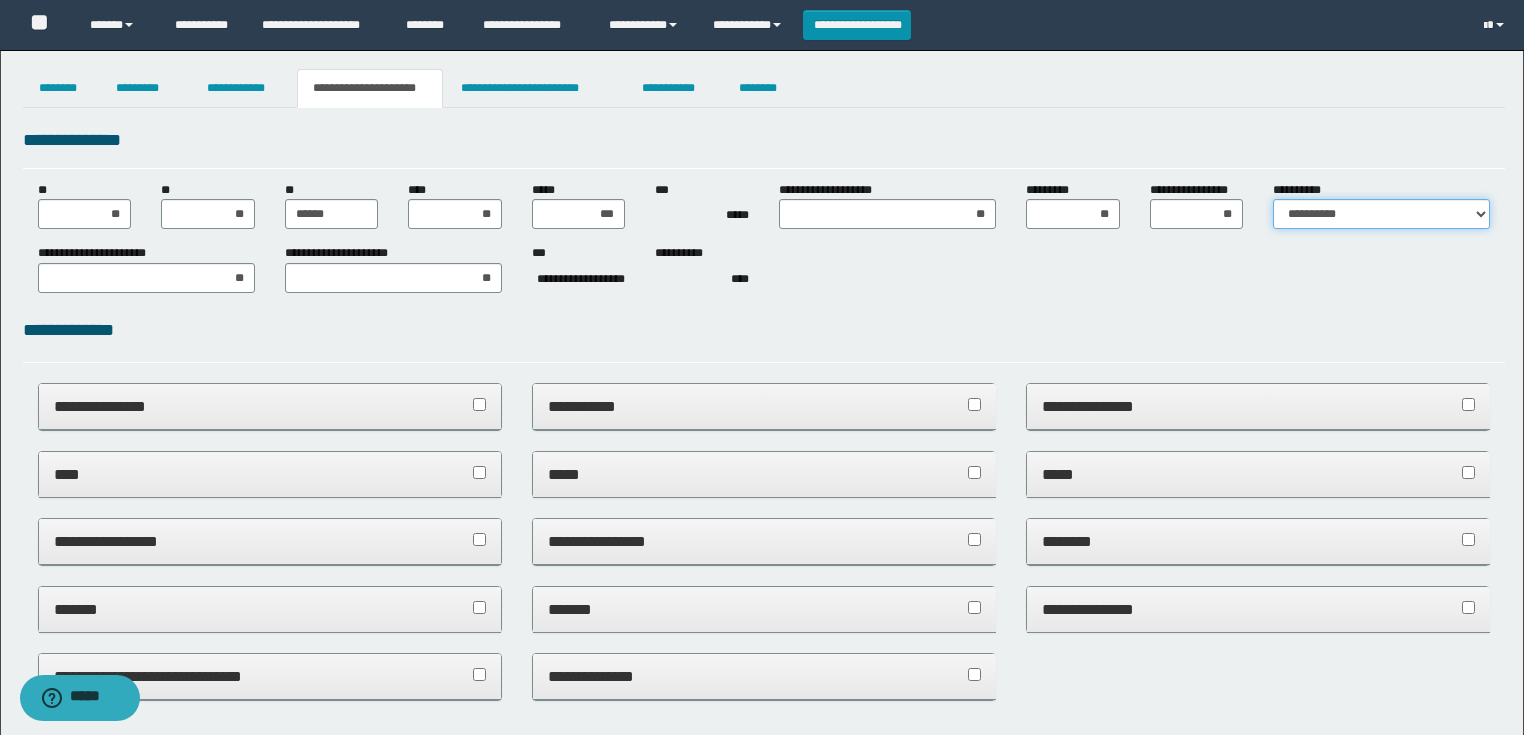 drag, startPoint x: 1339, startPoint y: 215, endPoint x: 1308, endPoint y: 227, distance: 33.24154 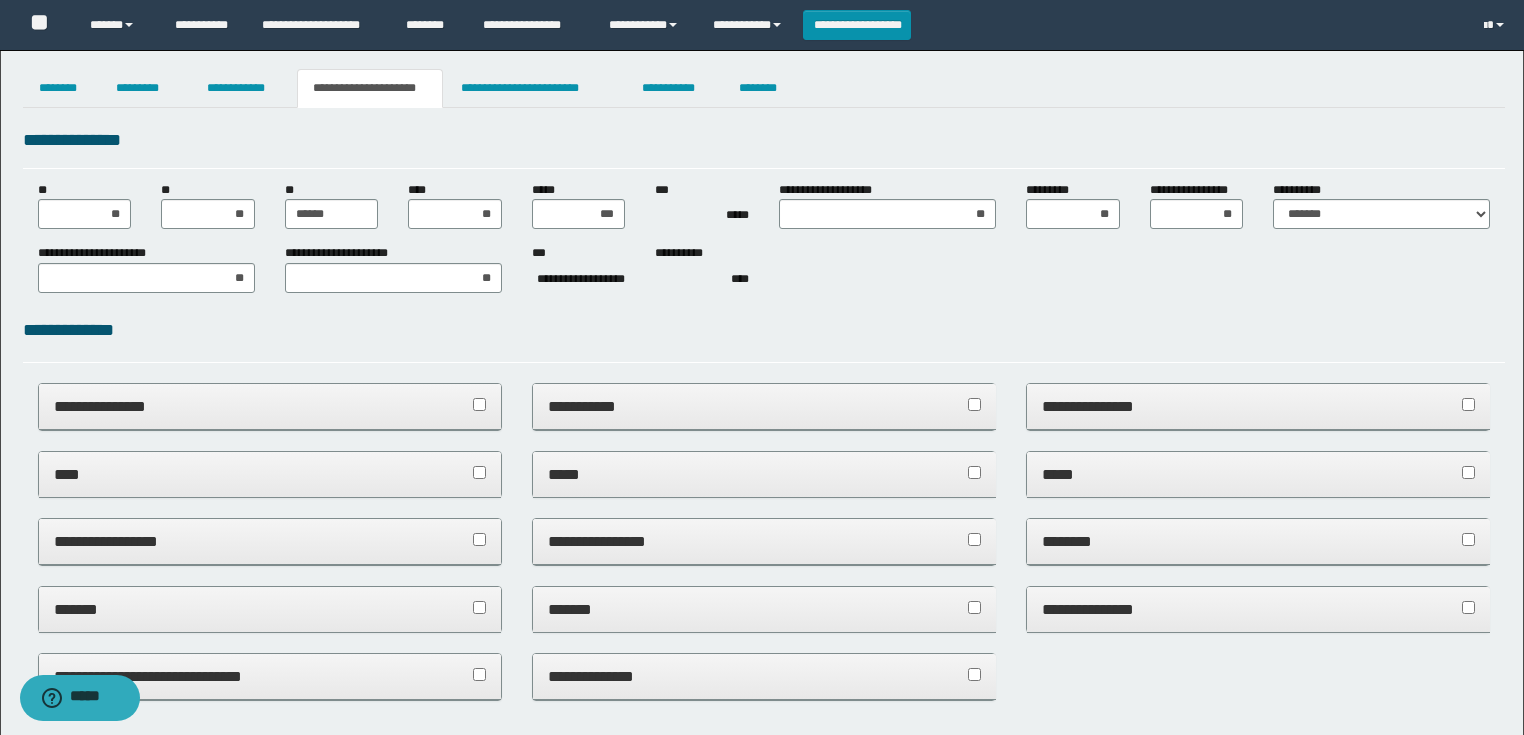 click on "**********" at bounding box center [764, 877] 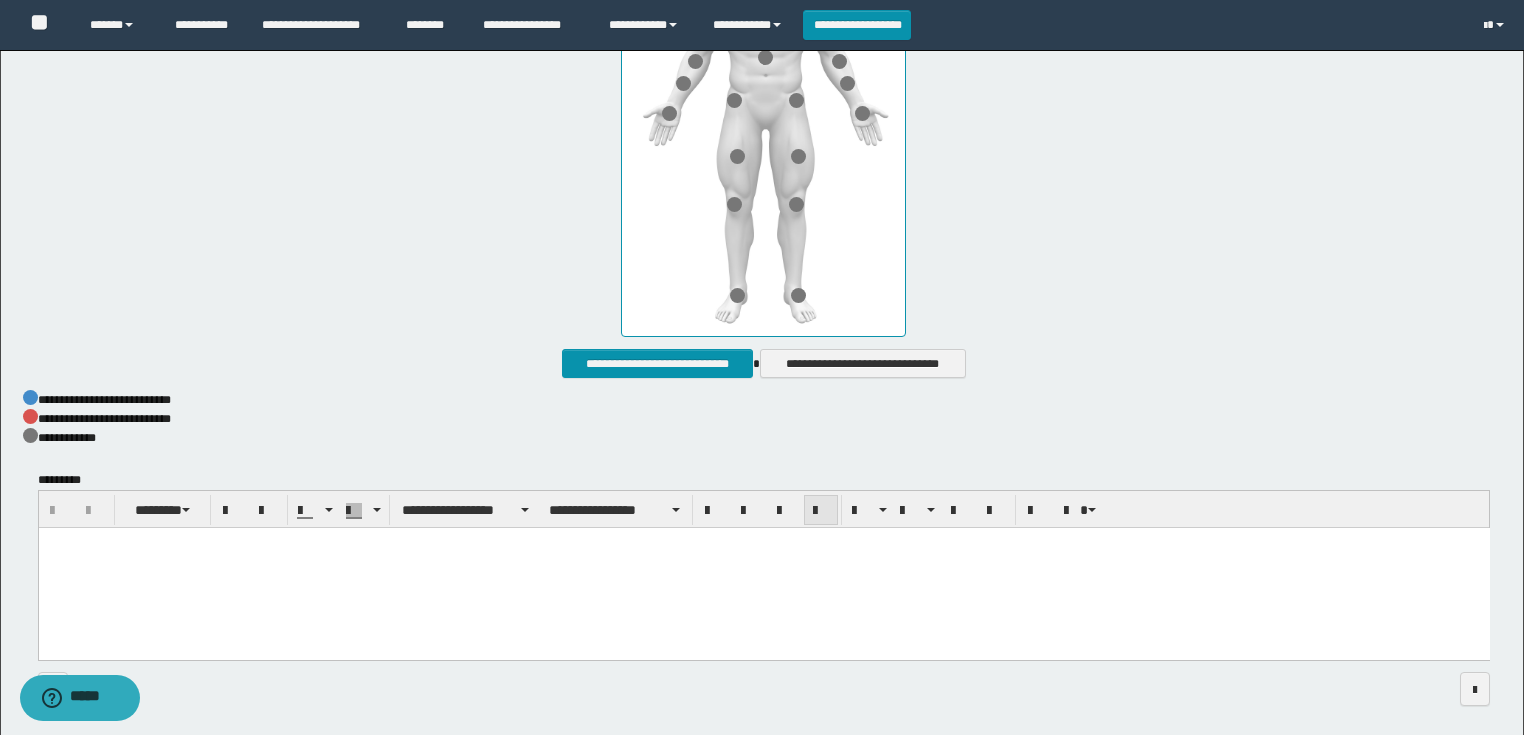 scroll, scrollTop: 1001, scrollLeft: 0, axis: vertical 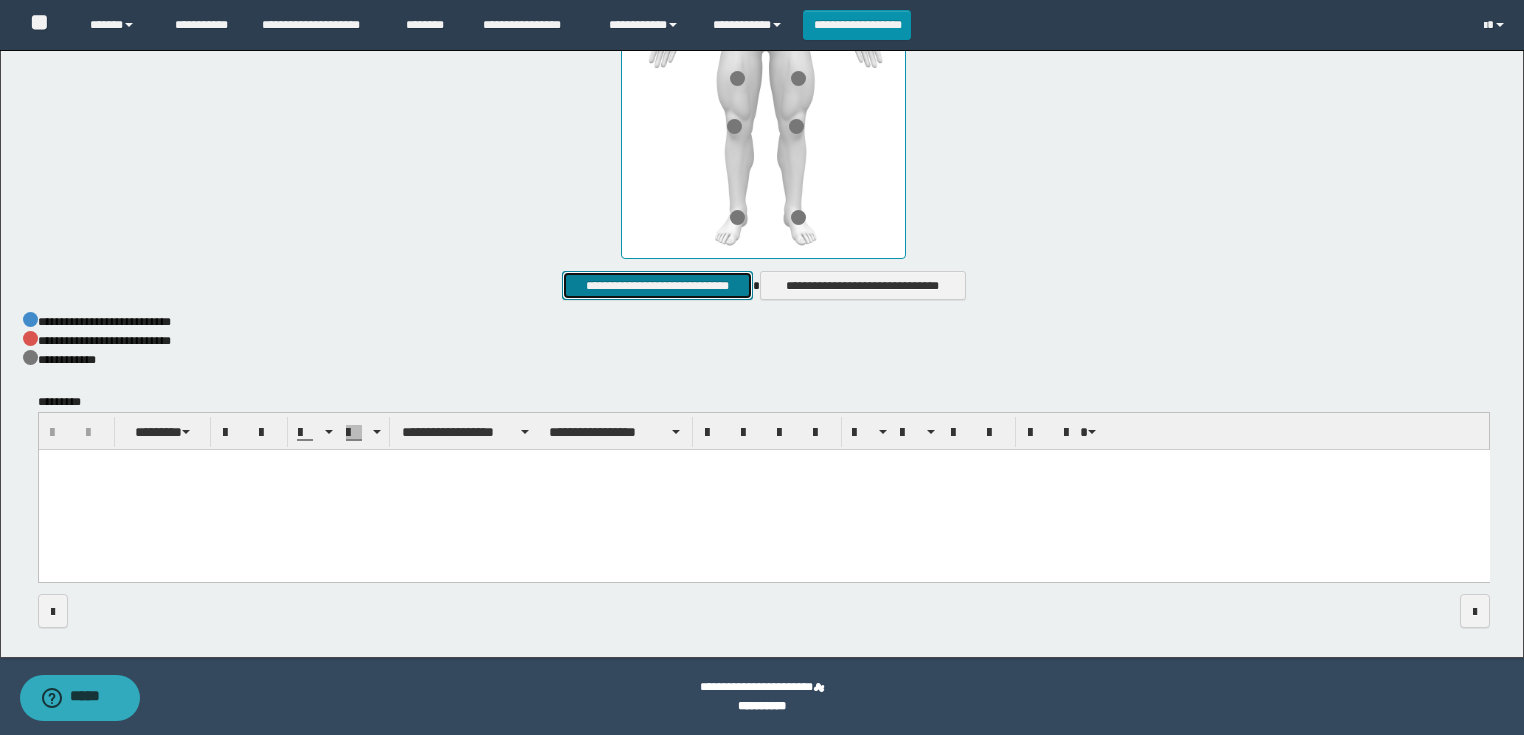 drag, startPoint x: 703, startPoint y: 279, endPoint x: 641, endPoint y: 297, distance: 64.56005 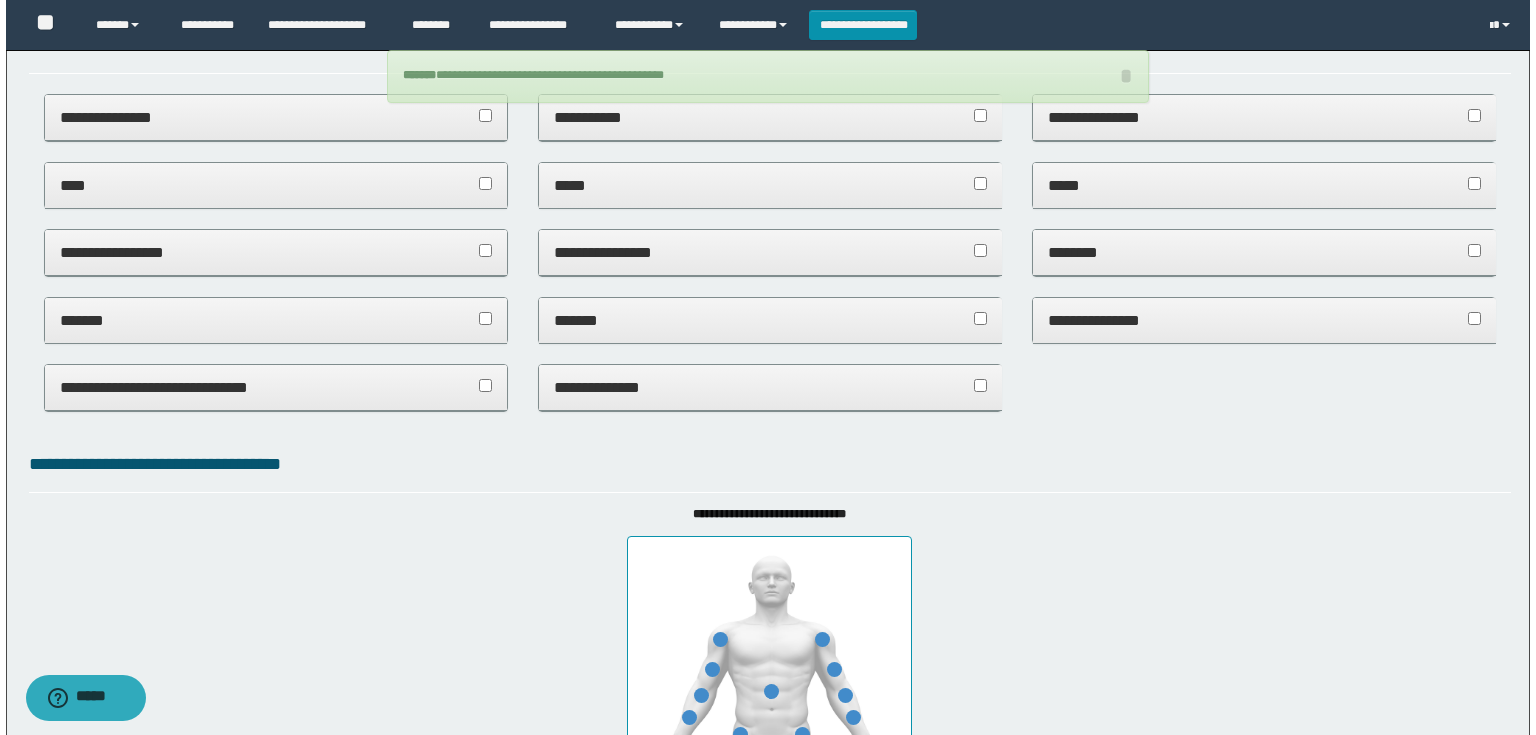 scroll, scrollTop: 0, scrollLeft: 0, axis: both 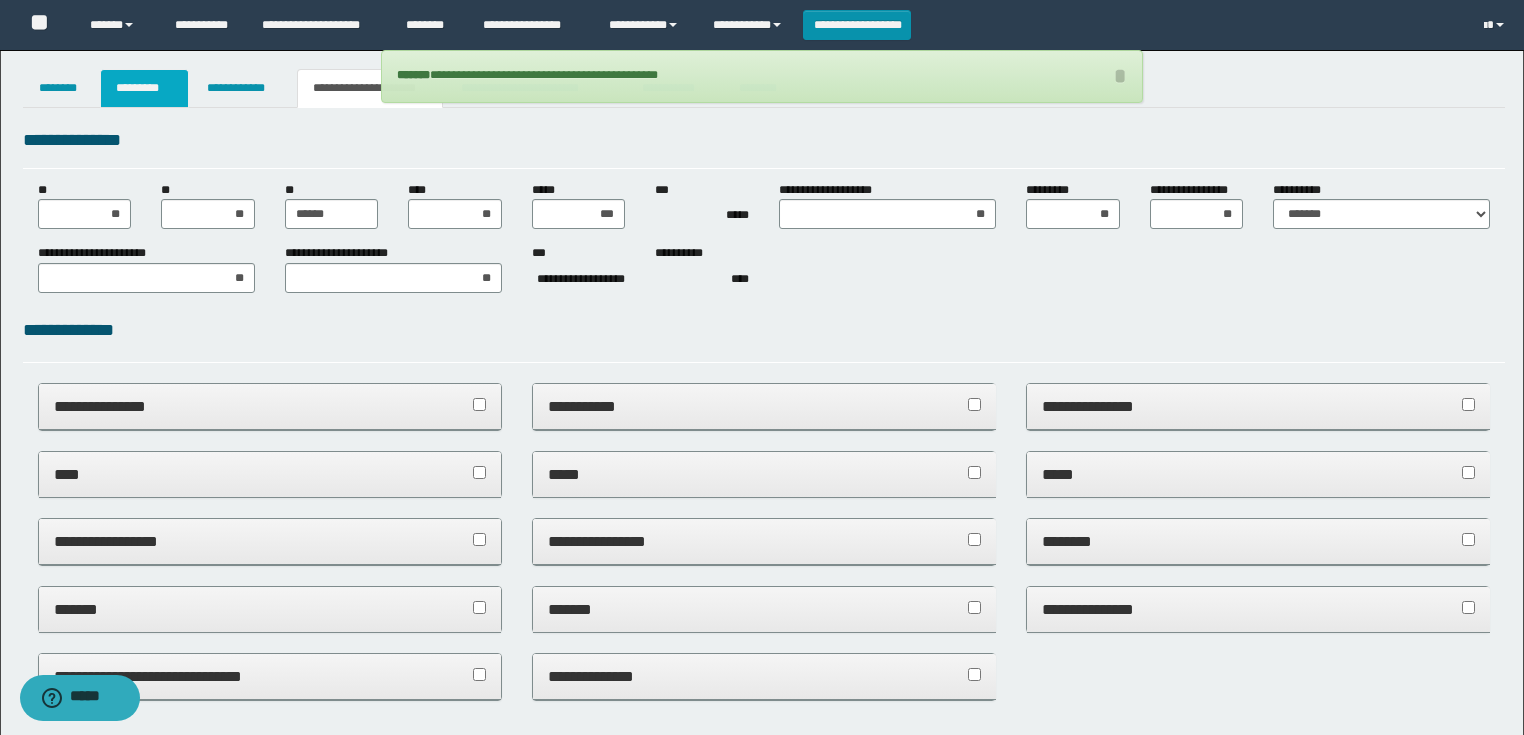 click on "*********" at bounding box center (144, 88) 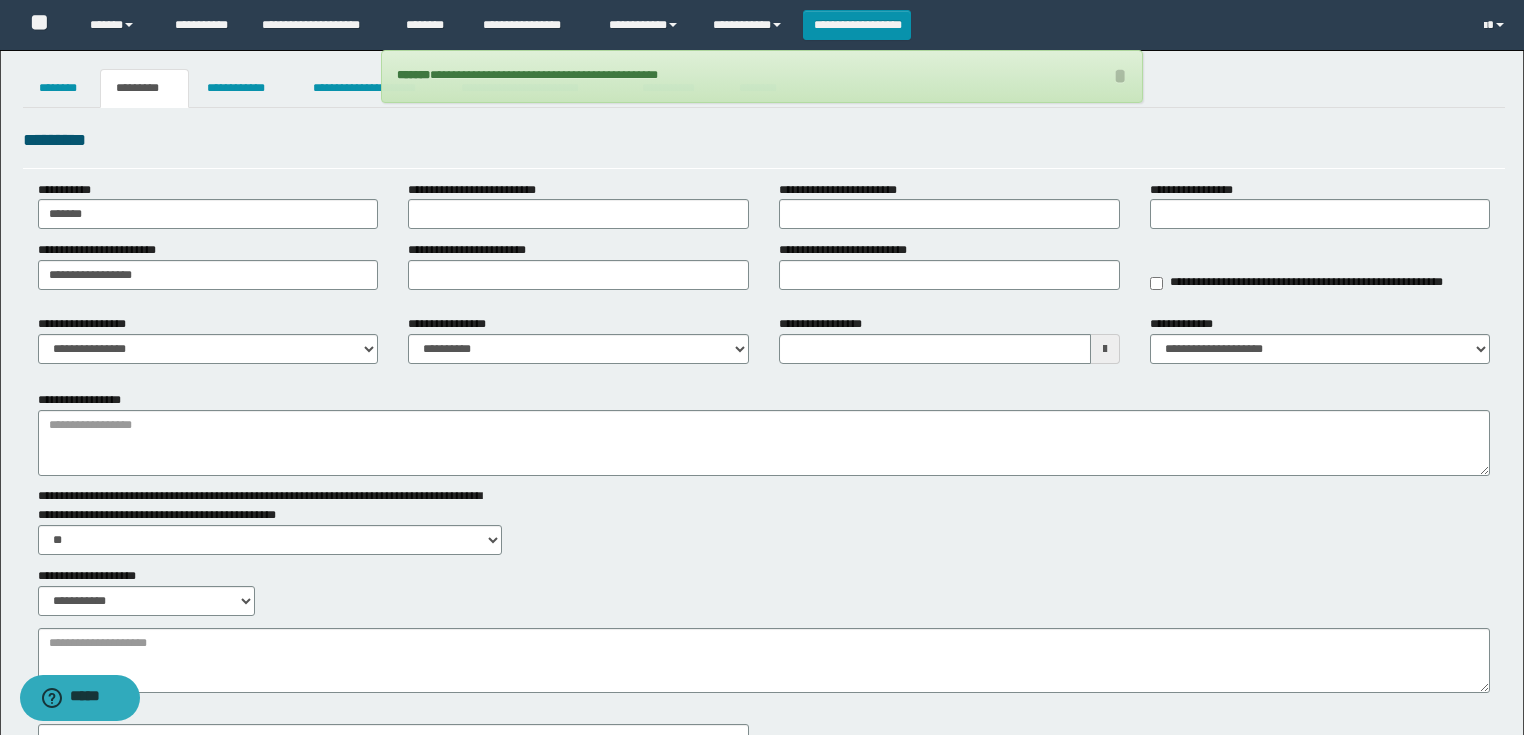 click on "*********" at bounding box center (144, 88) 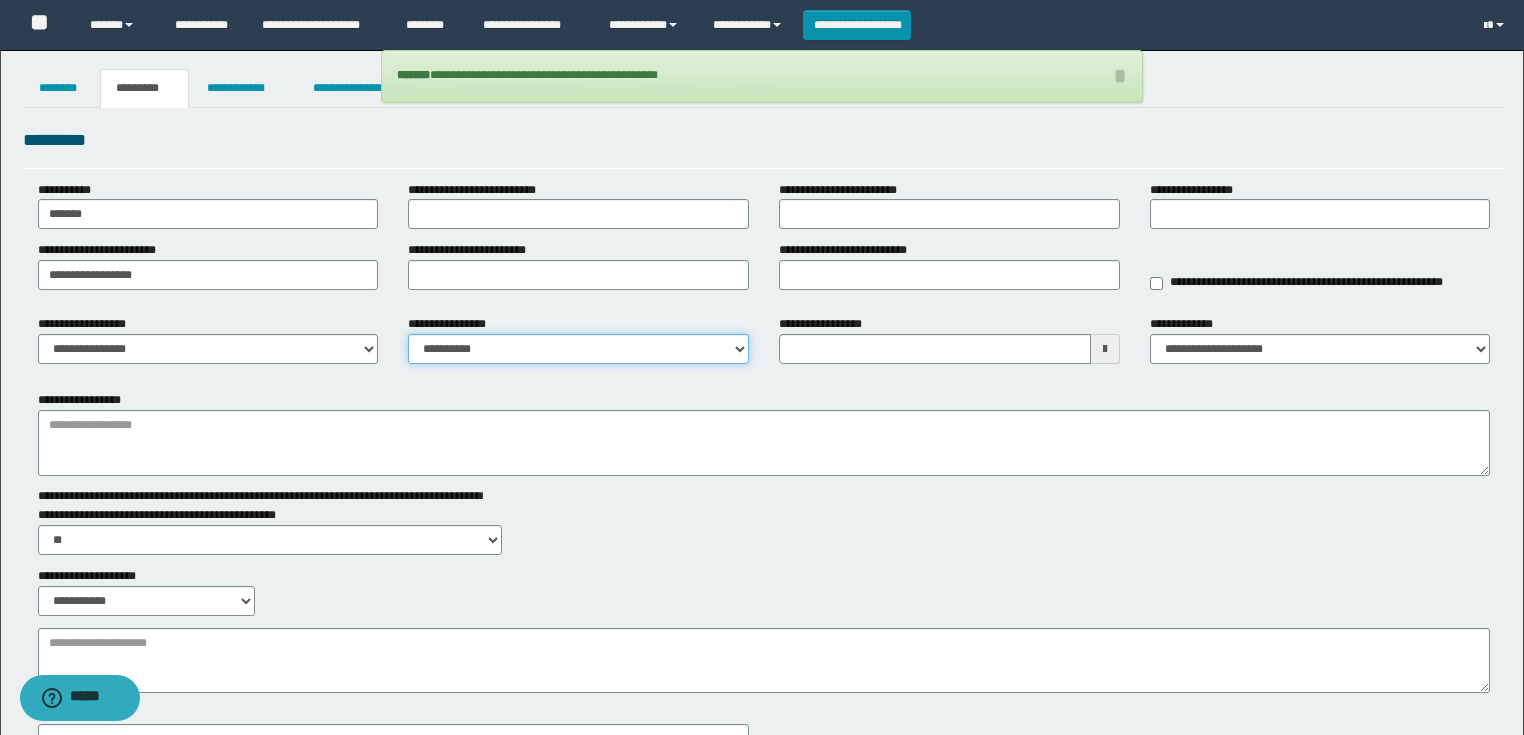 click on "**********" at bounding box center [578, 349] 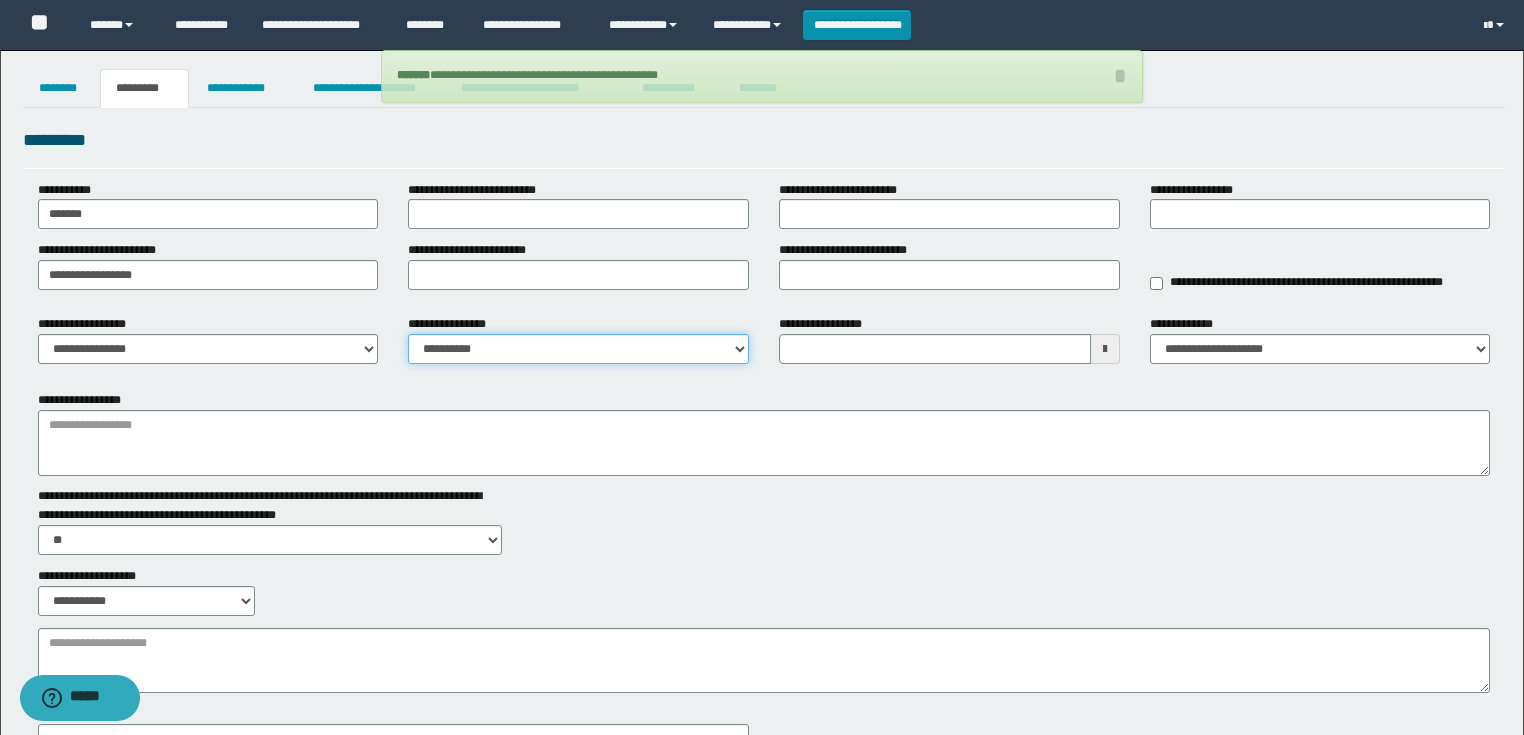 select on "****" 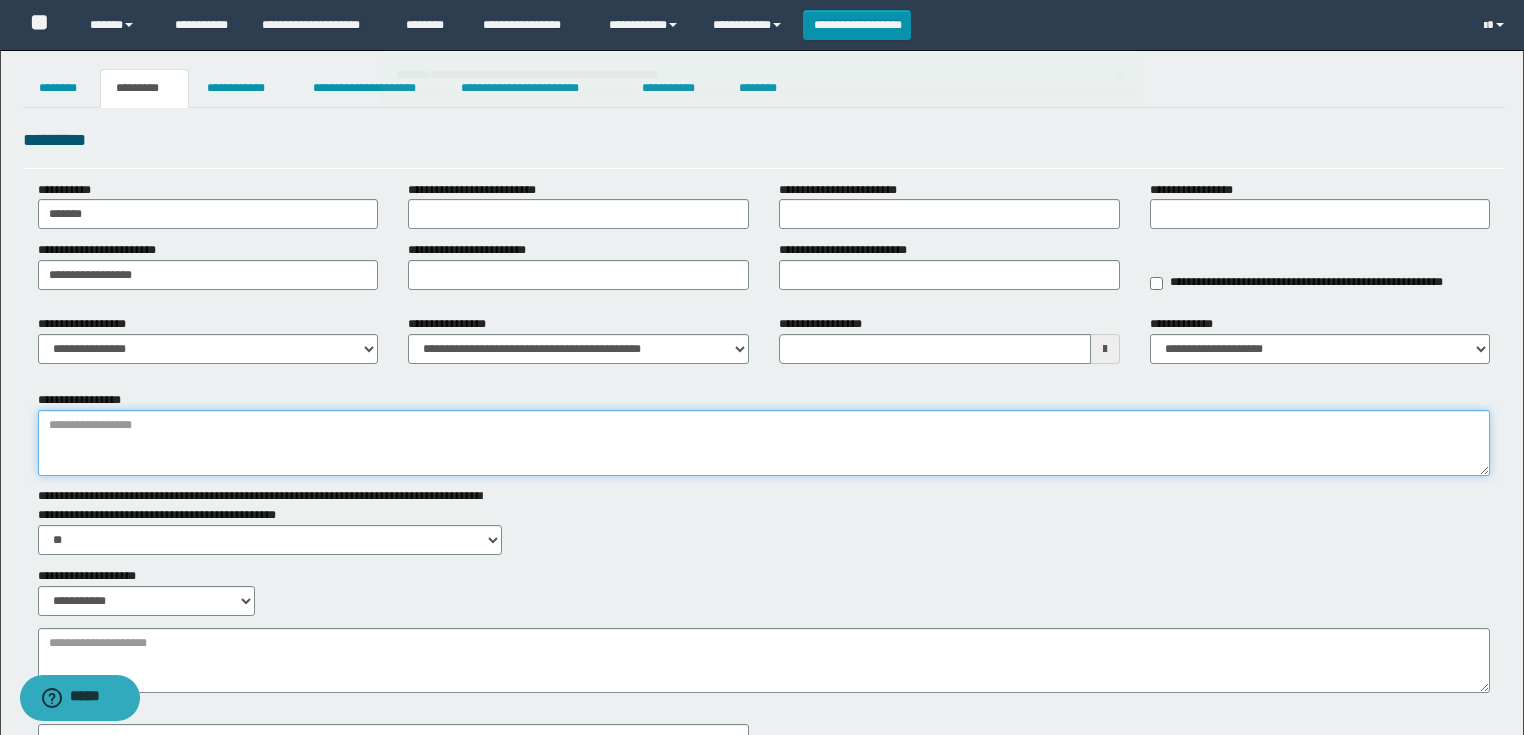 click on "**********" at bounding box center (764, 443) 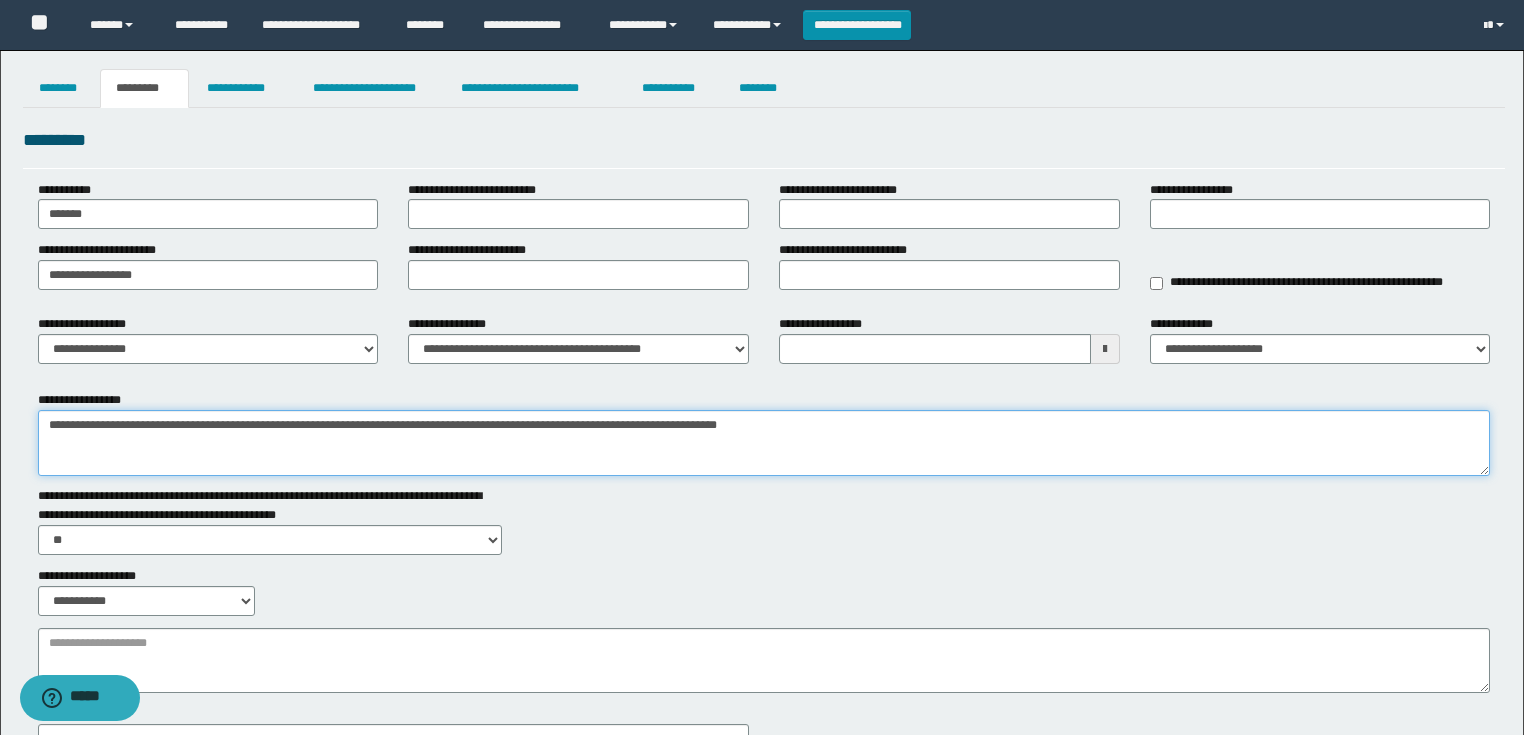 click on "**********" at bounding box center [764, 443] 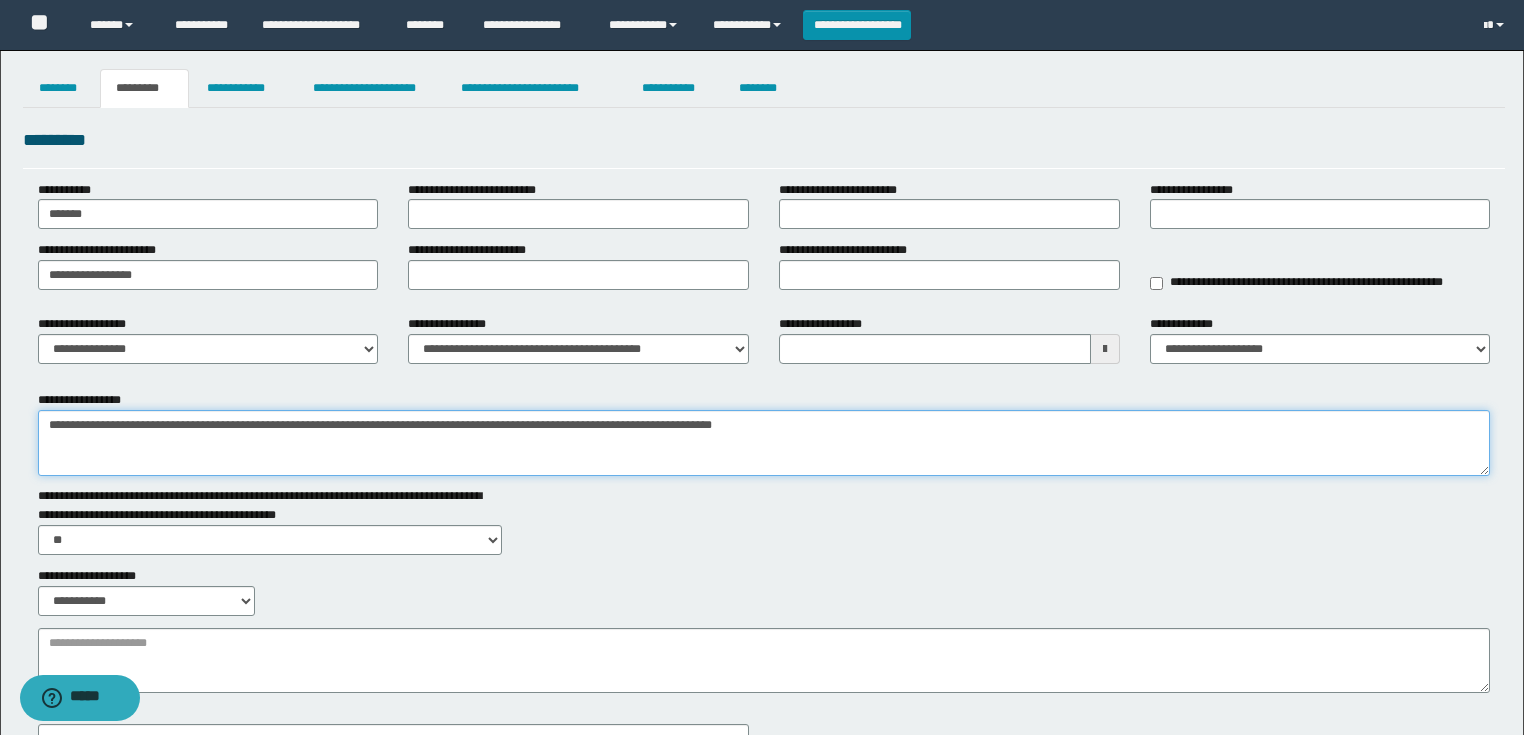 click on "**********" at bounding box center (764, 443) 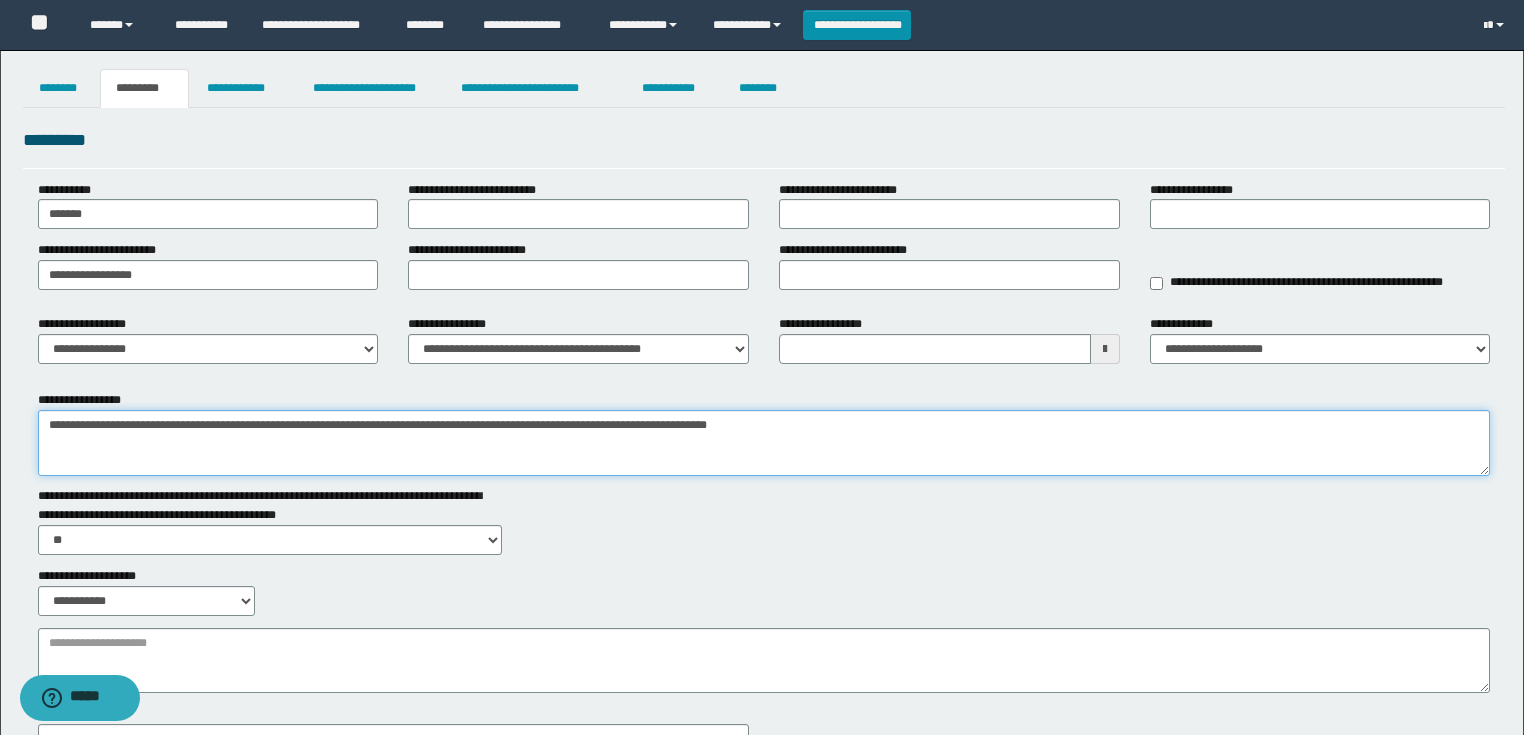 click on "**********" at bounding box center (764, 443) 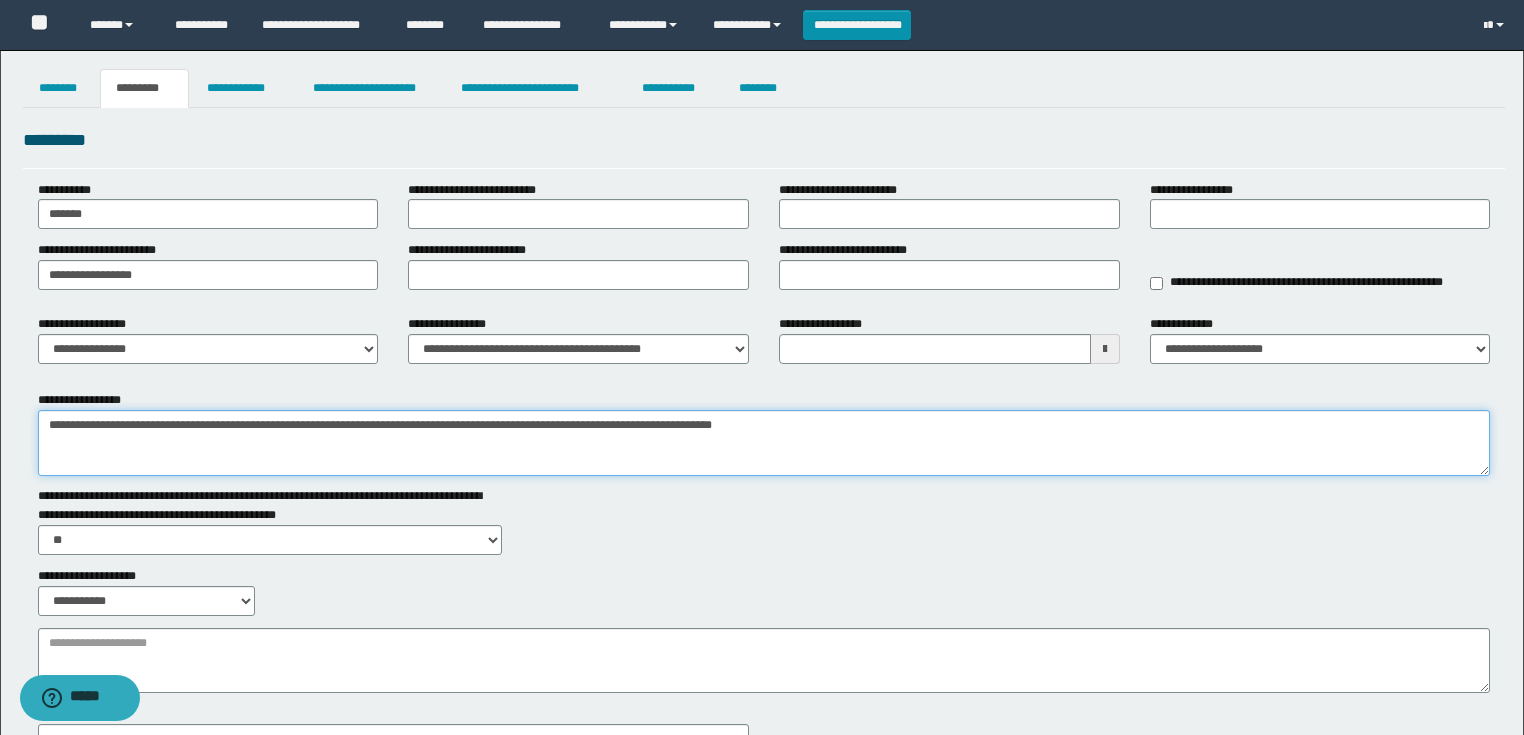click on "**********" at bounding box center [764, 443] 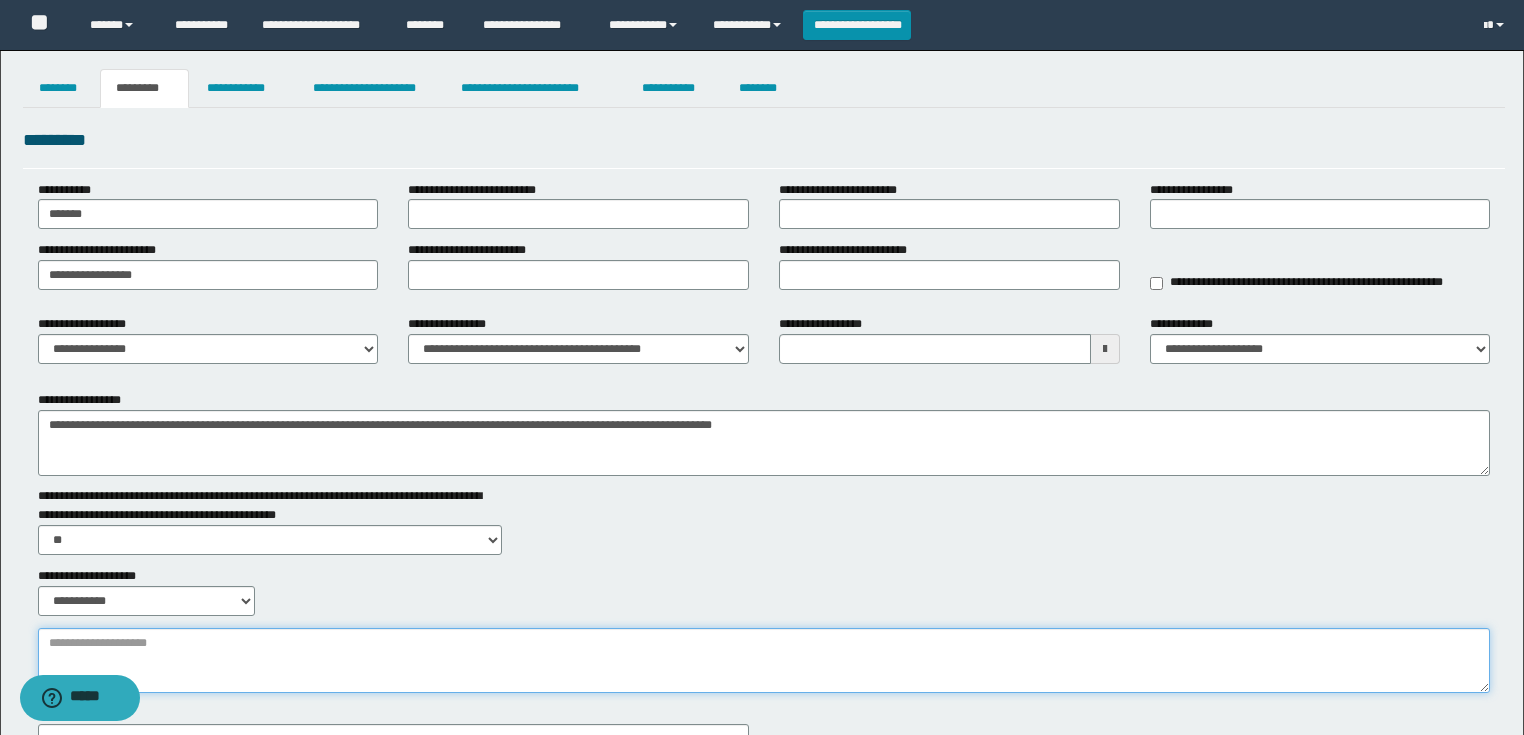click on "**********" at bounding box center (764, 661) 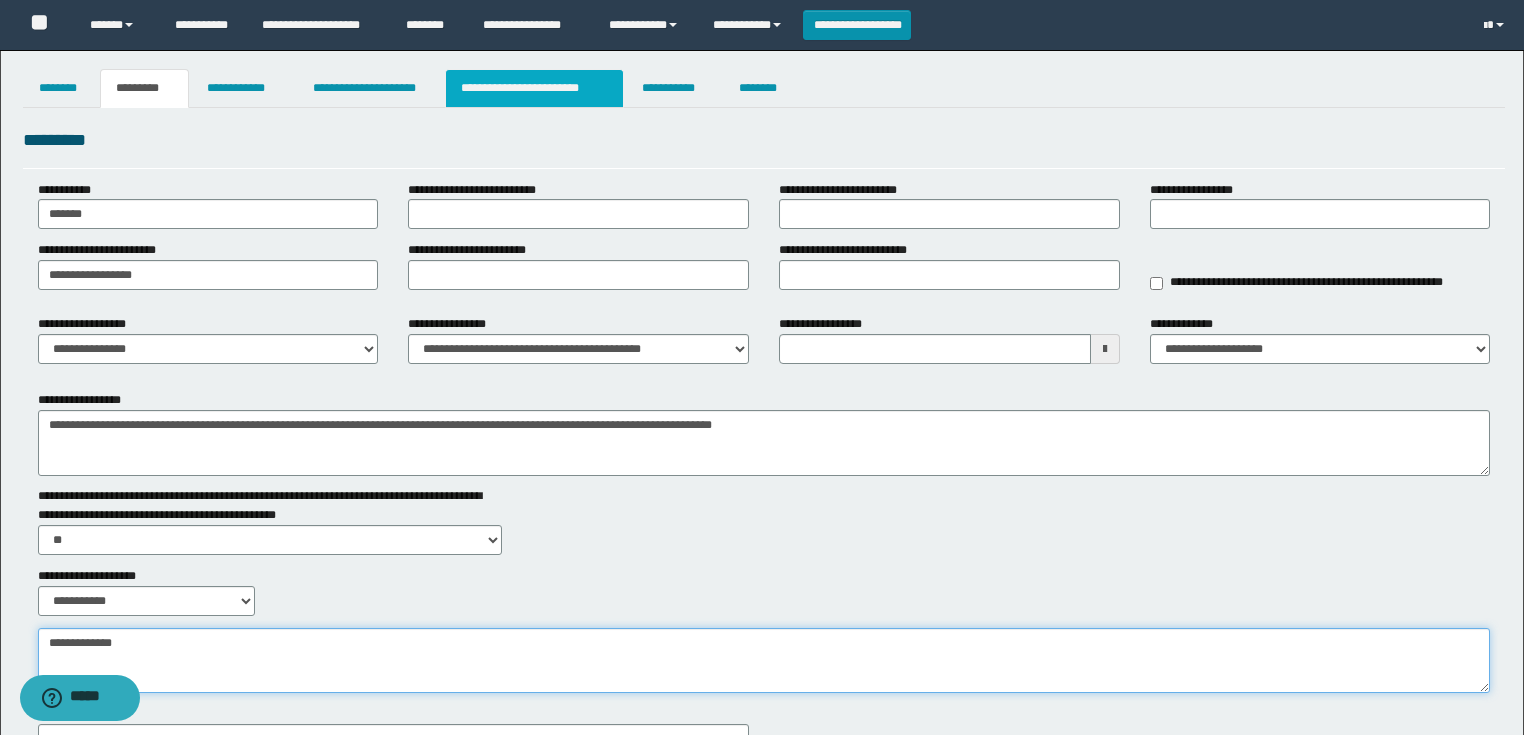 type on "**********" 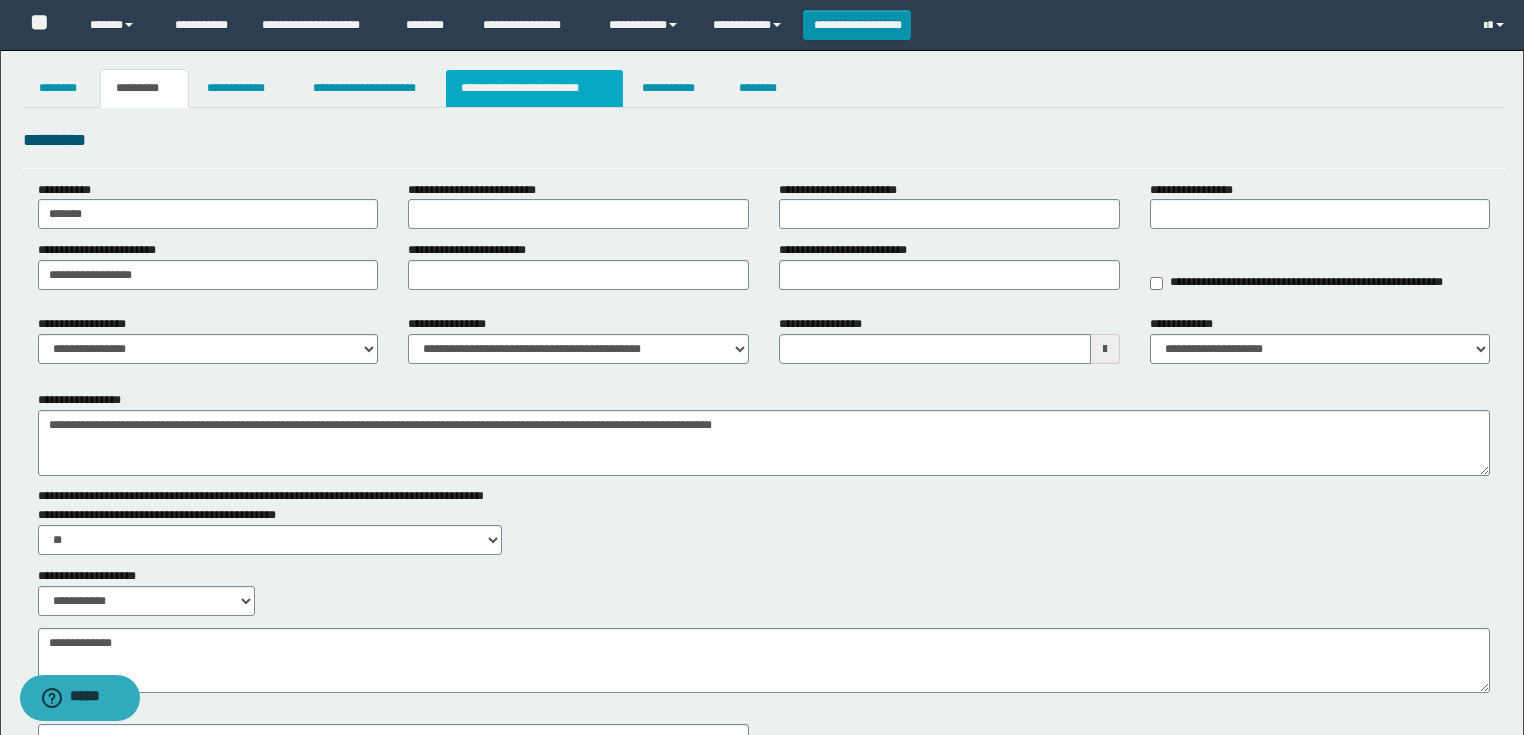 click on "**********" at bounding box center (534, 88) 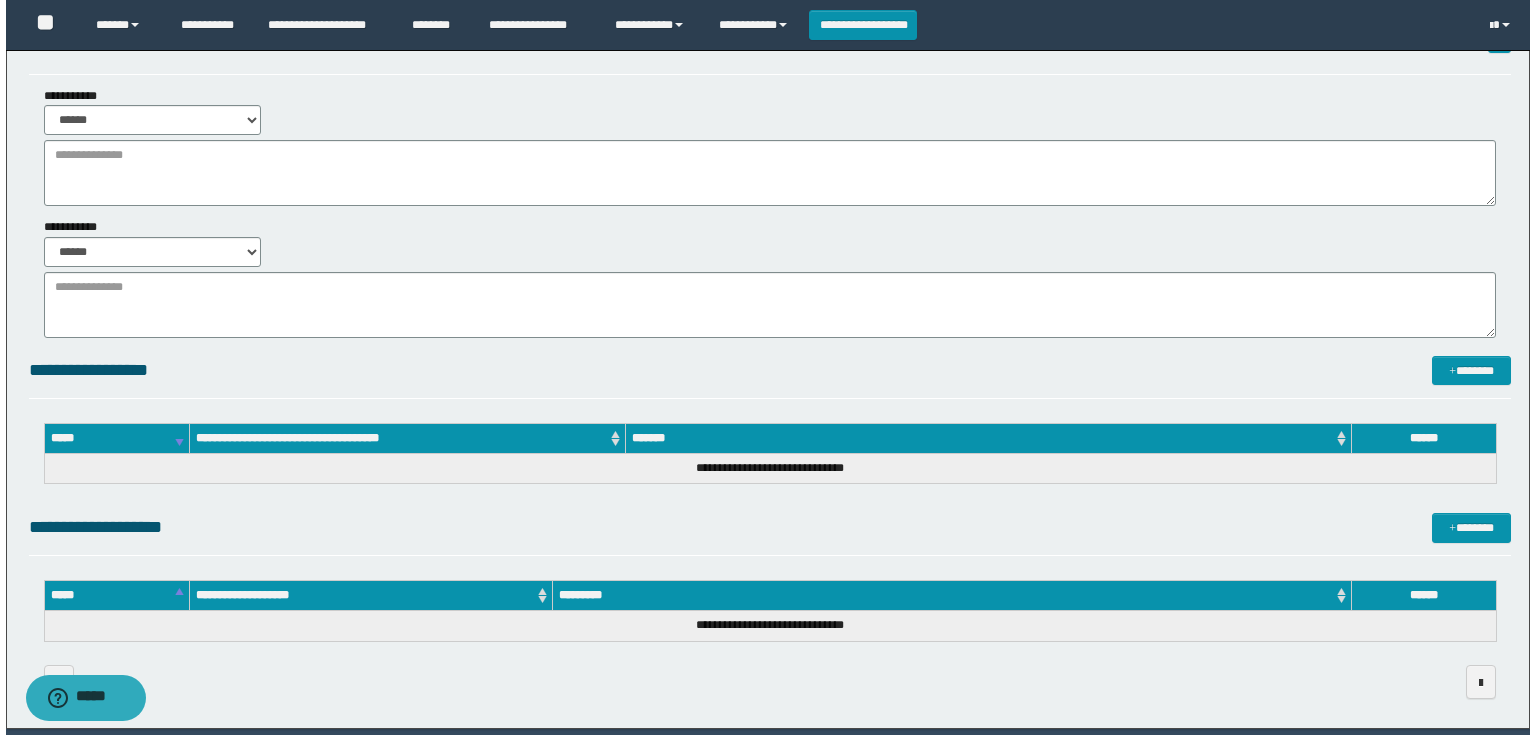 scroll, scrollTop: 165, scrollLeft: 0, axis: vertical 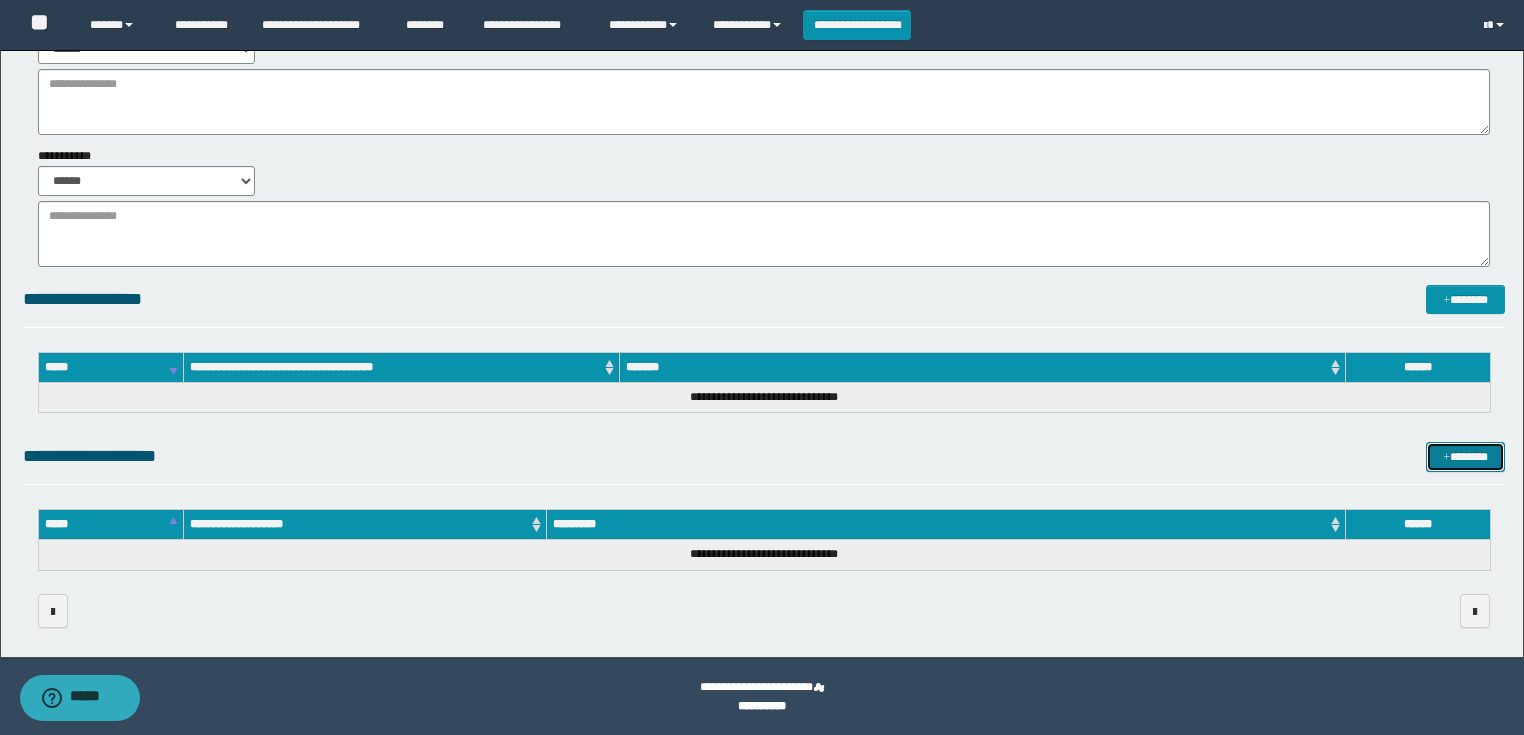 click on "*******" at bounding box center (1465, 457) 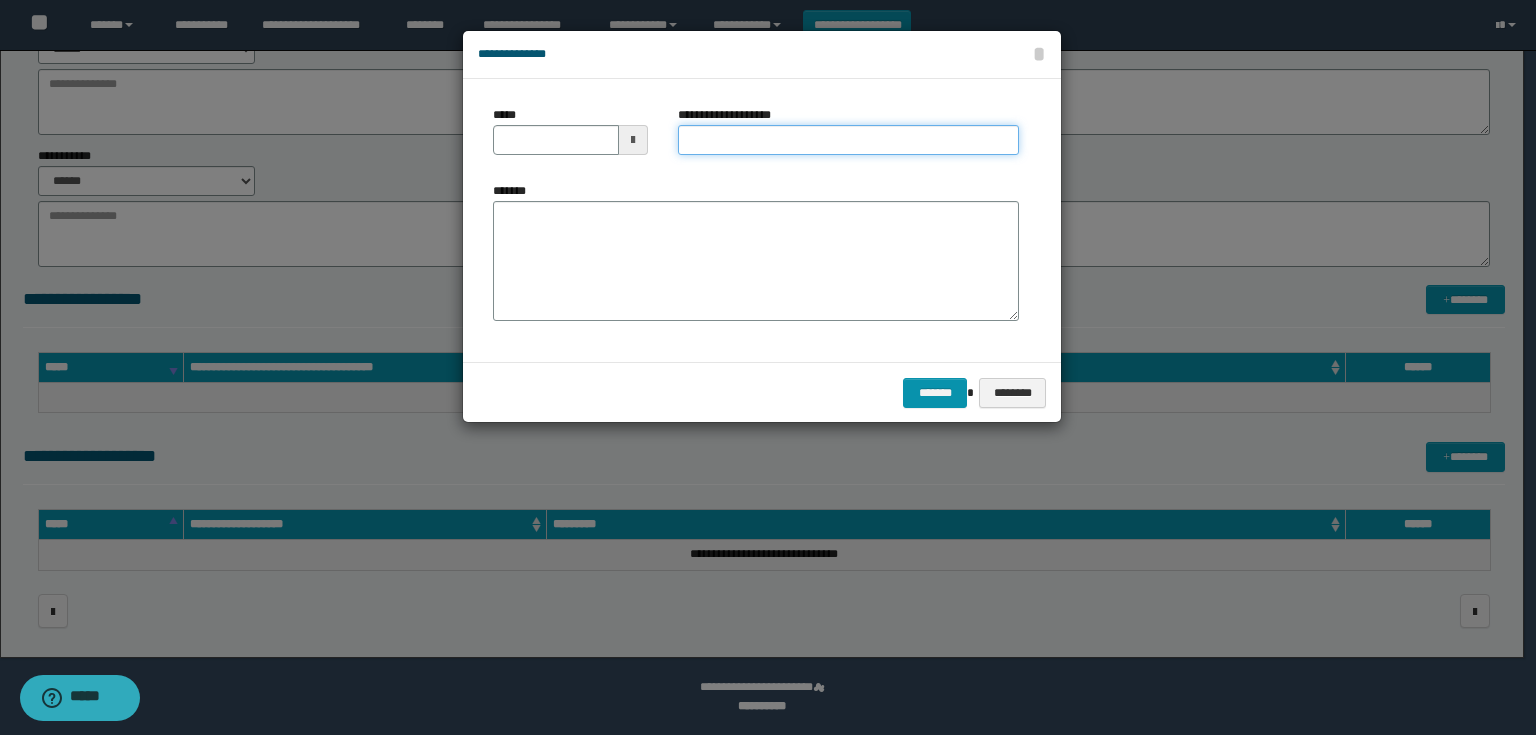 click on "**********" at bounding box center (848, 140) 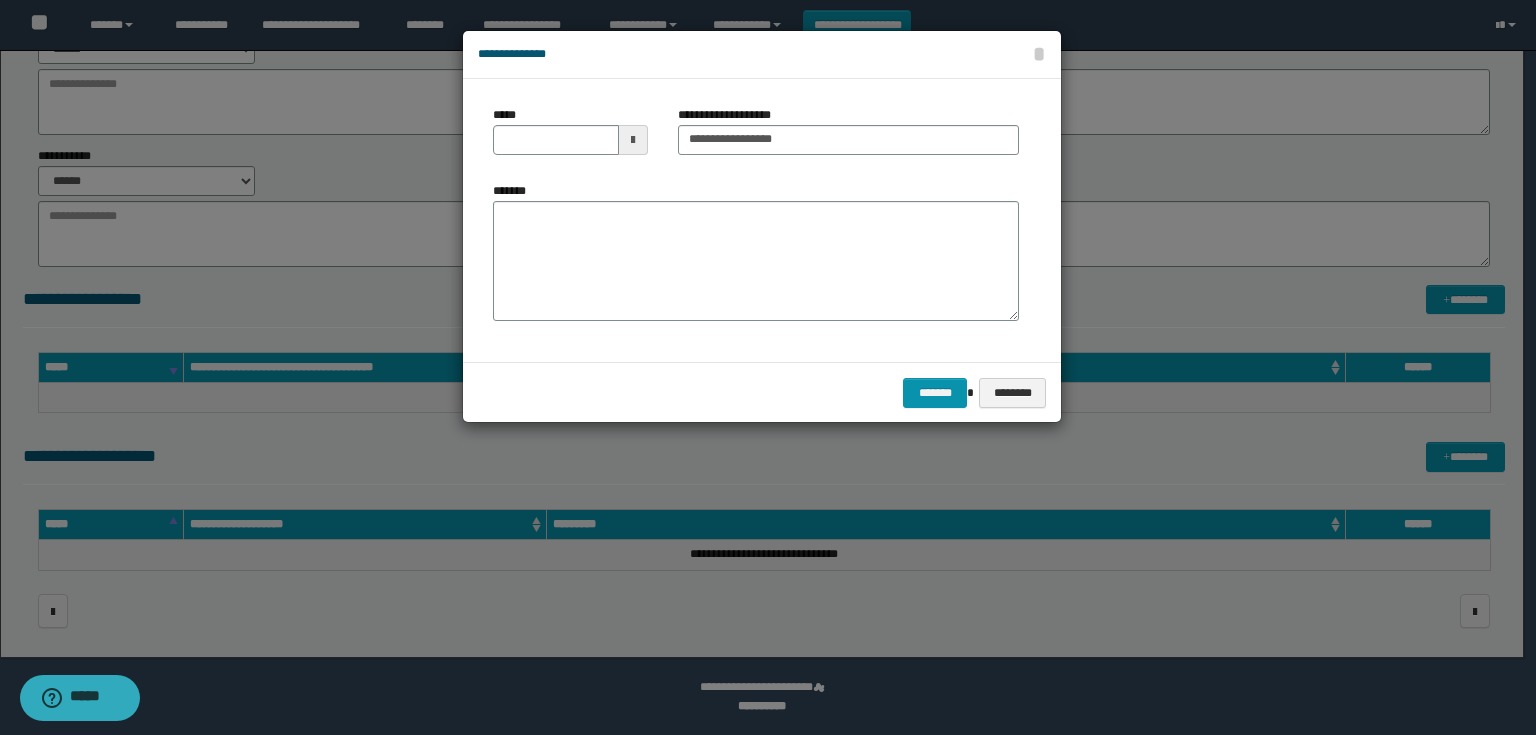 click at bounding box center [633, 140] 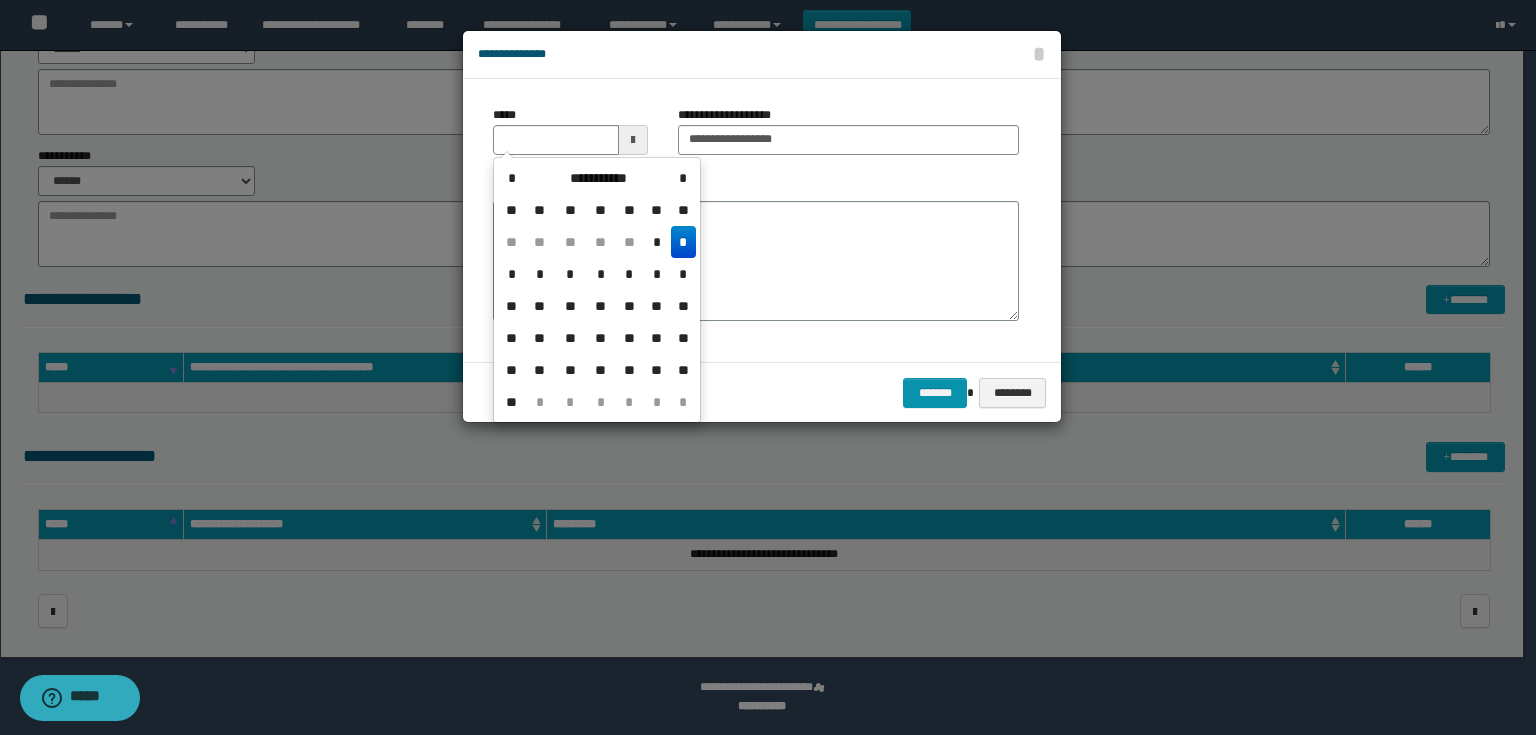 click on "*" at bounding box center (683, 242) 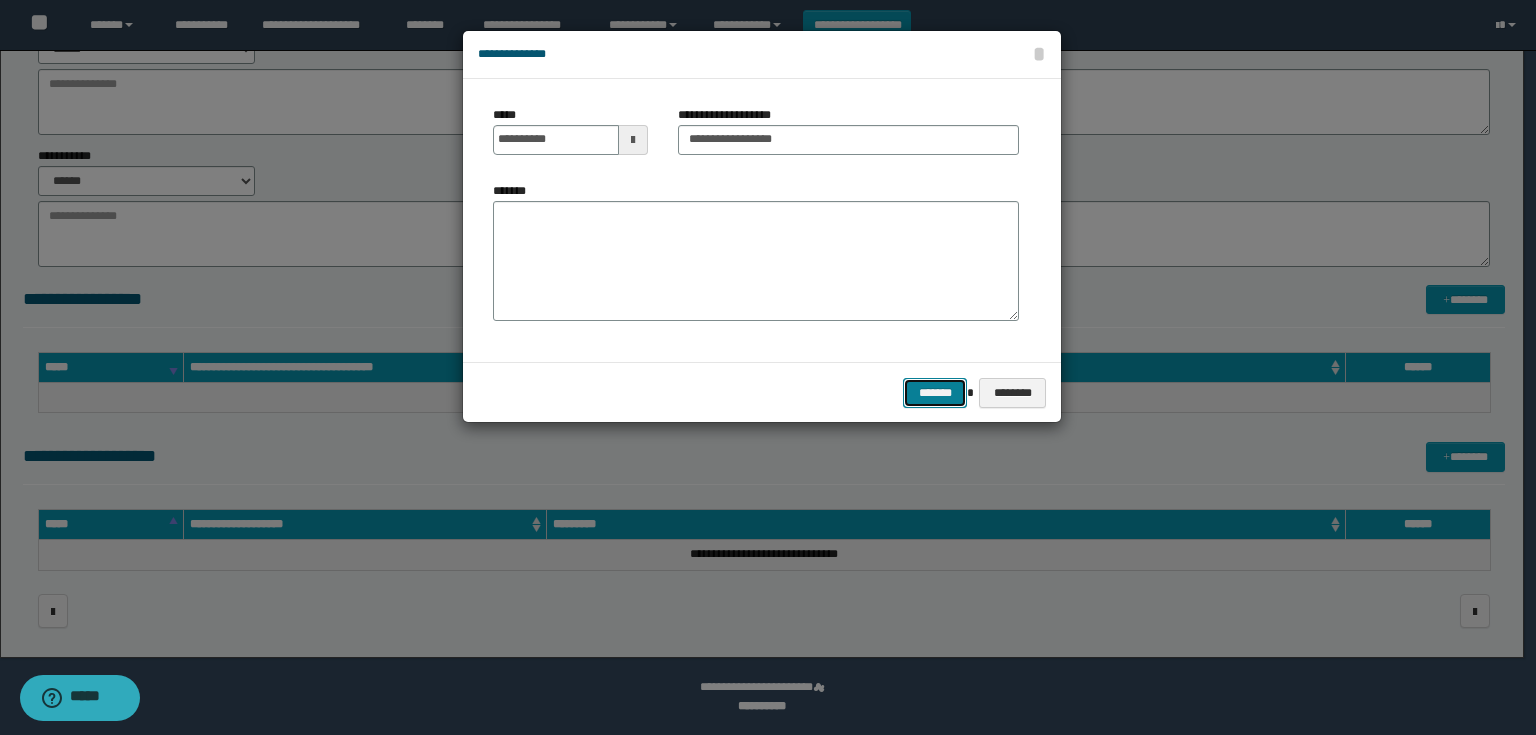 click on "*******" at bounding box center (935, 393) 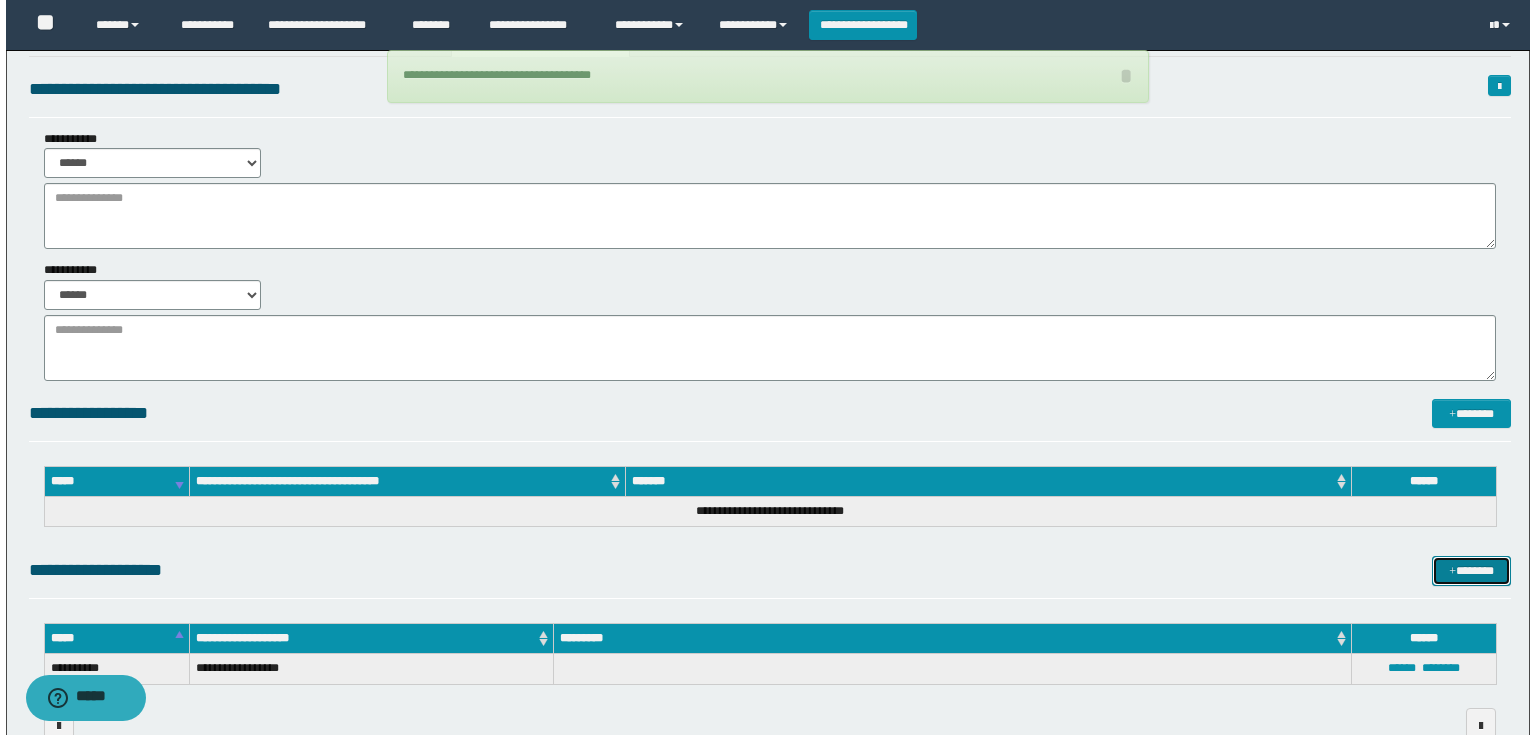scroll, scrollTop: 0, scrollLeft: 0, axis: both 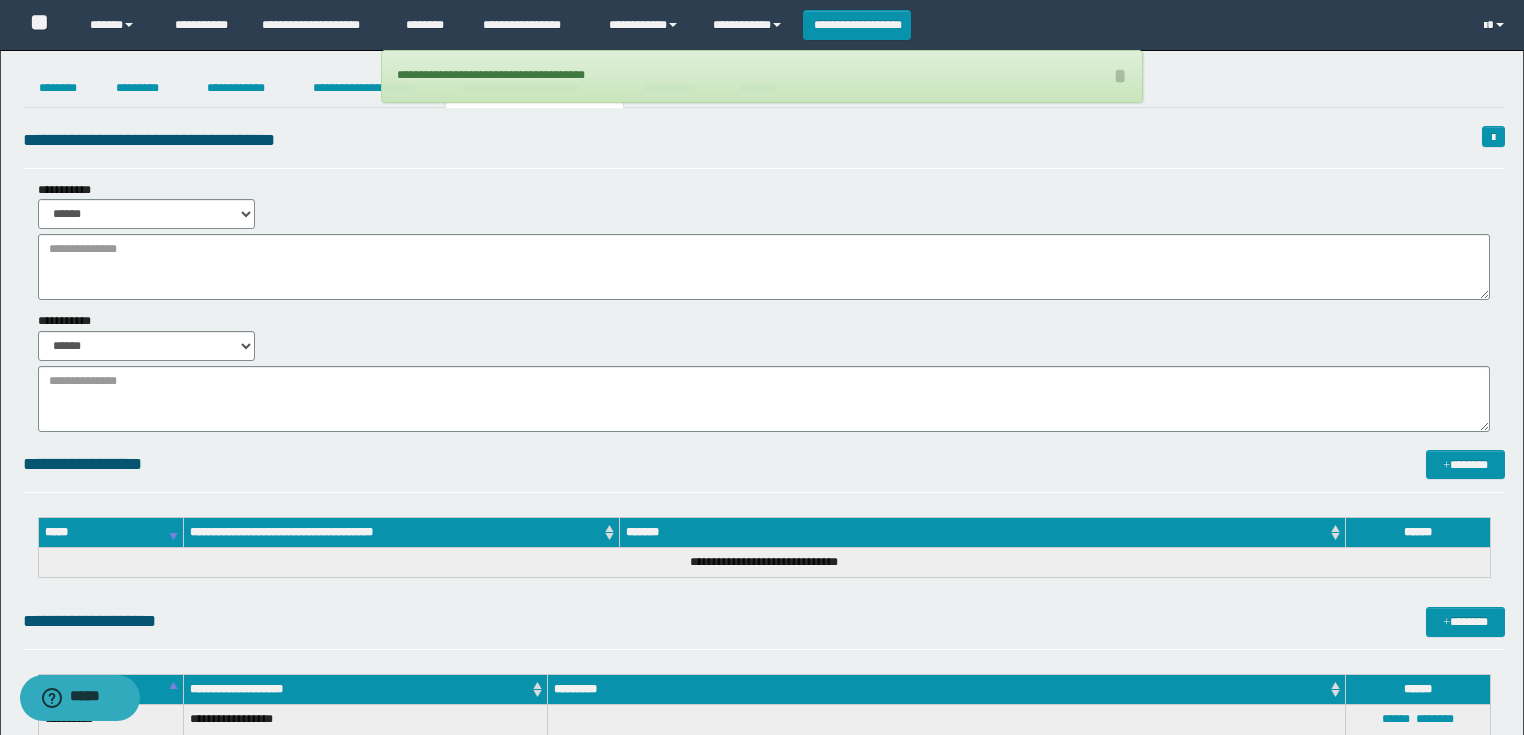 click on "**********" at bounding box center (762, 436) 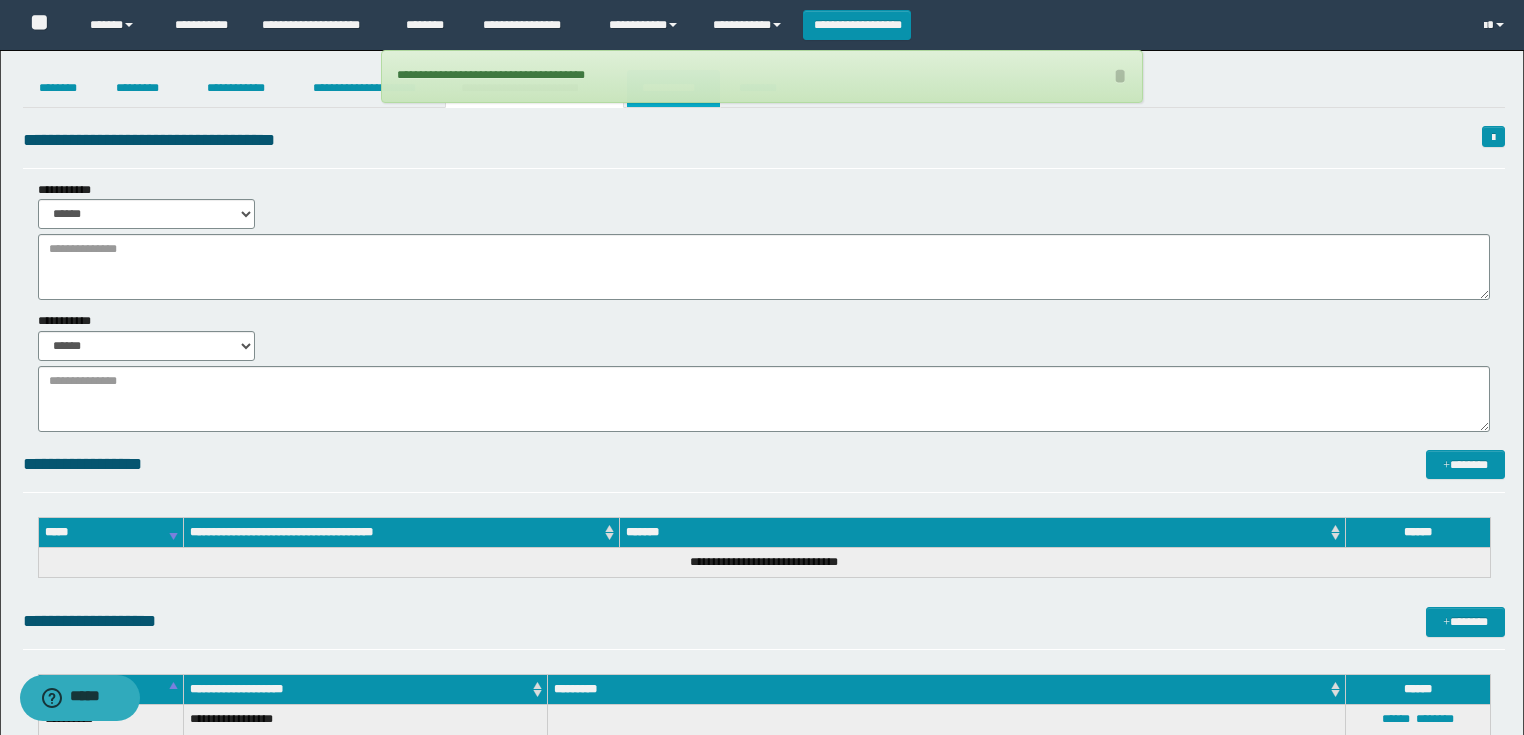 click on "**********" at bounding box center (673, 88) 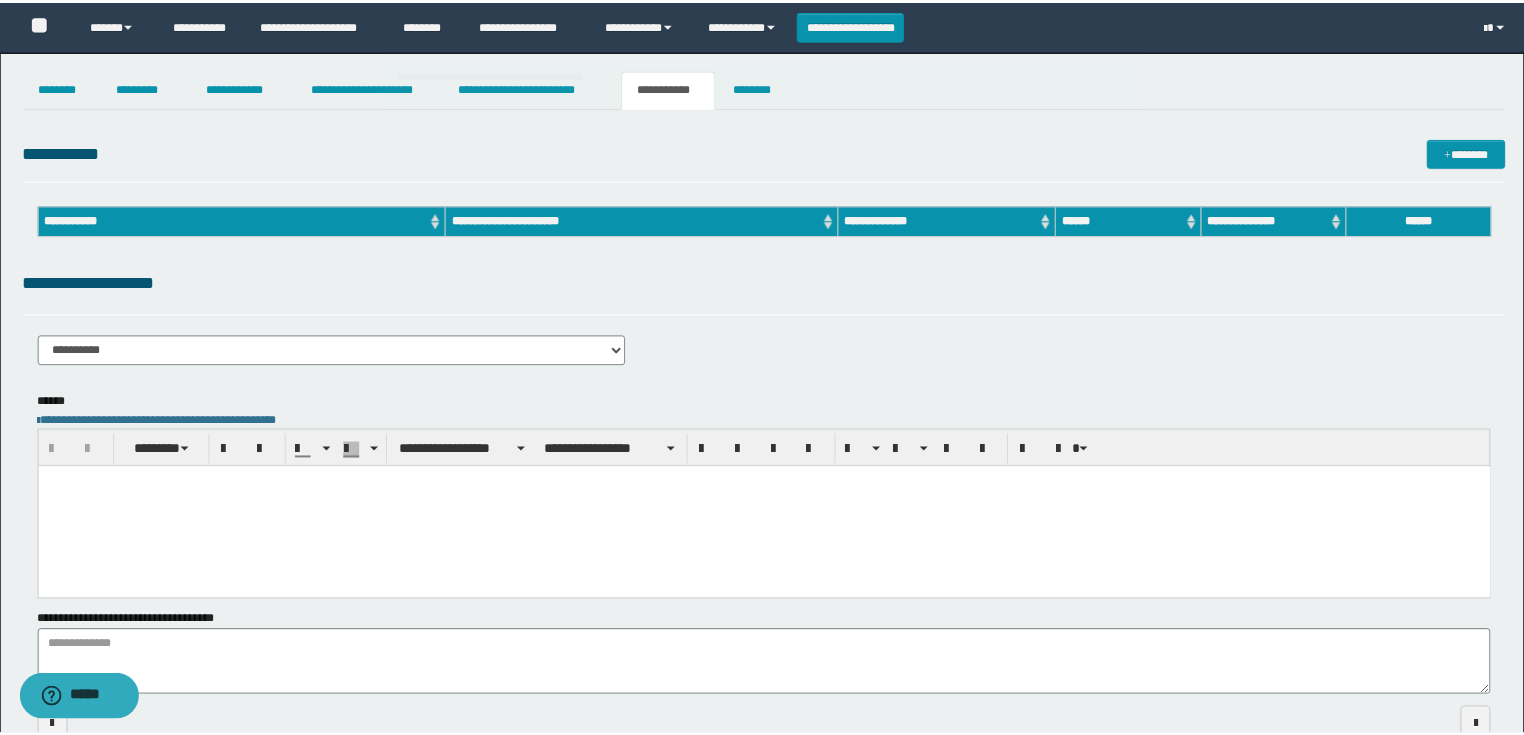 scroll, scrollTop: 0, scrollLeft: 0, axis: both 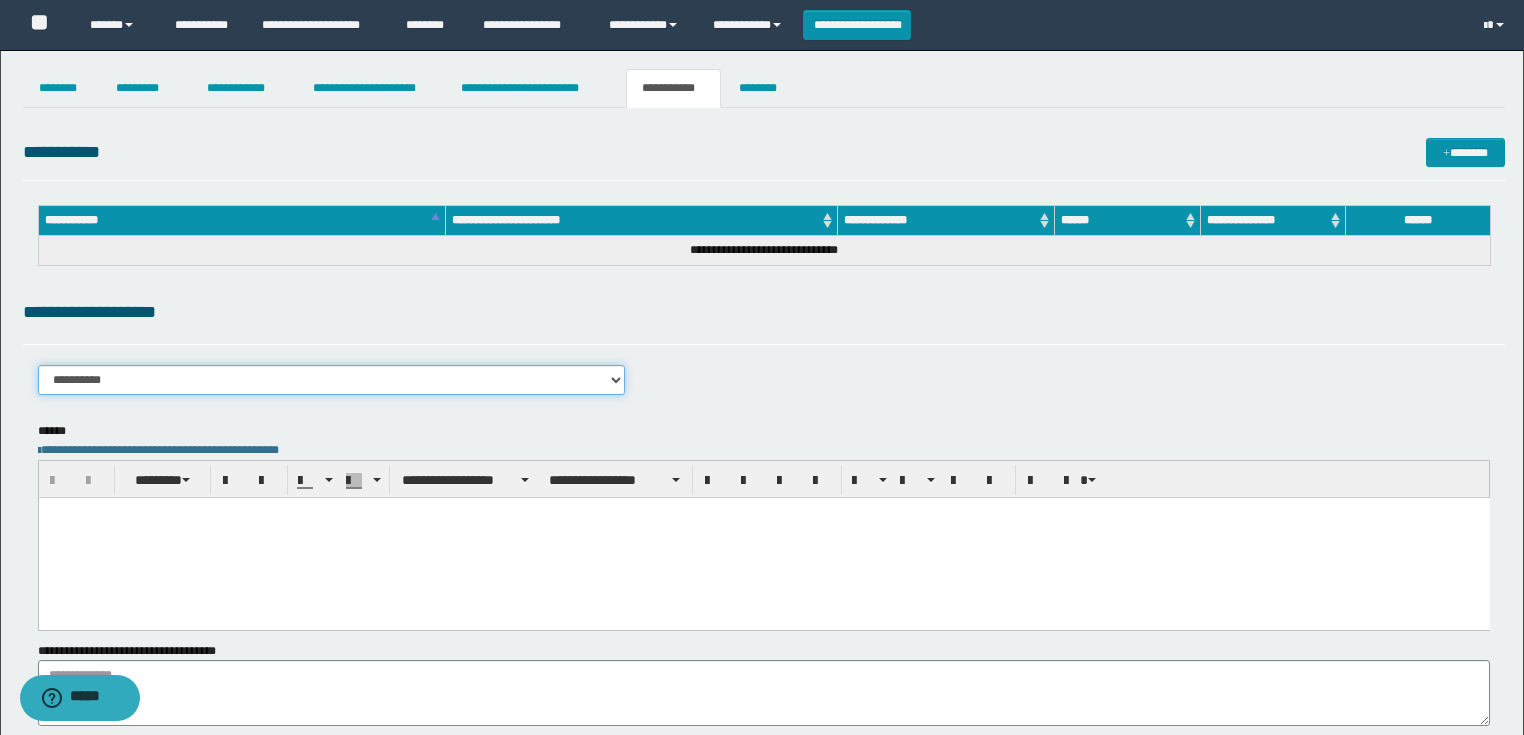 click on "**********" at bounding box center (332, 380) 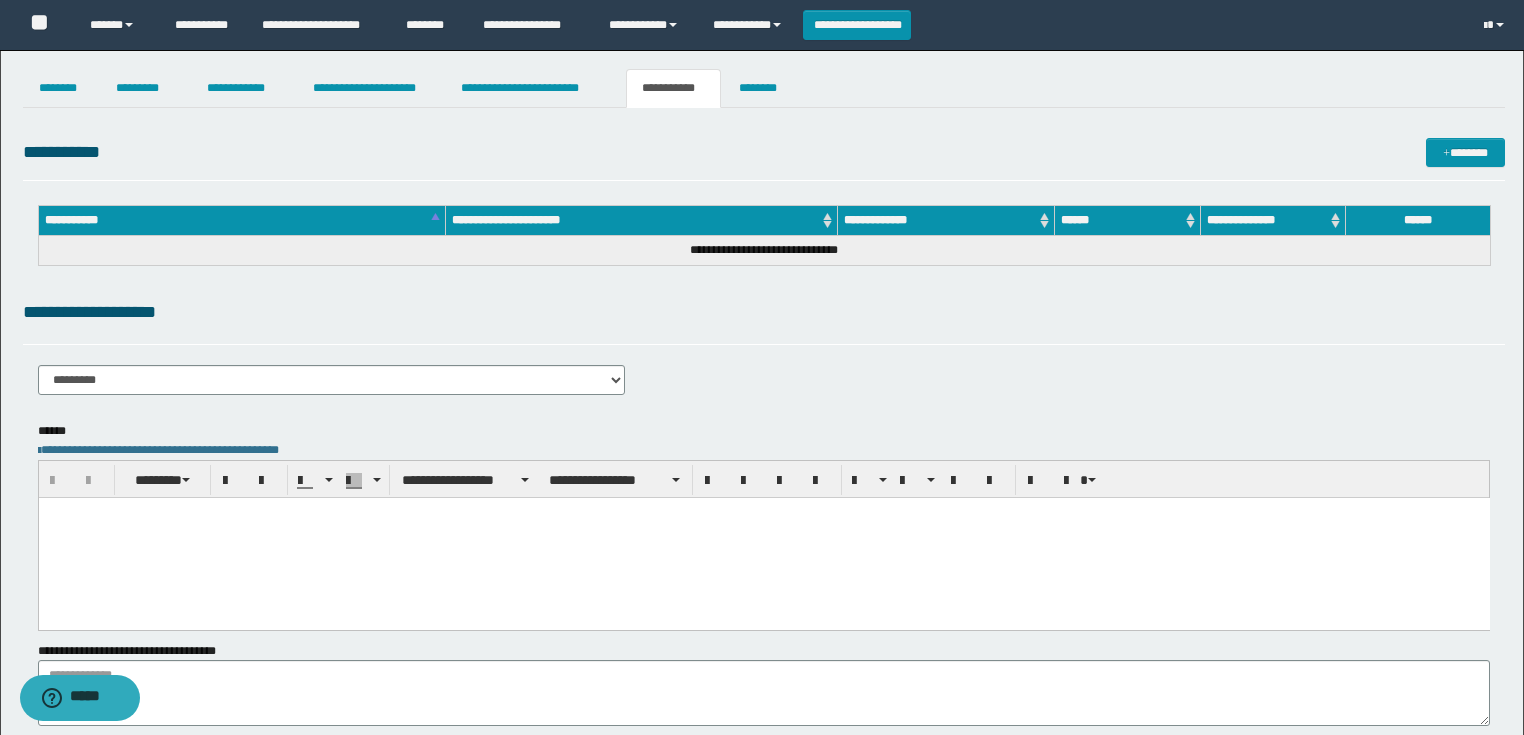 click at bounding box center (763, 537) 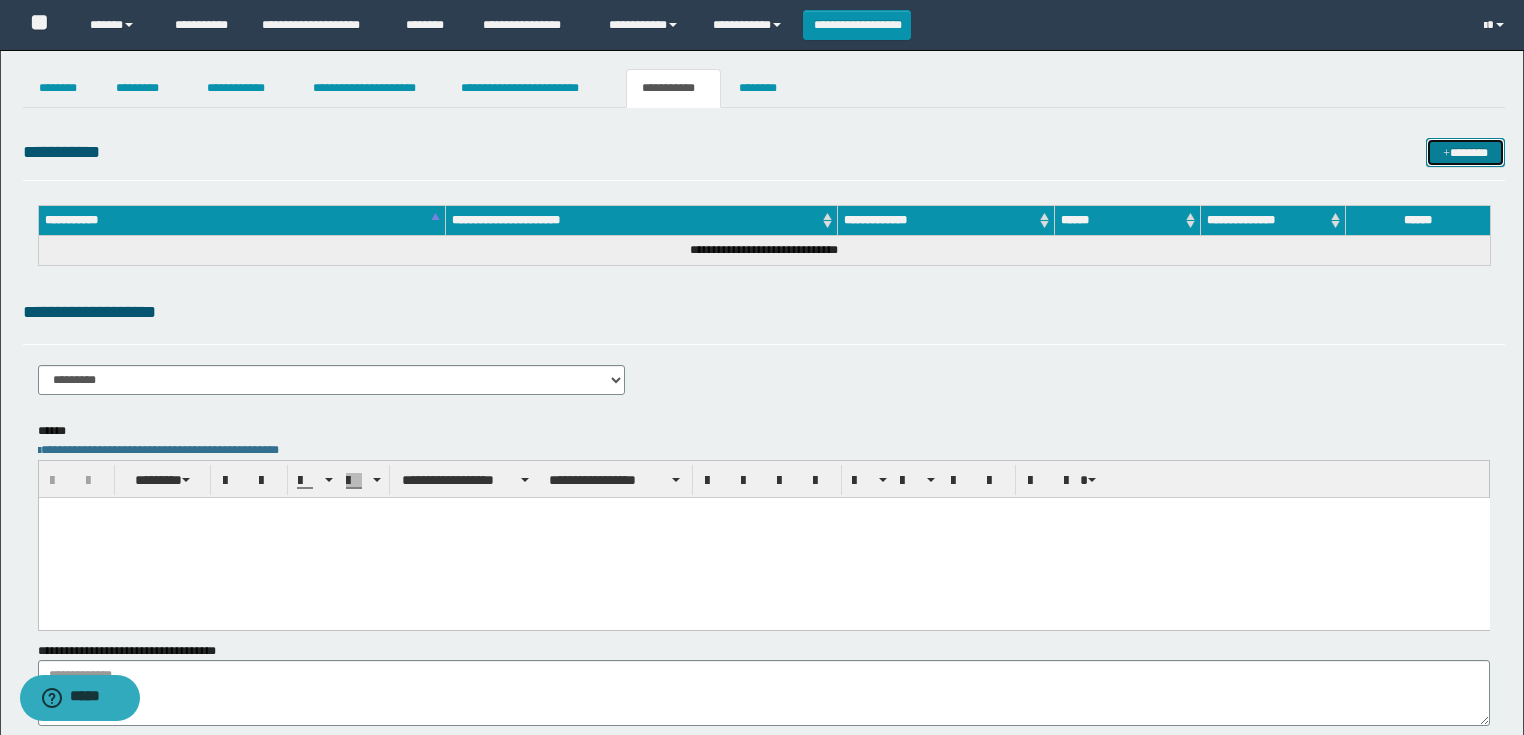 click on "*******" at bounding box center (1465, 153) 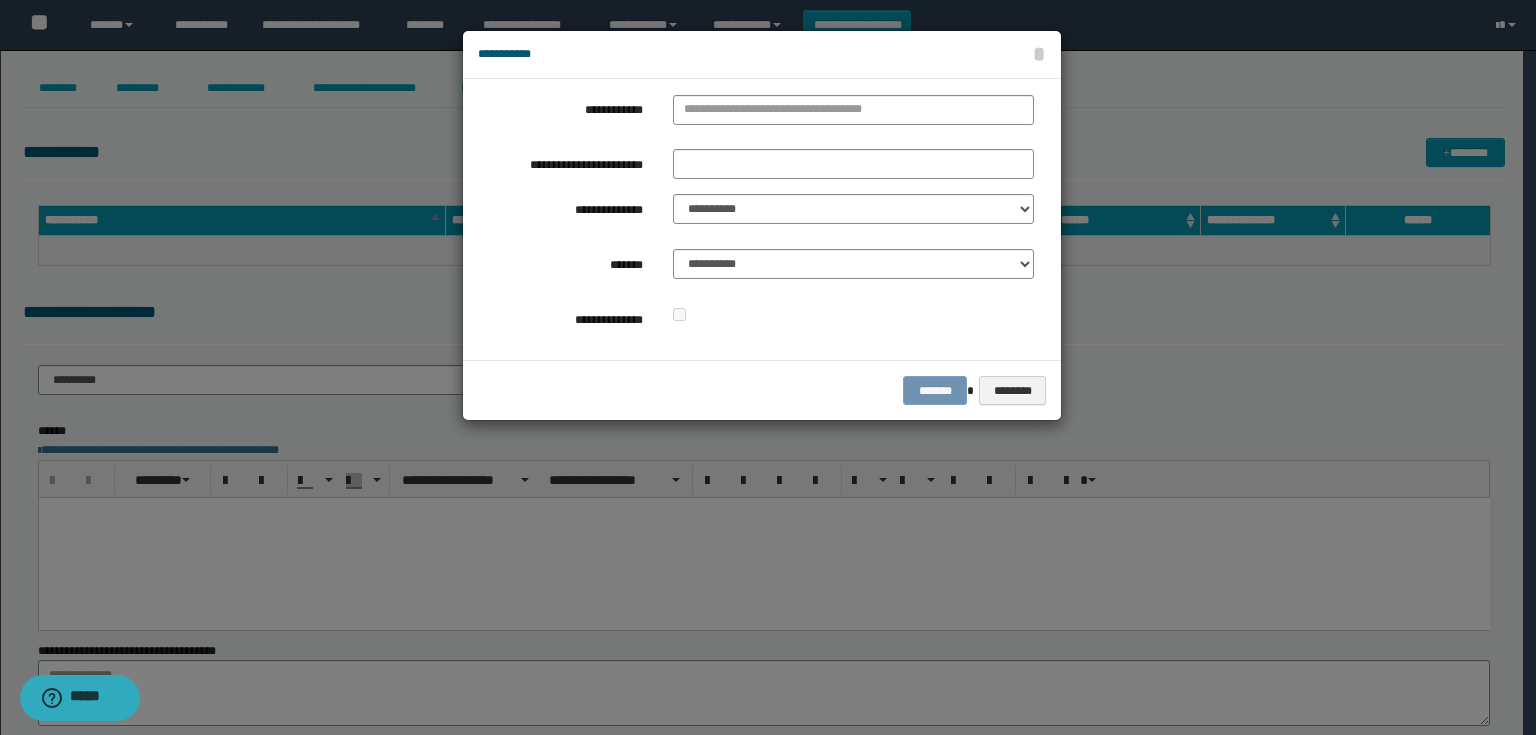 drag, startPoint x: 847, startPoint y: 125, endPoint x: 836, endPoint y: 116, distance: 14.21267 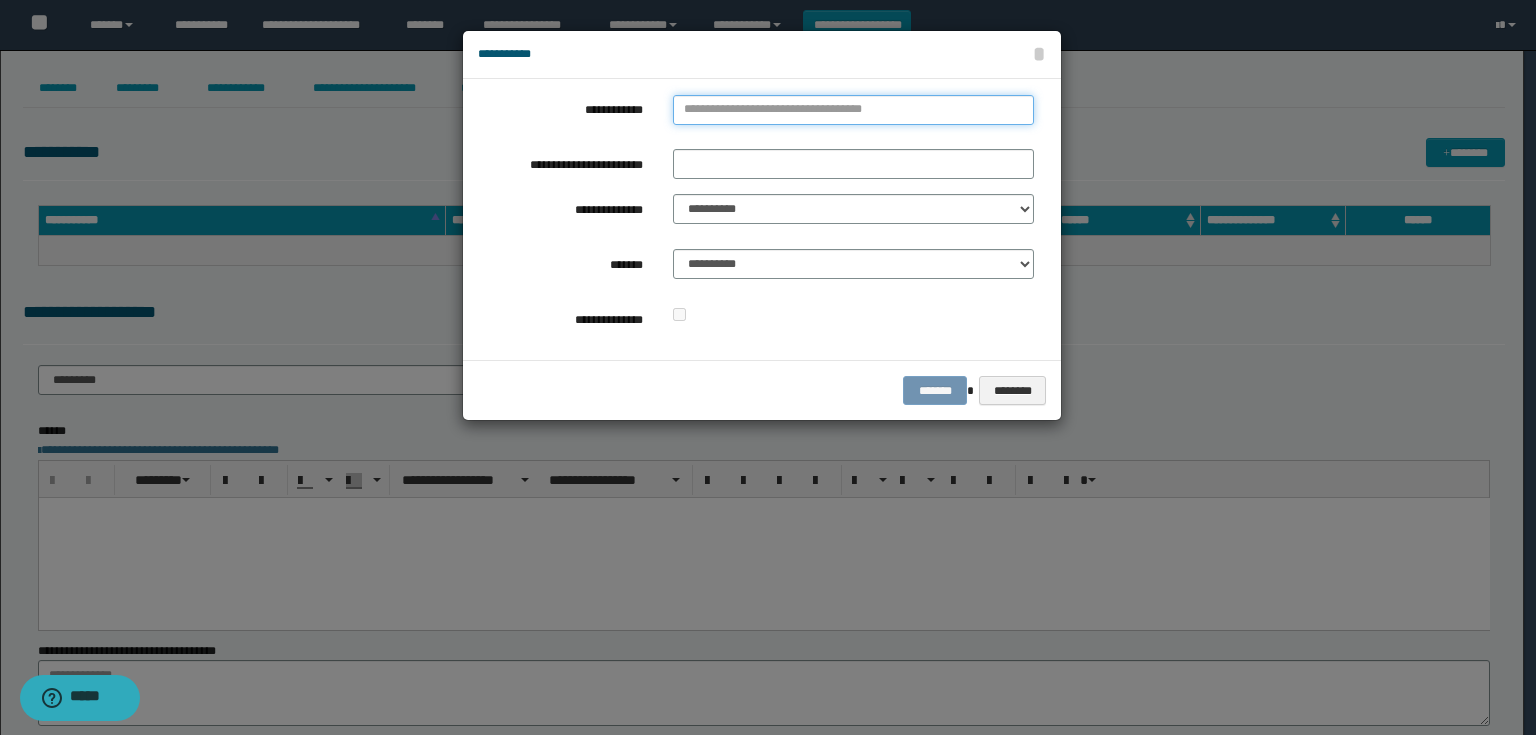 click on "**********" at bounding box center [853, 110] 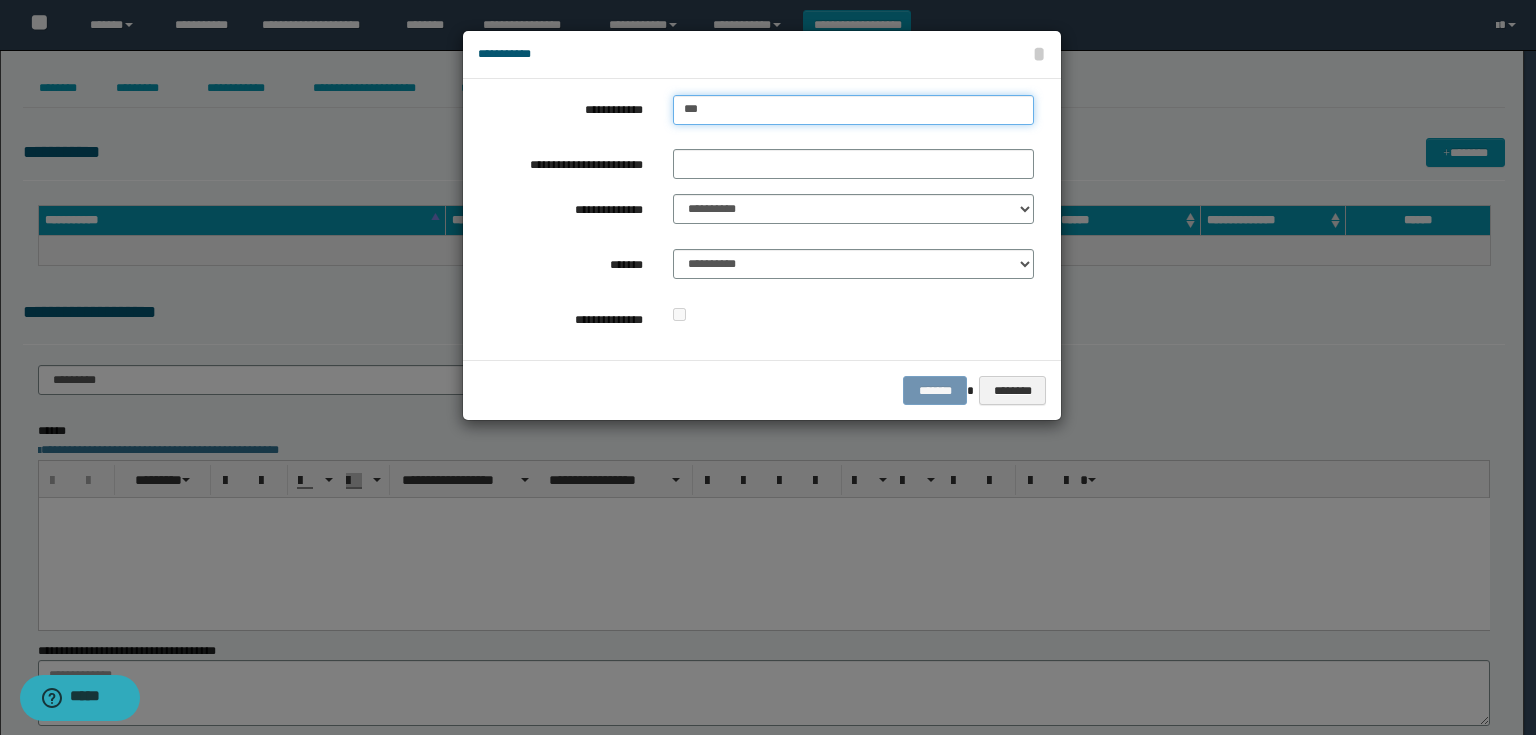 type on "****" 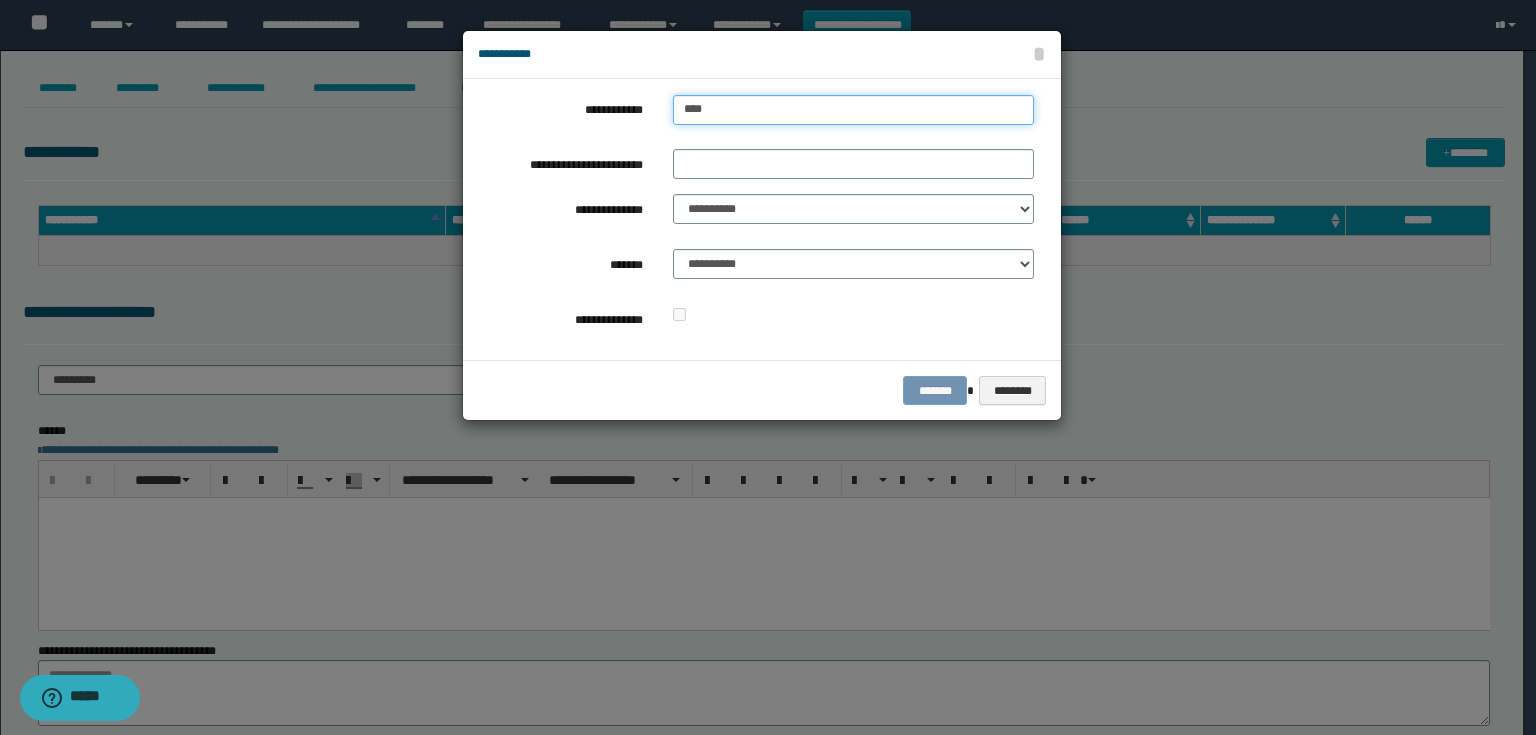 type on "****" 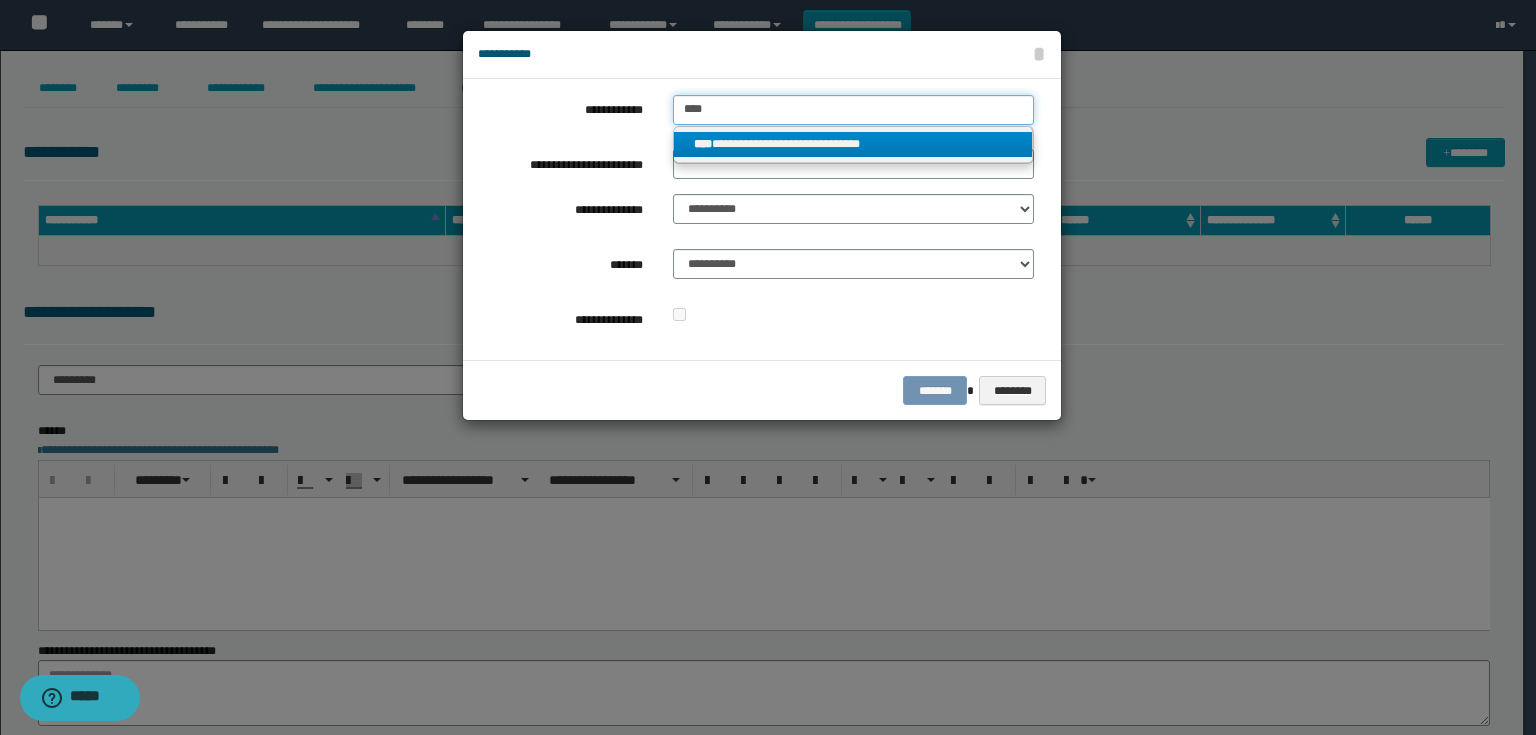 type on "****" 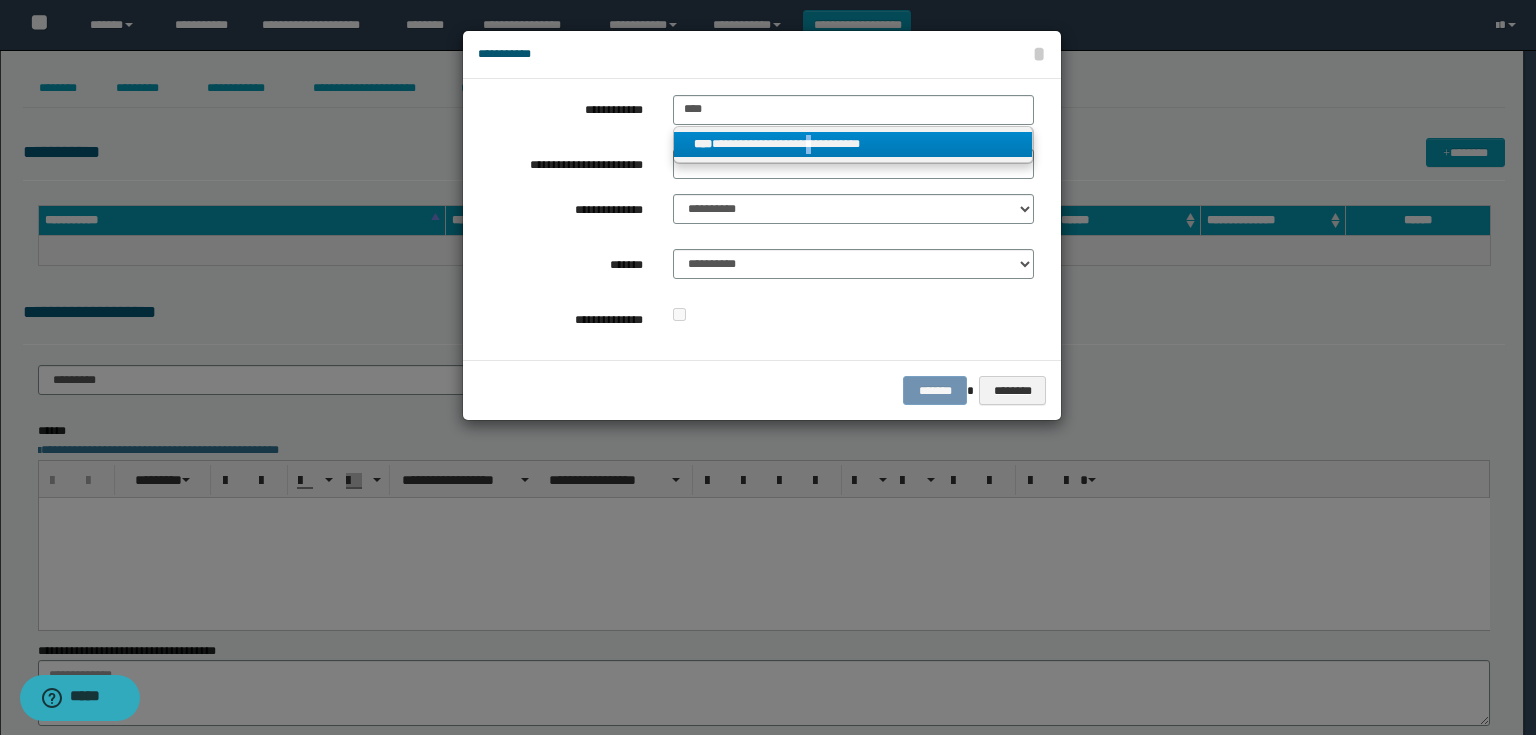 click on "**********" at bounding box center [853, 144] 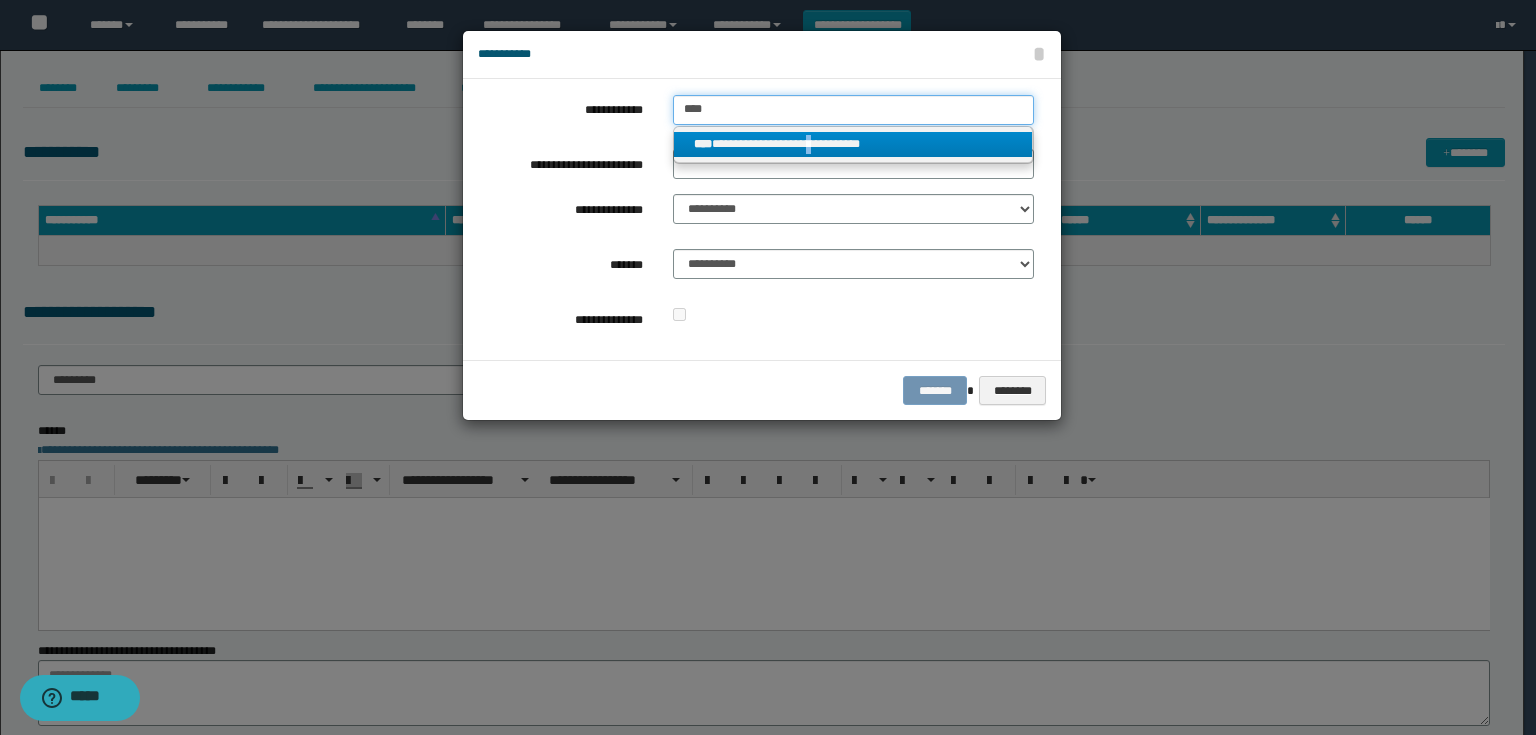 type 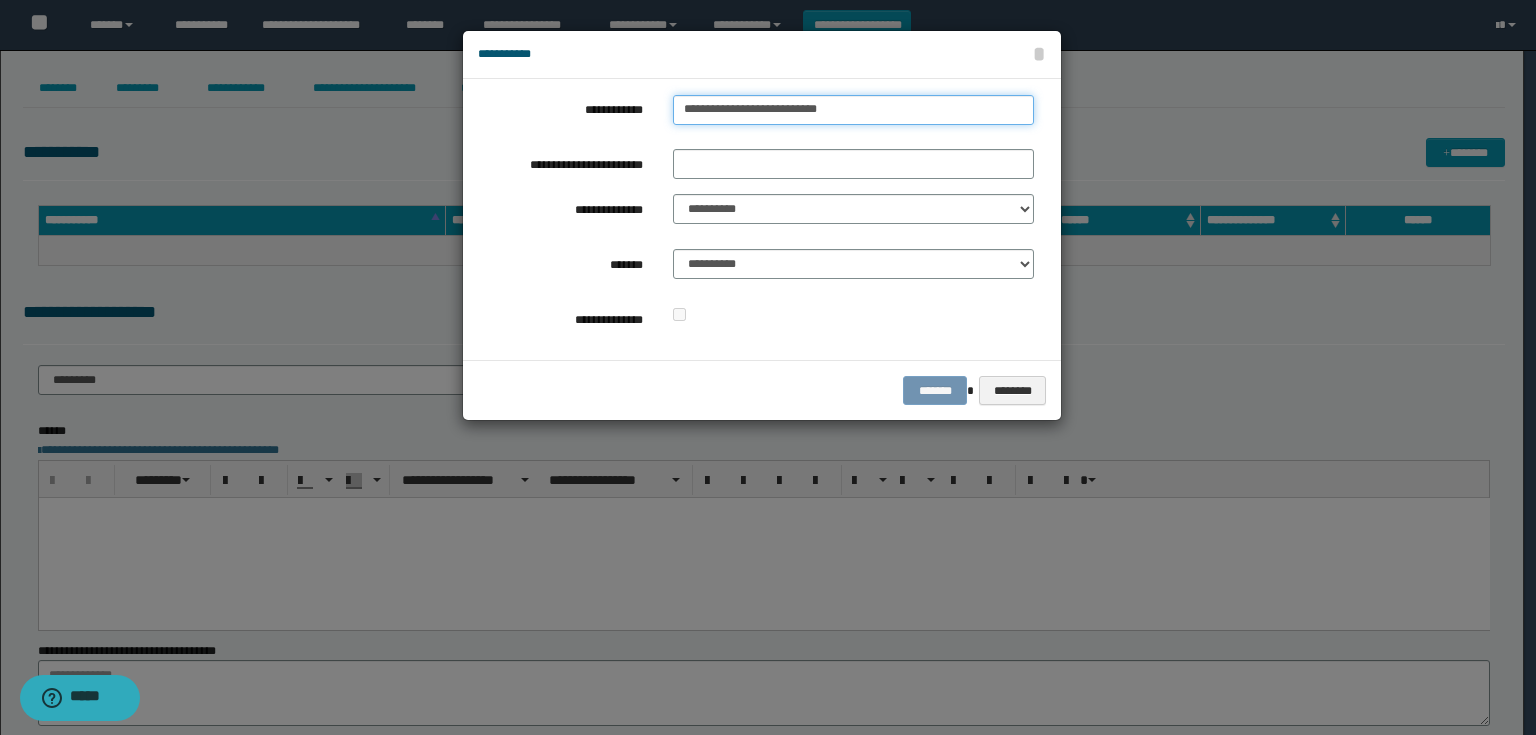 drag, startPoint x: 805, startPoint y: 112, endPoint x: 548, endPoint y: 113, distance: 257.00195 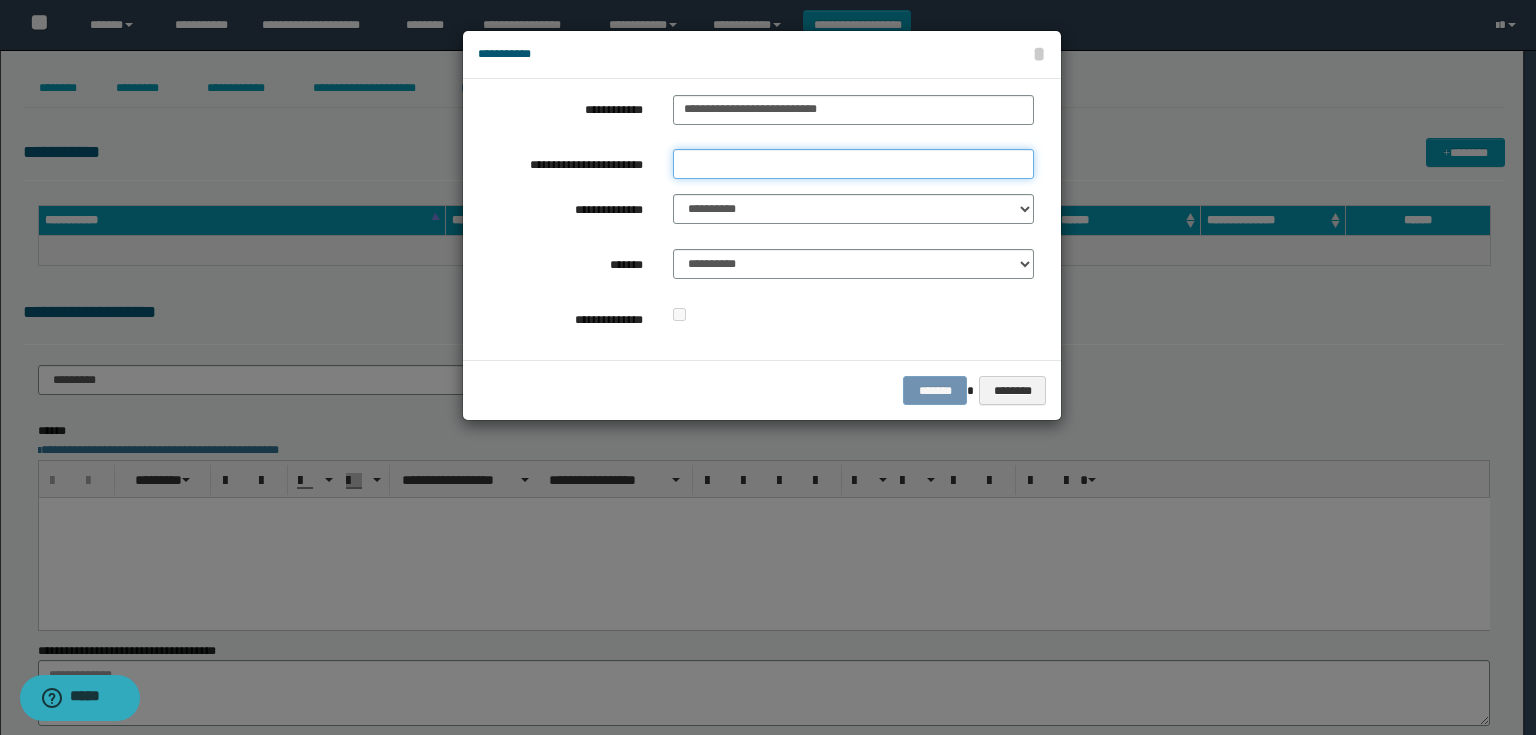 click on "**********" at bounding box center (853, 164) 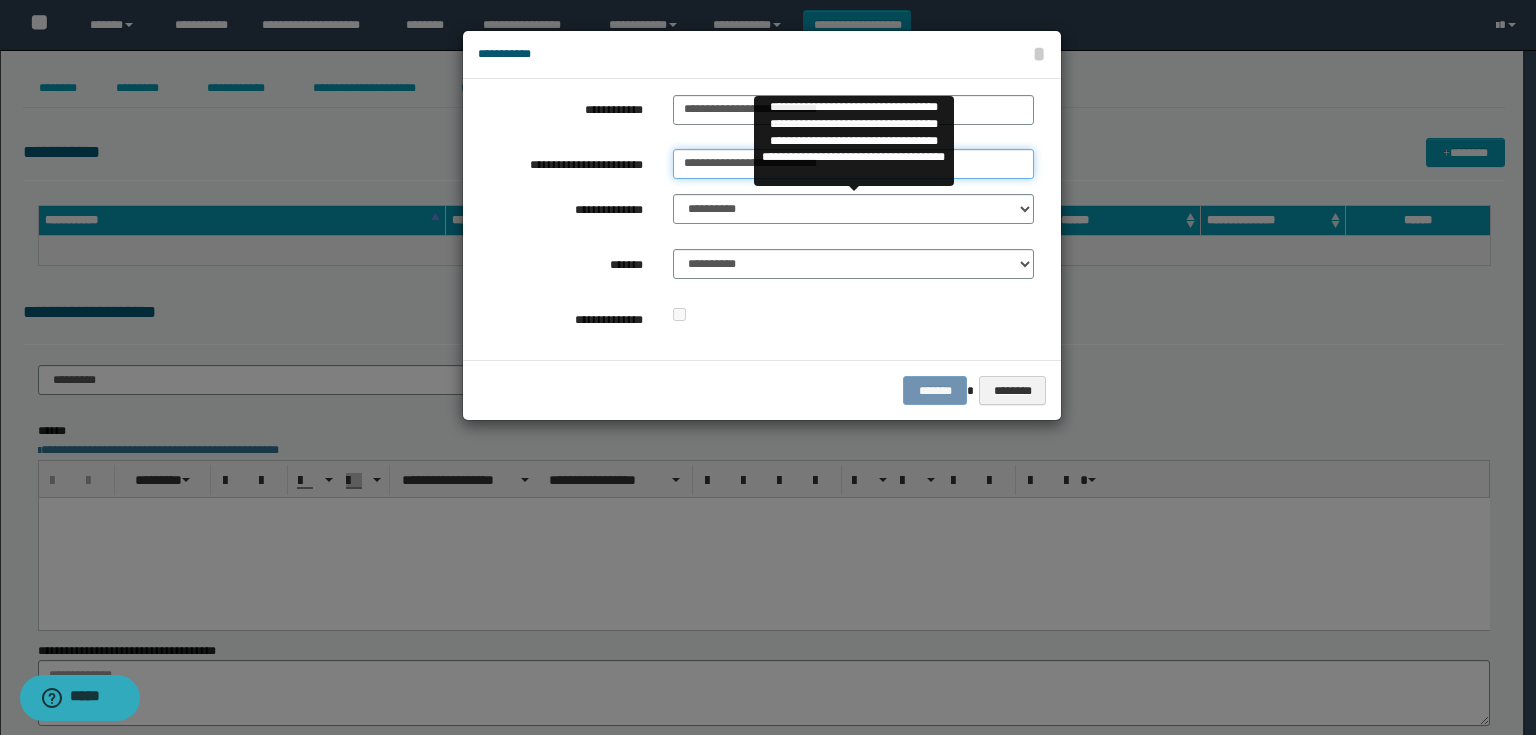 type on "**********" 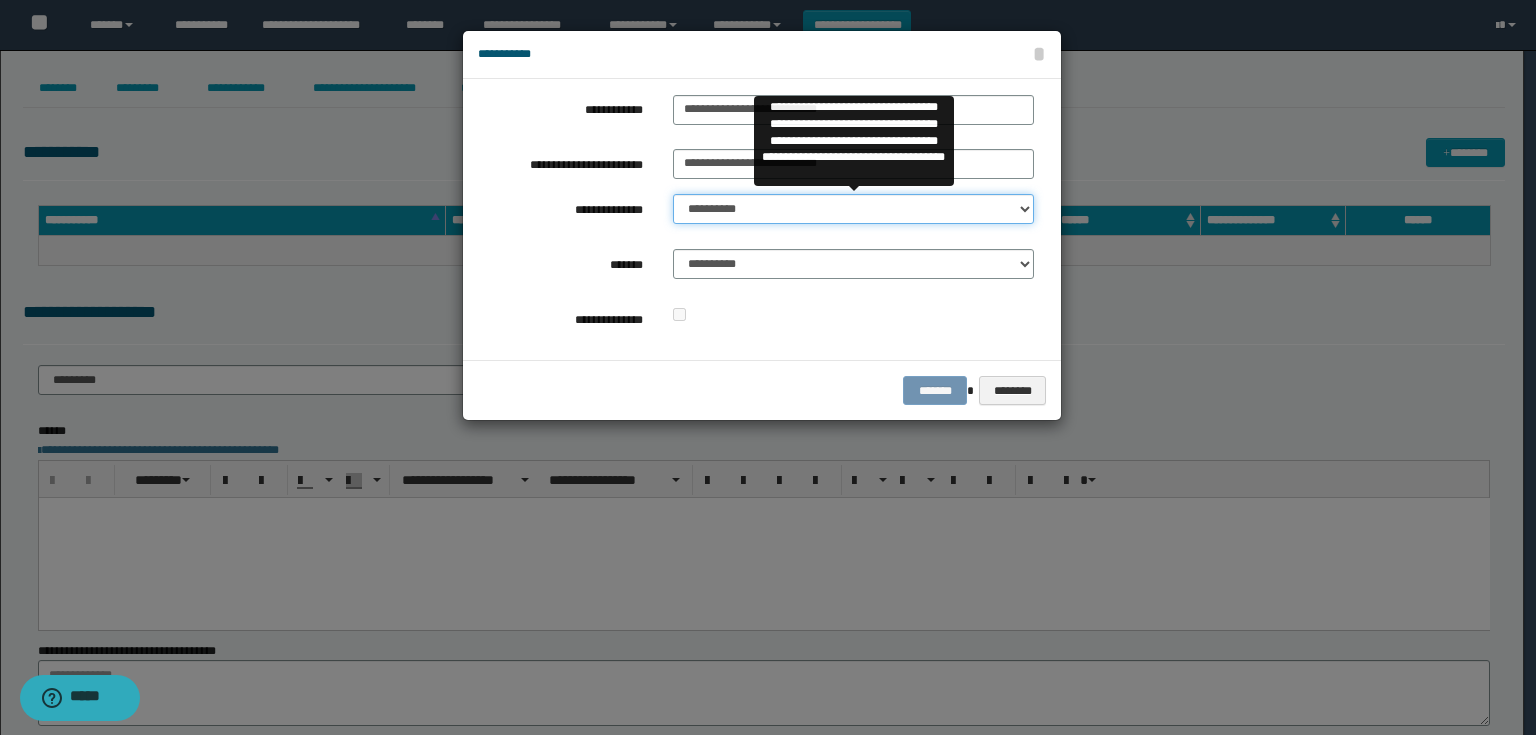 click on "**********" at bounding box center (853, 209) 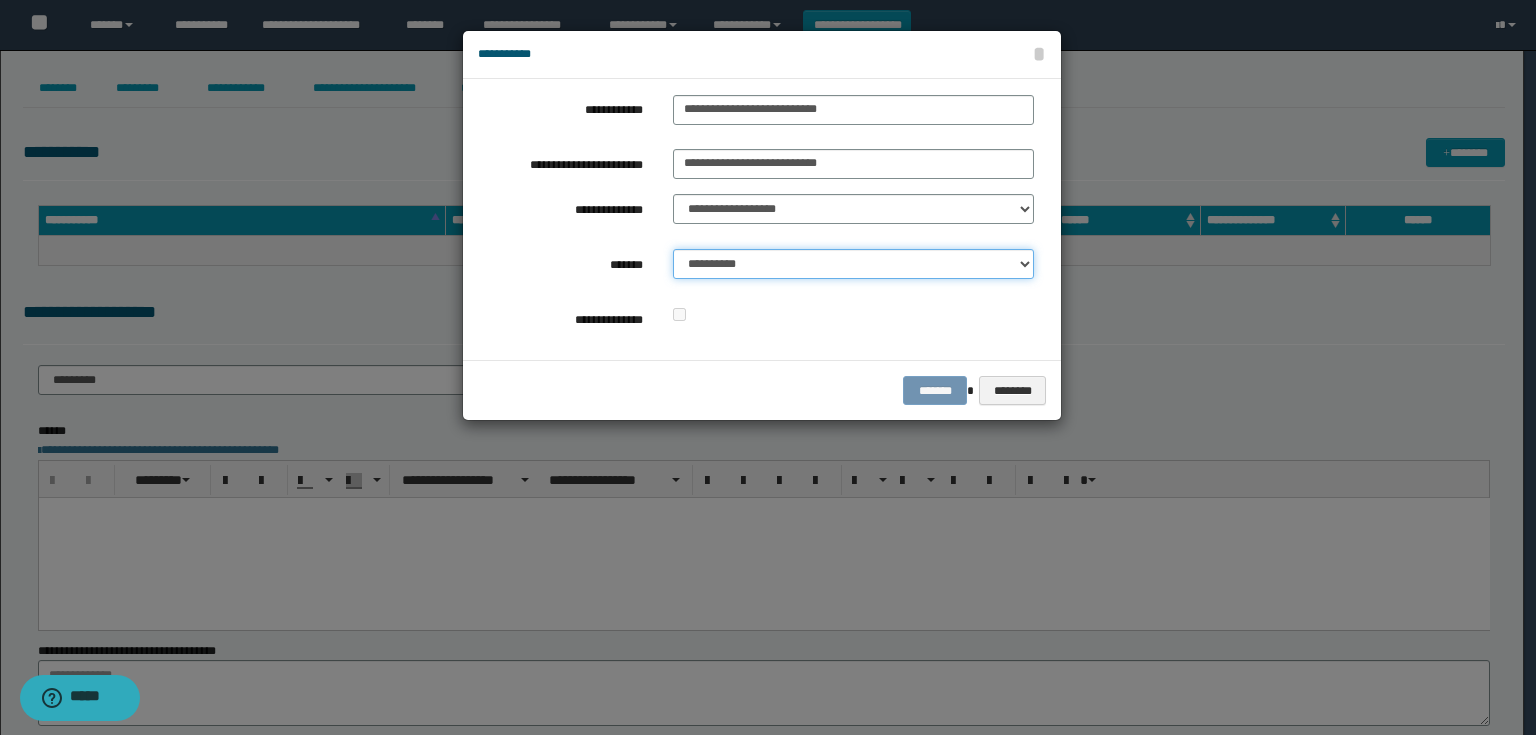 click on "**********" at bounding box center [853, 264] 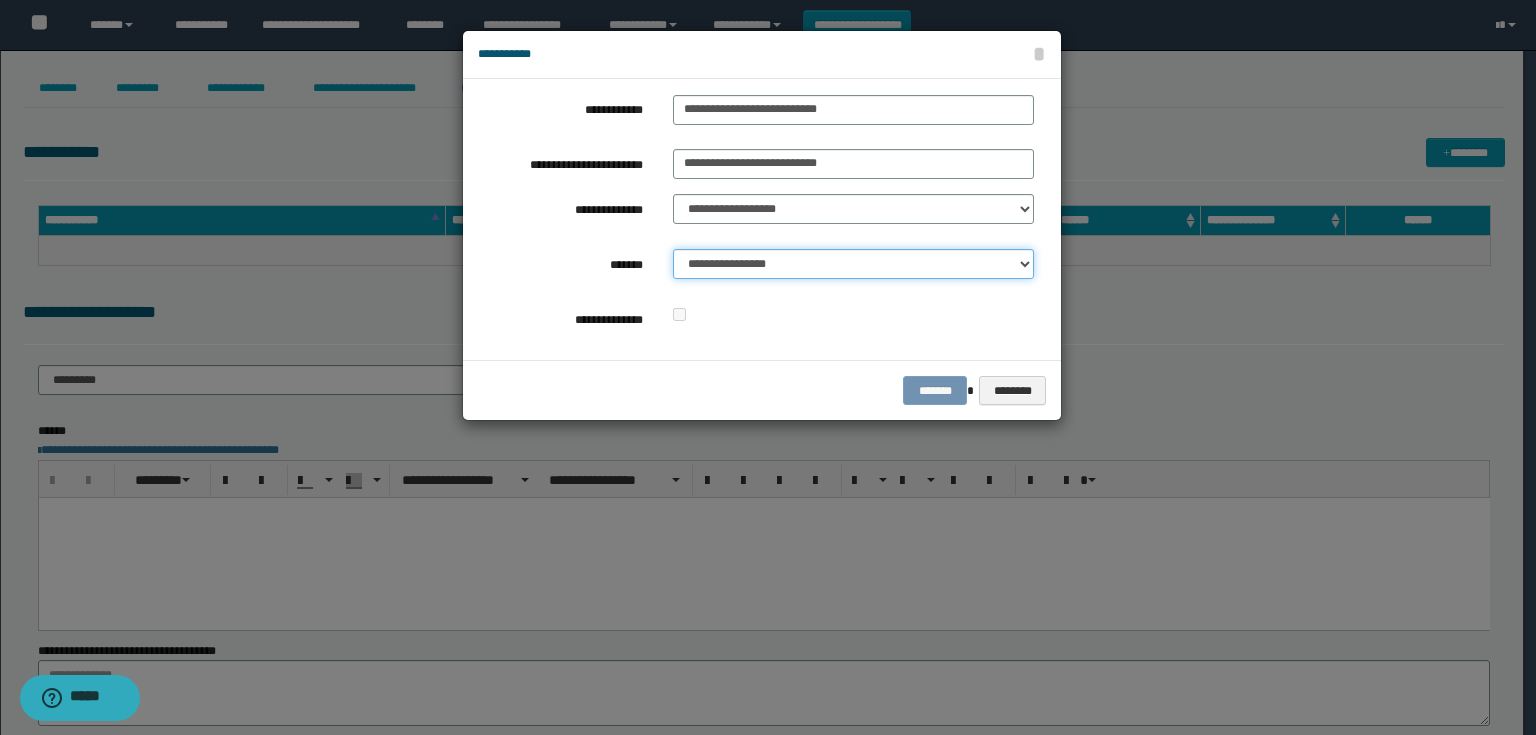 click on "**********" at bounding box center [853, 264] 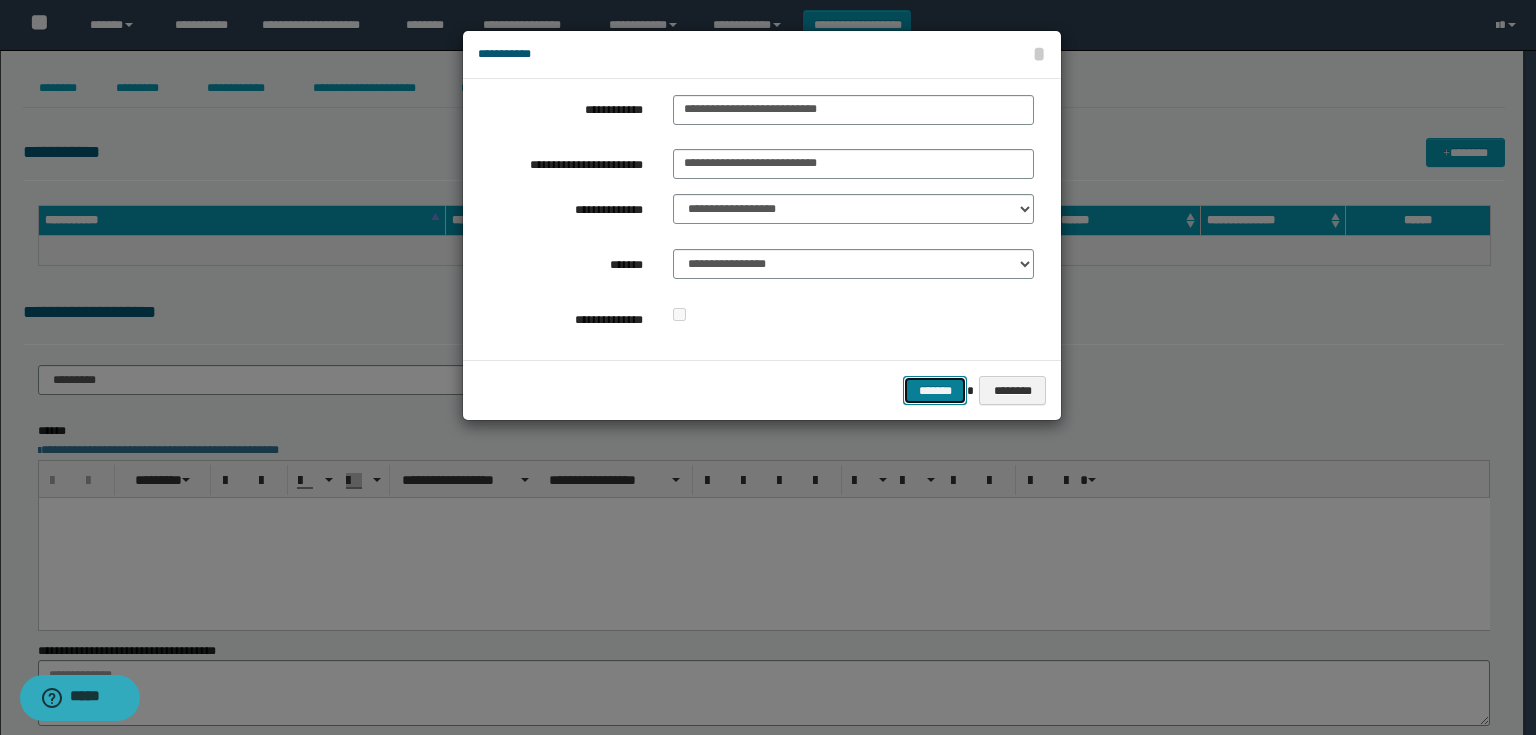click on "*******" at bounding box center [935, 391] 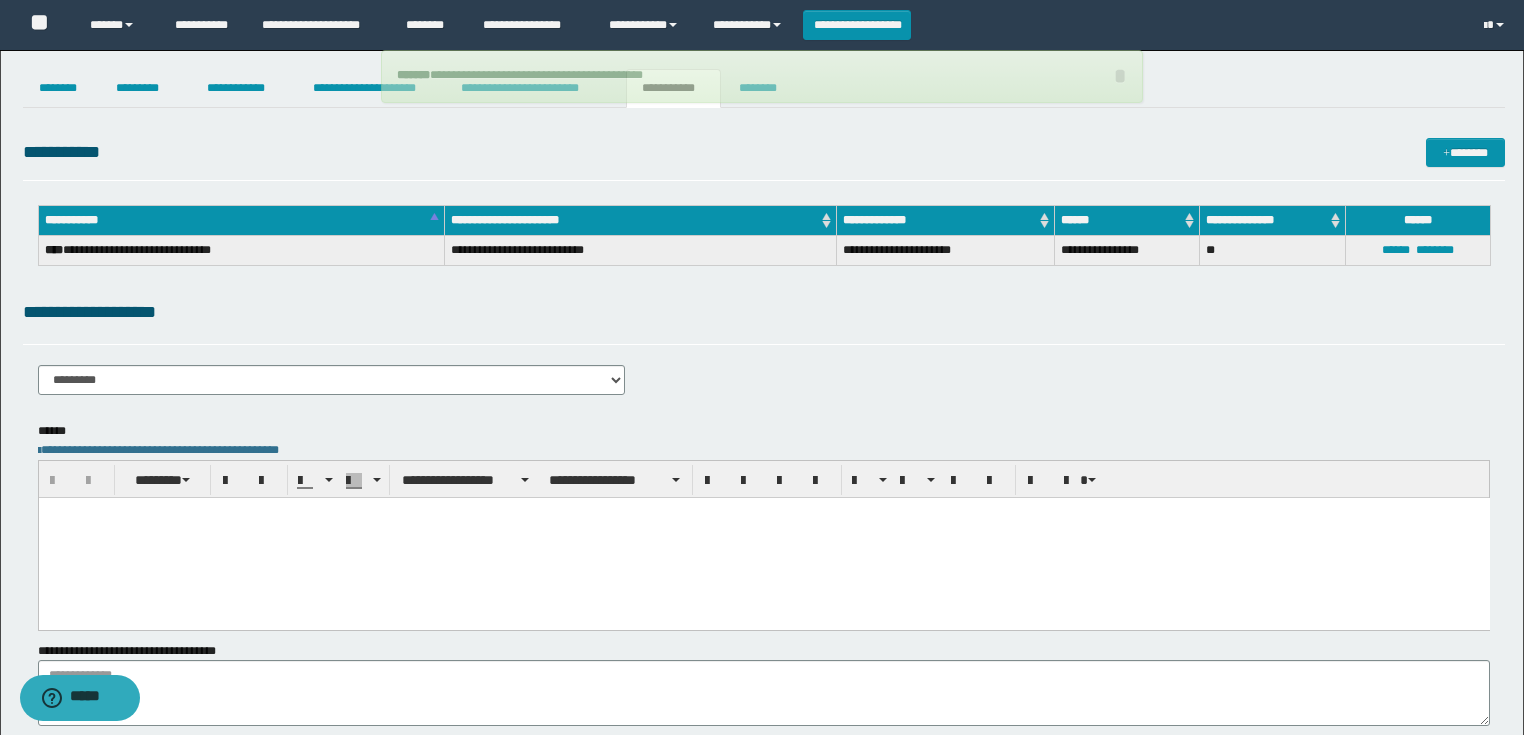 click at bounding box center (763, 537) 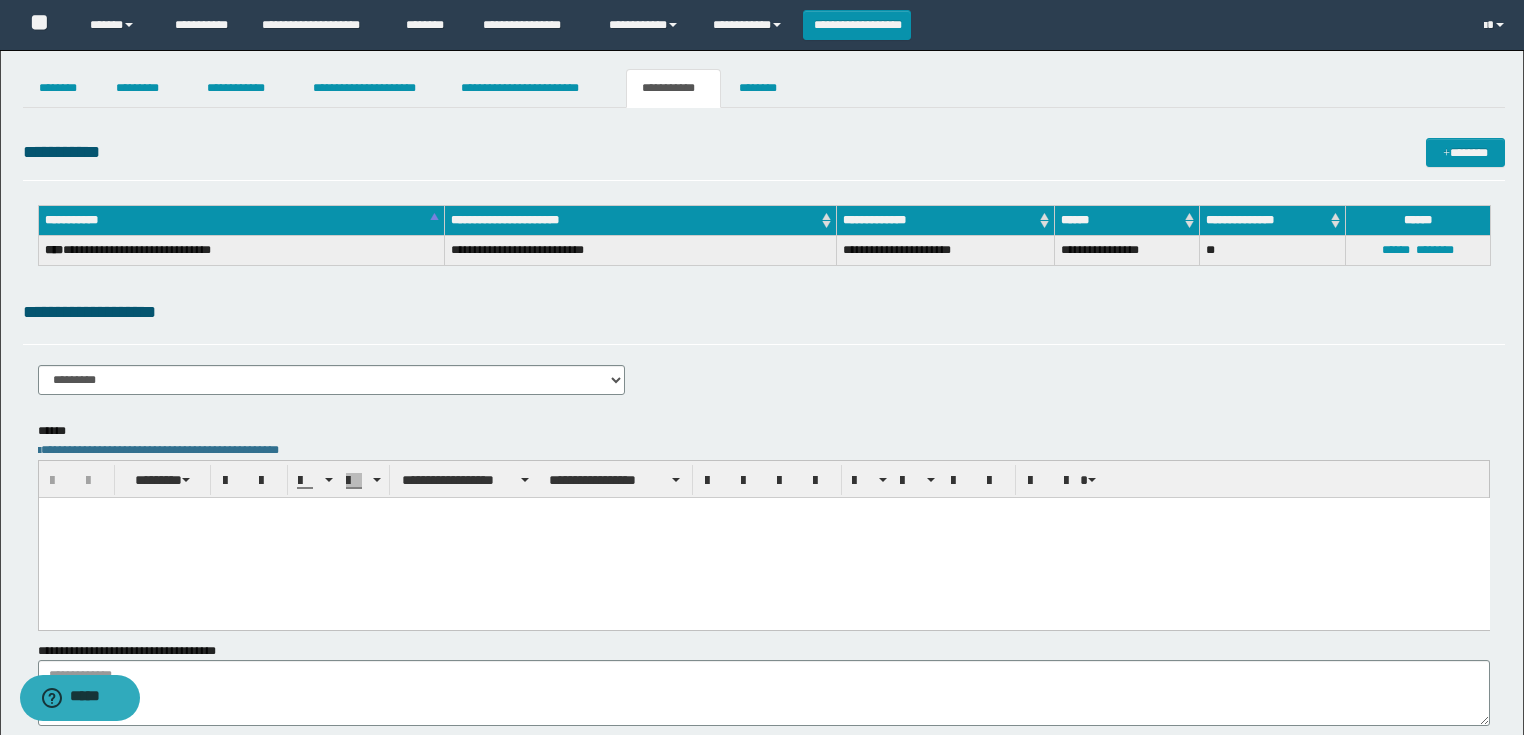 paste 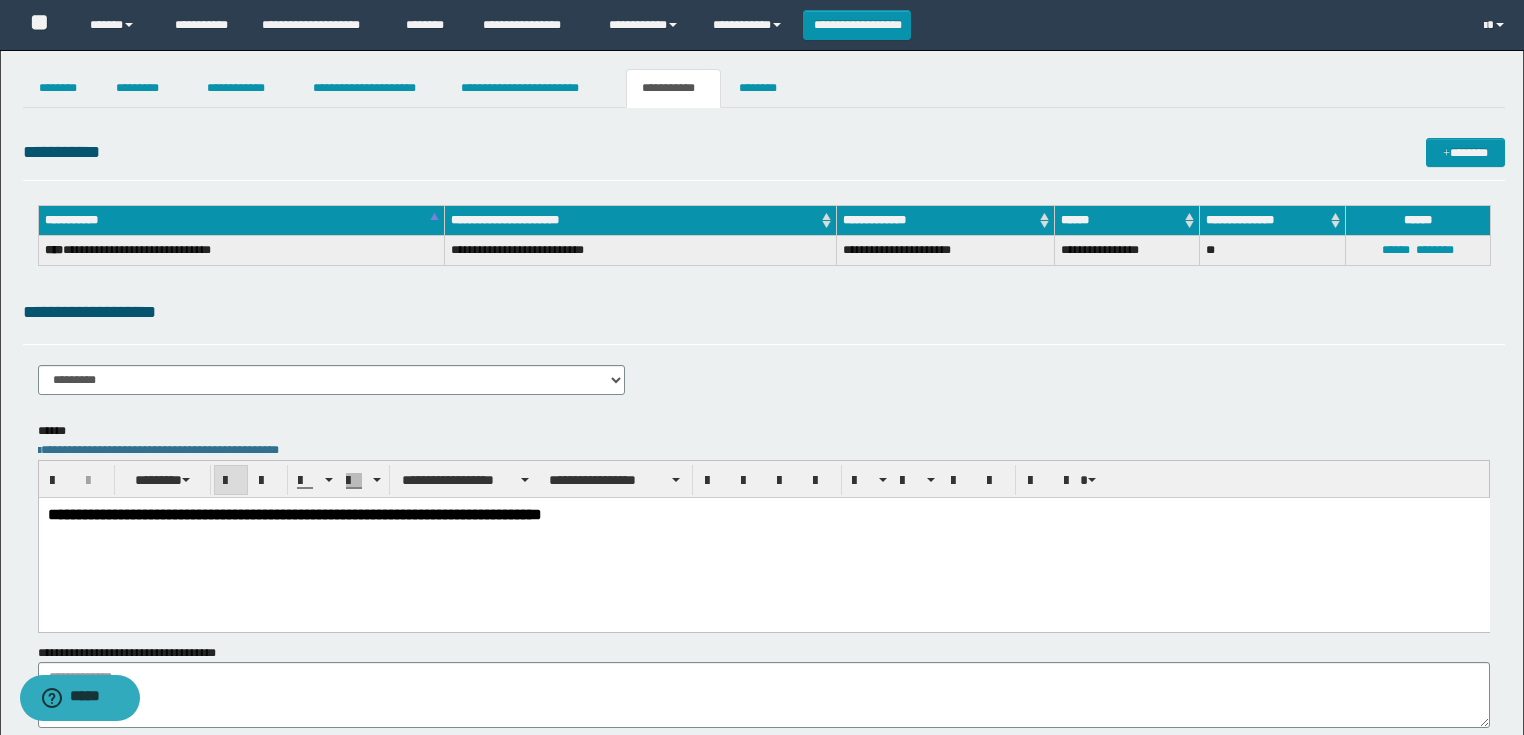 click on "**********" at bounding box center (763, 513) 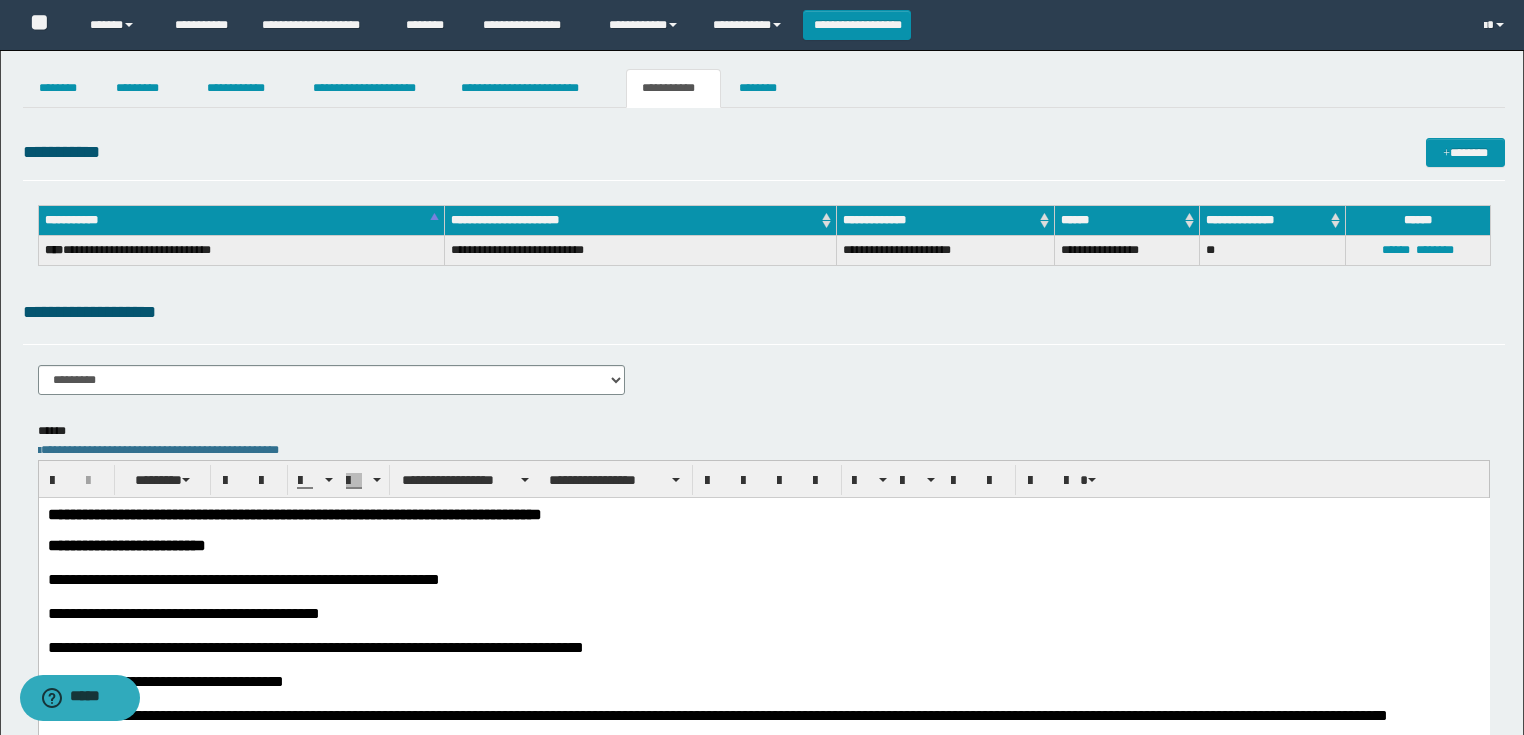click on "**********" at bounding box center [763, 513] 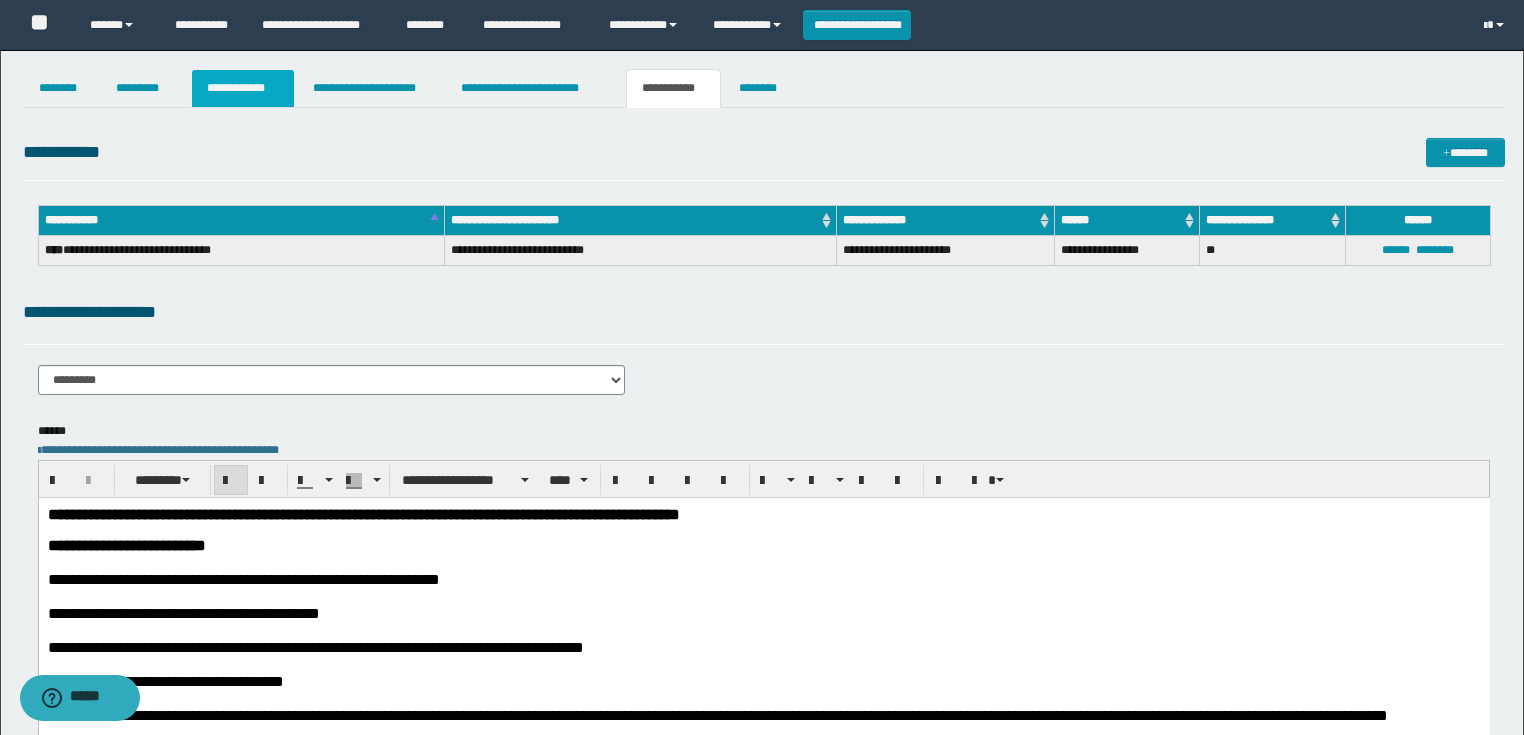 click on "**********" at bounding box center [243, 88] 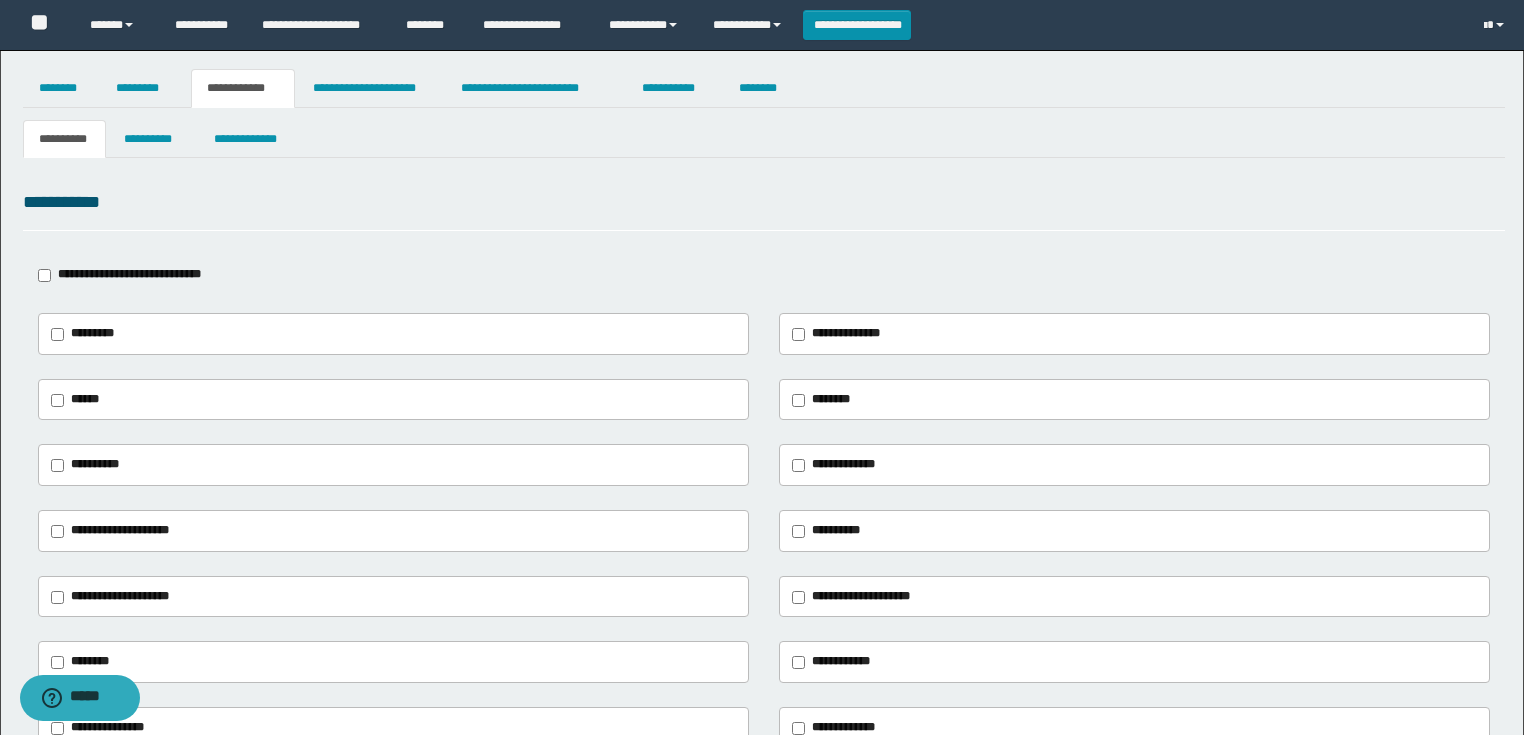 drag, startPoint x: 93, startPoint y: 268, endPoint x: 104, endPoint y: 239, distance: 31.016125 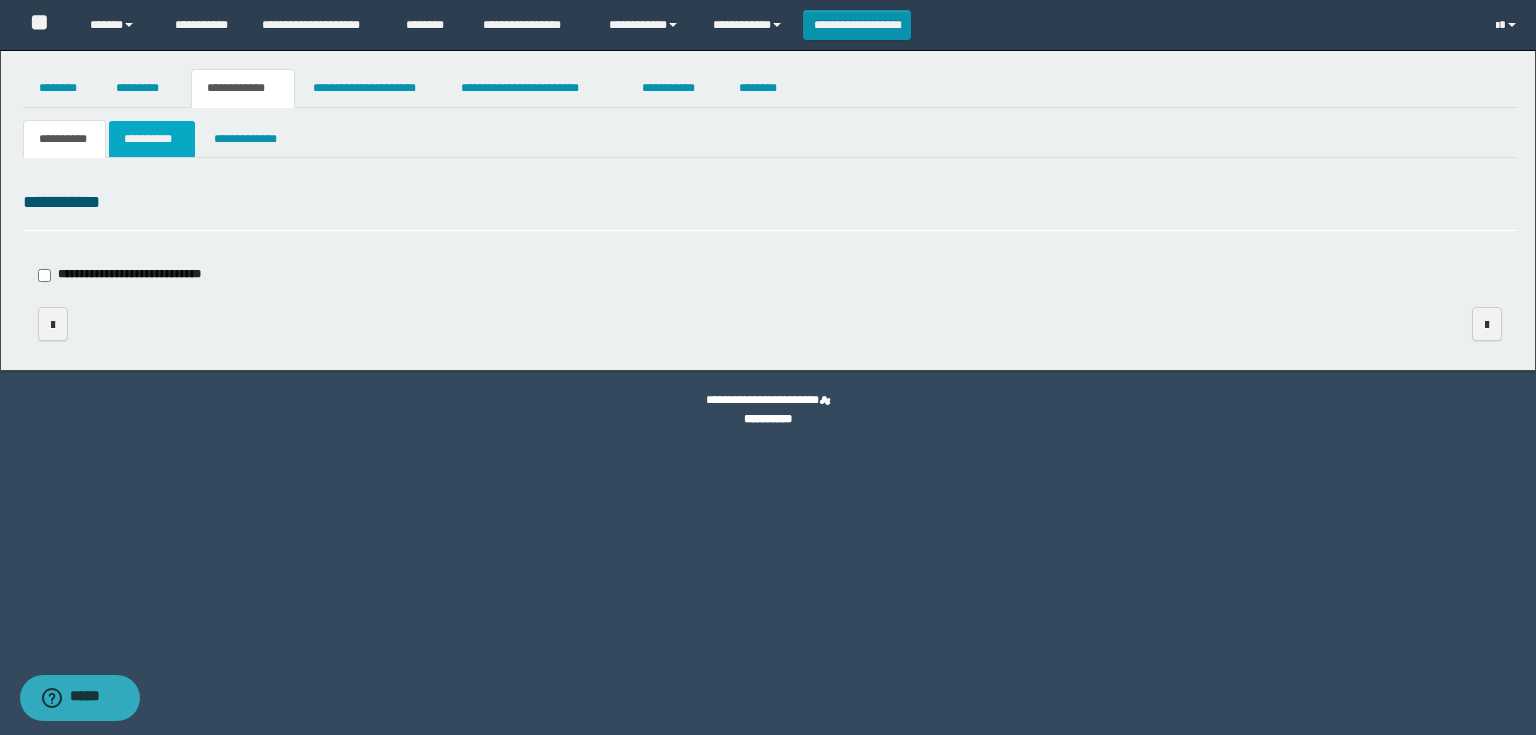 click on "**********" at bounding box center [152, 139] 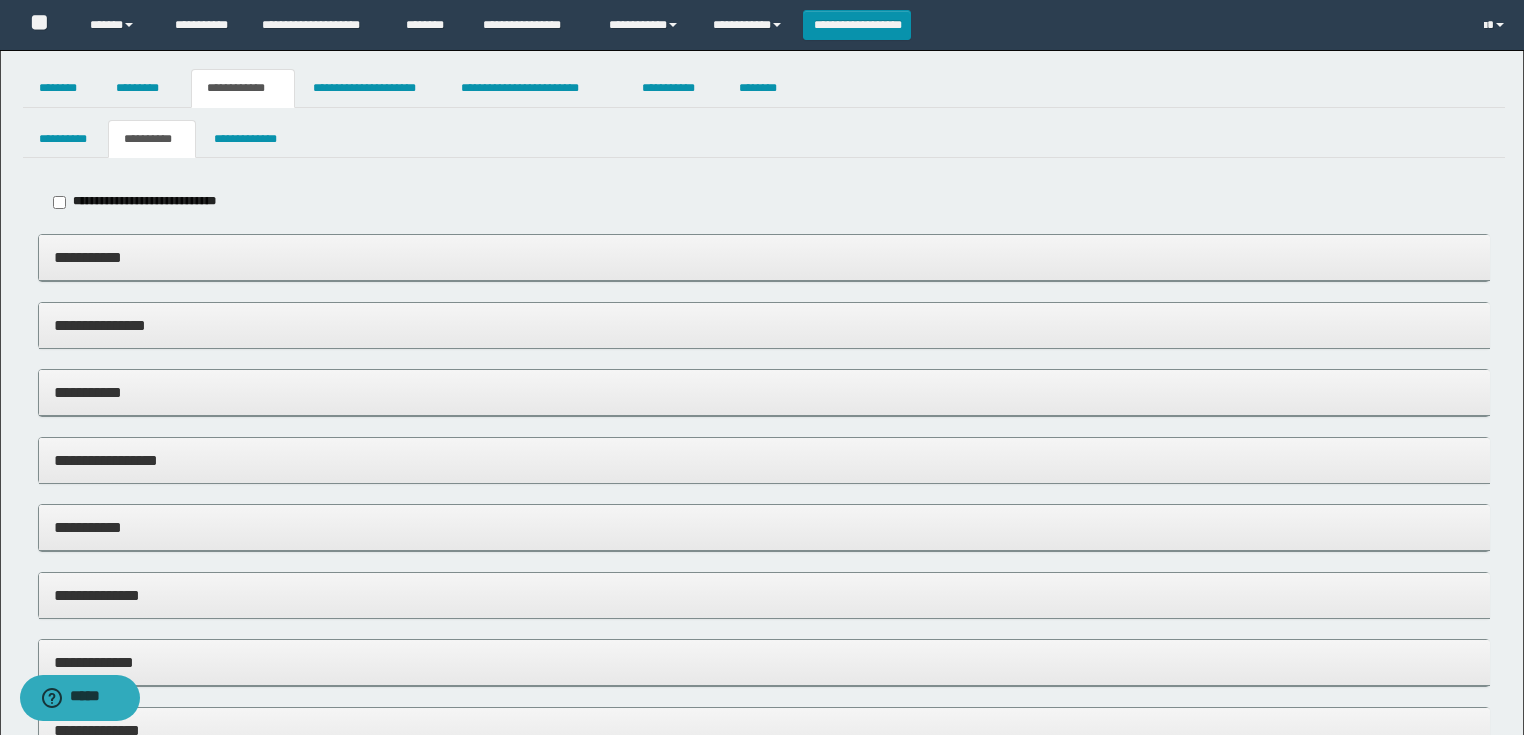 click on "**********" at bounding box center (144, 201) 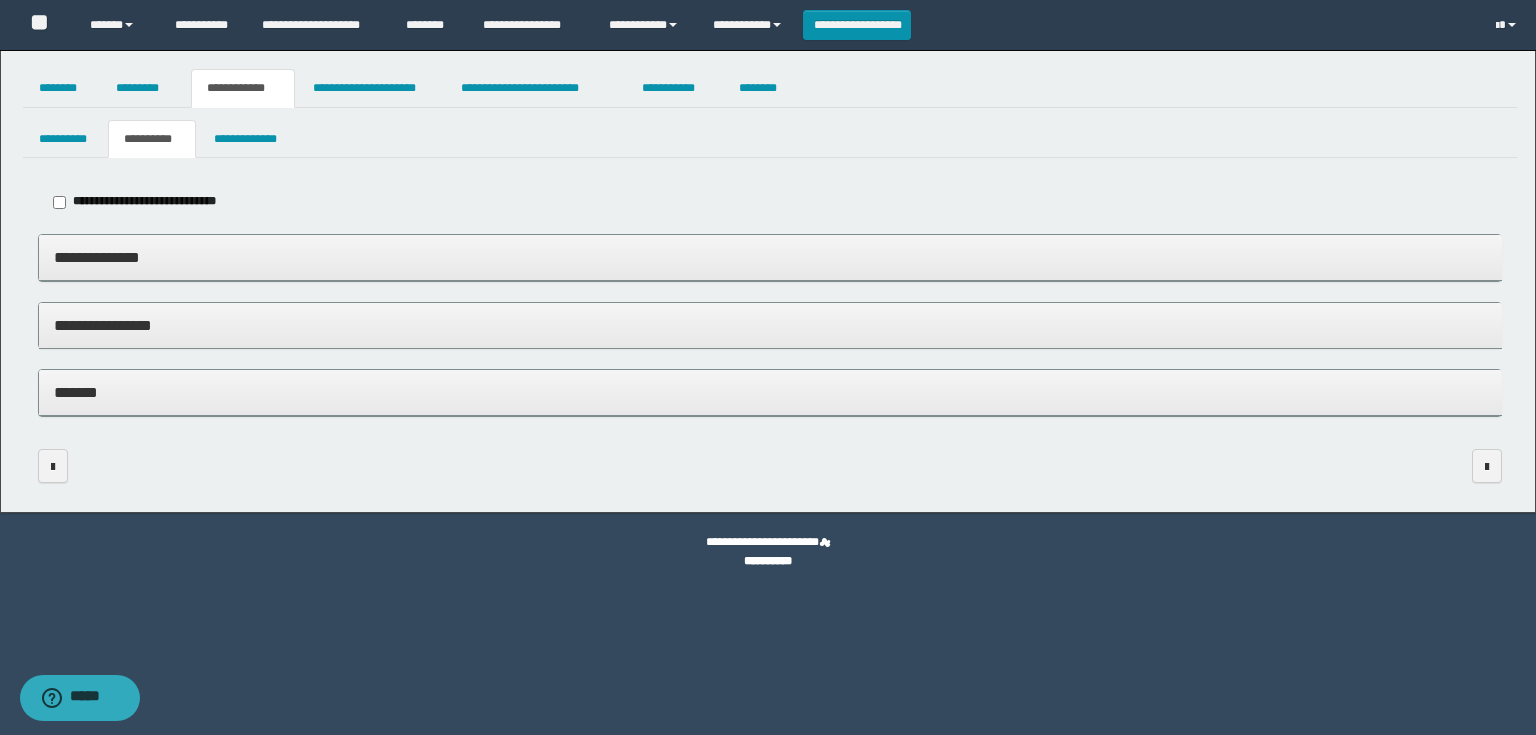 click on "**********" at bounding box center [770, 325] 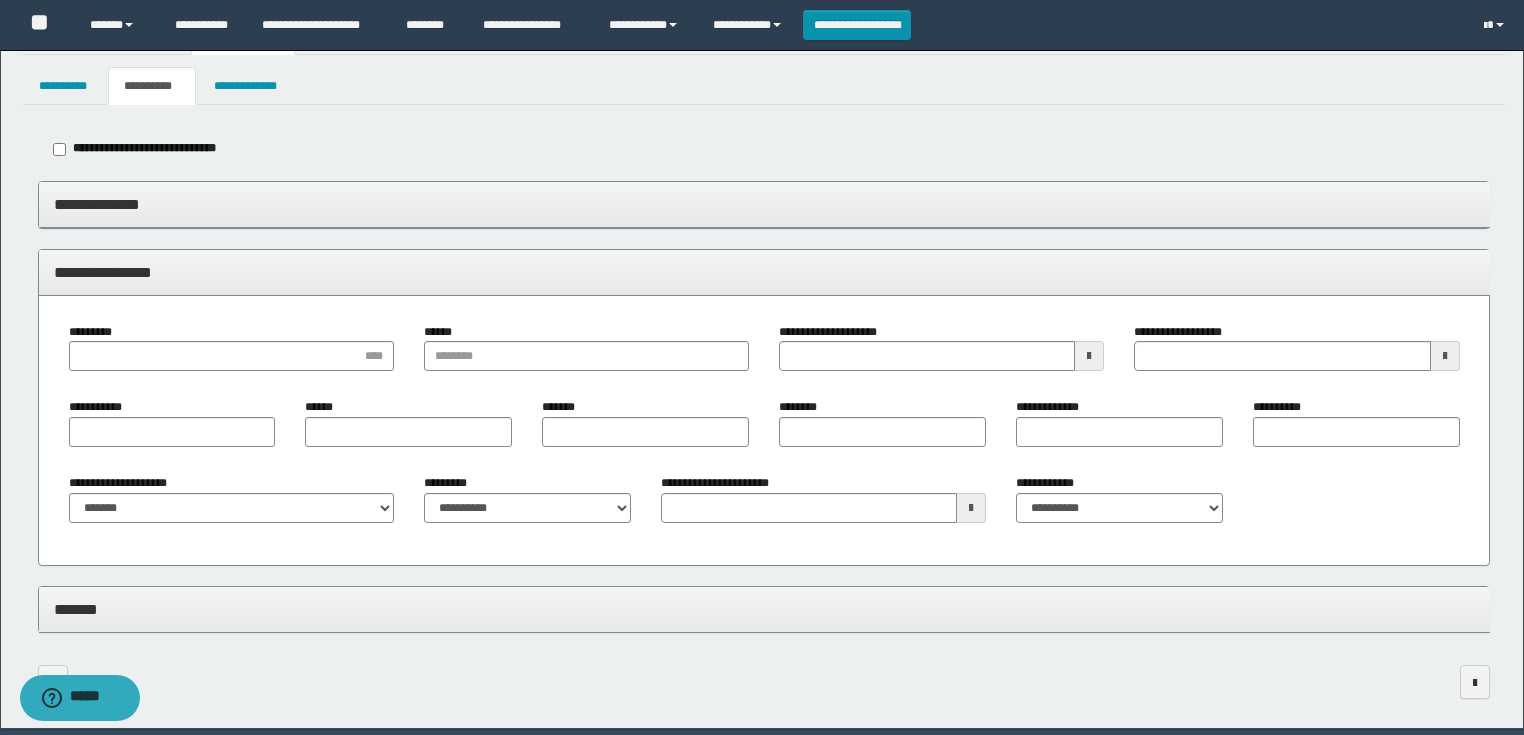 scroll, scrollTop: 124, scrollLeft: 0, axis: vertical 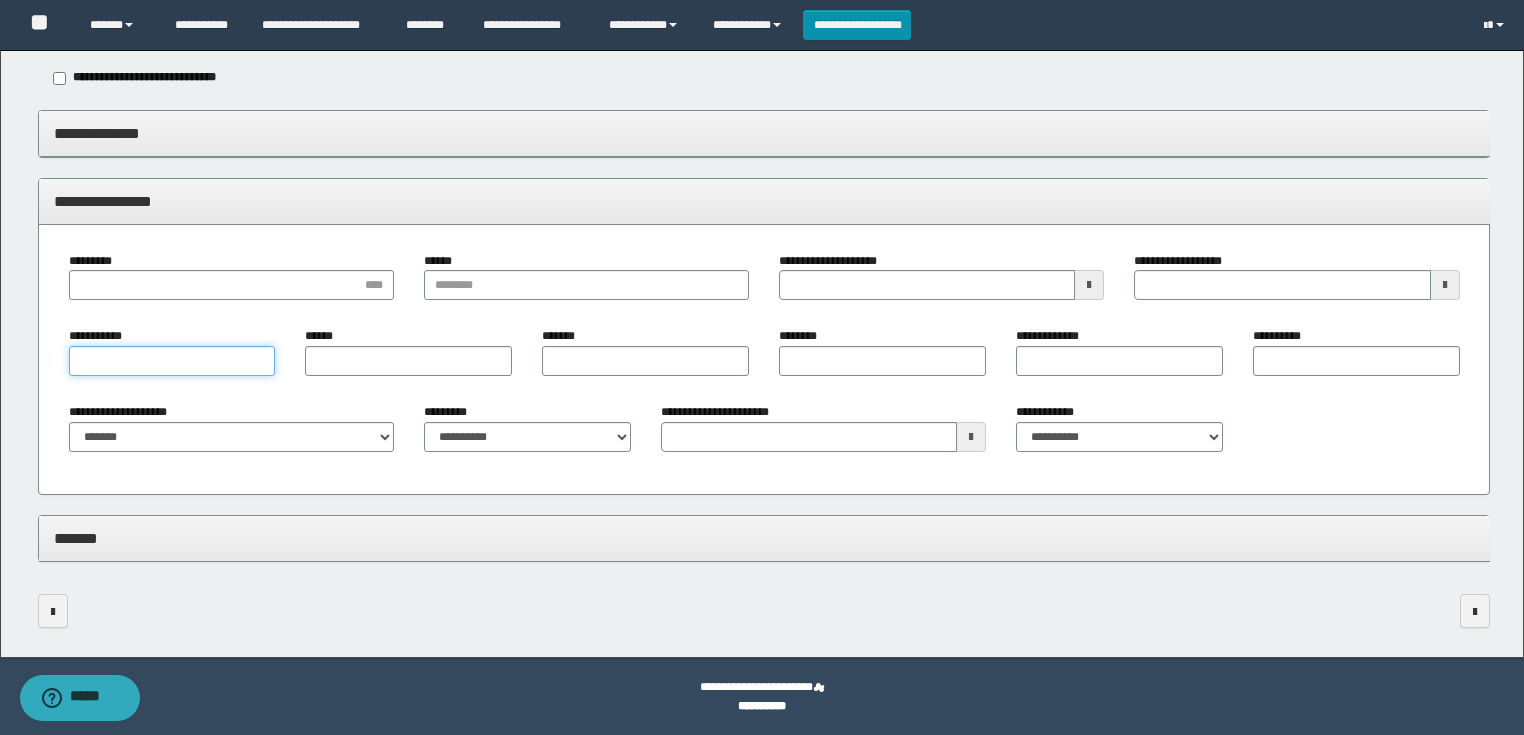 click on "**********" at bounding box center [172, 361] 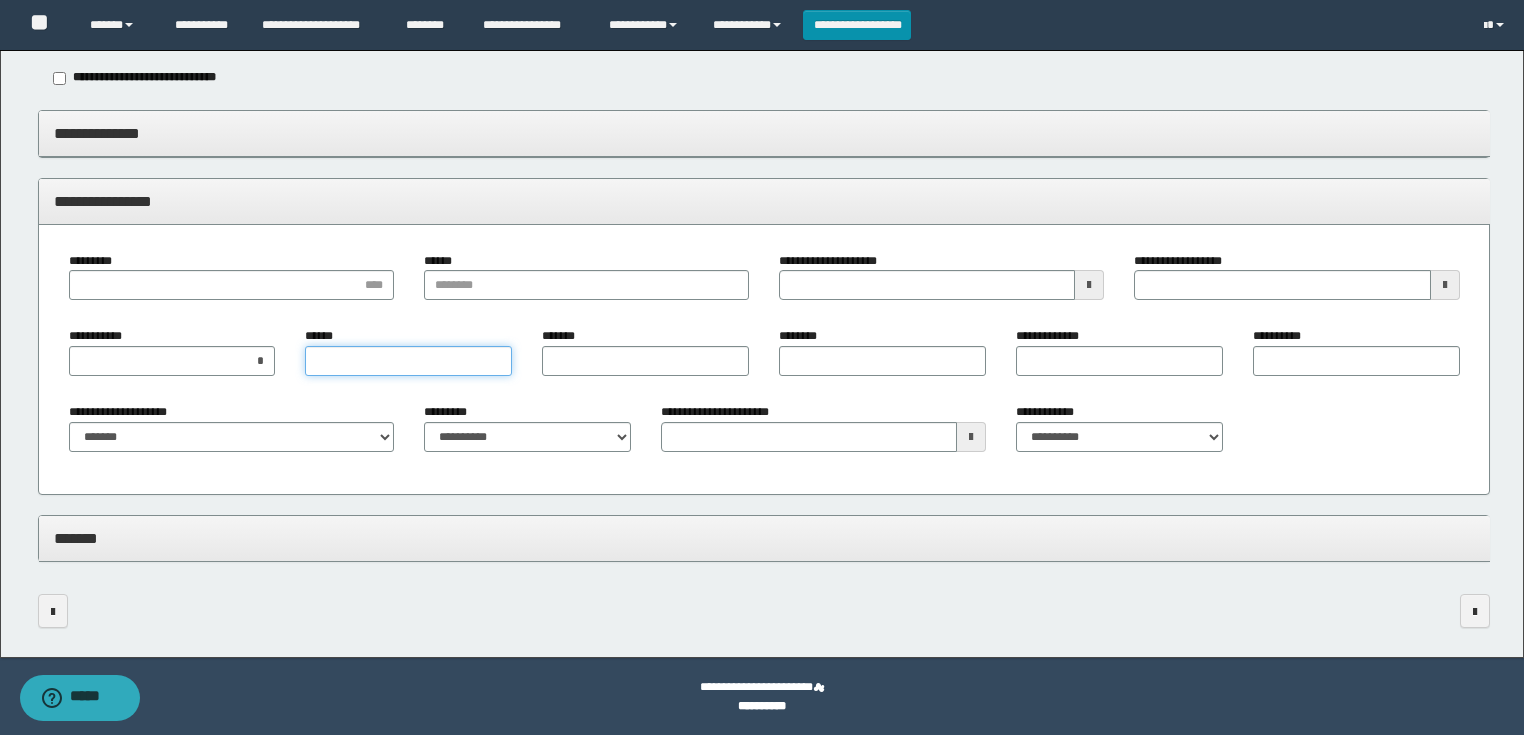 drag, startPoint x: 366, startPoint y: 351, endPoint x: 561, endPoint y: 362, distance: 195.31001 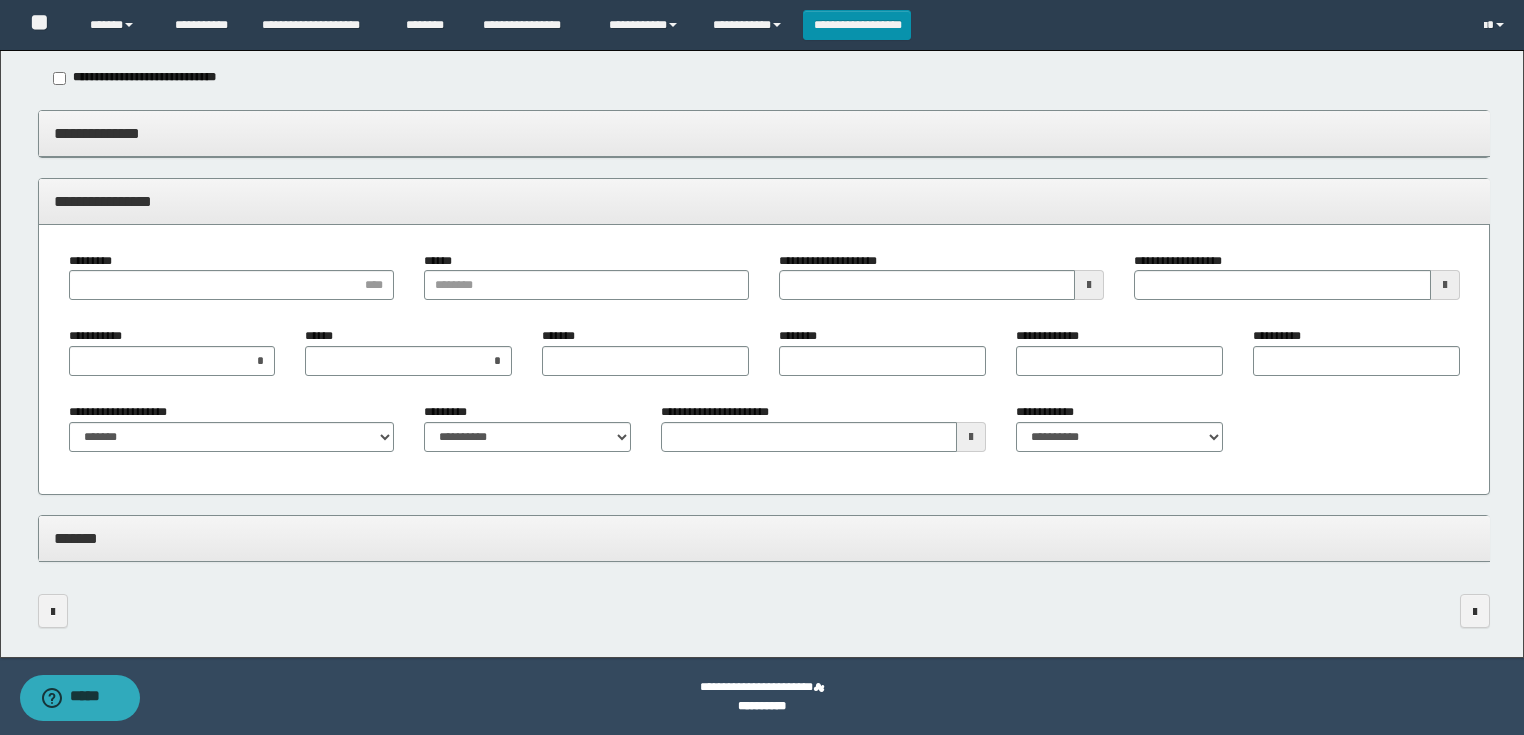 click on "*******" at bounding box center [645, 359] 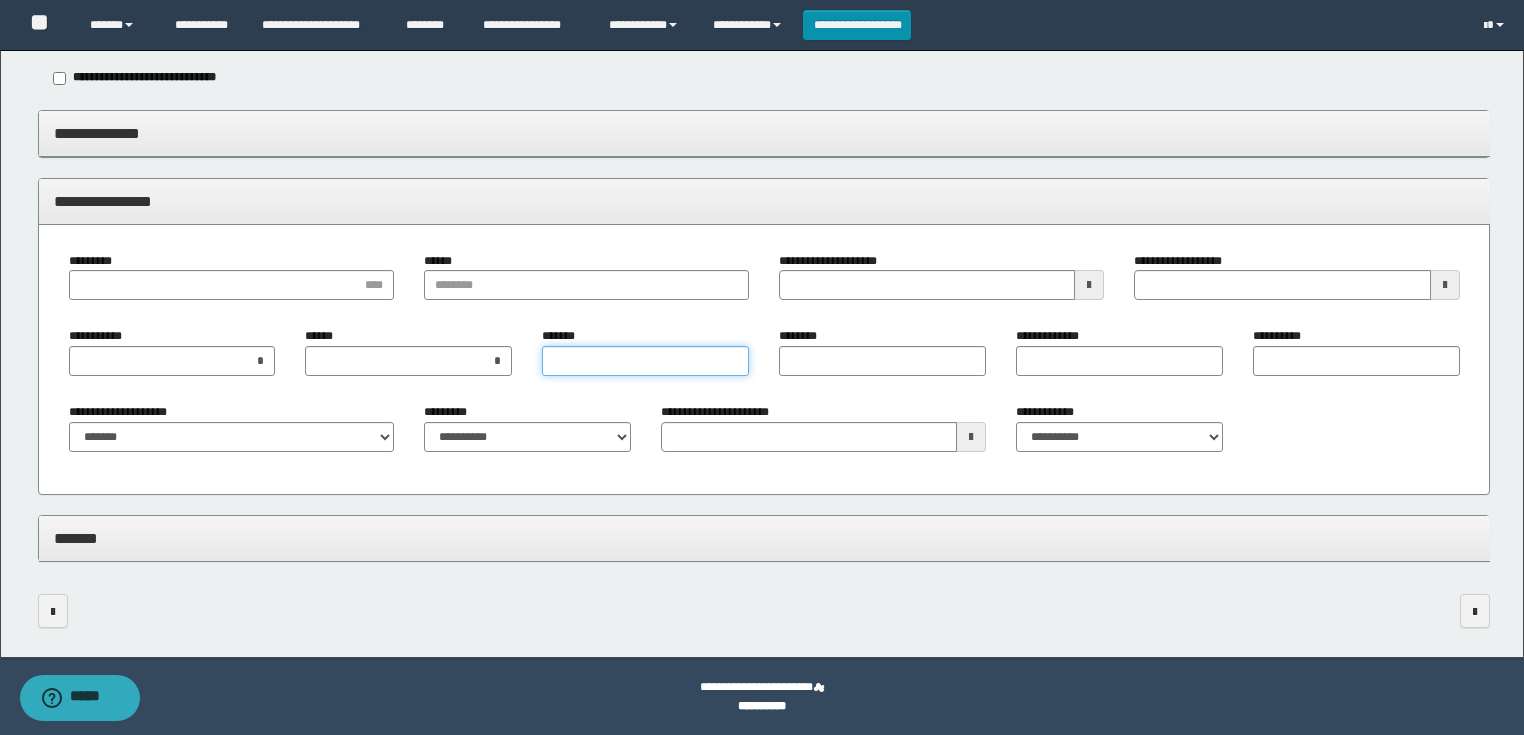 click on "*******" at bounding box center (645, 361) 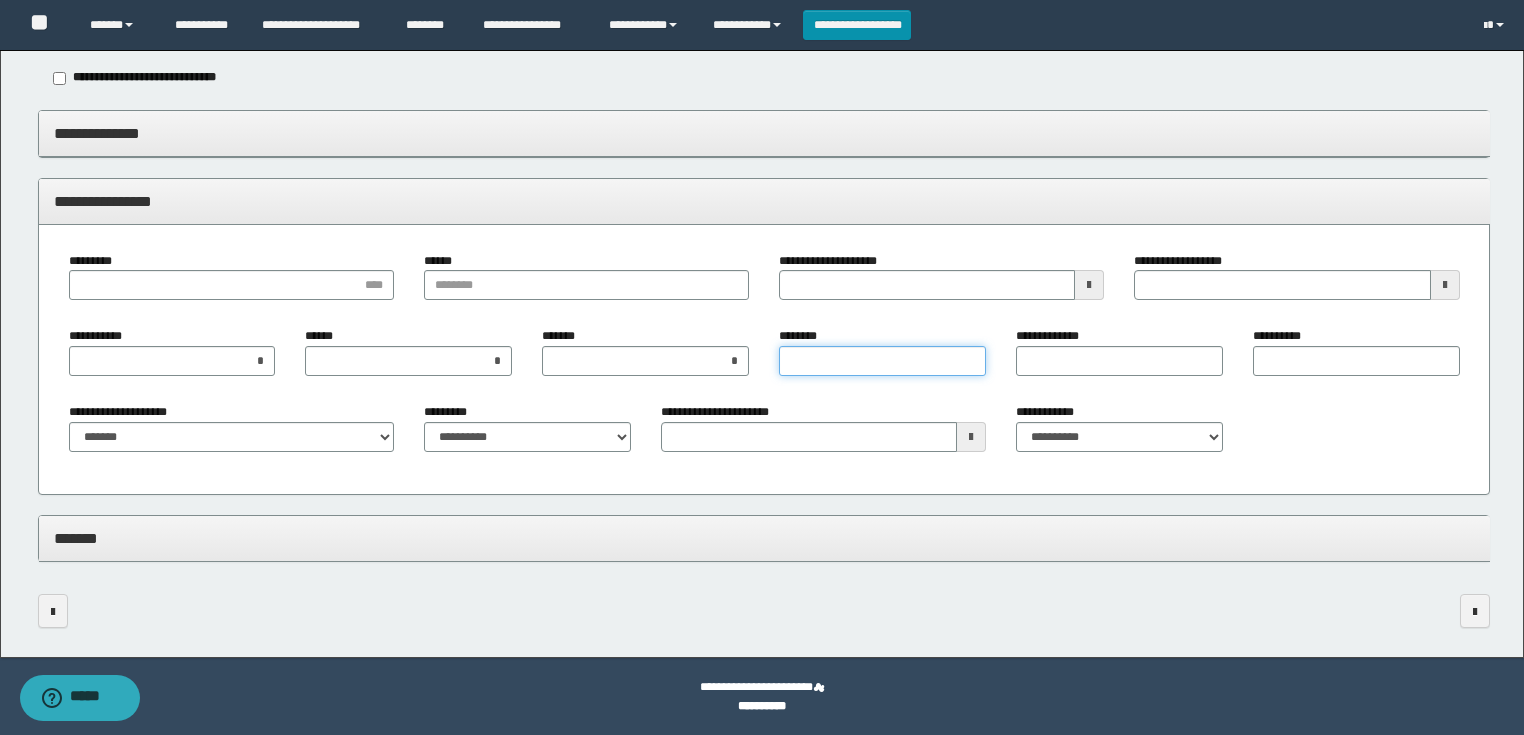 drag, startPoint x: 788, startPoint y: 359, endPoint x: 822, endPoint y: 364, distance: 34.36568 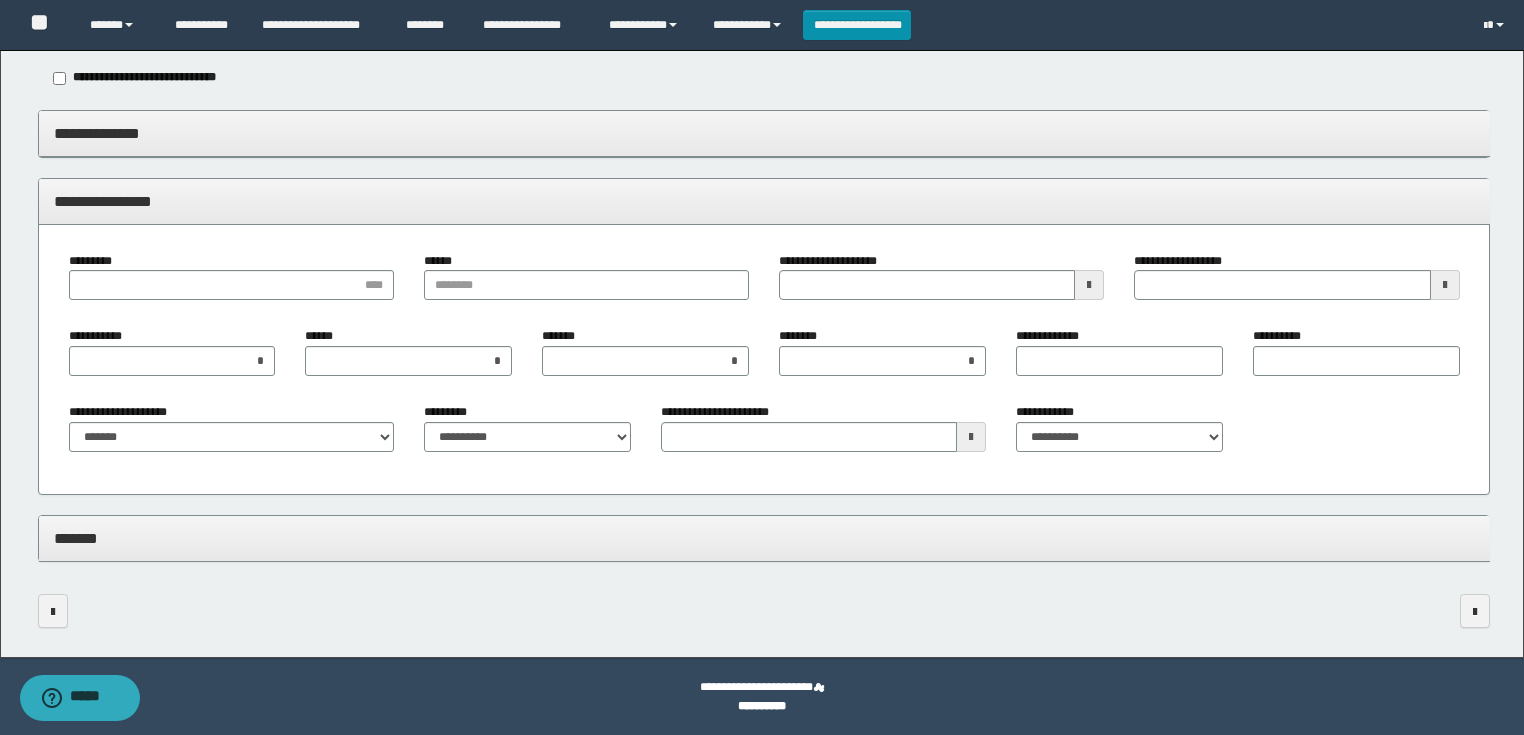 click on "**********" at bounding box center [1119, 359] 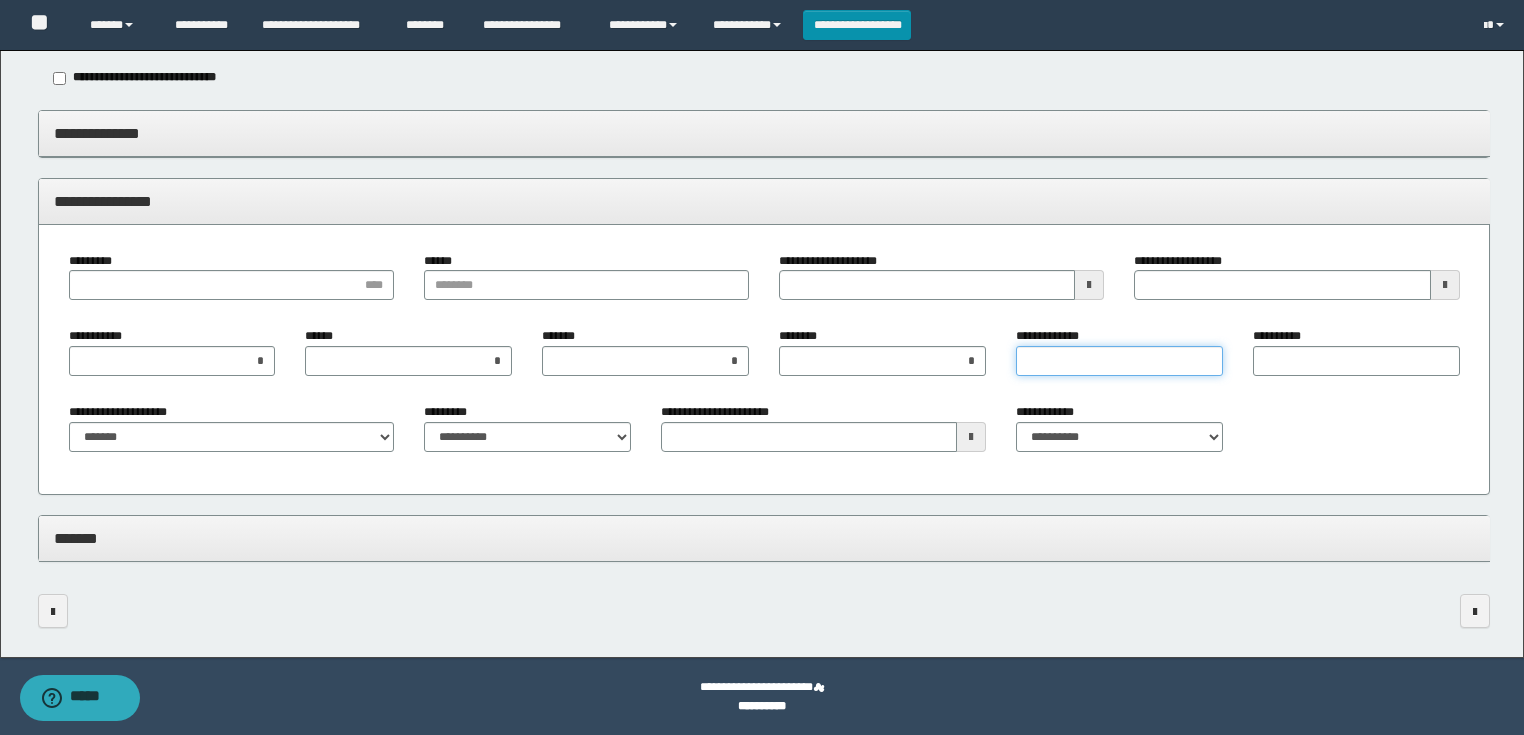 click on "**********" at bounding box center [1119, 361] 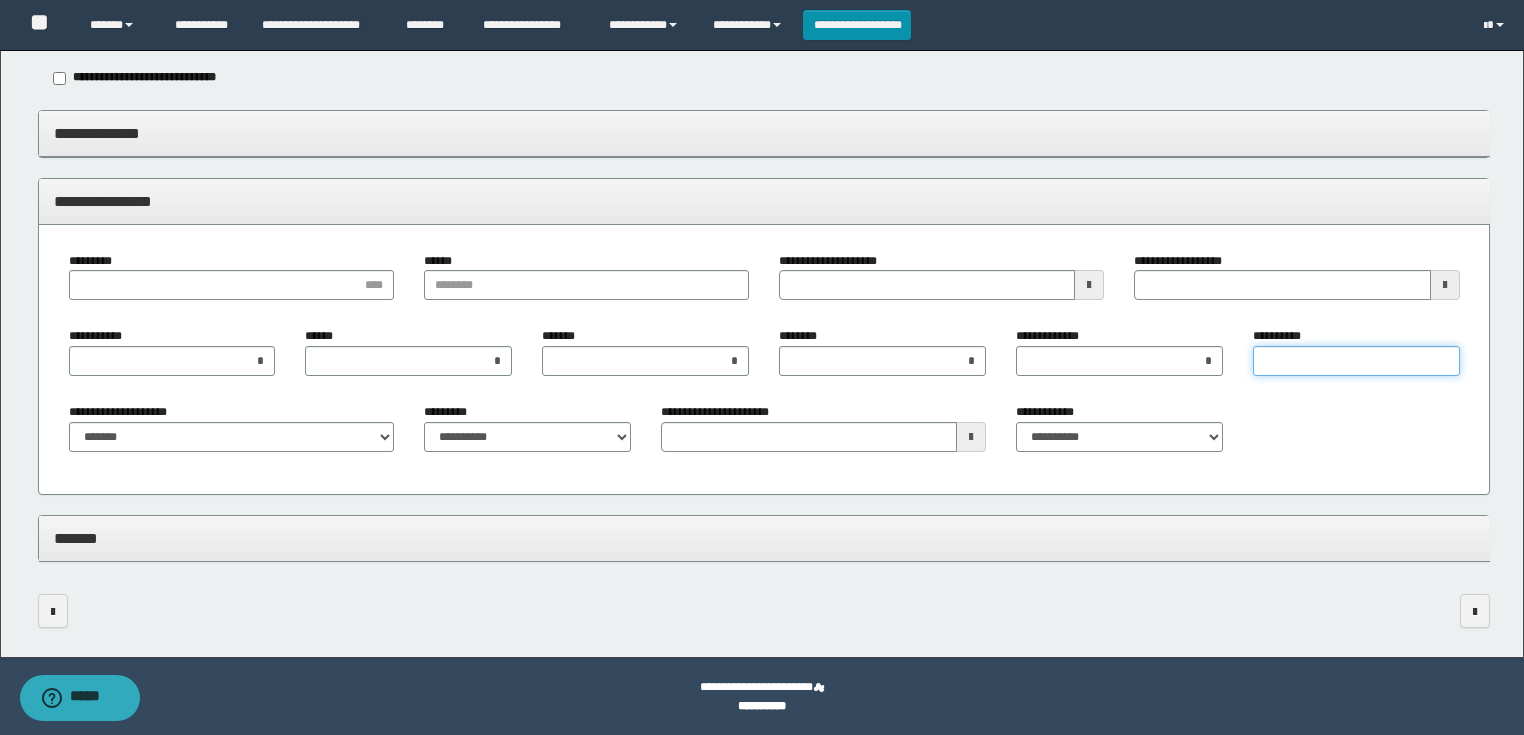 drag, startPoint x: 1256, startPoint y: 364, endPoint x: 1190, endPoint y: 336, distance: 71.693794 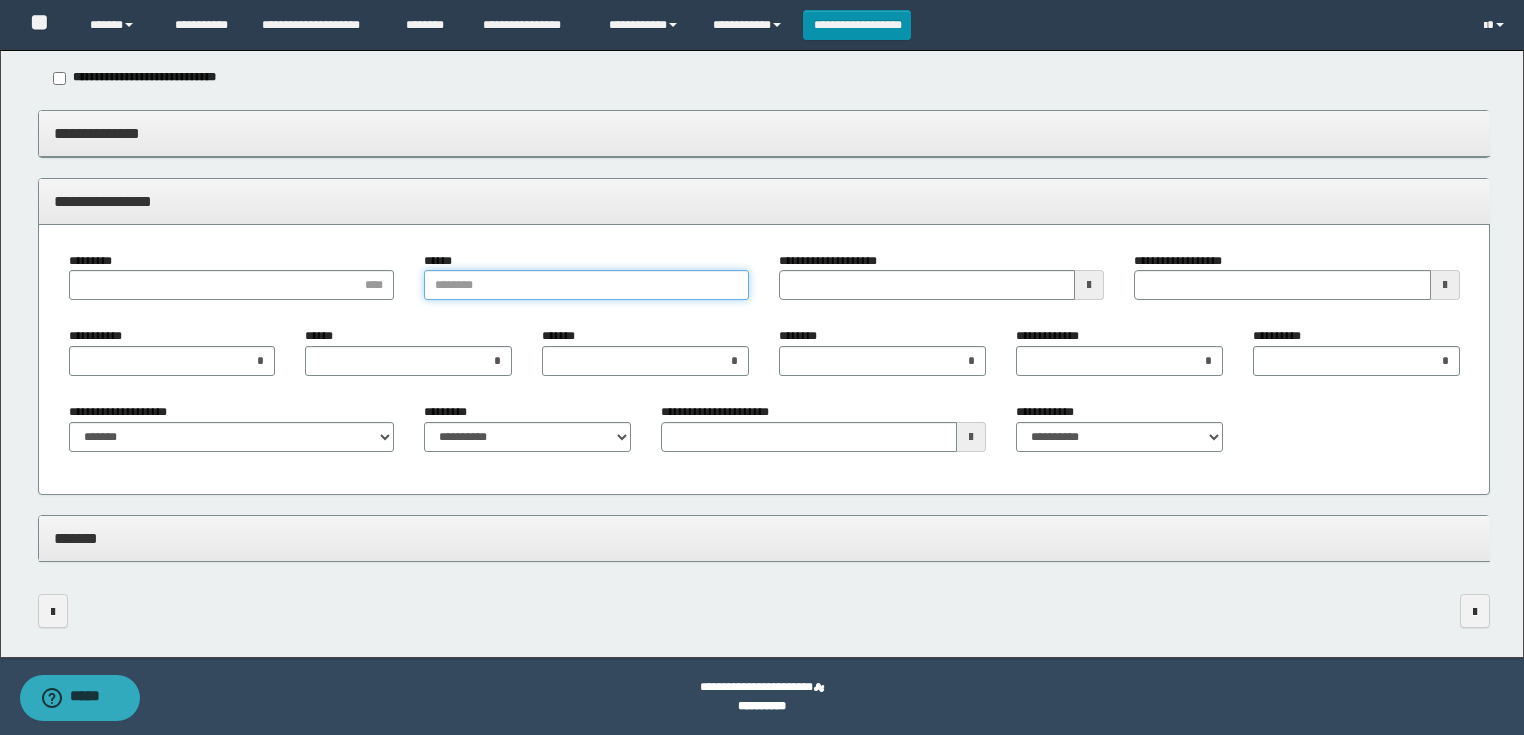 click on "******" at bounding box center [586, 285] 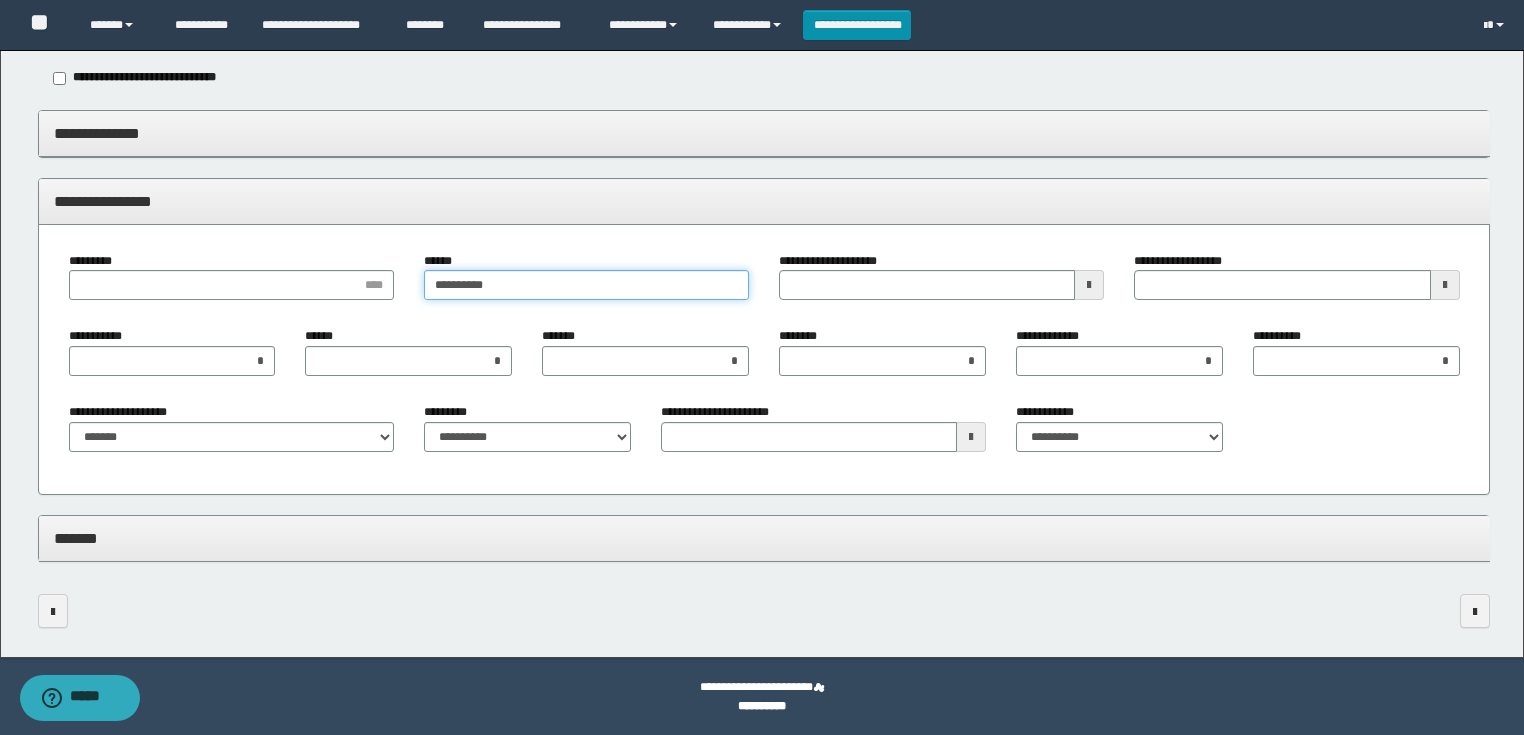 type on "*********" 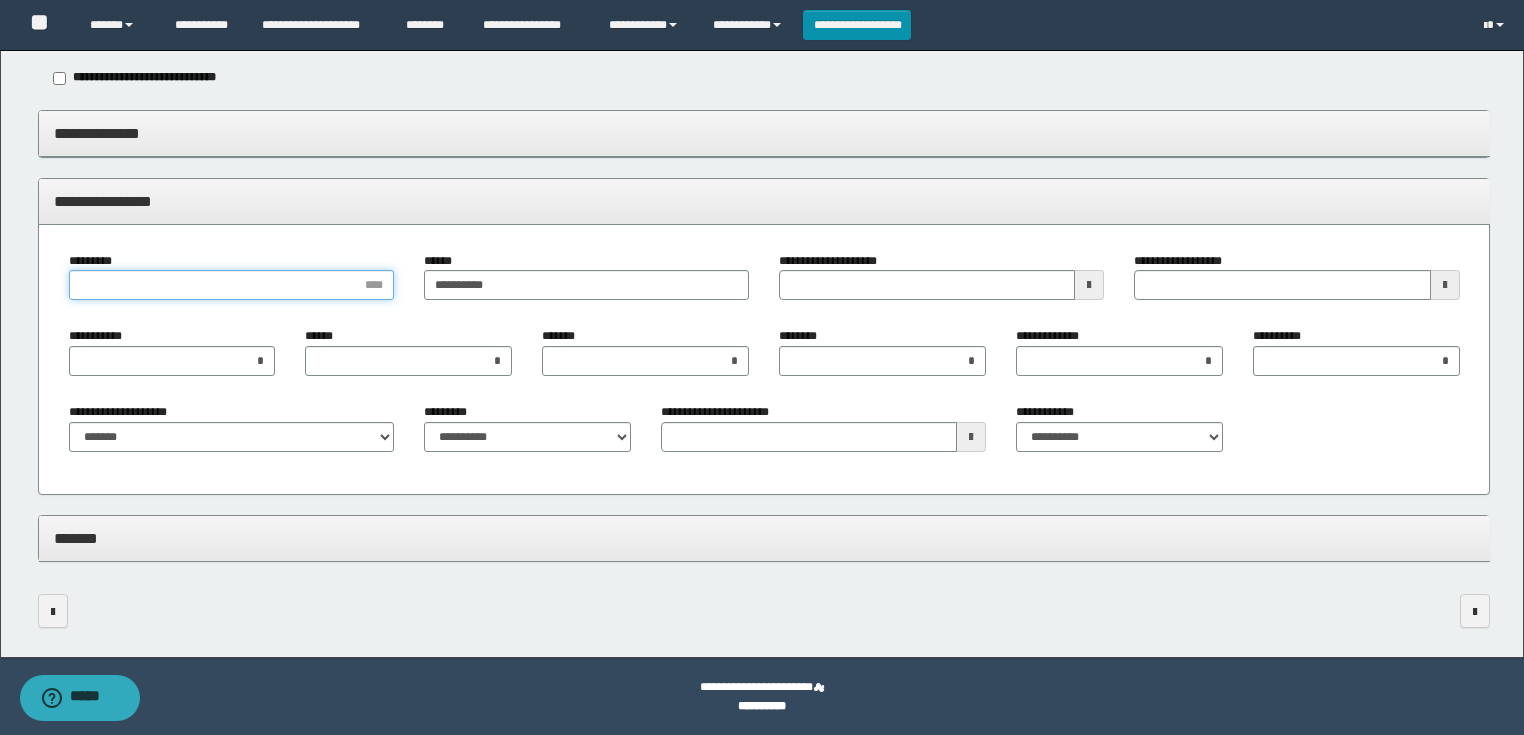 click on "*********" at bounding box center (231, 285) 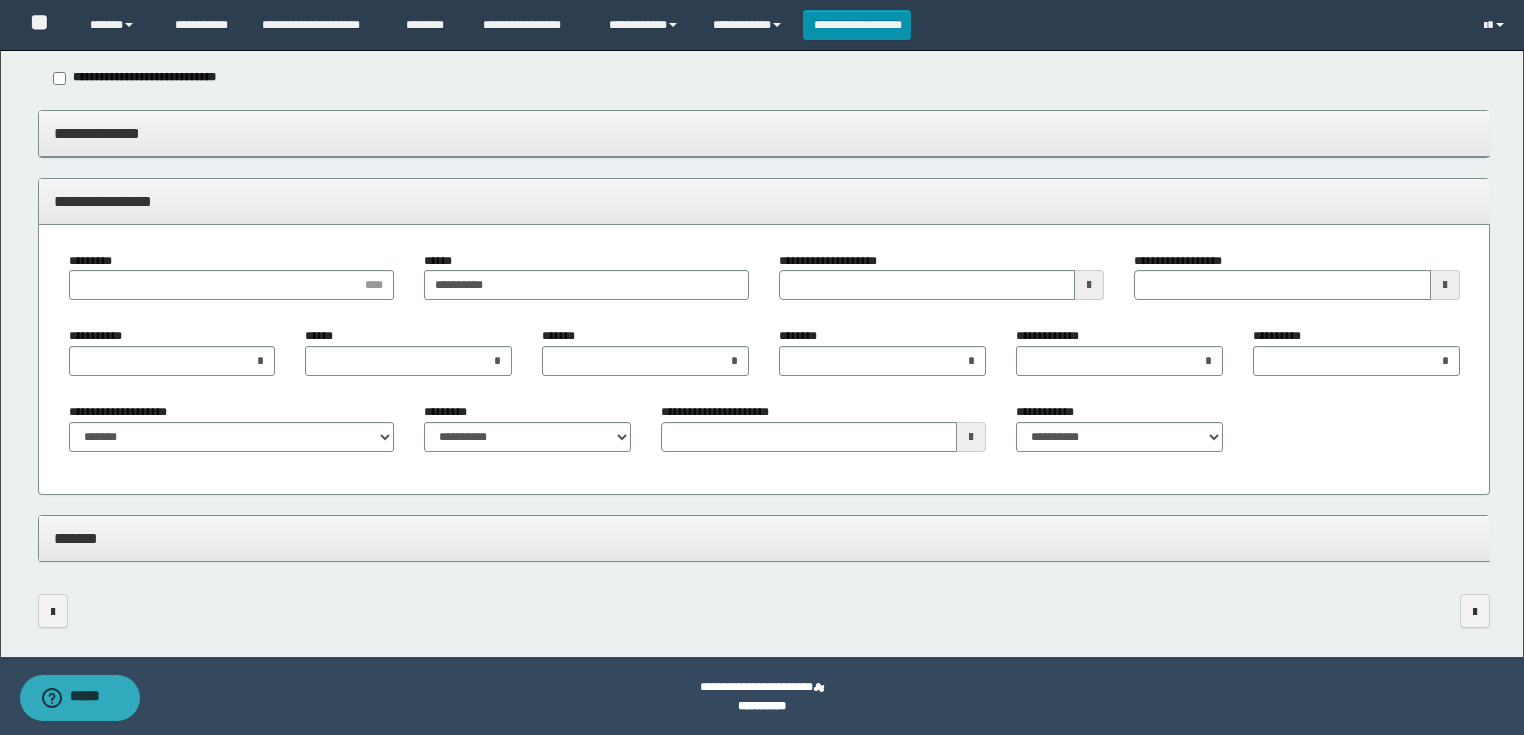 click on "**********" at bounding box center [231, 435] 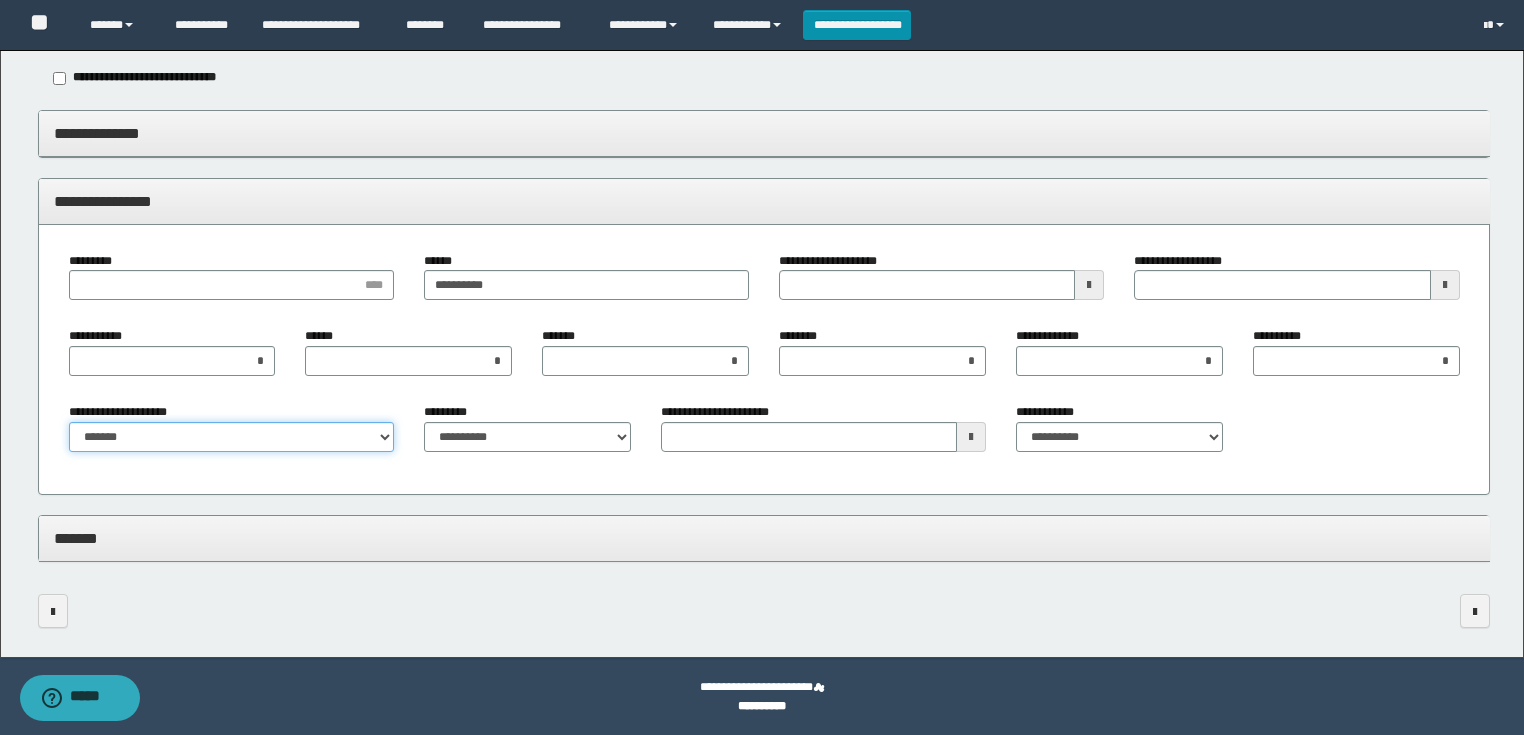 click on "**********" at bounding box center [231, 437] 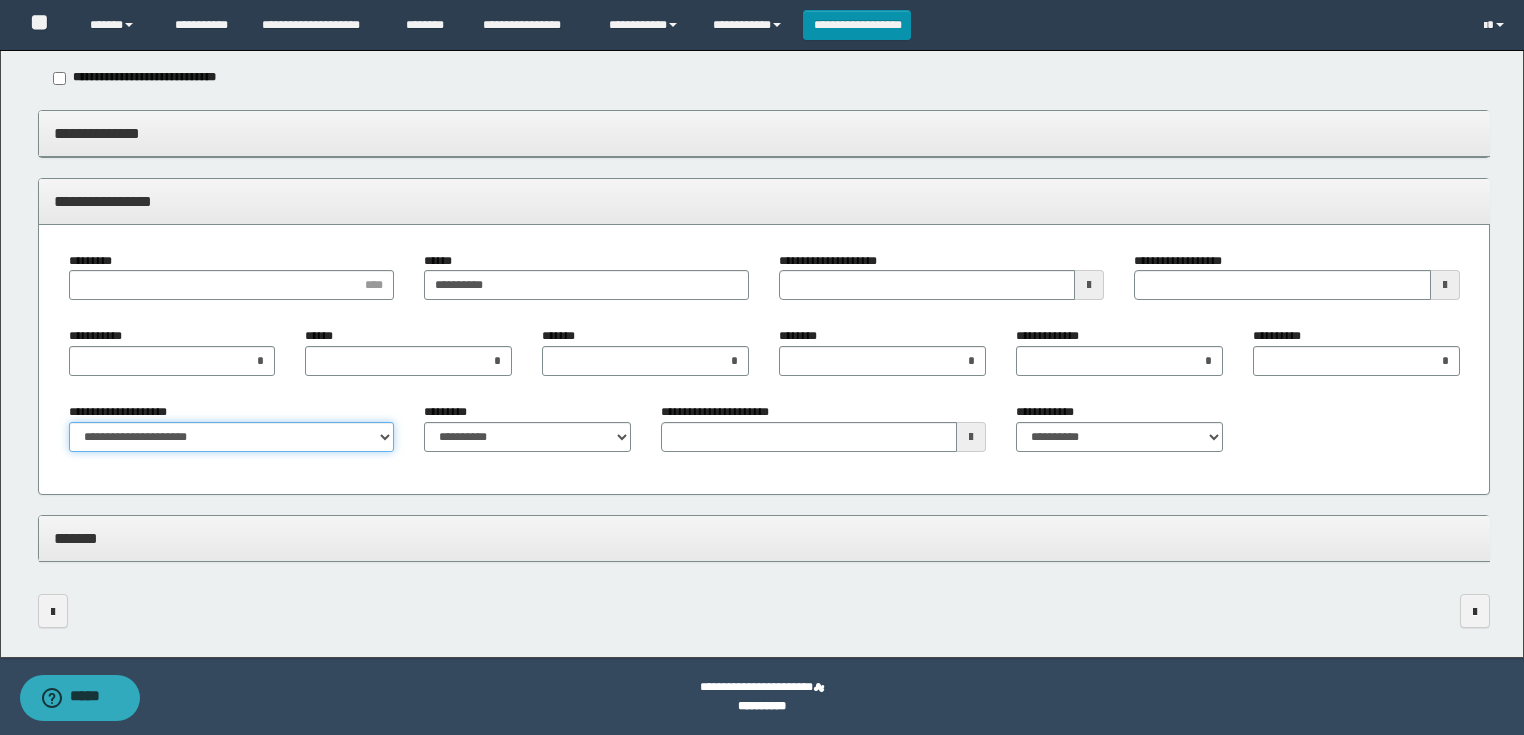 click on "**********" at bounding box center (231, 437) 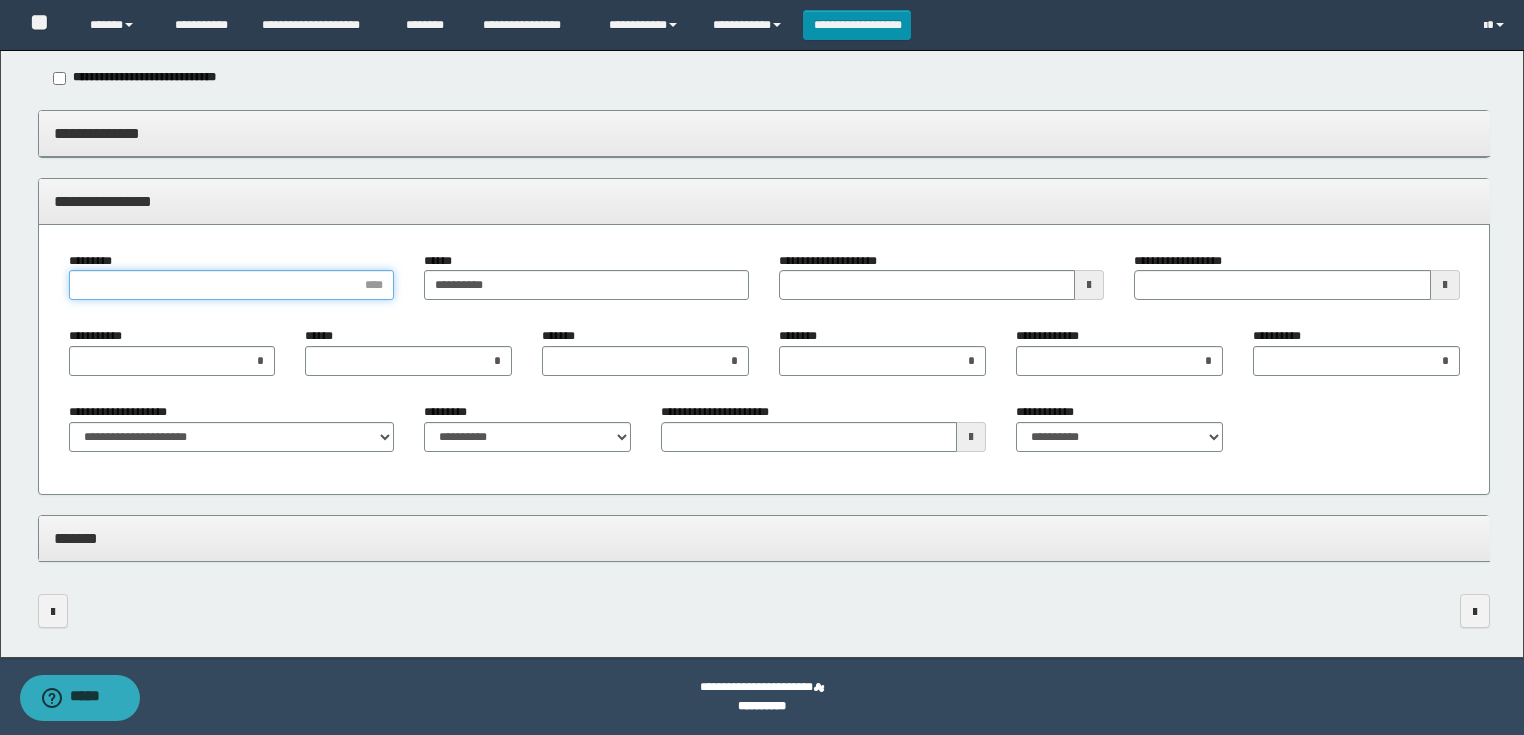 click on "*********" at bounding box center (231, 285) 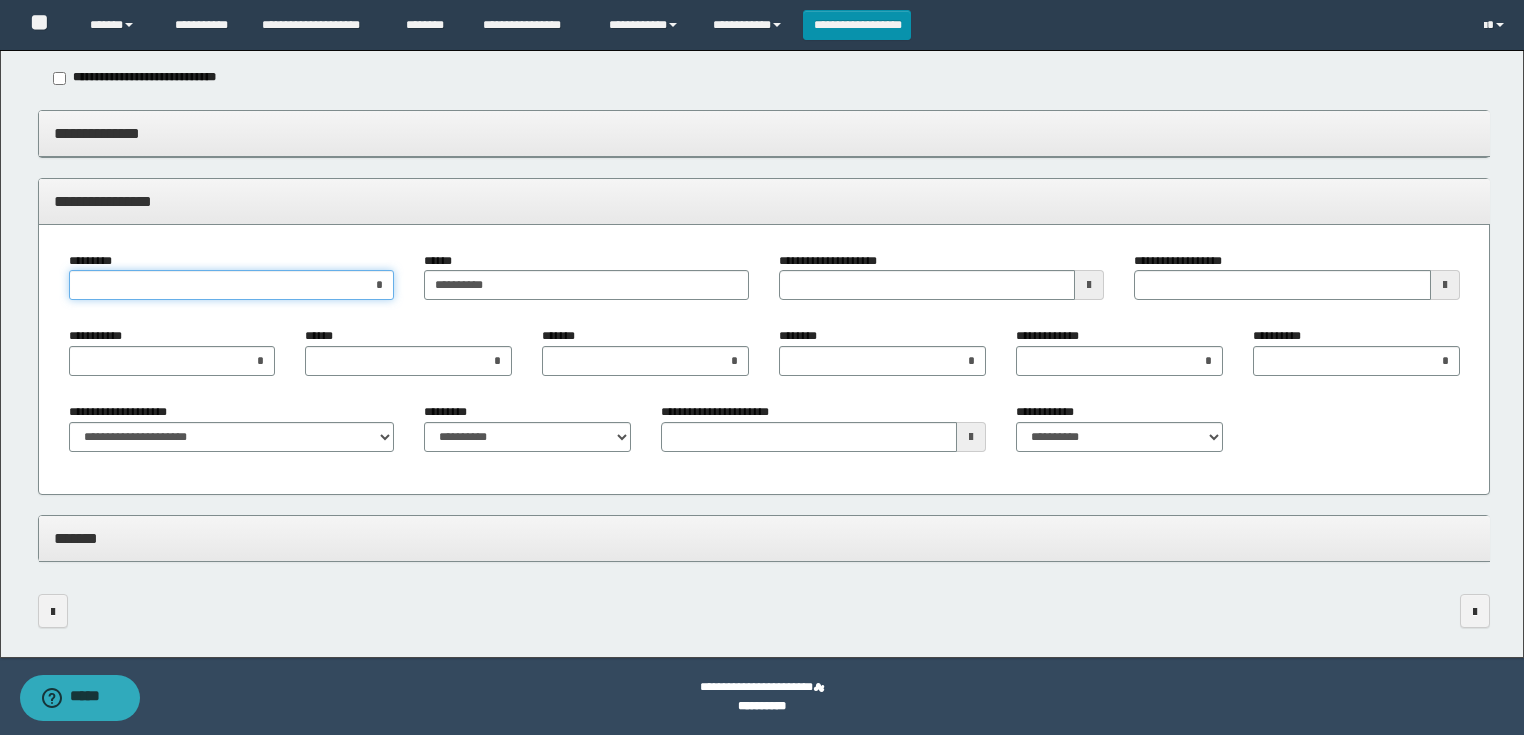 type on "**" 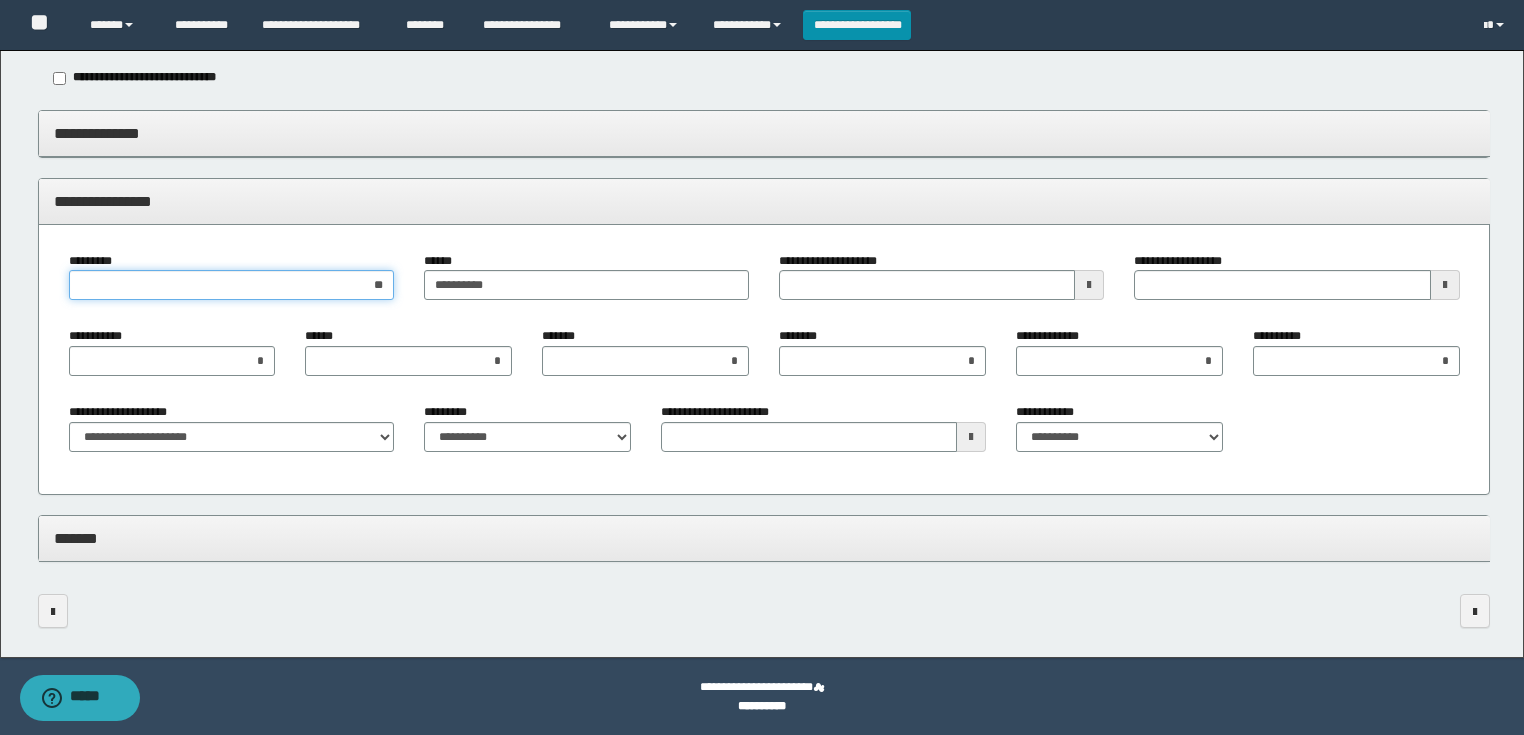 type 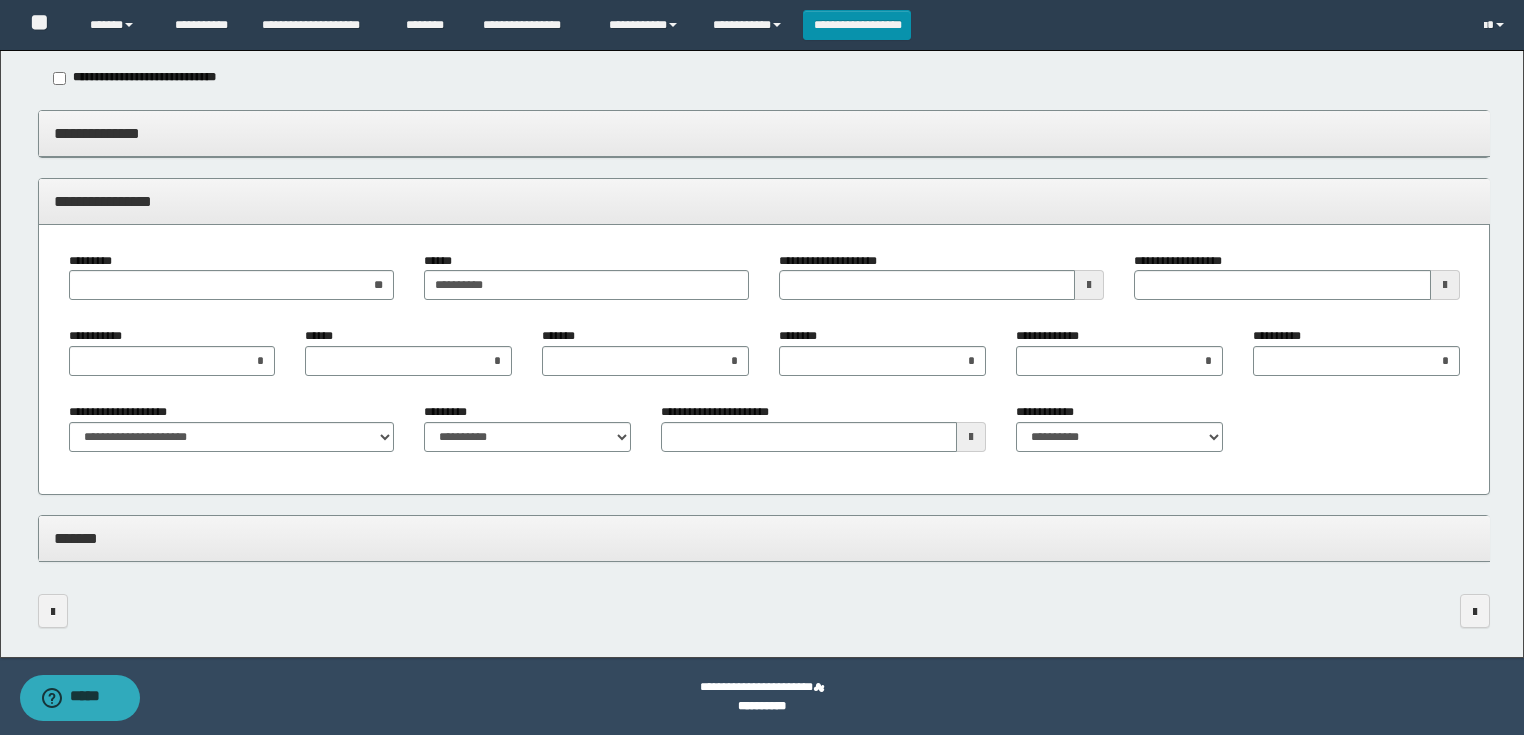click on "*******" at bounding box center (764, 538) 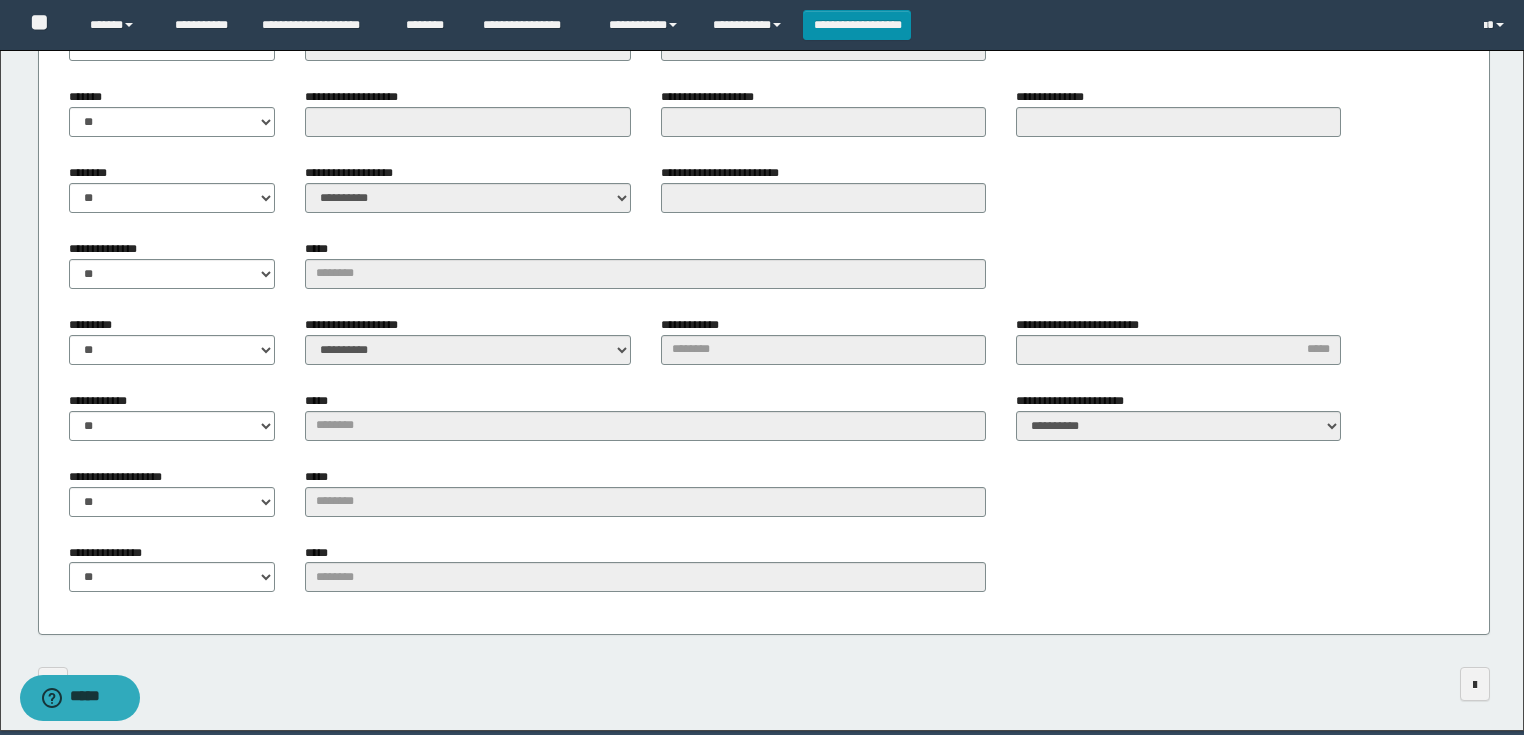 scroll, scrollTop: 773, scrollLeft: 0, axis: vertical 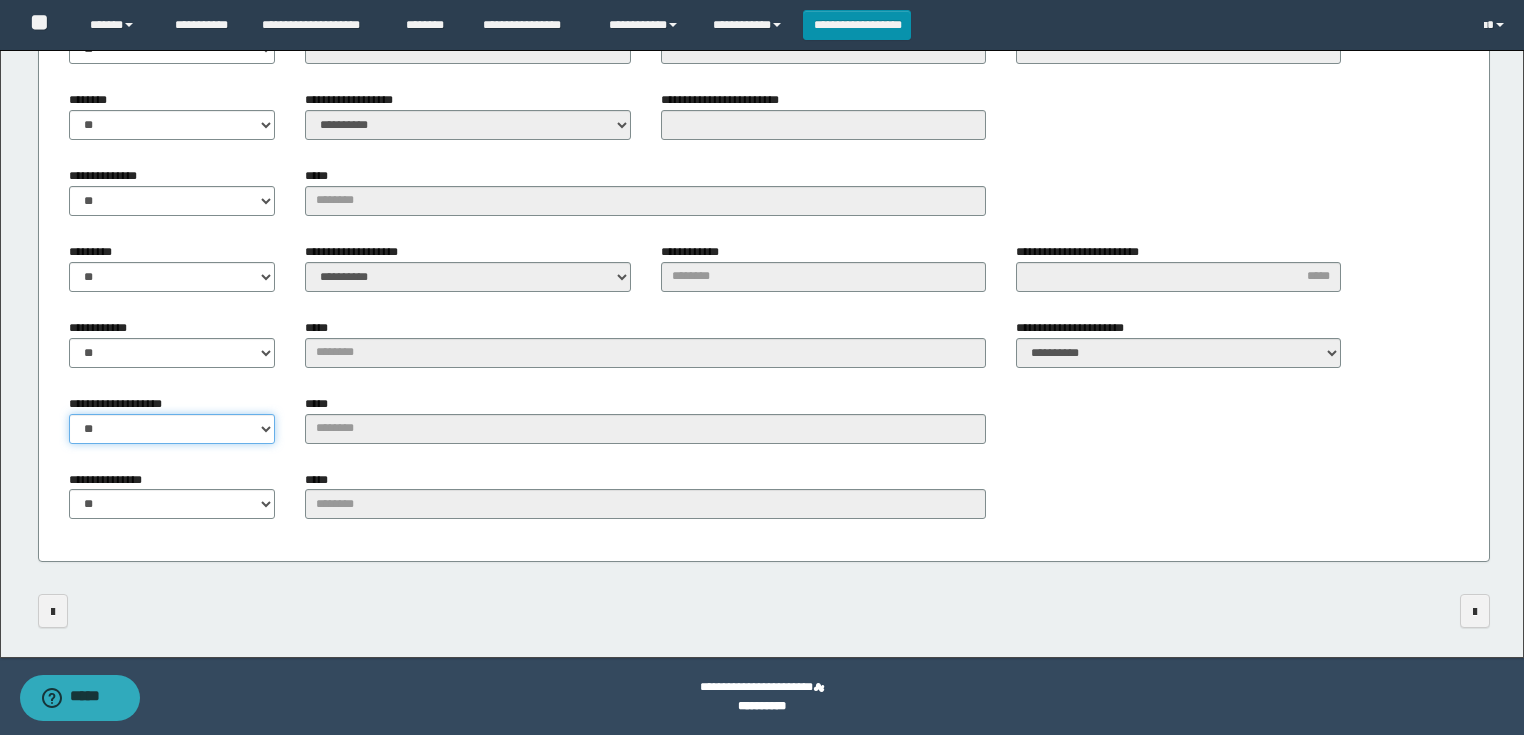 click on "**
**" at bounding box center (172, 429) 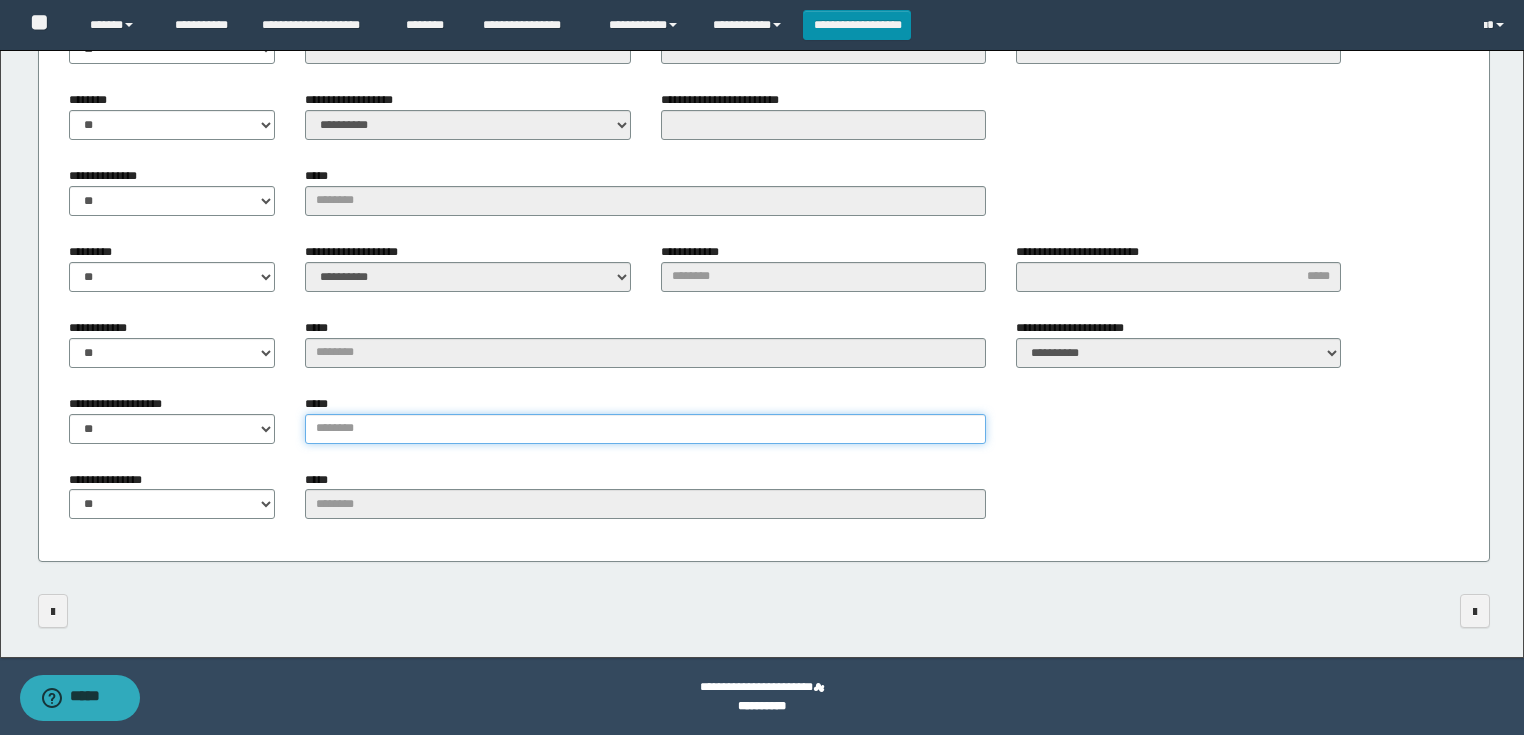 click on "*****" at bounding box center [645, 429] 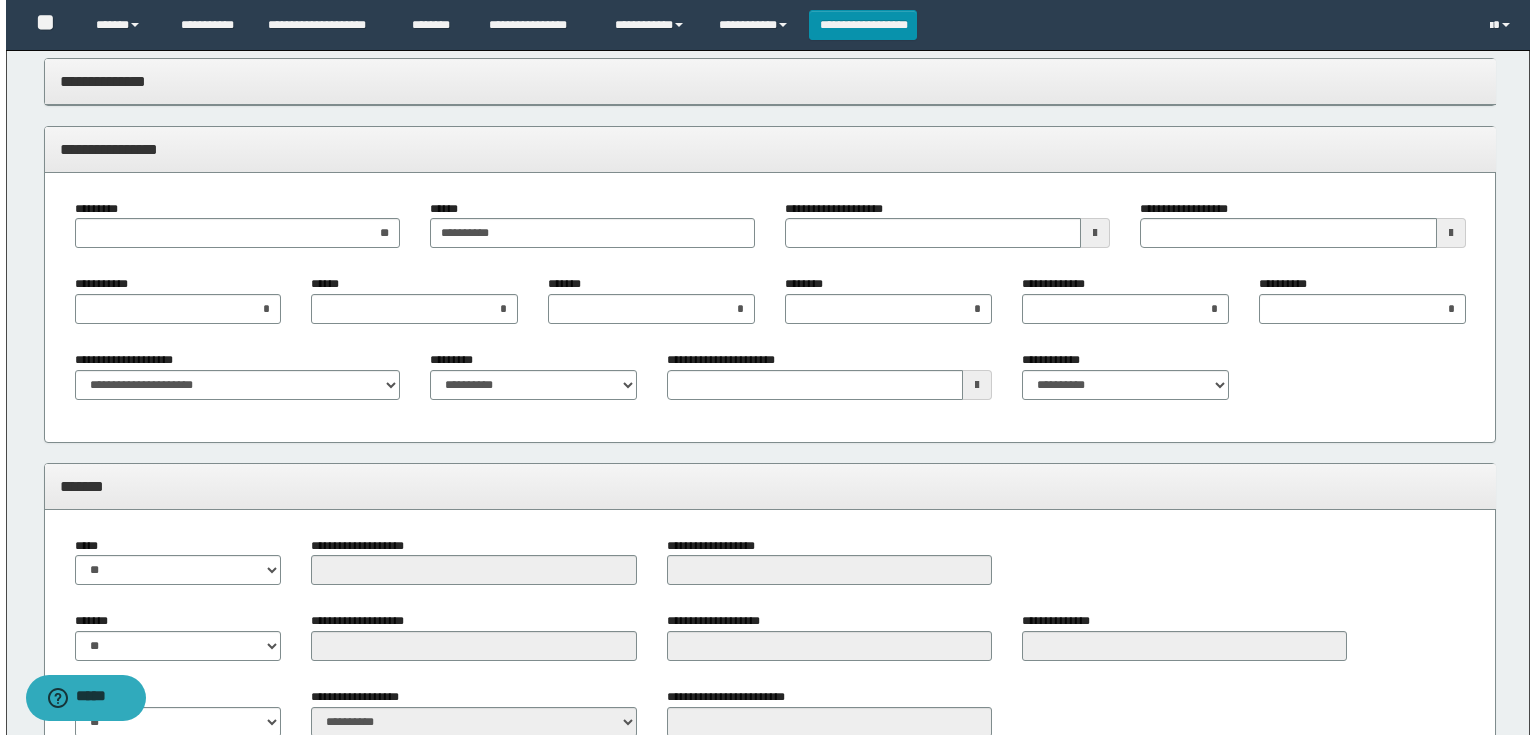 scroll, scrollTop: 0, scrollLeft: 0, axis: both 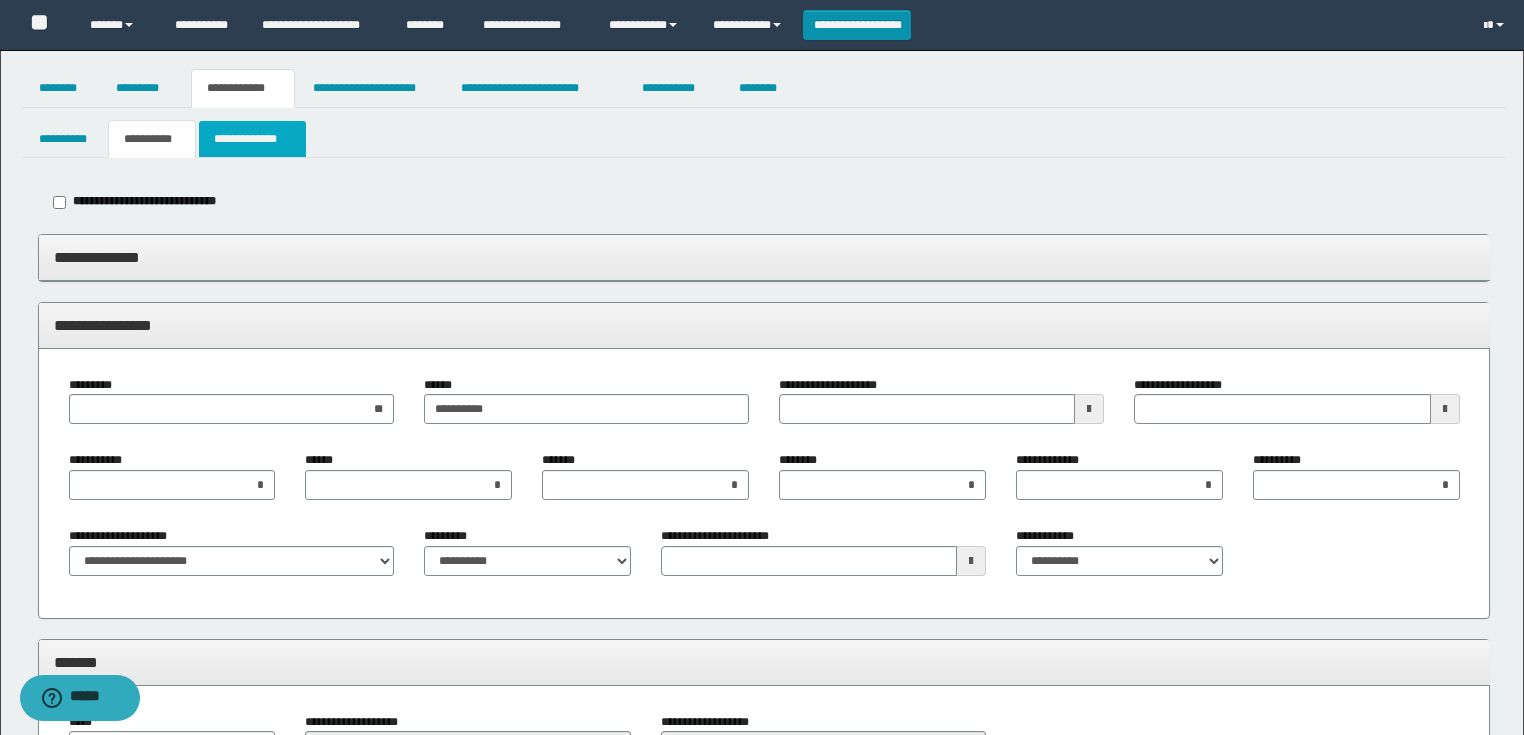 type on "**********" 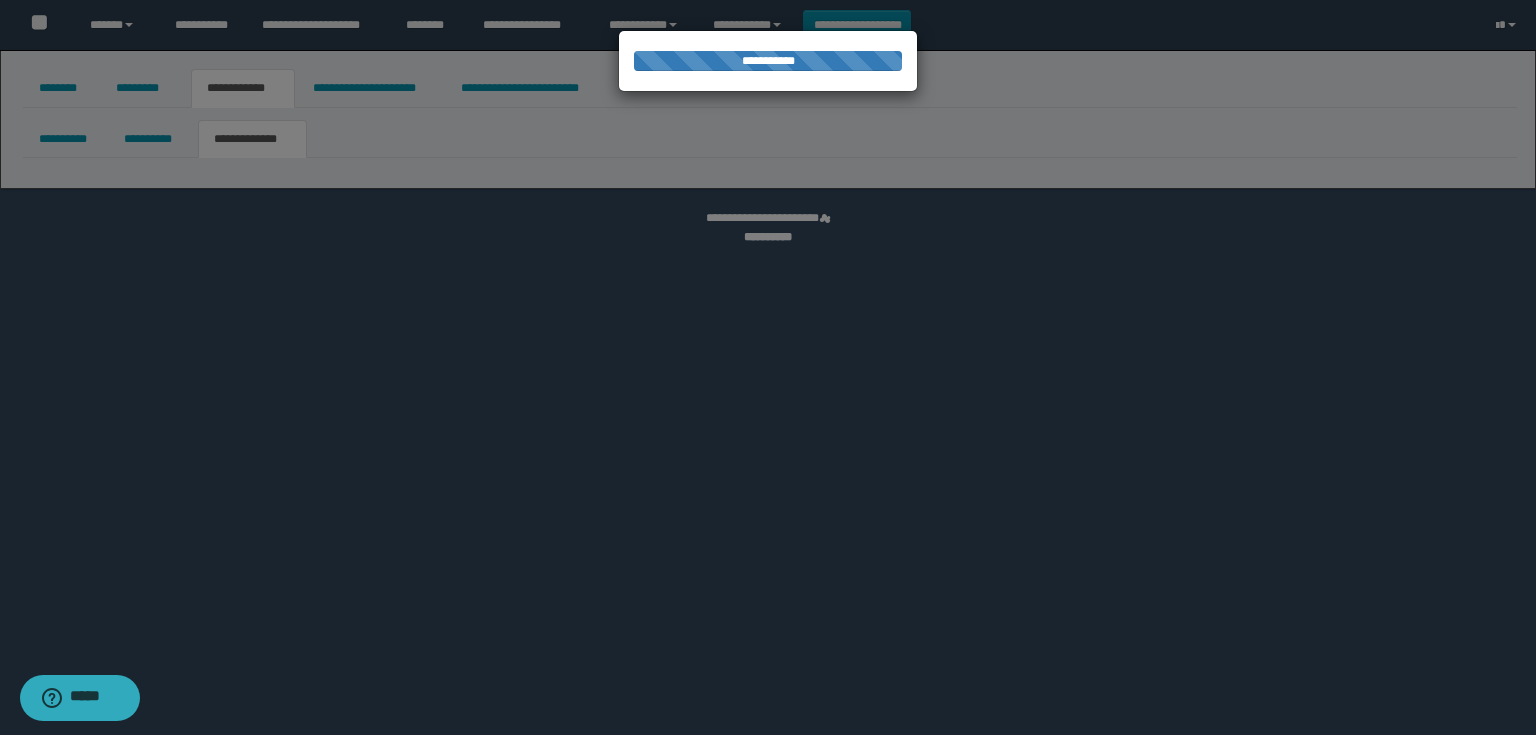 select on "*" 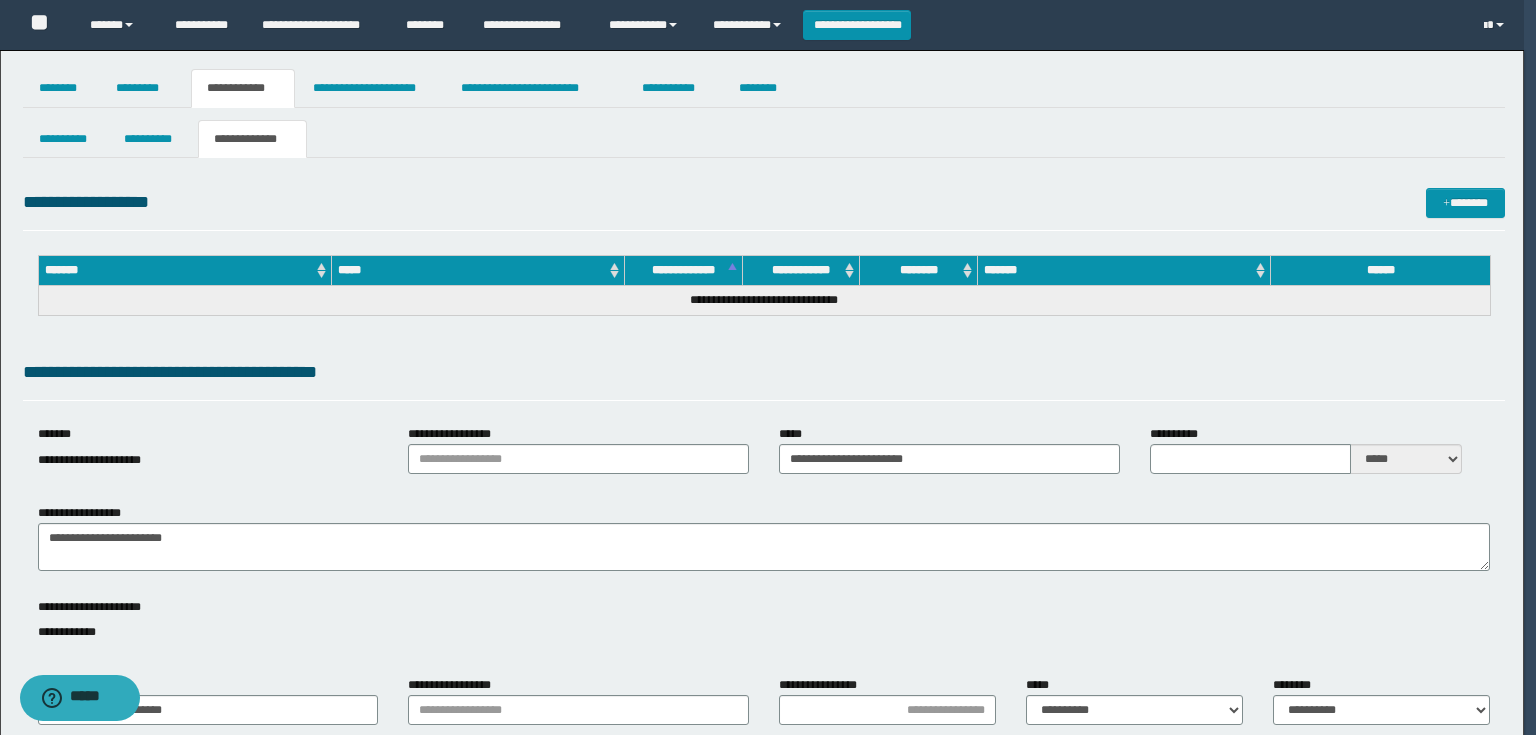 scroll, scrollTop: 480, scrollLeft: 0, axis: vertical 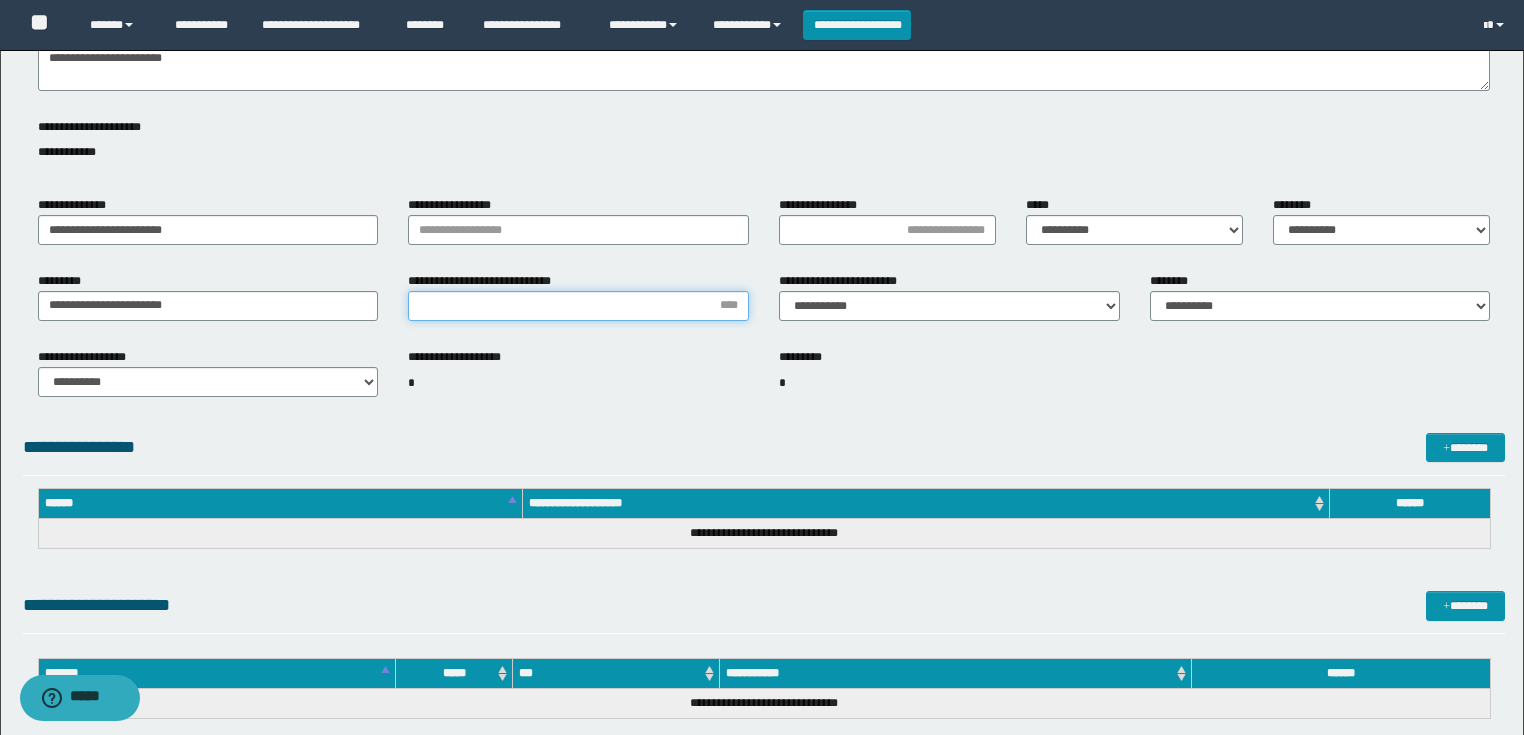click on "**********" at bounding box center [578, 306] 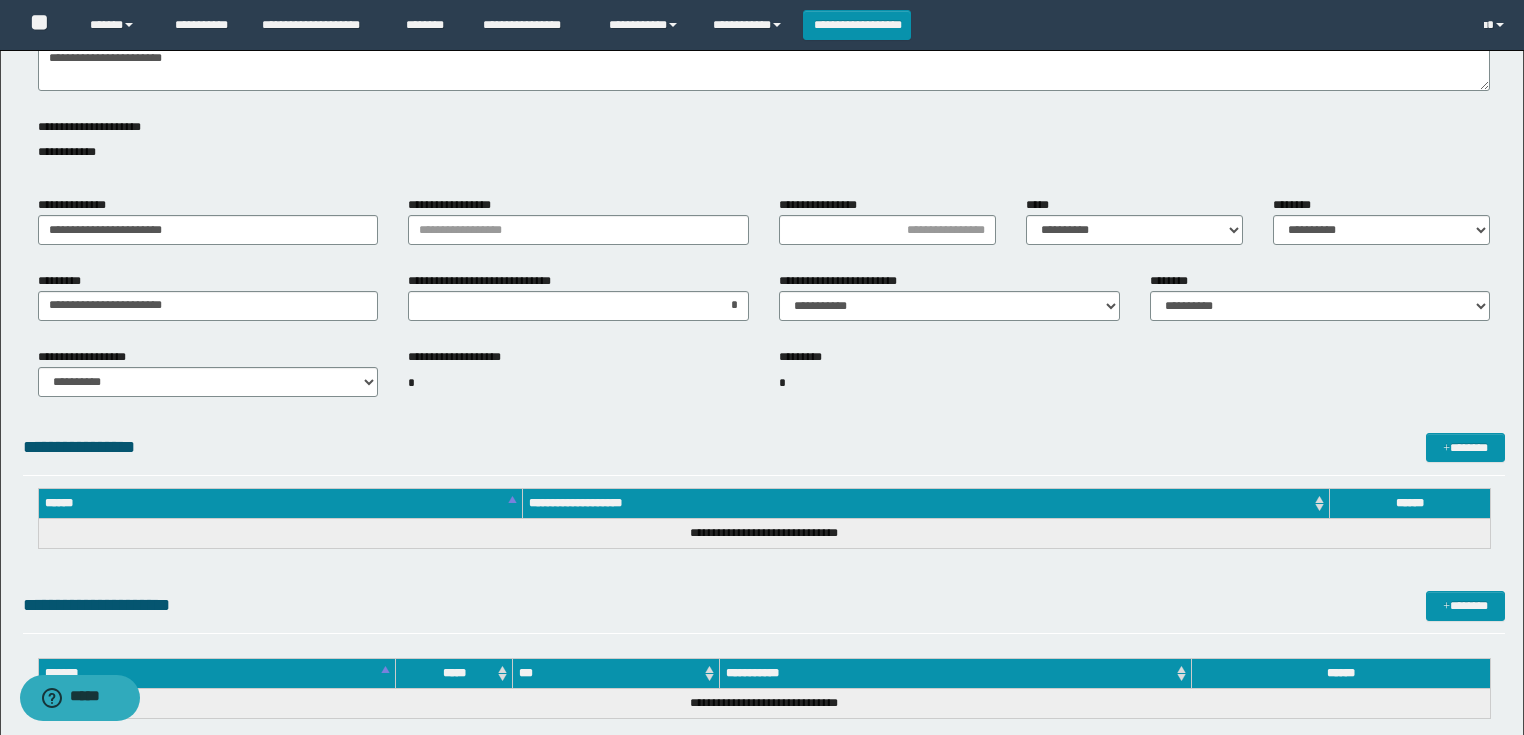 click on "**********" at bounding box center [764, 454] 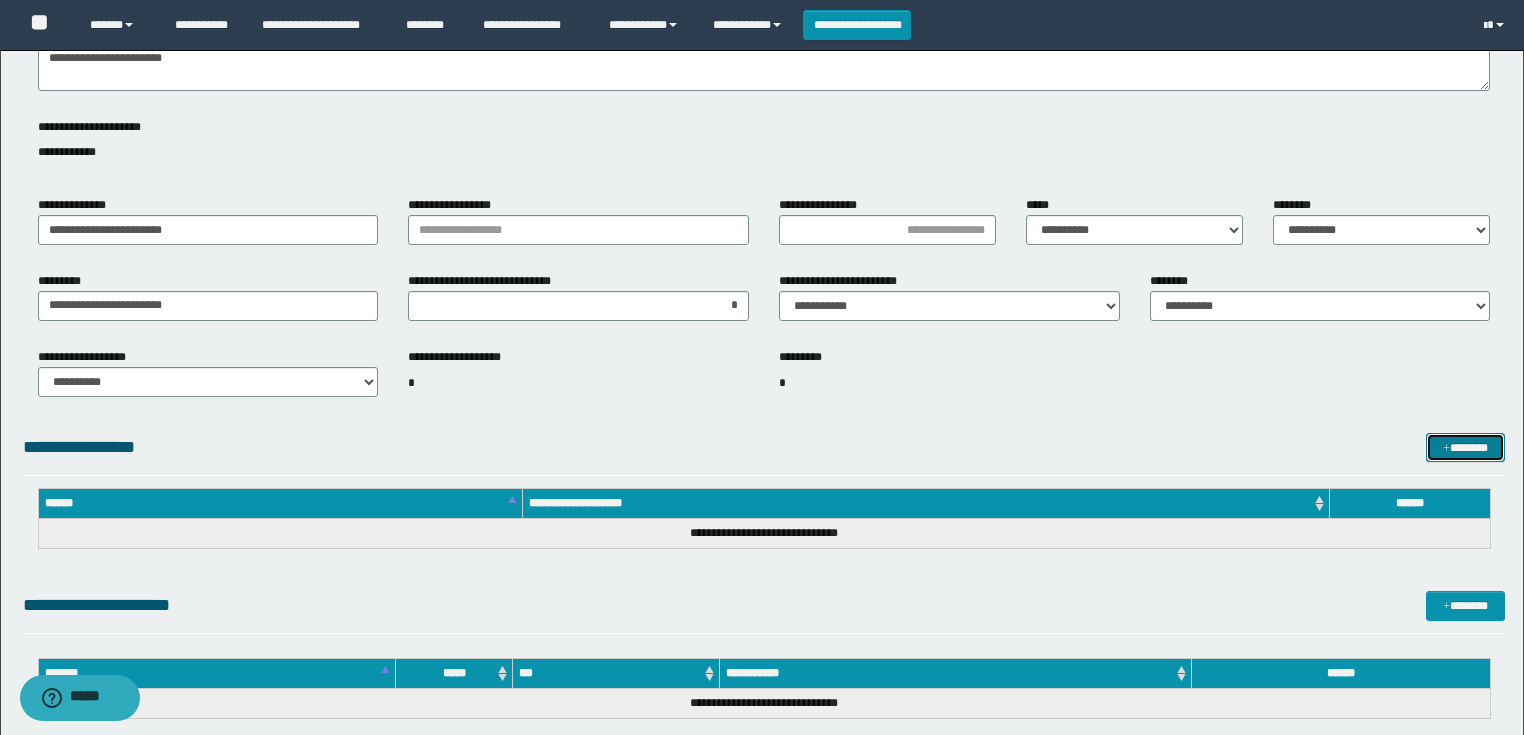 drag, startPoint x: 1452, startPoint y: 453, endPoint x: 1422, endPoint y: 454, distance: 30.016663 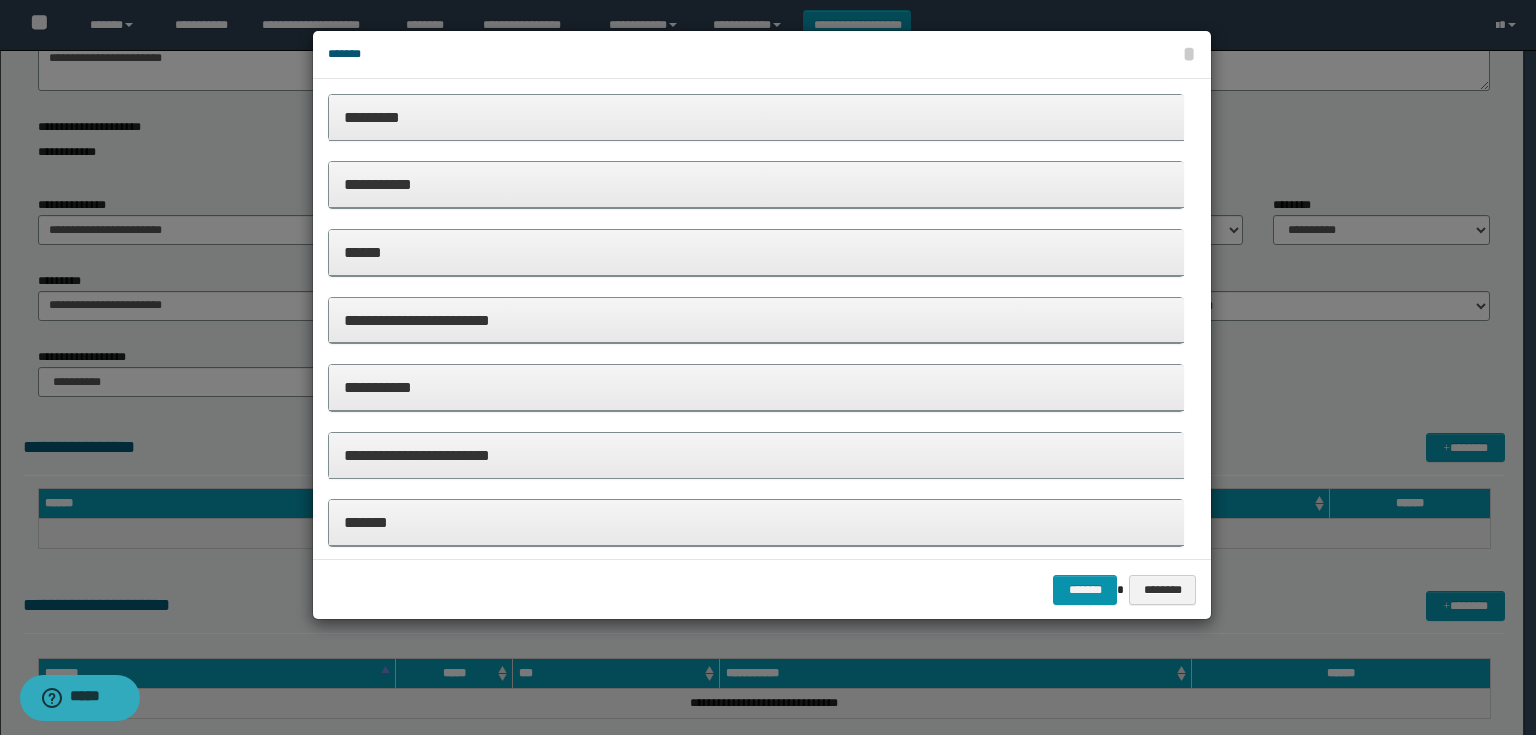 click on "**********" at bounding box center (756, 184) 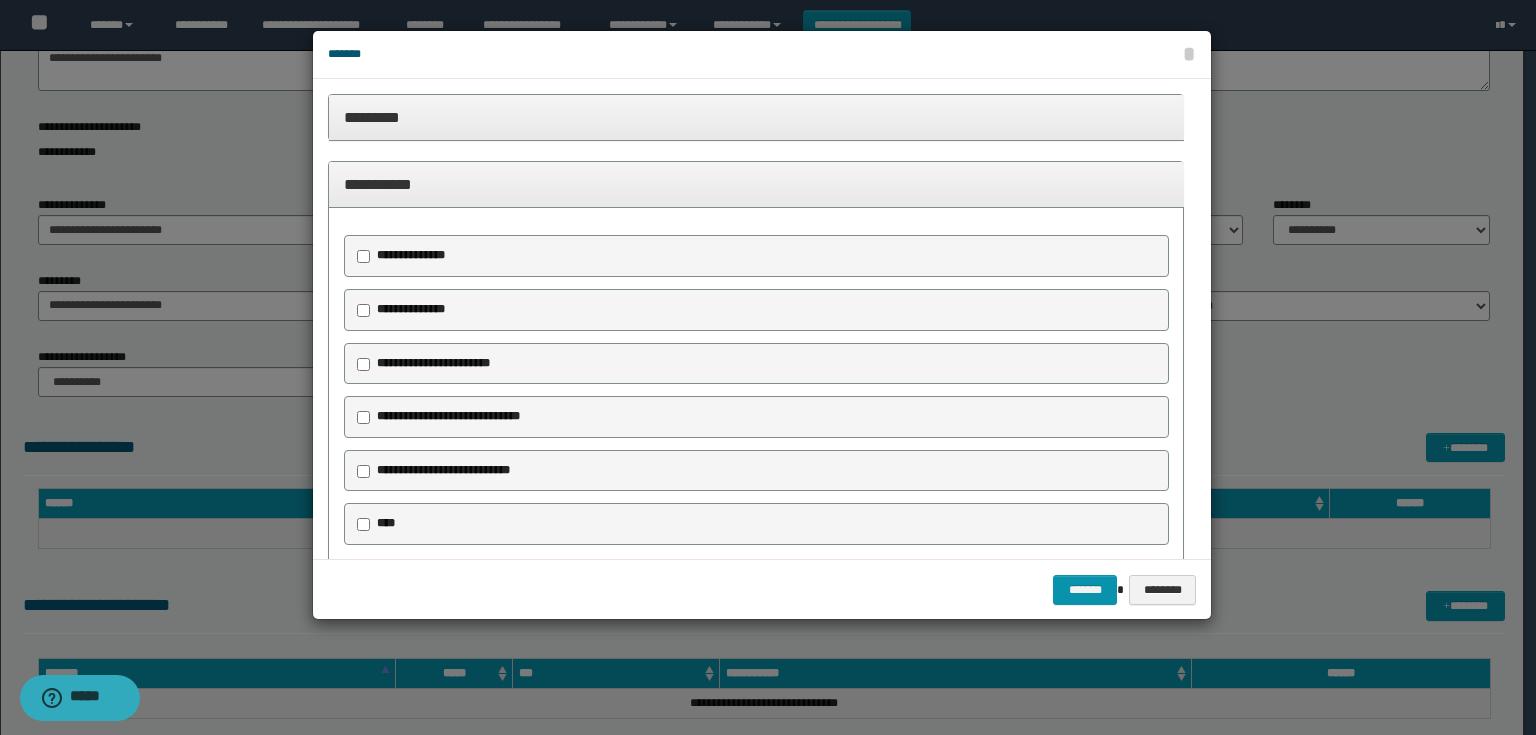 click on "*********" at bounding box center (756, 117) 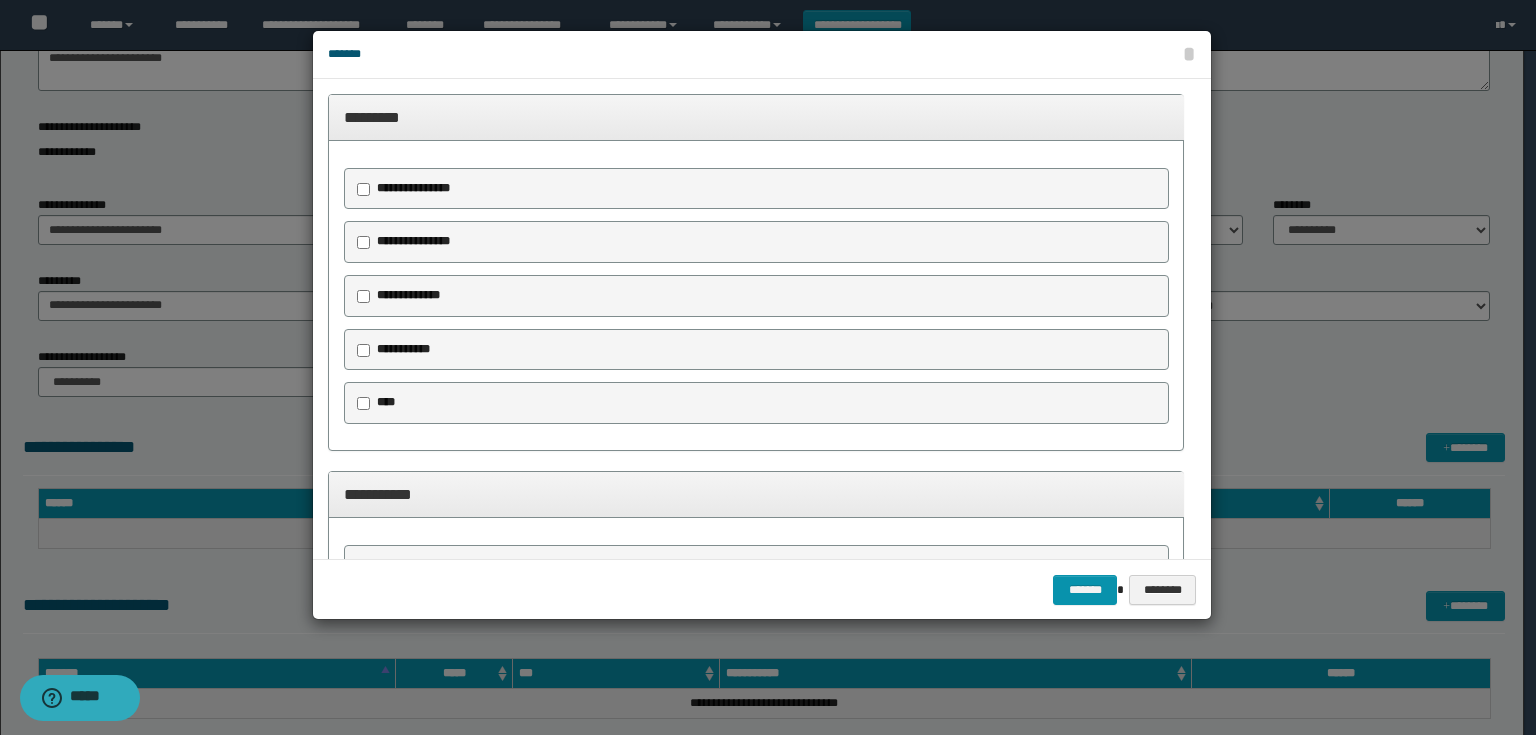 click on "**********" at bounding box center [413, 188] 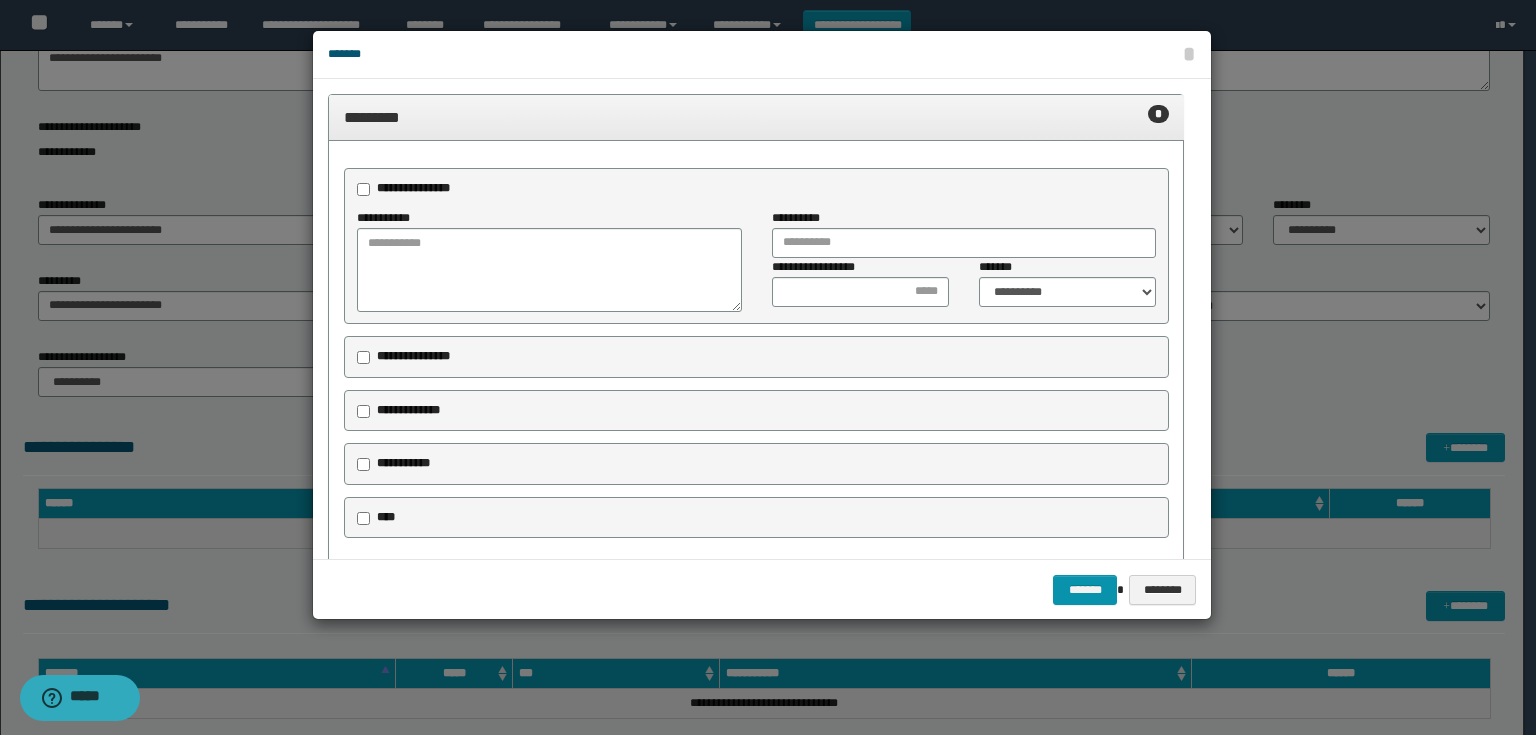 click on "**********" at bounding box center (413, 356) 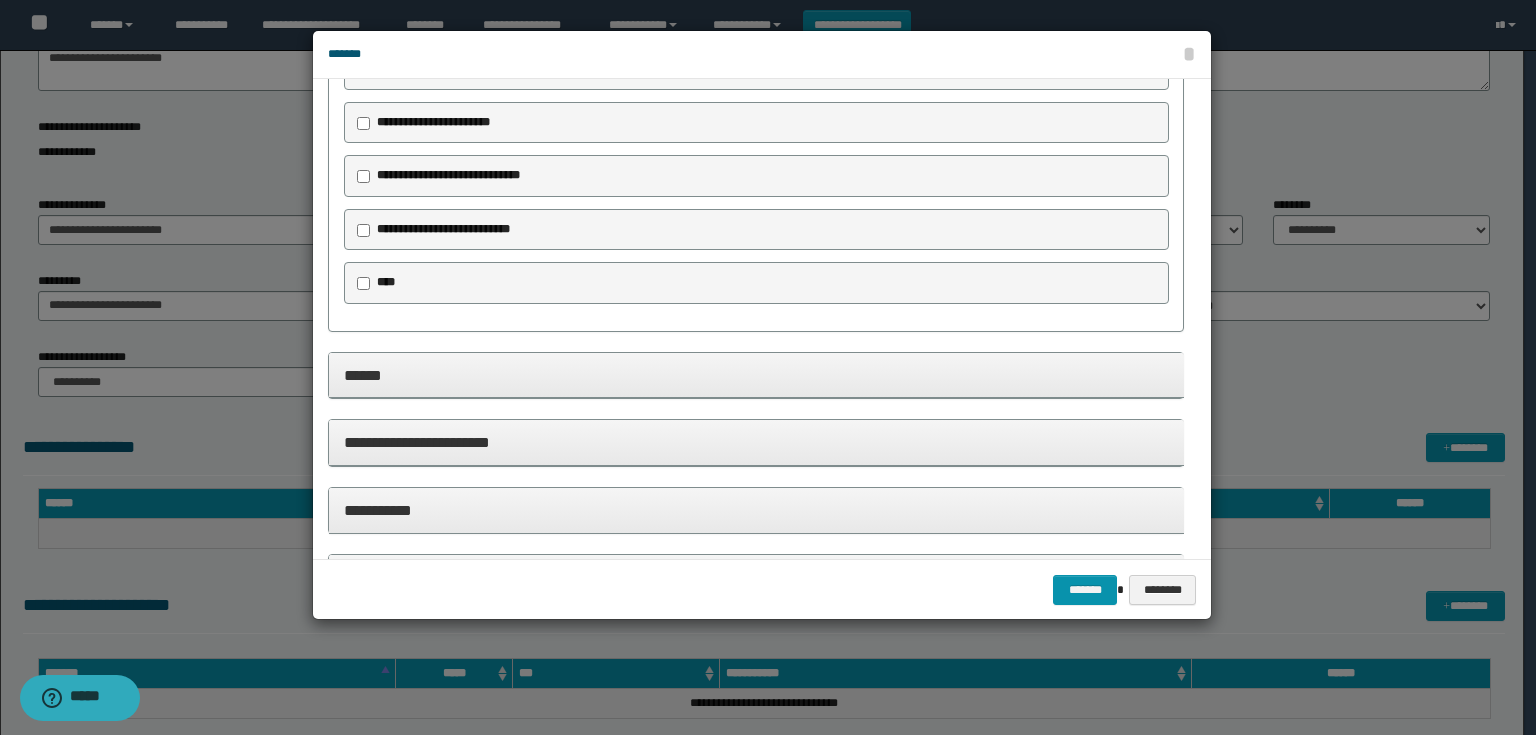 scroll, scrollTop: 925, scrollLeft: 0, axis: vertical 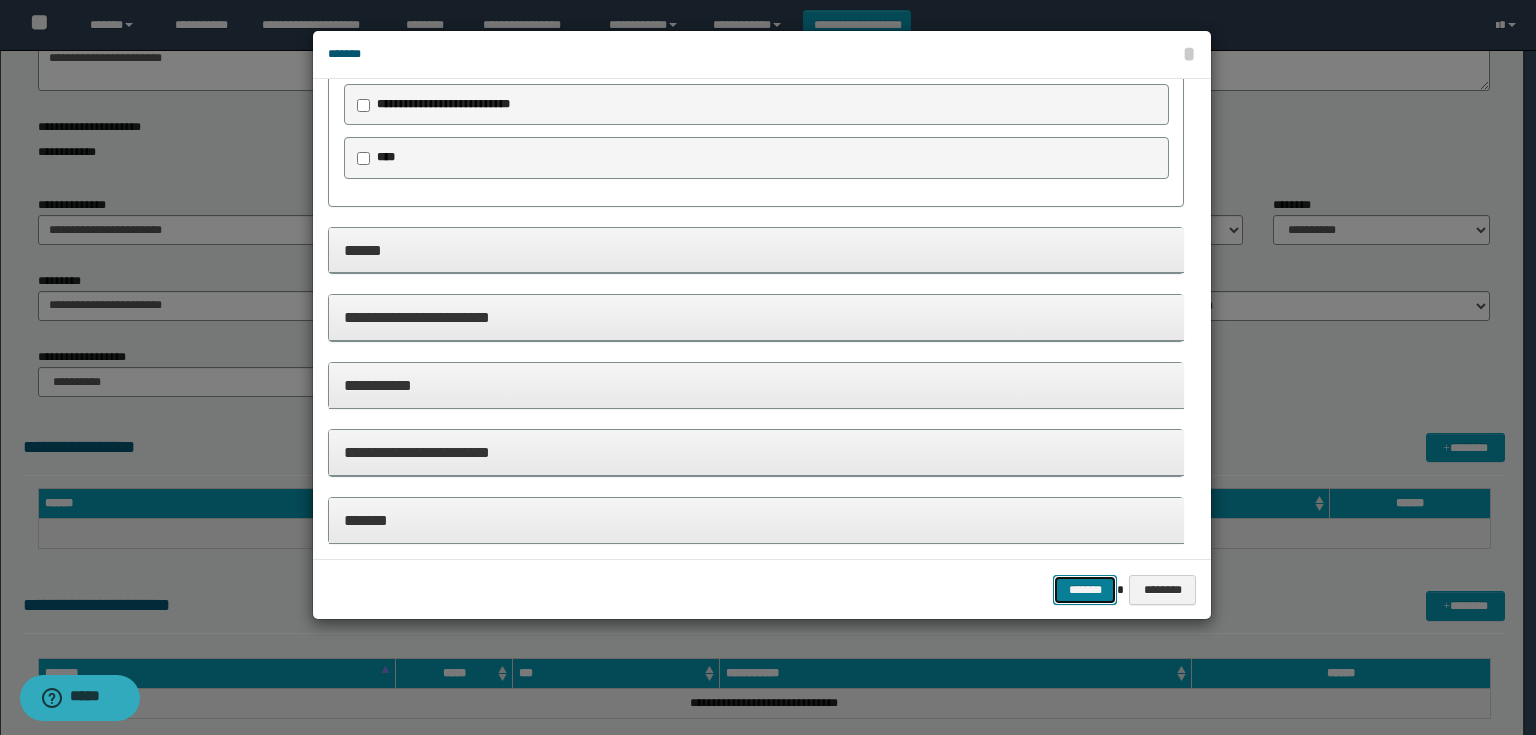 click on "*******" at bounding box center [1085, 590] 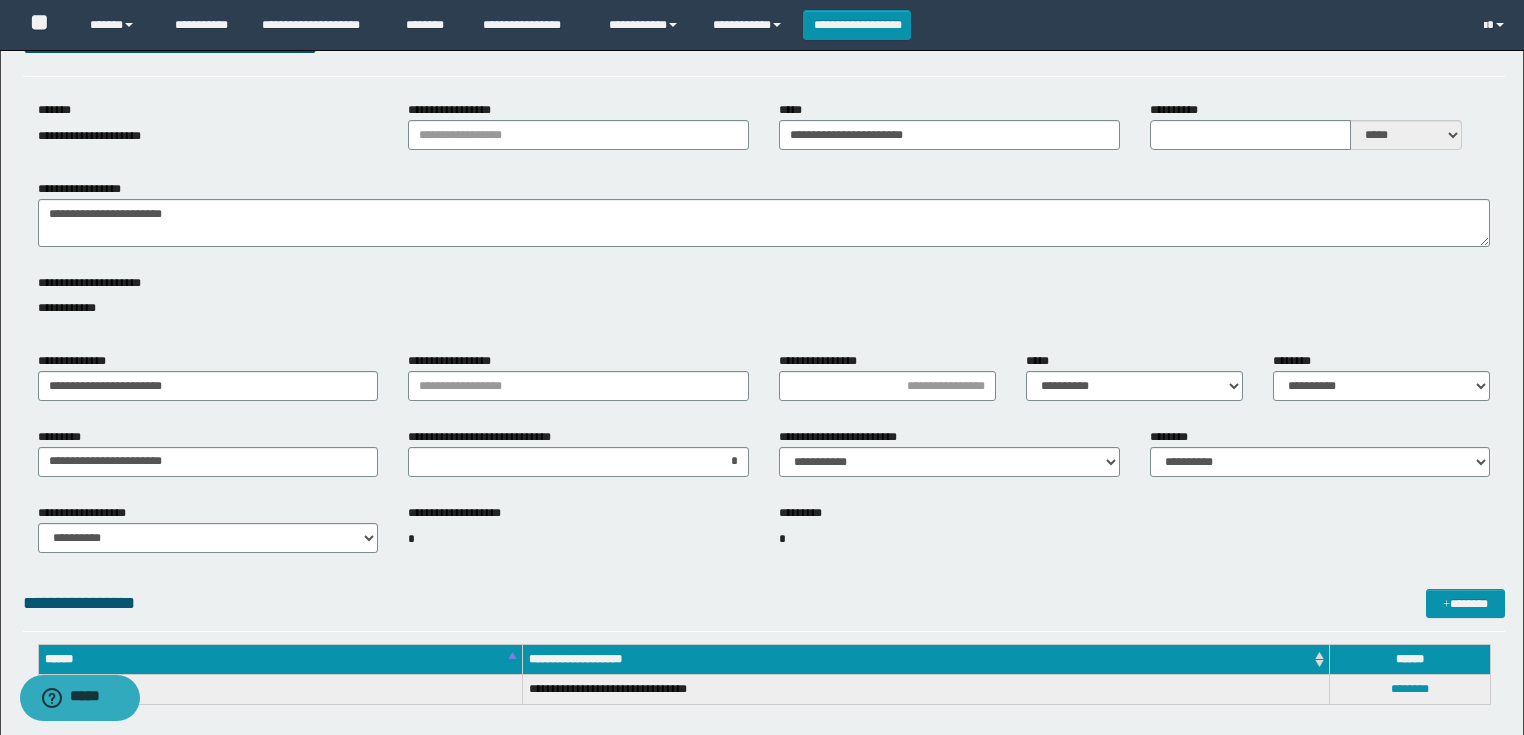 scroll, scrollTop: 0, scrollLeft: 0, axis: both 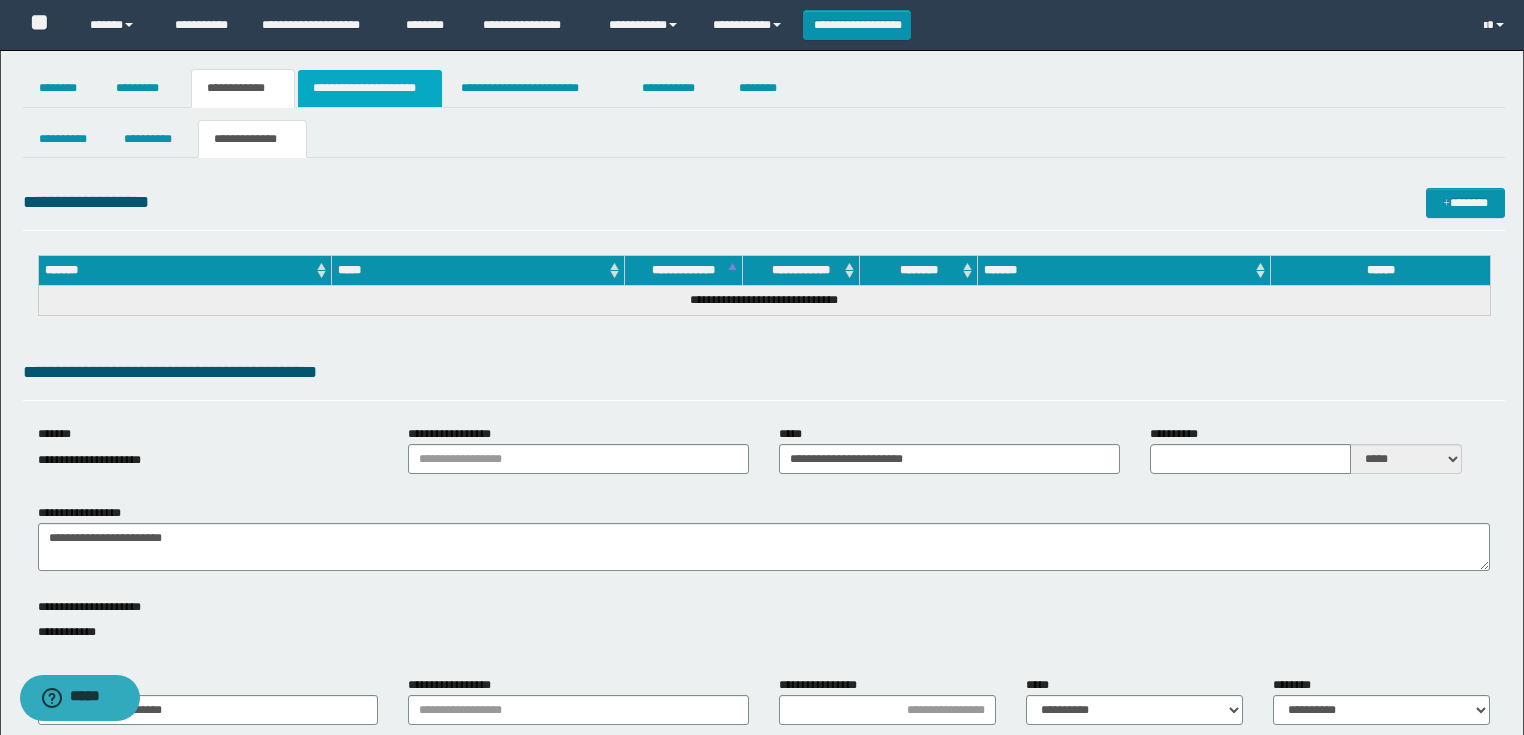 click on "**********" at bounding box center [370, 88] 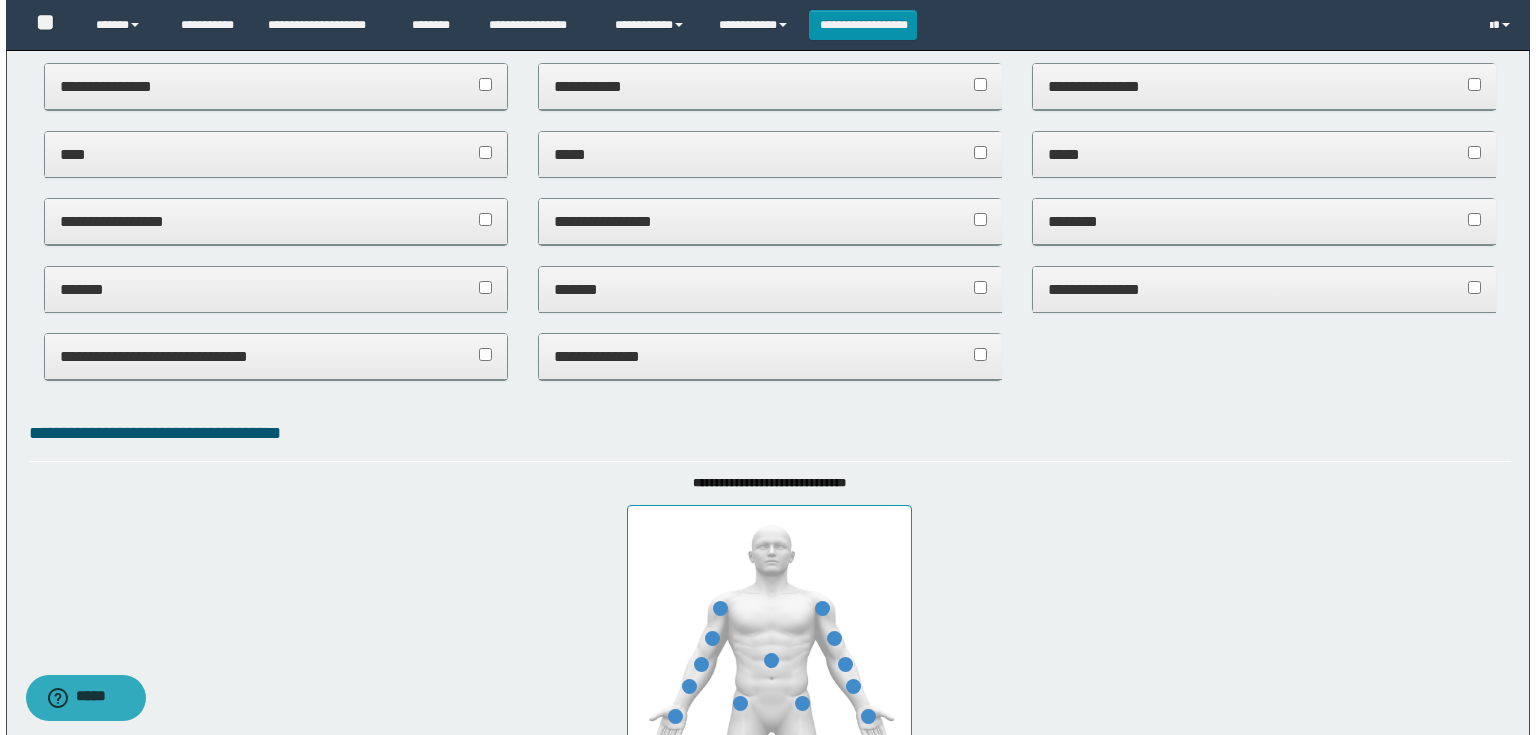 scroll, scrollTop: 0, scrollLeft: 0, axis: both 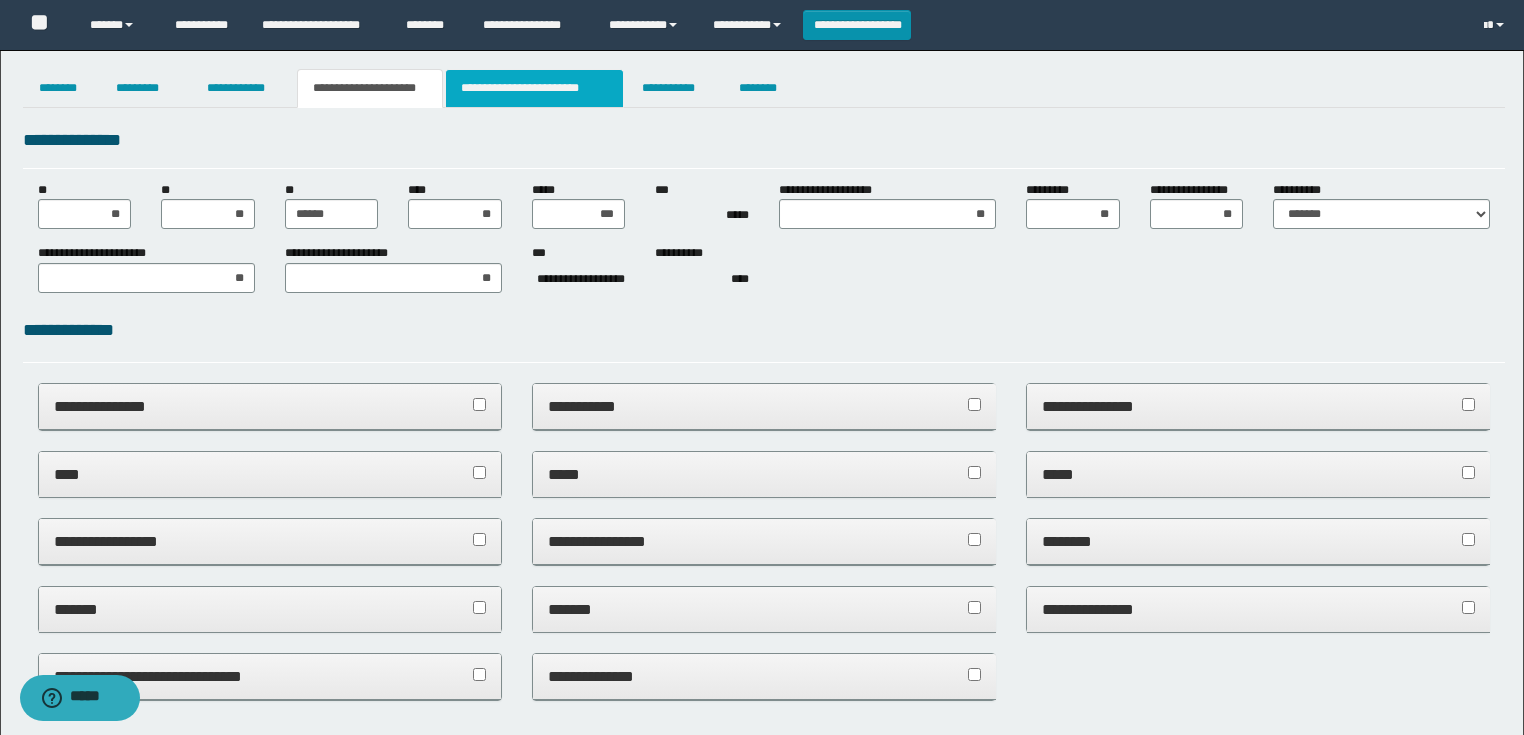 click on "**********" at bounding box center [534, 88] 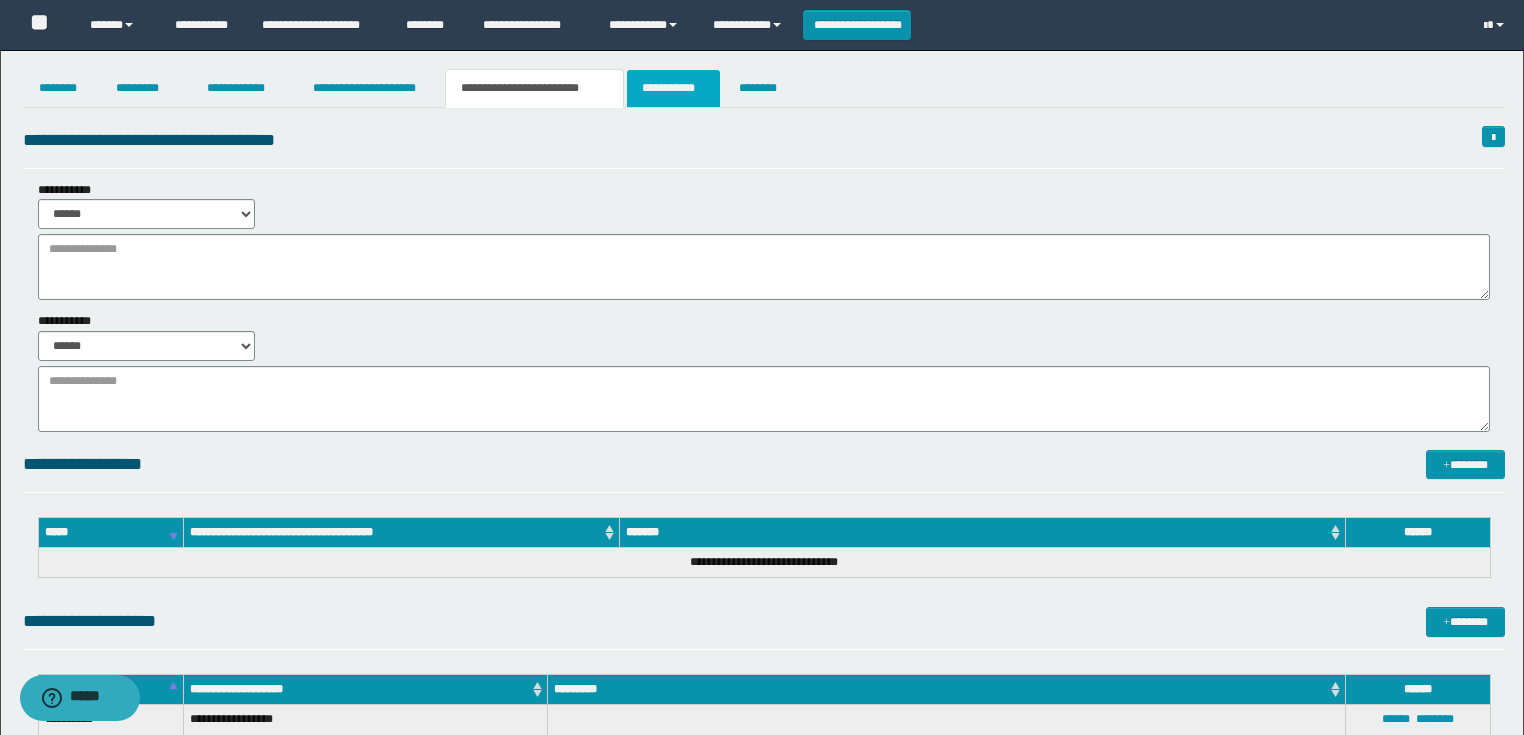 click on "**********" at bounding box center (673, 88) 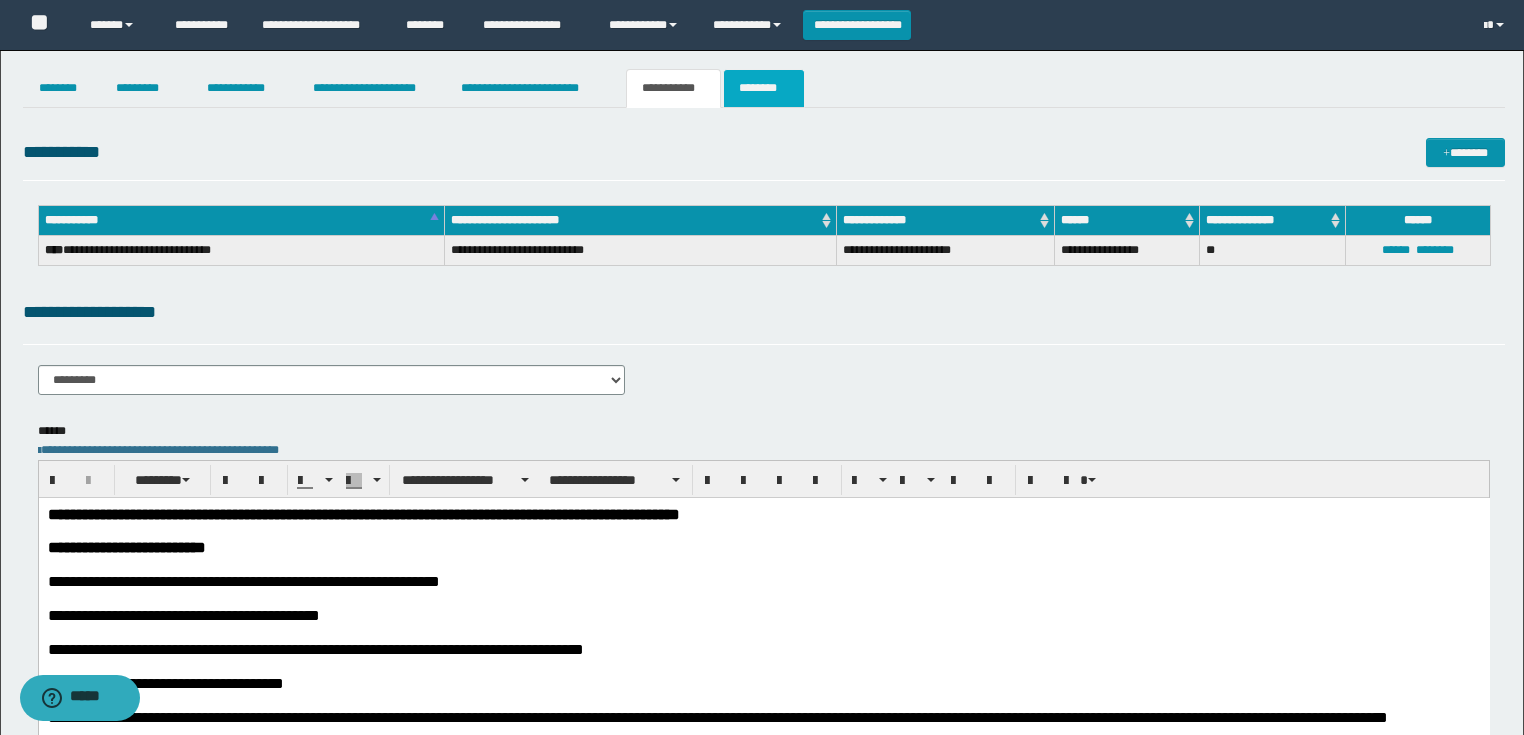 click on "********" at bounding box center (764, 88) 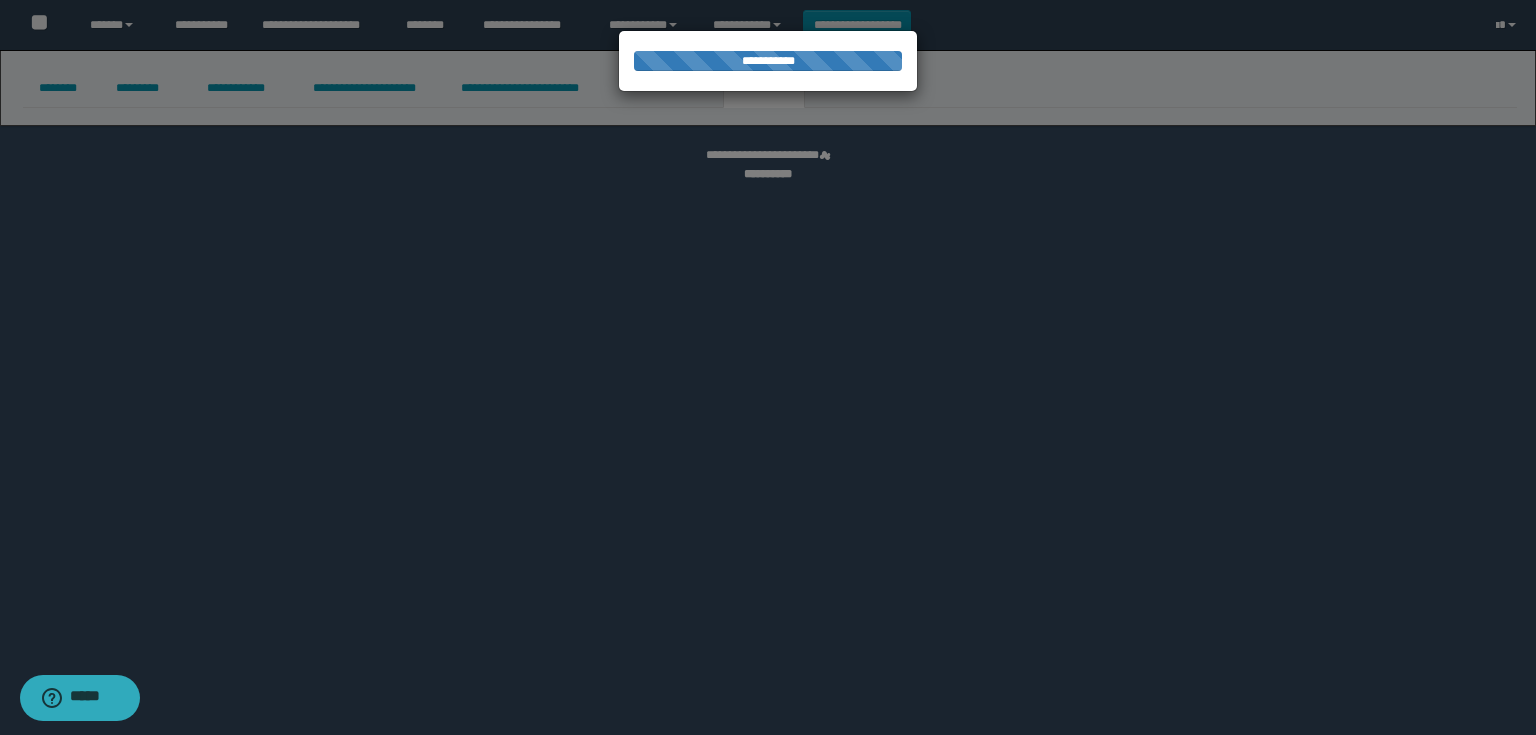 select 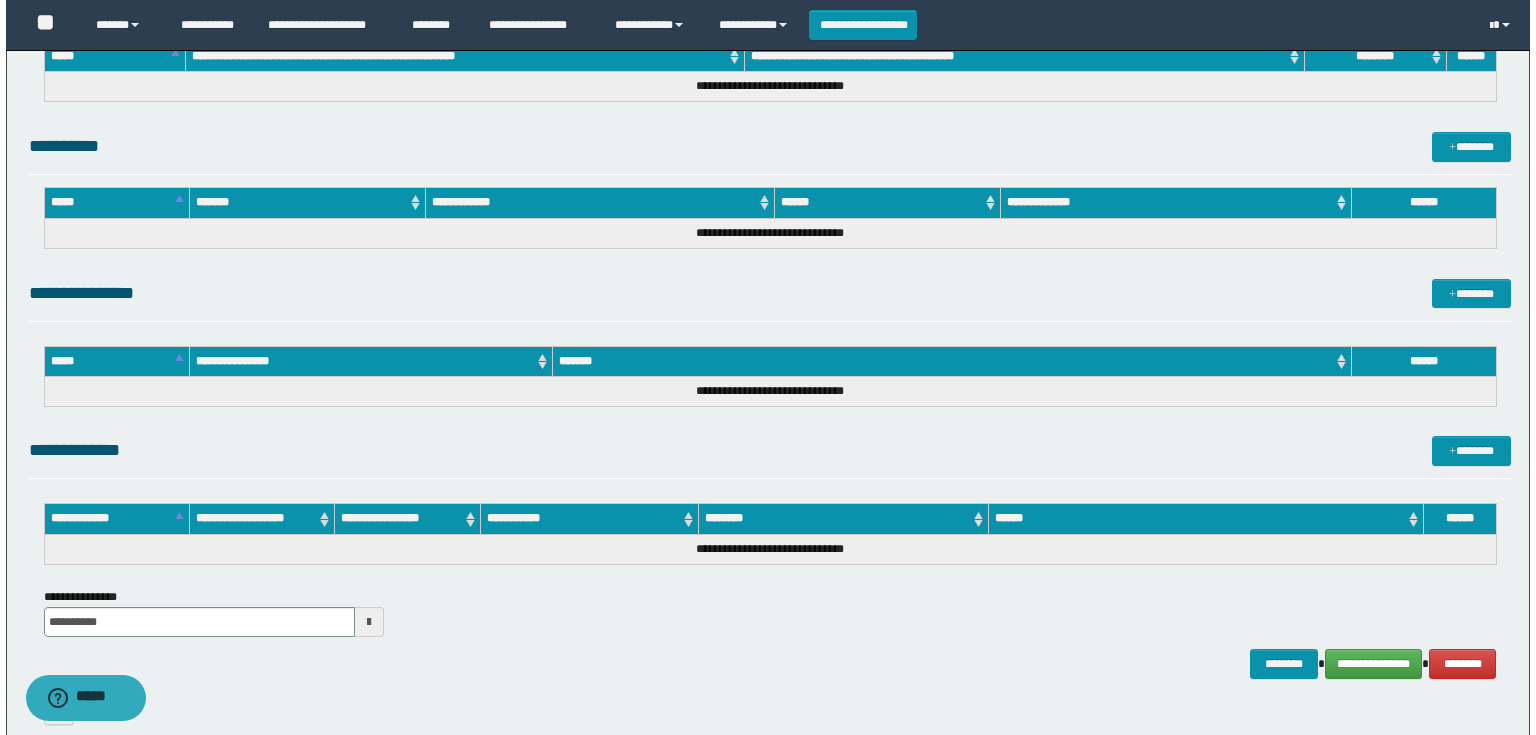 scroll, scrollTop: 889, scrollLeft: 0, axis: vertical 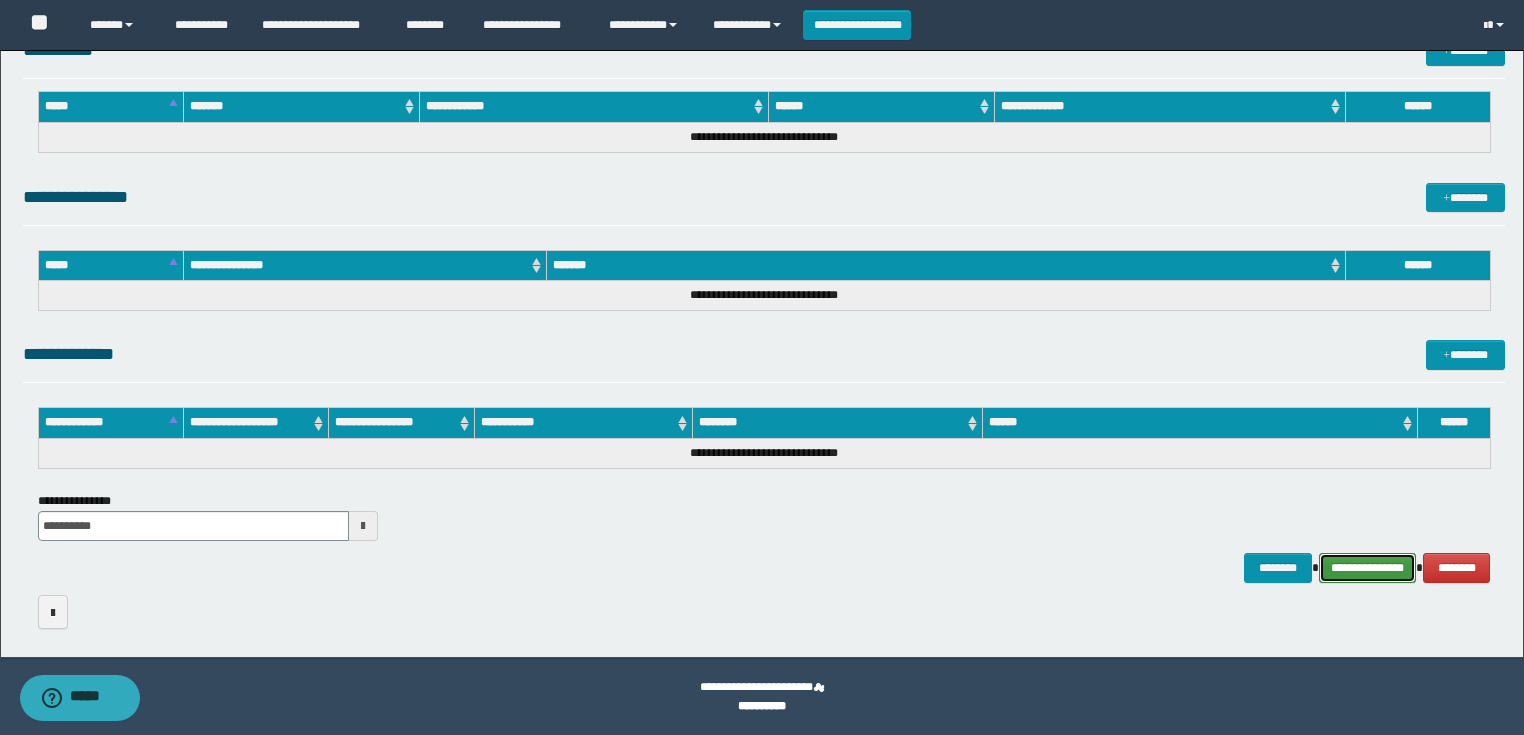 click on "**********" at bounding box center [1368, 568] 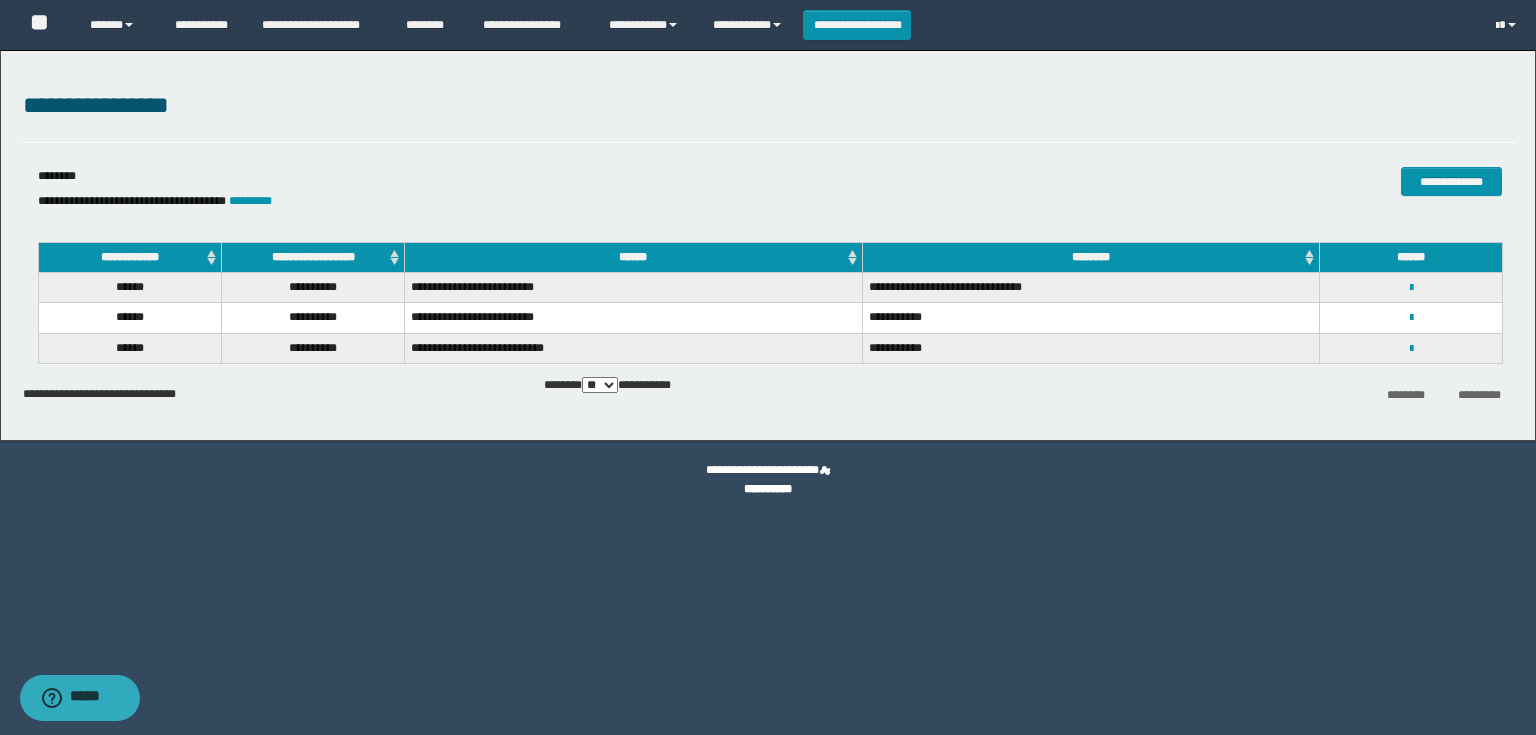 scroll, scrollTop: 0, scrollLeft: 0, axis: both 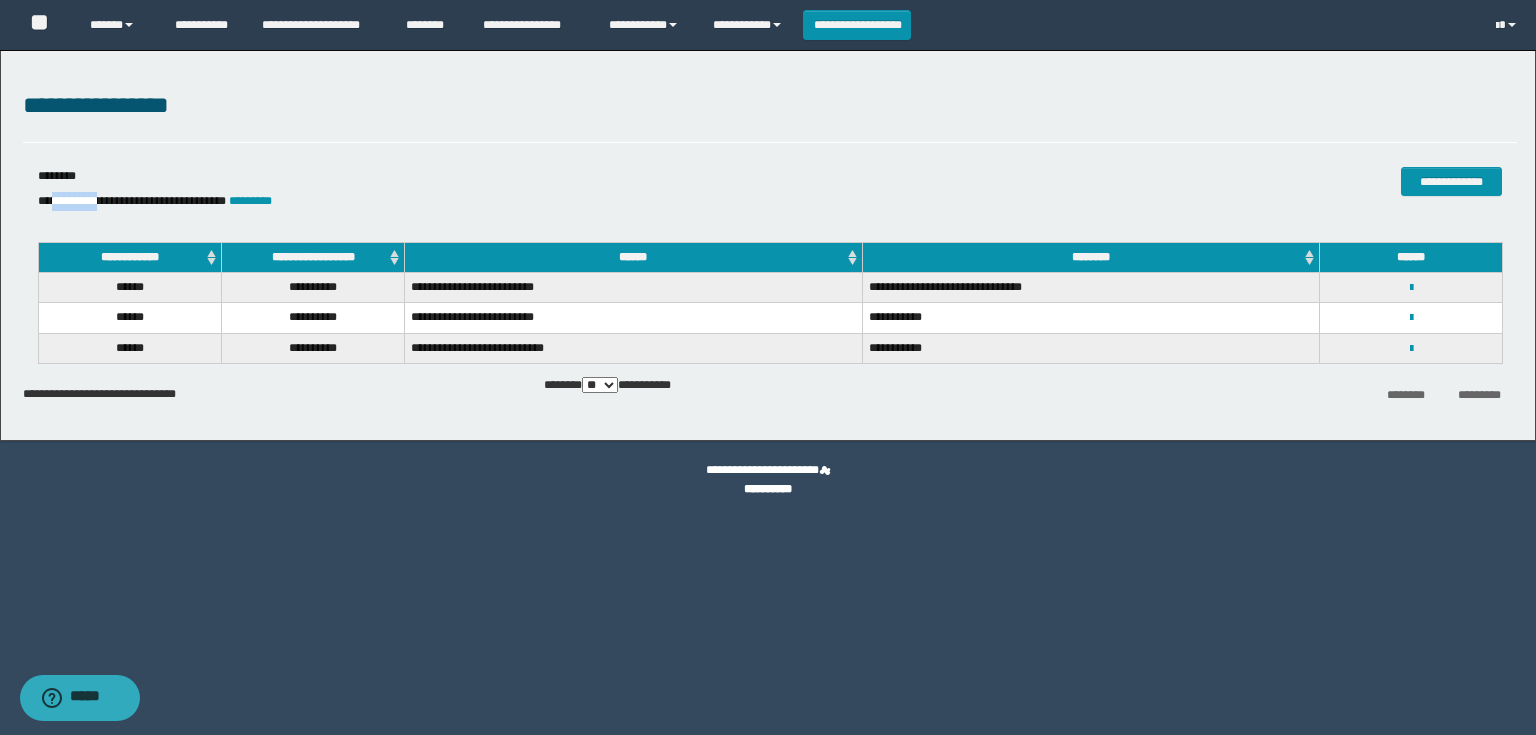 drag, startPoint x: 108, startPoint y: 204, endPoint x: 56, endPoint y: 203, distance: 52.009613 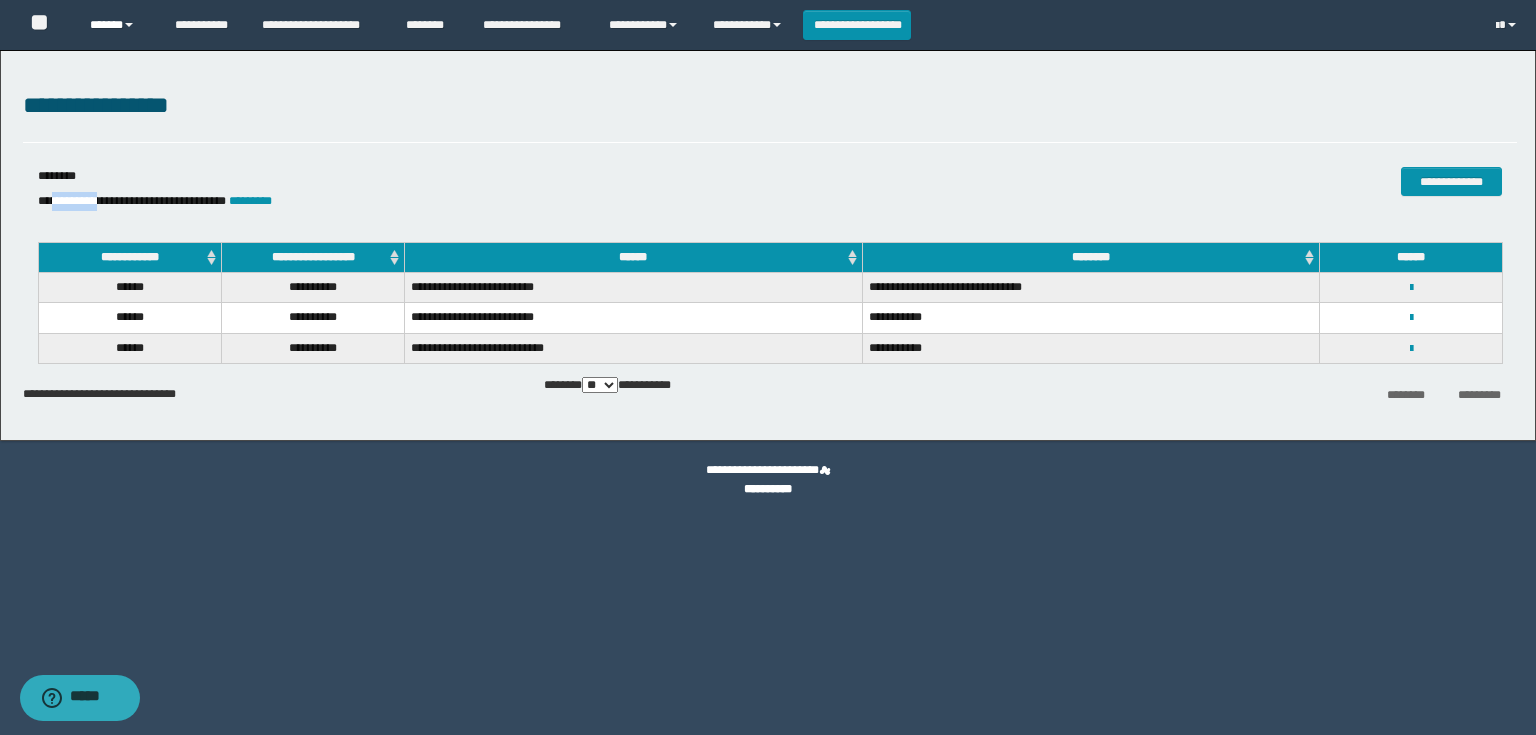copy on "*********" 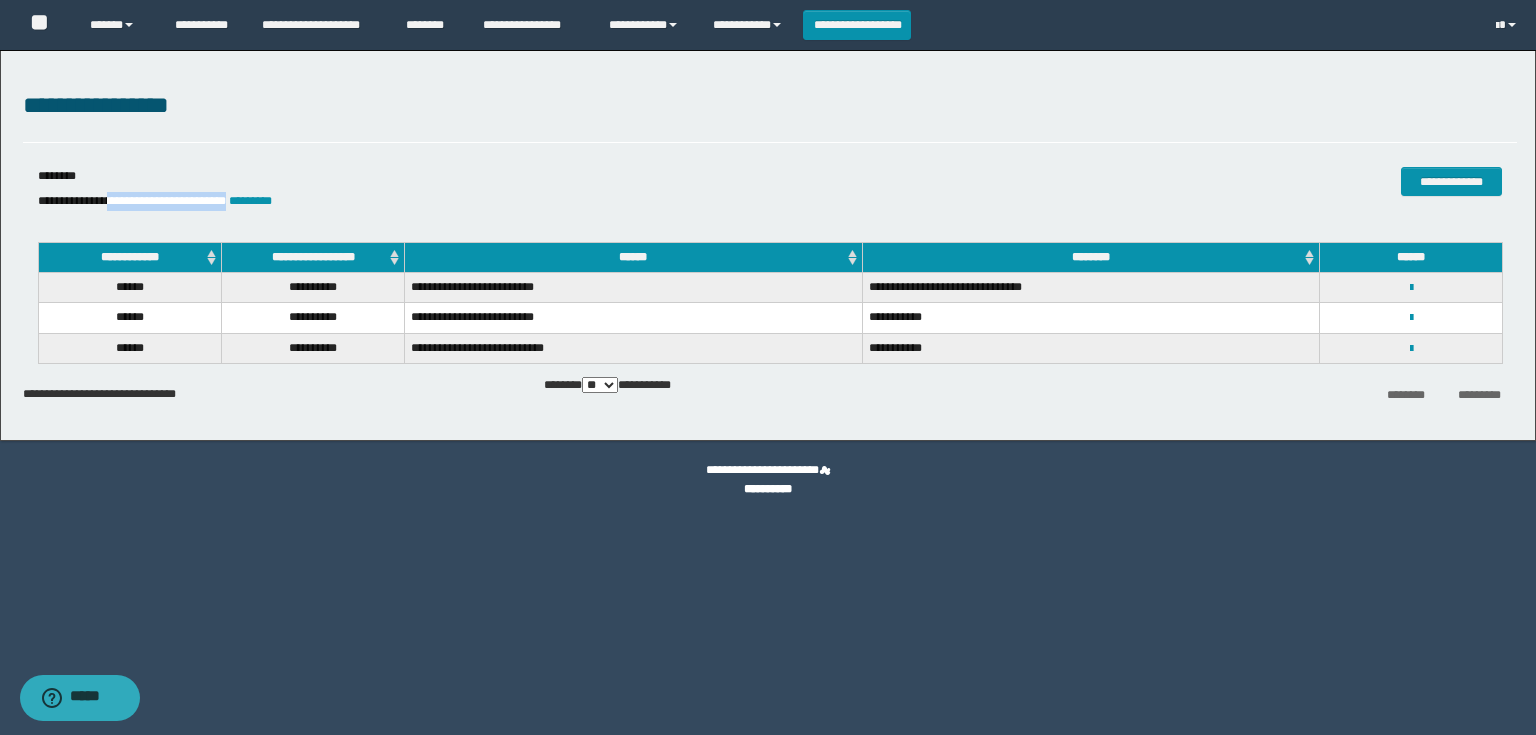 drag, startPoint x: 276, startPoint y: 200, endPoint x: 116, endPoint y: 194, distance: 160.11246 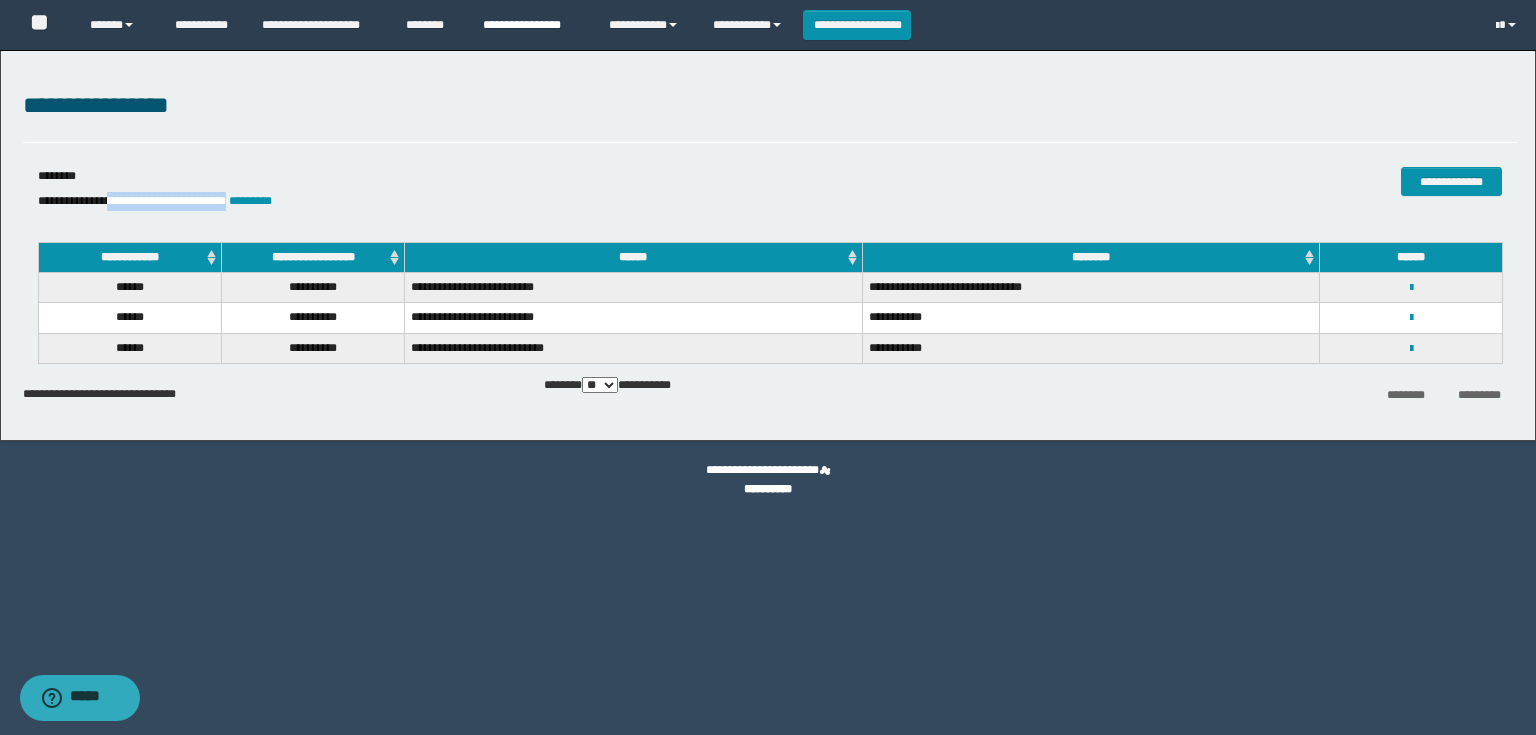 click on "**********" at bounding box center (531, 25) 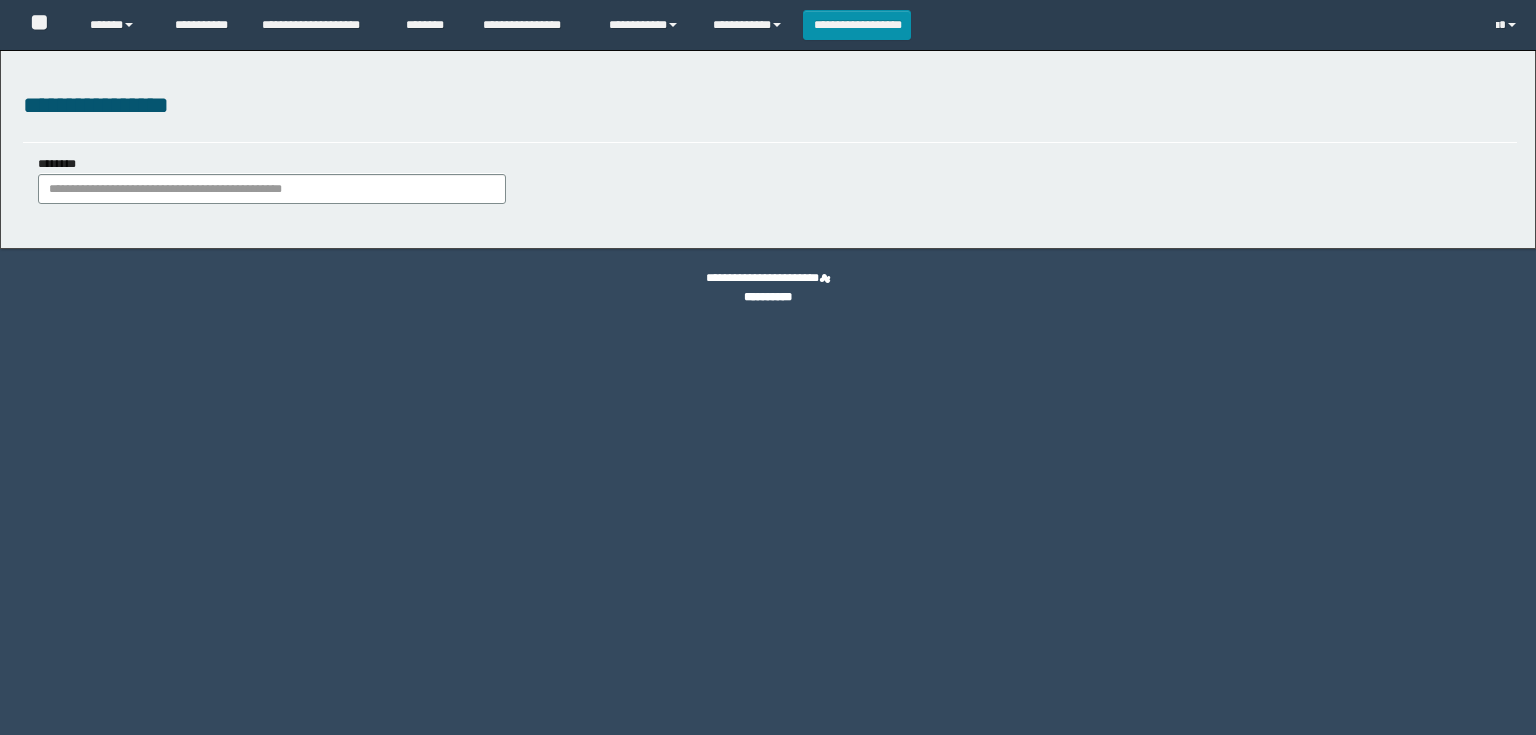 scroll, scrollTop: 0, scrollLeft: 0, axis: both 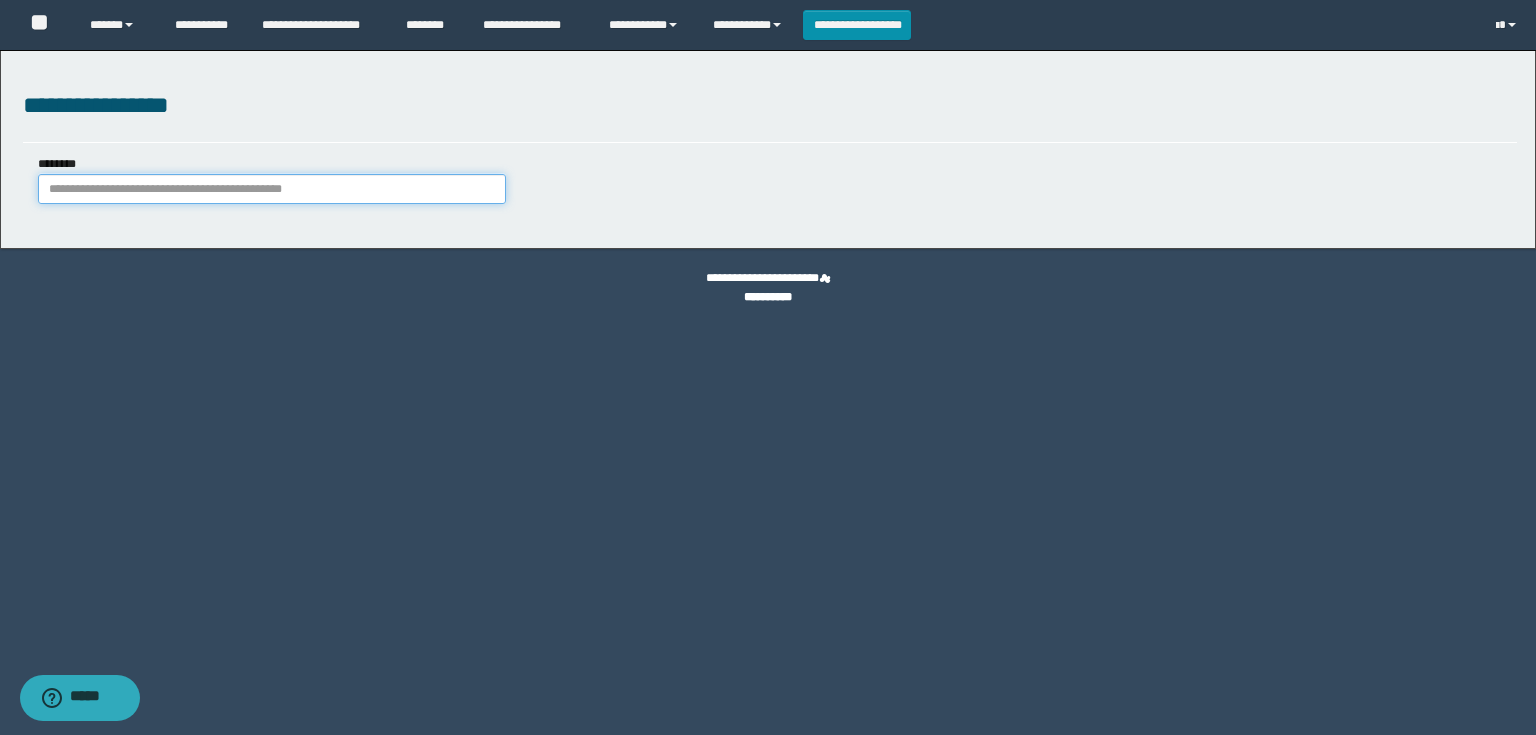 click on "********" at bounding box center [272, 189] 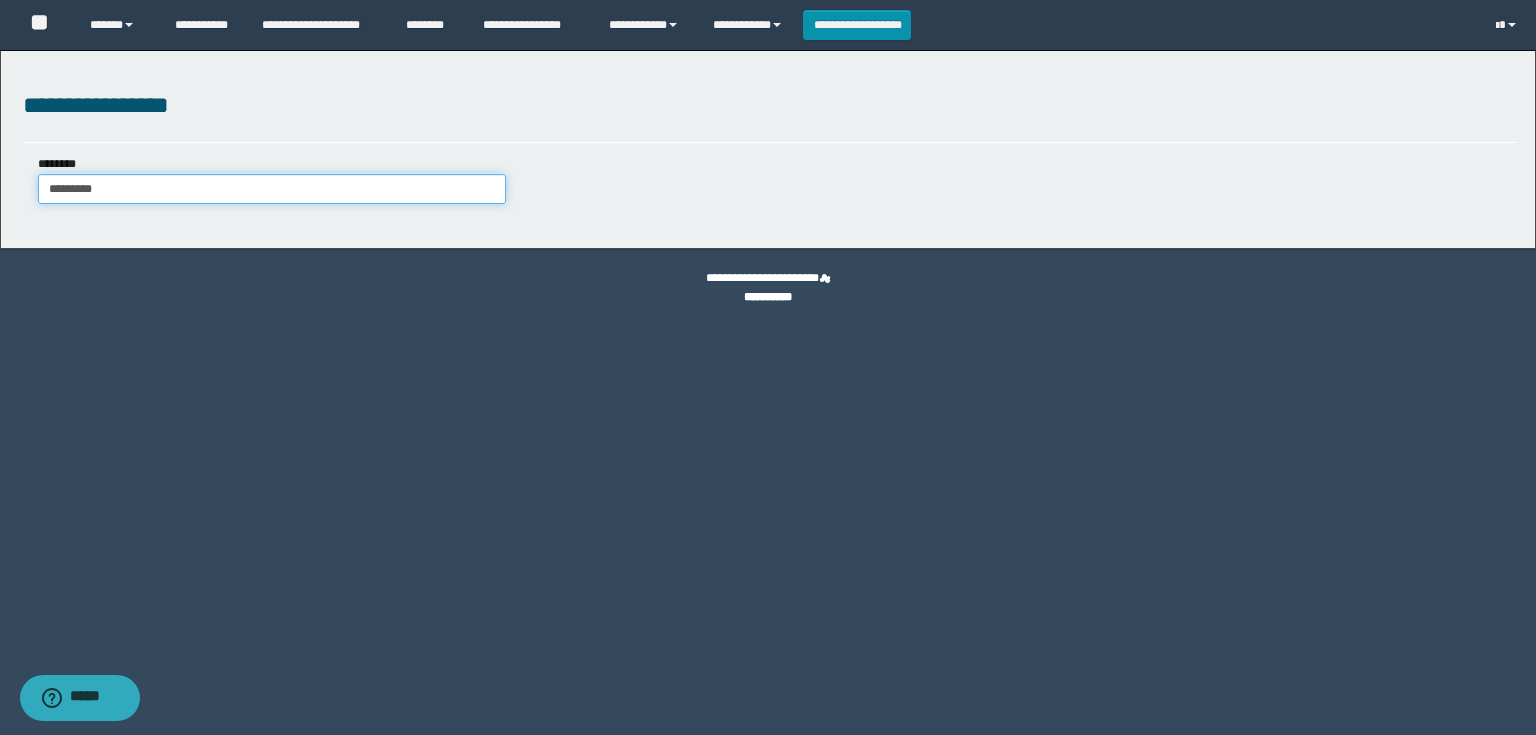type on "********" 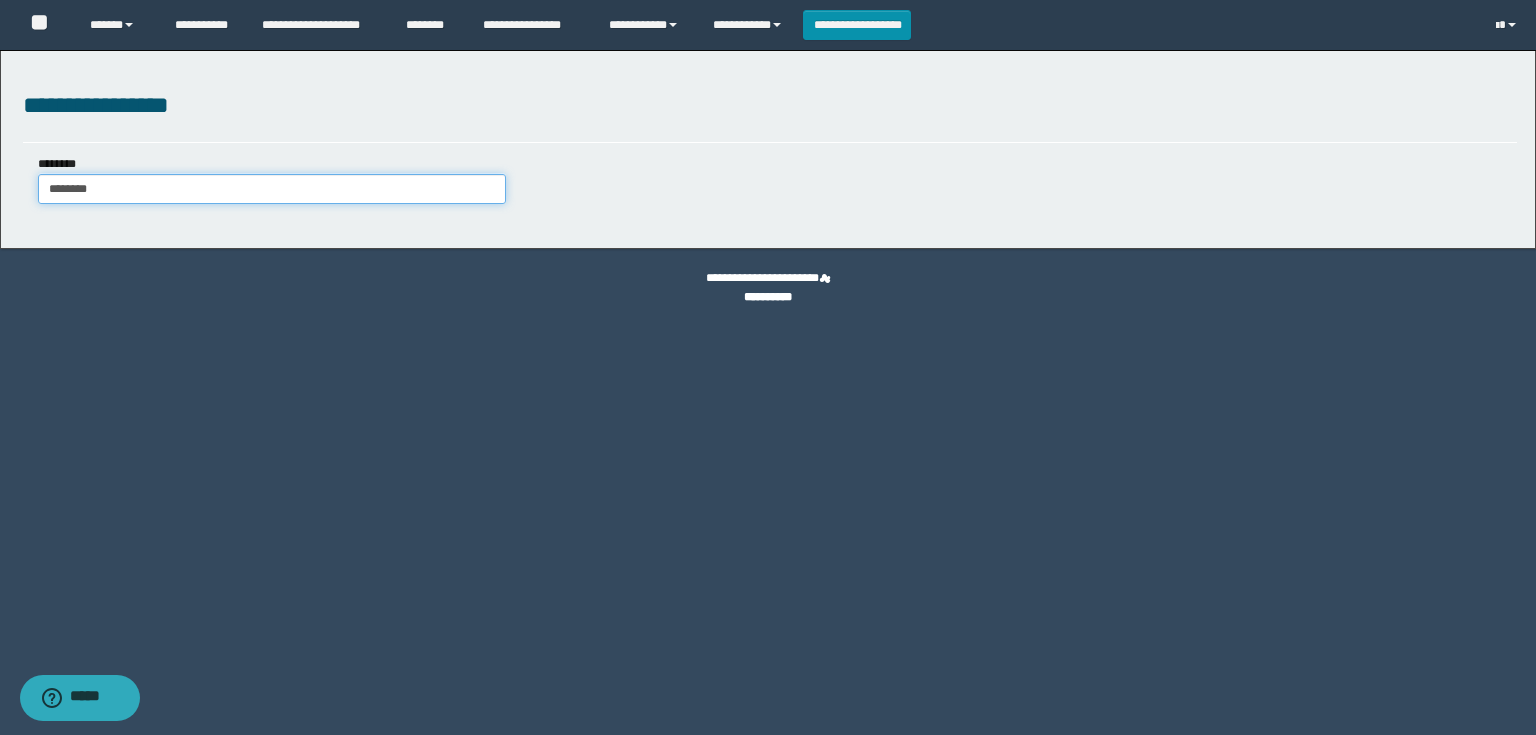 type on "********" 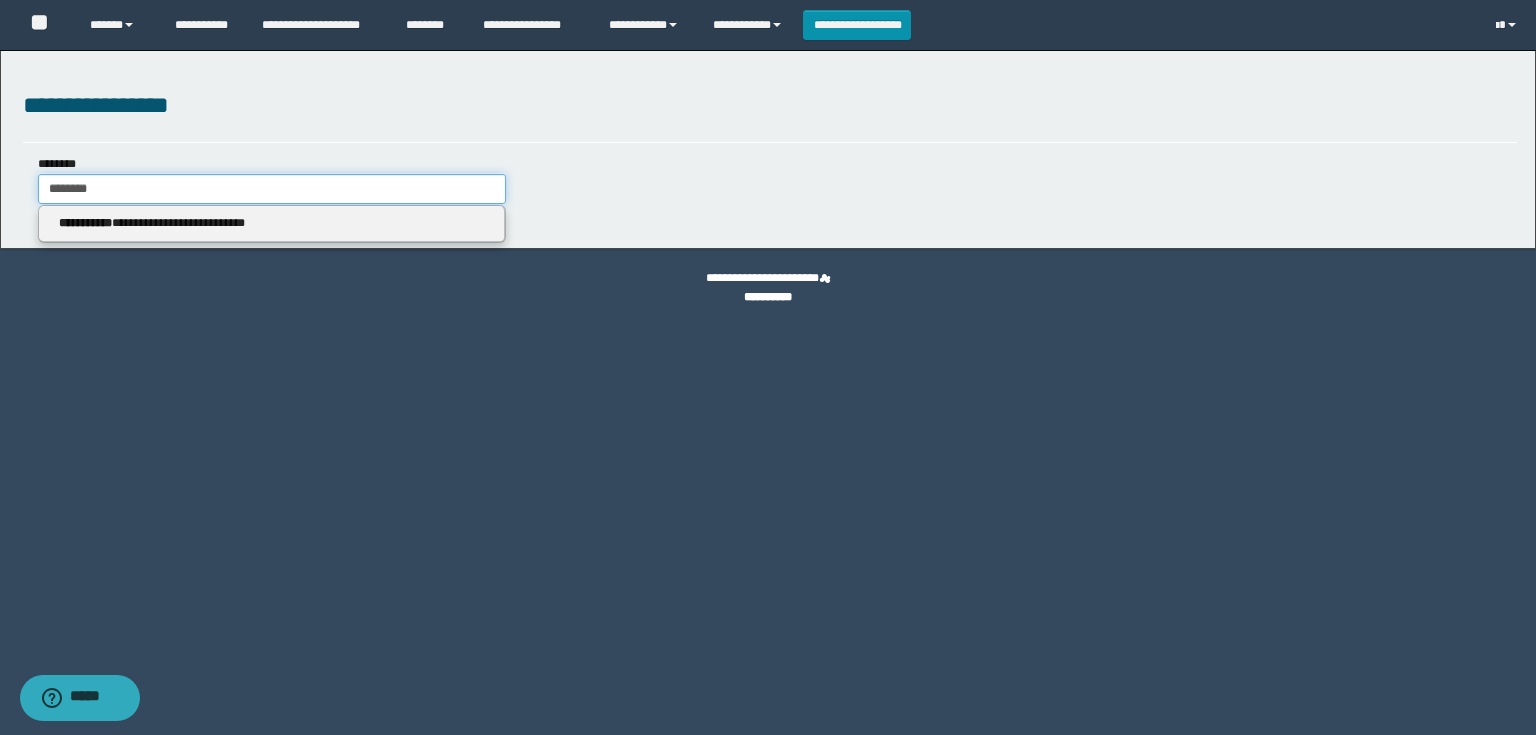 type on "********" 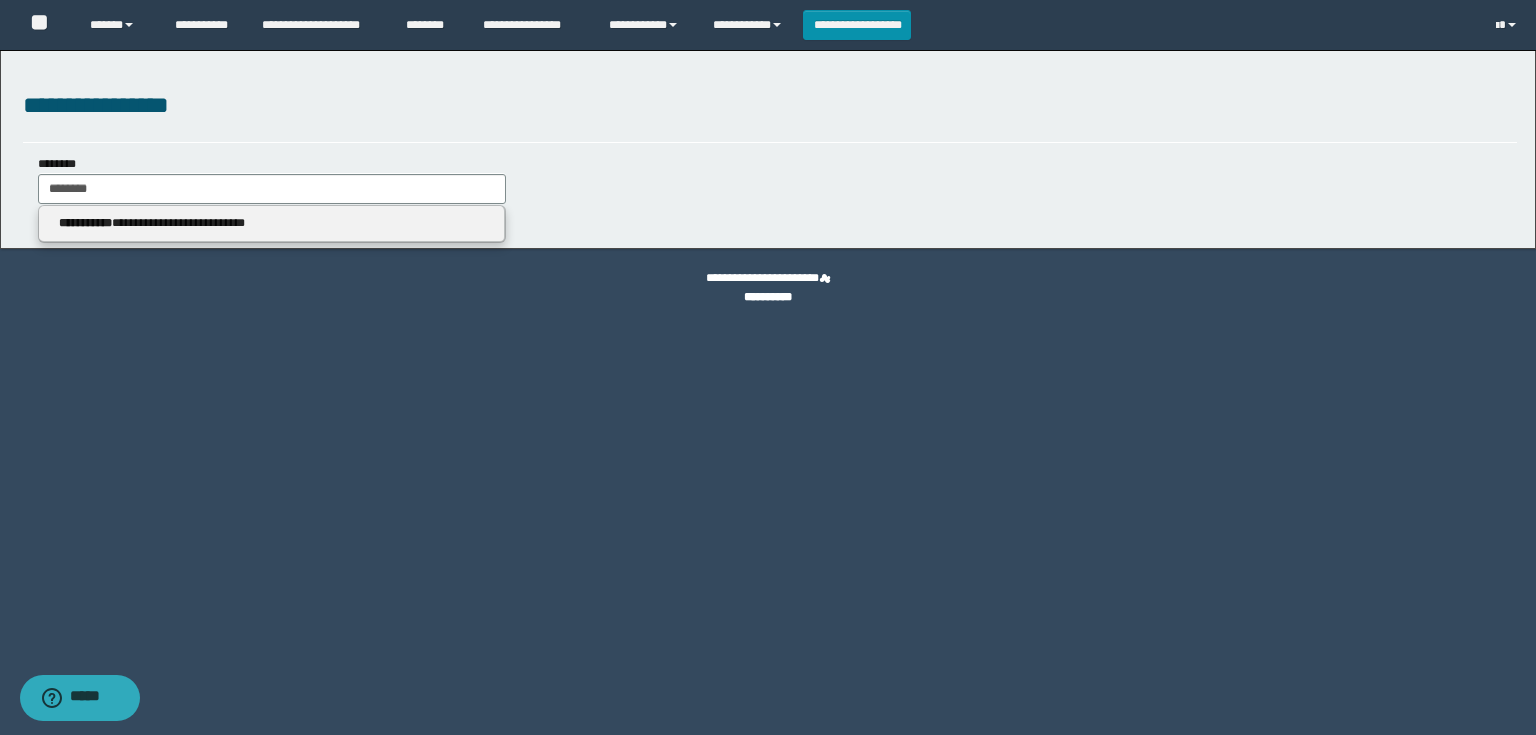 click on "**********" at bounding box center (272, 224) 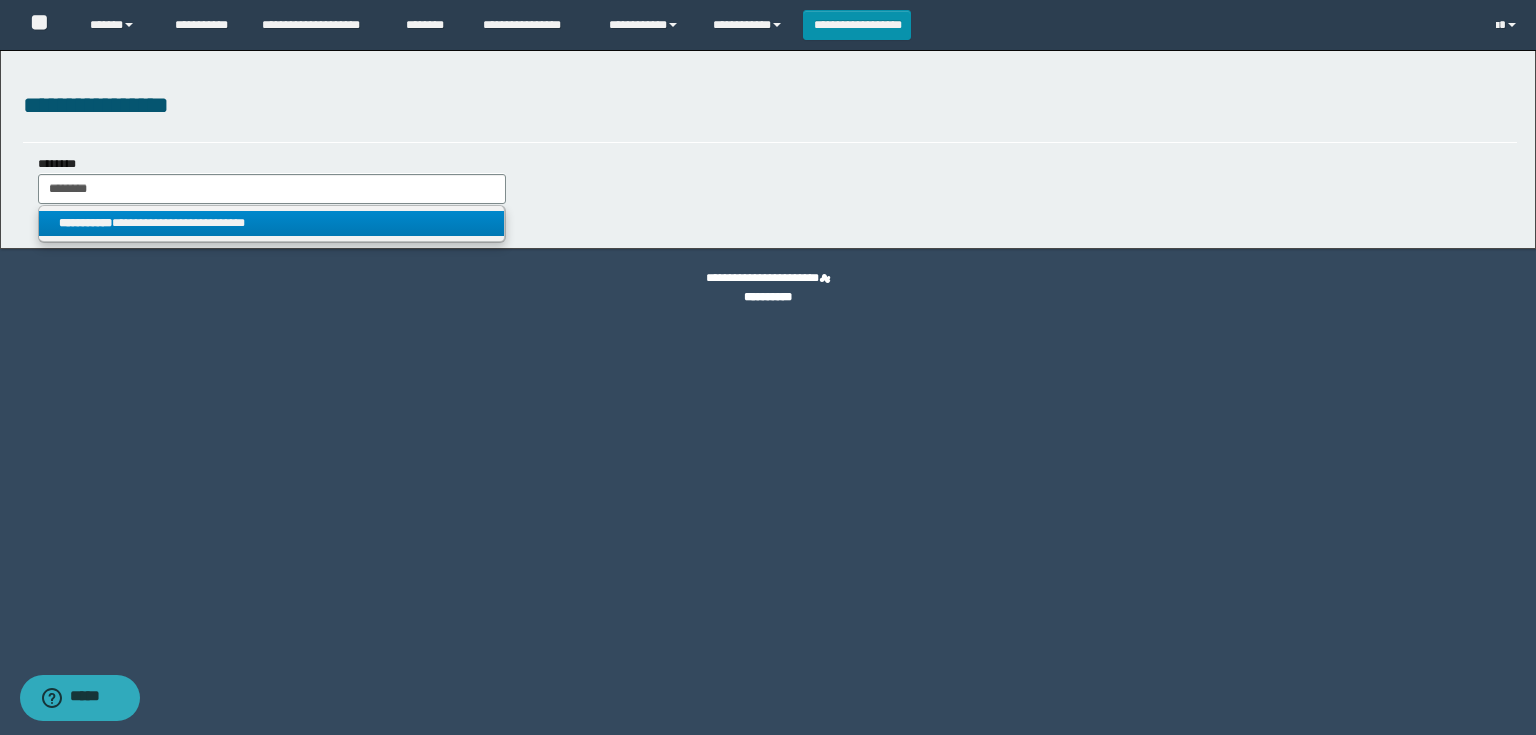click on "**********" at bounding box center (271, 223) 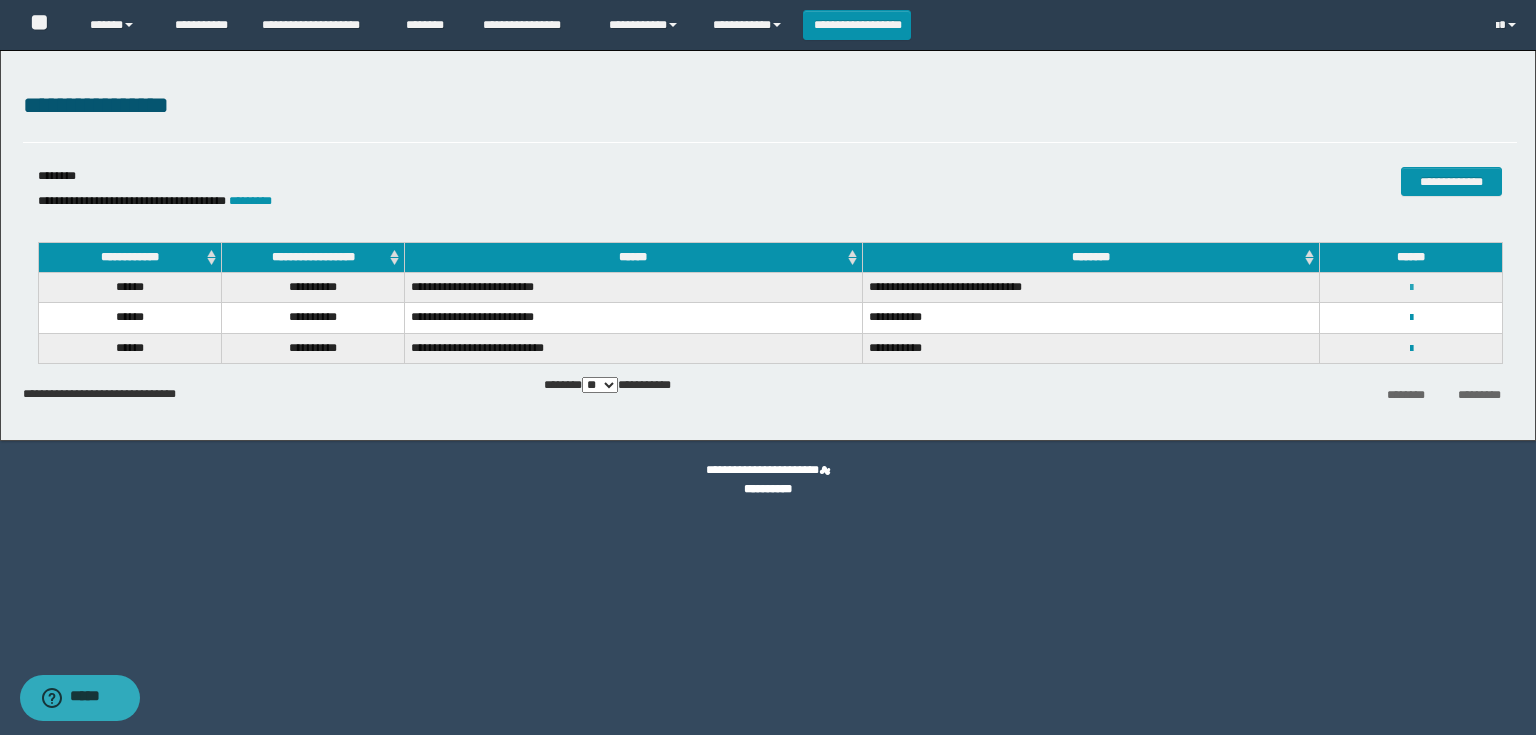 click at bounding box center [1411, 288] 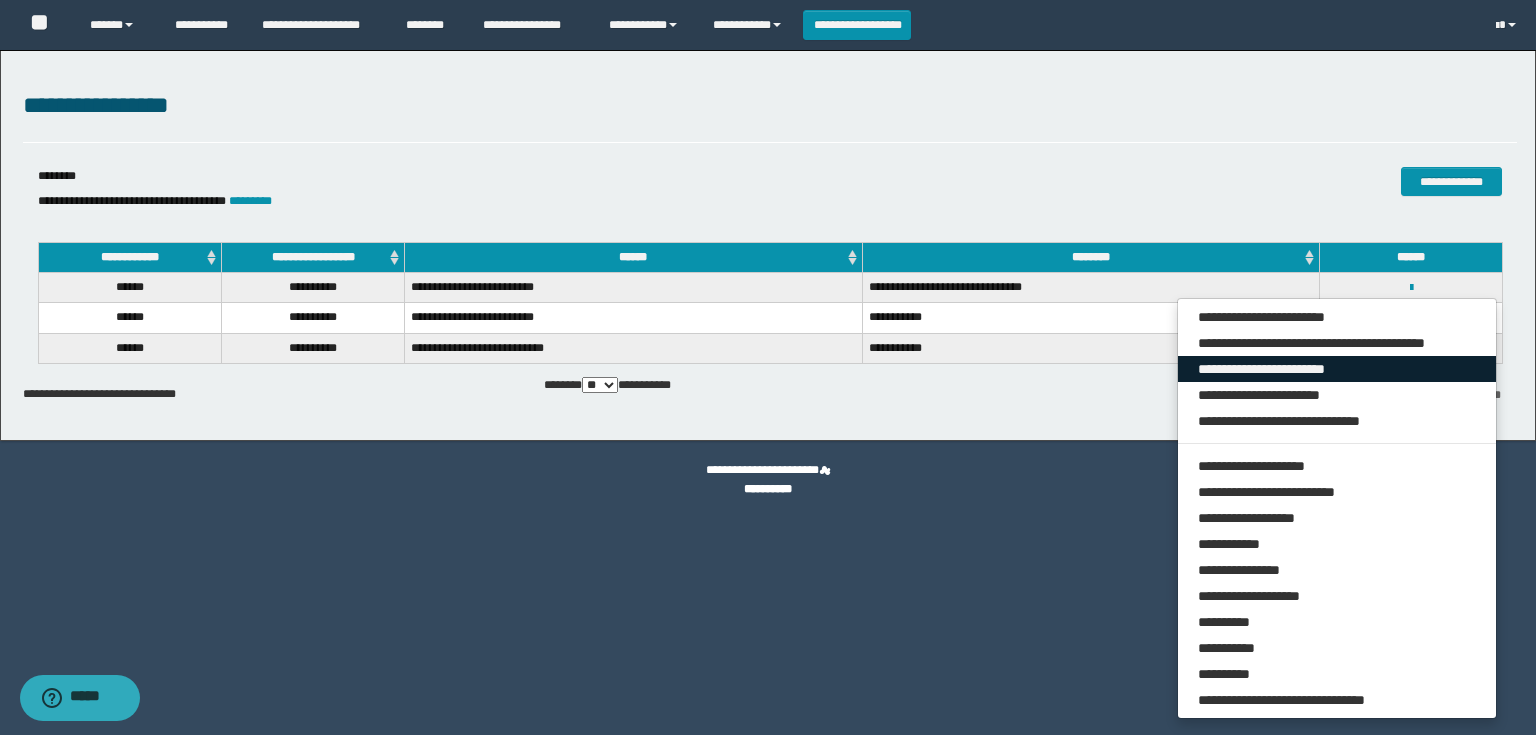 click on "**********" at bounding box center [1337, 369] 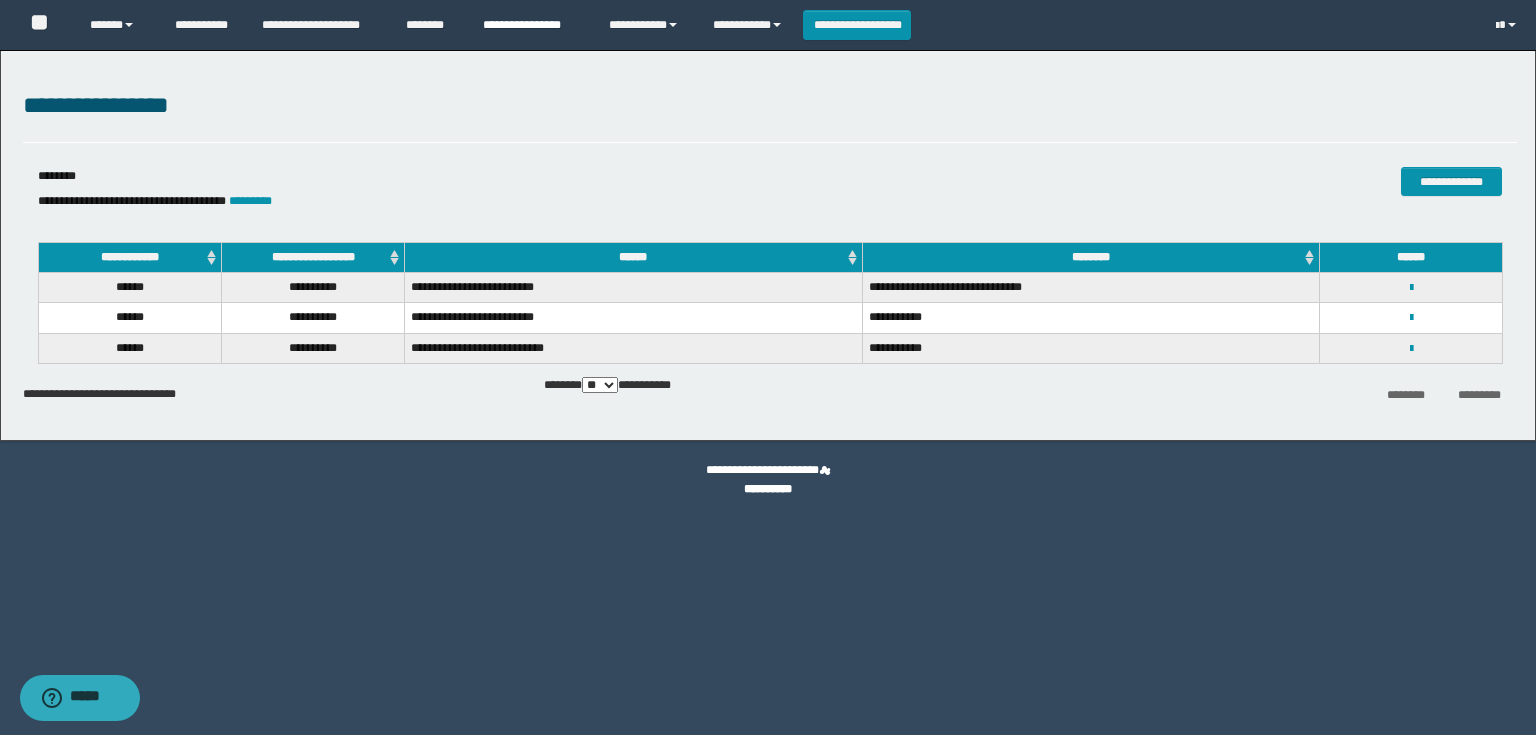 click on "**********" at bounding box center [531, 25] 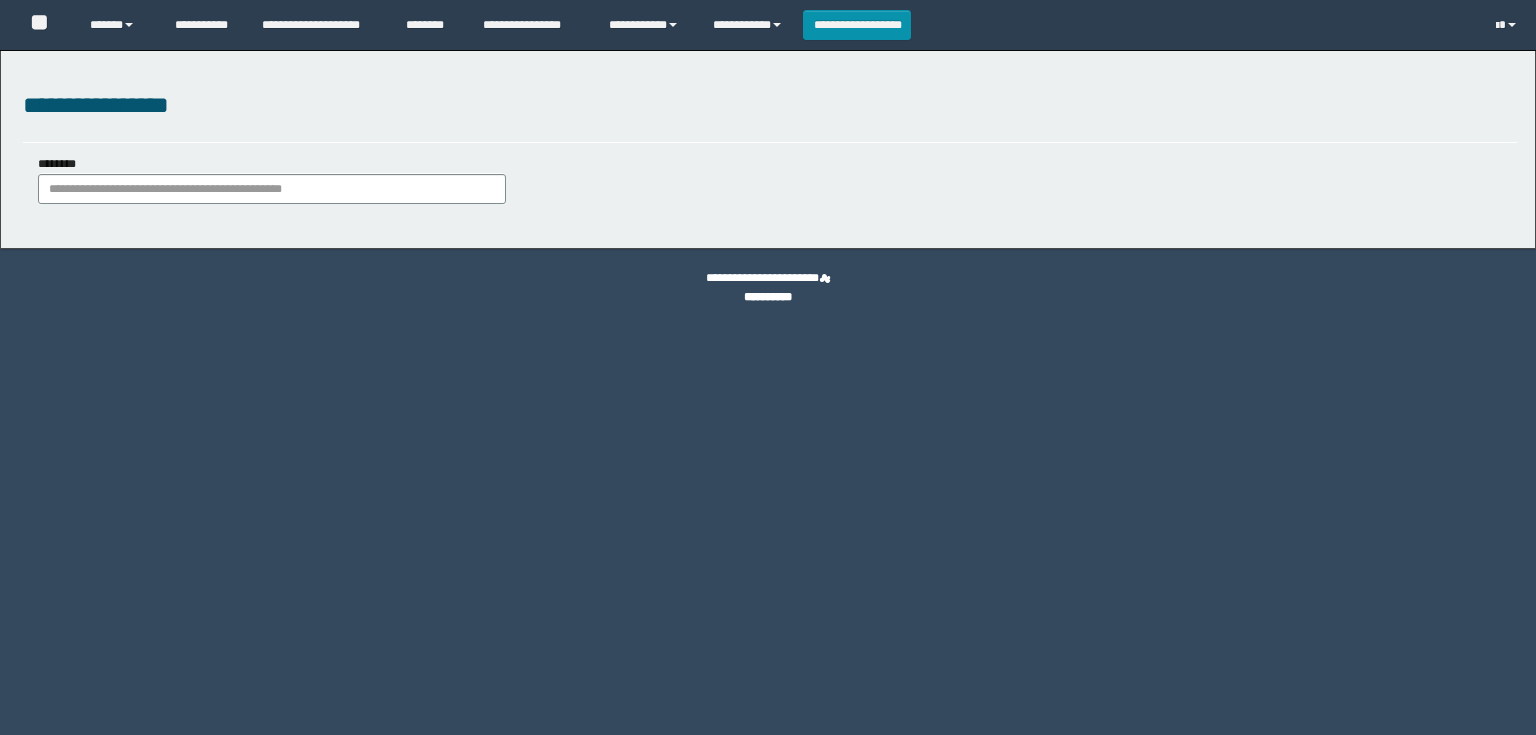 scroll, scrollTop: 0, scrollLeft: 0, axis: both 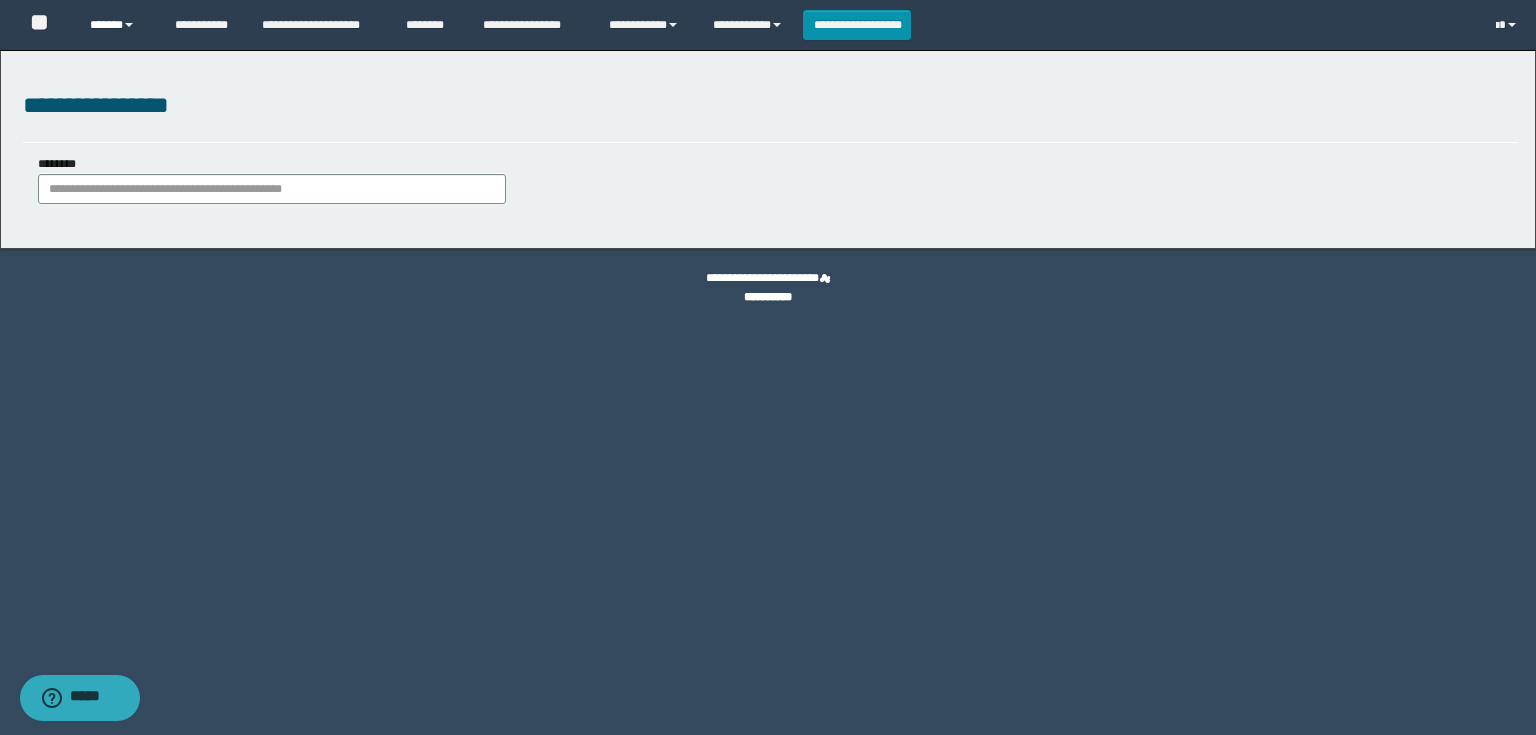 click on "******" at bounding box center [117, 25] 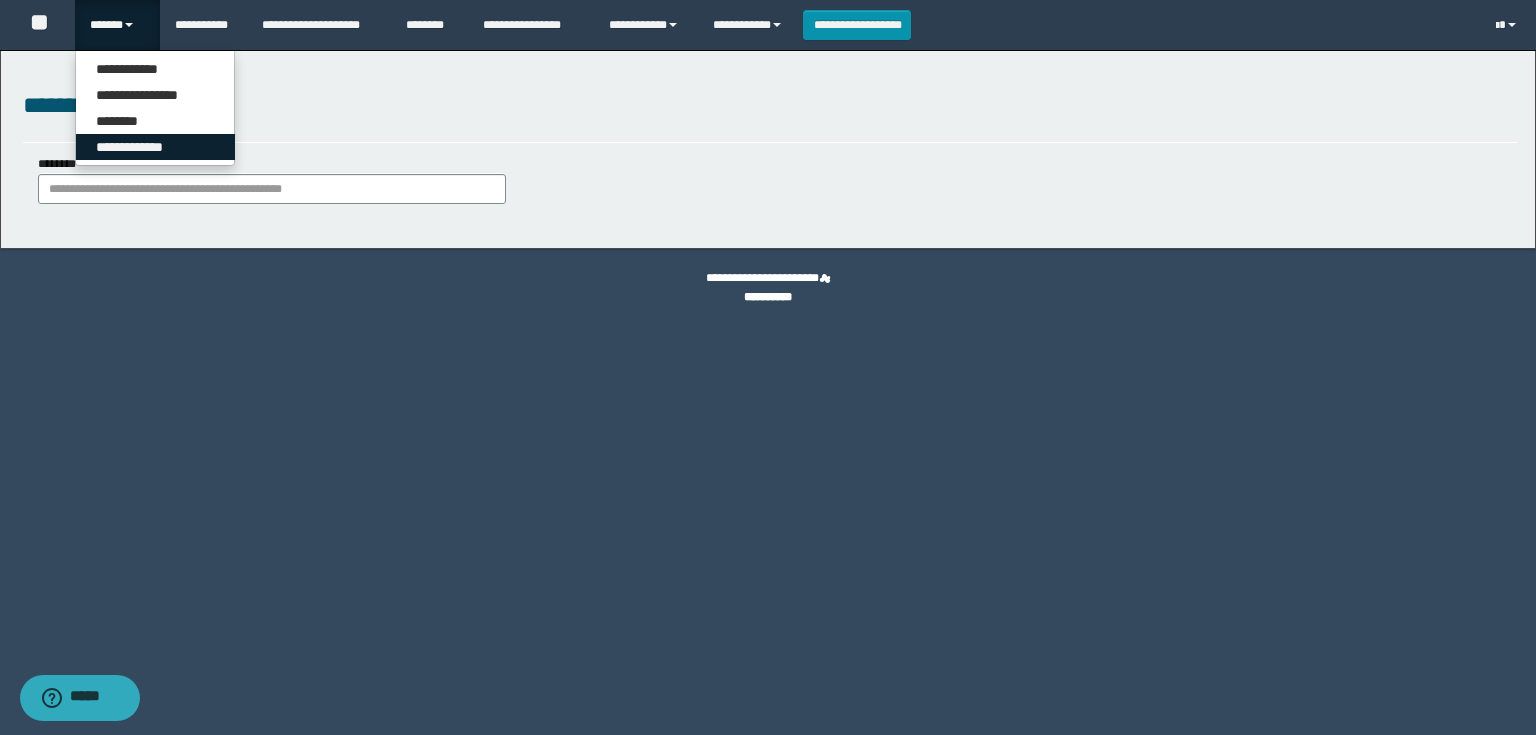 click on "**********" at bounding box center (155, 147) 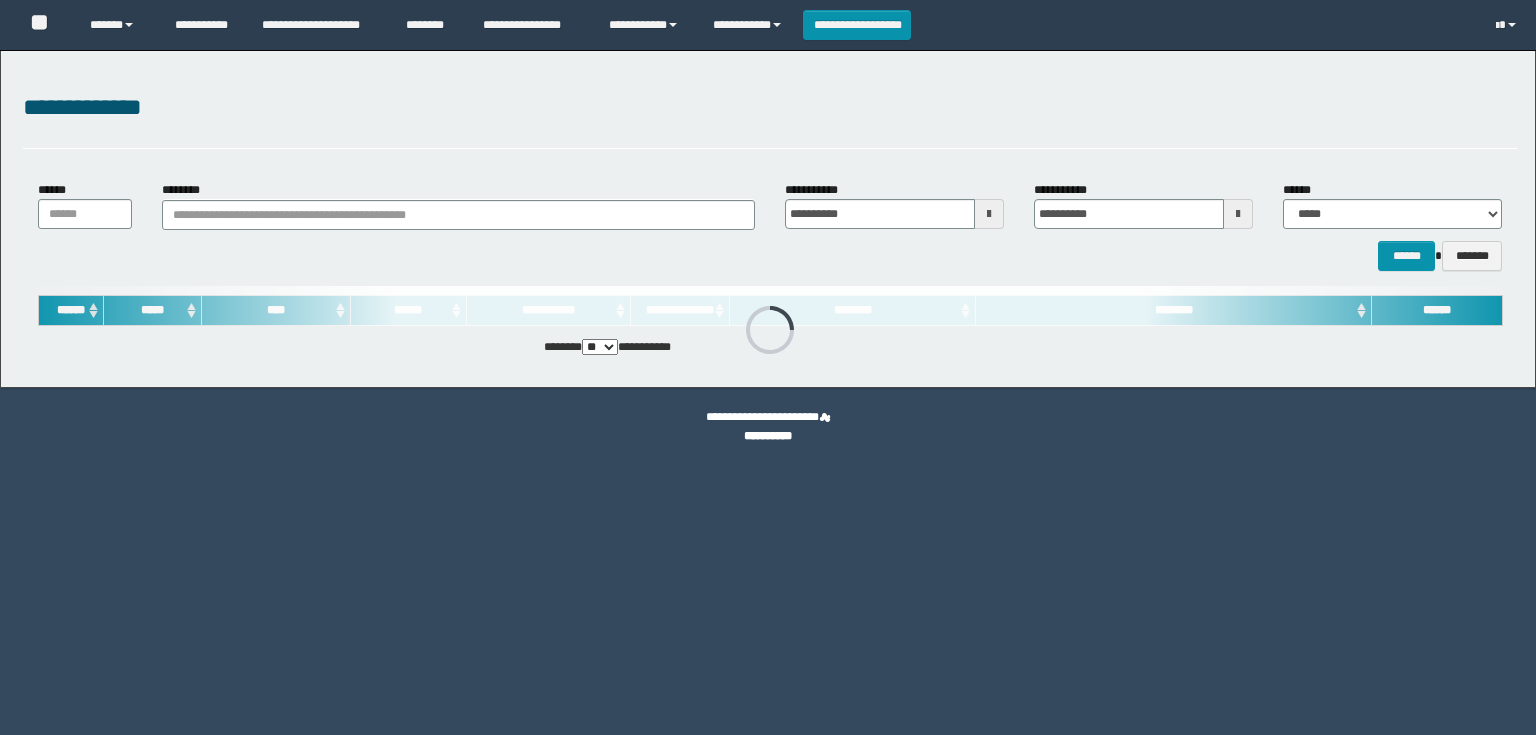 scroll, scrollTop: 0, scrollLeft: 0, axis: both 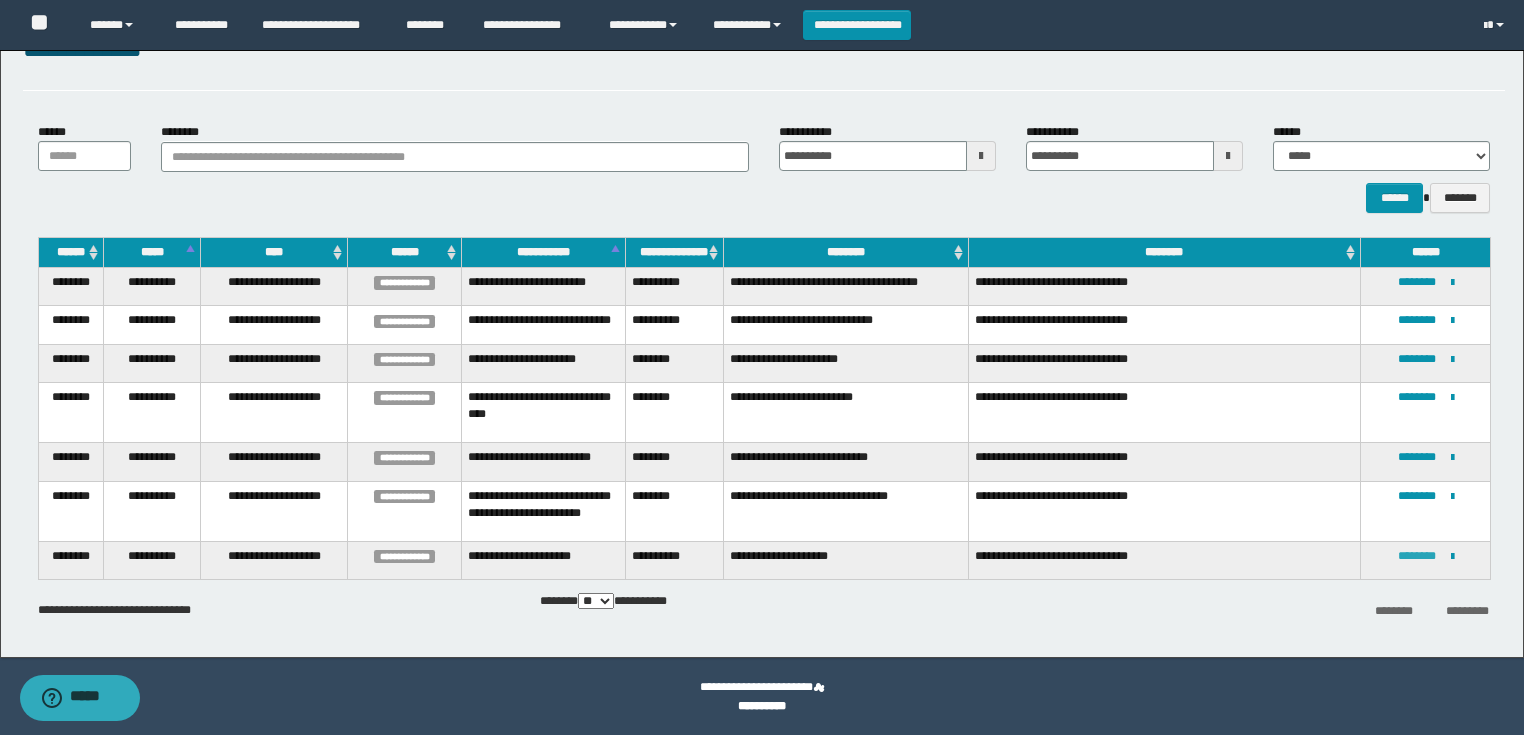 click on "********" at bounding box center [1417, 556] 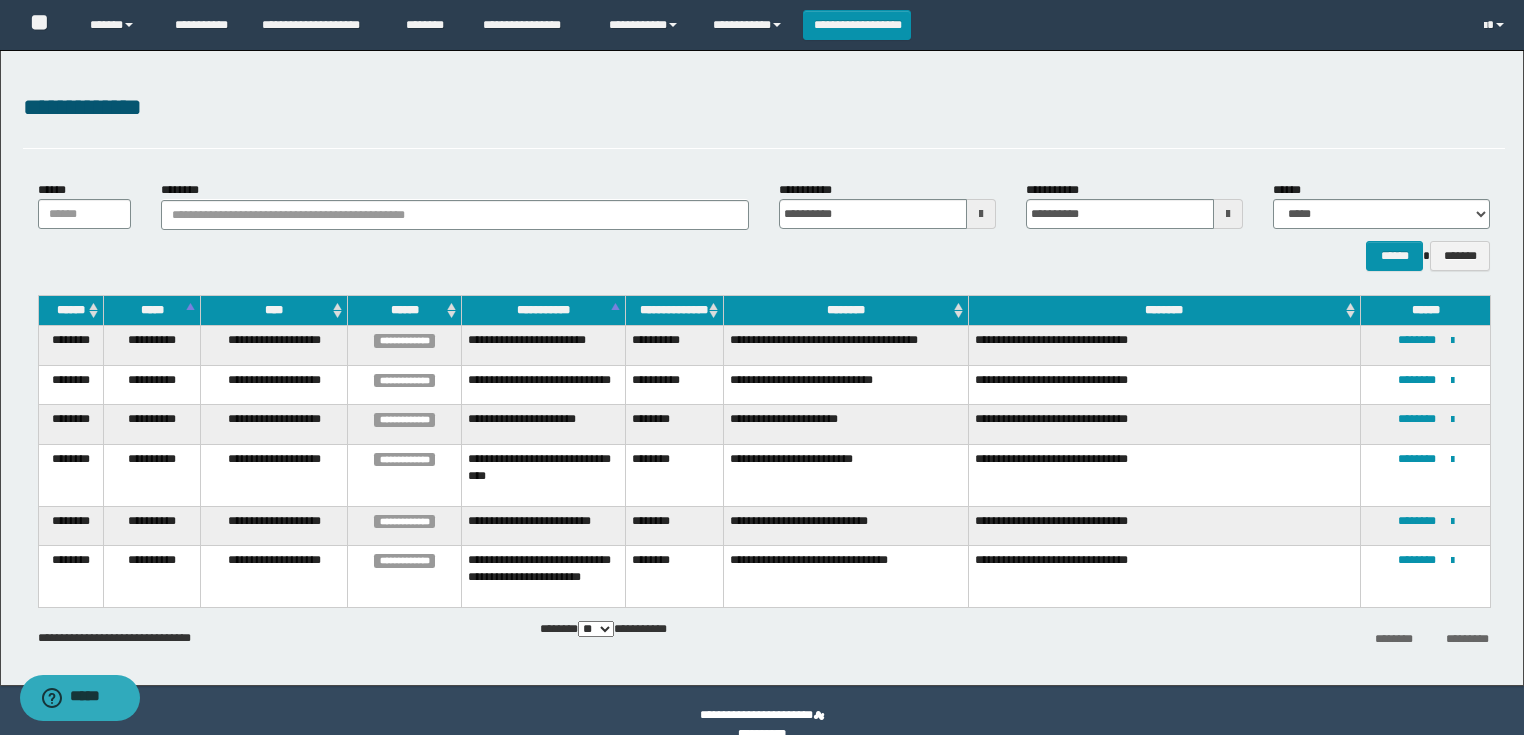 scroll, scrollTop: 28, scrollLeft: 0, axis: vertical 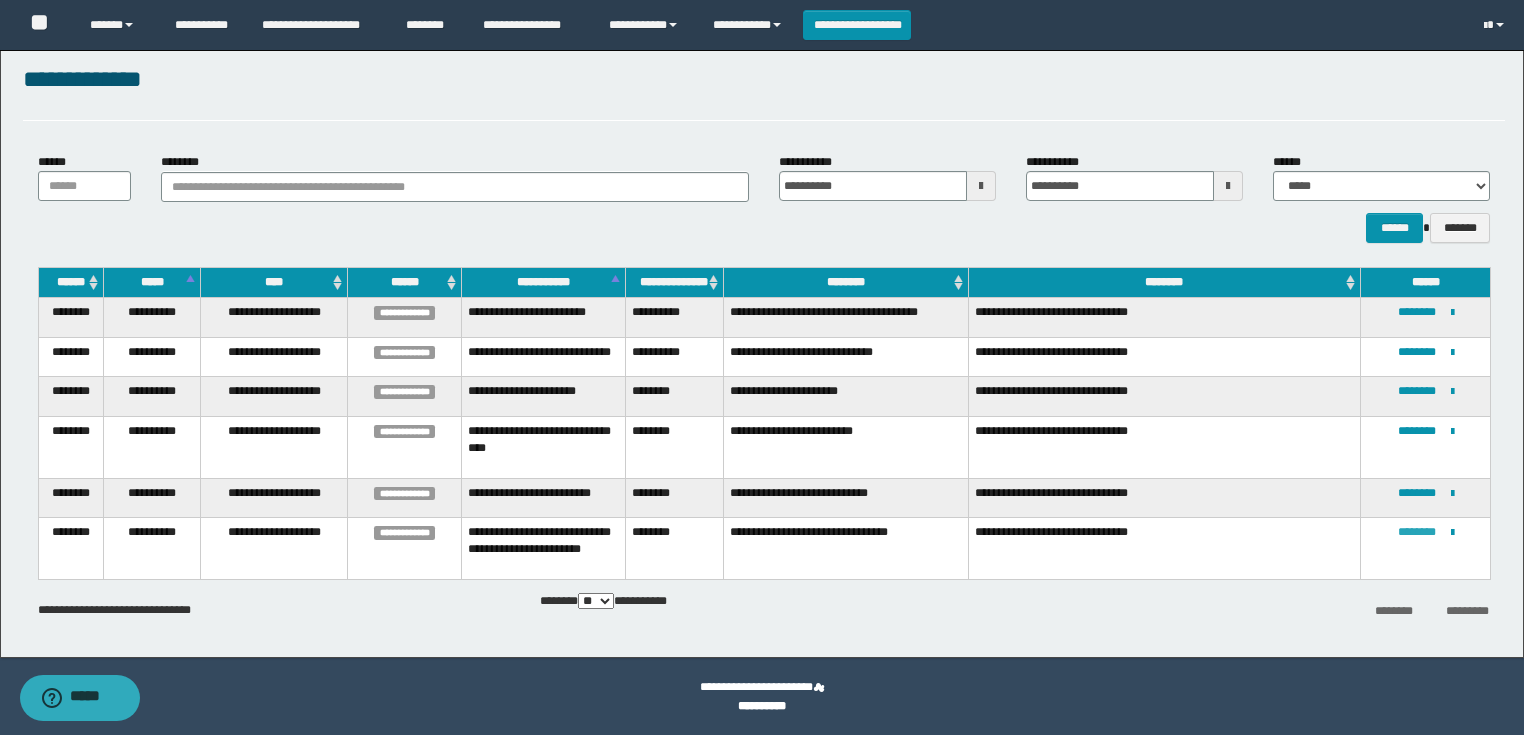 click on "********" at bounding box center (1417, 532) 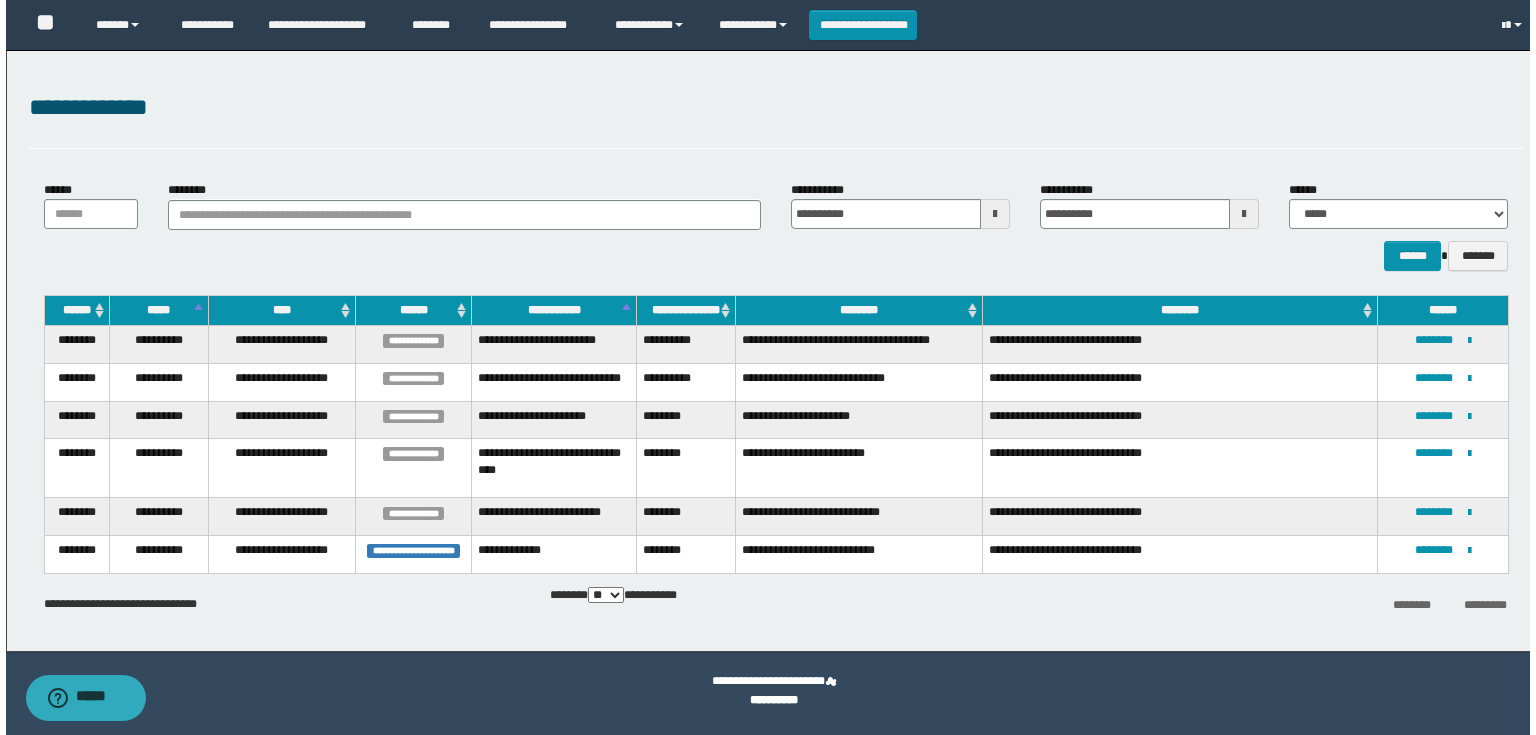 scroll, scrollTop: 0, scrollLeft: 0, axis: both 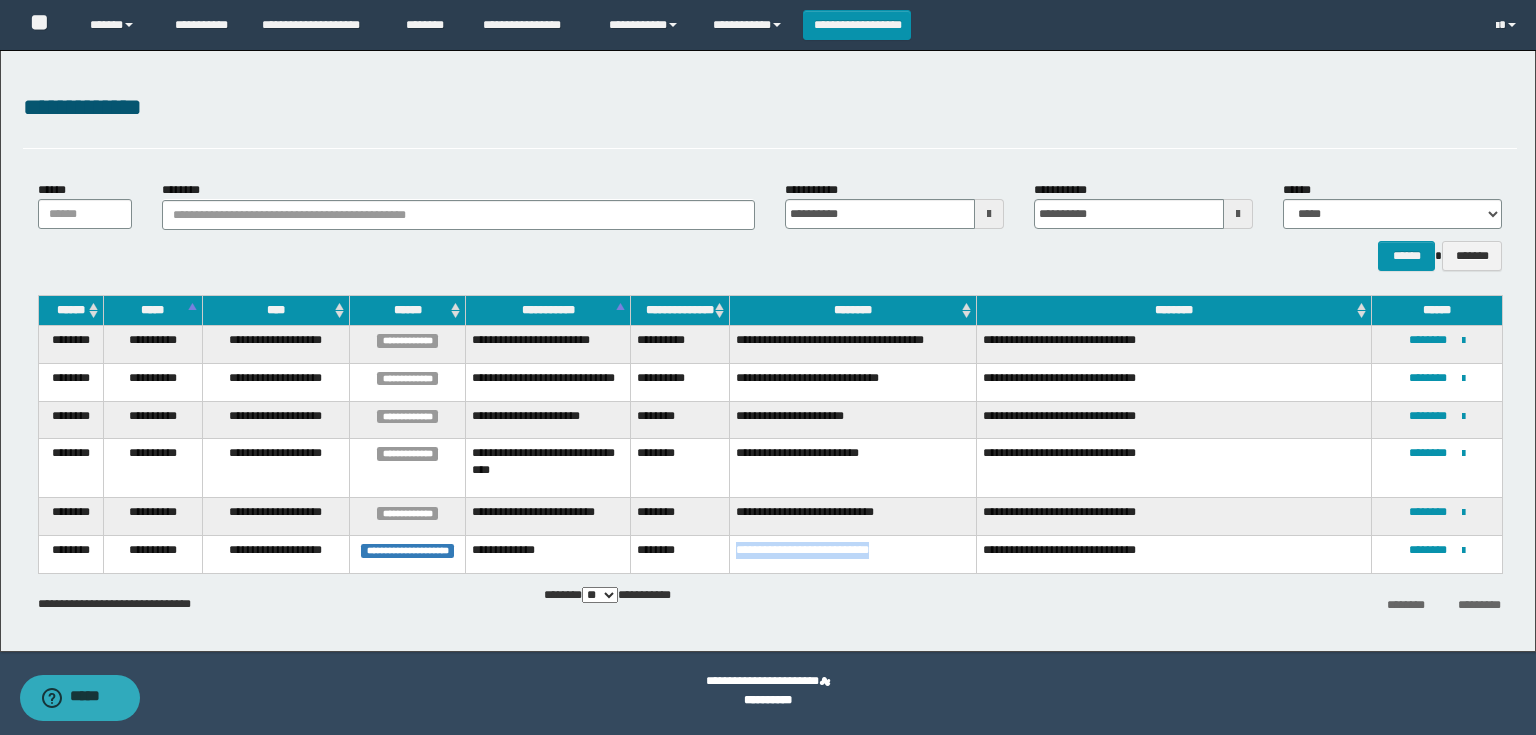 drag, startPoint x: 941, startPoint y: 553, endPoint x: 734, endPoint y: 563, distance: 207.24141 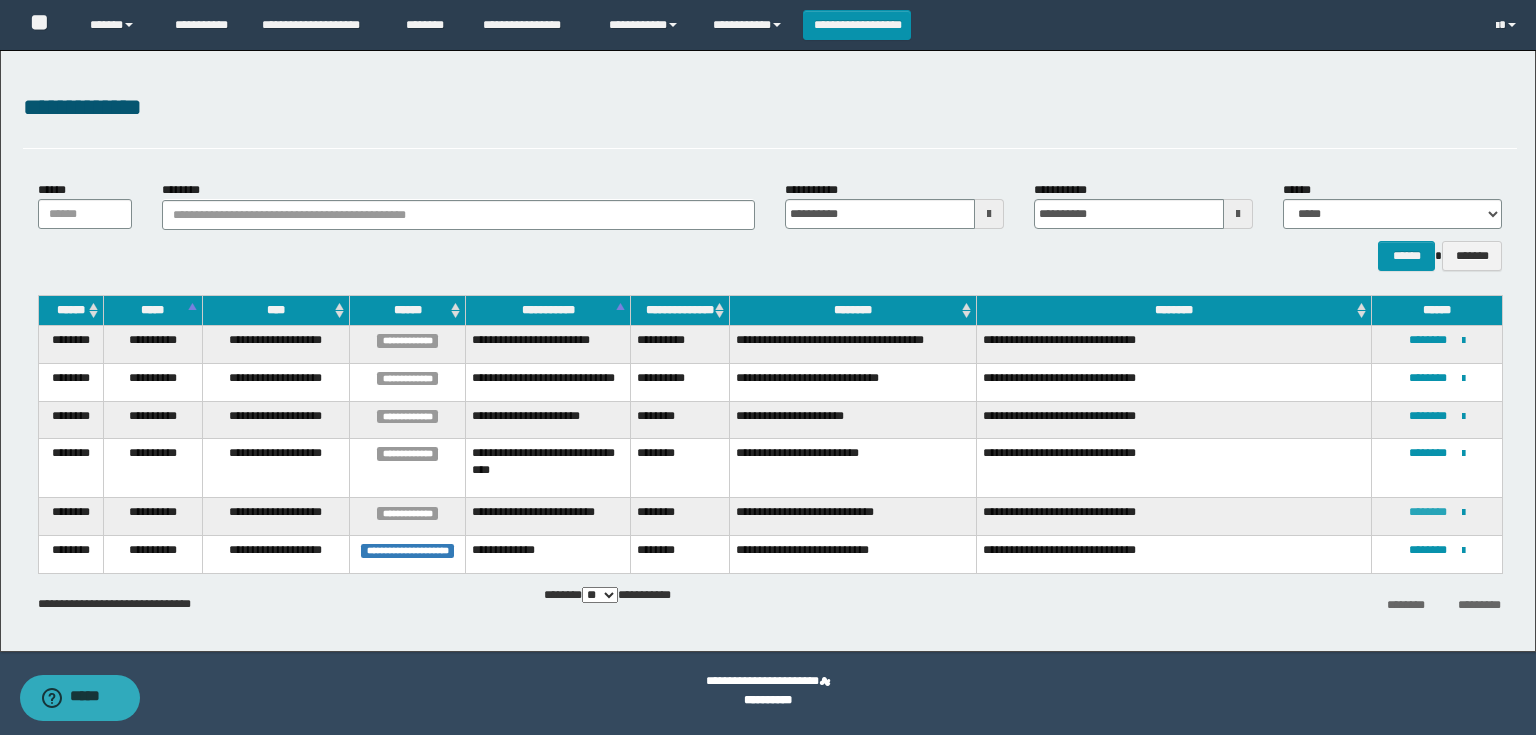 click on "********" at bounding box center (1428, 512) 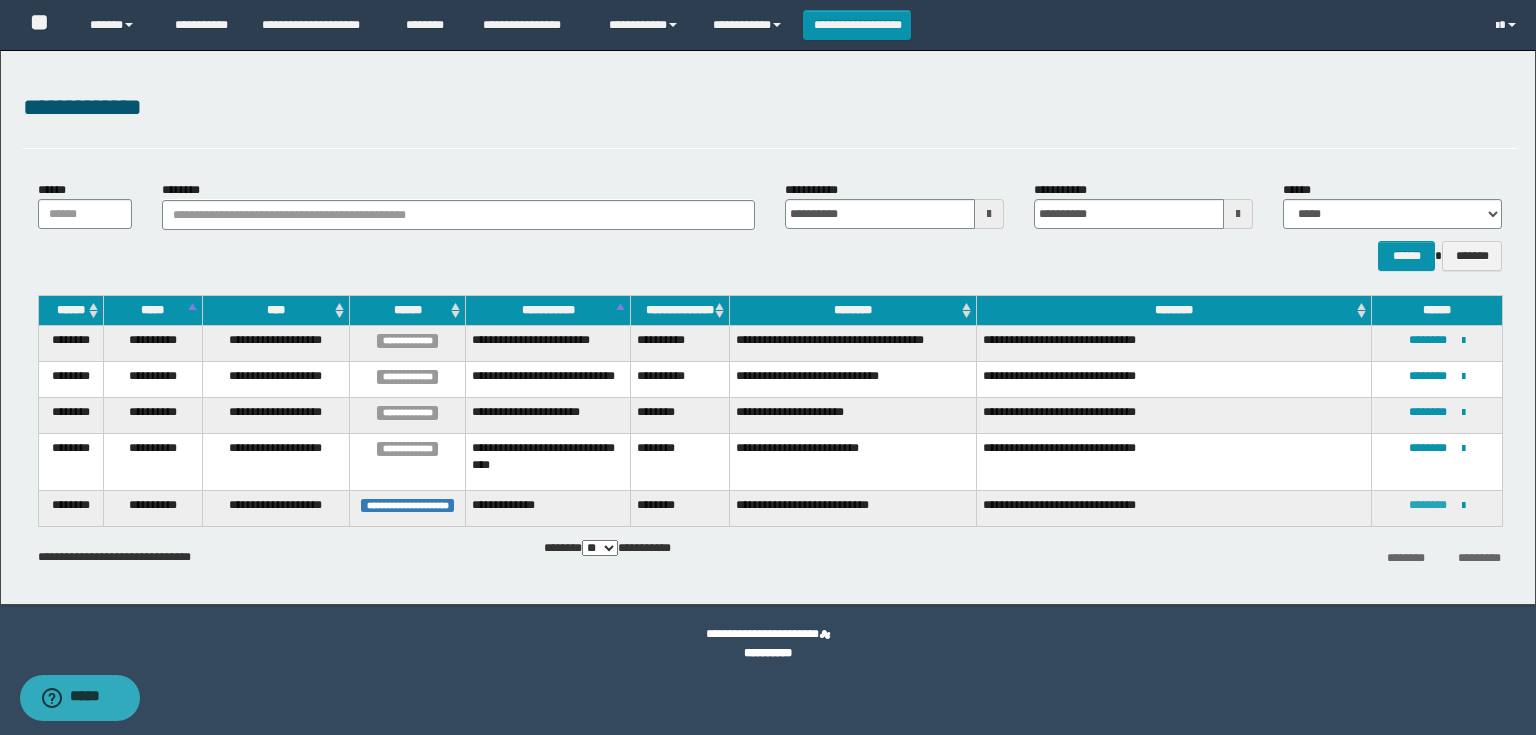 click on "********" at bounding box center [1428, 505] 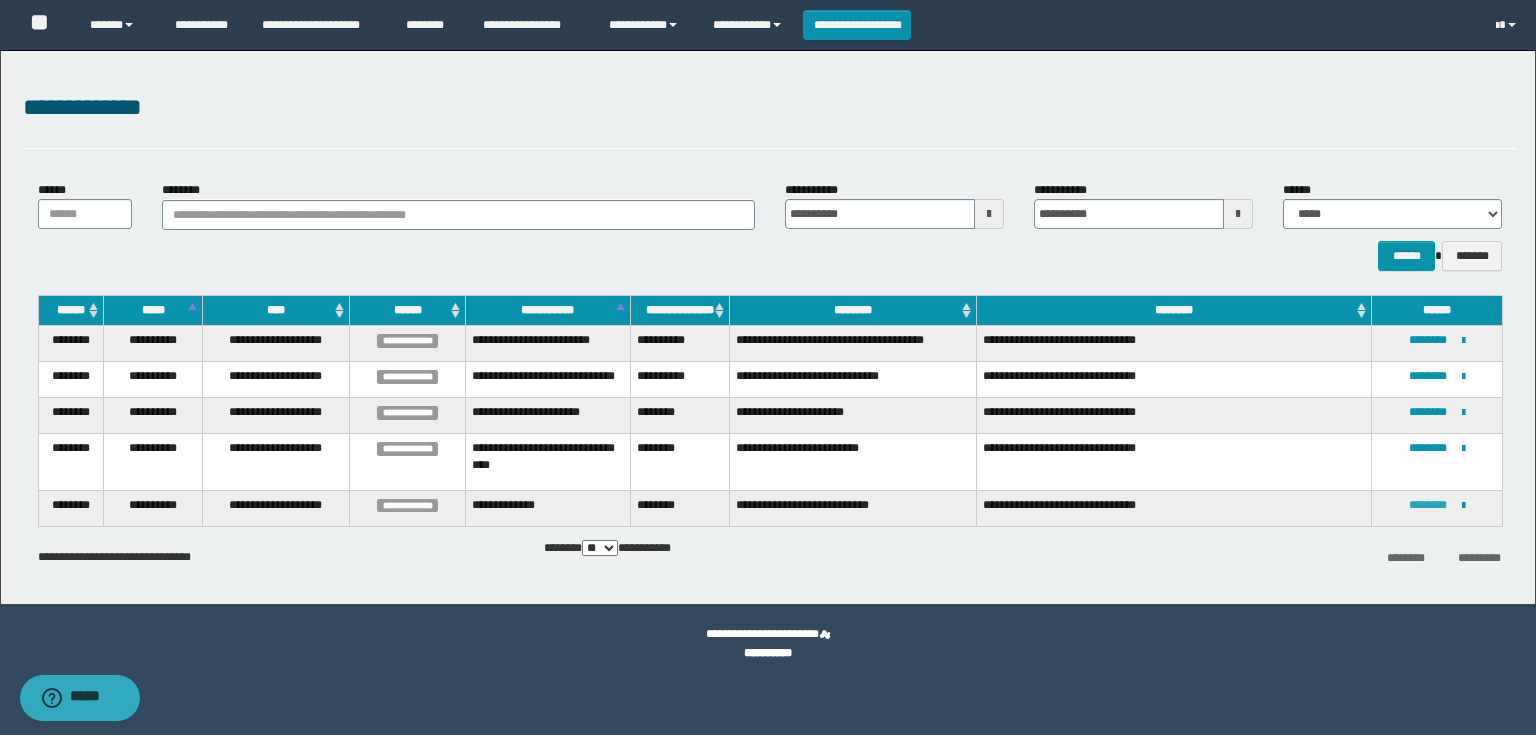 click on "********" at bounding box center [1428, 505] 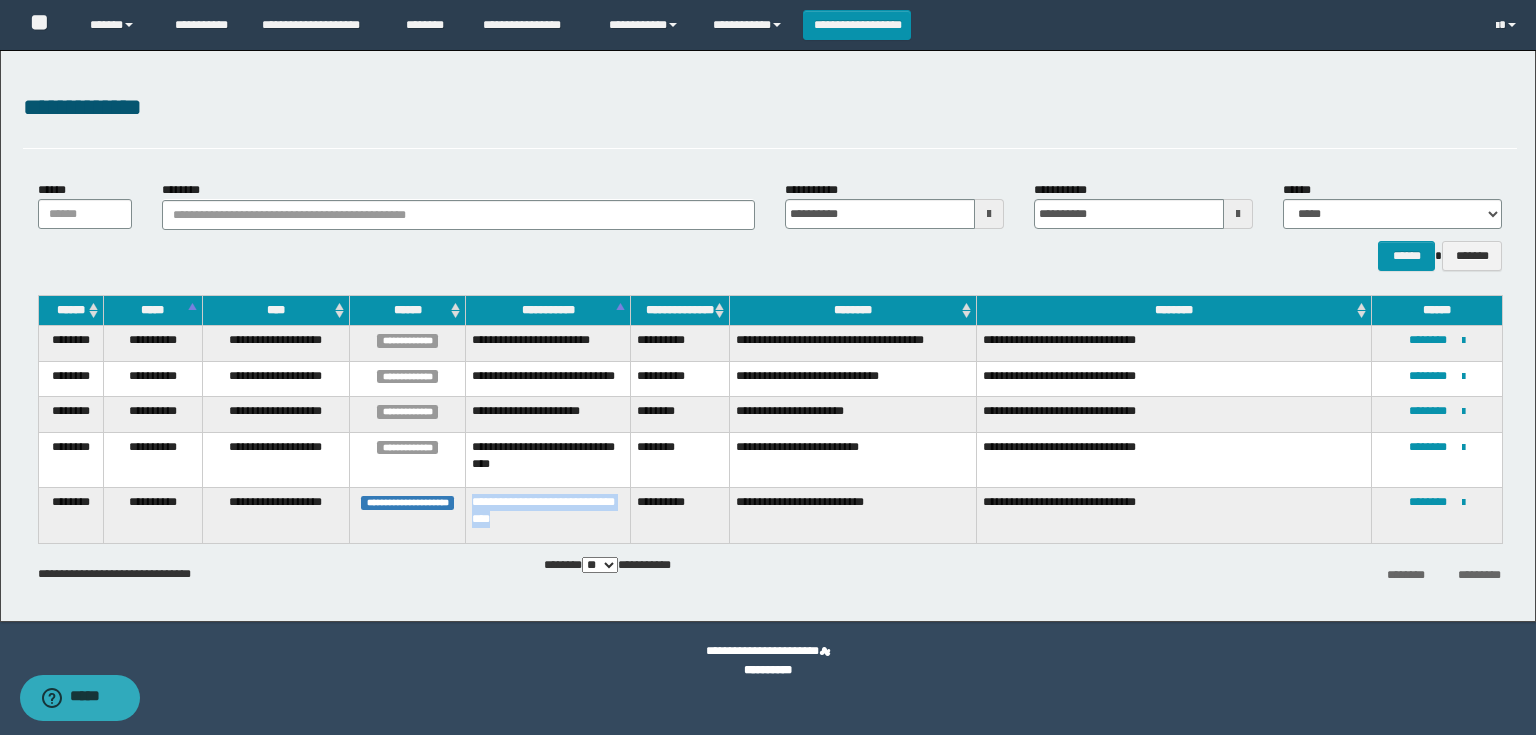 drag, startPoint x: 574, startPoint y: 528, endPoint x: 468, endPoint y: 511, distance: 107.35455 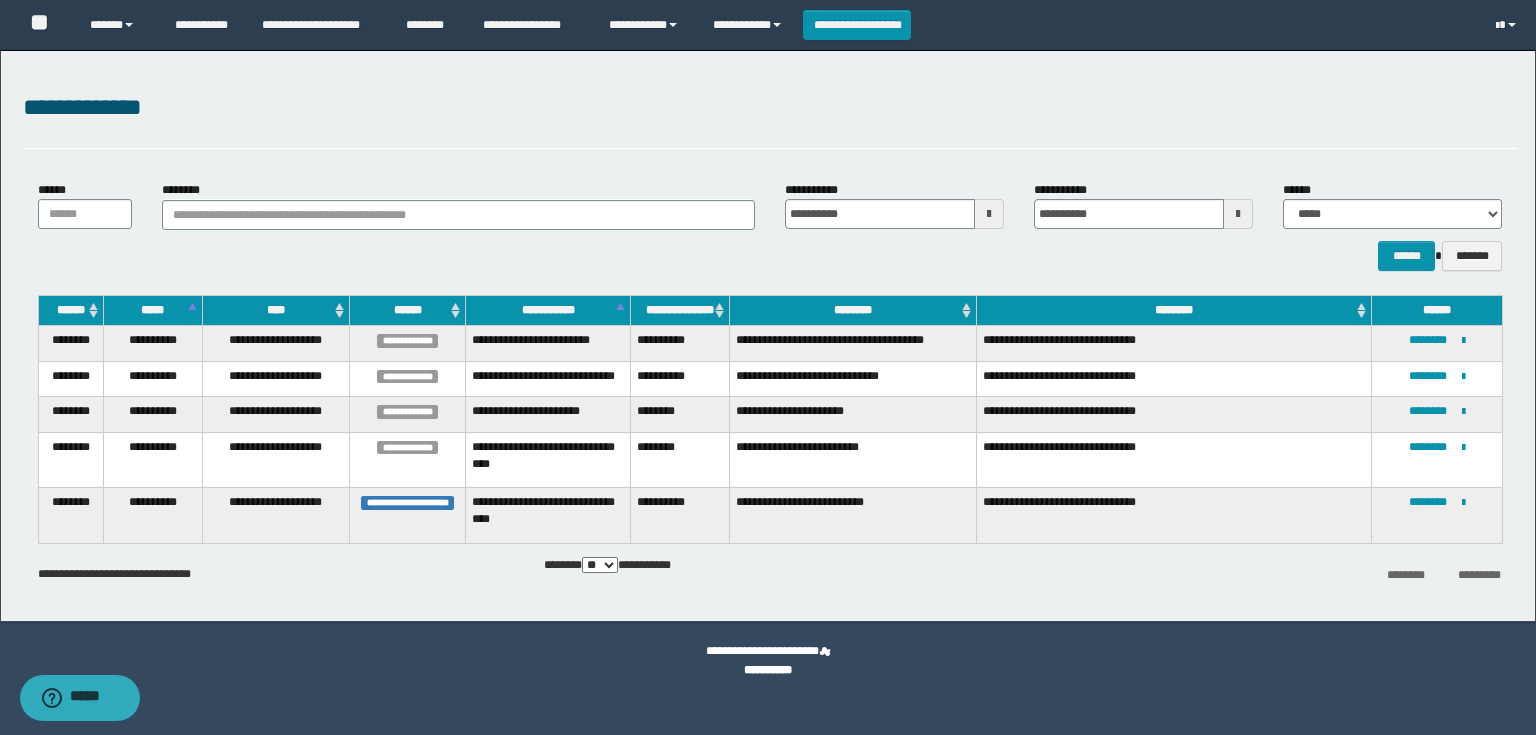 click on "**********" at bounding box center (768, 661) 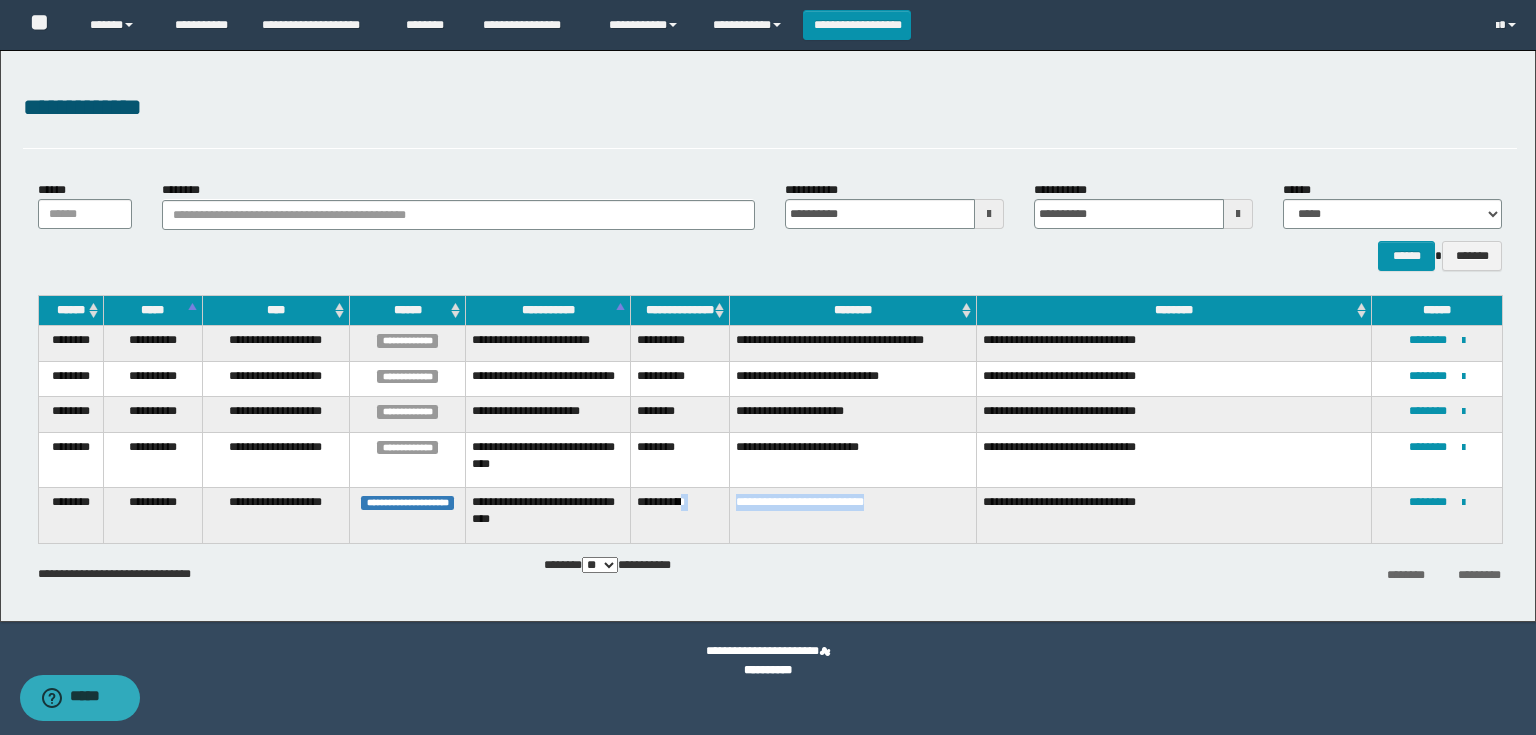 drag, startPoint x: 717, startPoint y: 525, endPoint x: 692, endPoint y: 525, distance: 25 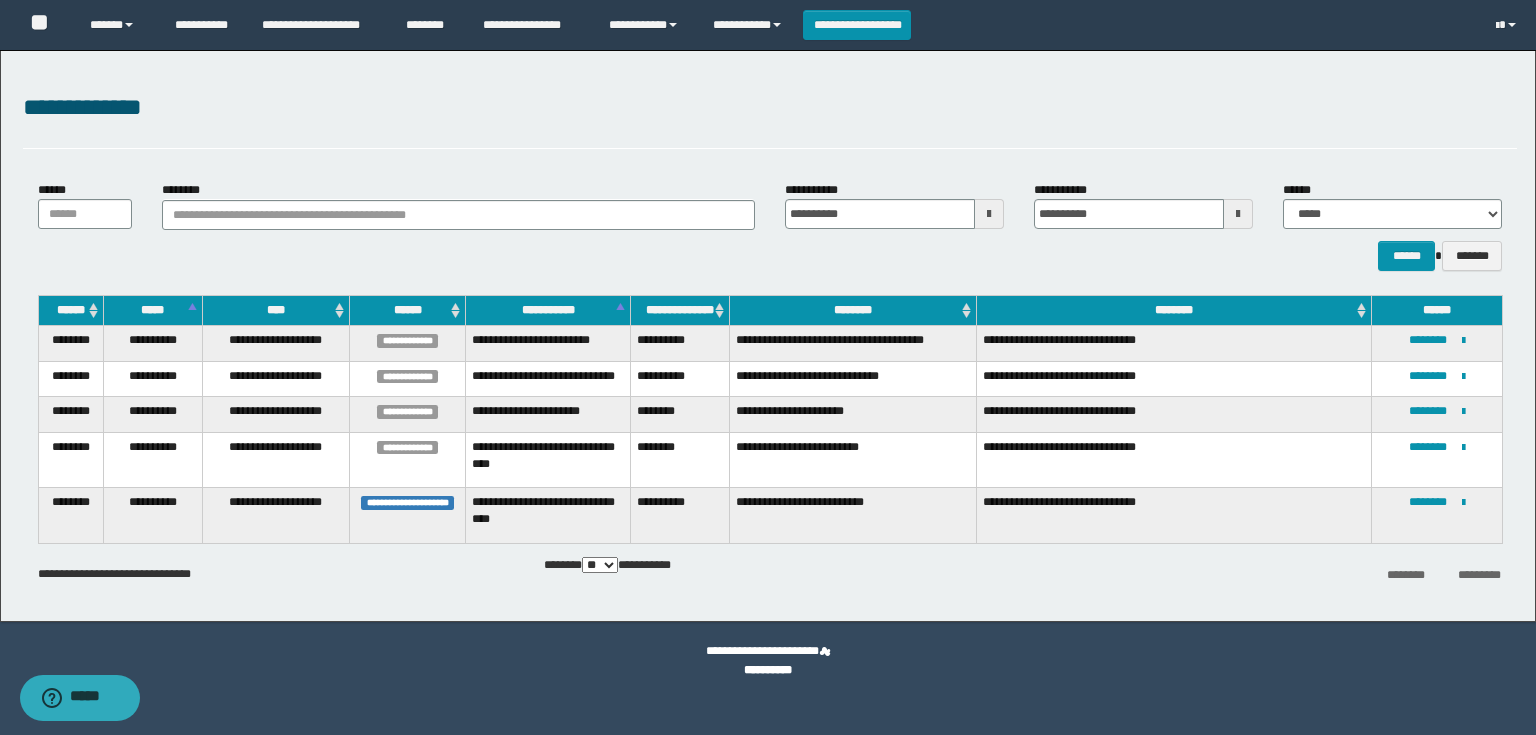 drag, startPoint x: 893, startPoint y: 528, endPoint x: 878, endPoint y: 530, distance: 15.132746 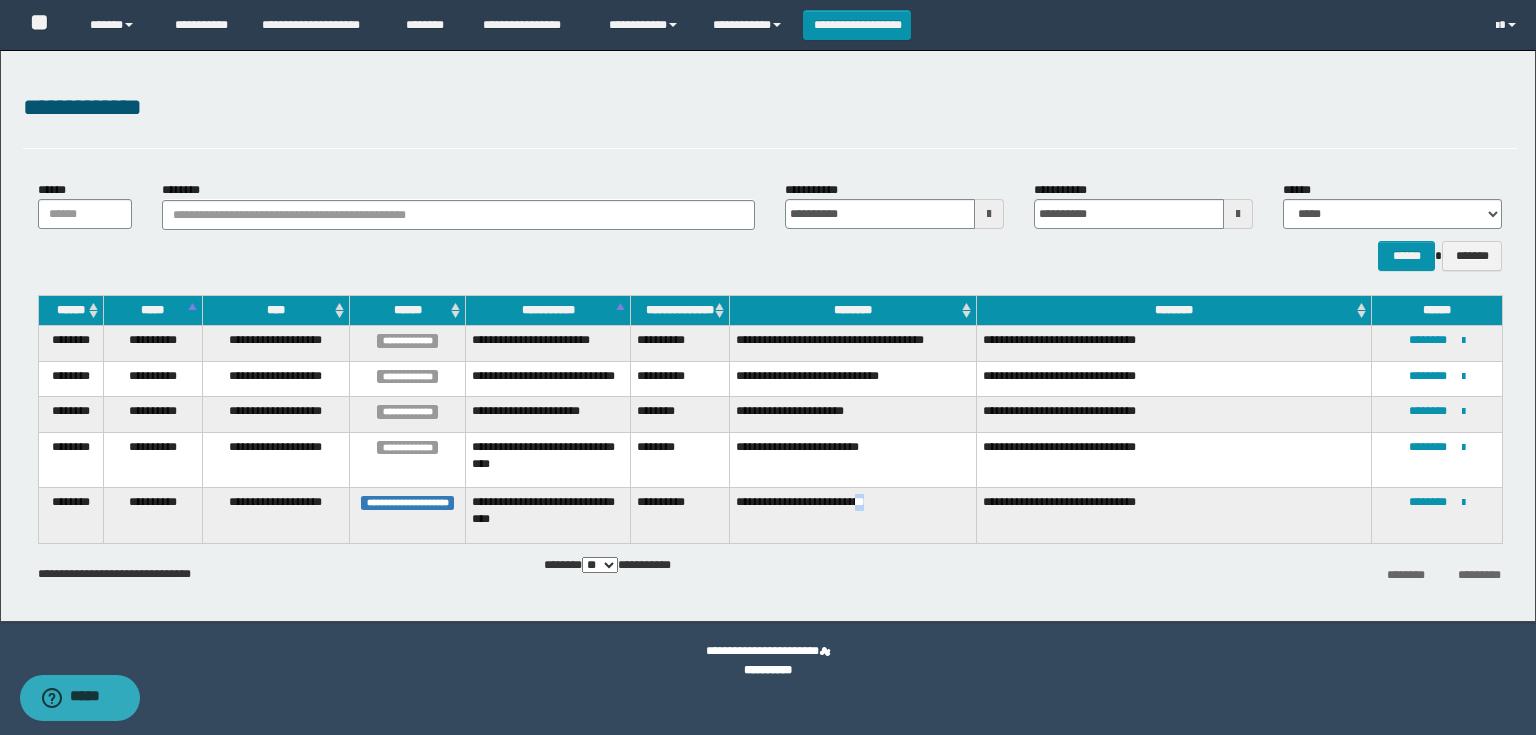 click on "**********" at bounding box center (853, 516) 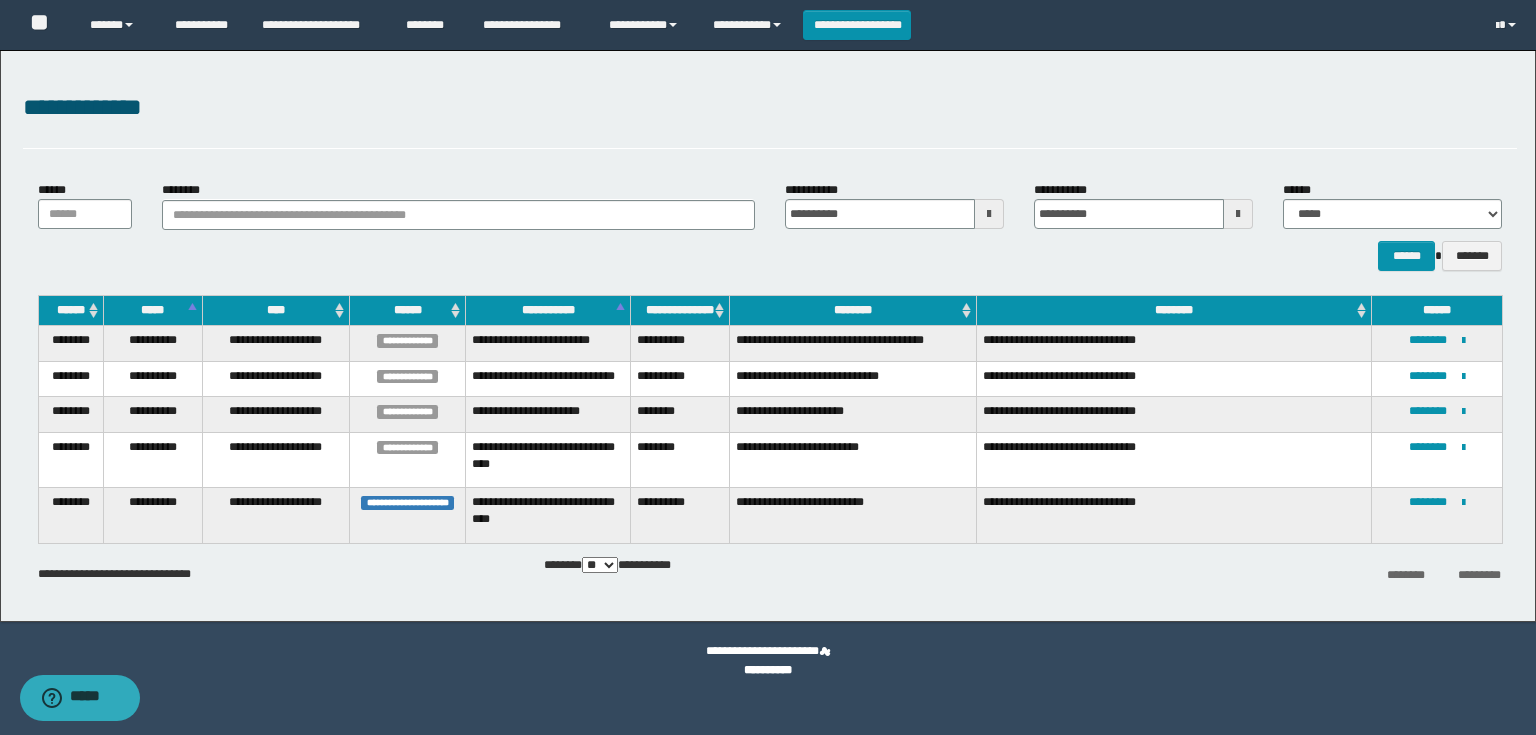 click on "**********" at bounding box center (853, 516) 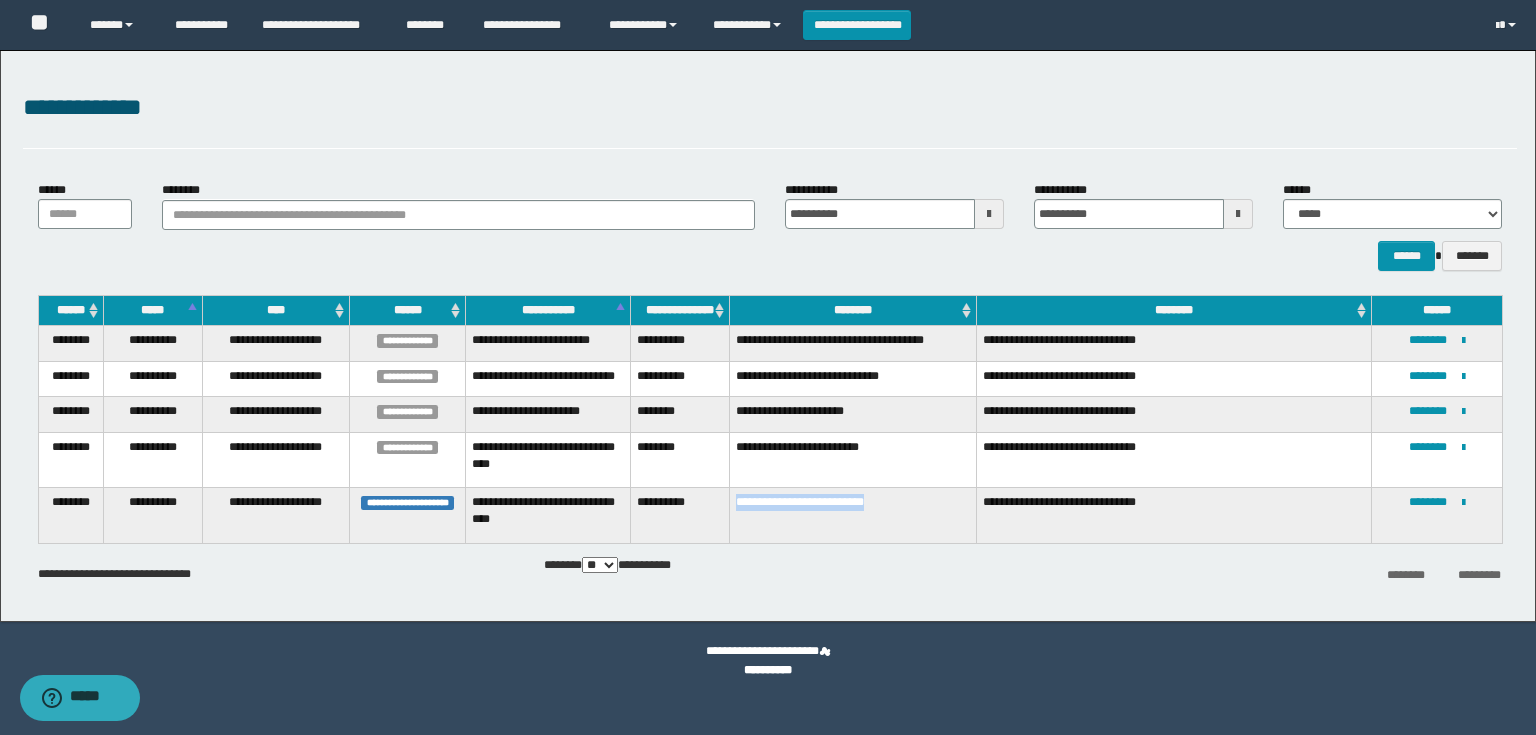 drag, startPoint x: 894, startPoint y: 512, endPoint x: 737, endPoint y: 516, distance: 157.05095 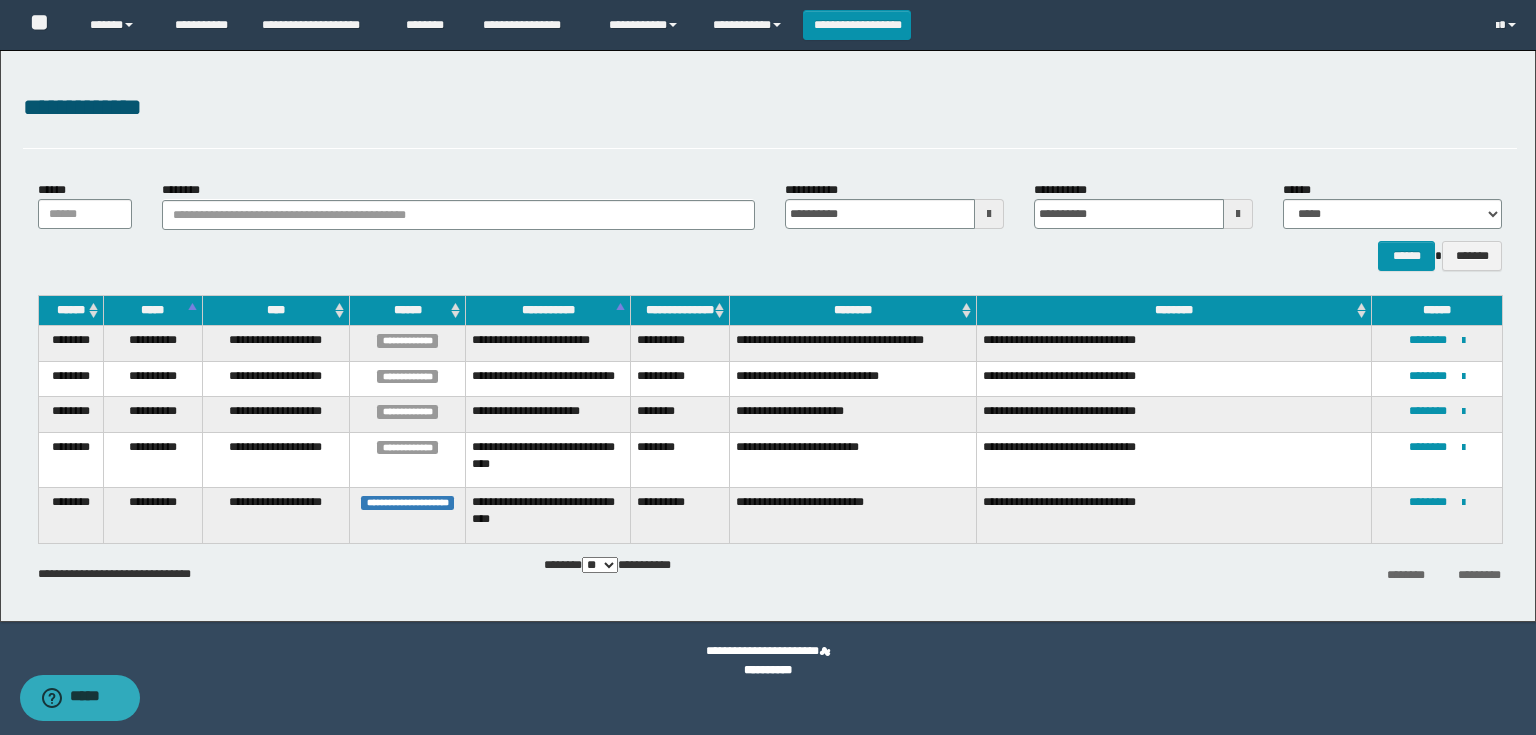 click on "**********" at bounding box center (1437, 516) 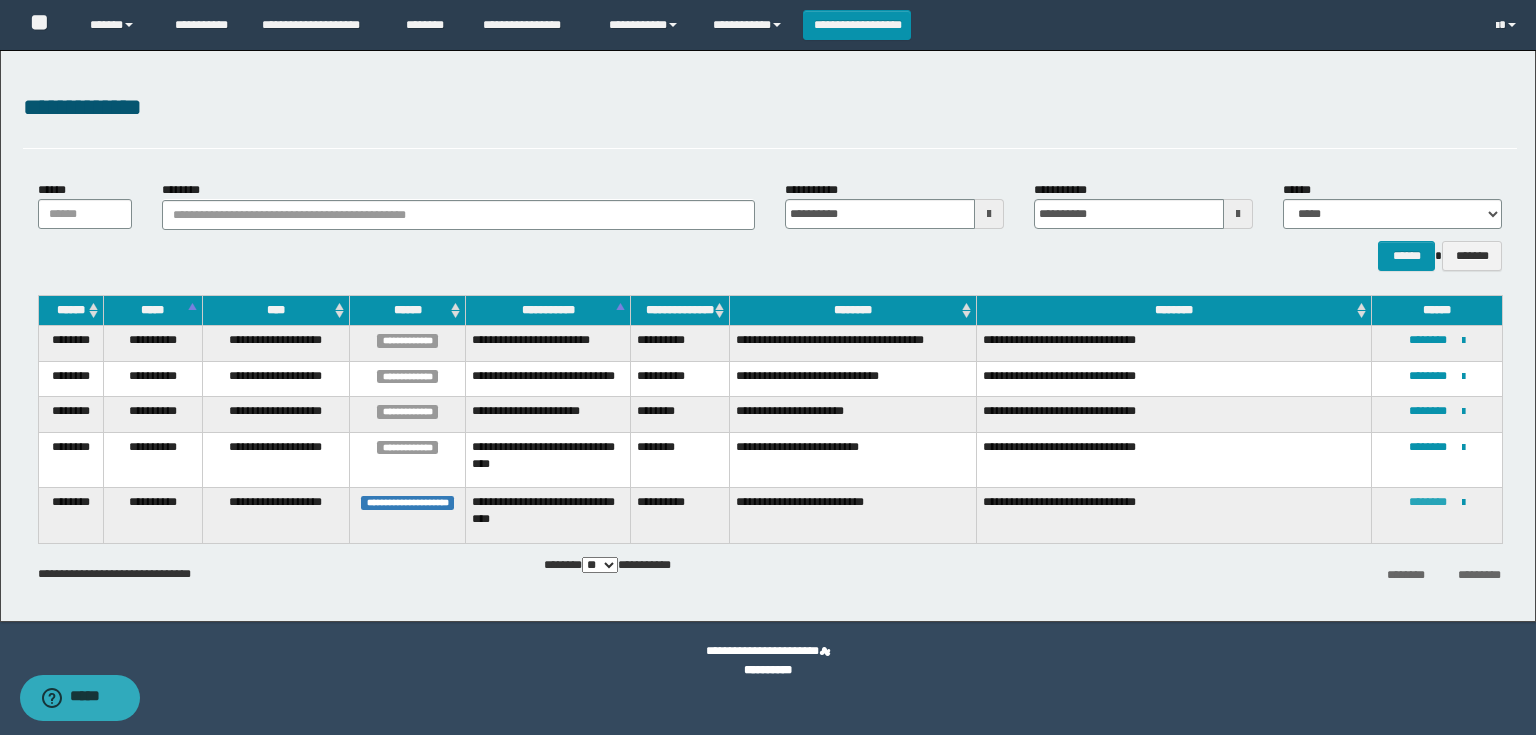 click on "********" at bounding box center (1428, 502) 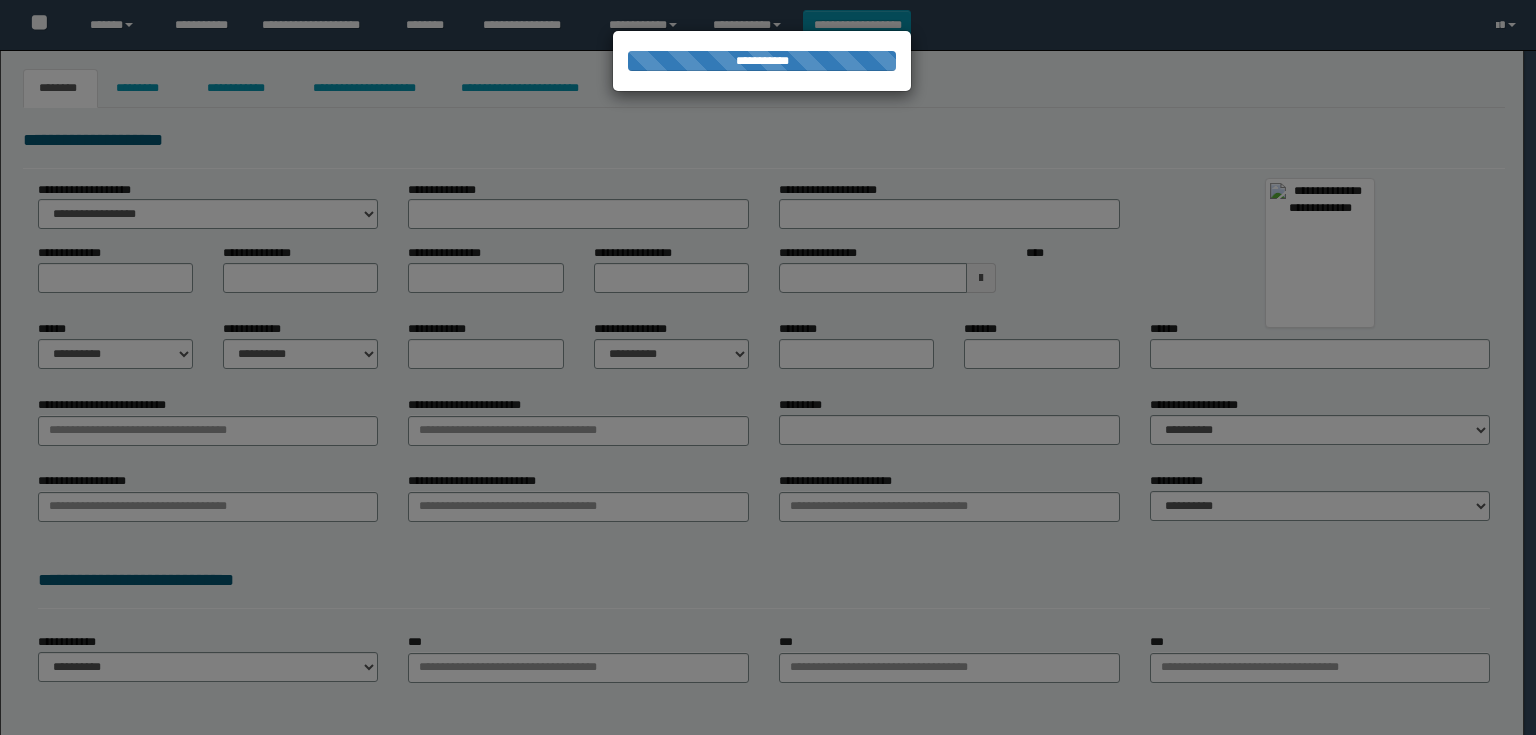 scroll, scrollTop: 0, scrollLeft: 0, axis: both 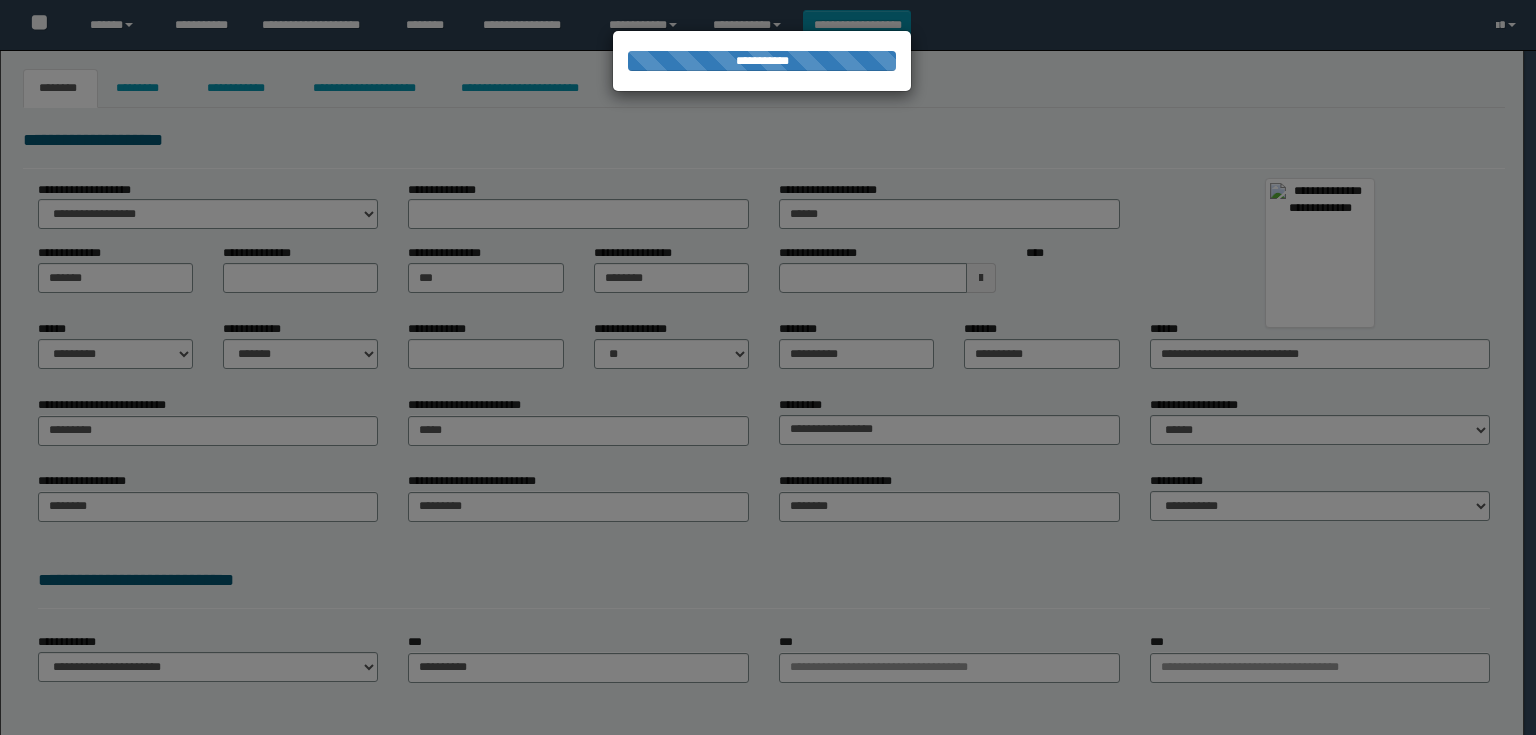 type on "**********" 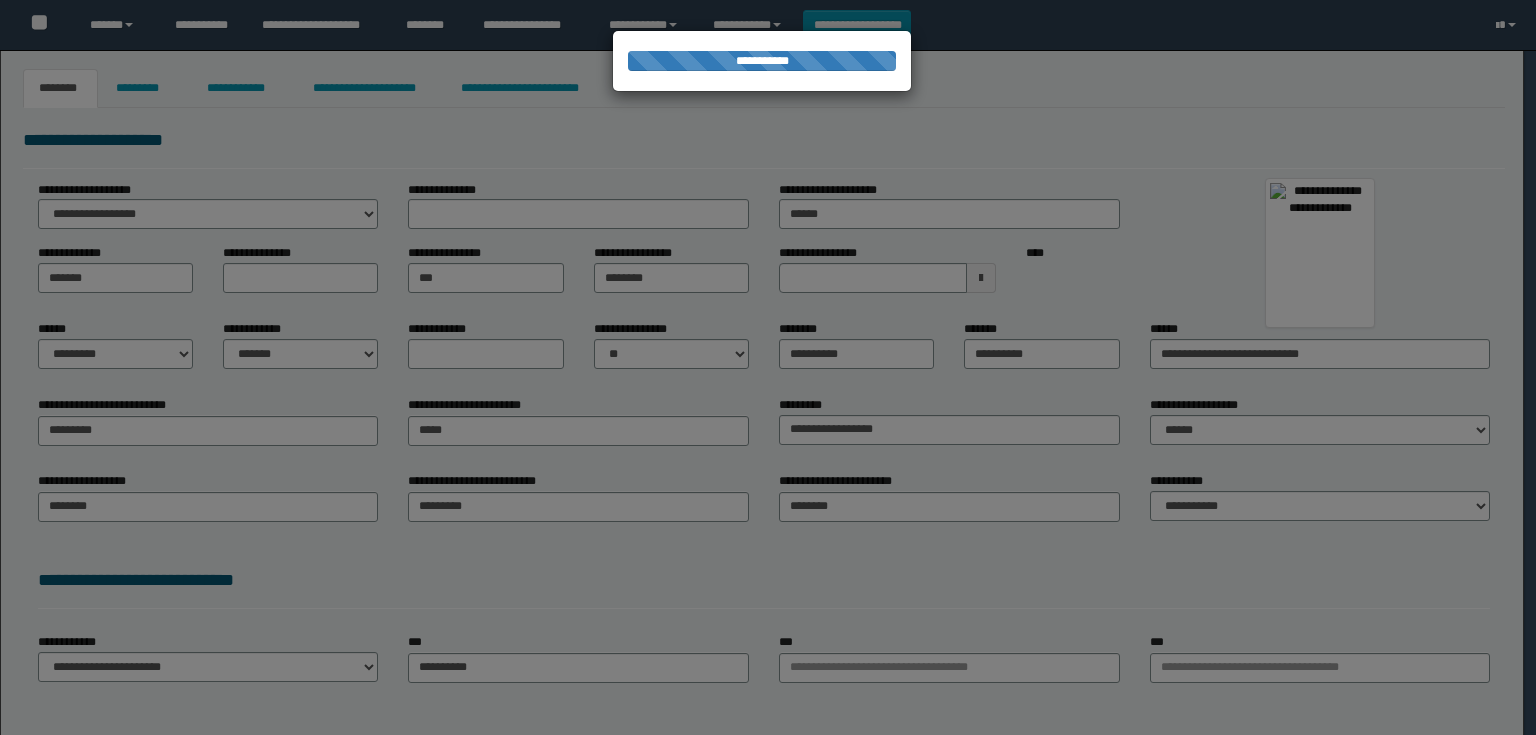 type on "********" 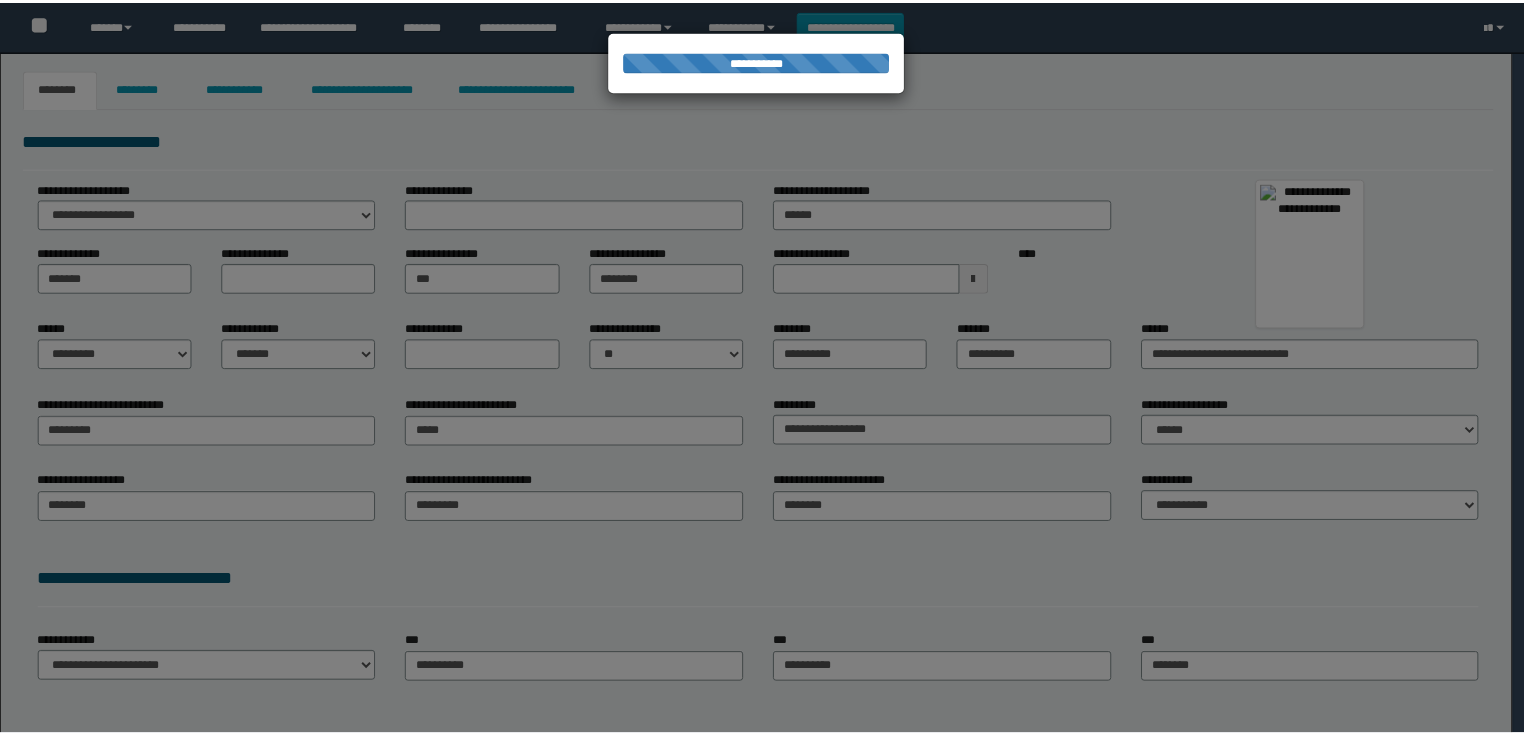 scroll, scrollTop: 0, scrollLeft: 0, axis: both 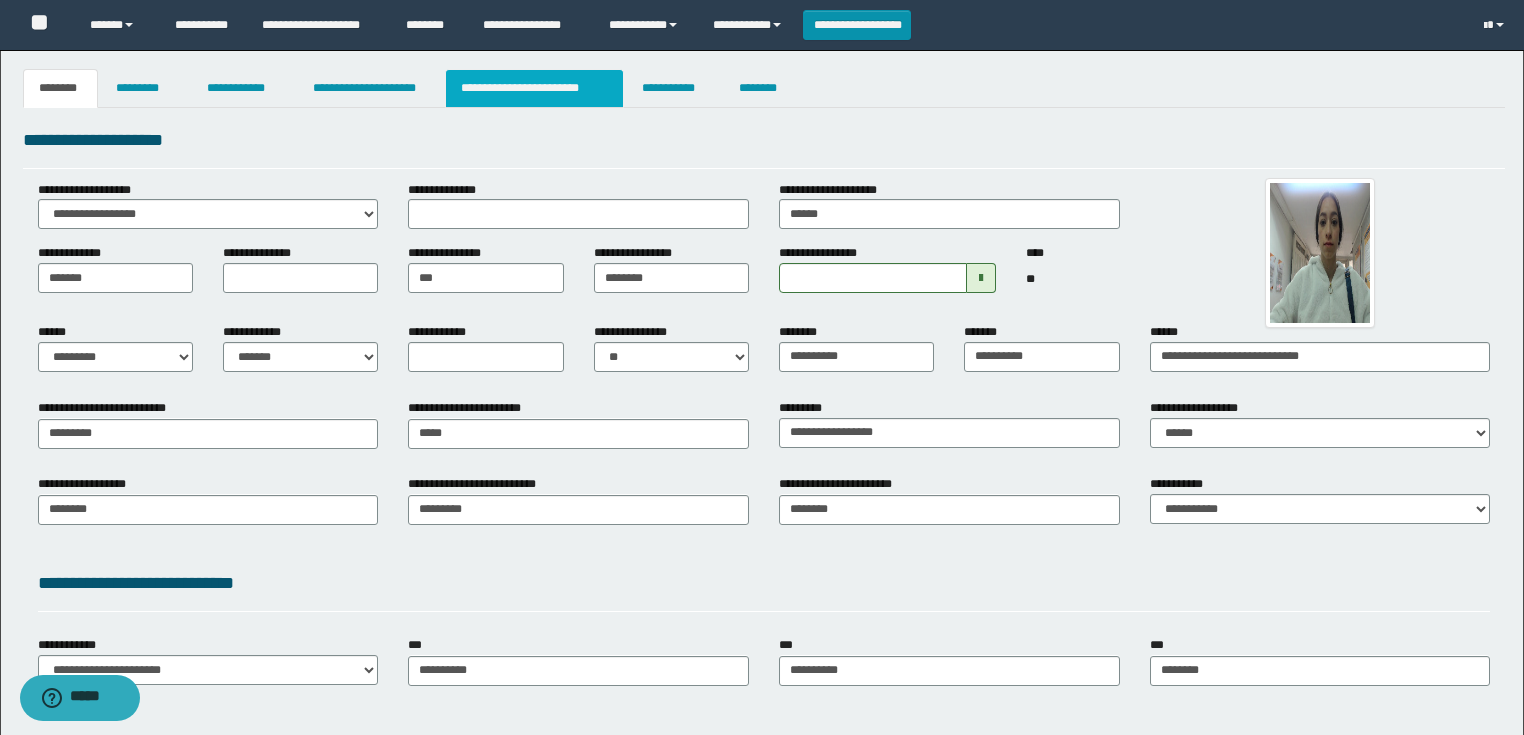 click on "**********" at bounding box center (534, 88) 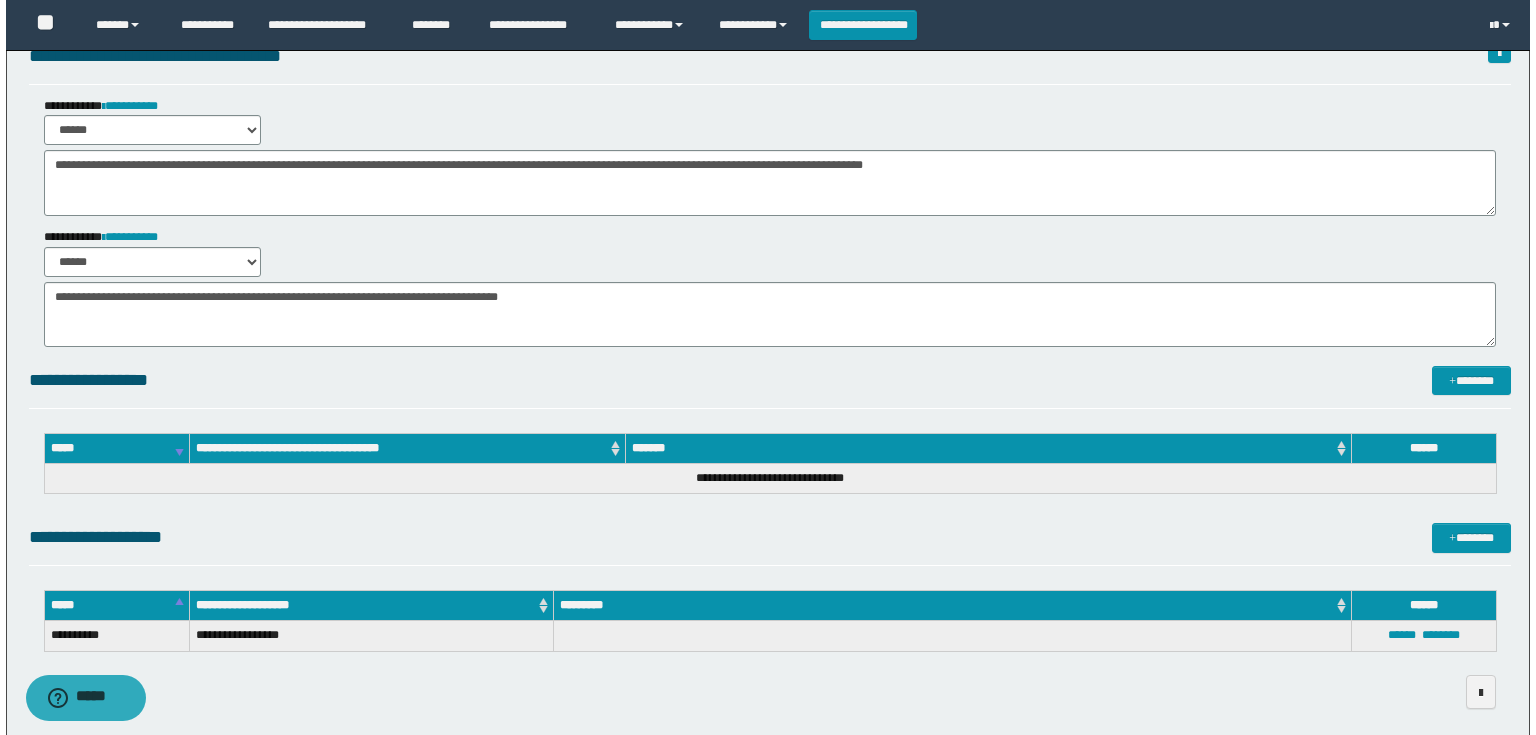 scroll, scrollTop: 165, scrollLeft: 0, axis: vertical 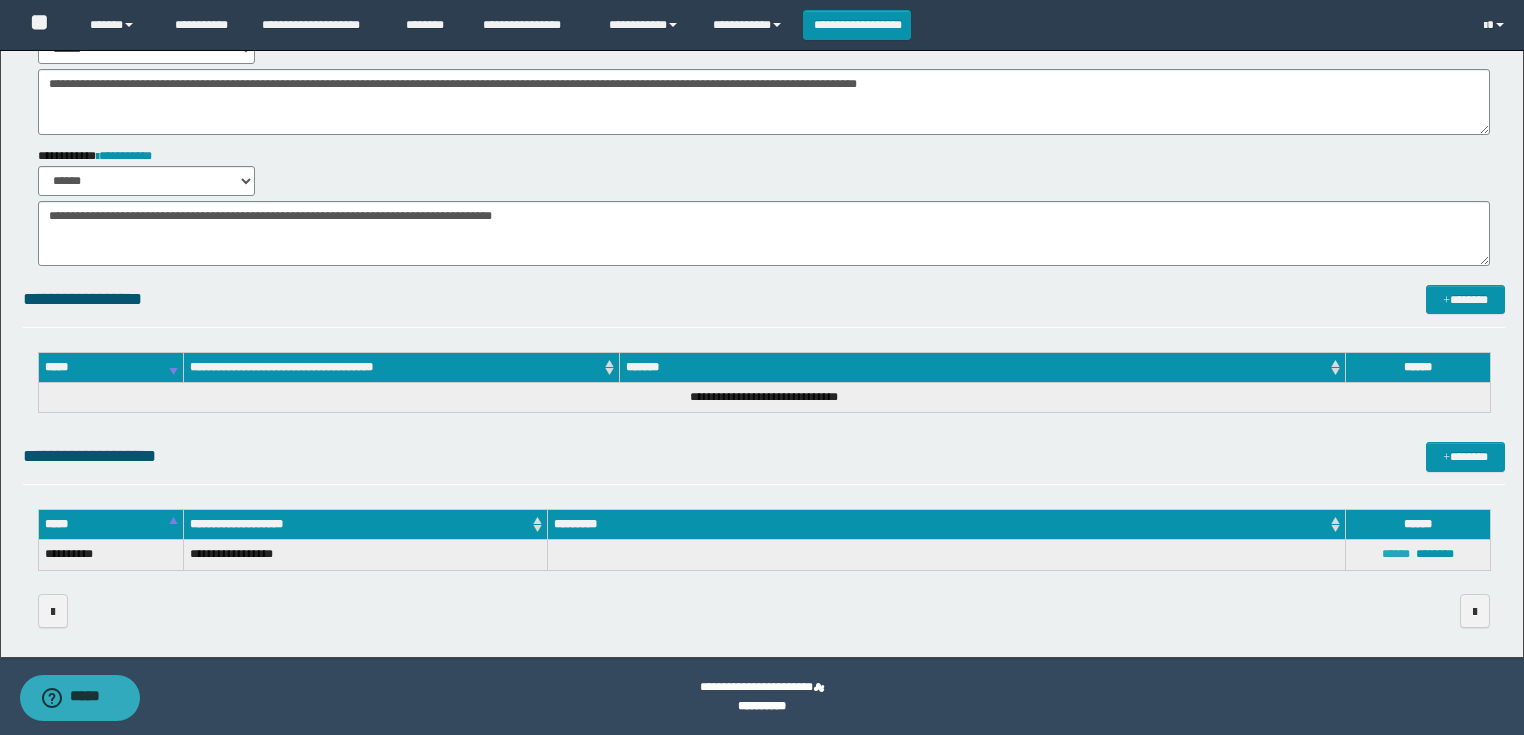 click on "******" at bounding box center (1396, 554) 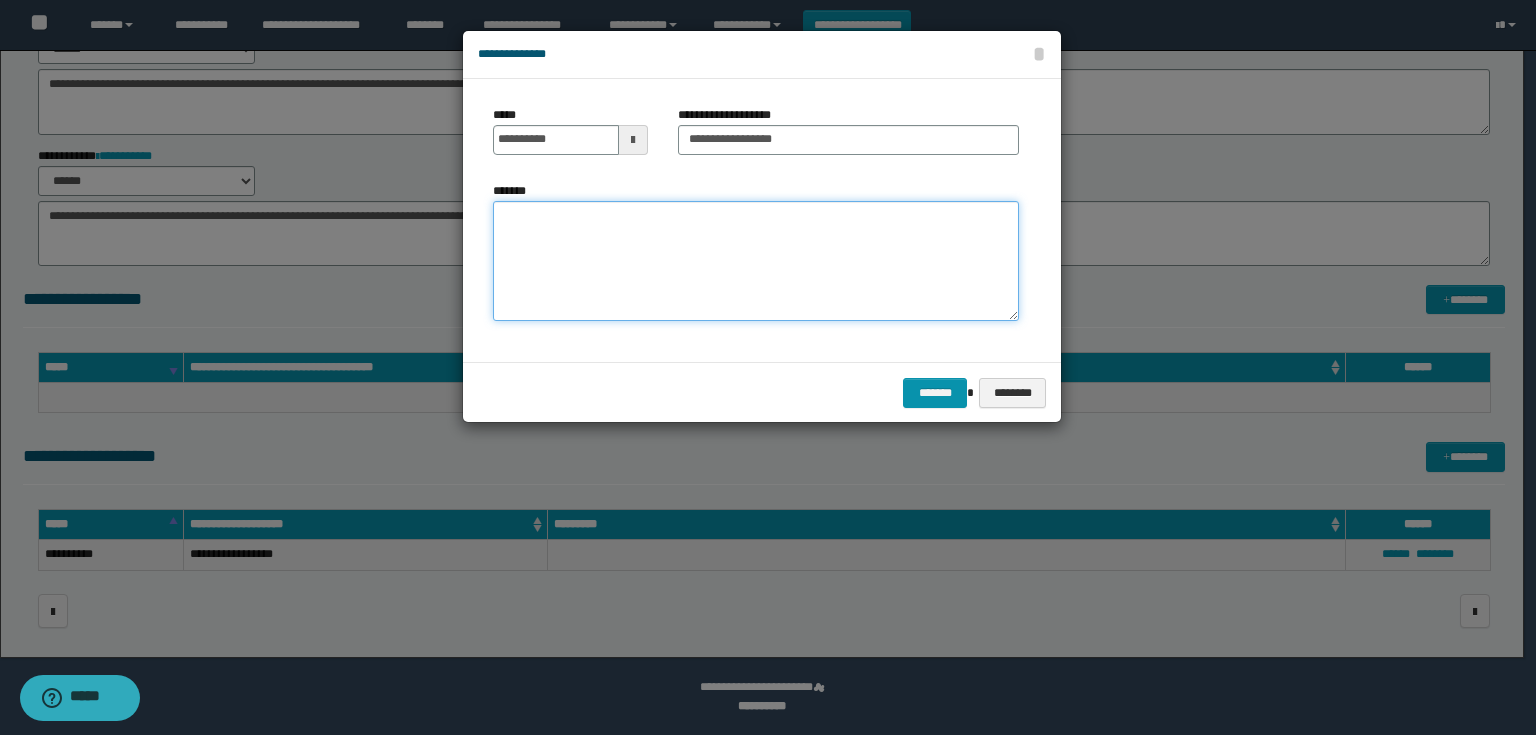 click on "*******" at bounding box center [756, 261] 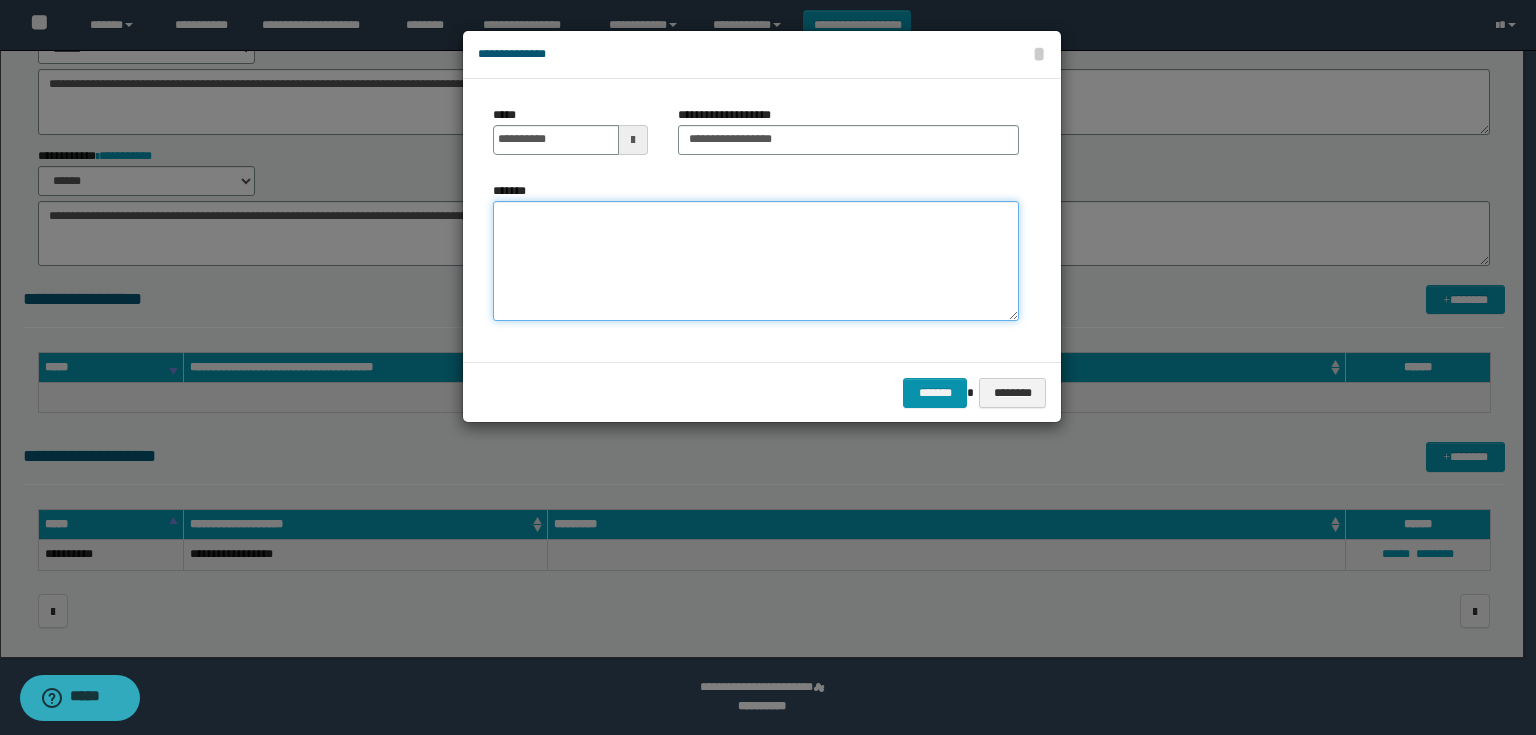 paste on "**********" 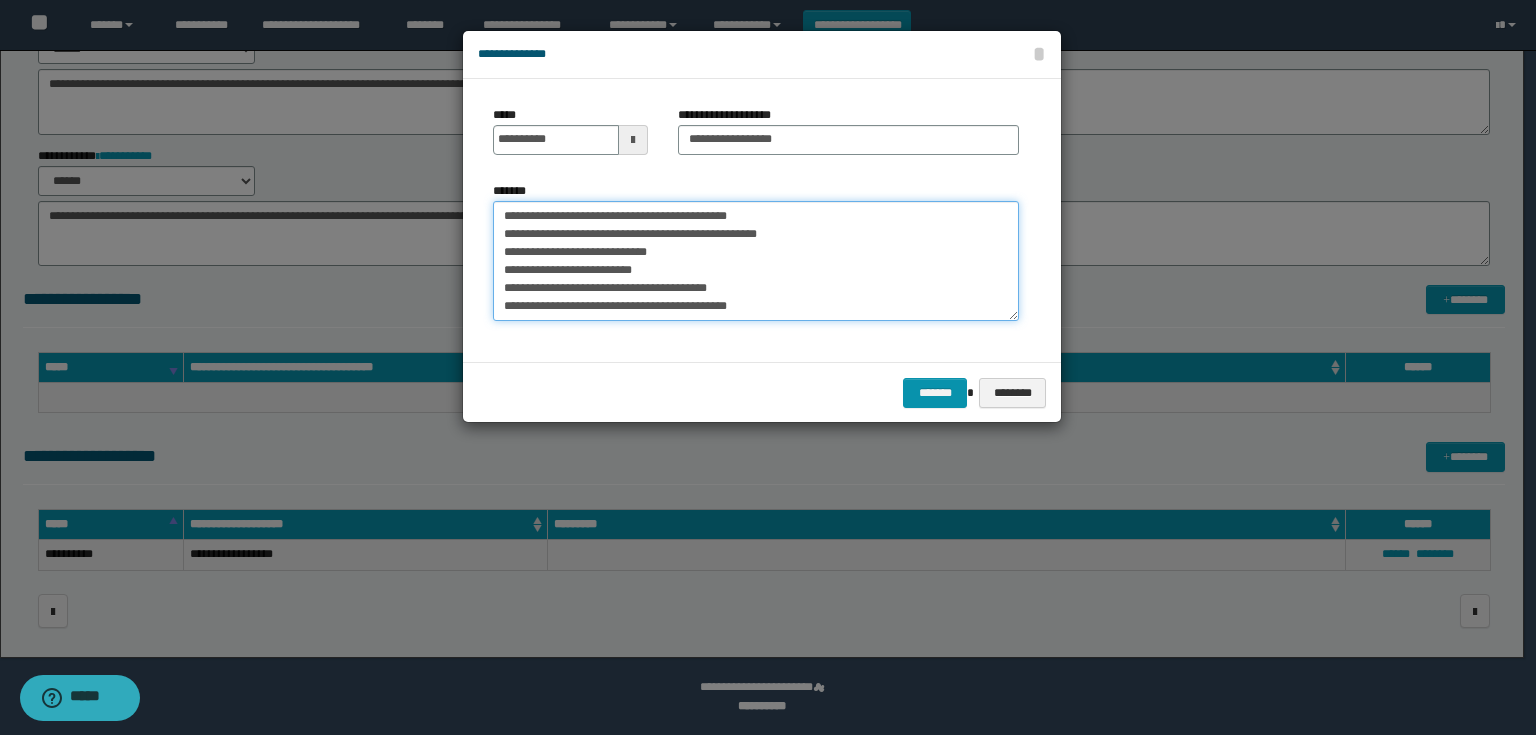 scroll, scrollTop: 246, scrollLeft: 0, axis: vertical 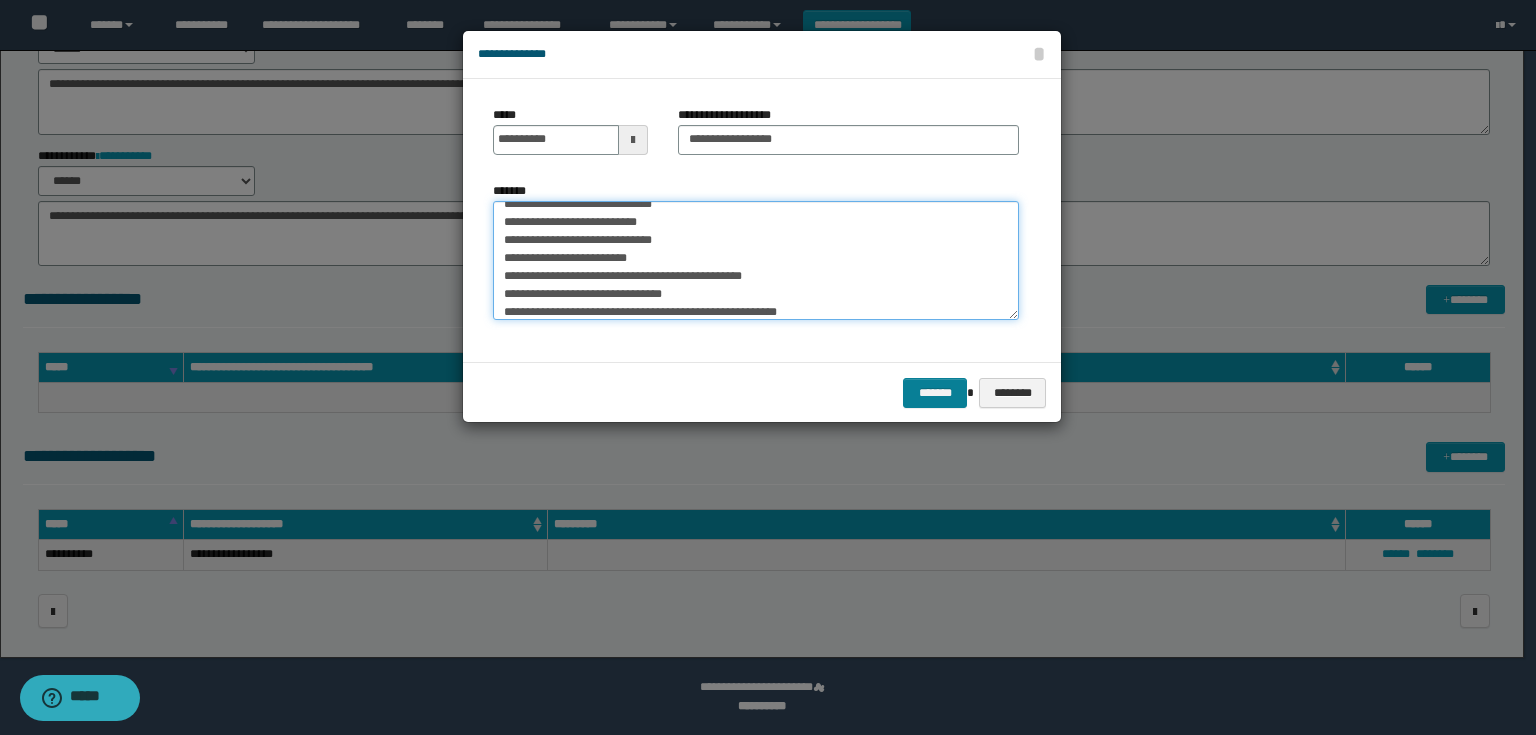 type on "**********" 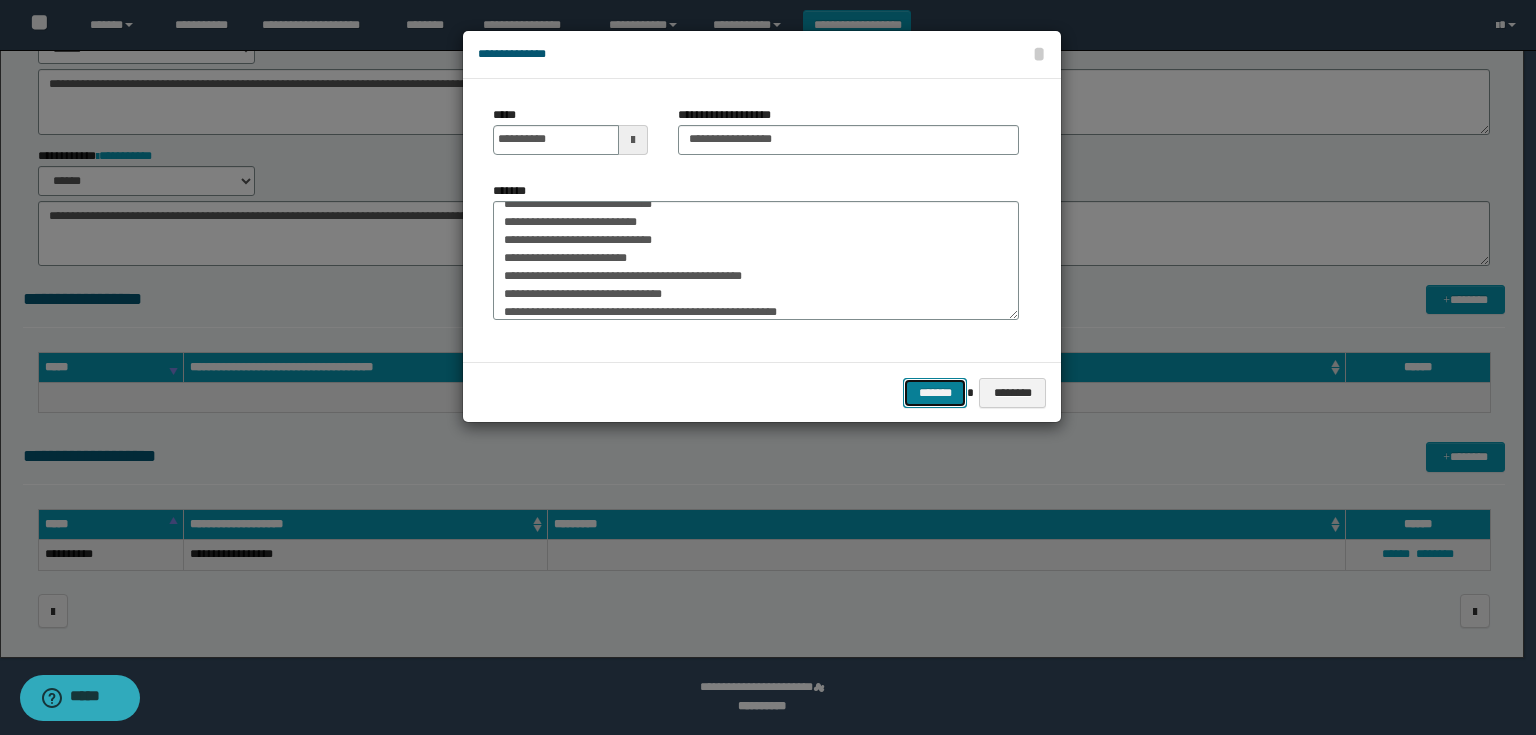 click on "*******" at bounding box center (935, 393) 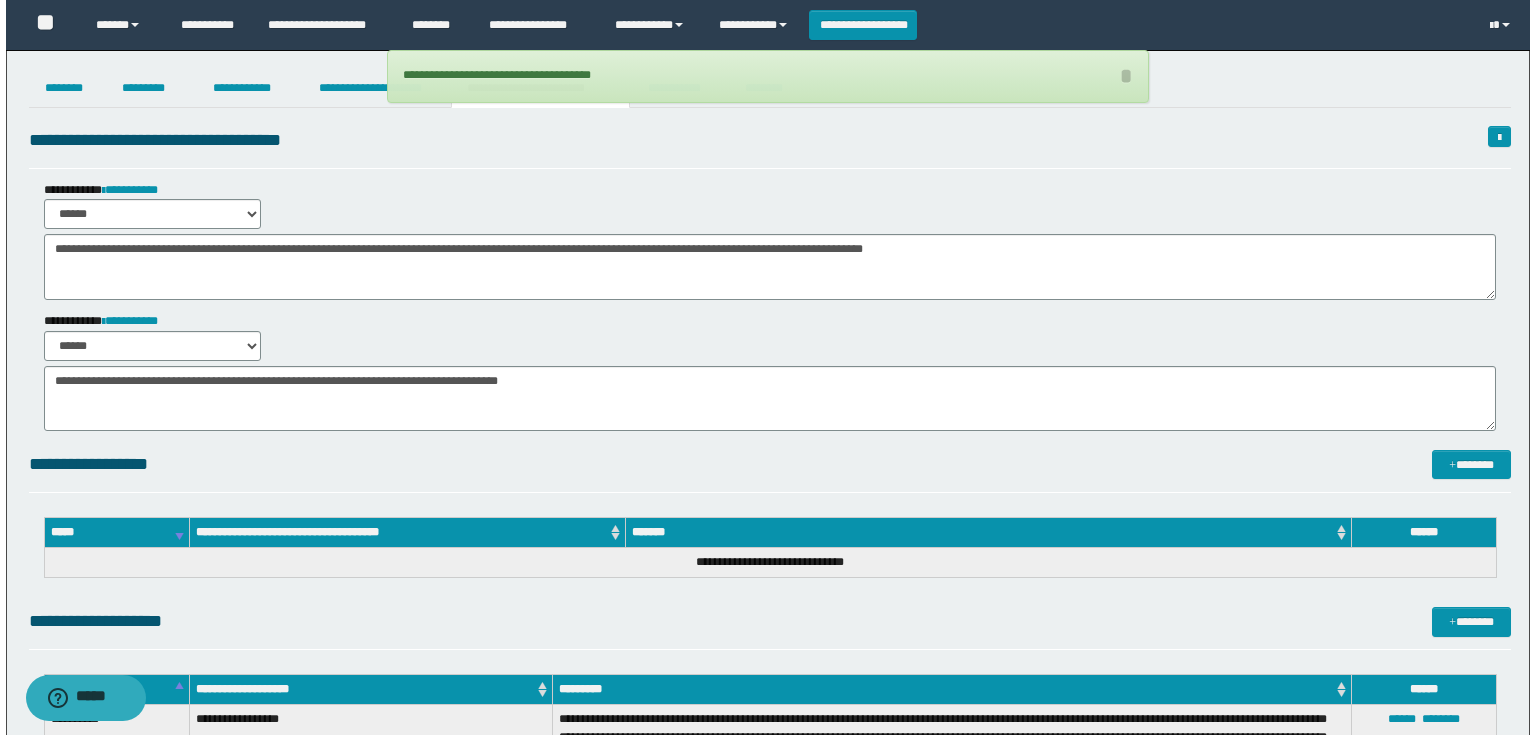 scroll, scrollTop: 0, scrollLeft: 0, axis: both 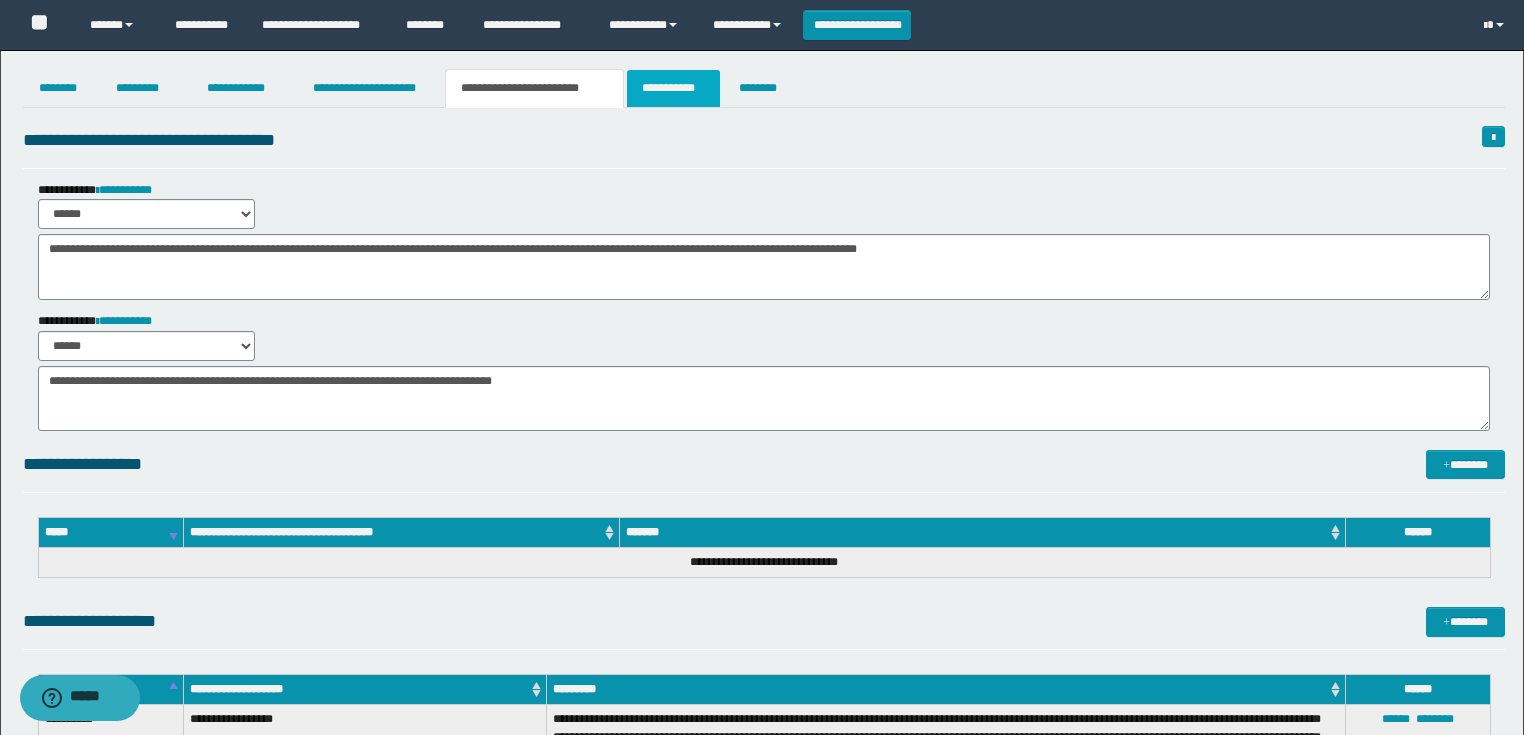 click on "**********" at bounding box center (673, 88) 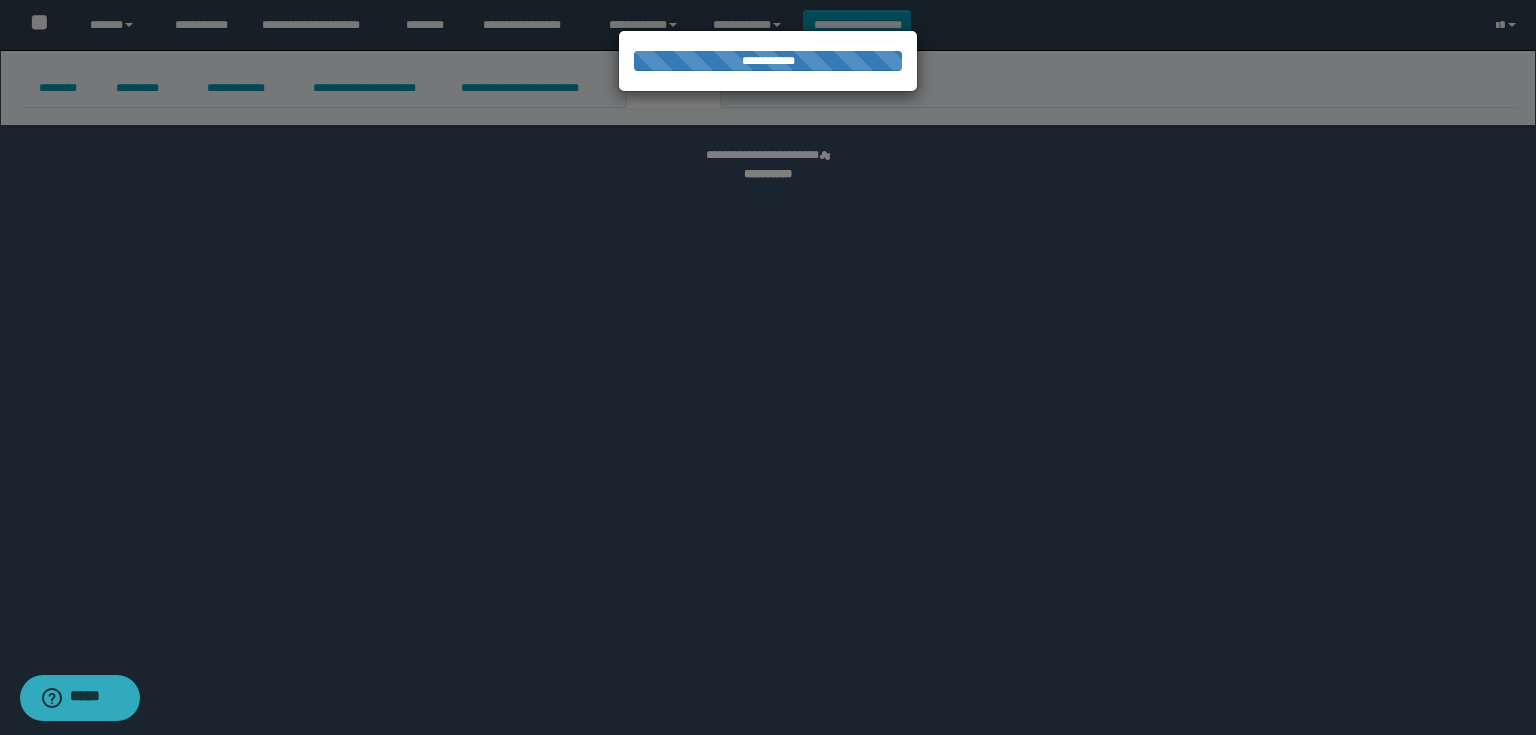 select on "****" 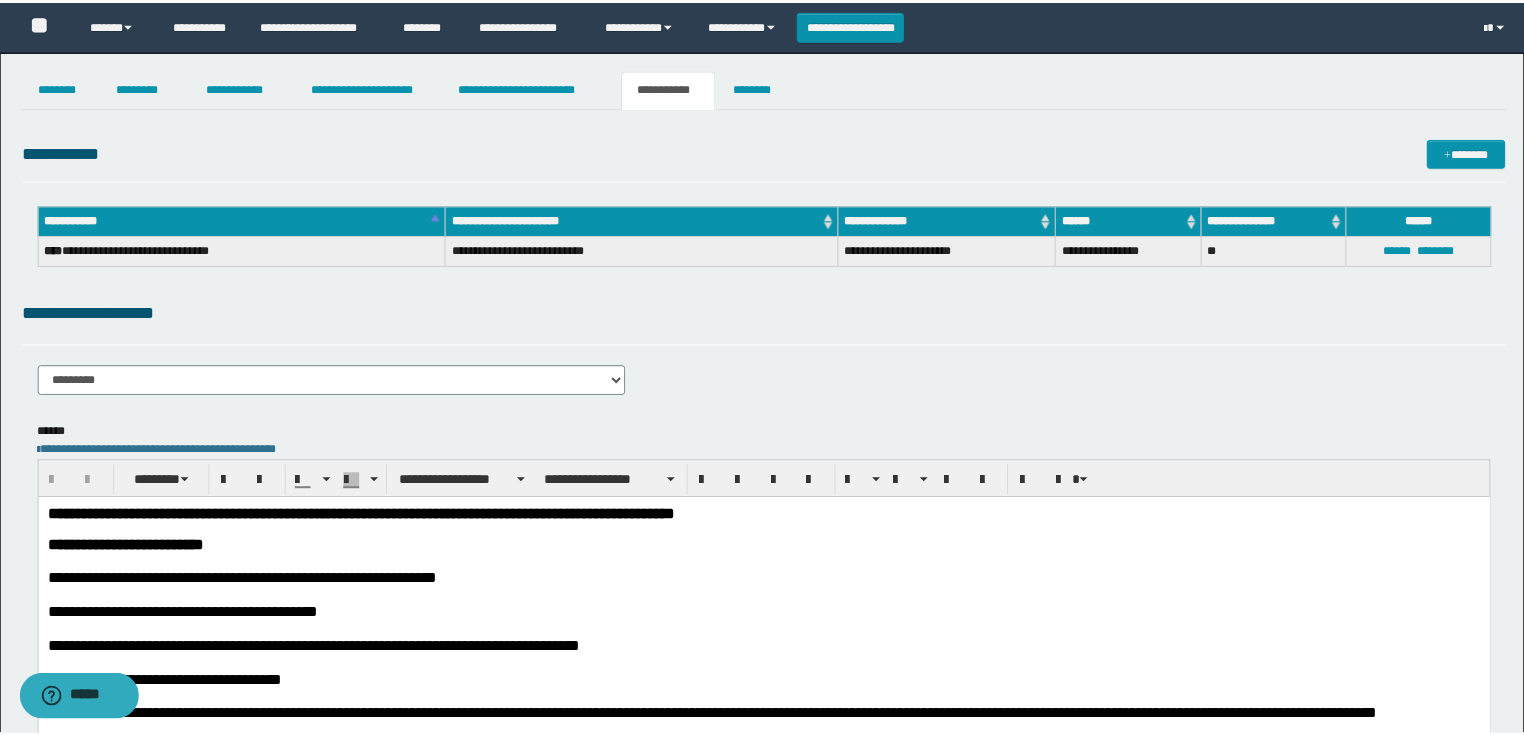 scroll, scrollTop: 0, scrollLeft: 0, axis: both 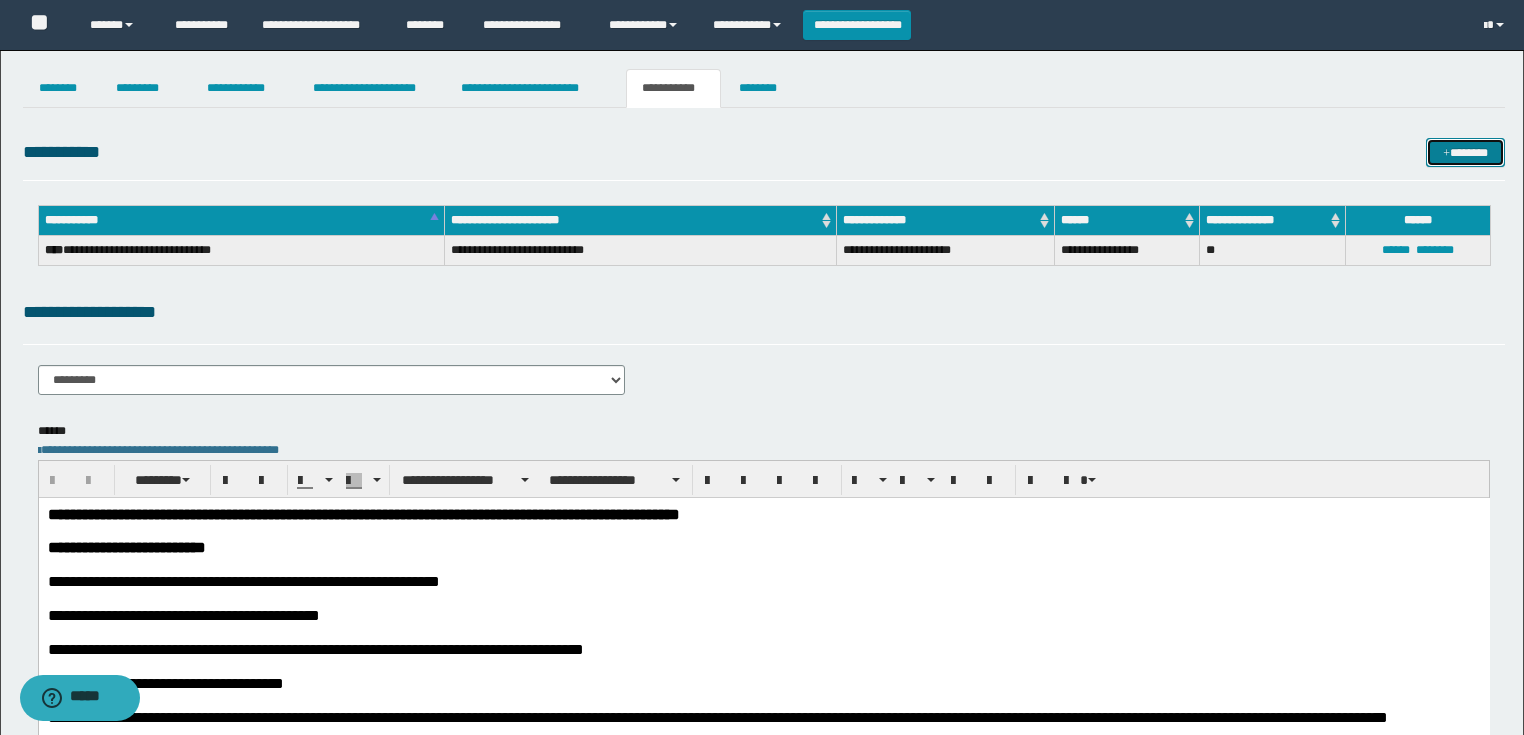 drag, startPoint x: 1442, startPoint y: 153, endPoint x: 1417, endPoint y: 153, distance: 25 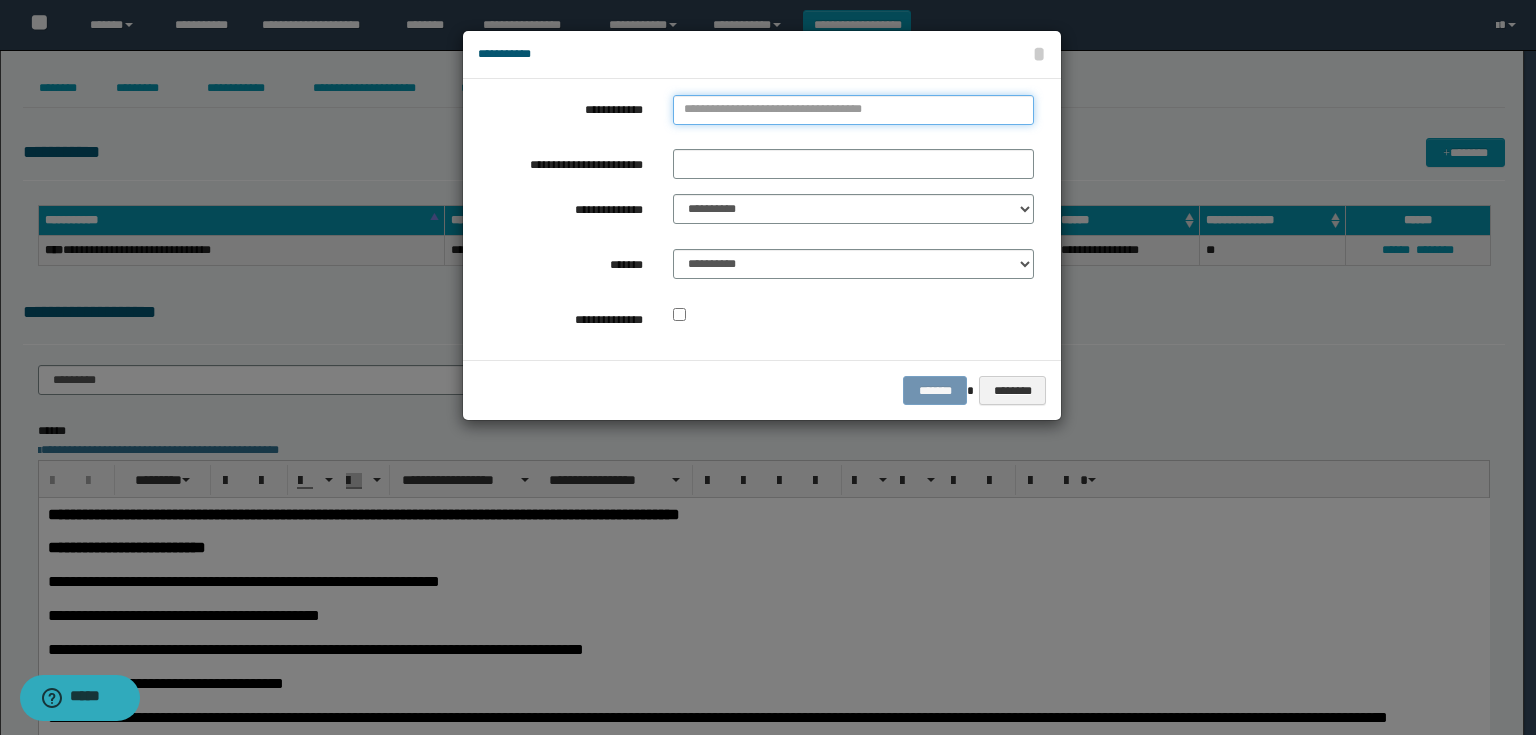 click on "**********" at bounding box center (853, 110) 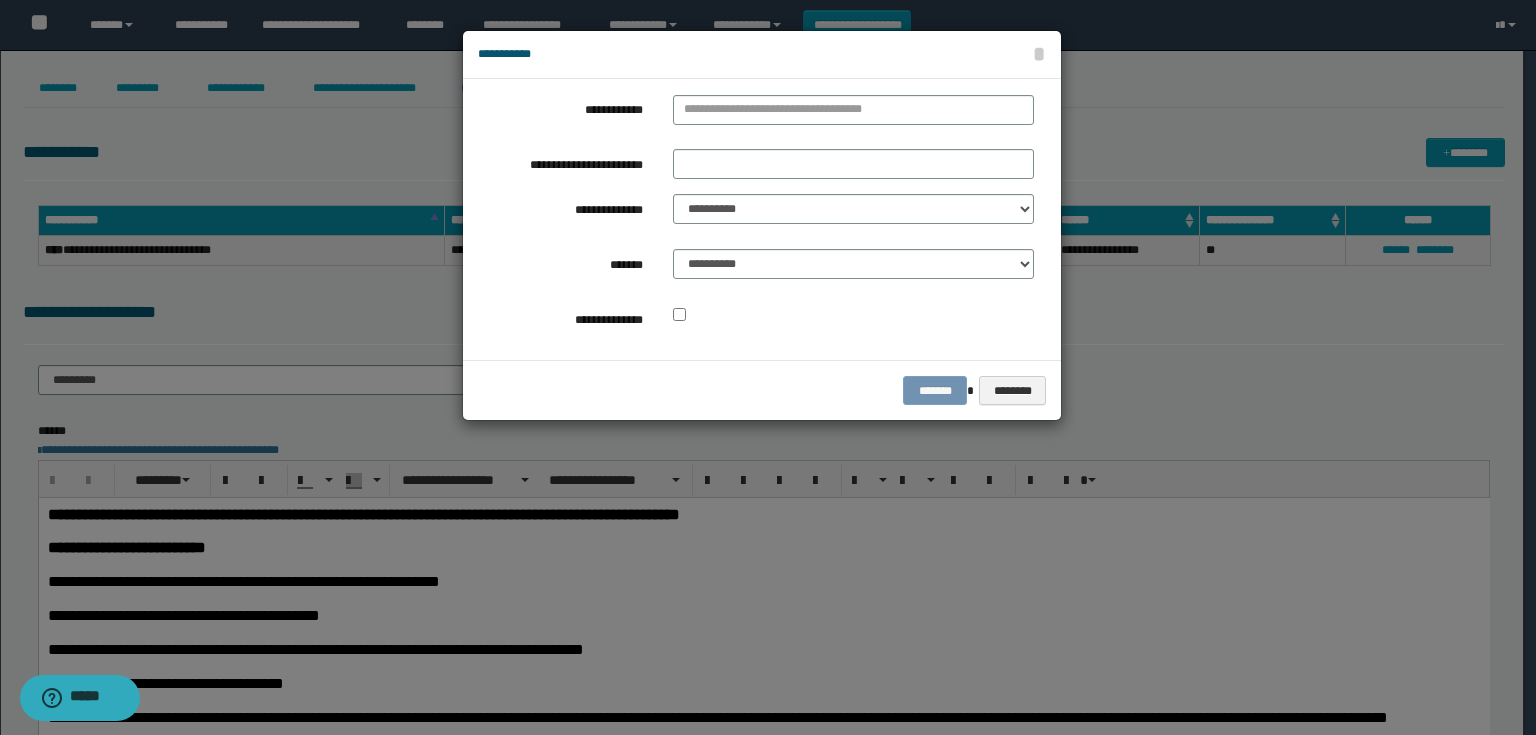 click on "*******
********" at bounding box center (762, 390) 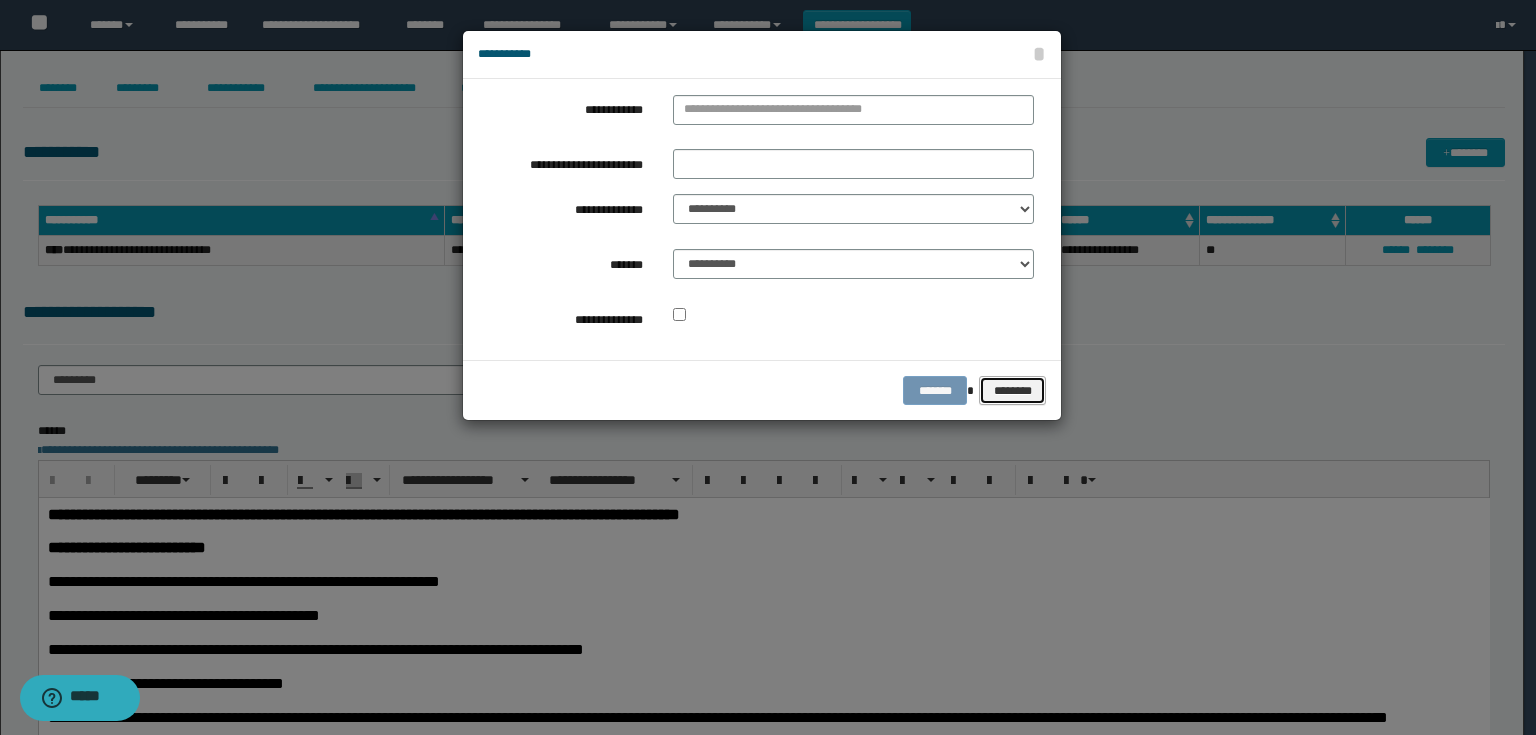 click on "********" at bounding box center (1012, 391) 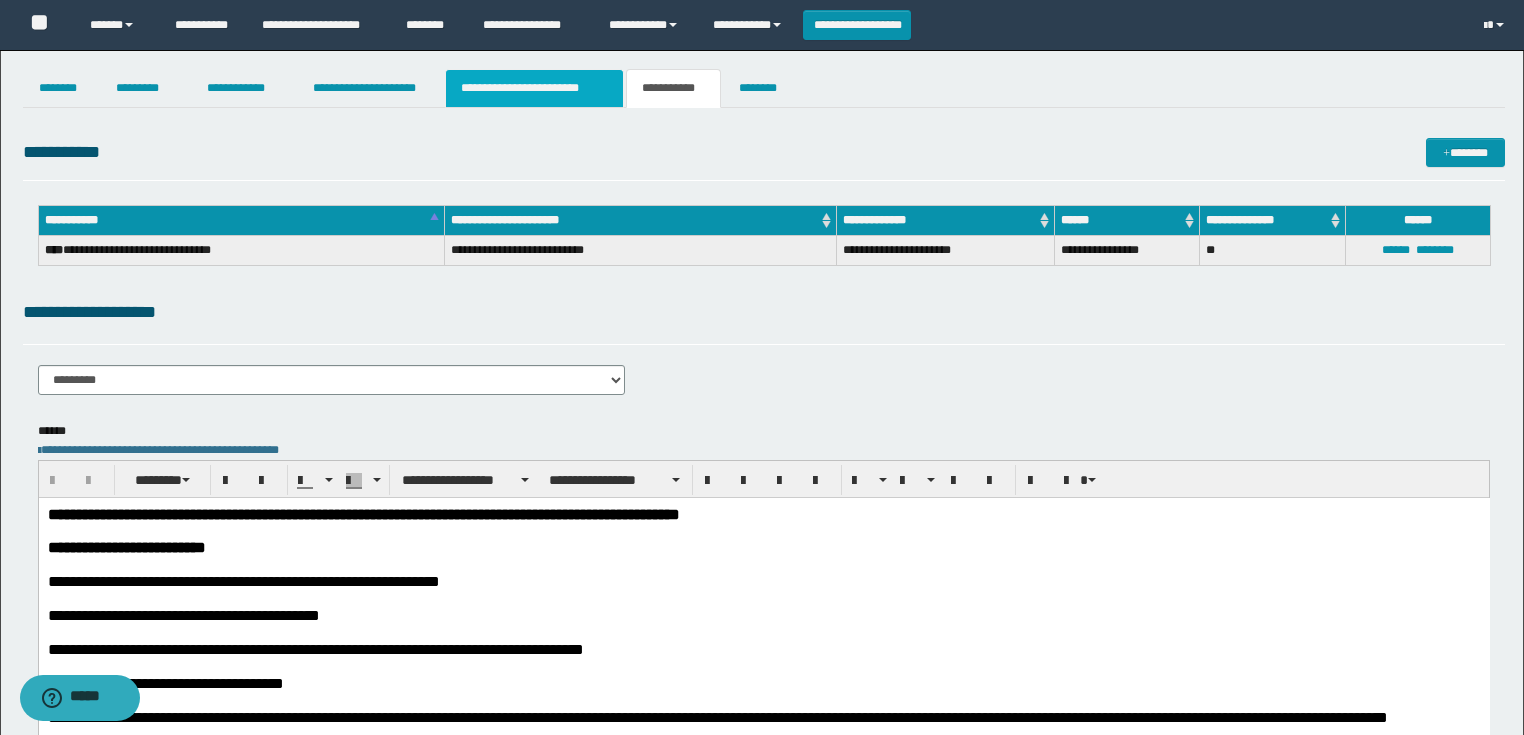 click on "**********" at bounding box center [534, 88] 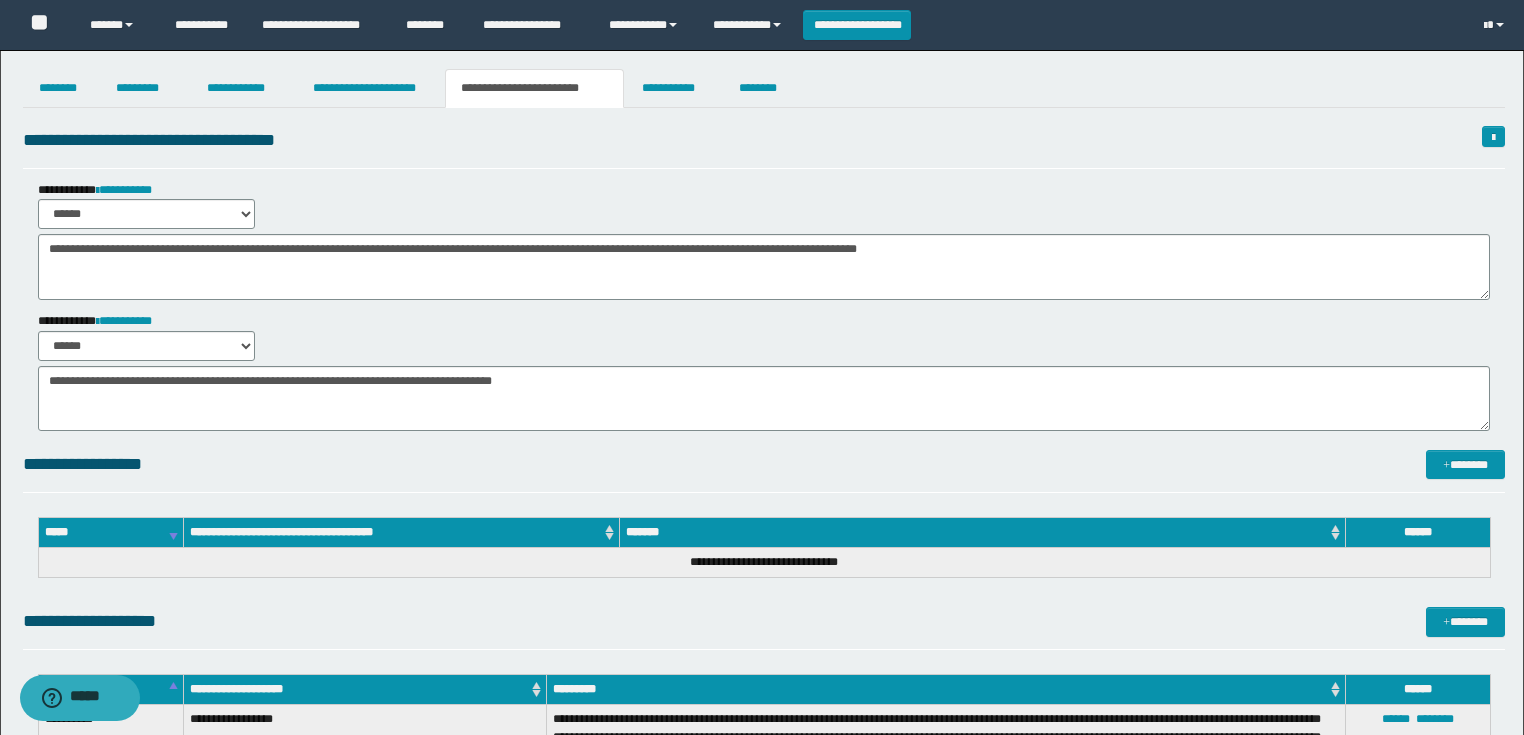 click on "**********" at bounding box center (534, 88) 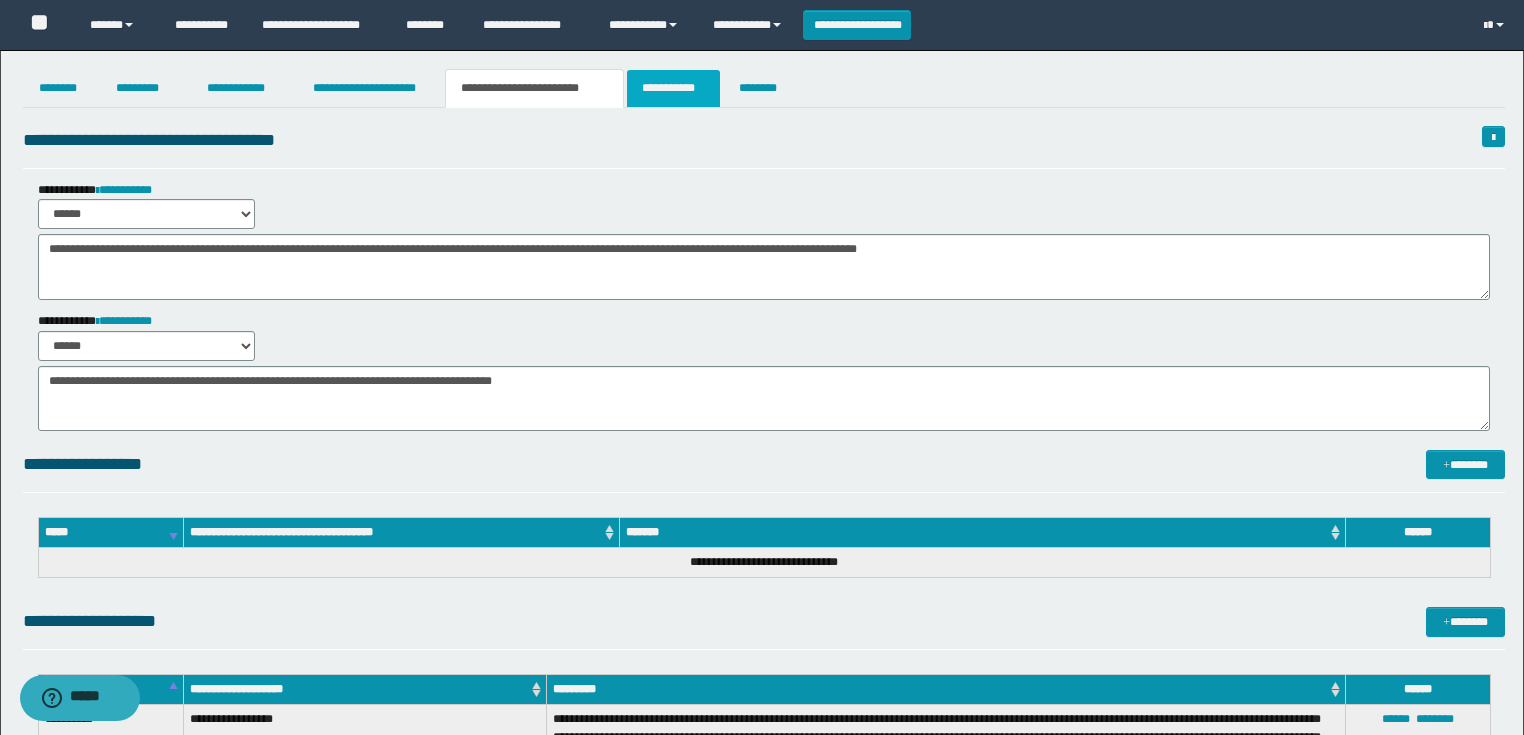 click on "**********" at bounding box center [673, 88] 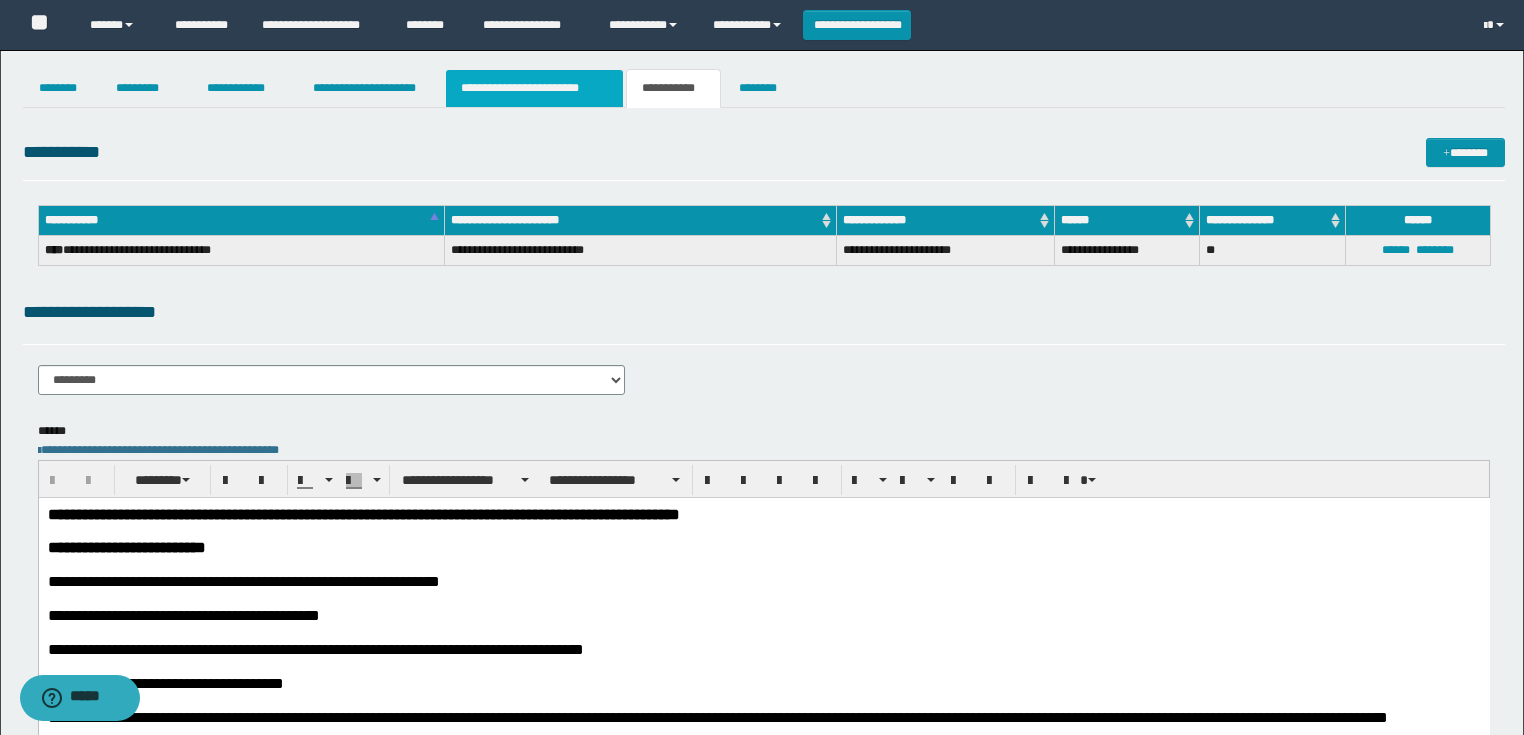 click on "**********" at bounding box center (534, 88) 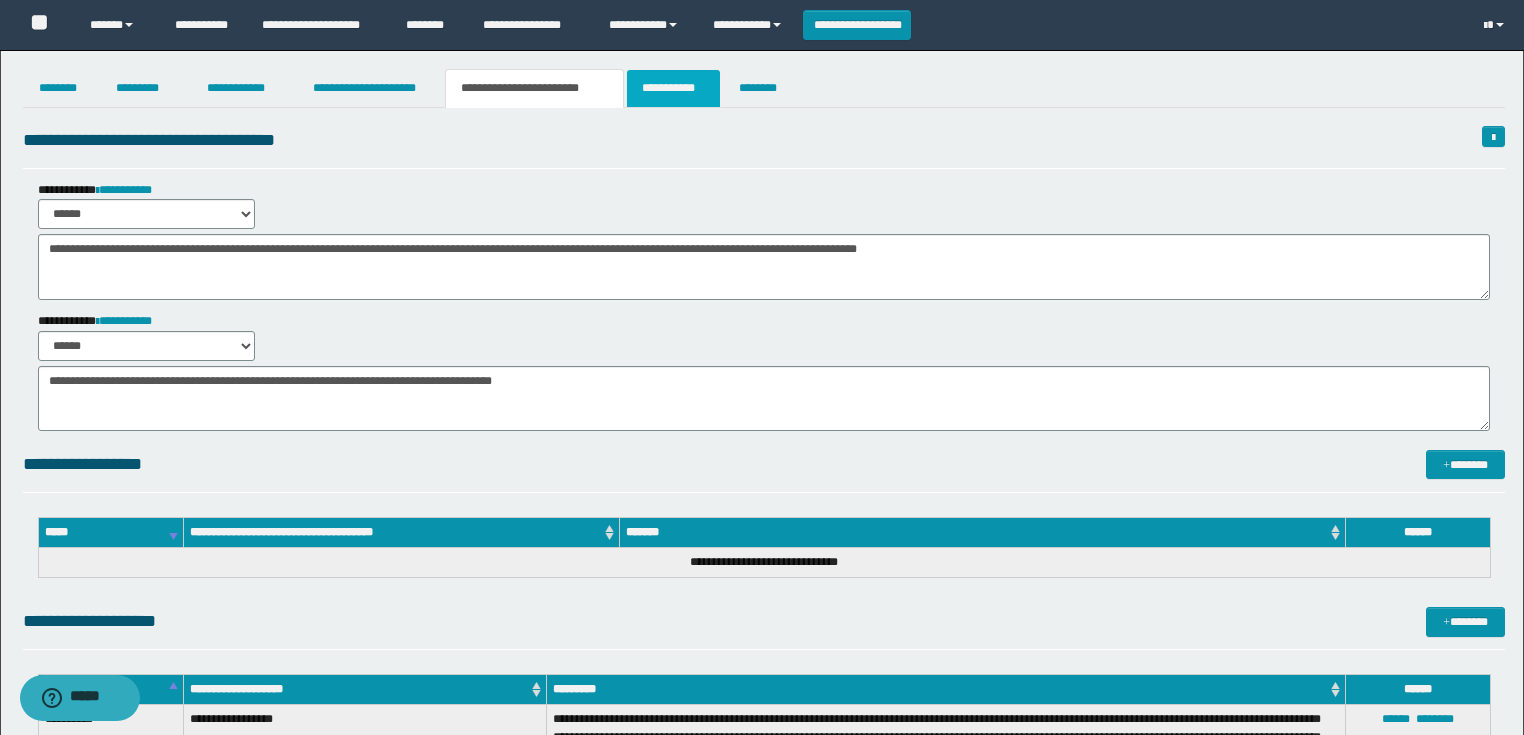 click on "**********" at bounding box center [673, 88] 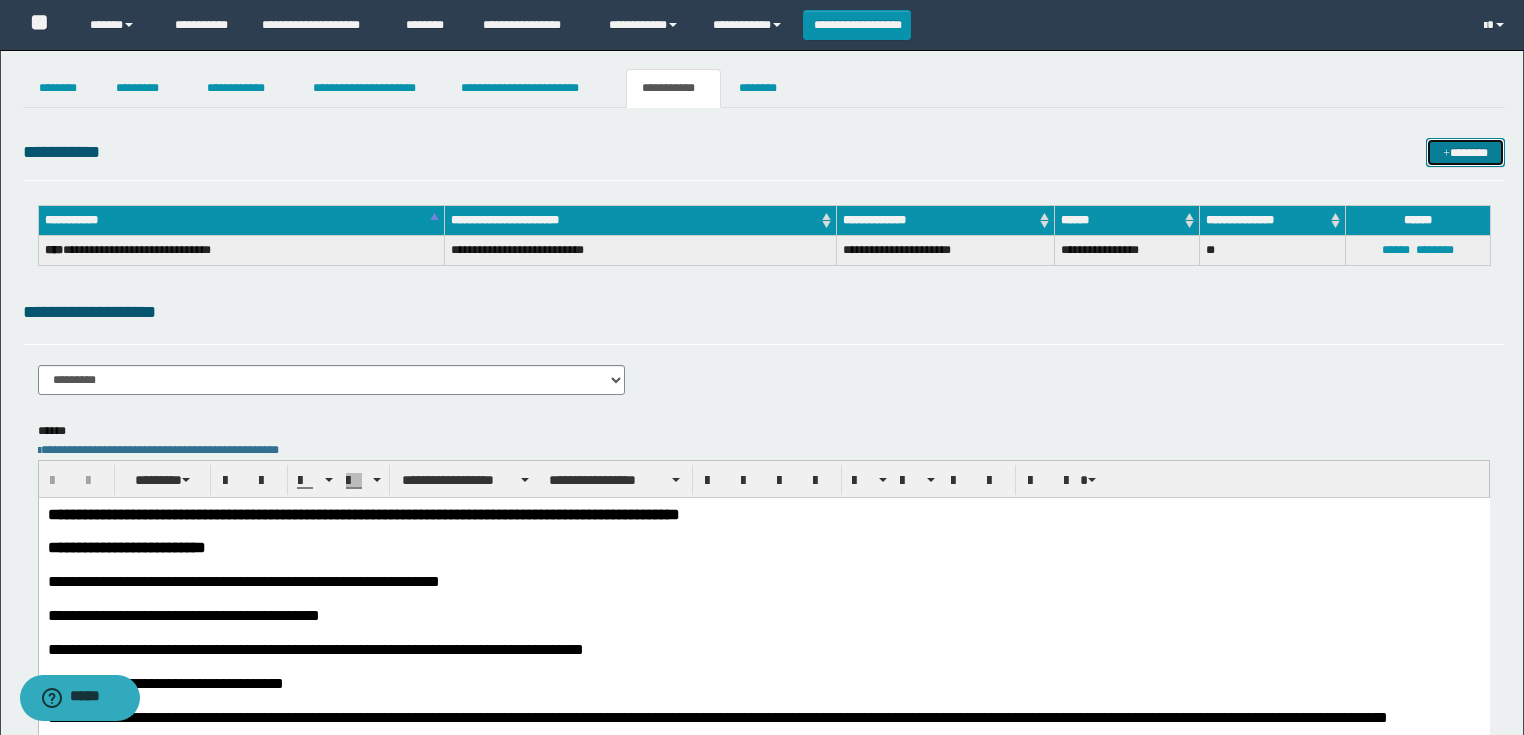 click on "*******" at bounding box center (1465, 153) 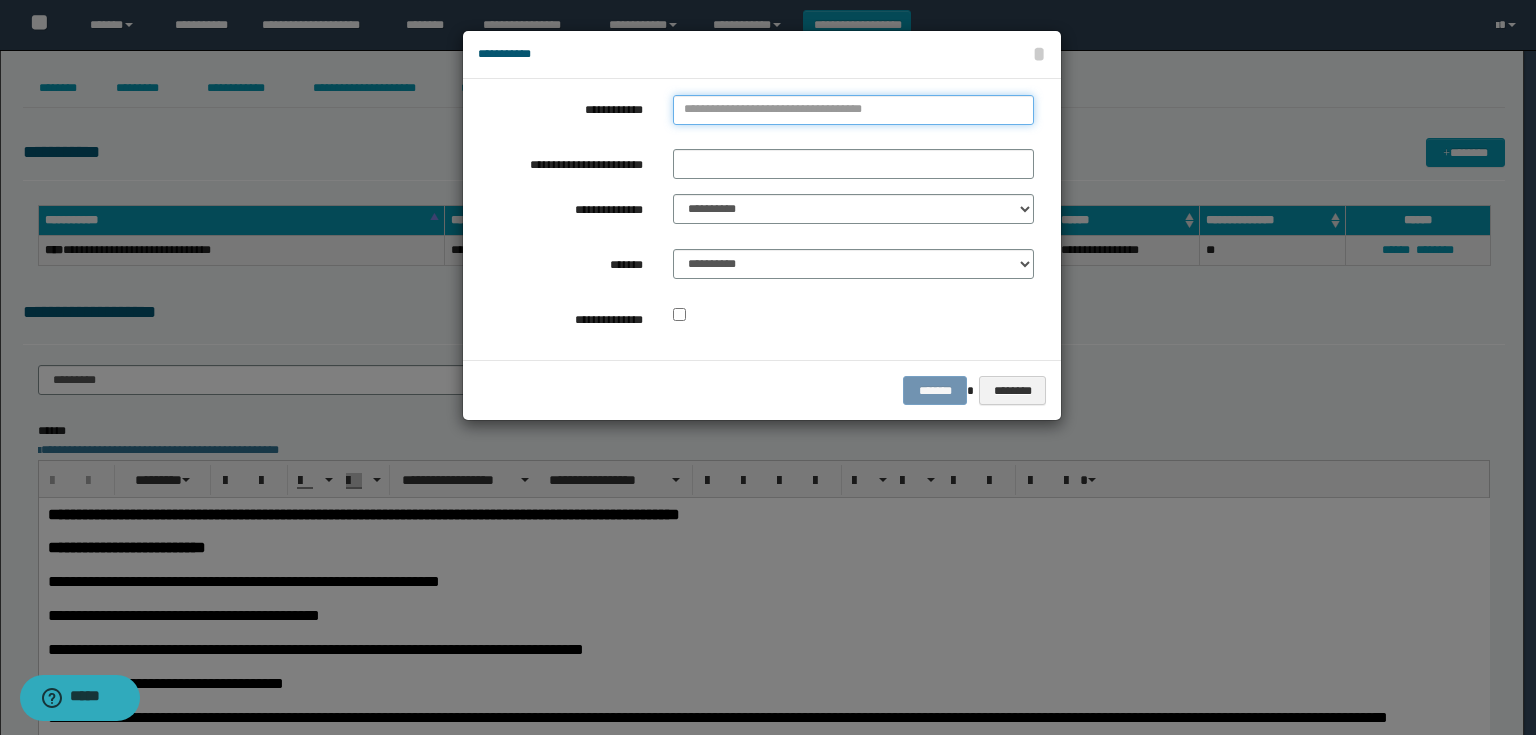 click on "**********" at bounding box center [853, 110] 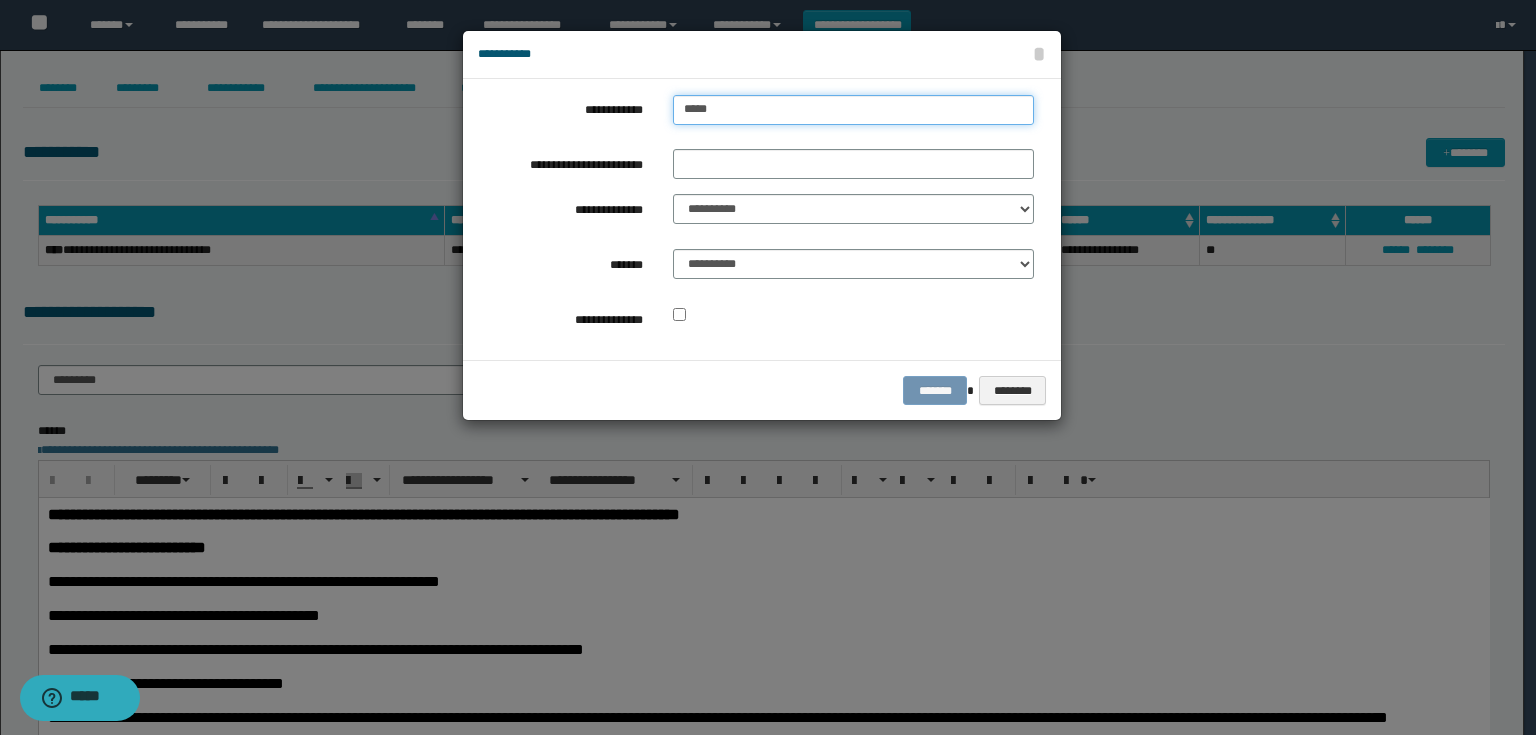 type on "******" 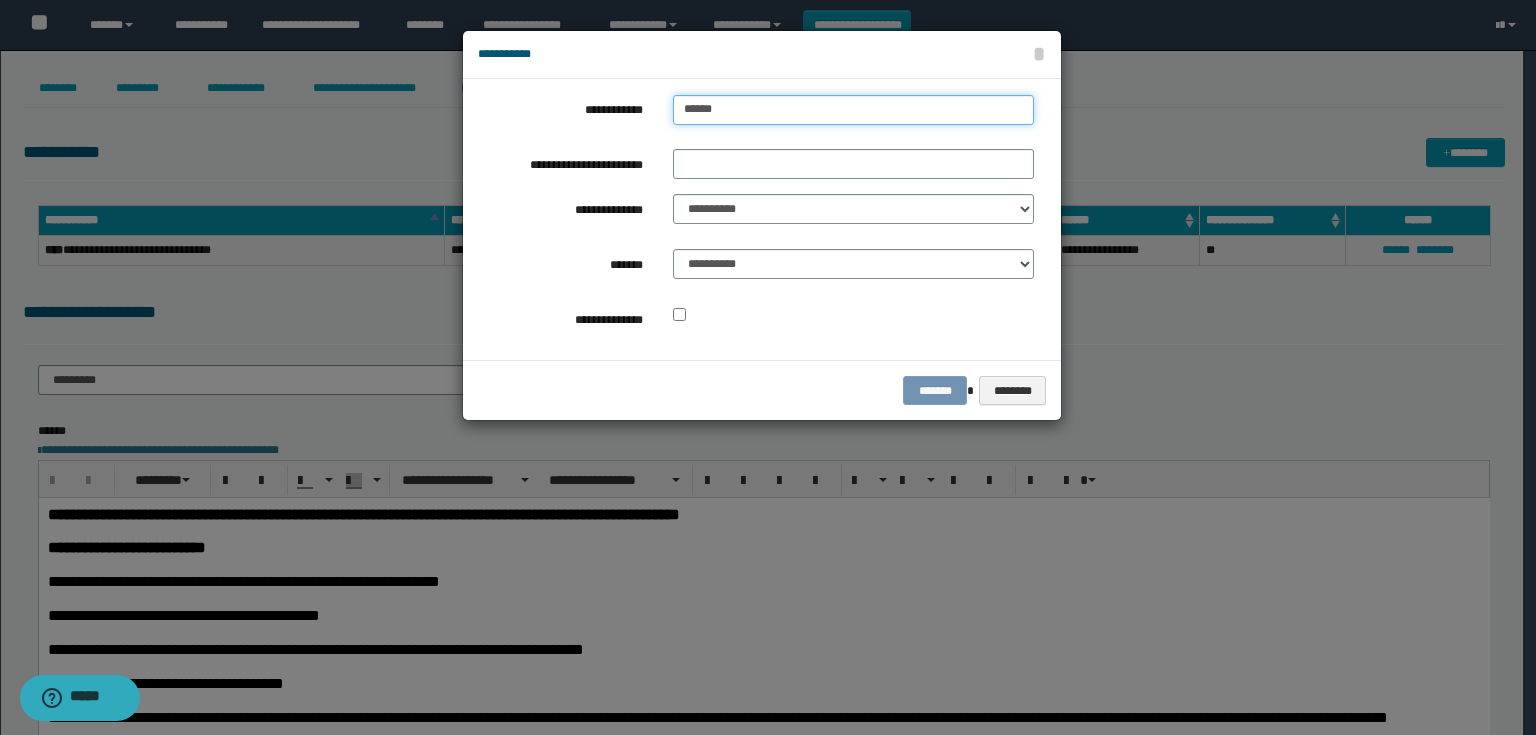 type on "******" 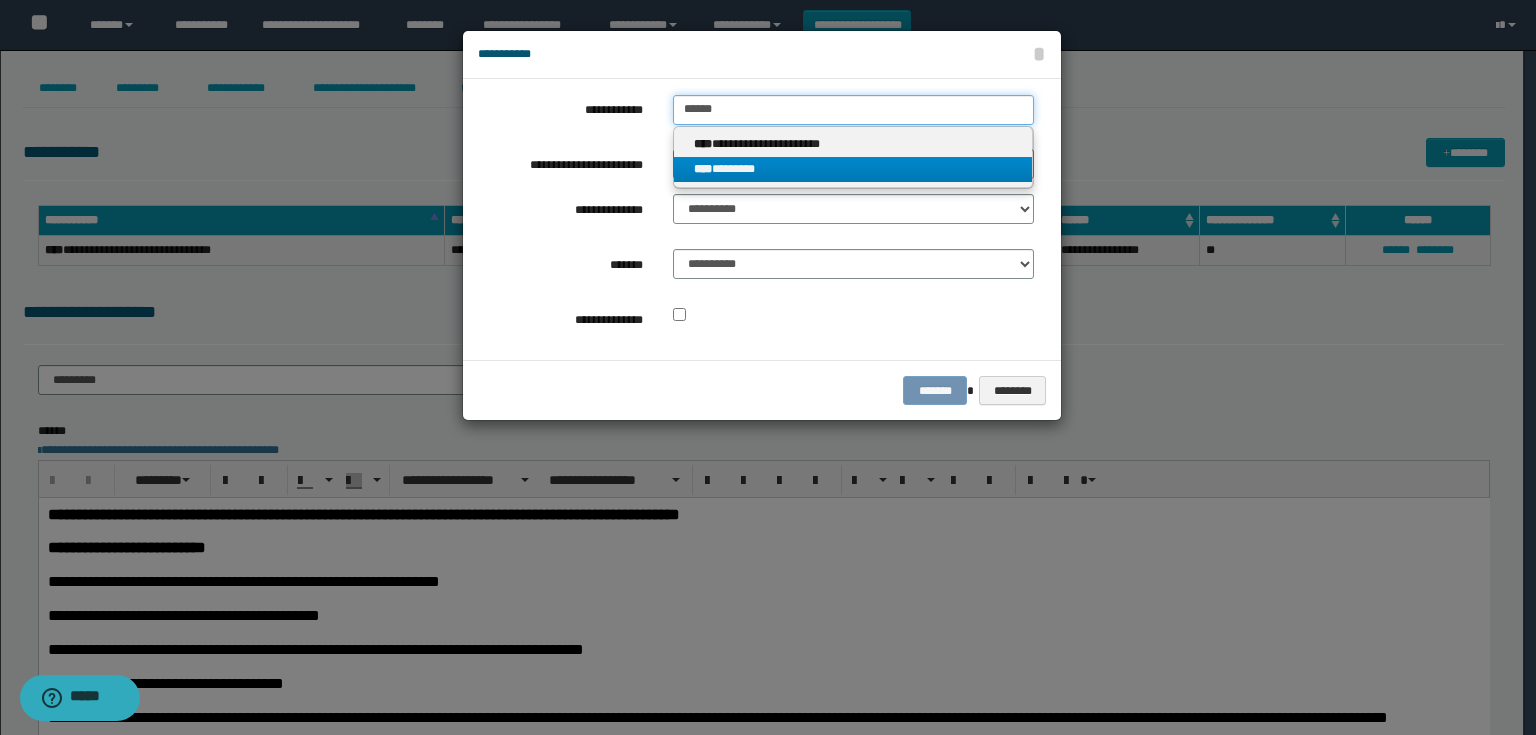 type on "******" 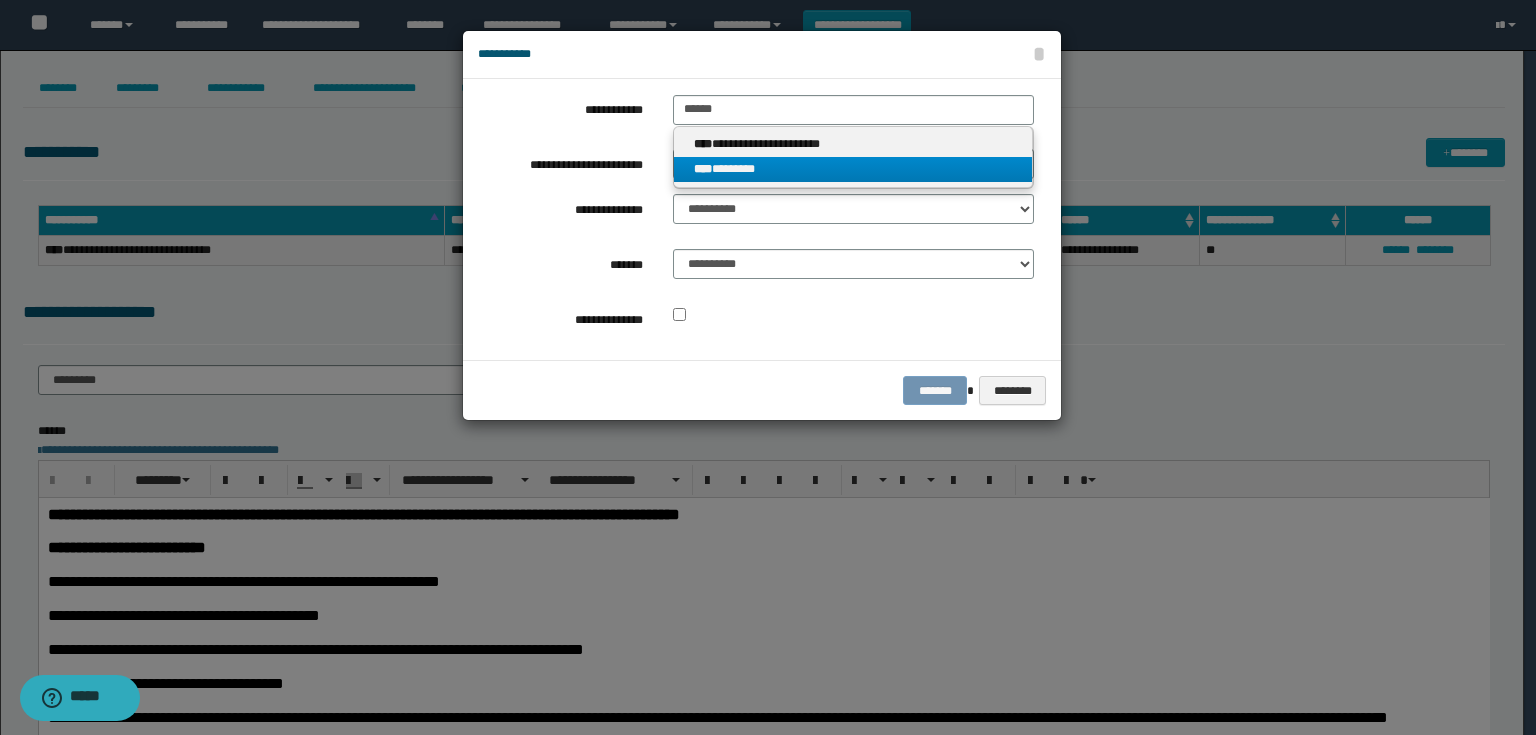click on "**** ********" at bounding box center (853, 169) 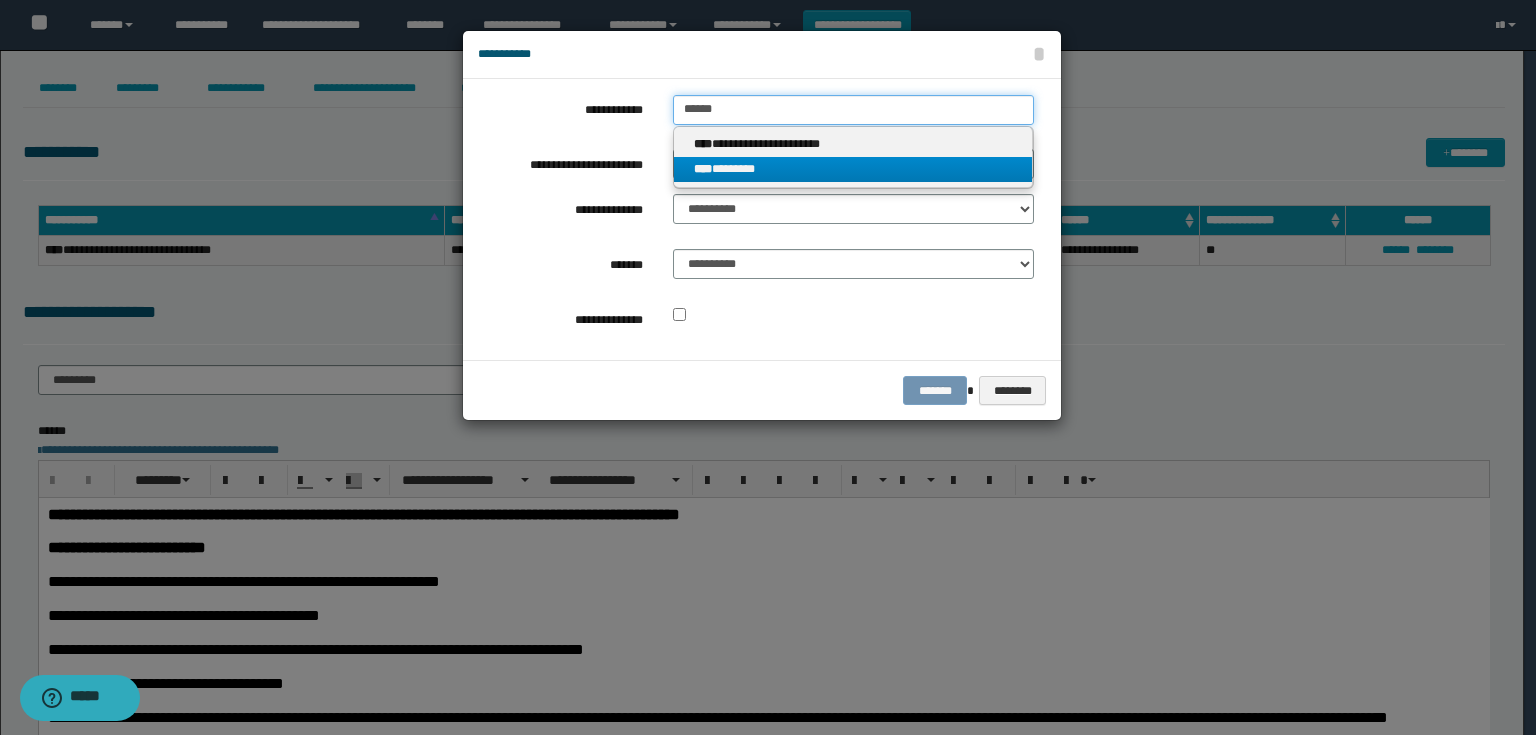 type 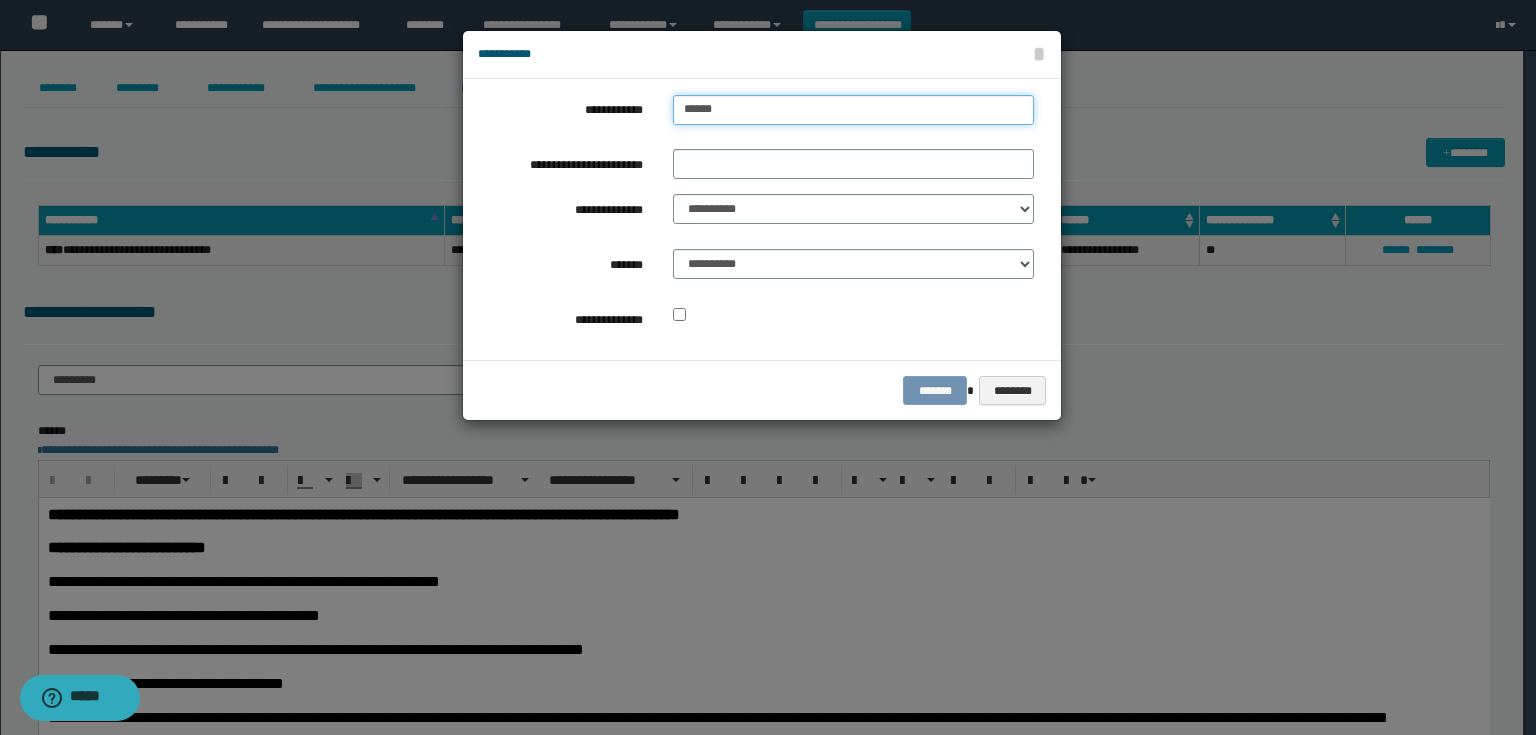 drag, startPoint x: 746, startPoint y: 103, endPoint x: 618, endPoint y: 101, distance: 128.01562 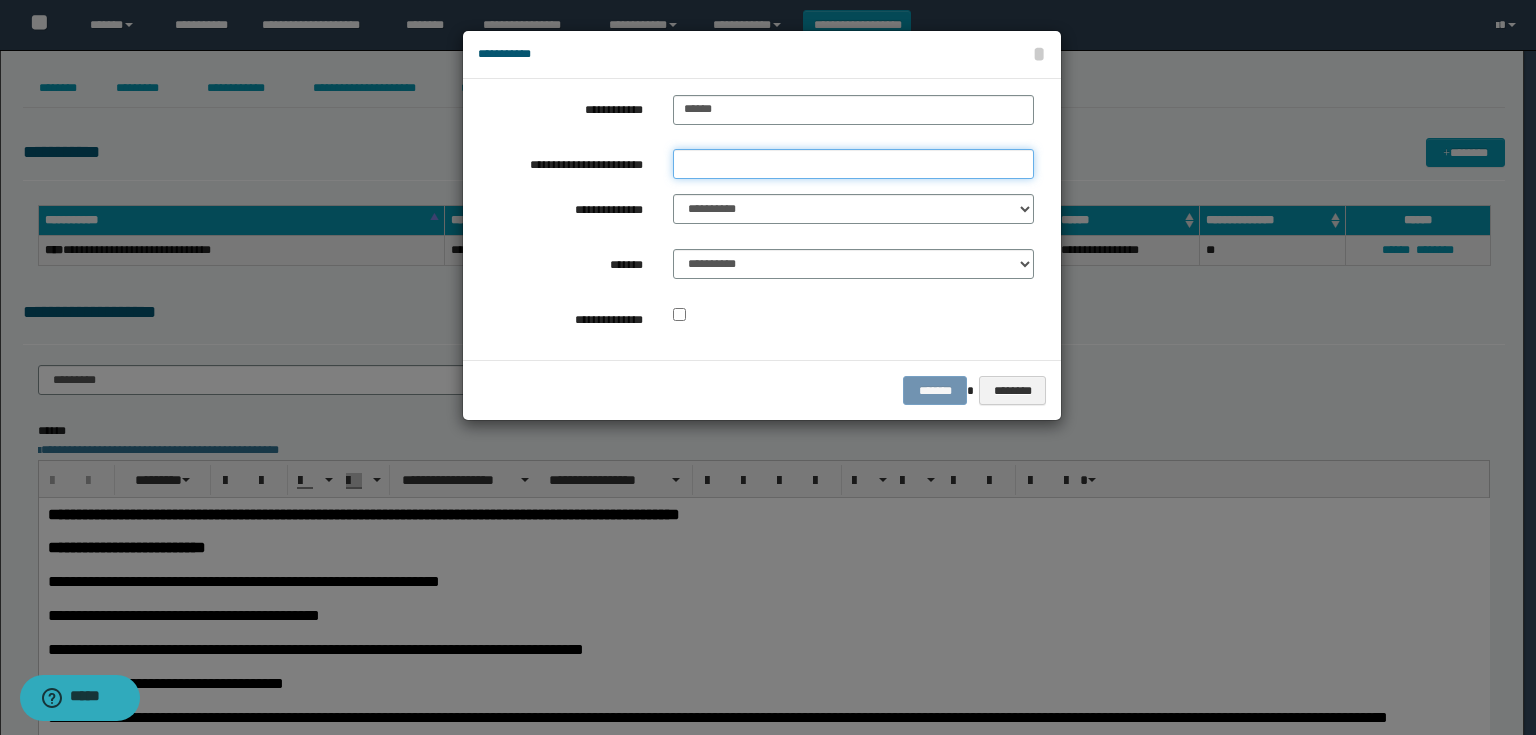 click on "**********" at bounding box center (853, 164) 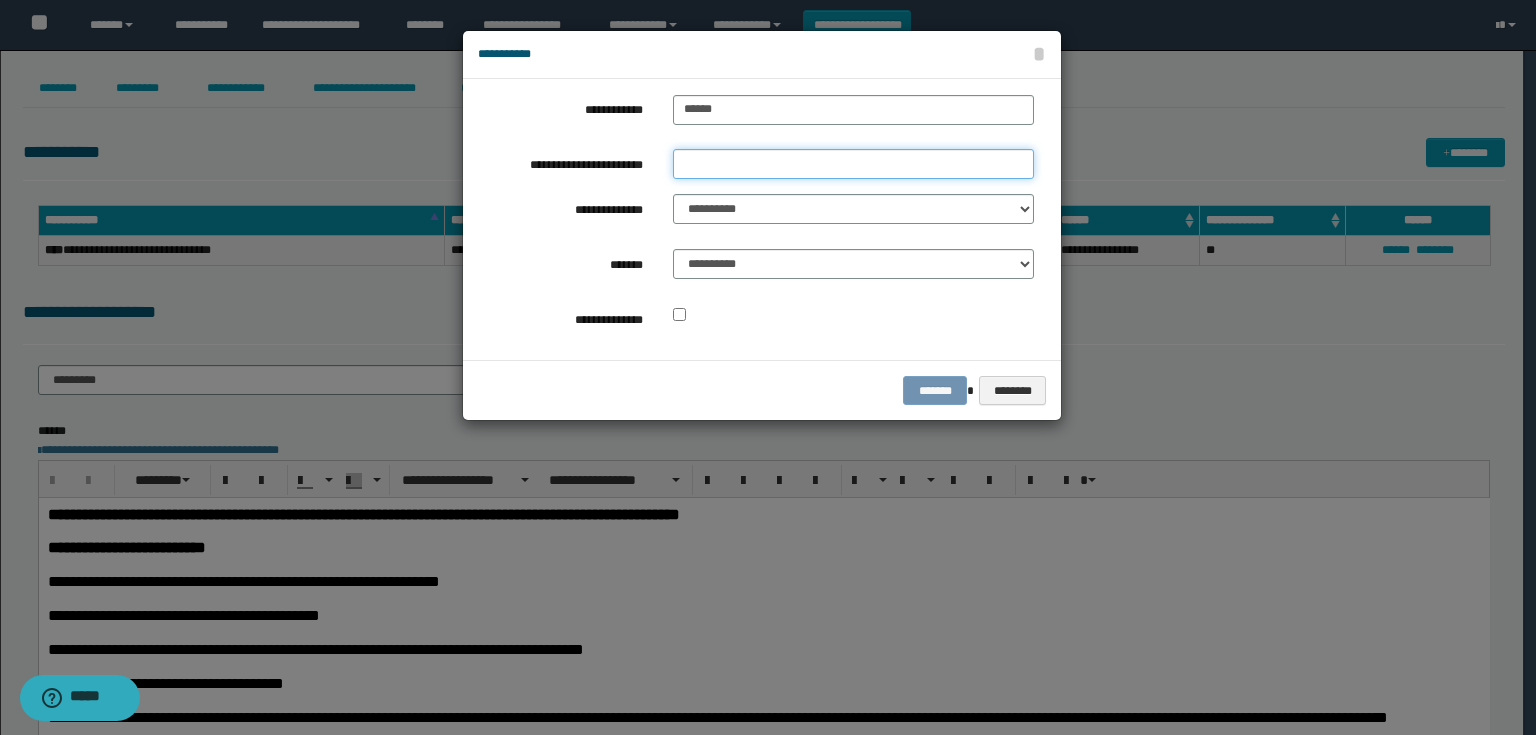 paste on "******" 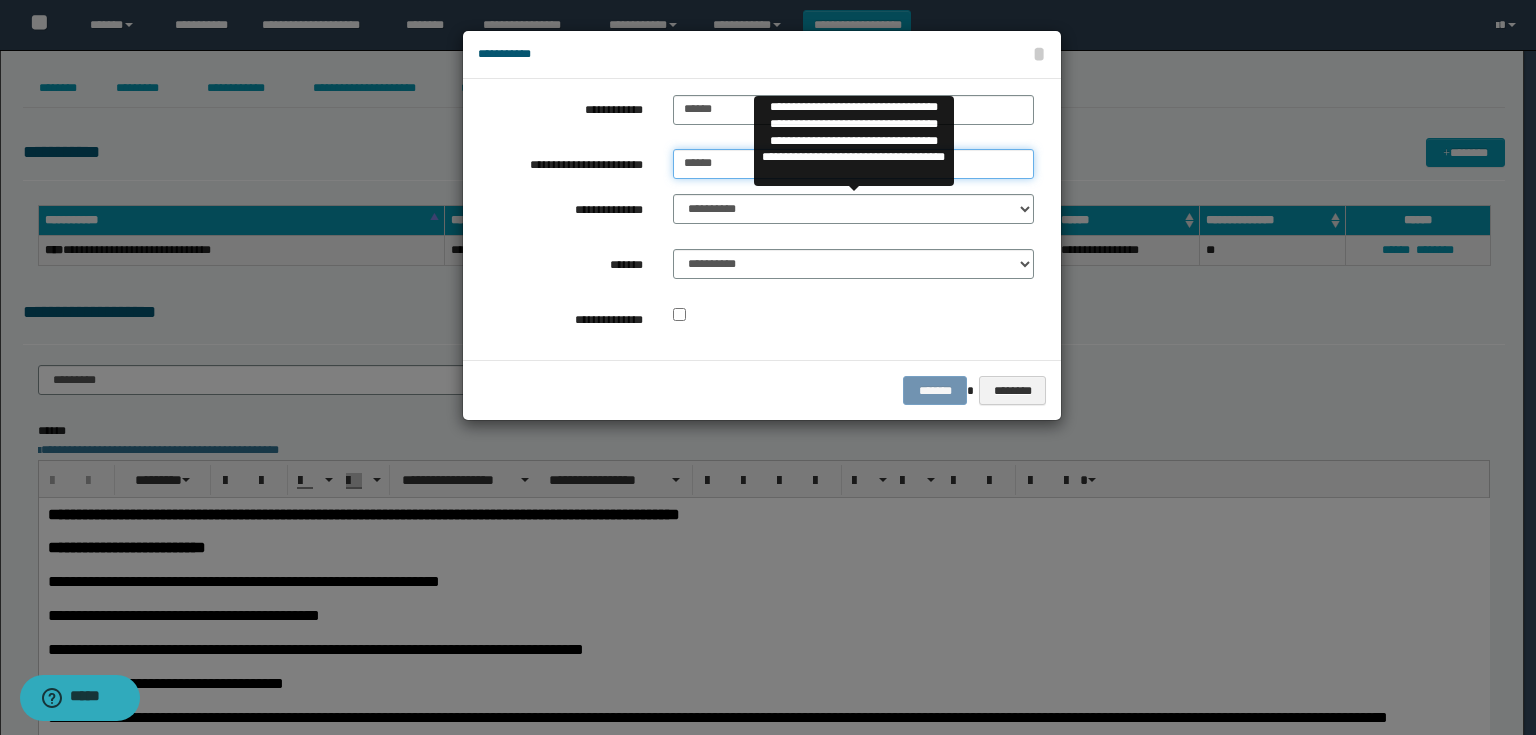 type on "******" 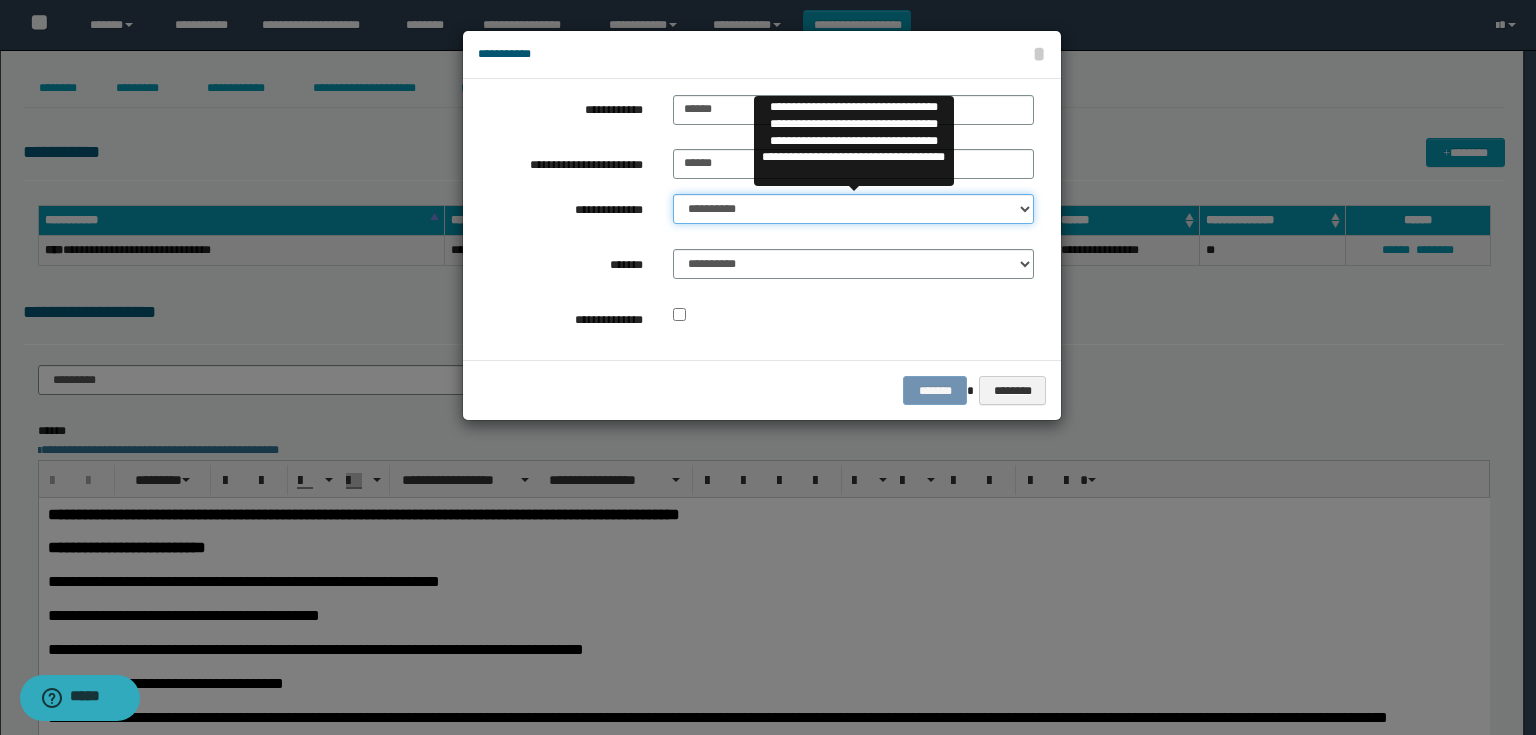 click on "**********" at bounding box center (853, 209) 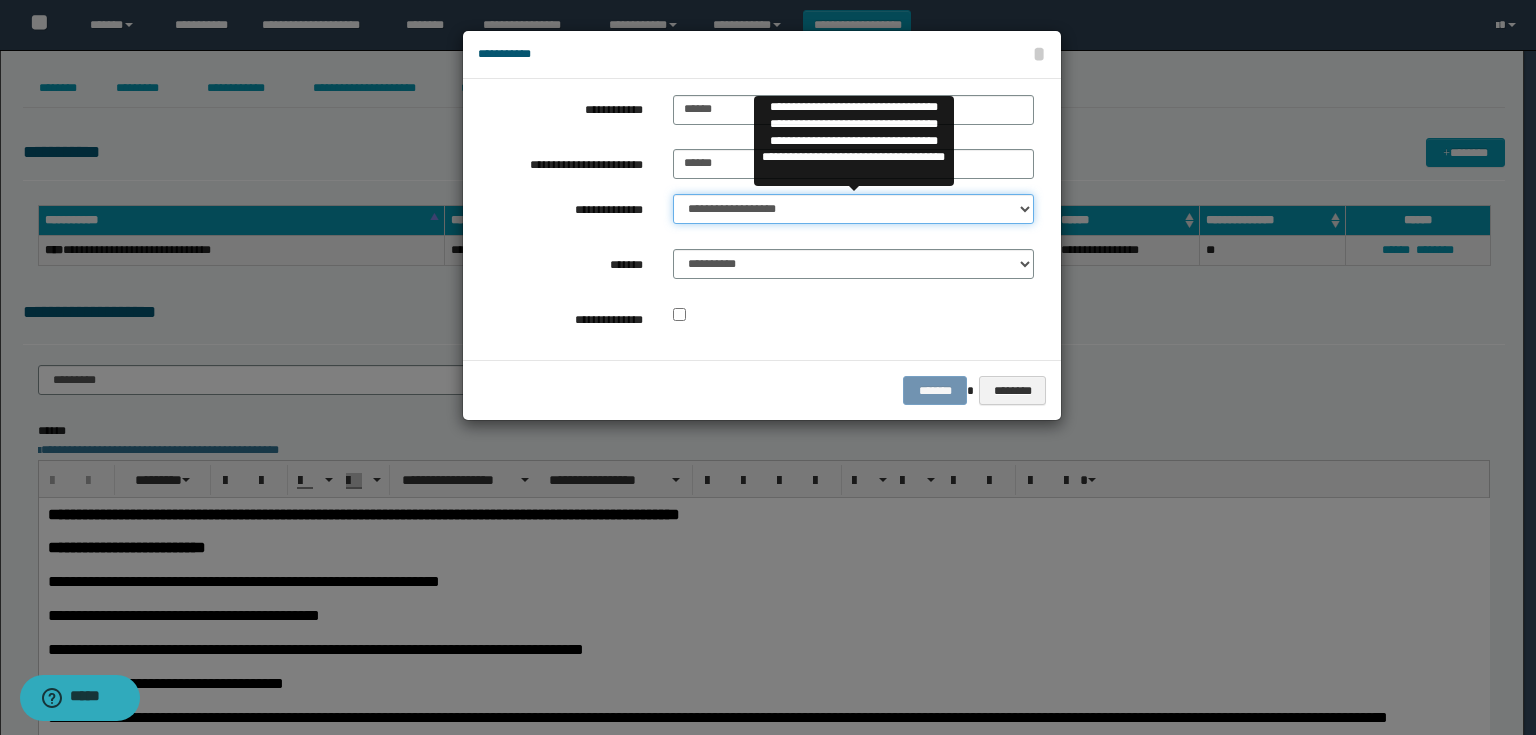 click on "**********" at bounding box center (853, 209) 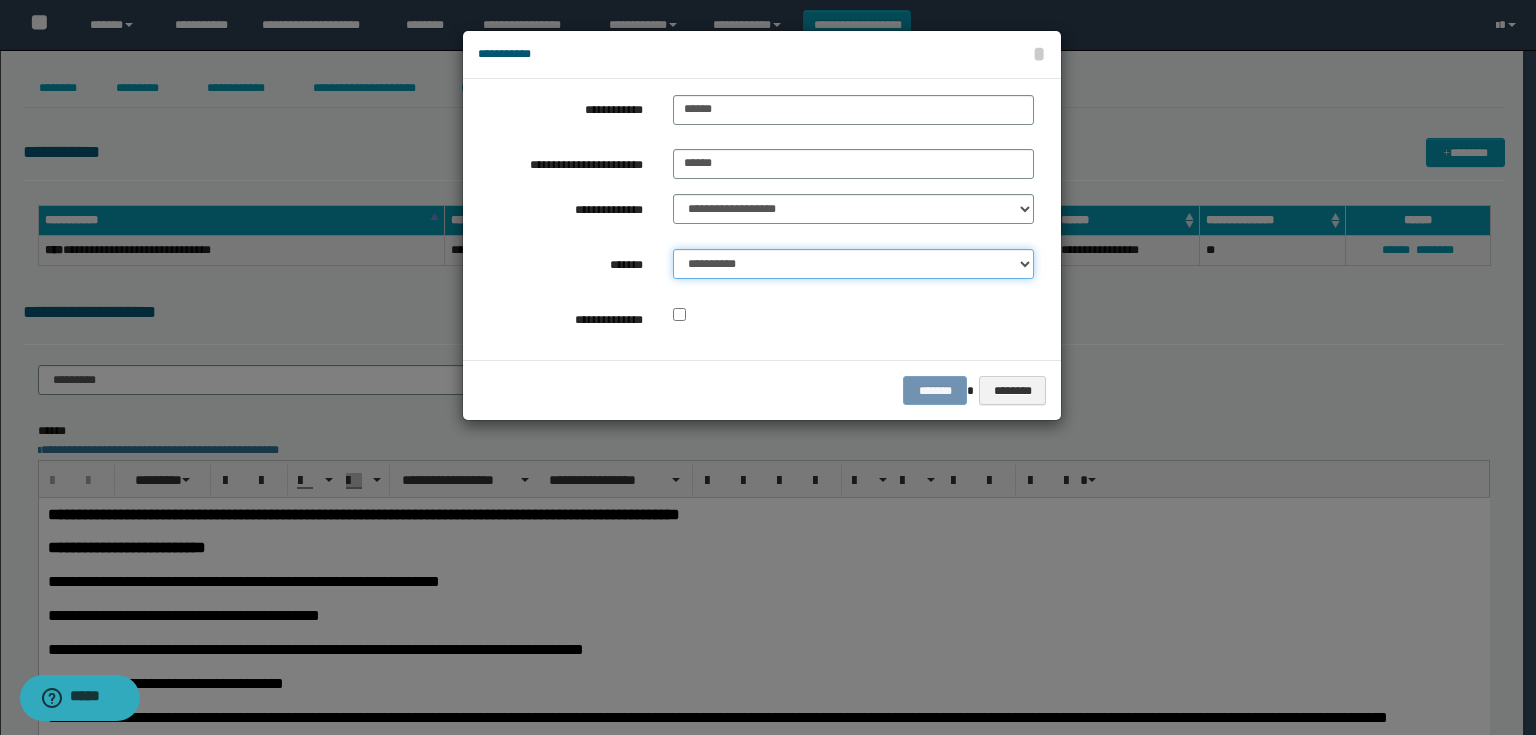 click on "**********" at bounding box center (853, 264) 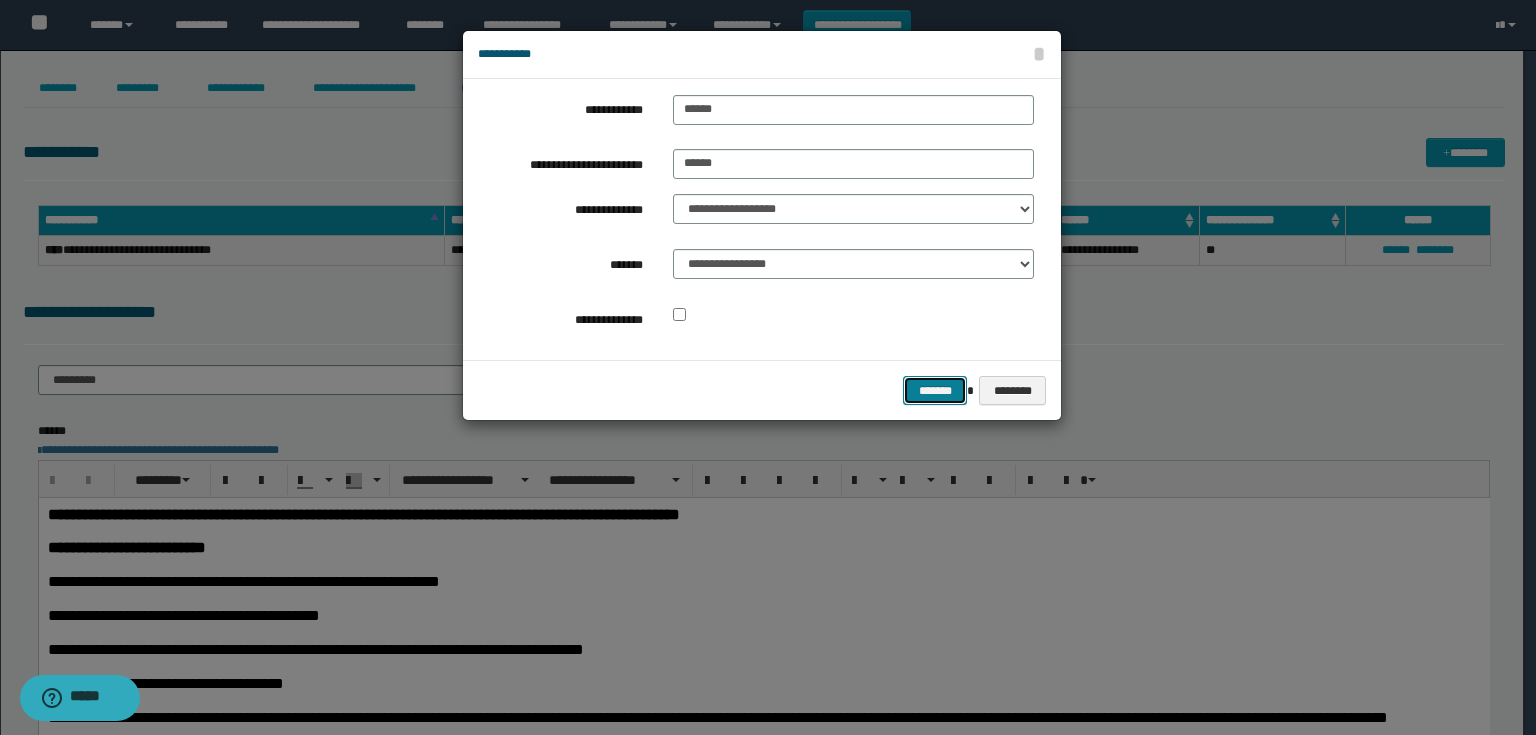 click on "*******" at bounding box center (935, 391) 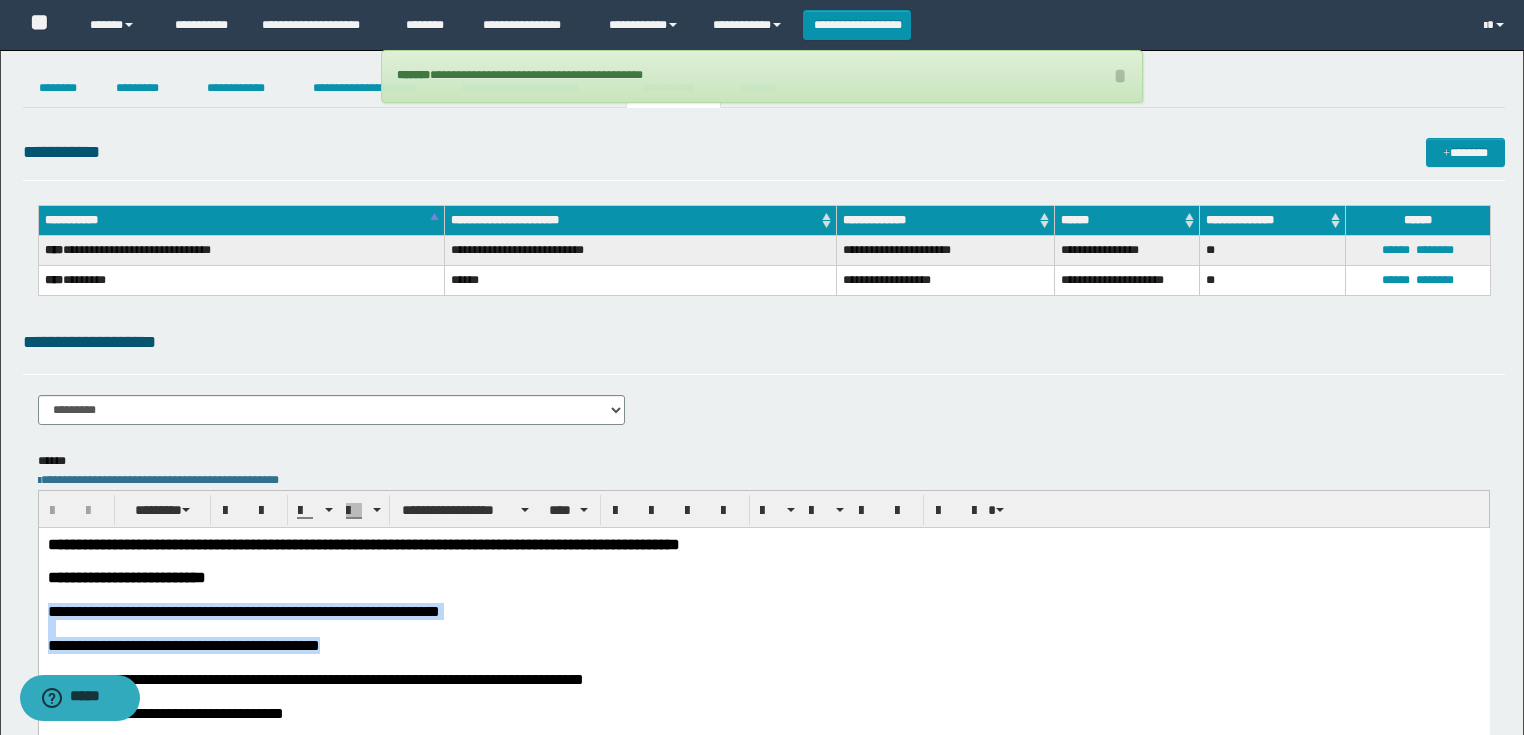 drag, startPoint x: 530, startPoint y: 654, endPoint x: -1, endPoint y: 614, distance: 532.50446 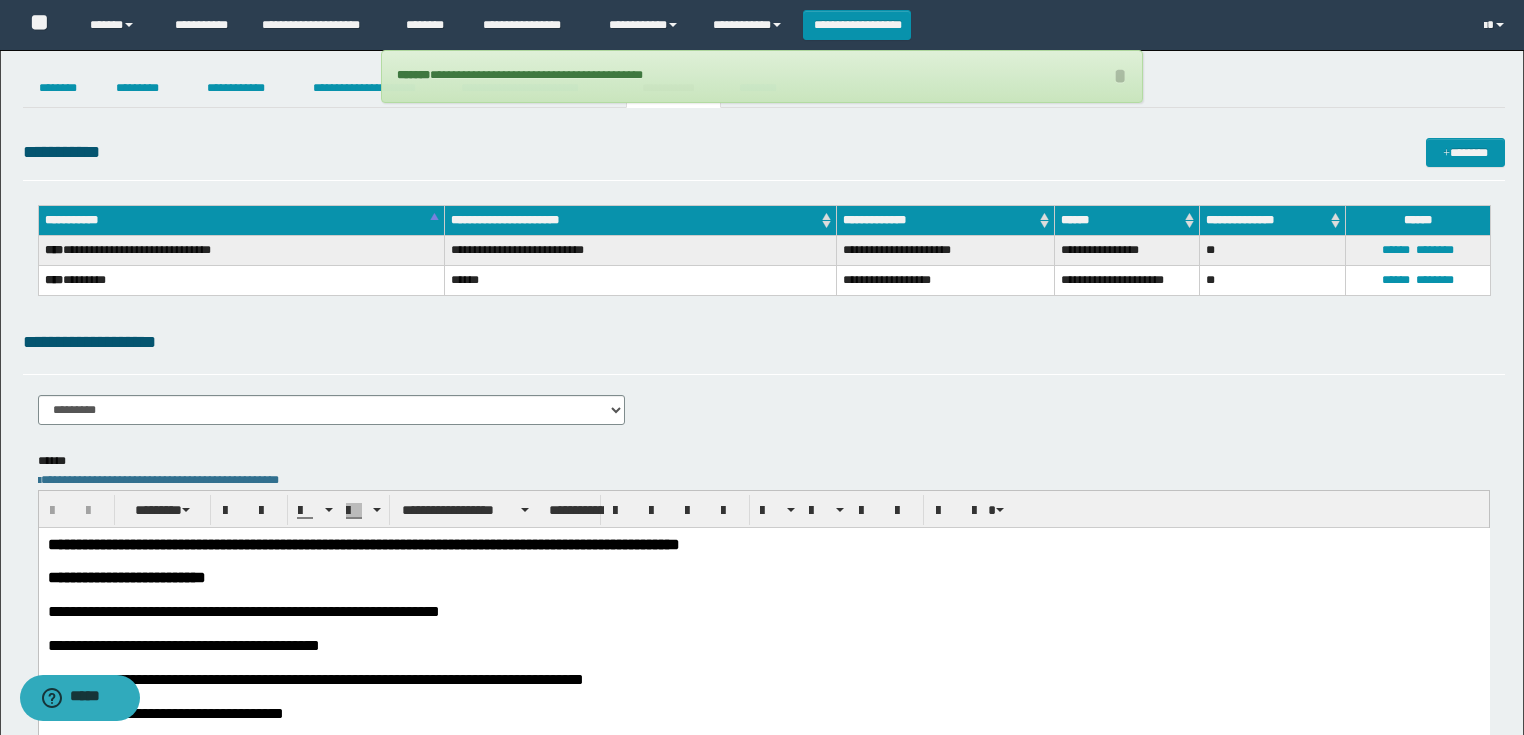 click at bounding box center (763, 560) 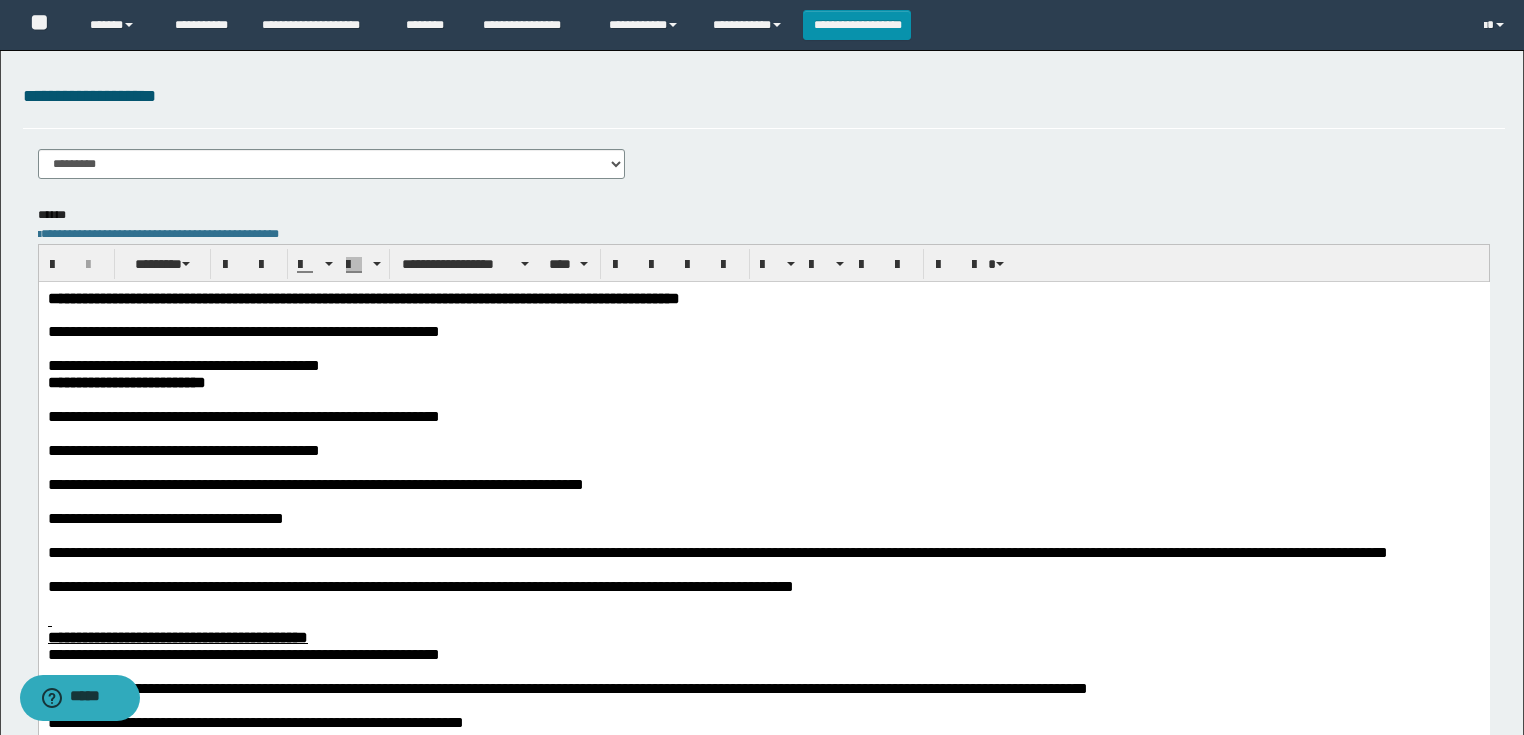scroll, scrollTop: 320, scrollLeft: 0, axis: vertical 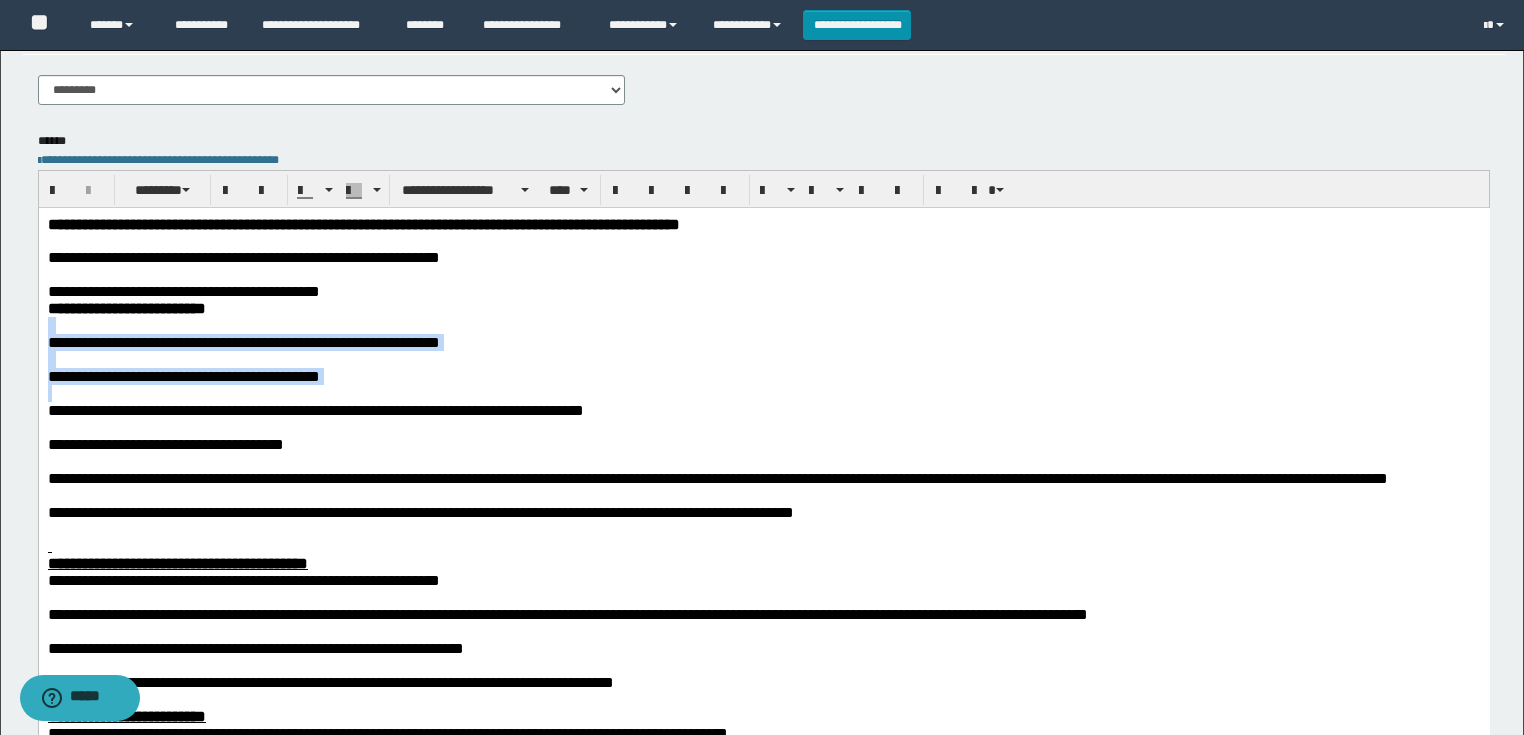 drag, startPoint x: 95, startPoint y: 409, endPoint x: 23, endPoint y: 335, distance: 103.24728 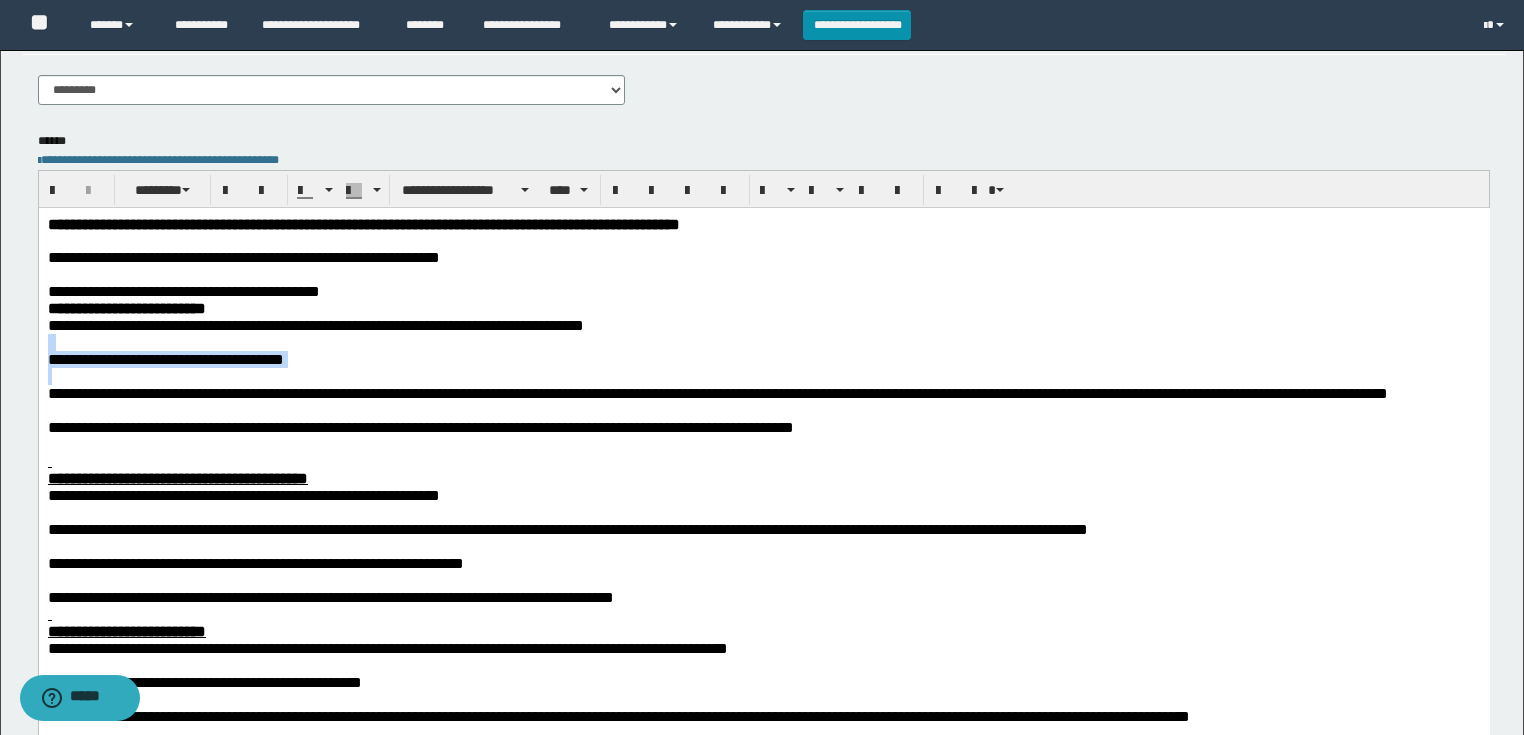 drag, startPoint x: 70, startPoint y: 382, endPoint x: 39, endPoint y: 351, distance: 43.840622 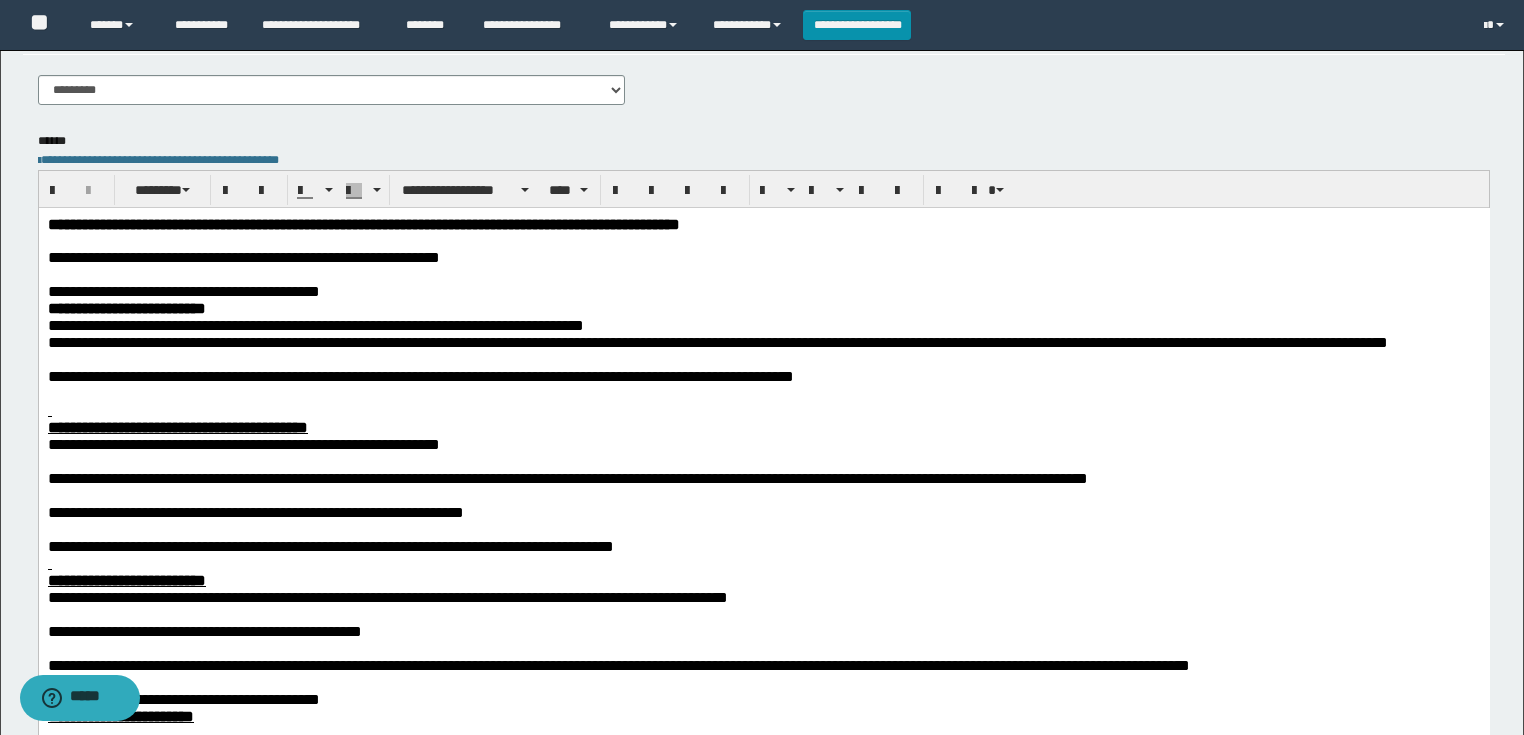 click at bounding box center (763, 358) 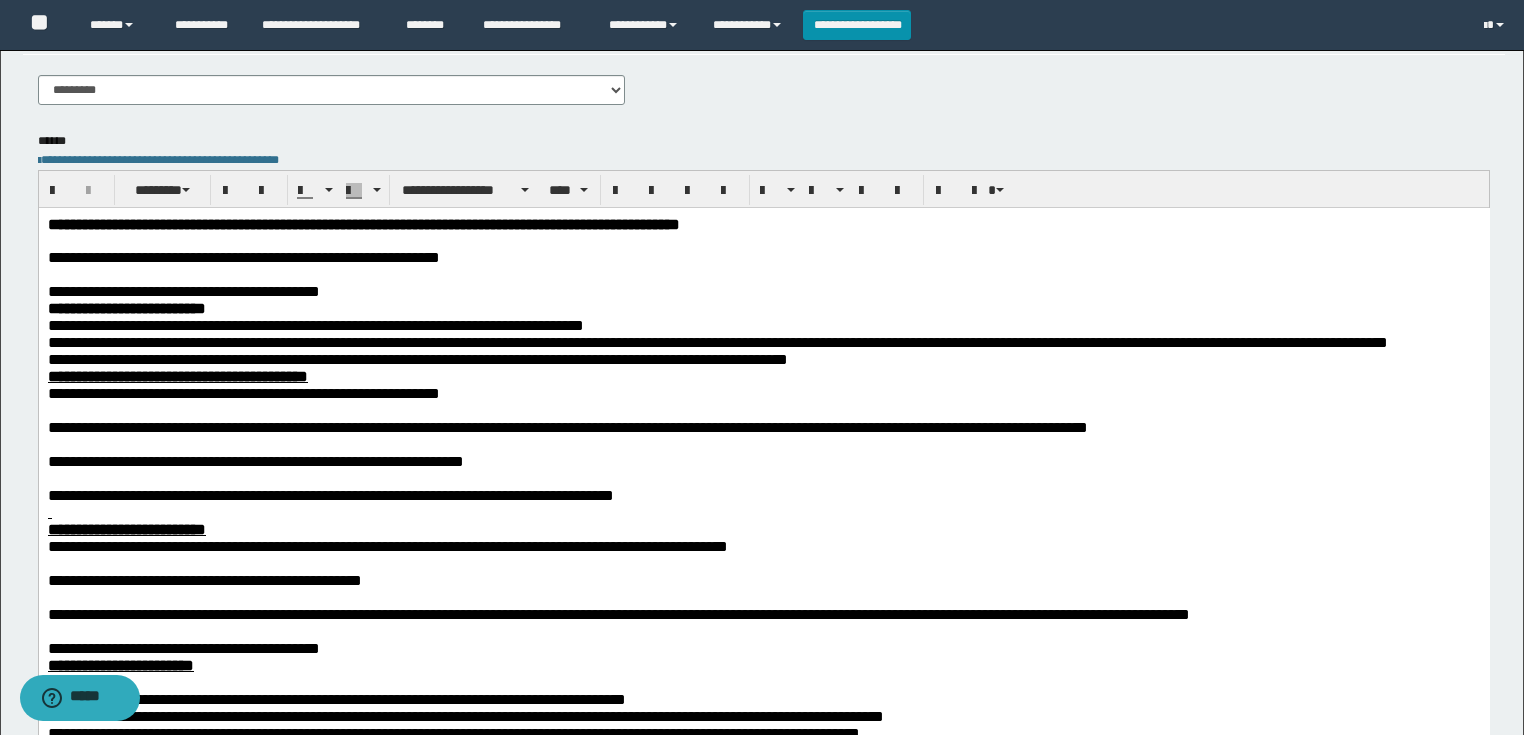 click at bounding box center (763, 409) 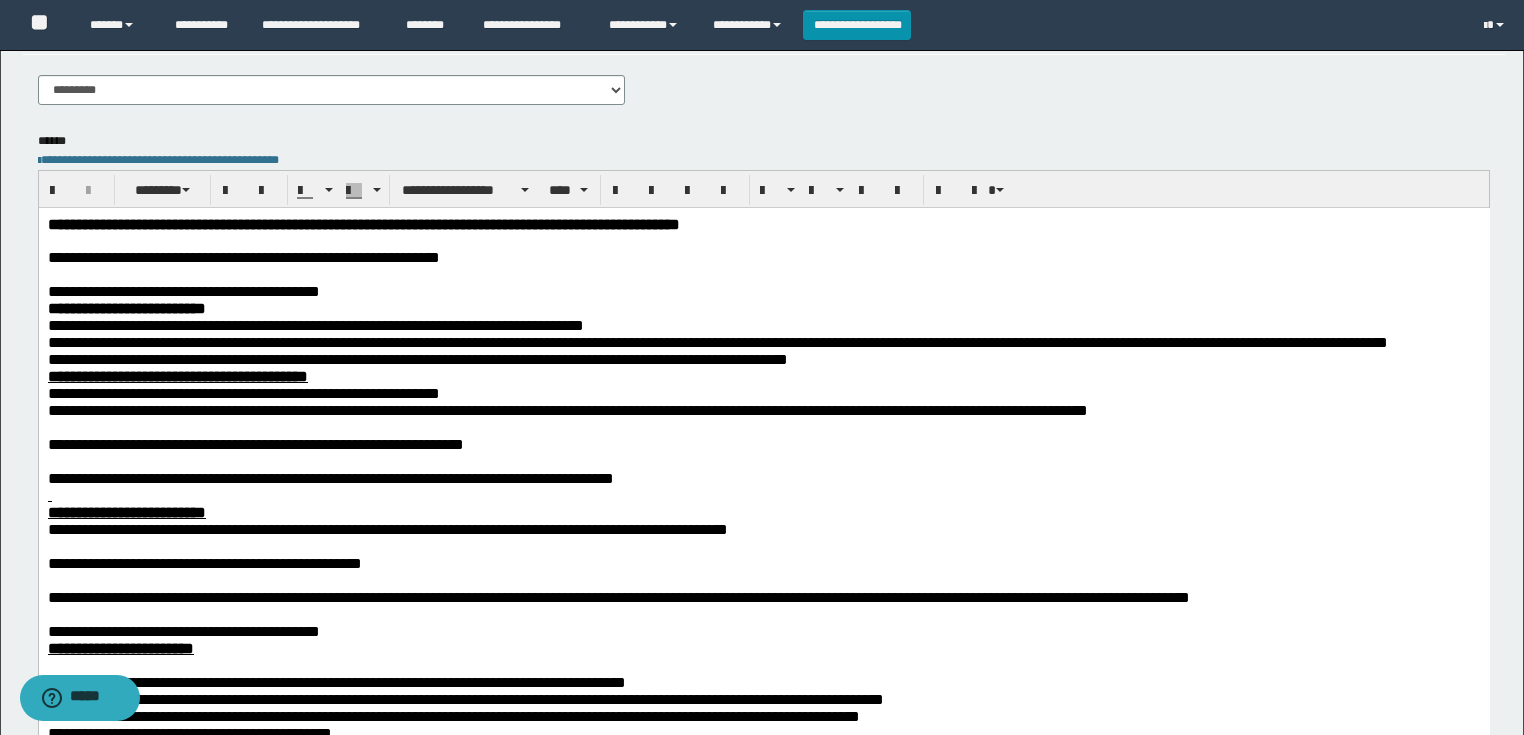 click on "**********" at bounding box center (567, 409) 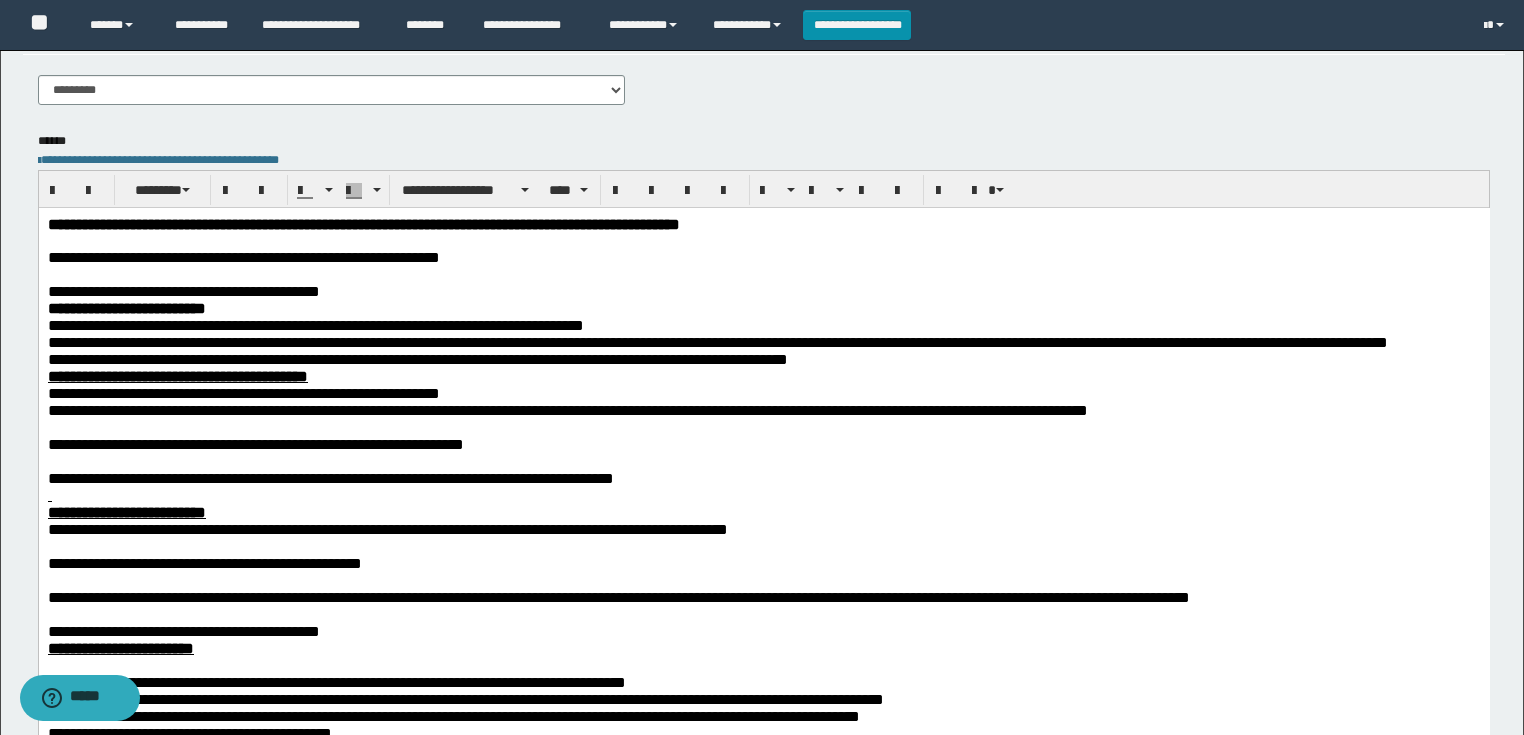 click at bounding box center [763, 426] 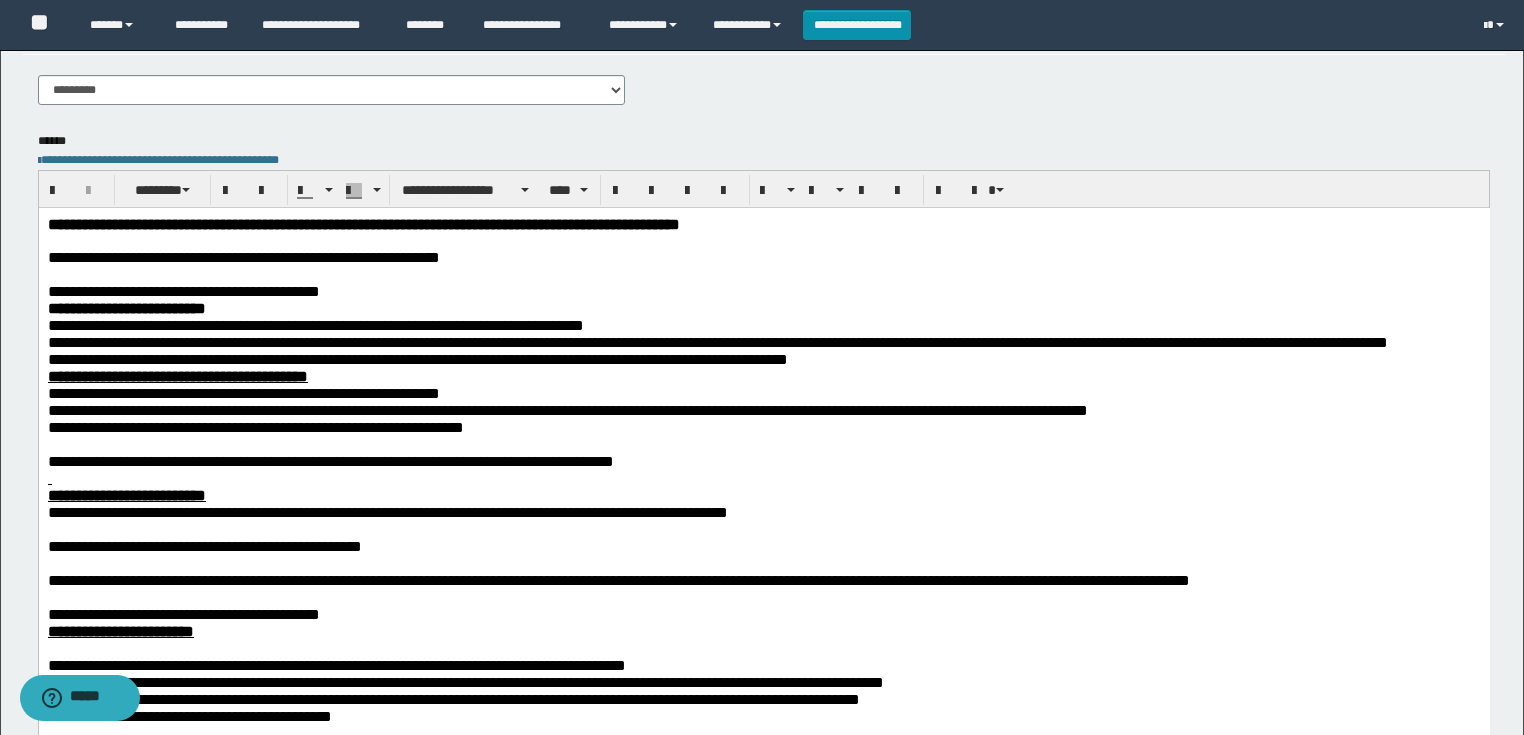 click at bounding box center [763, 443] 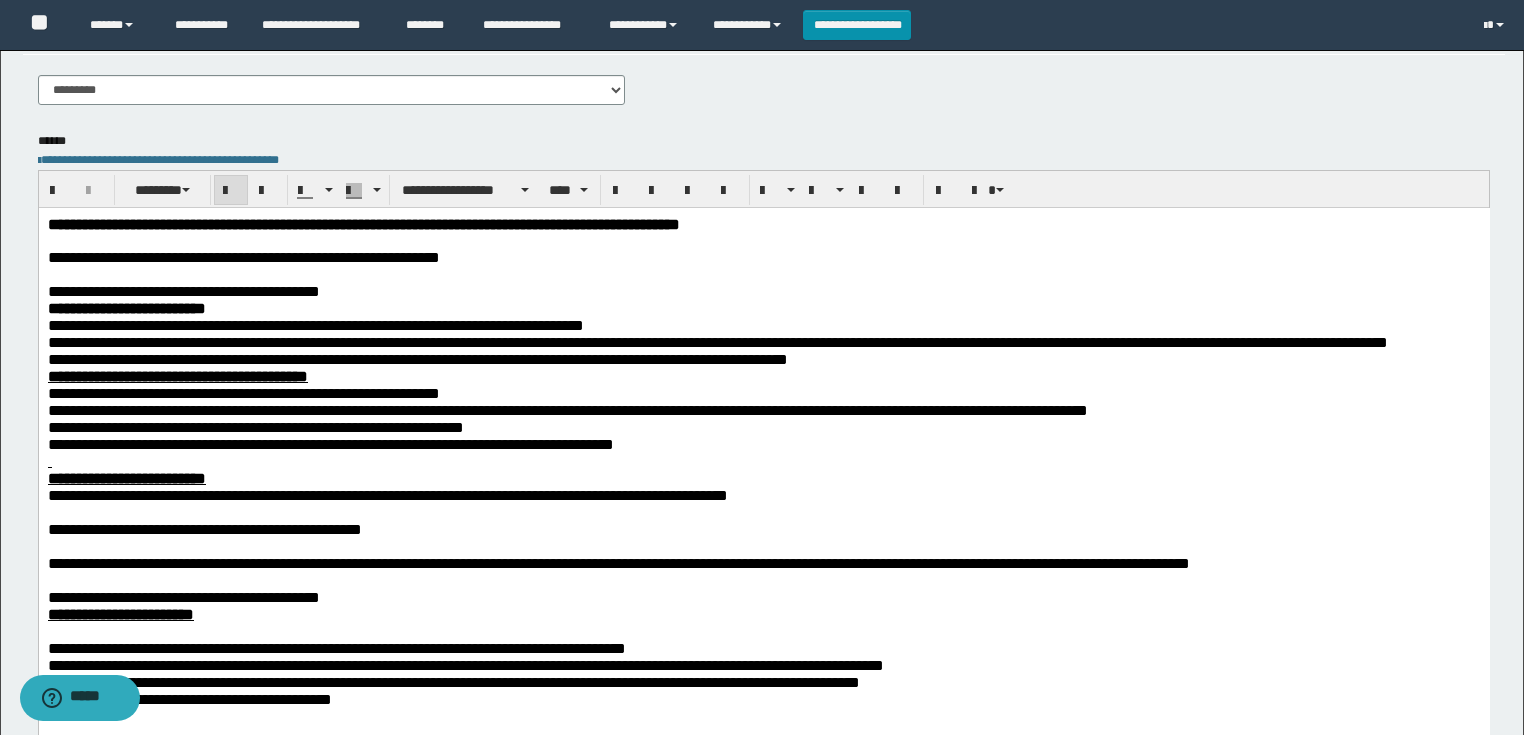 click at bounding box center (763, 460) 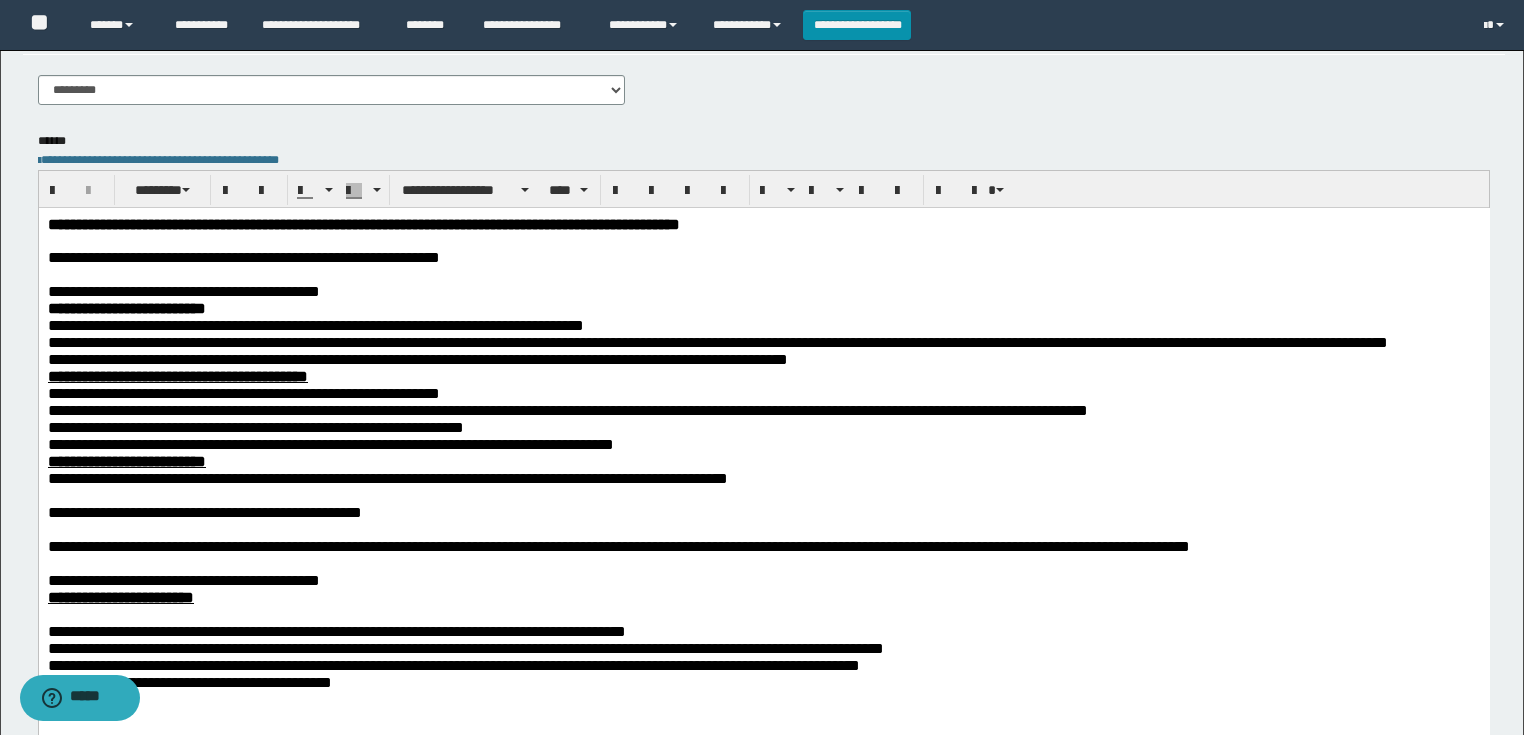 click at bounding box center (763, 494) 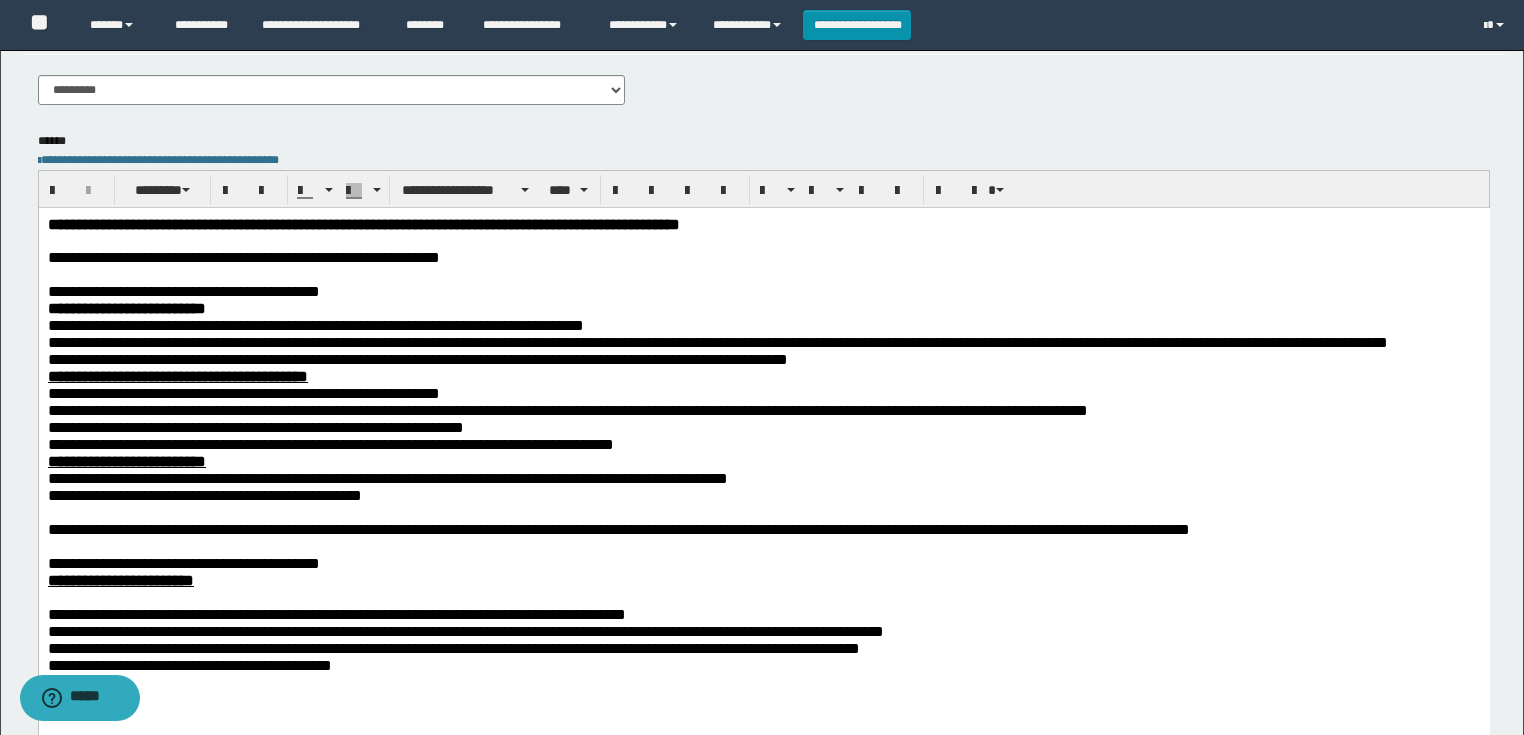 click on "**********" at bounding box center [763, 490] 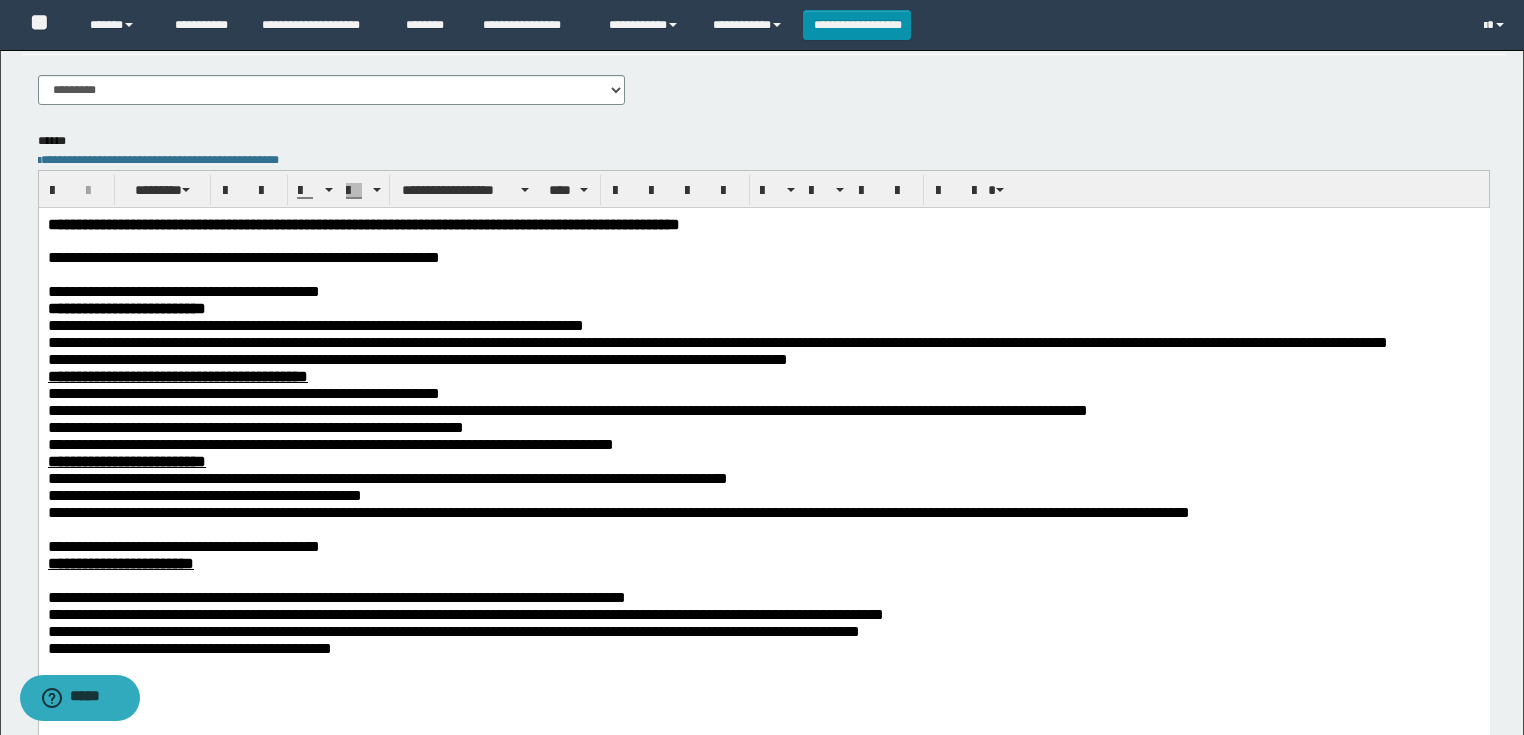 click at bounding box center [763, 528] 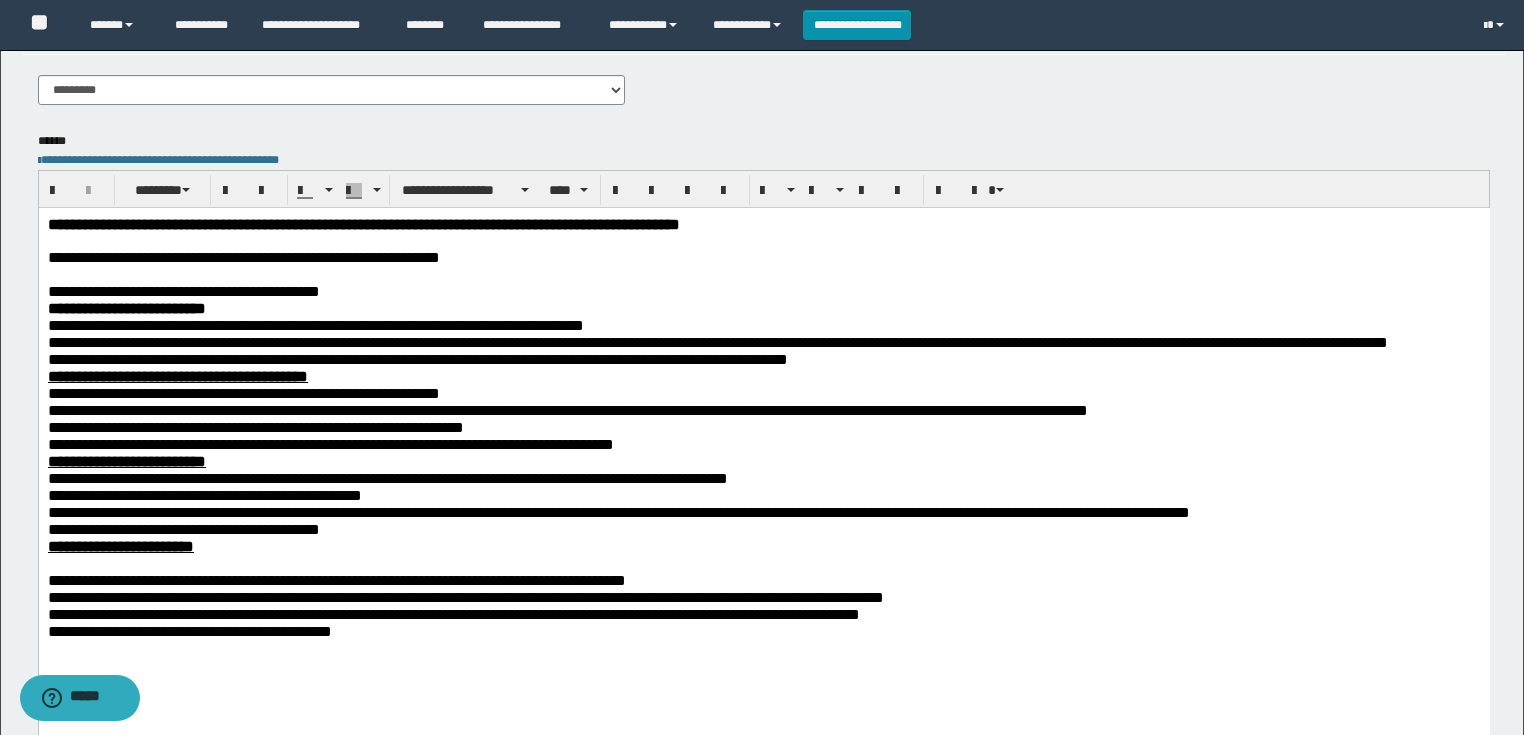 click at bounding box center [763, 562] 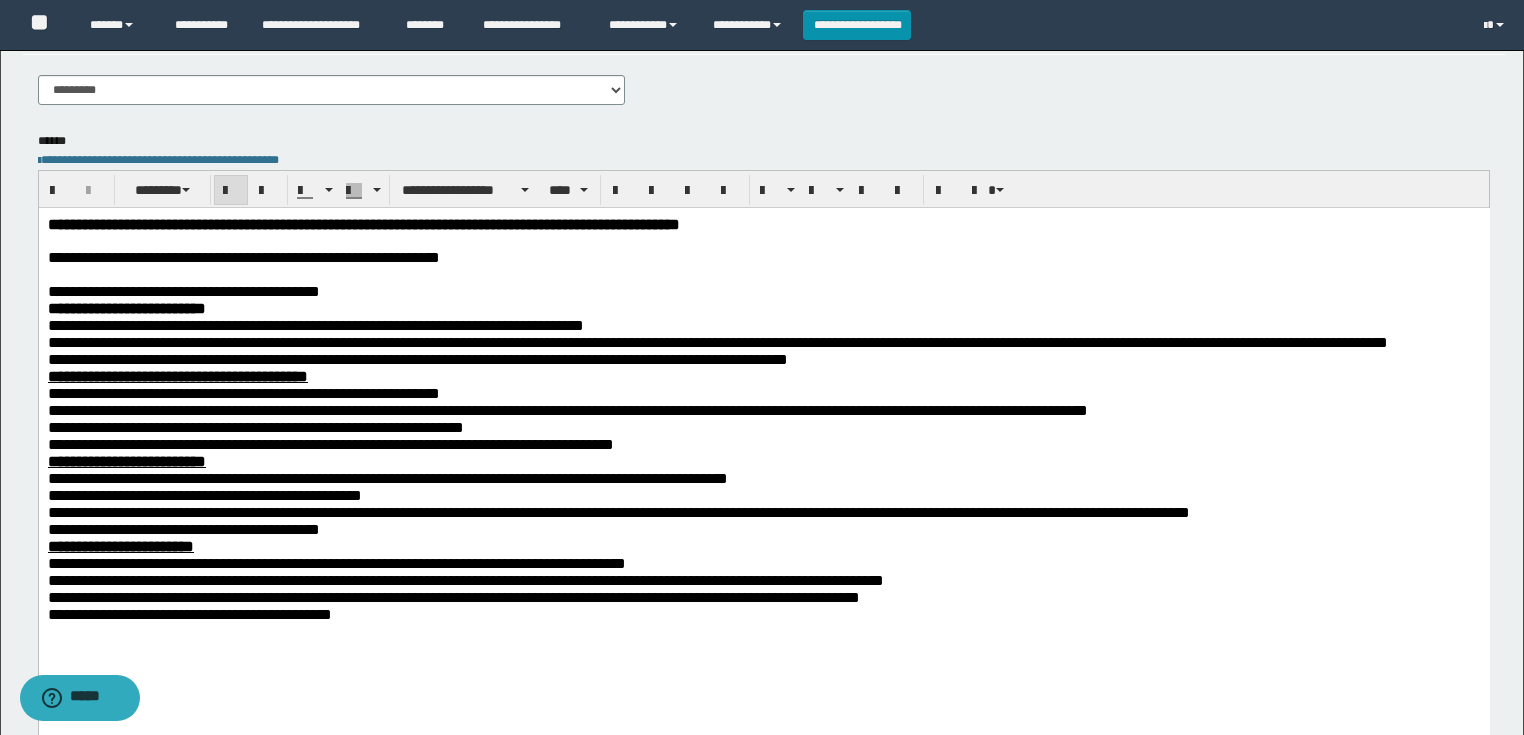 click on "**********" at bounding box center [763, 464] 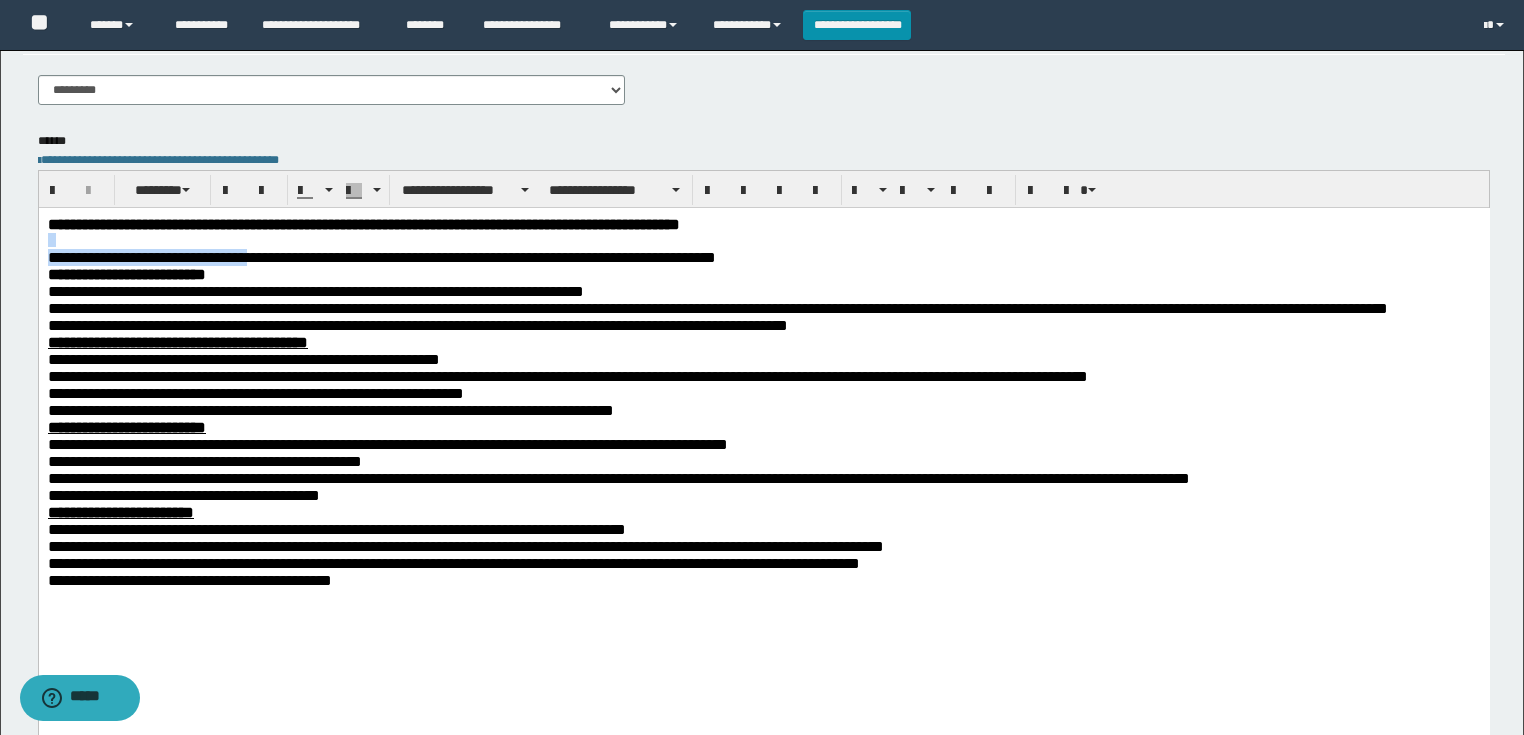 drag, startPoint x: 351, startPoint y: 261, endPoint x: 38, endPoint y: 451, distance: 366.15433 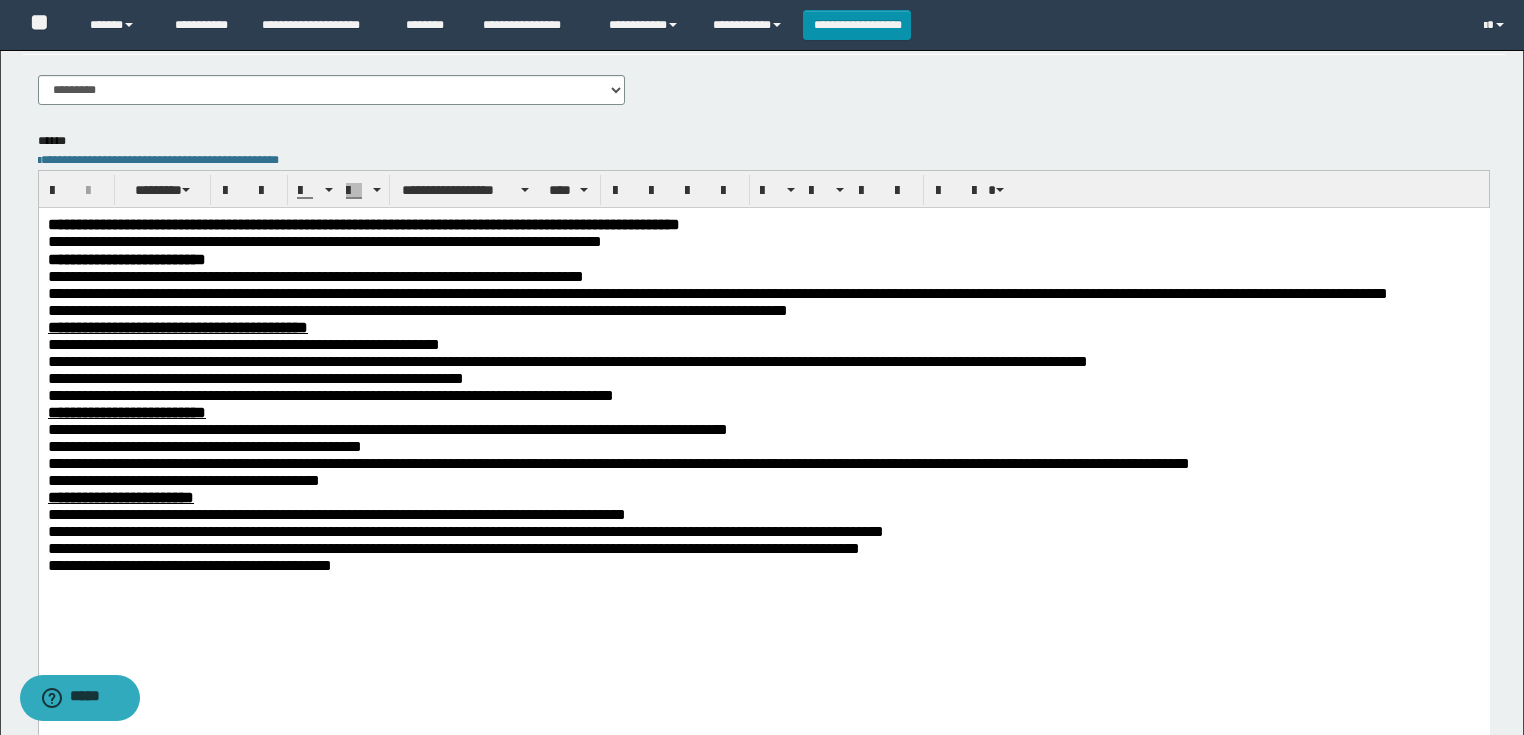 click on "**********" at bounding box center [763, 440] 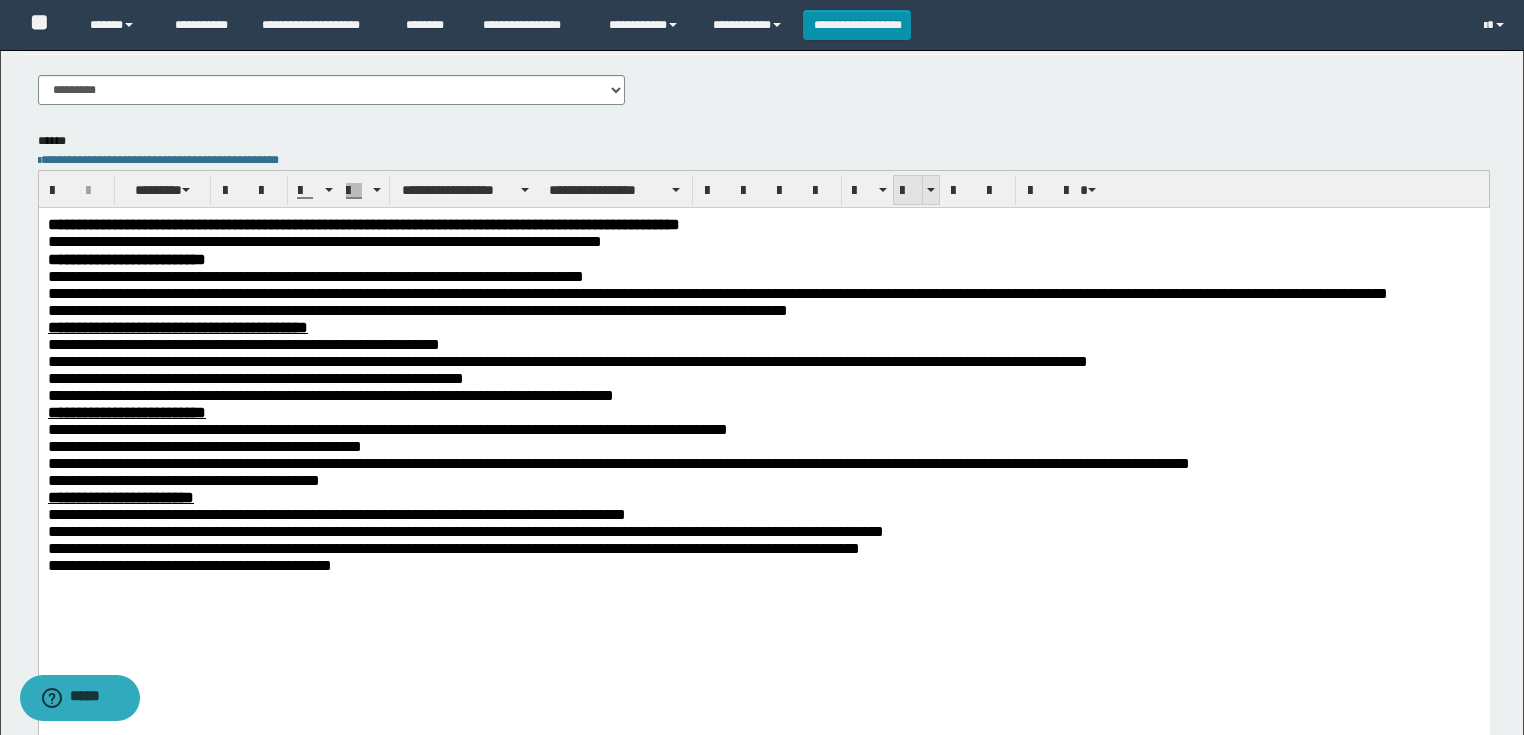 click at bounding box center [908, 190] 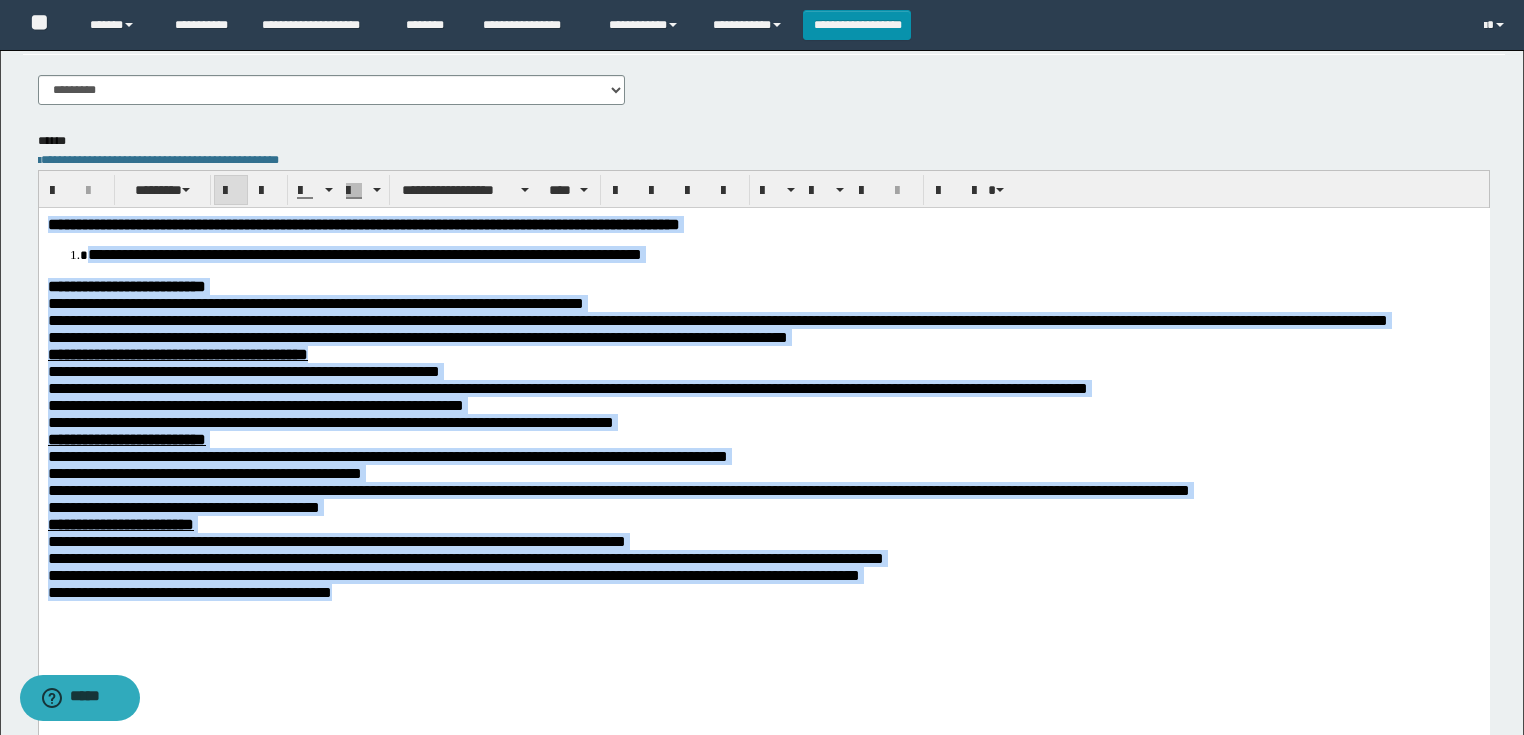 drag, startPoint x: 527, startPoint y: 670, endPoint x: 383, endPoint y: 213, distance: 479.1503 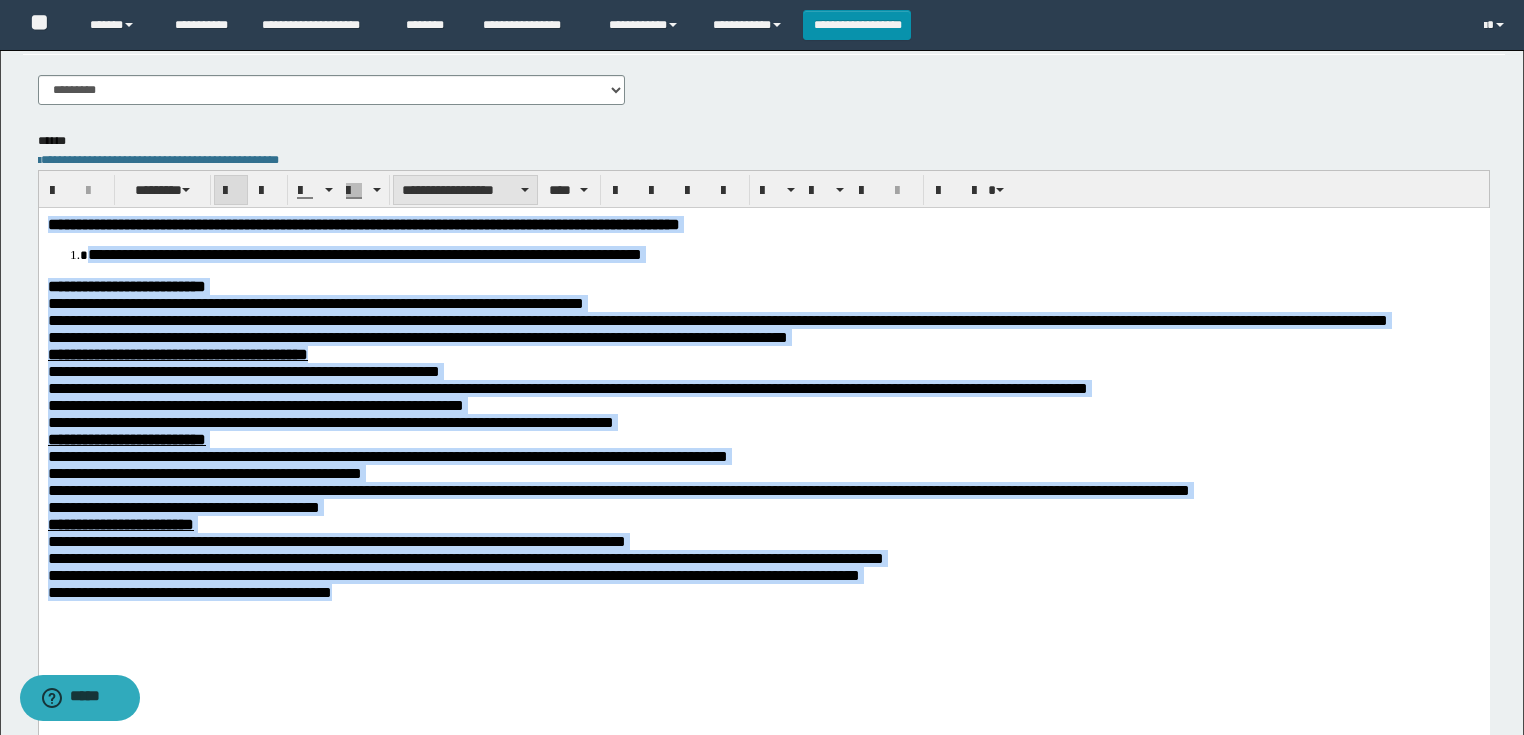click on "**********" at bounding box center [465, 190] 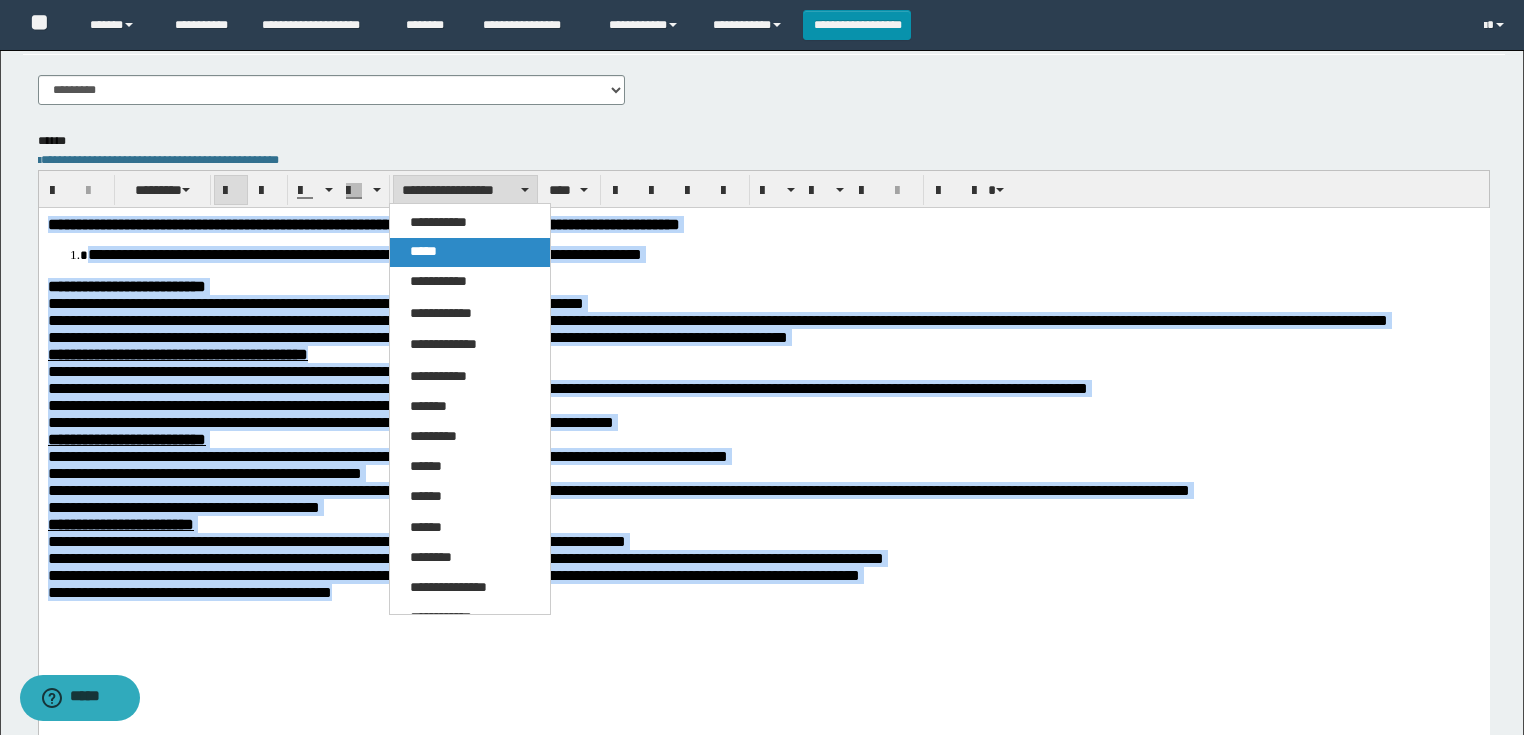 click on "*****" at bounding box center [470, 252] 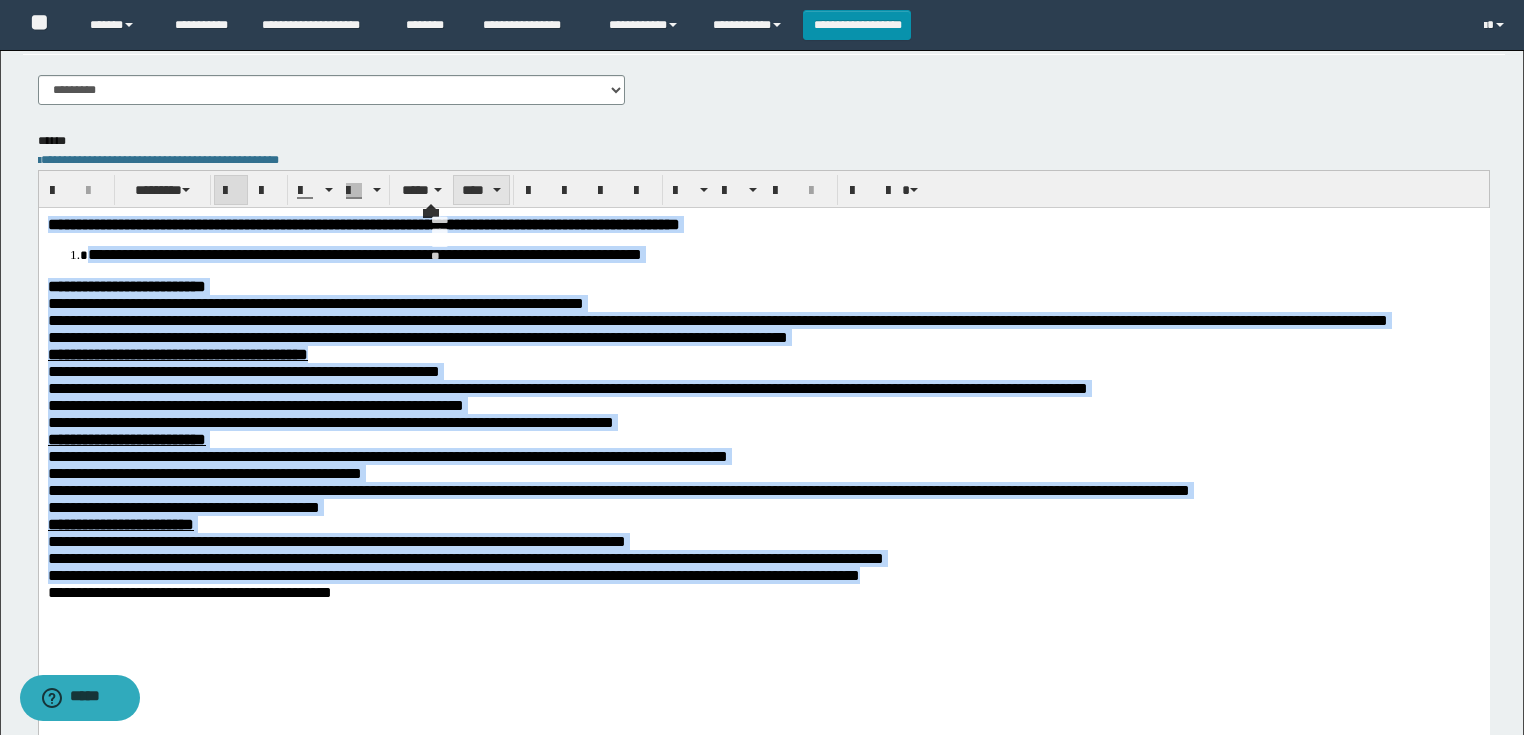 click on "****" at bounding box center [481, 190] 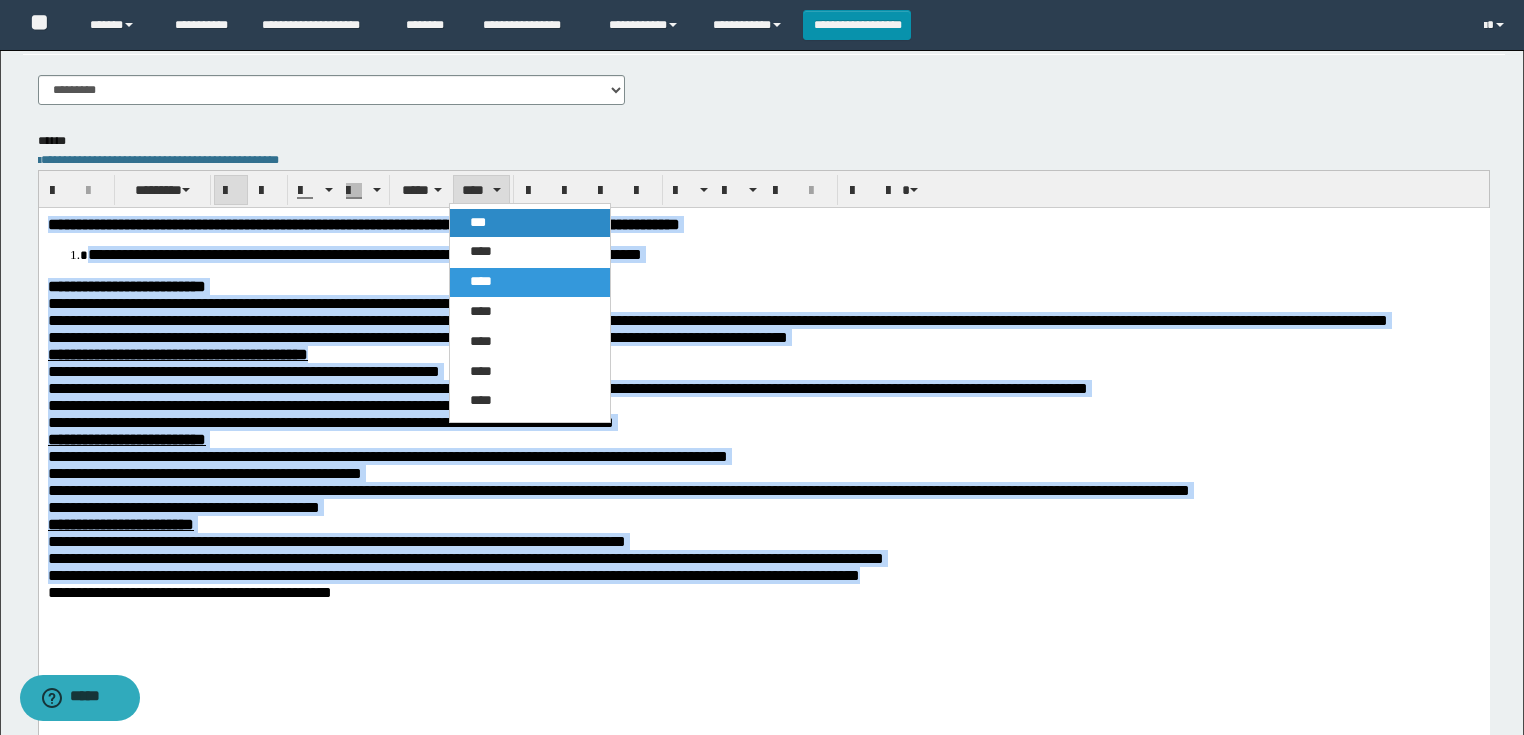 click on "***" at bounding box center [478, 222] 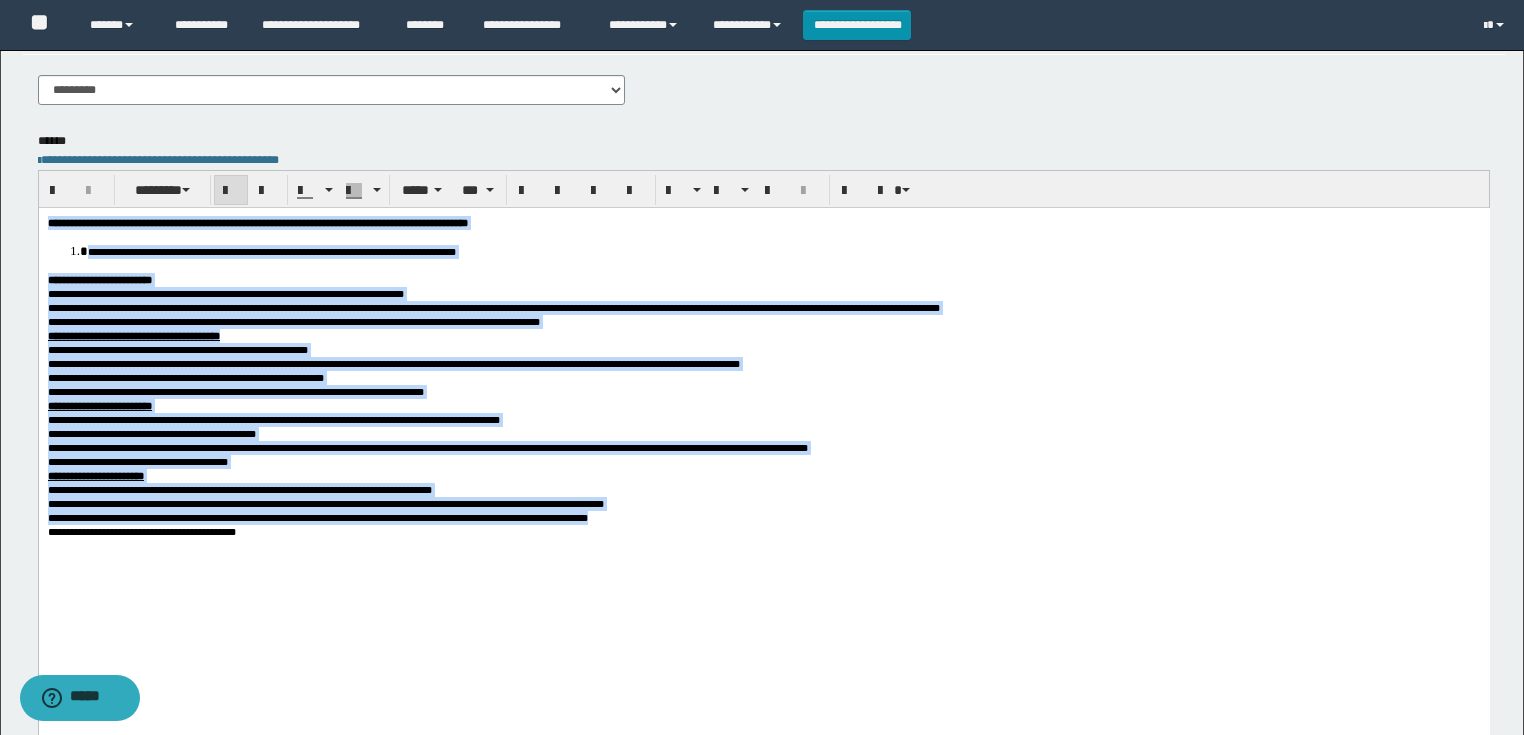 click on "**********" at bounding box center [763, 422] 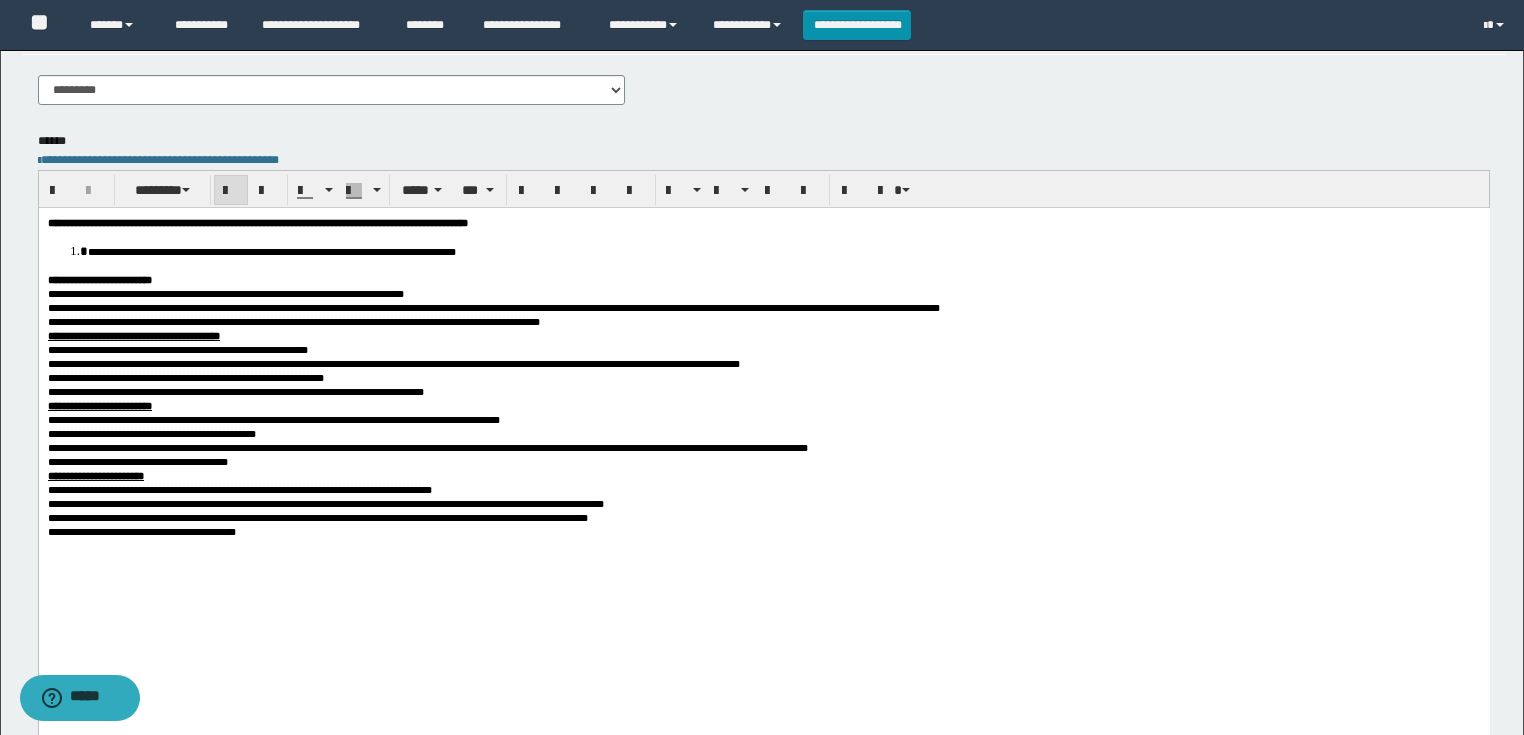 click on "**********" at bounding box center [763, 422] 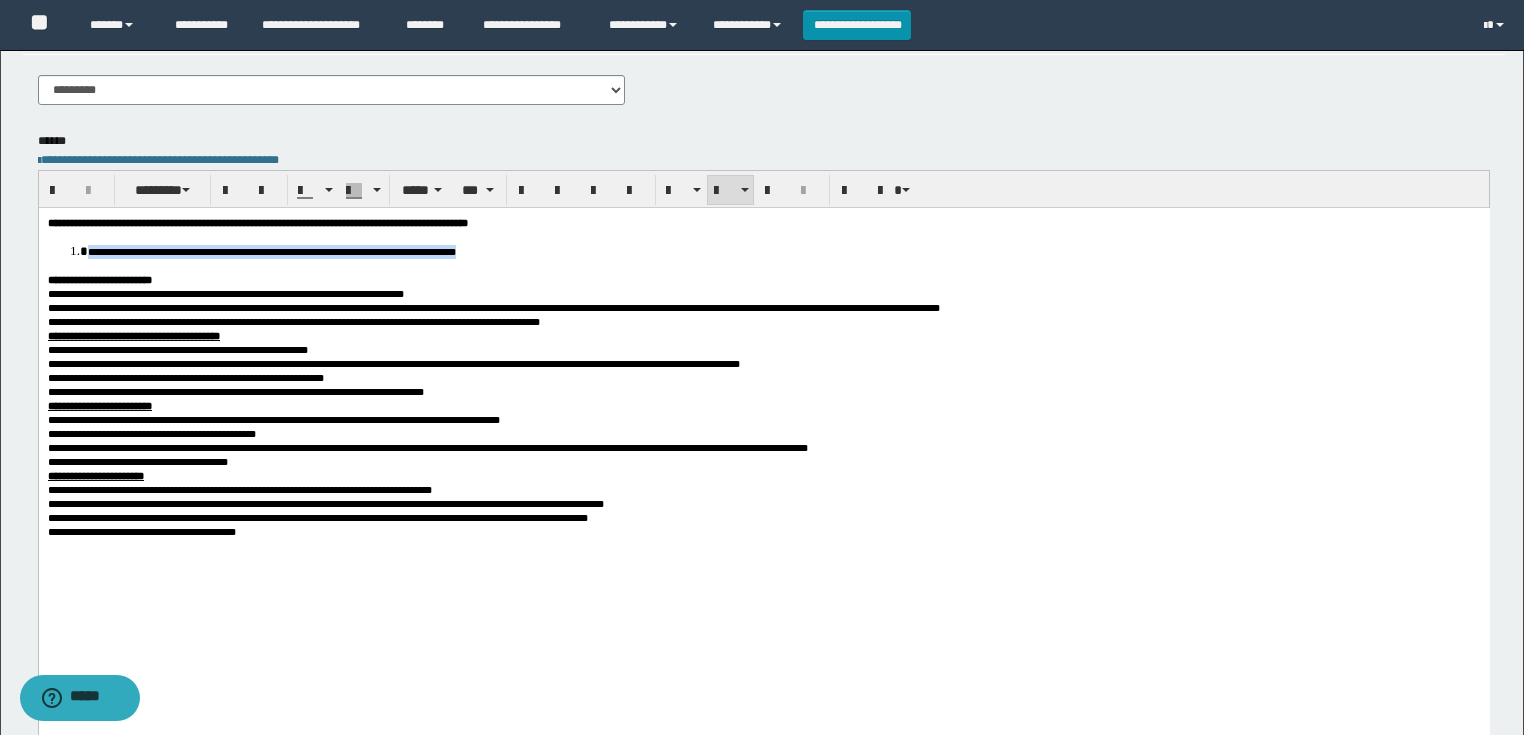 drag, startPoint x: 703, startPoint y: 254, endPoint x: 87, endPoint y: 246, distance: 616.05194 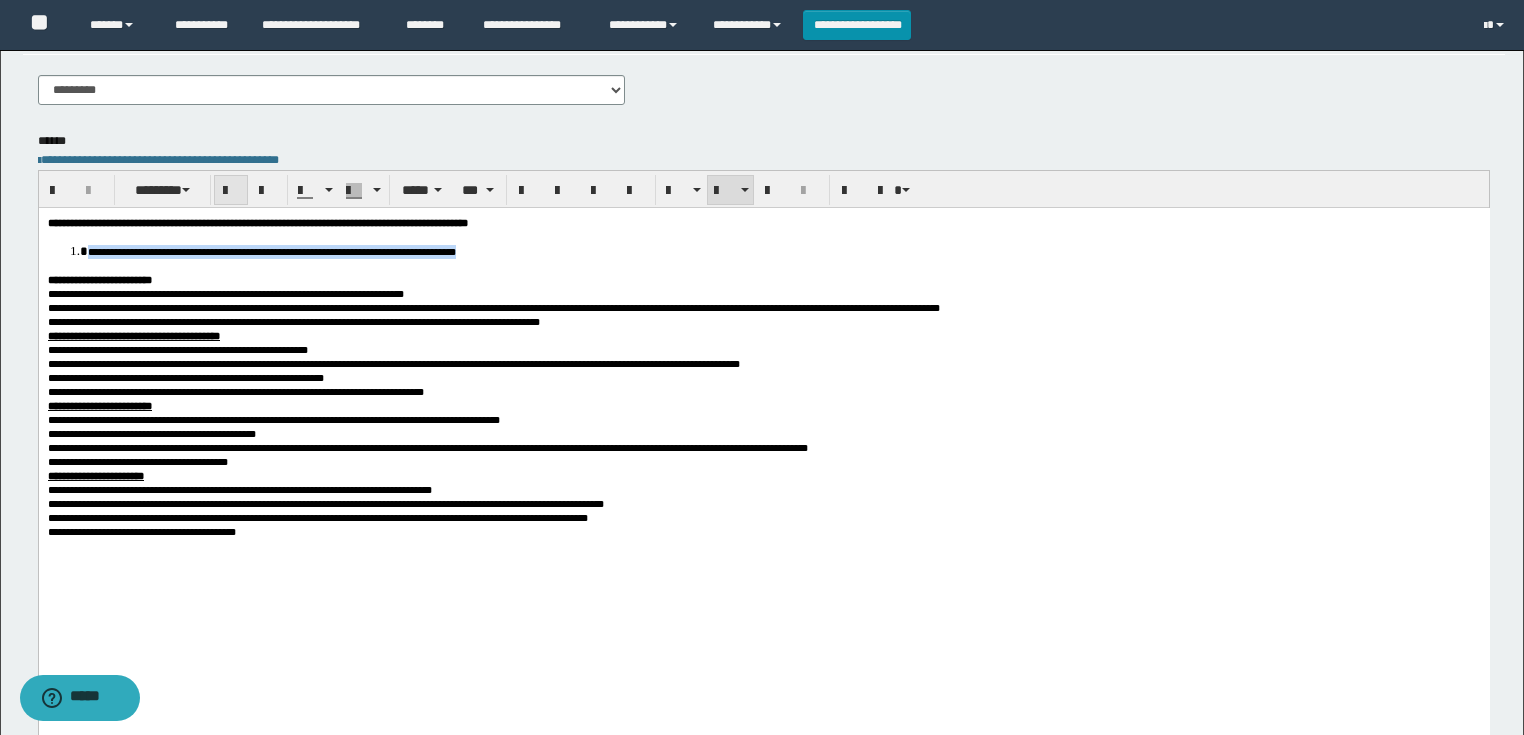 click at bounding box center [231, 190] 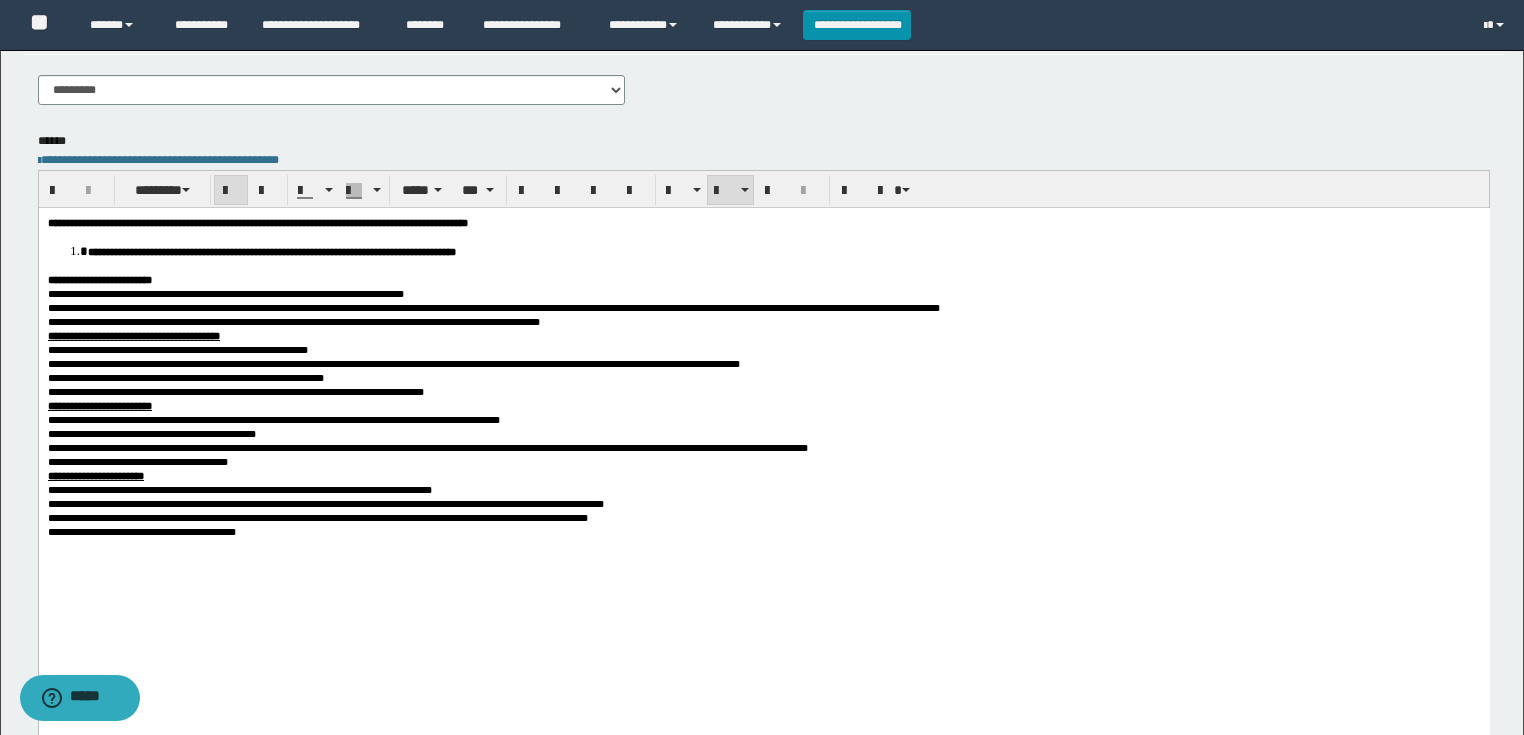 click on "**********" at bounding box center (763, 405) 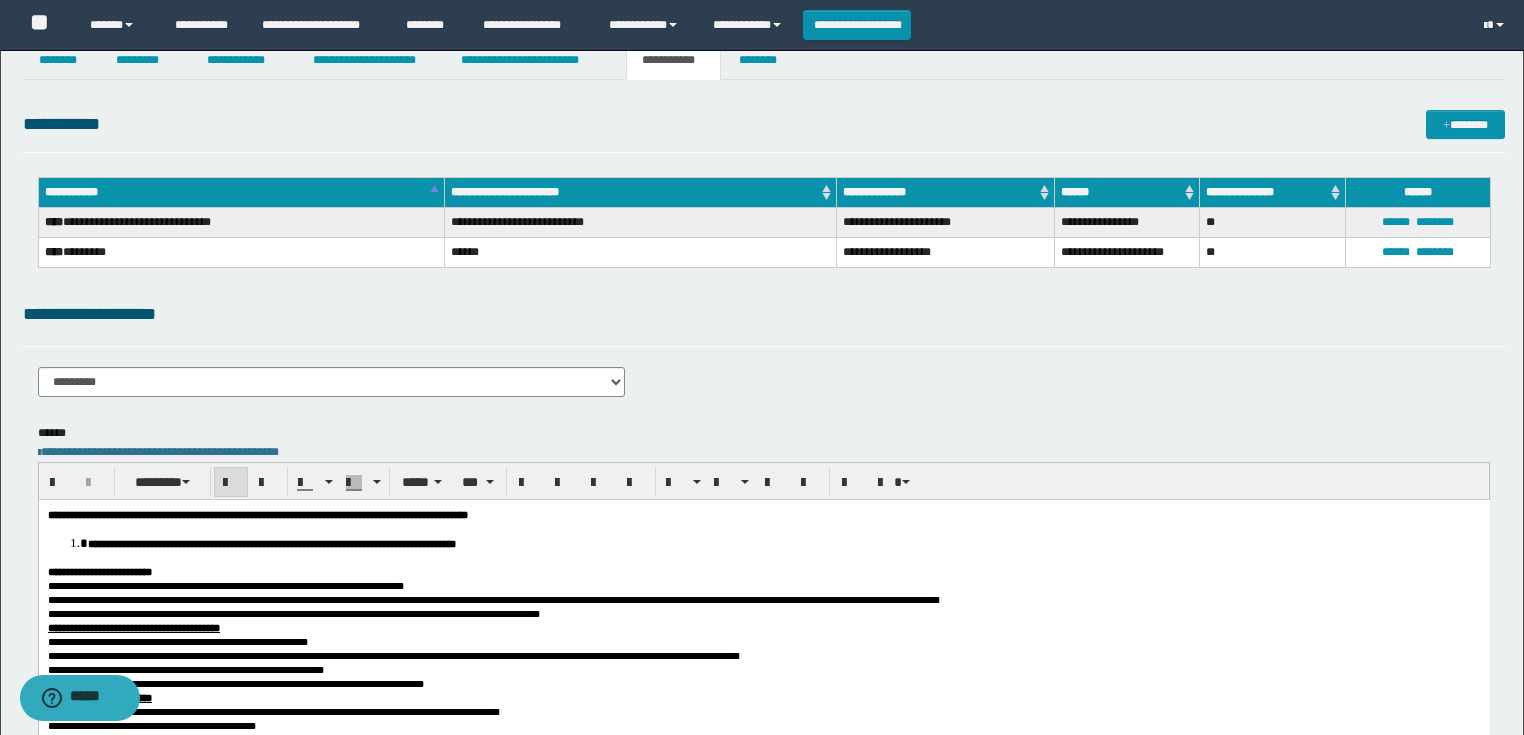scroll, scrollTop: 0, scrollLeft: 0, axis: both 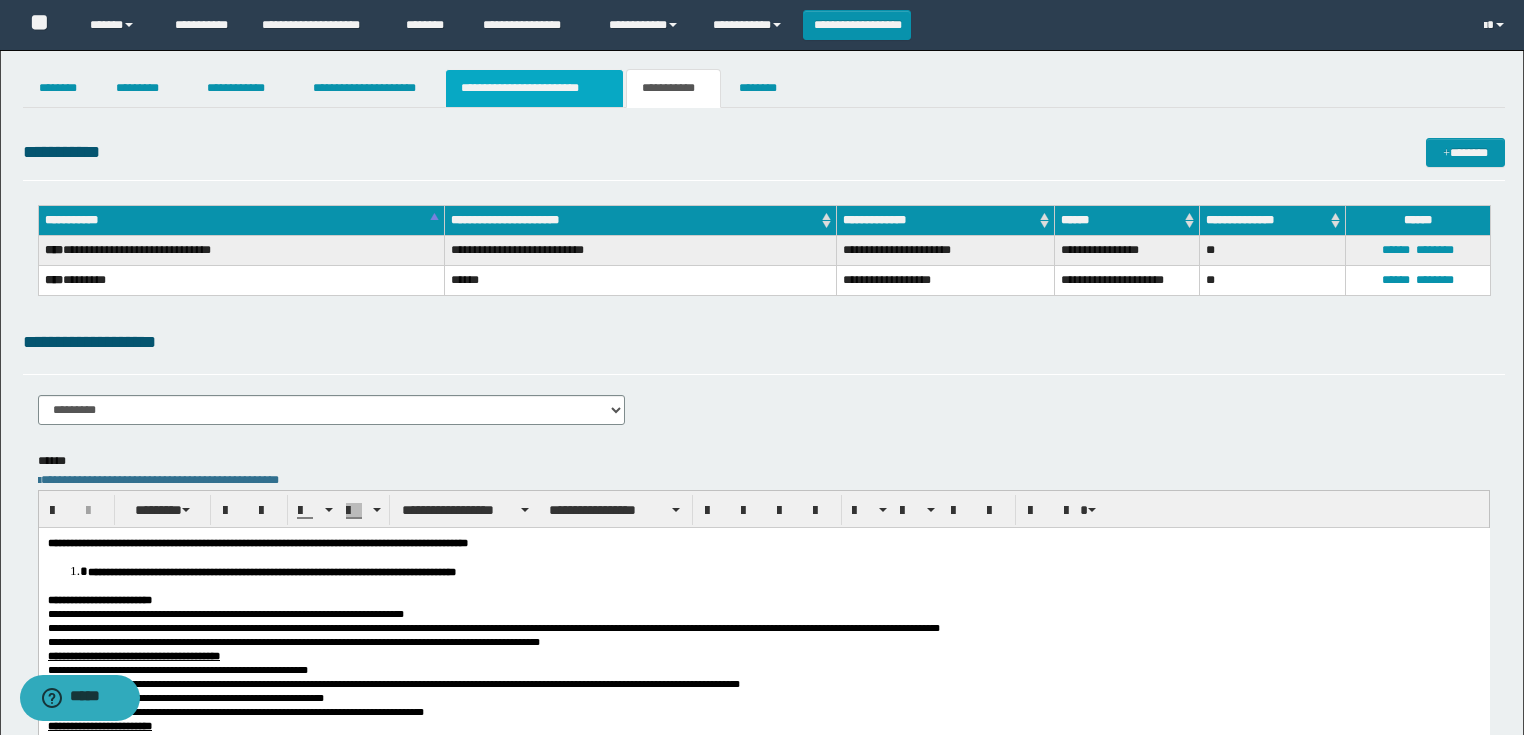 click on "**********" at bounding box center [534, 88] 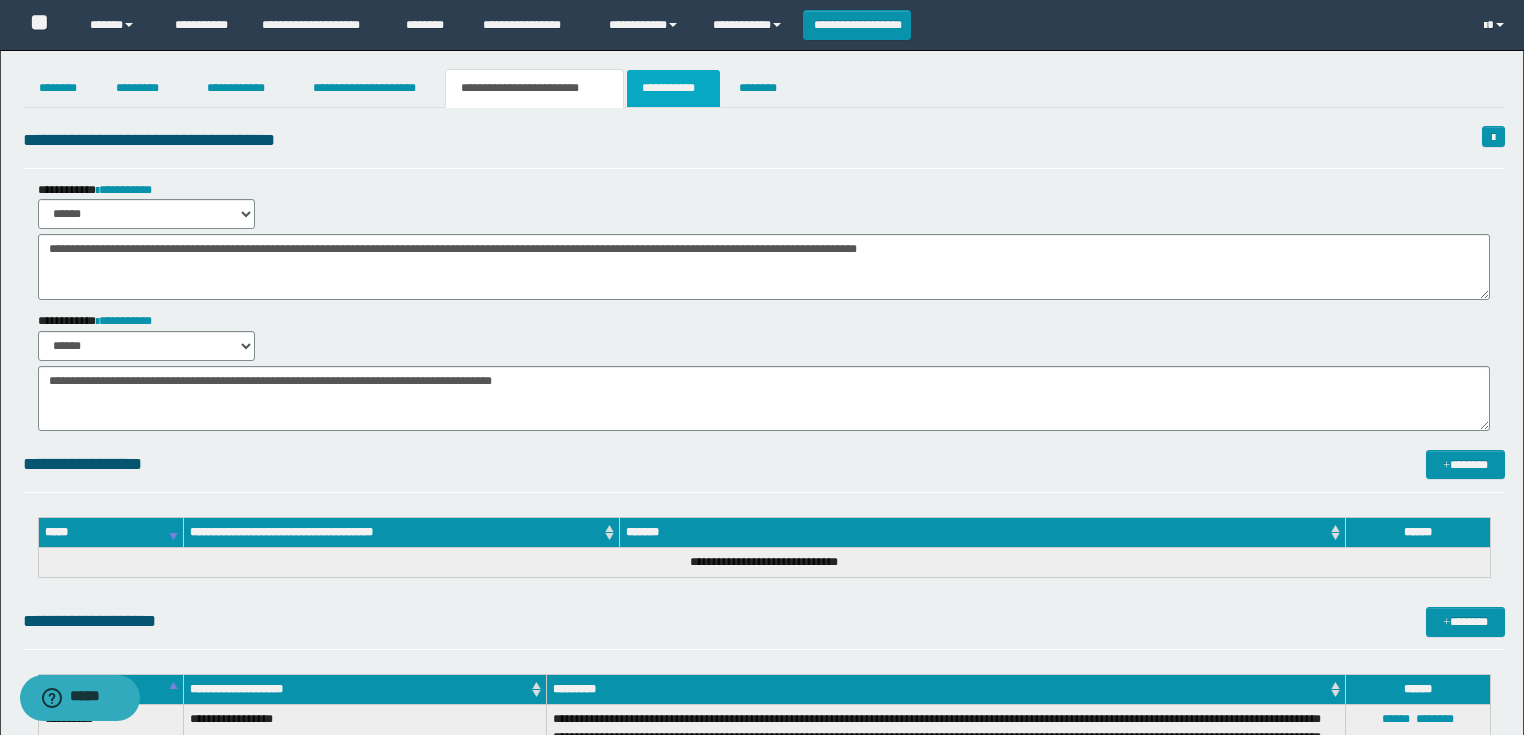 click on "**********" at bounding box center [673, 88] 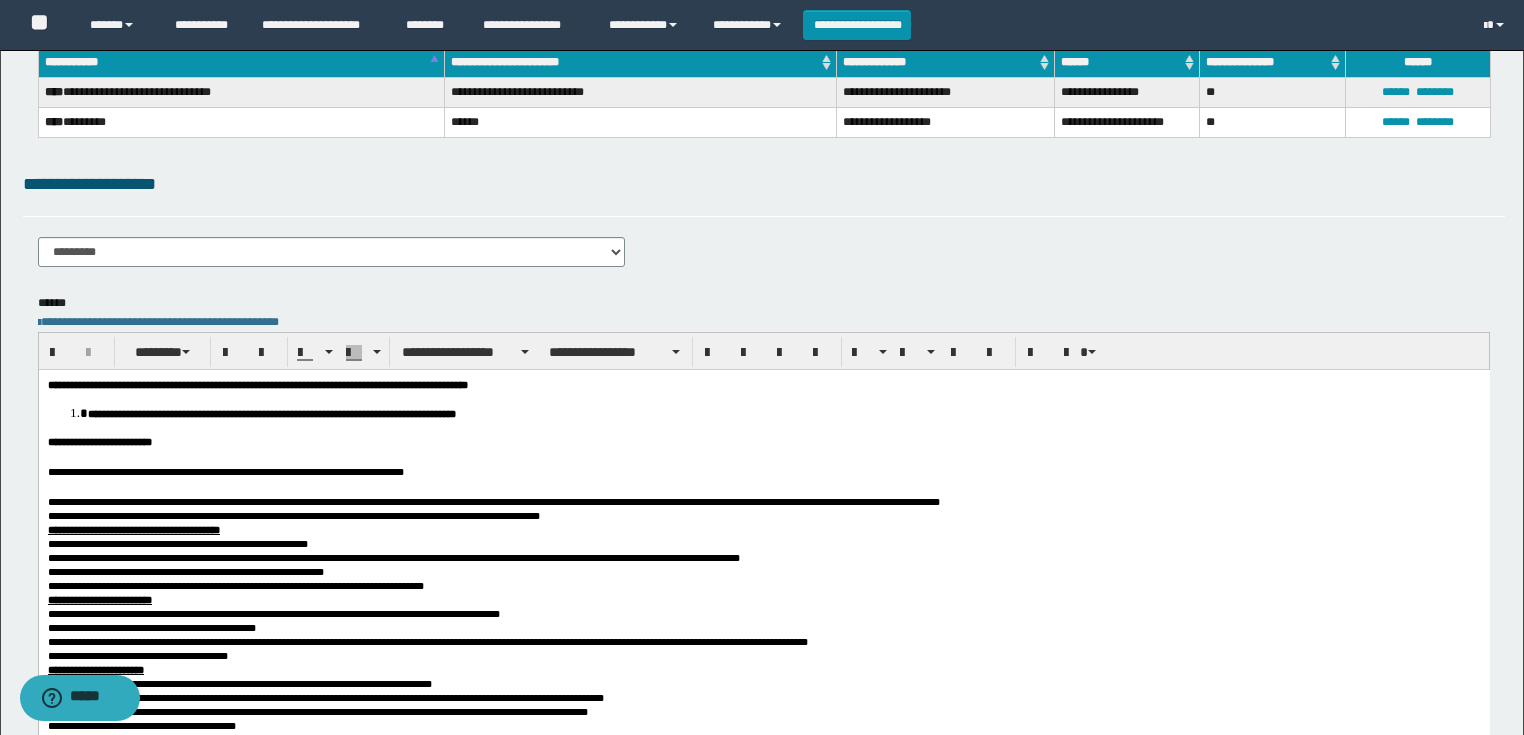 scroll, scrollTop: 160, scrollLeft: 0, axis: vertical 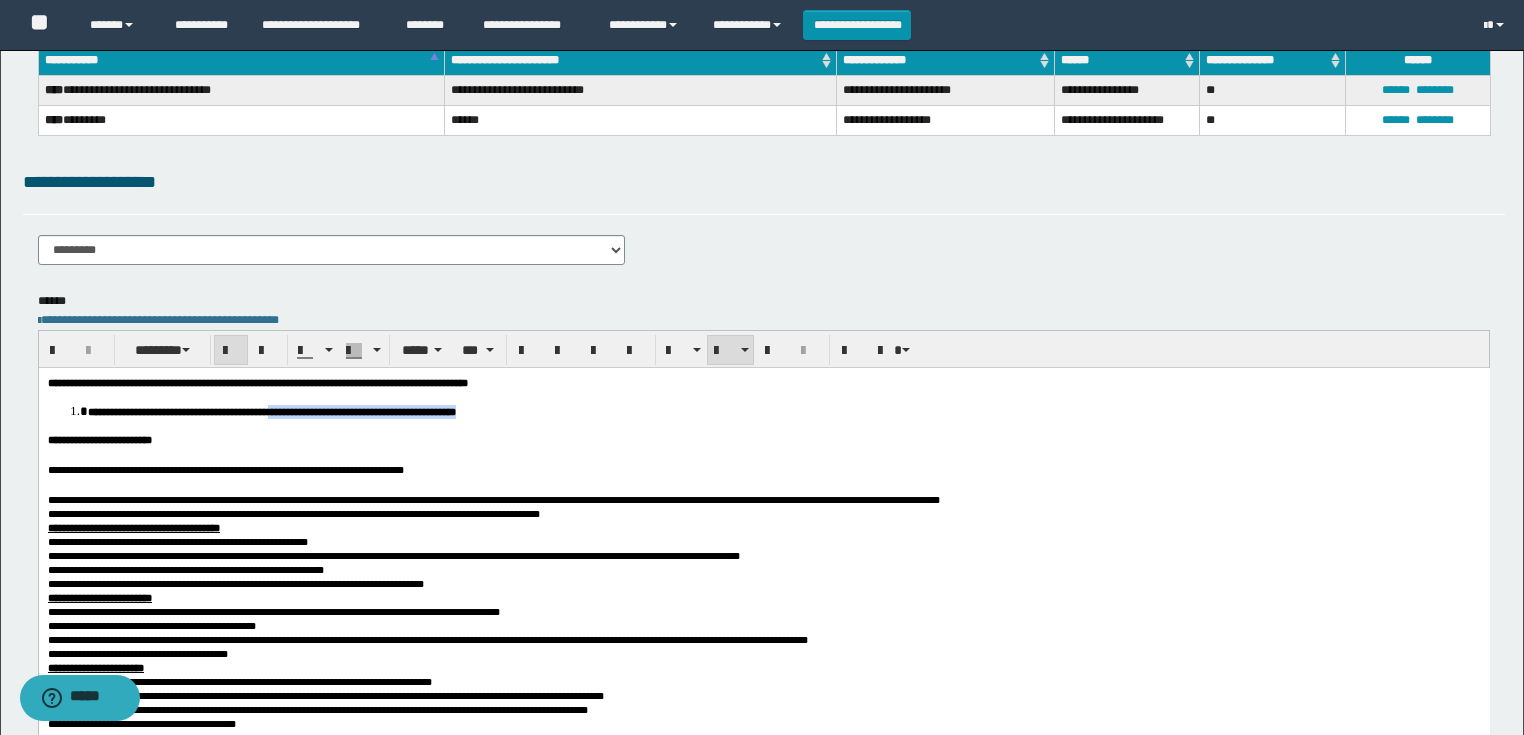 drag, startPoint x: 388, startPoint y: 413, endPoint x: 692, endPoint y: 416, distance: 304.0148 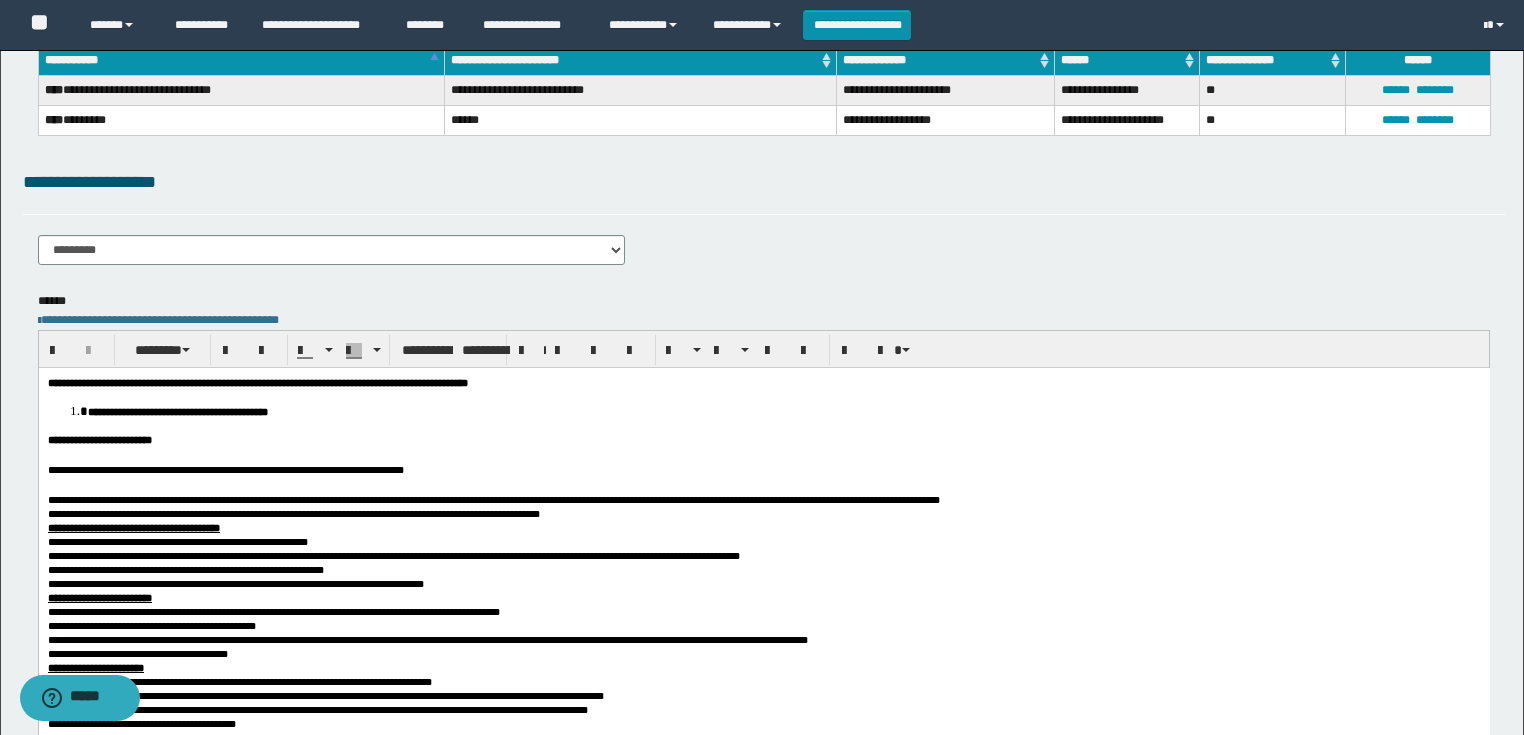click at bounding box center (763, 484) 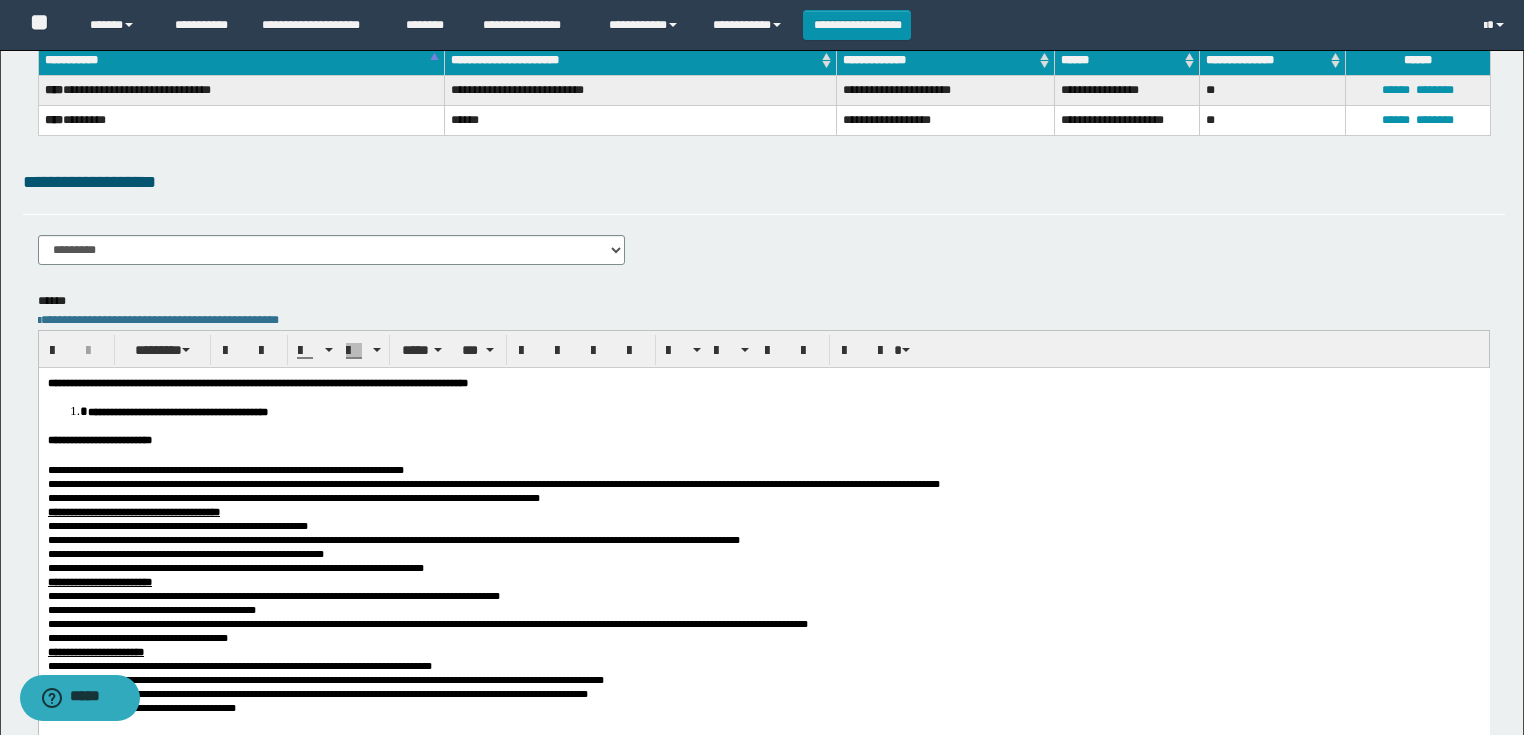 click at bounding box center [763, 454] 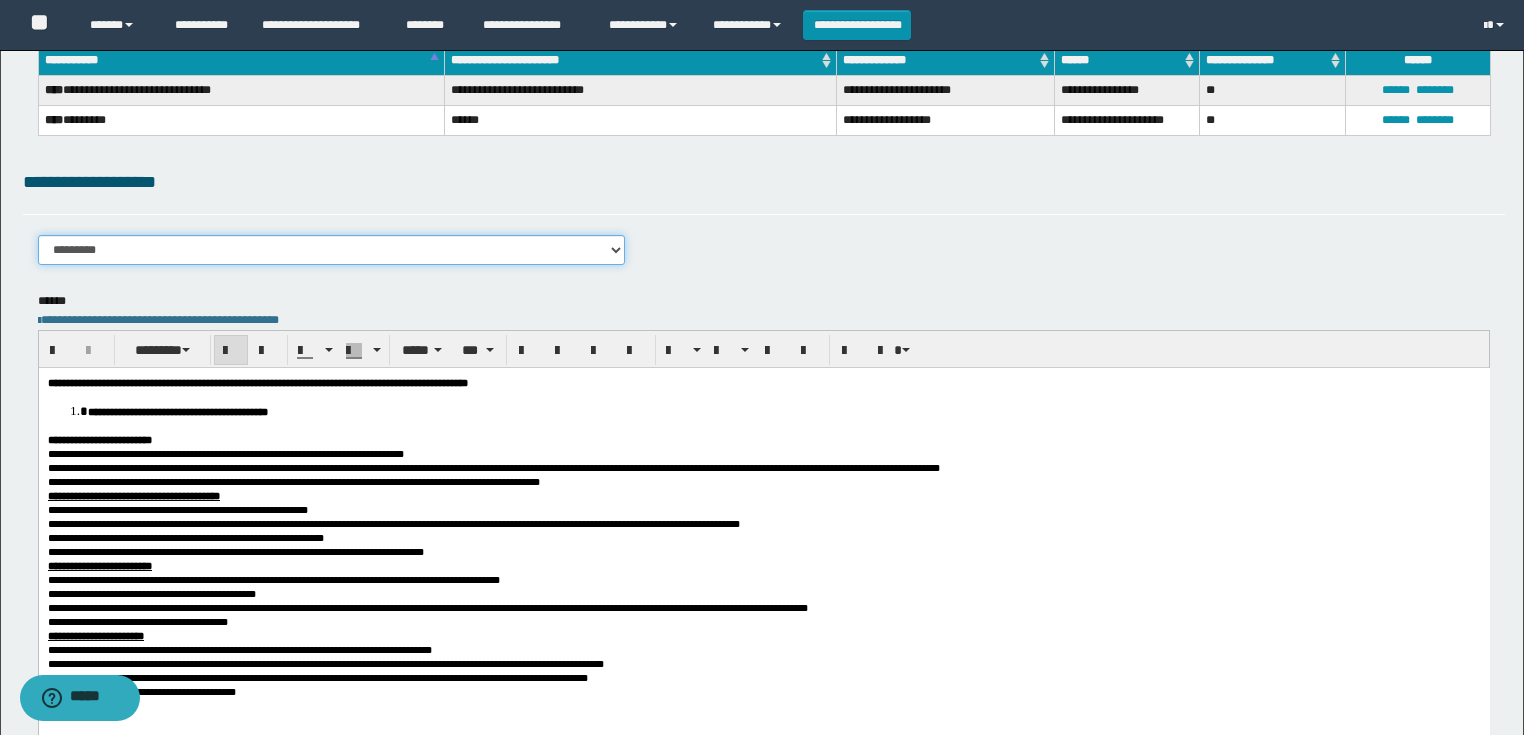 click on "**********" at bounding box center (332, 250) 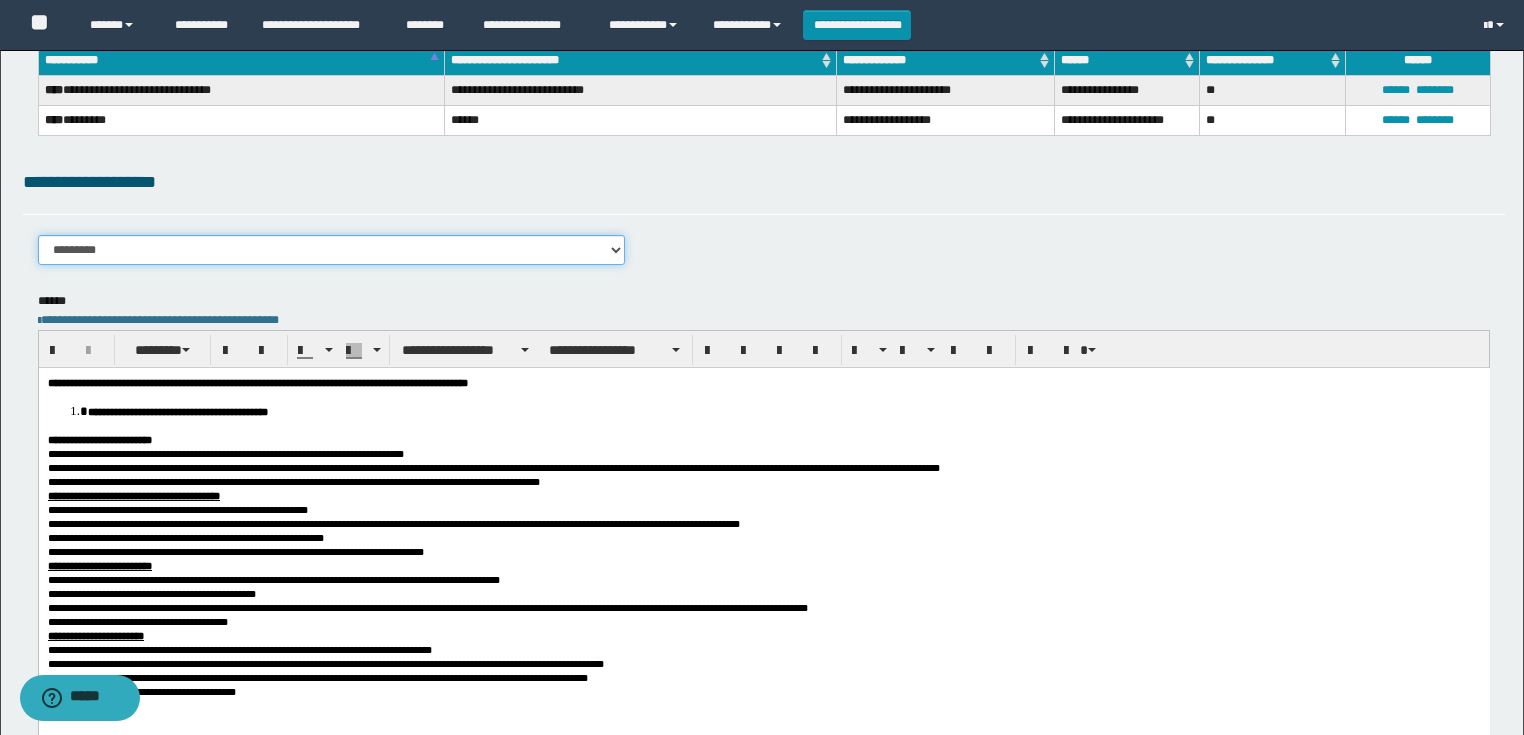 select on "****" 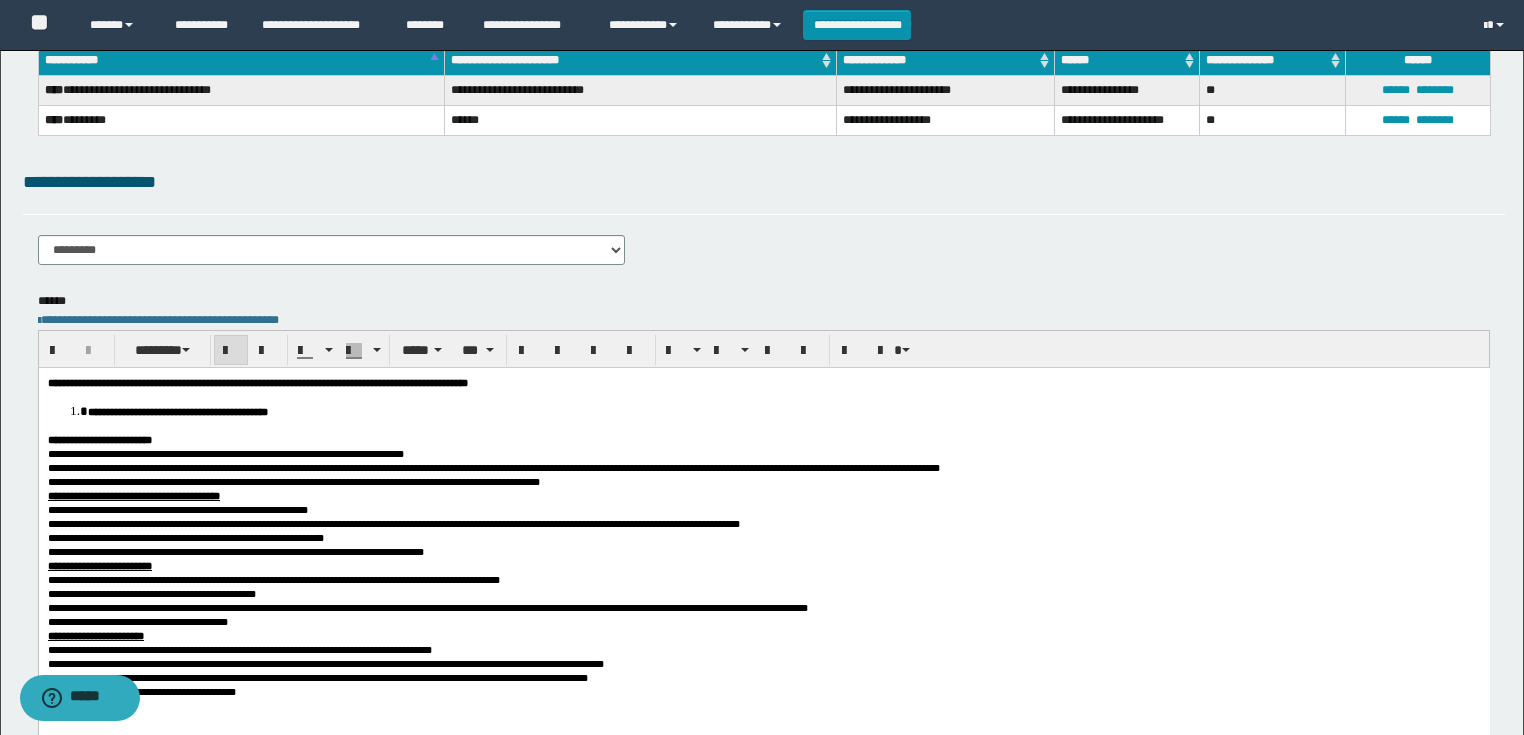 click on "**********" at bounding box center (257, 382) 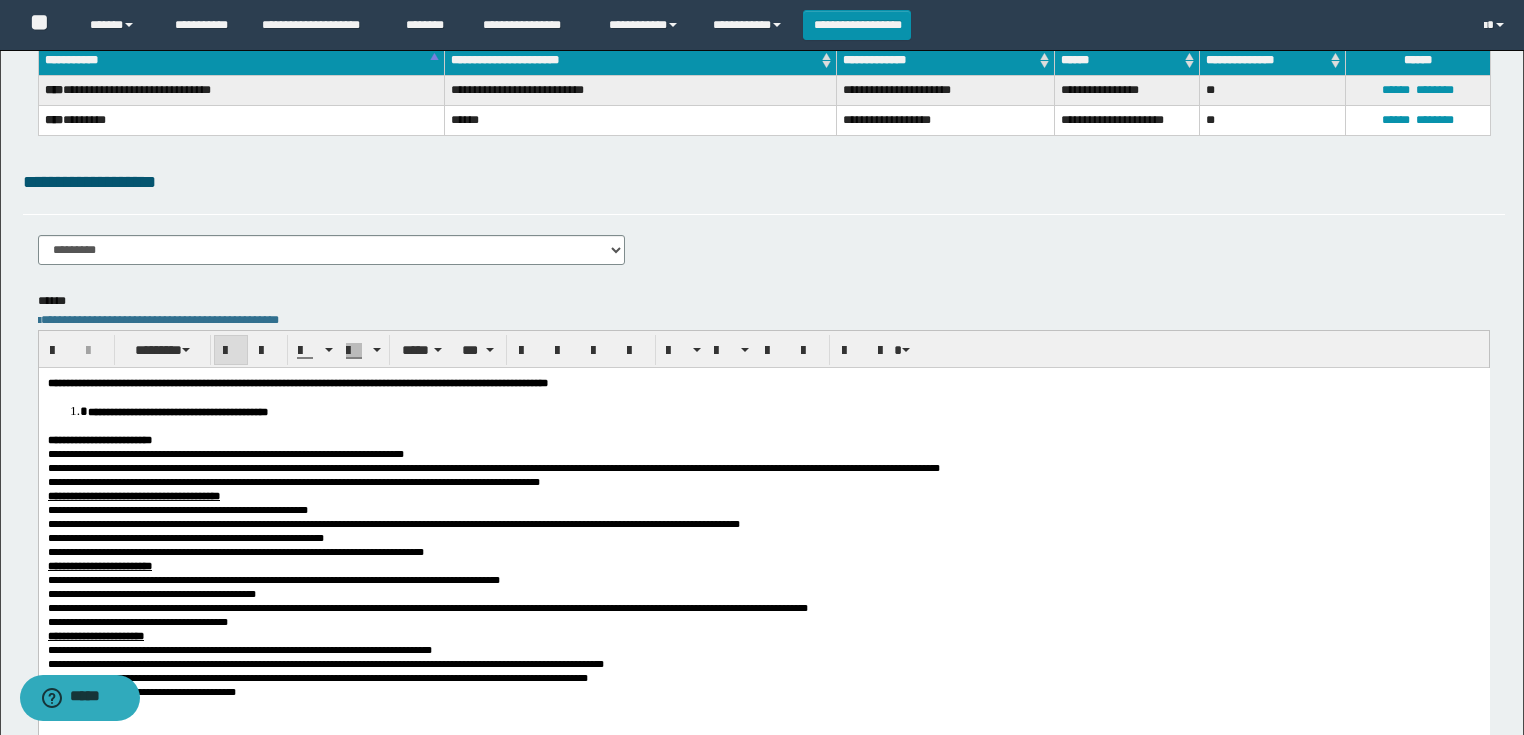 click on "**********" at bounding box center (763, 382) 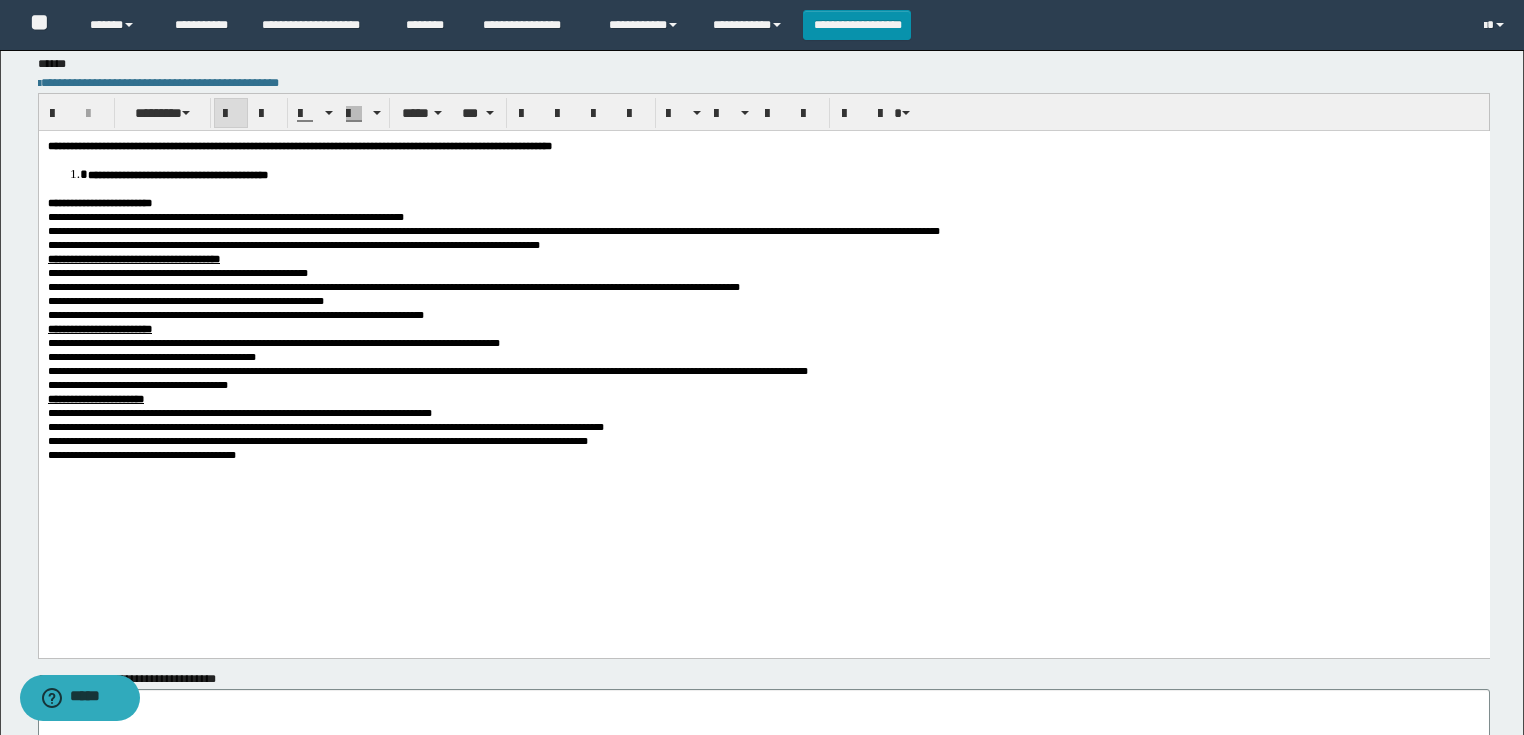 scroll, scrollTop: 248, scrollLeft: 0, axis: vertical 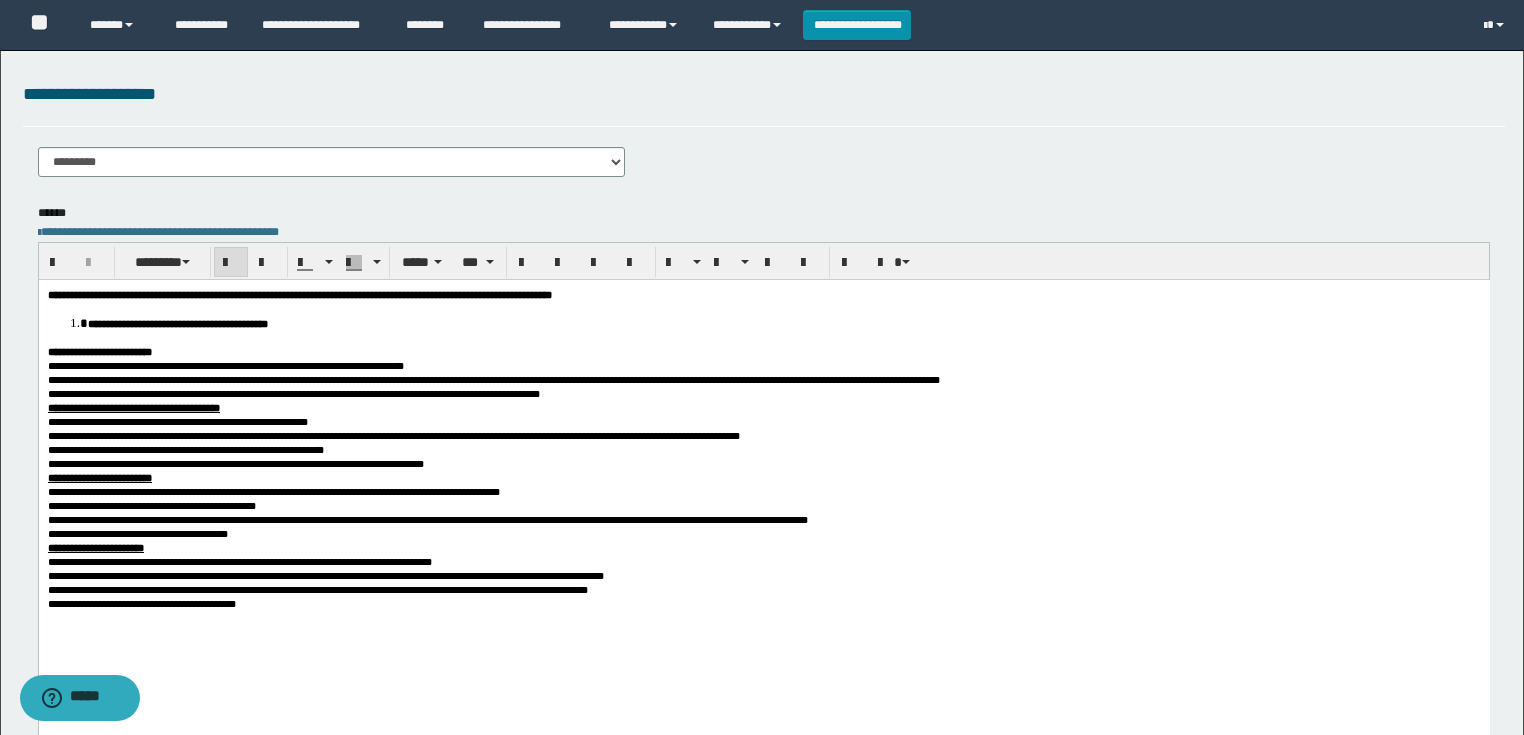 click on "**********" at bounding box center (763, 494) 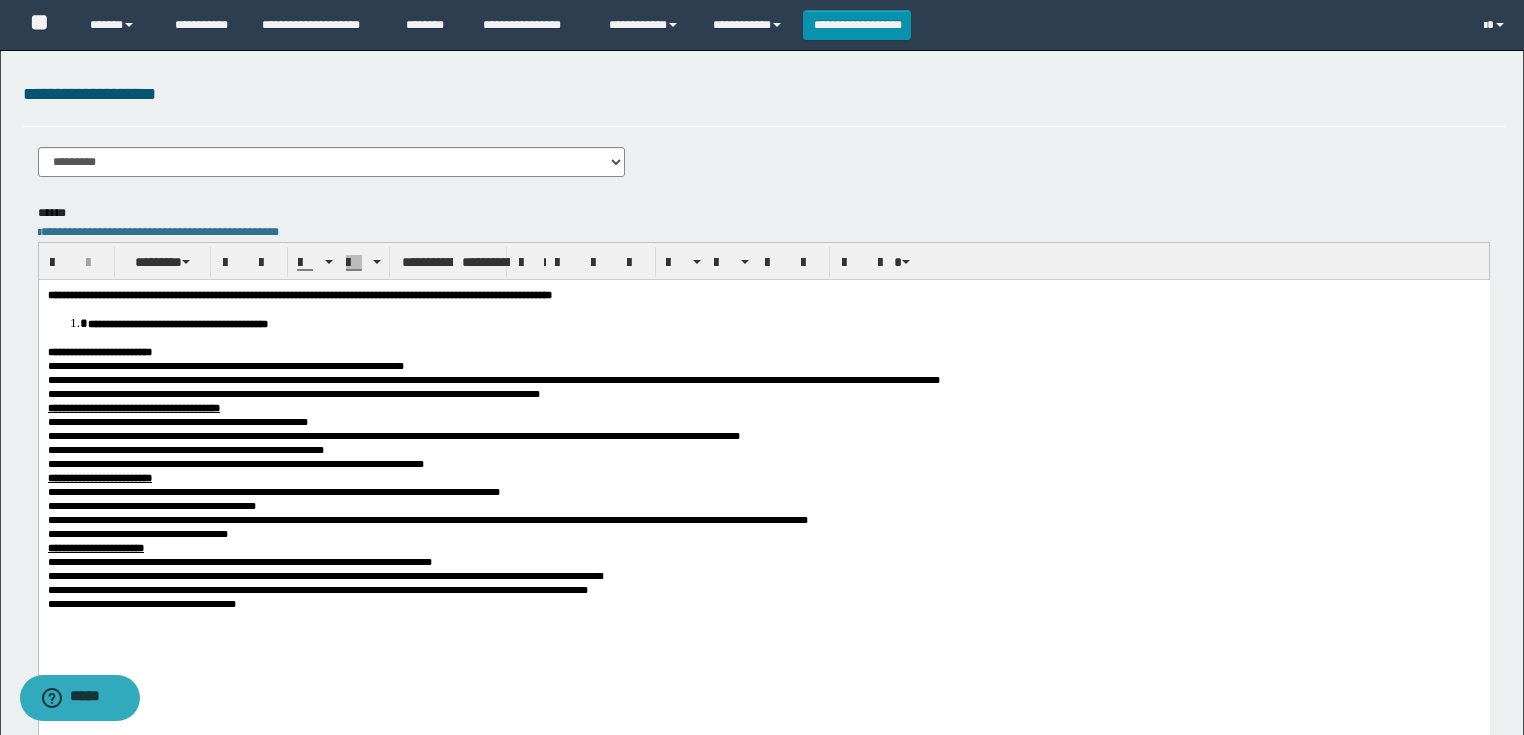 click at bounding box center (763, 631) 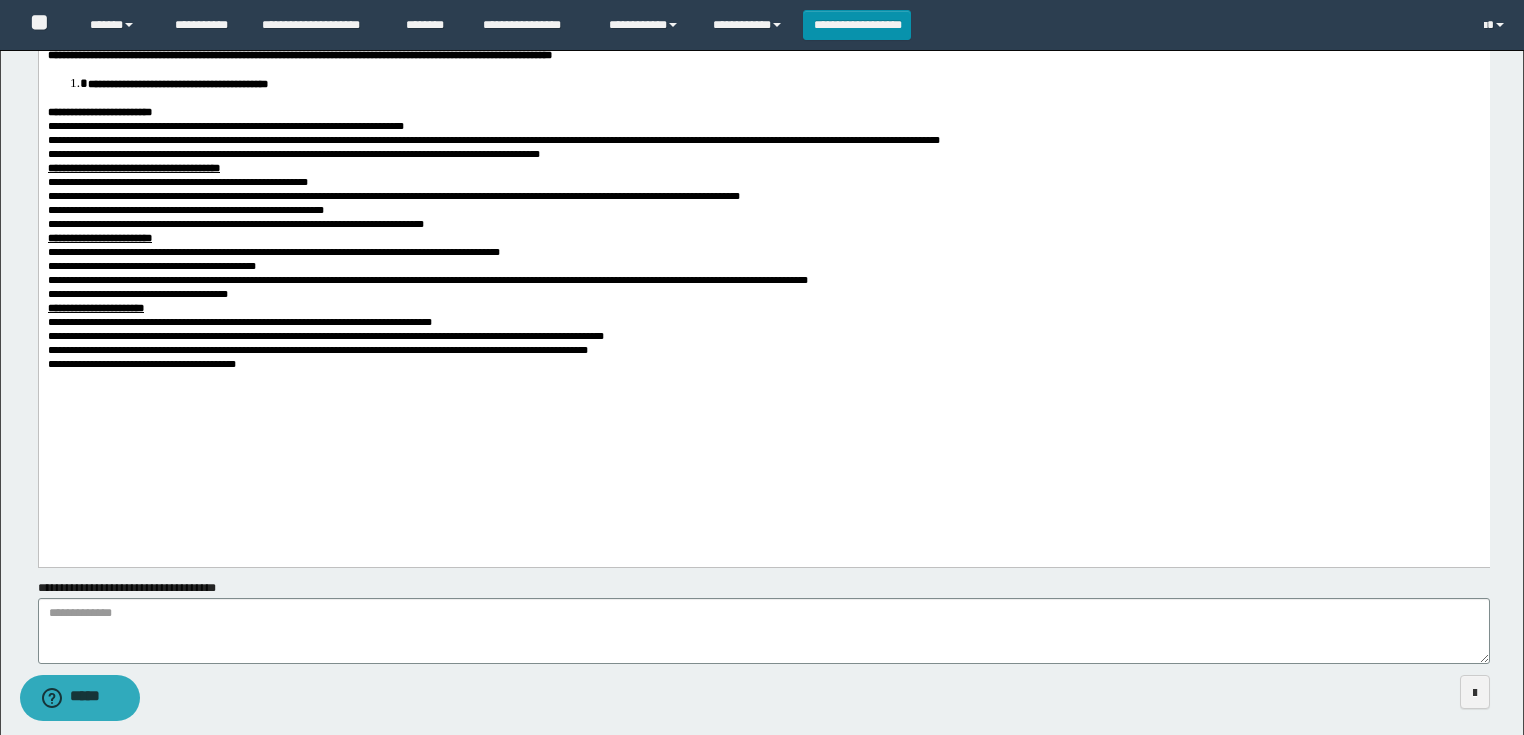 scroll, scrollTop: 488, scrollLeft: 0, axis: vertical 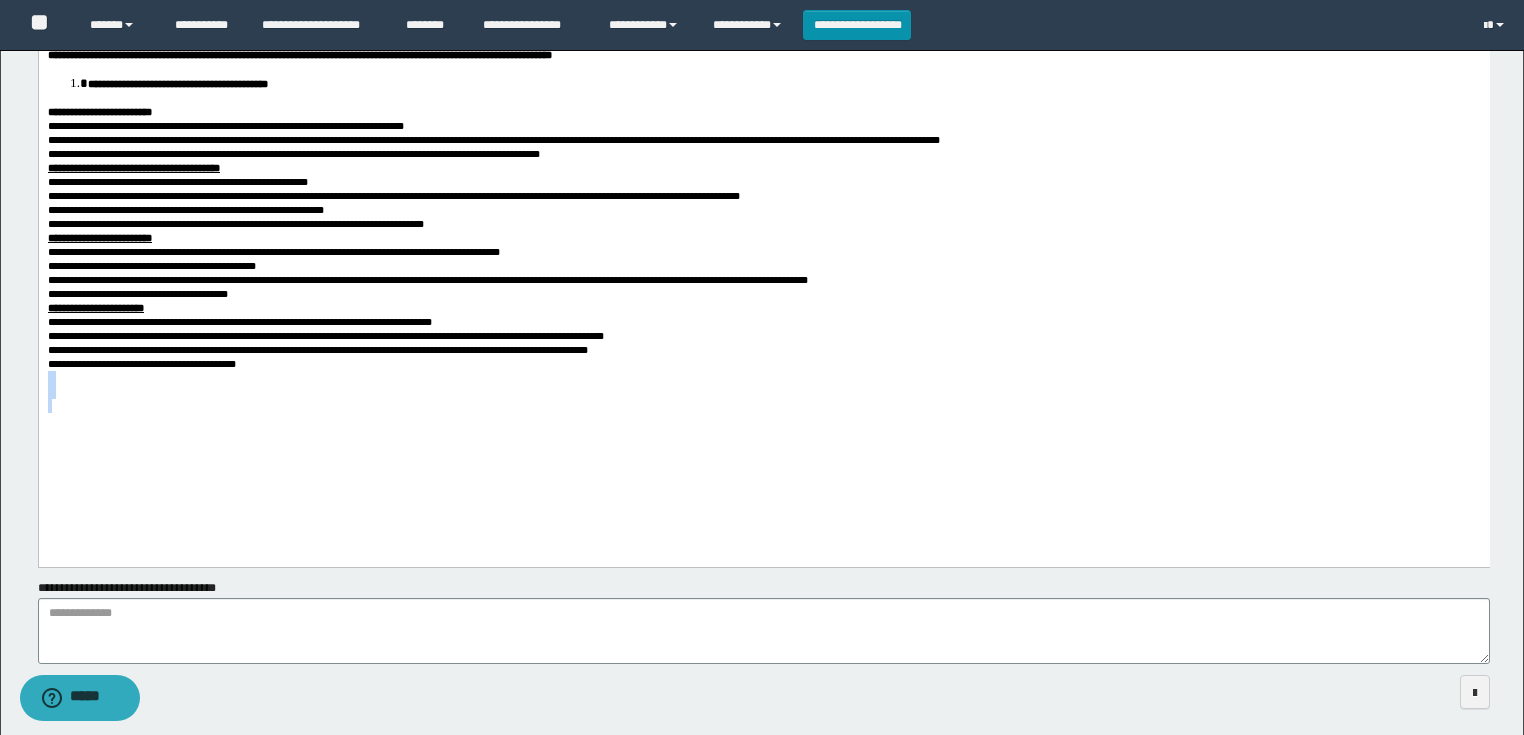 drag, startPoint x: 59, startPoint y: 459, endPoint x: 71, endPoint y: 453, distance: 13.416408 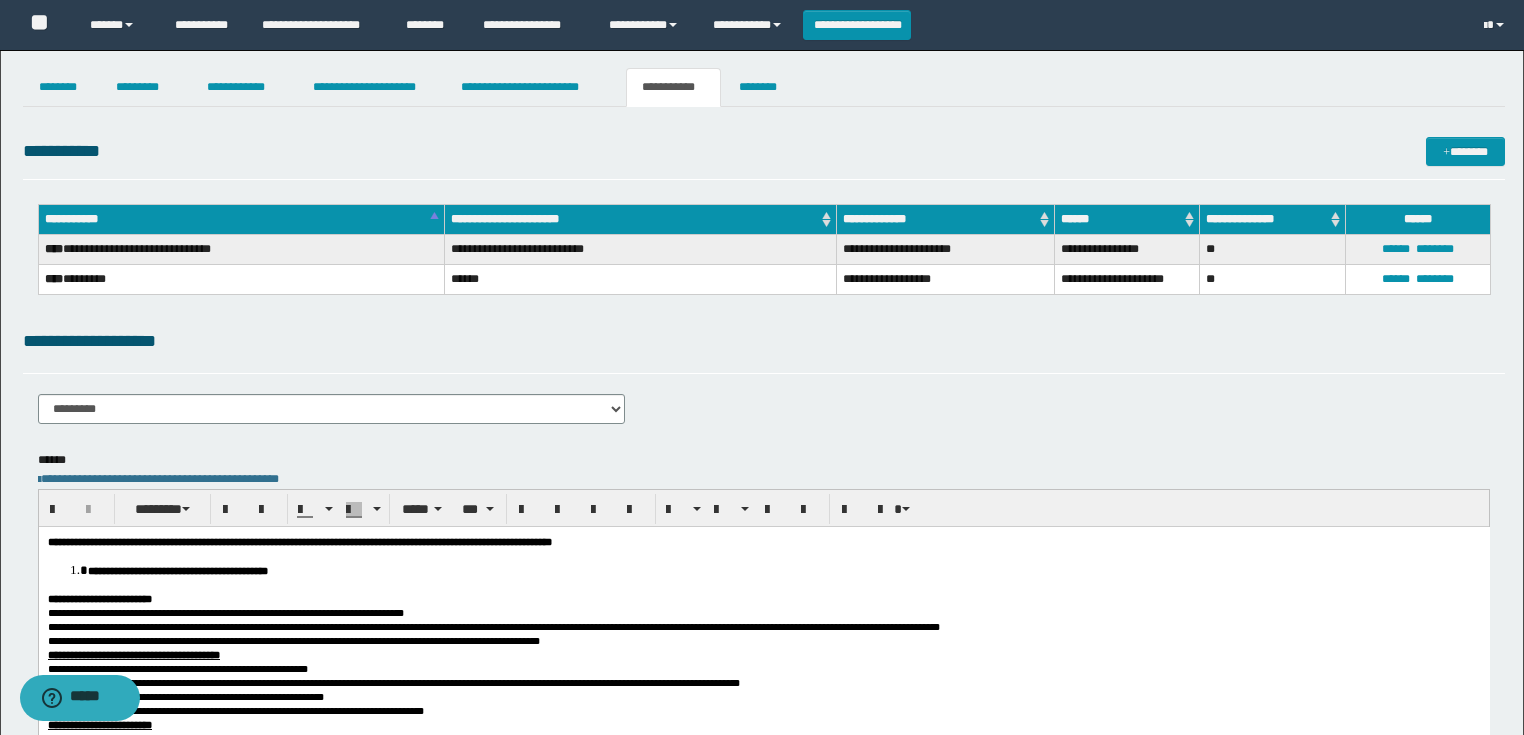 scroll, scrollTop: 0, scrollLeft: 0, axis: both 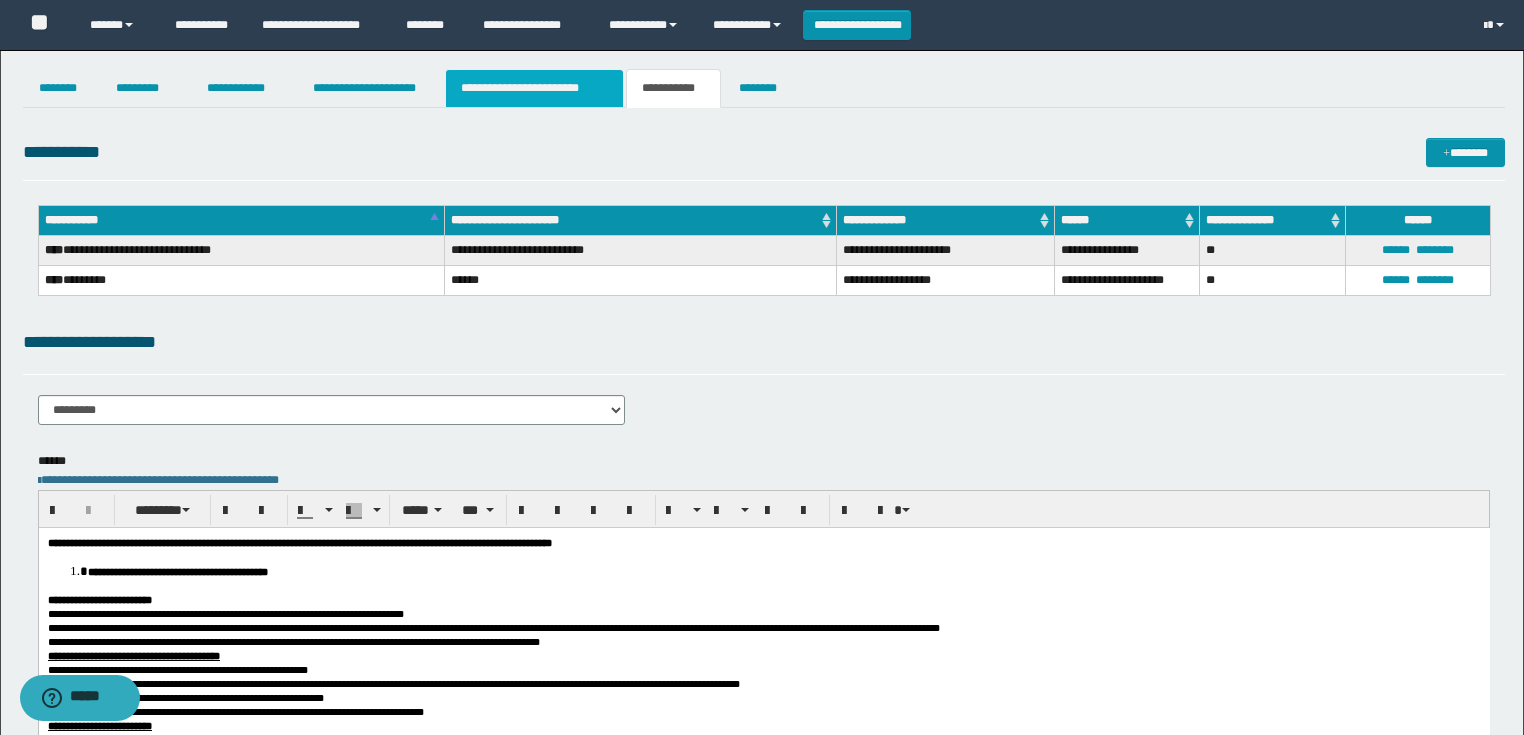 click on "**********" at bounding box center [534, 88] 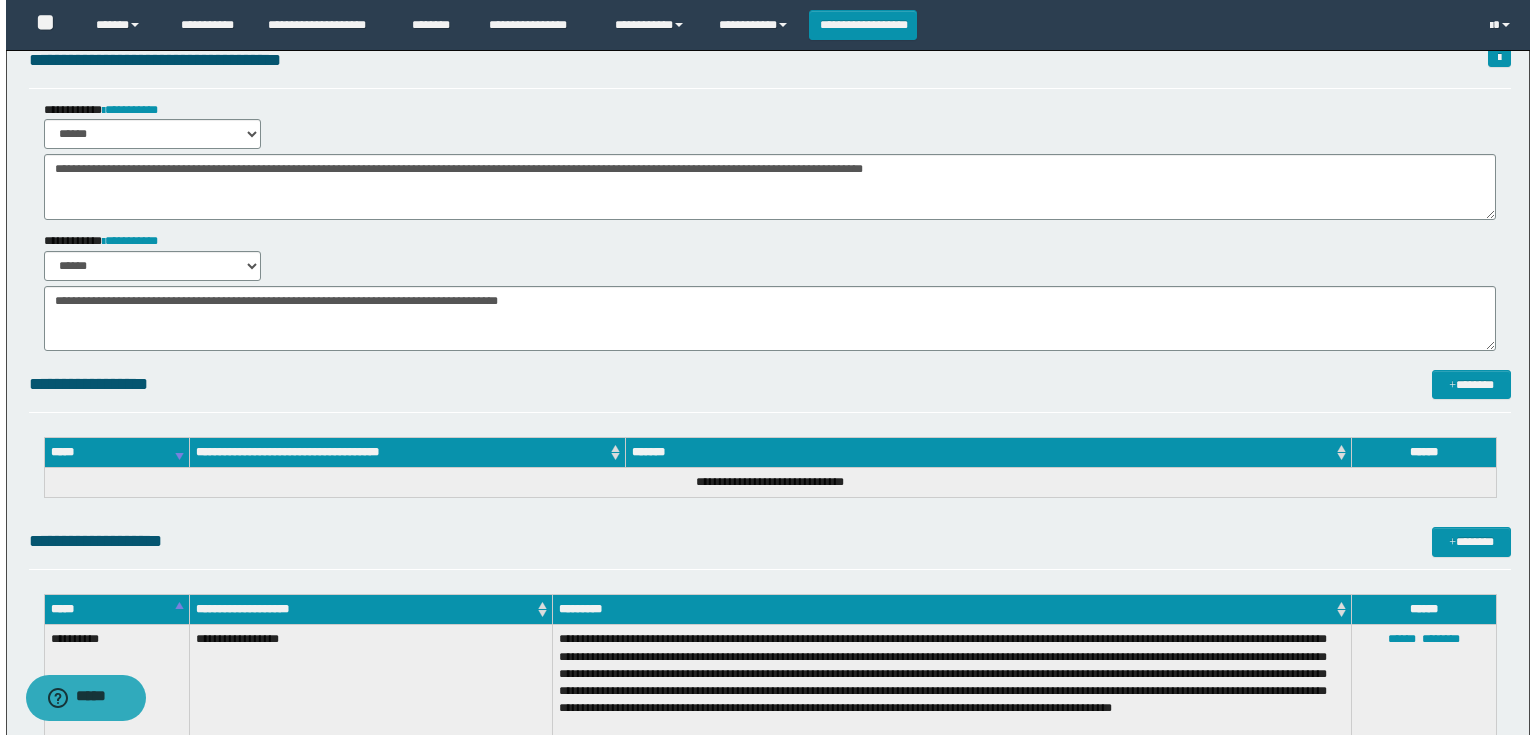 scroll, scrollTop: 0, scrollLeft: 0, axis: both 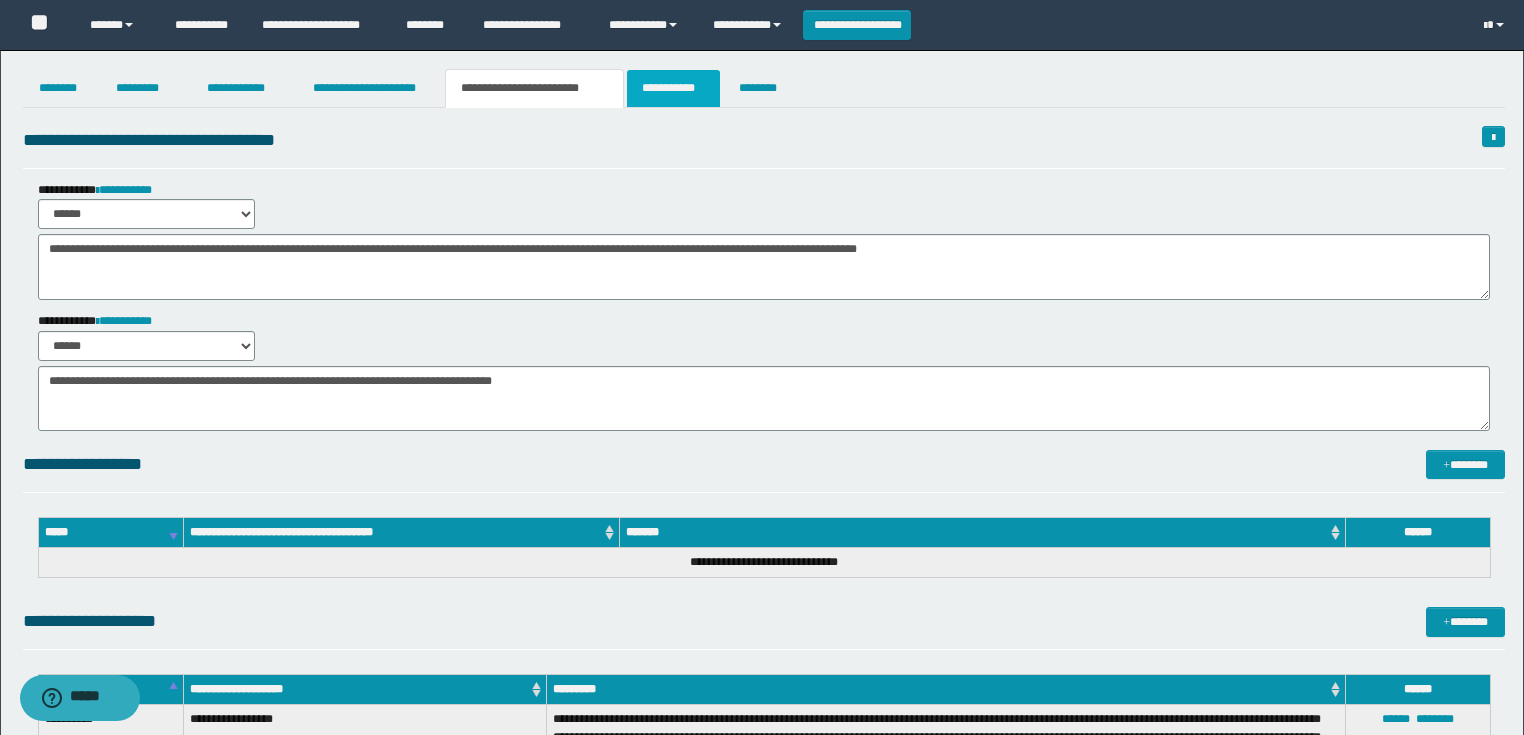 drag, startPoint x: 716, startPoint y: 79, endPoint x: 784, endPoint y: 80, distance: 68.007355 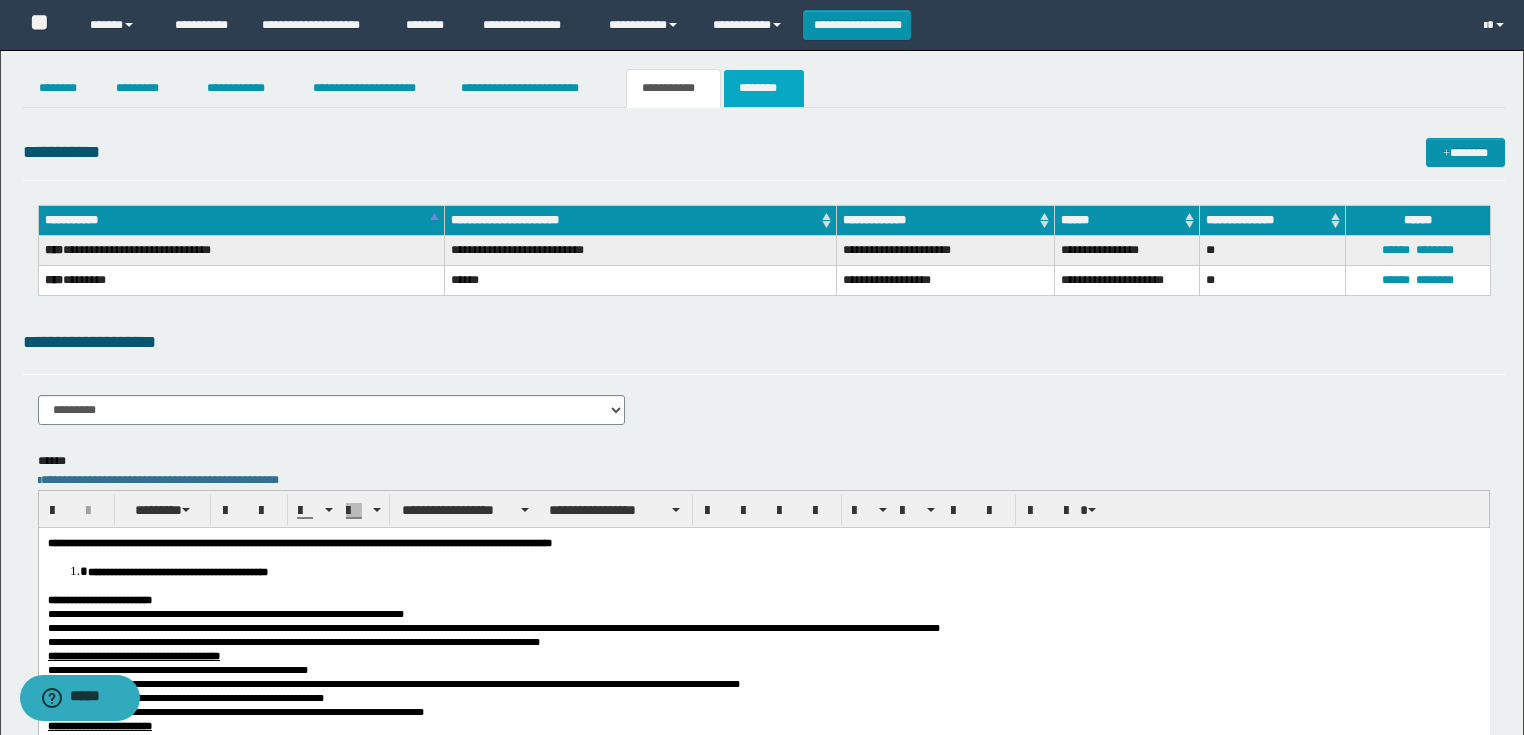 click on "********" at bounding box center (764, 88) 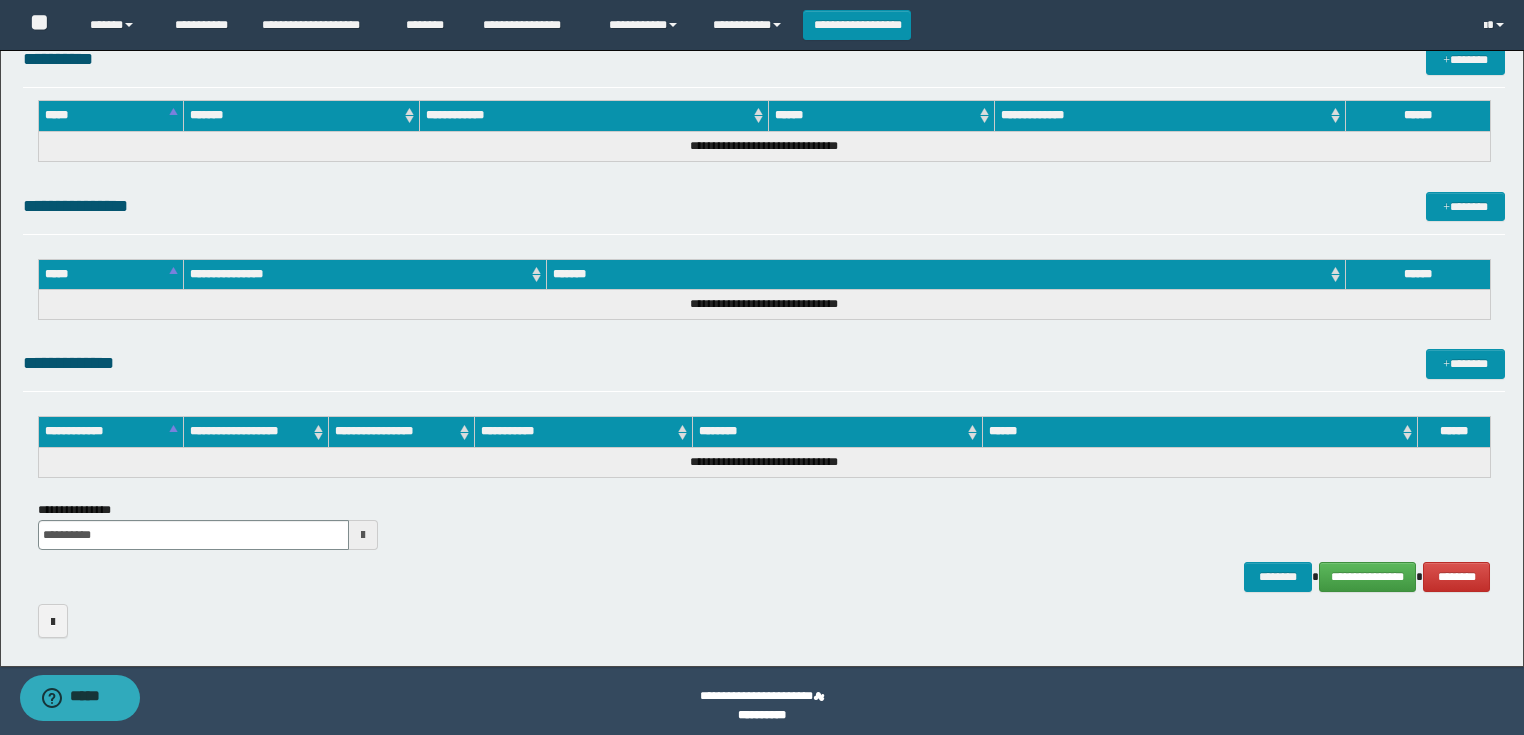 scroll, scrollTop: 889, scrollLeft: 0, axis: vertical 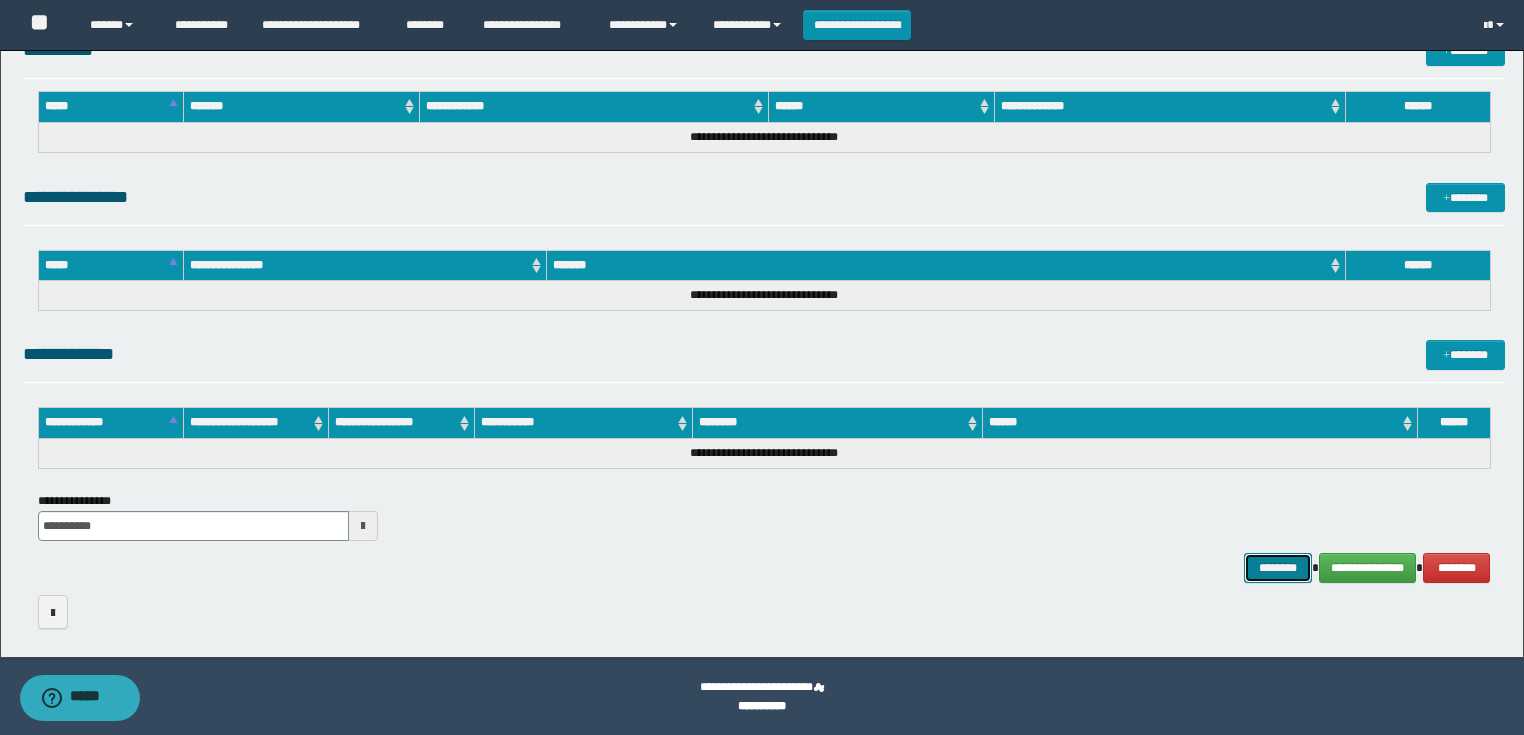 click on "********" at bounding box center (1277, 568) 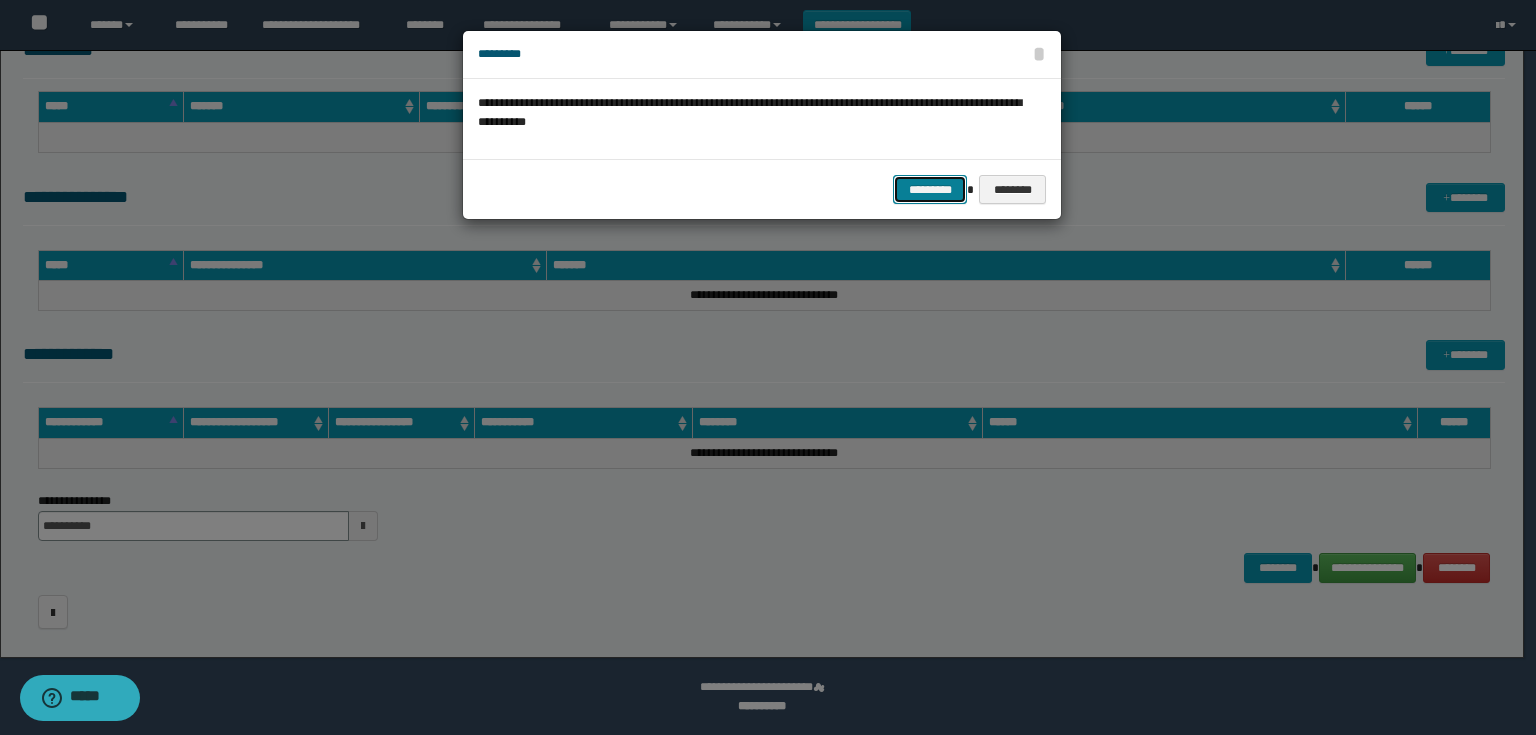 click on "*********" at bounding box center [930, 190] 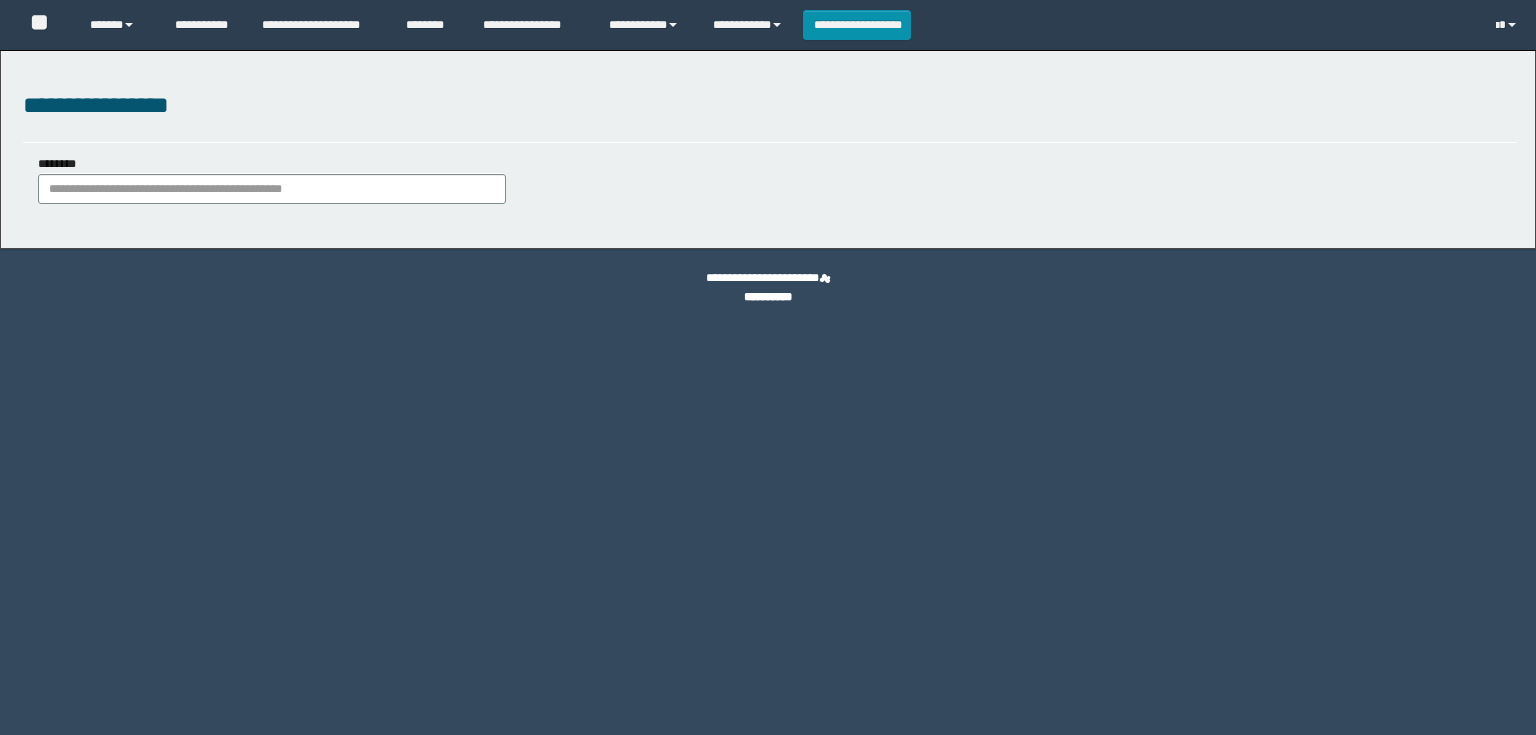 scroll, scrollTop: 0, scrollLeft: 0, axis: both 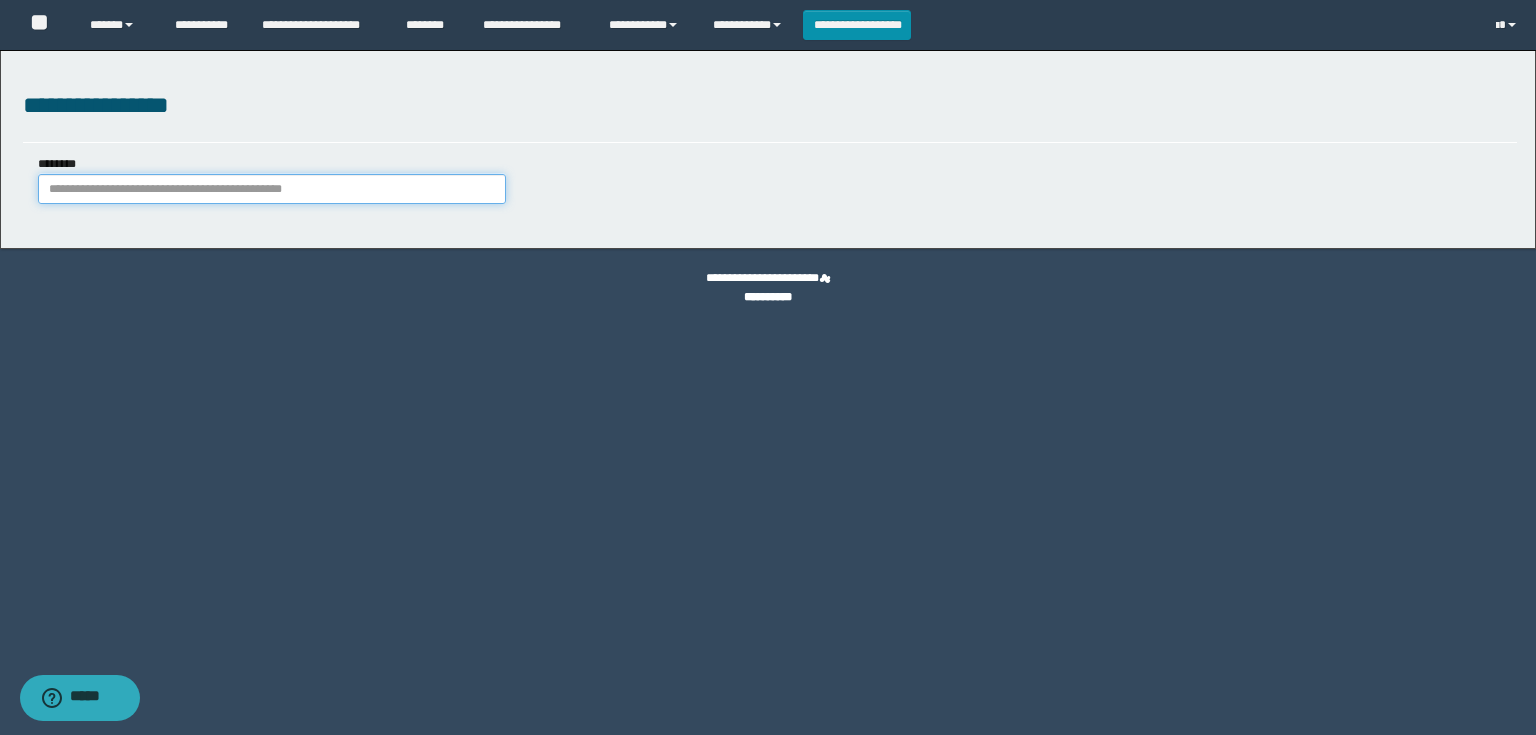 click on "********" at bounding box center [272, 189] 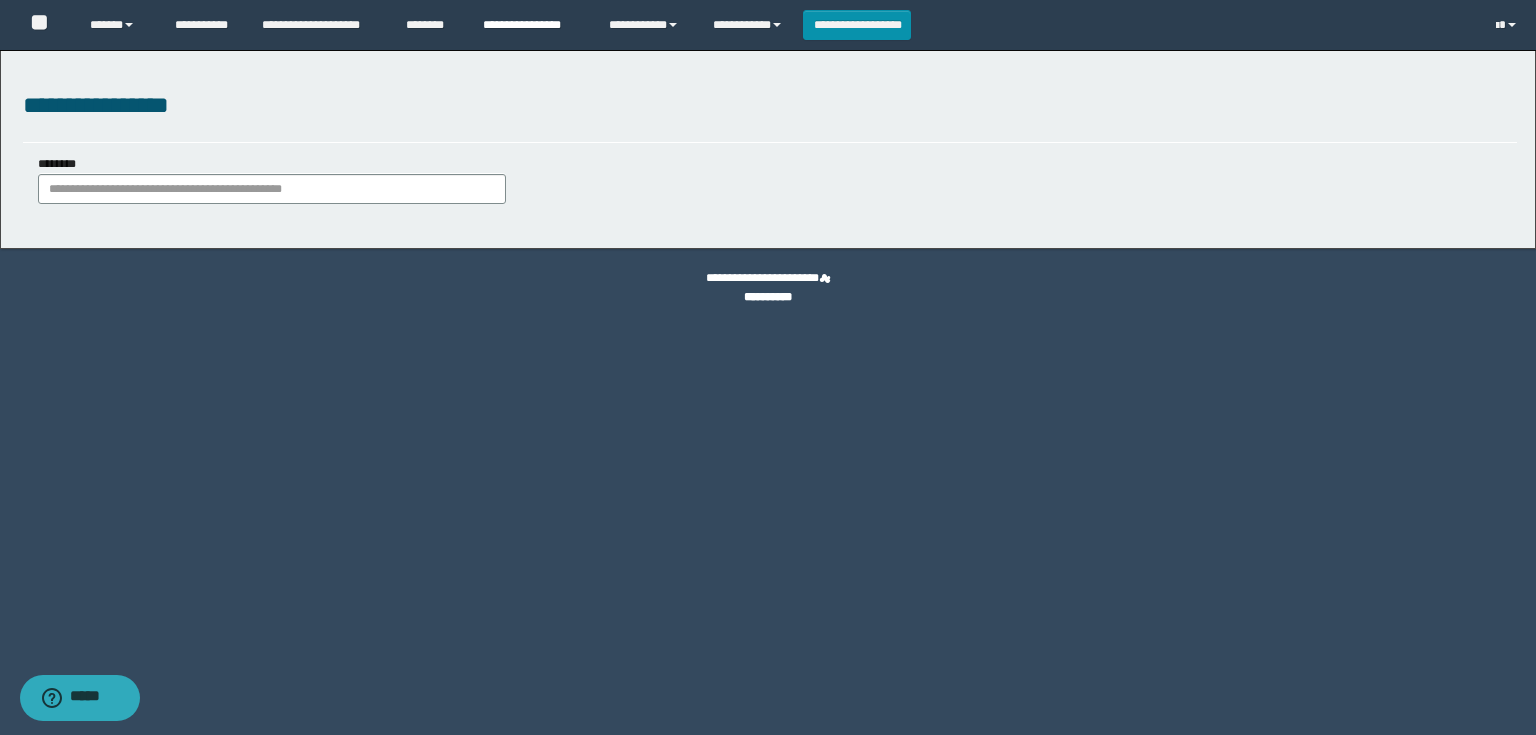 click on "**********" at bounding box center [531, 25] 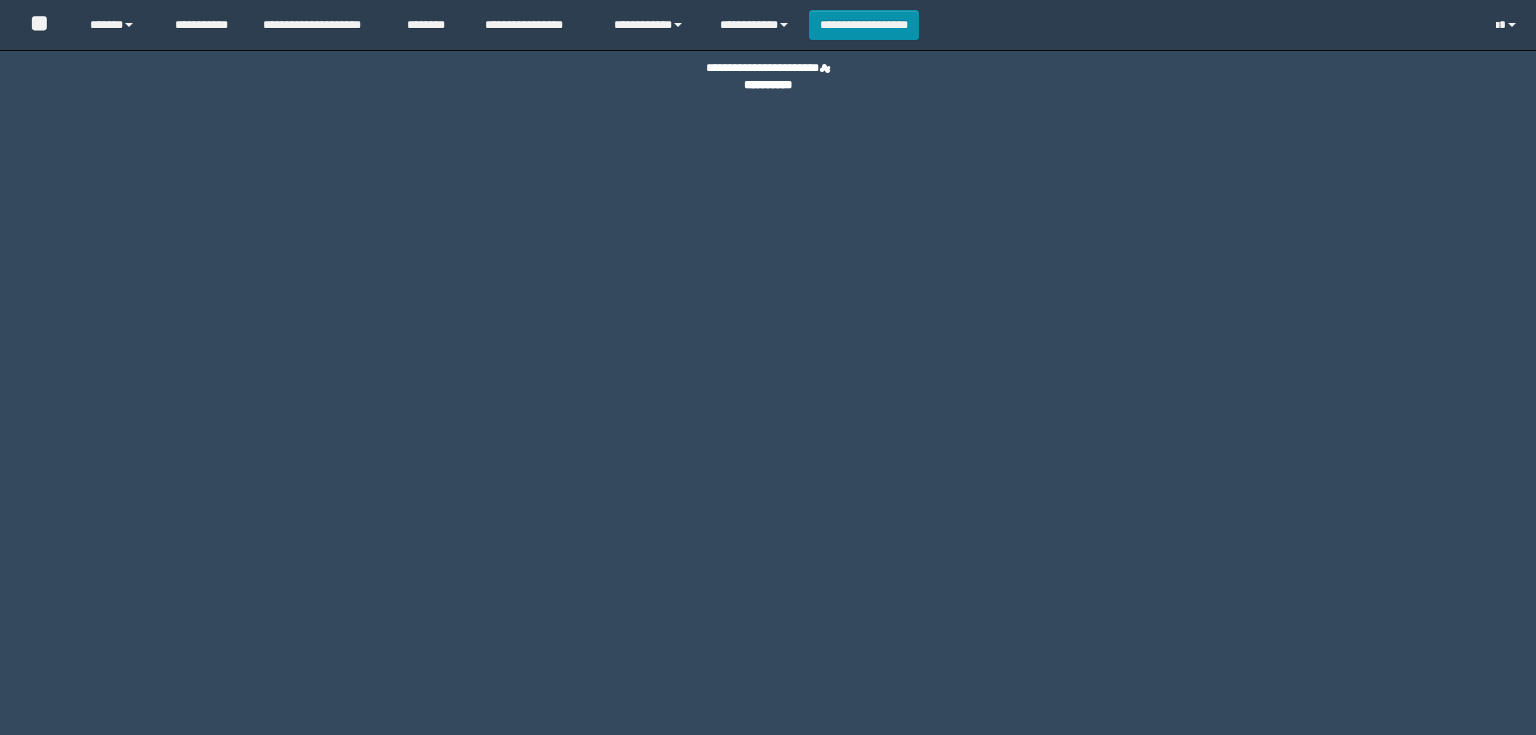 scroll, scrollTop: 0, scrollLeft: 0, axis: both 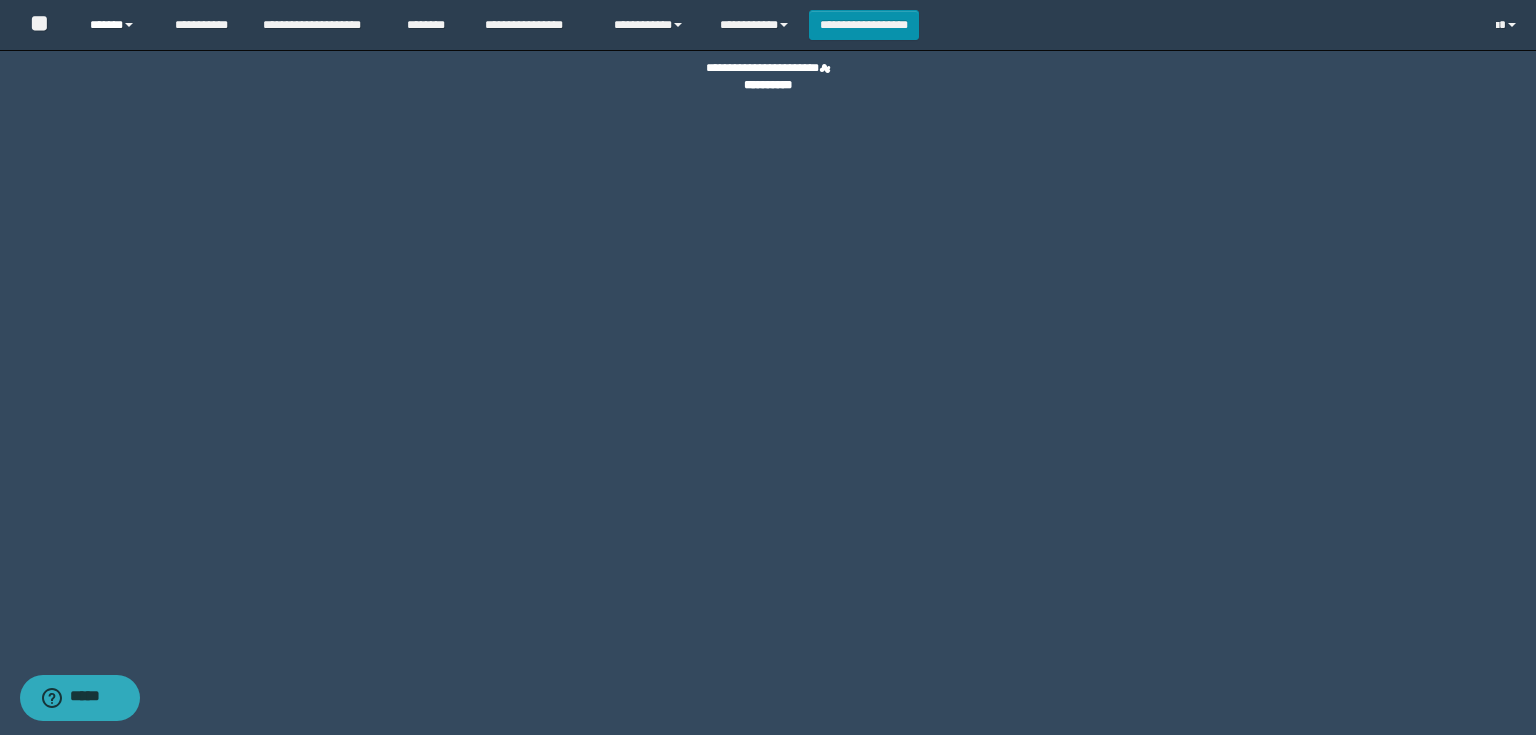 click on "******" at bounding box center (117, 25) 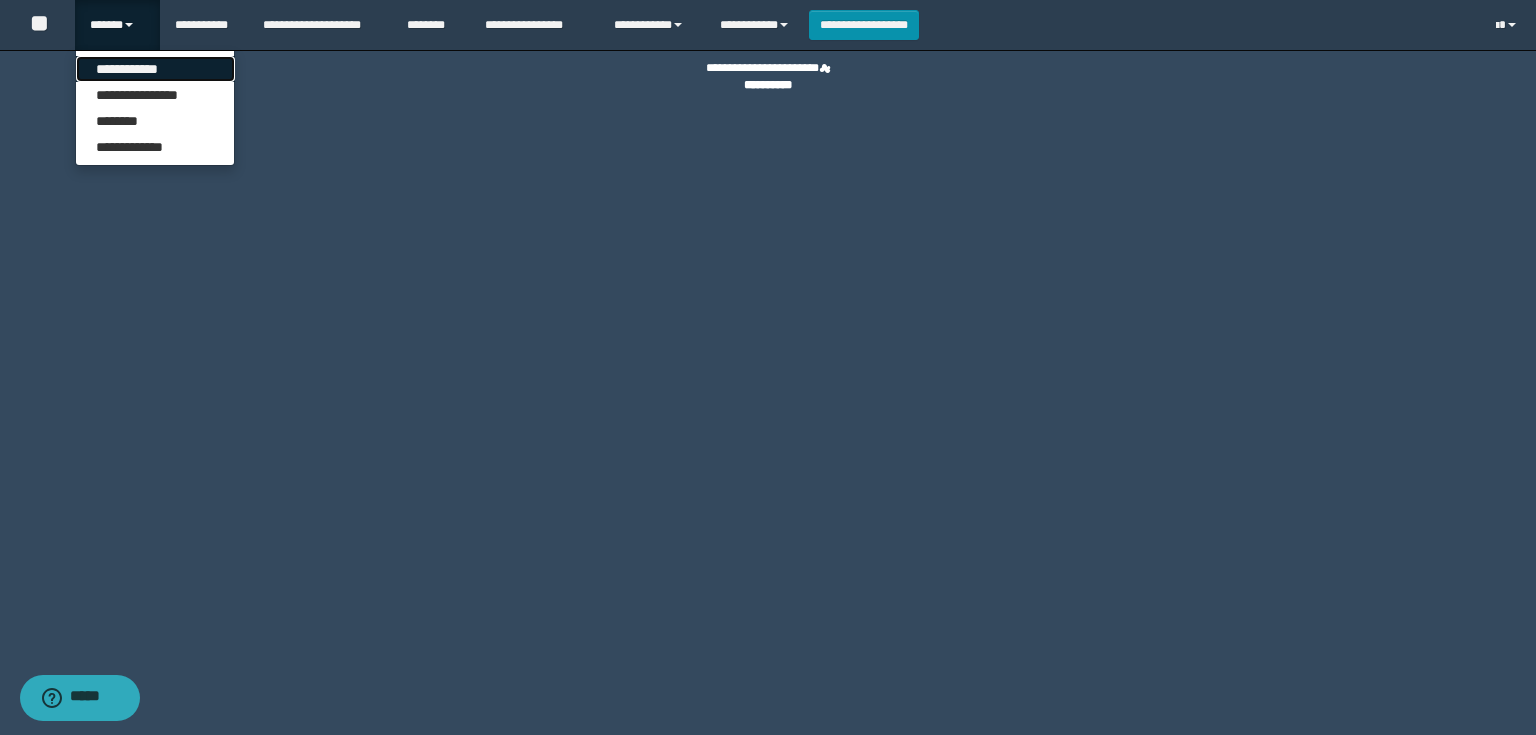 click on "**********" at bounding box center [155, 69] 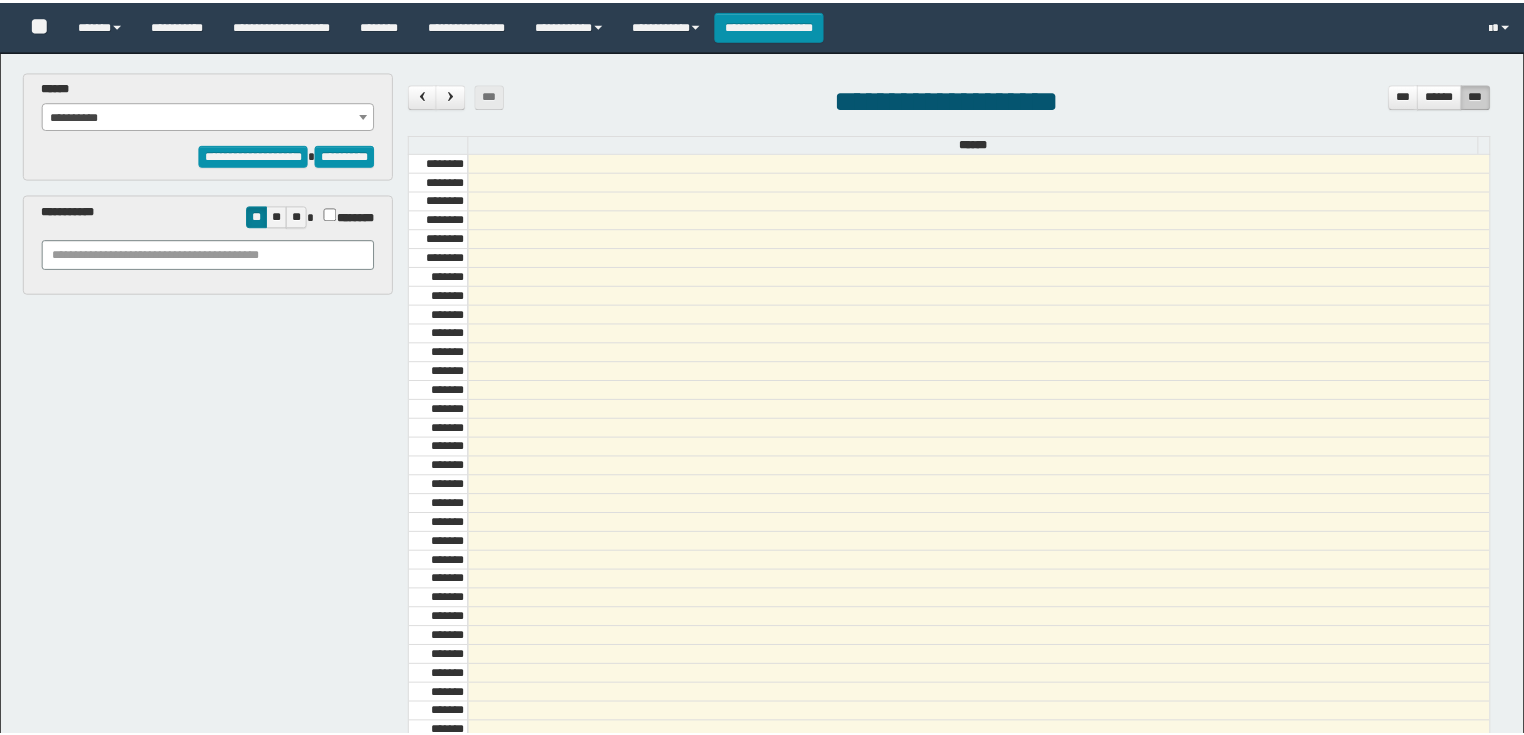scroll, scrollTop: 0, scrollLeft: 0, axis: both 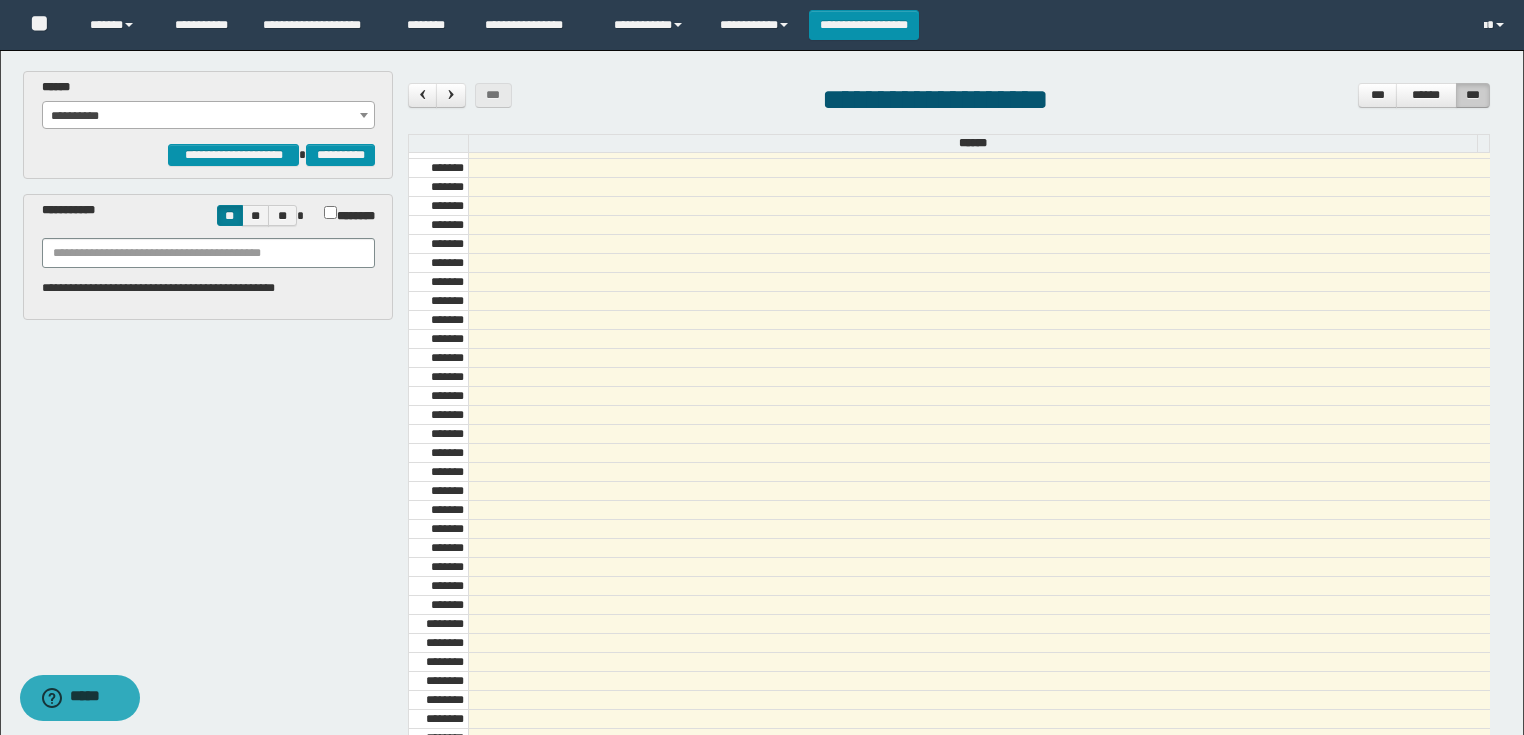 click on "**********" at bounding box center (209, 116) 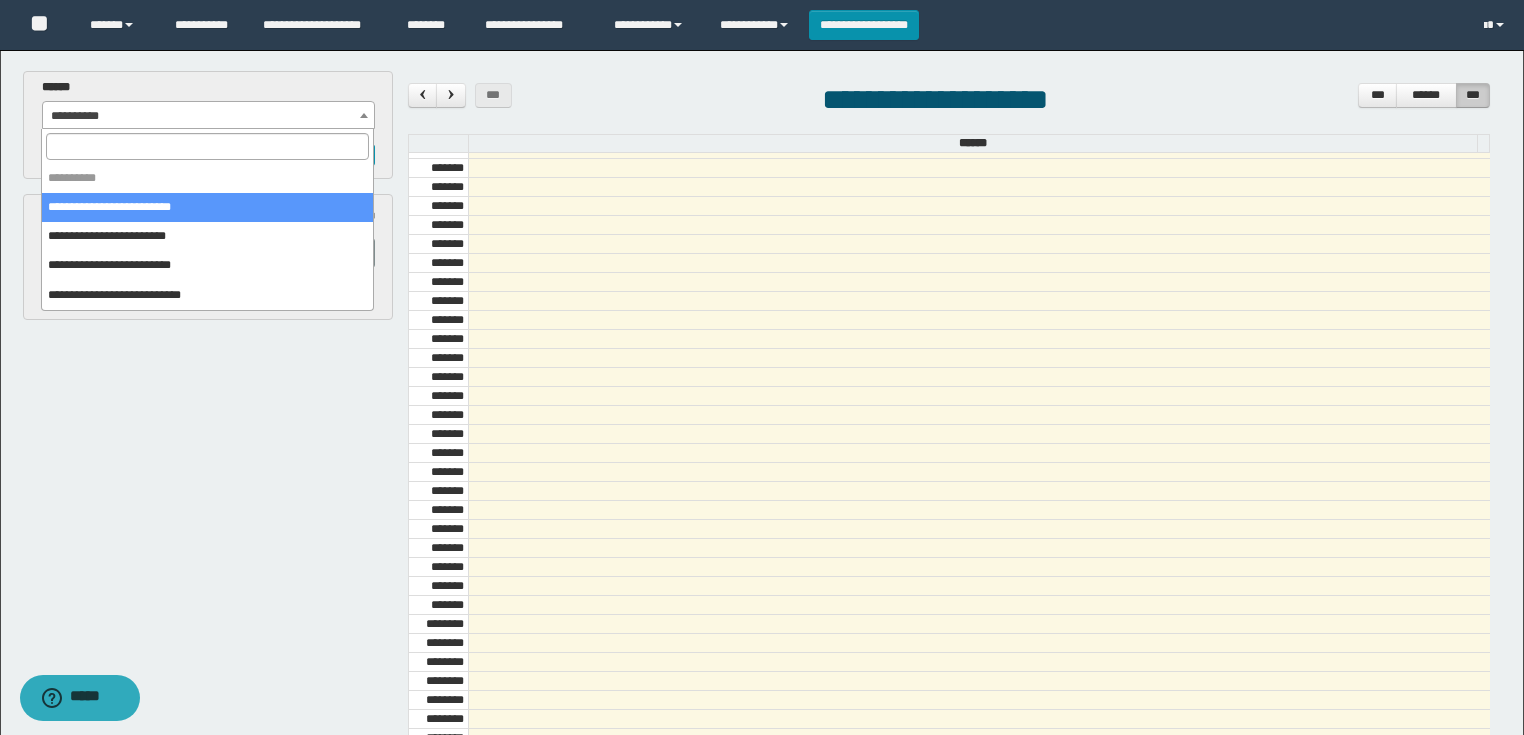 select on "******" 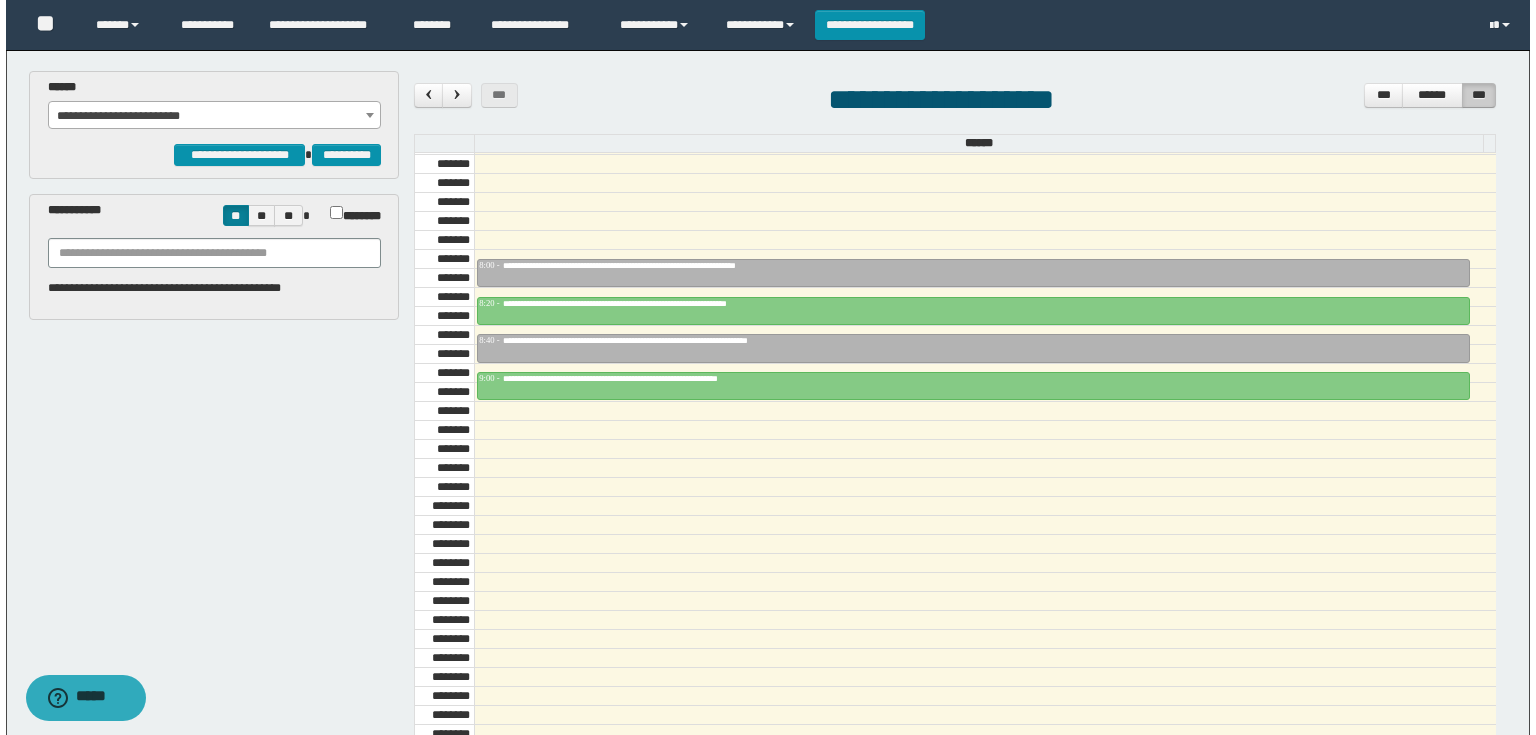 scroll, scrollTop: 758, scrollLeft: 0, axis: vertical 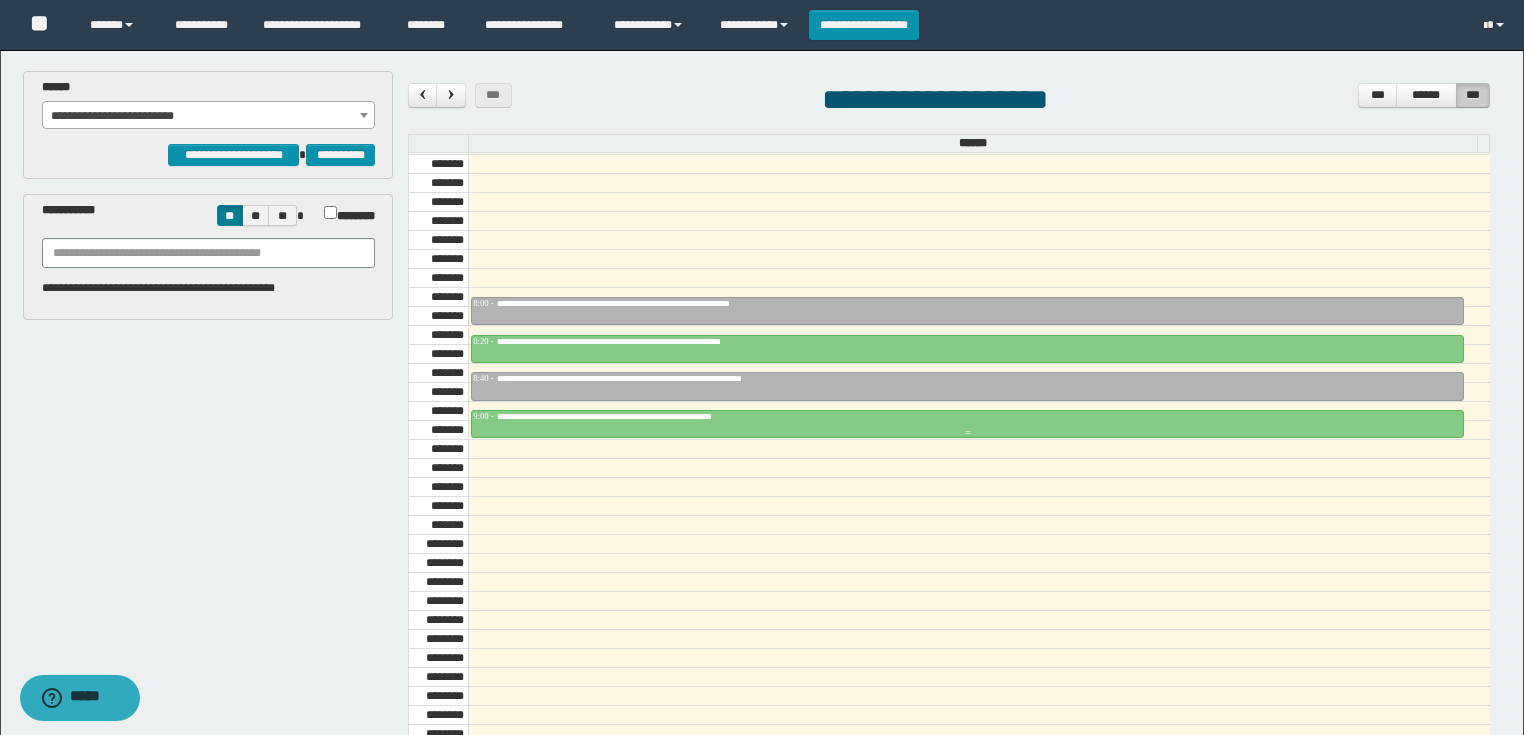 click at bounding box center [967, 433] 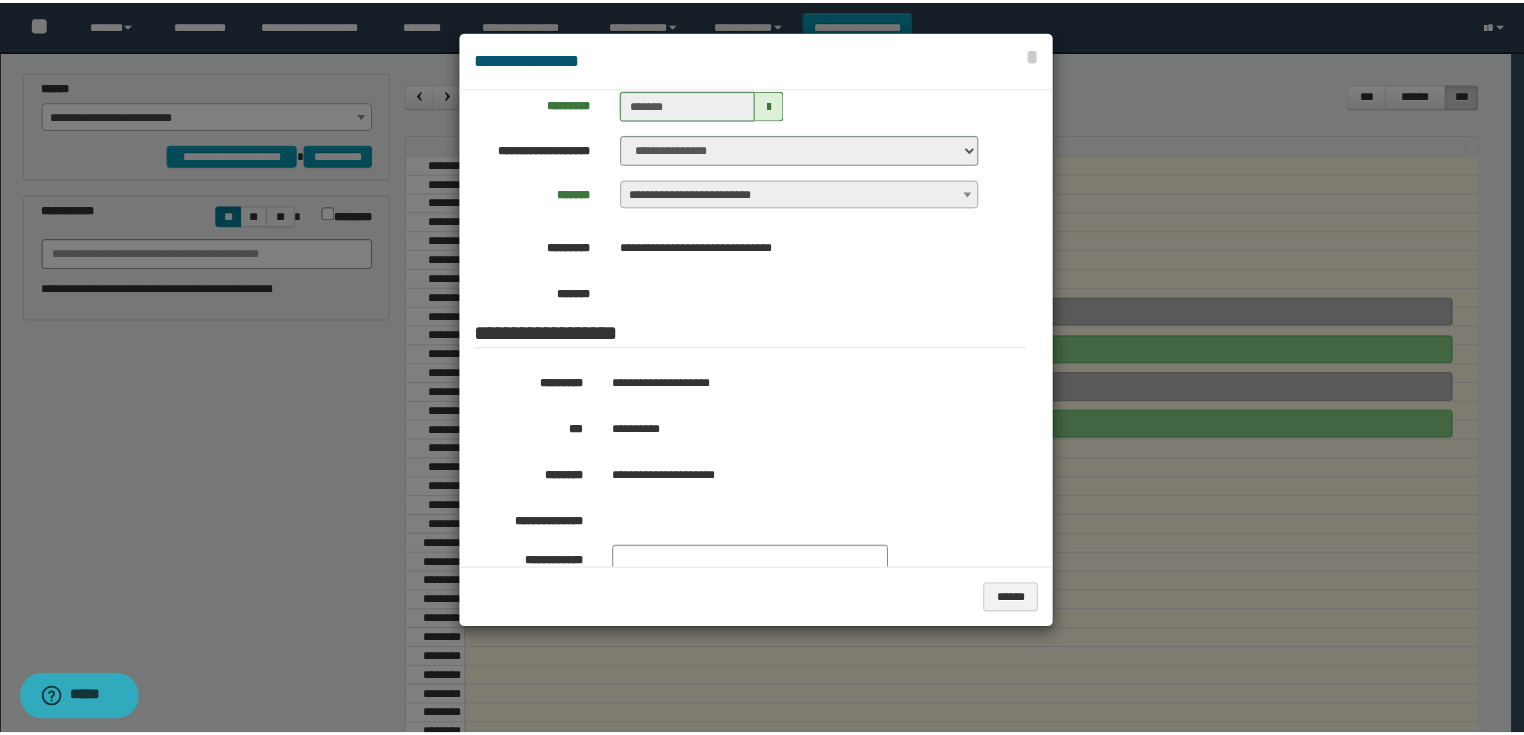 scroll, scrollTop: 160, scrollLeft: 0, axis: vertical 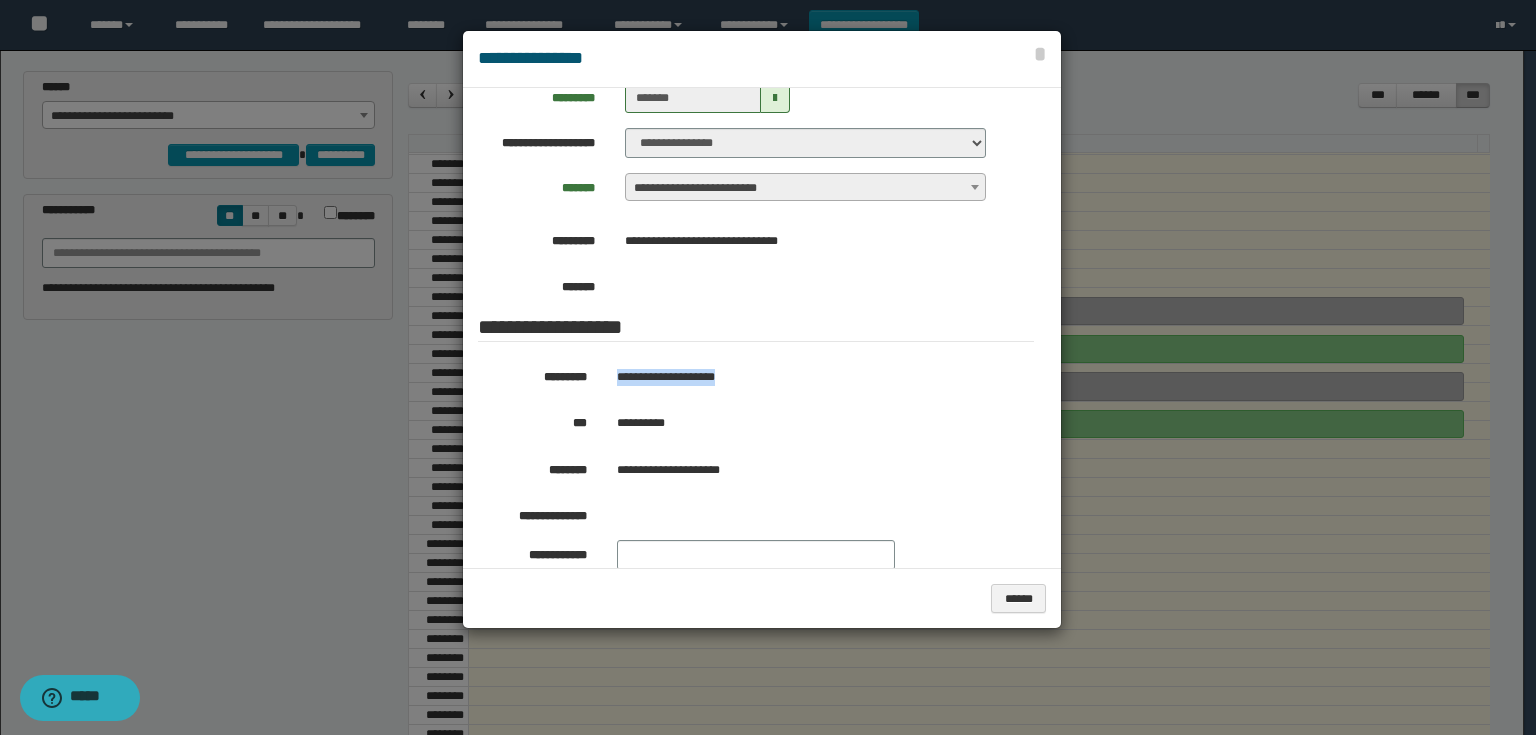 drag, startPoint x: 772, startPoint y: 379, endPoint x: 585, endPoint y: 391, distance: 187.38463 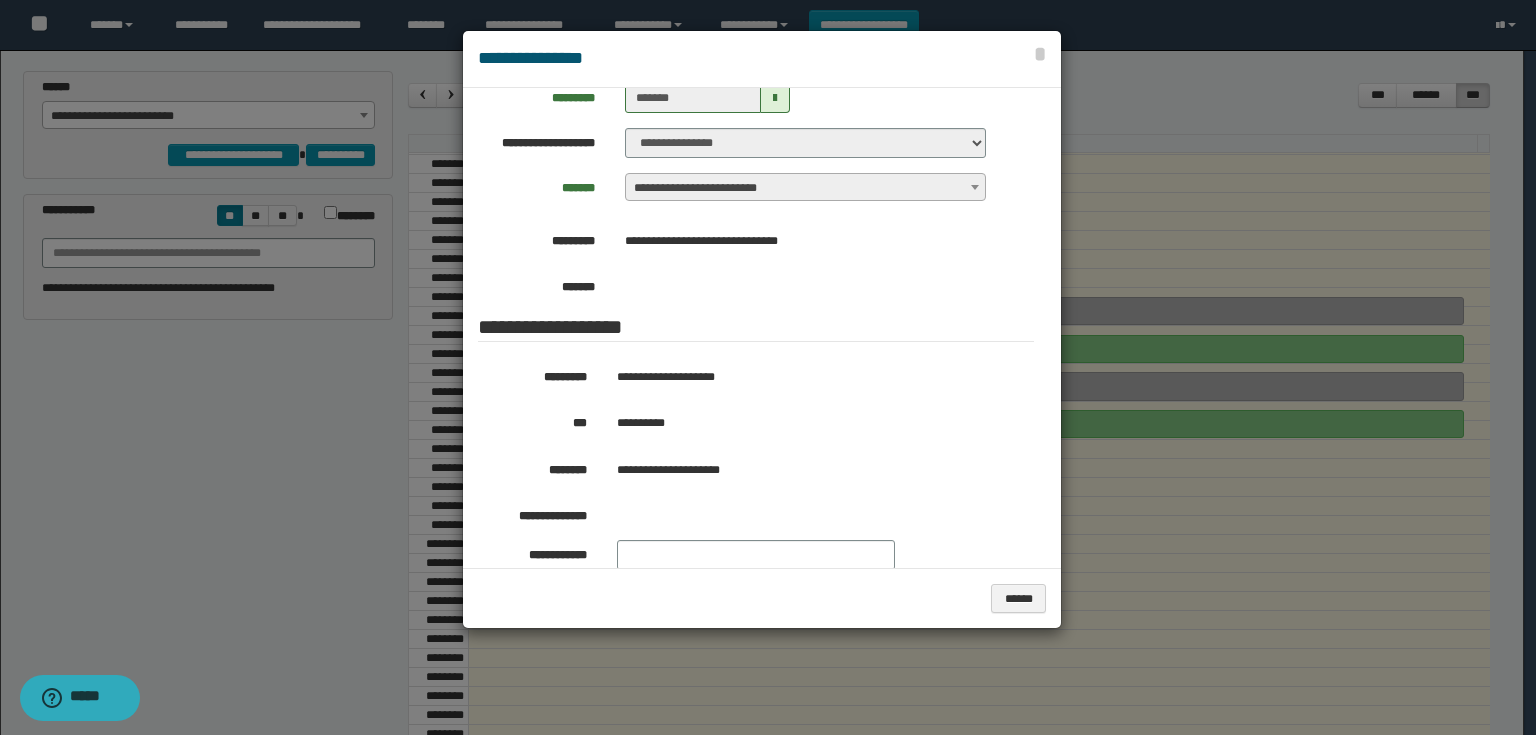 click on "**********" at bounding box center [762, 59] 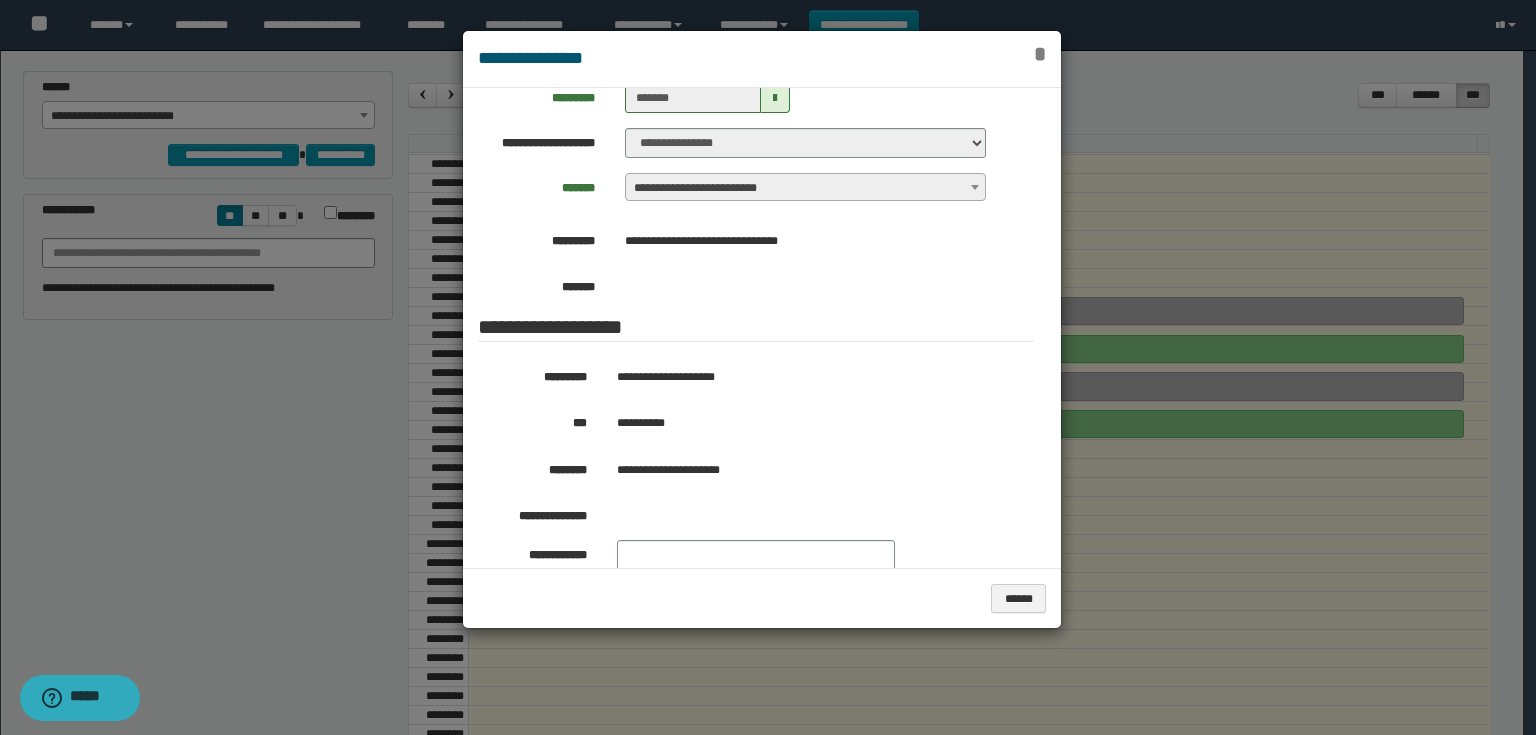 click on "*" at bounding box center [1040, 54] 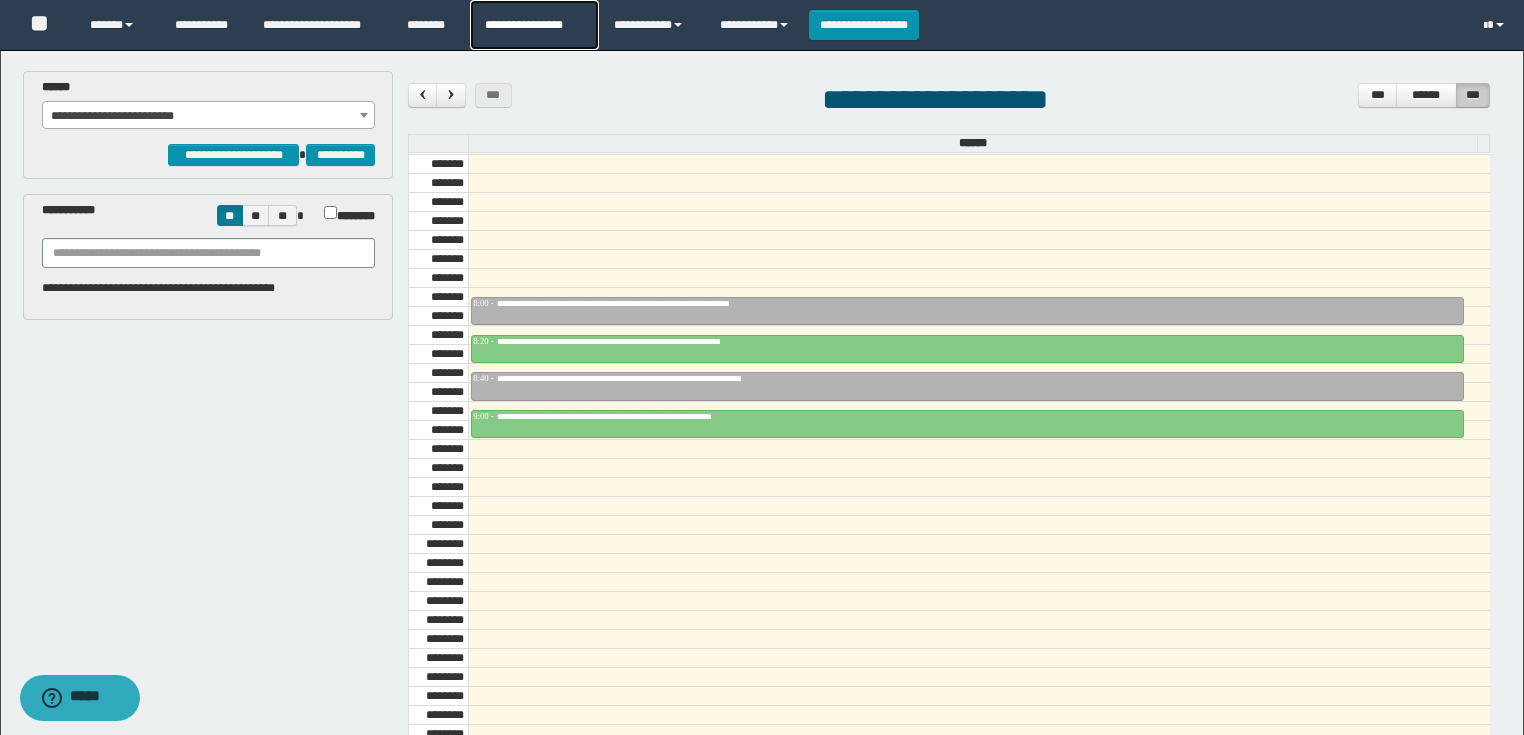 click on "**********" at bounding box center [534, 25] 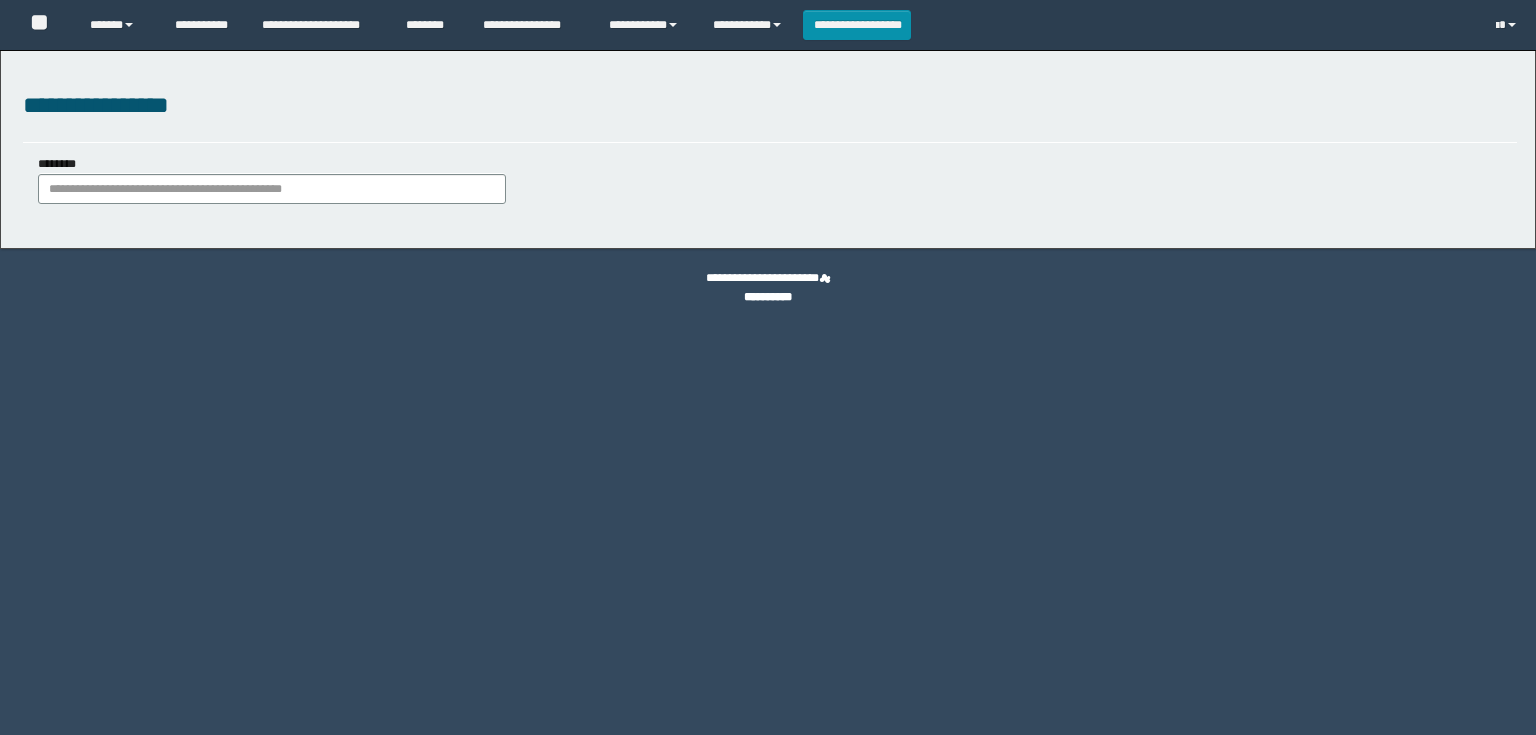 scroll, scrollTop: 0, scrollLeft: 0, axis: both 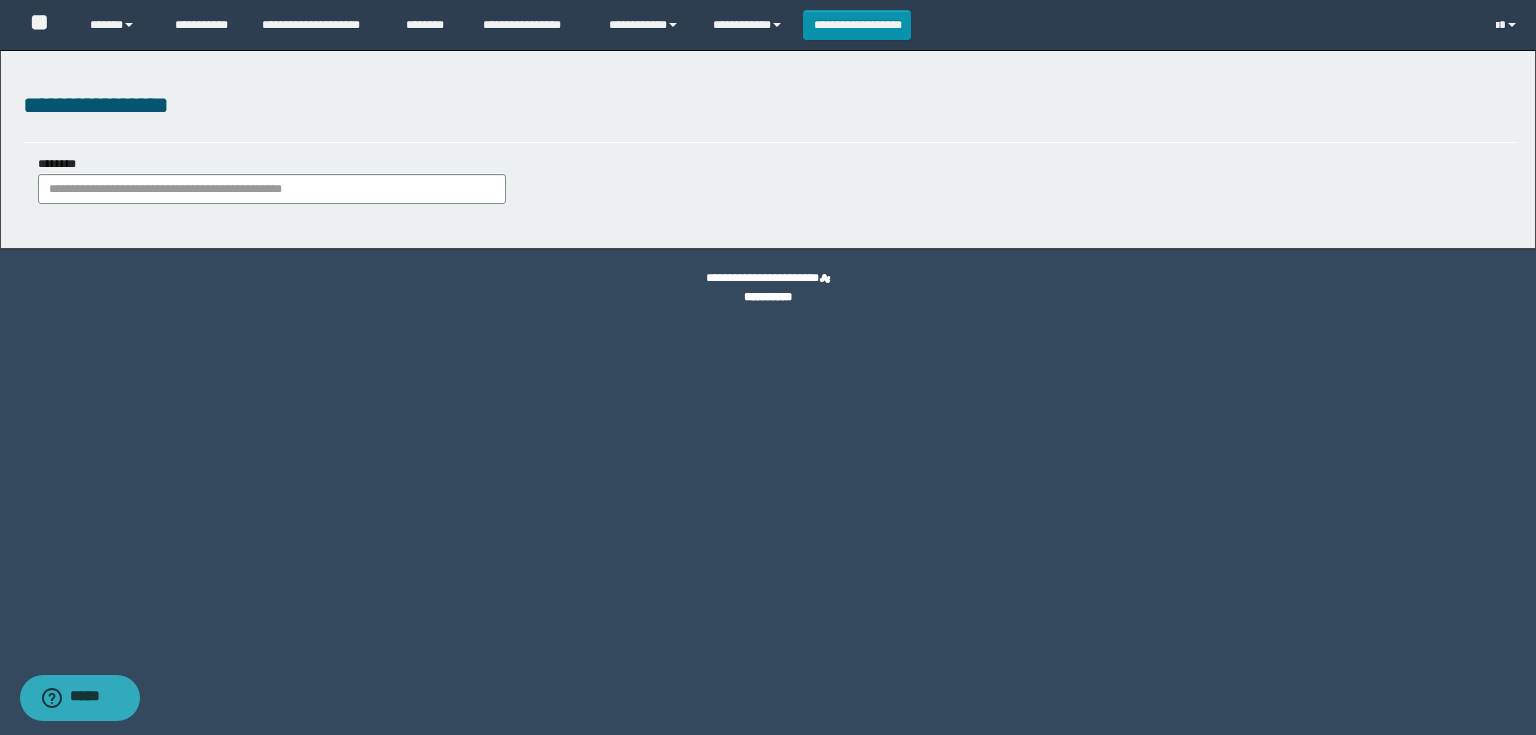type on "**********" 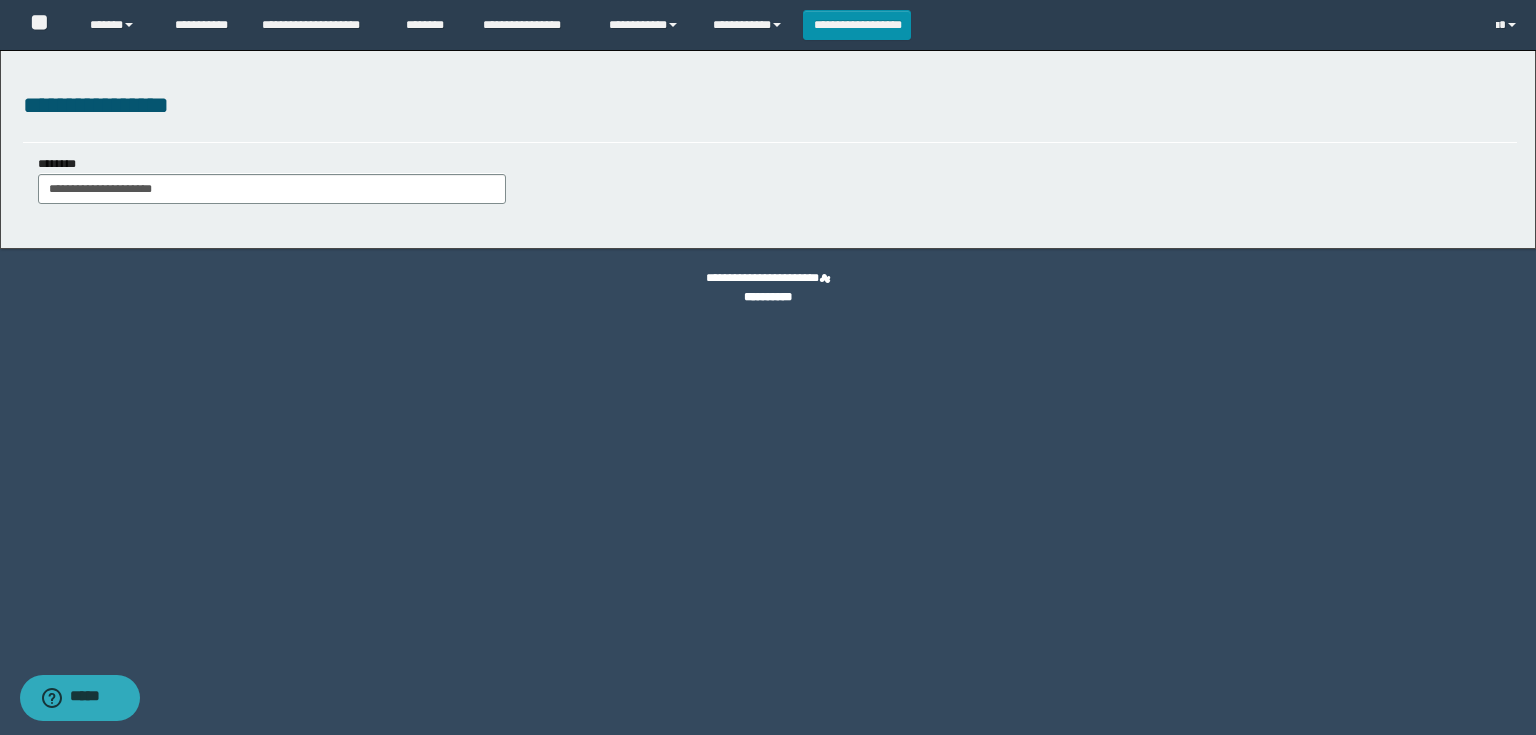 type on "**********" 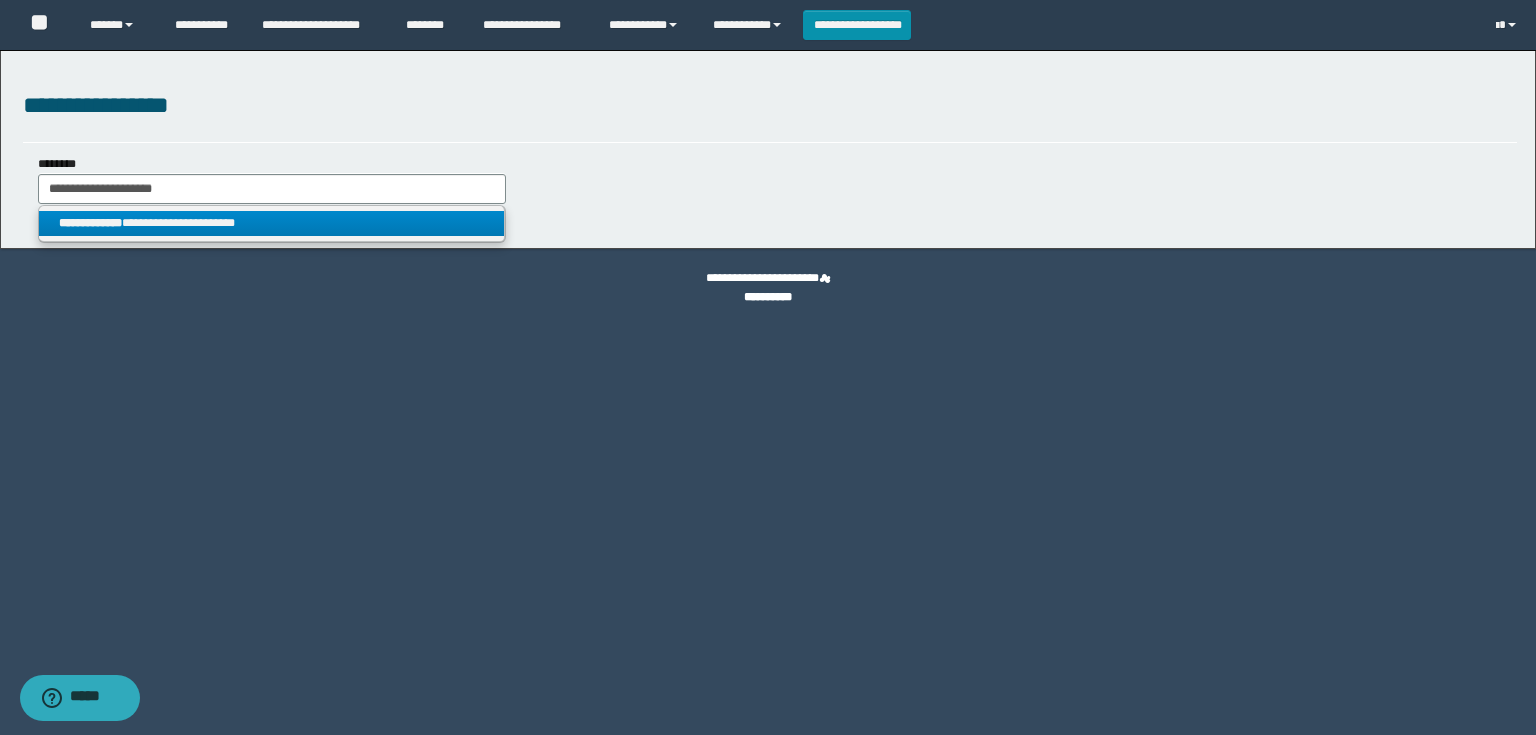 type on "**********" 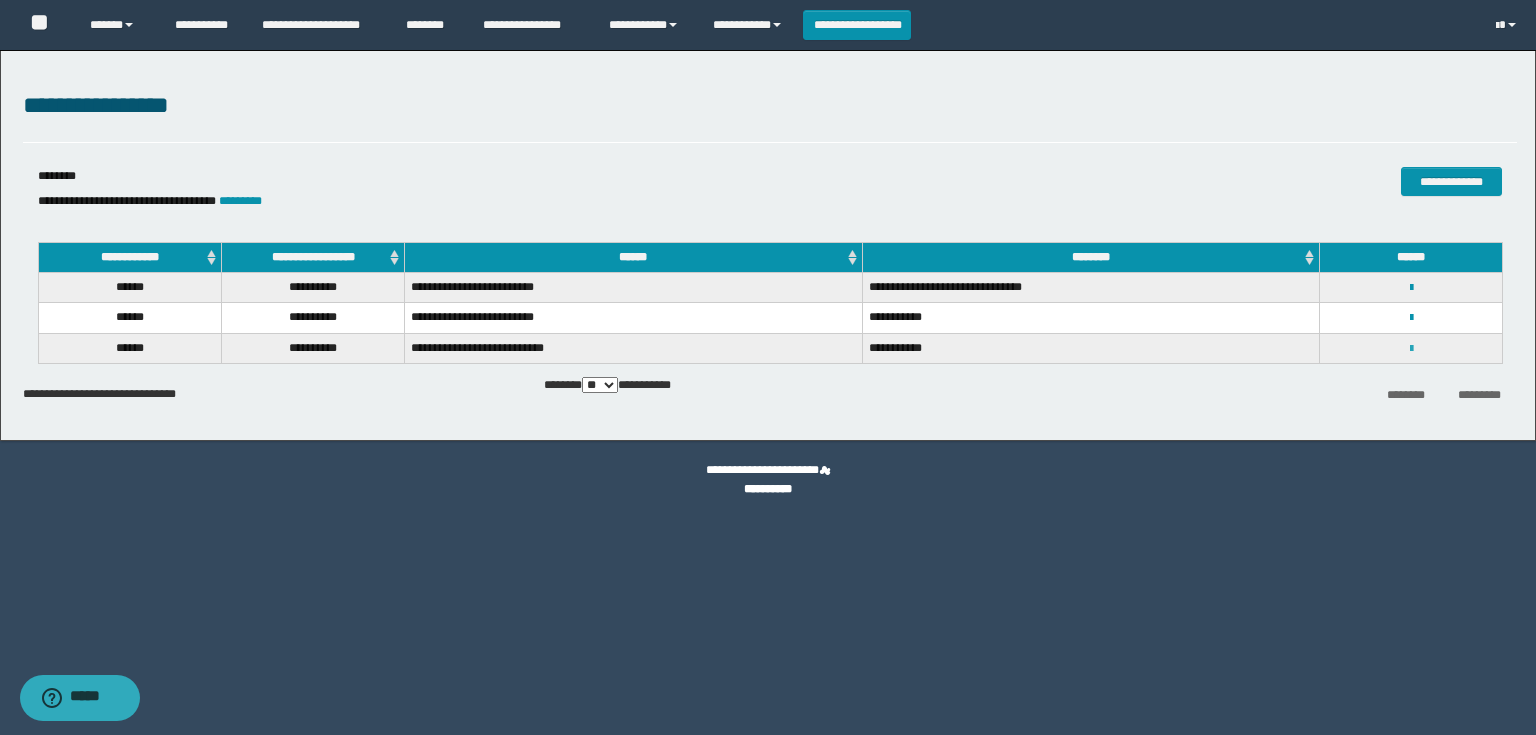 click at bounding box center [1411, 349] 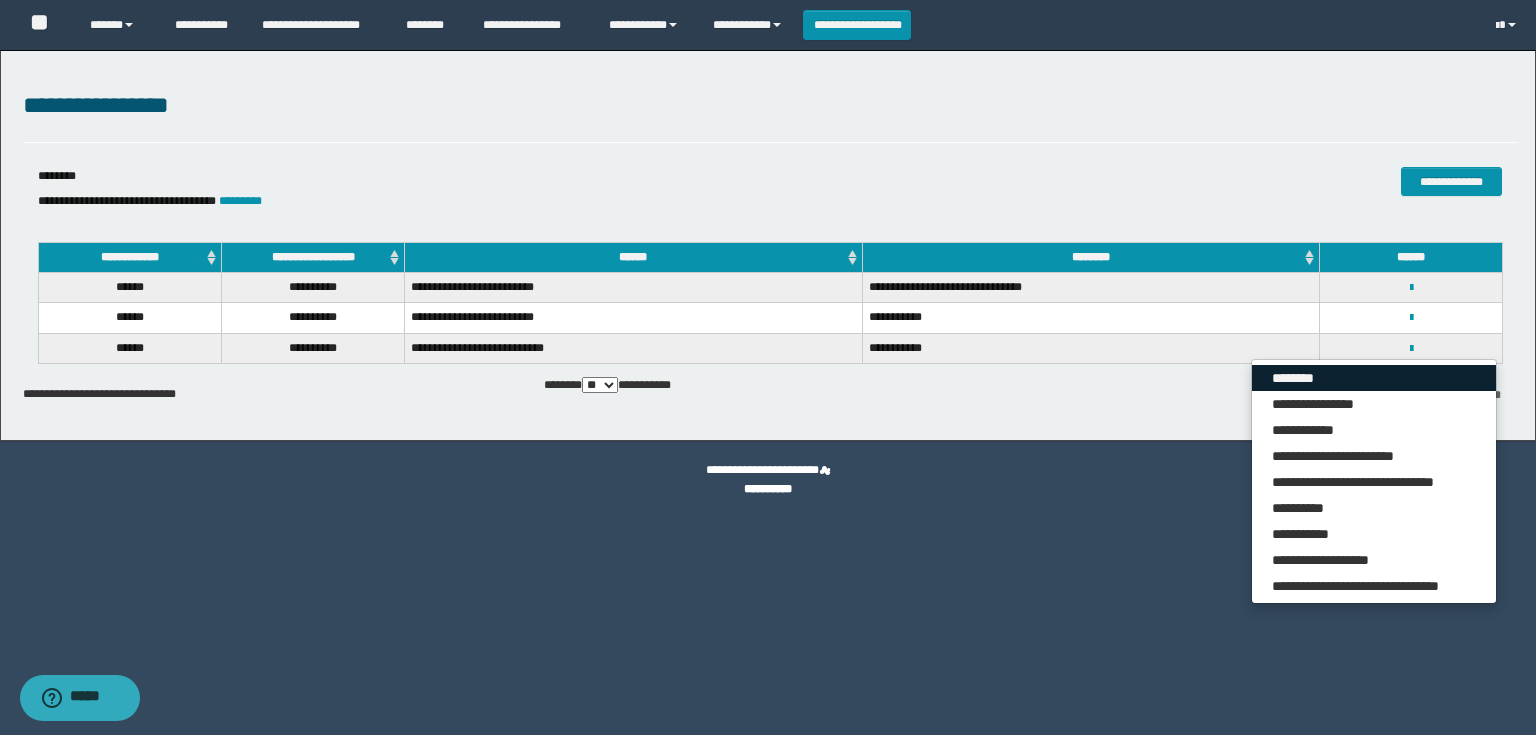 click on "********" at bounding box center [1374, 378] 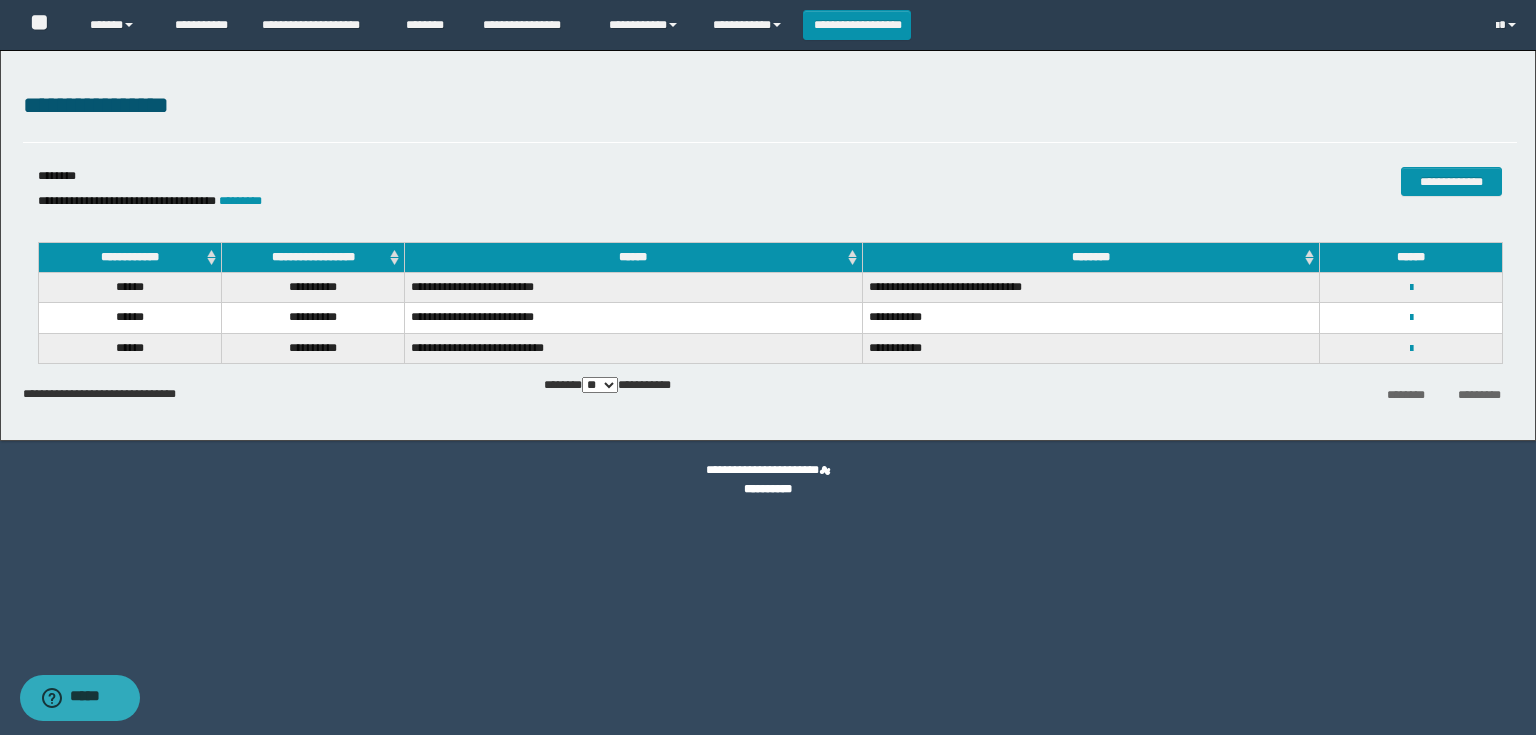 click on "**********" at bounding box center (770, 332) 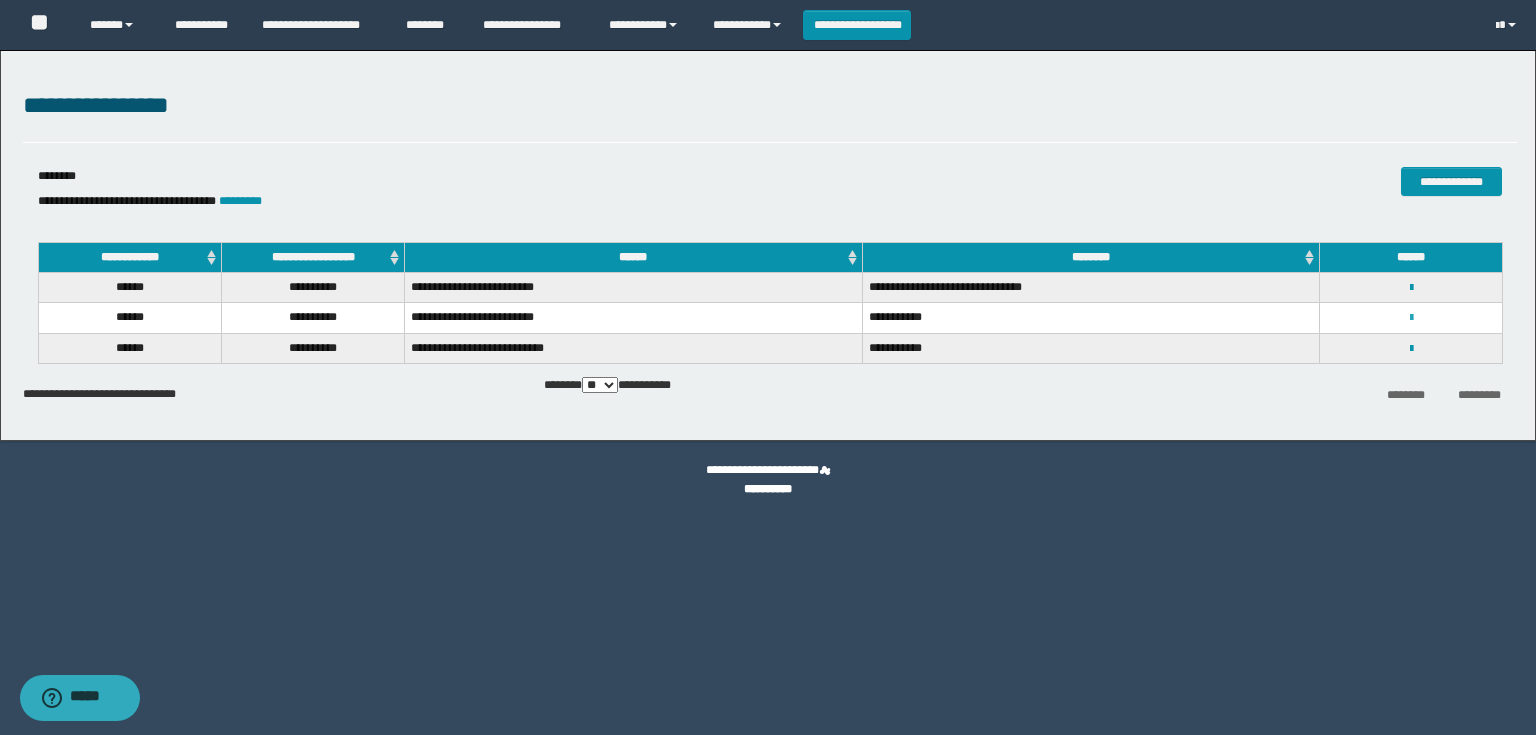 click at bounding box center (1411, 317) 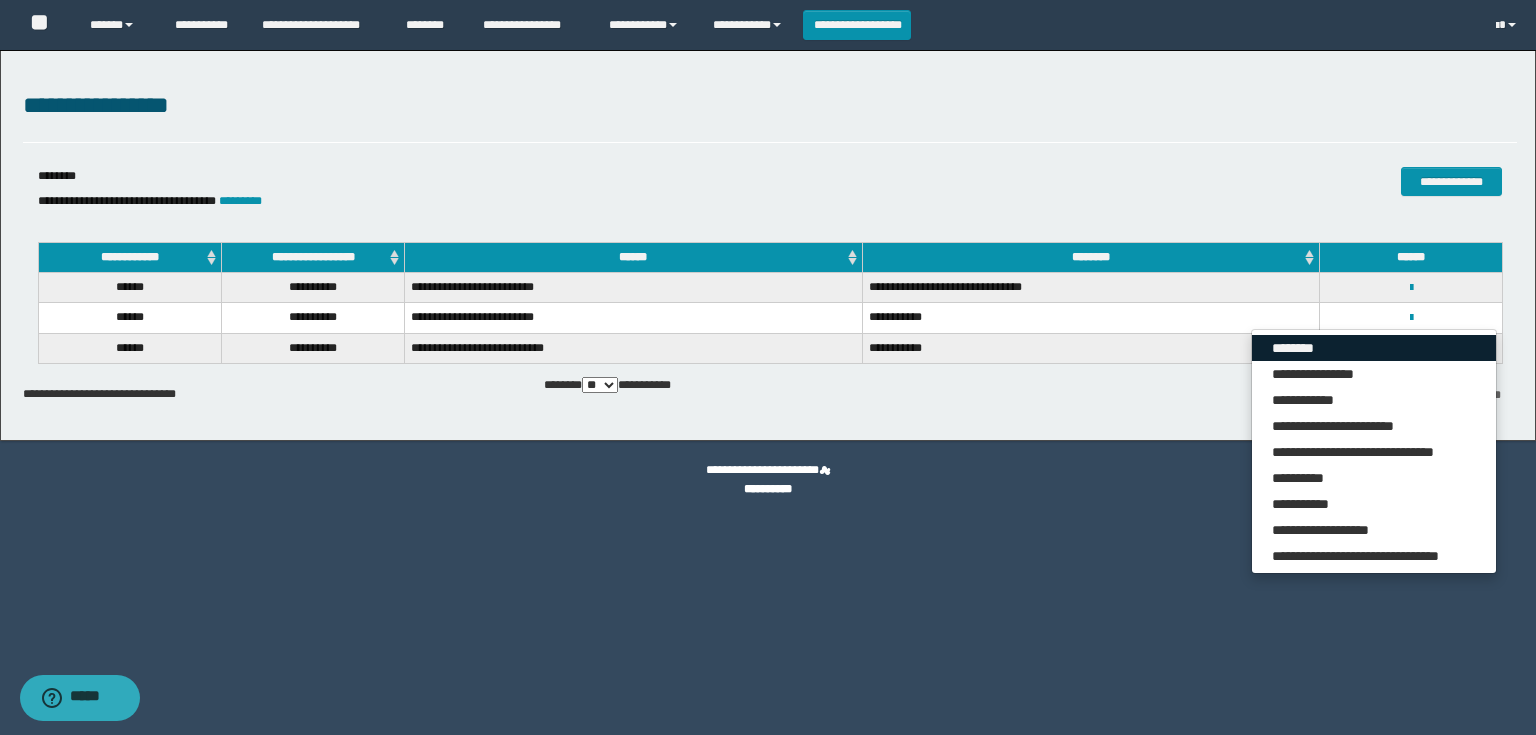 click on "********" at bounding box center (1374, 348) 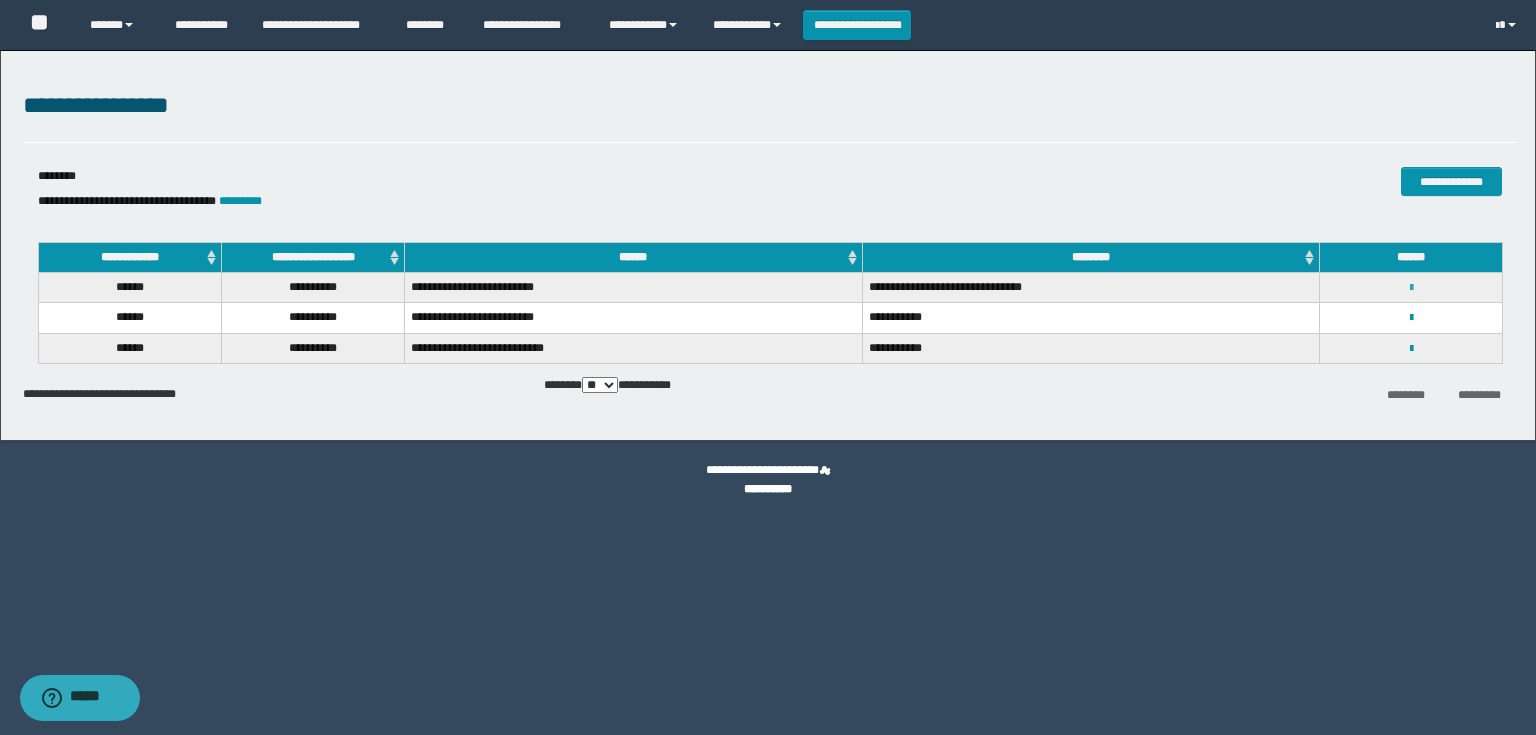 click at bounding box center [1411, 288] 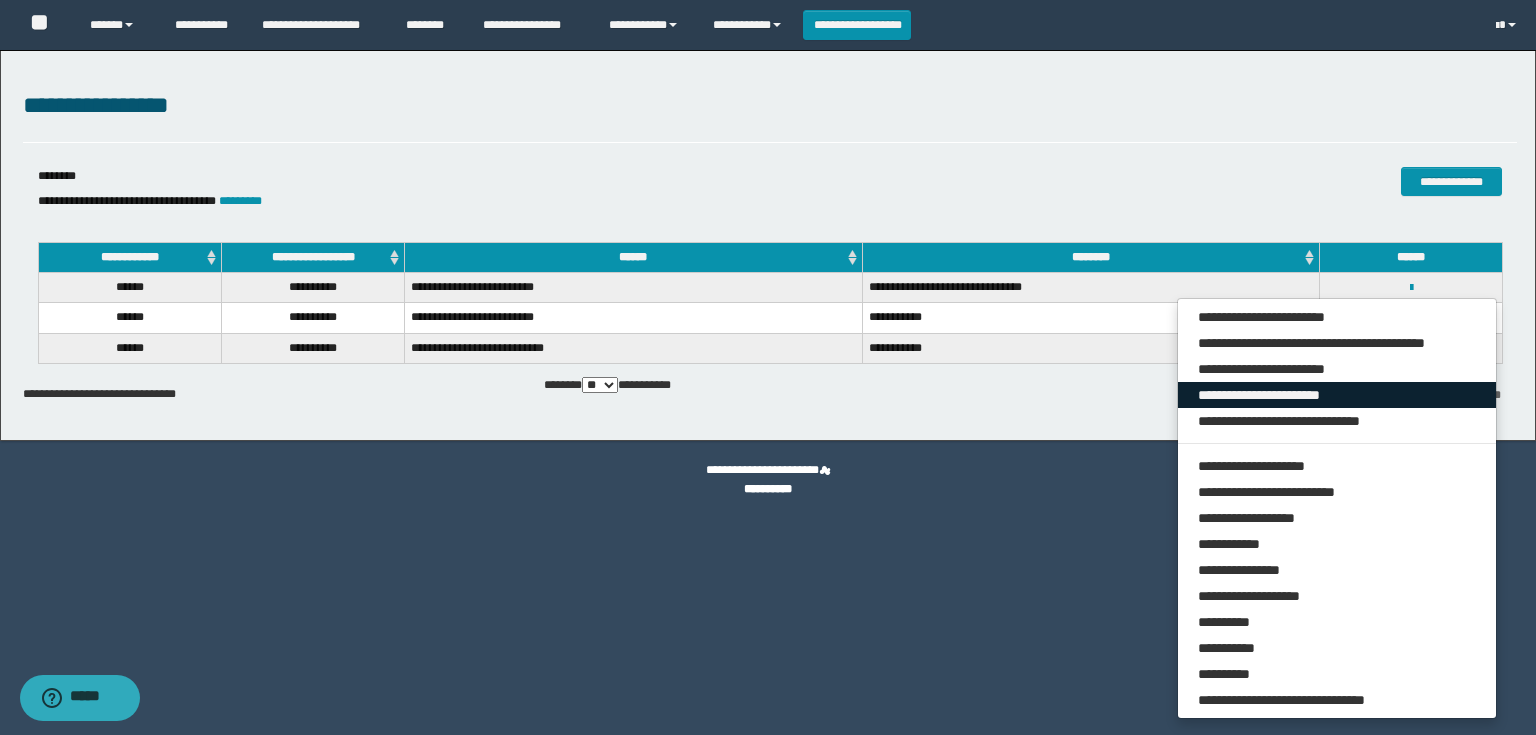 click on "**********" at bounding box center [1337, 395] 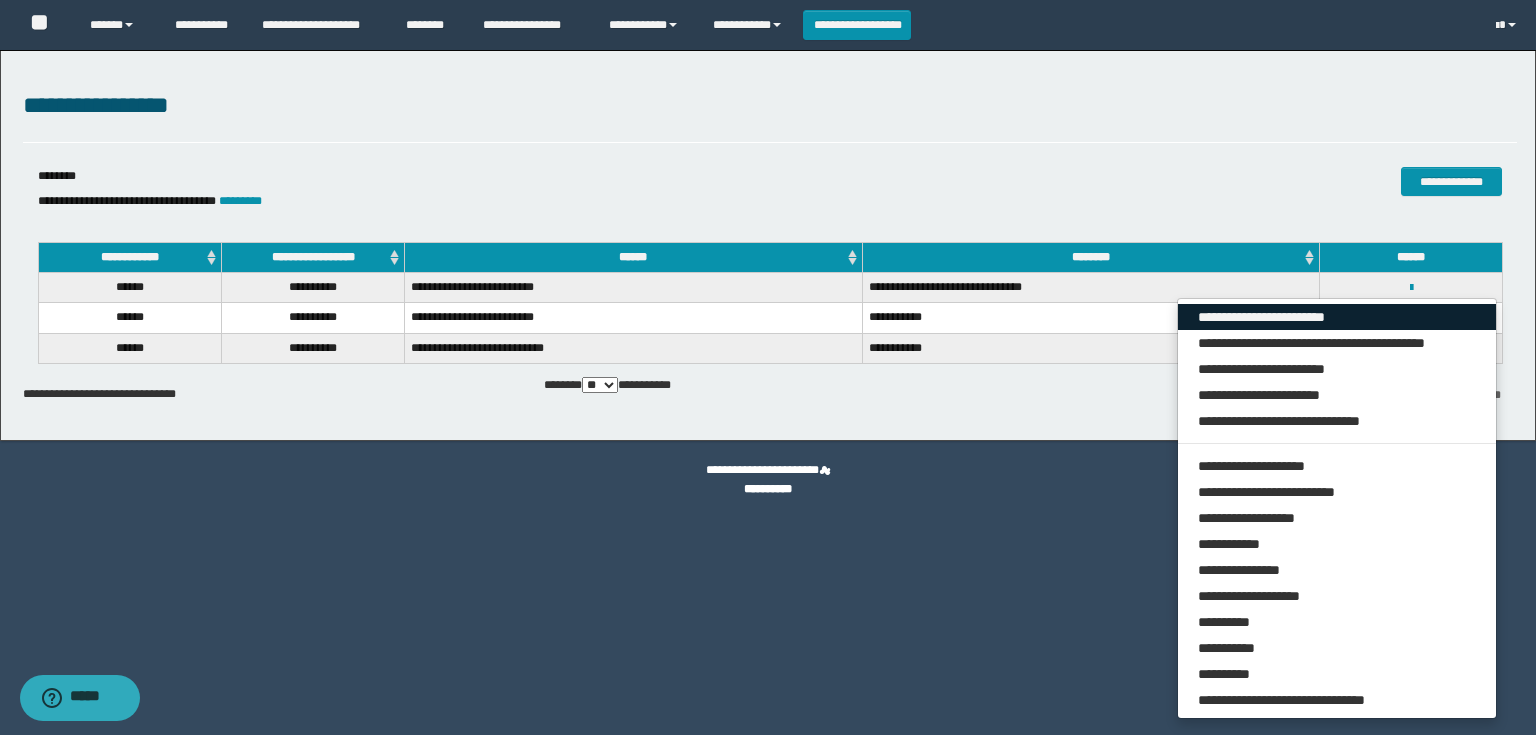 drag, startPoint x: 1257, startPoint y: 323, endPoint x: 1145, endPoint y: 267, distance: 125.21981 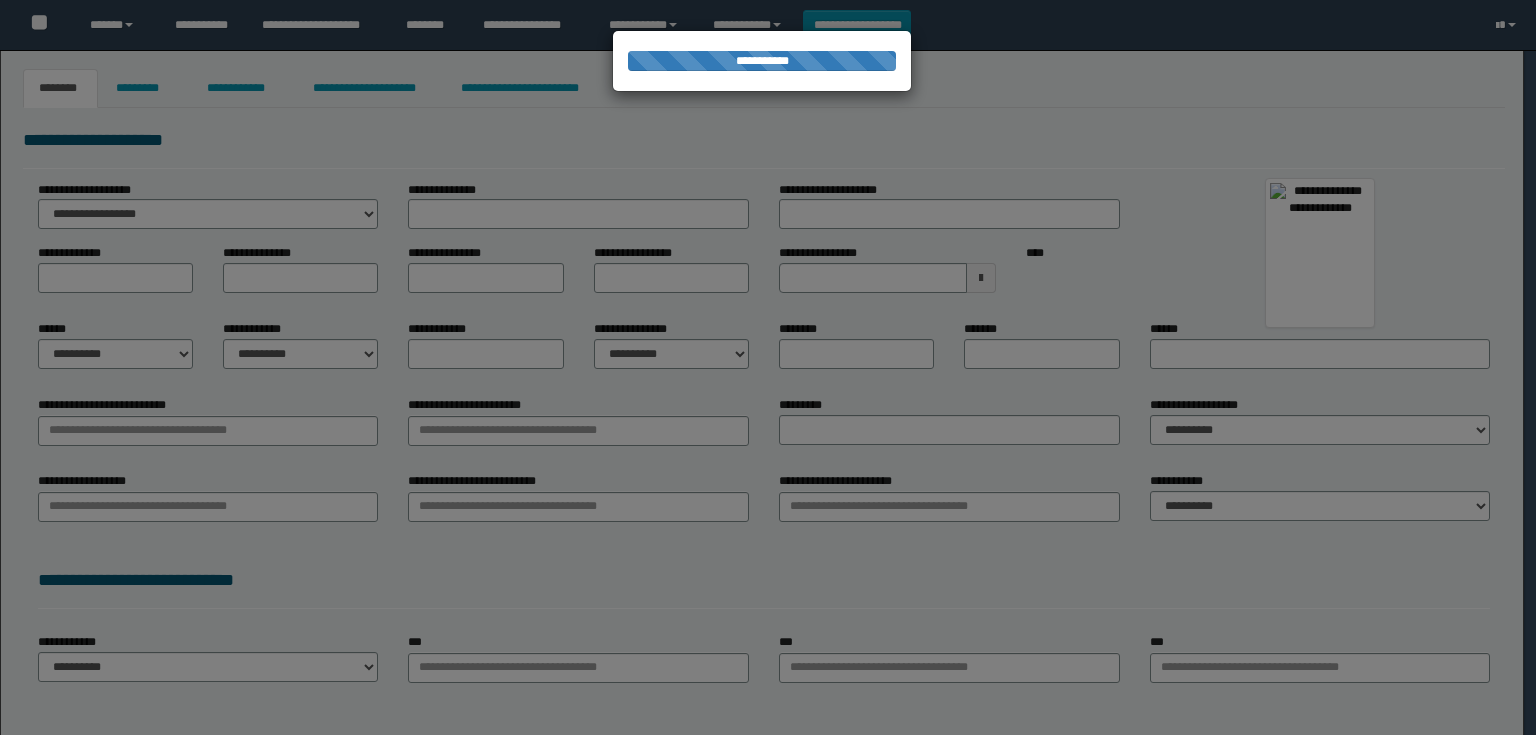 scroll, scrollTop: 0, scrollLeft: 0, axis: both 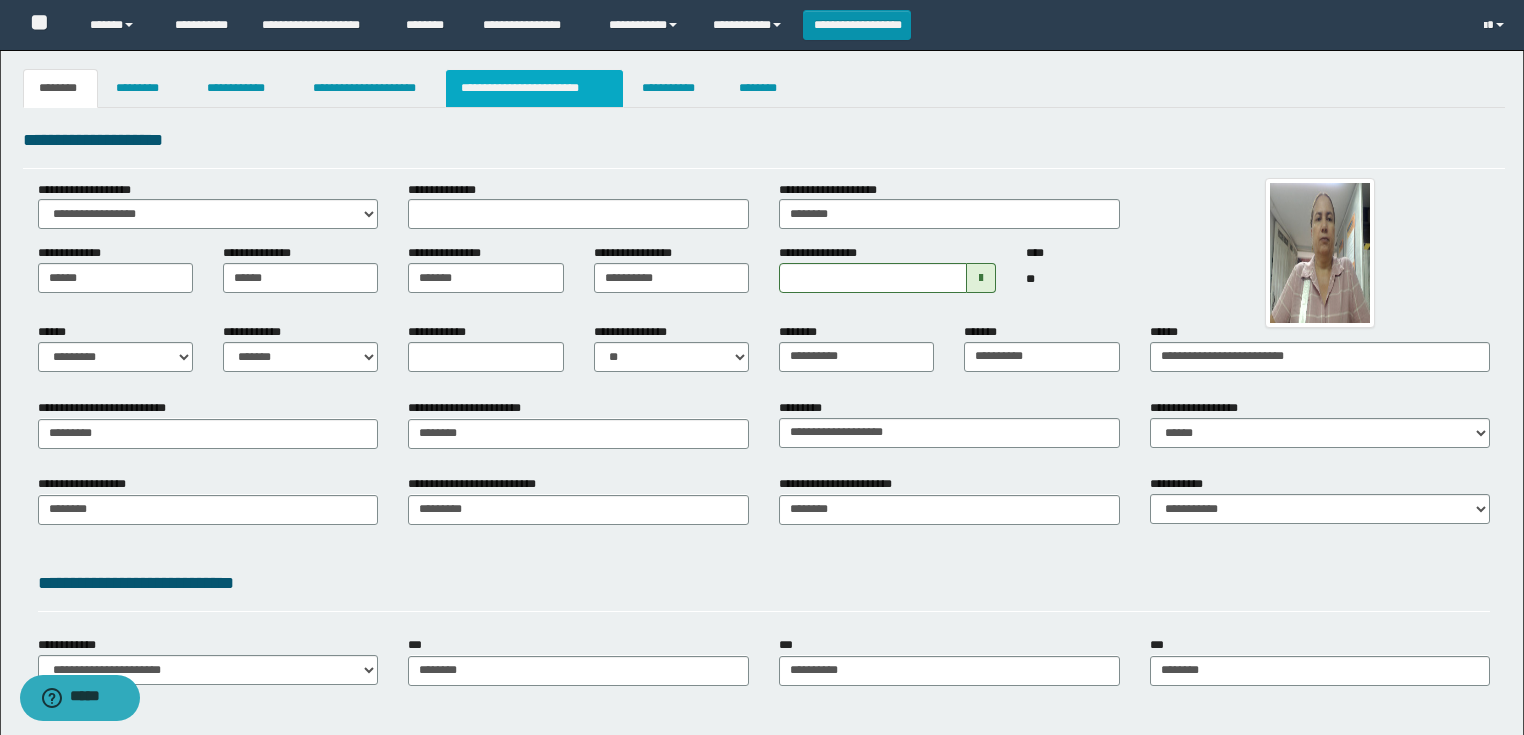 click on "**********" at bounding box center (534, 88) 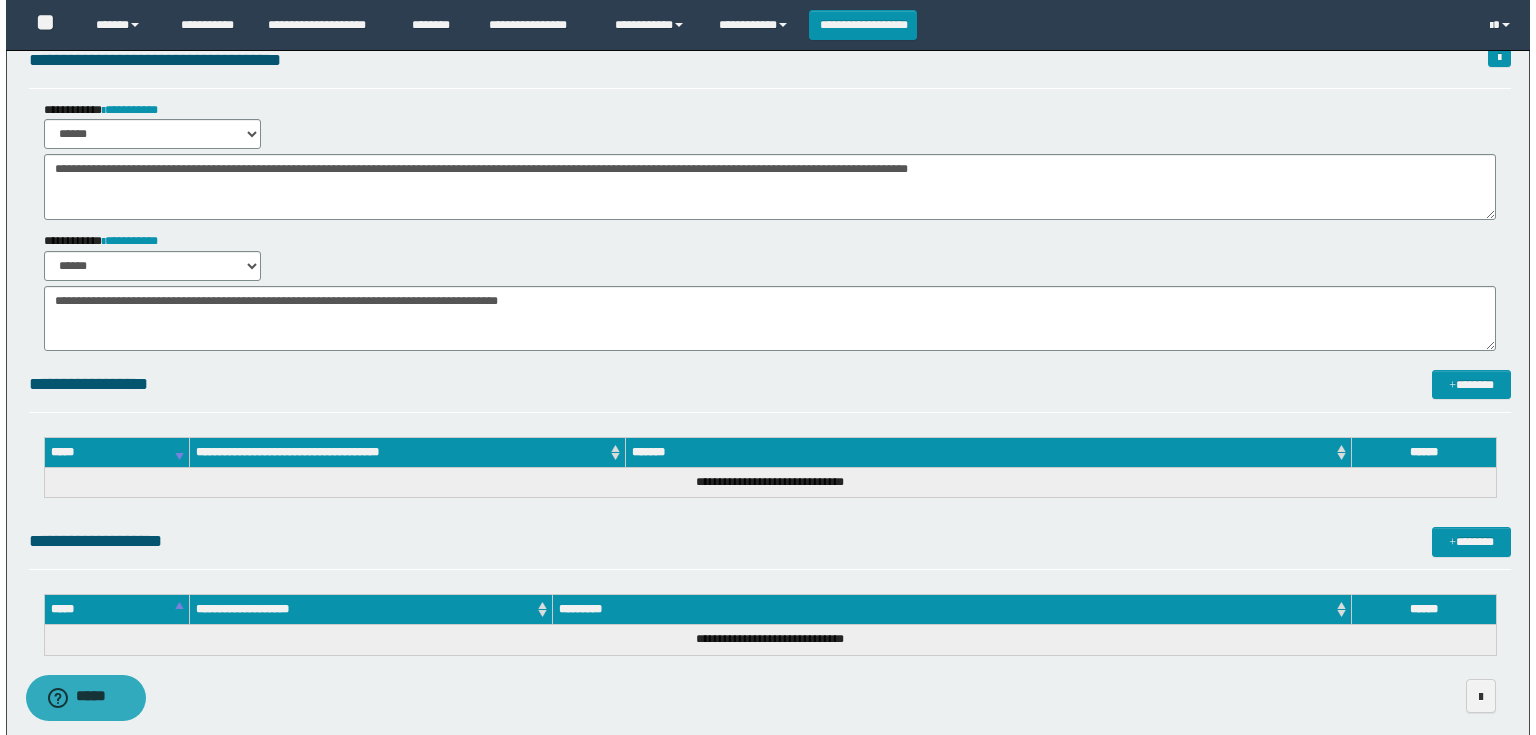 scroll, scrollTop: 0, scrollLeft: 0, axis: both 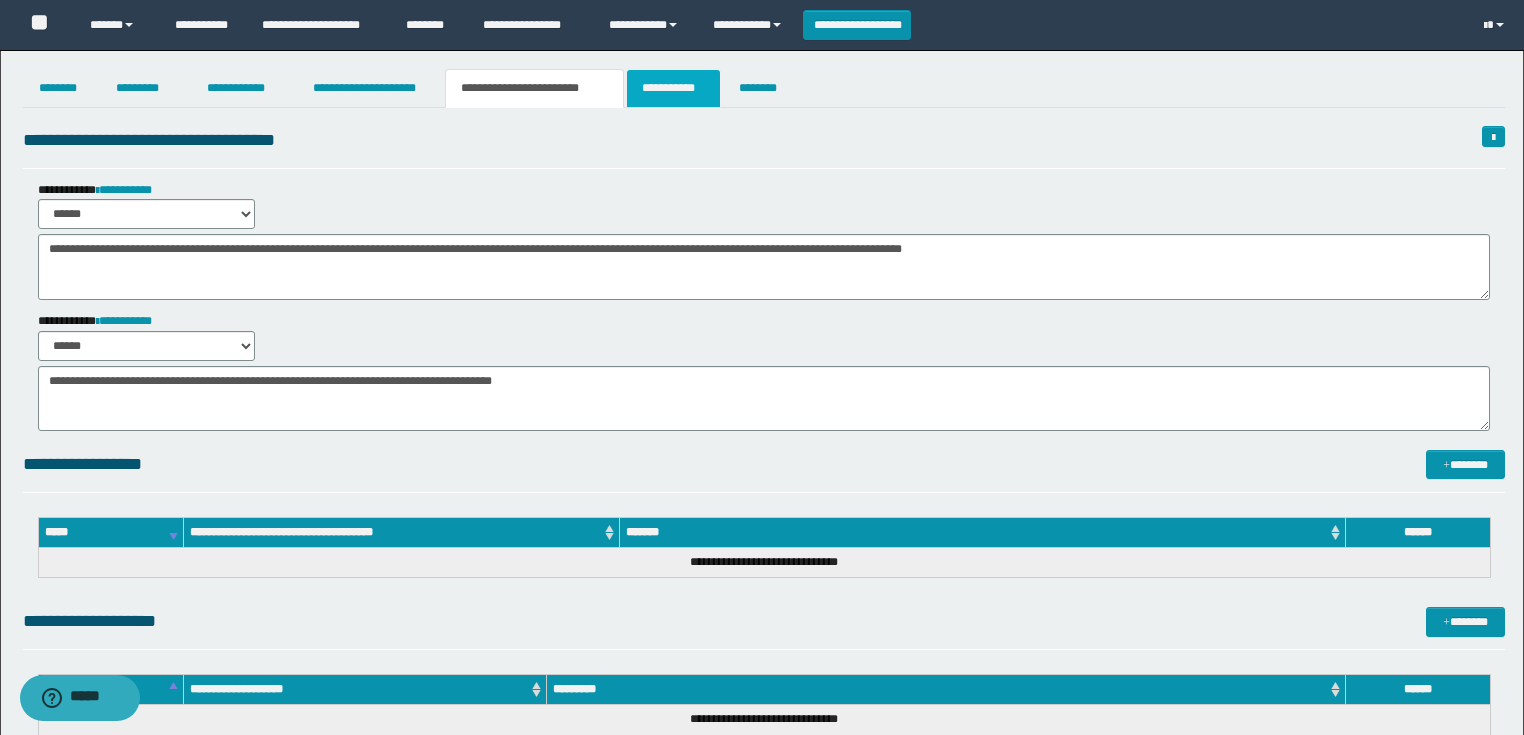 click on "**********" at bounding box center (673, 88) 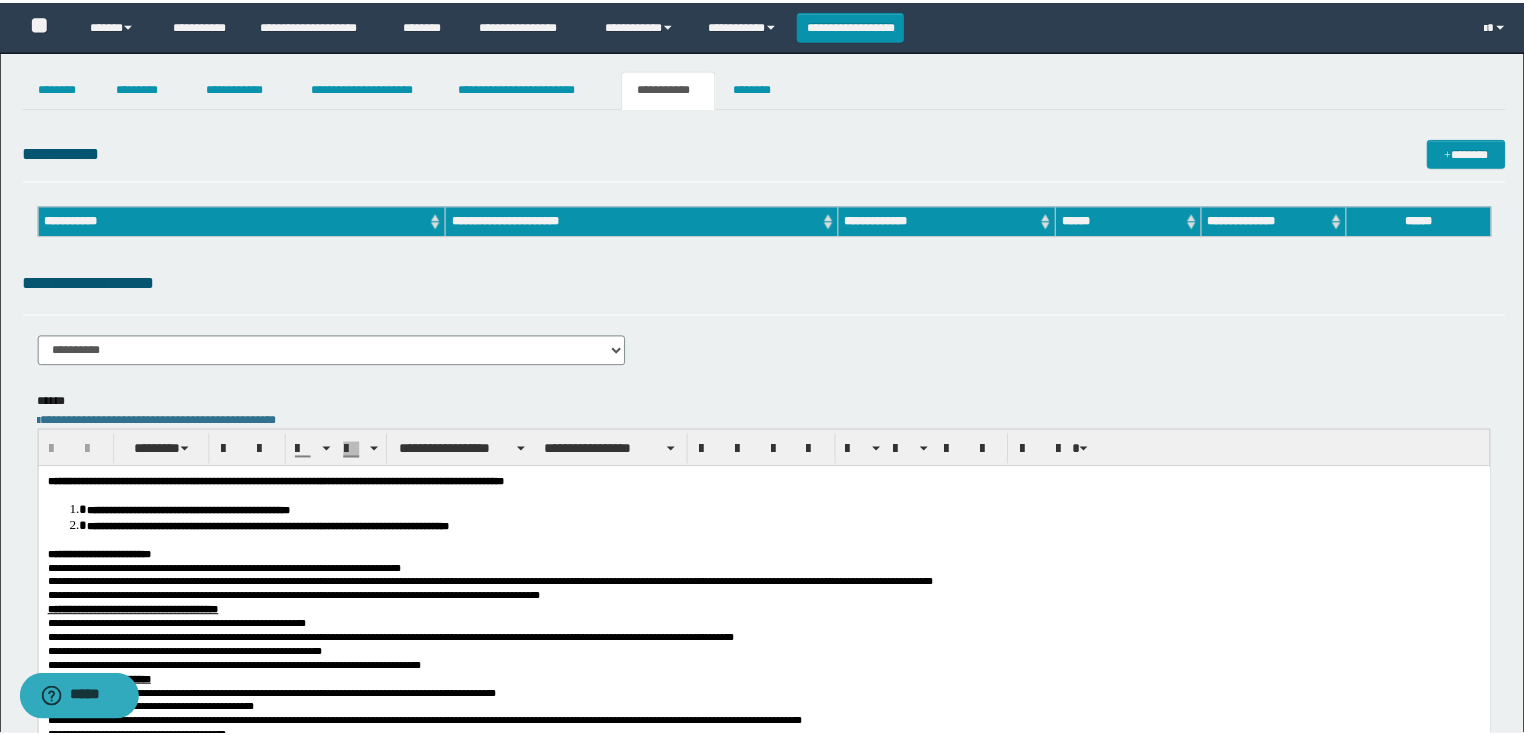 scroll, scrollTop: 0, scrollLeft: 0, axis: both 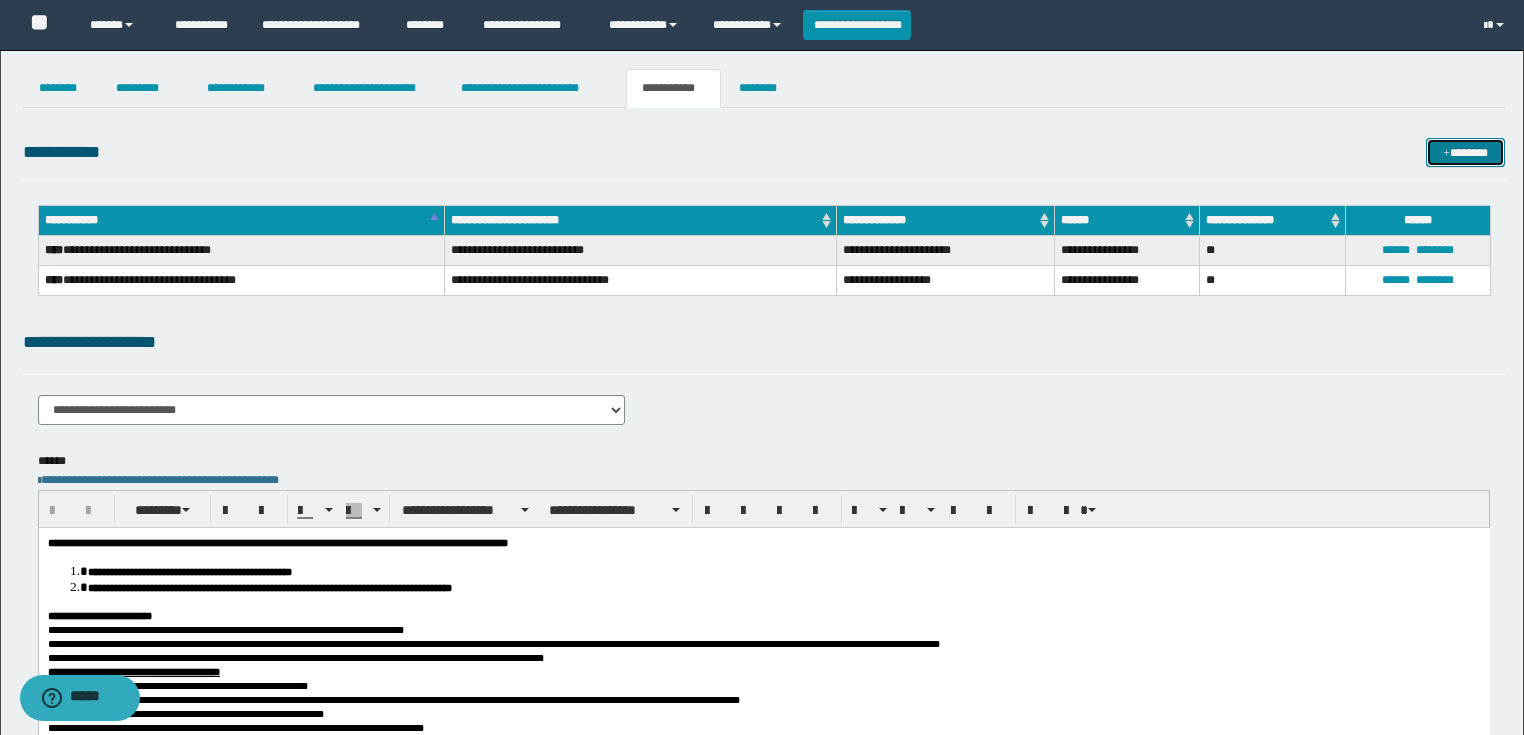click on "*******" at bounding box center (1465, 153) 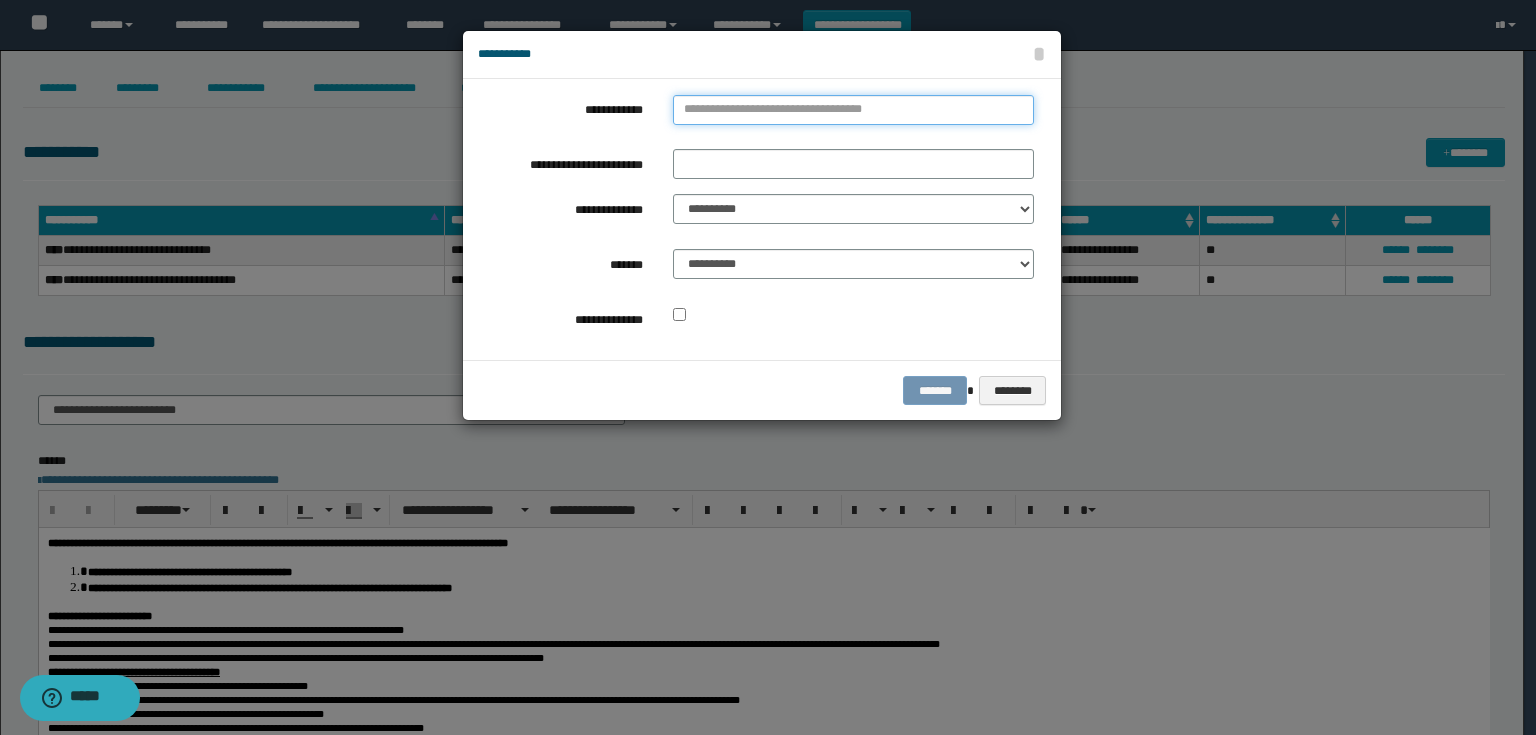 click on "**********" at bounding box center [853, 110] 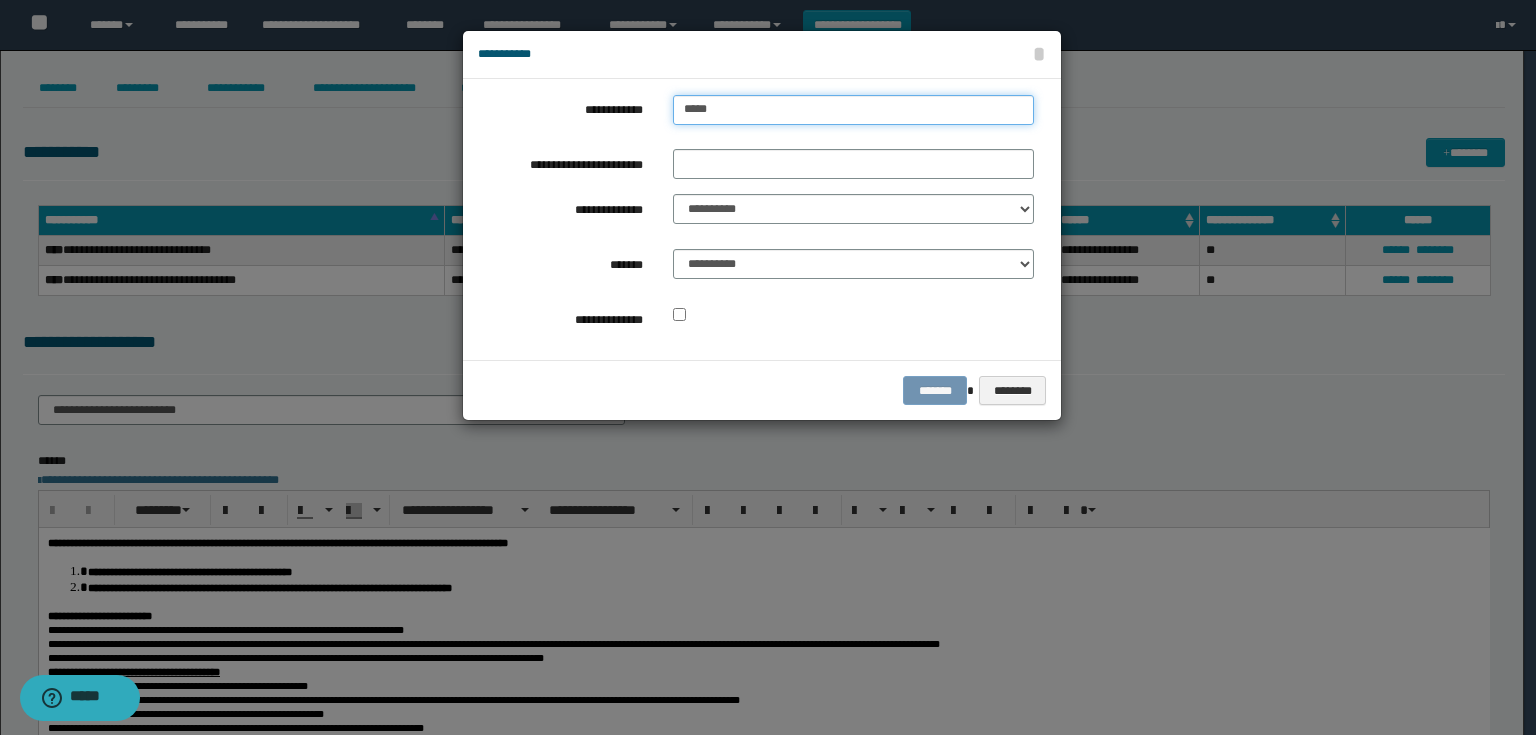 type on "******" 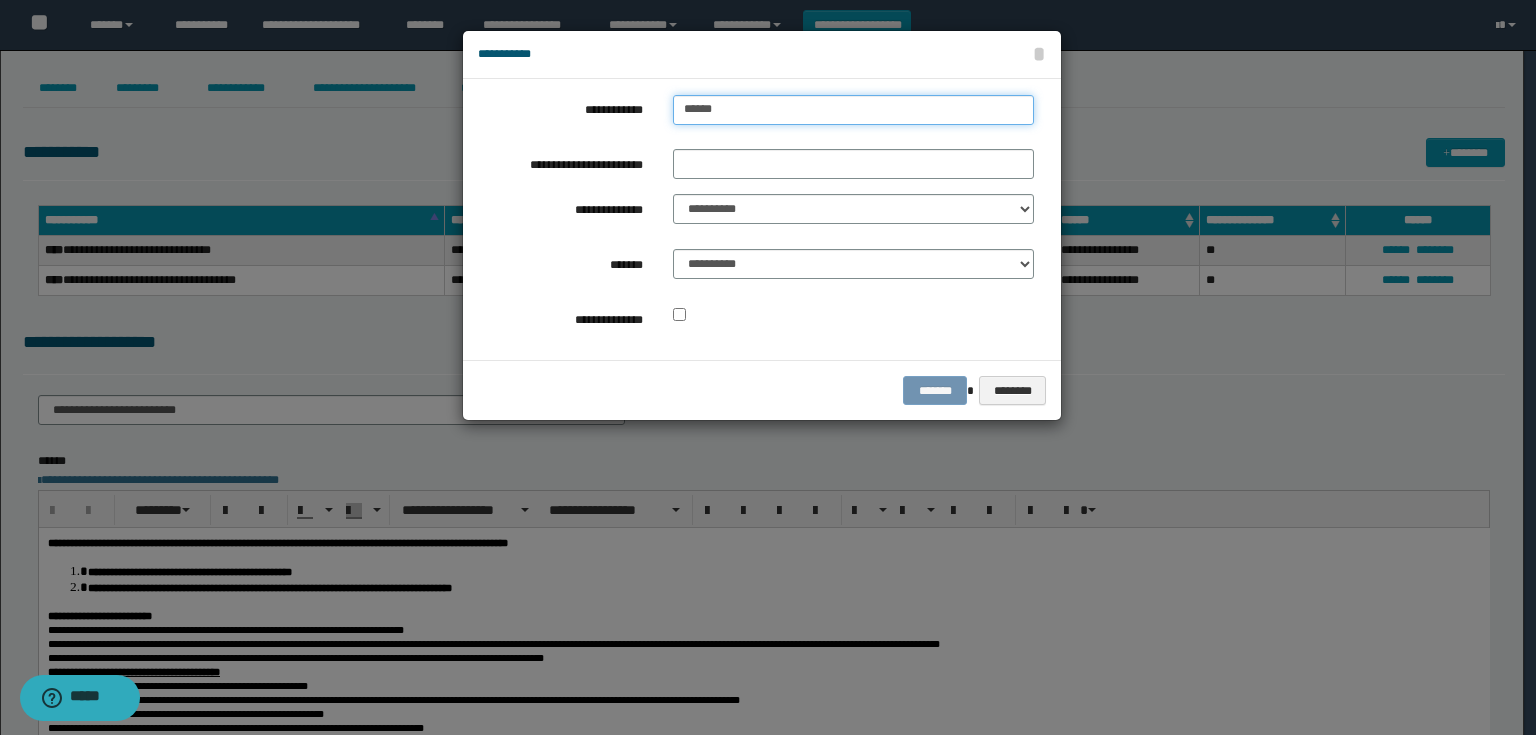 type on "*********" 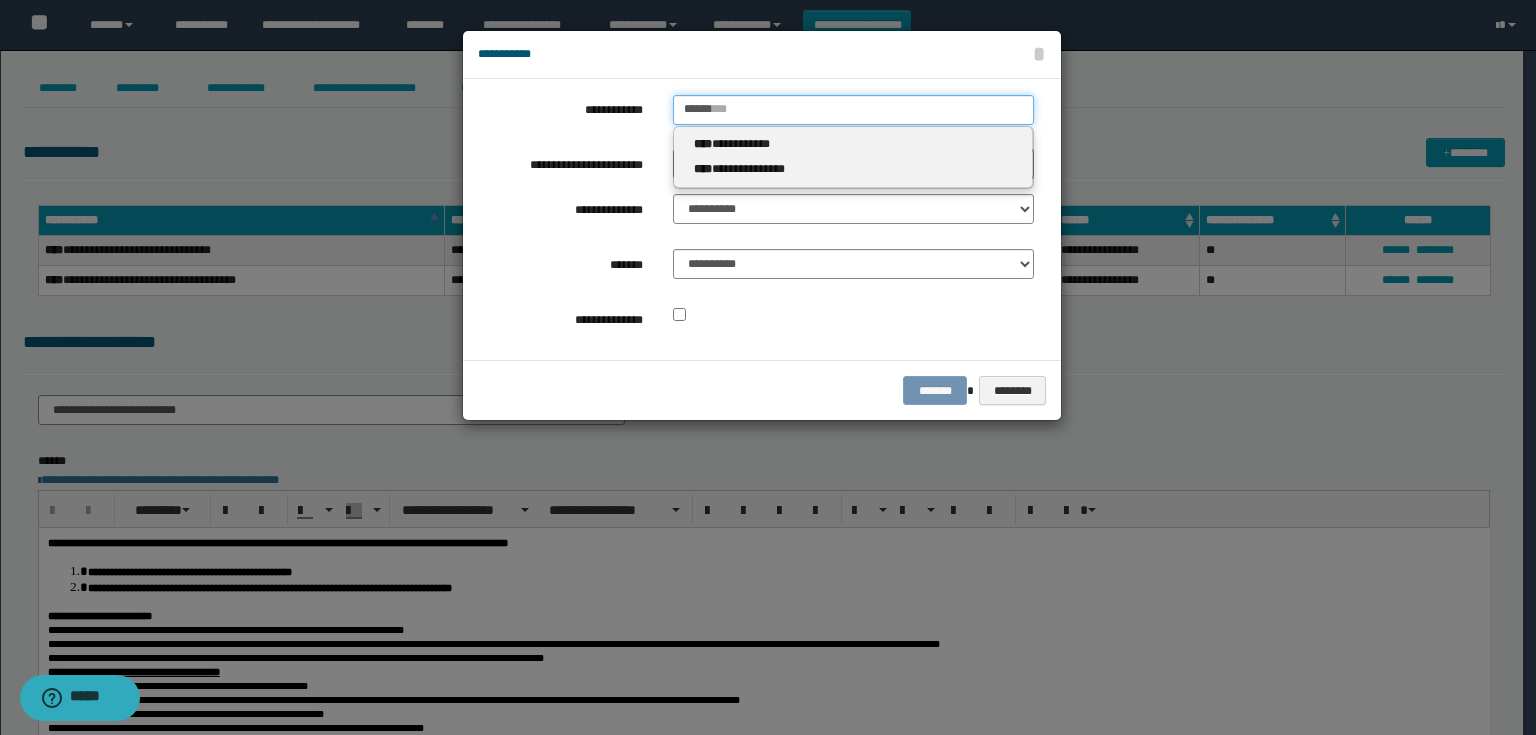 type 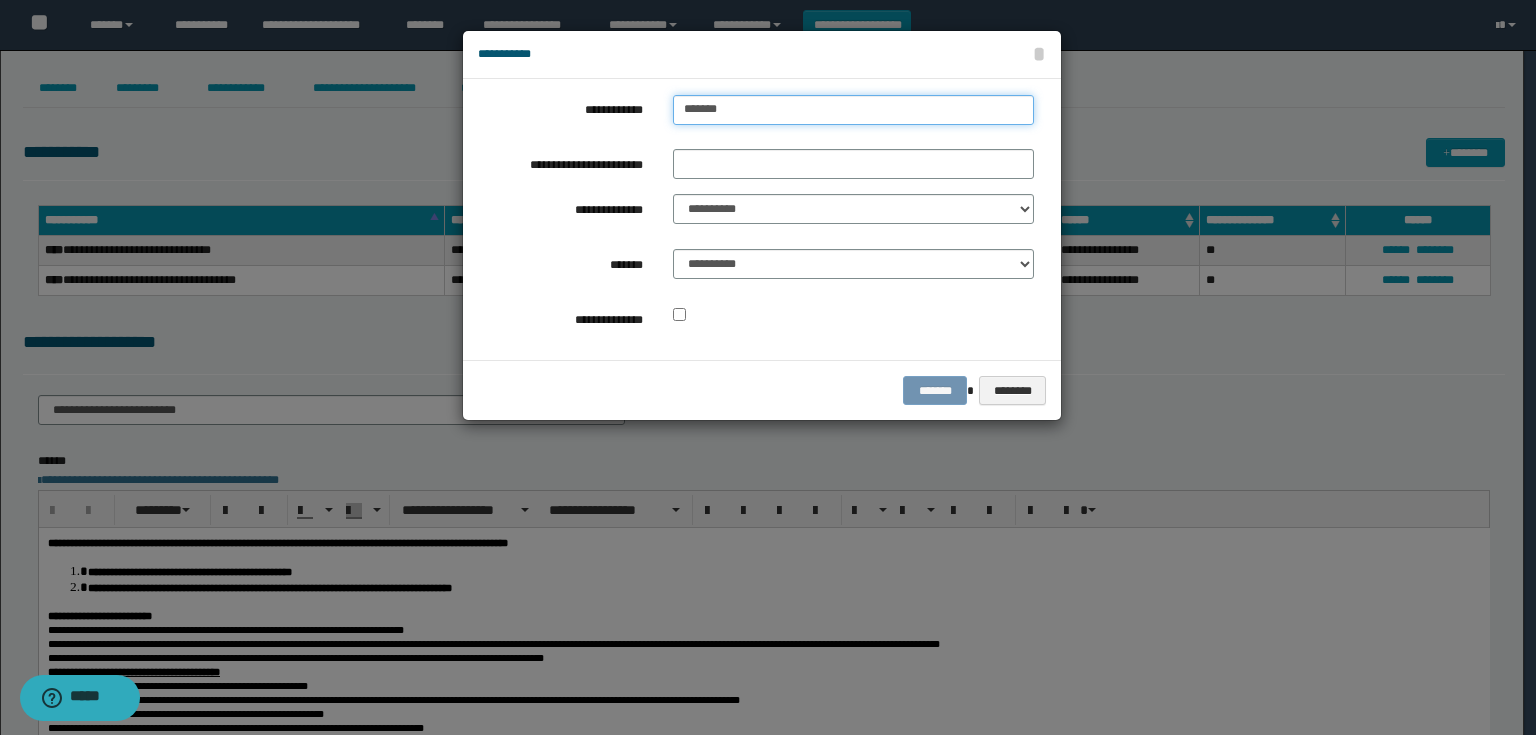 type on "*********" 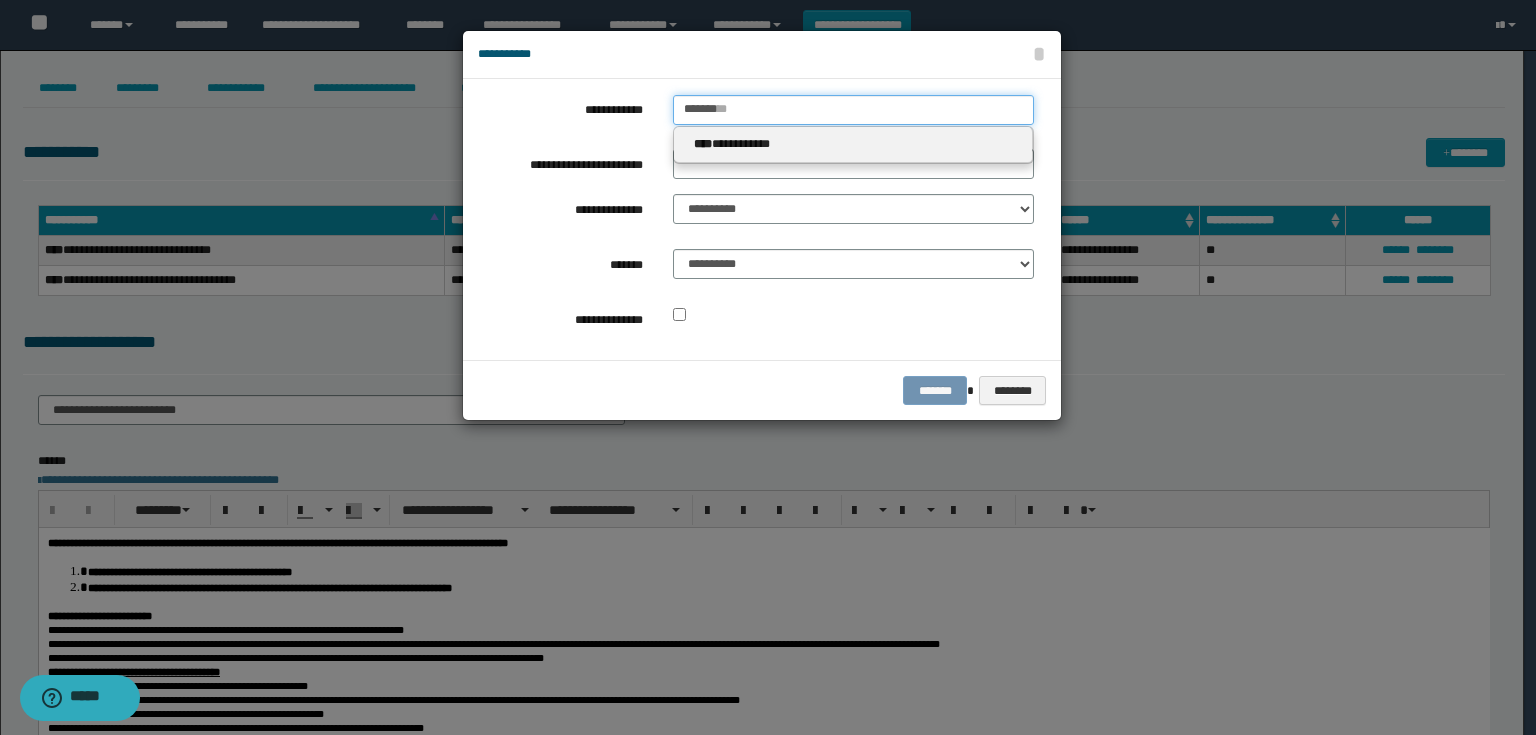 type 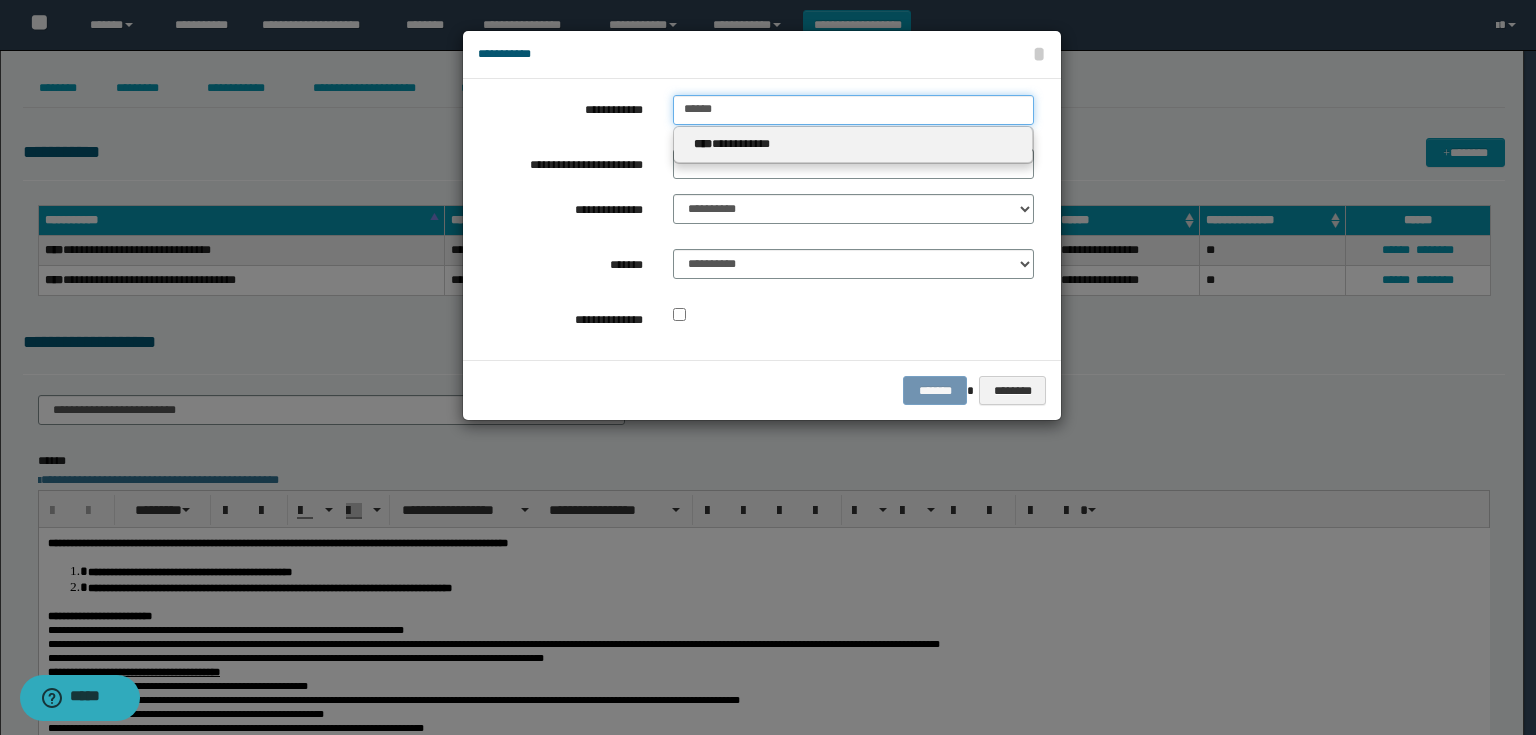 type on "*********" 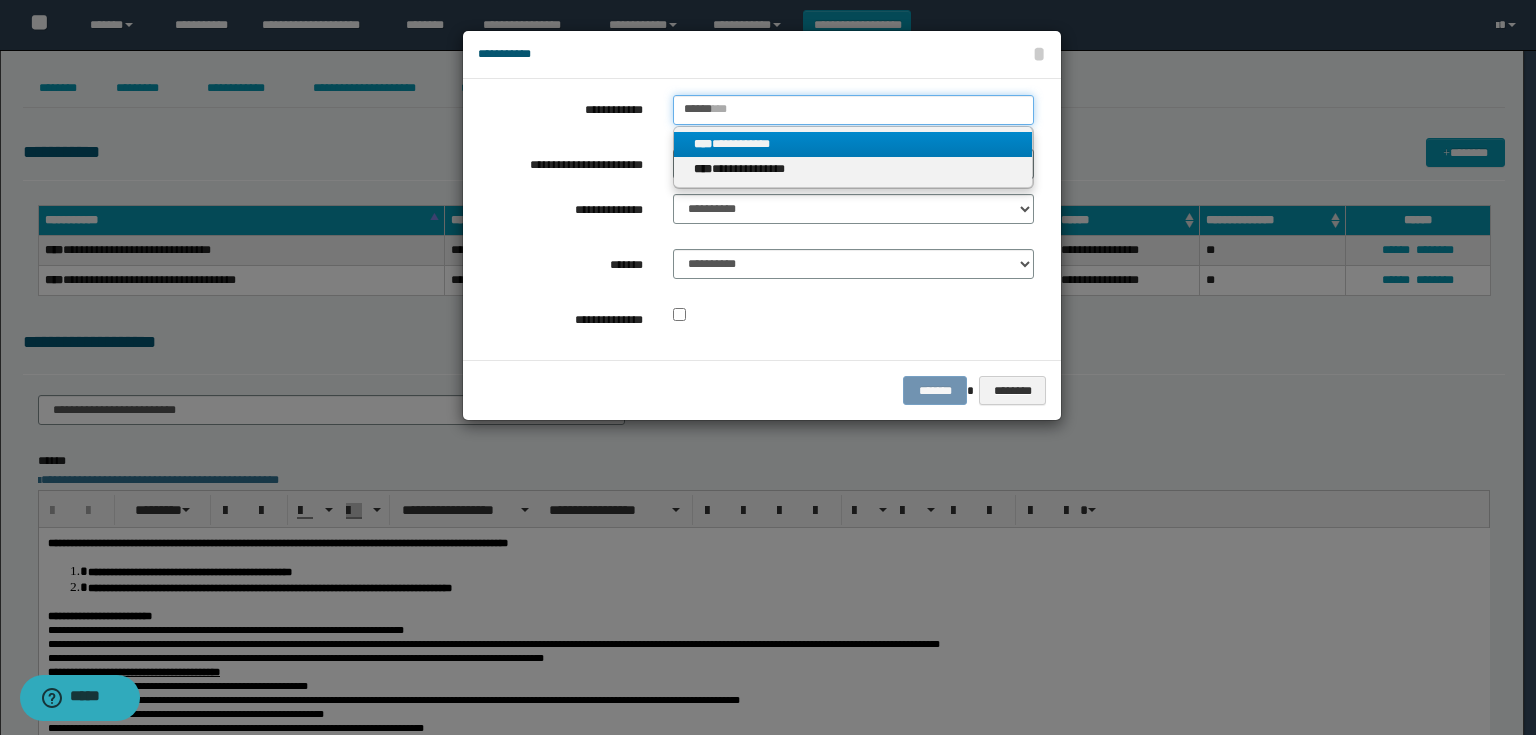 type on "******" 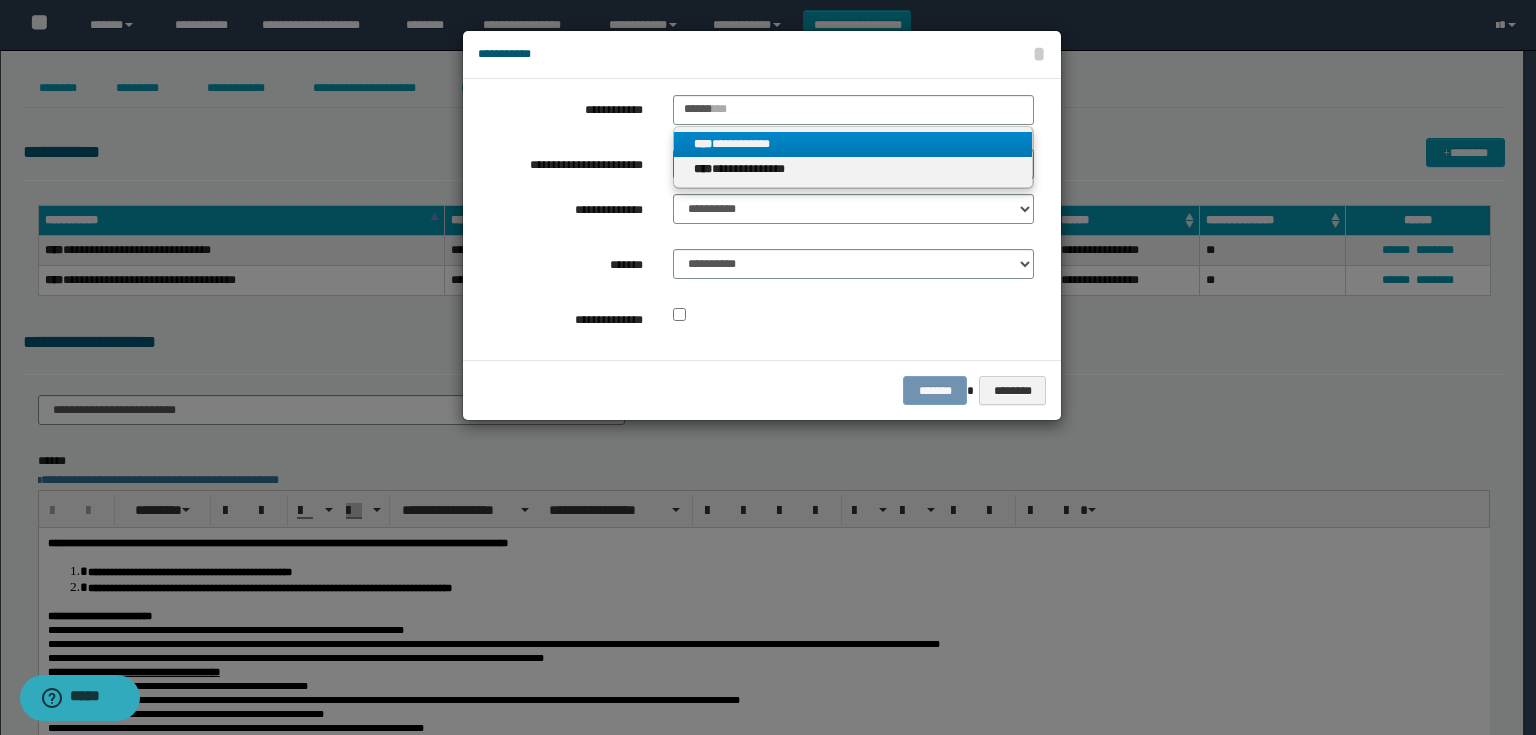 click on "**********" at bounding box center [853, 144] 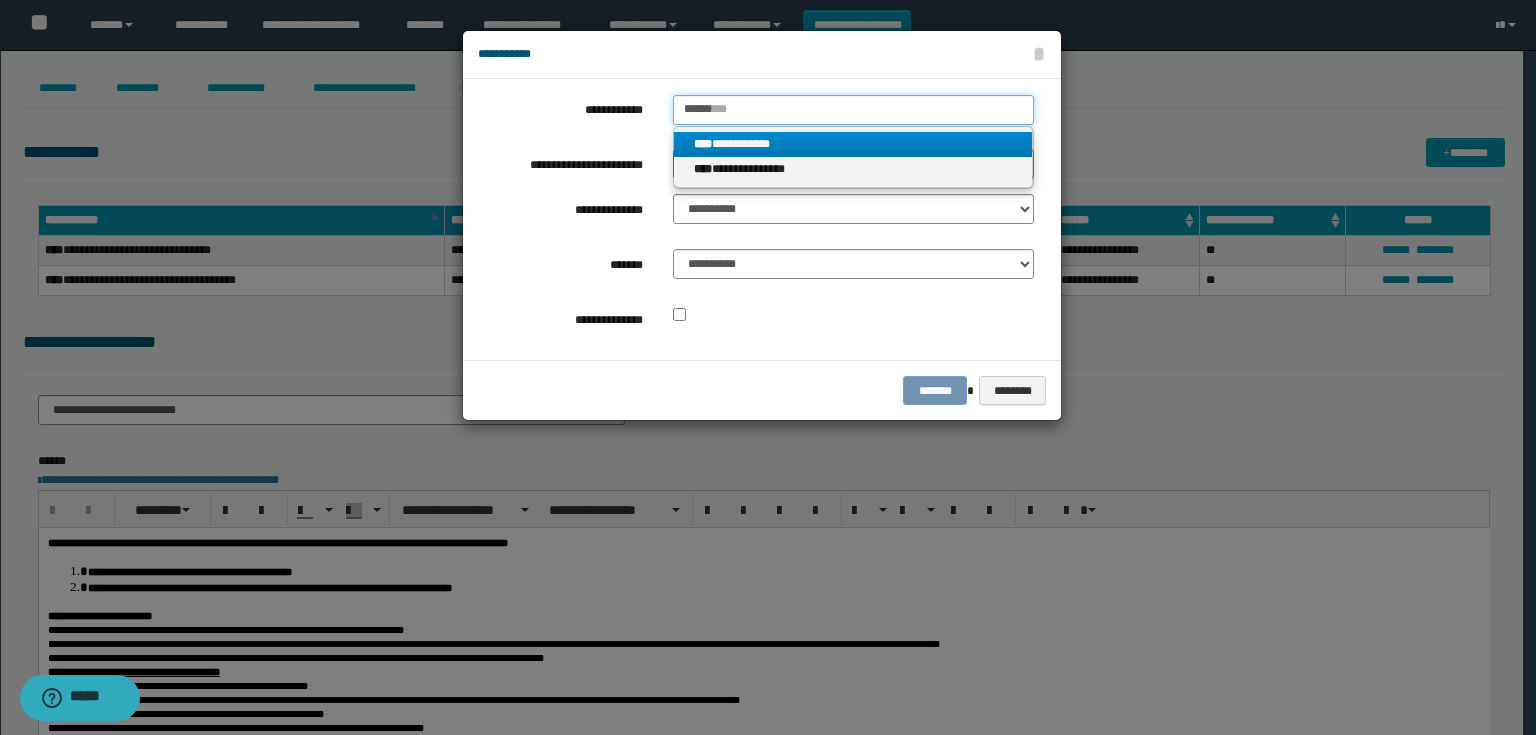 type 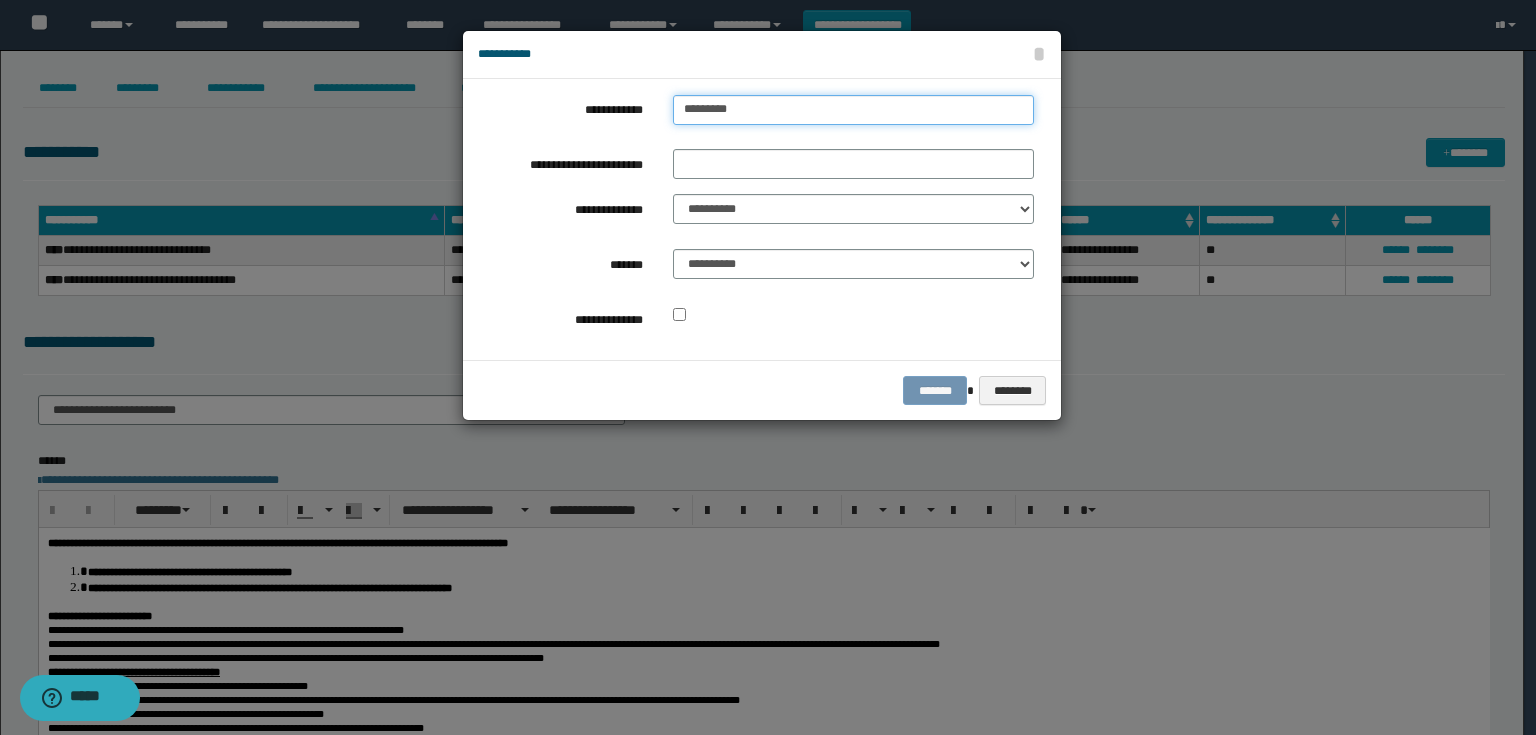 drag, startPoint x: 754, startPoint y: 106, endPoint x: 635, endPoint y: 105, distance: 119.0042 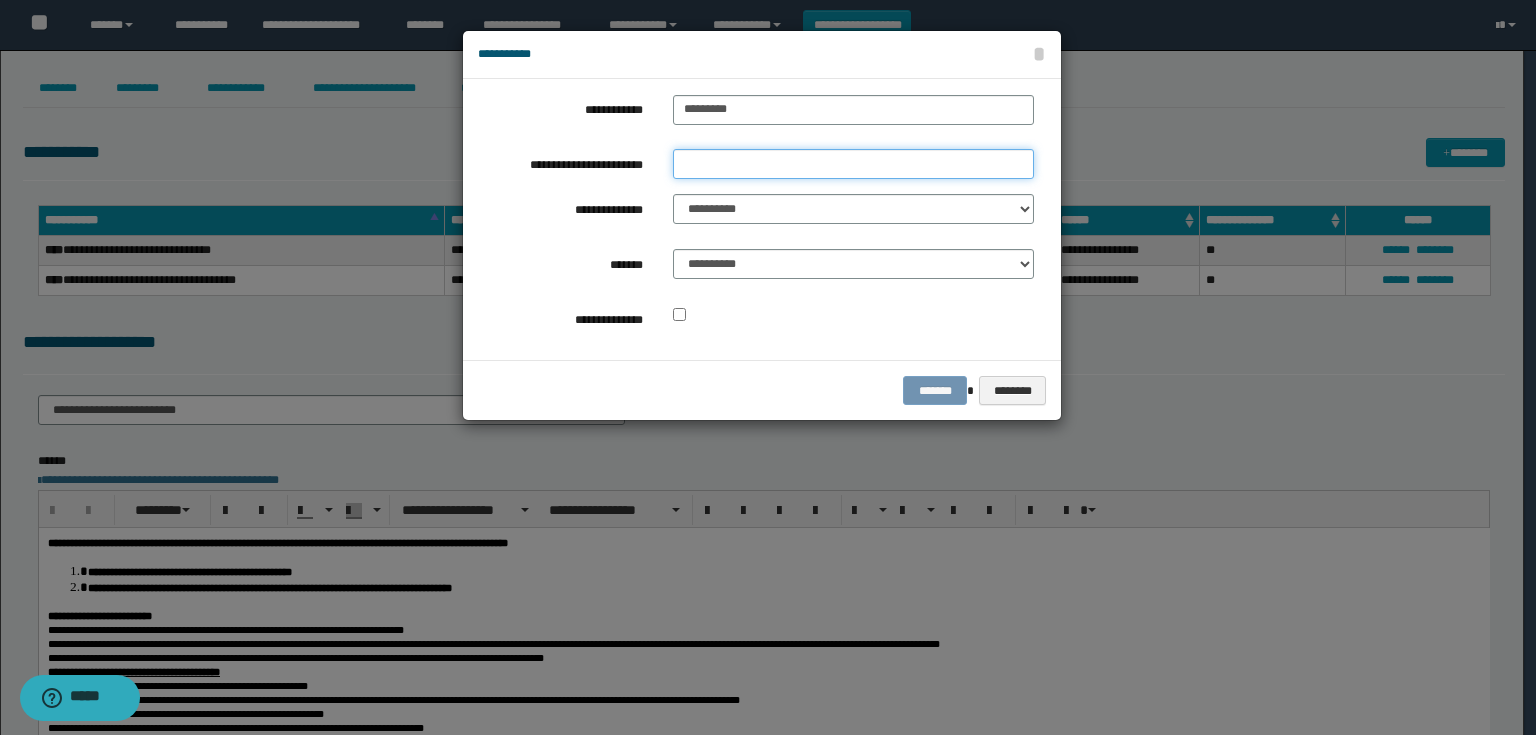 click on "**********" at bounding box center (853, 164) 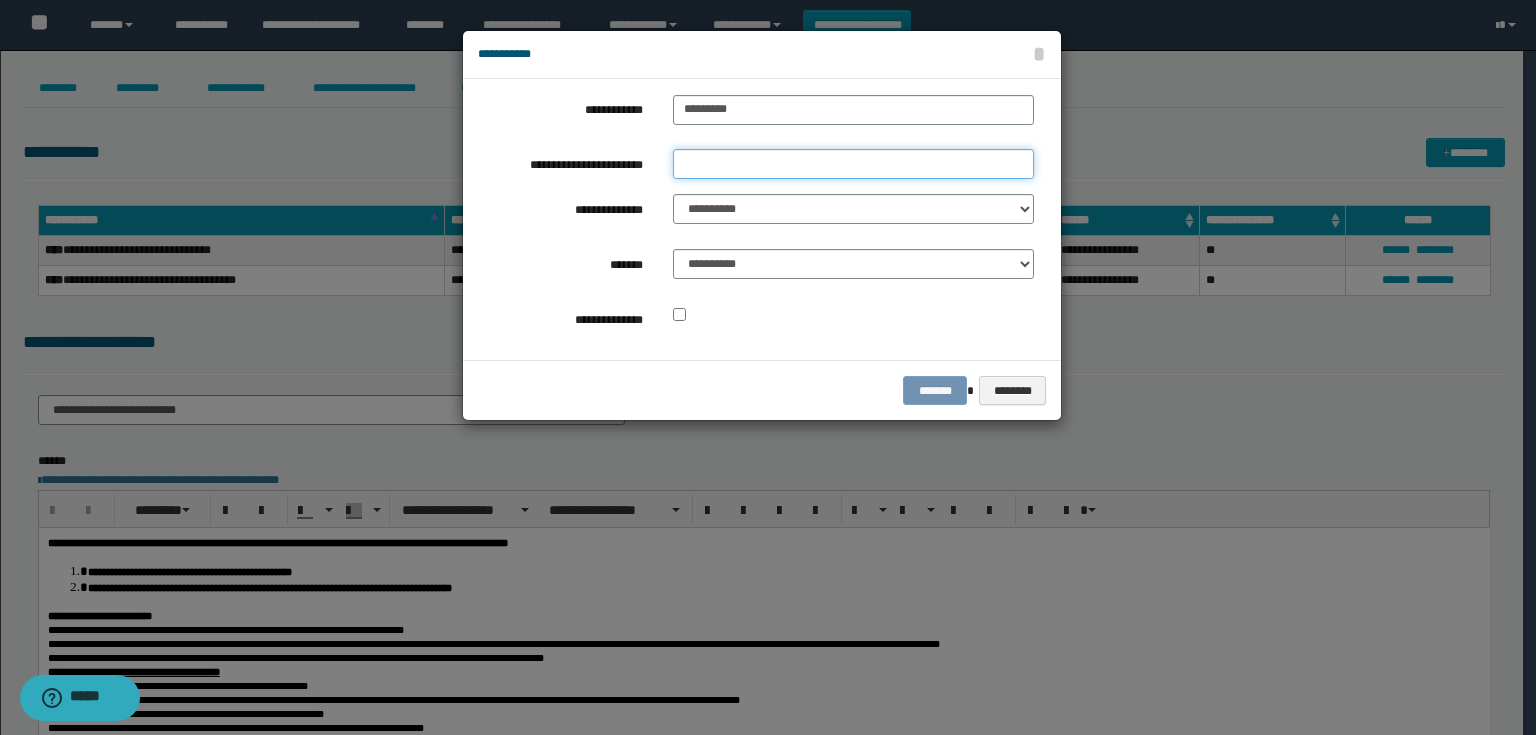 paste on "*********" 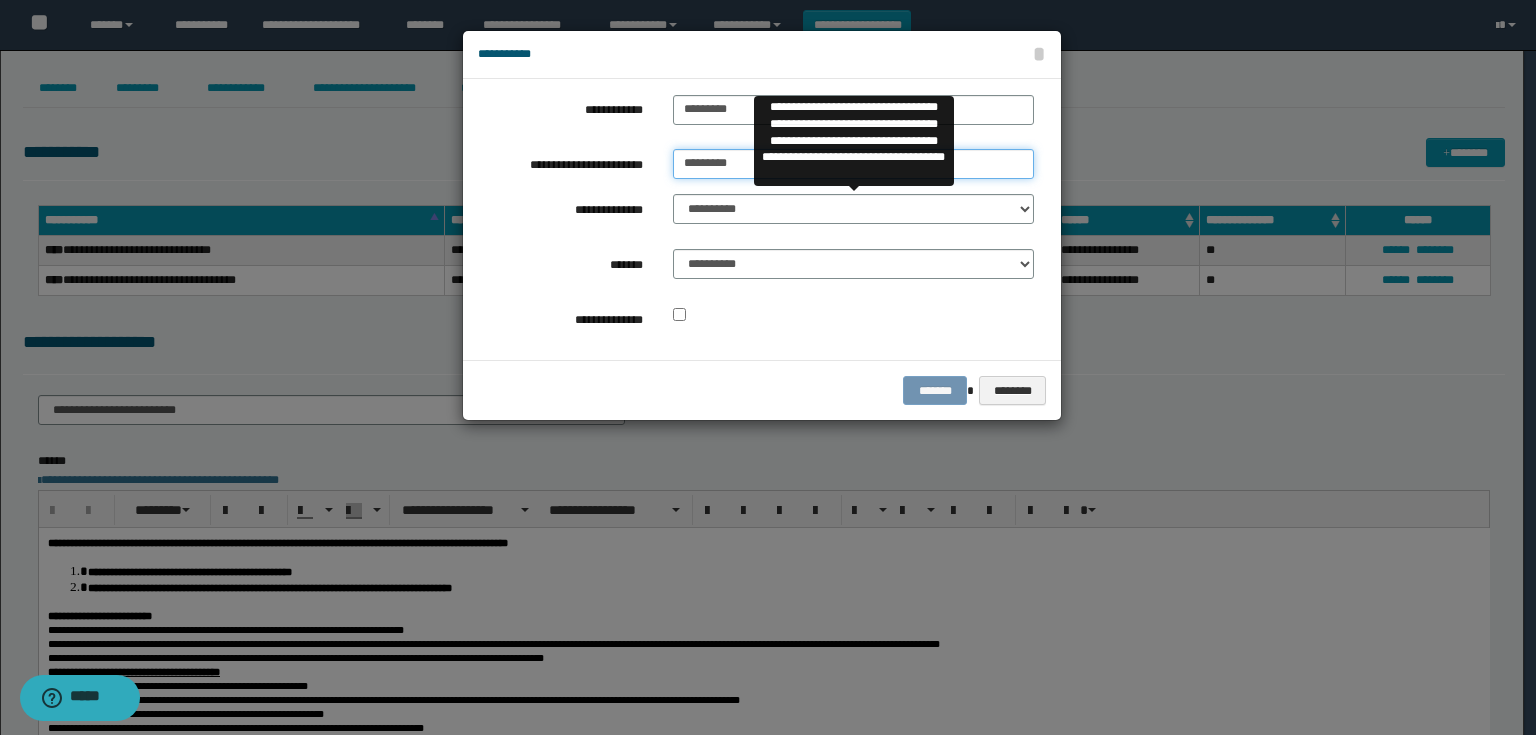 type on "*********" 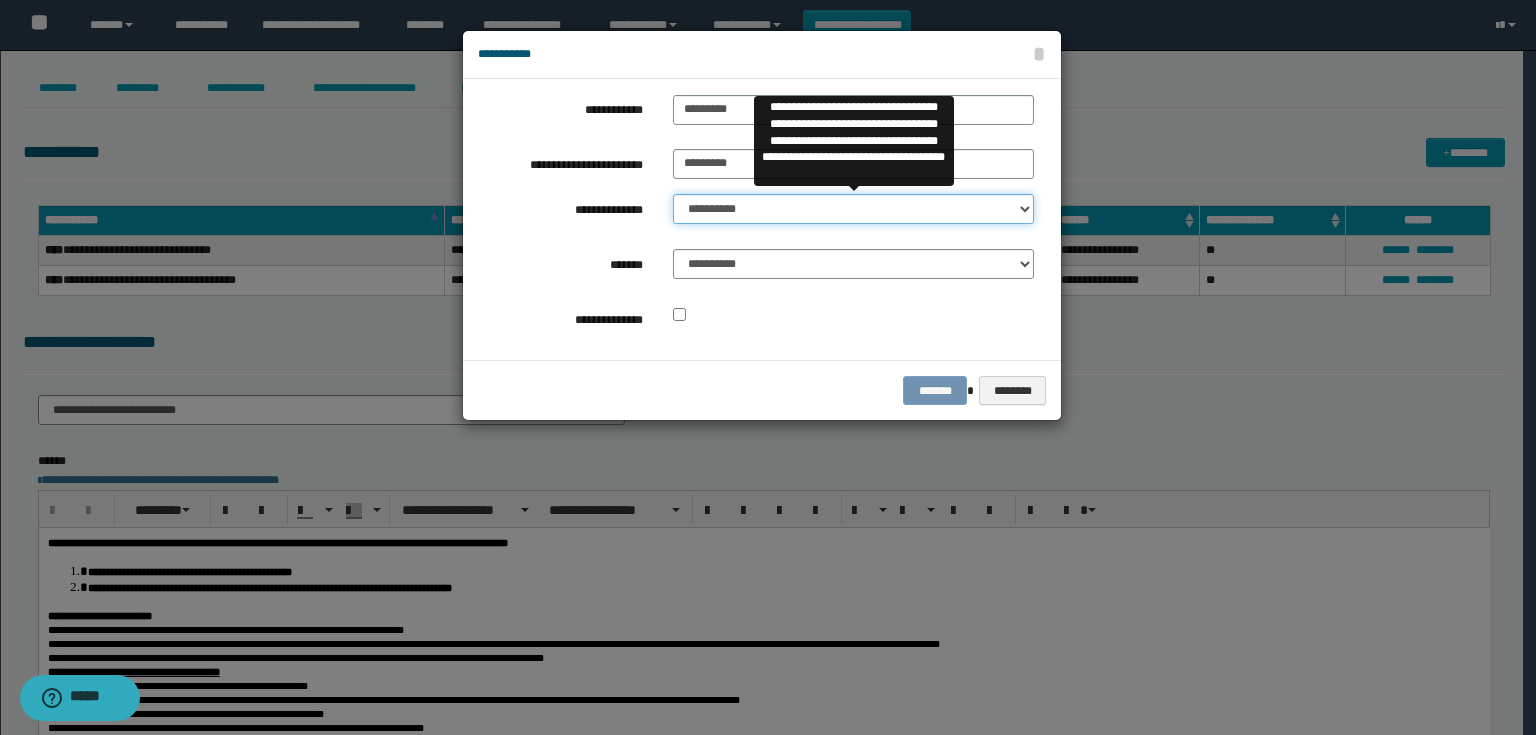 click on "**********" at bounding box center [853, 209] 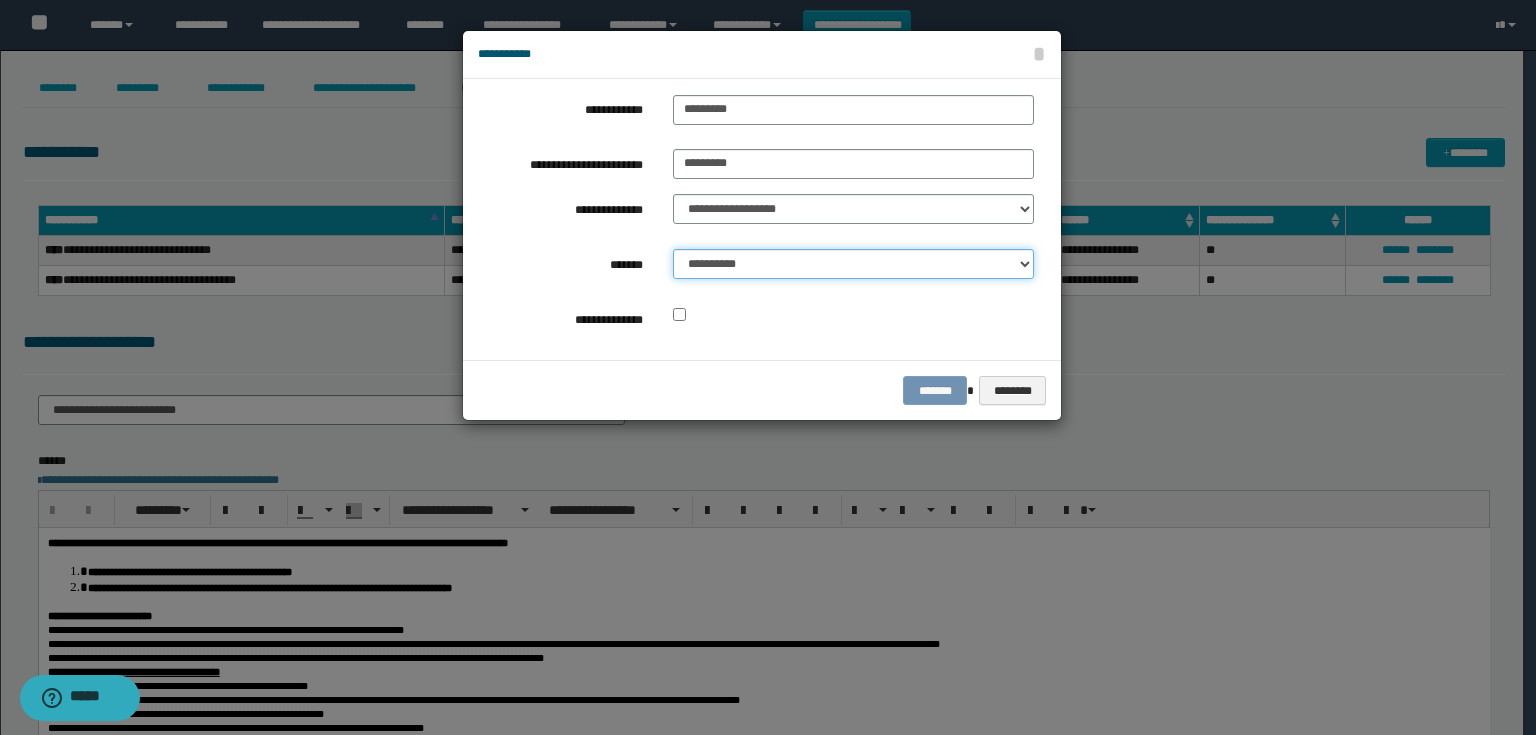 click on "**********" at bounding box center (853, 264) 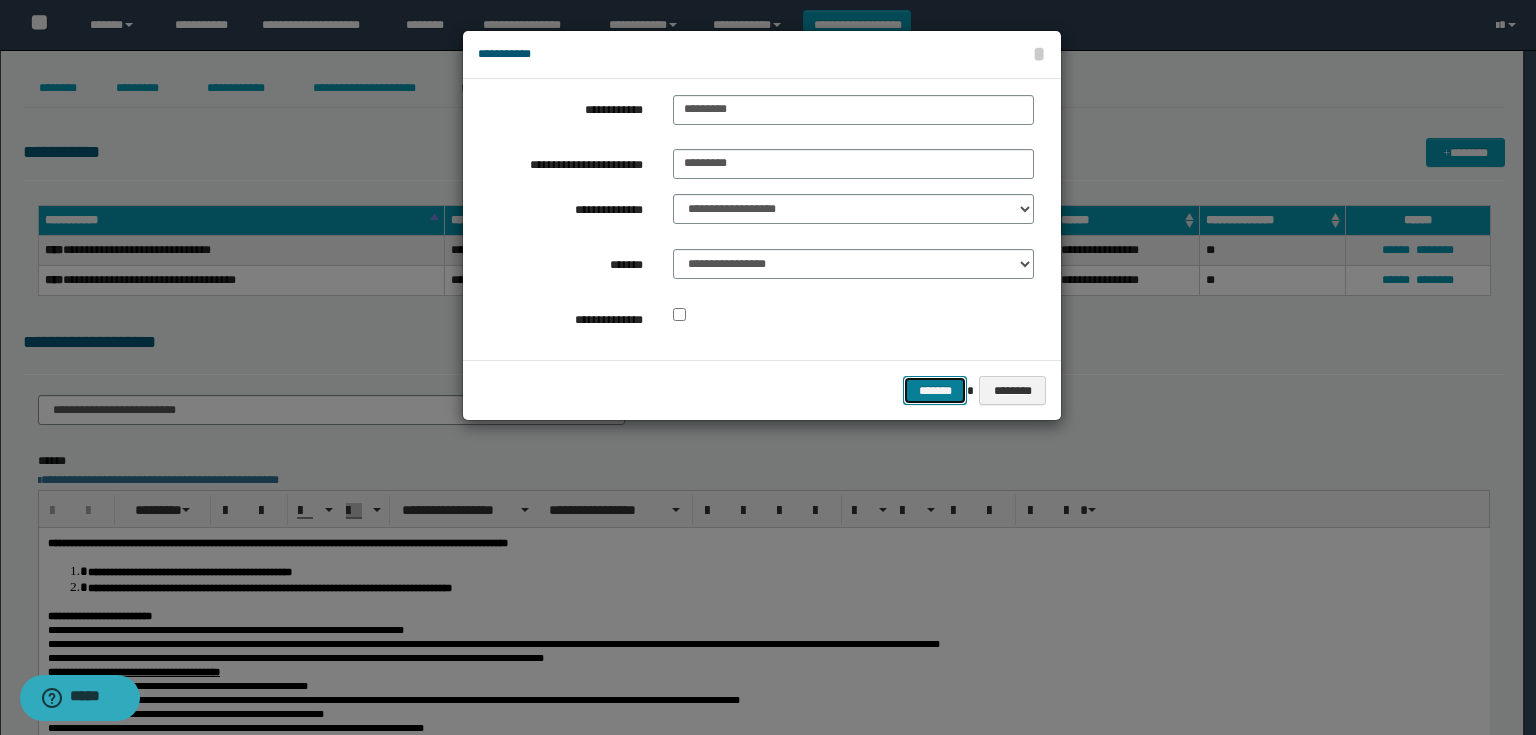 click on "*******" at bounding box center (935, 391) 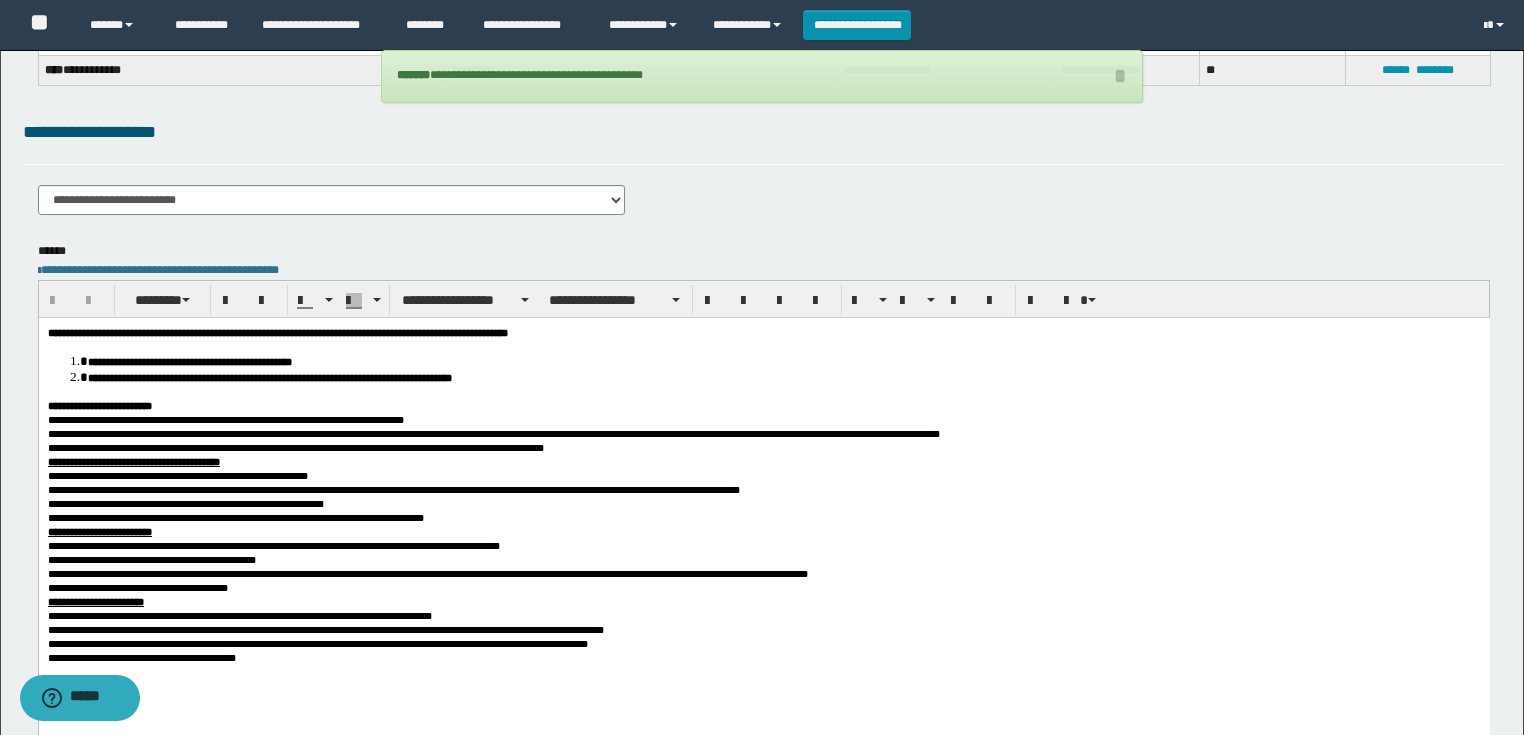 scroll, scrollTop: 560, scrollLeft: 0, axis: vertical 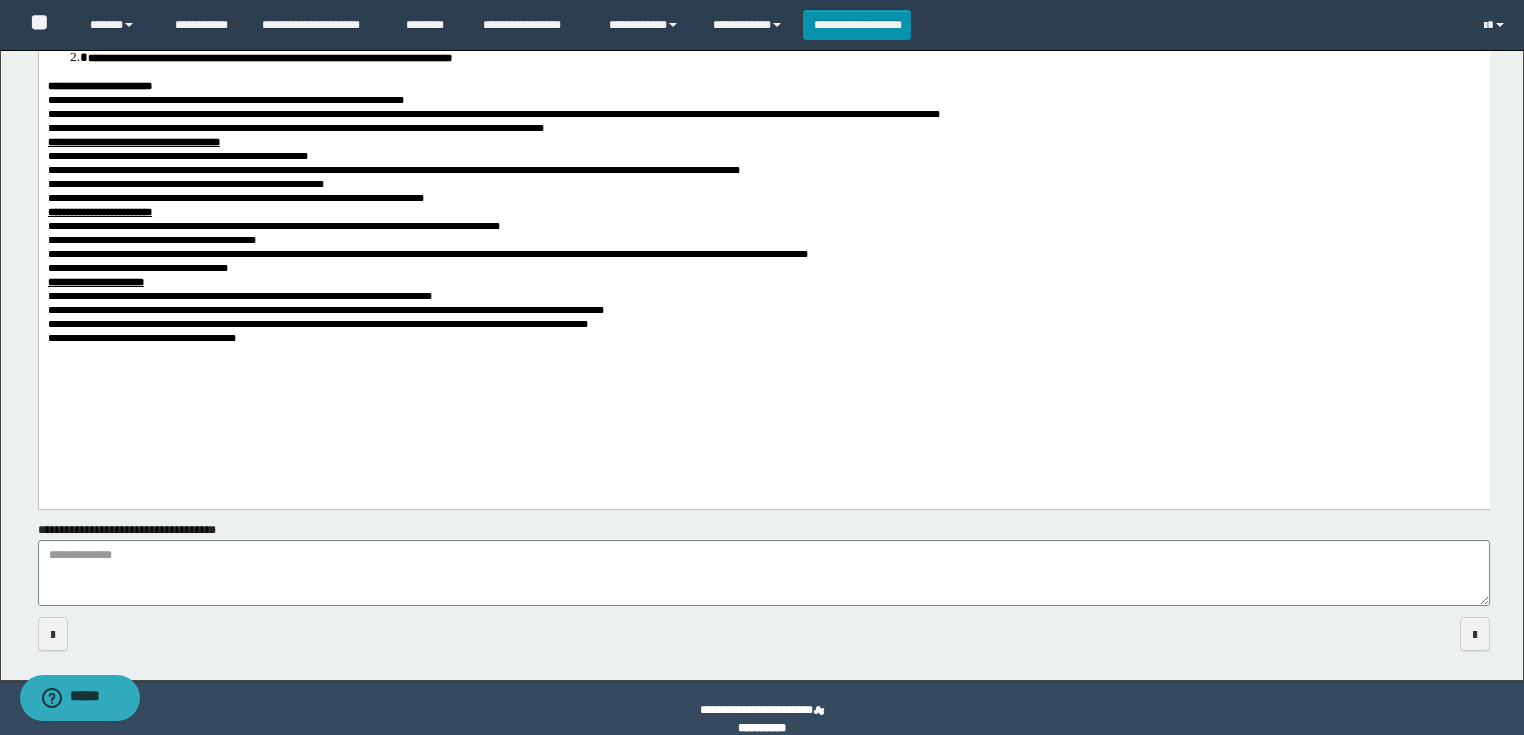 click on "**********" at bounding box center [763, 208] 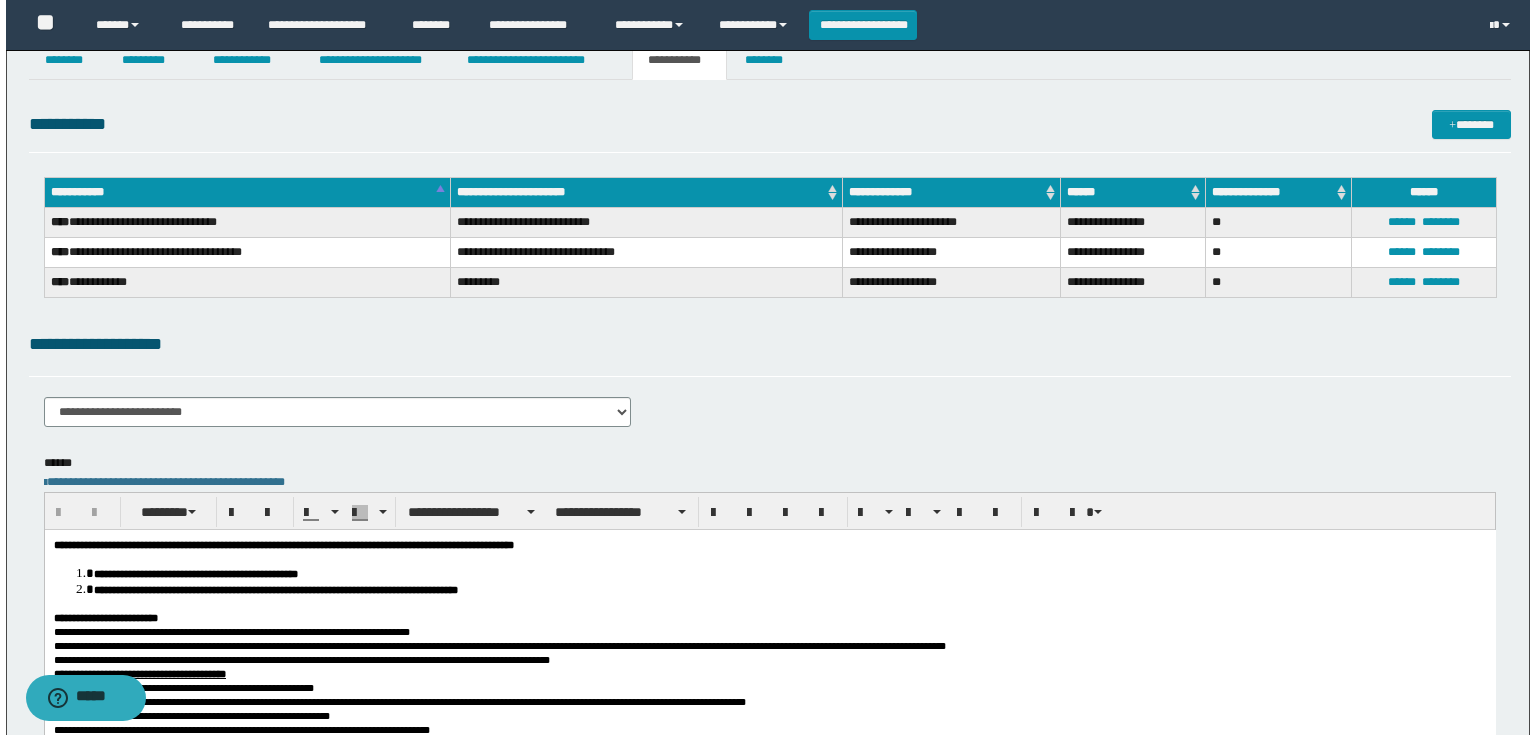 scroll, scrollTop: 0, scrollLeft: 0, axis: both 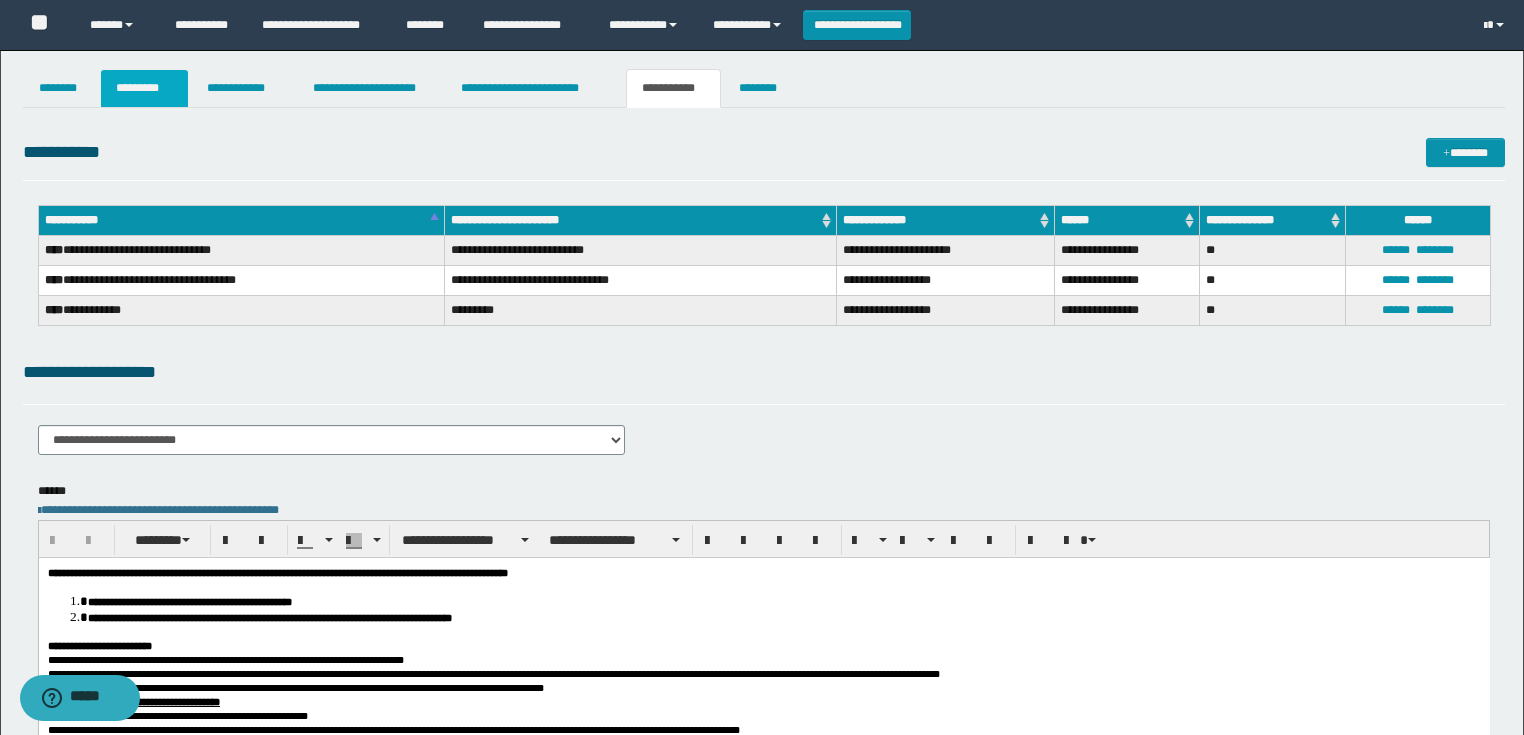 click on "*********" at bounding box center (144, 88) 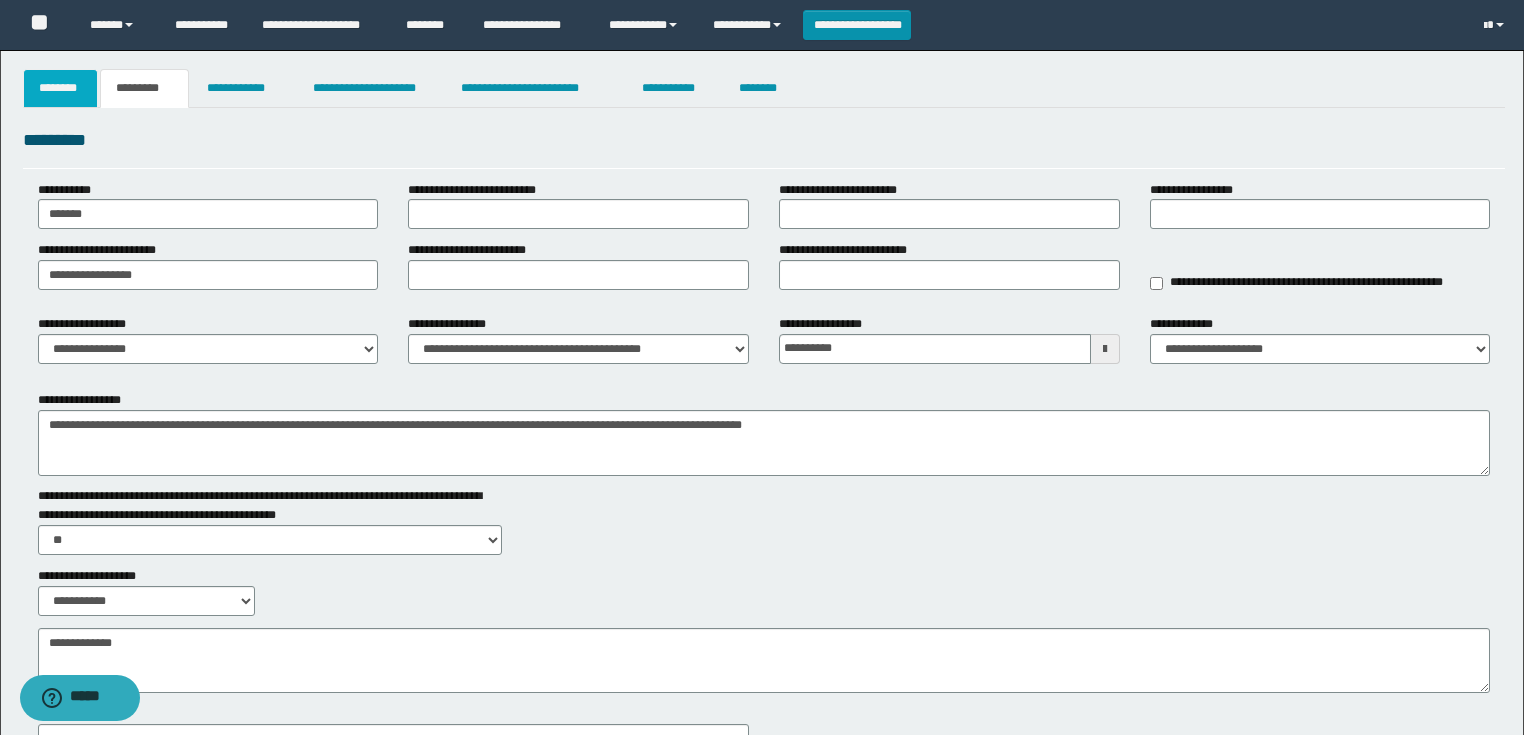click on "********" at bounding box center [61, 88] 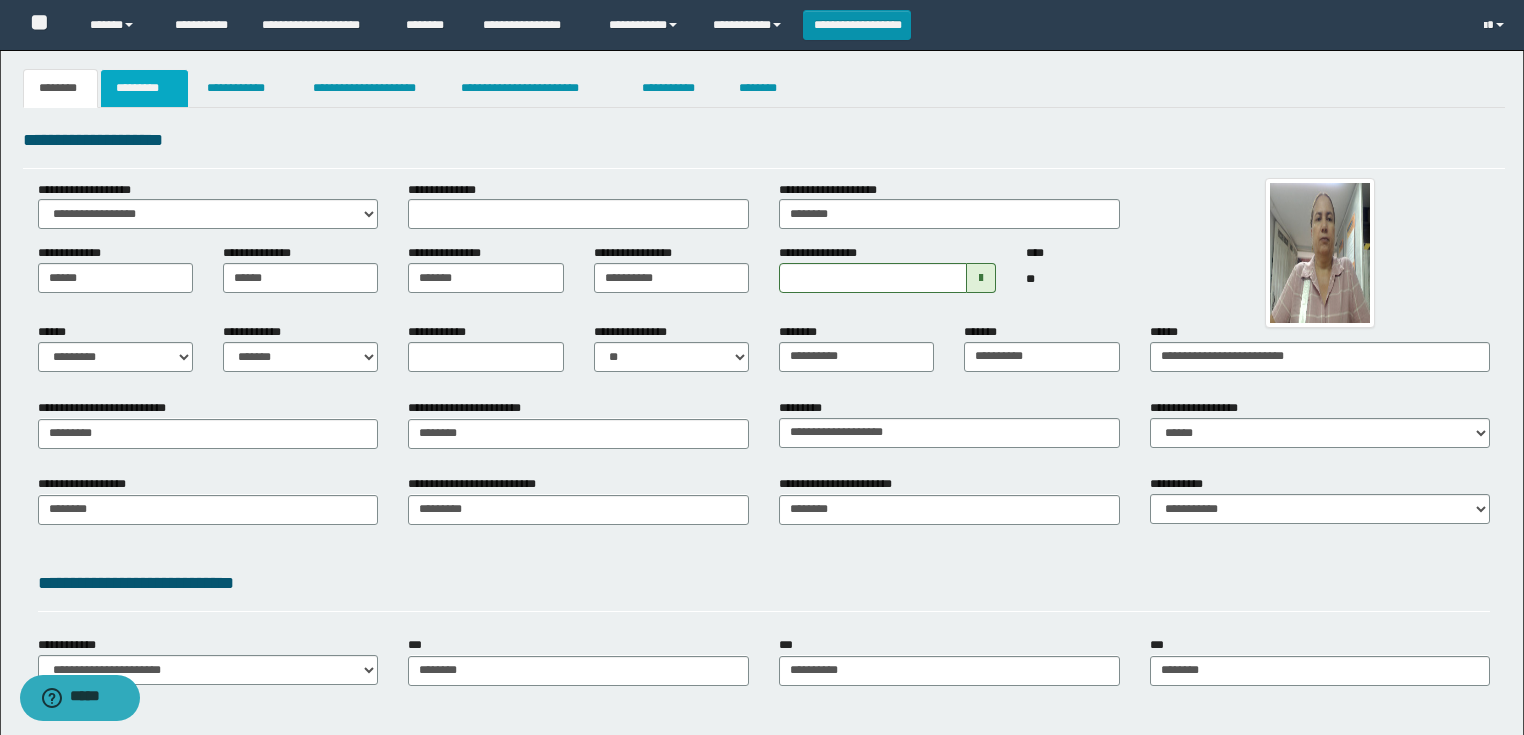 click on "*********" at bounding box center [144, 88] 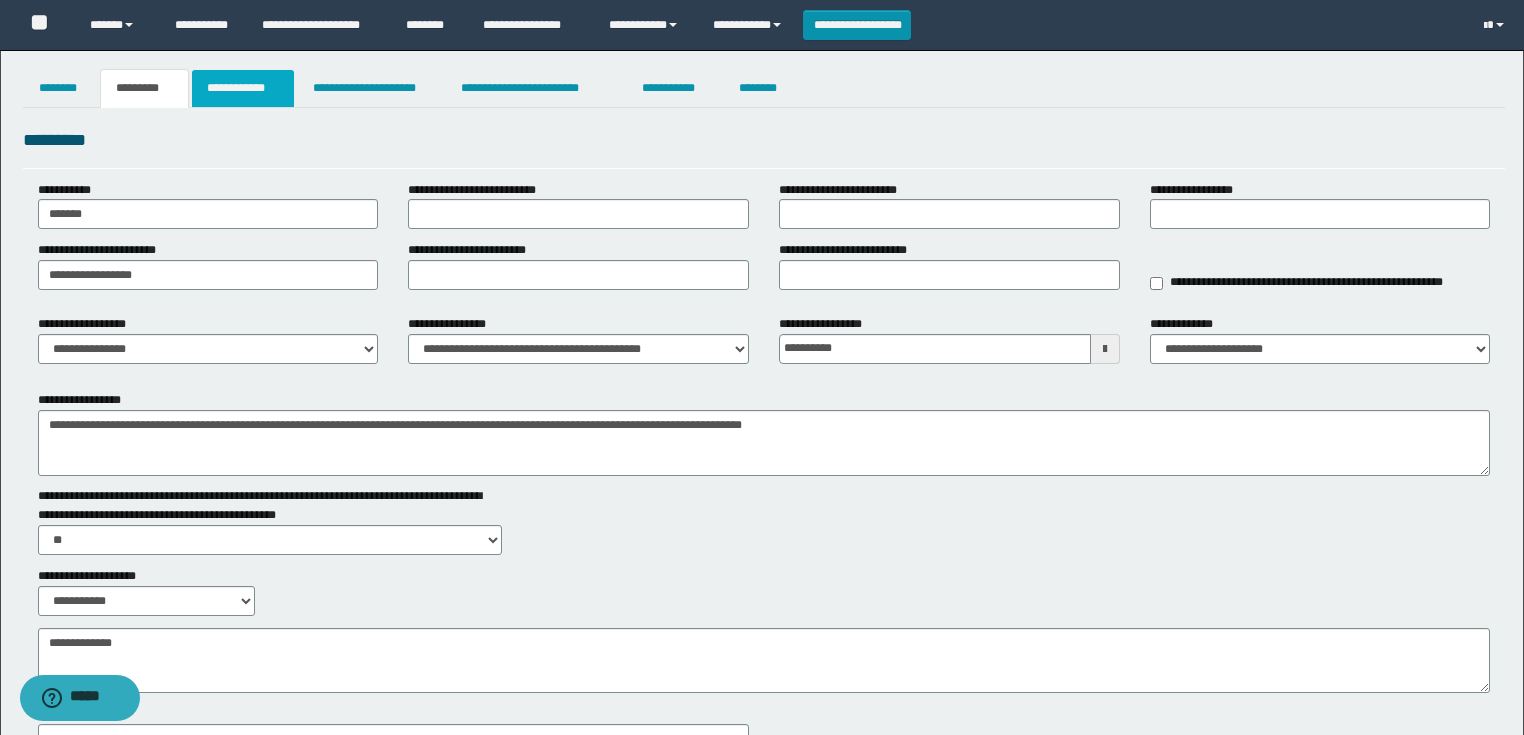 click on "**********" at bounding box center (243, 88) 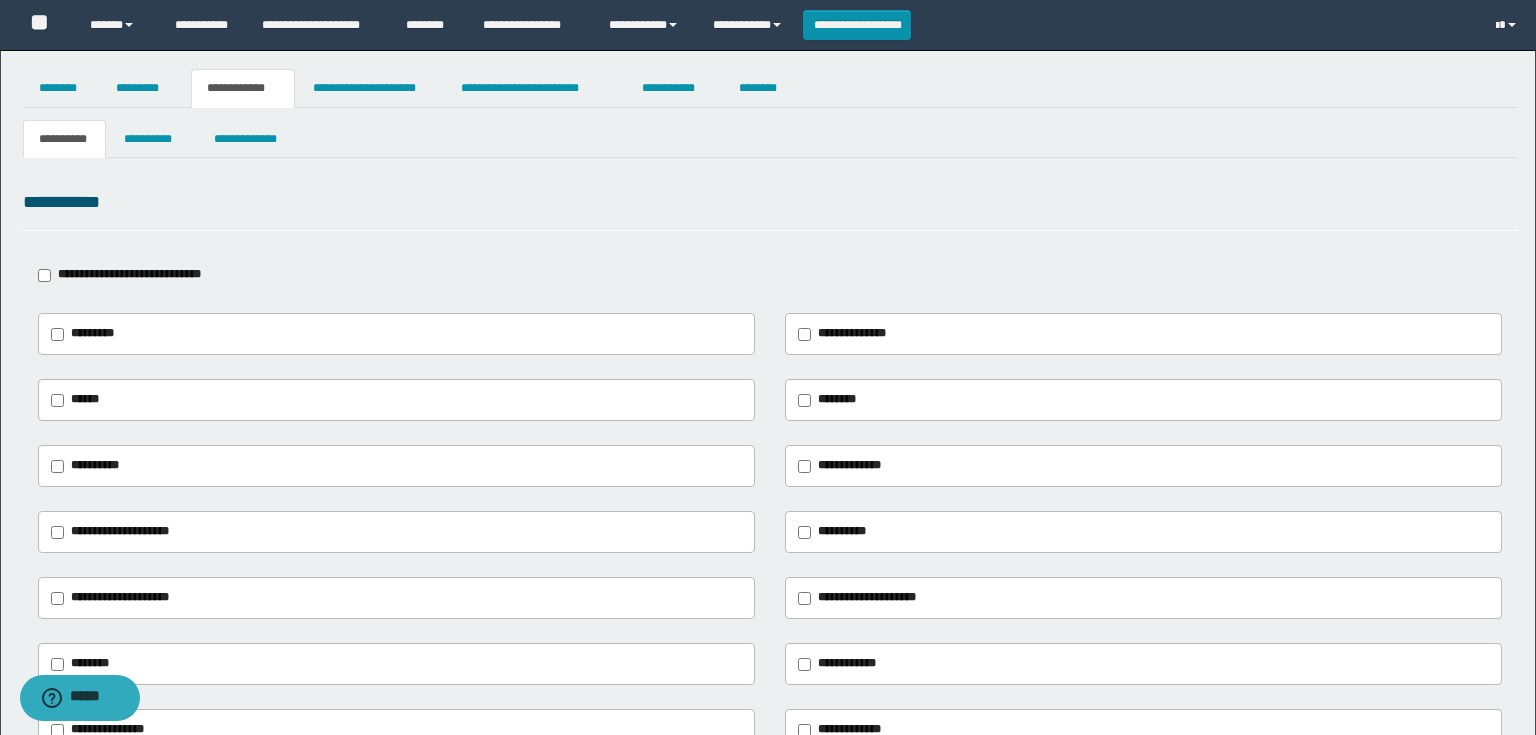 drag, startPoint x: 320, startPoint y: 97, endPoint x: 440, endPoint y: 86, distance: 120.50311 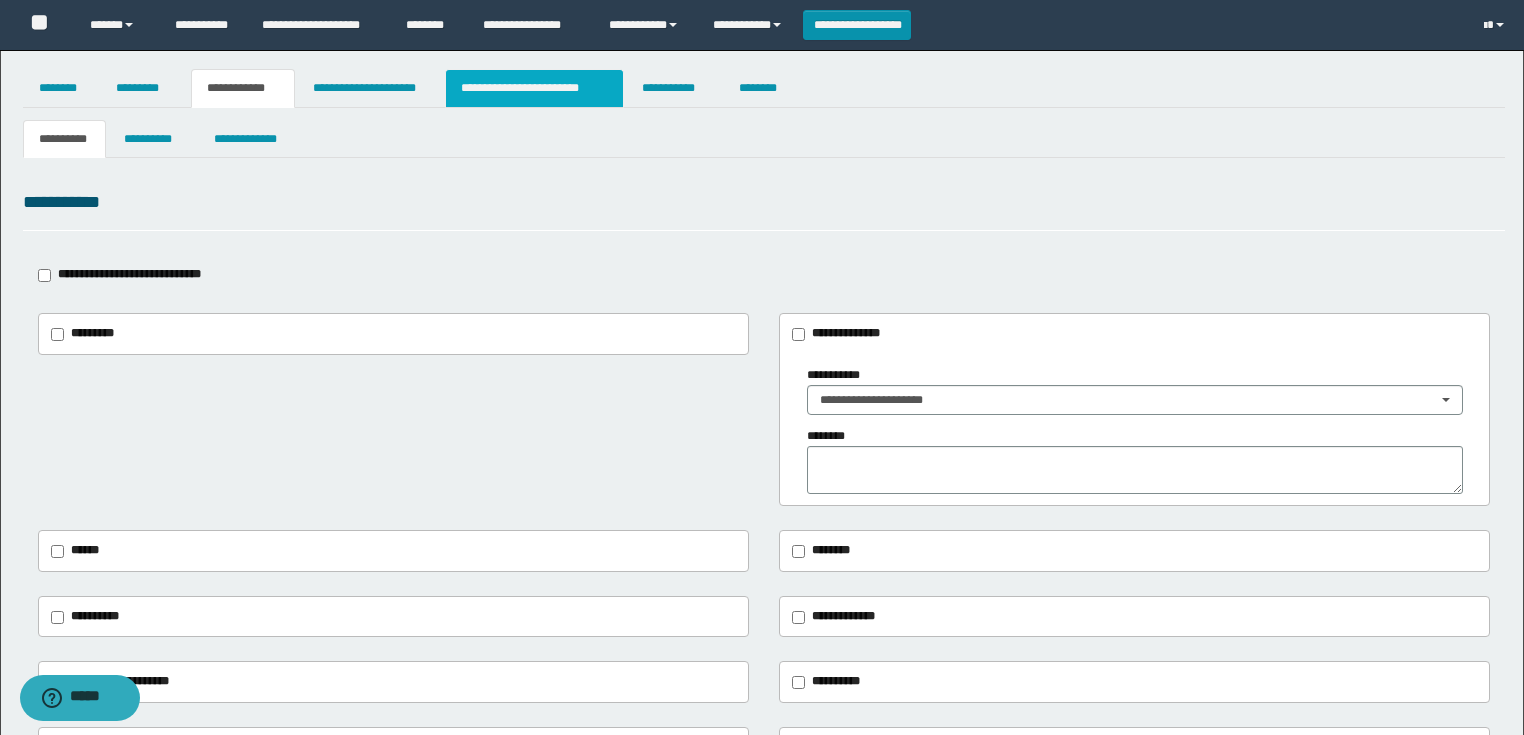click on "**********" at bounding box center (534, 88) 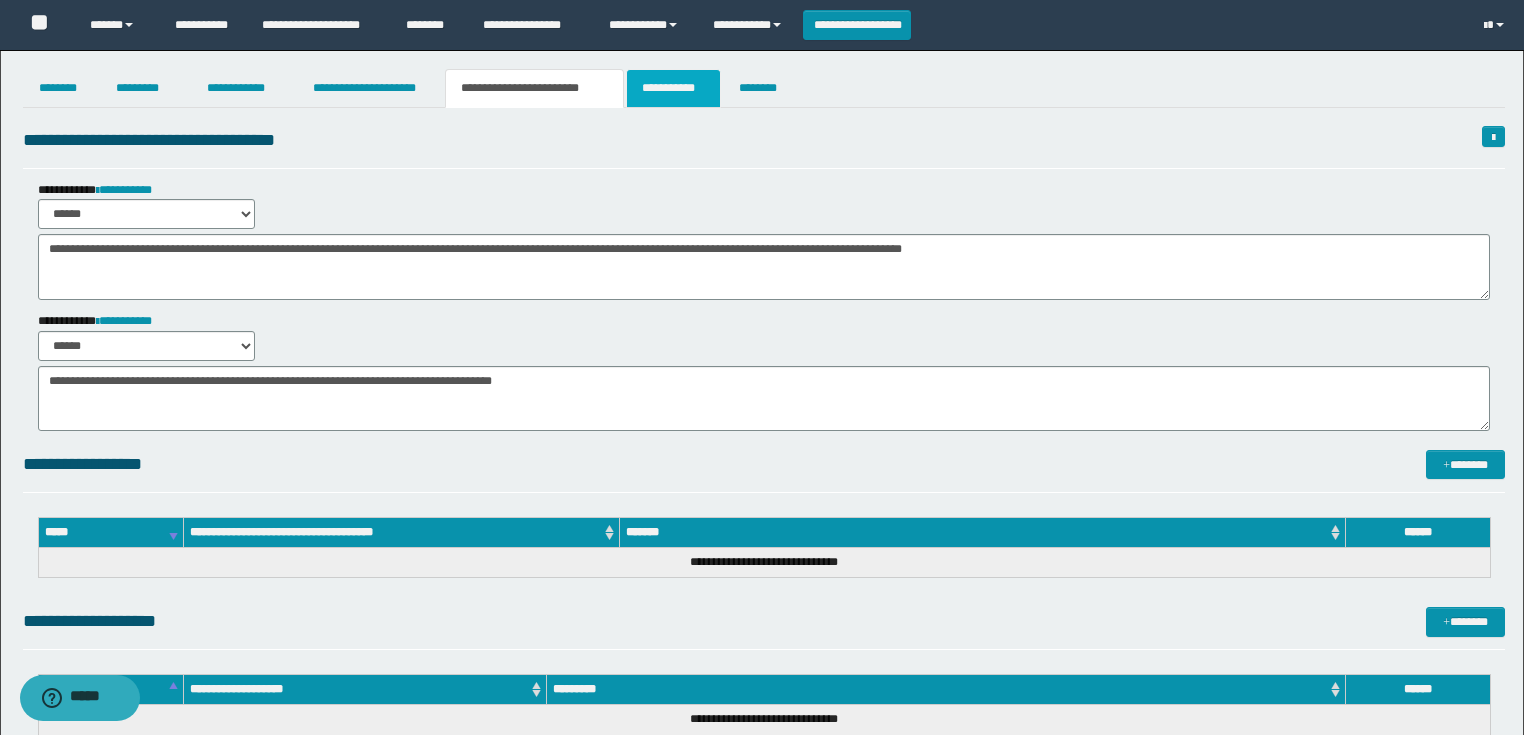click on "**********" at bounding box center [673, 88] 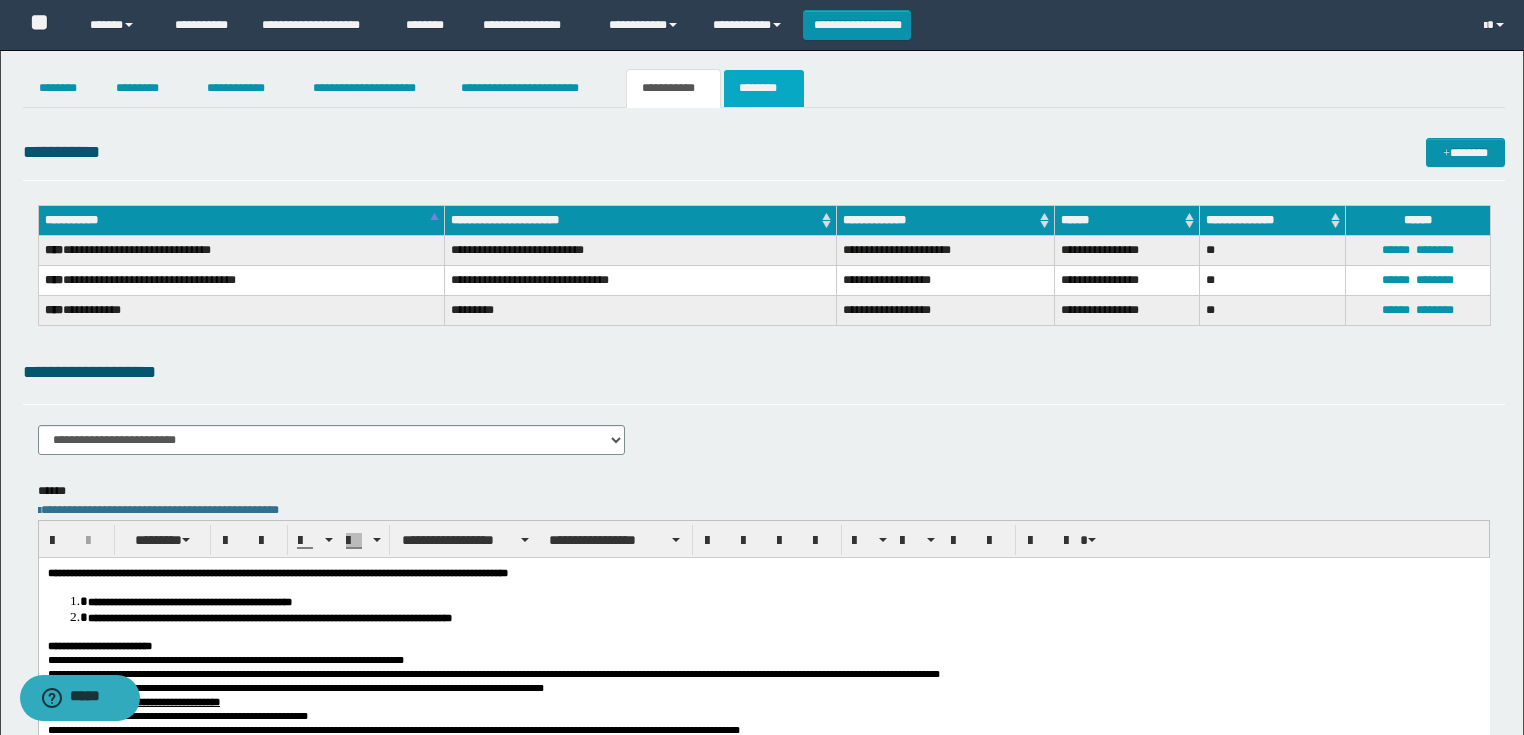 click on "********" at bounding box center [764, 88] 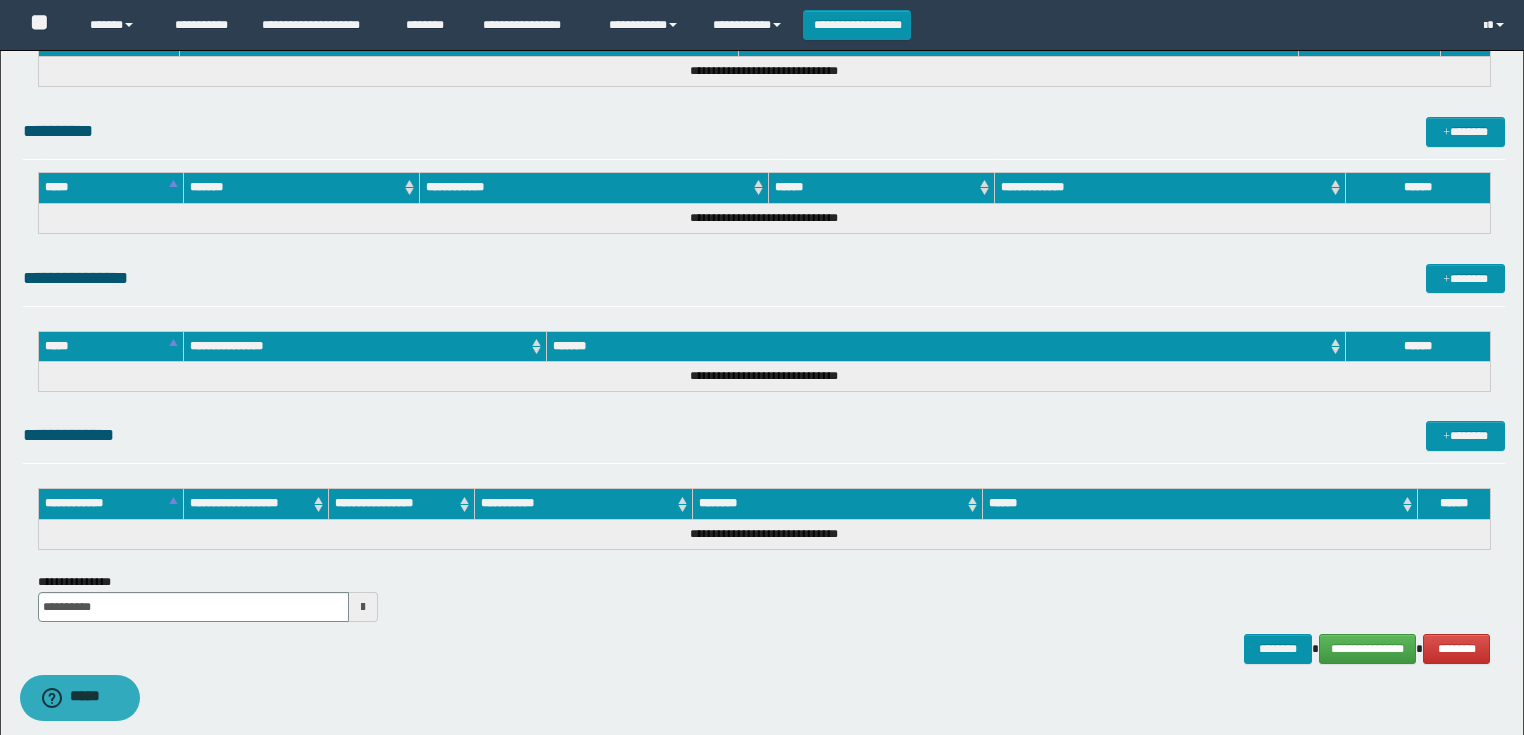 scroll, scrollTop: 889, scrollLeft: 0, axis: vertical 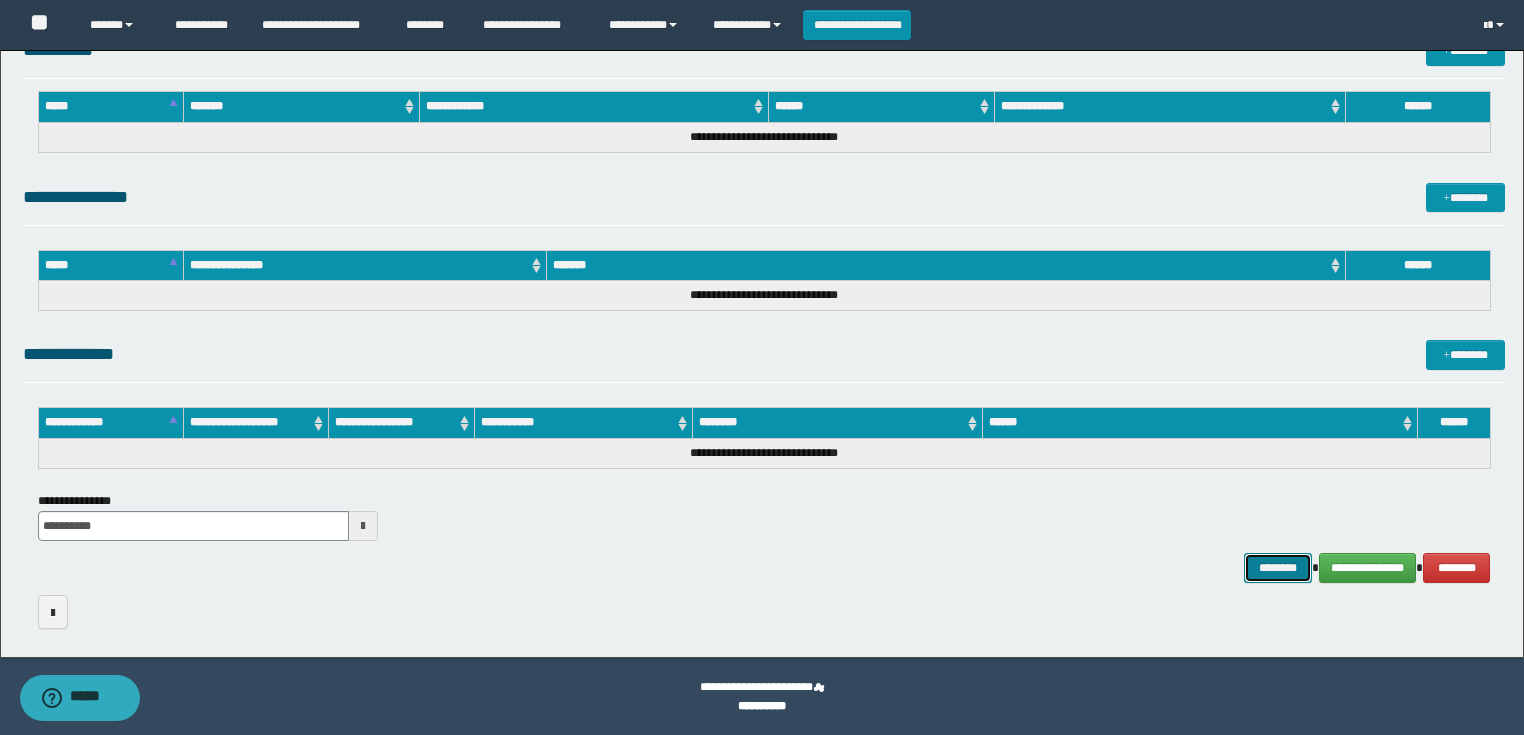 click on "********" at bounding box center (1277, 568) 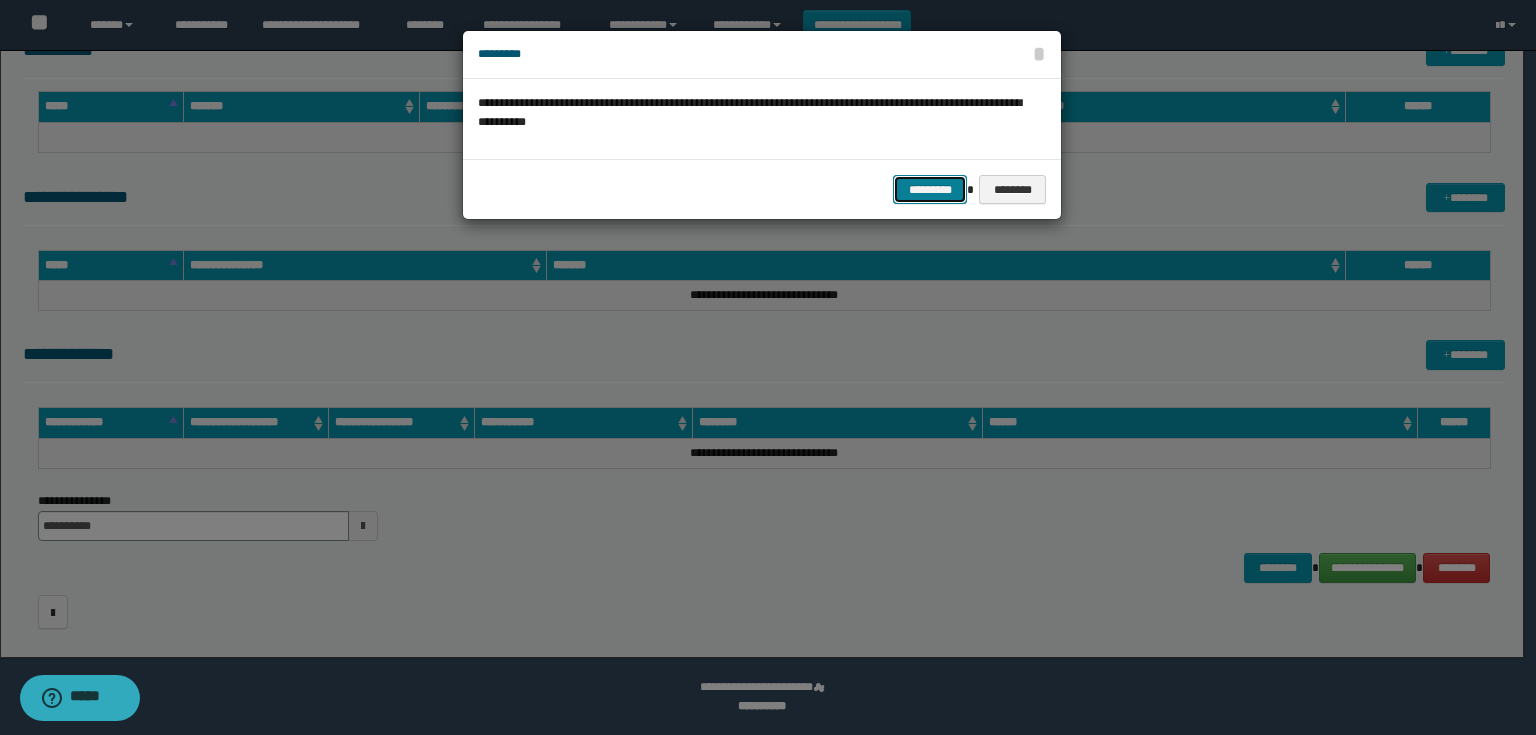 click on "*********" at bounding box center [930, 190] 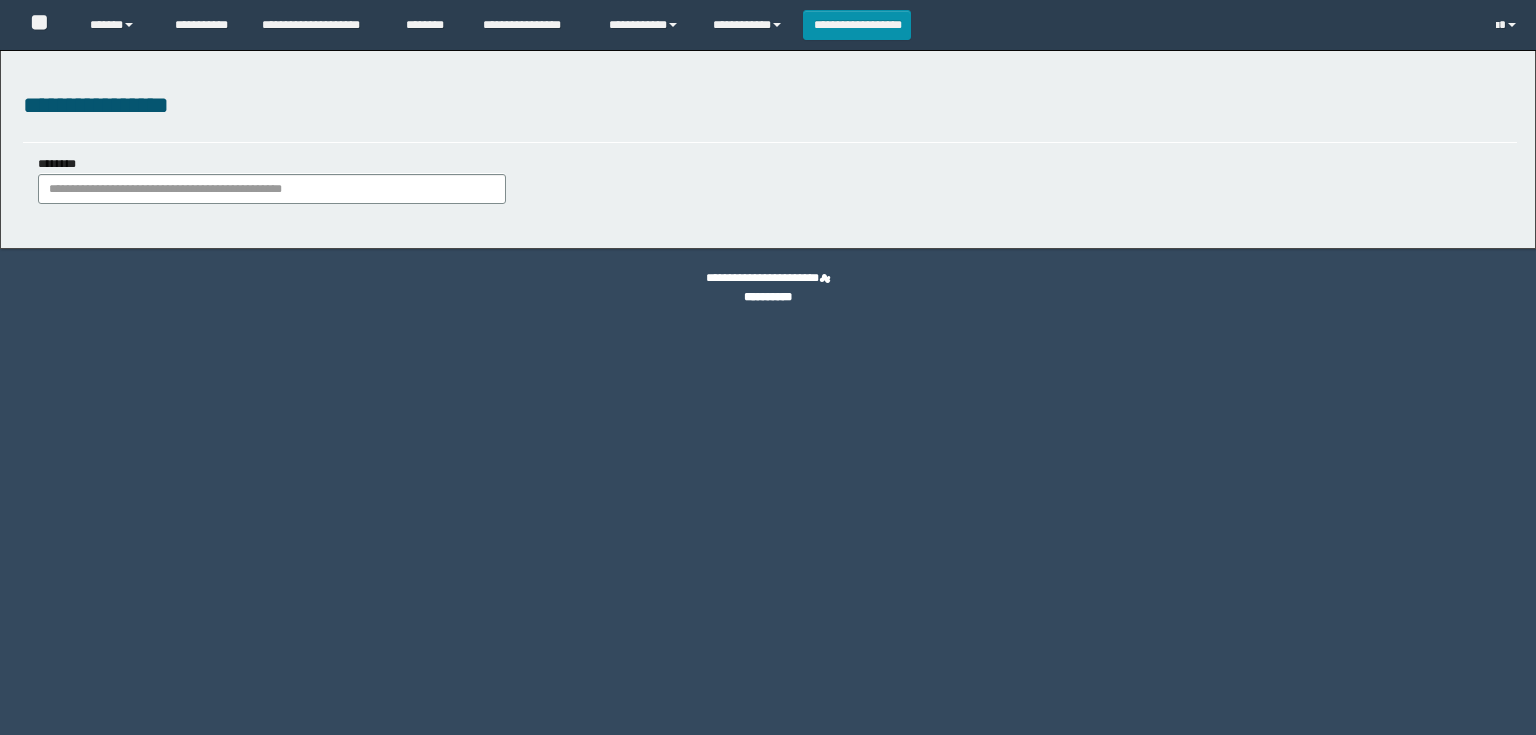 scroll, scrollTop: 0, scrollLeft: 0, axis: both 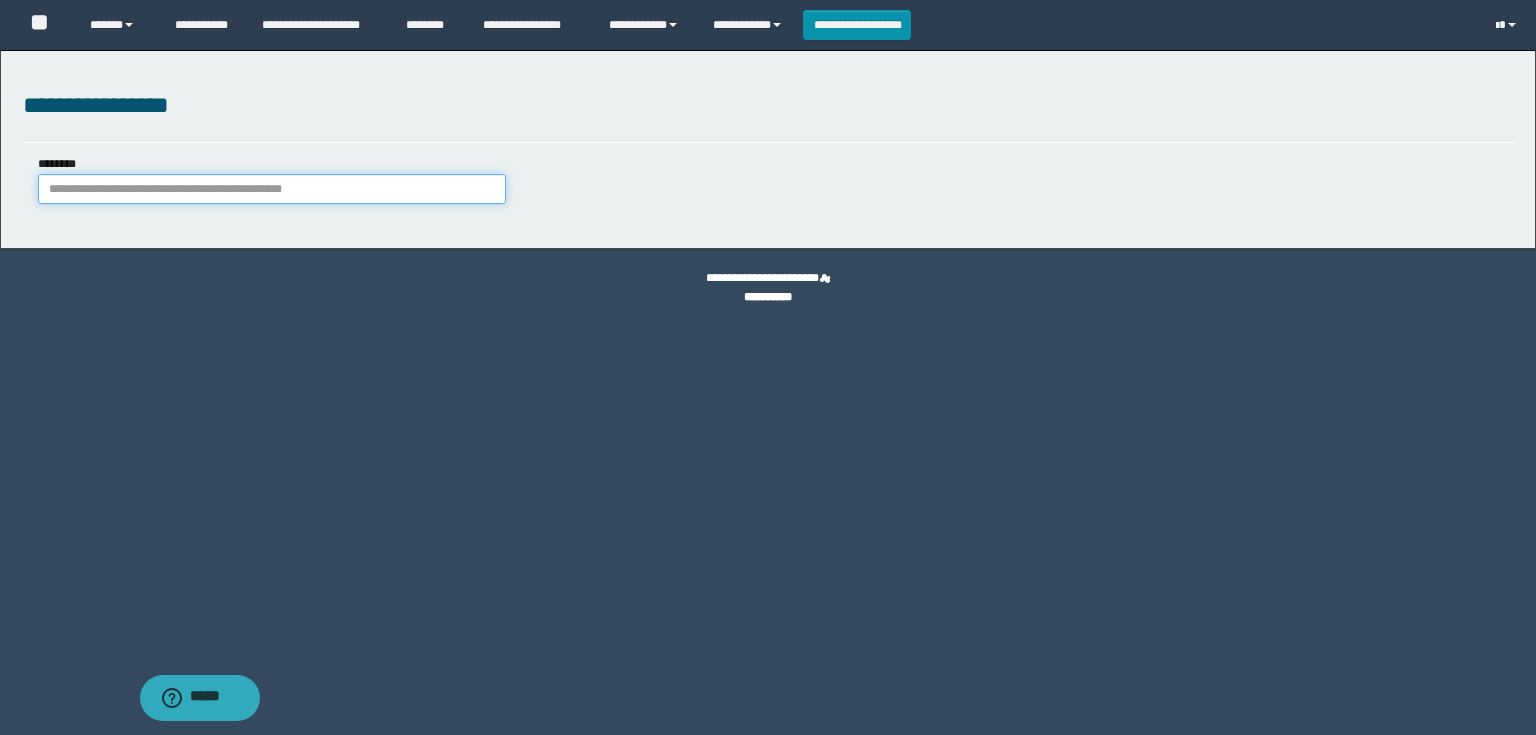 click on "********" at bounding box center (272, 189) 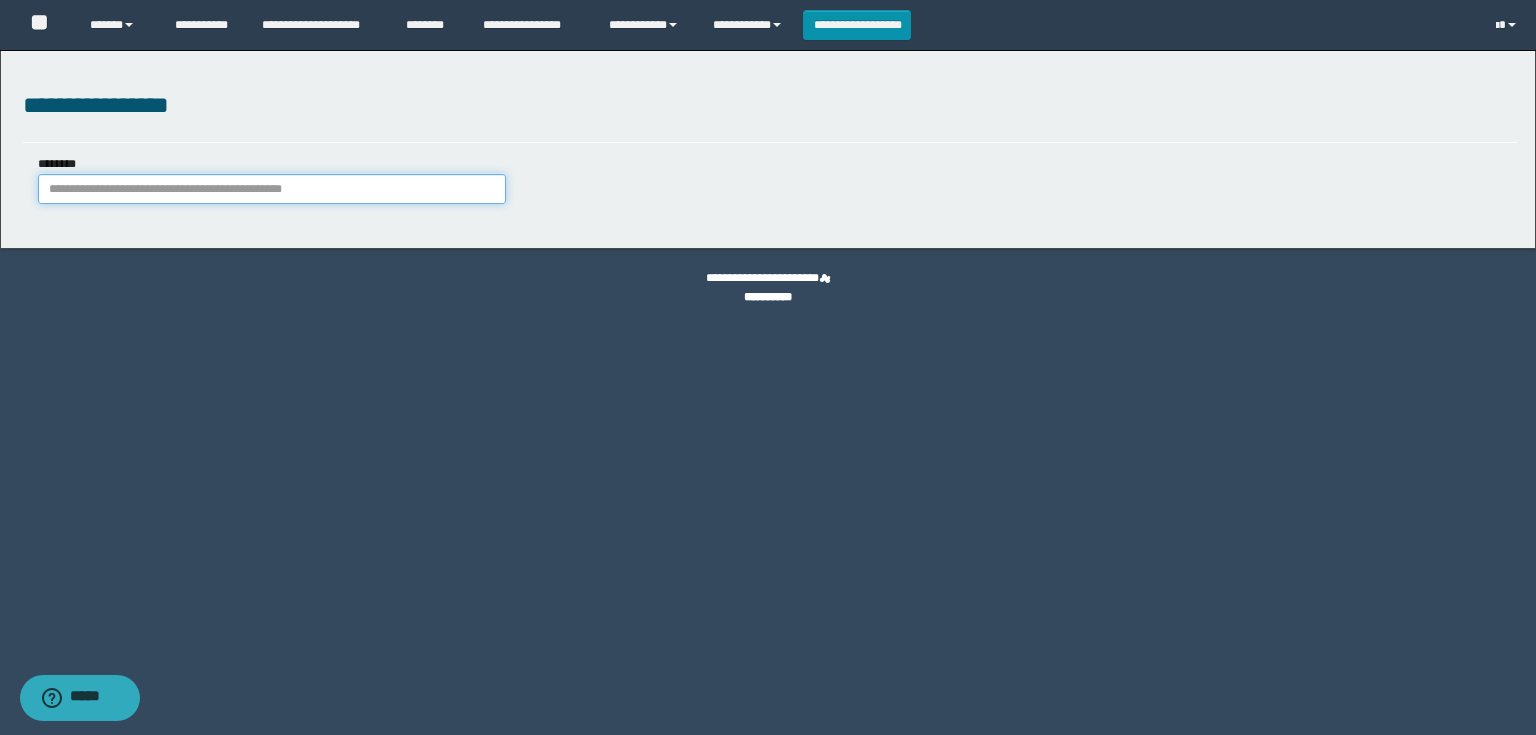 click on "********" at bounding box center (272, 189) 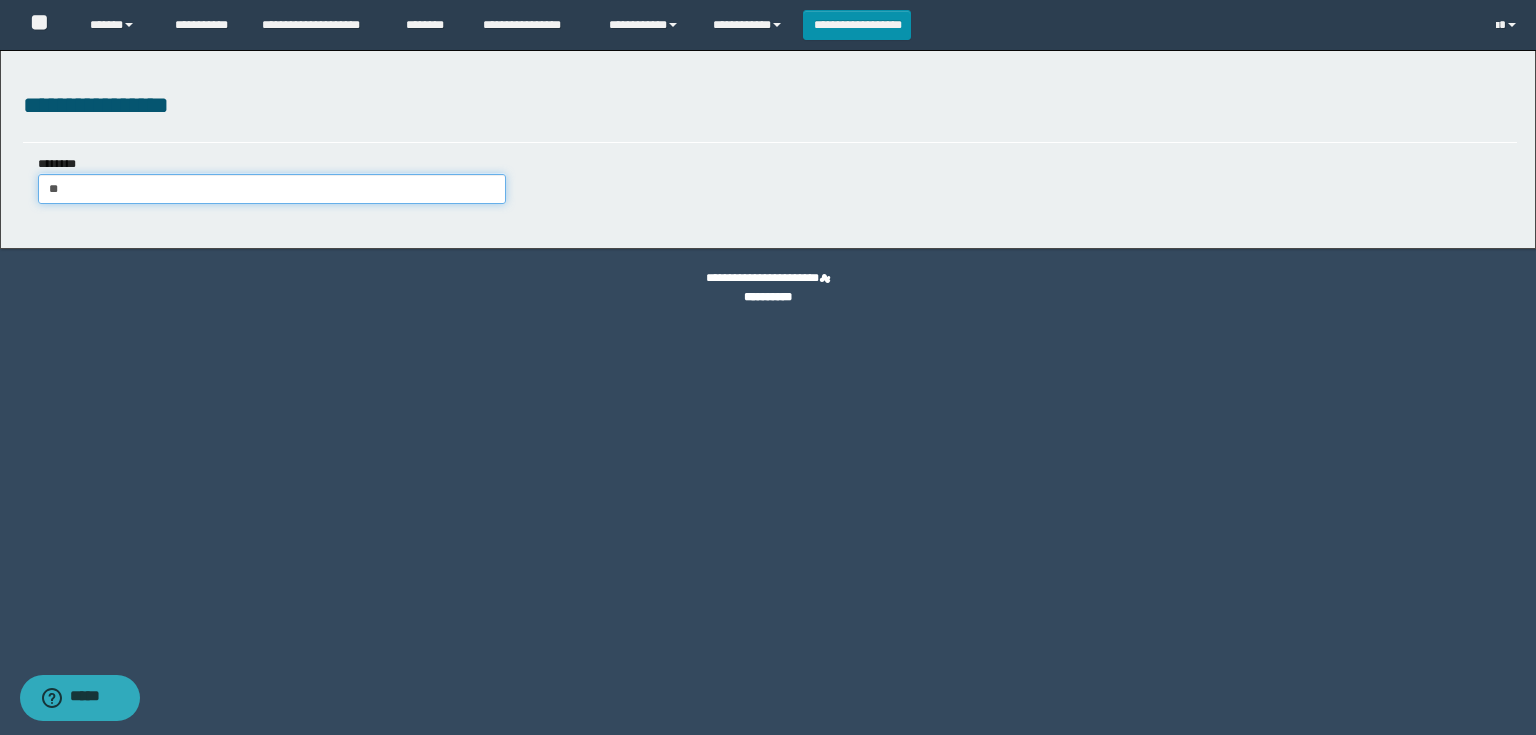 type on "***" 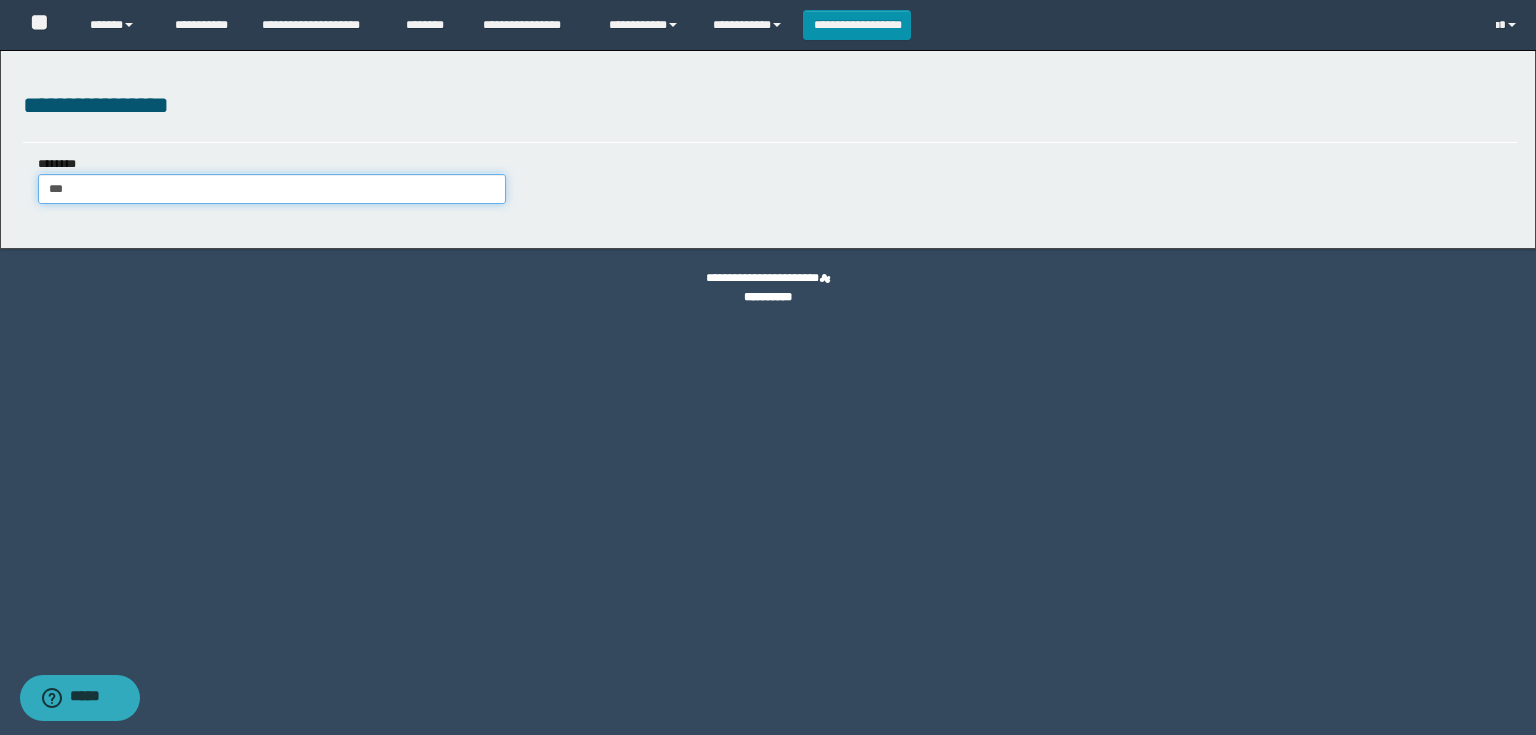 type on "***" 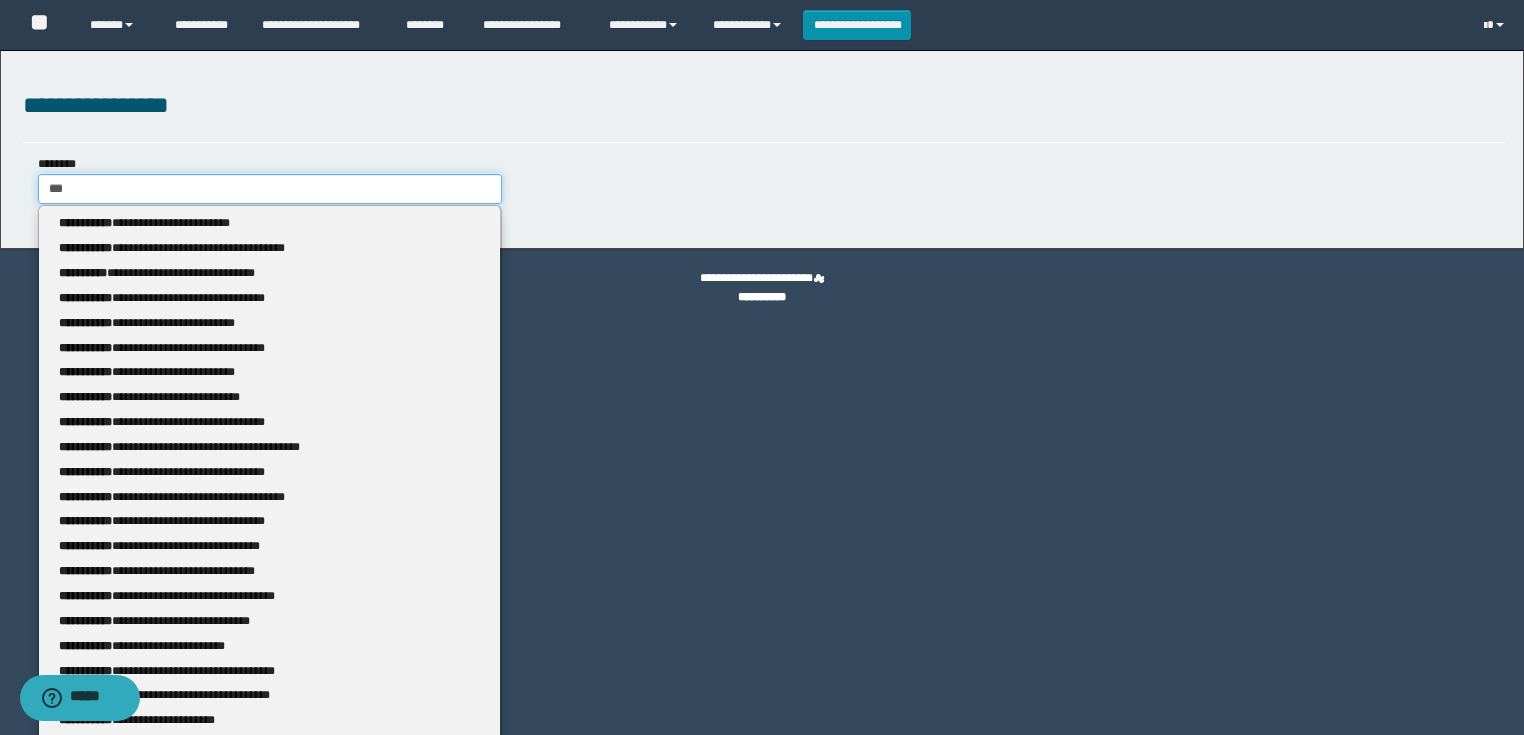 type 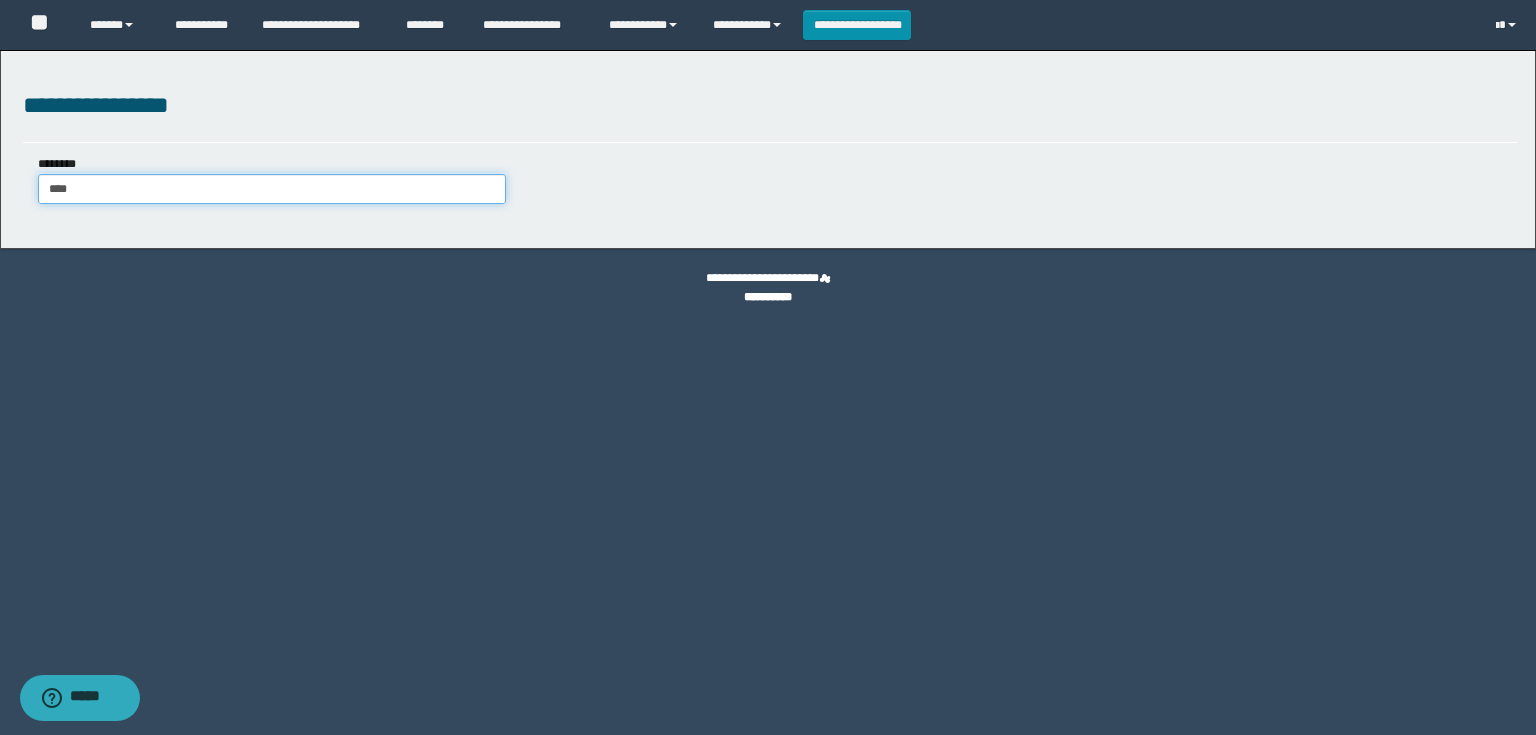 type on "*****" 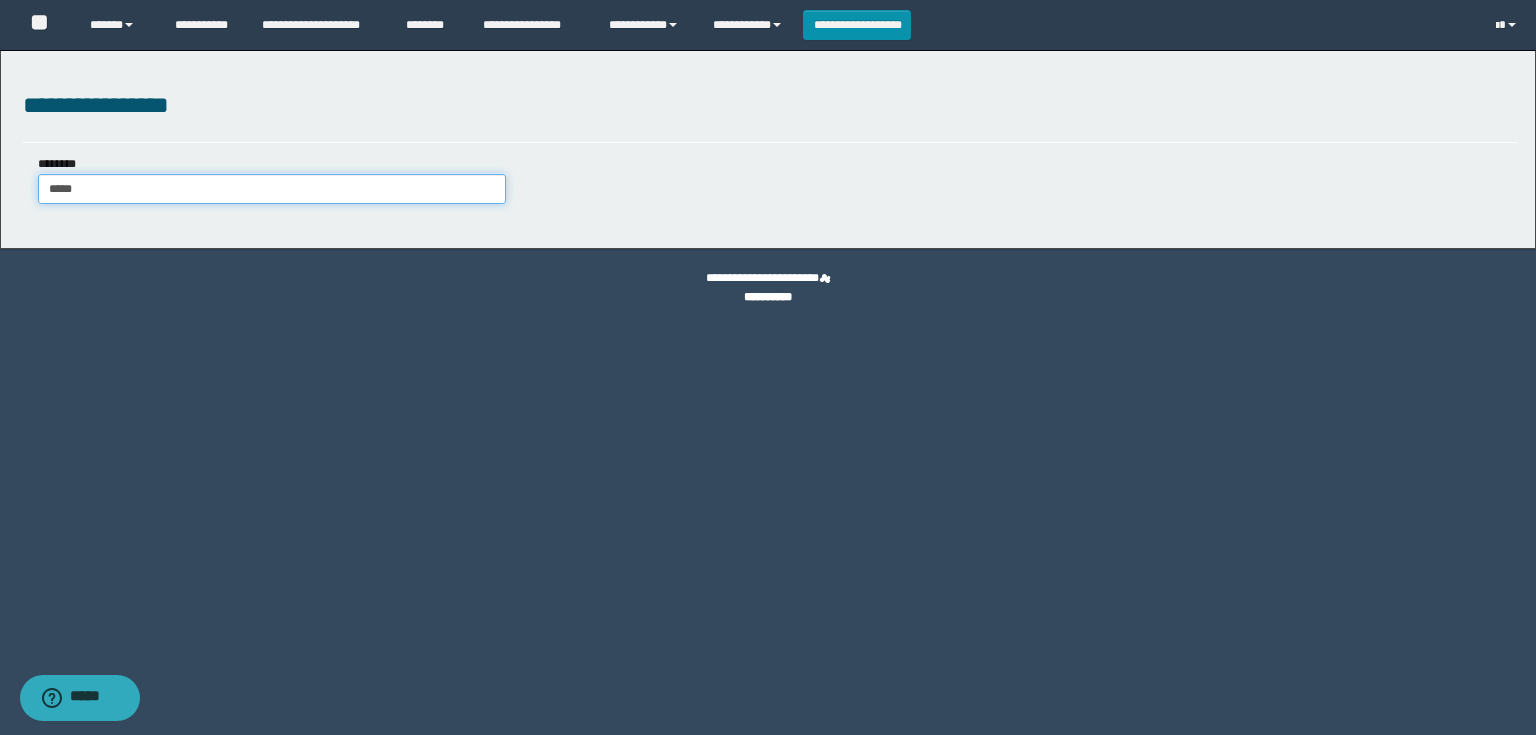type on "*****" 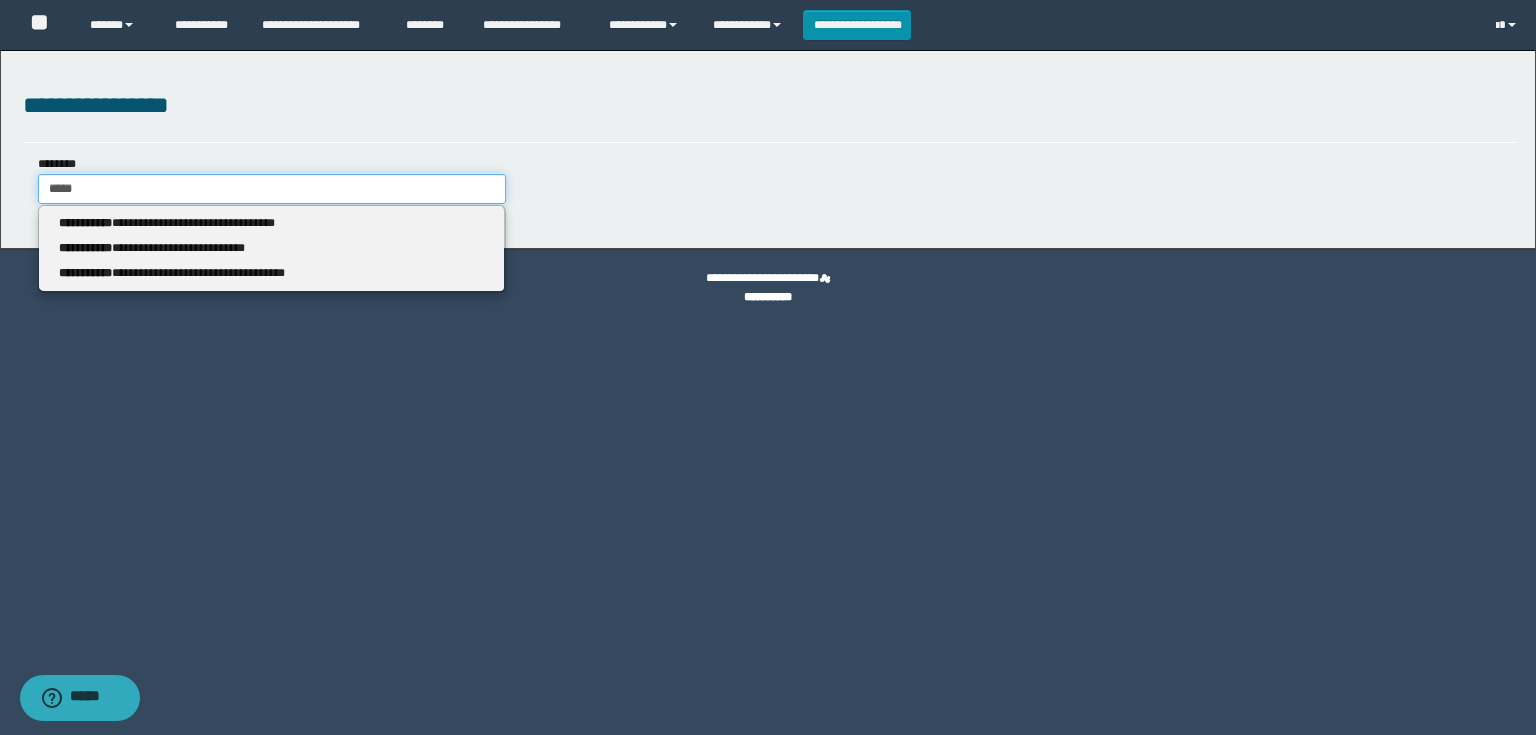 type 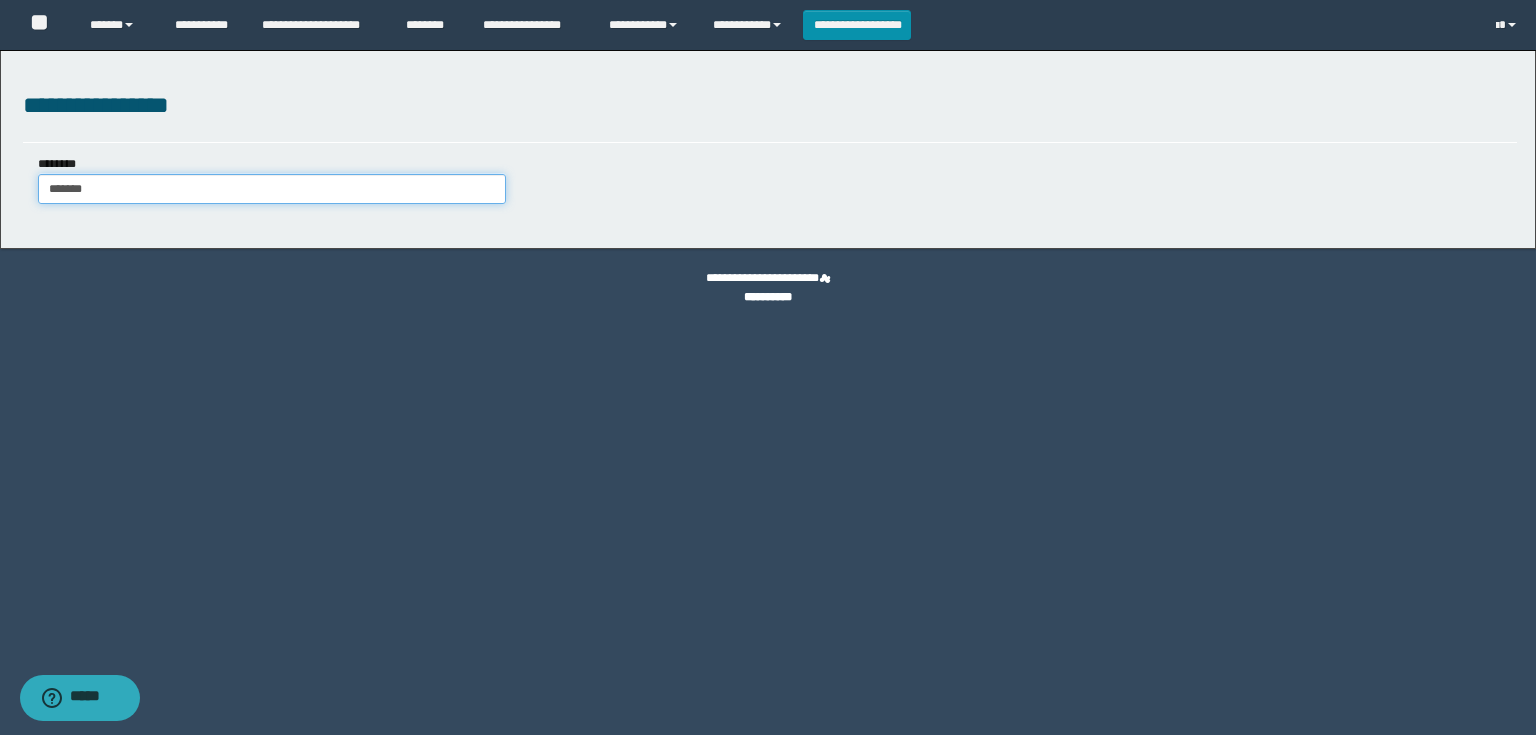 type on "********" 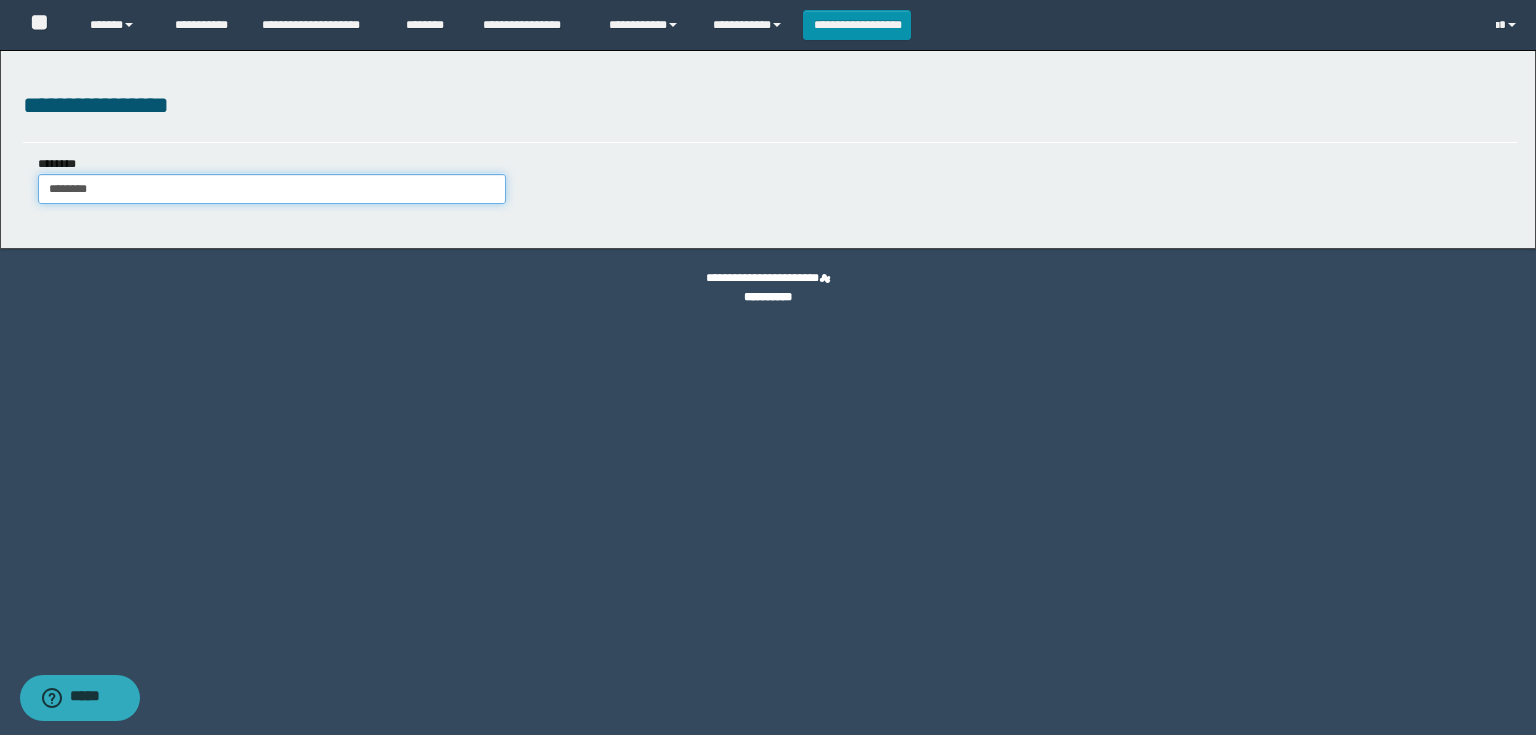 type on "********" 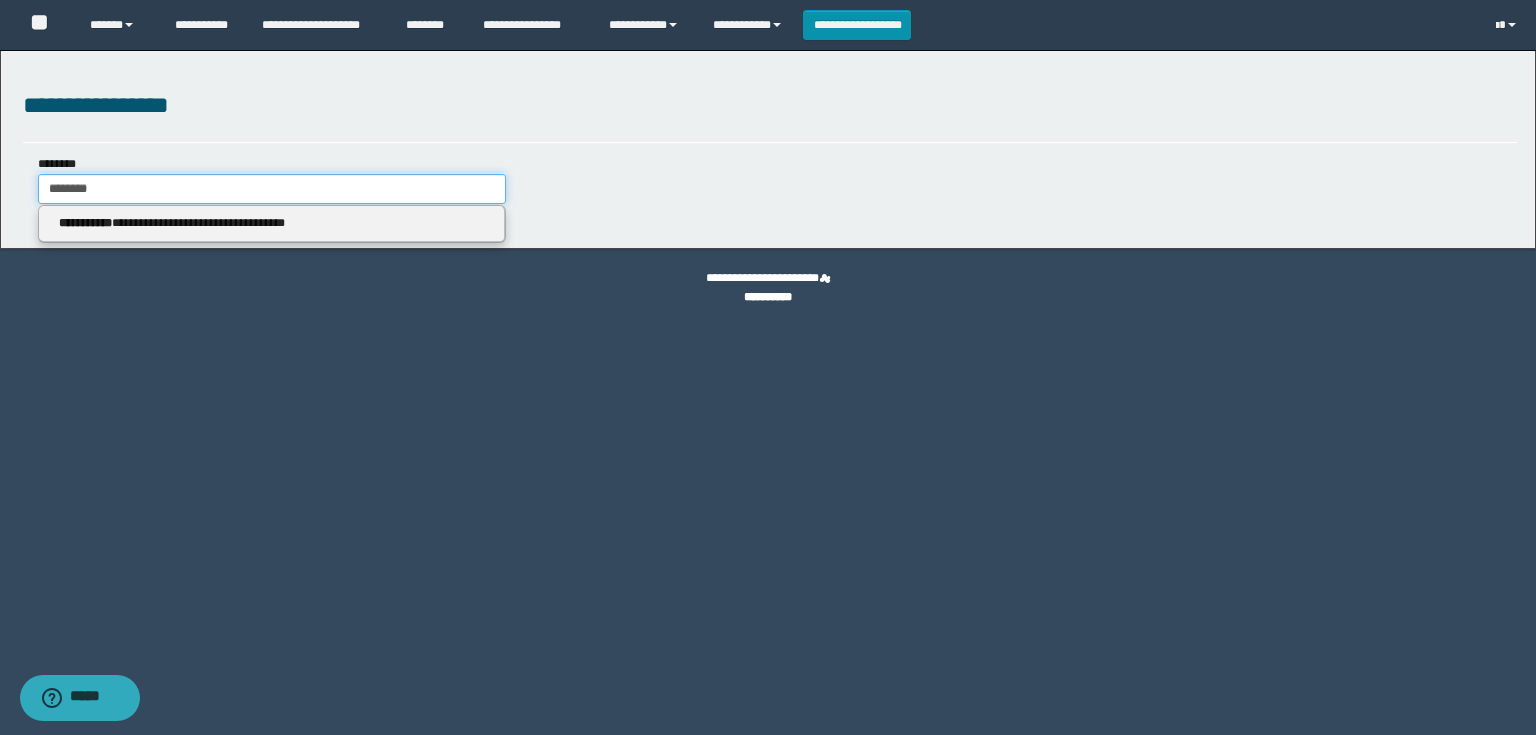 type on "********" 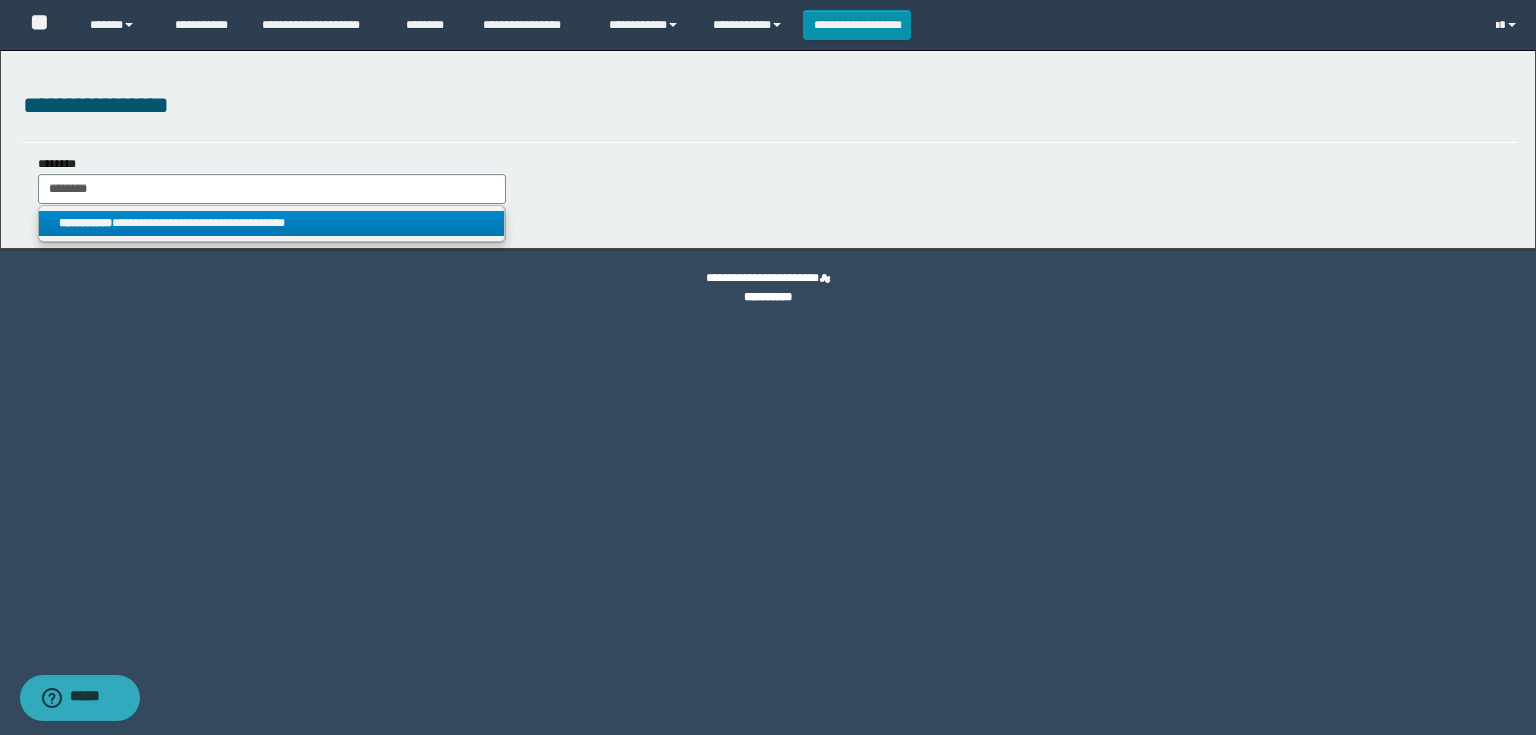 click on "**********" at bounding box center [272, 223] 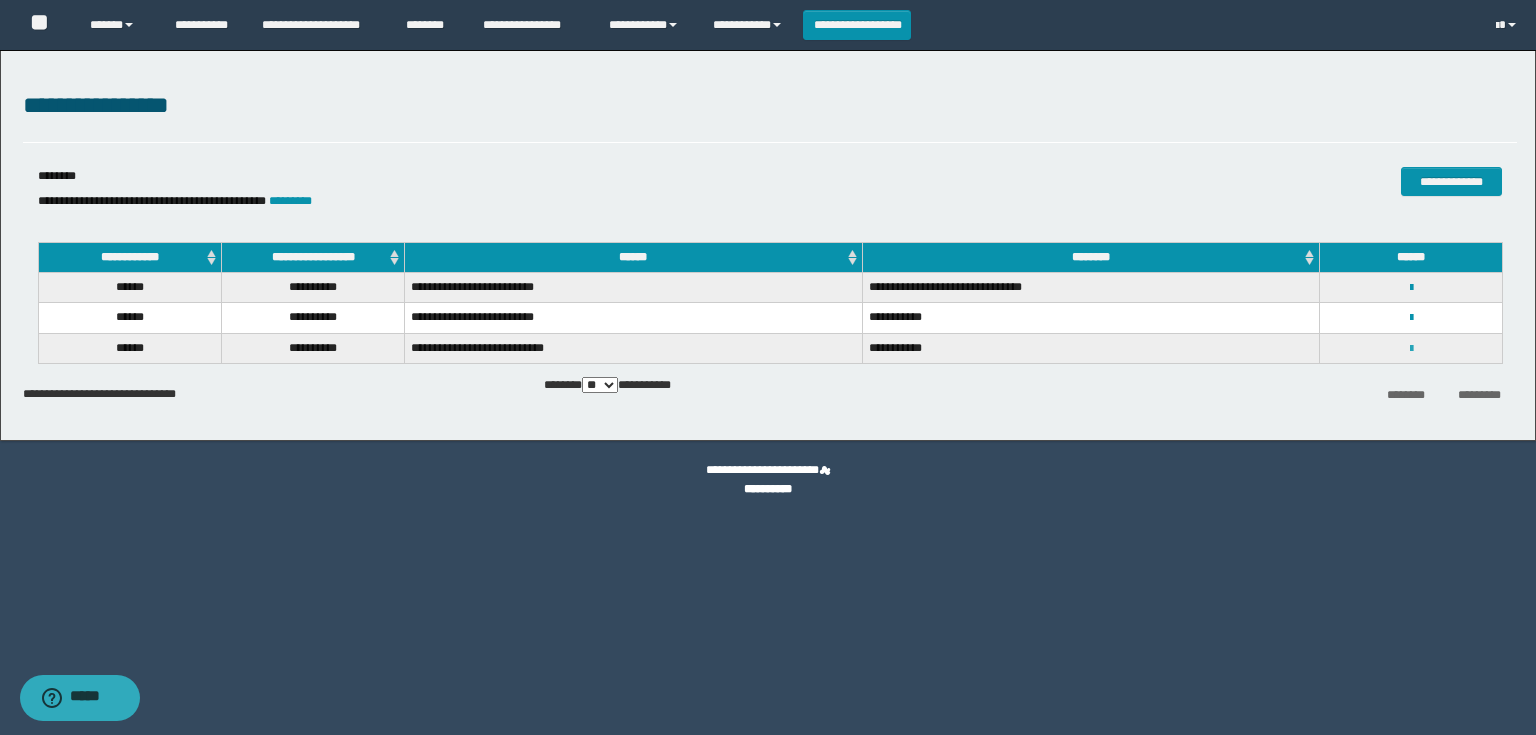 click at bounding box center (1411, 349) 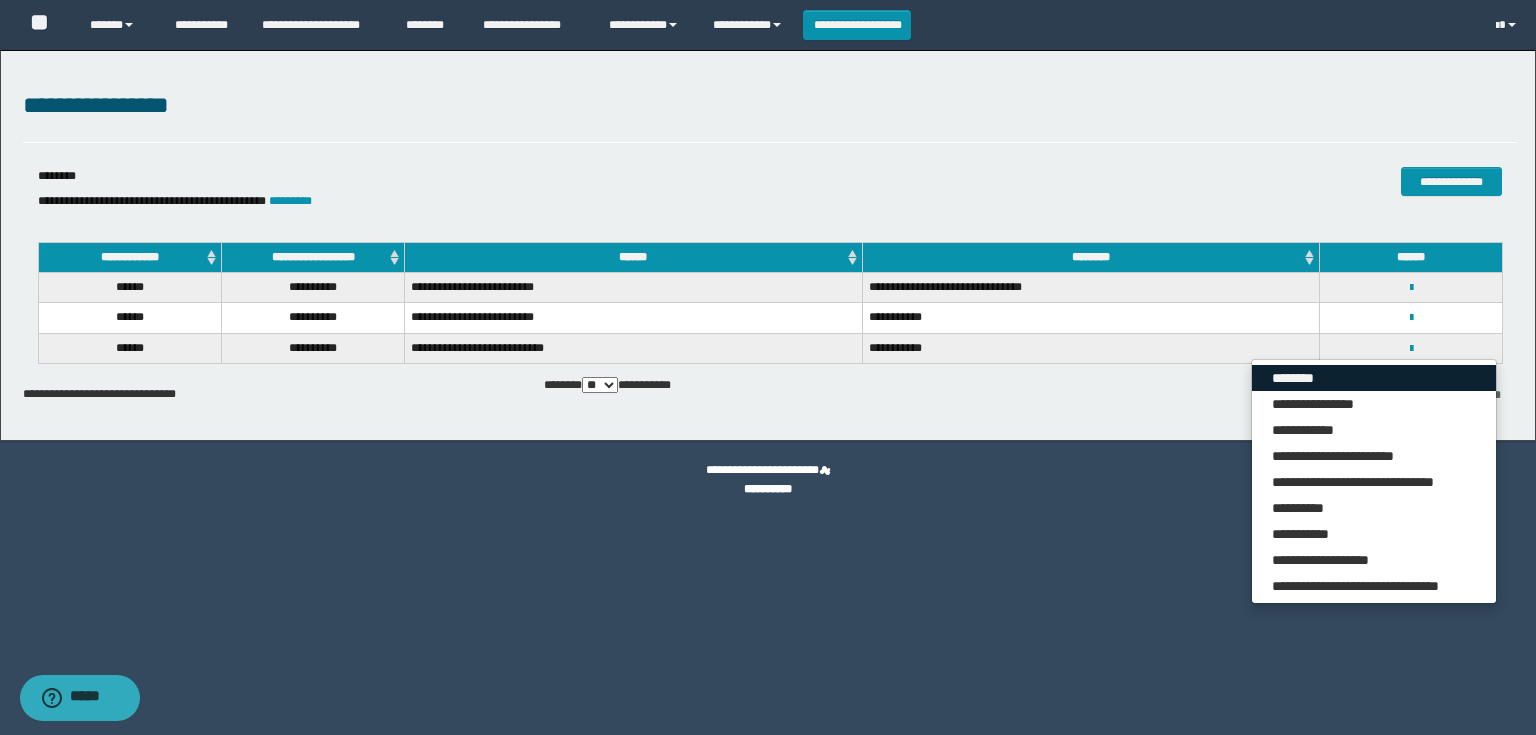 click on "********" at bounding box center [1374, 378] 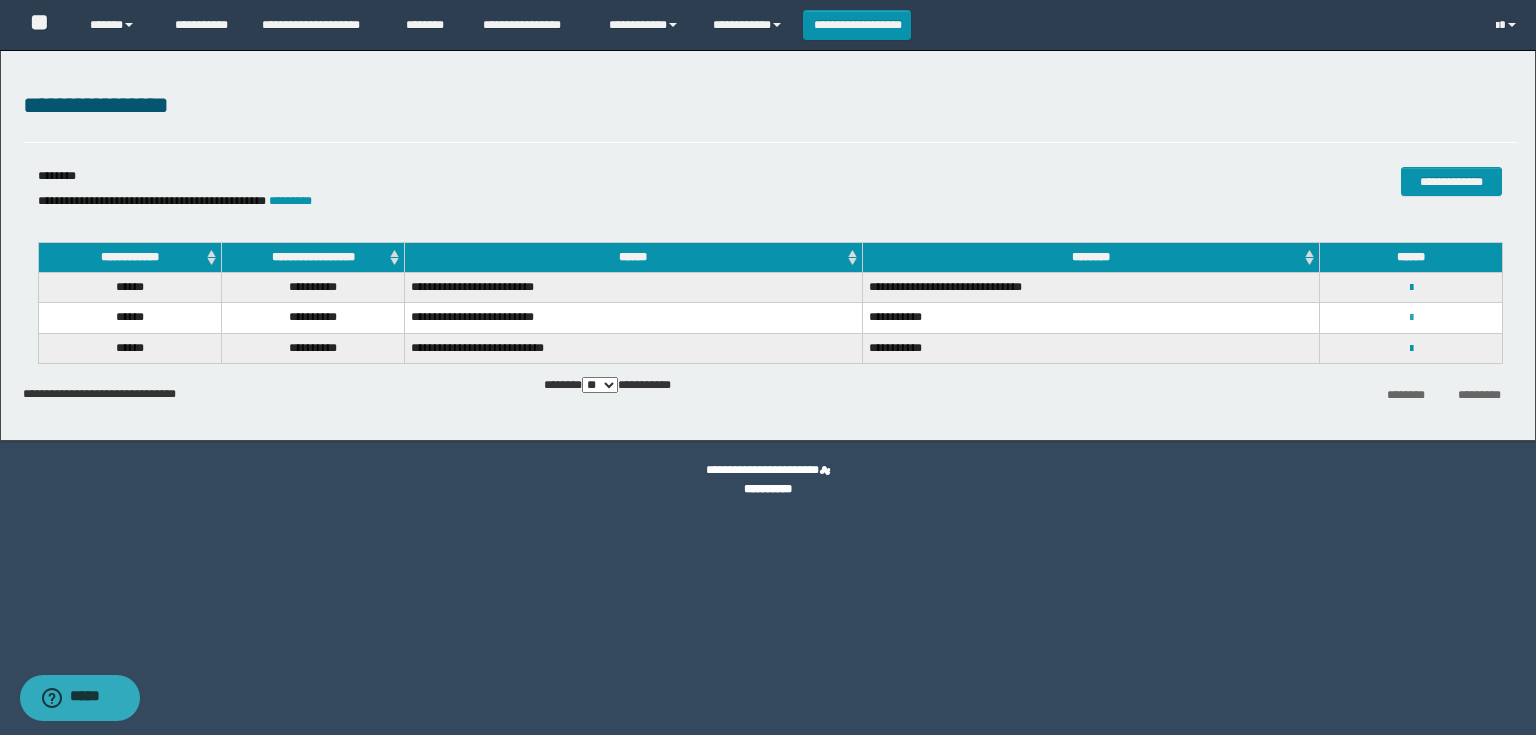 click at bounding box center [1411, 318] 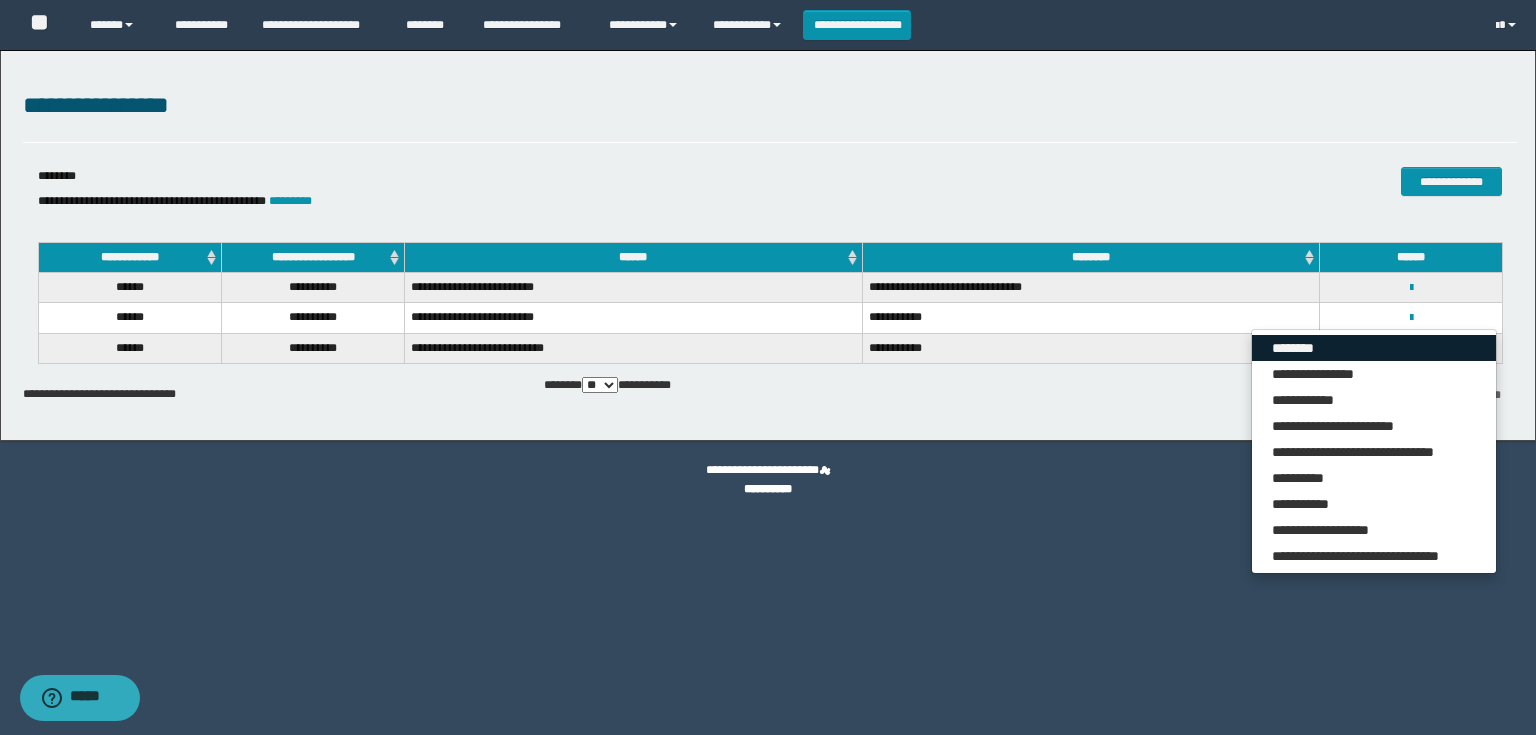 click on "********" at bounding box center [1374, 348] 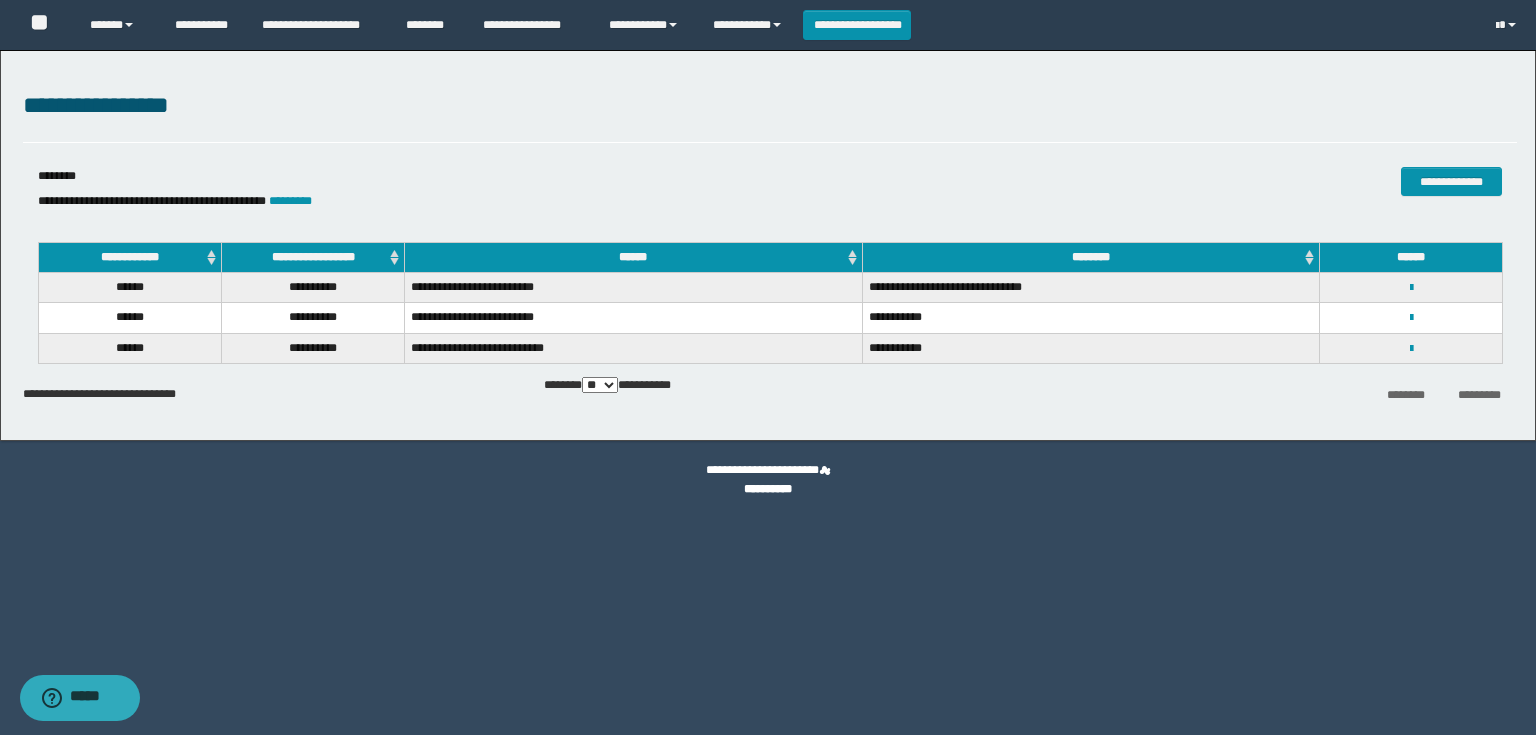 drag, startPoint x: 1390, startPoint y: 424, endPoint x: 1393, endPoint y: 408, distance: 16.27882 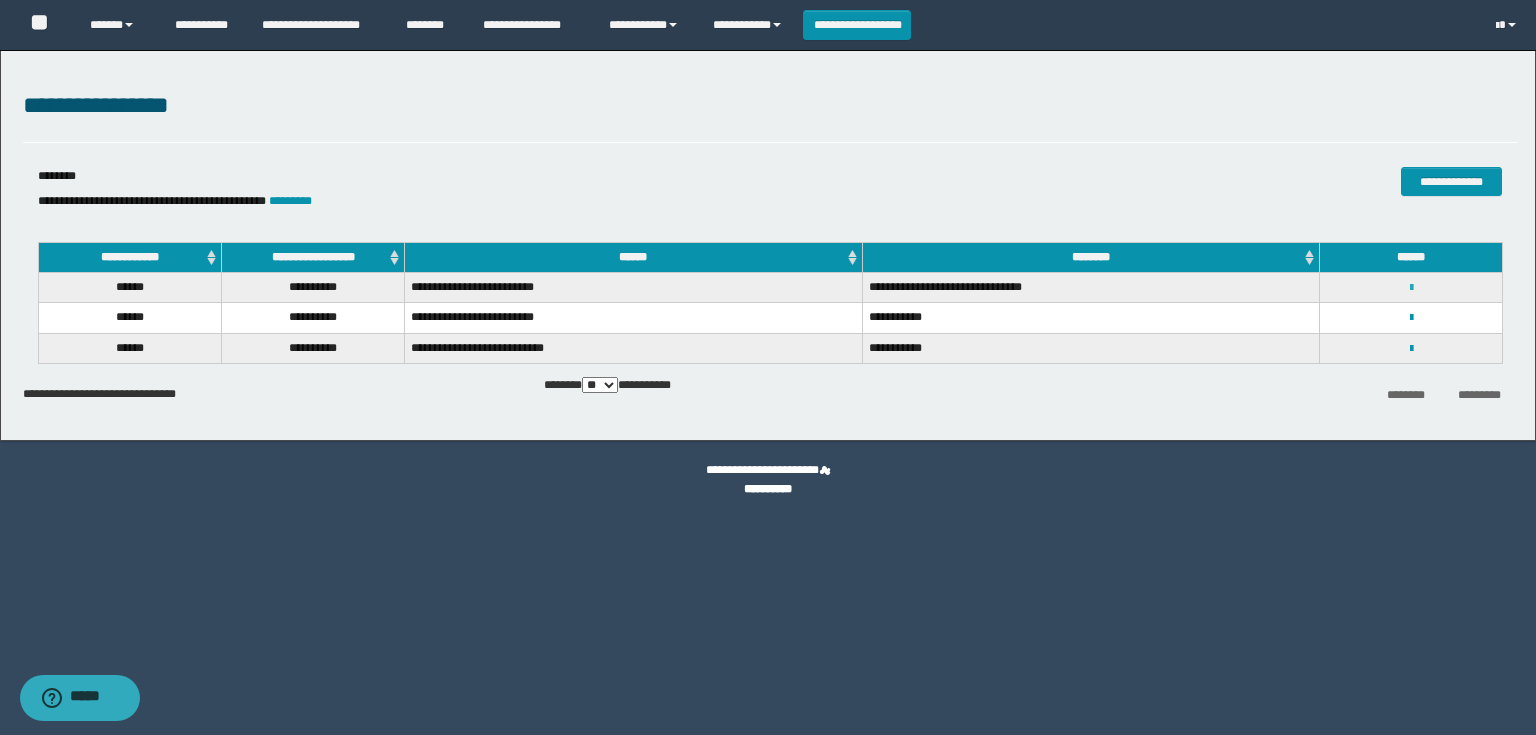 click at bounding box center [1411, 288] 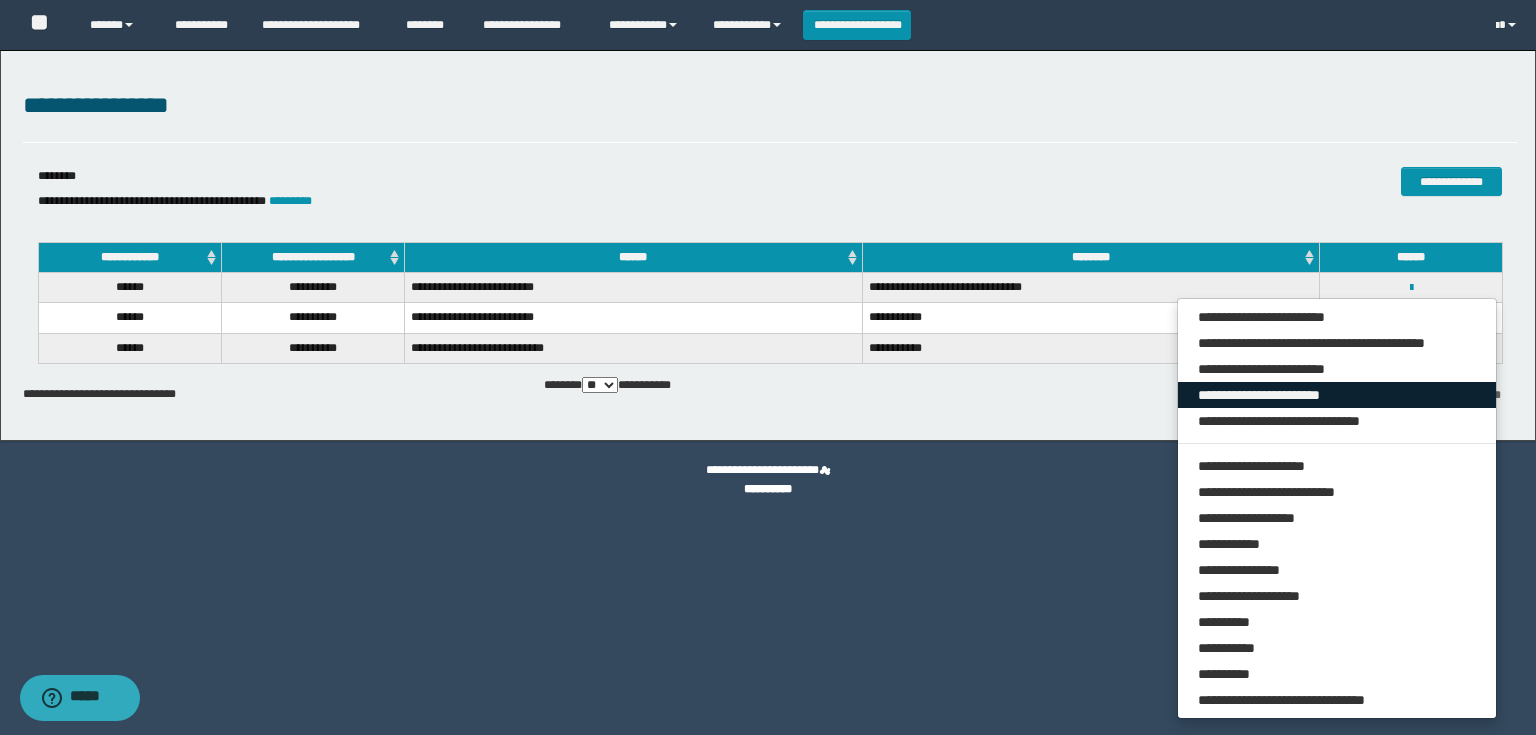click on "**********" at bounding box center [1337, 395] 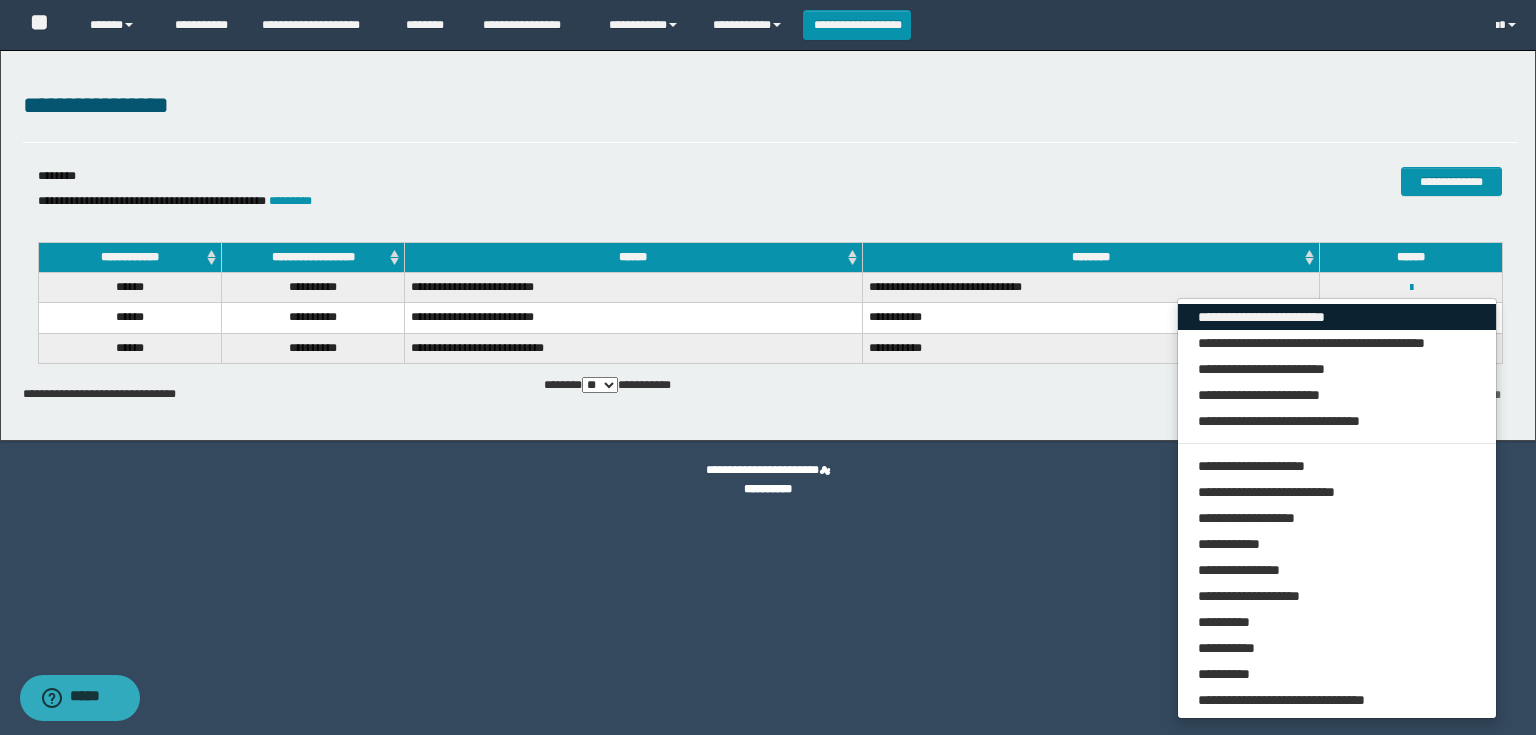 drag, startPoint x: 1291, startPoint y: 321, endPoint x: 1198, endPoint y: 338, distance: 94.54099 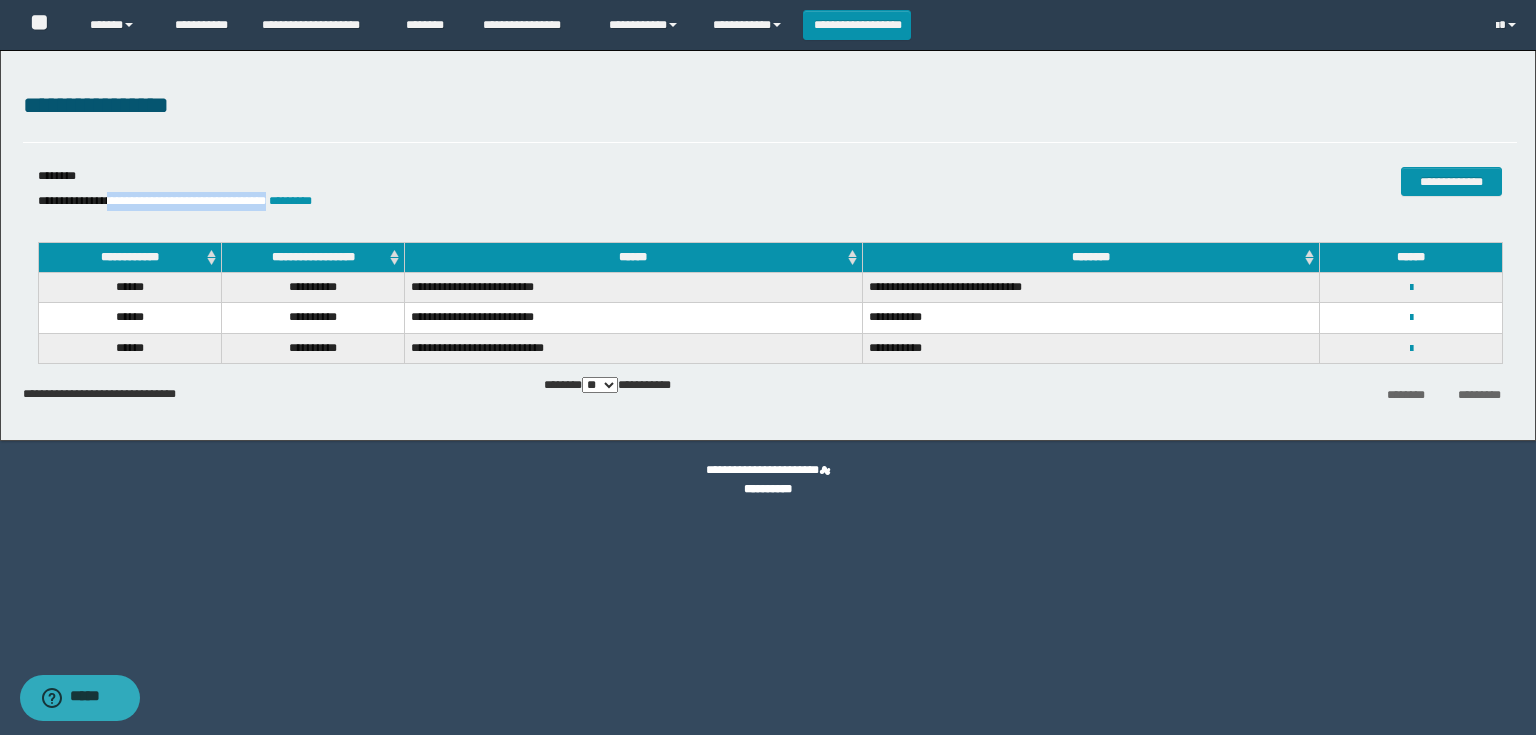 drag, startPoint x: 340, startPoint y: 202, endPoint x: 118, endPoint y: 204, distance: 222.009 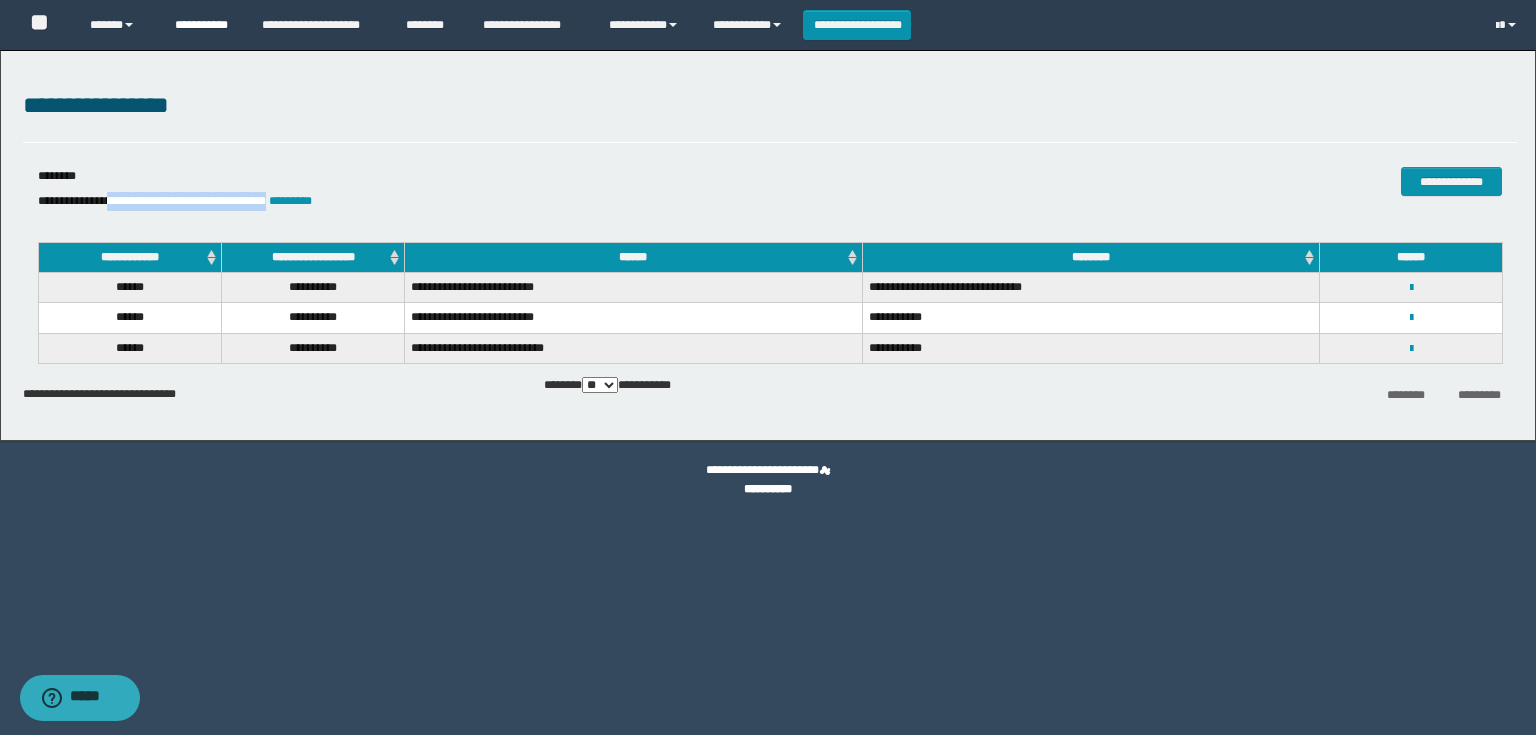 copy on "**********" 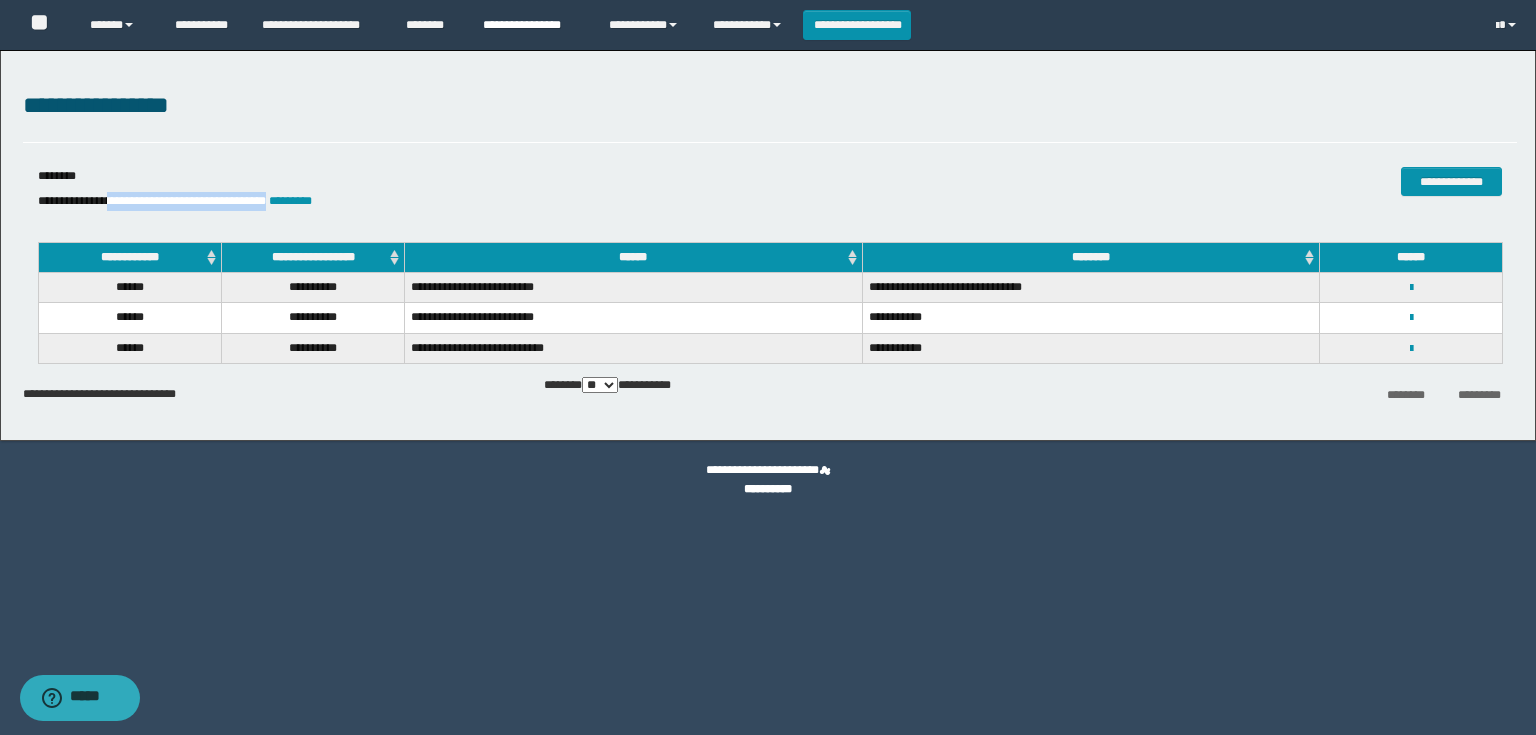 click on "**********" at bounding box center (531, 25) 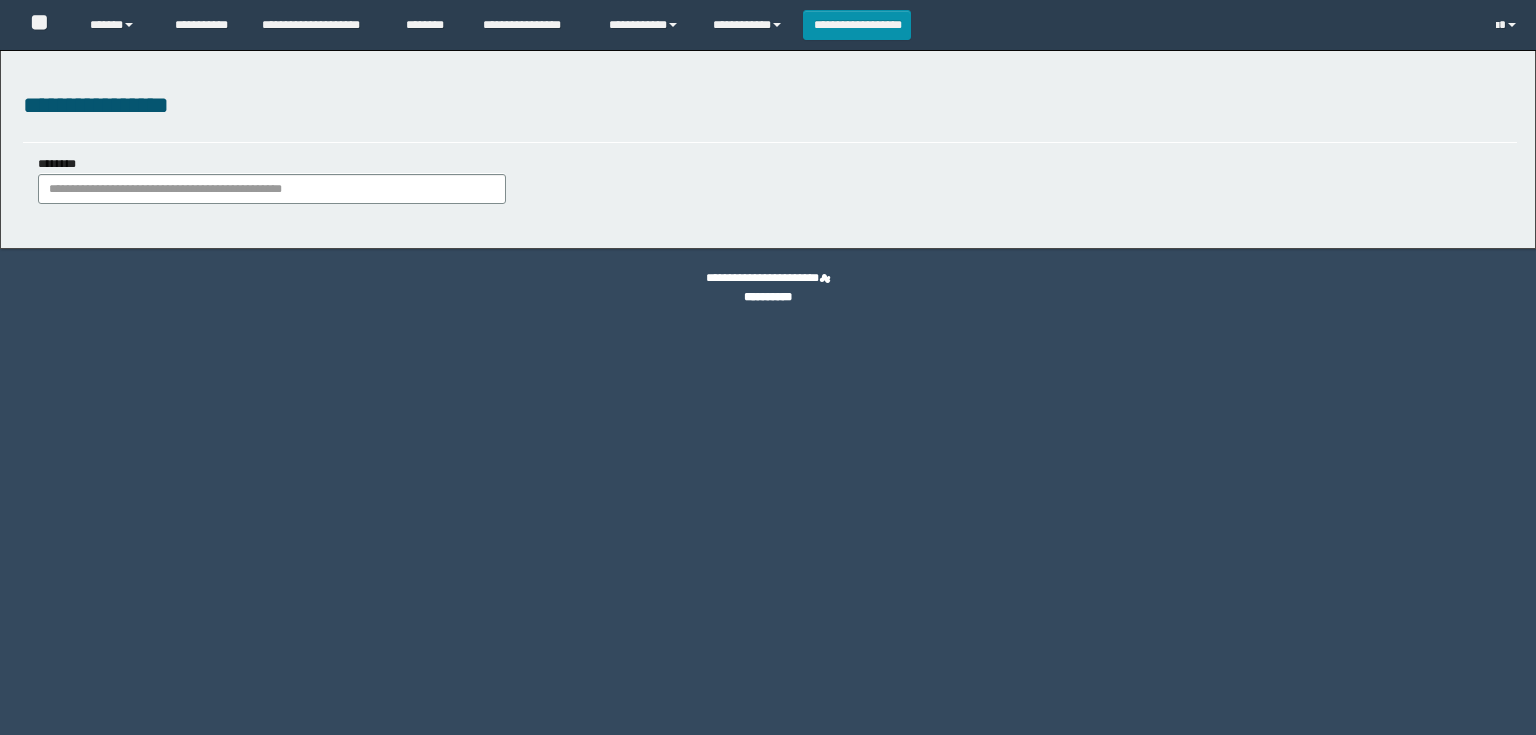 scroll, scrollTop: 0, scrollLeft: 0, axis: both 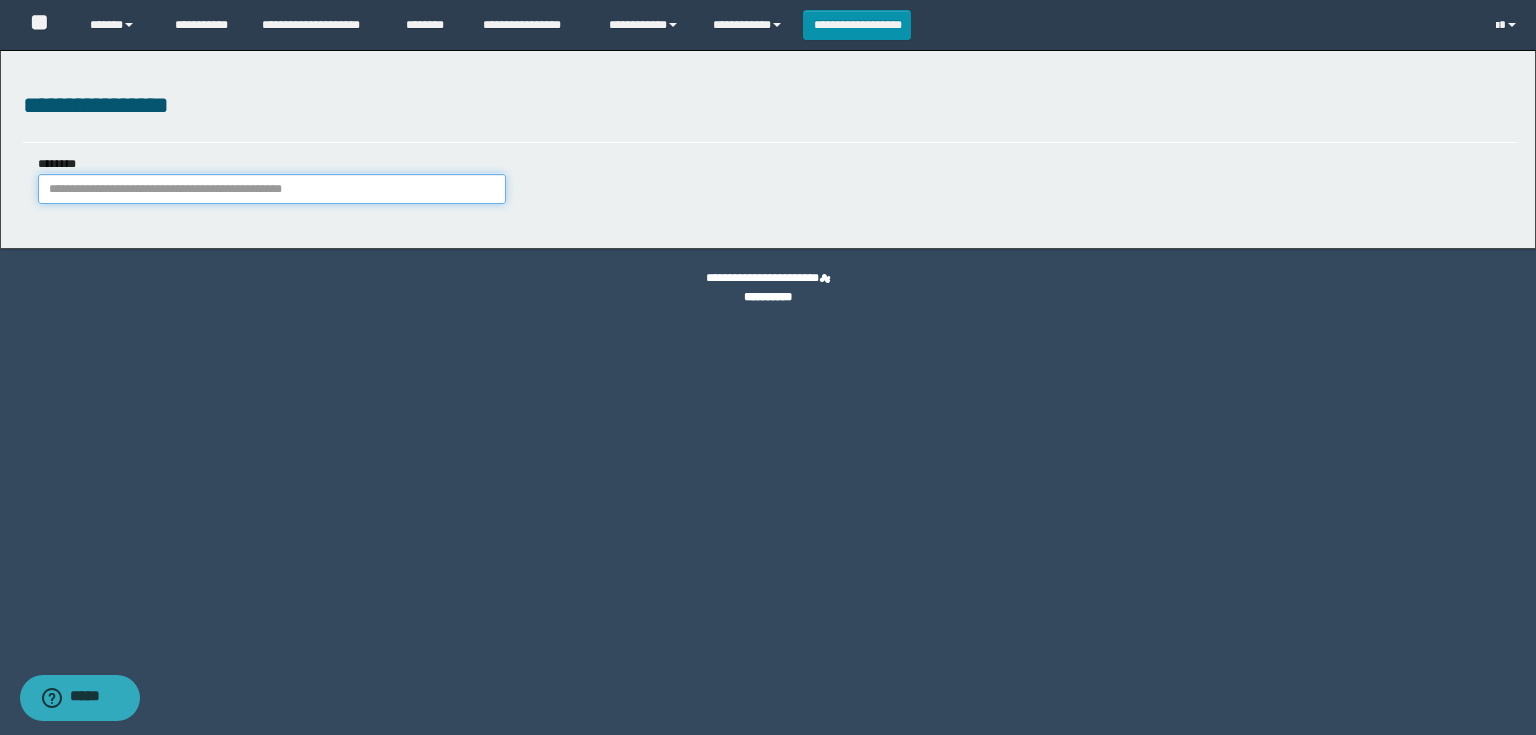 click on "********" at bounding box center [272, 189] 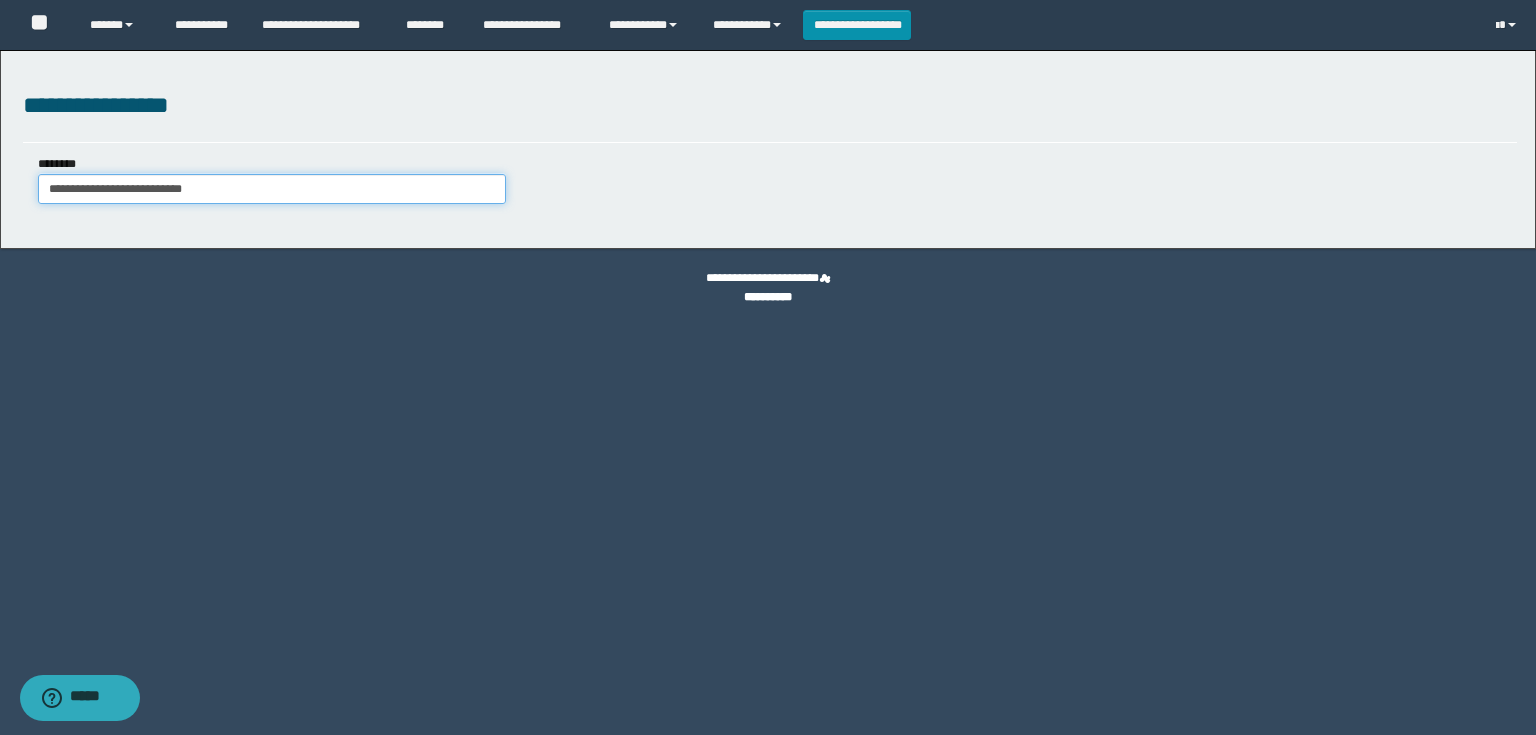 type on "**********" 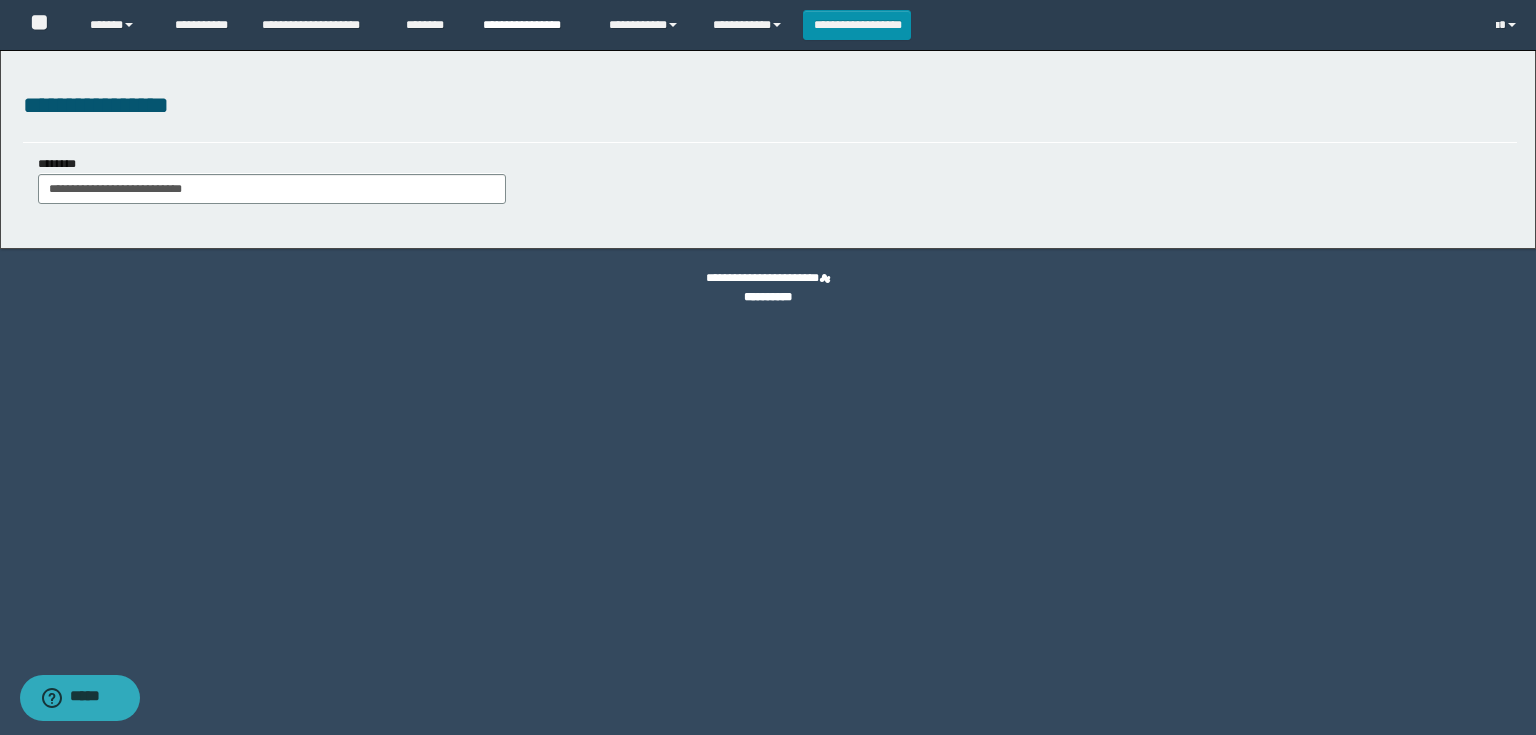 click on "**********" at bounding box center [531, 25] 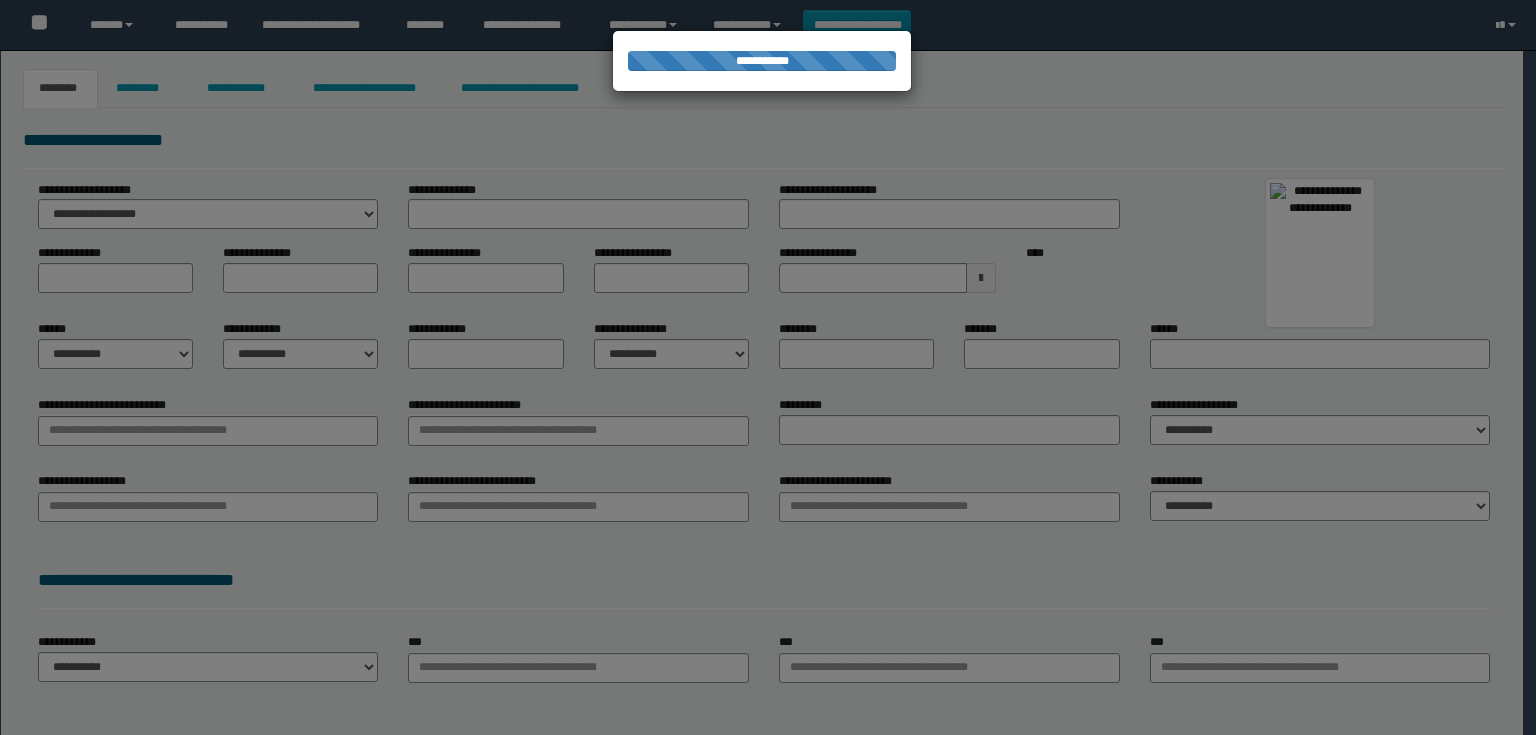 scroll, scrollTop: 0, scrollLeft: 0, axis: both 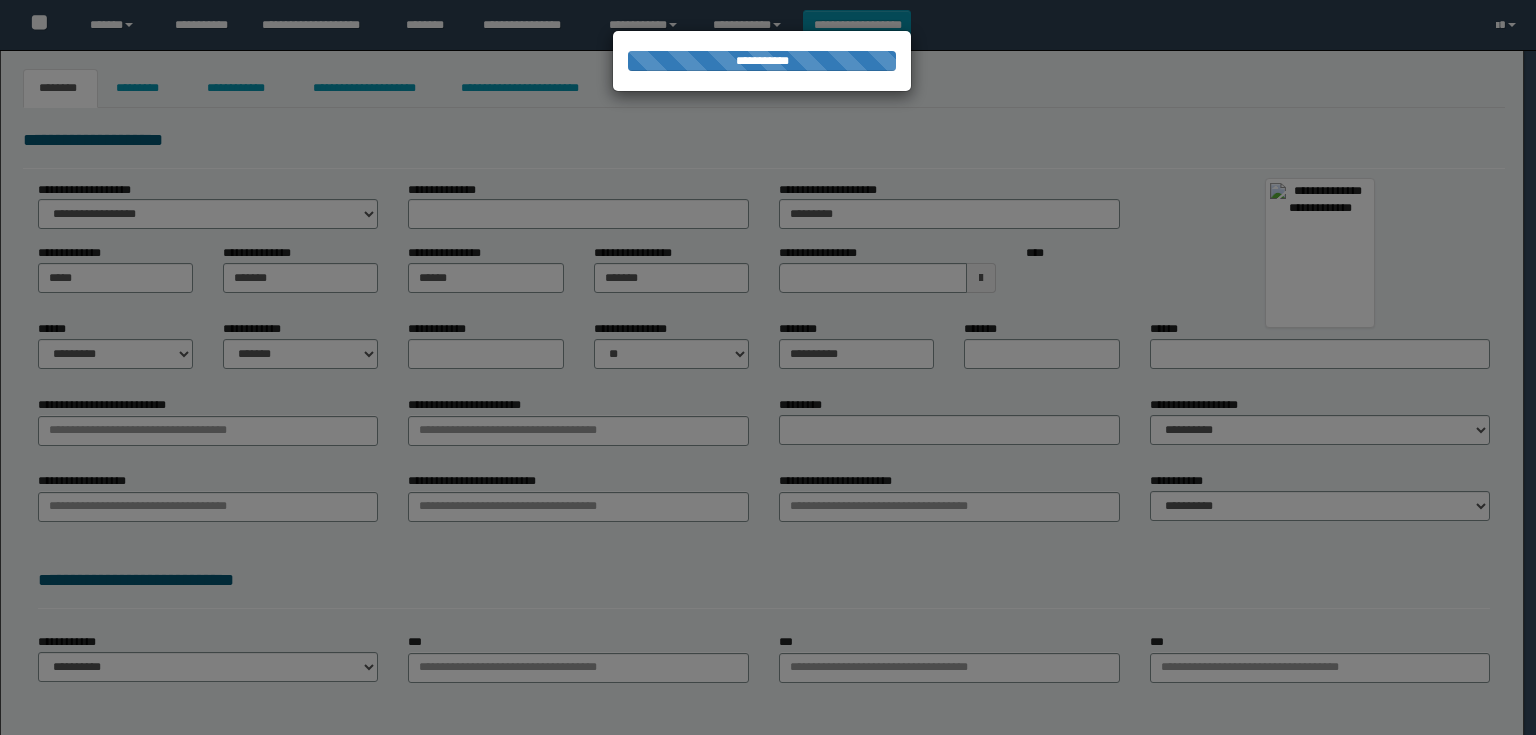 type on "**********" 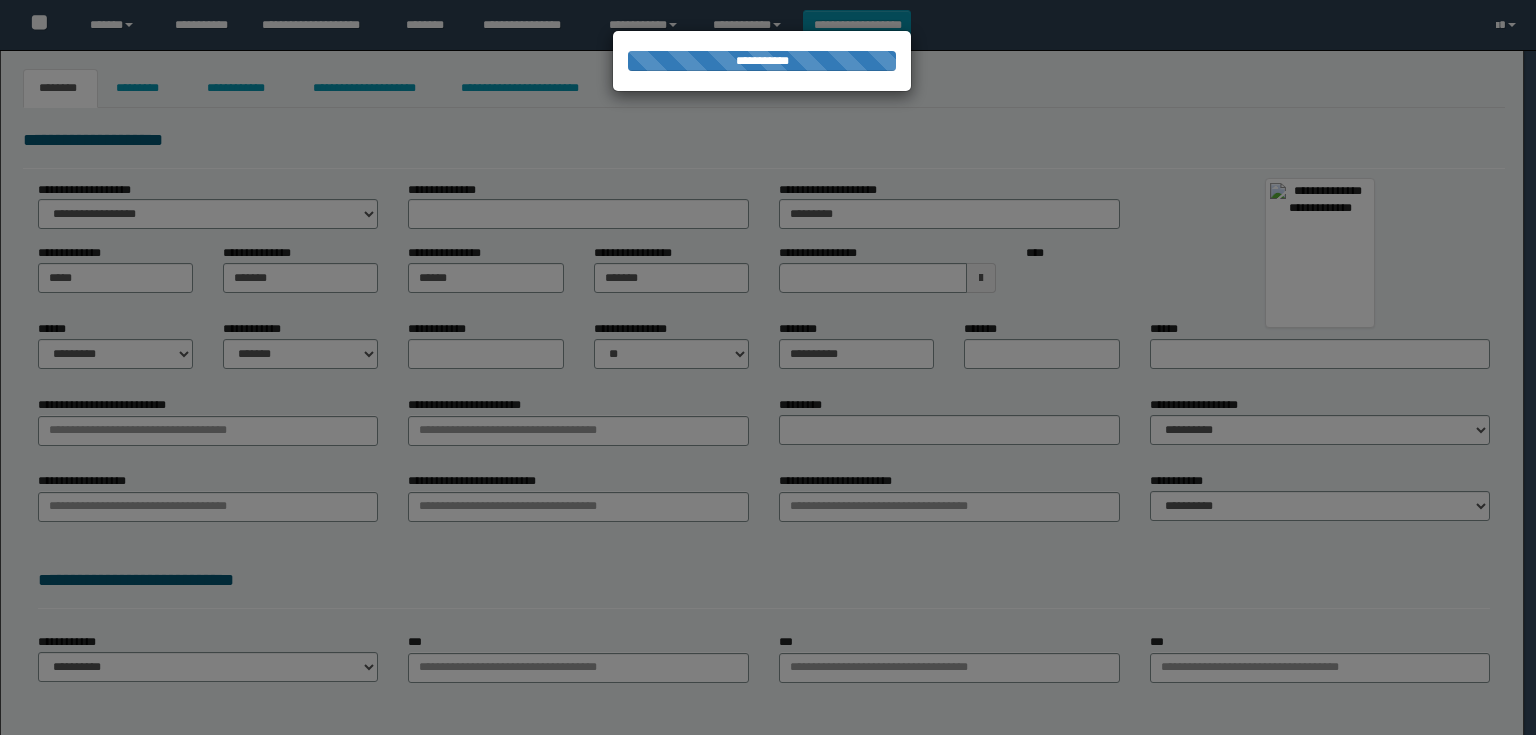 type on "**********" 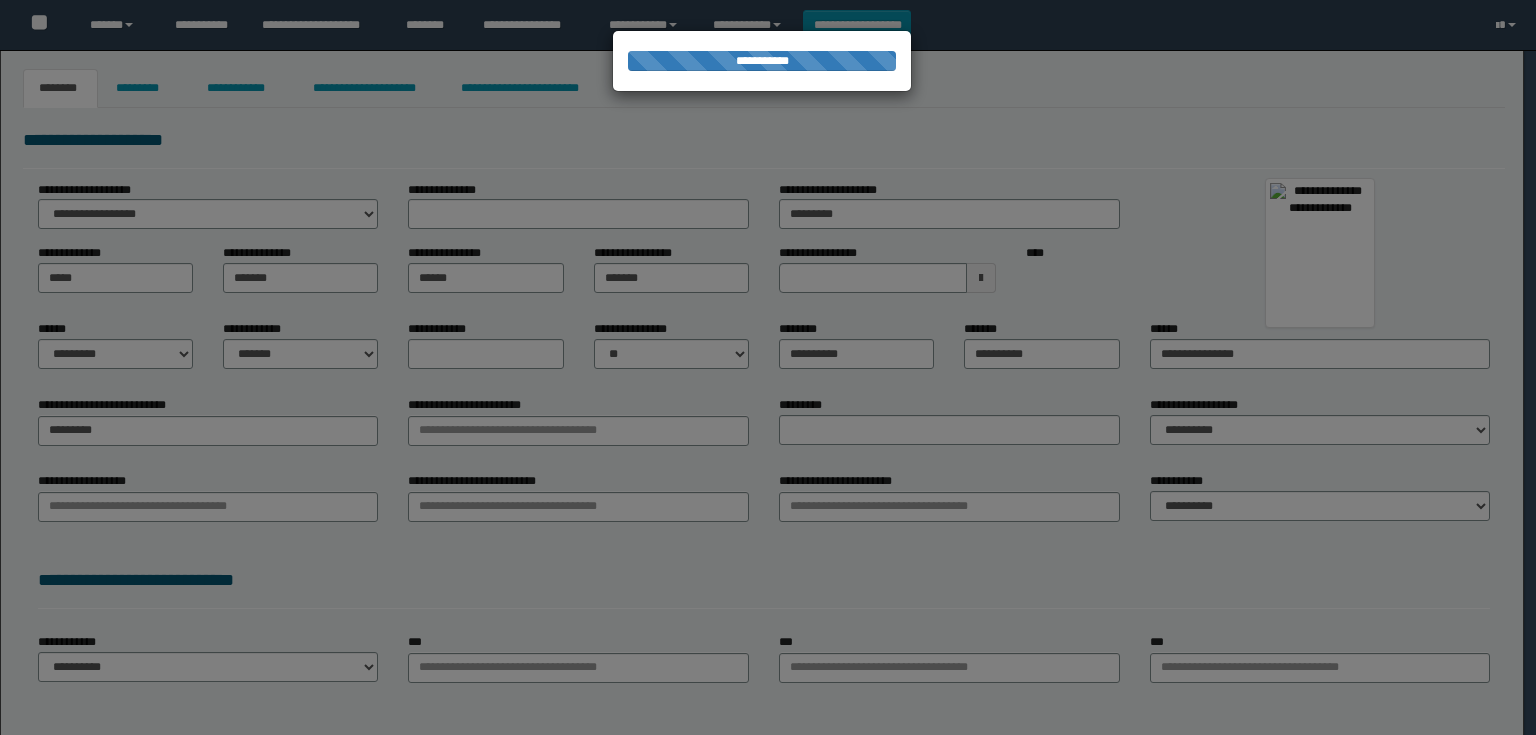 type on "********" 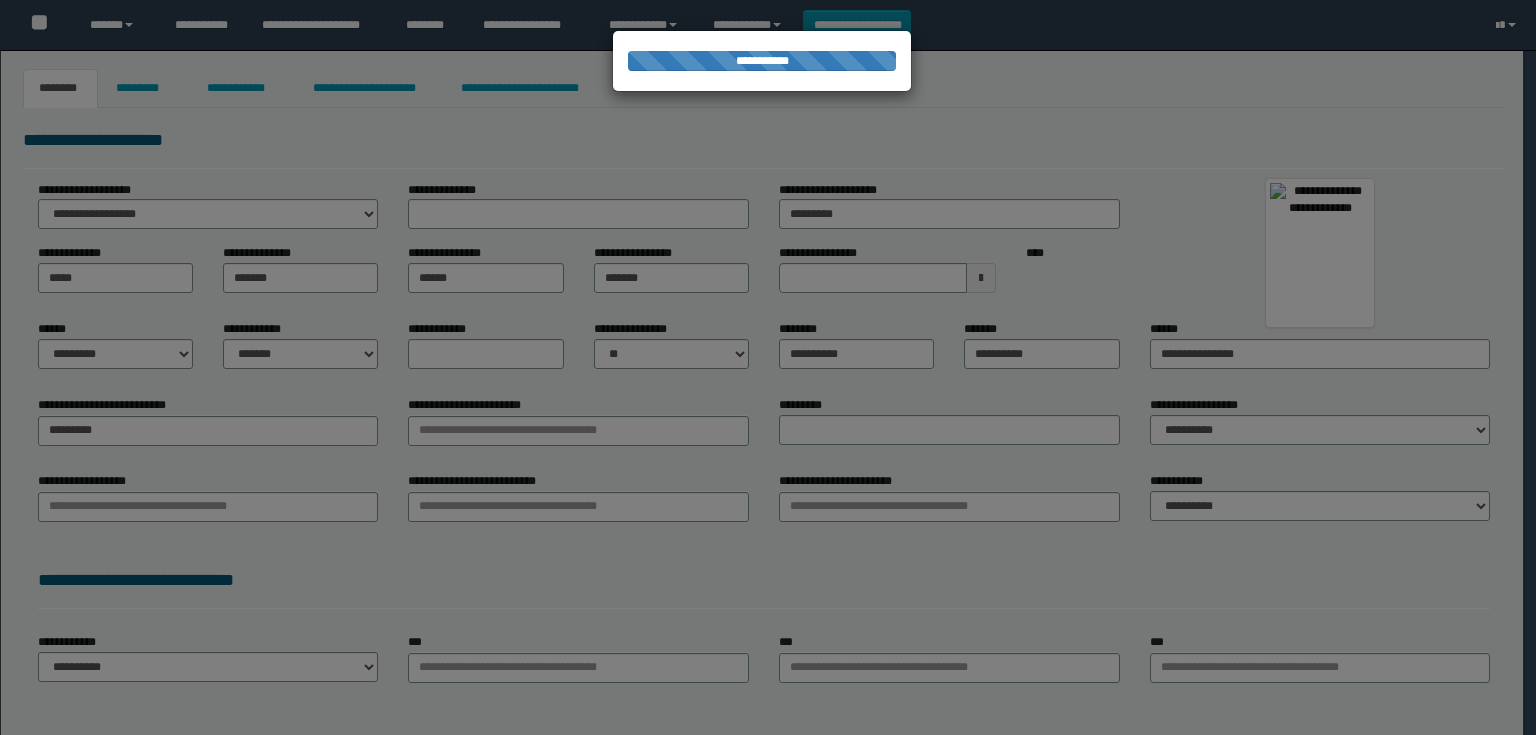 type on "**********" 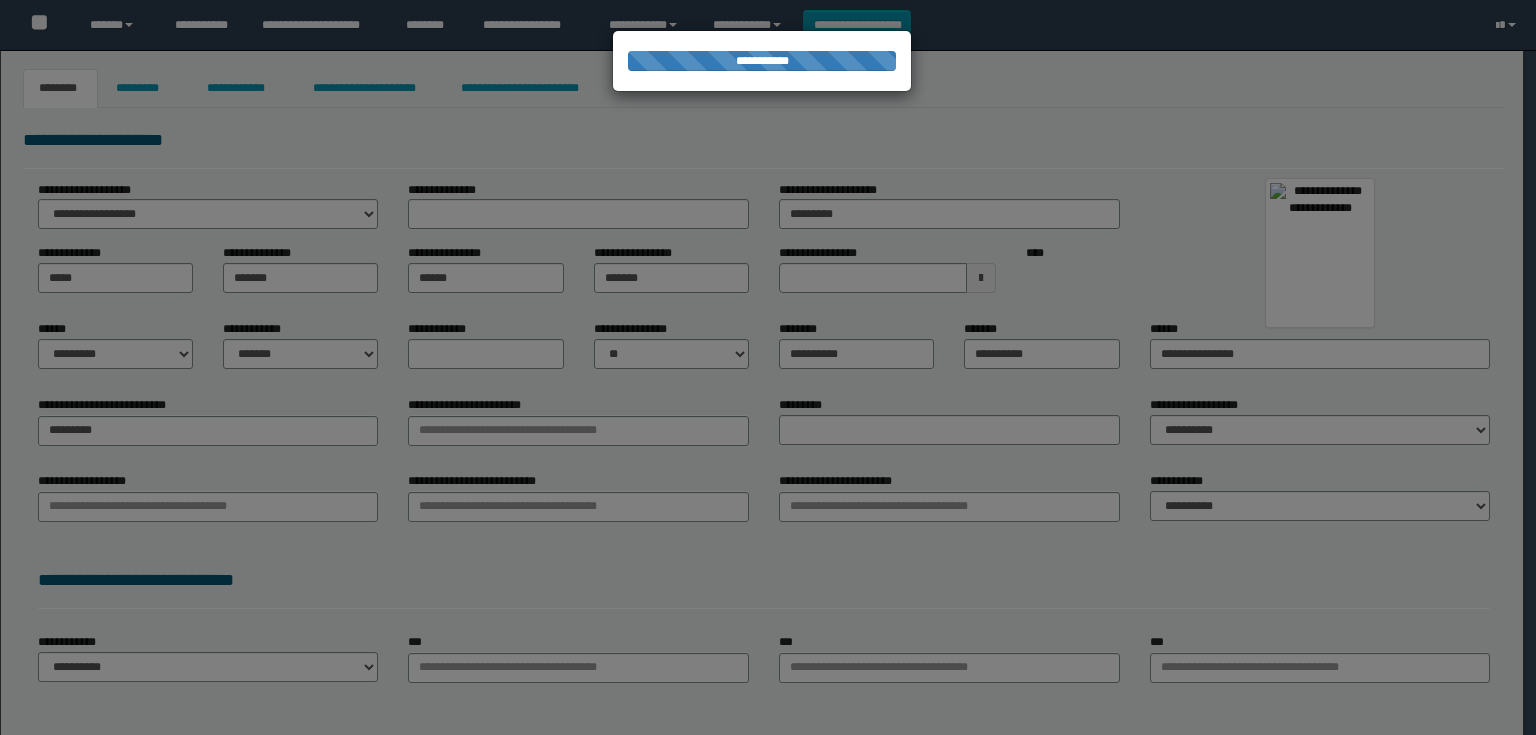 type on "********" 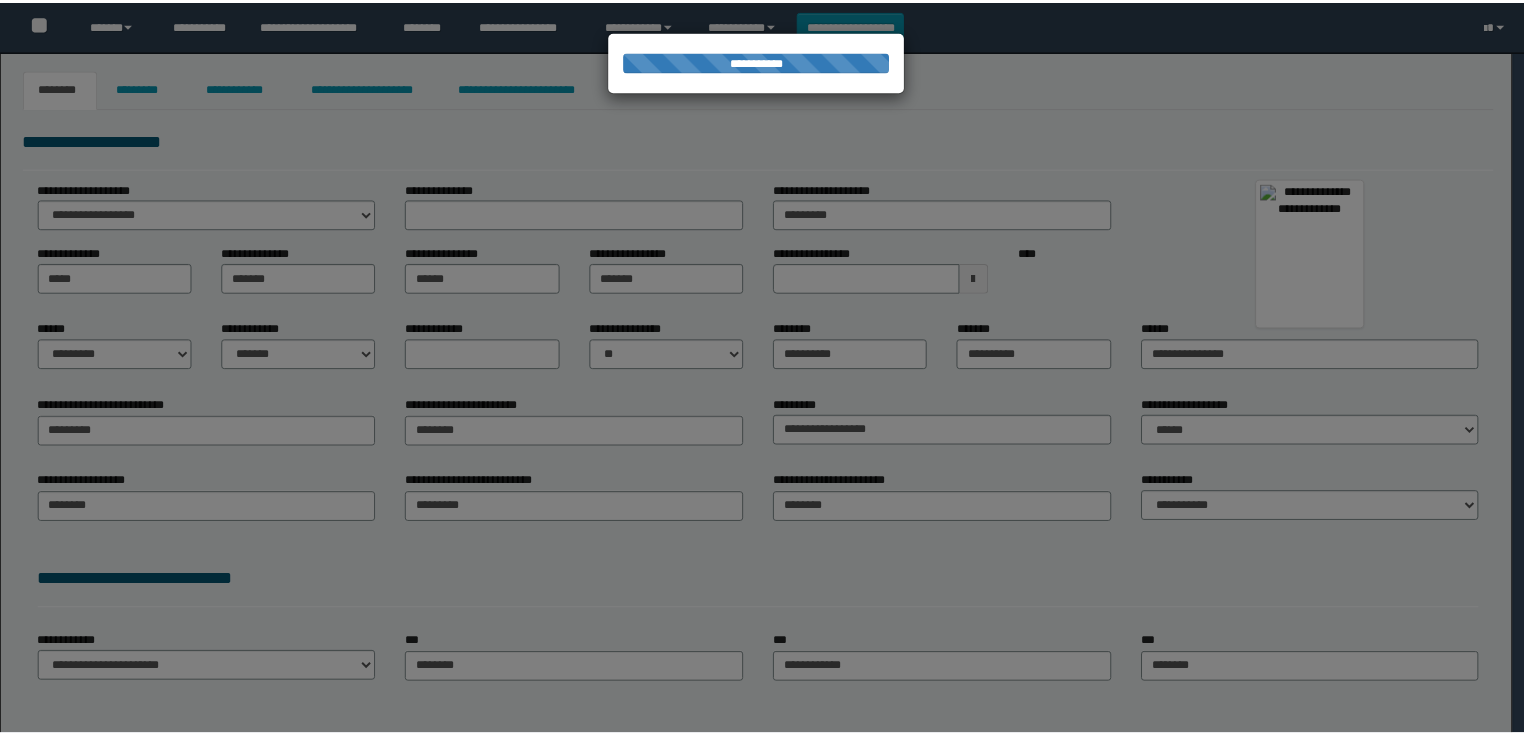 scroll, scrollTop: 0, scrollLeft: 0, axis: both 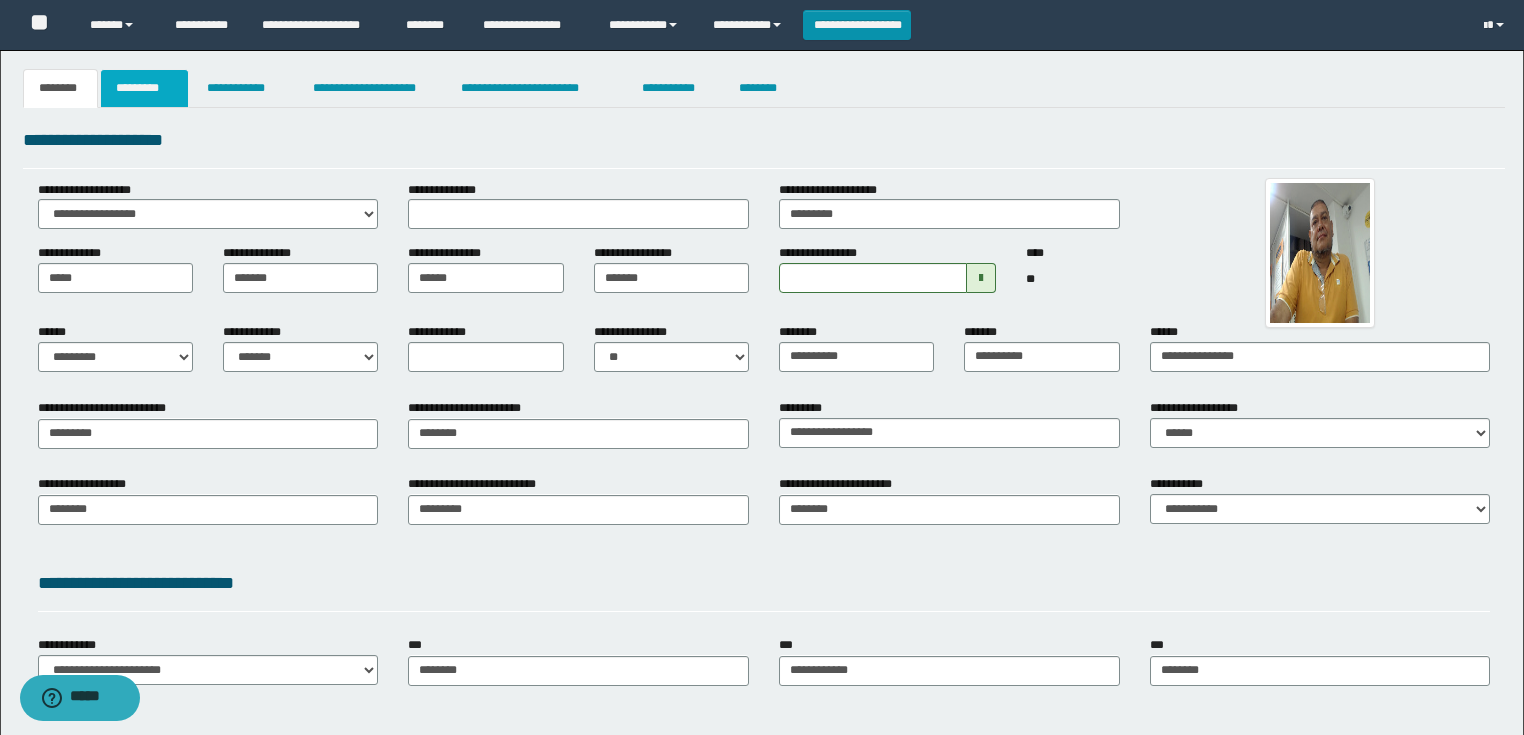 click on "*********" at bounding box center [144, 88] 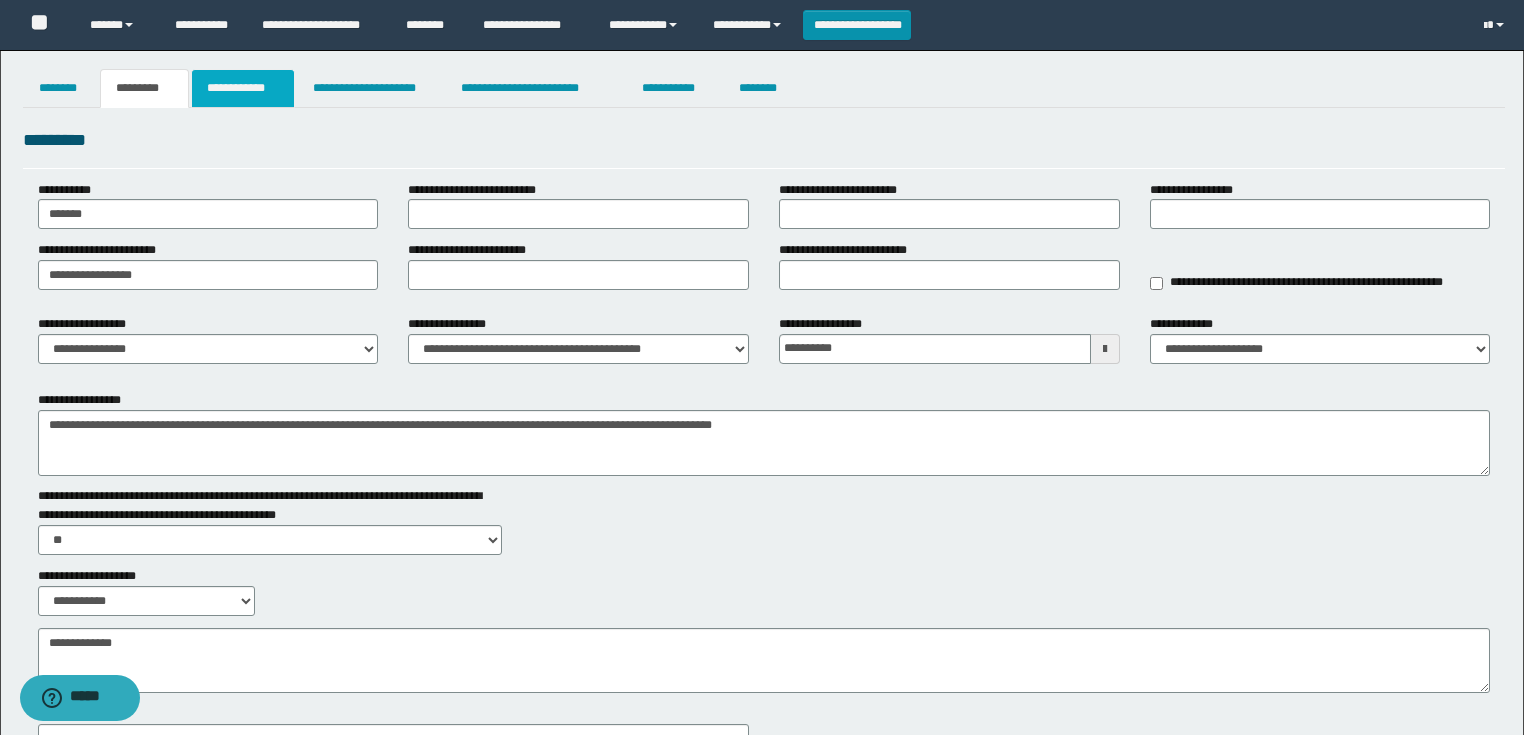 click on "**********" at bounding box center (243, 88) 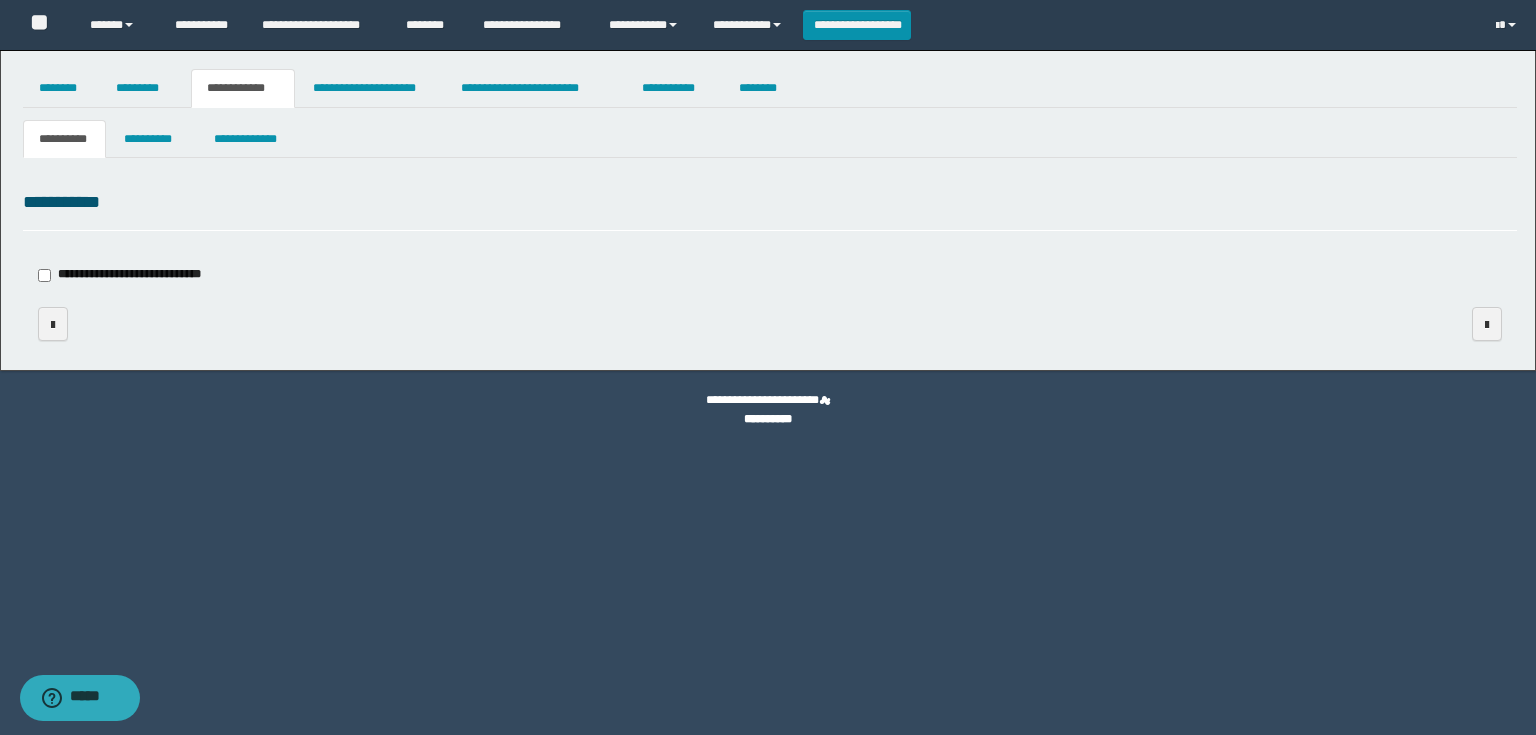 click on "**********" at bounding box center (770, 230) 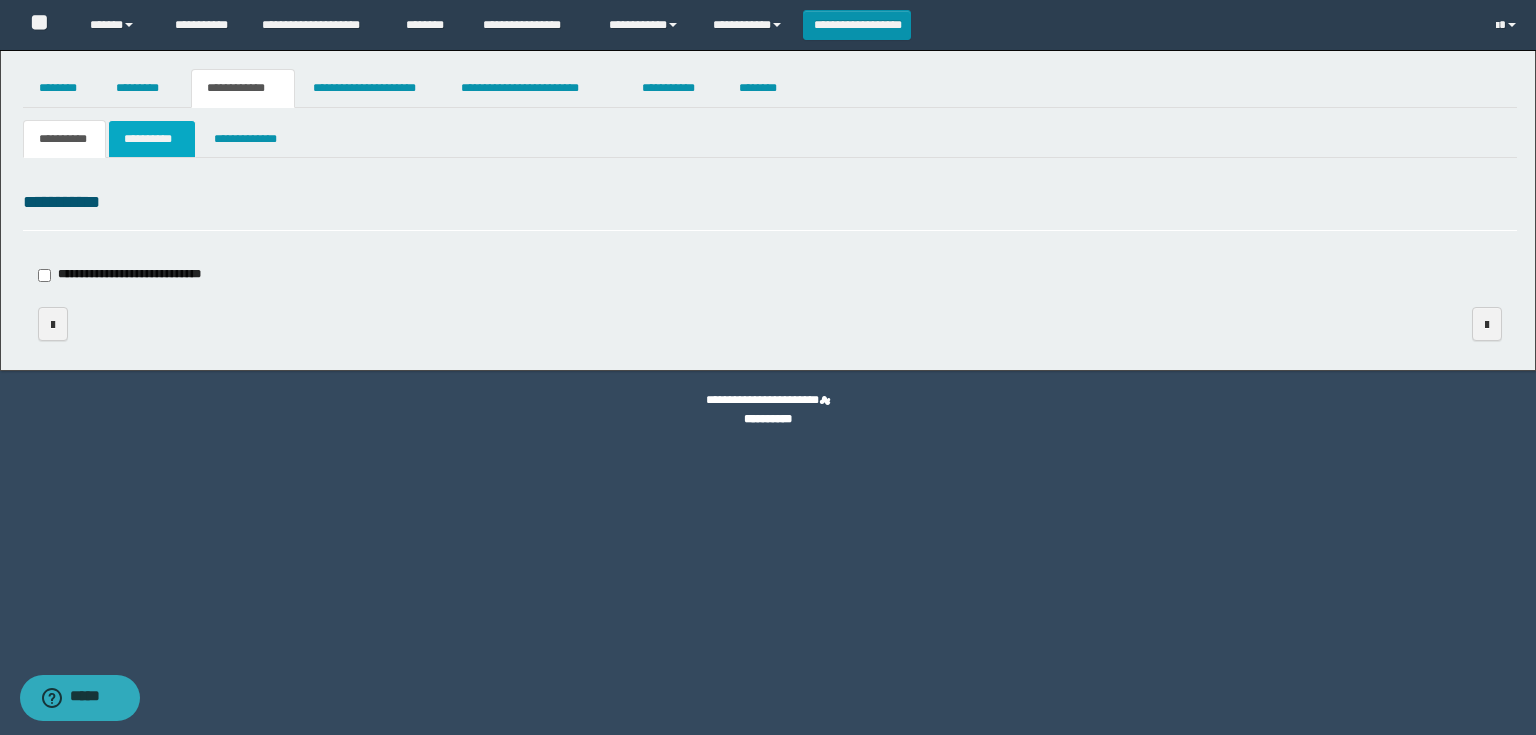 click on "**********" at bounding box center (152, 139) 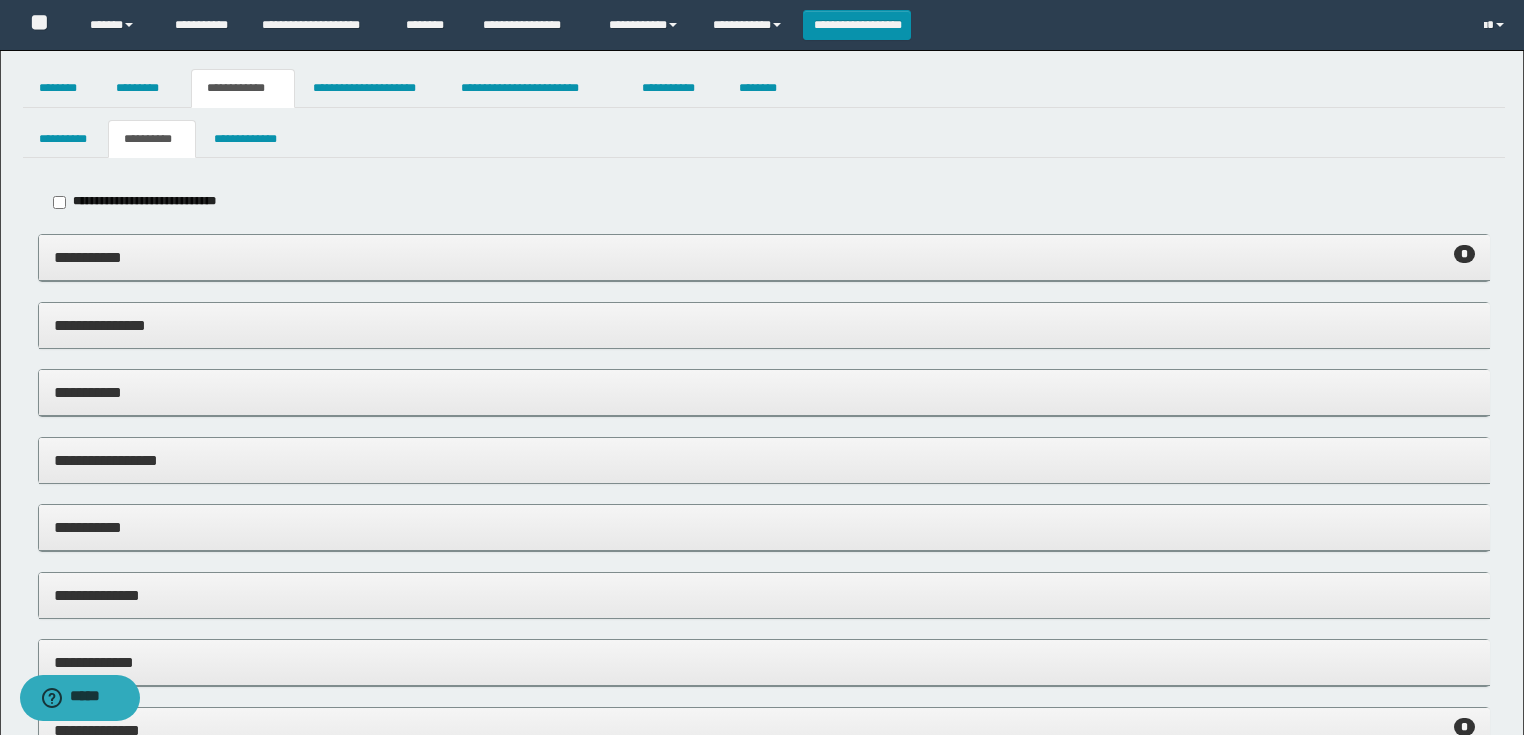 click on "**********" at bounding box center (144, 201) 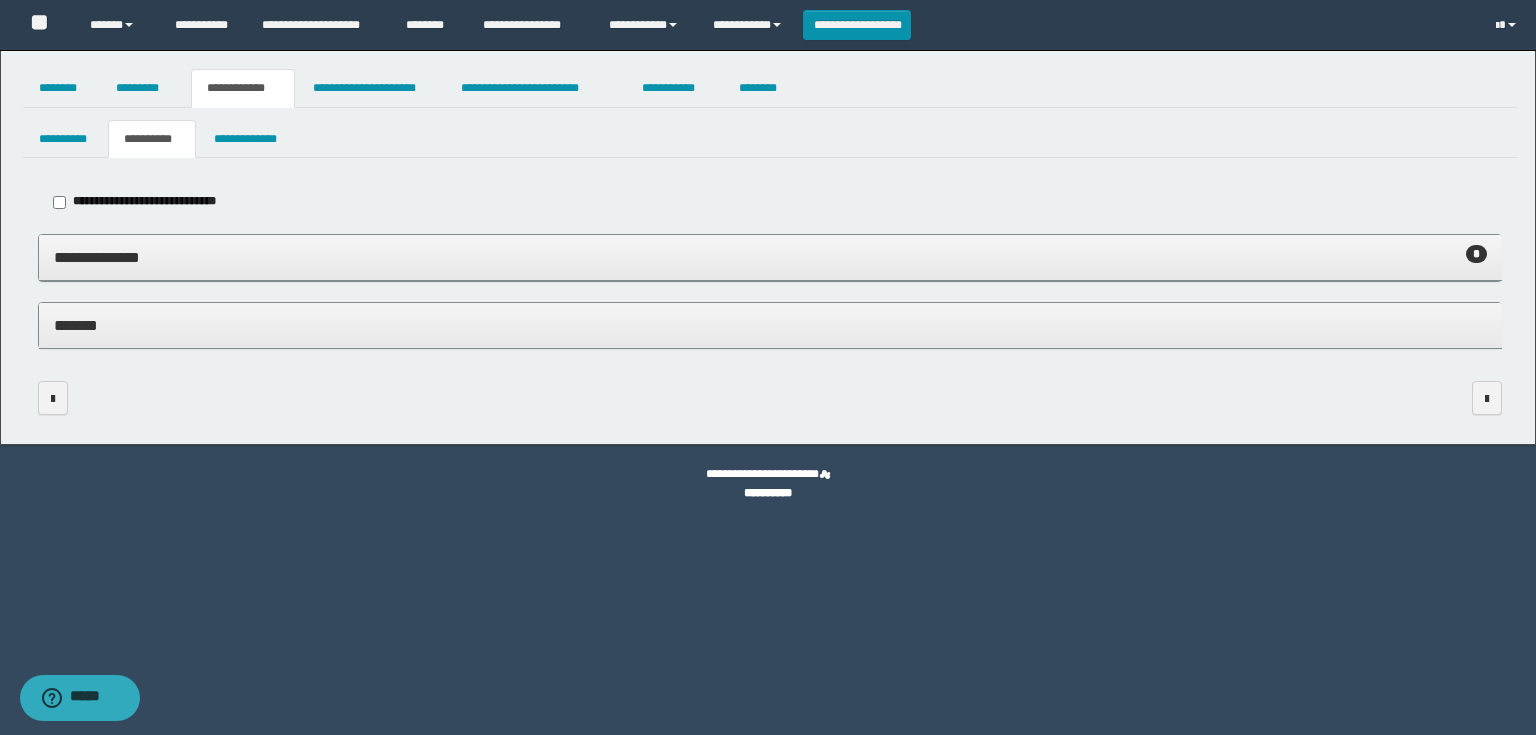 click on "*******" at bounding box center (770, 325) 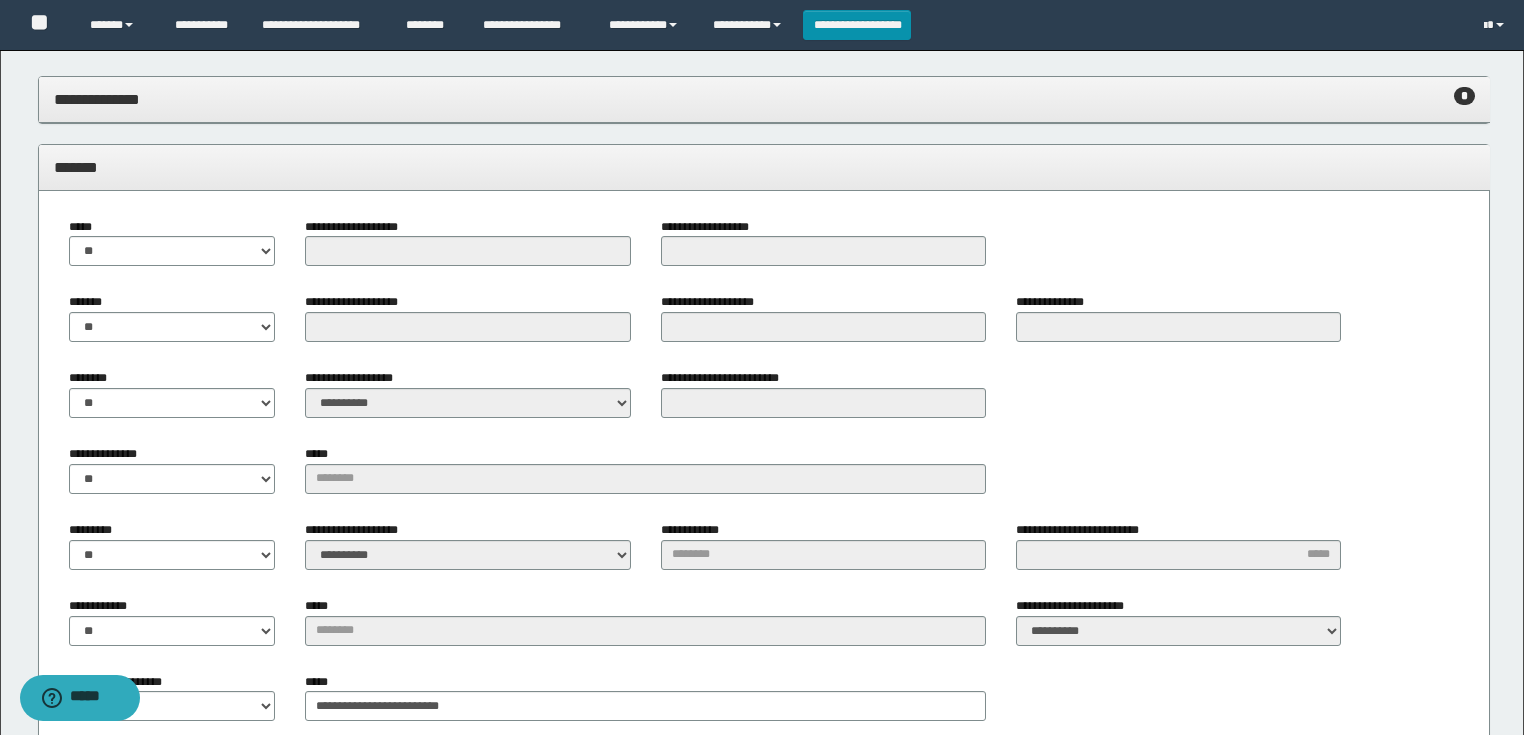 scroll, scrollTop: 80, scrollLeft: 0, axis: vertical 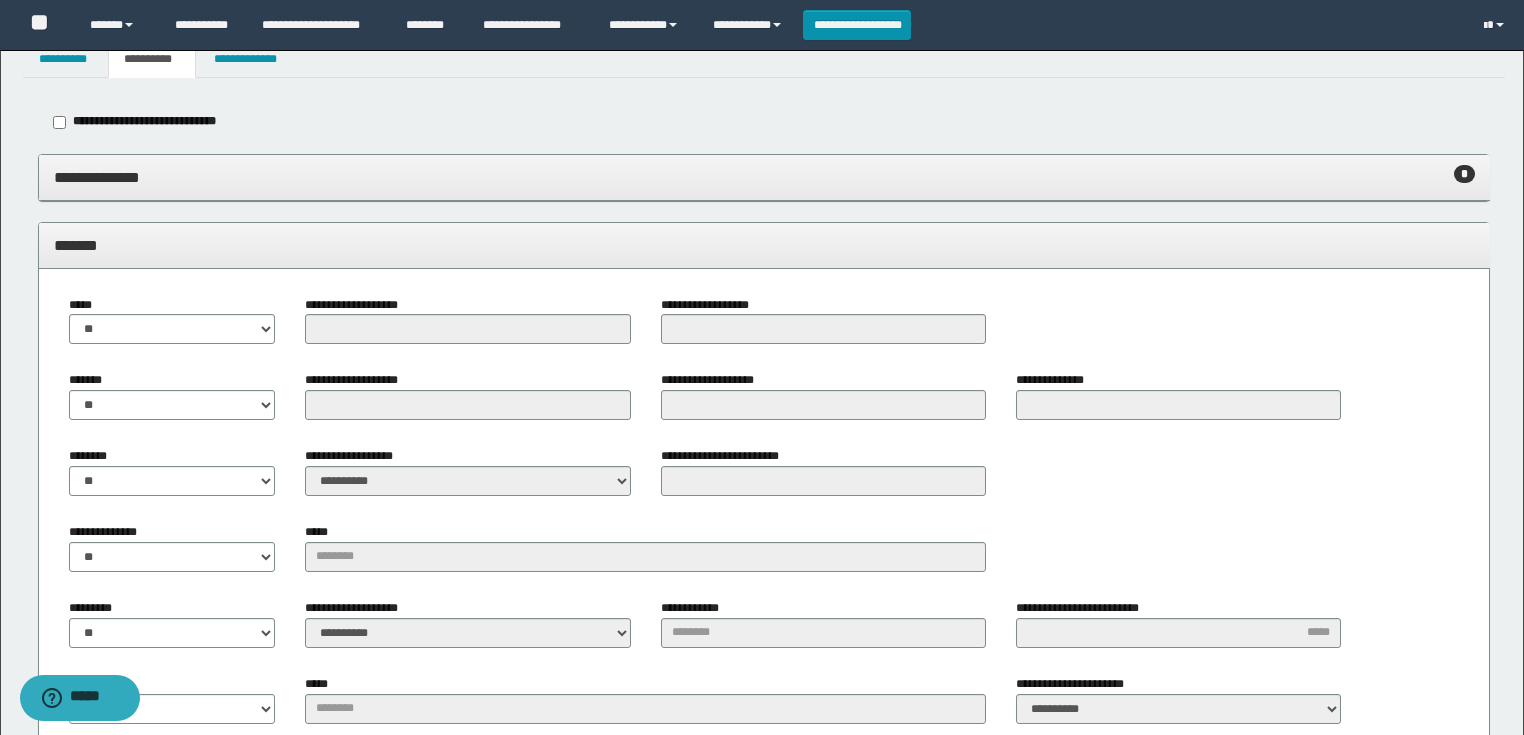 click on "**********" at bounding box center (764, 177) 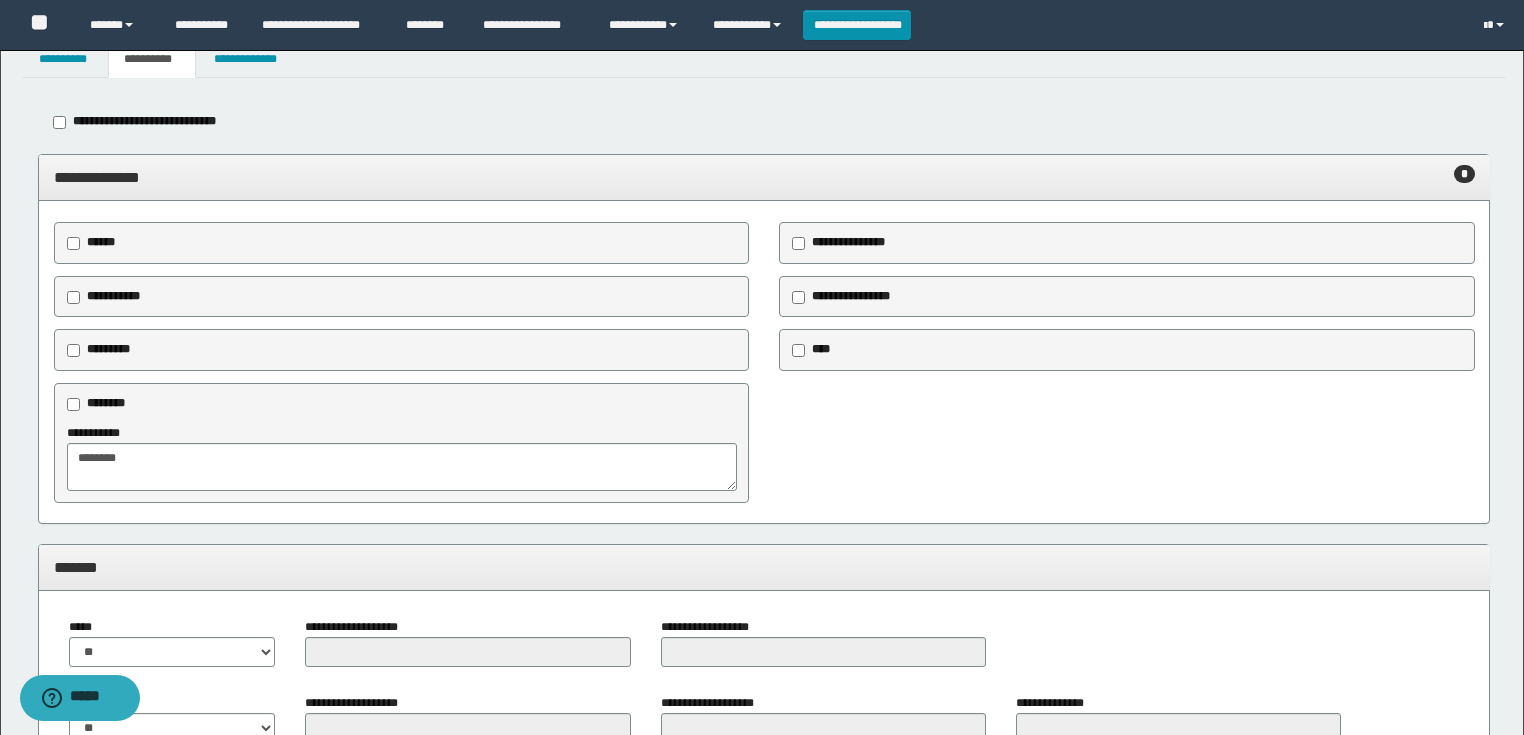 click on "**********" at bounding box center [144, 121] 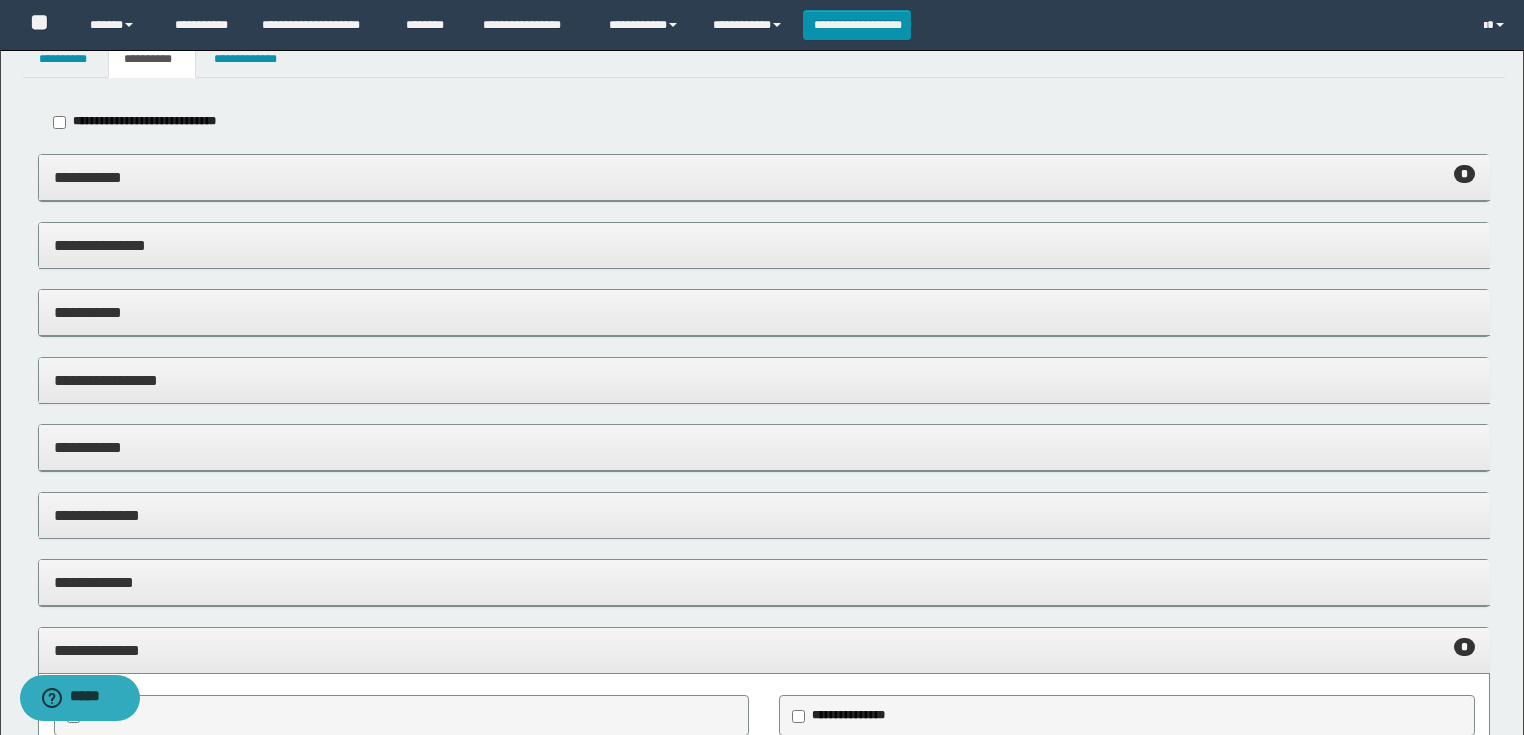 click on "**********" at bounding box center (764, 177) 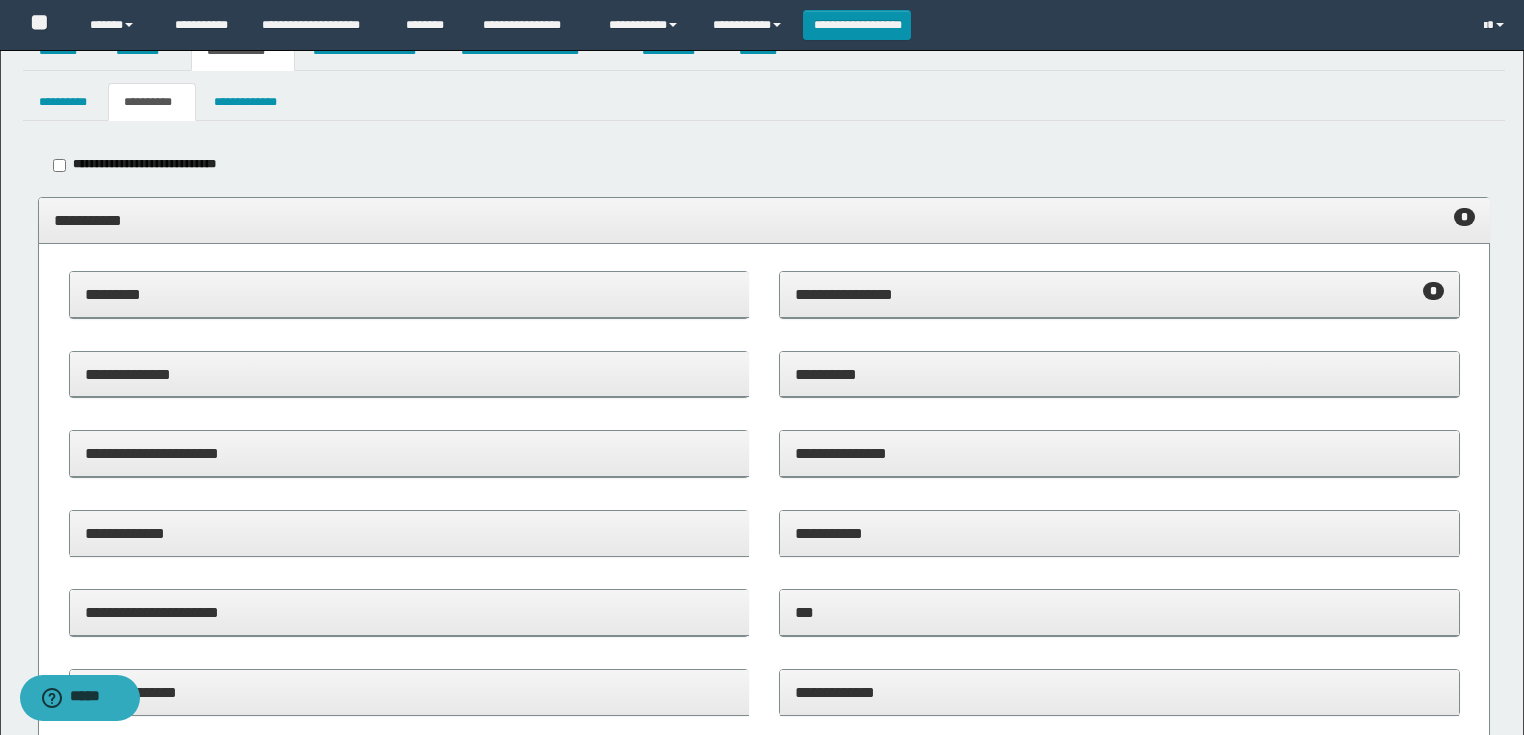scroll, scrollTop: 0, scrollLeft: 0, axis: both 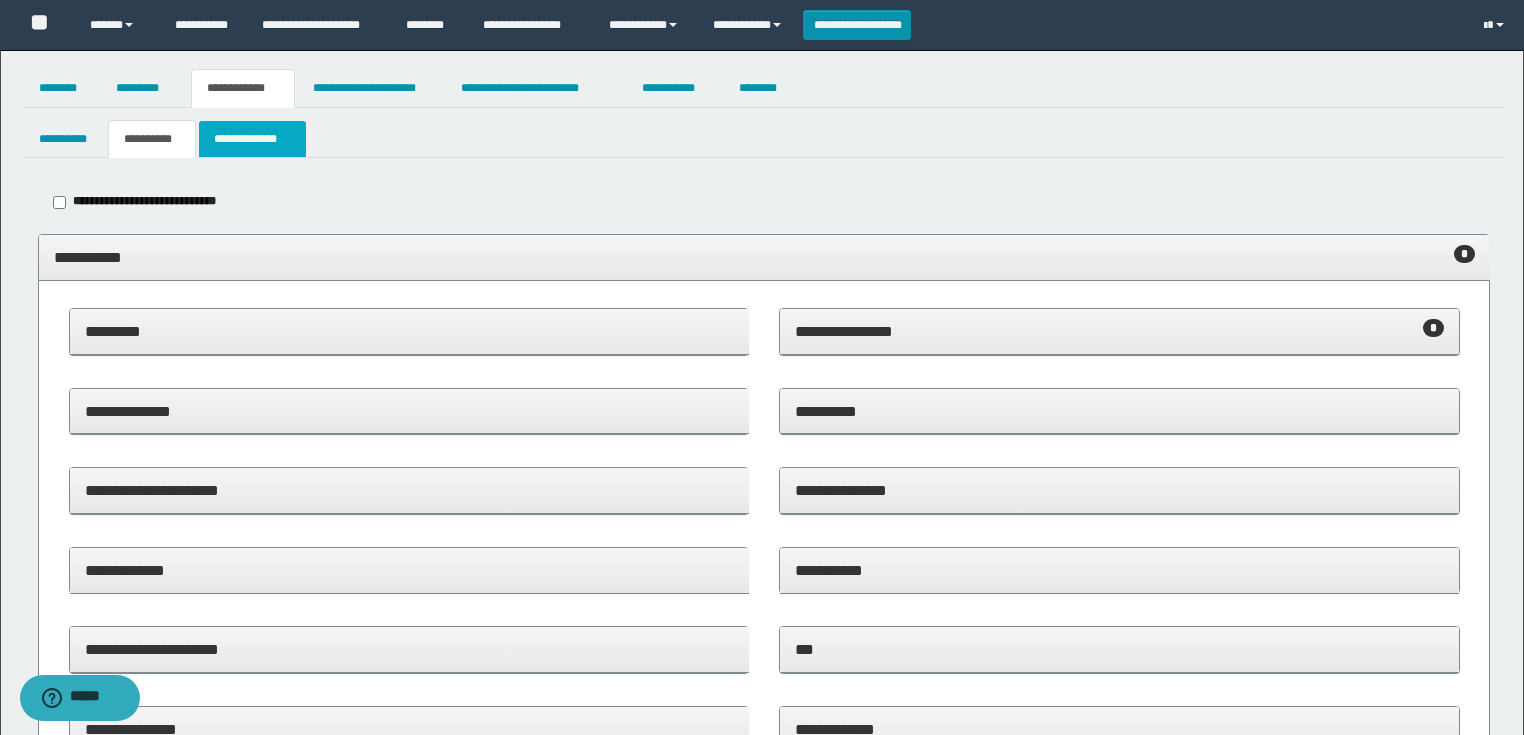 click on "**********" at bounding box center (252, 139) 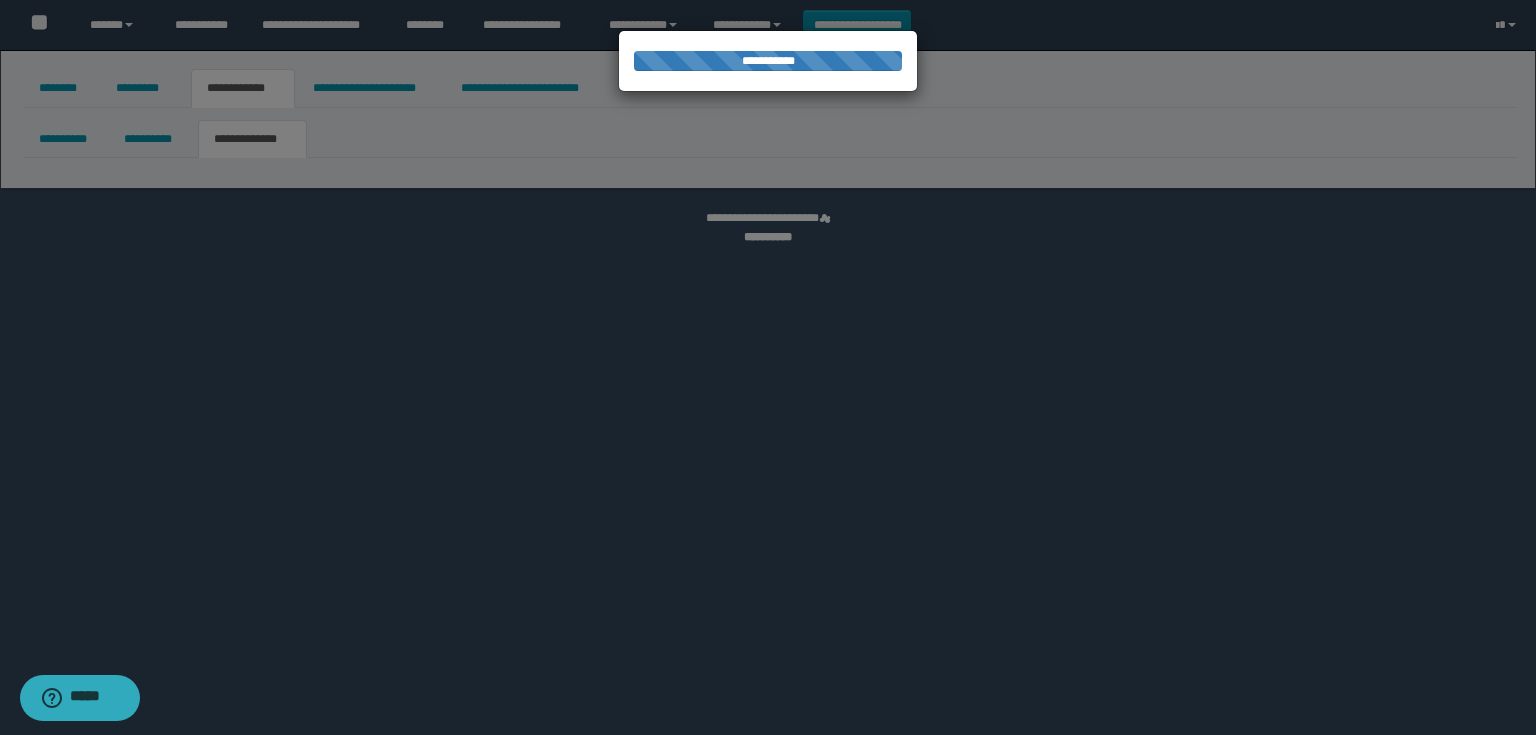 select on "*" 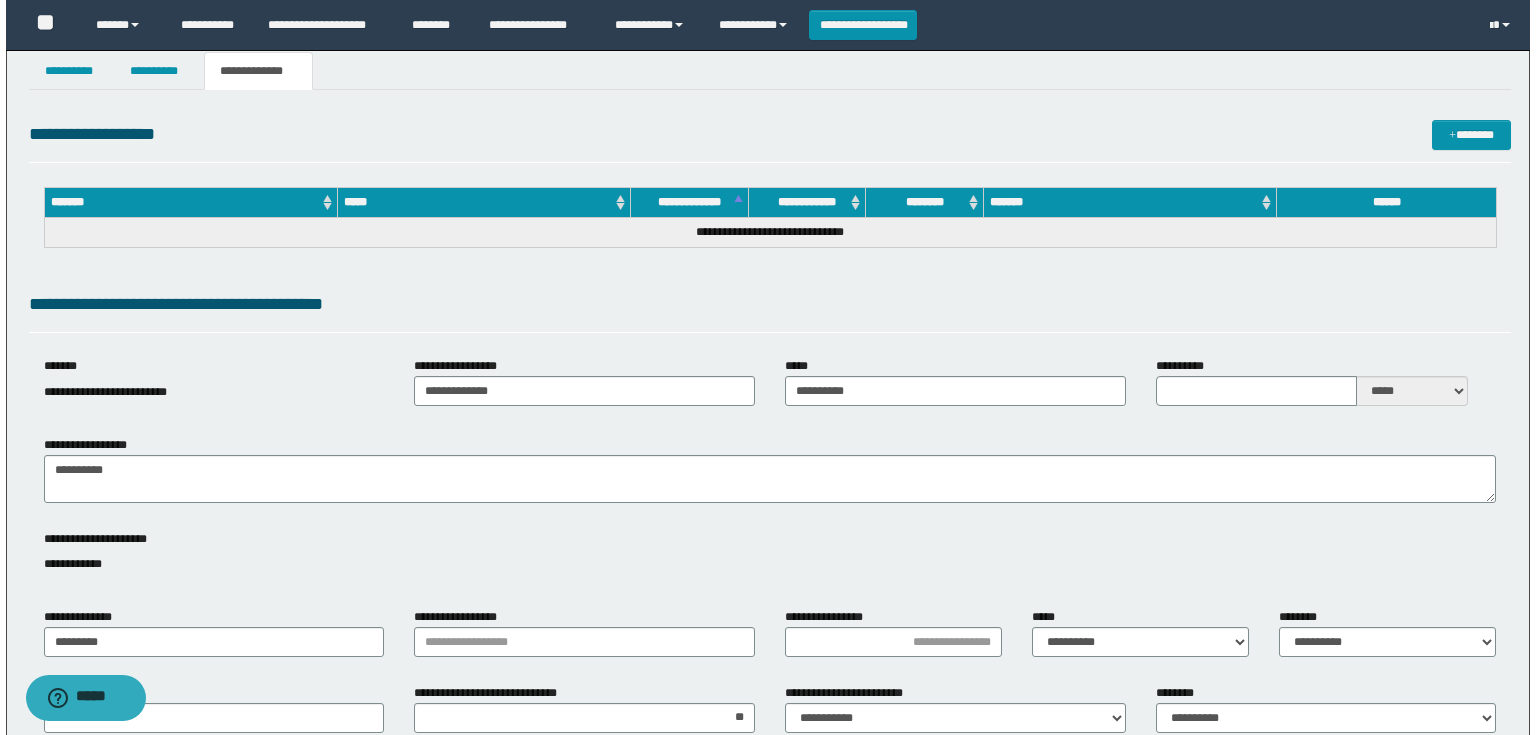 scroll, scrollTop: 0, scrollLeft: 0, axis: both 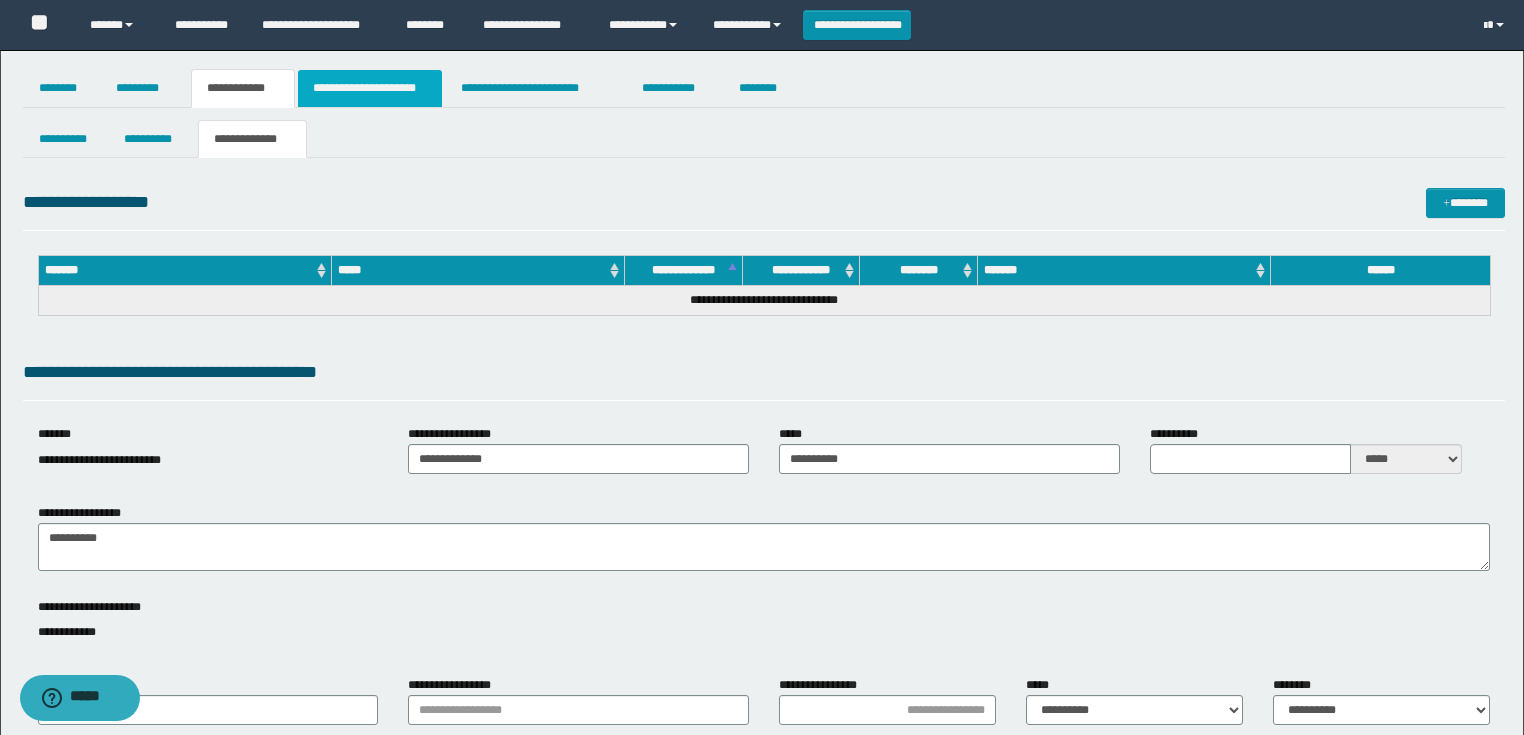 click on "**********" at bounding box center (370, 88) 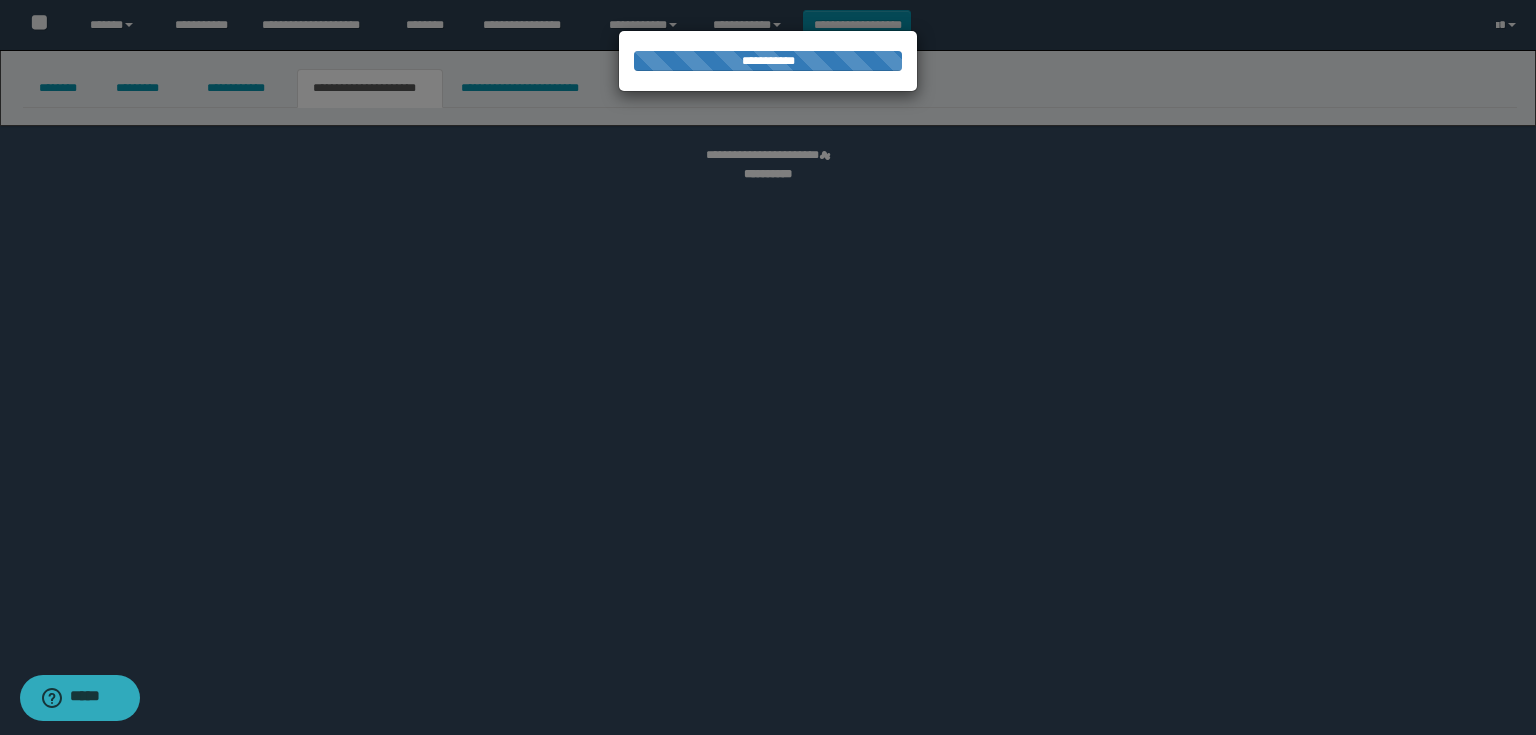 select on "*" 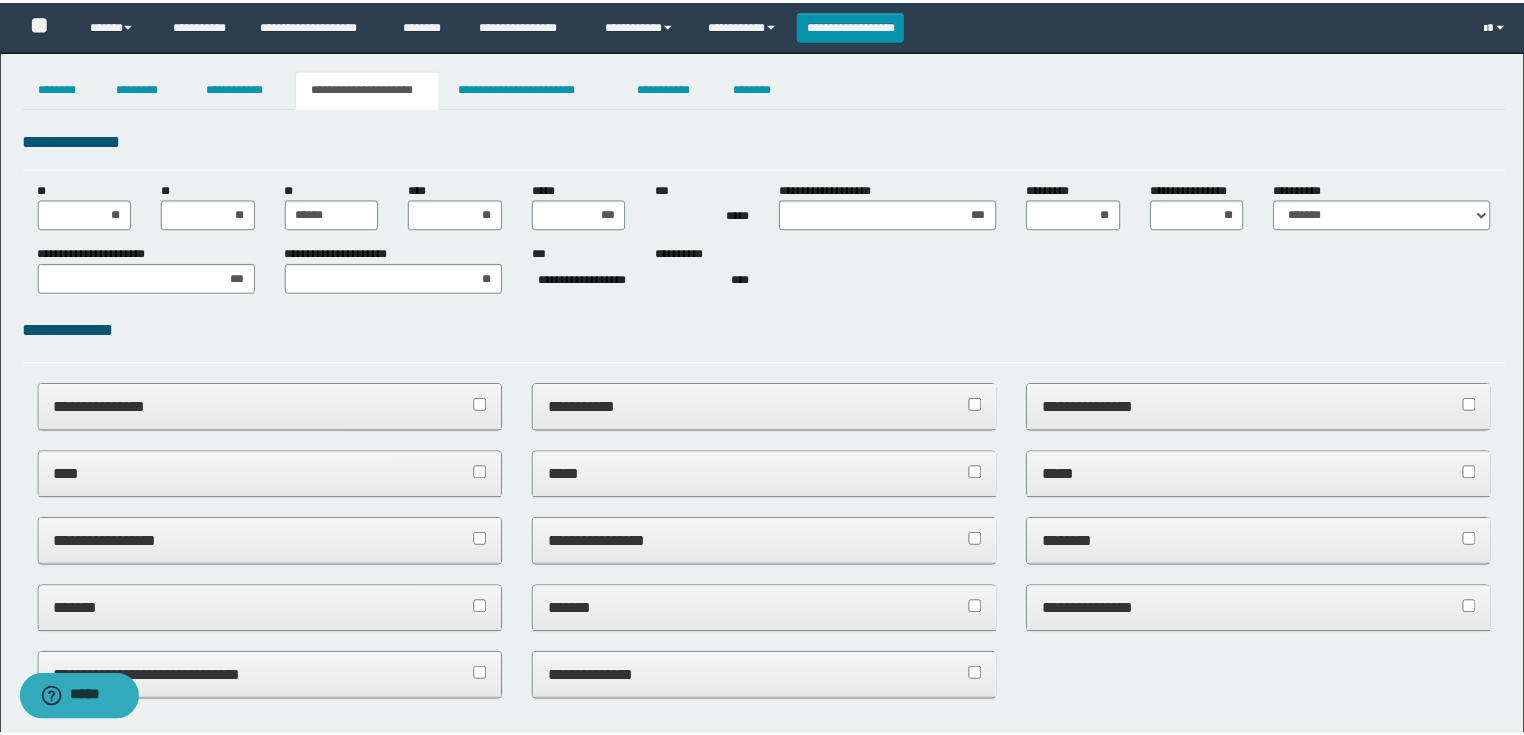 scroll, scrollTop: 0, scrollLeft: 0, axis: both 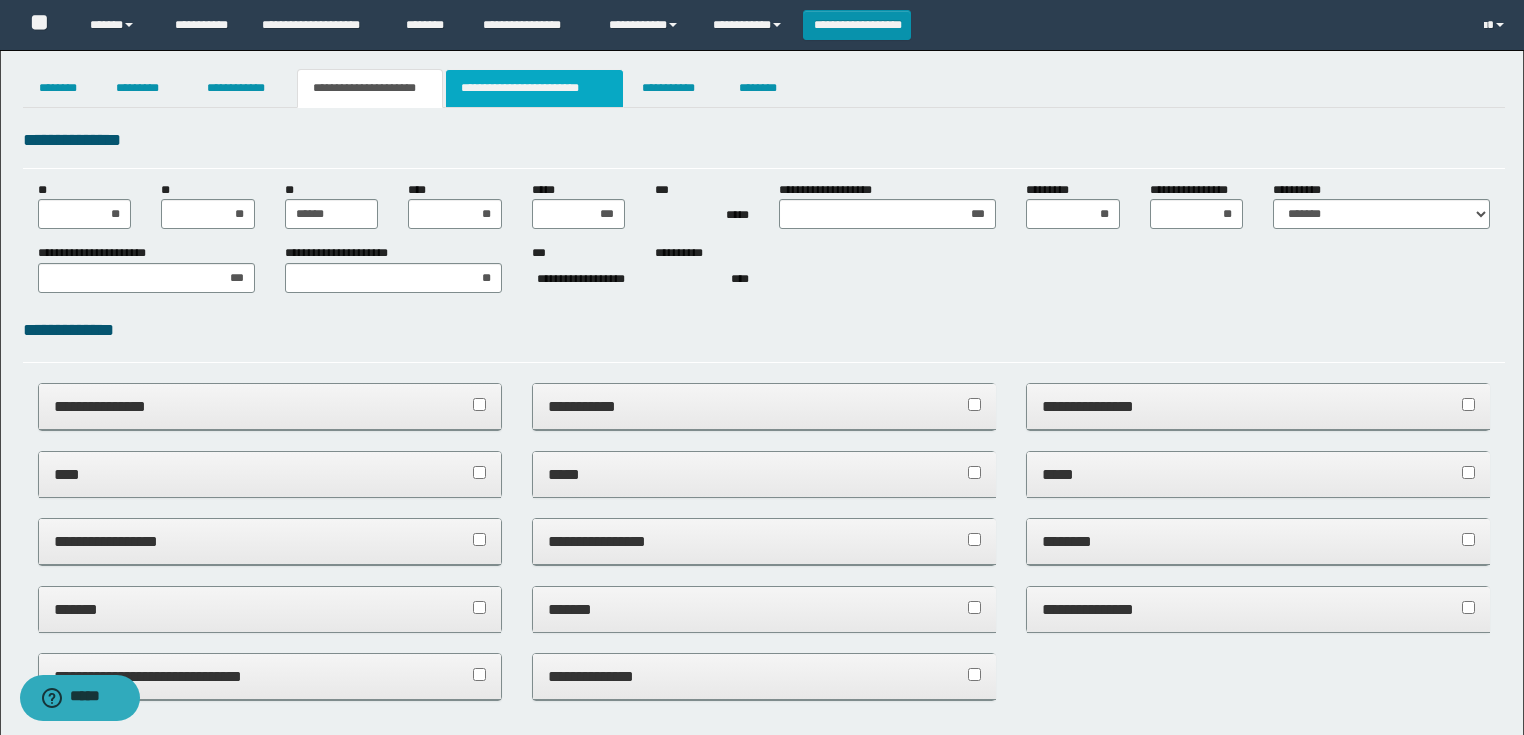 click on "**********" at bounding box center [534, 88] 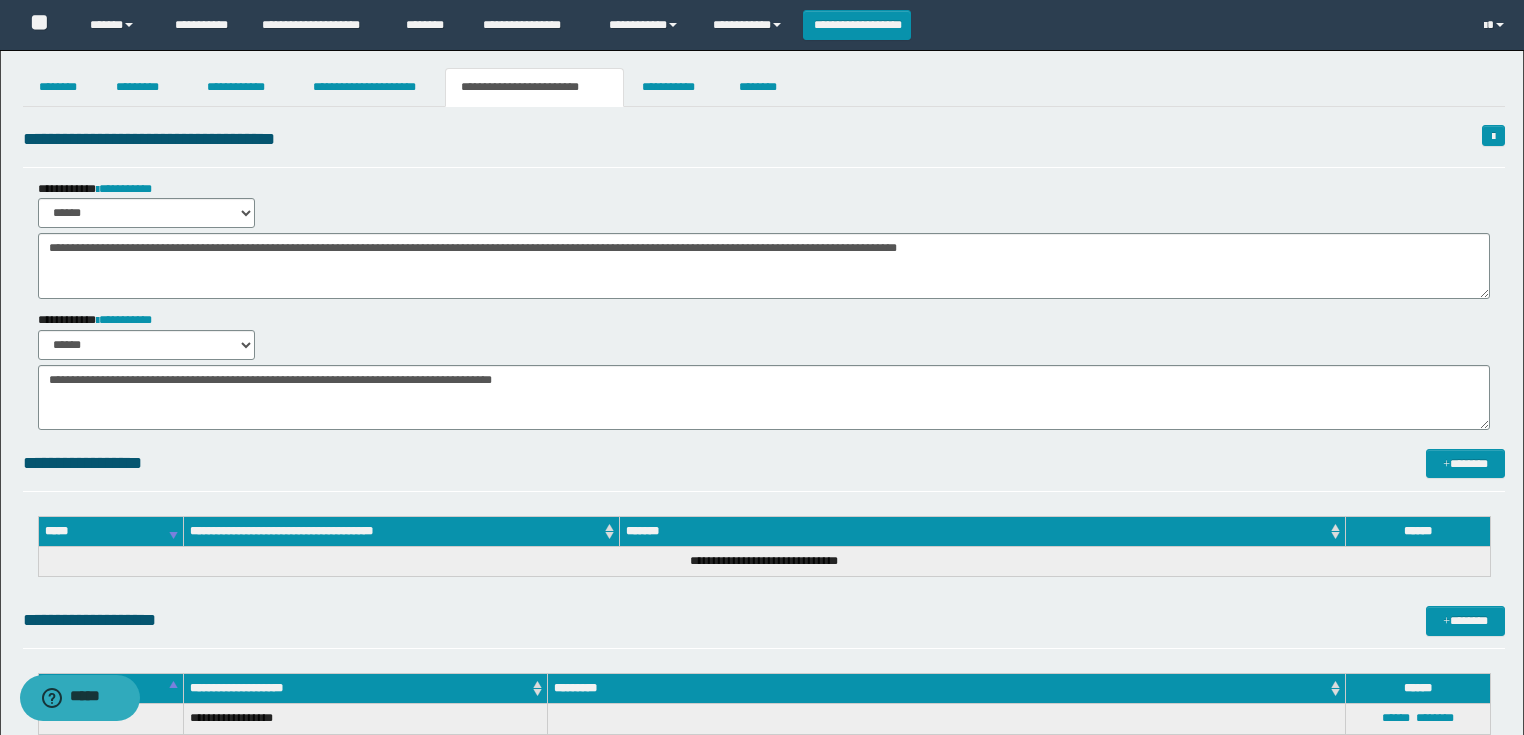 scroll, scrollTop: 0, scrollLeft: 0, axis: both 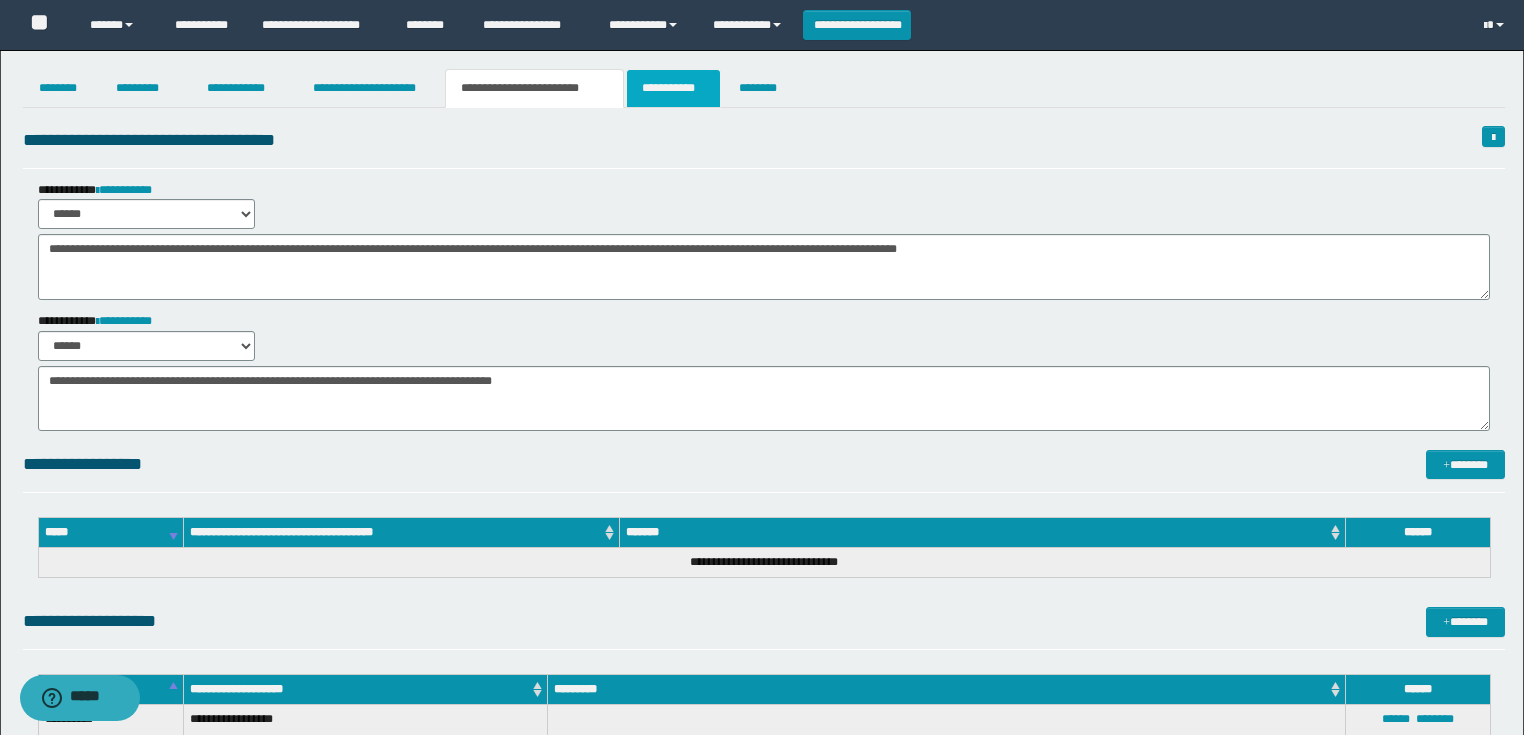 click on "**********" at bounding box center [673, 88] 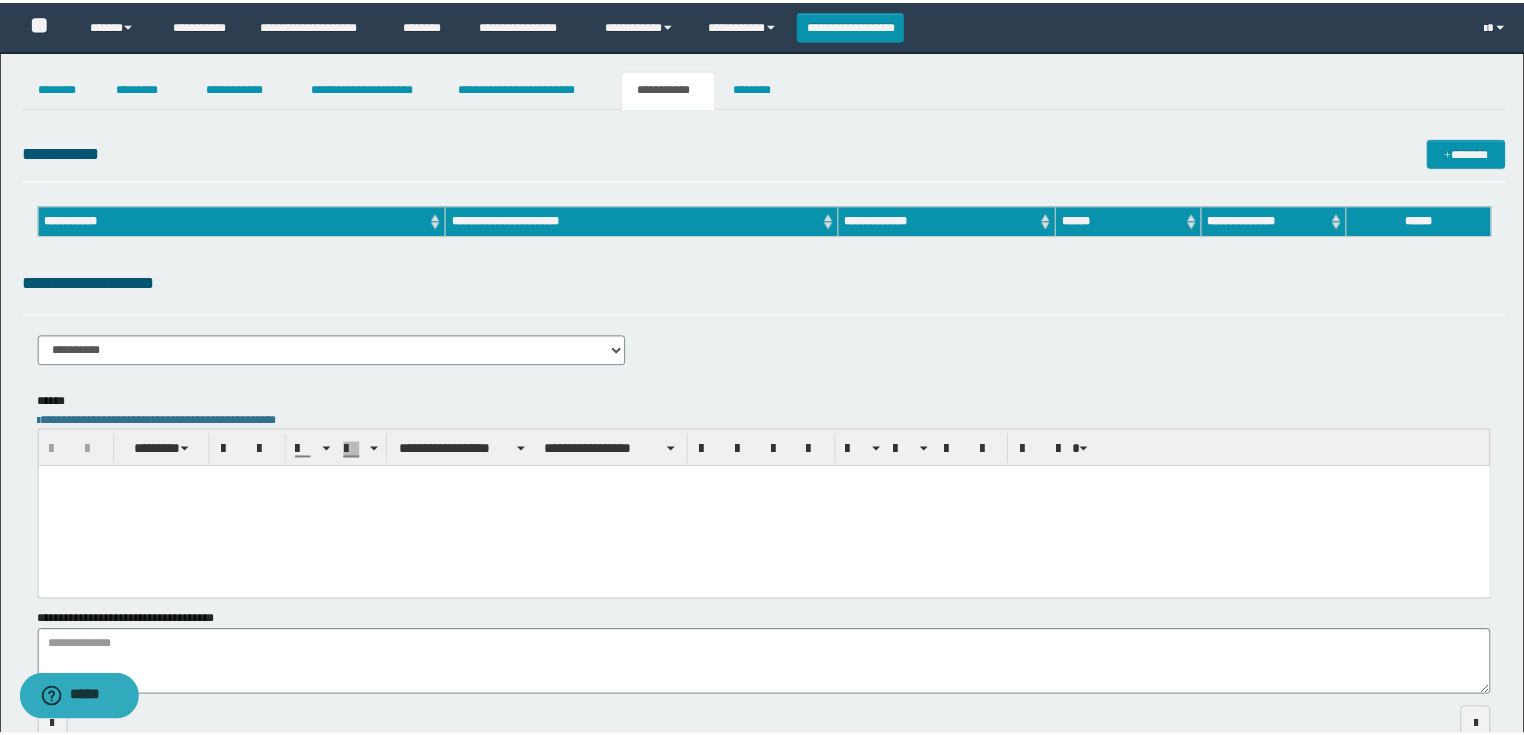 scroll, scrollTop: 0, scrollLeft: 0, axis: both 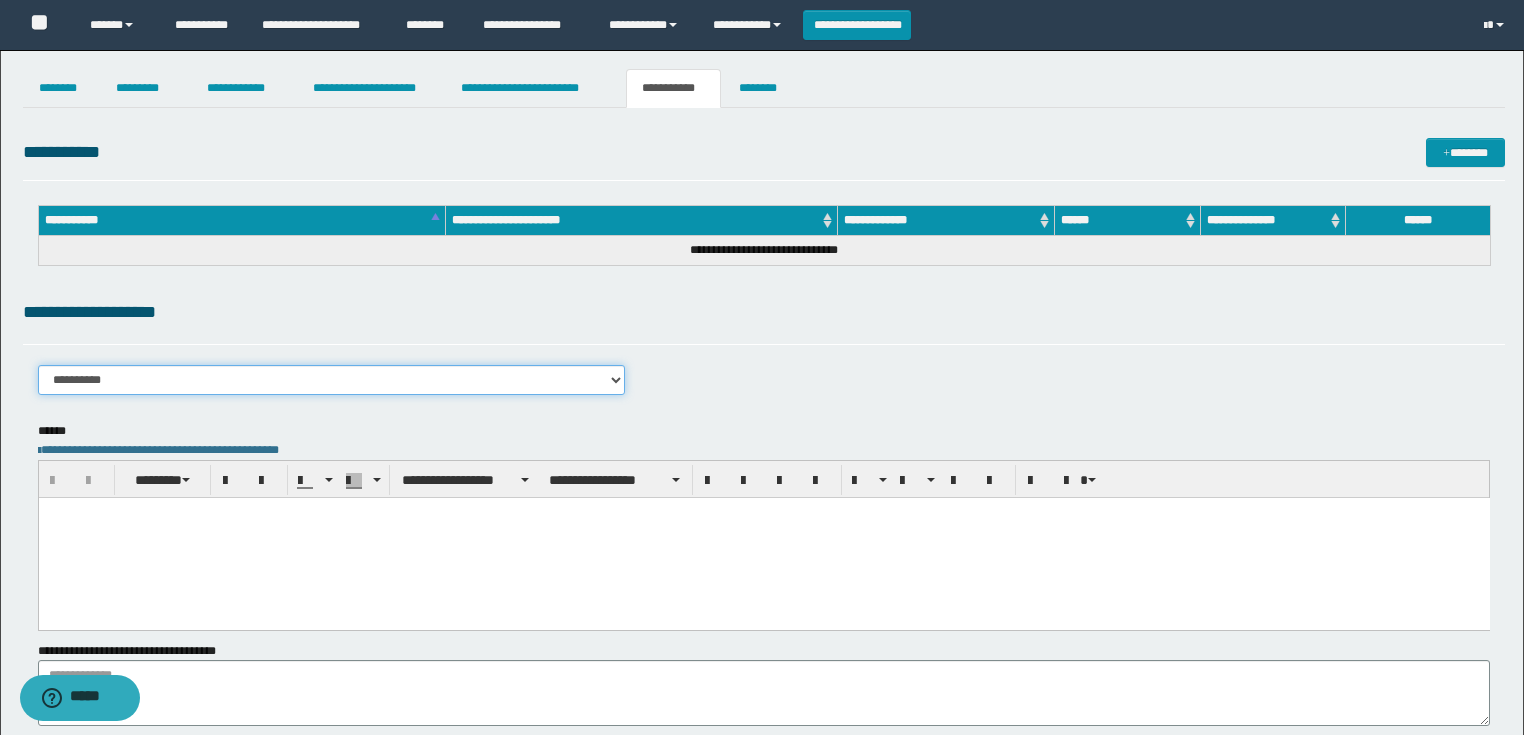 click on "**********" at bounding box center (332, 380) 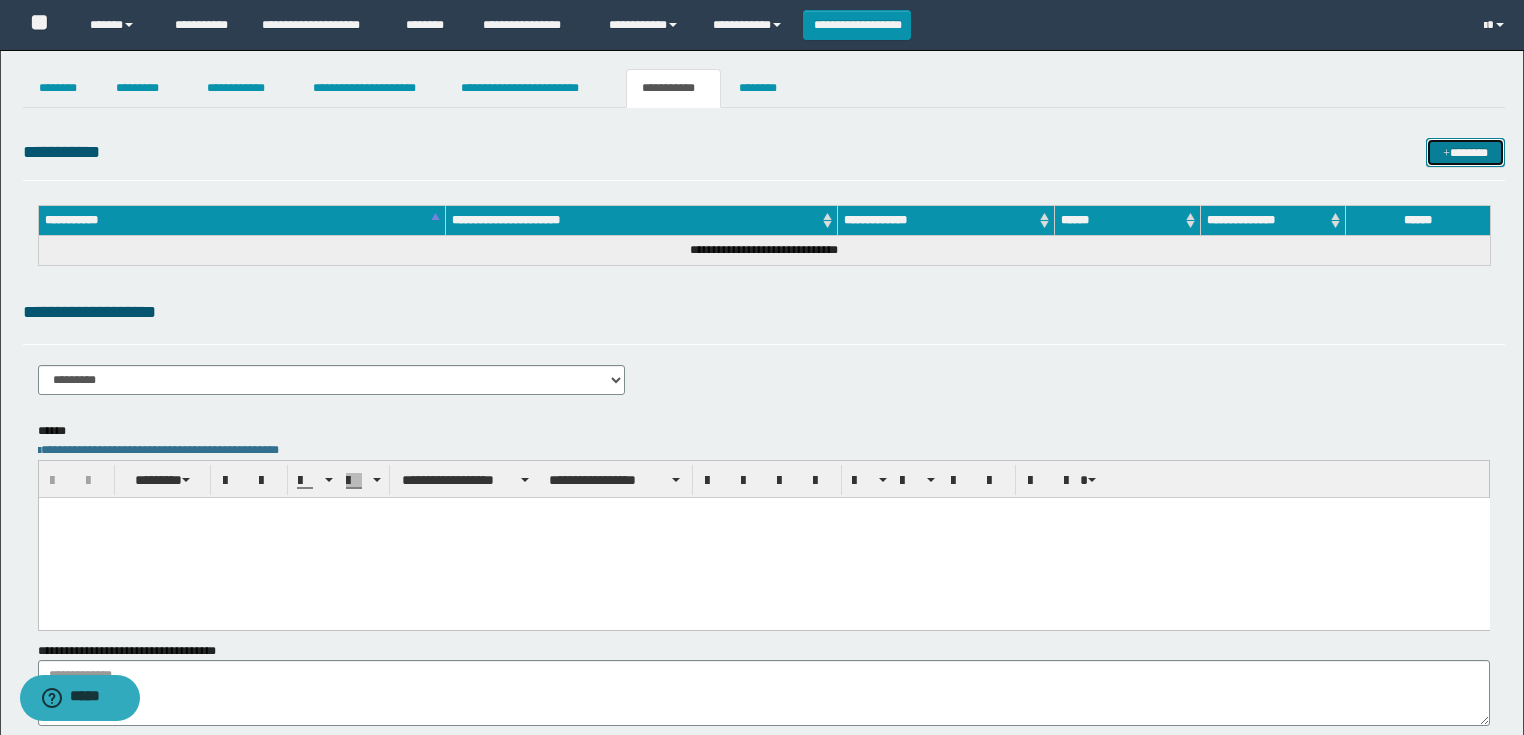 click at bounding box center (1446, 154) 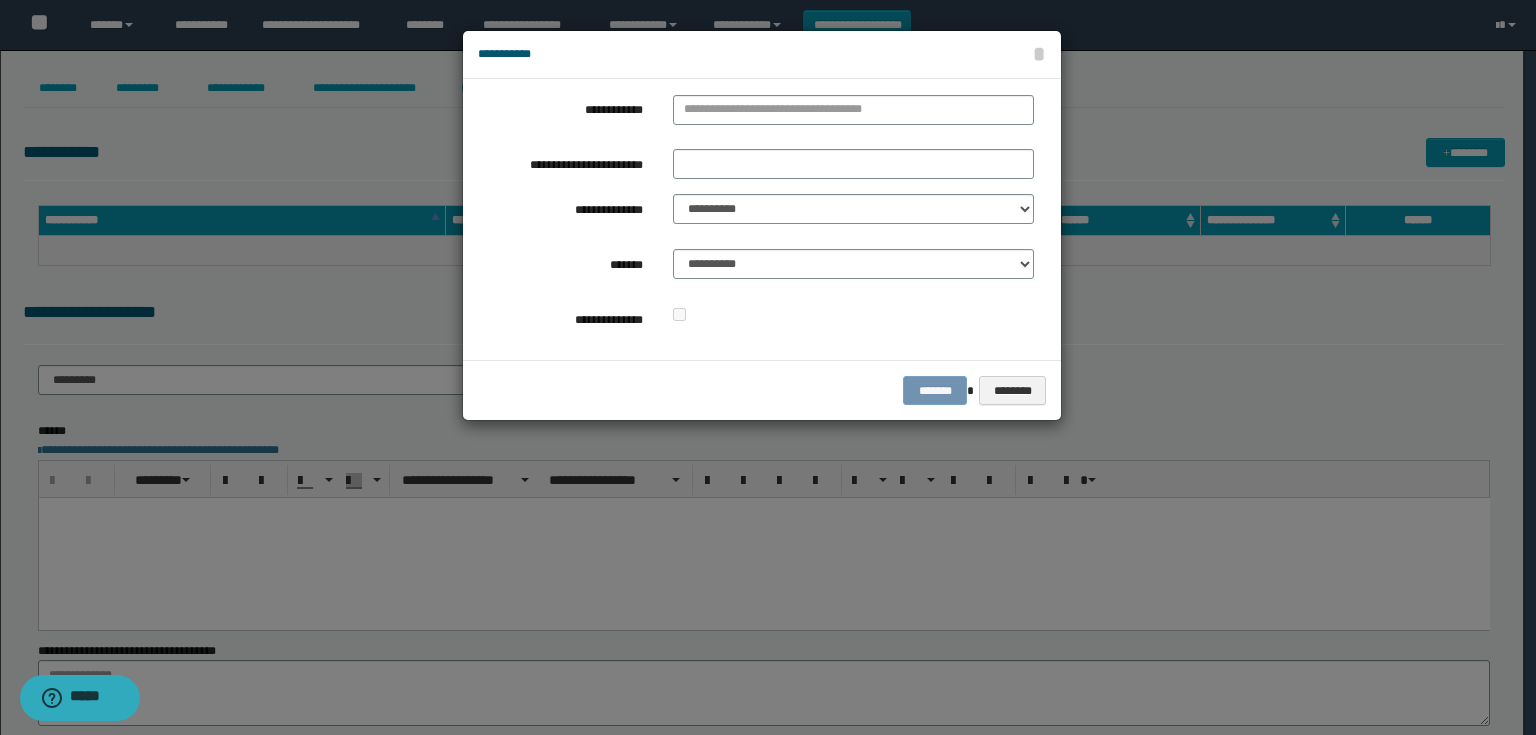 click on "**********" at bounding box center (762, 219) 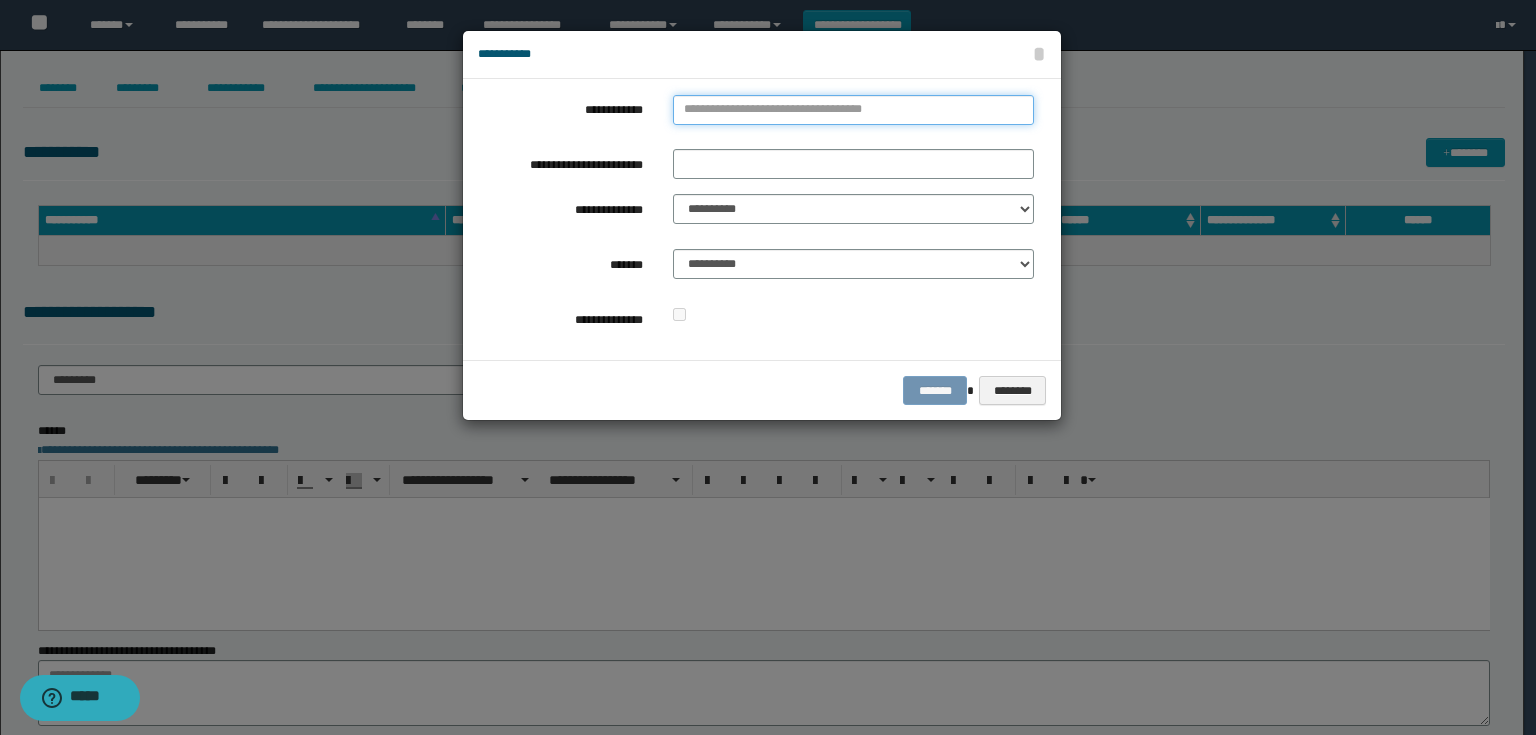 click on "**********" at bounding box center [853, 110] 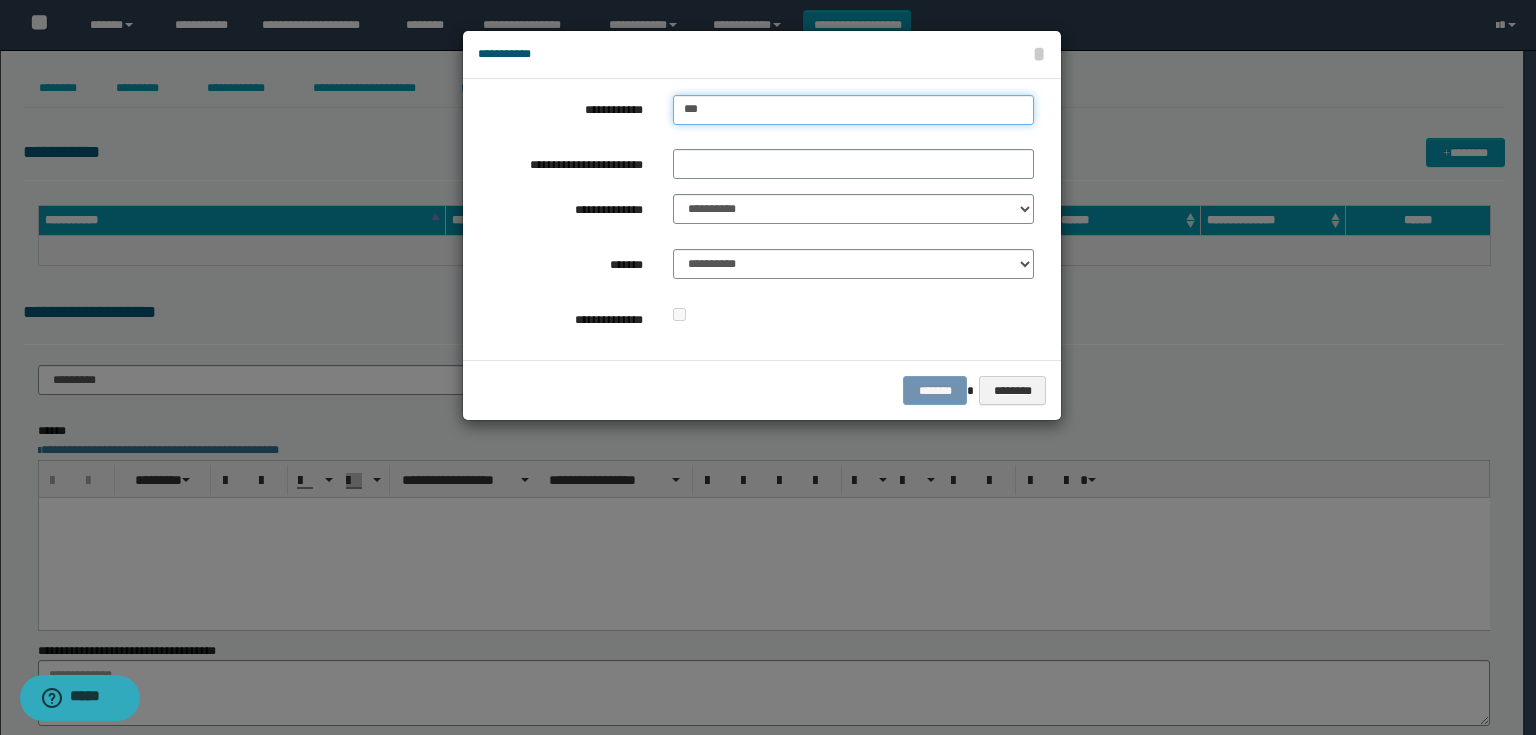 type on "****" 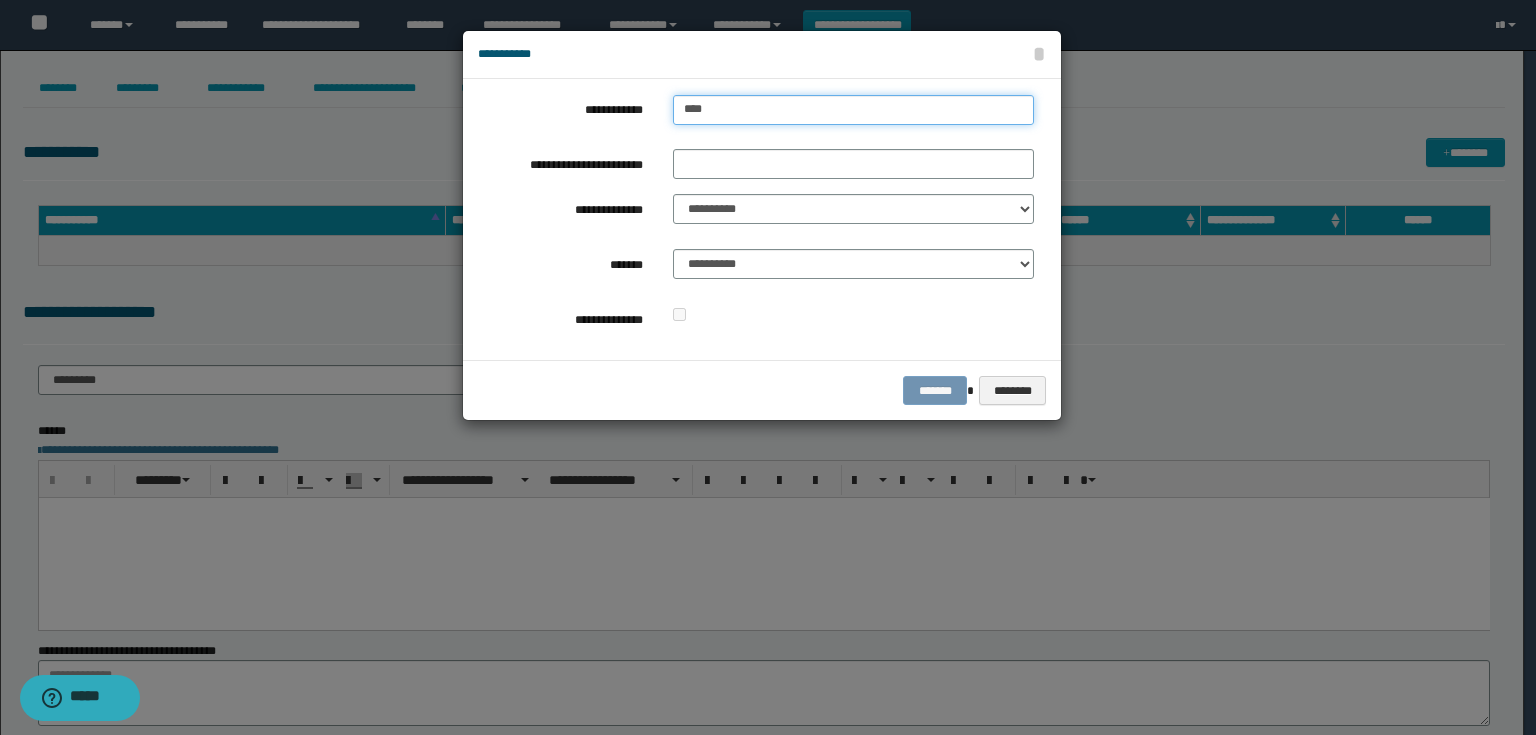type on "****" 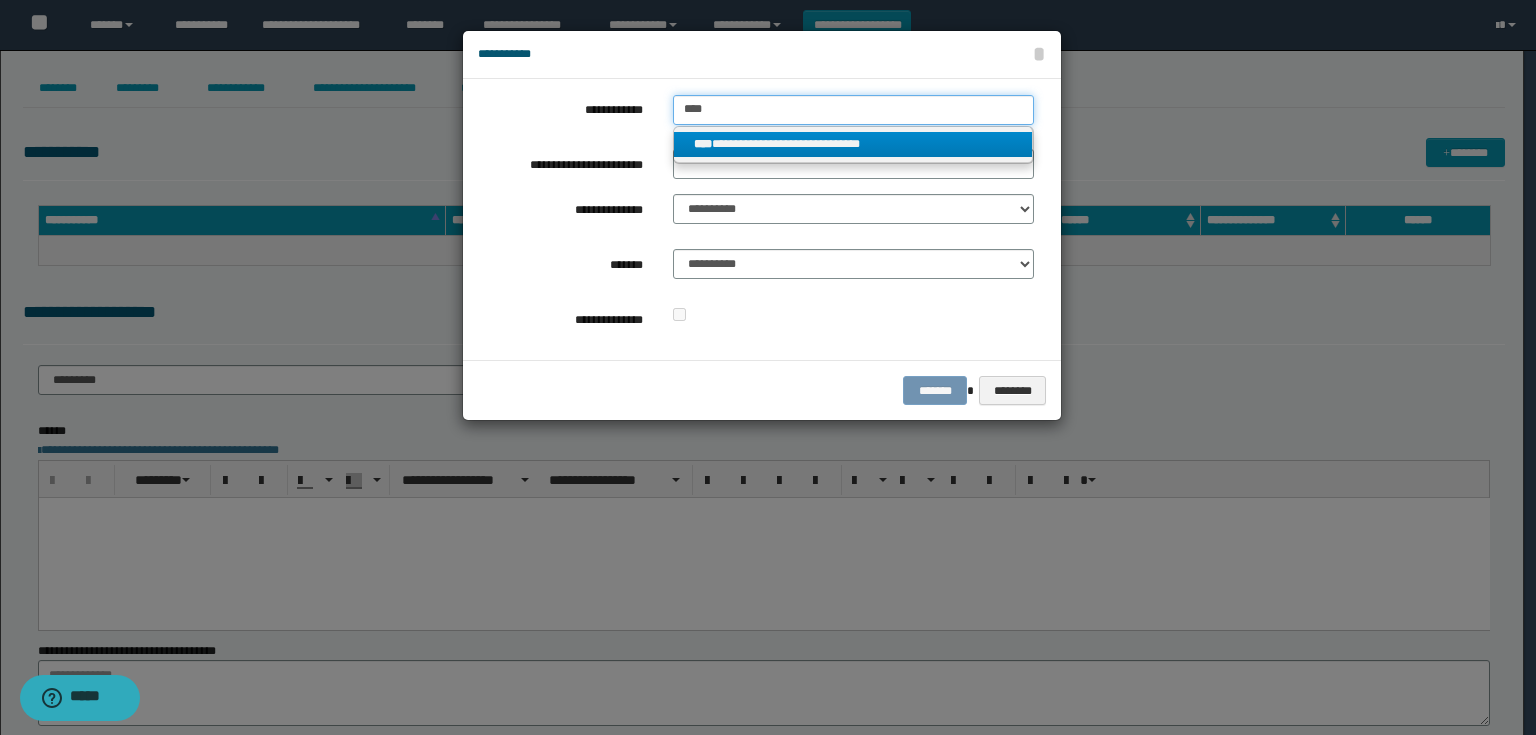 type on "****" 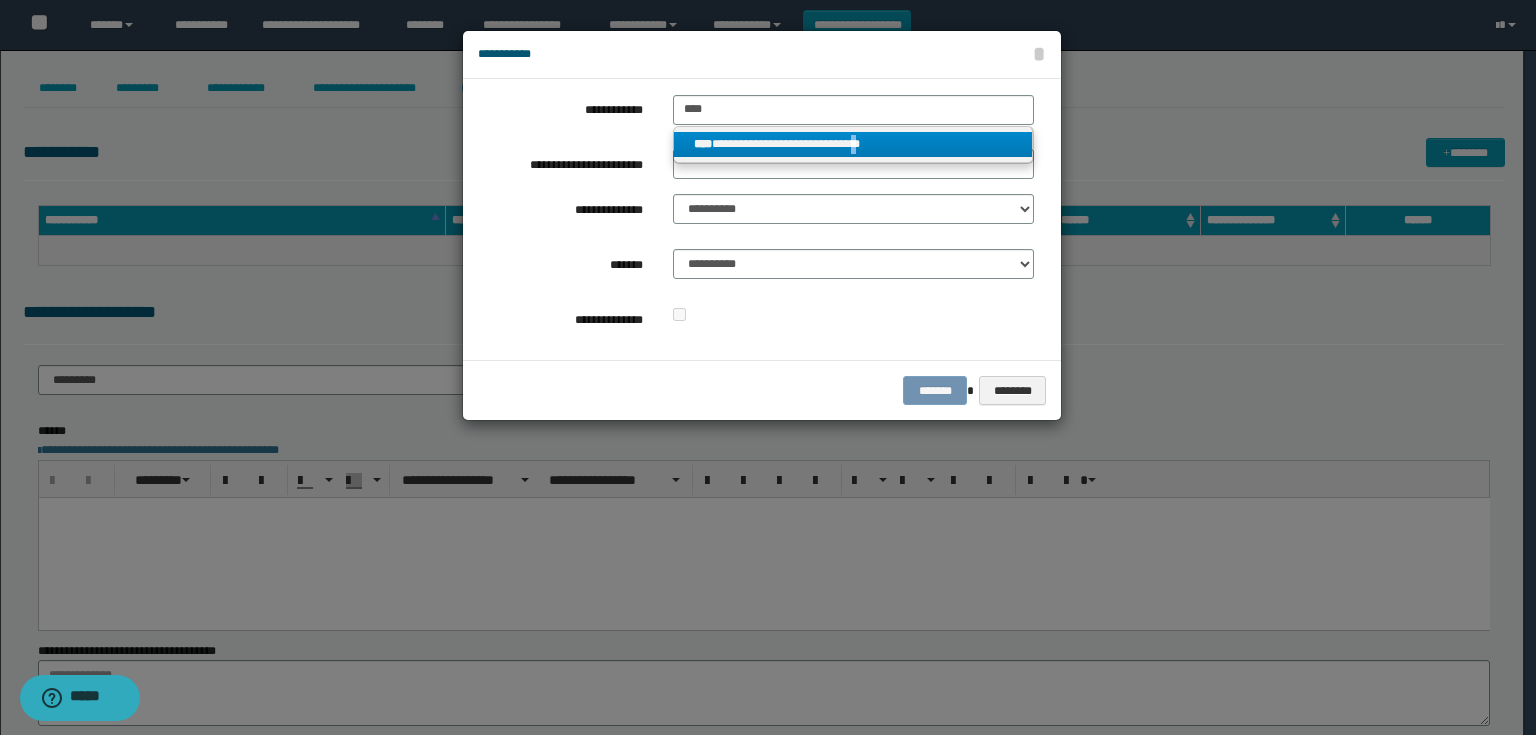 click on "**********" at bounding box center (853, 144) 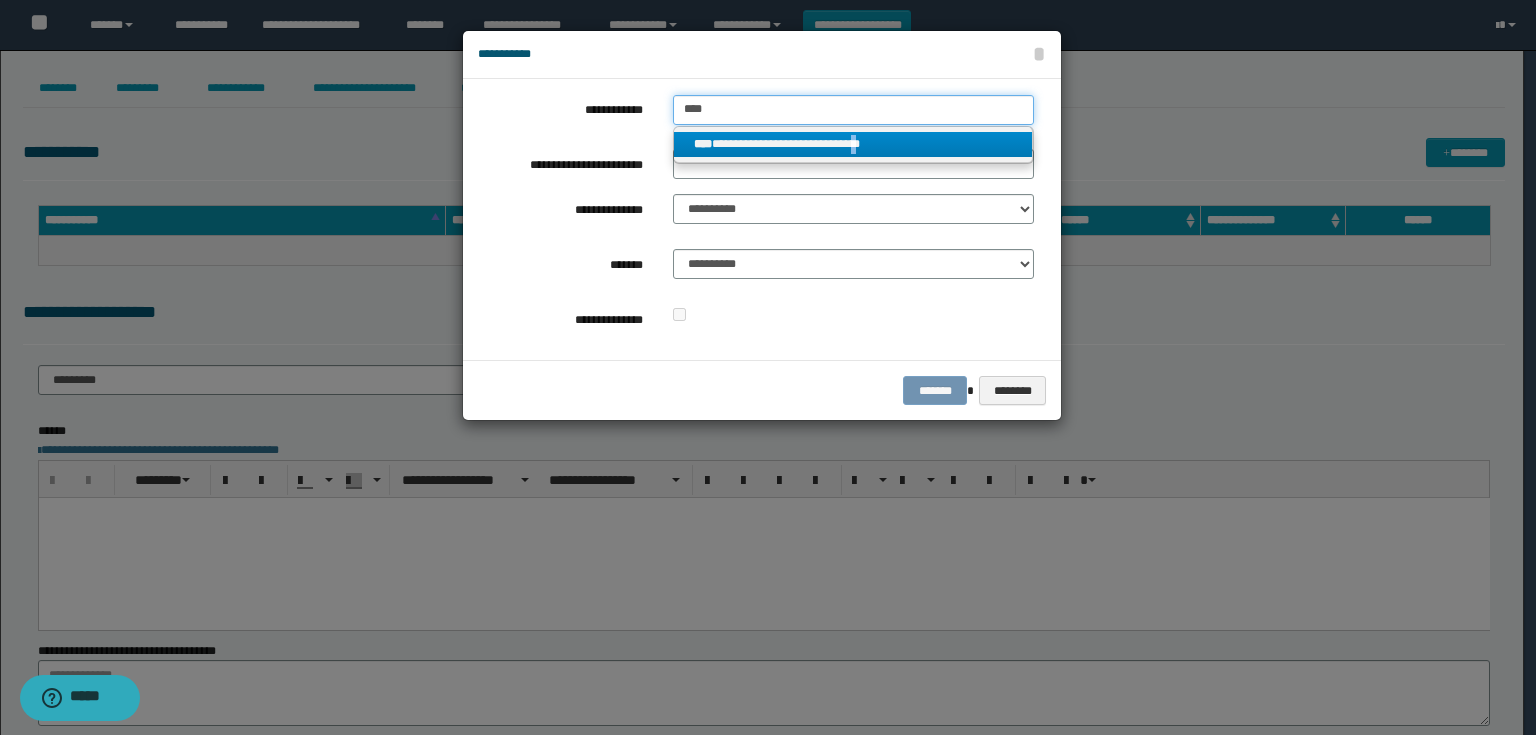 type 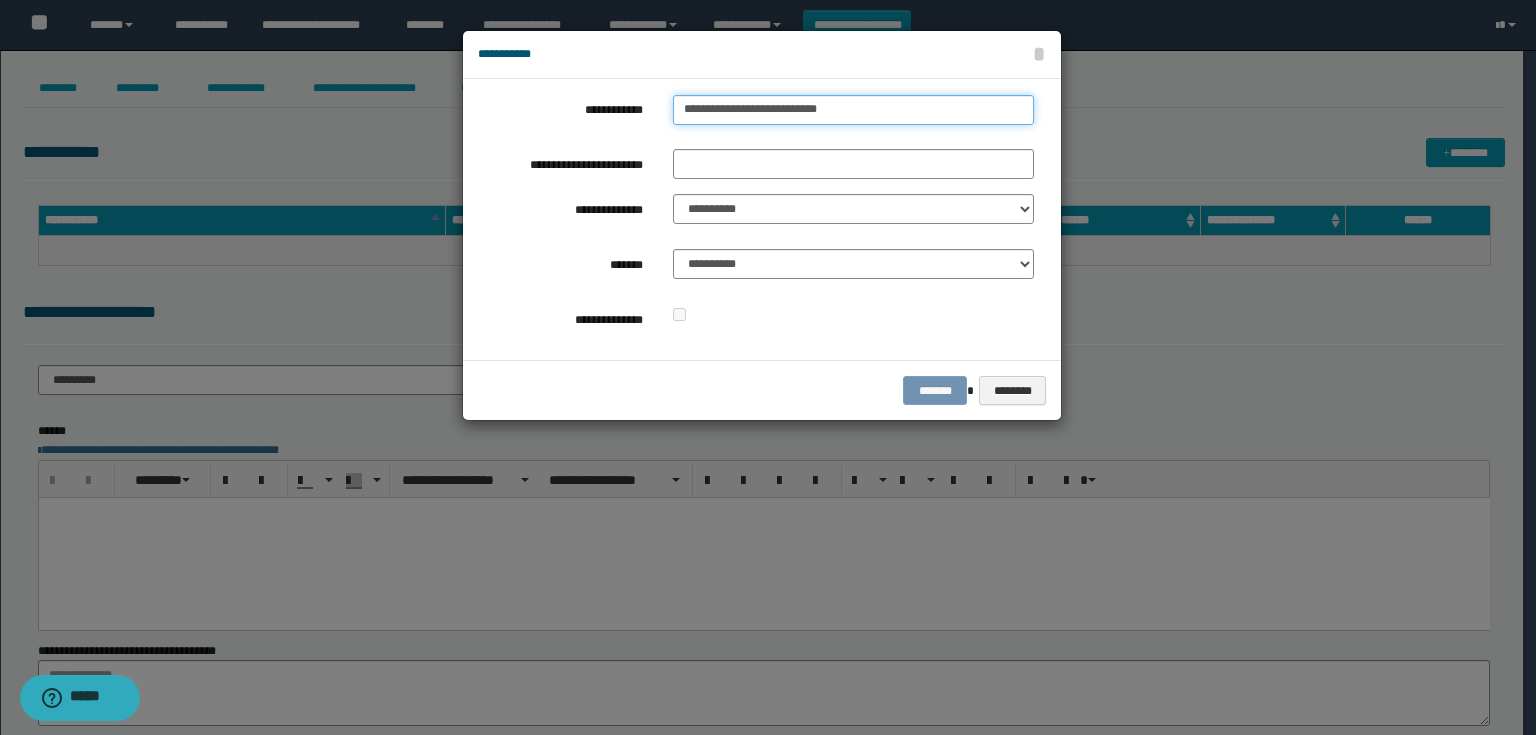 drag, startPoint x: 913, startPoint y: 116, endPoint x: 593, endPoint y: 124, distance: 320.09998 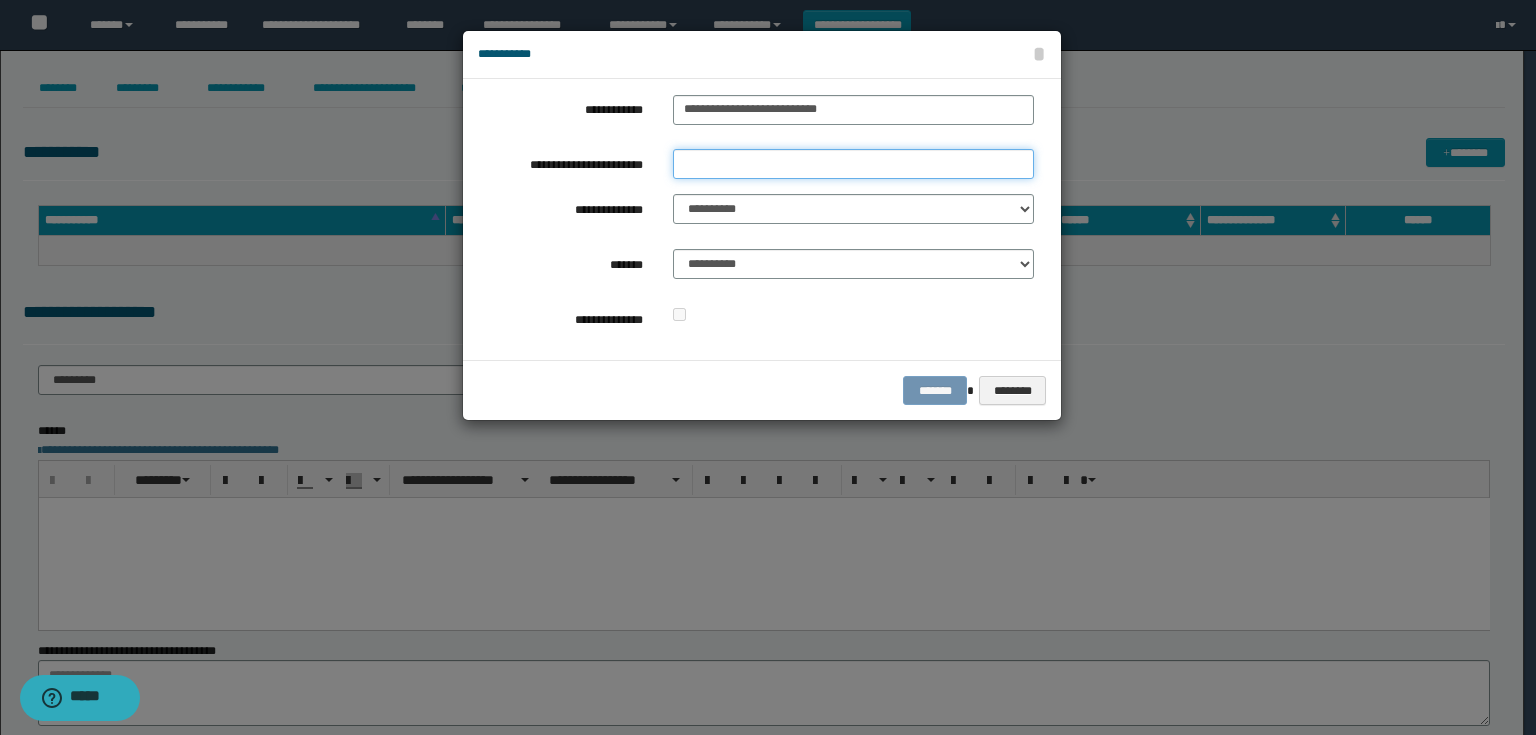 click on "**********" at bounding box center [853, 164] 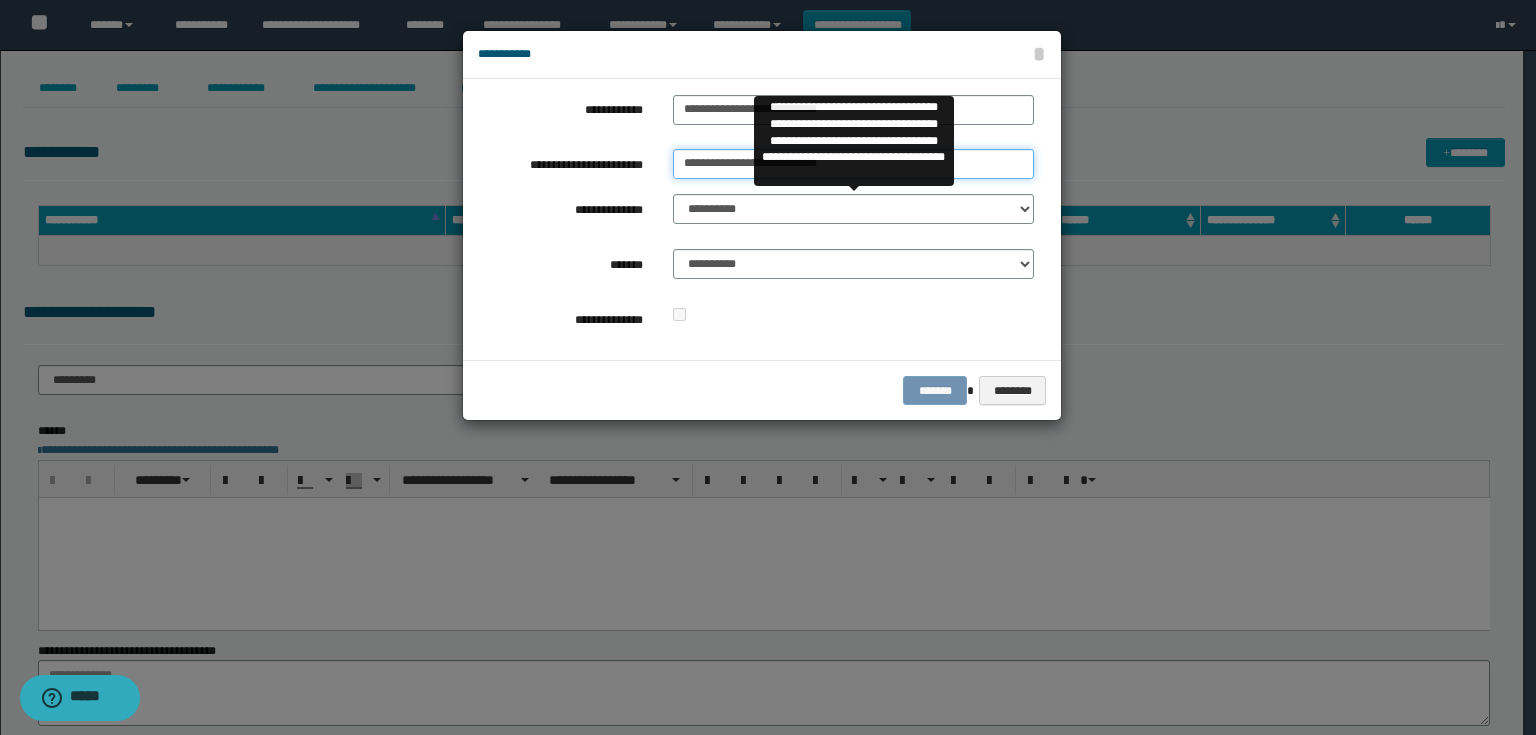 type on "**********" 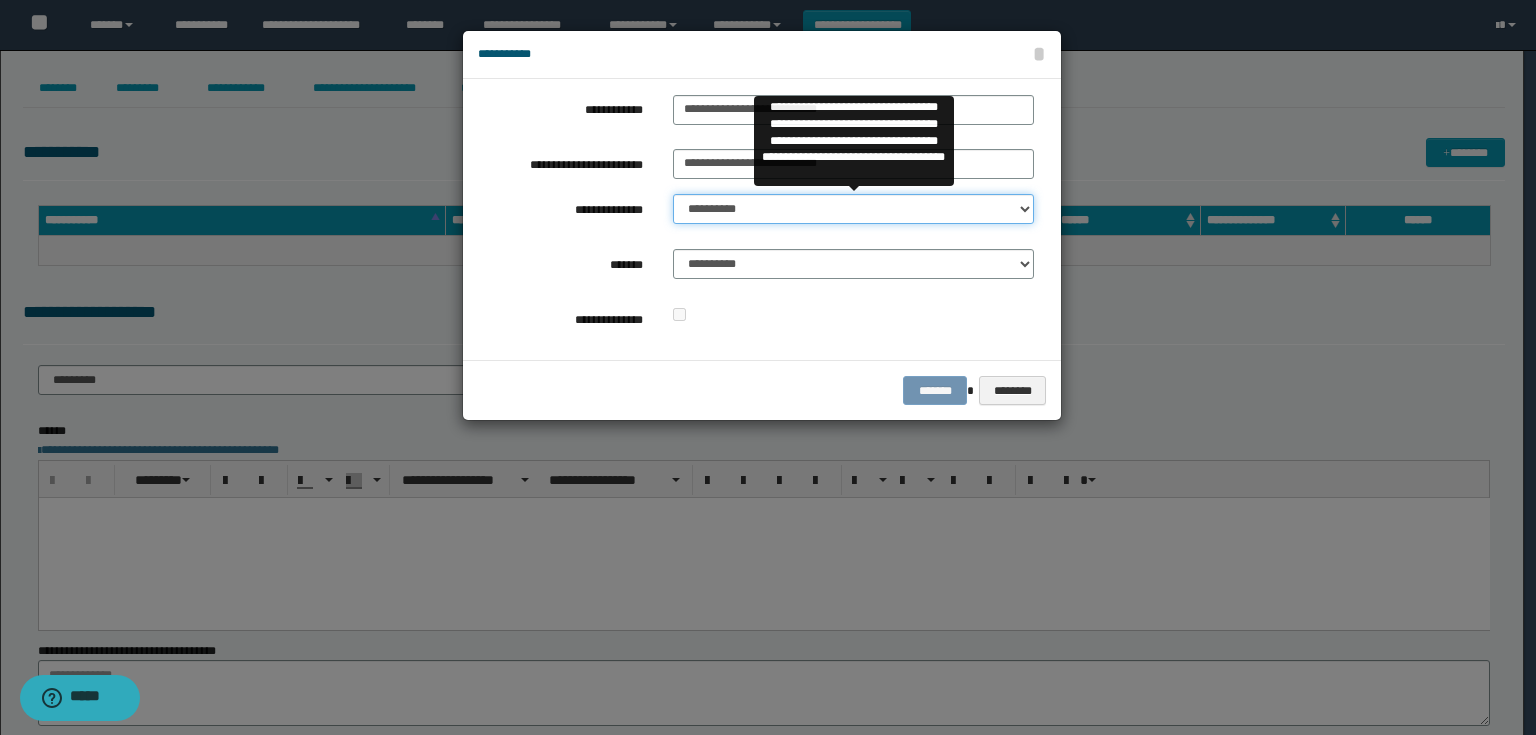 click on "**********" at bounding box center (853, 209) 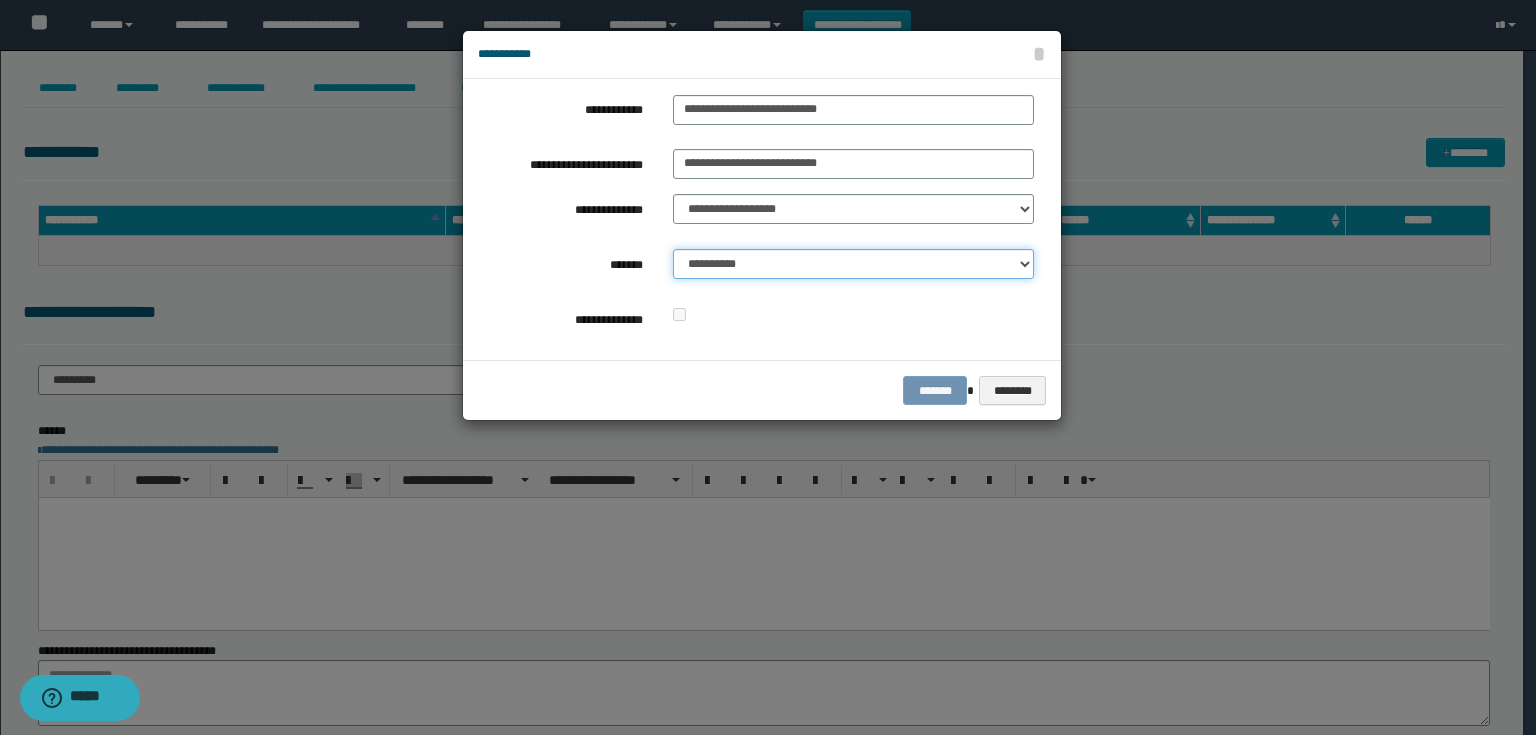 drag, startPoint x: 771, startPoint y: 263, endPoint x: 770, endPoint y: 276, distance: 13.038404 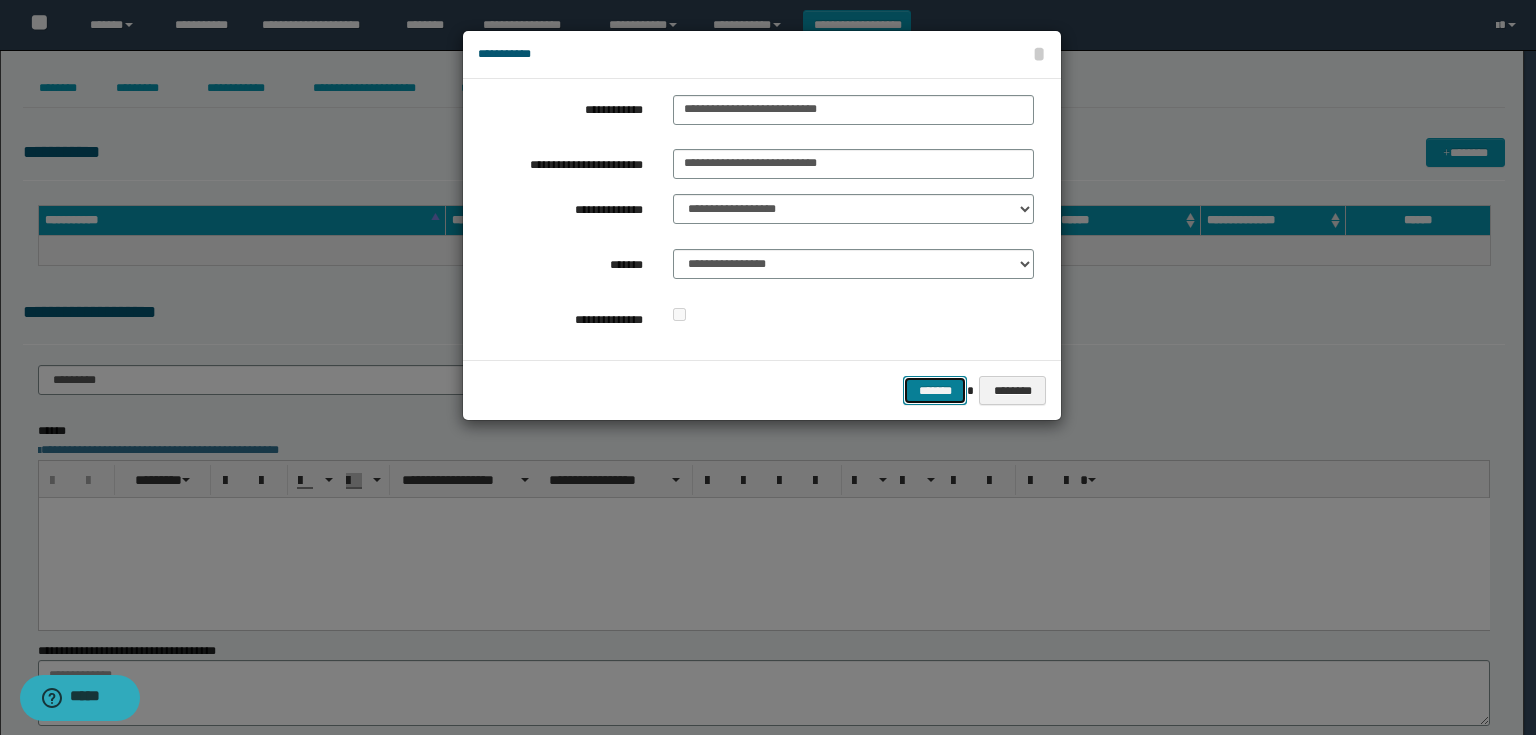click on "*******" at bounding box center [935, 391] 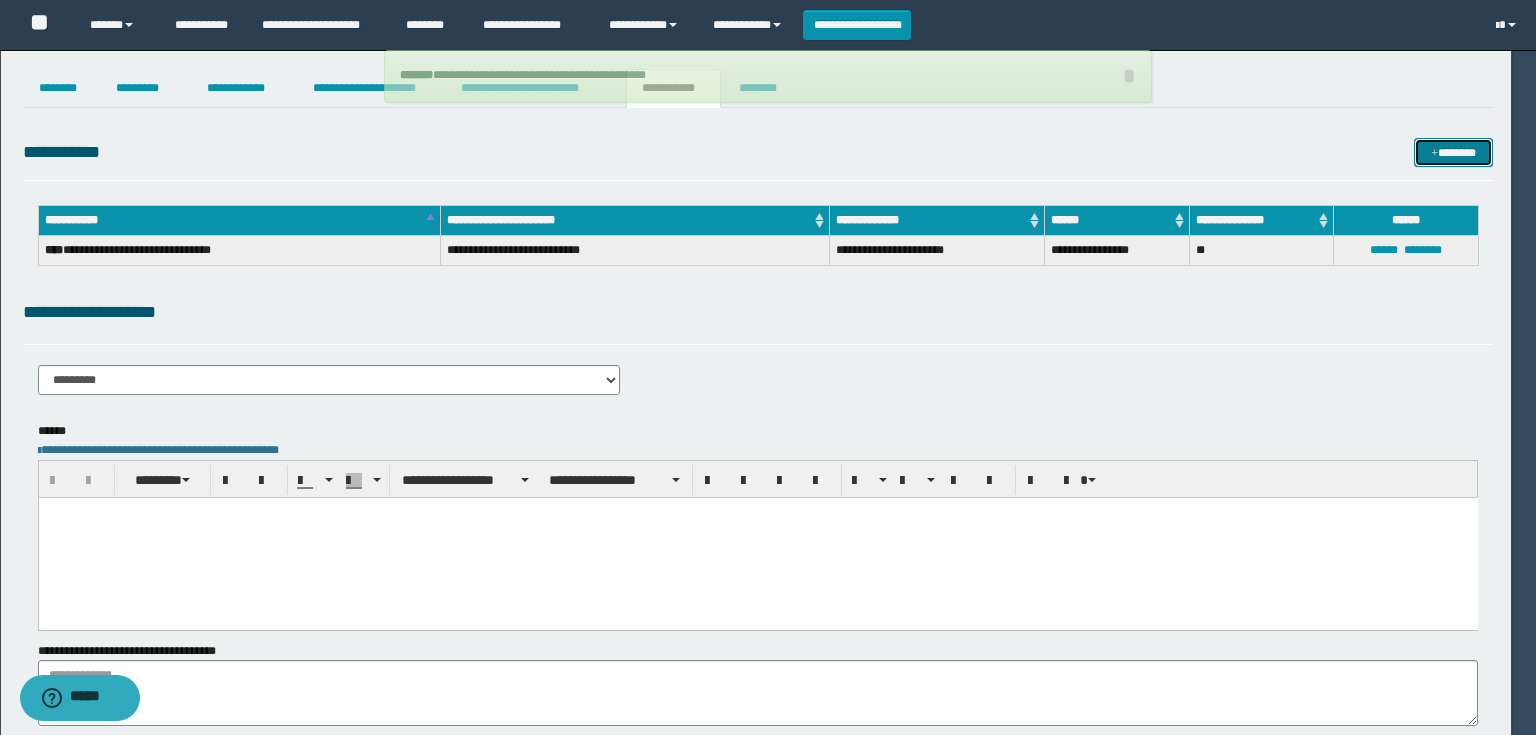 type 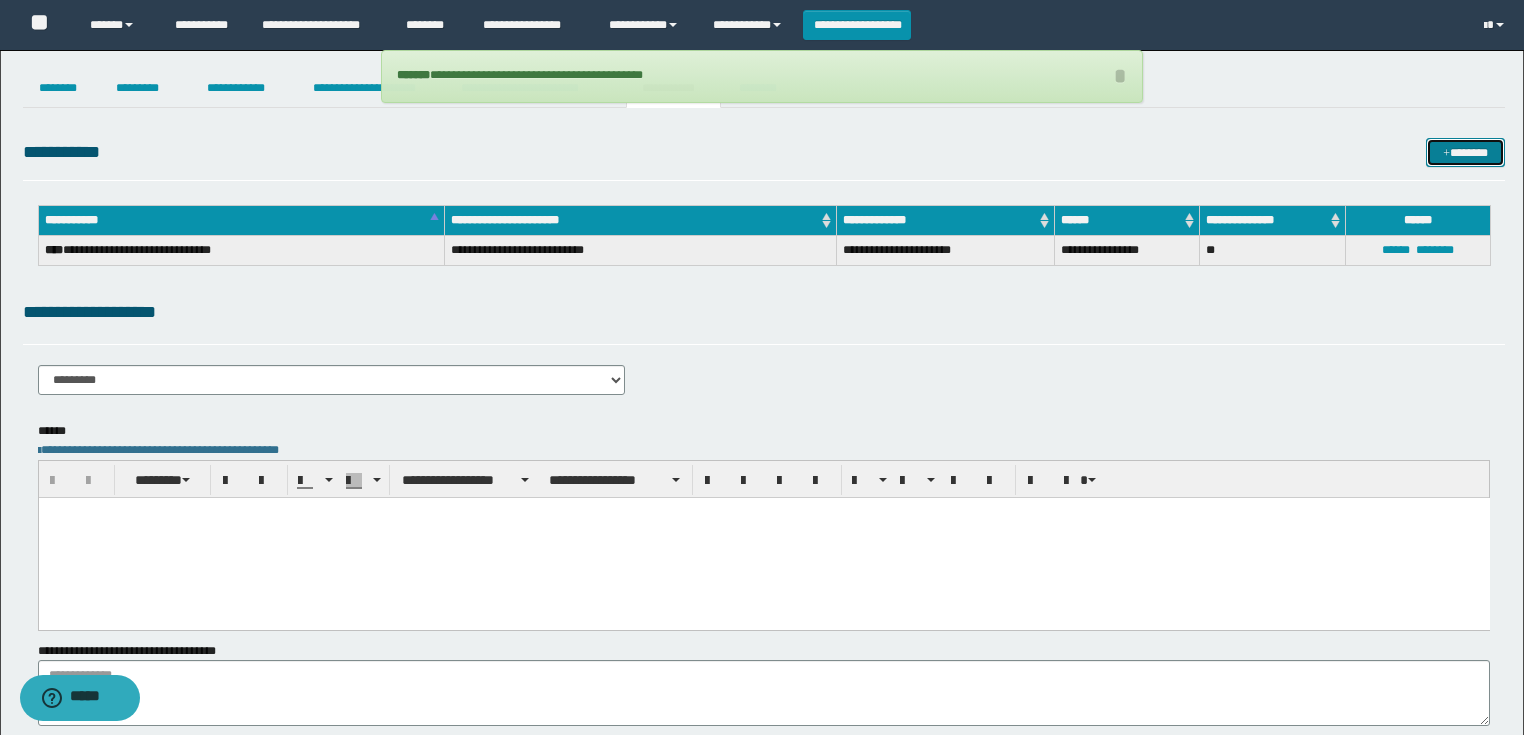 drag, startPoint x: 1460, startPoint y: 155, endPoint x: 1029, endPoint y: 129, distance: 431.7835 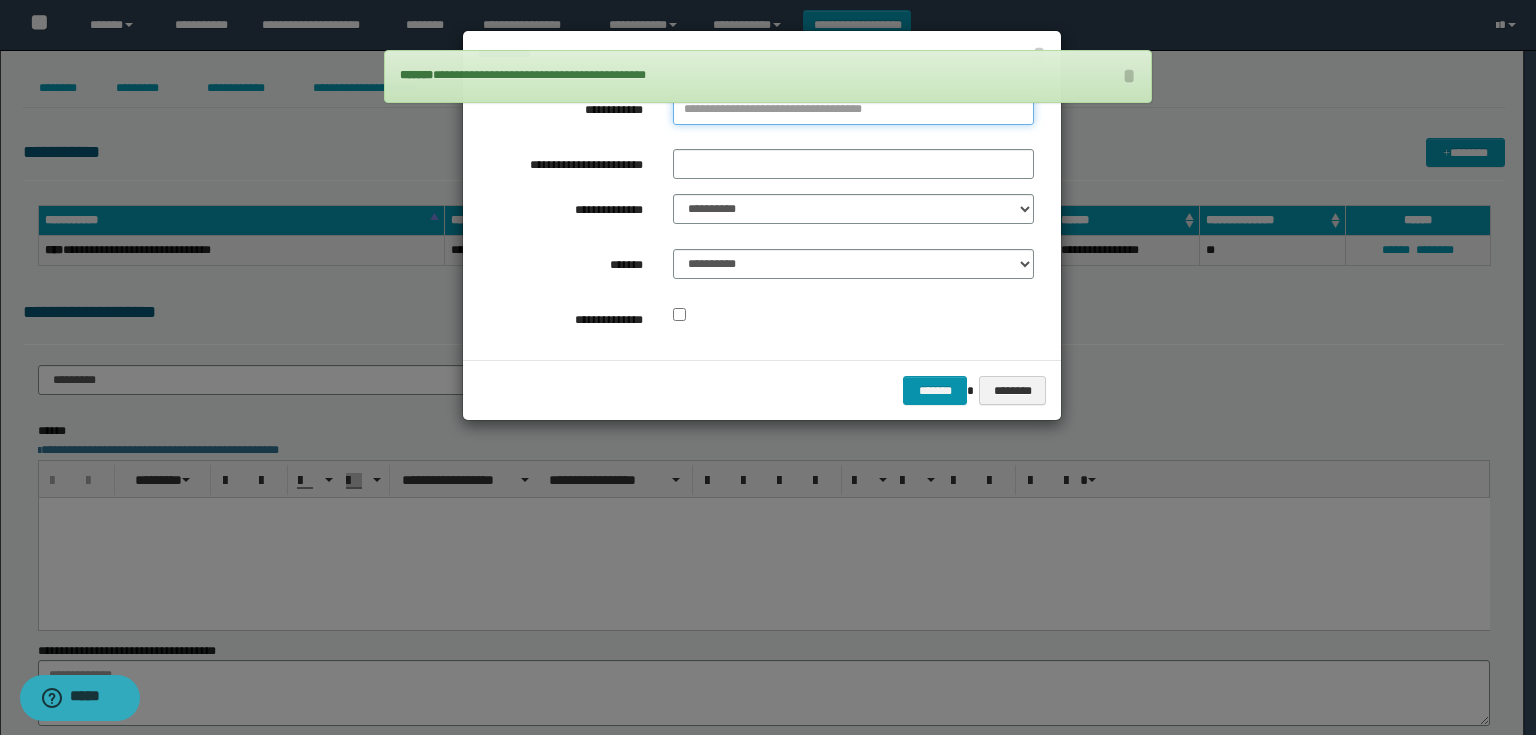 type on "**********" 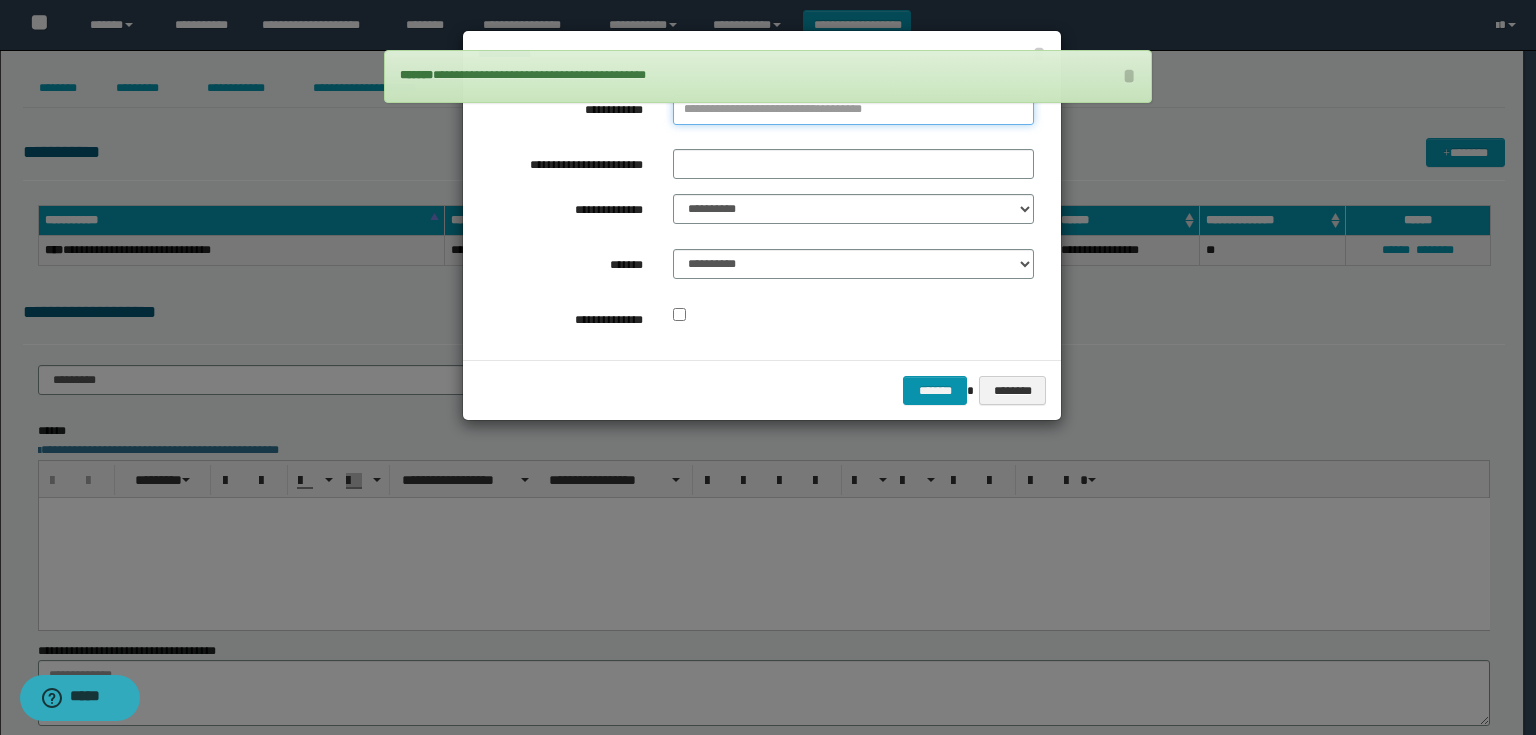 click on "**********" at bounding box center (853, 110) 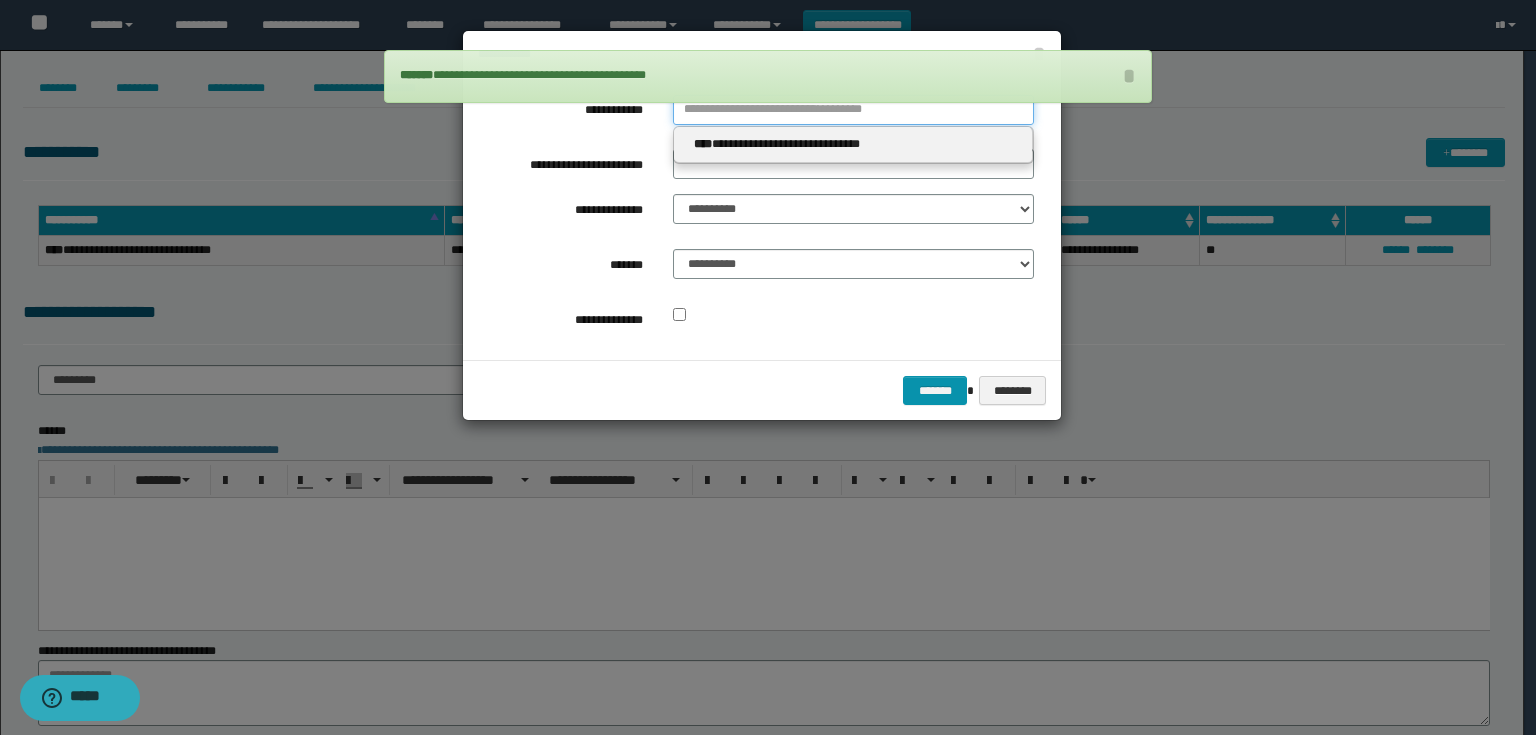 type 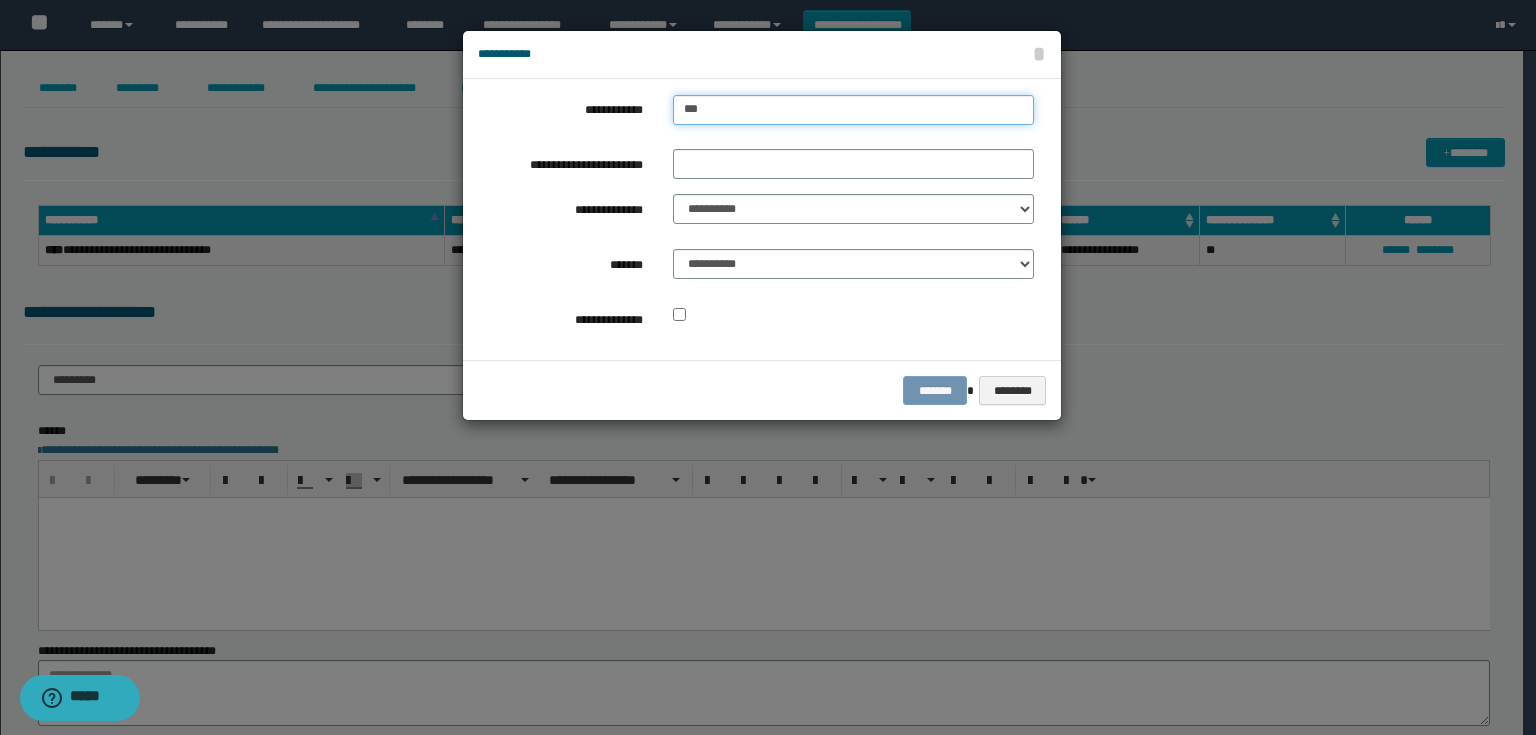 type on "****" 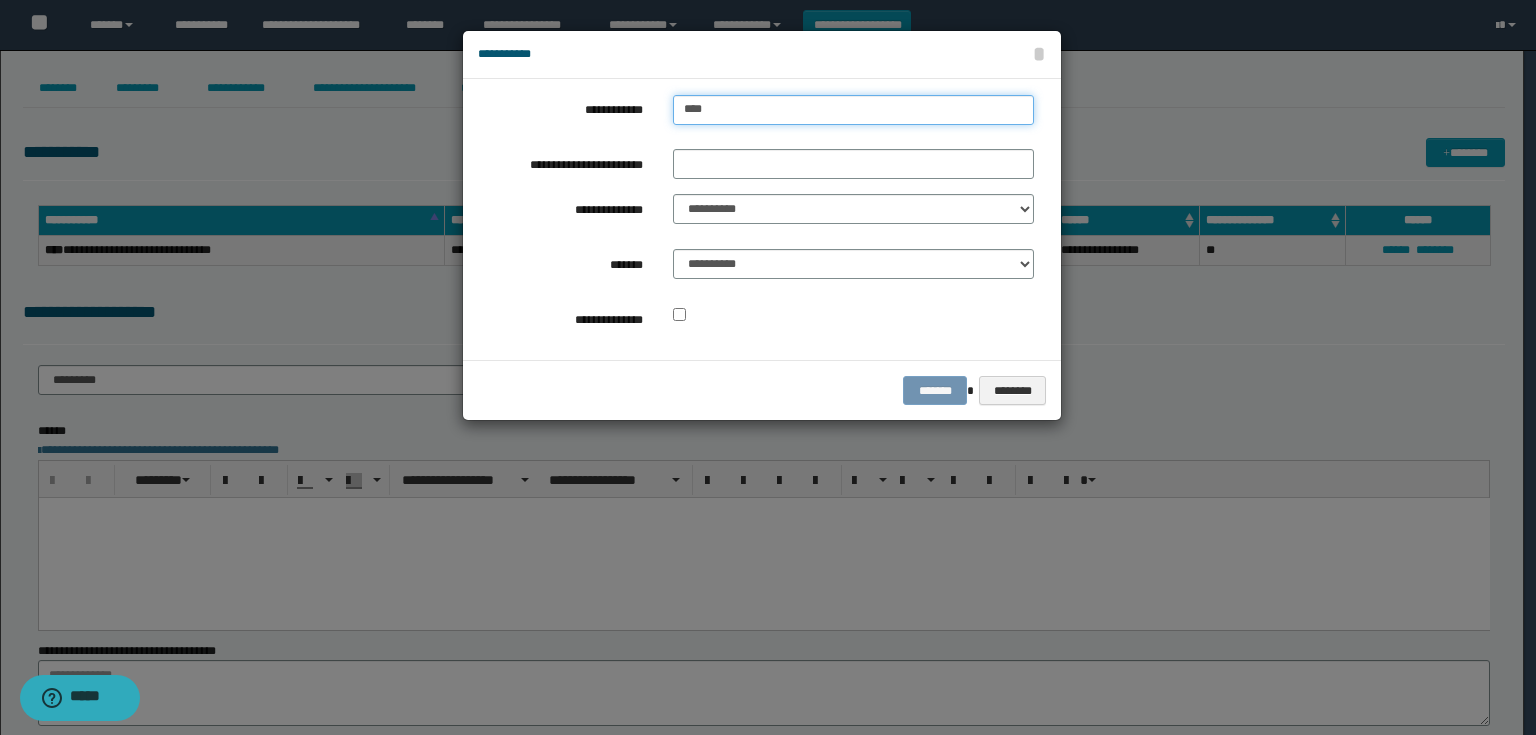 type on "****" 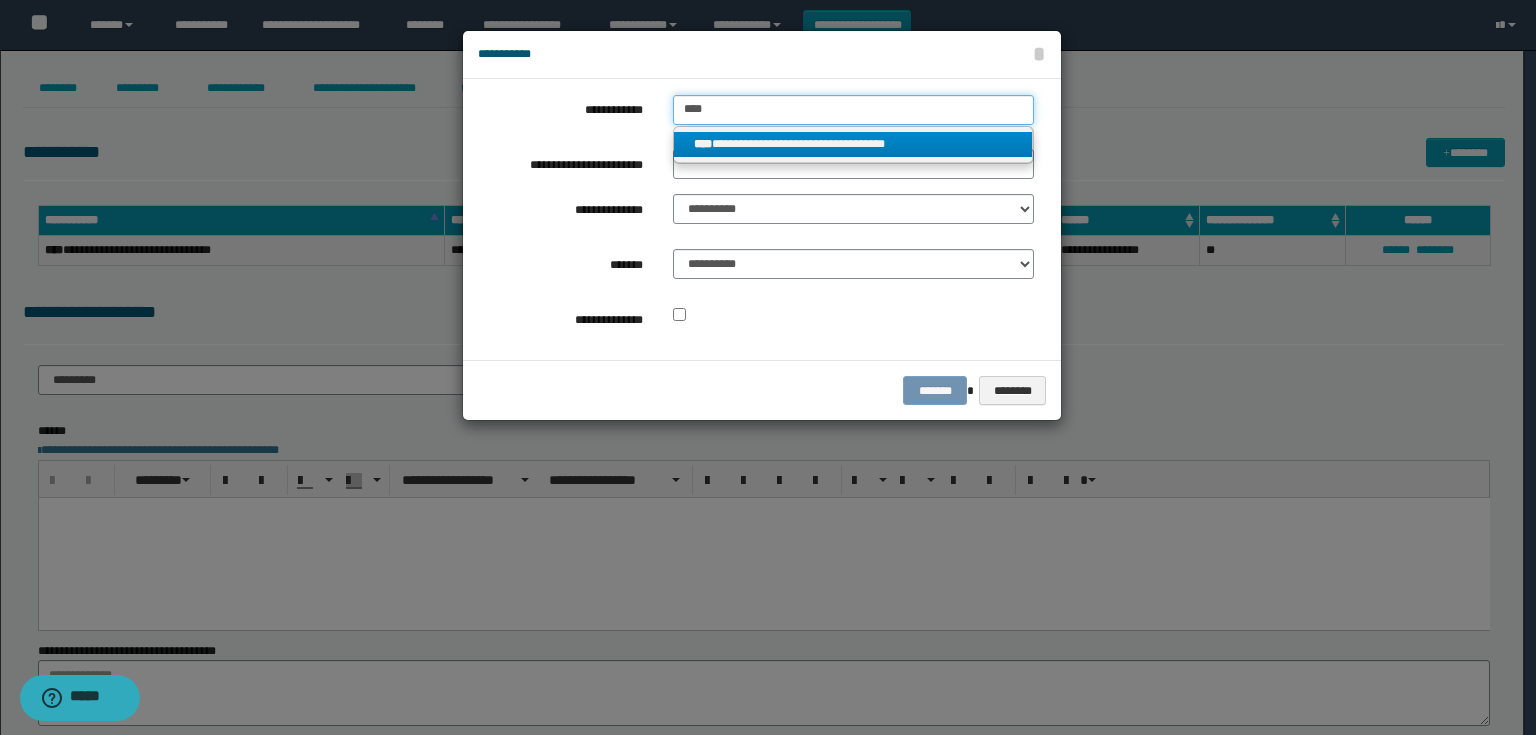 type on "****" 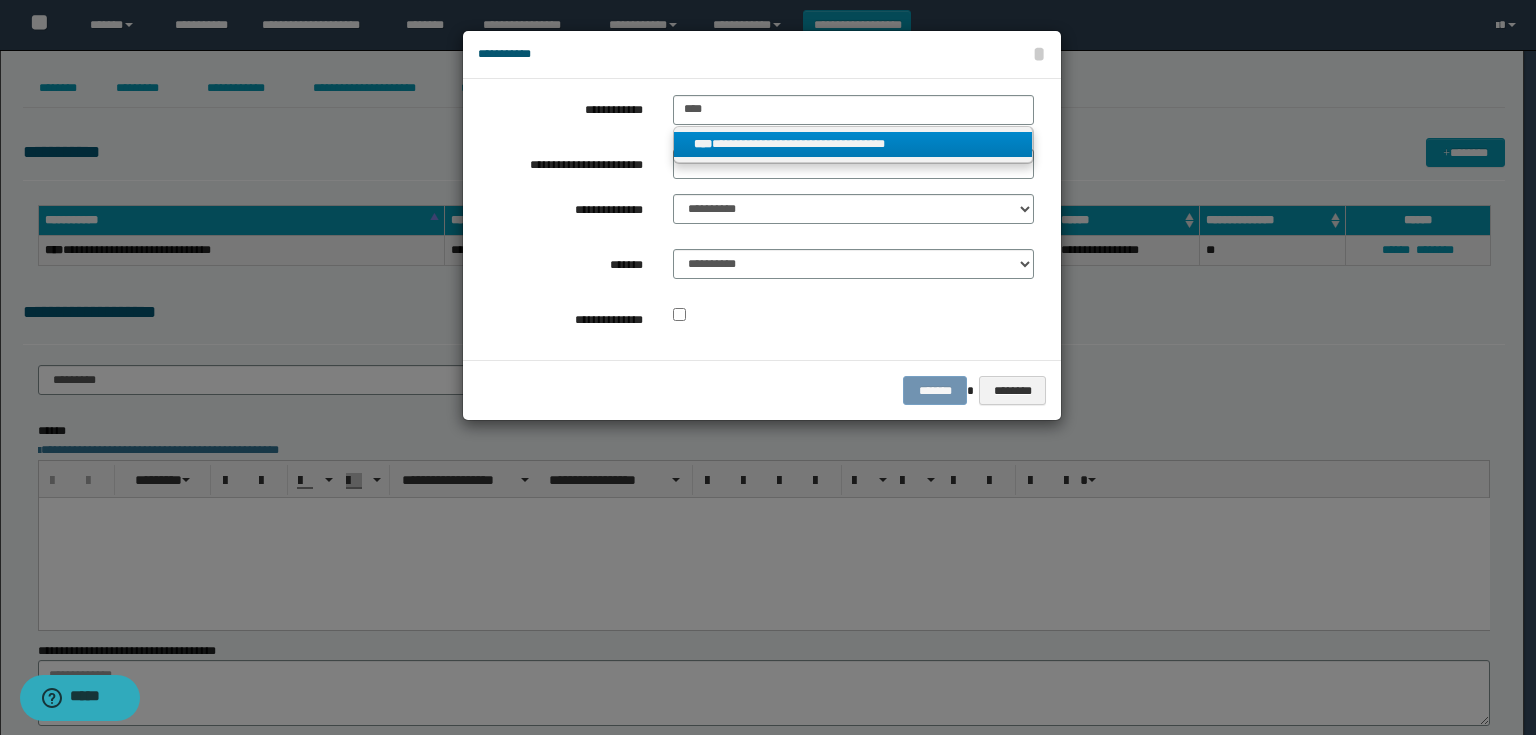click on "**********" at bounding box center (853, 144) 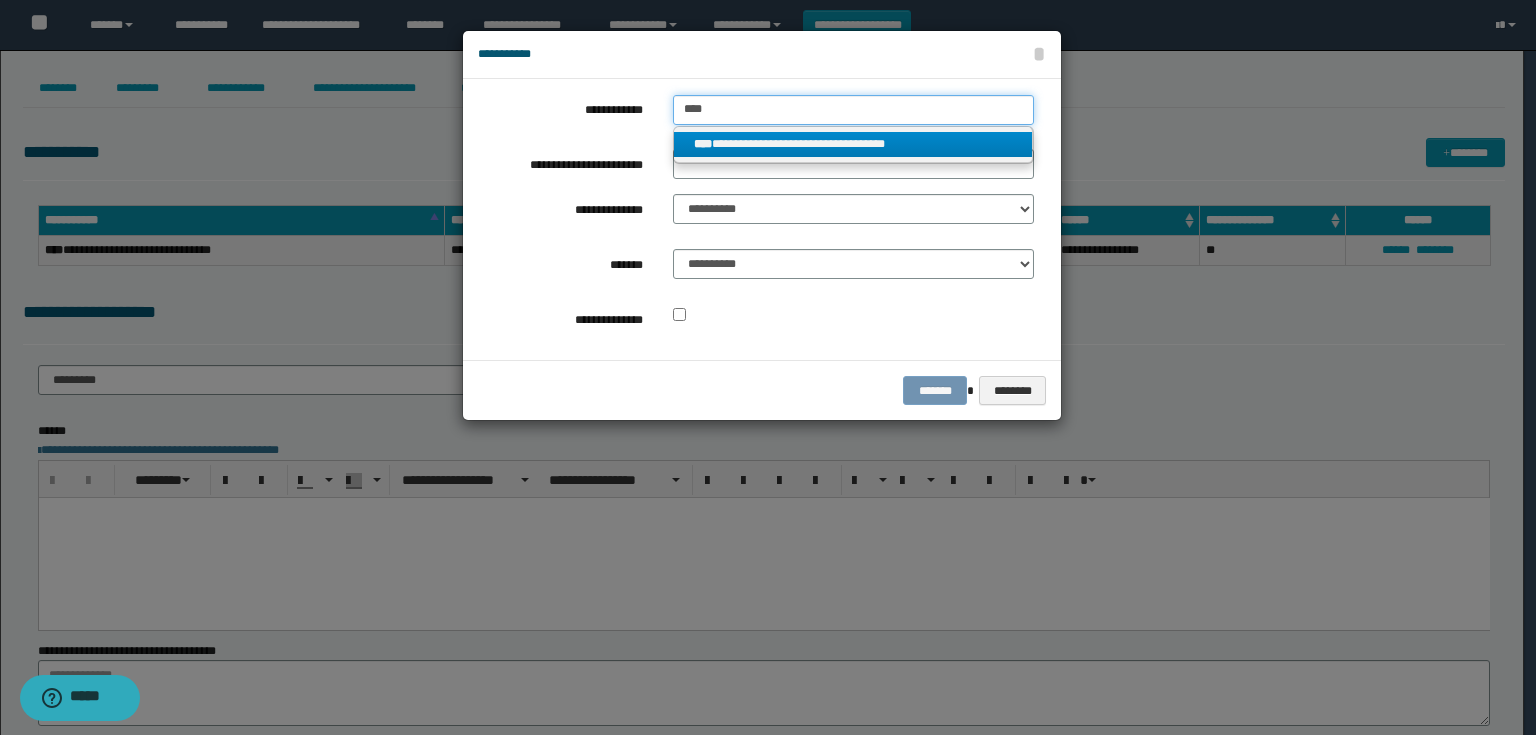 type 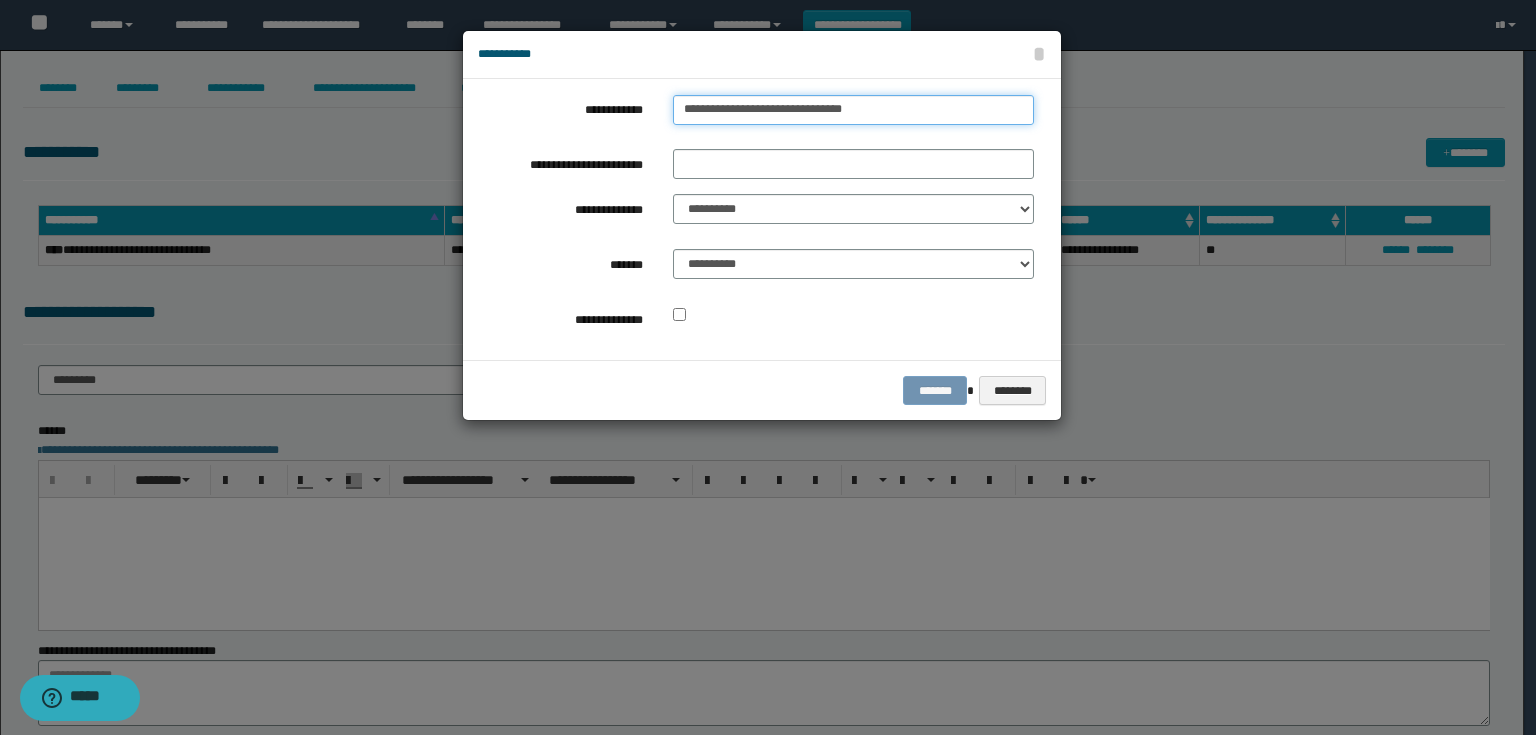 drag, startPoint x: 912, startPoint y: 116, endPoint x: 512, endPoint y: 128, distance: 400.17996 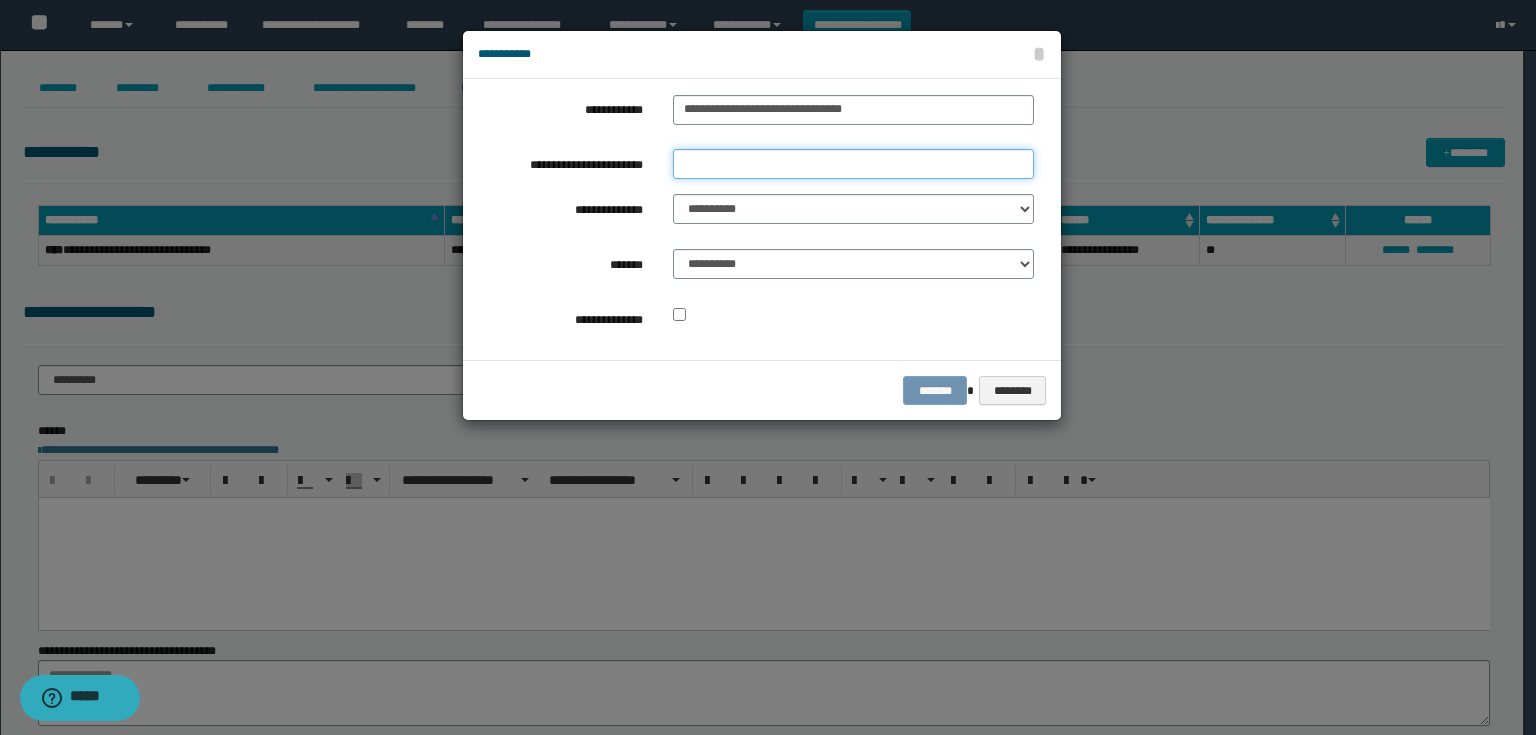 click on "**********" at bounding box center [853, 164] 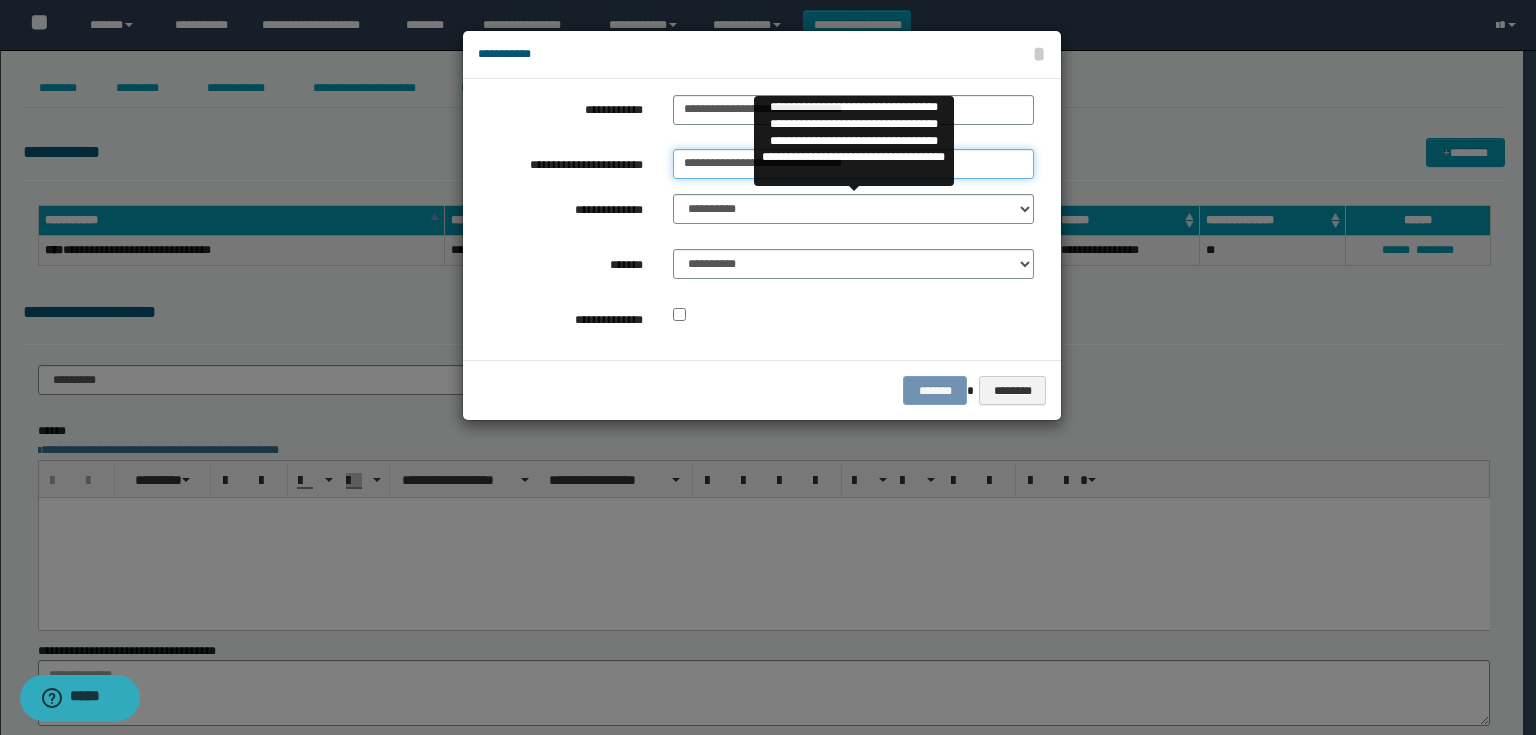 type on "**********" 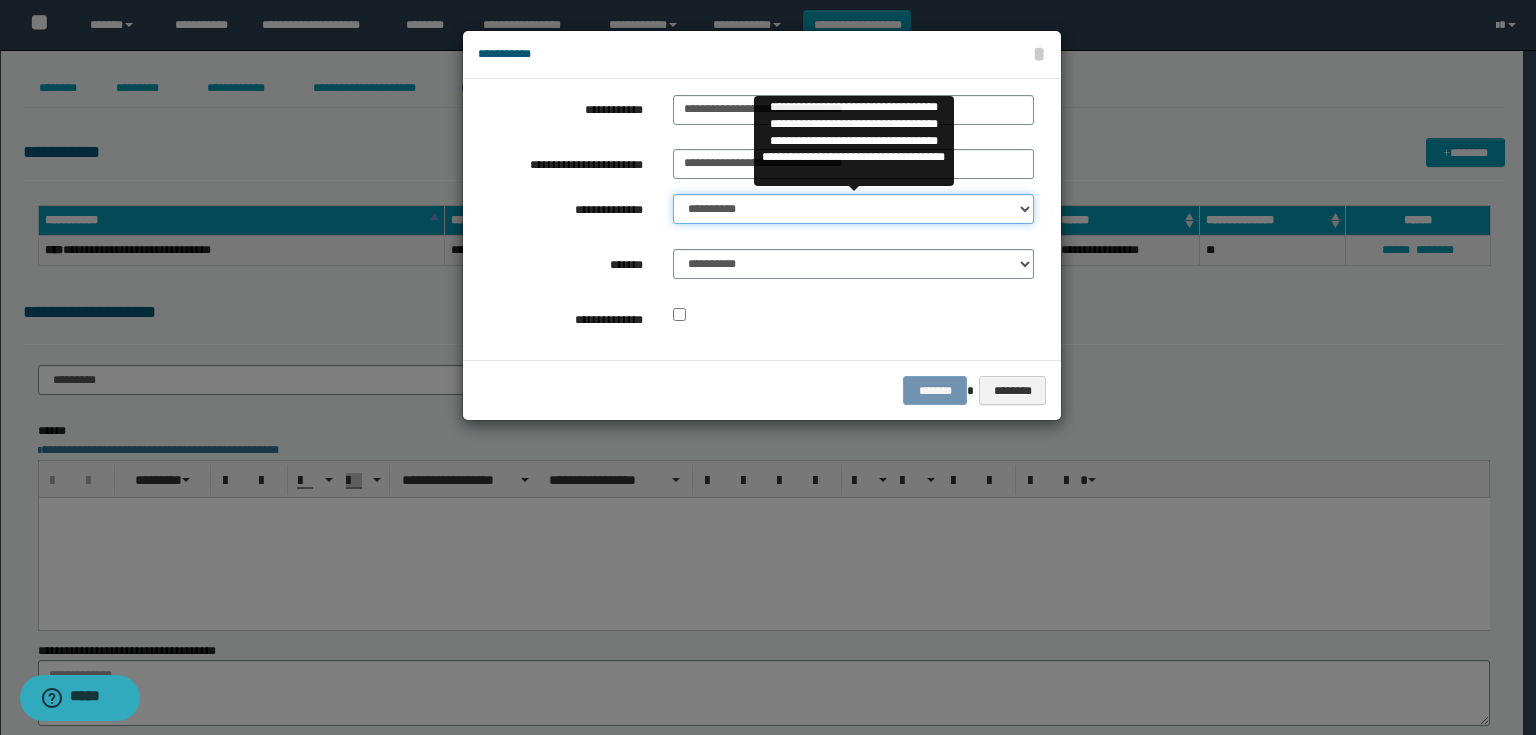 click on "**********" at bounding box center [853, 209] 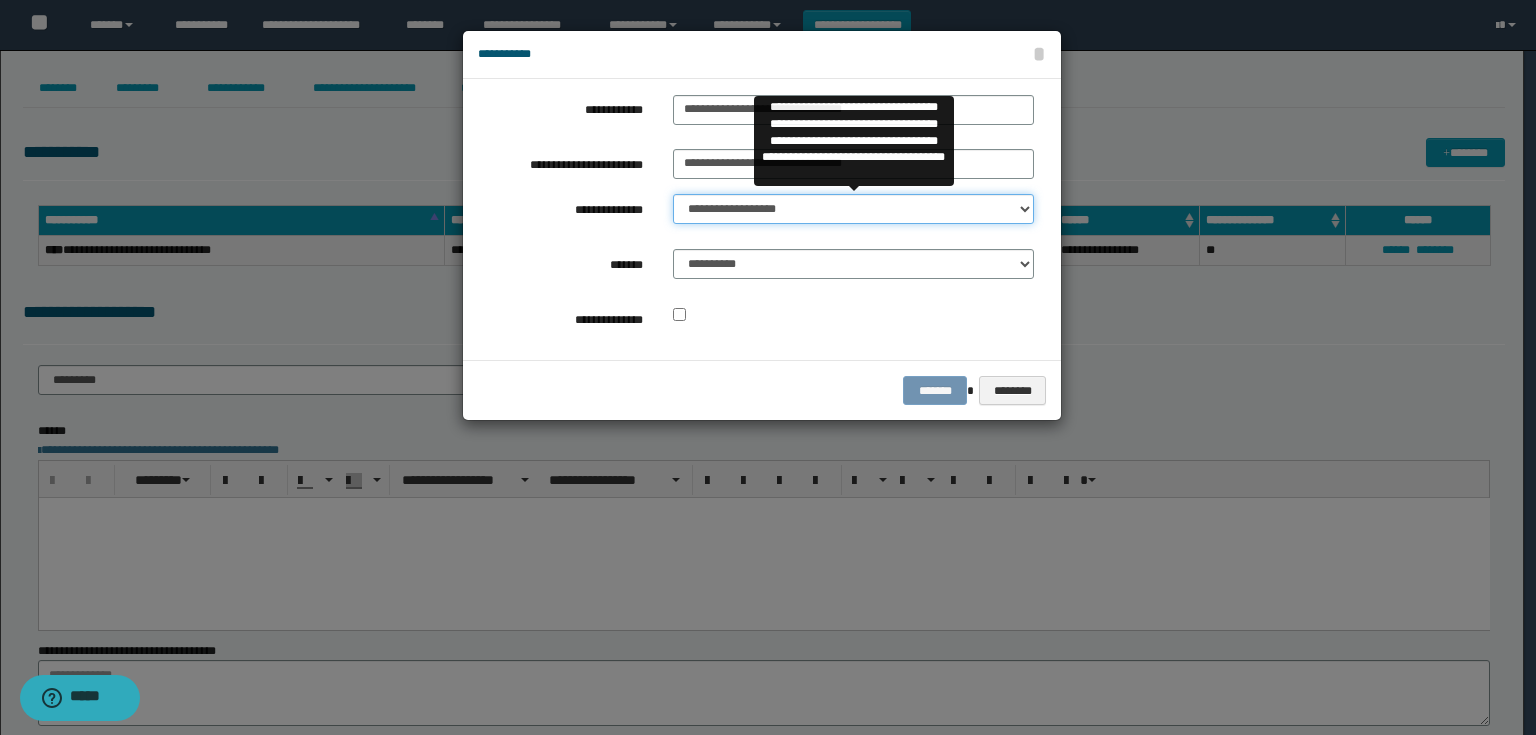 click on "**********" at bounding box center [853, 209] 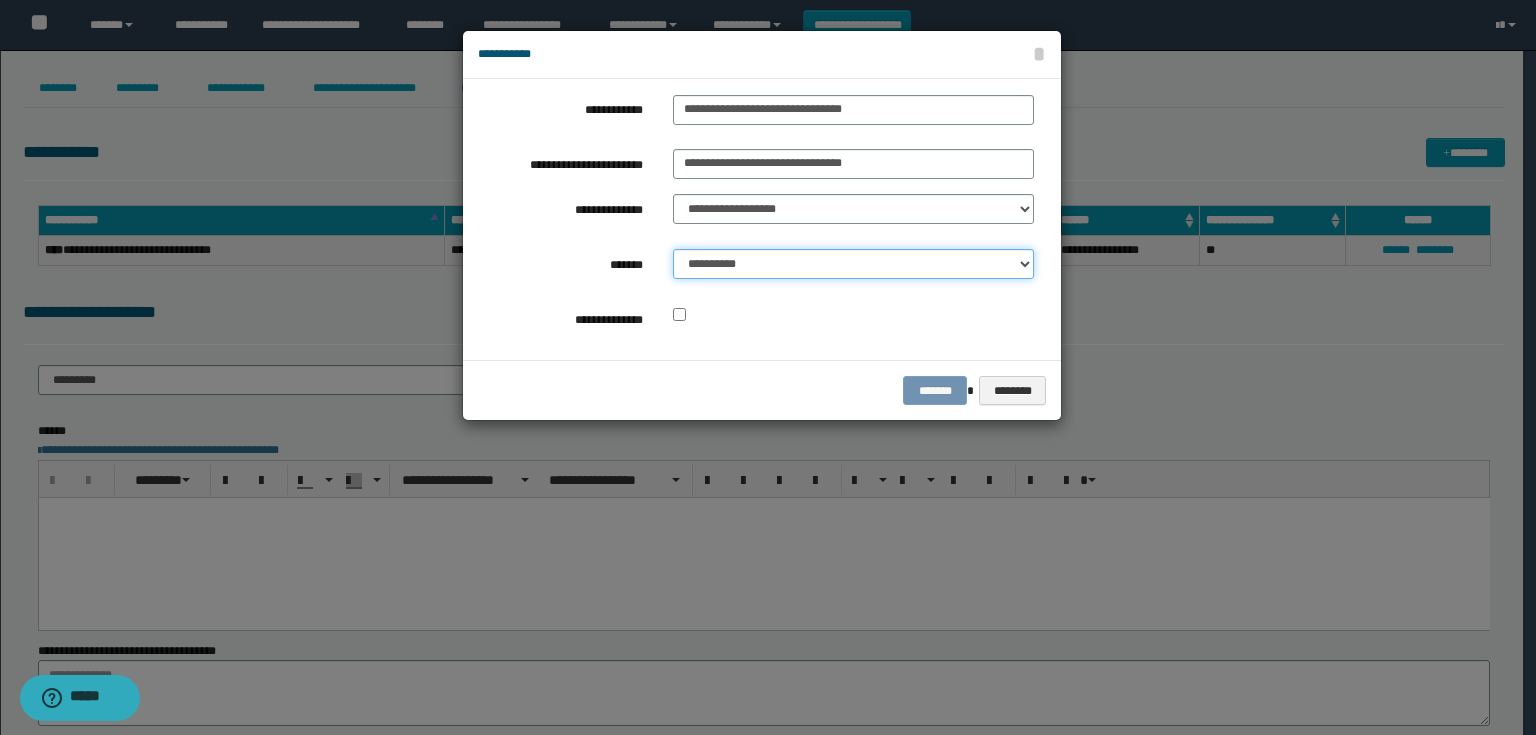 click on "**********" at bounding box center (853, 264) 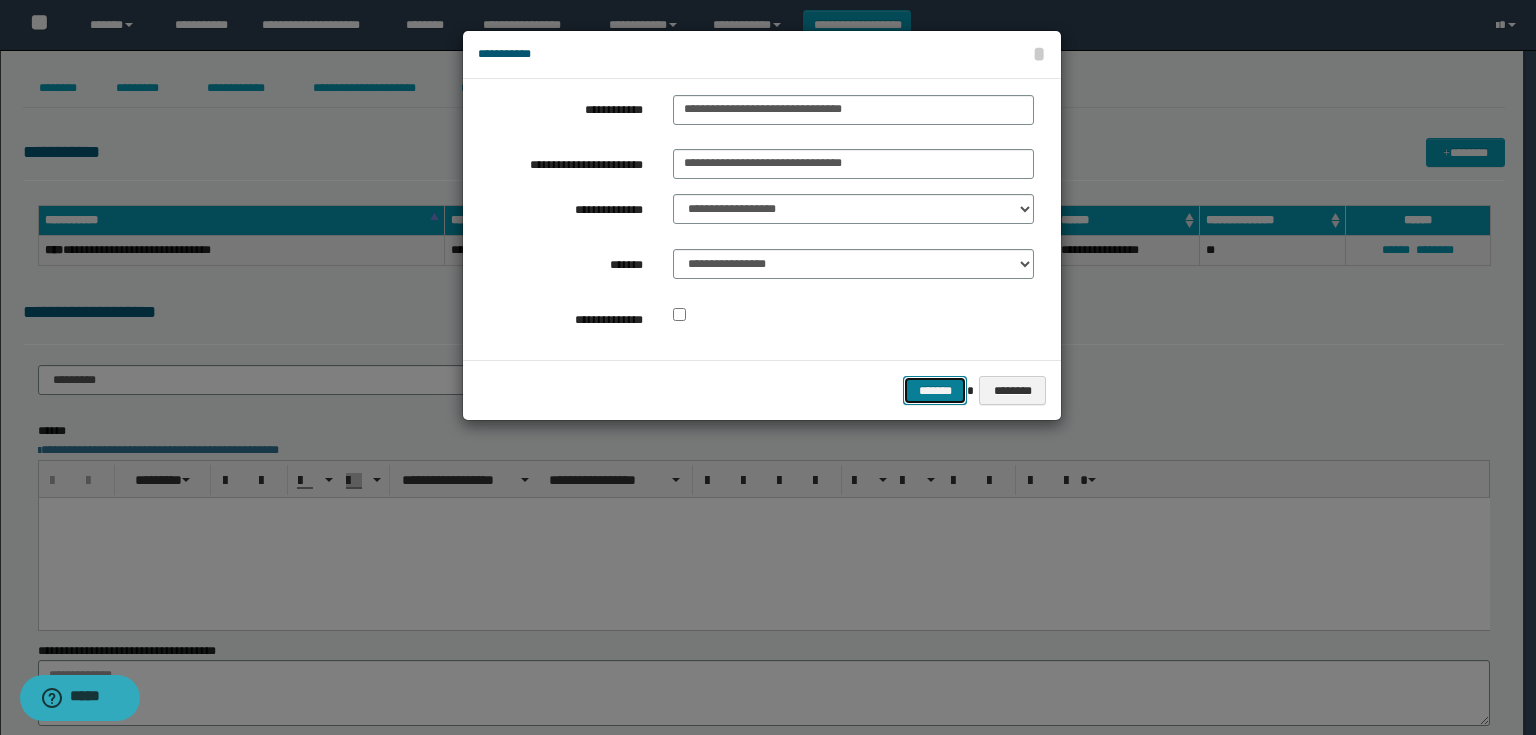 click on "*******" at bounding box center [935, 391] 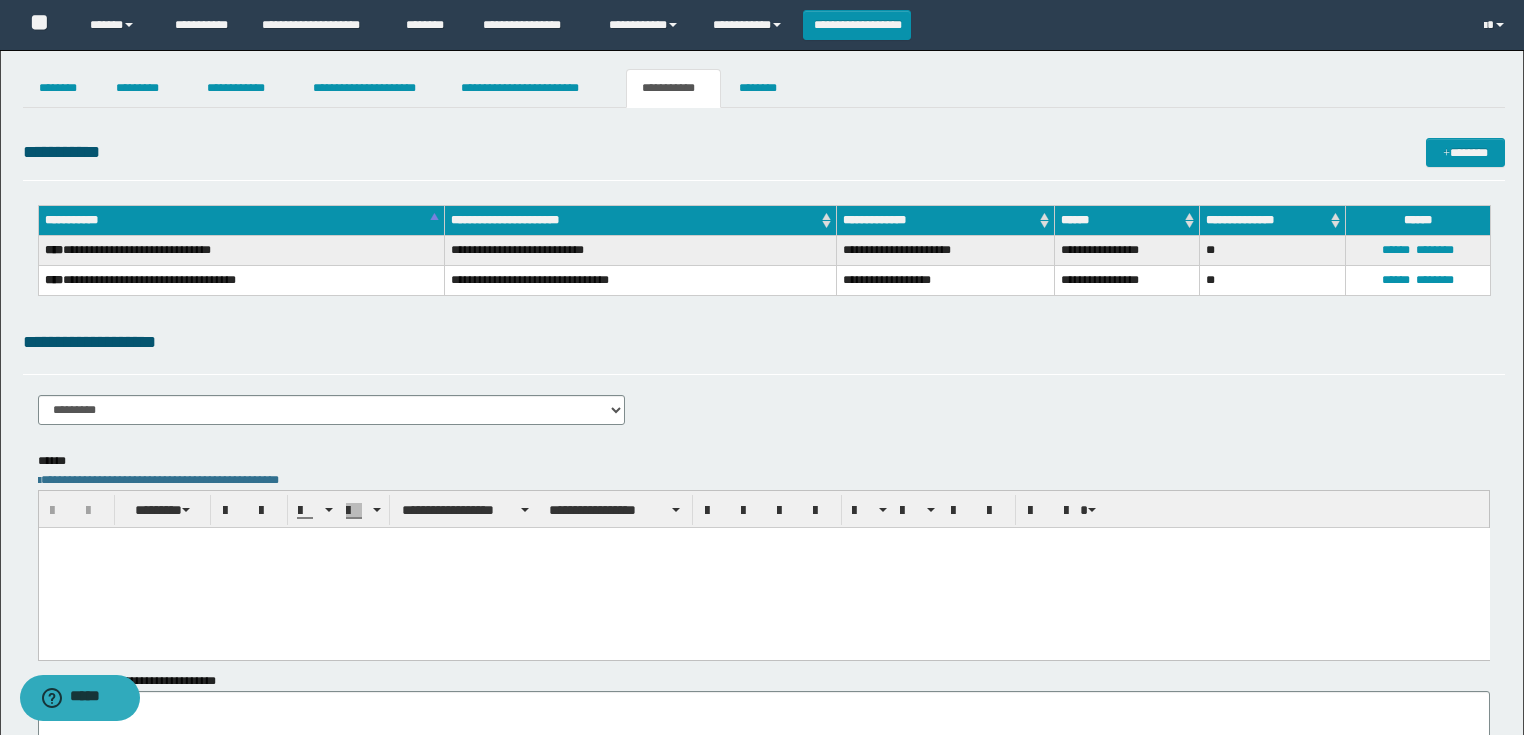 click at bounding box center (763, 567) 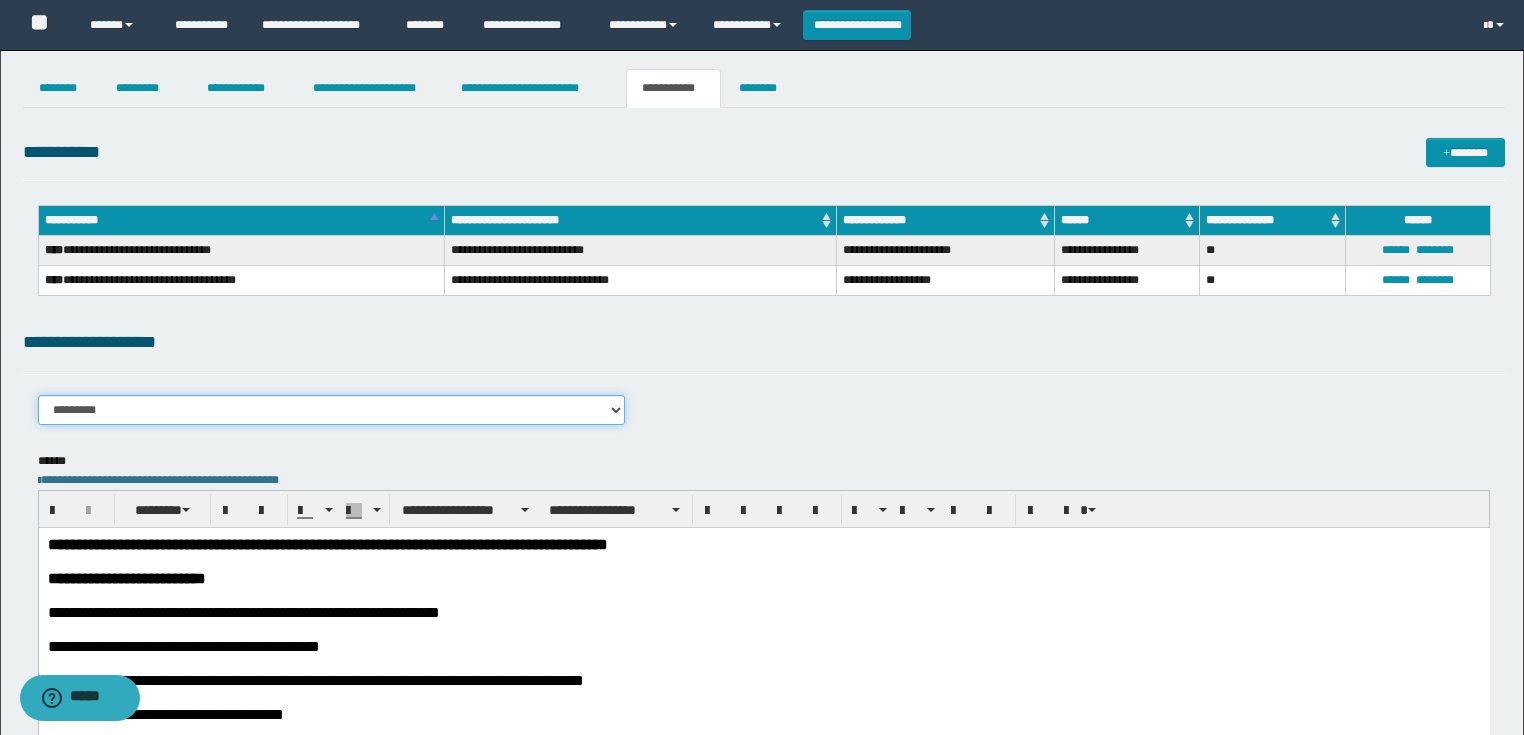 click on "**********" at bounding box center [332, 410] 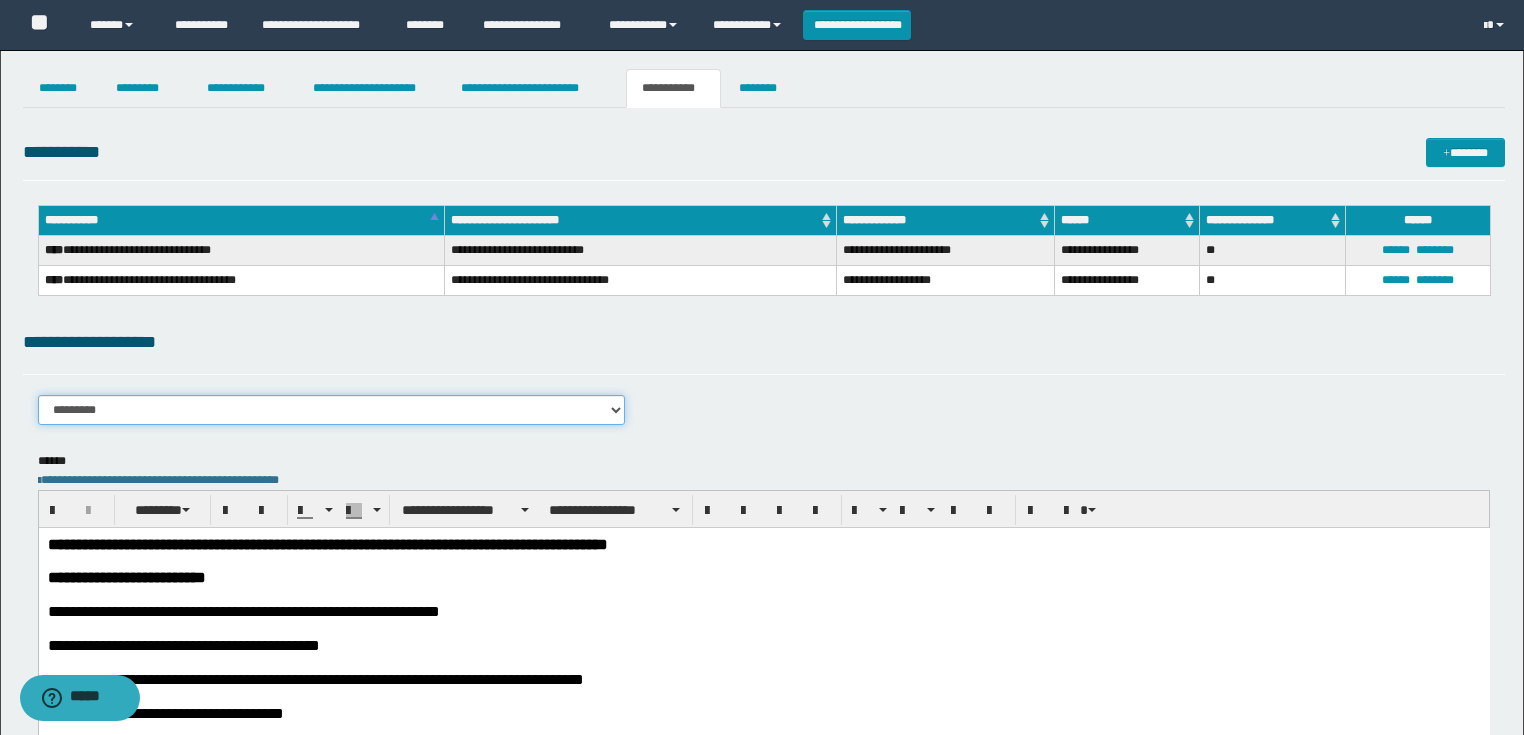 select on "****" 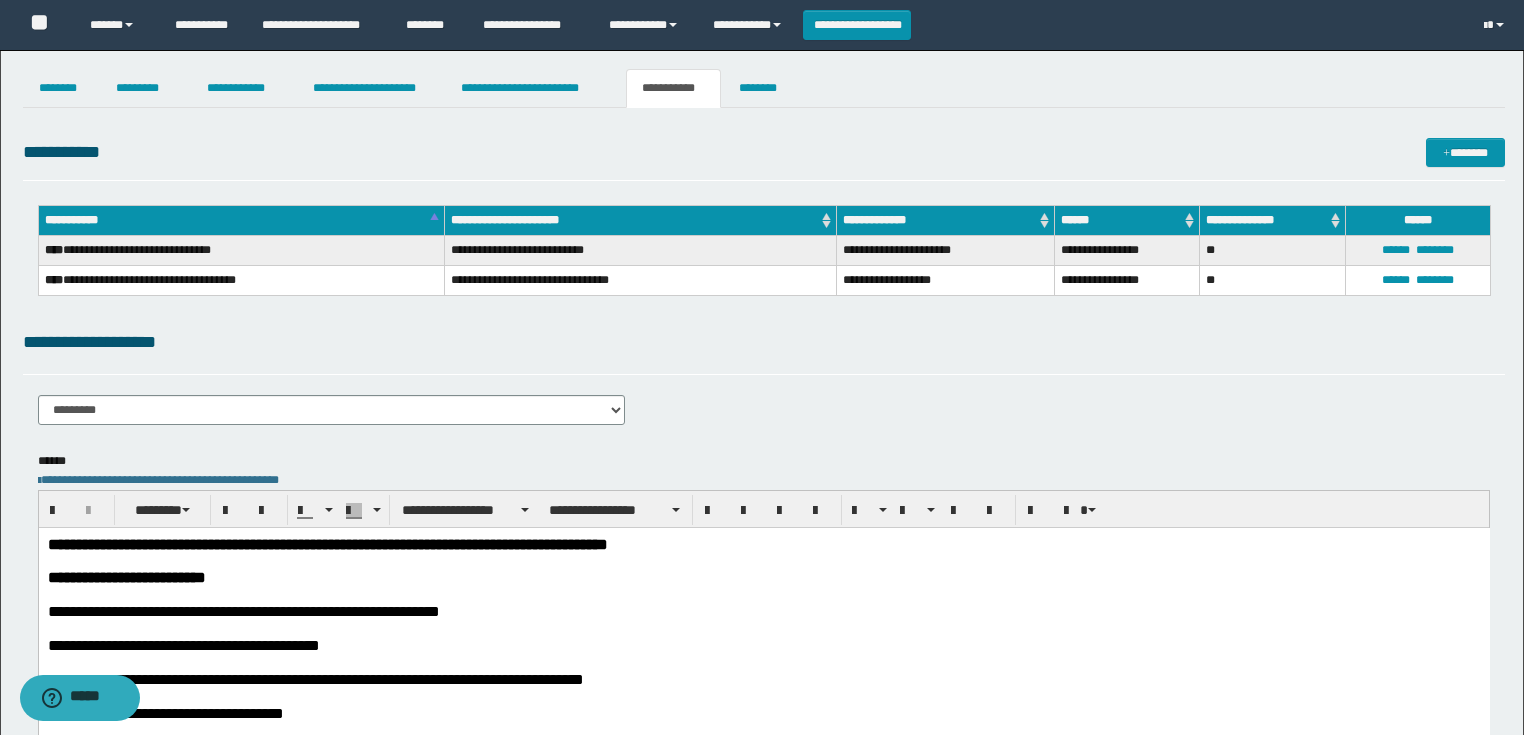 click on "**********" at bounding box center [327, 543] 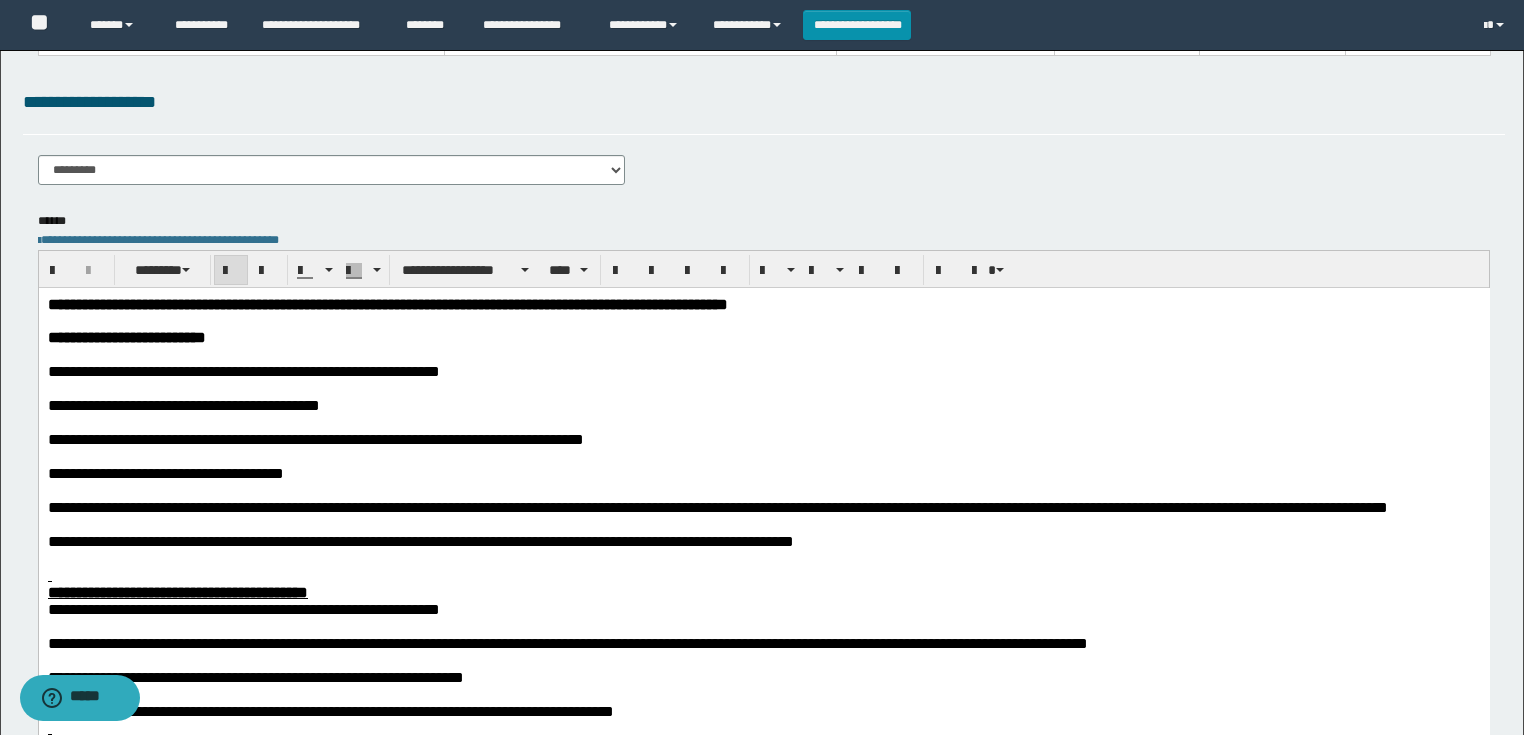 scroll, scrollTop: 240, scrollLeft: 0, axis: vertical 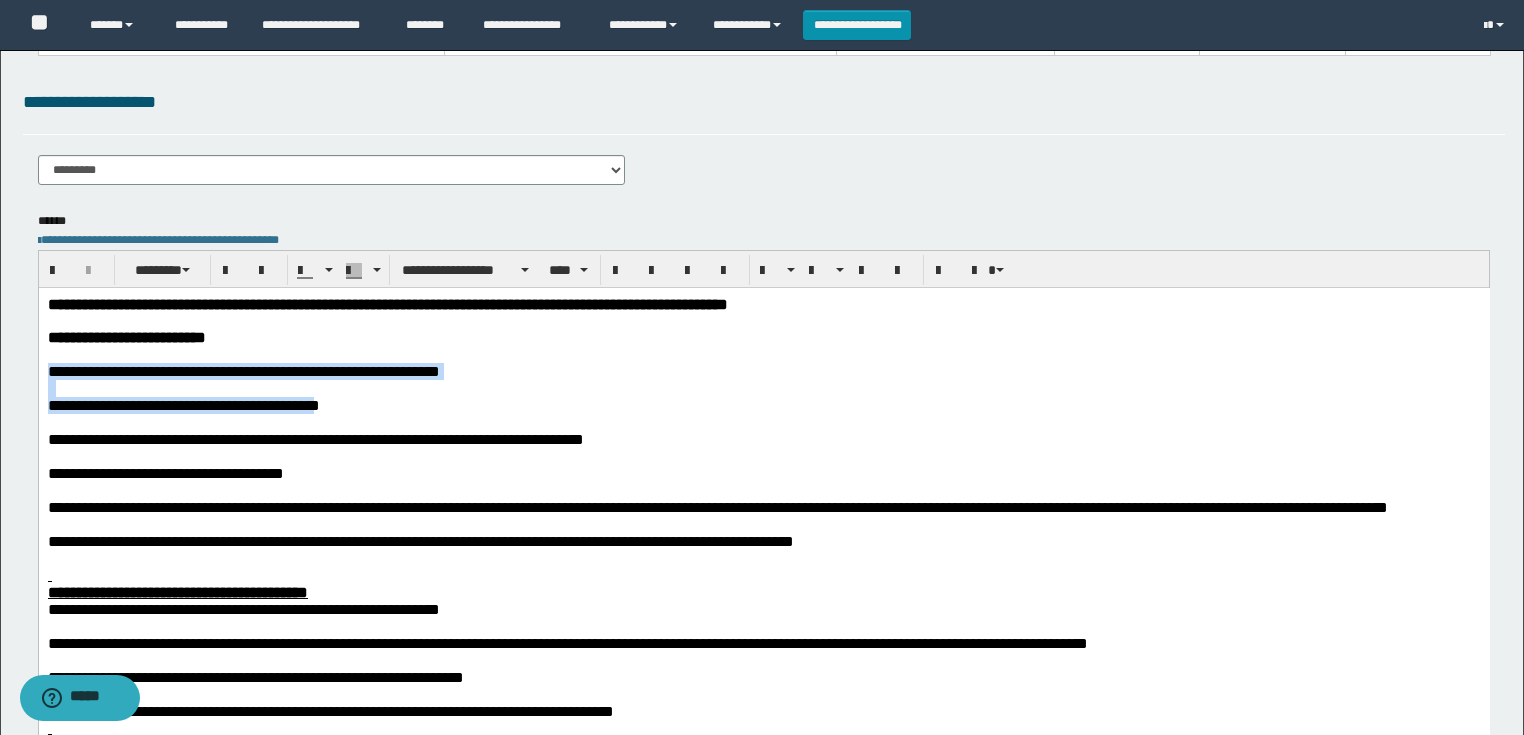 drag, startPoint x: 475, startPoint y: 417, endPoint x: 45, endPoint y: 369, distance: 432.67078 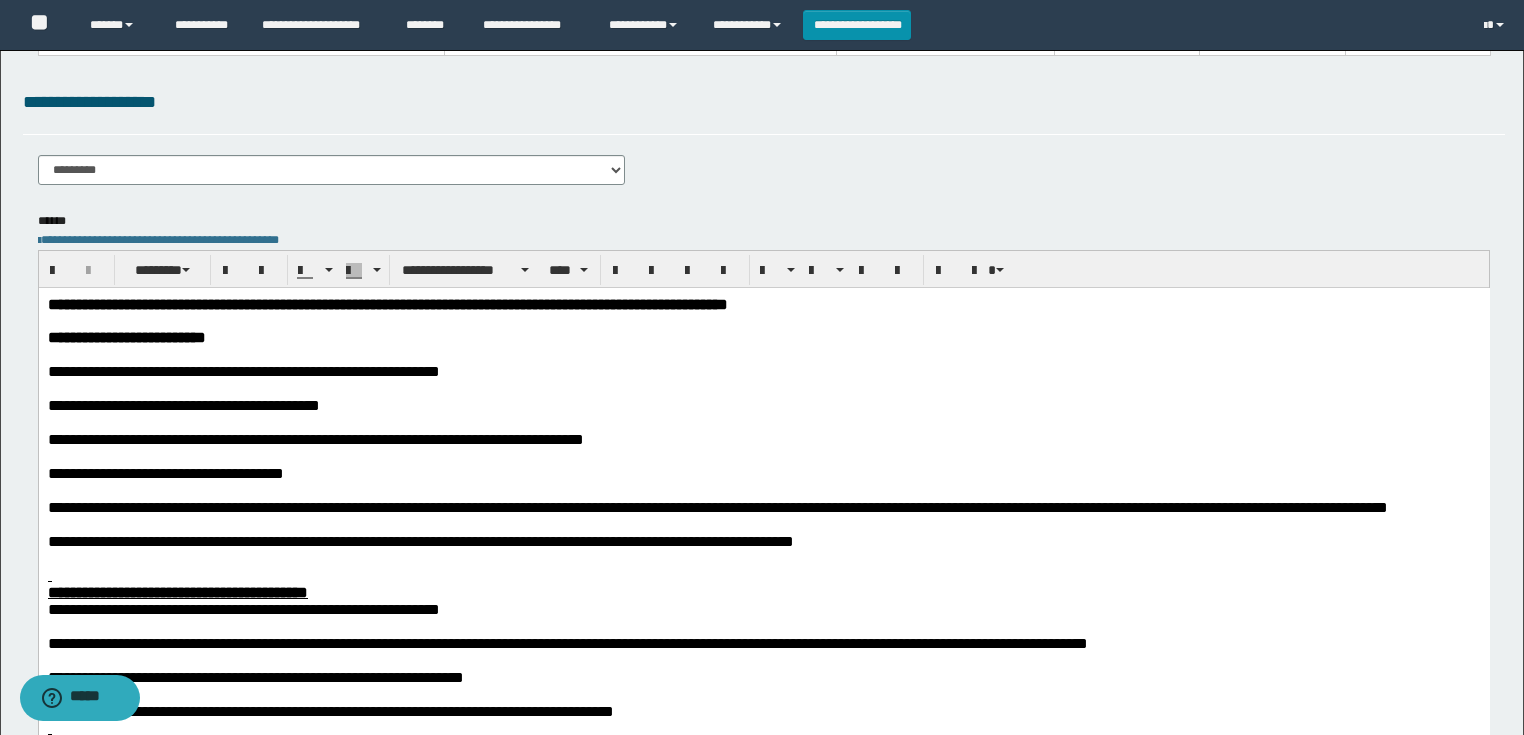 click at bounding box center (763, 320) 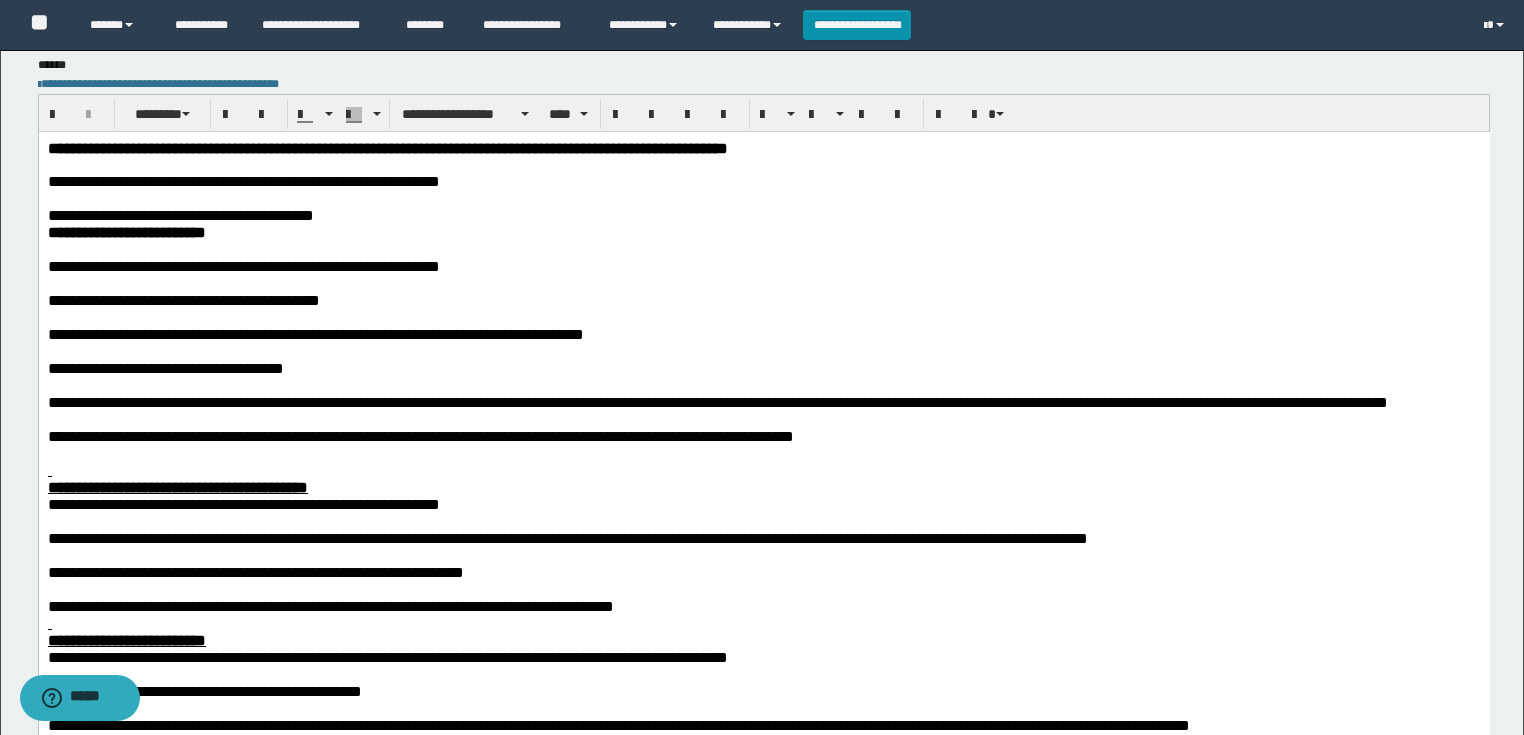 scroll, scrollTop: 400, scrollLeft: 0, axis: vertical 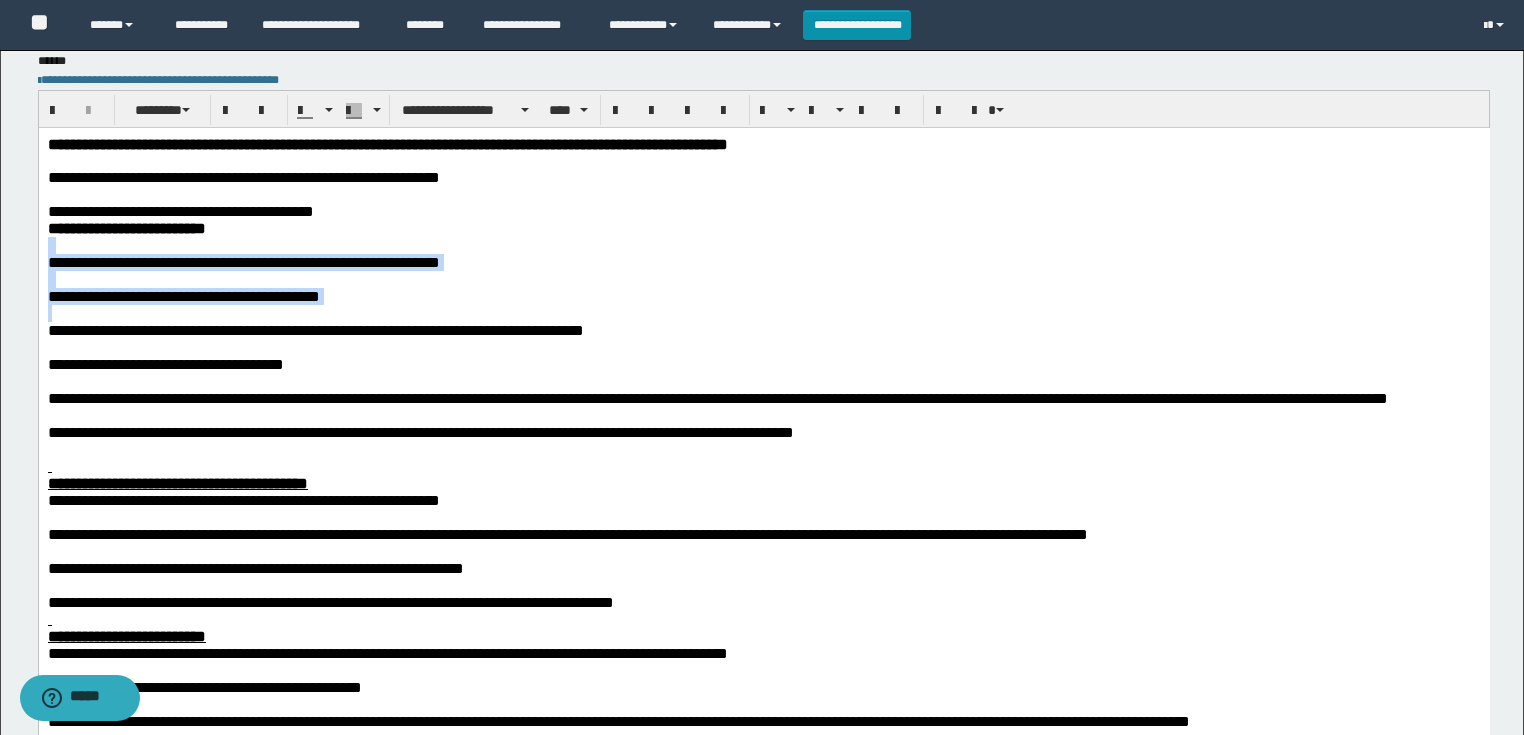 drag, startPoint x: 100, startPoint y: 325, endPoint x: 66, endPoint y: 384, distance: 68.09552 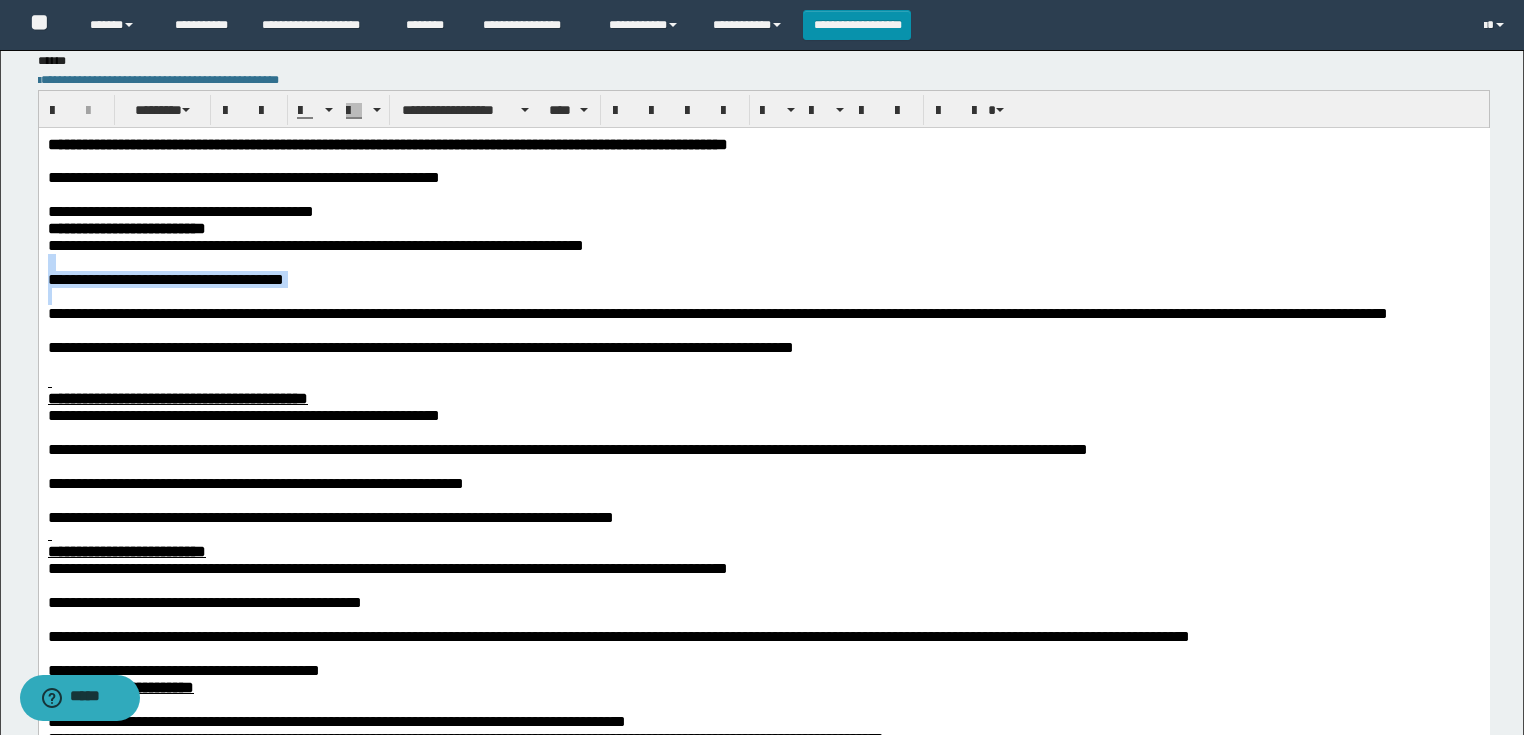 drag, startPoint x: 69, startPoint y: 300, endPoint x: 39, endPoint y: 265, distance: 46.09772 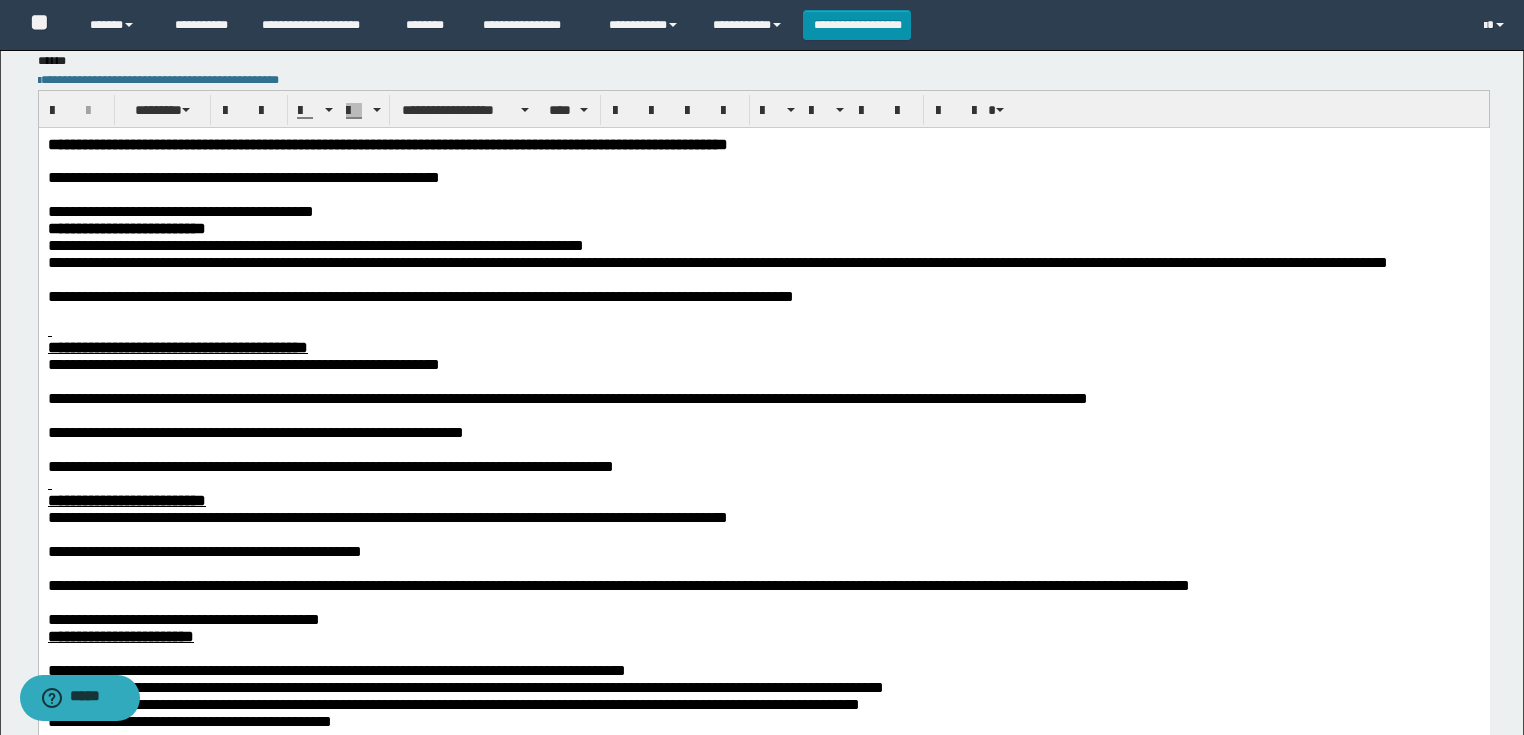 click at bounding box center (763, 278) 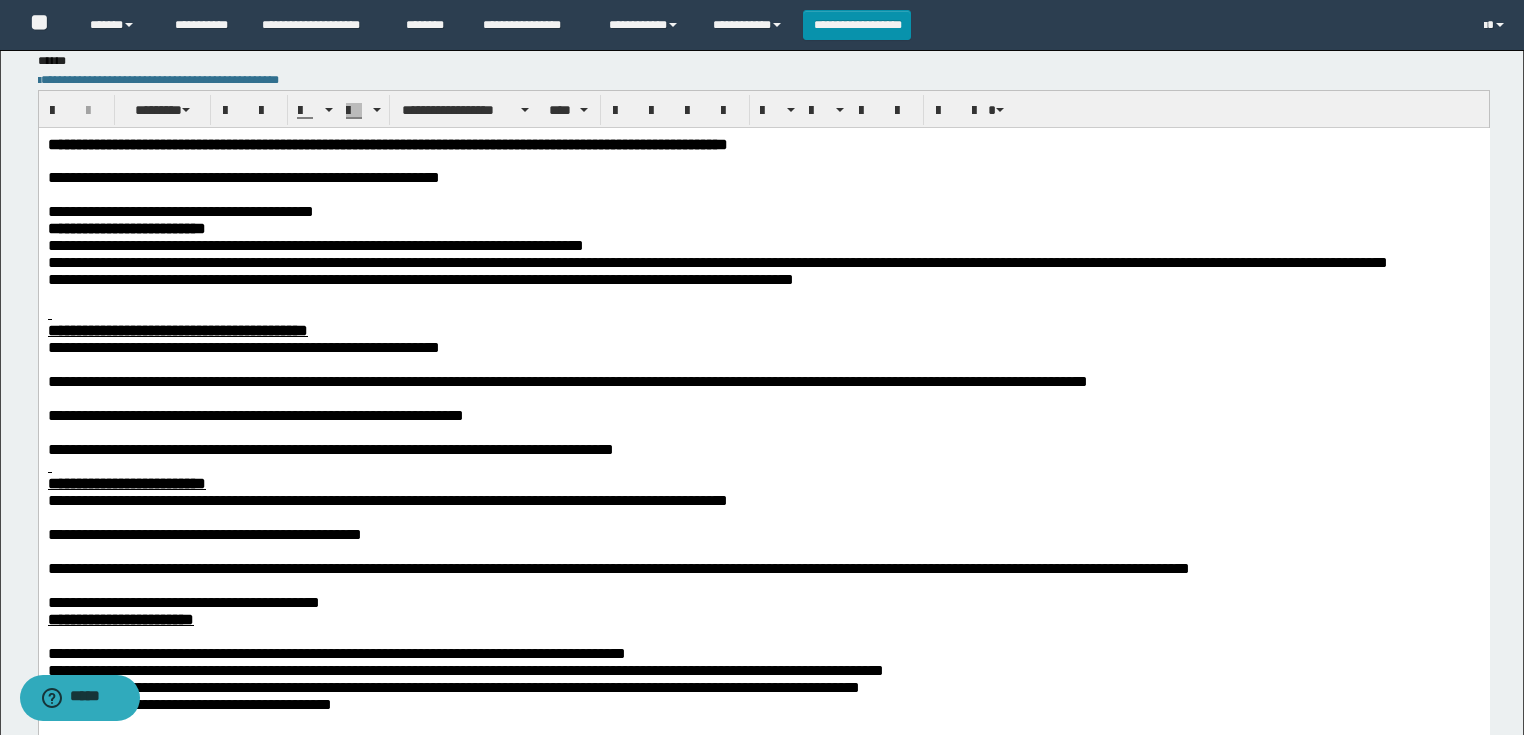click at bounding box center [763, 312] 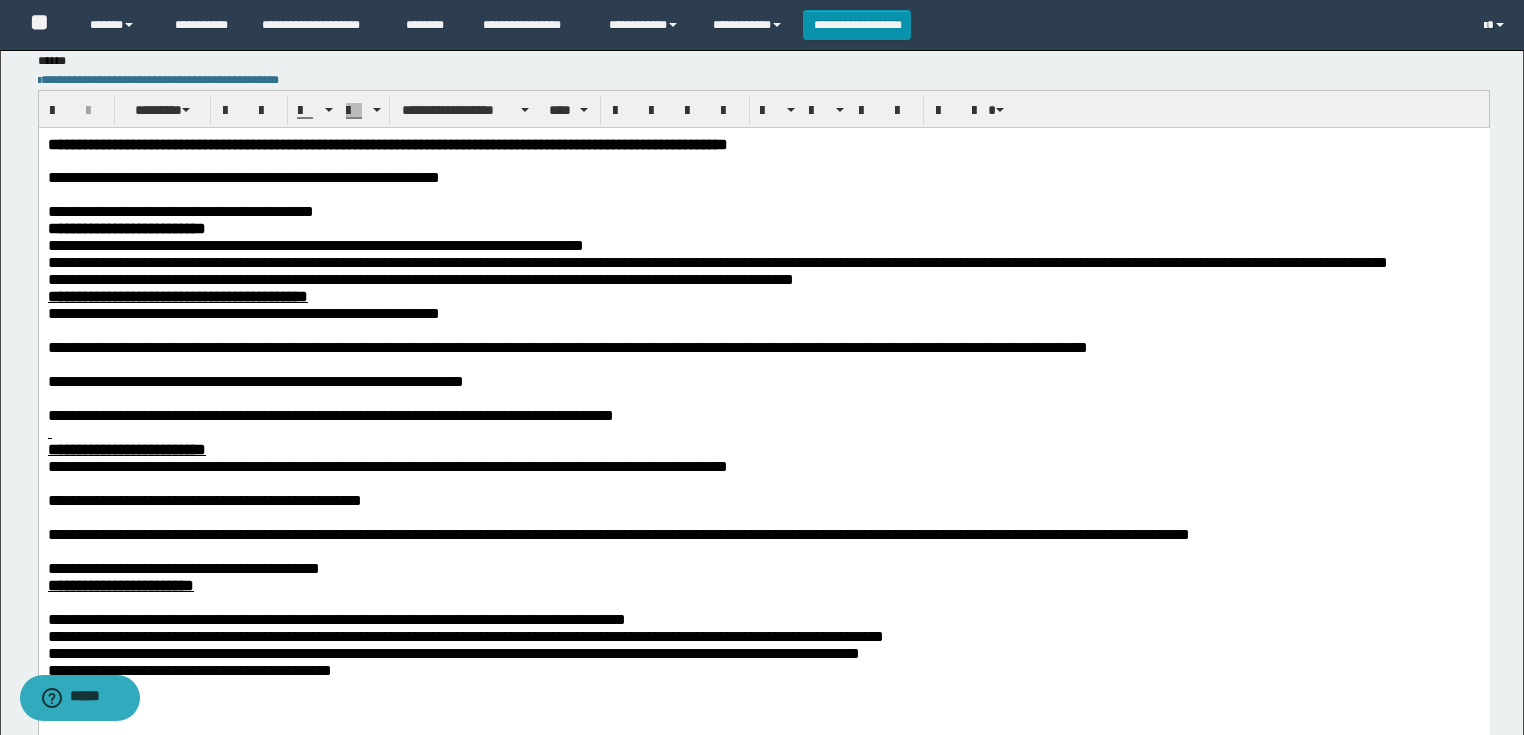 click at bounding box center [763, 329] 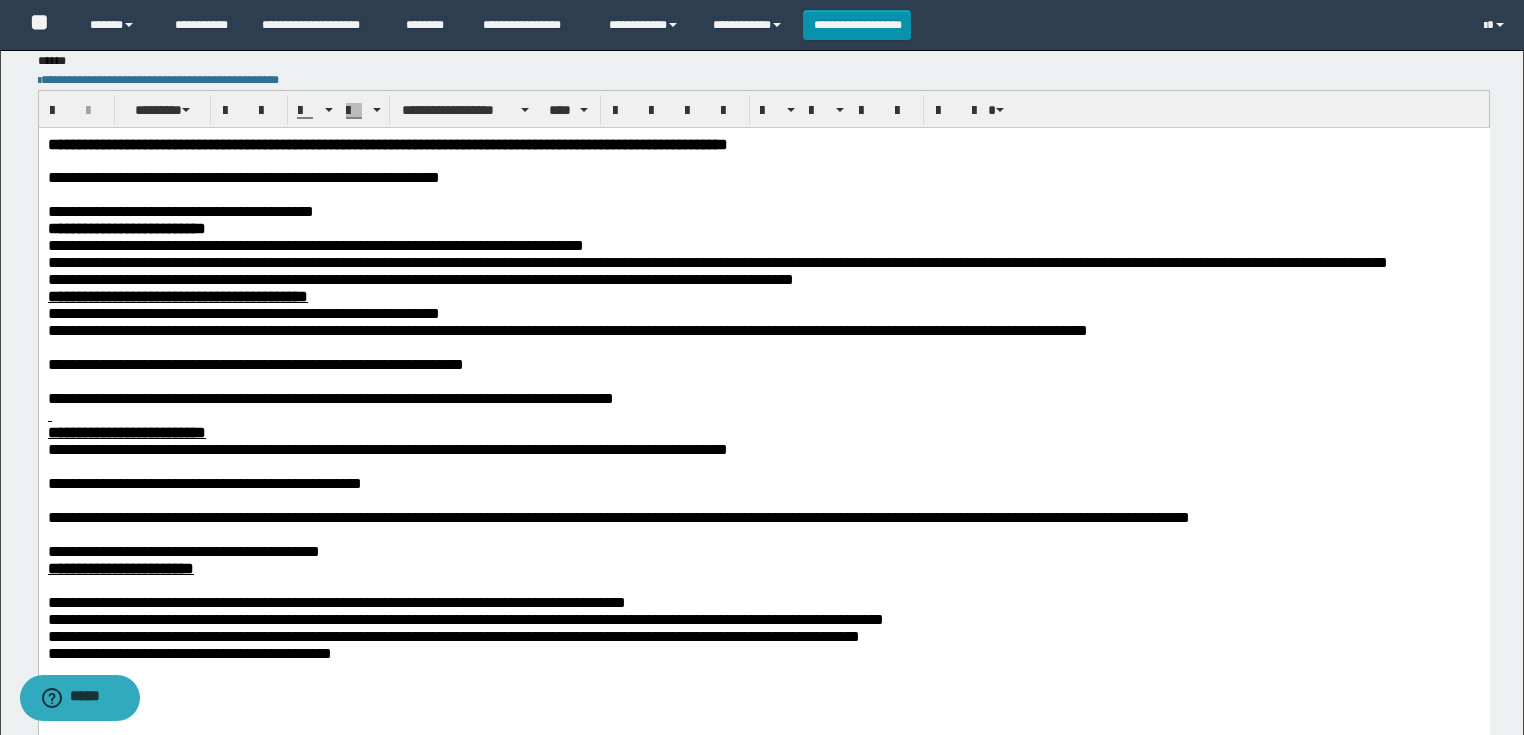 click at bounding box center [763, 346] 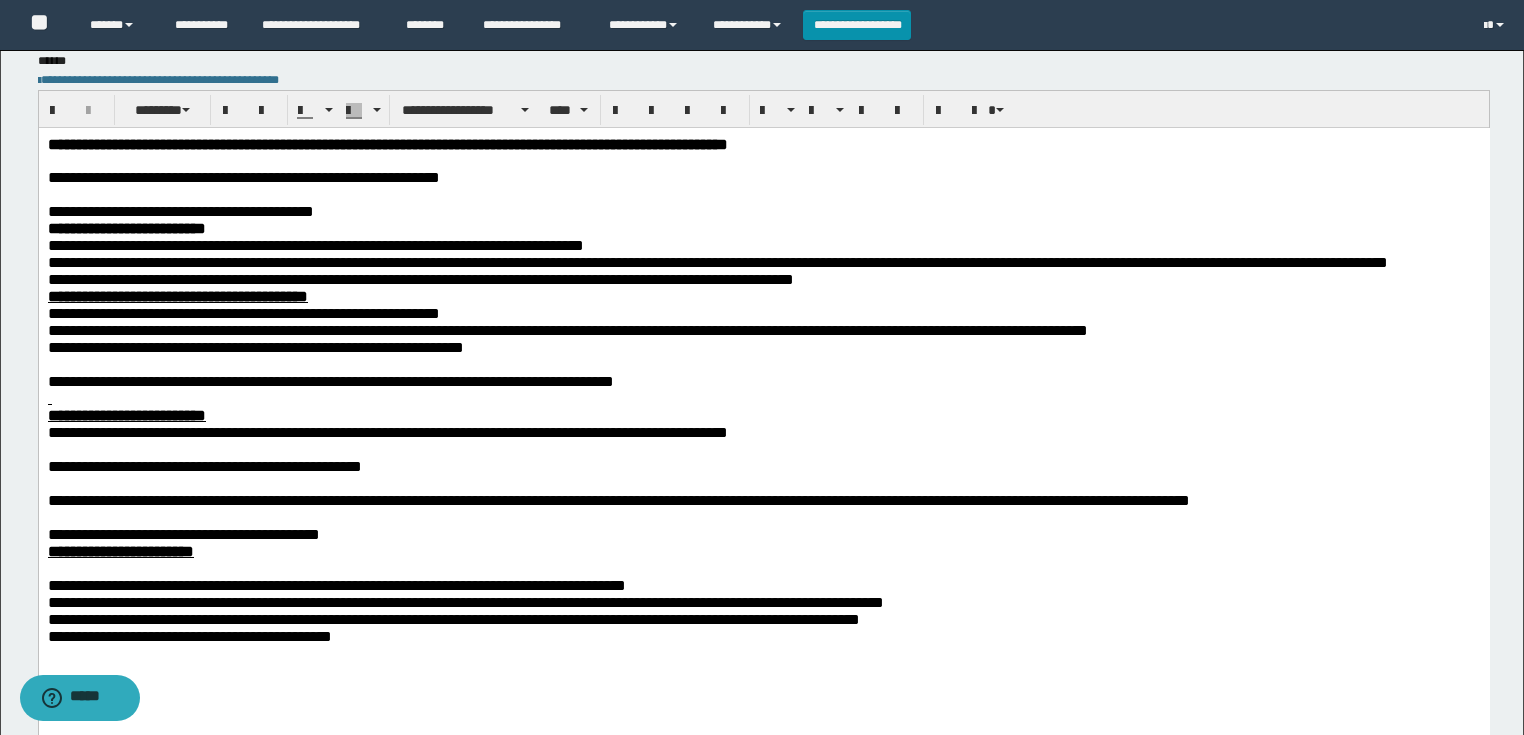 click at bounding box center [763, 363] 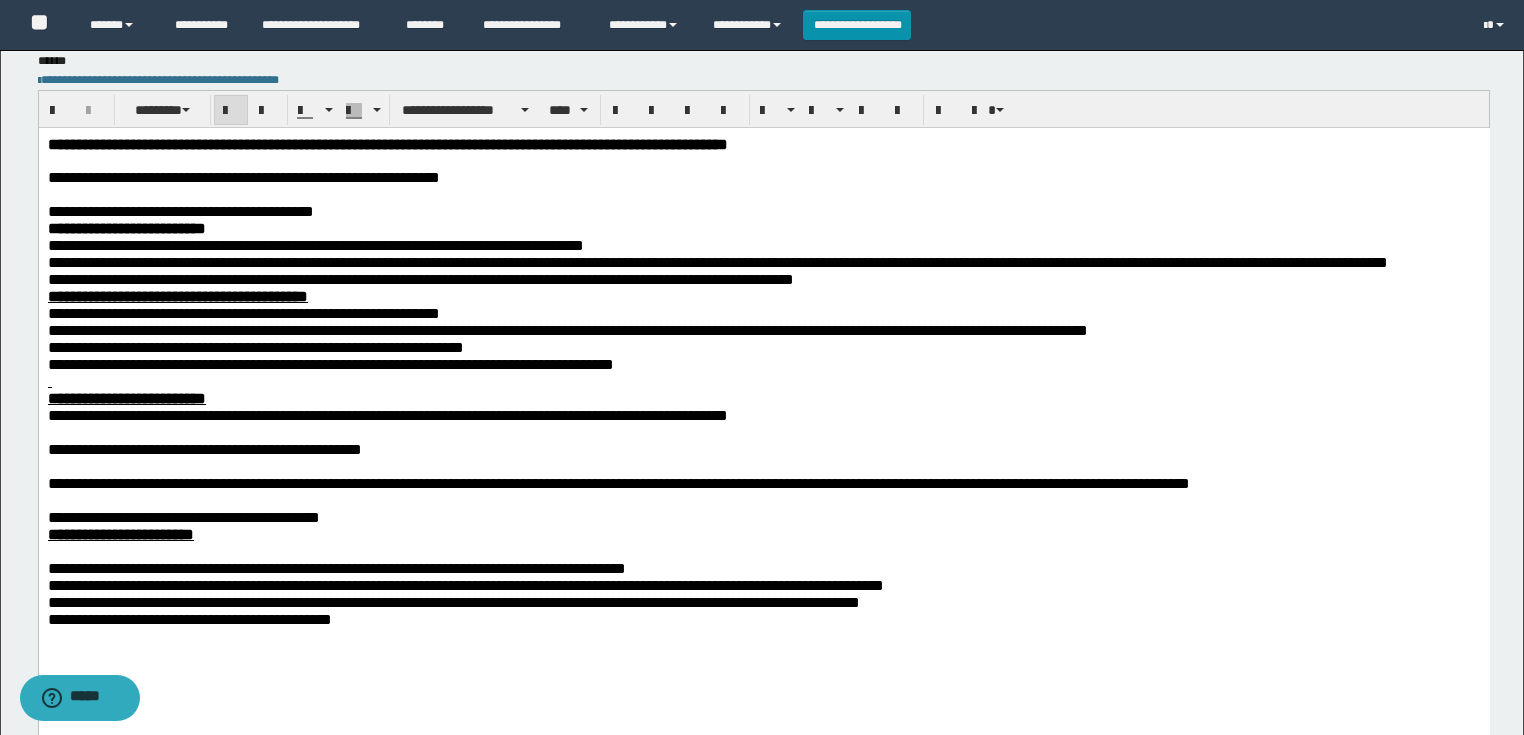 click at bounding box center [763, 380] 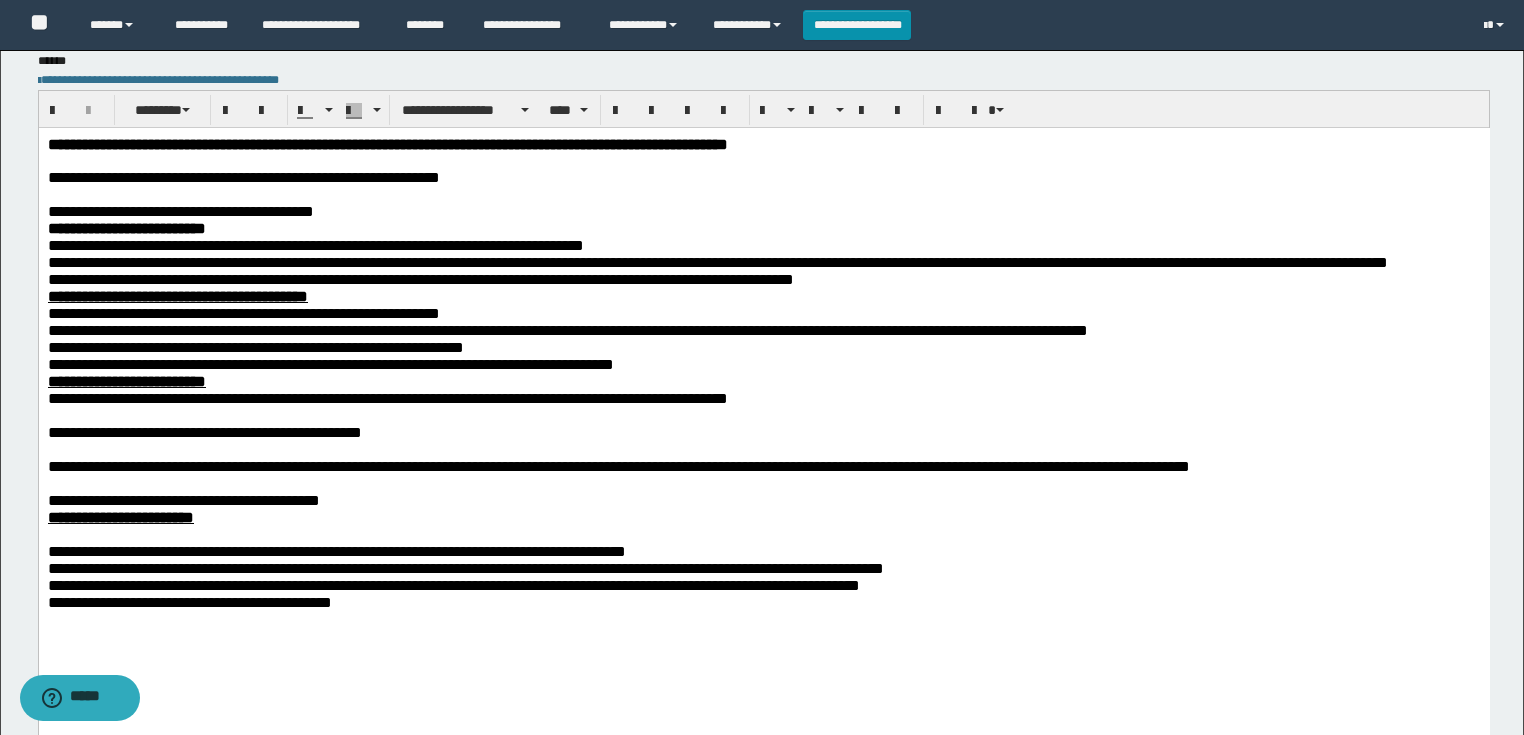 click at bounding box center (763, 414) 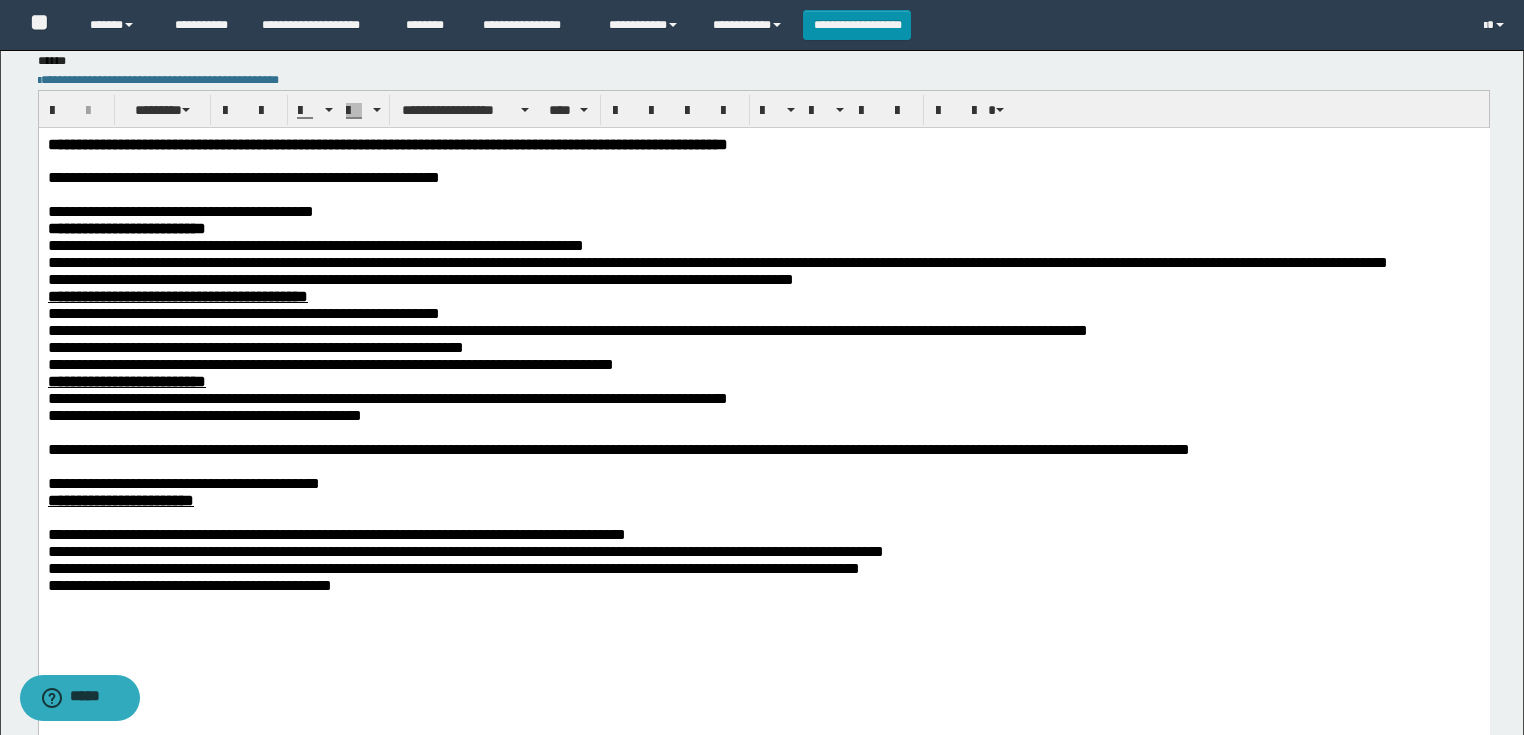 click at bounding box center (763, 431) 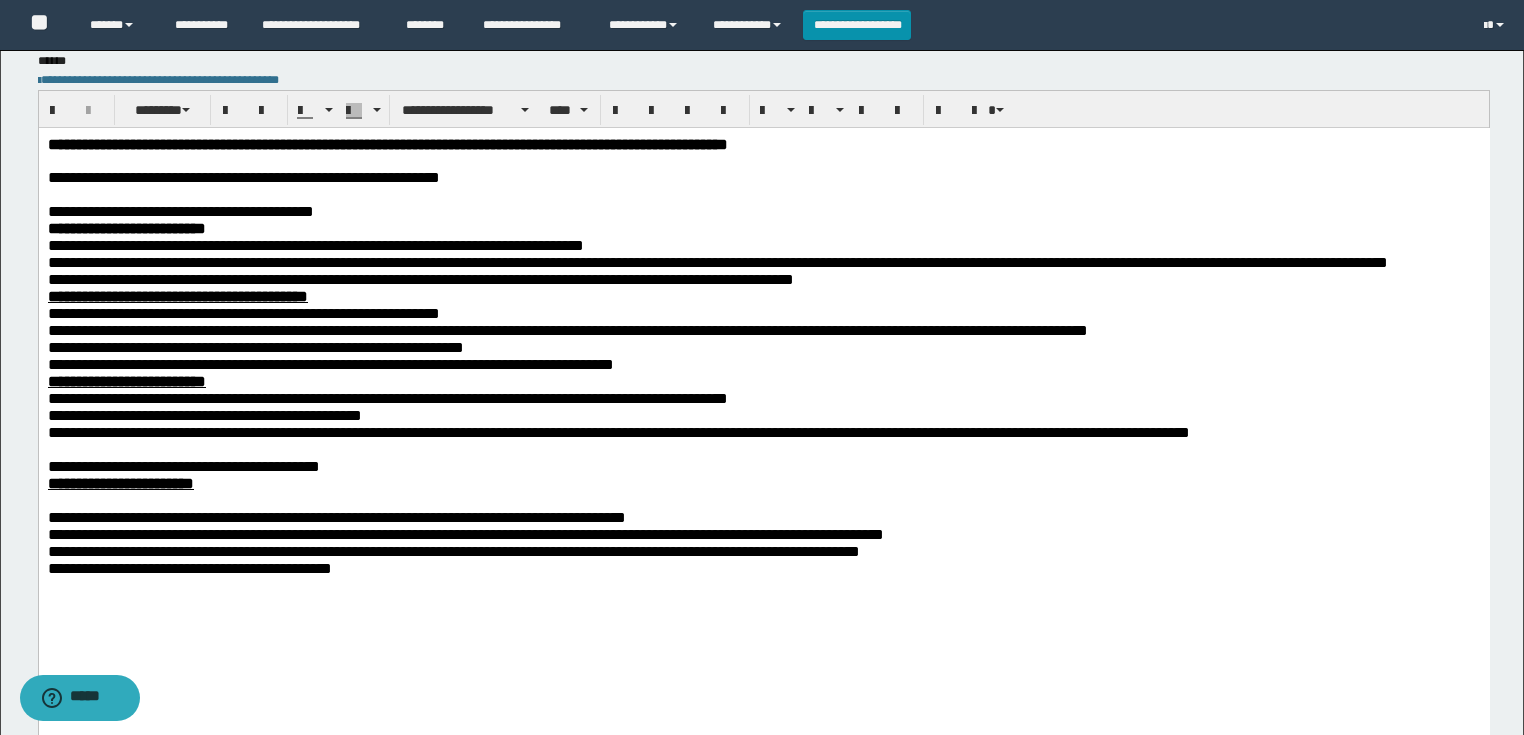 click at bounding box center [763, 448] 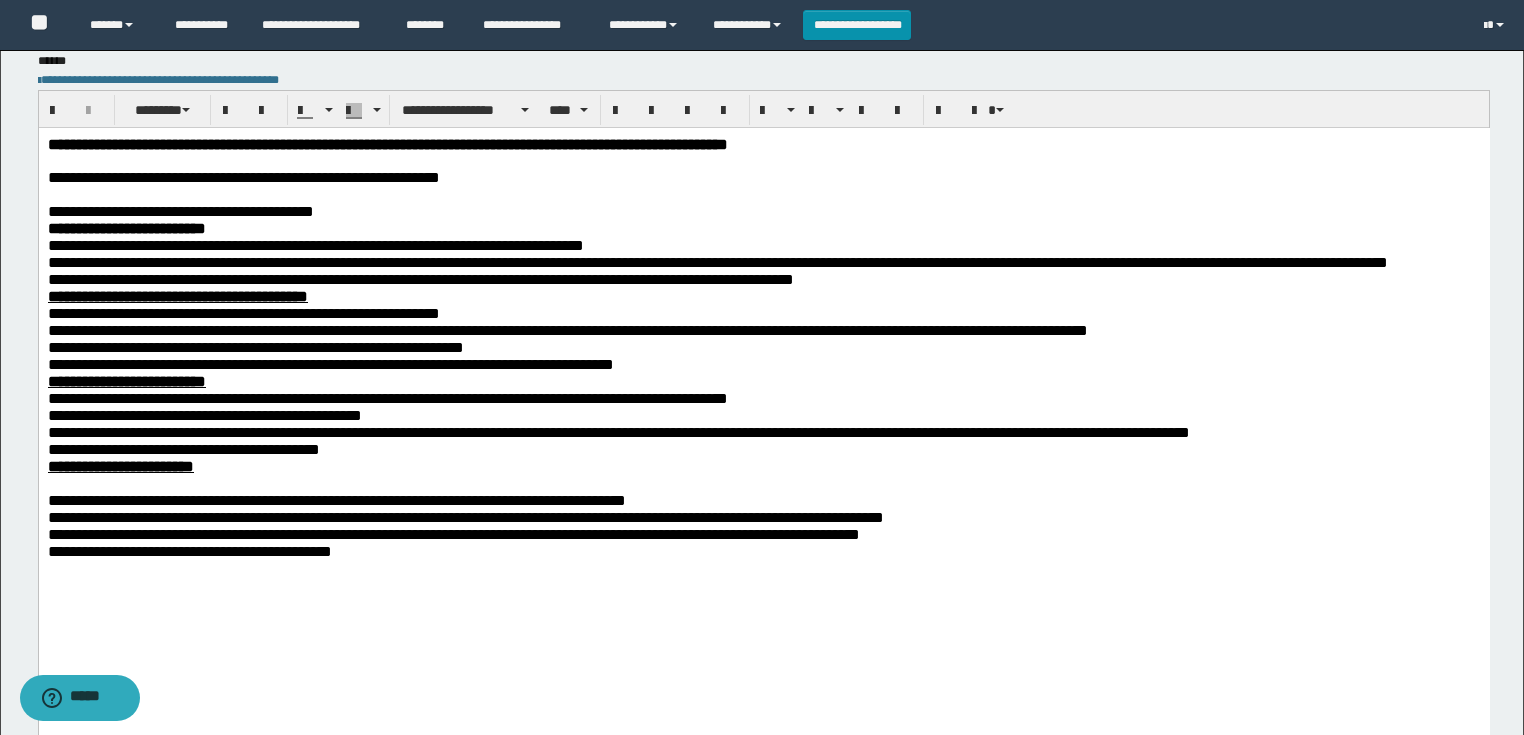 click at bounding box center (763, 482) 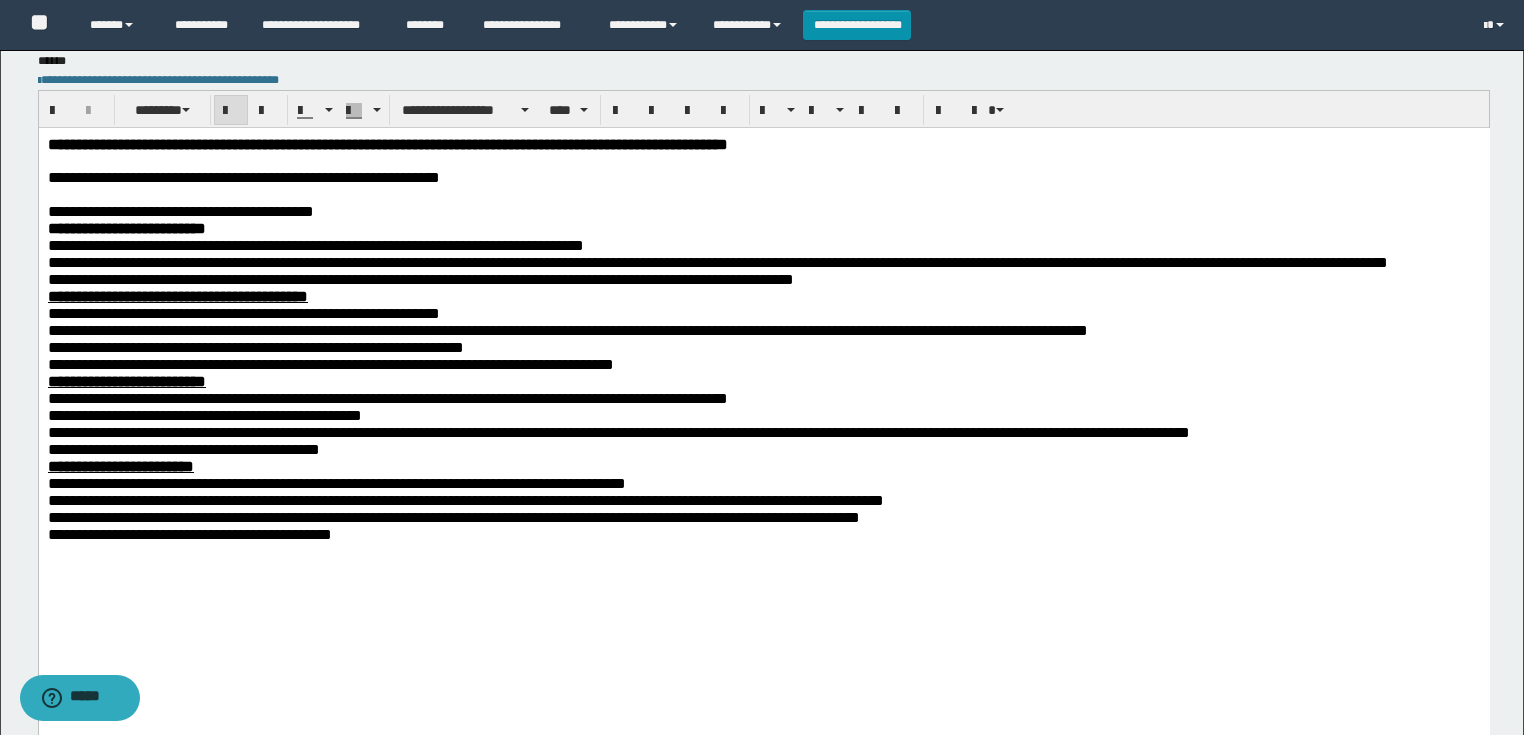 click on "**********" at bounding box center (180, 210) 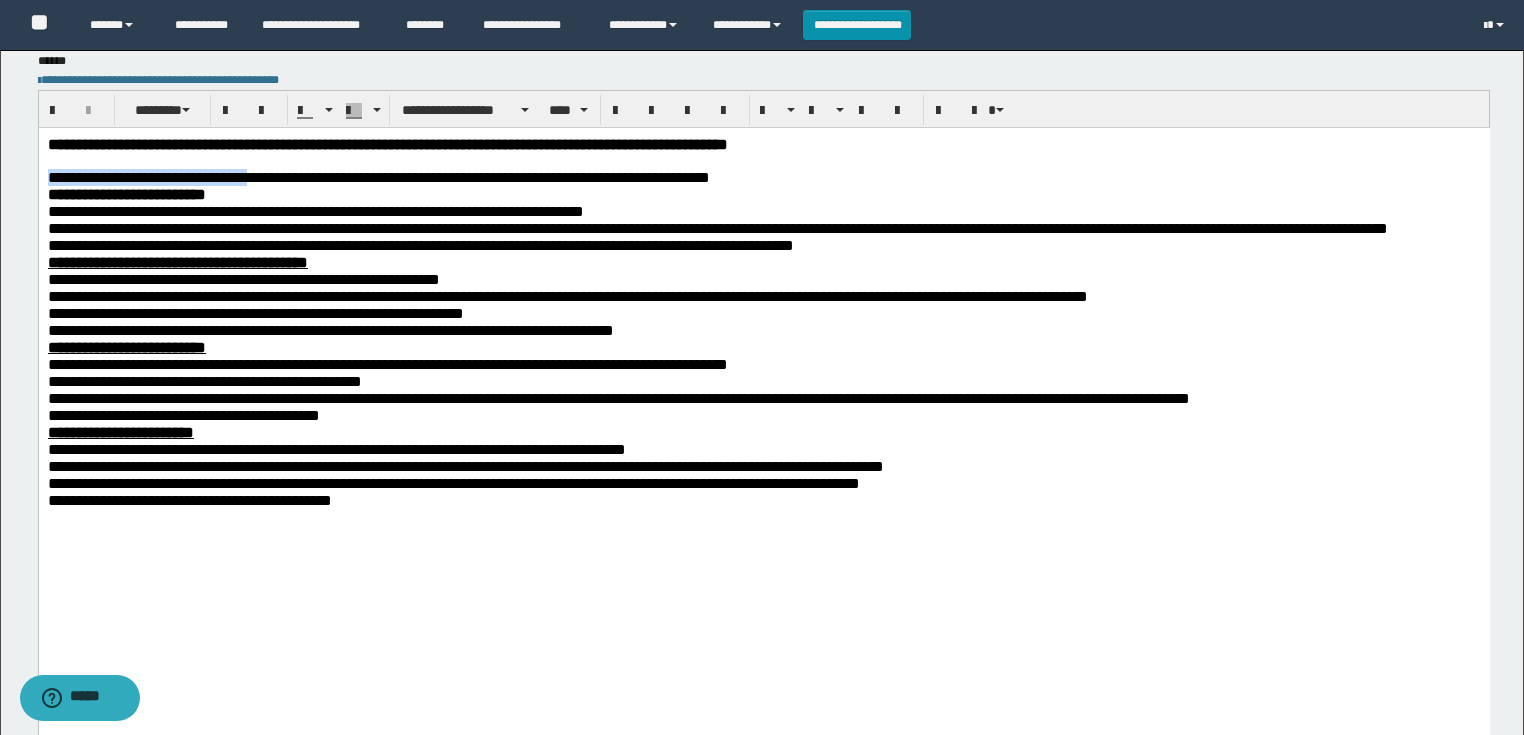drag, startPoint x: 282, startPoint y: 176, endPoint x: 74, endPoint y: 309, distance: 246.88661 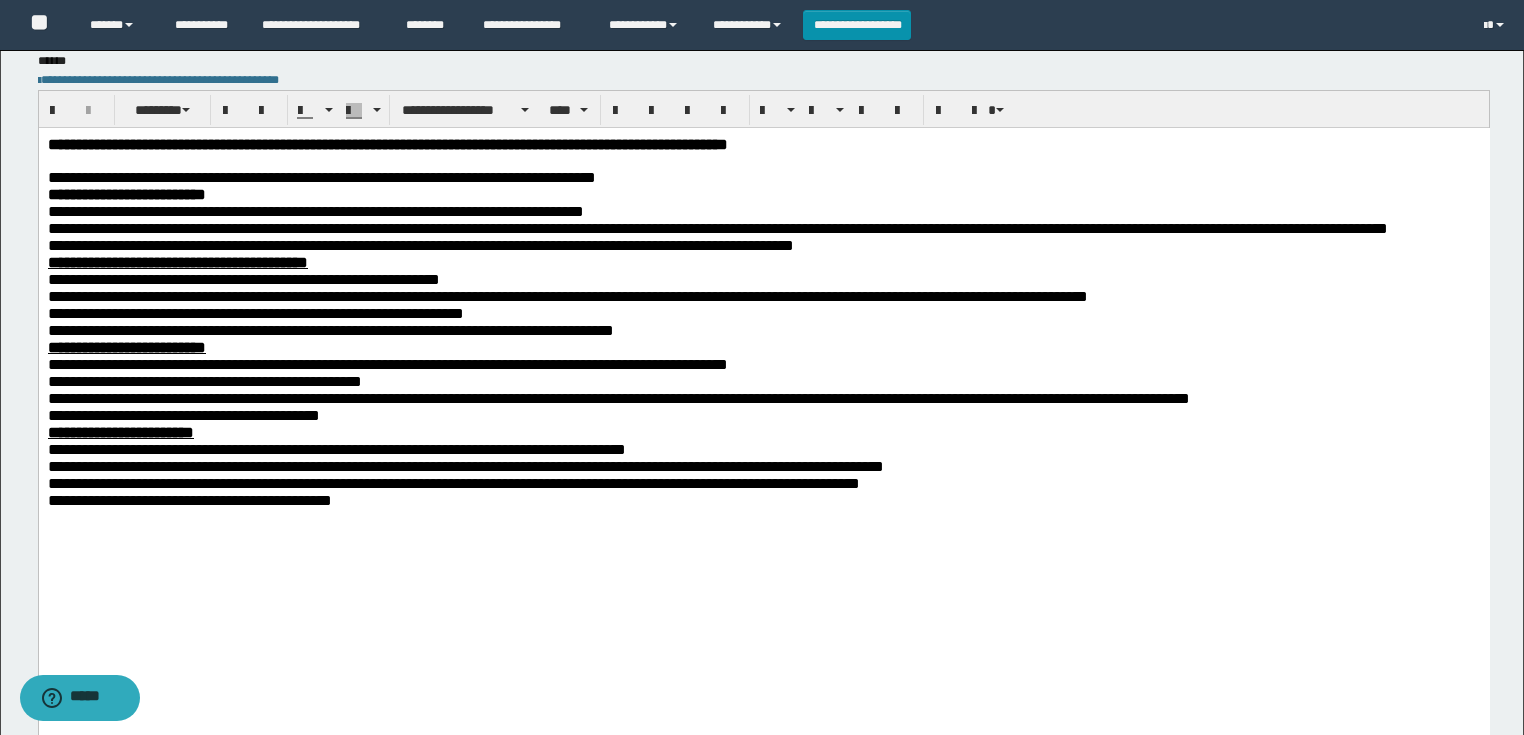 click on "**********" at bounding box center (763, 367) 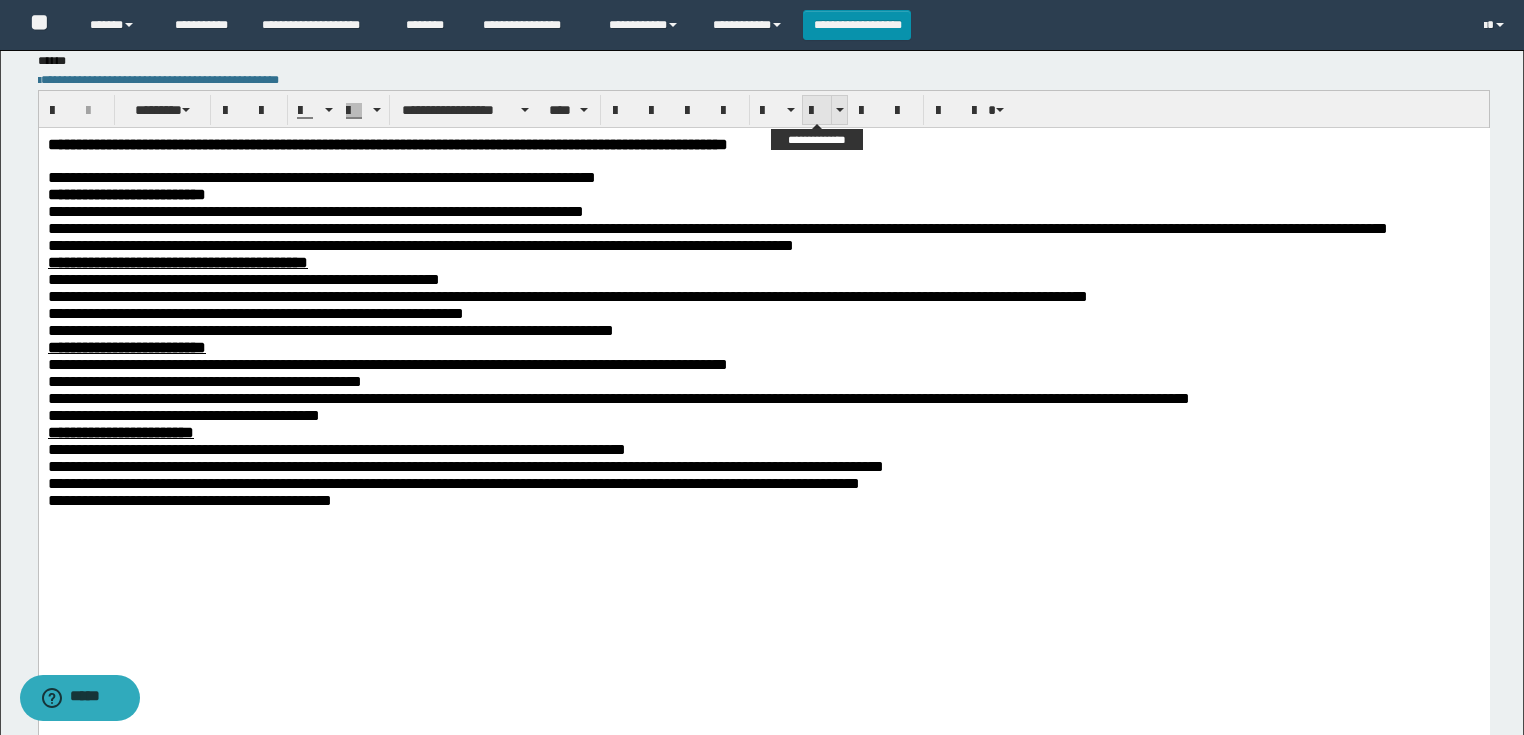 click at bounding box center (817, 110) 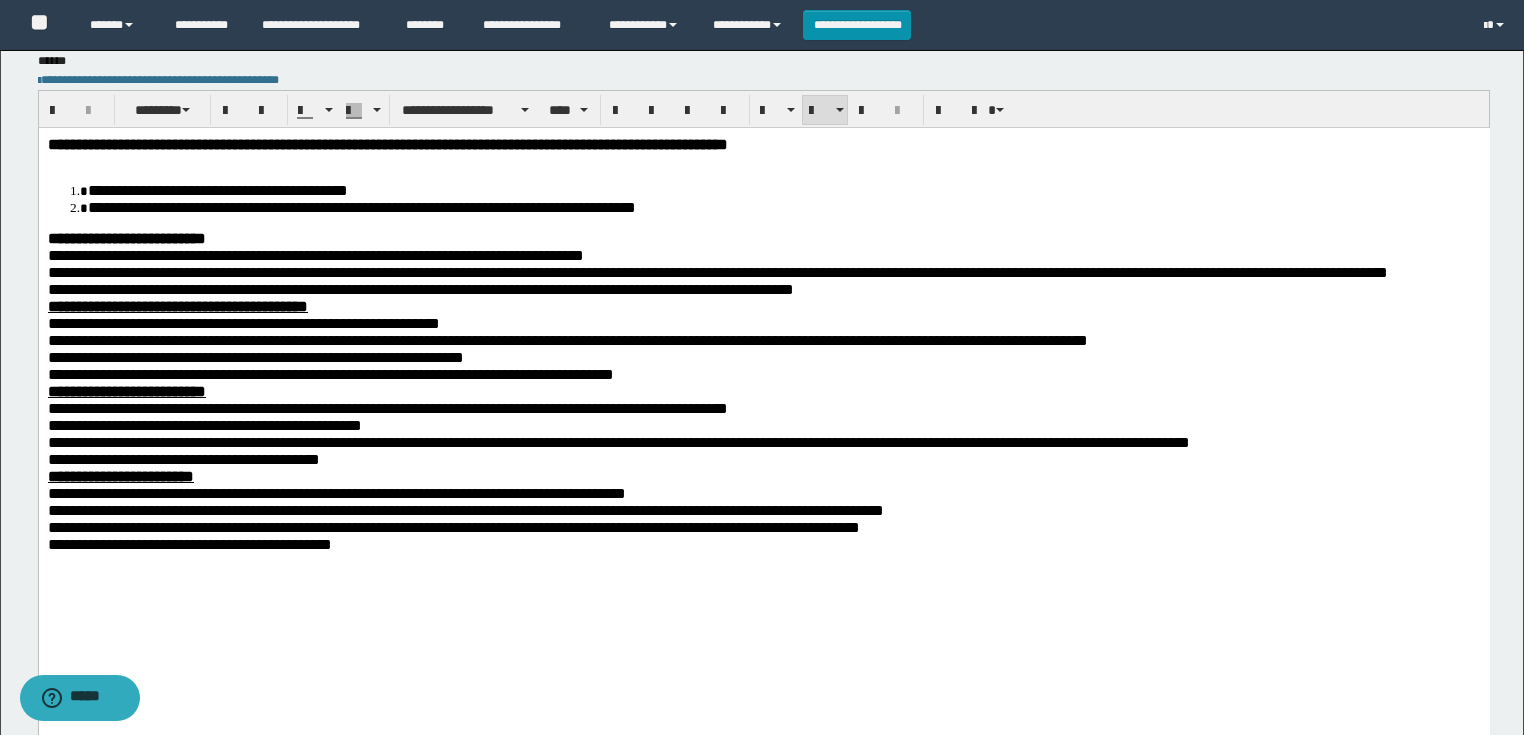 click on "**********" at bounding box center [763, 389] 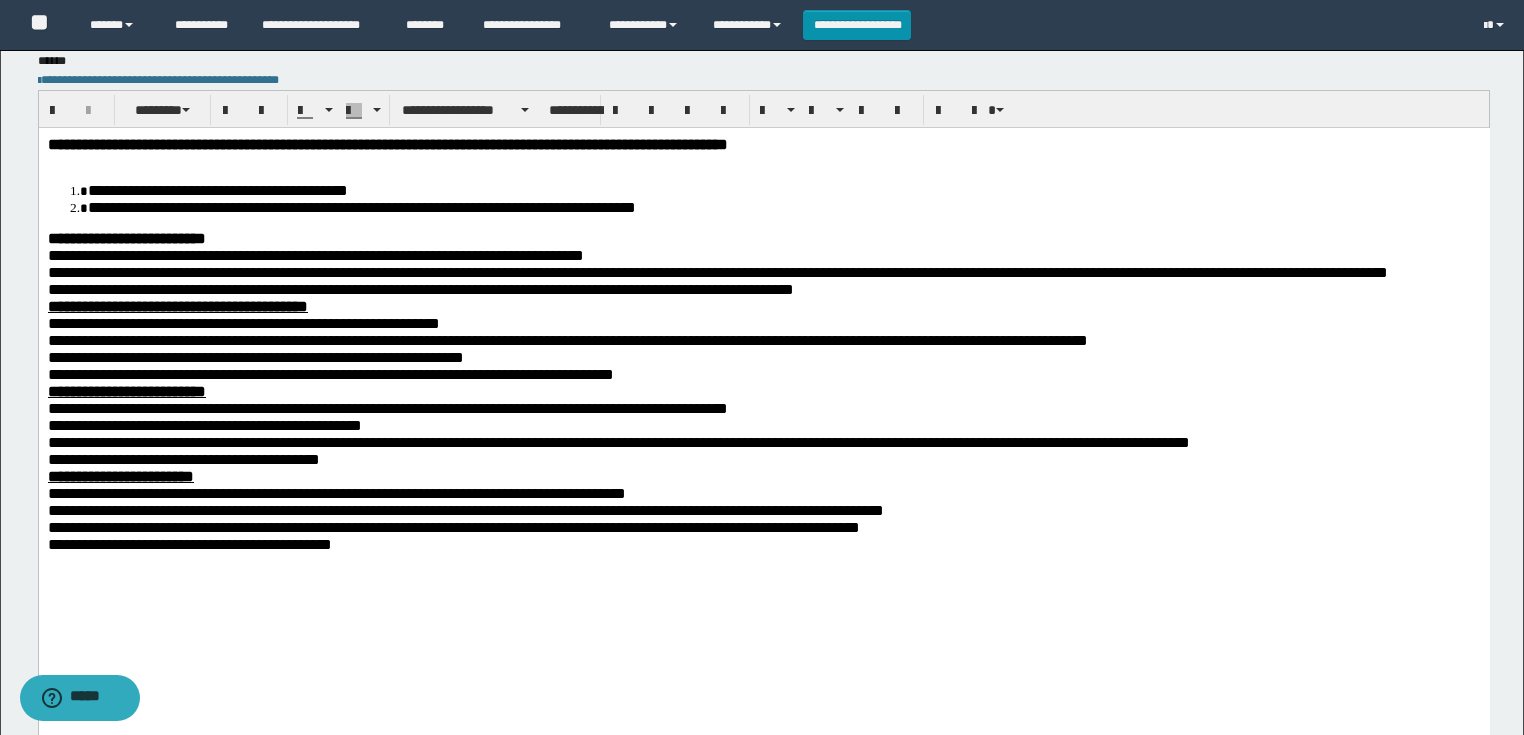 click at bounding box center [763, 160] 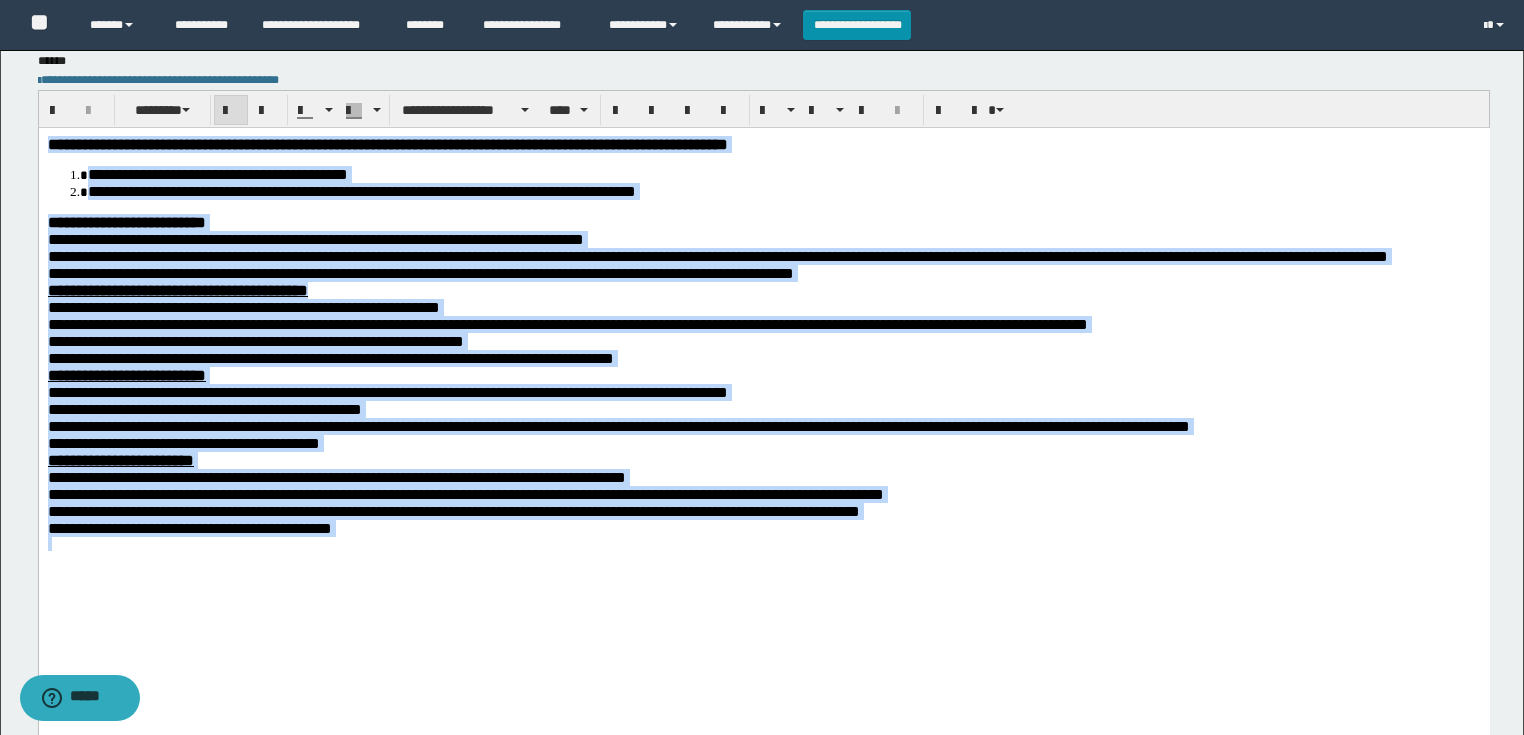 drag, startPoint x: 532, startPoint y: 633, endPoint x: 331, endPoint y: 134, distance: 537.96094 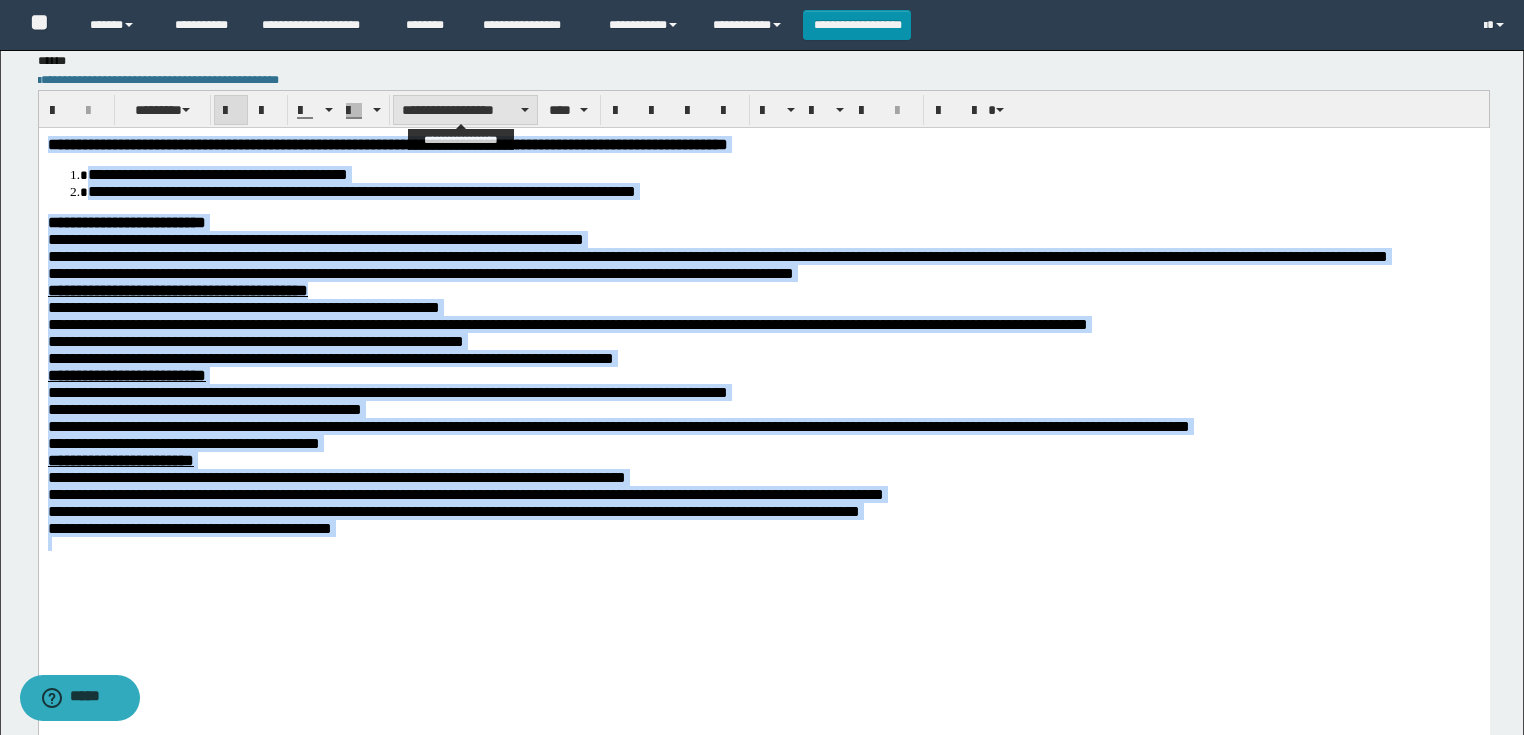 click on "**********" at bounding box center (465, 110) 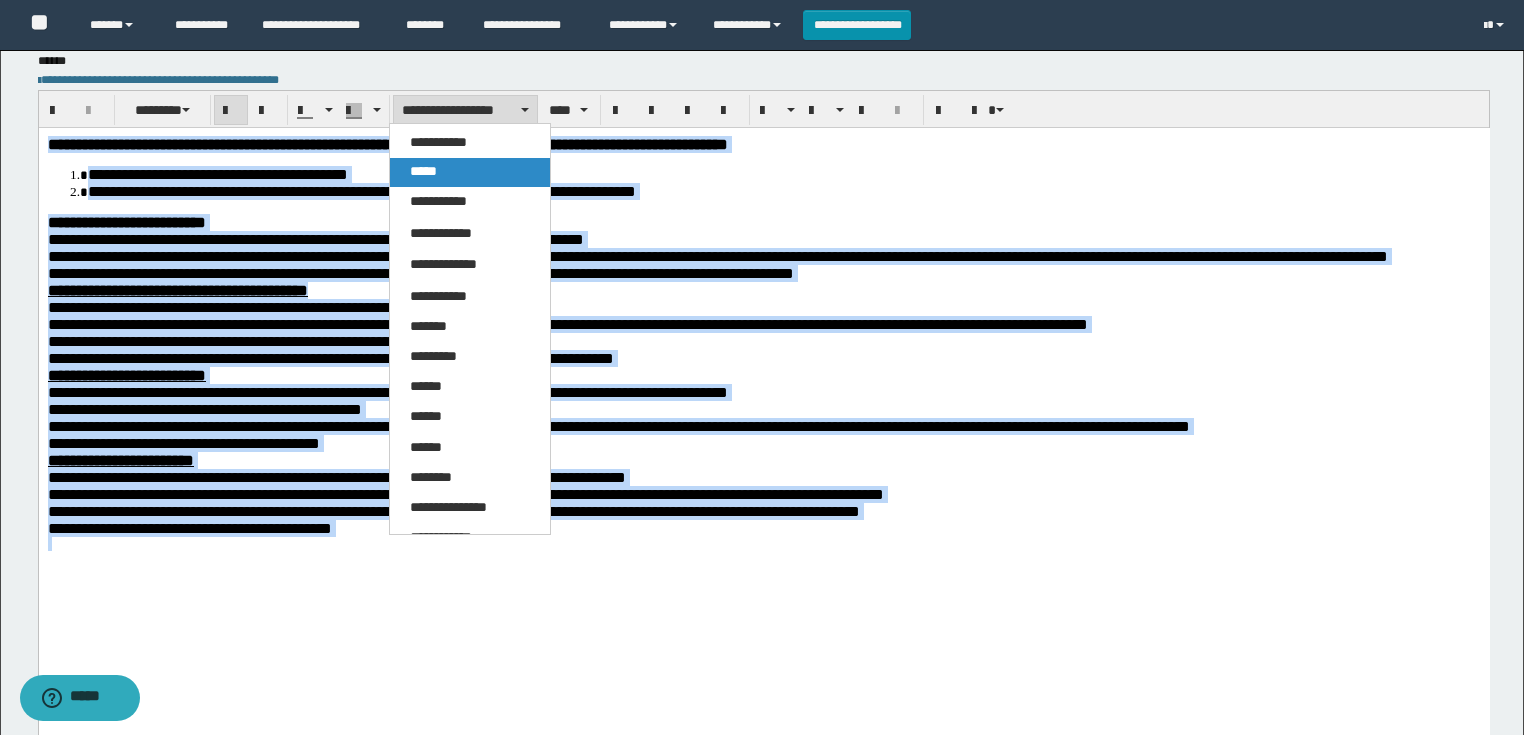 click on "*****" at bounding box center [423, 171] 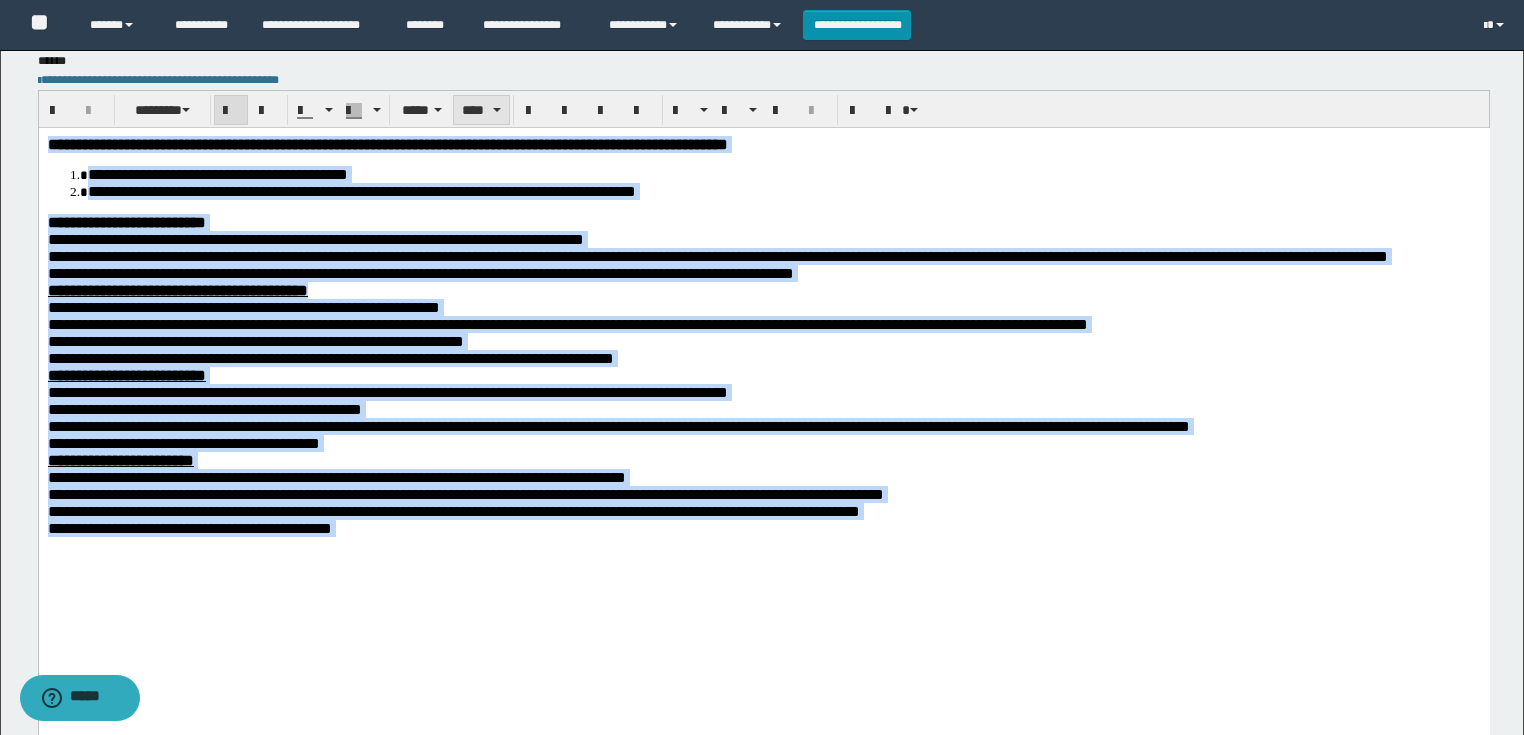 click on "****" at bounding box center (481, 110) 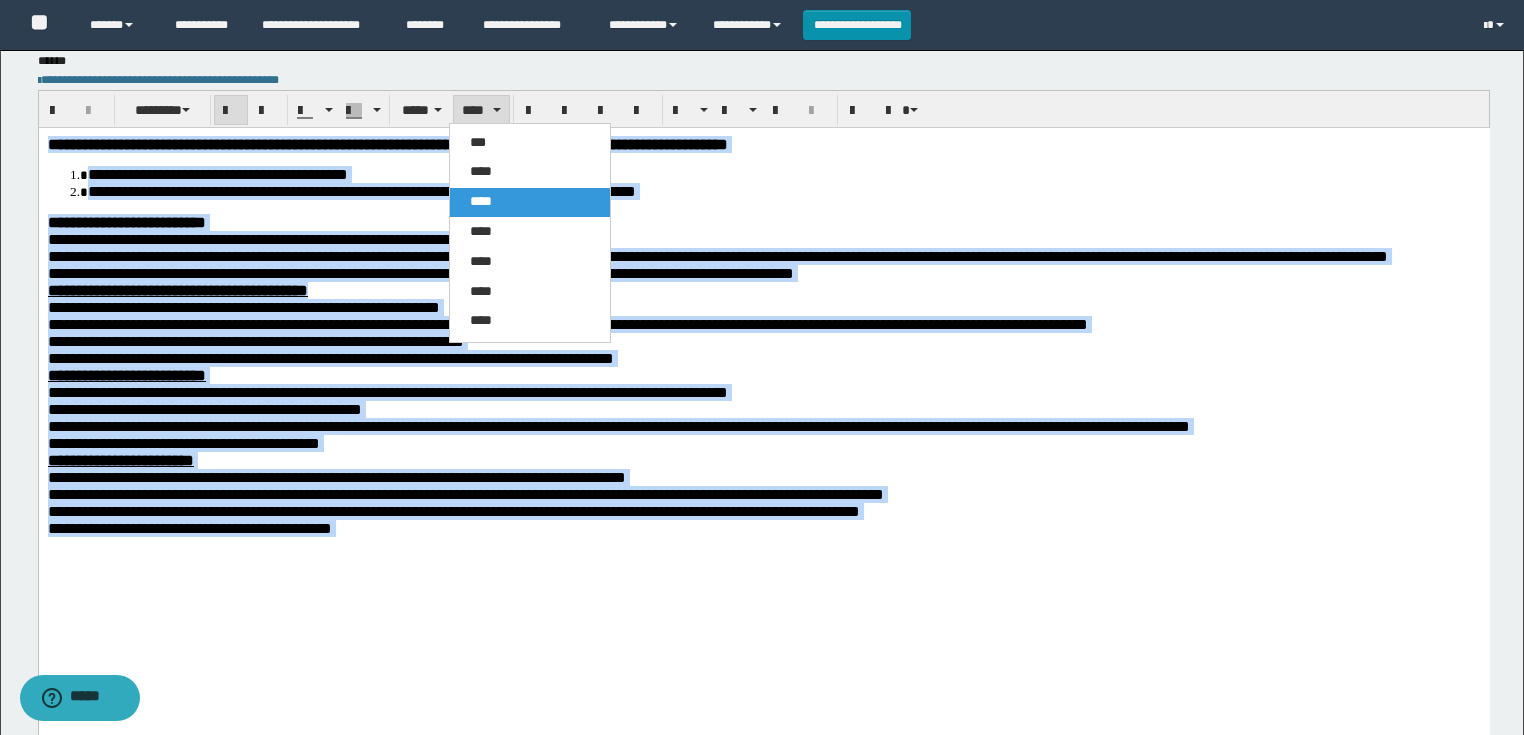 click on "***" at bounding box center [530, 143] 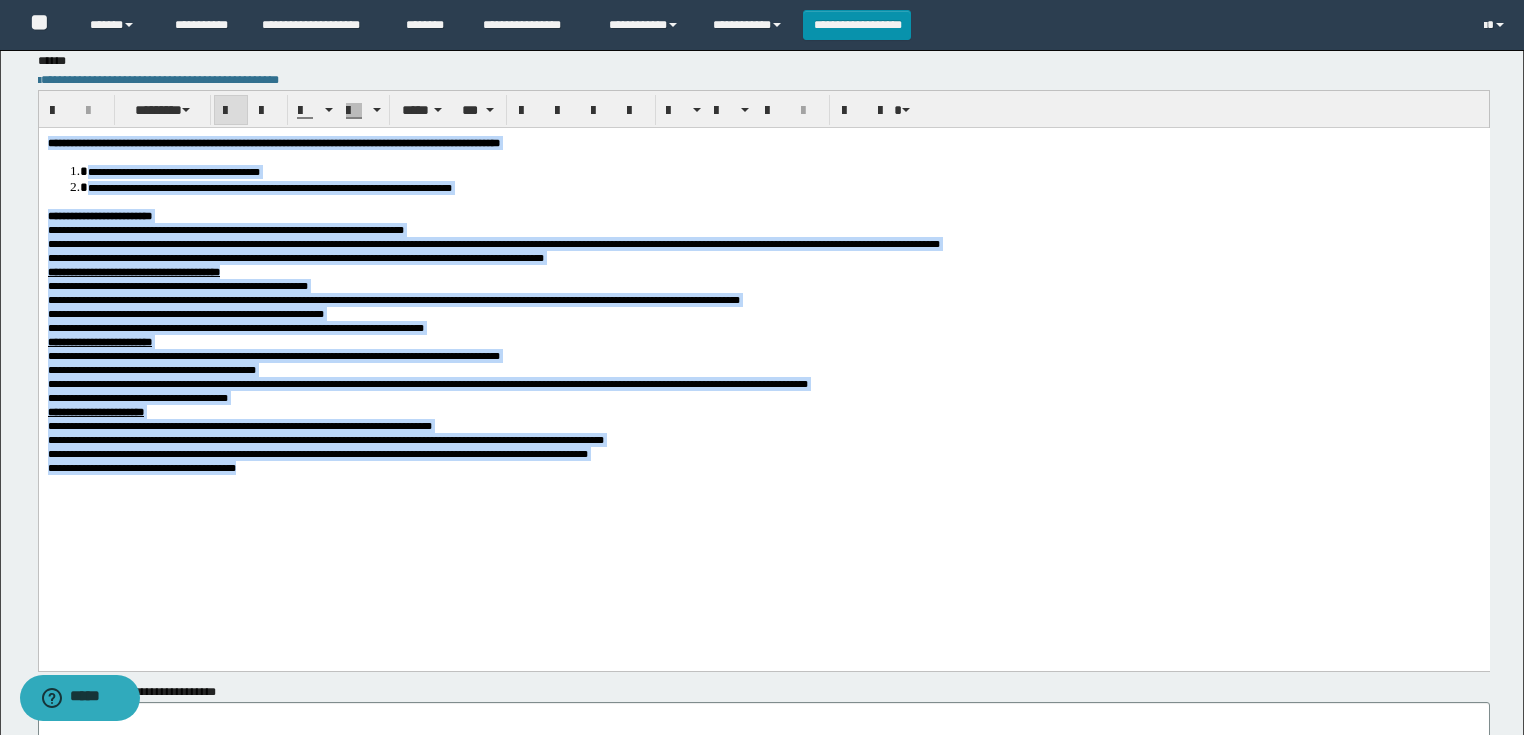 click on "**********" at bounding box center (763, 215) 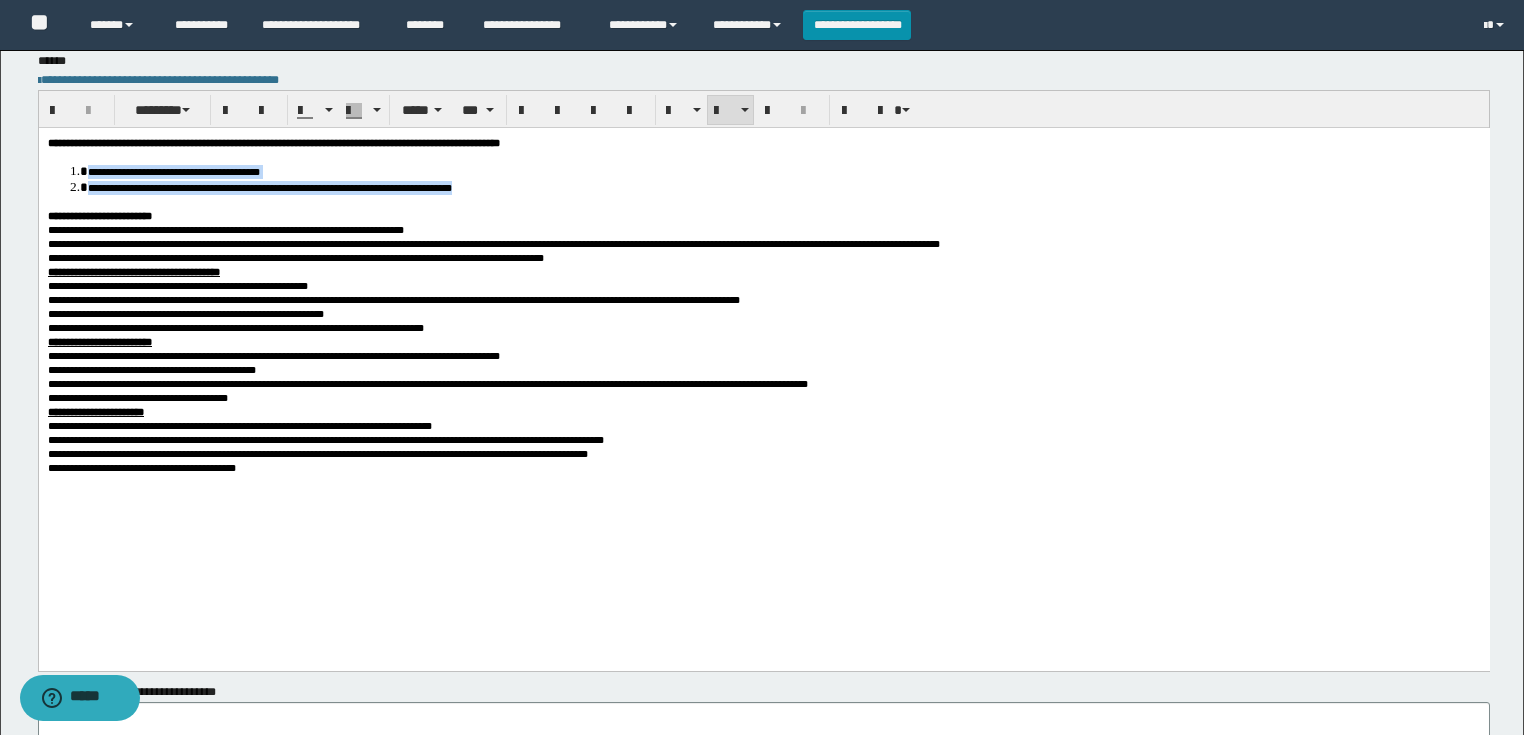 drag, startPoint x: 687, startPoint y: 187, endPoint x: 155, endPoint y: 136, distance: 534.43896 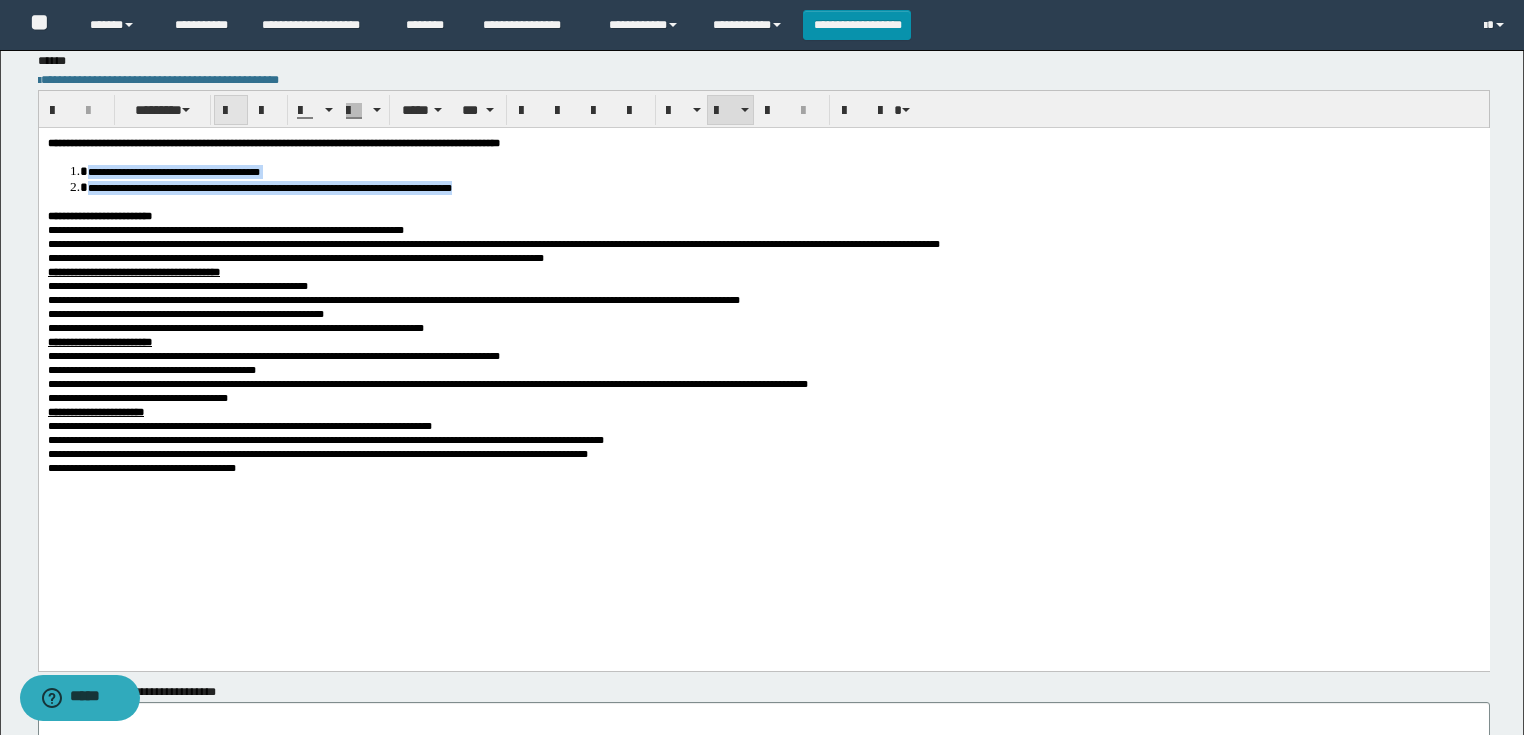 click at bounding box center (231, 111) 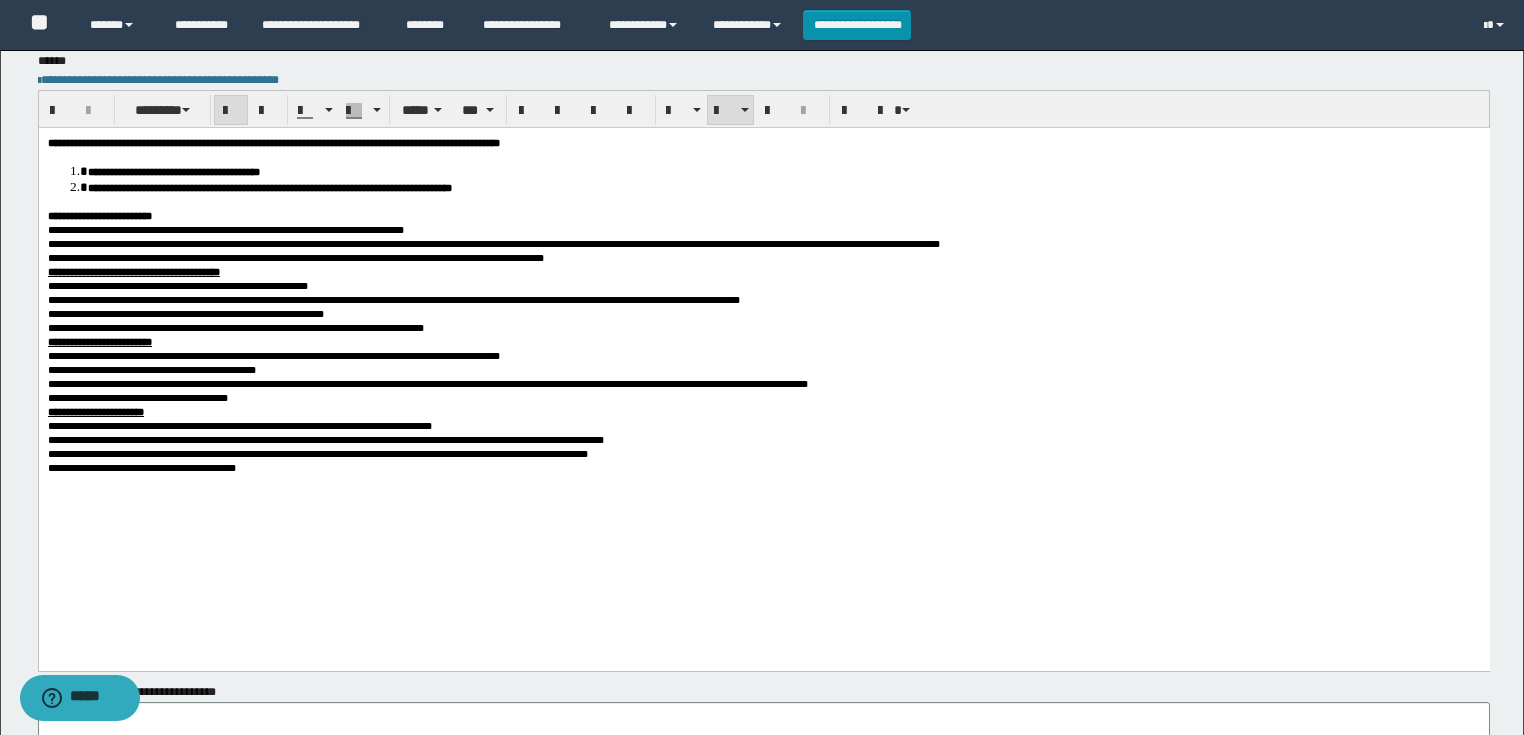 click on "**********" at bounding box center [763, 350] 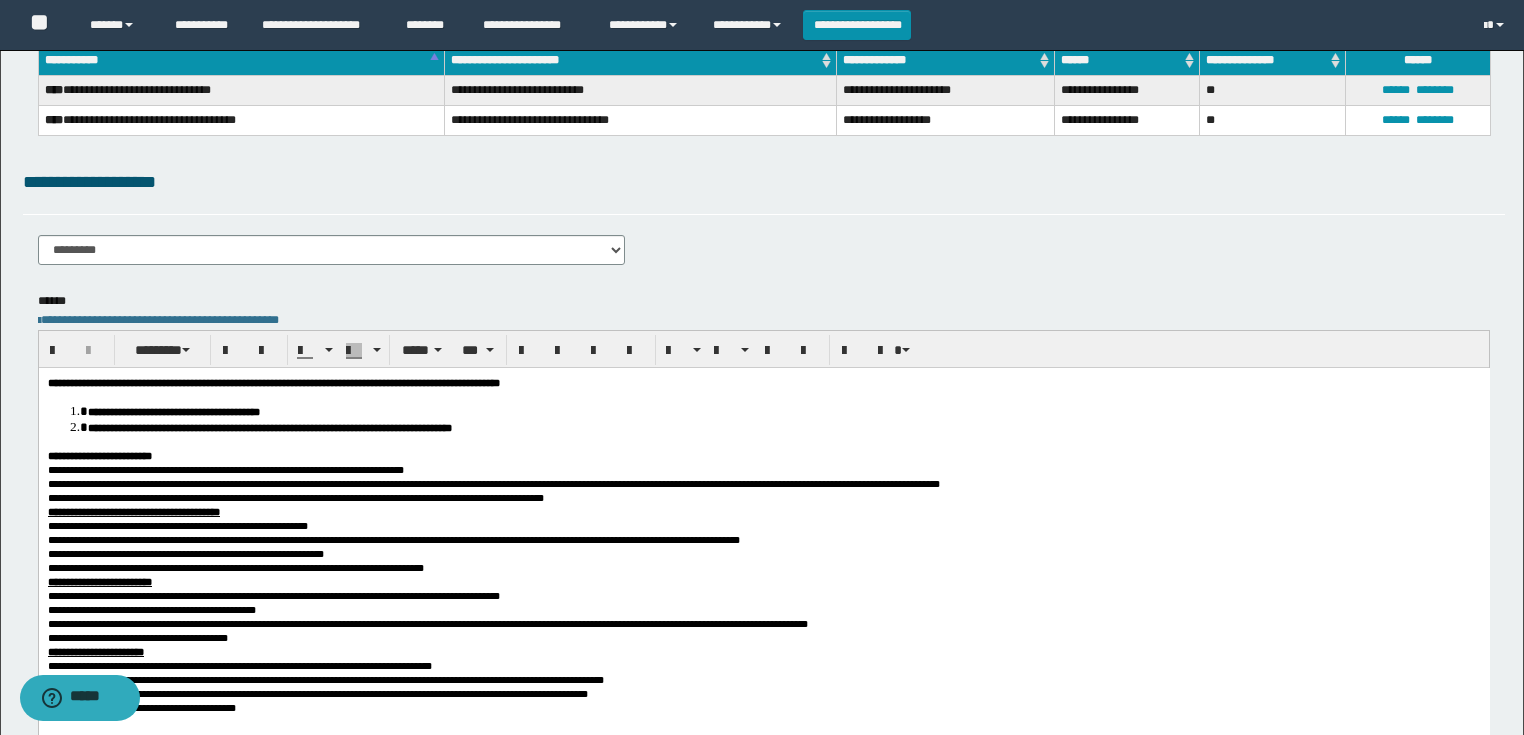 scroll, scrollTop: 0, scrollLeft: 0, axis: both 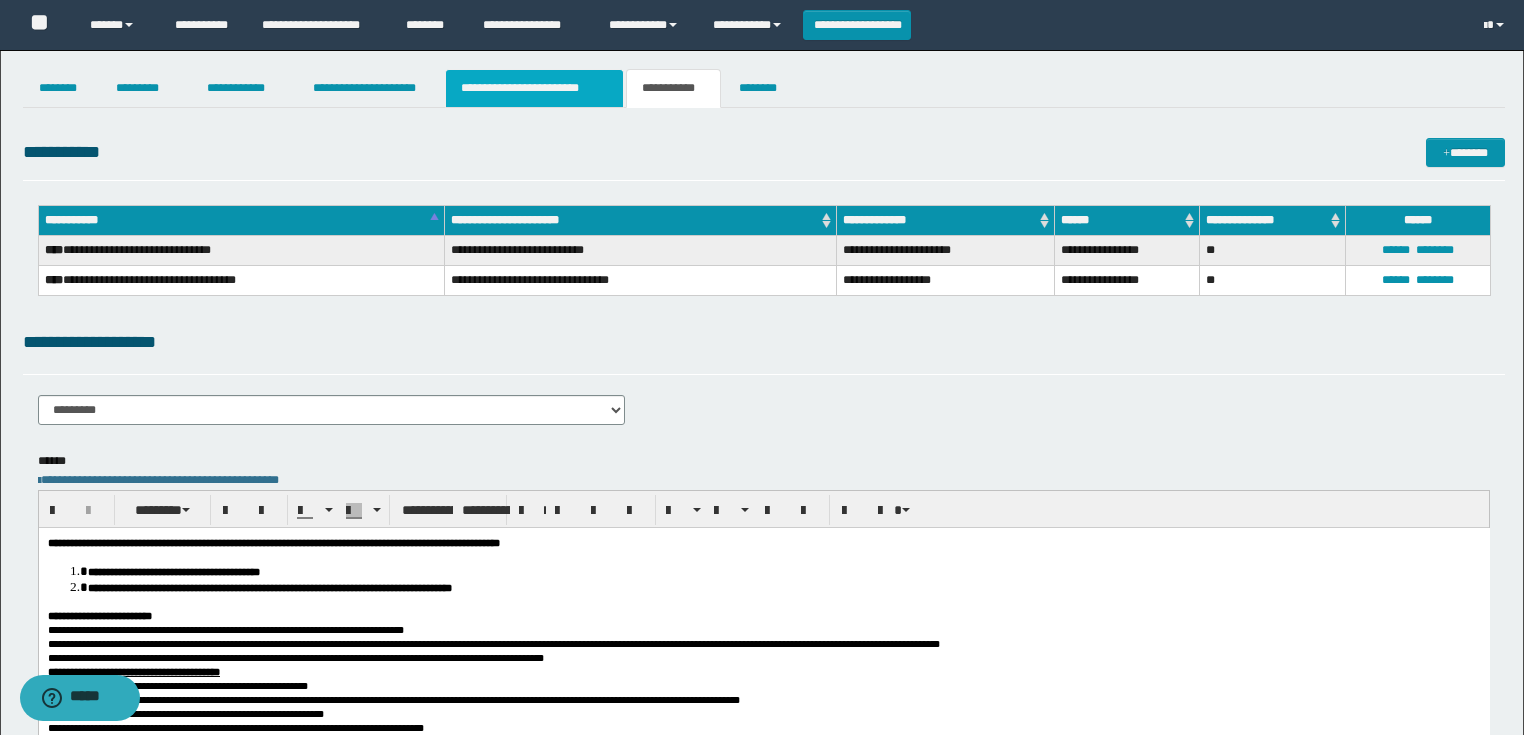 click on "**********" at bounding box center (534, 88) 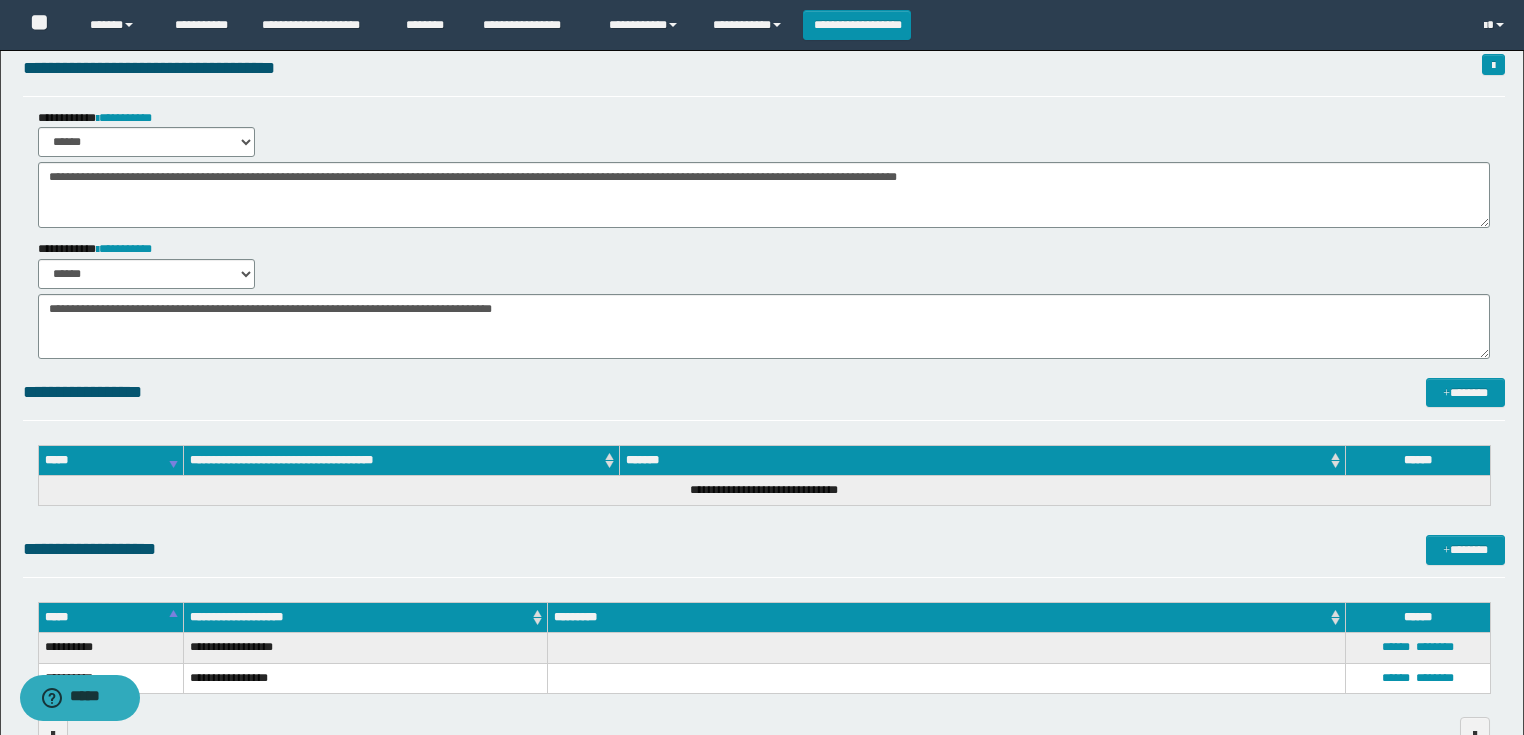 scroll, scrollTop: 0, scrollLeft: 0, axis: both 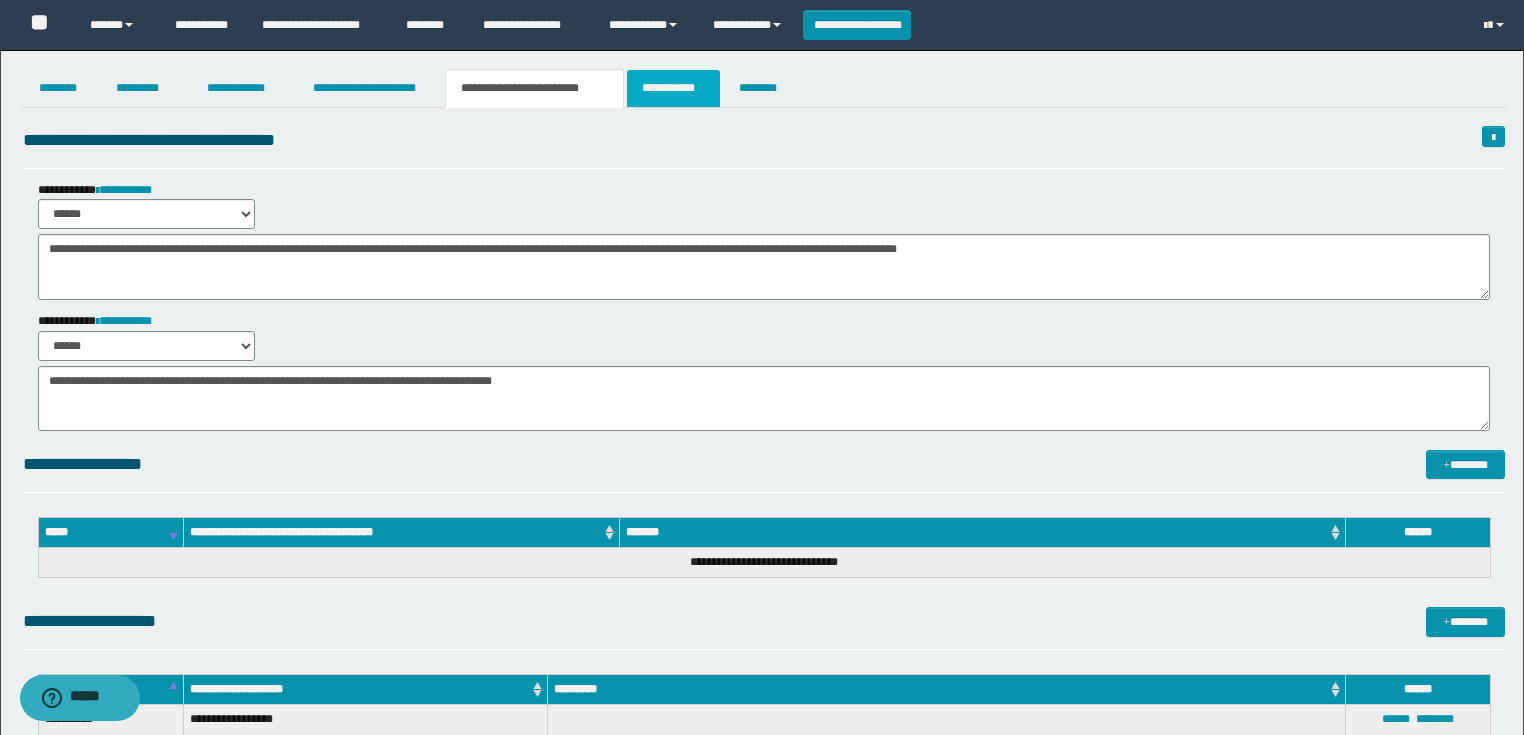 click on "**********" at bounding box center [673, 88] 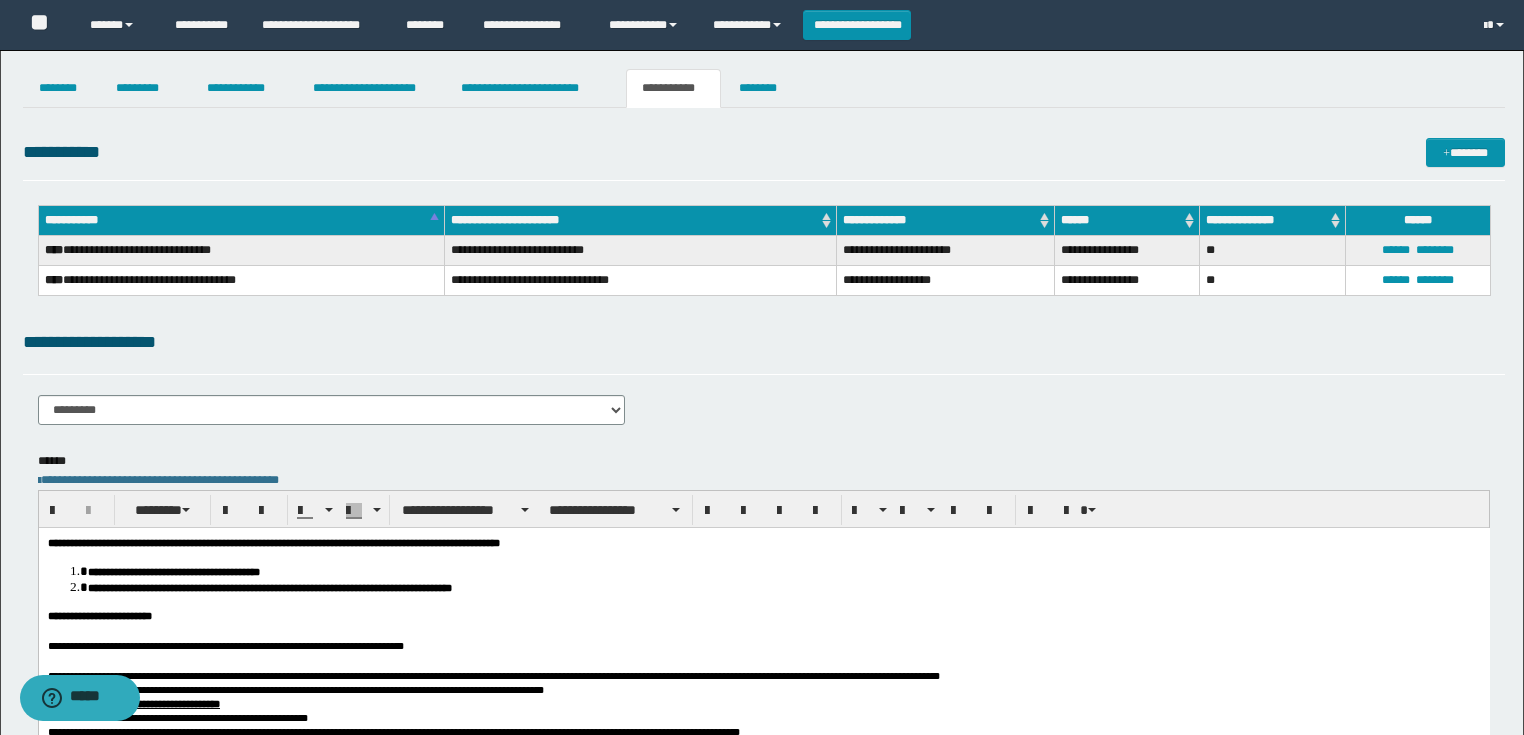 click on "**********" at bounding box center (762, 638) 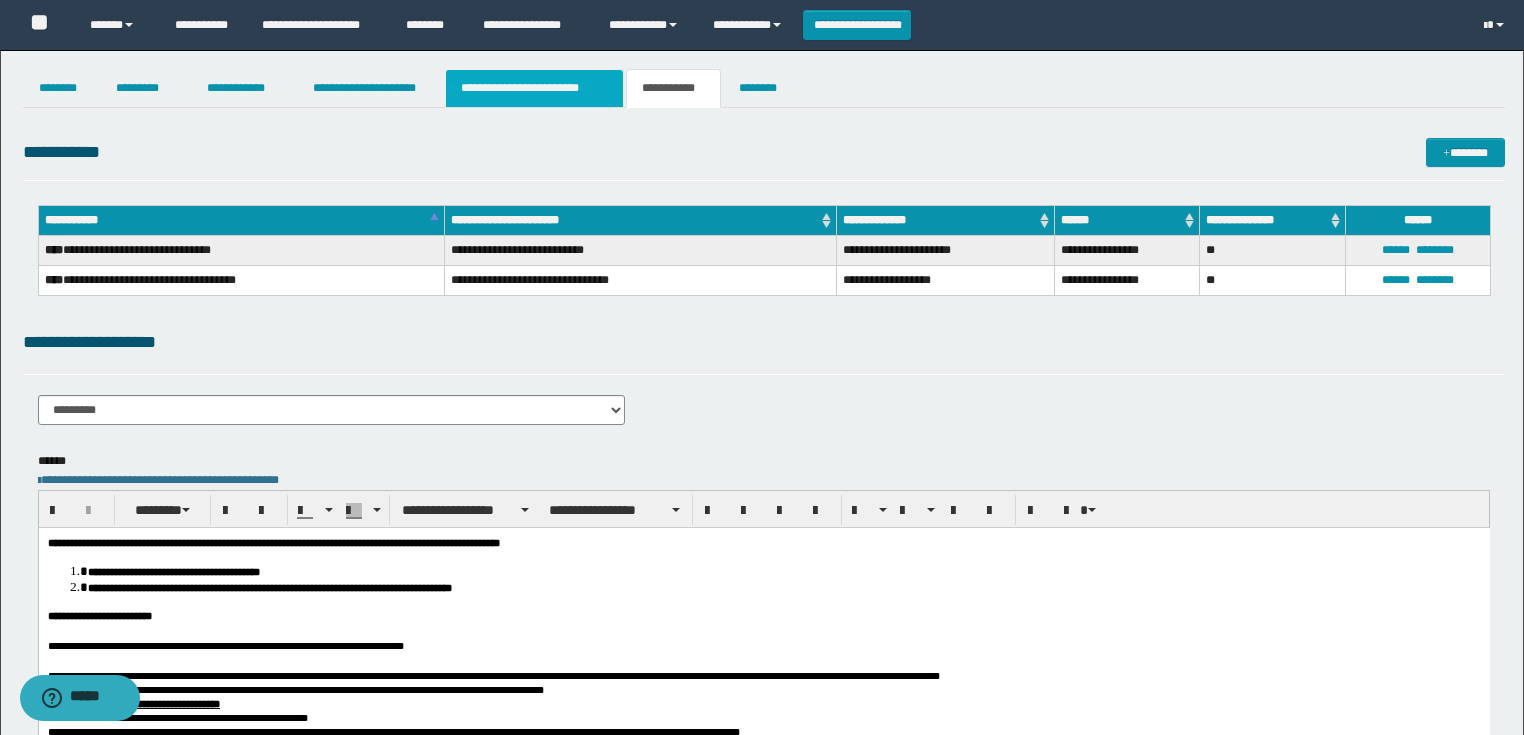 click on "**********" at bounding box center [534, 88] 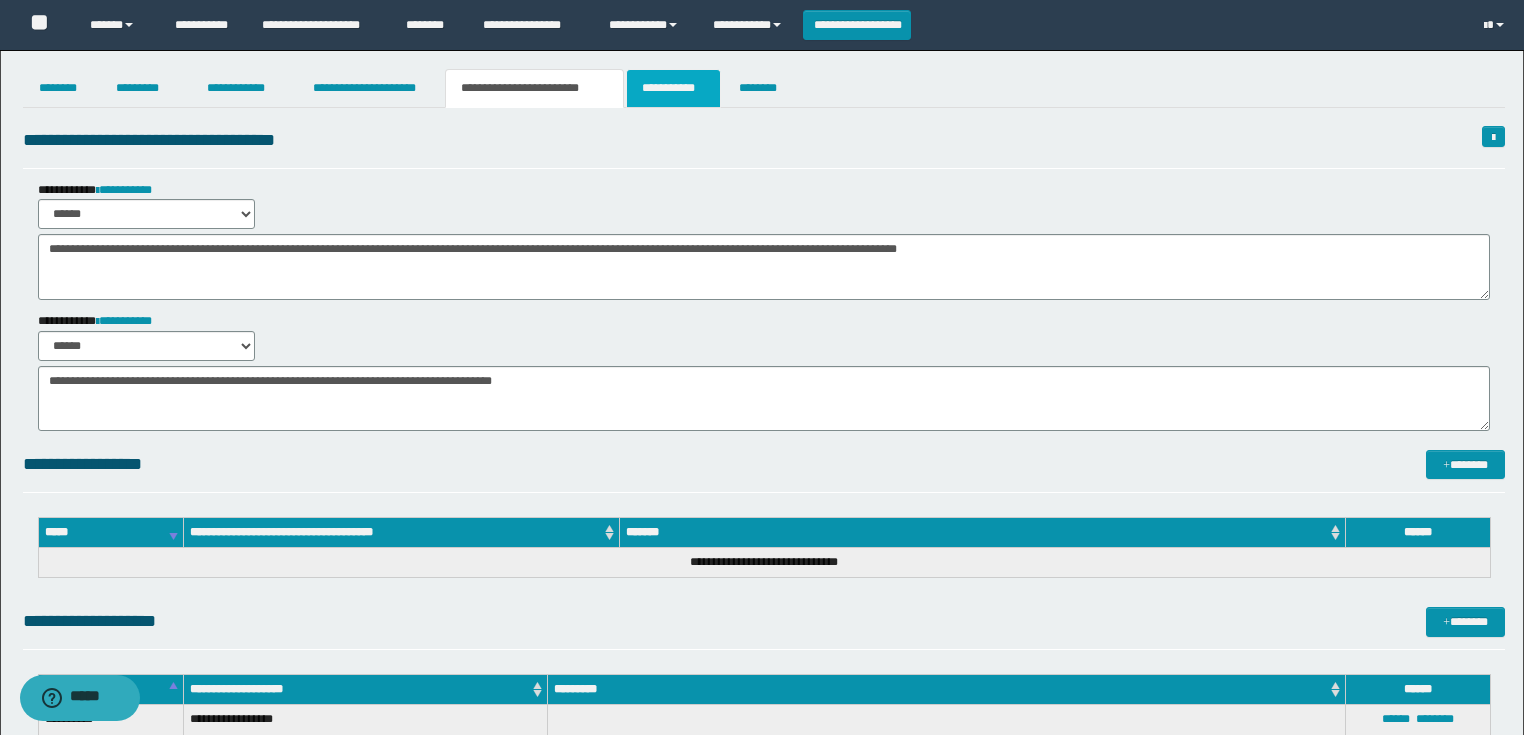 click on "**********" at bounding box center (673, 88) 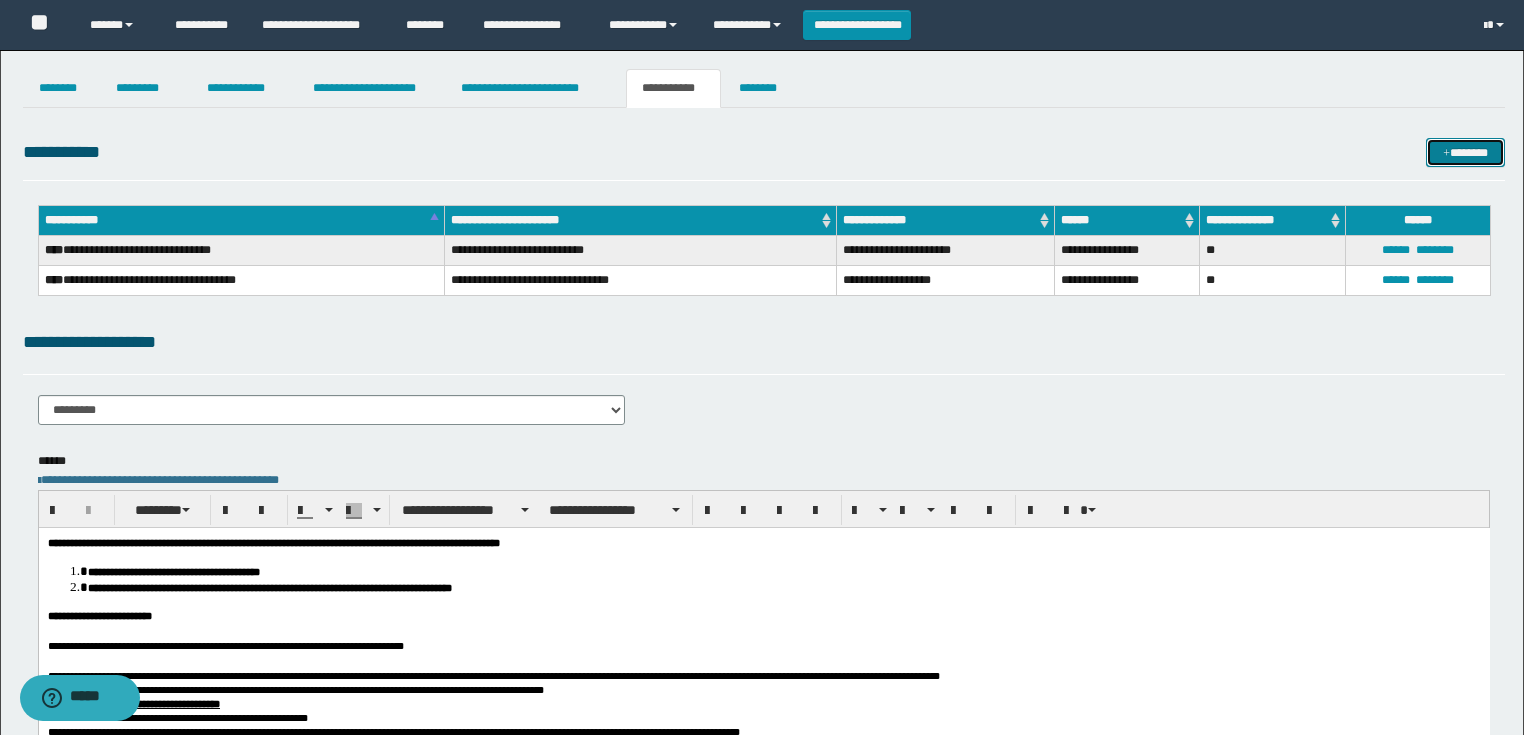 drag, startPoint x: 1445, startPoint y: 154, endPoint x: 1115, endPoint y: 160, distance: 330.05453 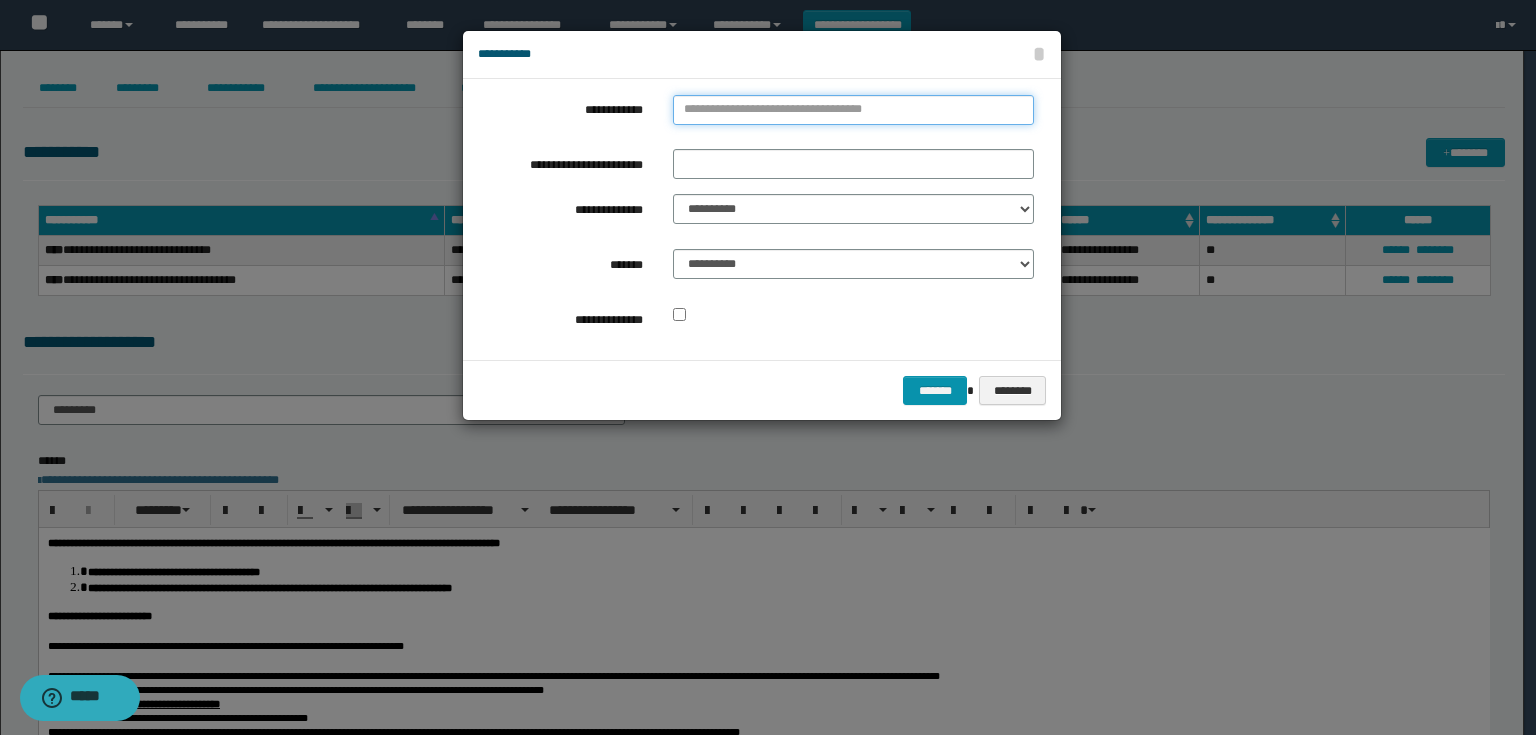 type on "**********" 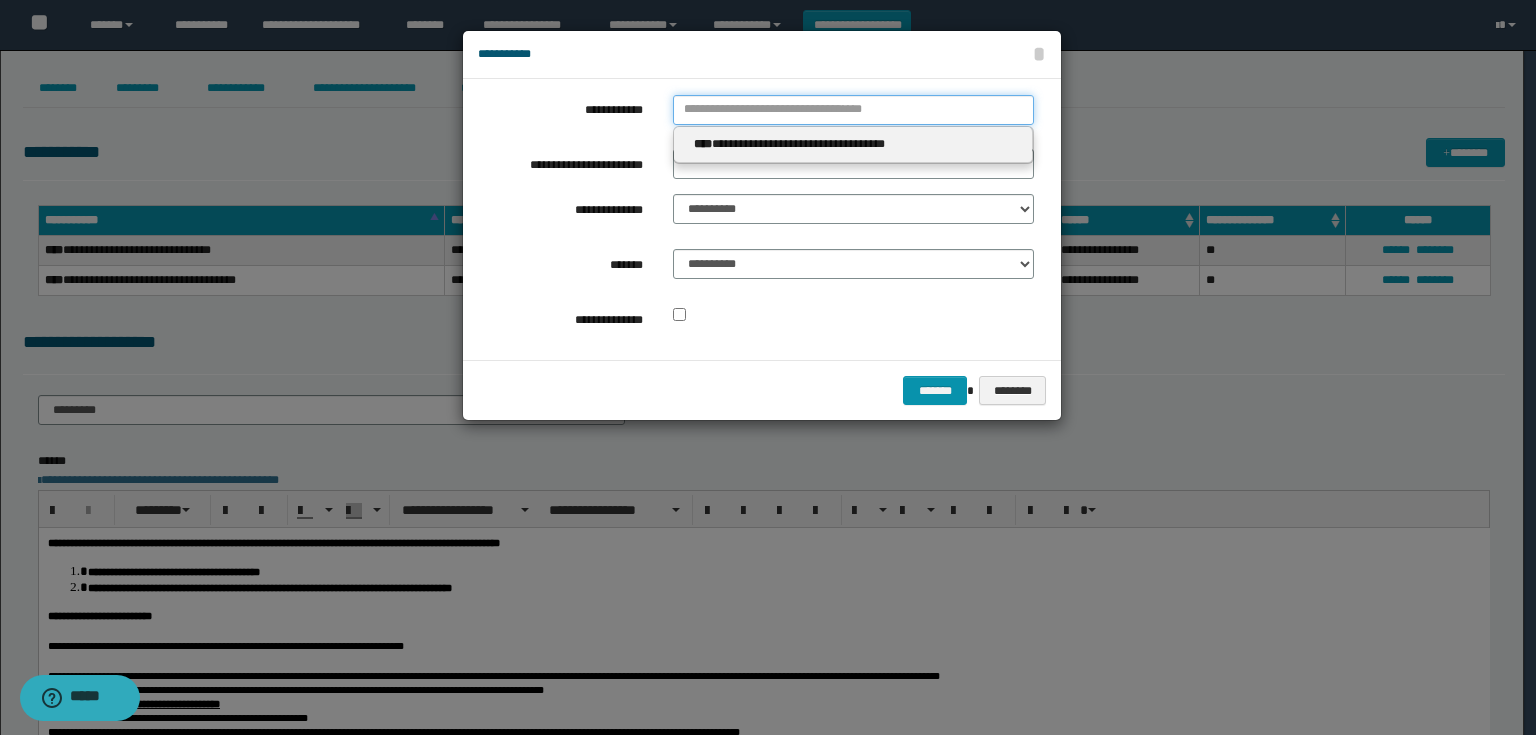 click on "**********" at bounding box center [853, 110] 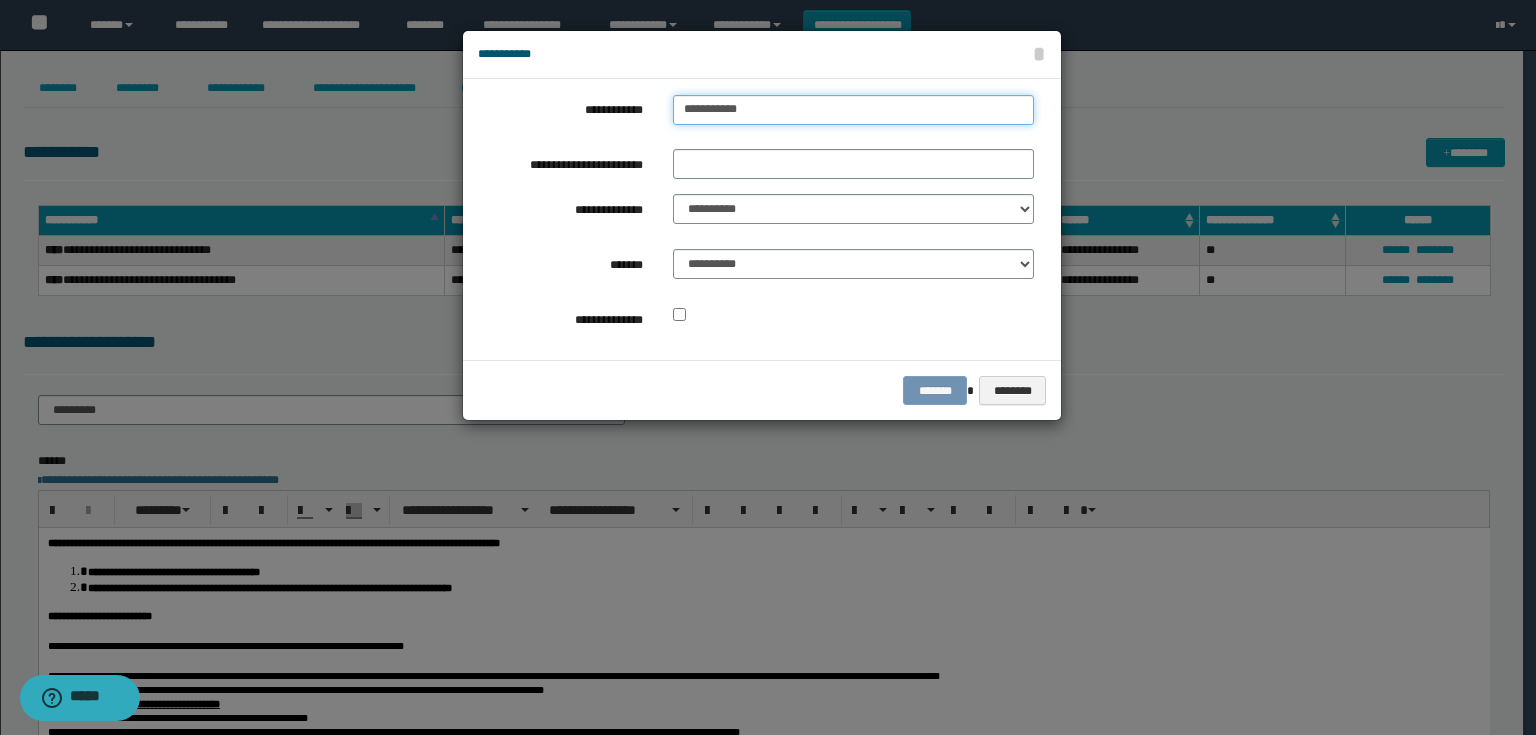 click on "**********" at bounding box center [853, 110] 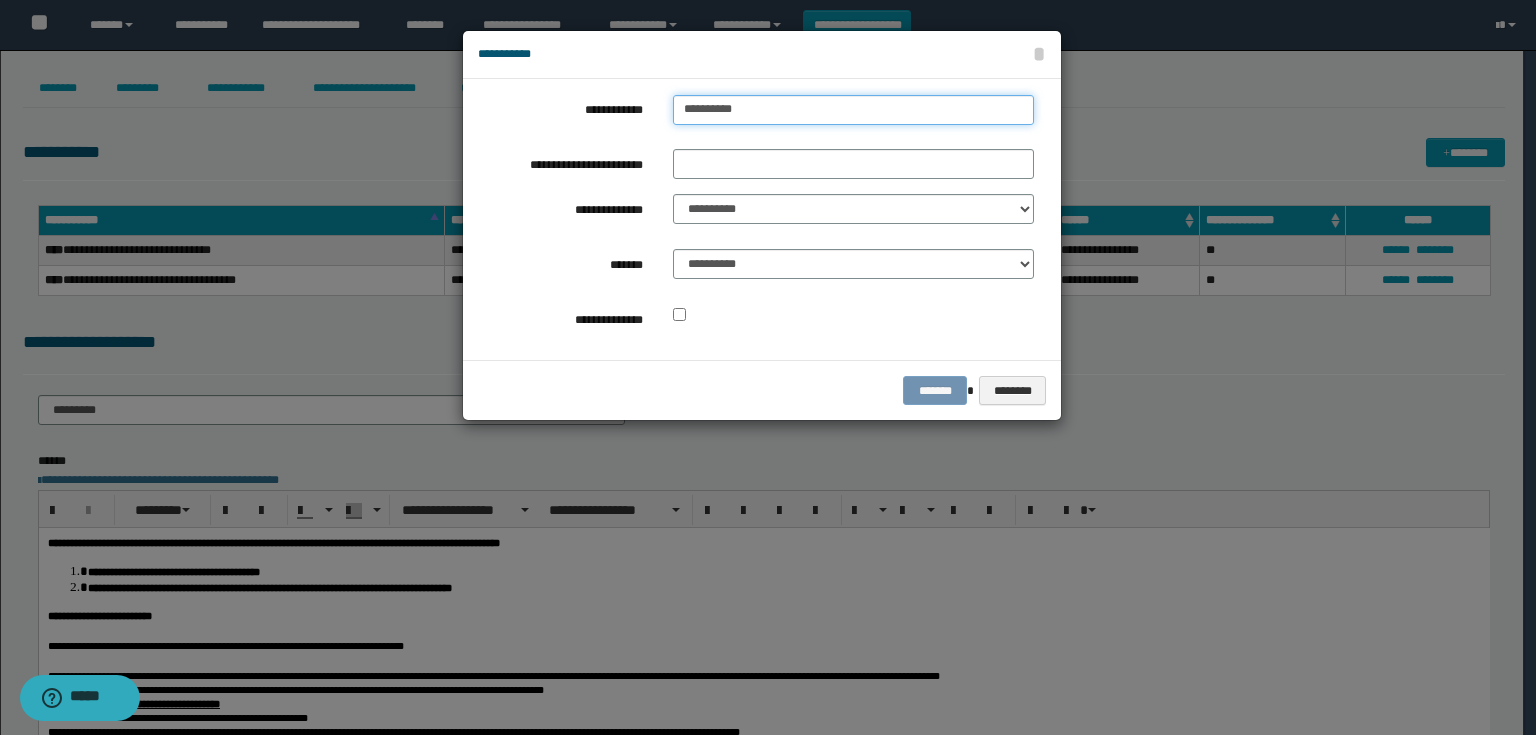 click on "*********" at bounding box center (853, 110) 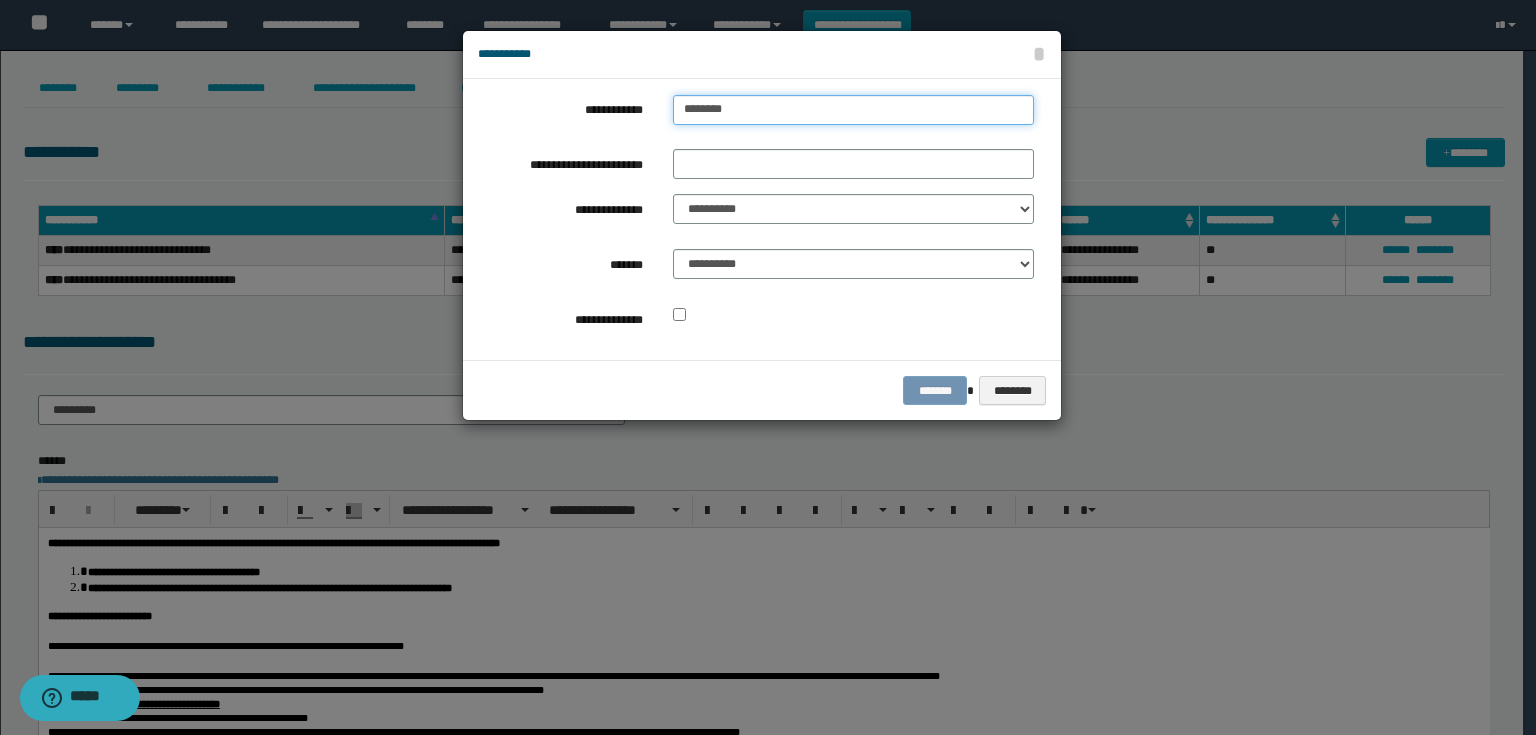 click on "********" at bounding box center (853, 110) 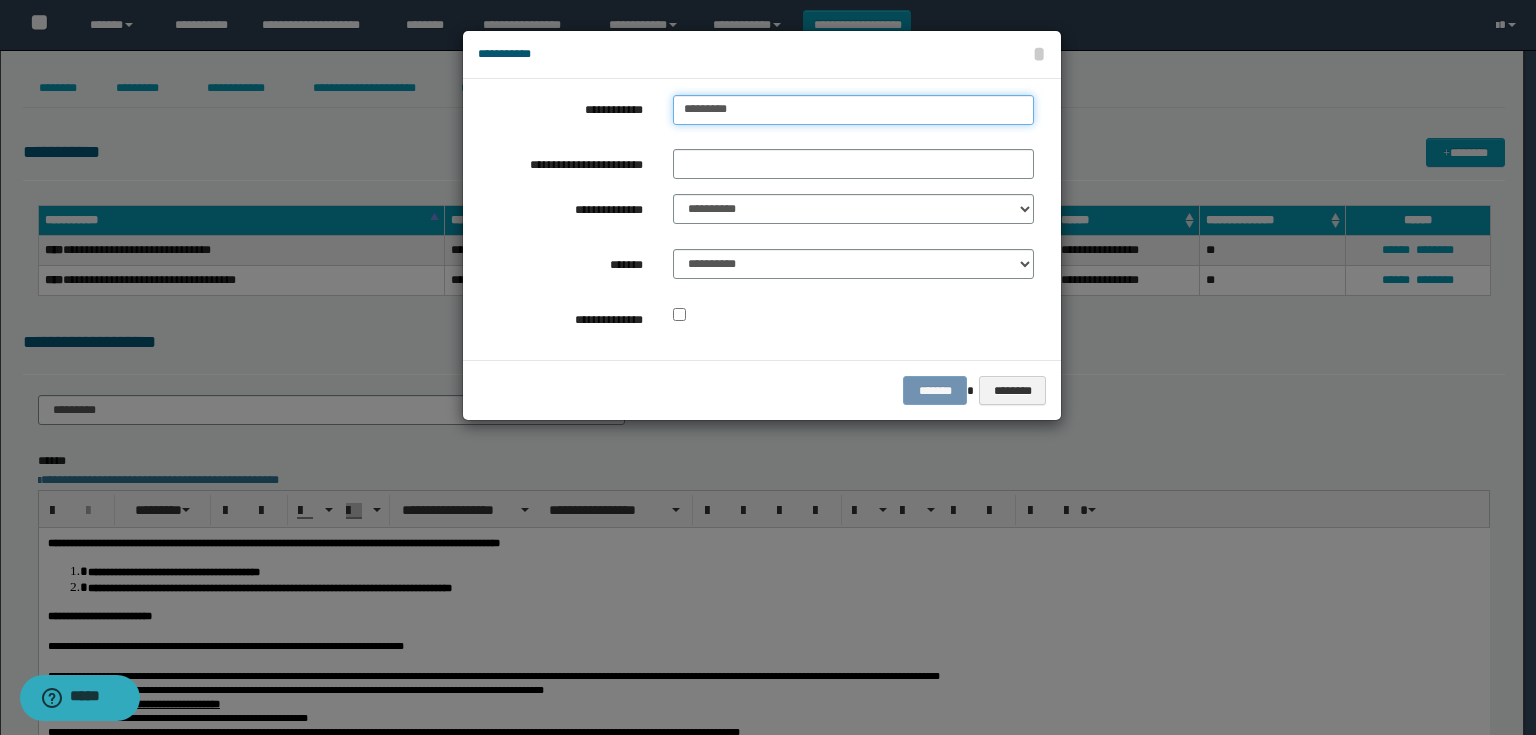 type on "*********" 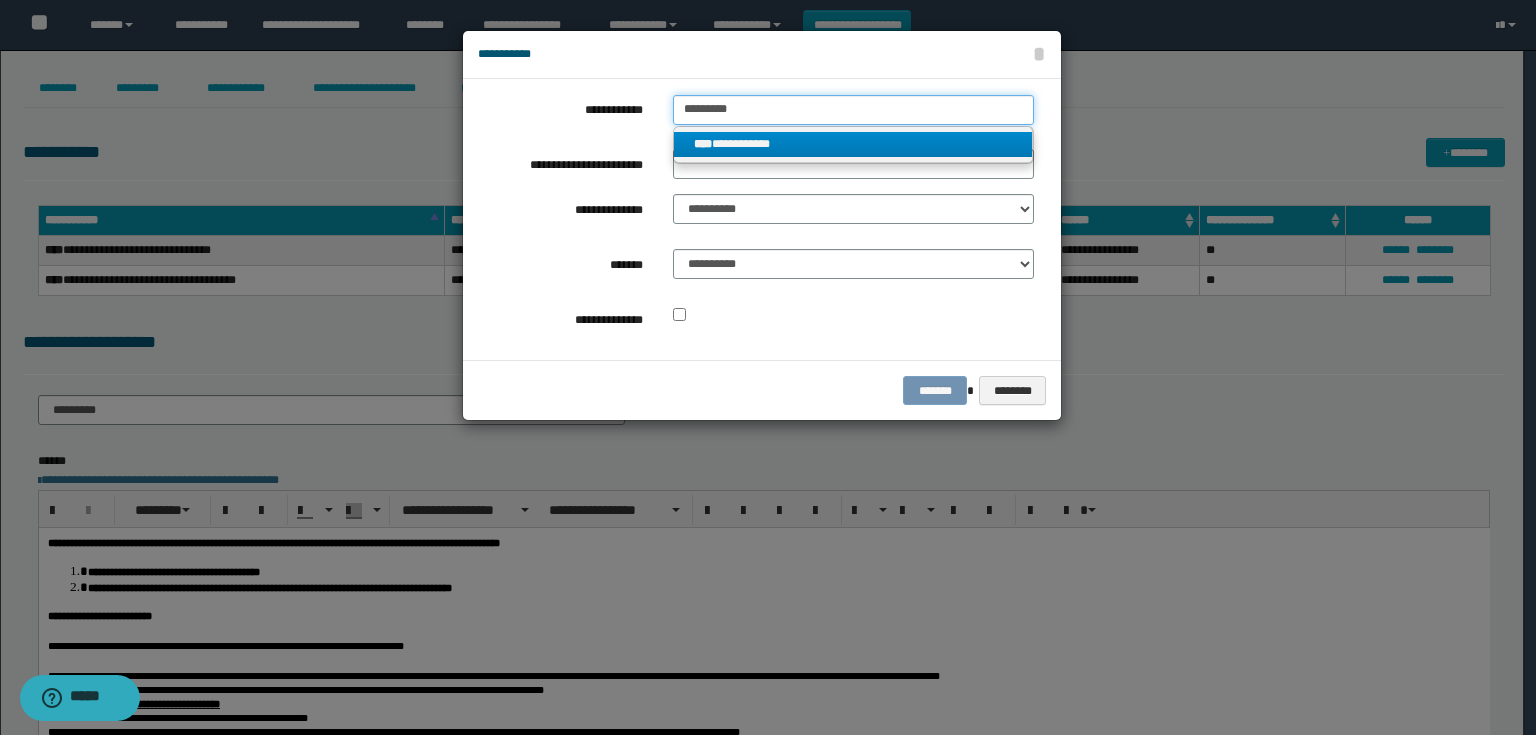 type on "*********" 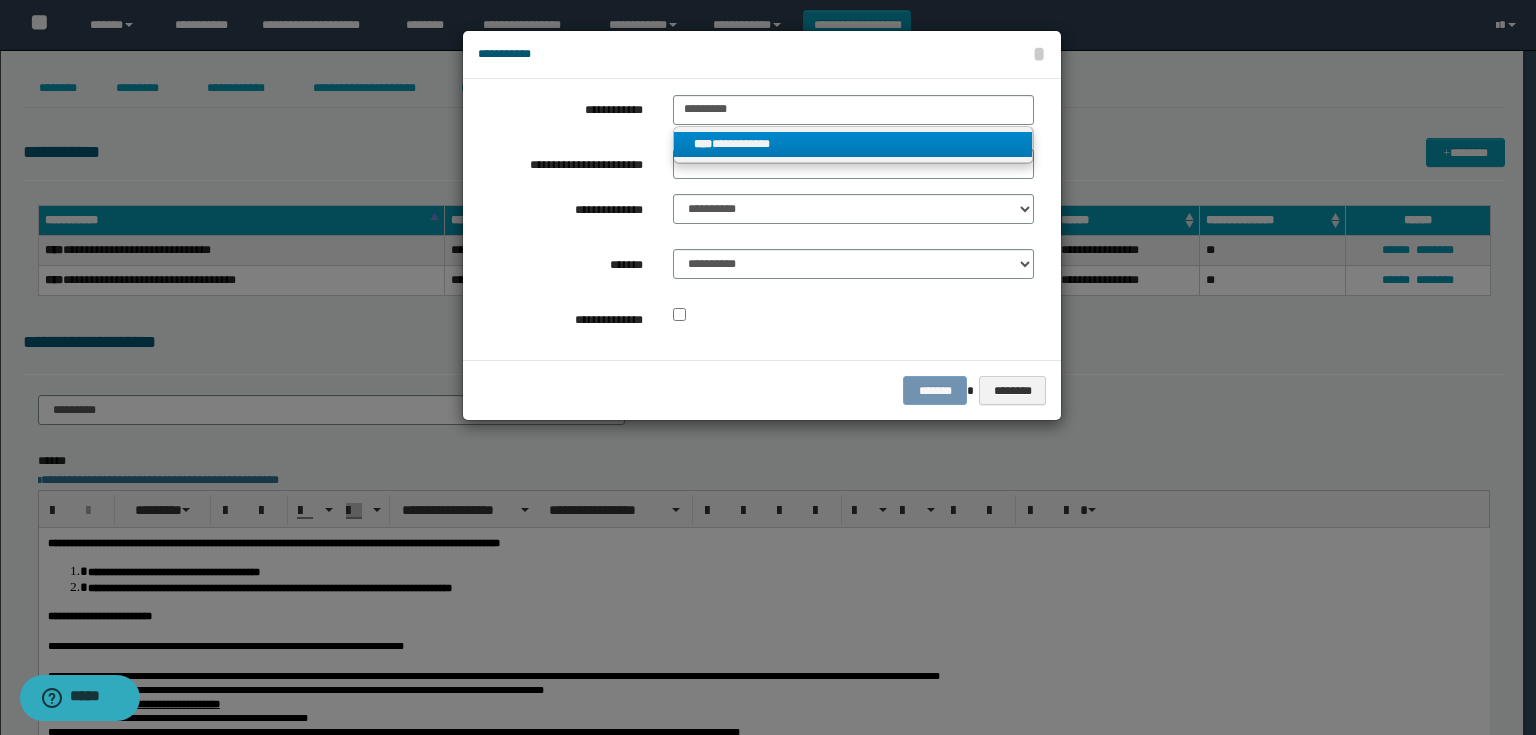 click on "**********" at bounding box center [853, 144] 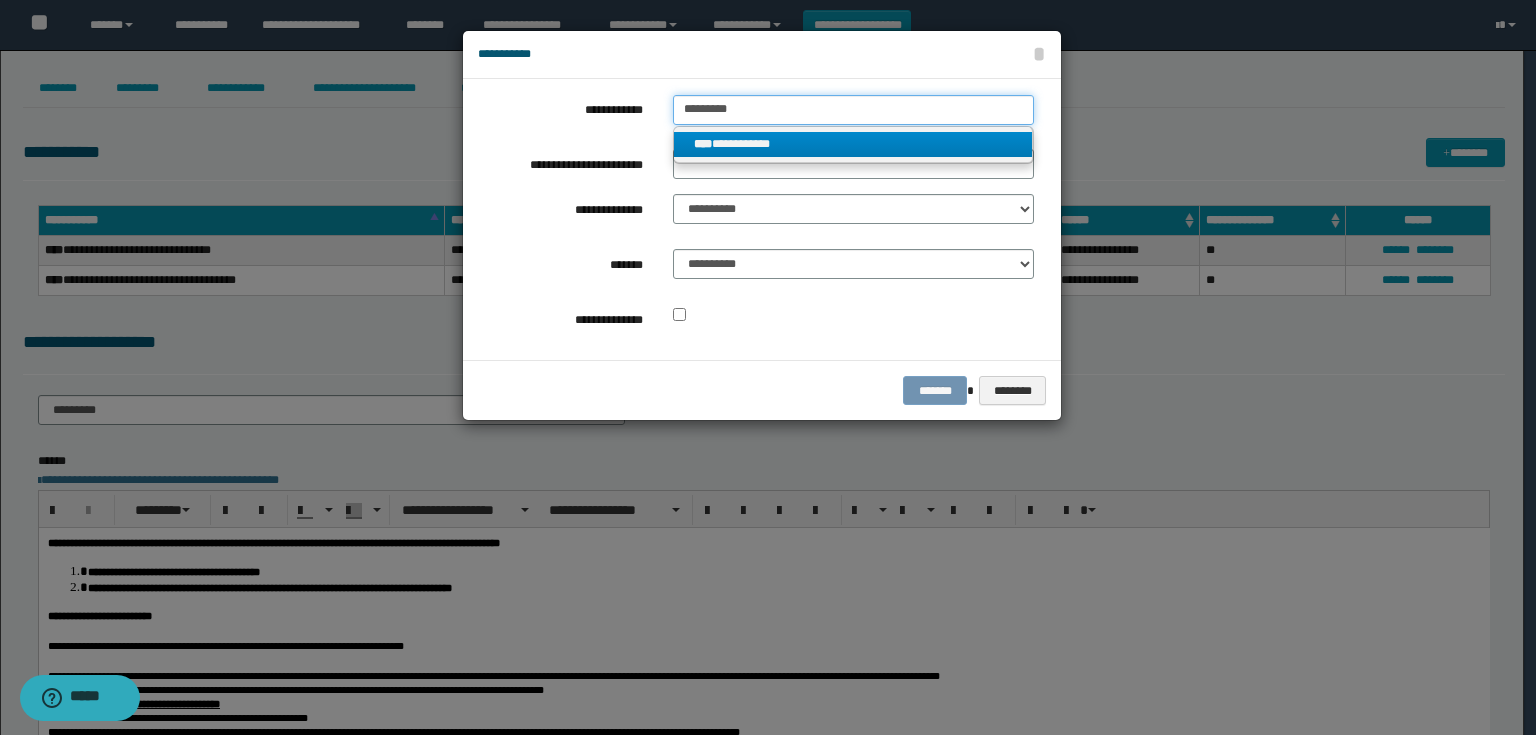 type 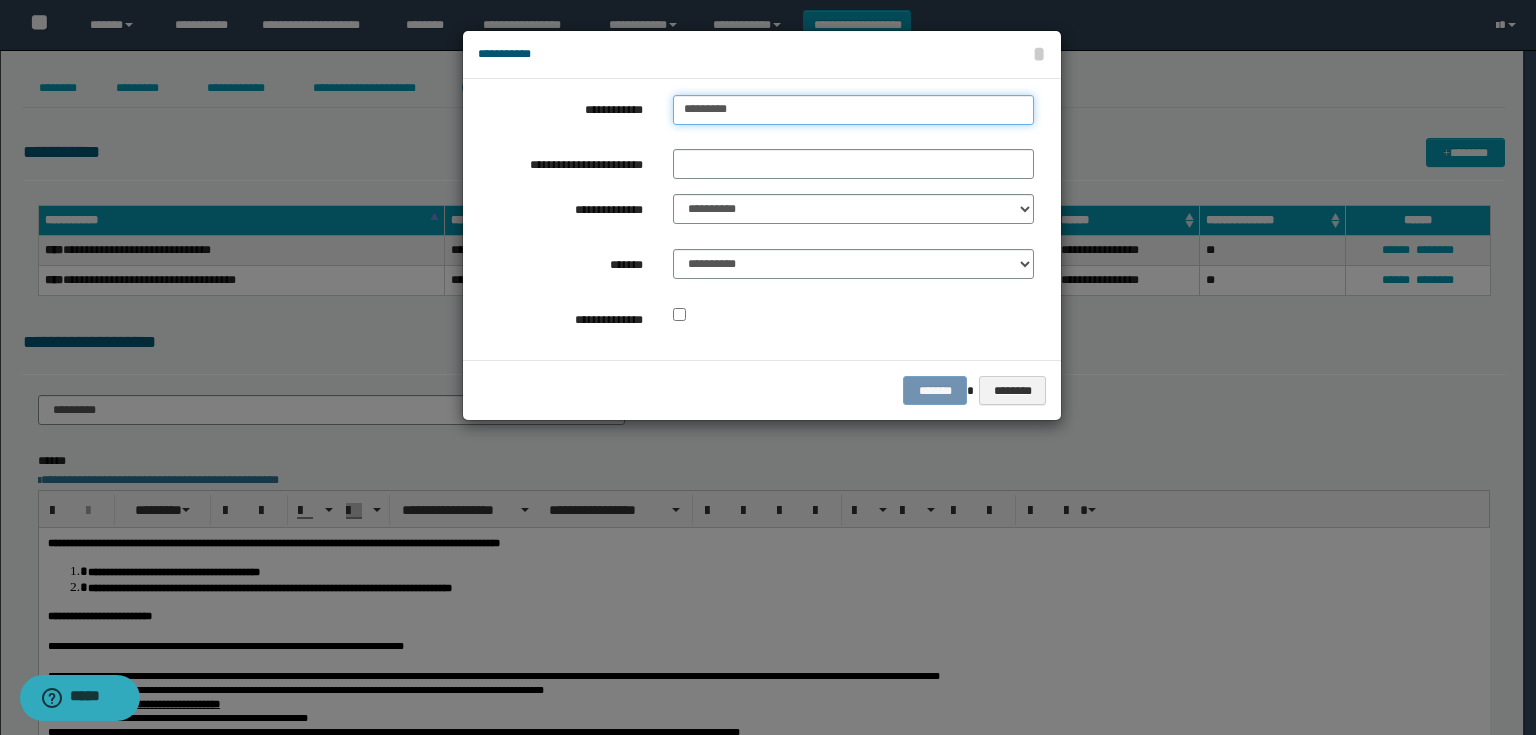 drag, startPoint x: 756, startPoint y: 113, endPoint x: 628, endPoint y: 132, distance: 129.40247 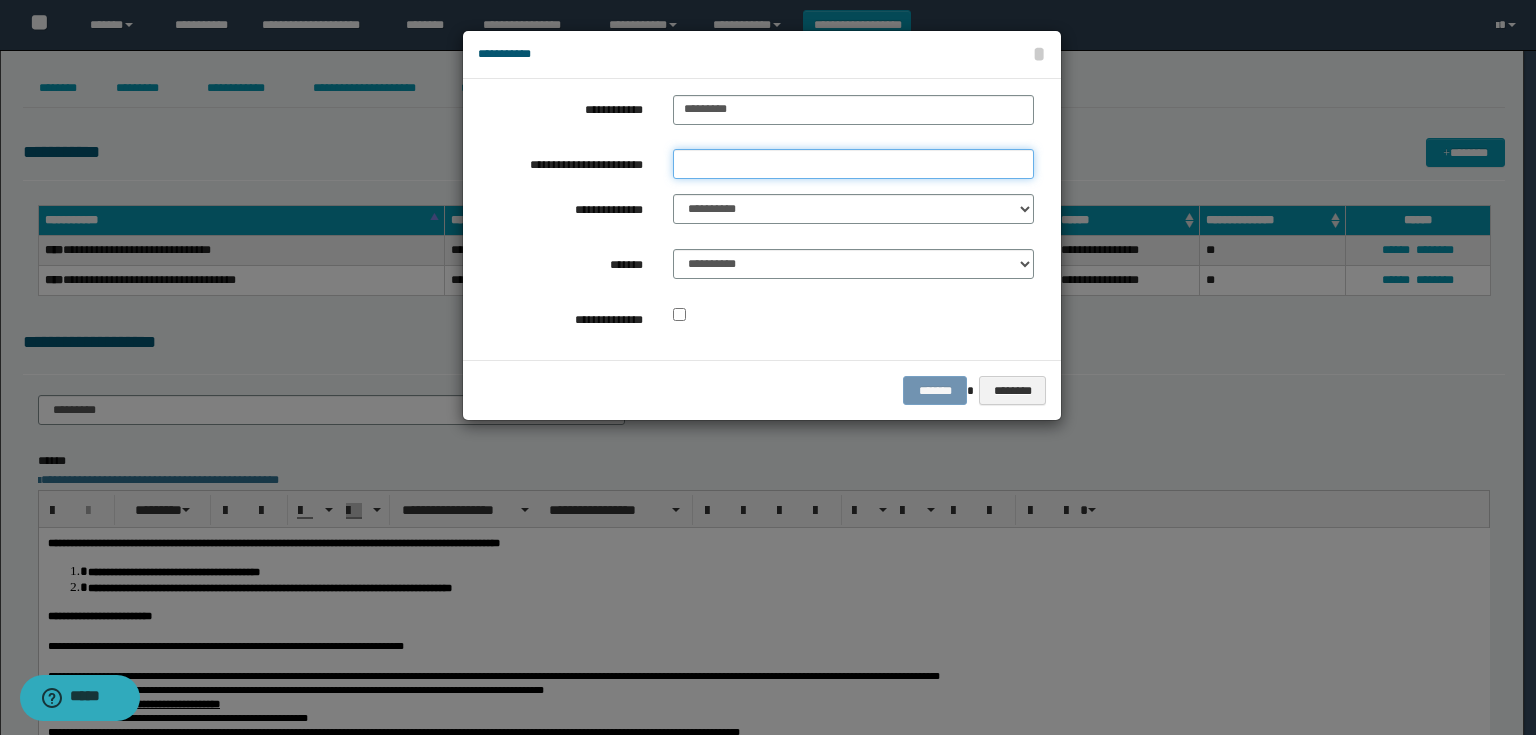 click on "**********" at bounding box center [853, 164] 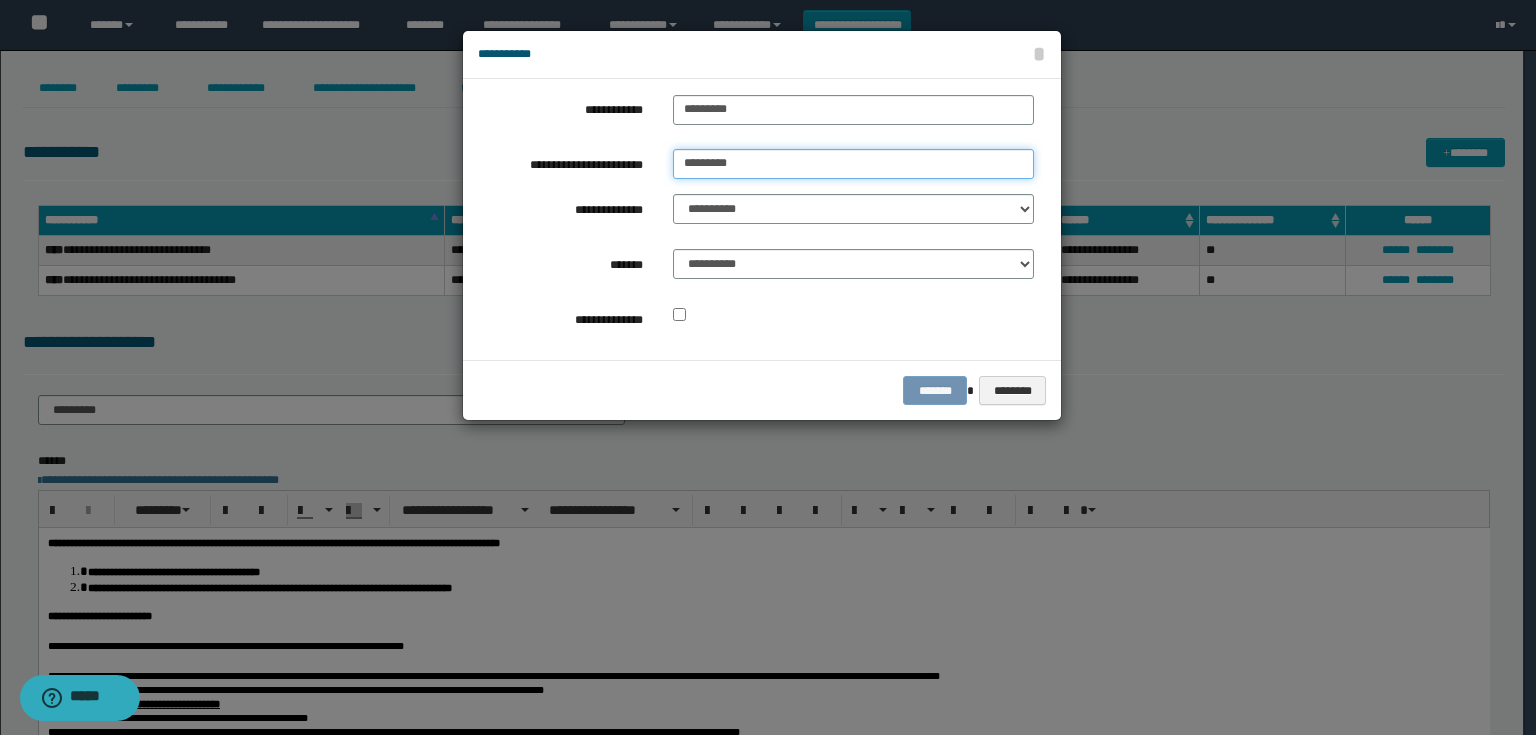 type on "*********" 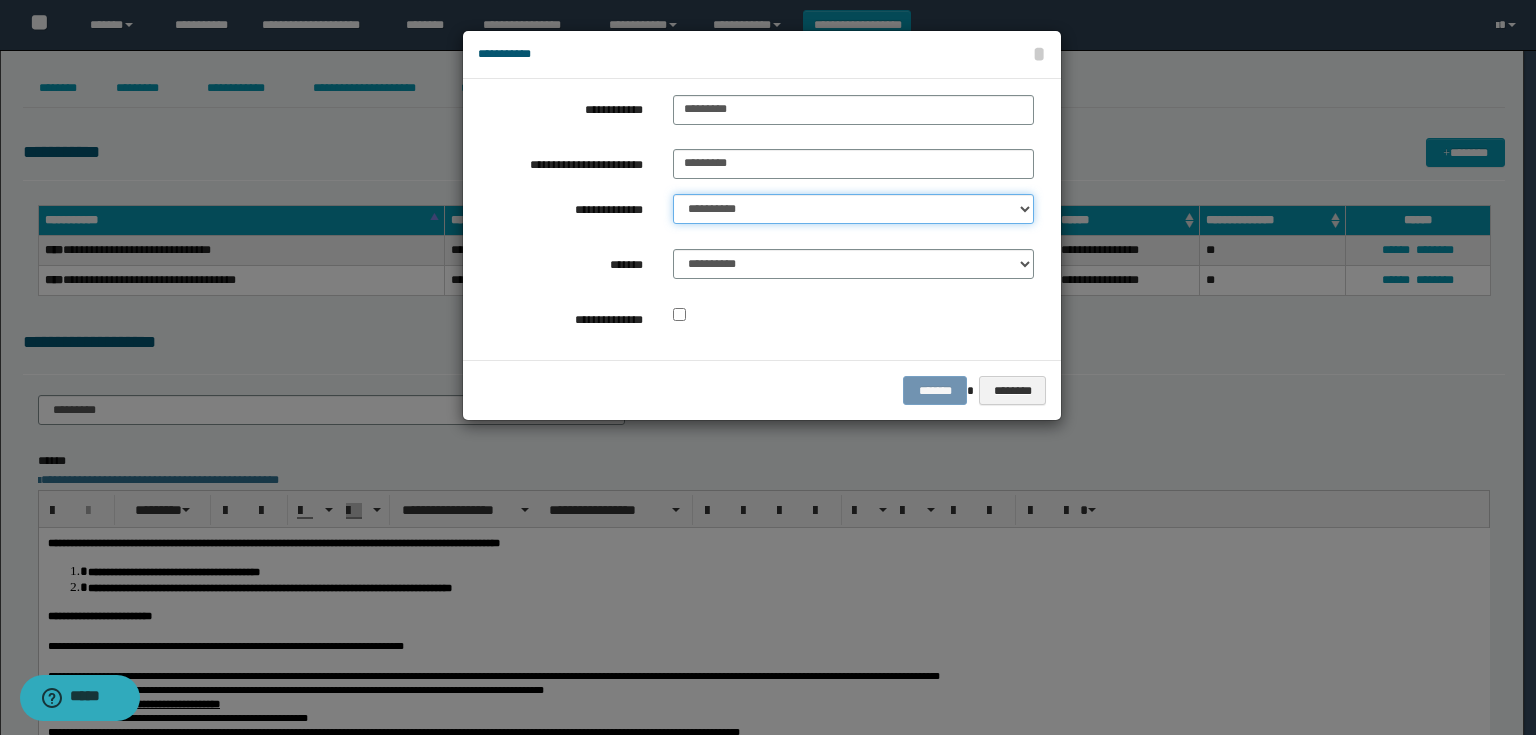 click on "**********" at bounding box center (853, 209) 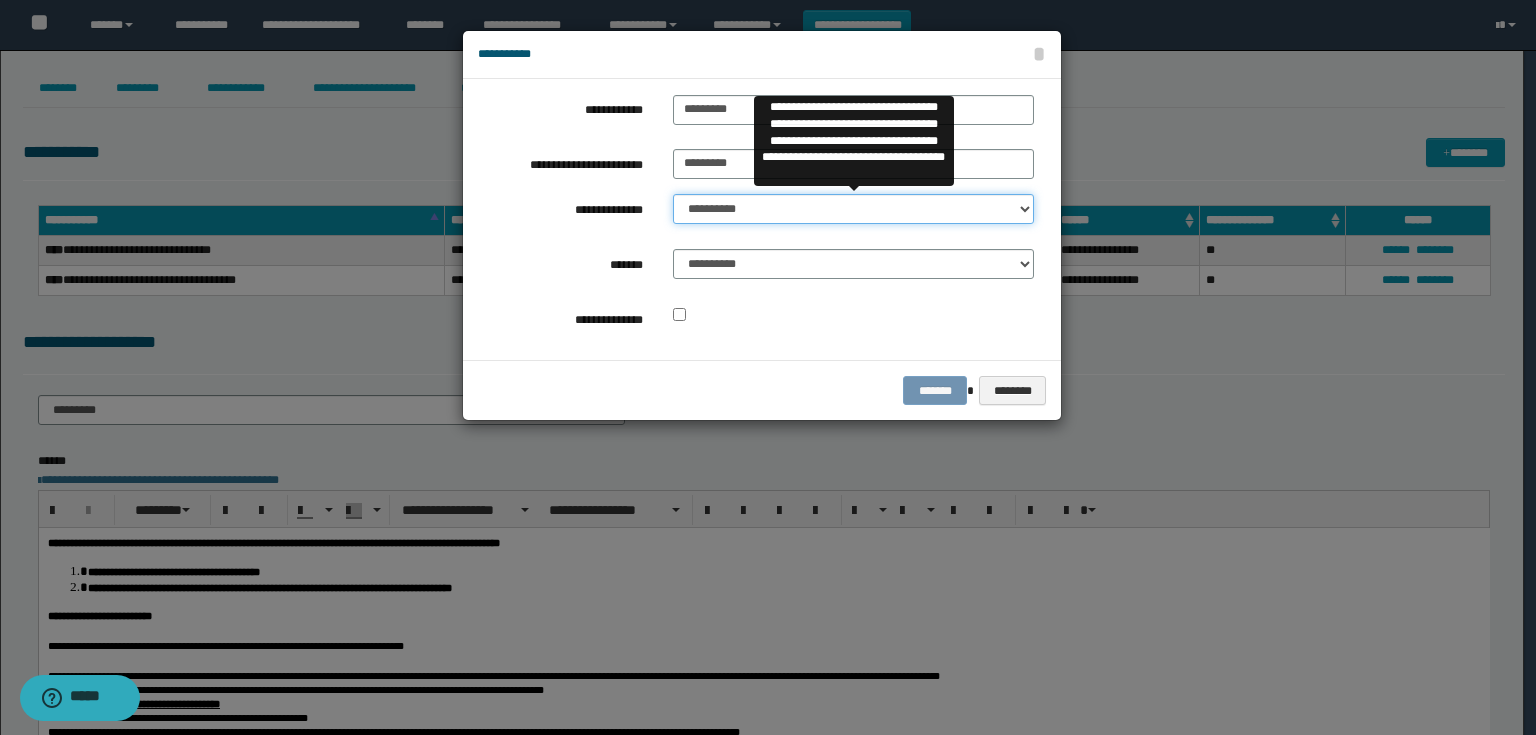 select on "**" 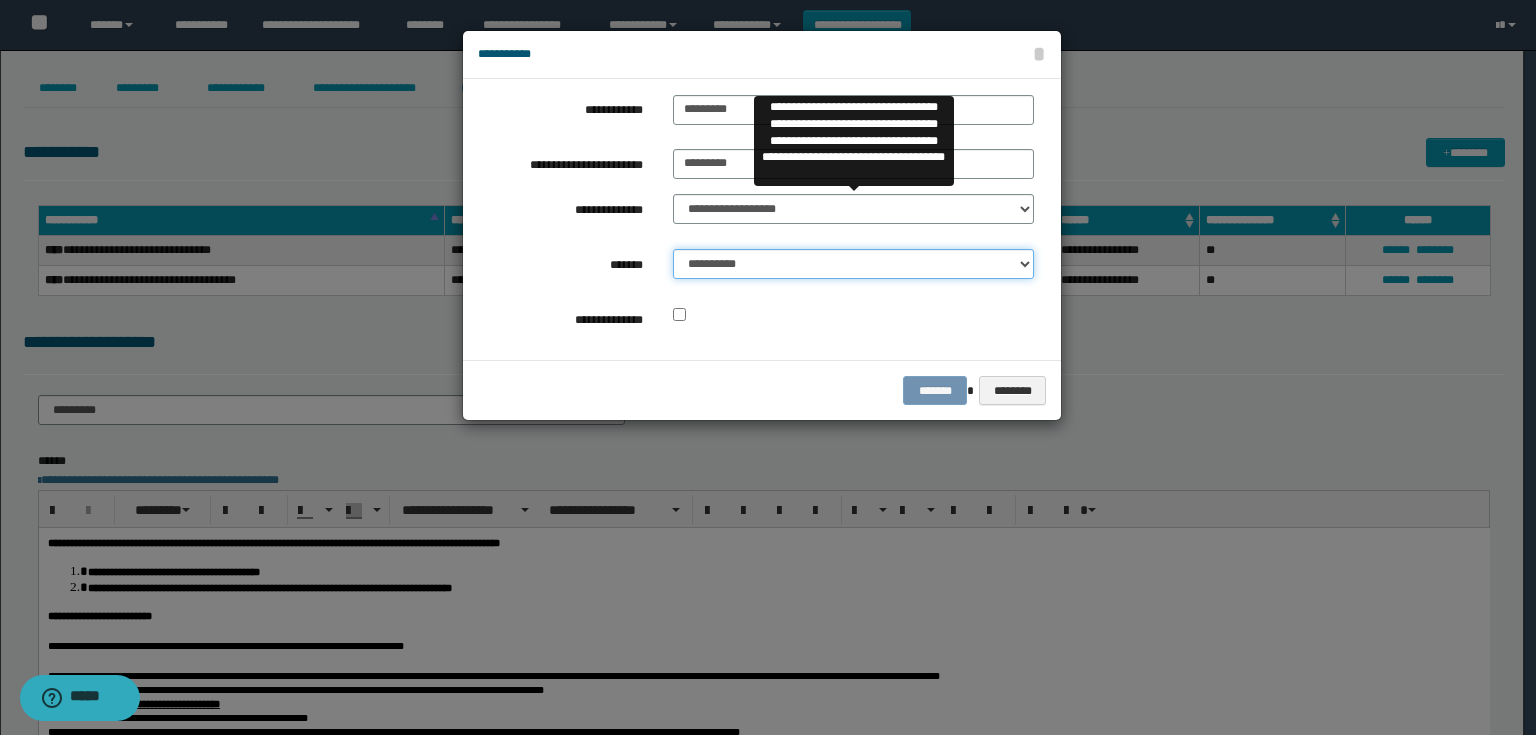 click on "**********" at bounding box center [853, 264] 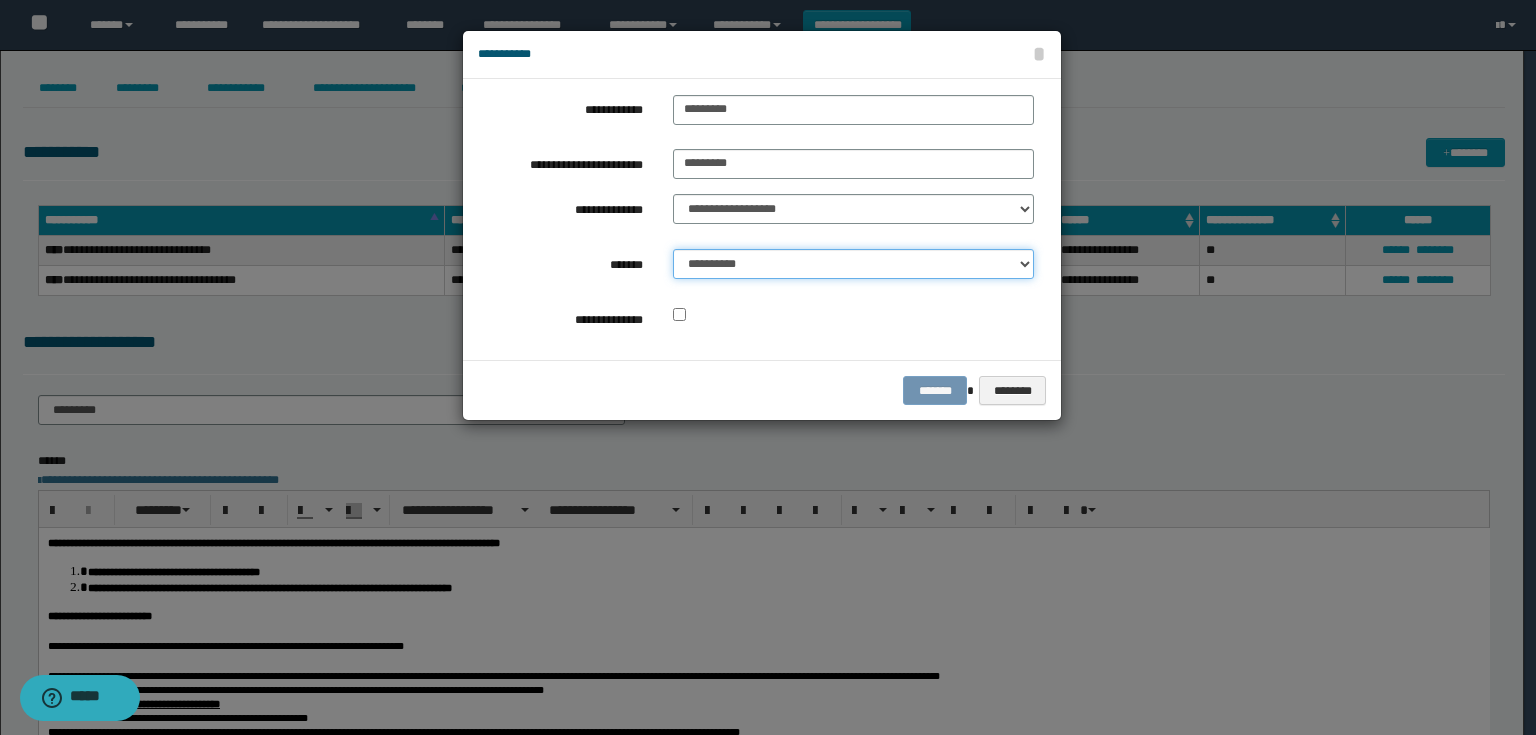 select on "*" 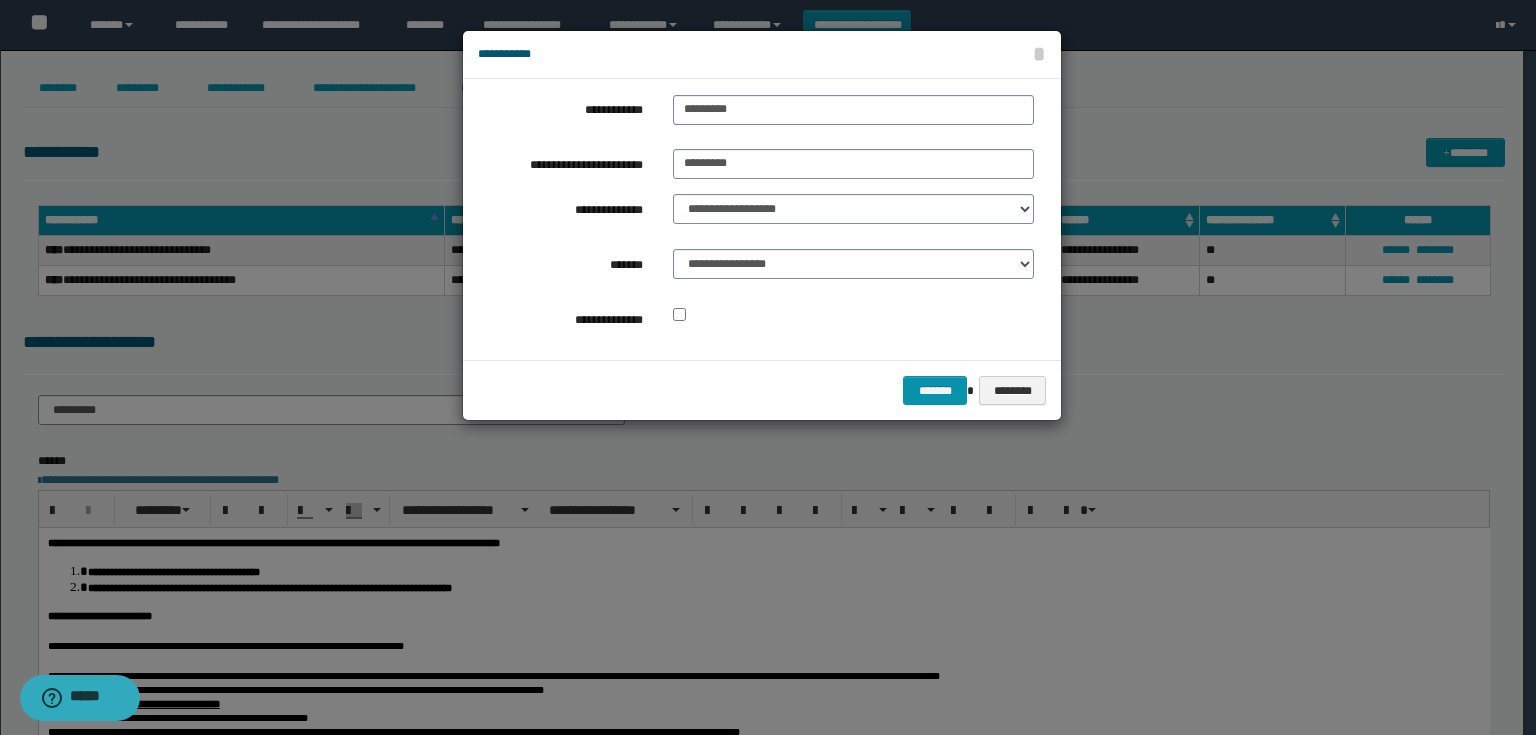 click on "*******
********" at bounding box center [762, 390] 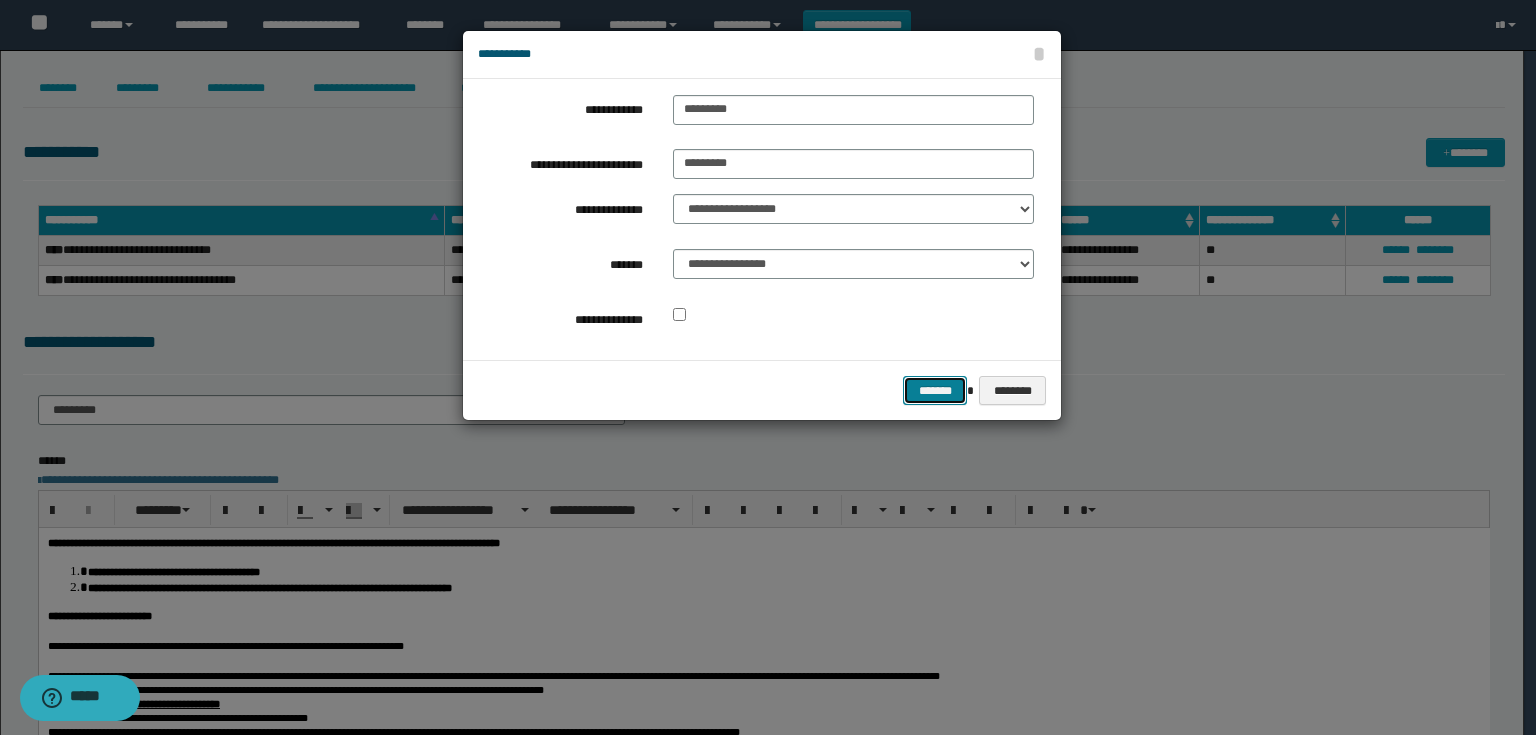 click on "*******" at bounding box center [935, 391] 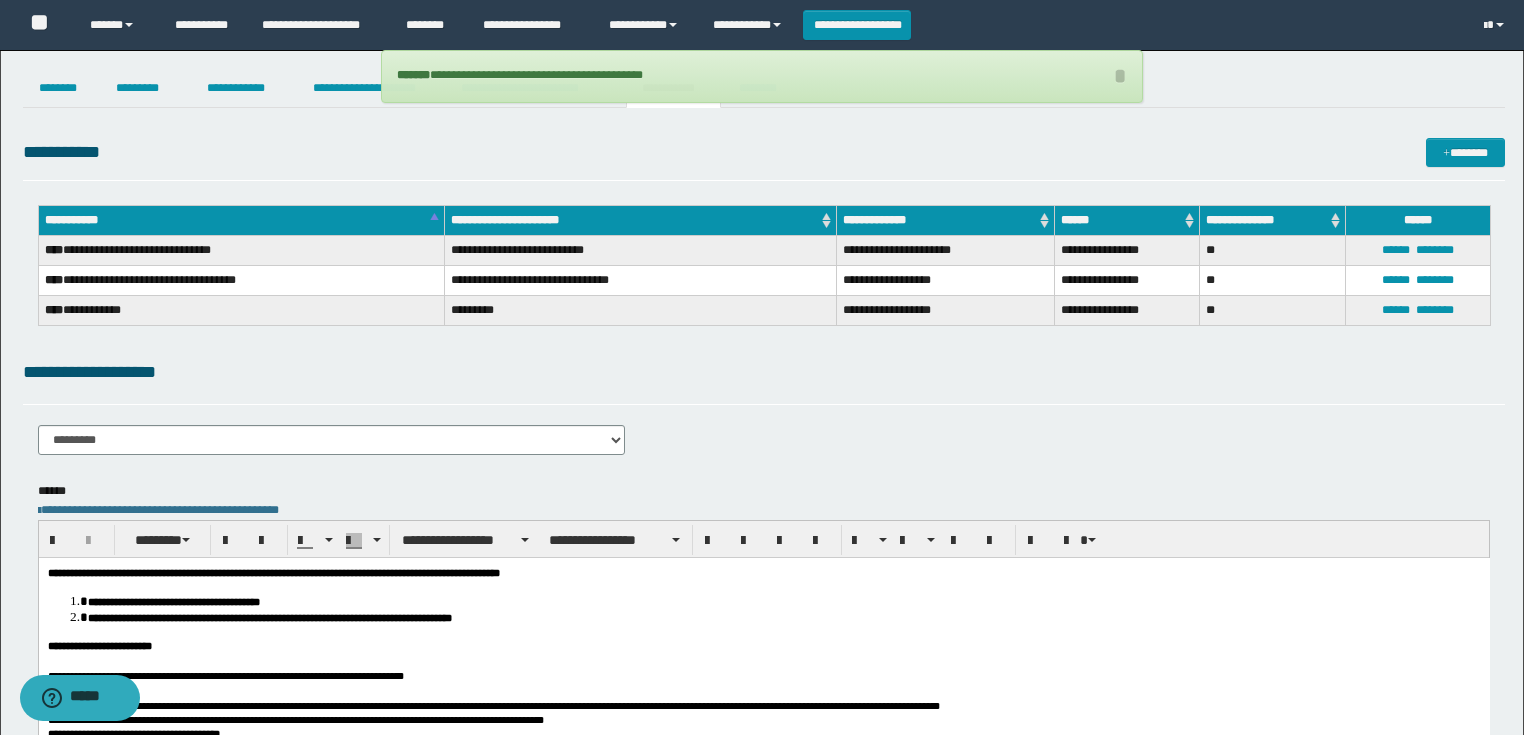 click at bounding box center (763, 660) 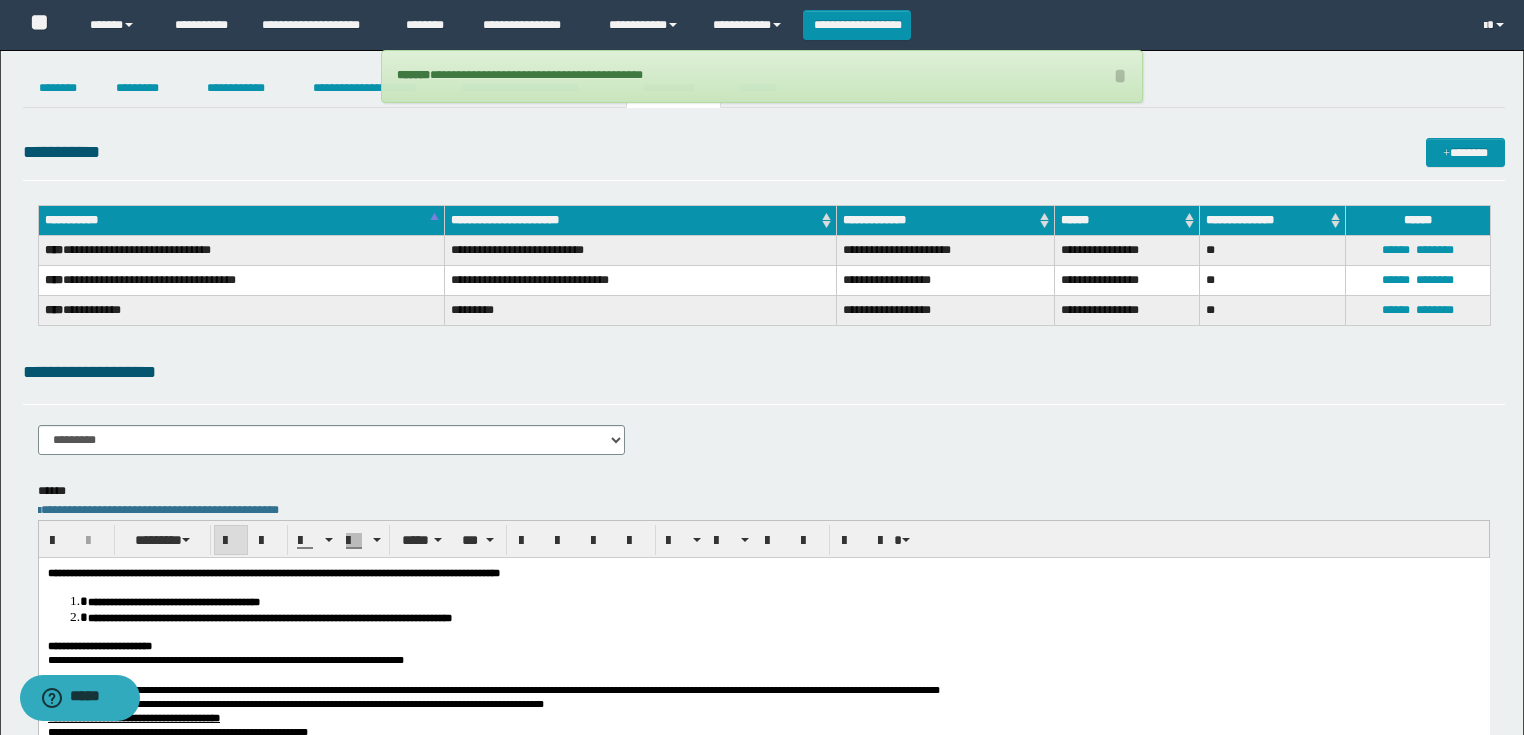 click at bounding box center (763, 674) 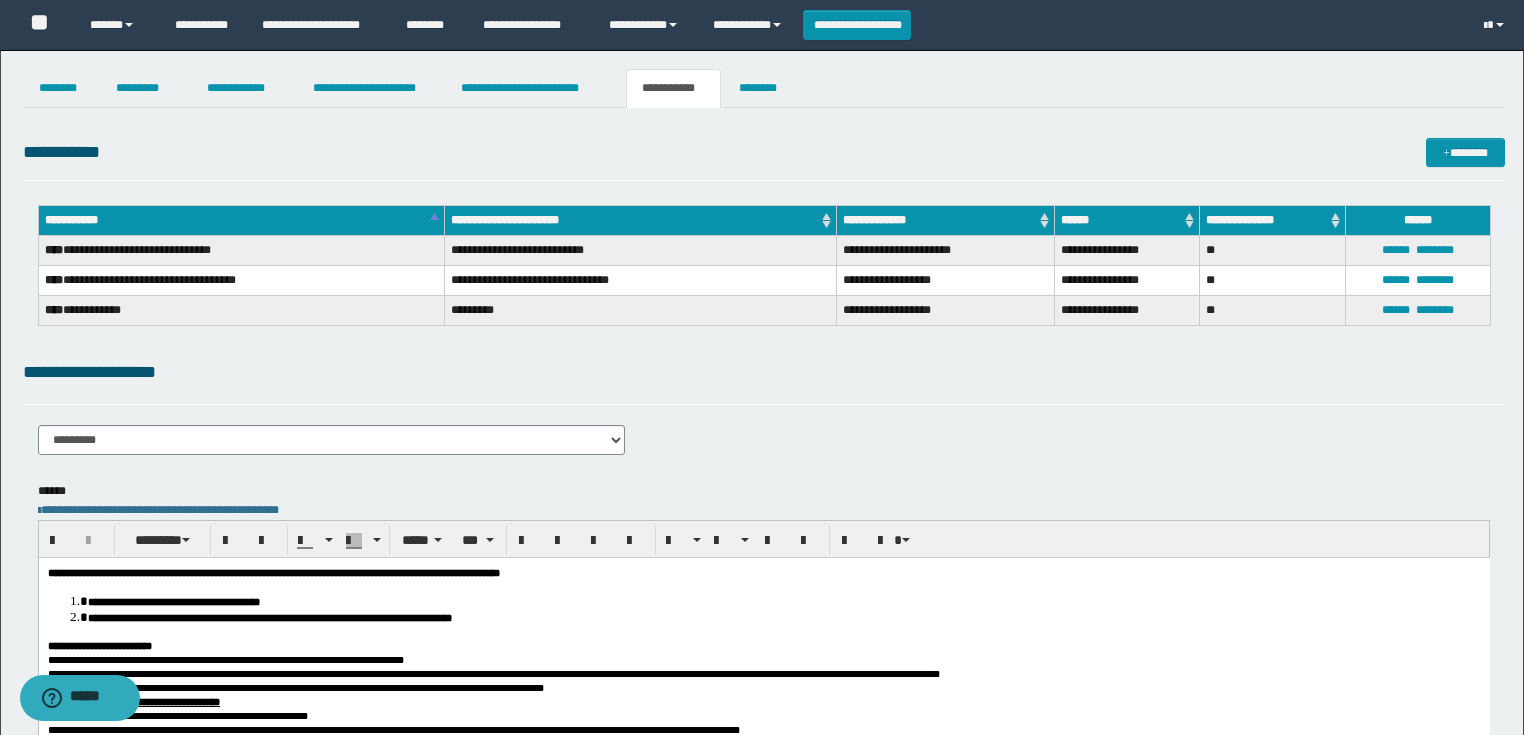 scroll, scrollTop: 0, scrollLeft: 0, axis: both 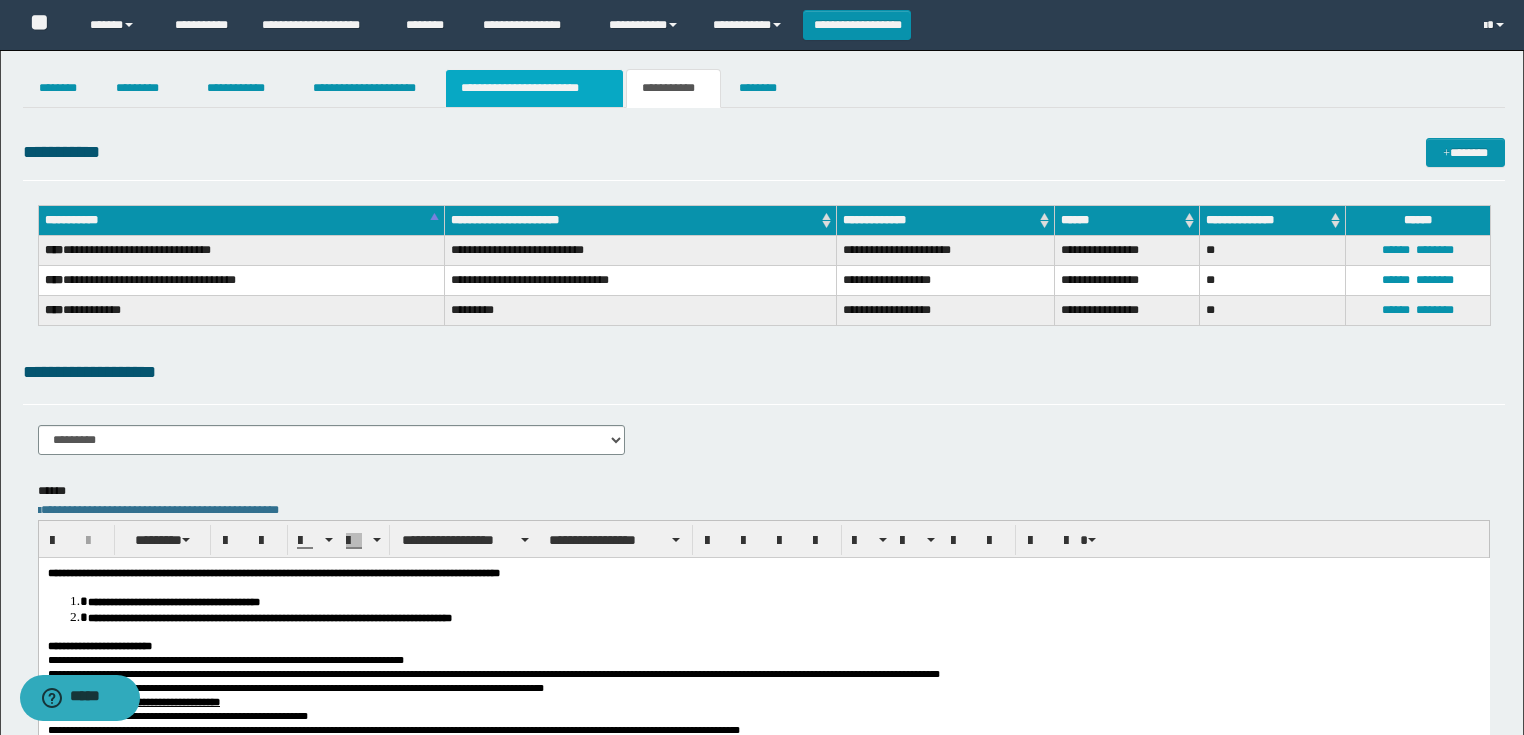 click on "**********" at bounding box center [534, 88] 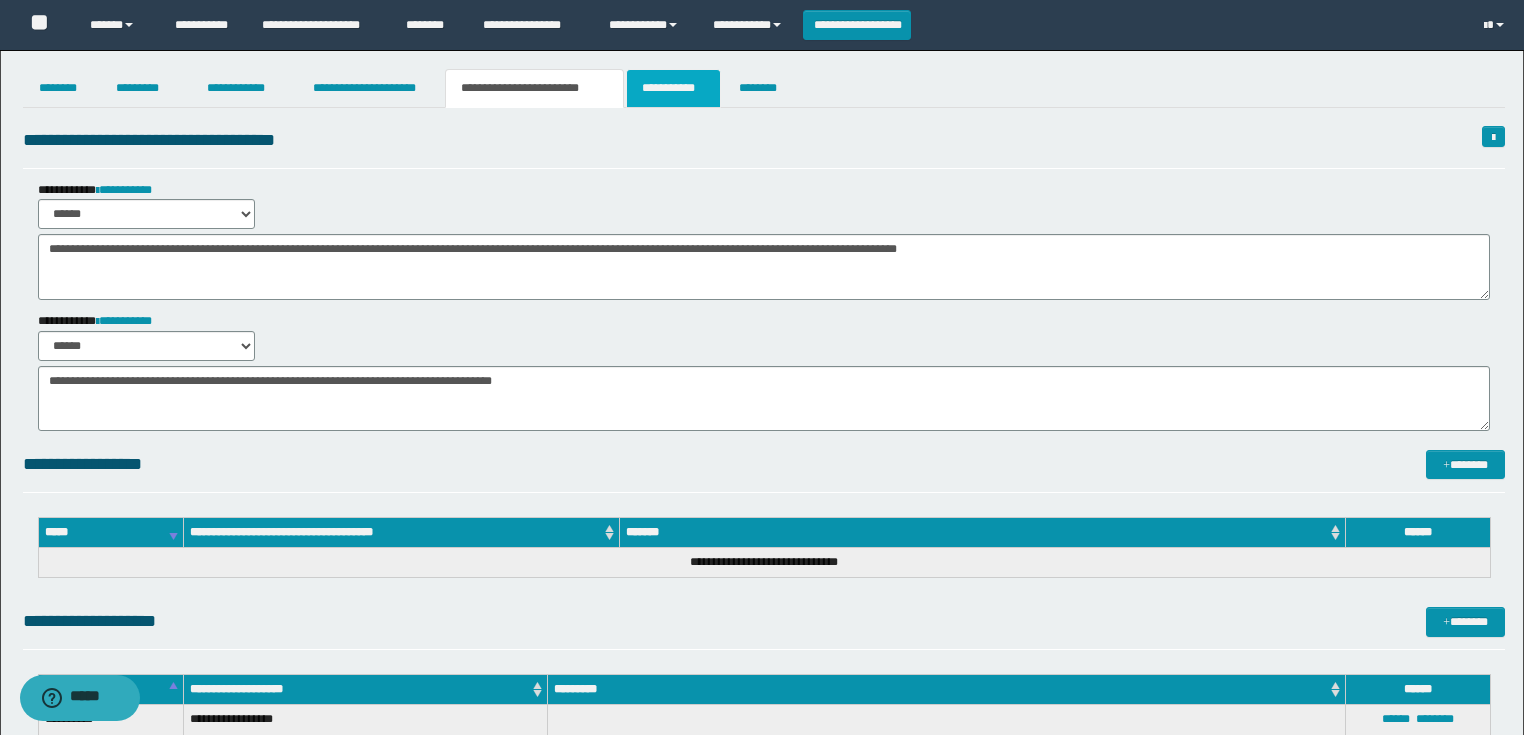 click on "**********" at bounding box center [673, 88] 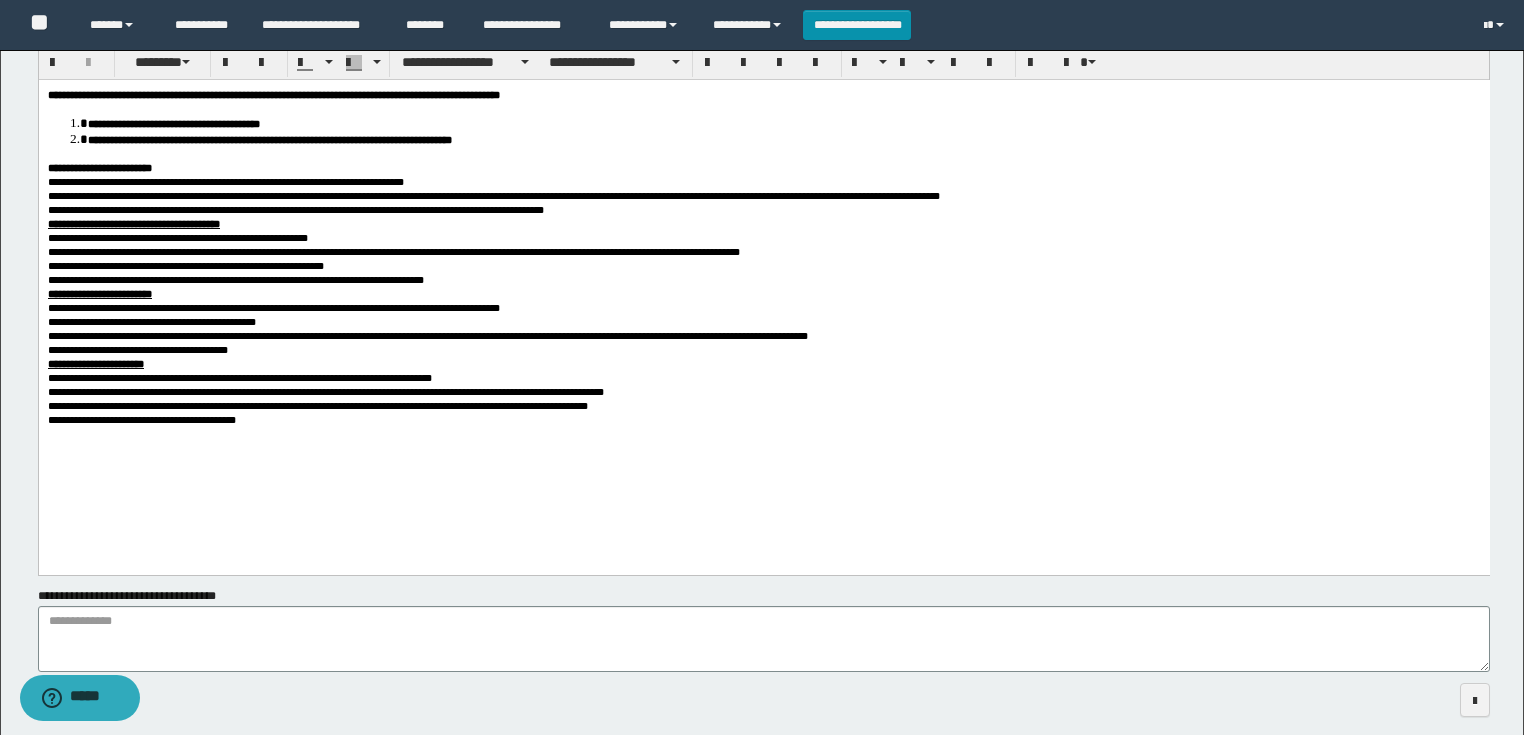 scroll, scrollTop: 480, scrollLeft: 0, axis: vertical 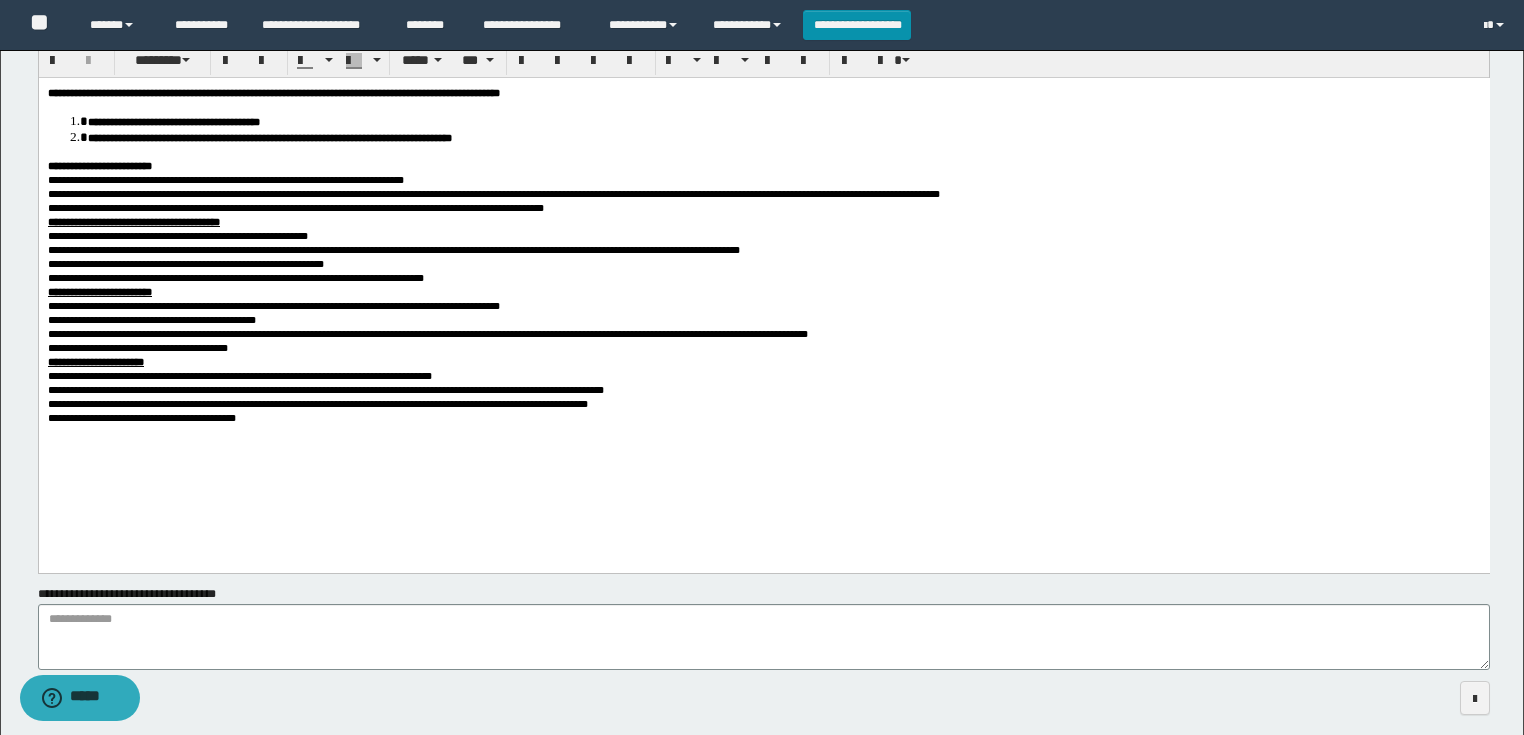 click on "**********" at bounding box center [763, 279] 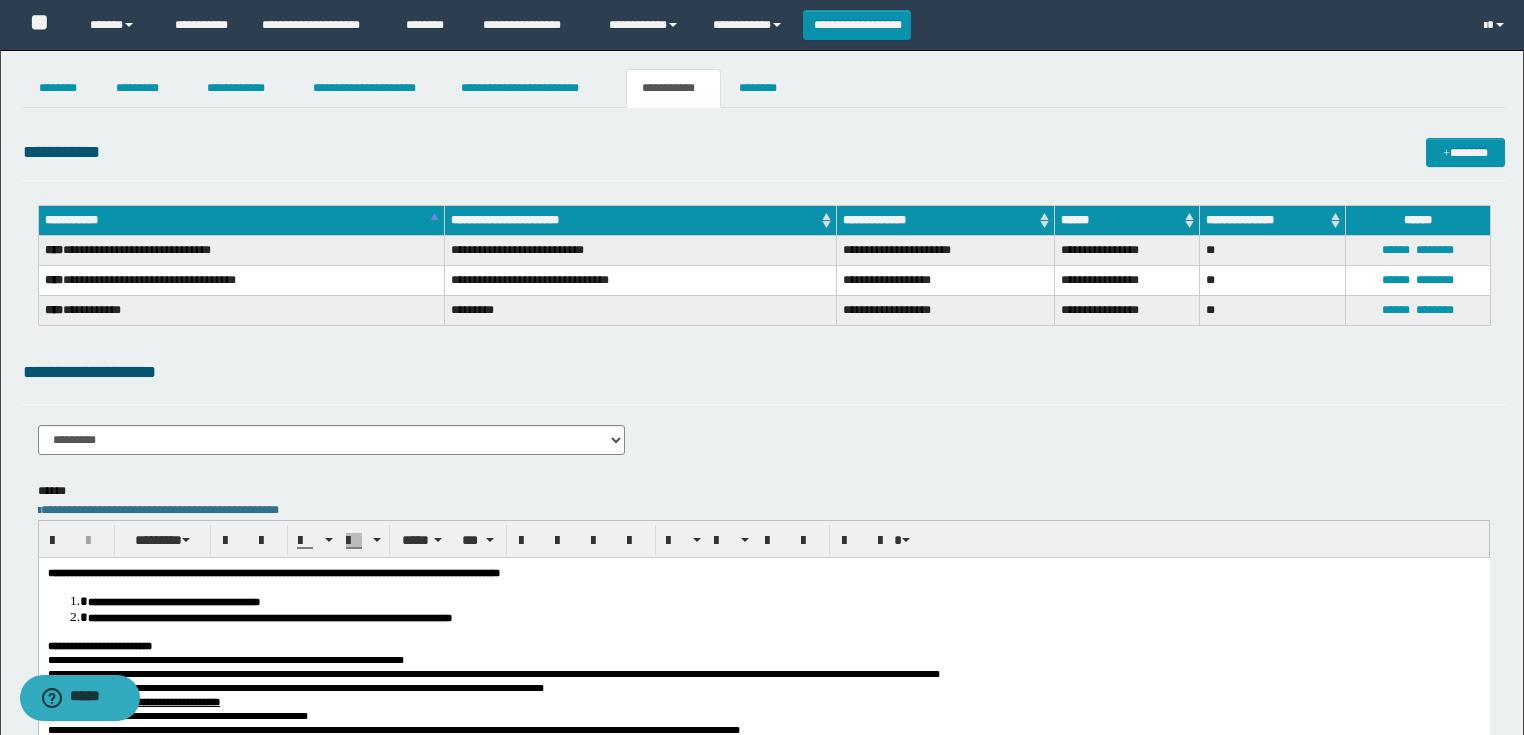 scroll, scrollTop: 0, scrollLeft: 0, axis: both 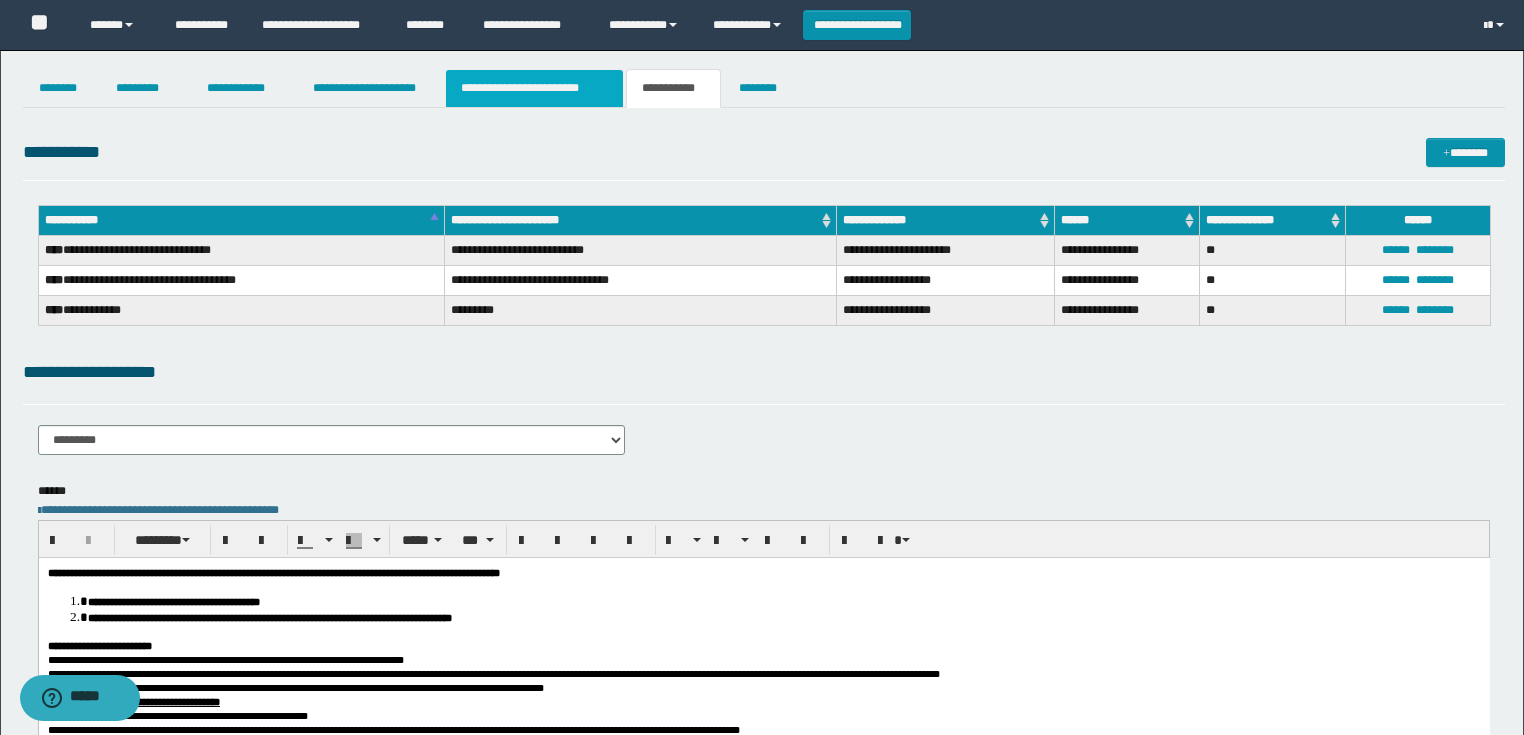 click on "**********" at bounding box center [534, 88] 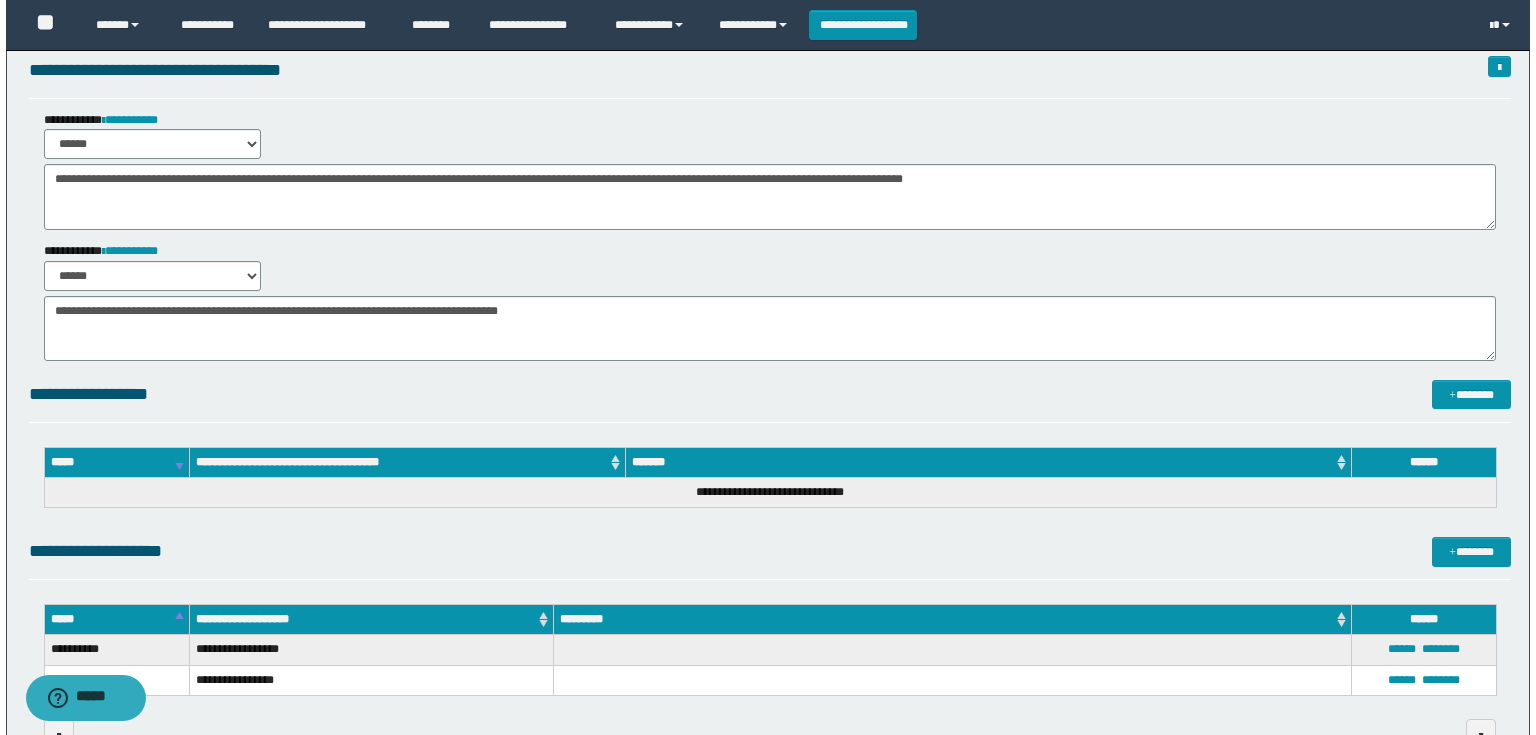 scroll, scrollTop: 0, scrollLeft: 0, axis: both 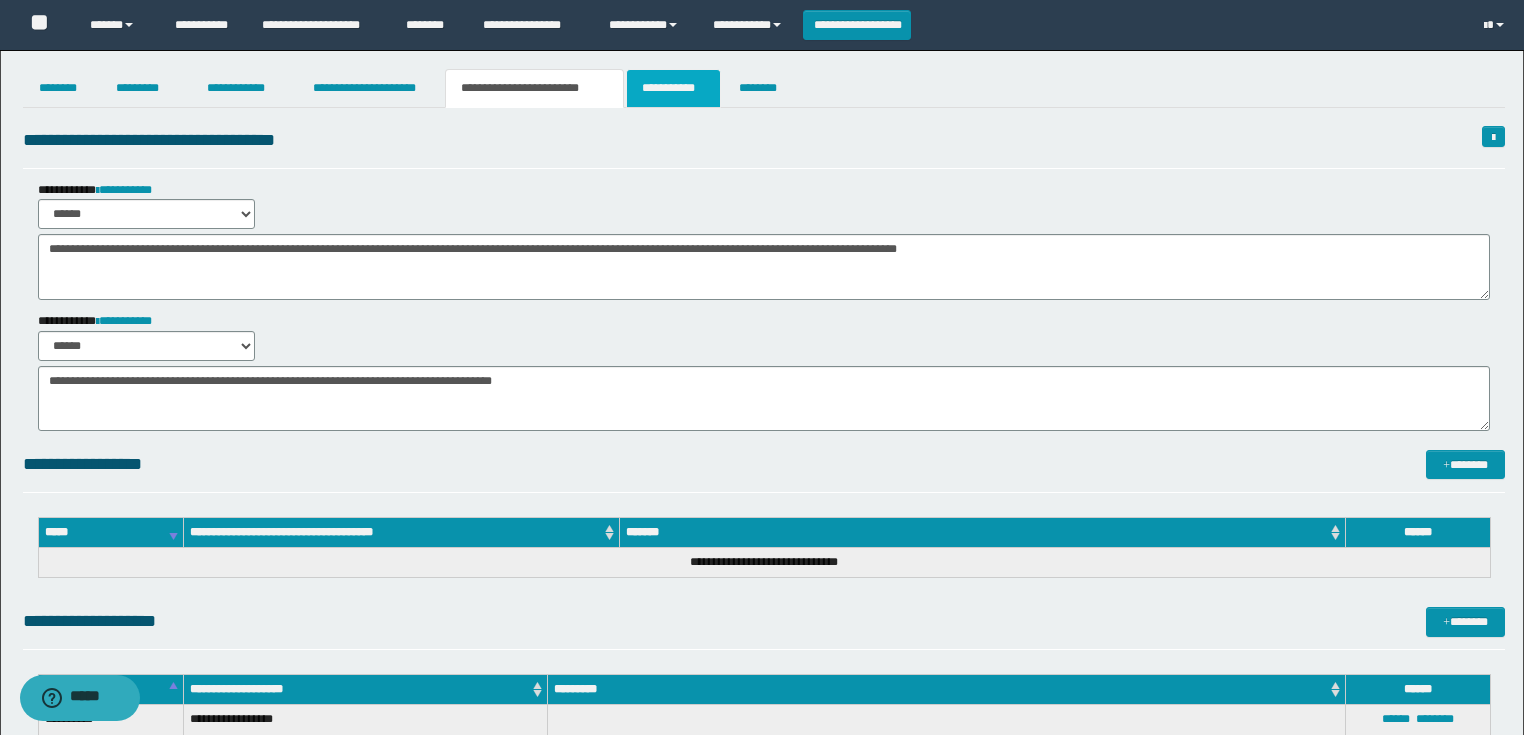 click on "**********" at bounding box center [673, 88] 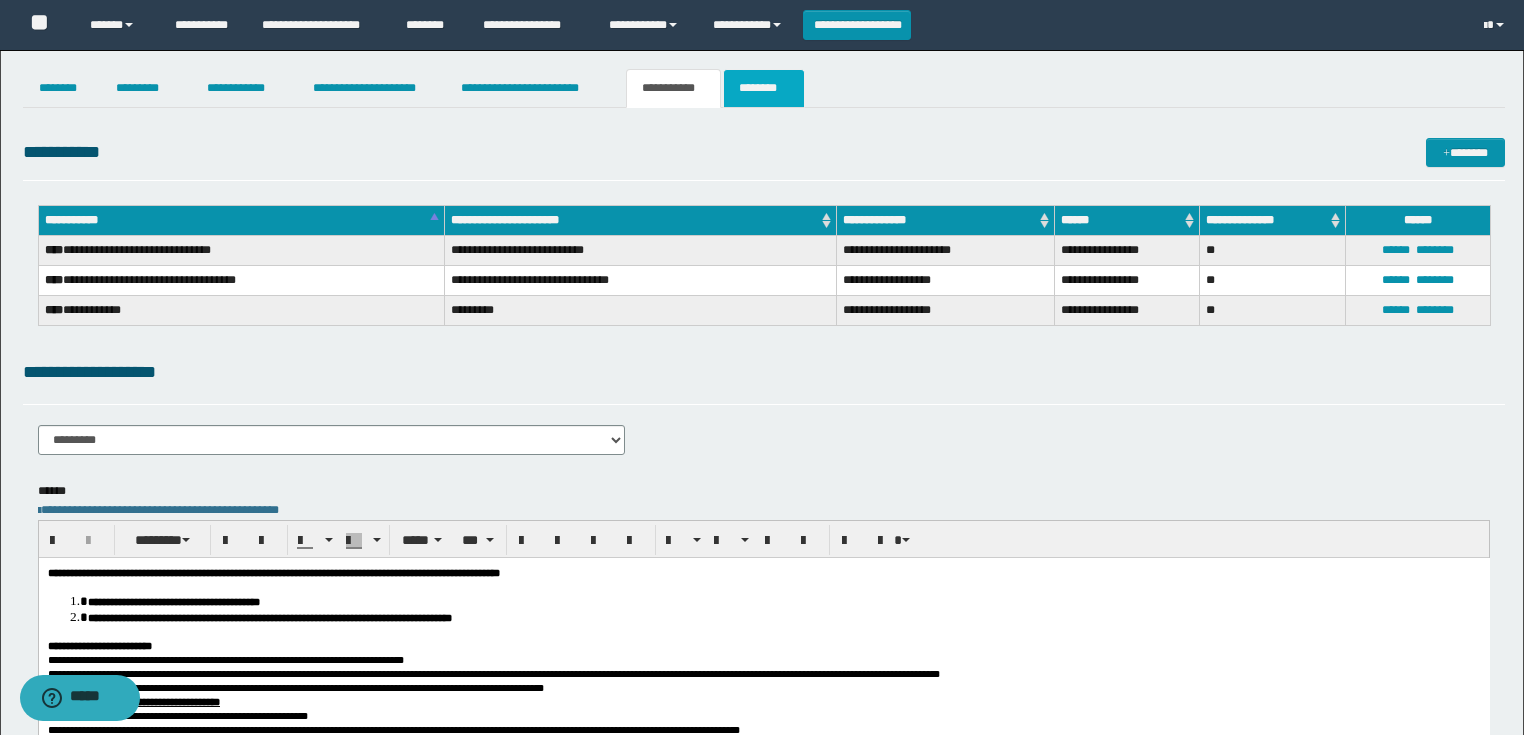 click on "********" at bounding box center [764, 88] 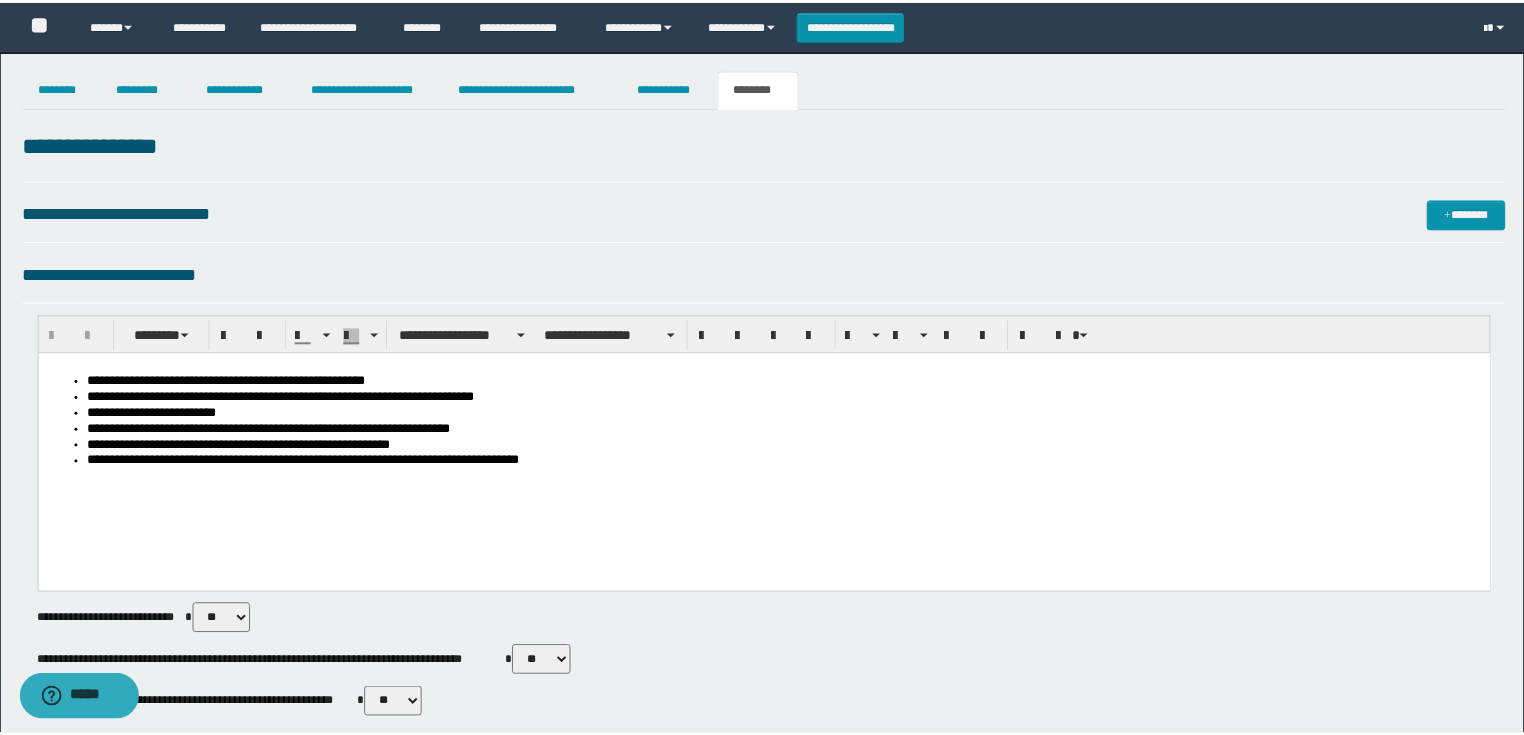 scroll, scrollTop: 0, scrollLeft: 0, axis: both 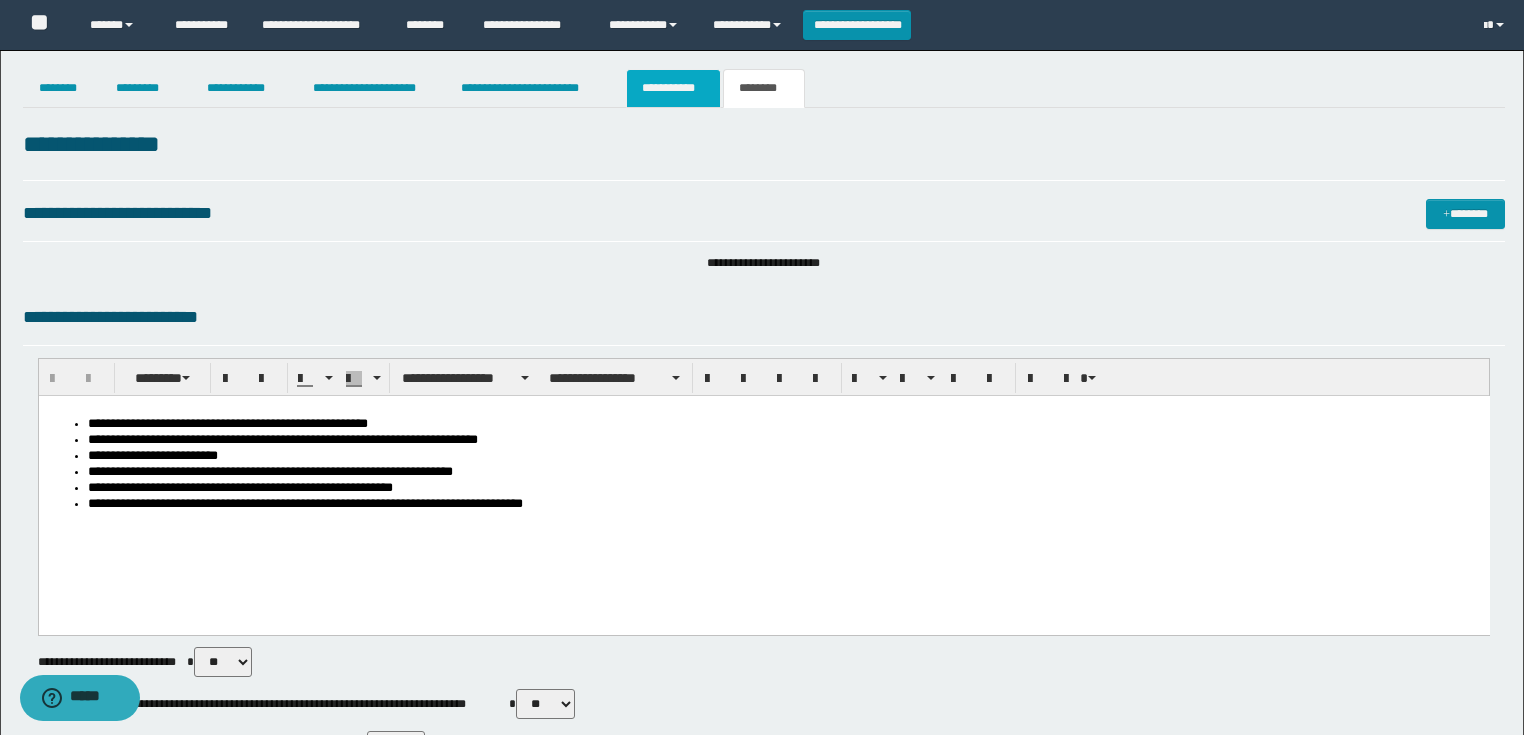 click on "**********" at bounding box center [673, 88] 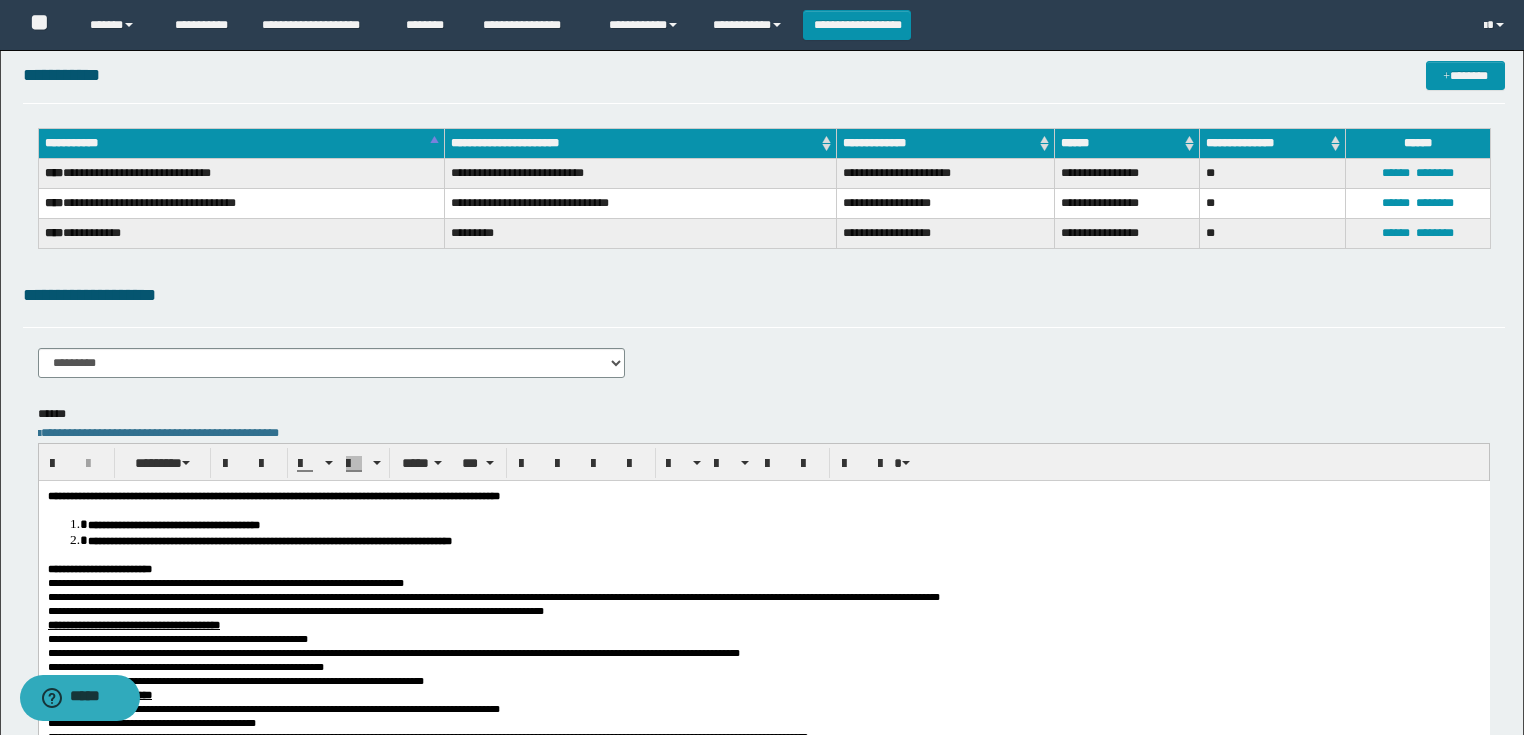 scroll, scrollTop: 0, scrollLeft: 0, axis: both 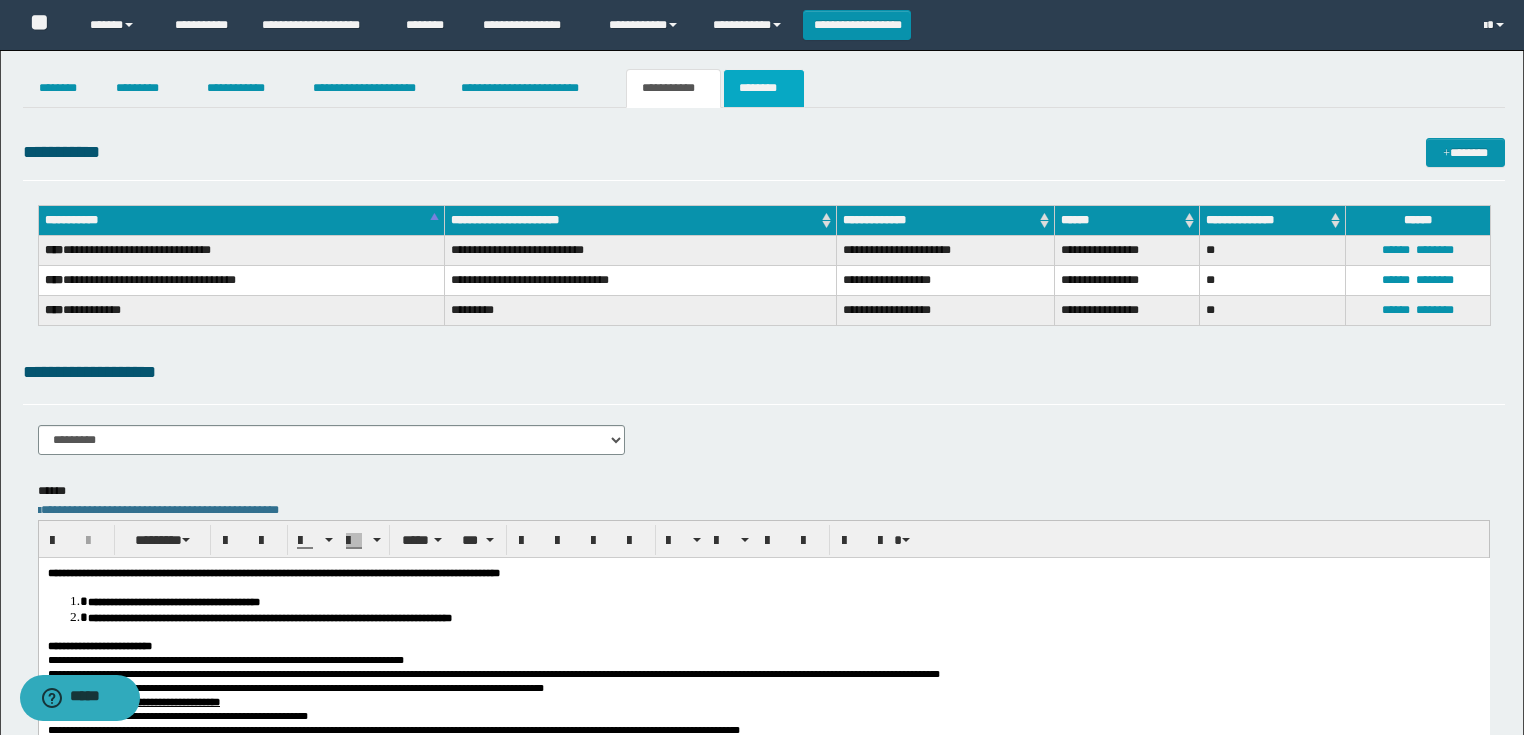 click on "********" at bounding box center [764, 88] 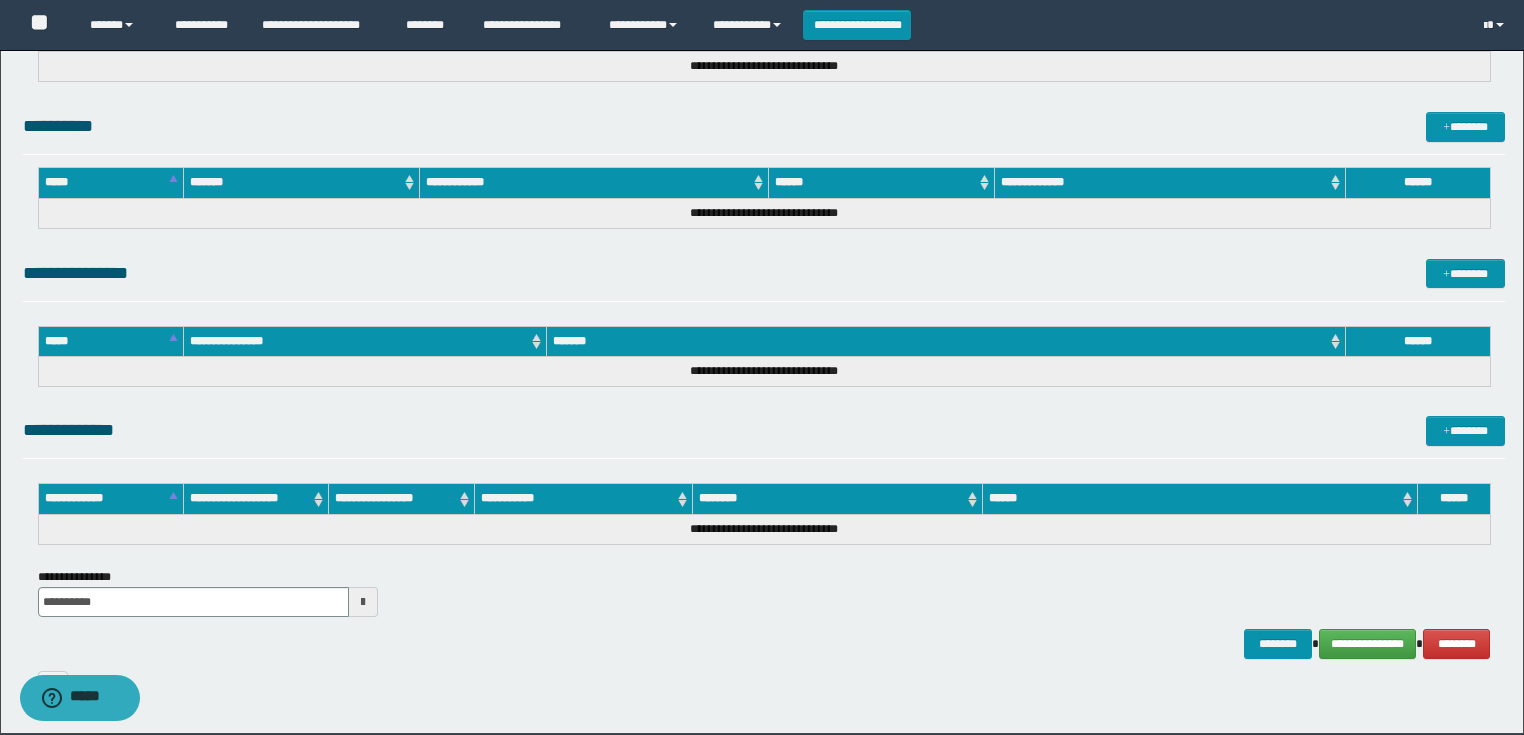 scroll, scrollTop: 889, scrollLeft: 0, axis: vertical 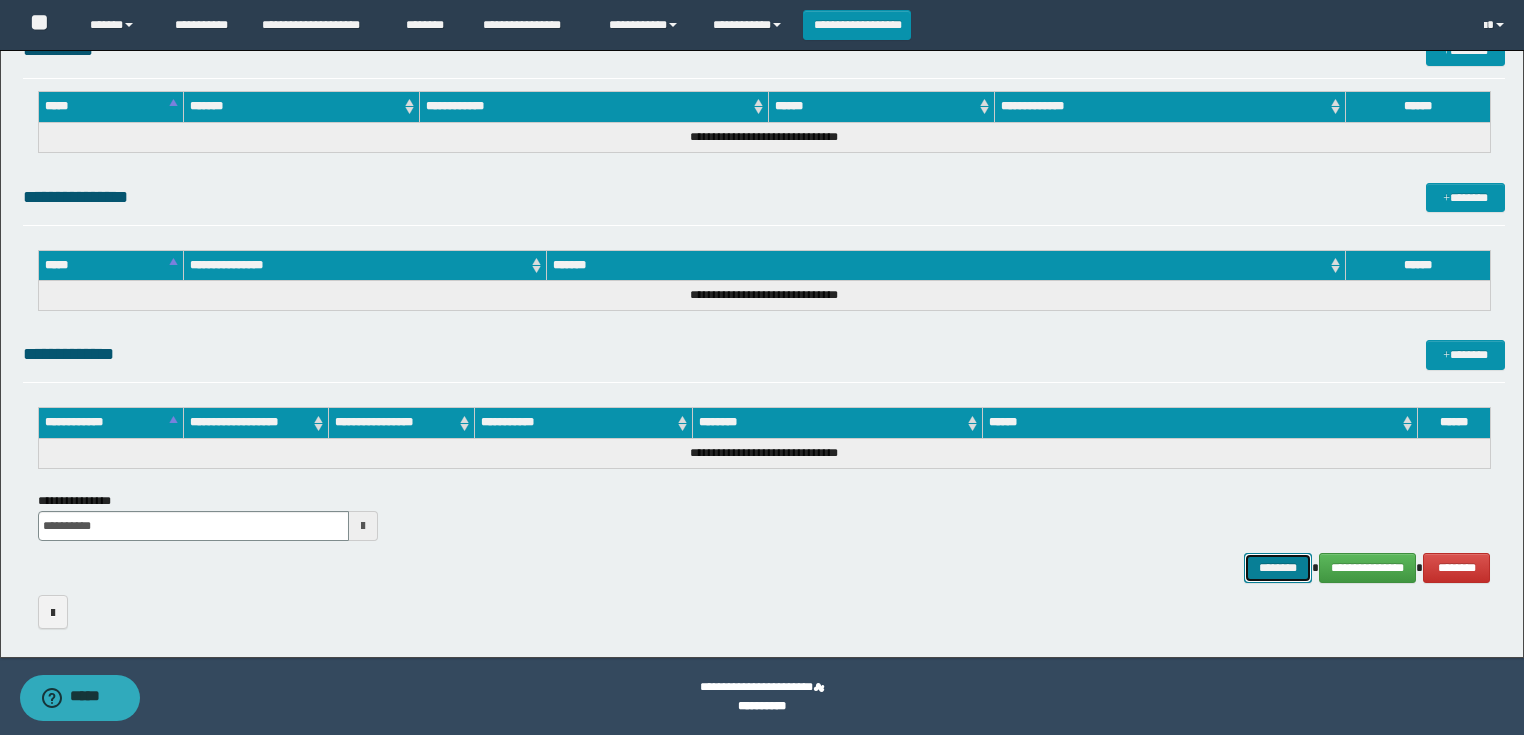 click on "********" at bounding box center (1277, 568) 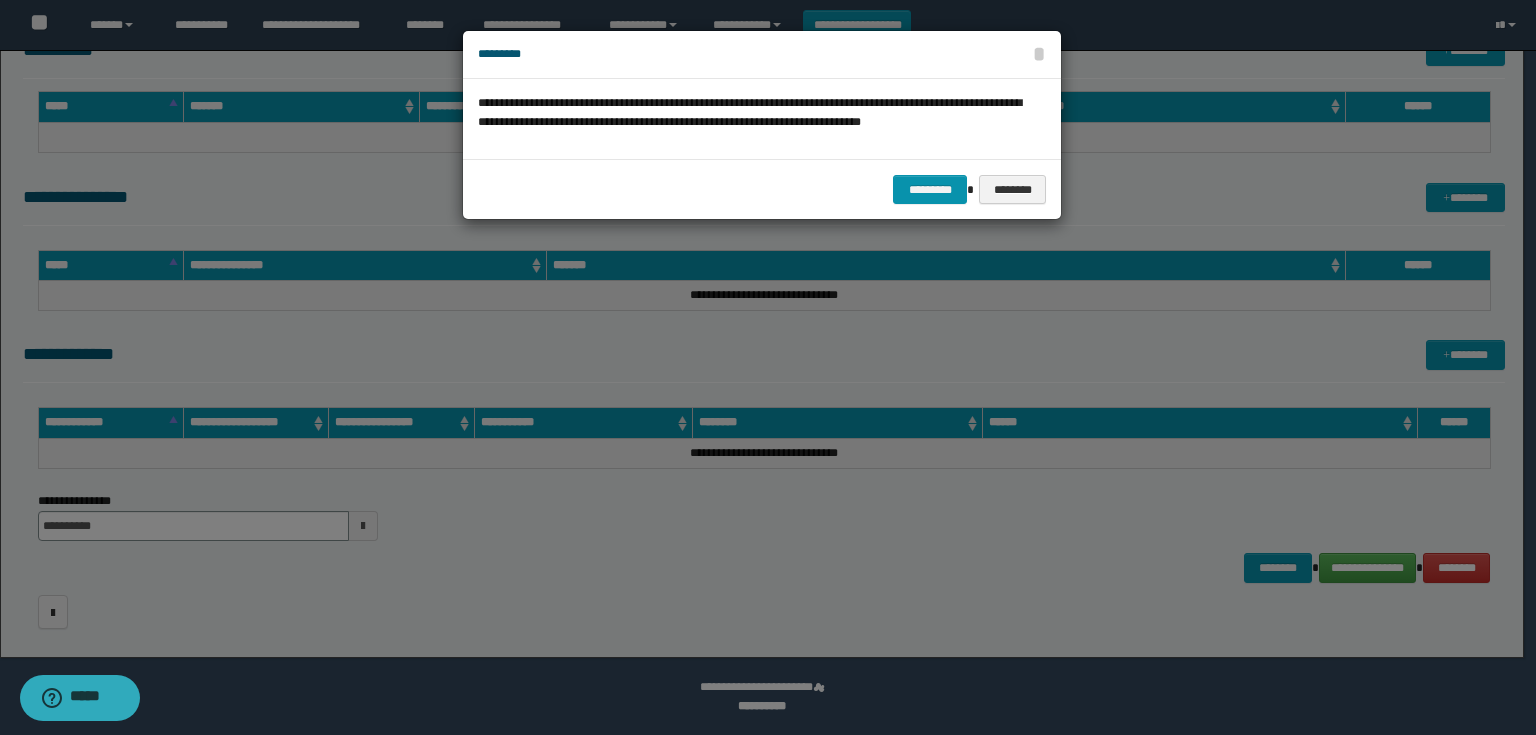 click on "*********
********" at bounding box center [762, 189] 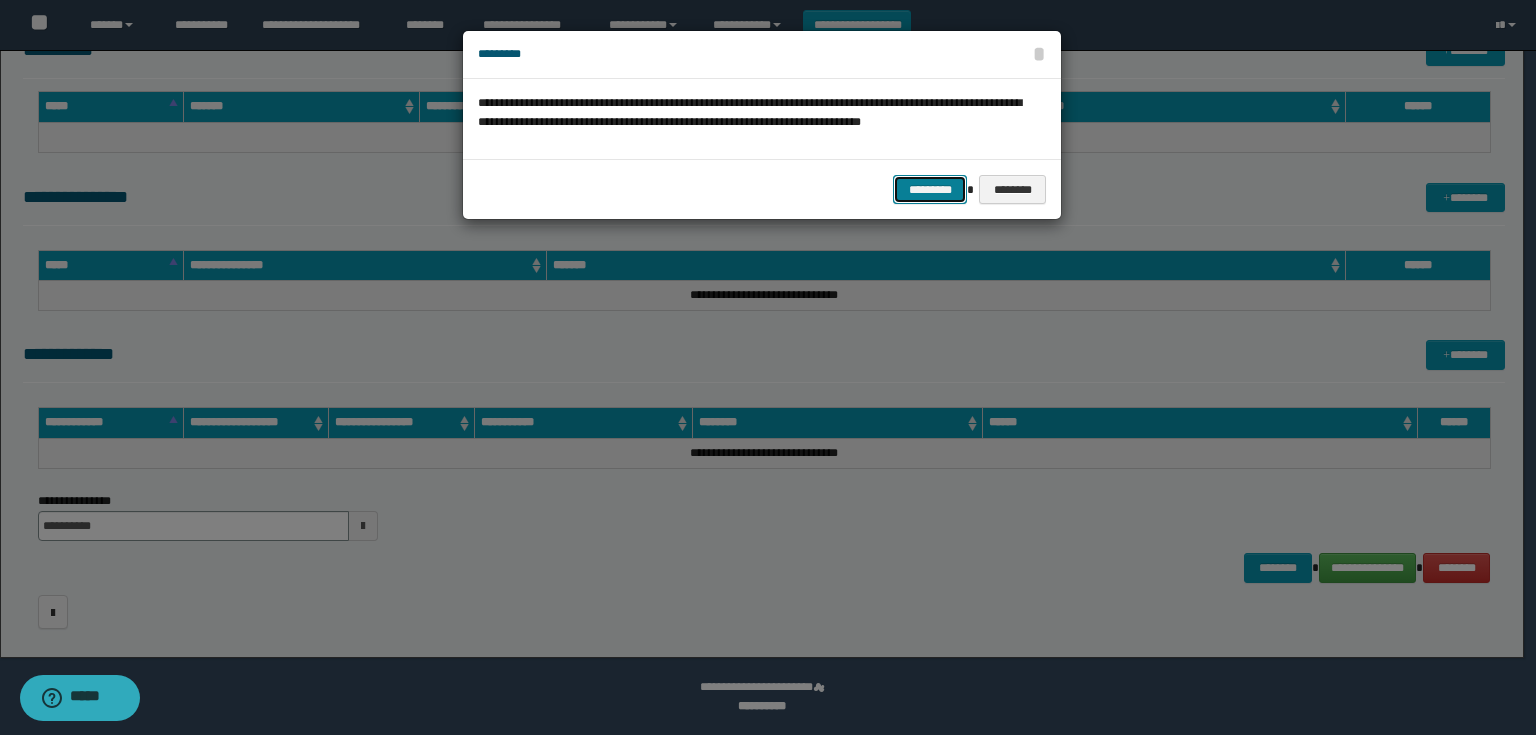 click on "*********" at bounding box center (930, 190) 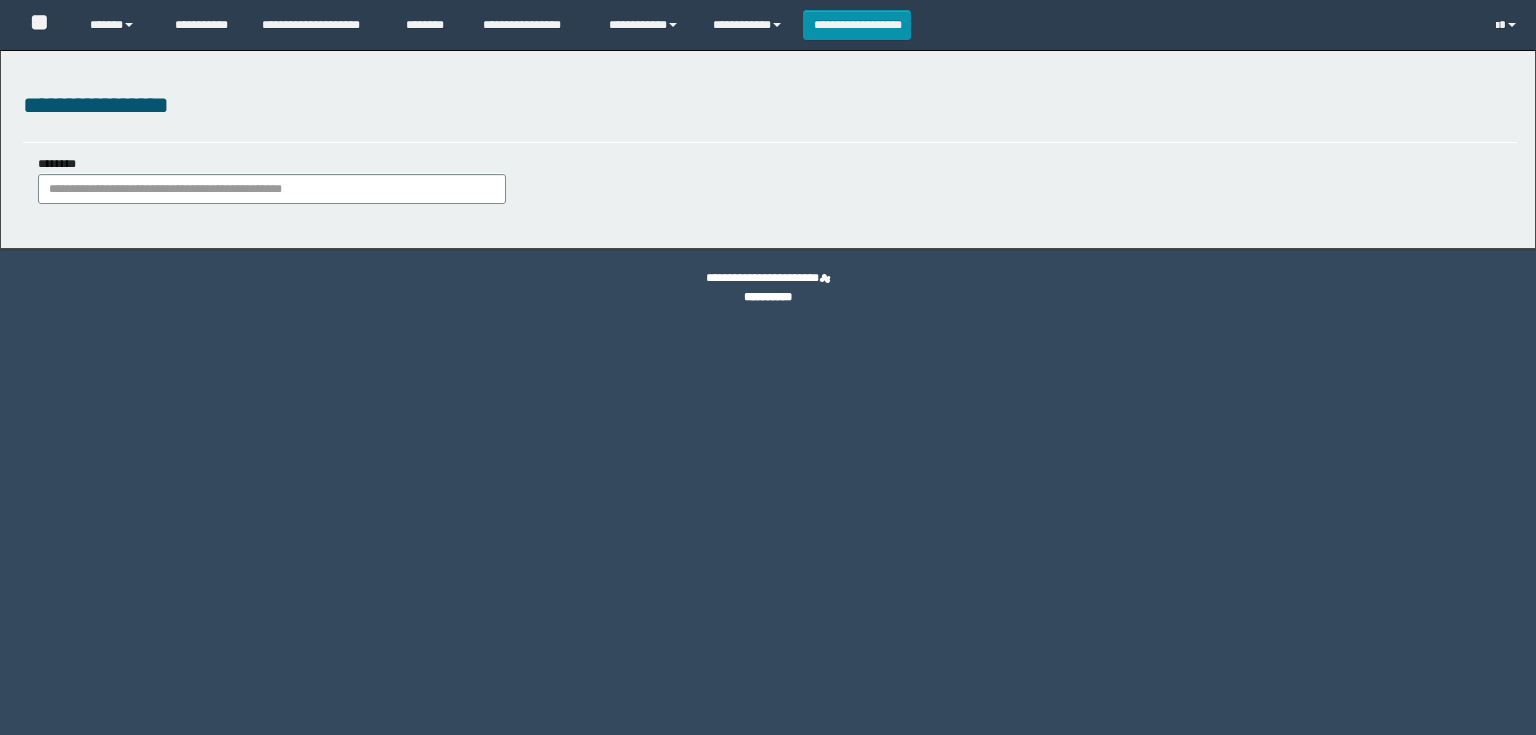 scroll, scrollTop: 0, scrollLeft: 0, axis: both 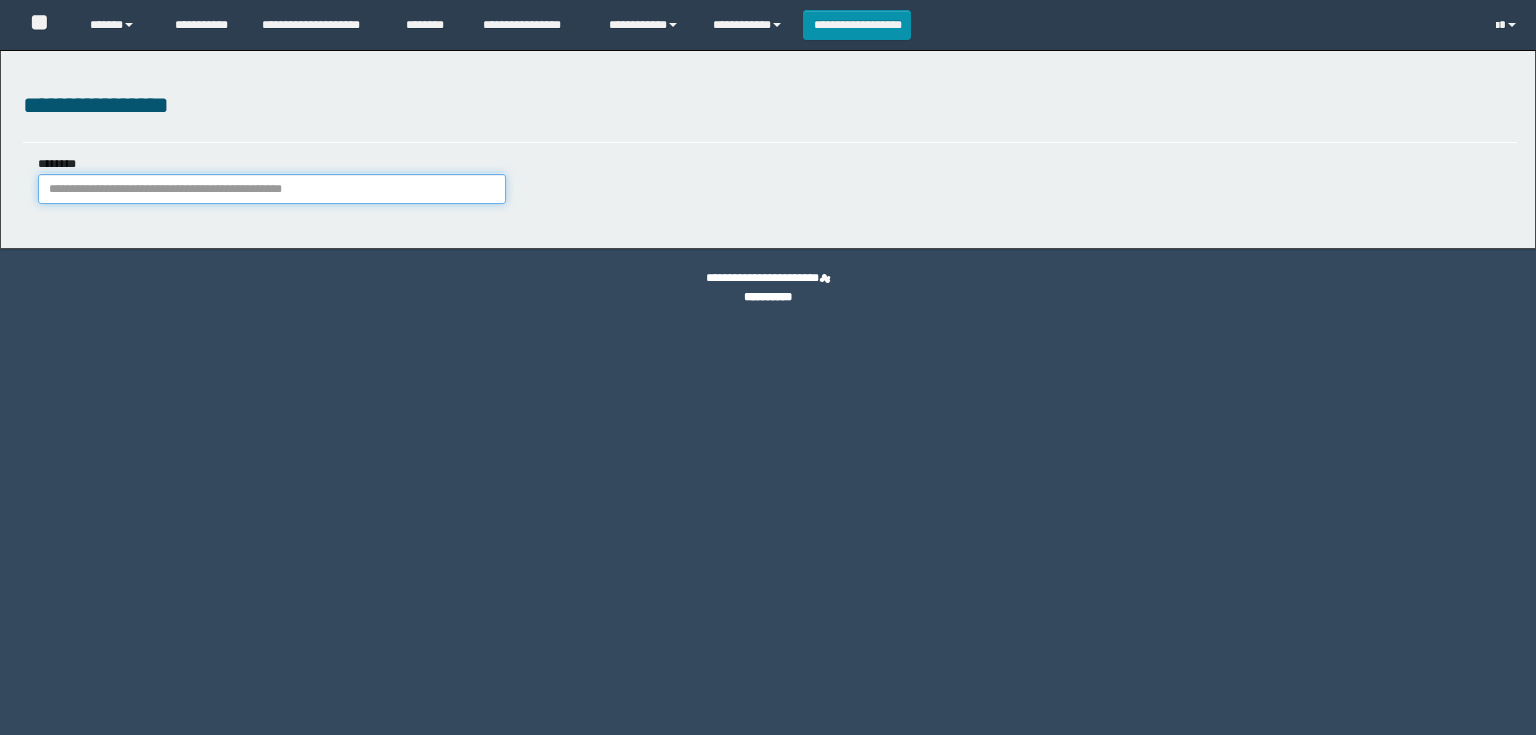 click on "********" at bounding box center (272, 189) 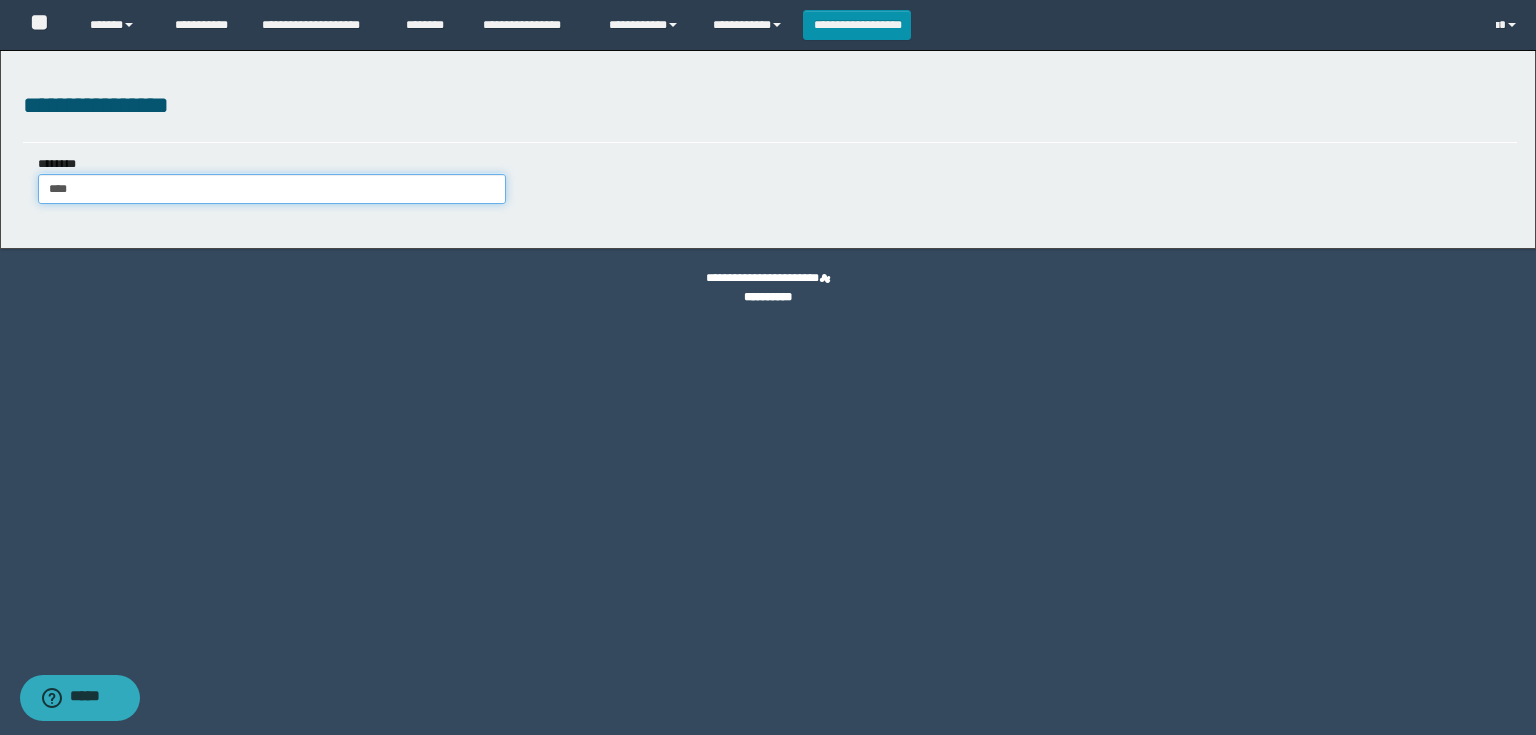 type on "*****" 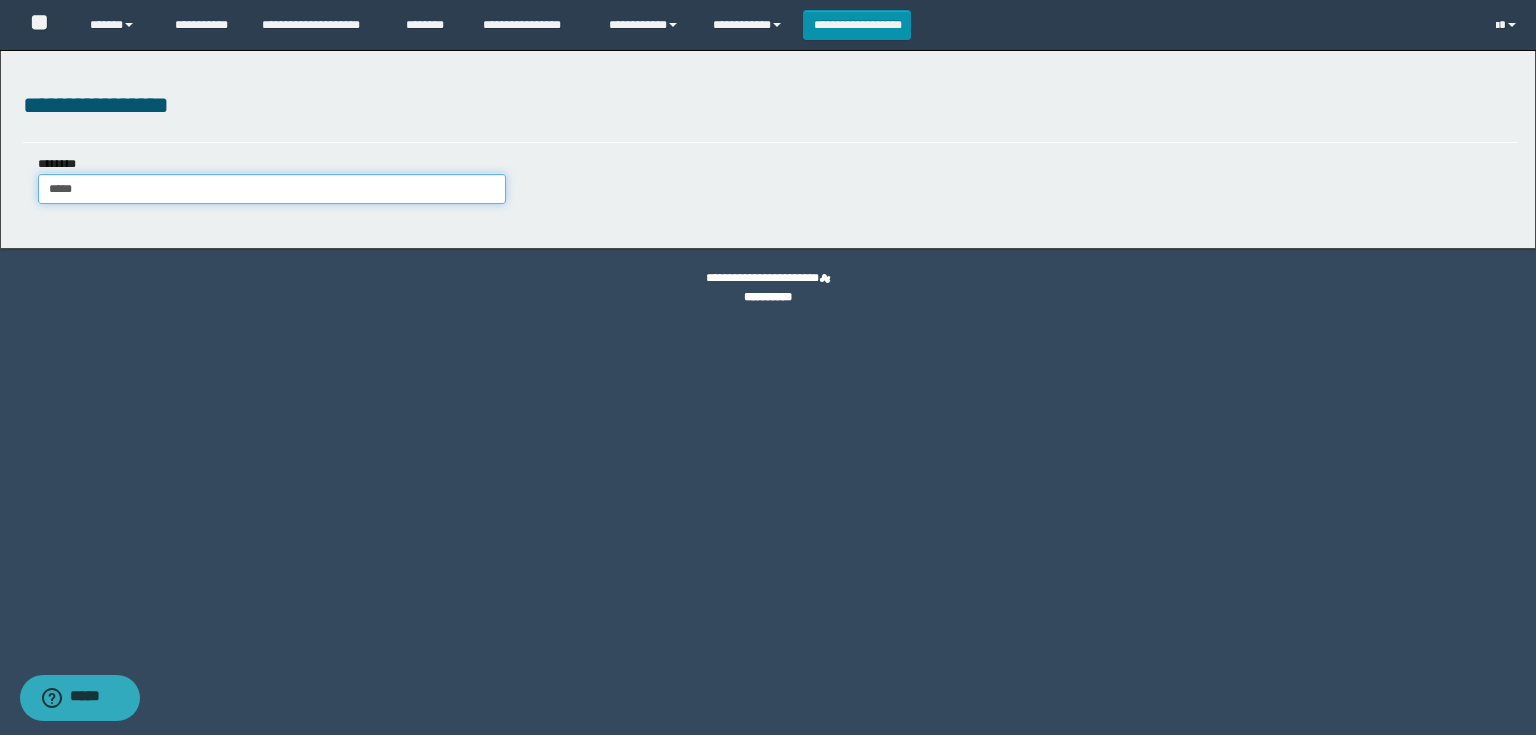 type on "*****" 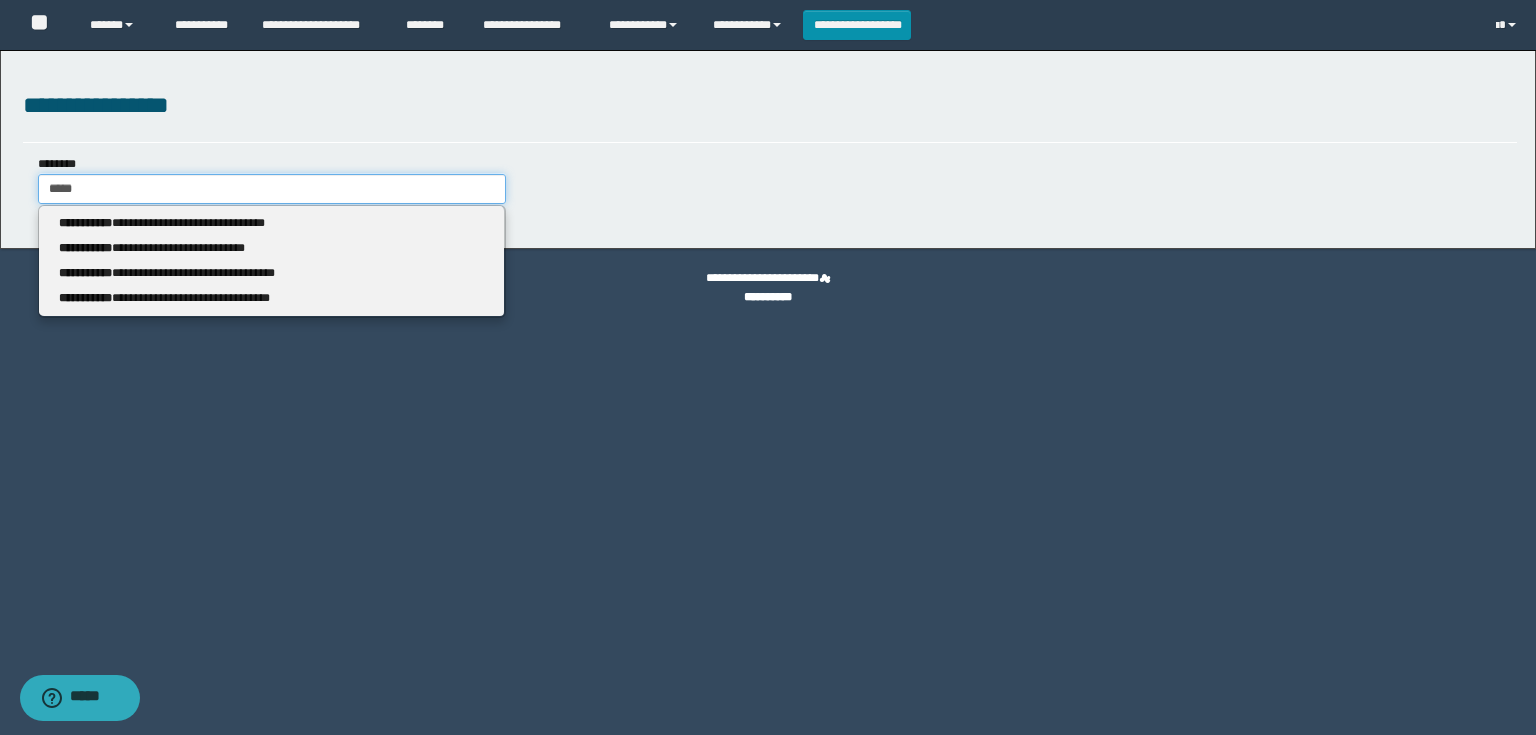 type 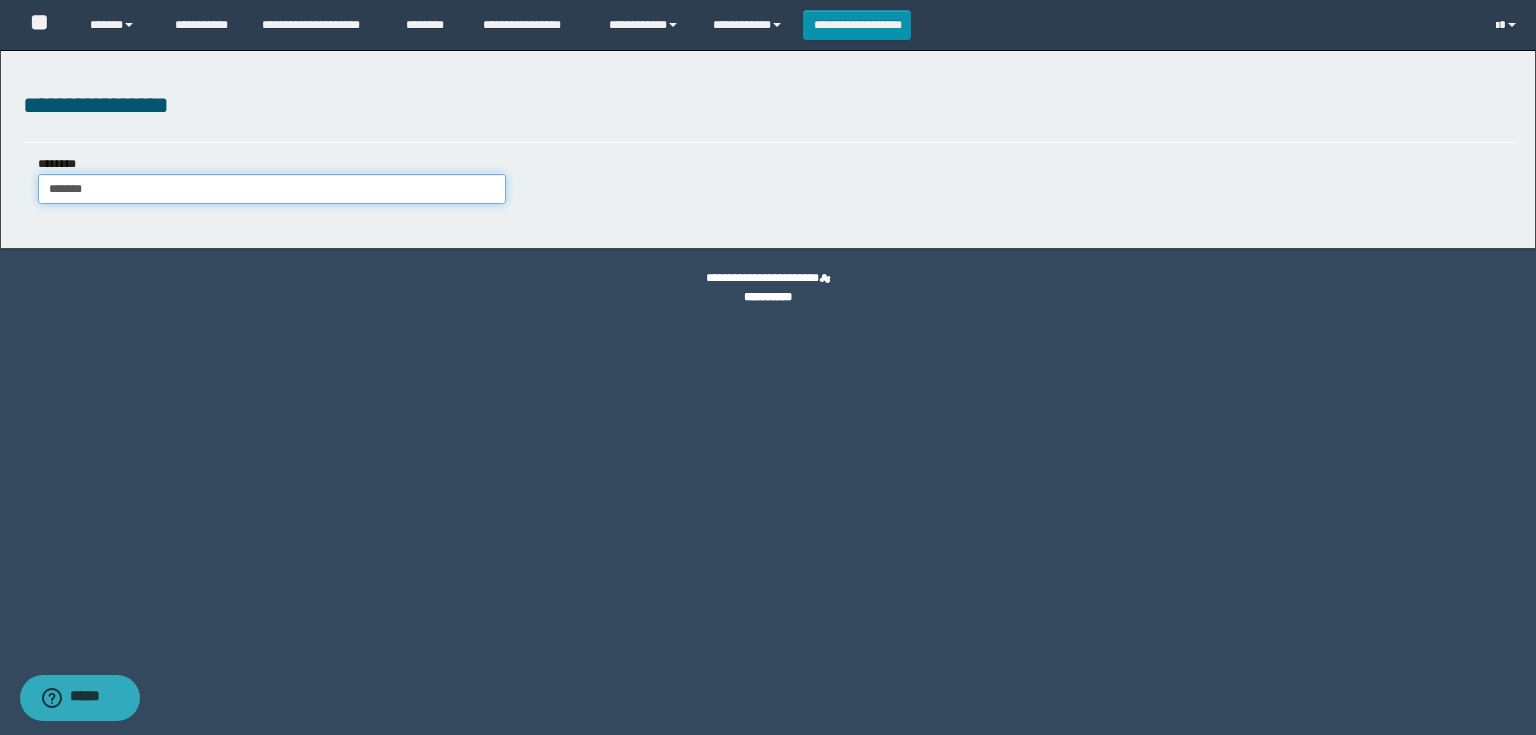type on "********" 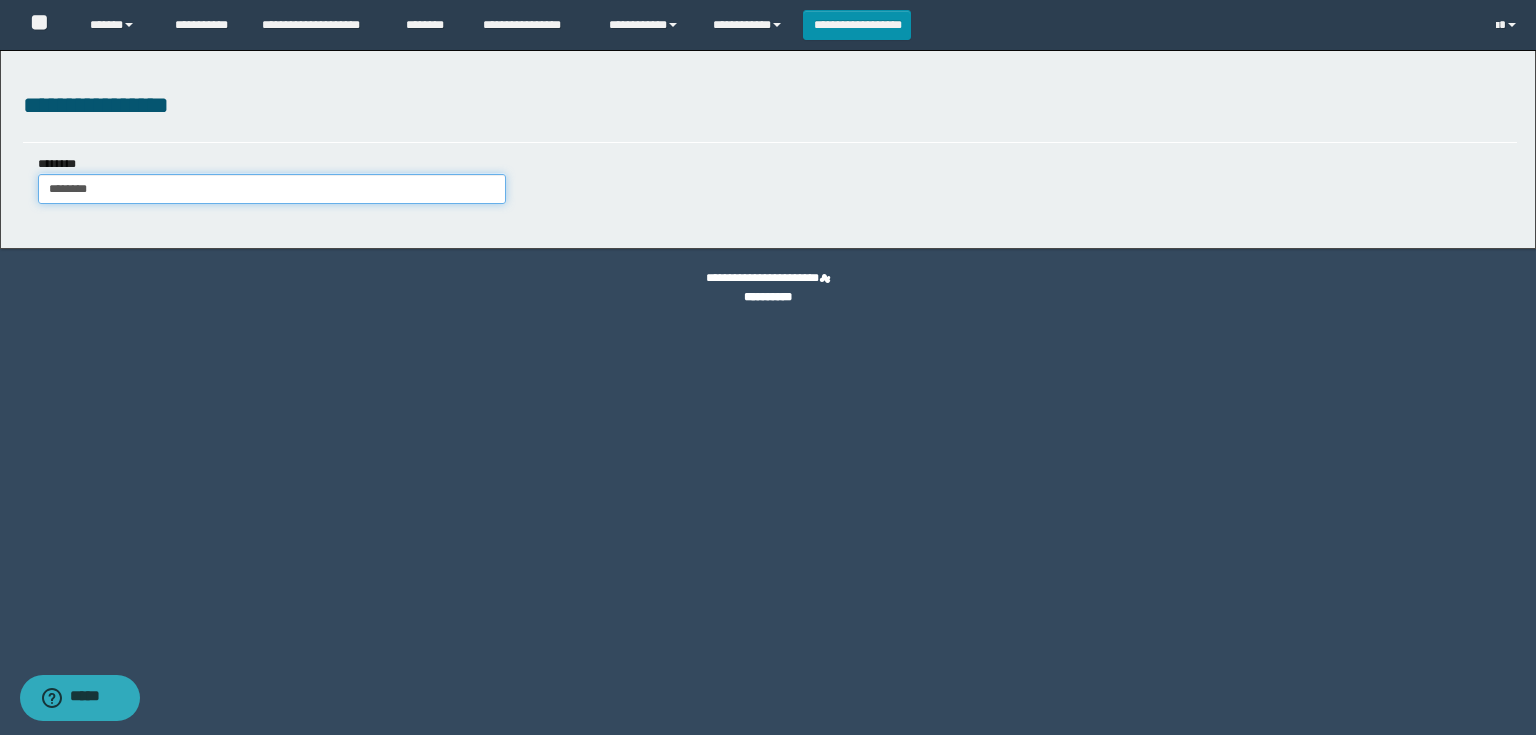 type on "********" 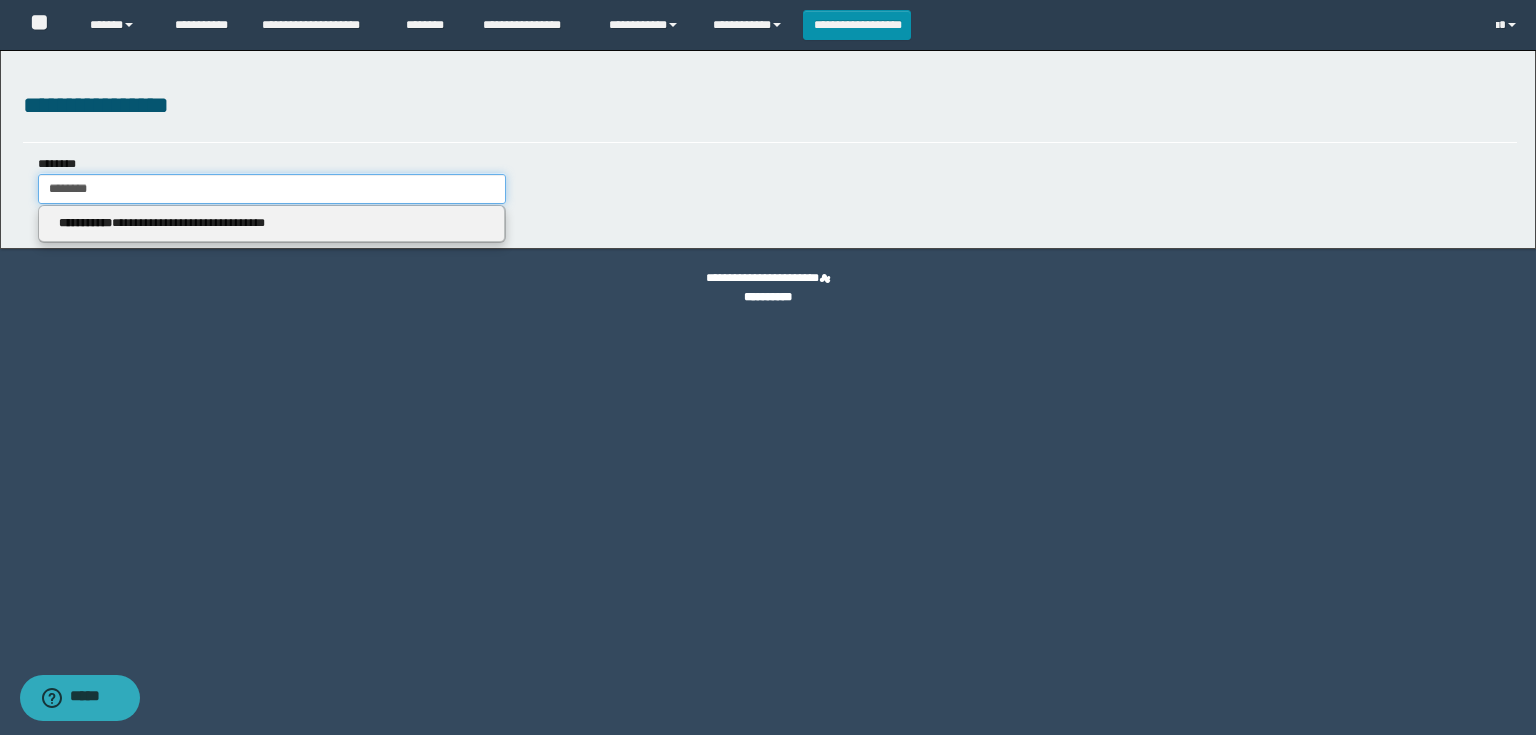 type on "********" 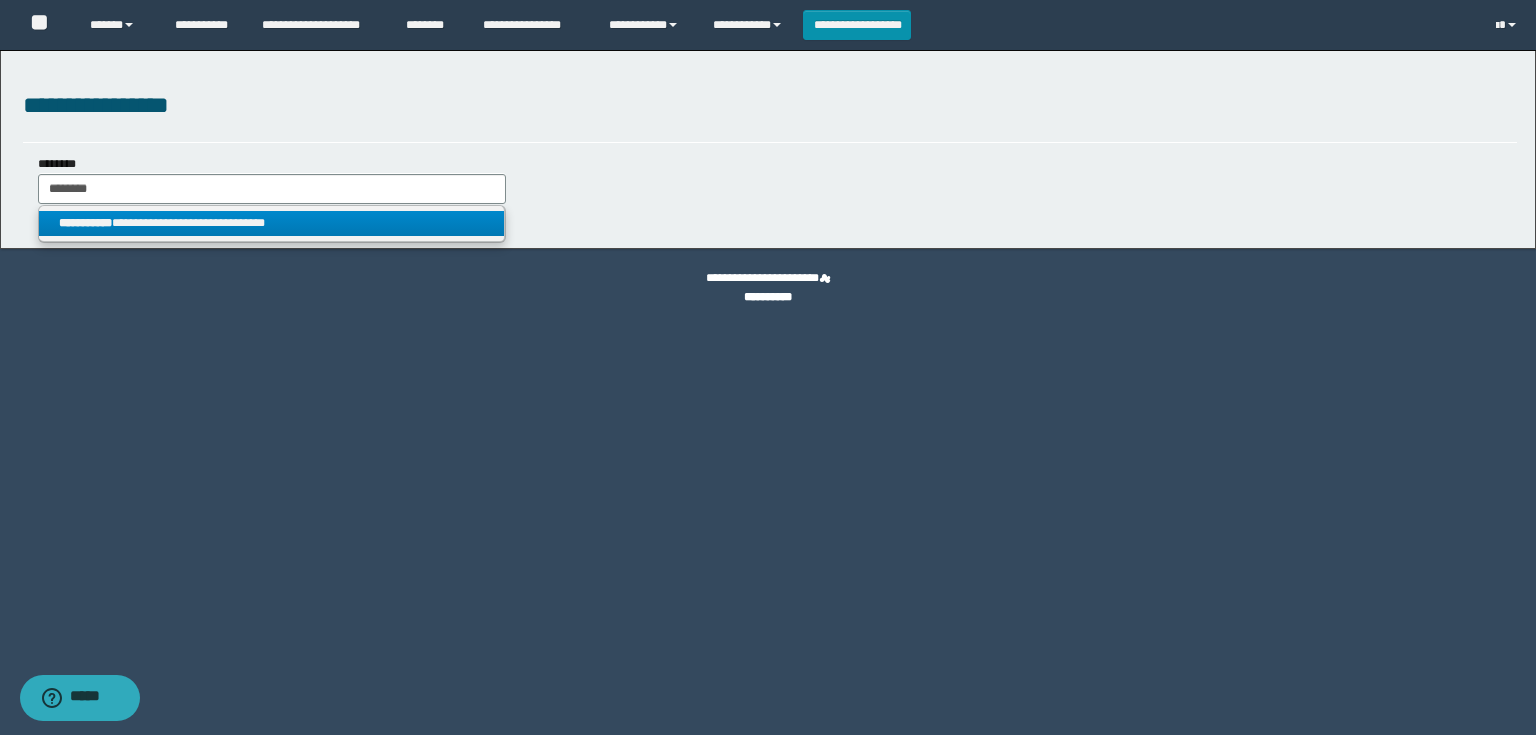 click on "**********" at bounding box center (272, 223) 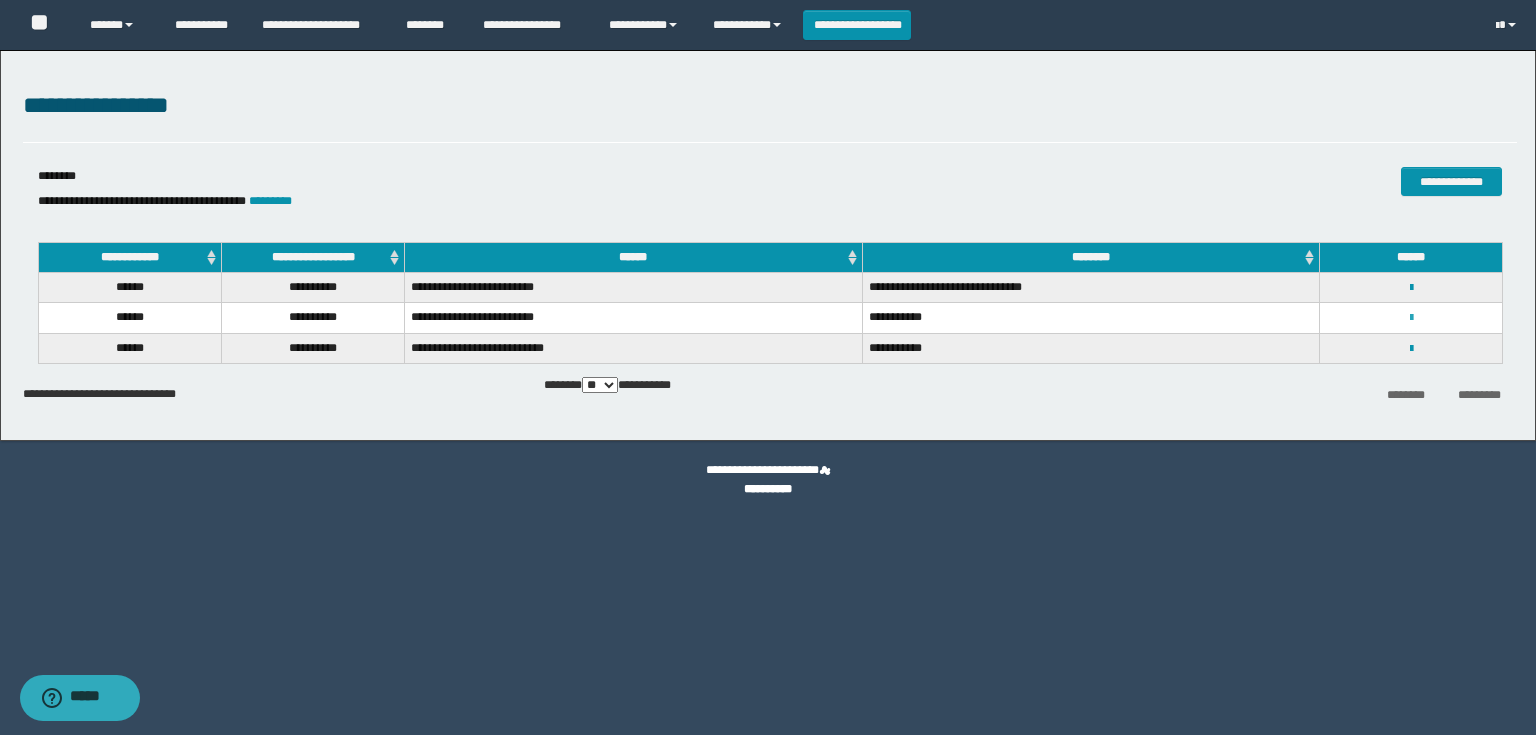 click at bounding box center [1411, 318] 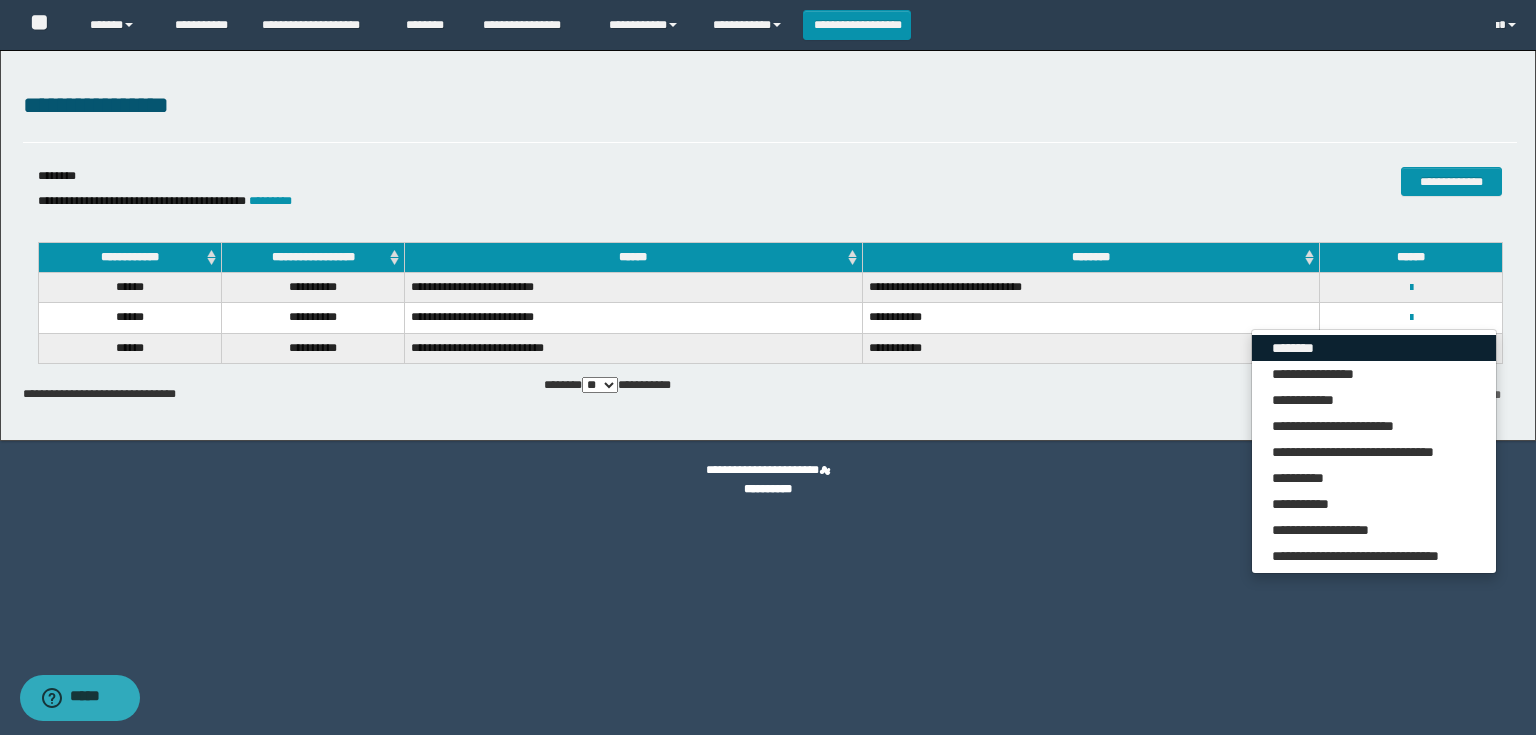 click on "********" at bounding box center [1374, 348] 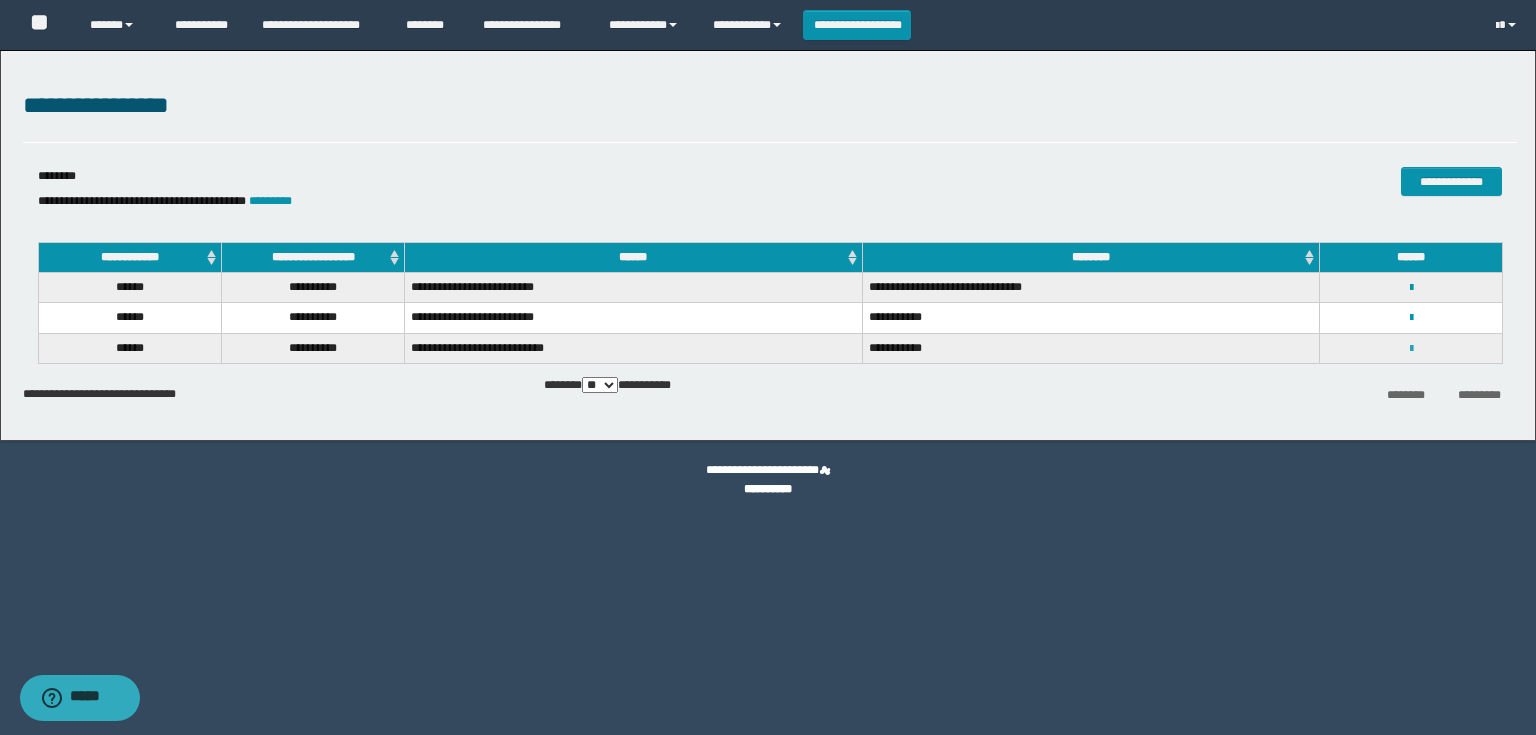 click at bounding box center (1411, 349) 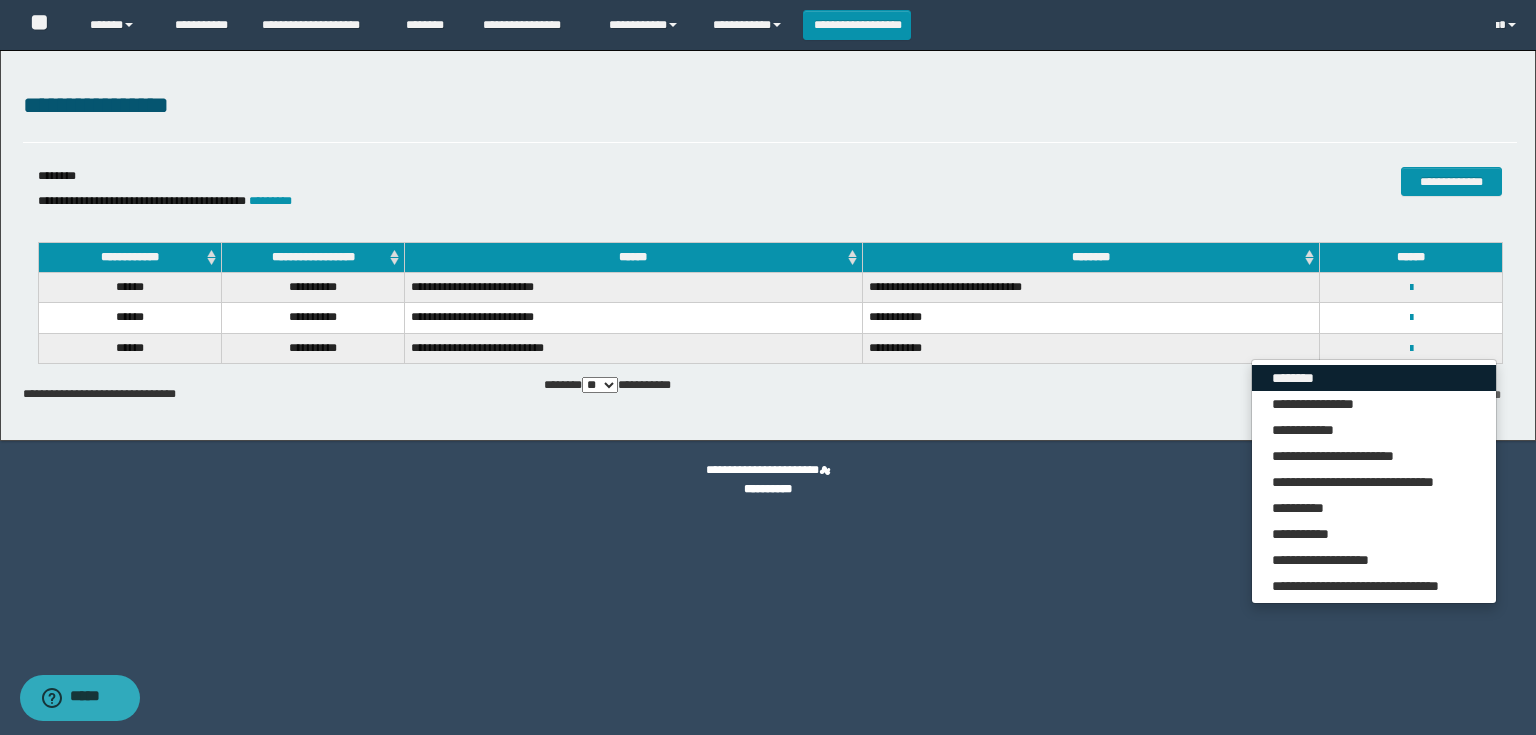 click on "********" at bounding box center (1374, 378) 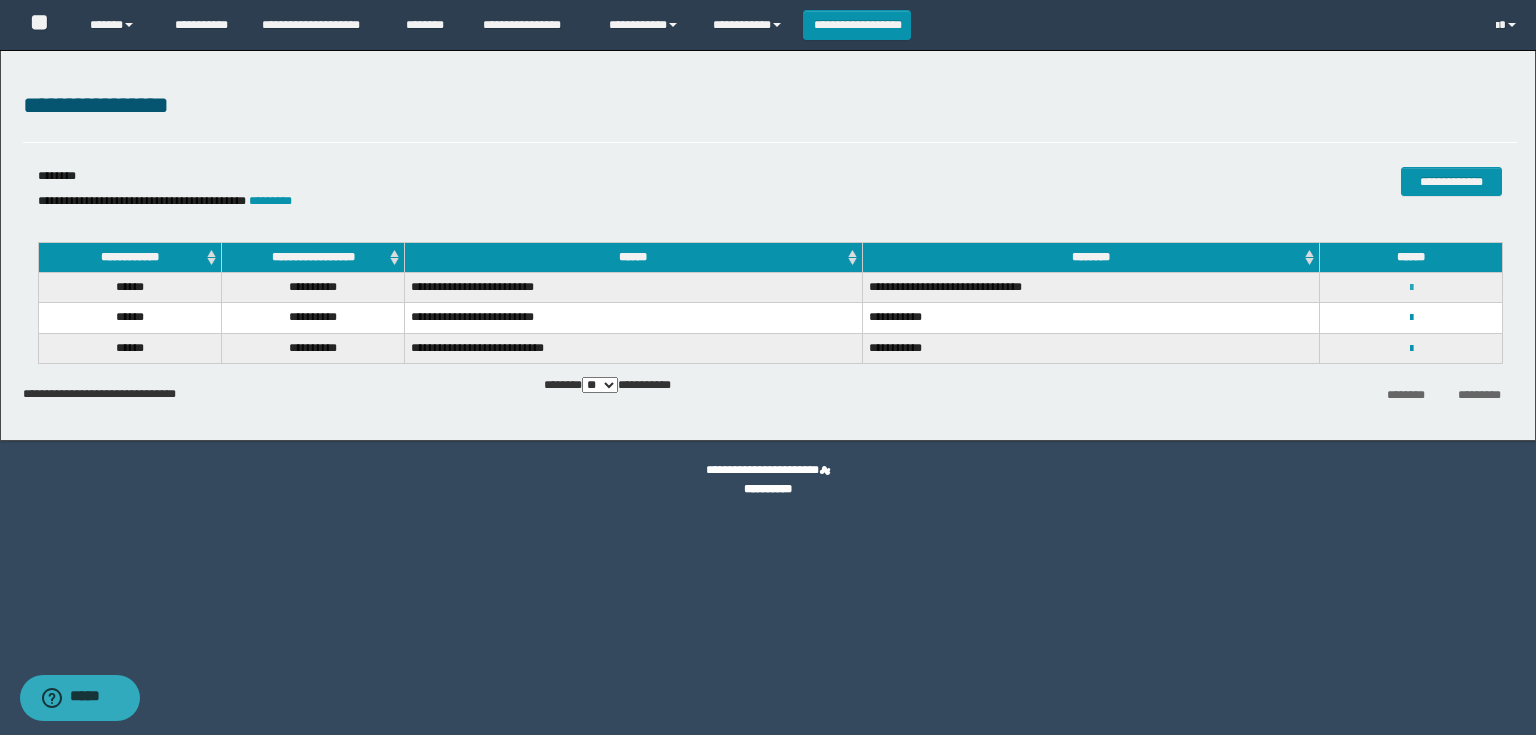 click at bounding box center [1411, 288] 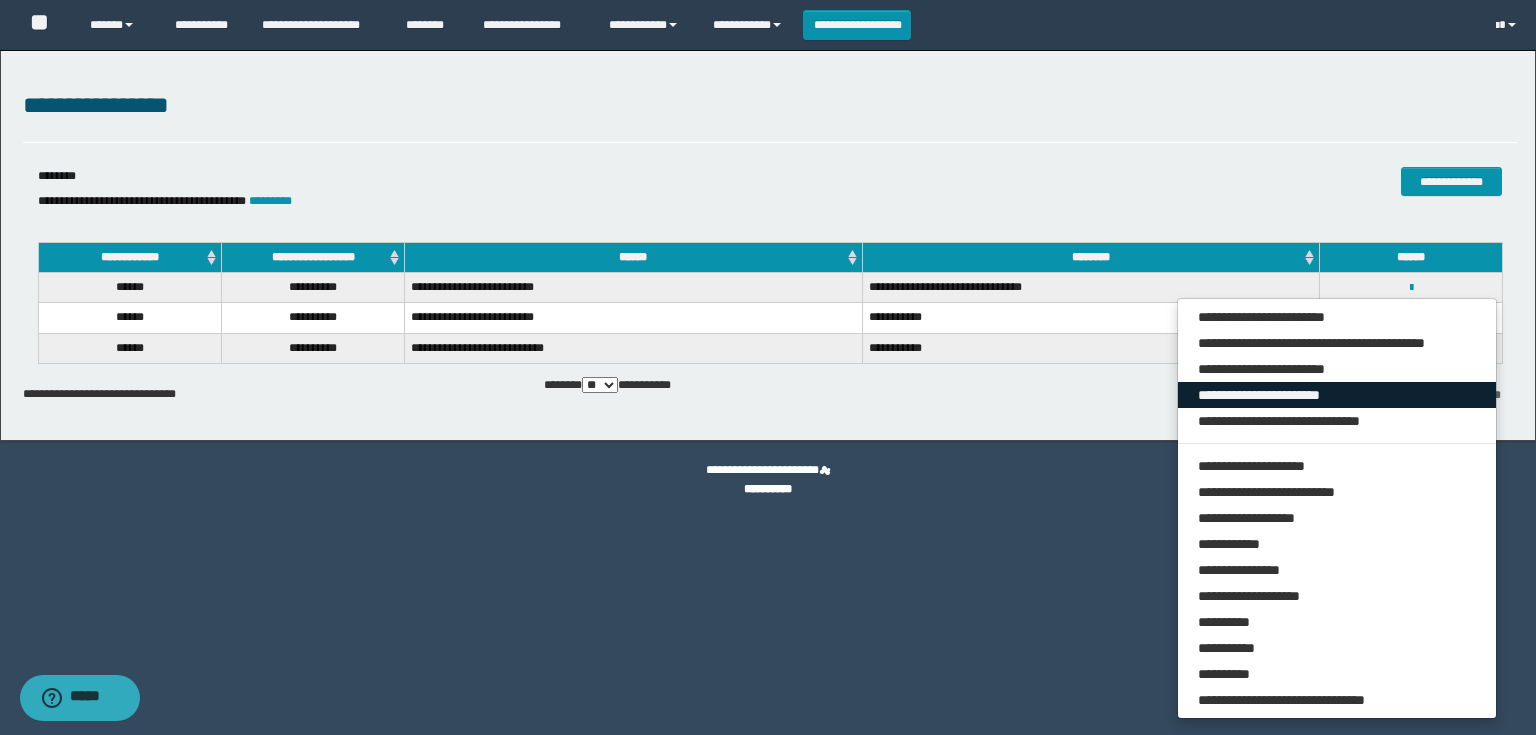 click on "**********" at bounding box center (1337, 395) 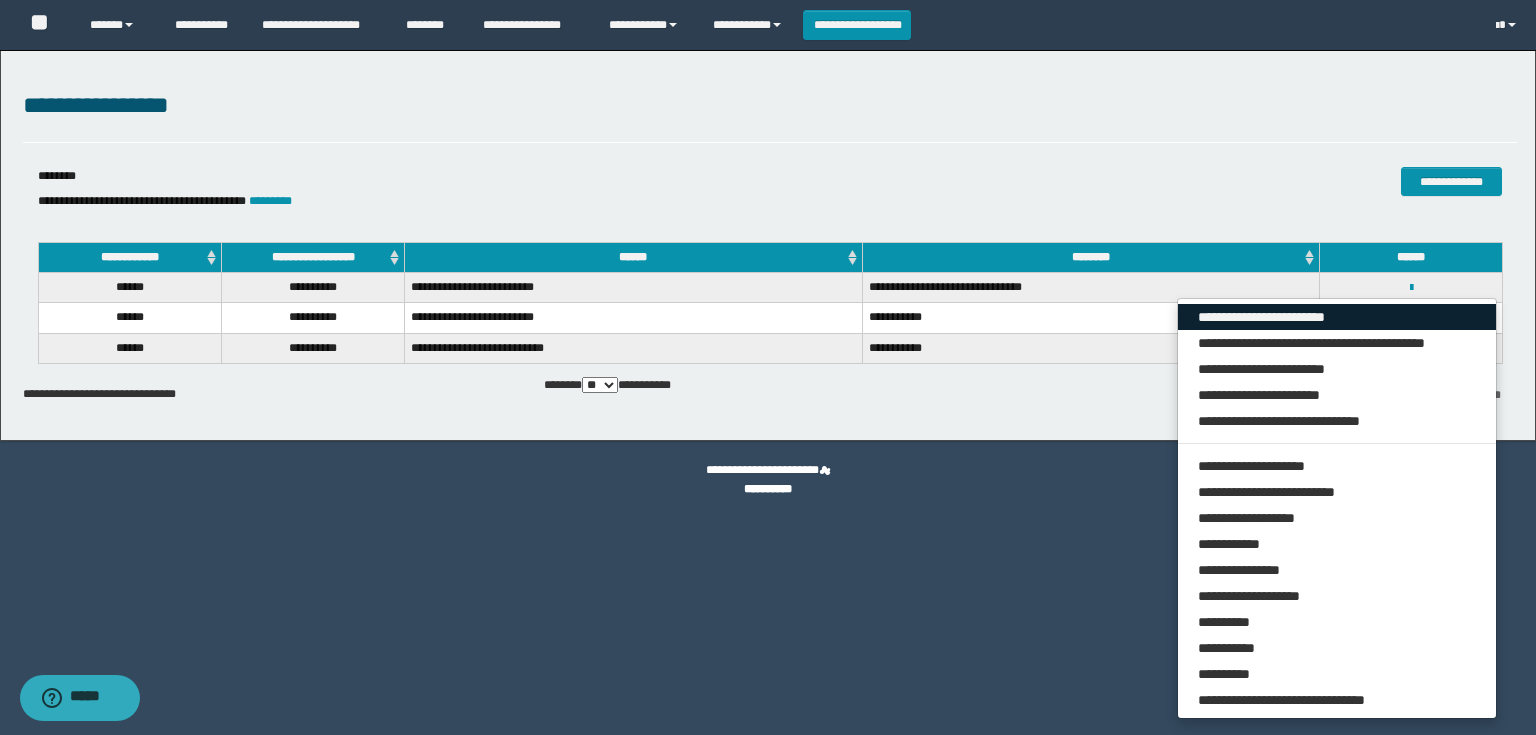 click on "**********" at bounding box center [1337, 317] 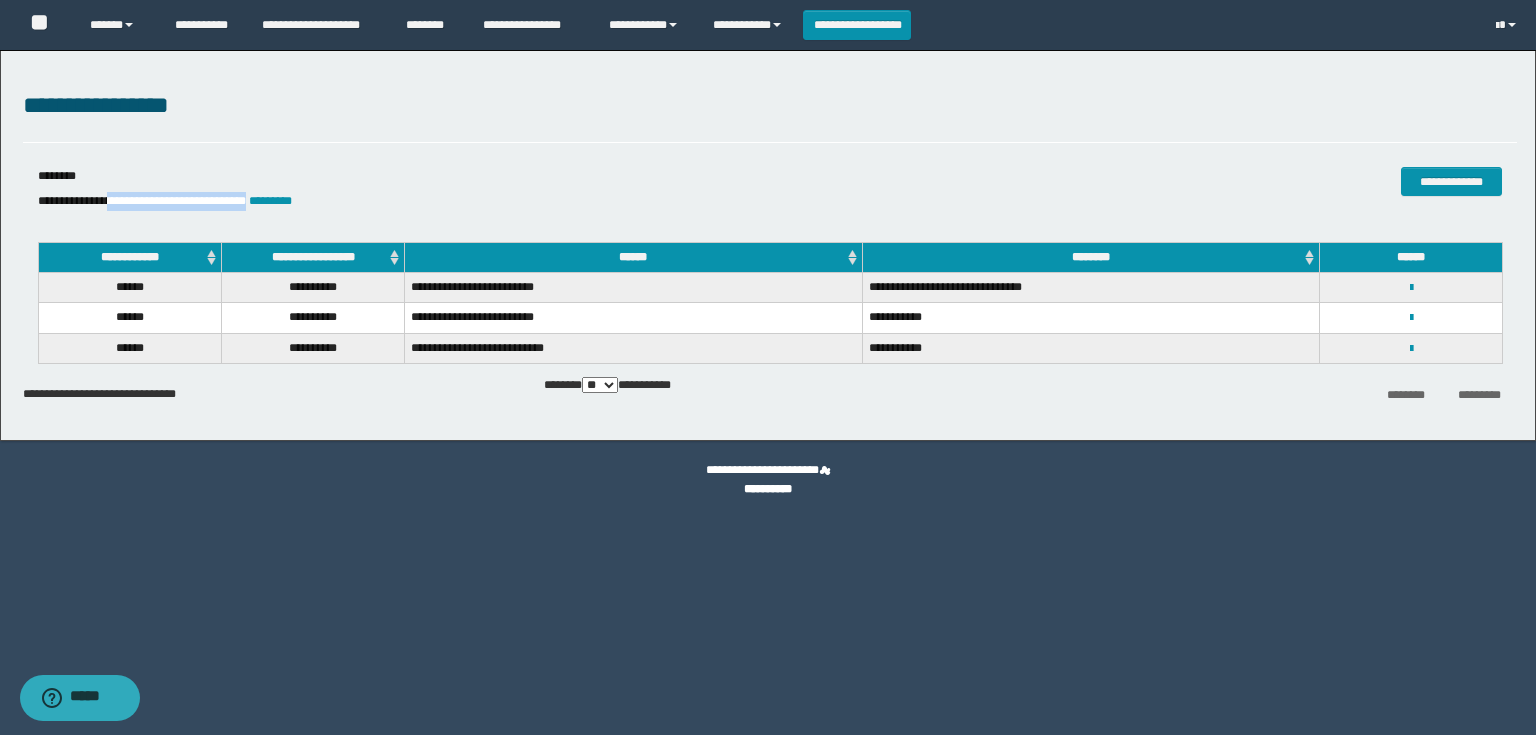drag, startPoint x: 307, startPoint y: 199, endPoint x: 118, endPoint y: 200, distance: 189.00264 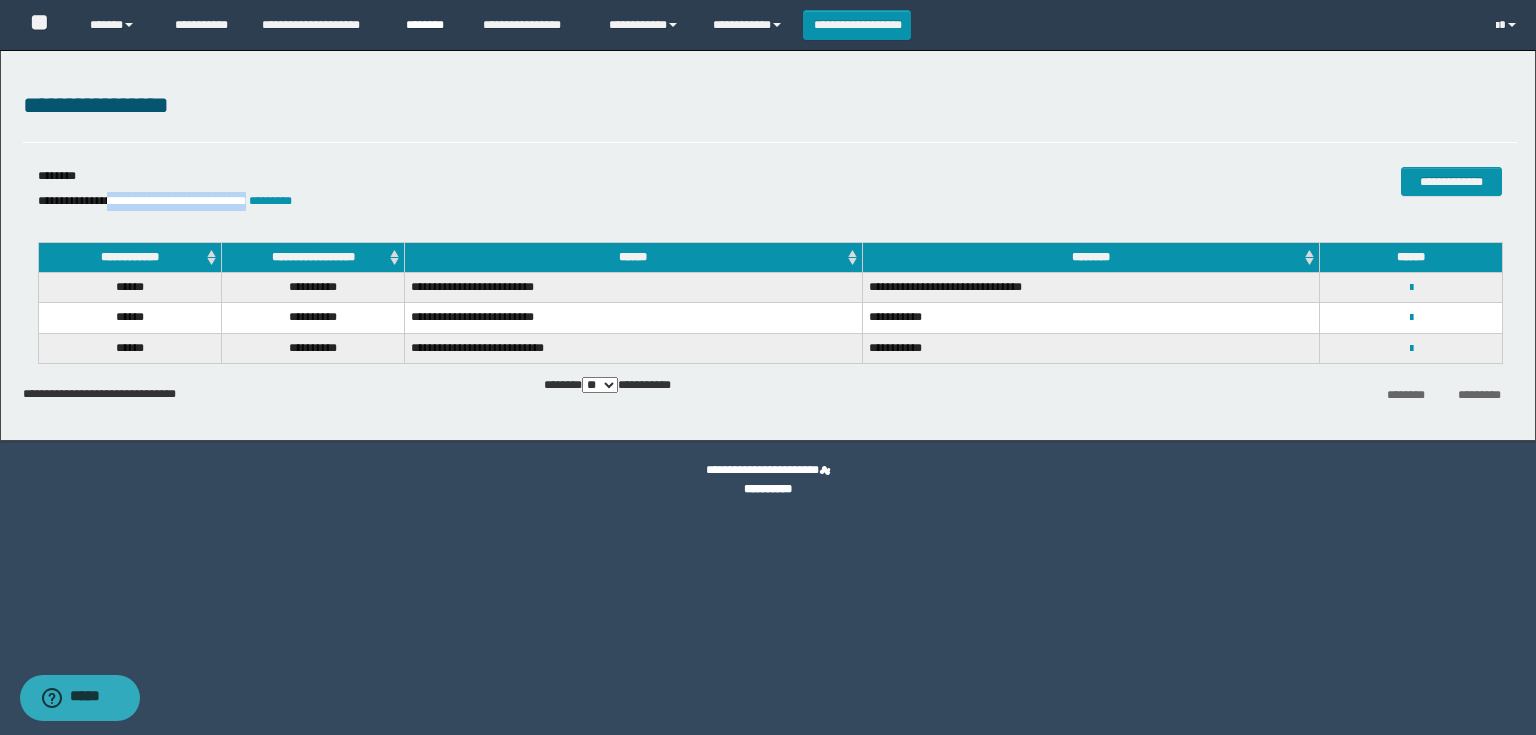 copy on "**********" 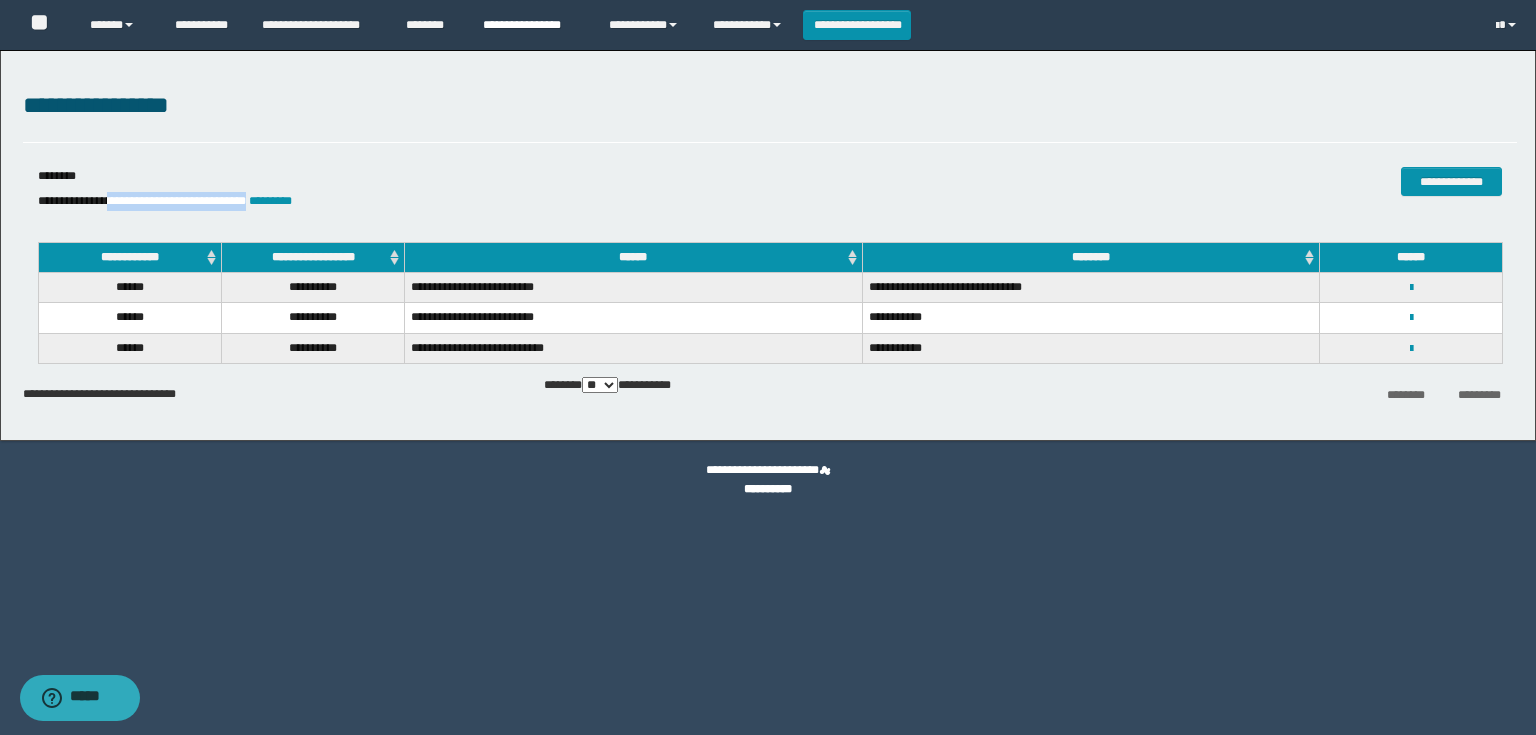 click on "**********" at bounding box center (531, 25) 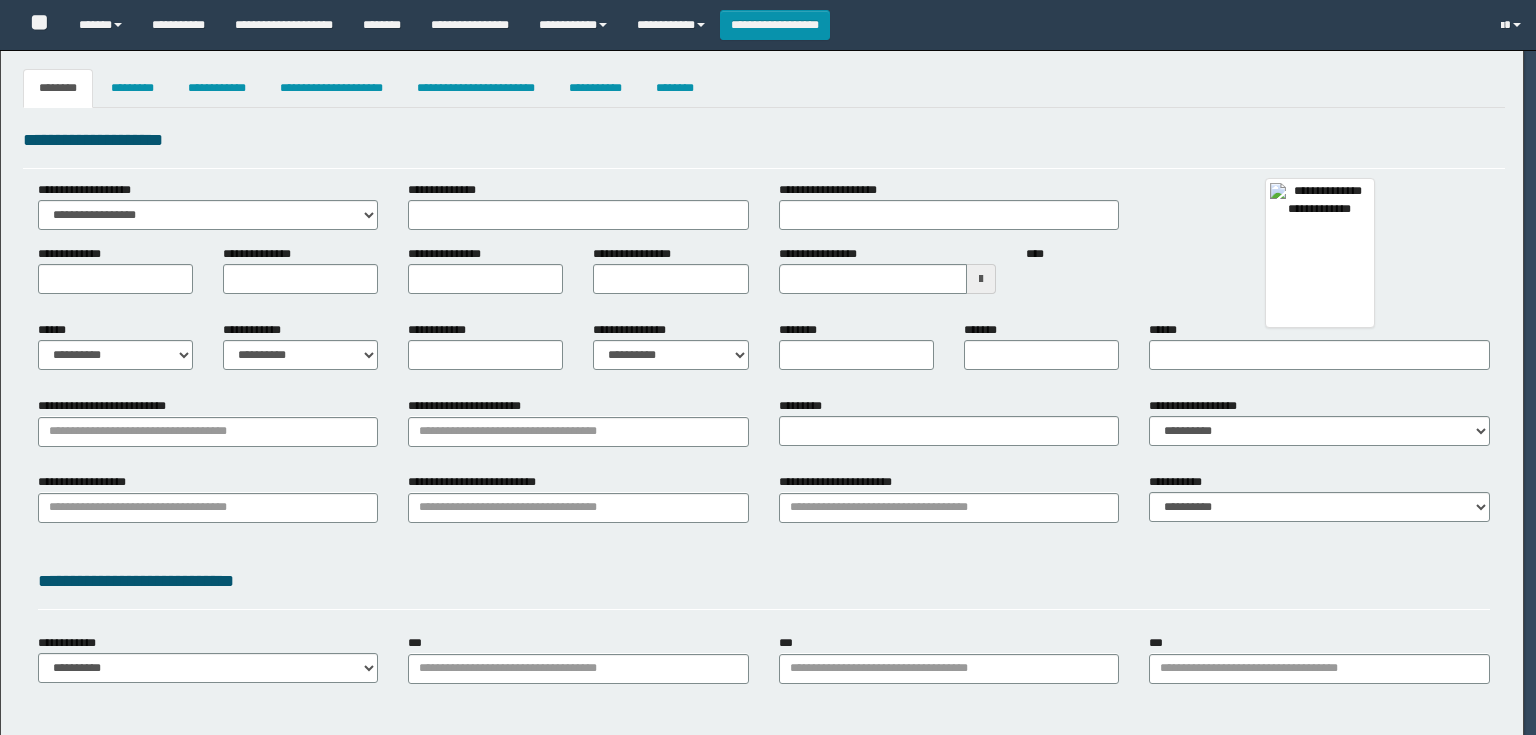 select on "***" 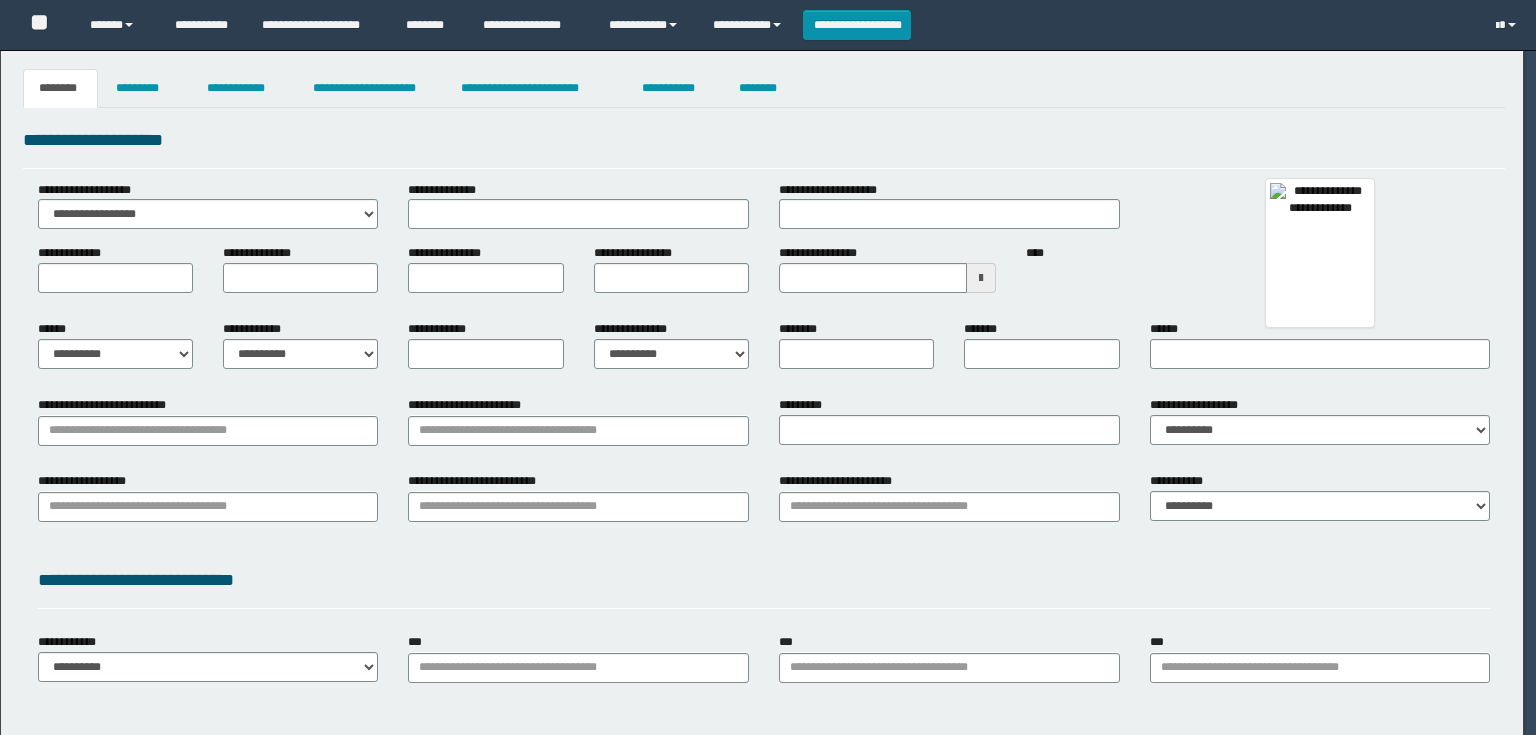 scroll, scrollTop: 0, scrollLeft: 0, axis: both 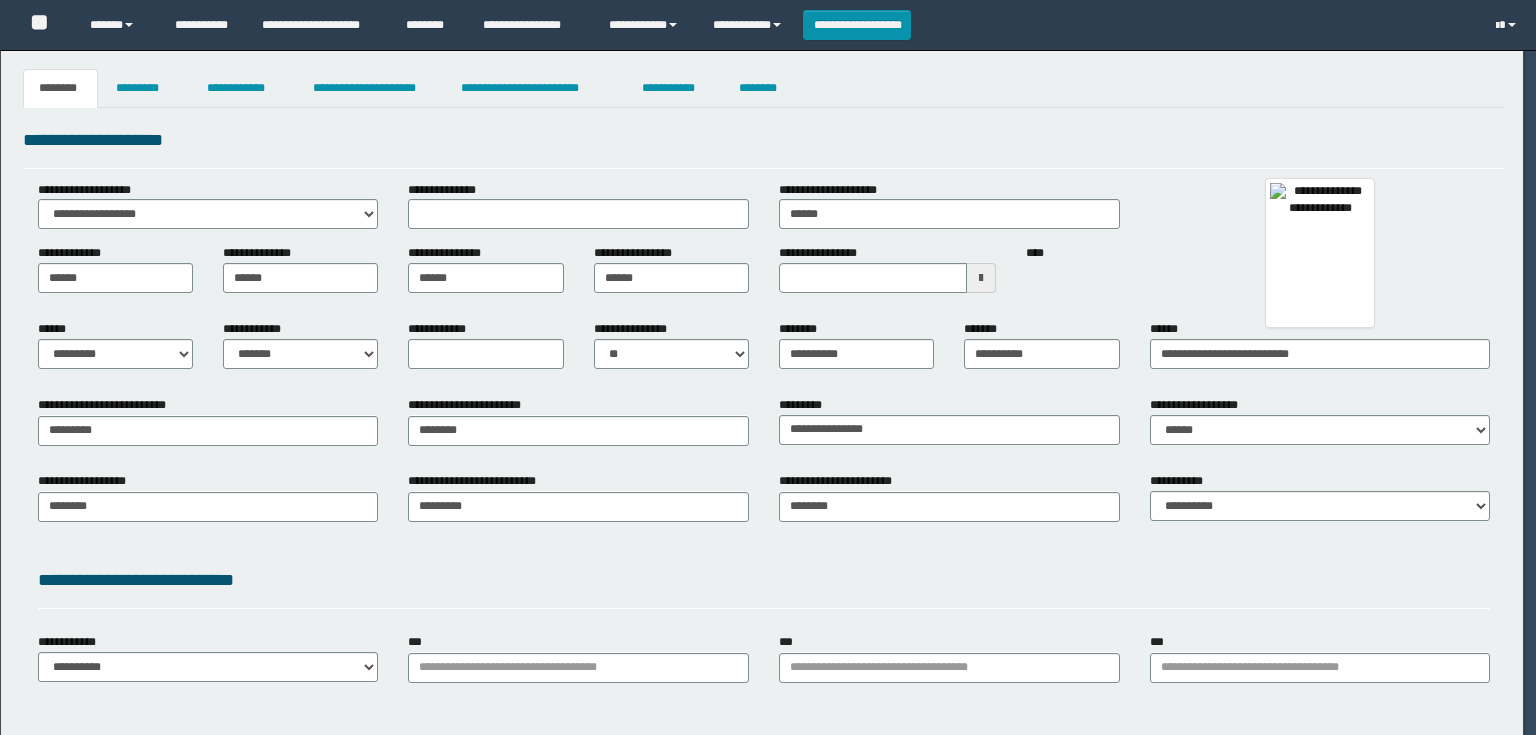 select on "*" 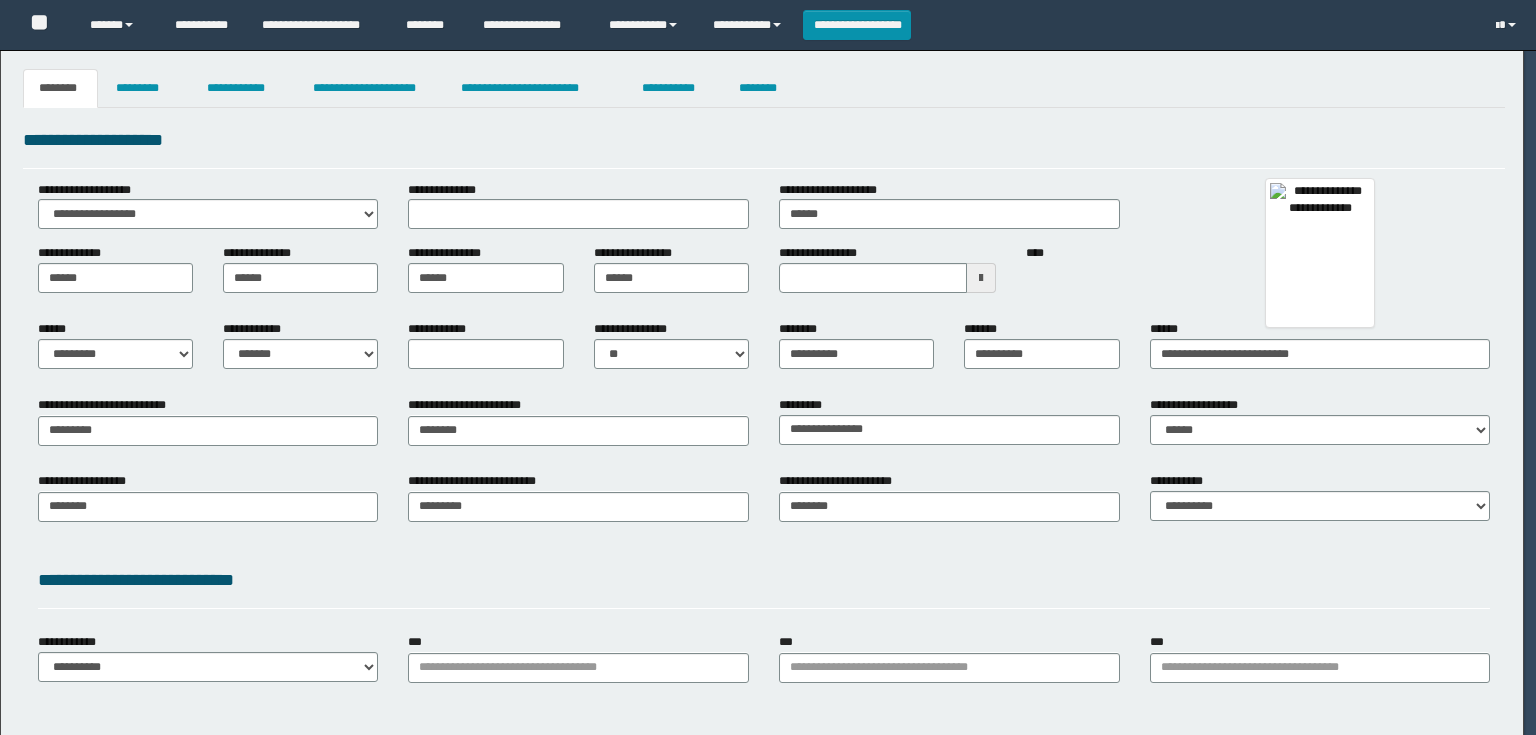select on "**" 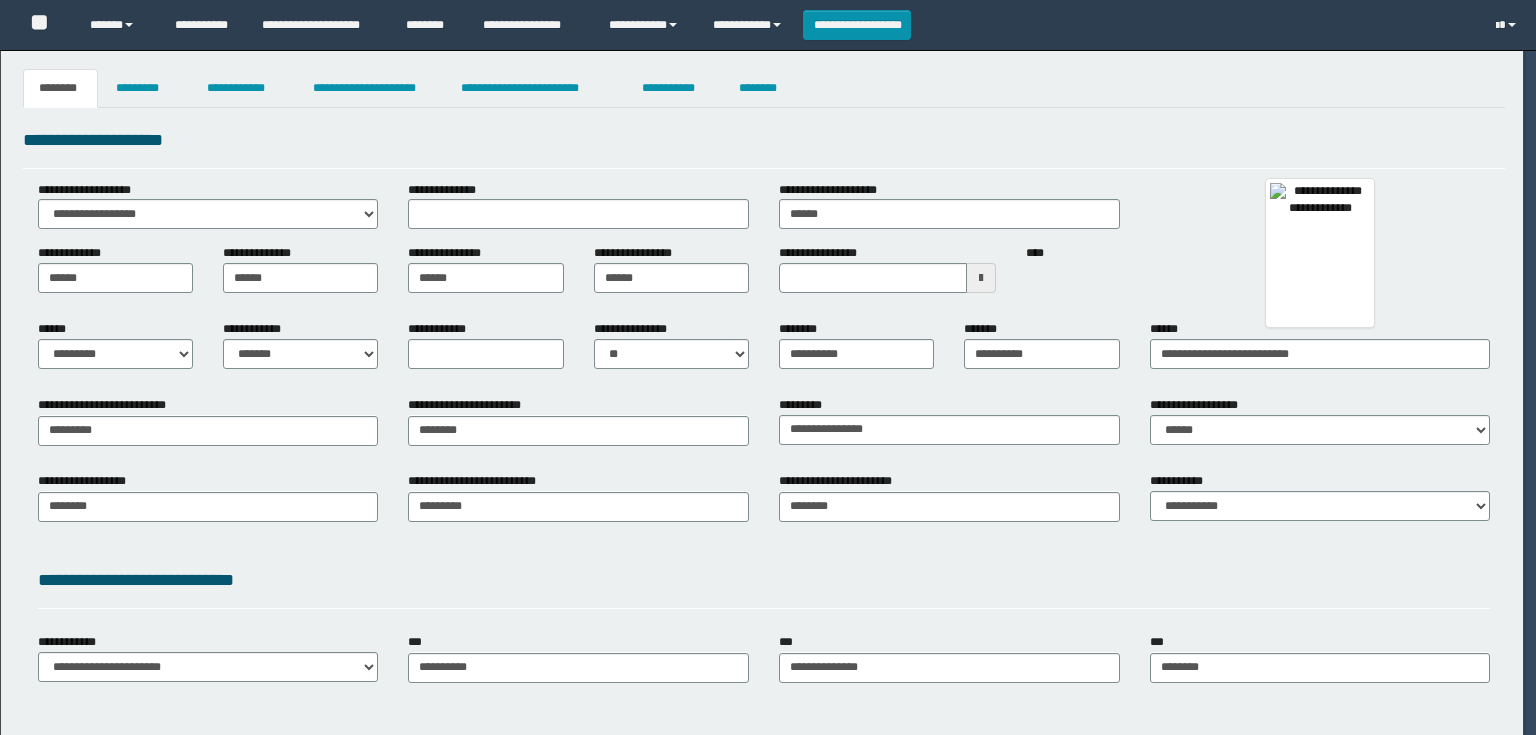 scroll, scrollTop: 0, scrollLeft: 0, axis: both 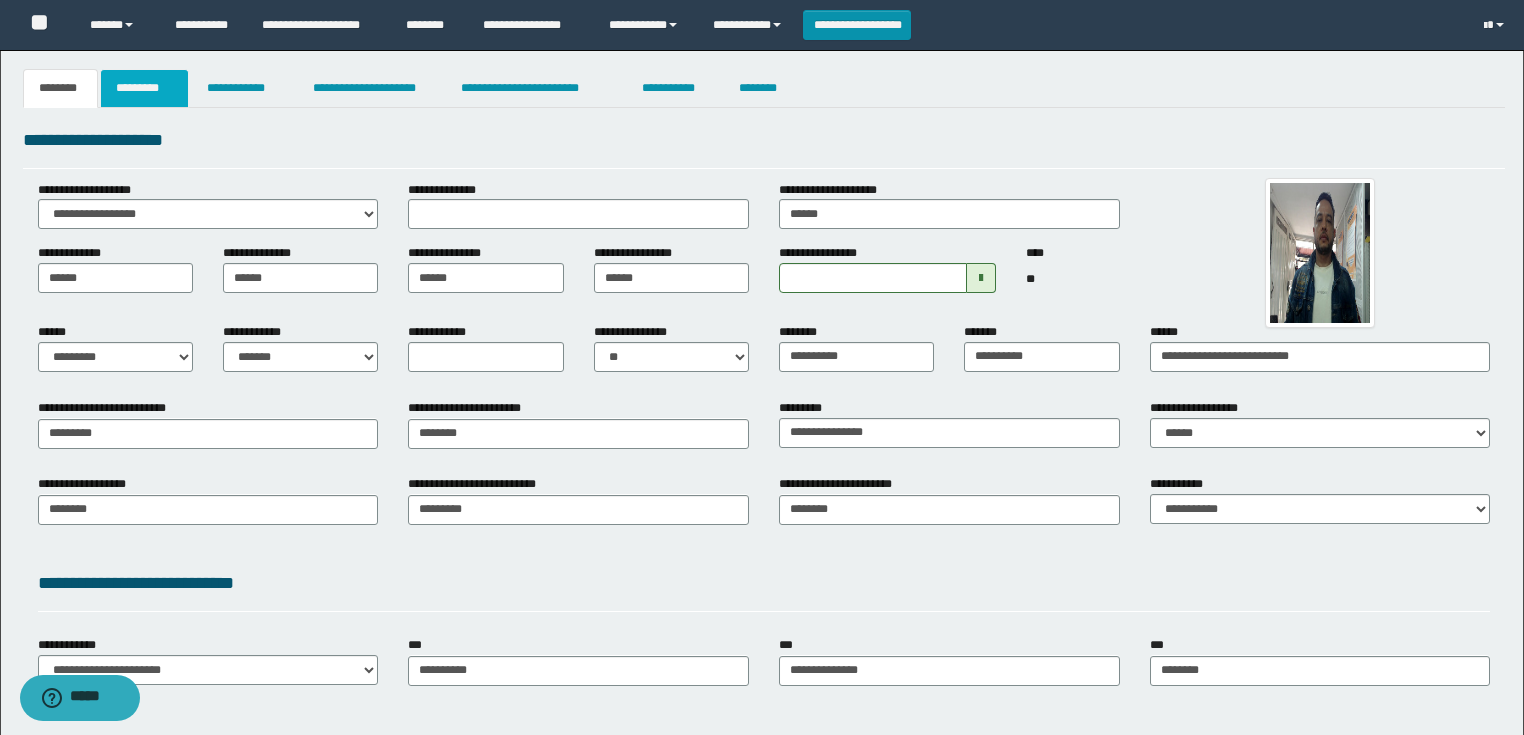 click on "*********" at bounding box center (144, 88) 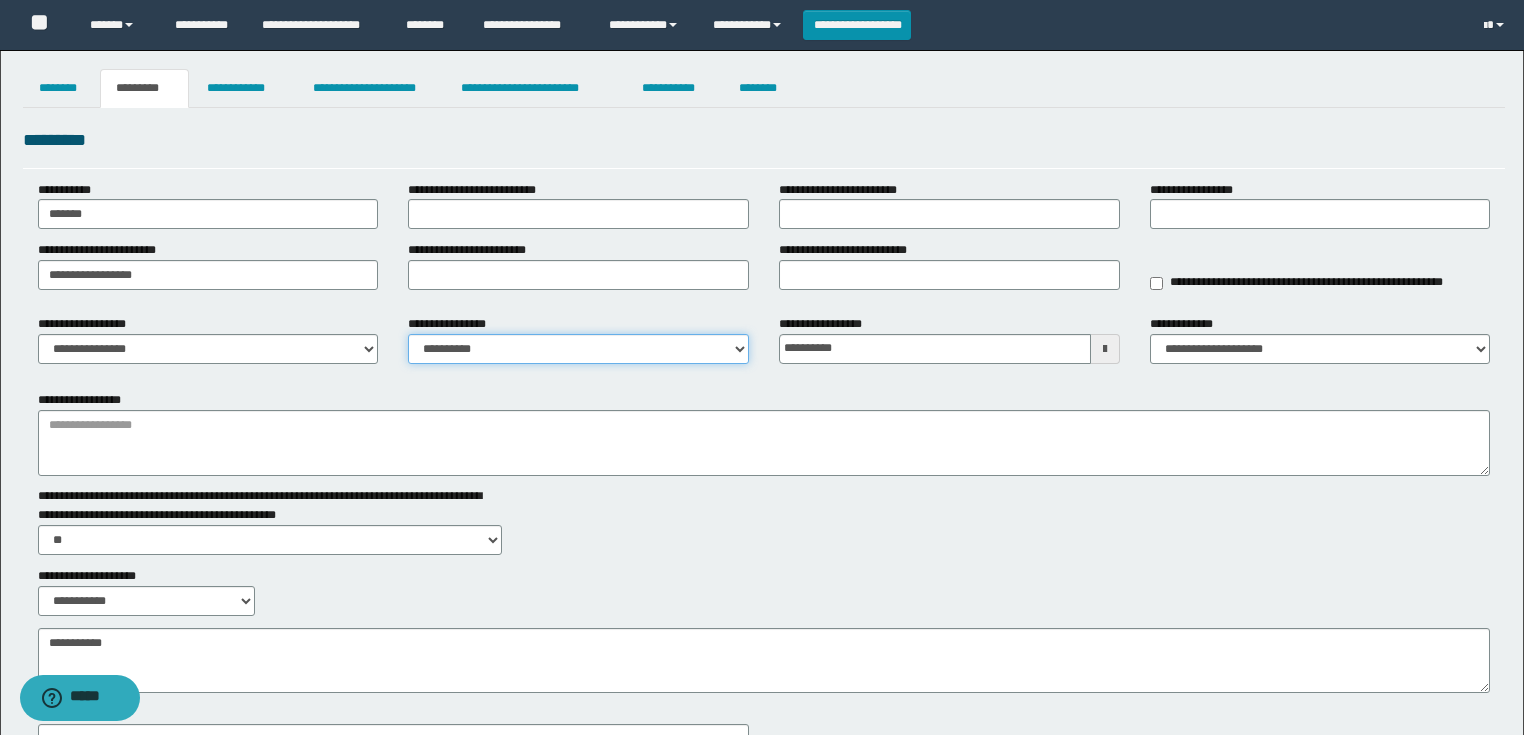 click on "**********" at bounding box center (578, 349) 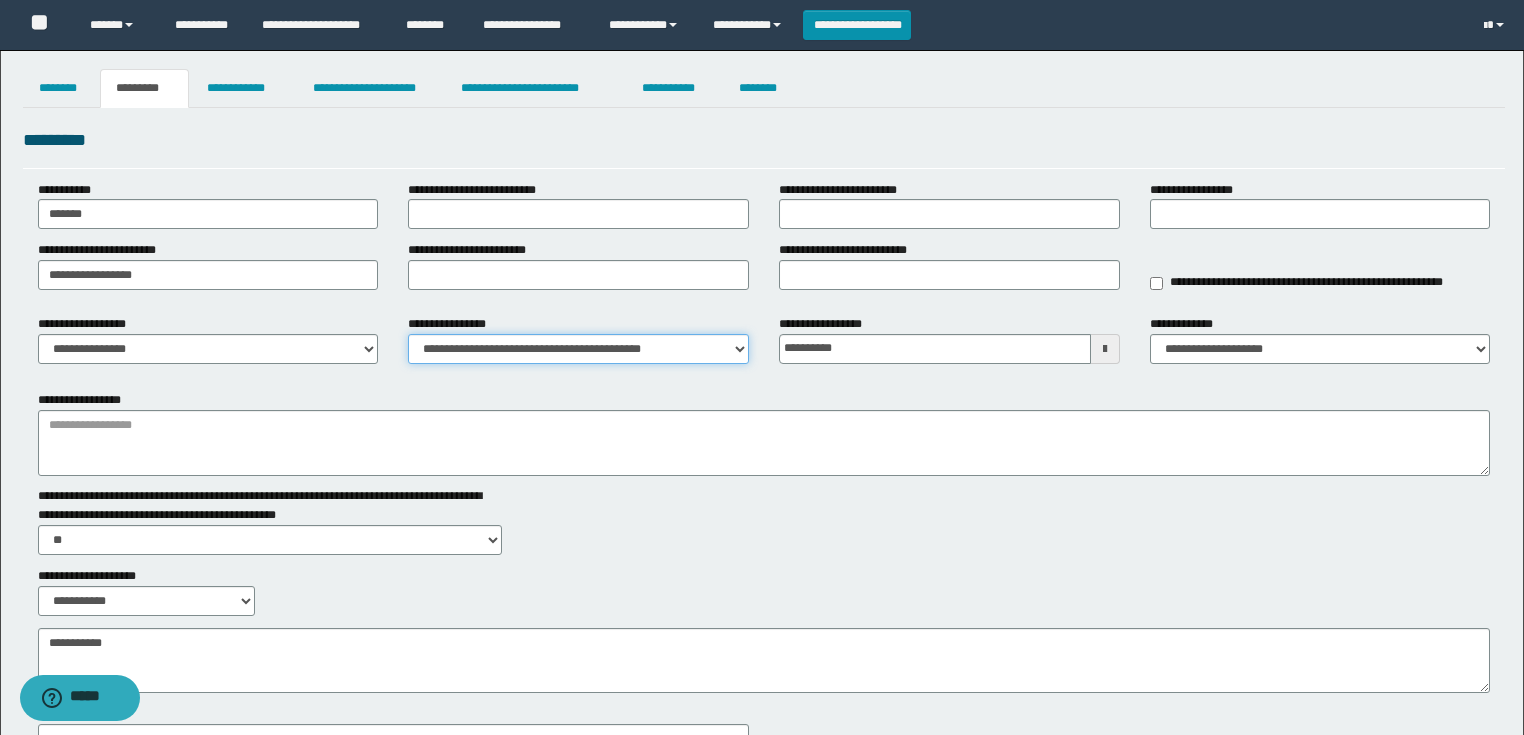 click on "**********" at bounding box center [578, 349] 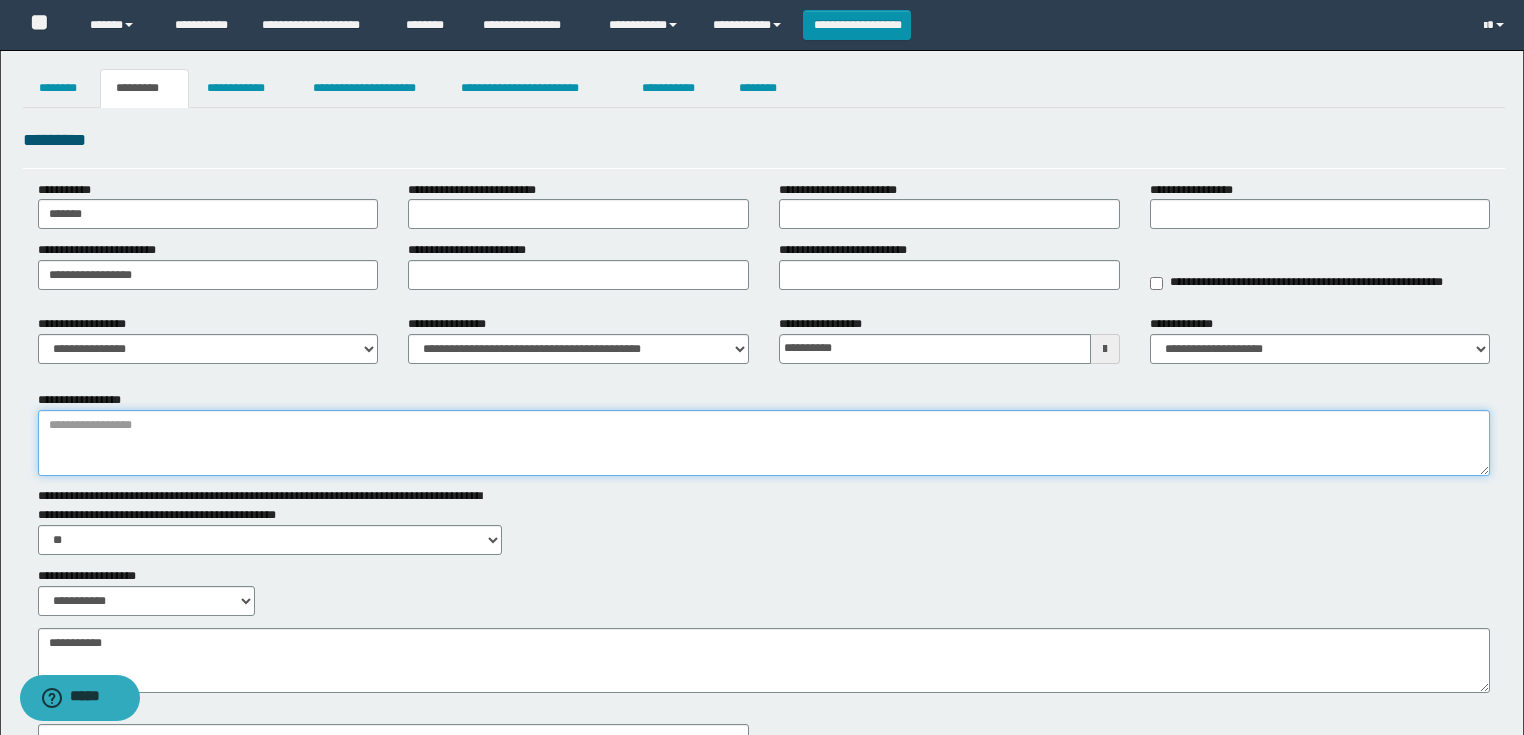 click on "**********" at bounding box center (764, 443) 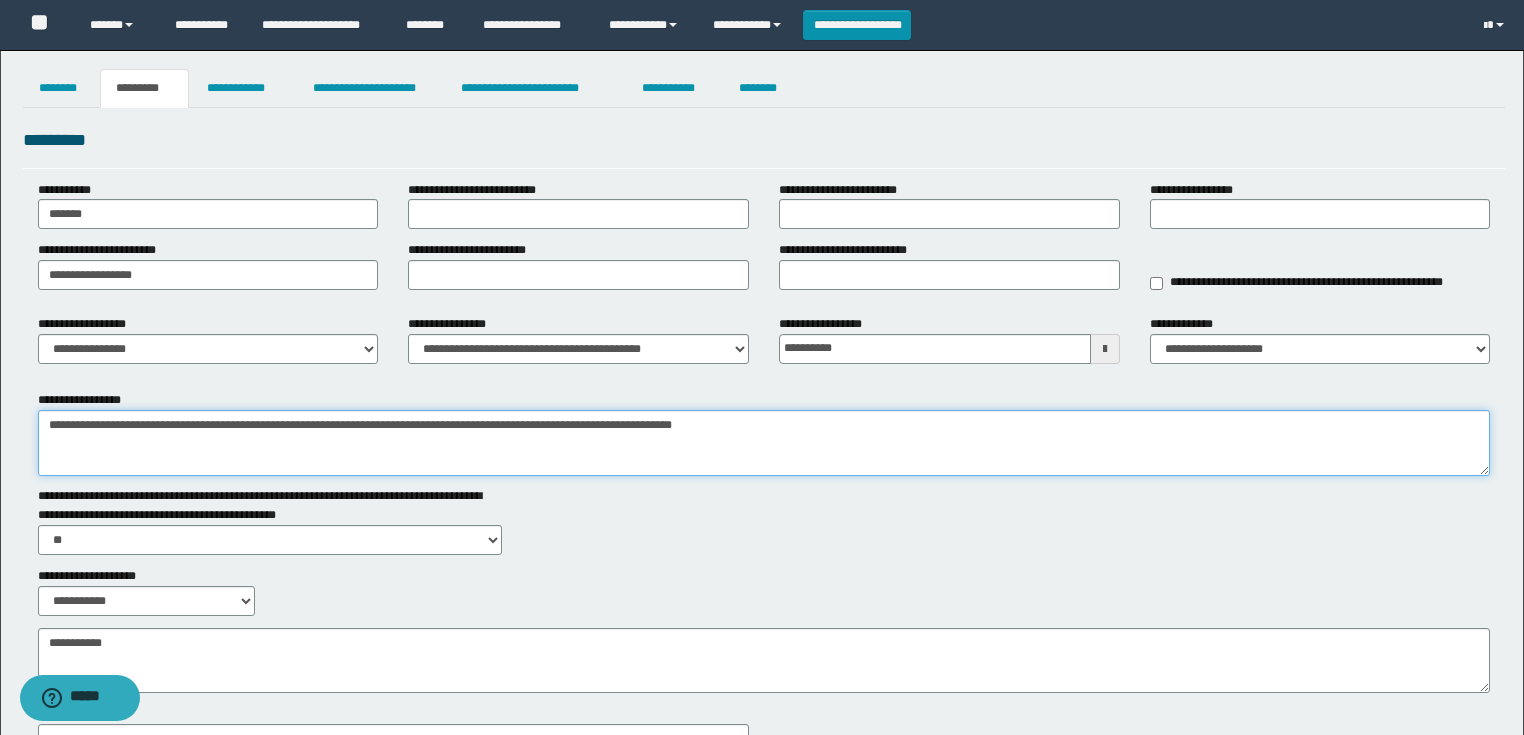 type on "**********" 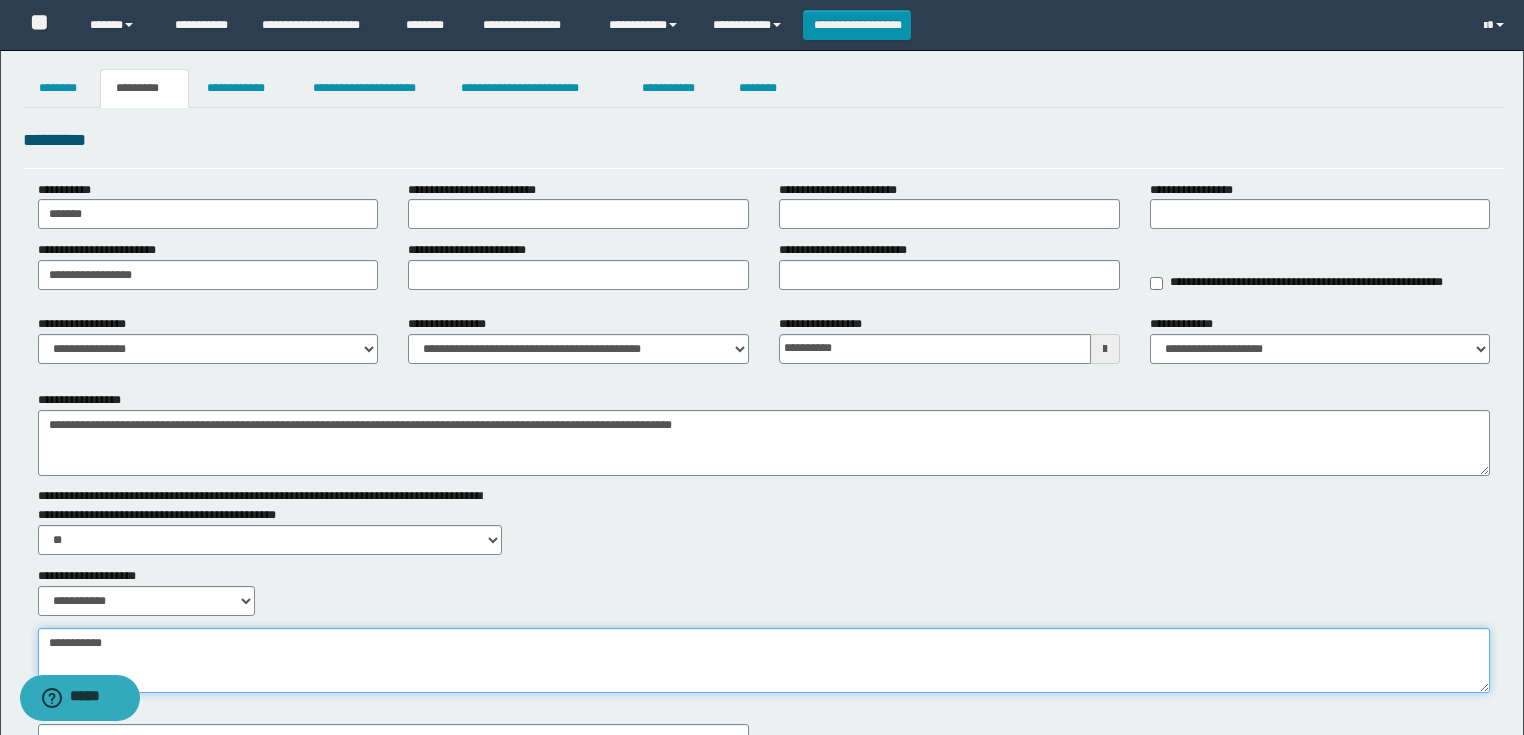 click on "**********" at bounding box center (764, 661) 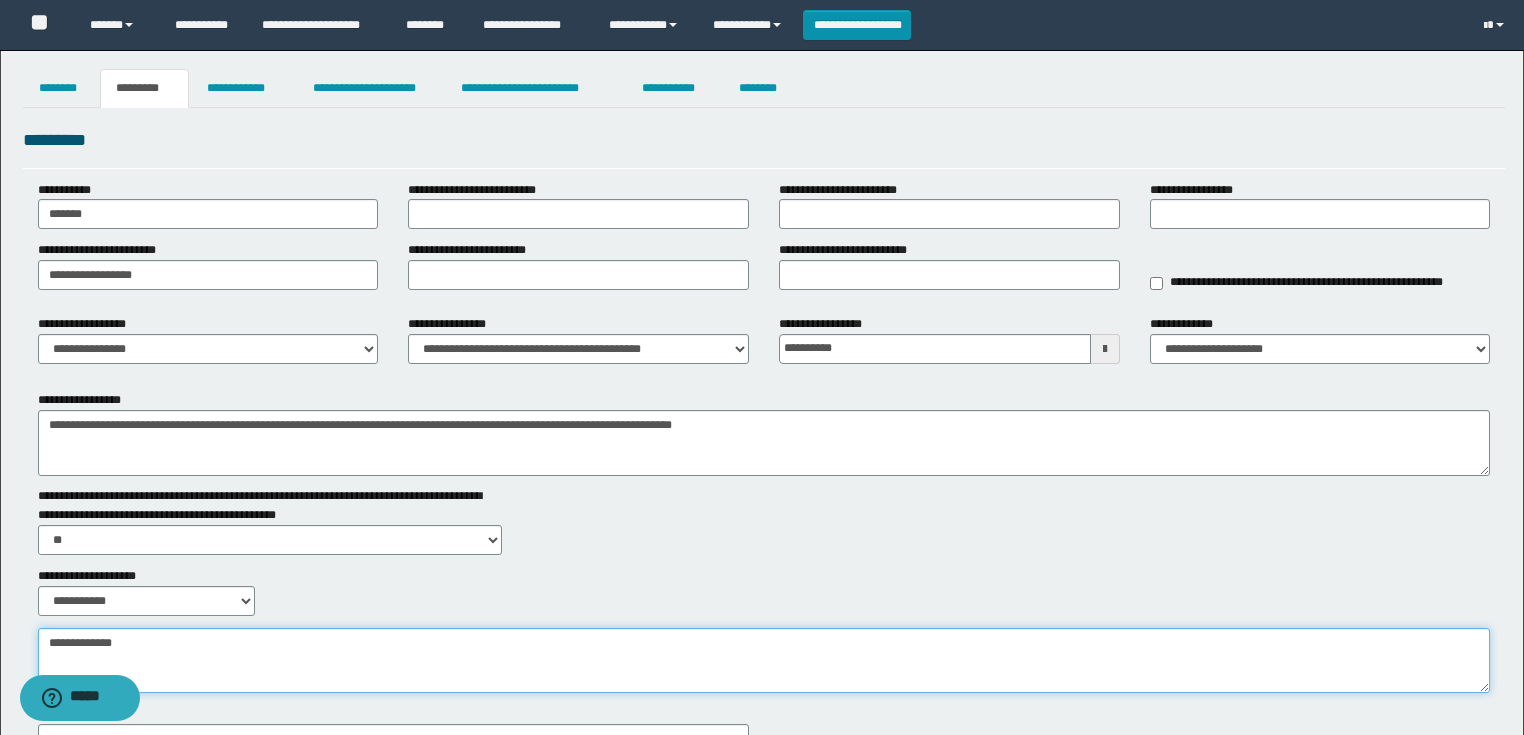 type on "**********" 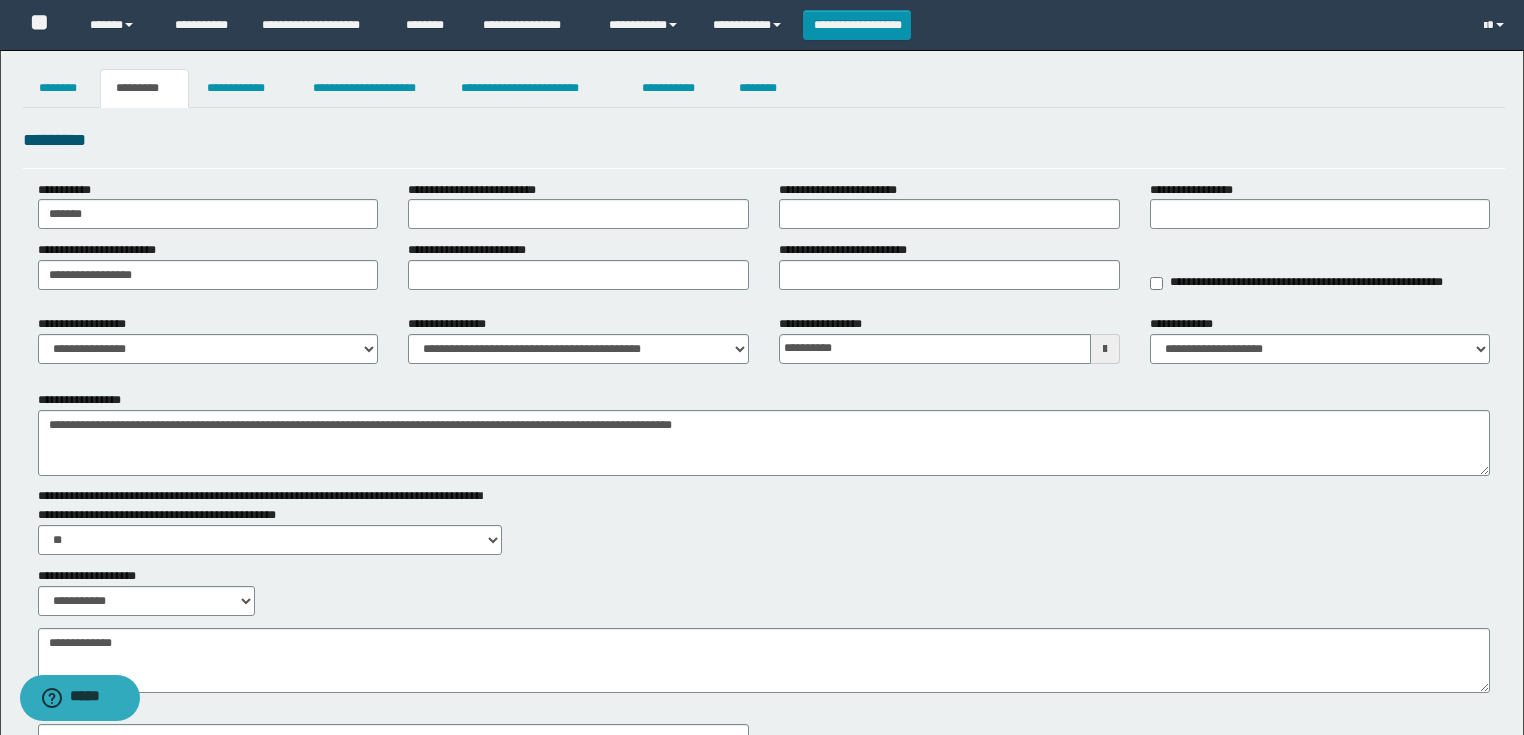 click on "**********" at bounding box center (764, 433) 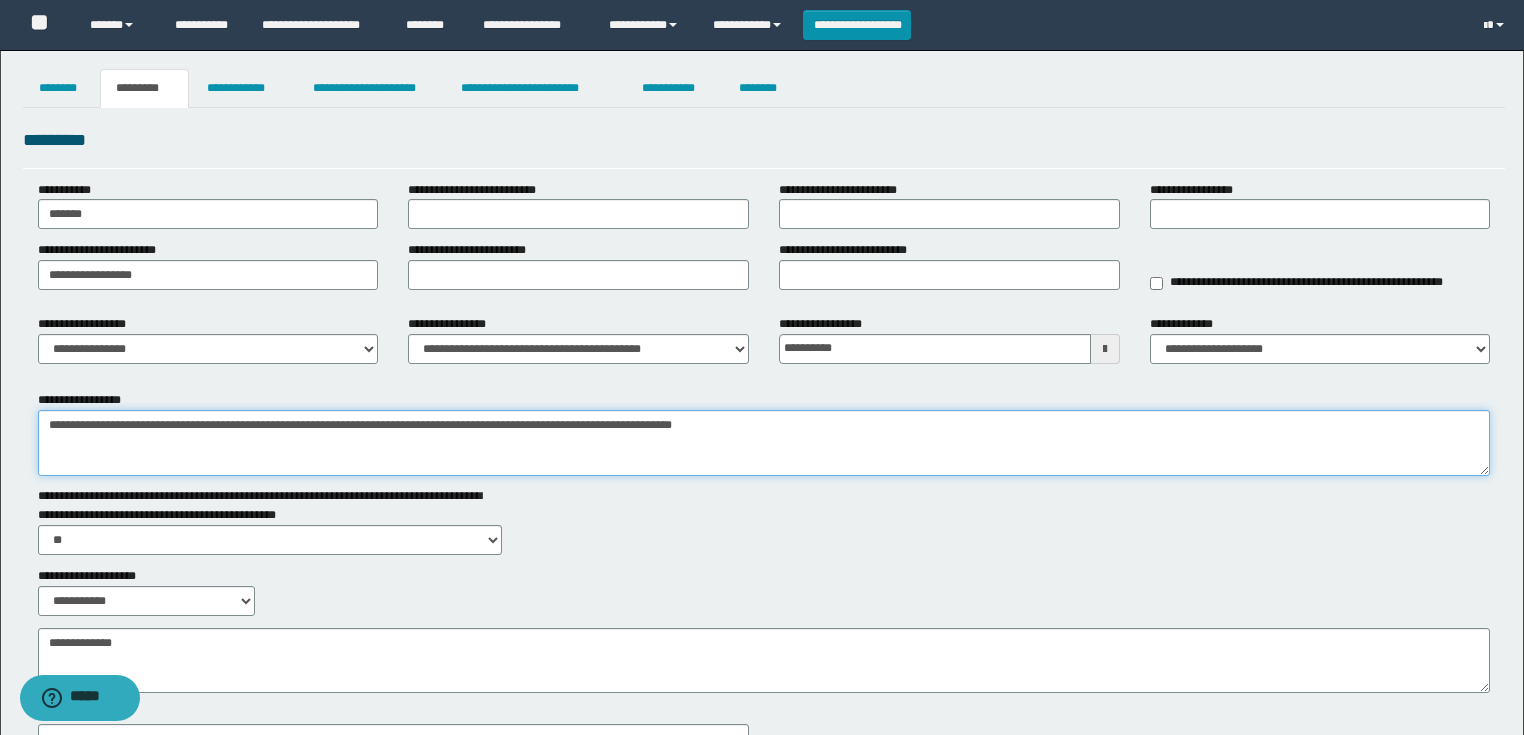 click on "**********" at bounding box center (764, 443) 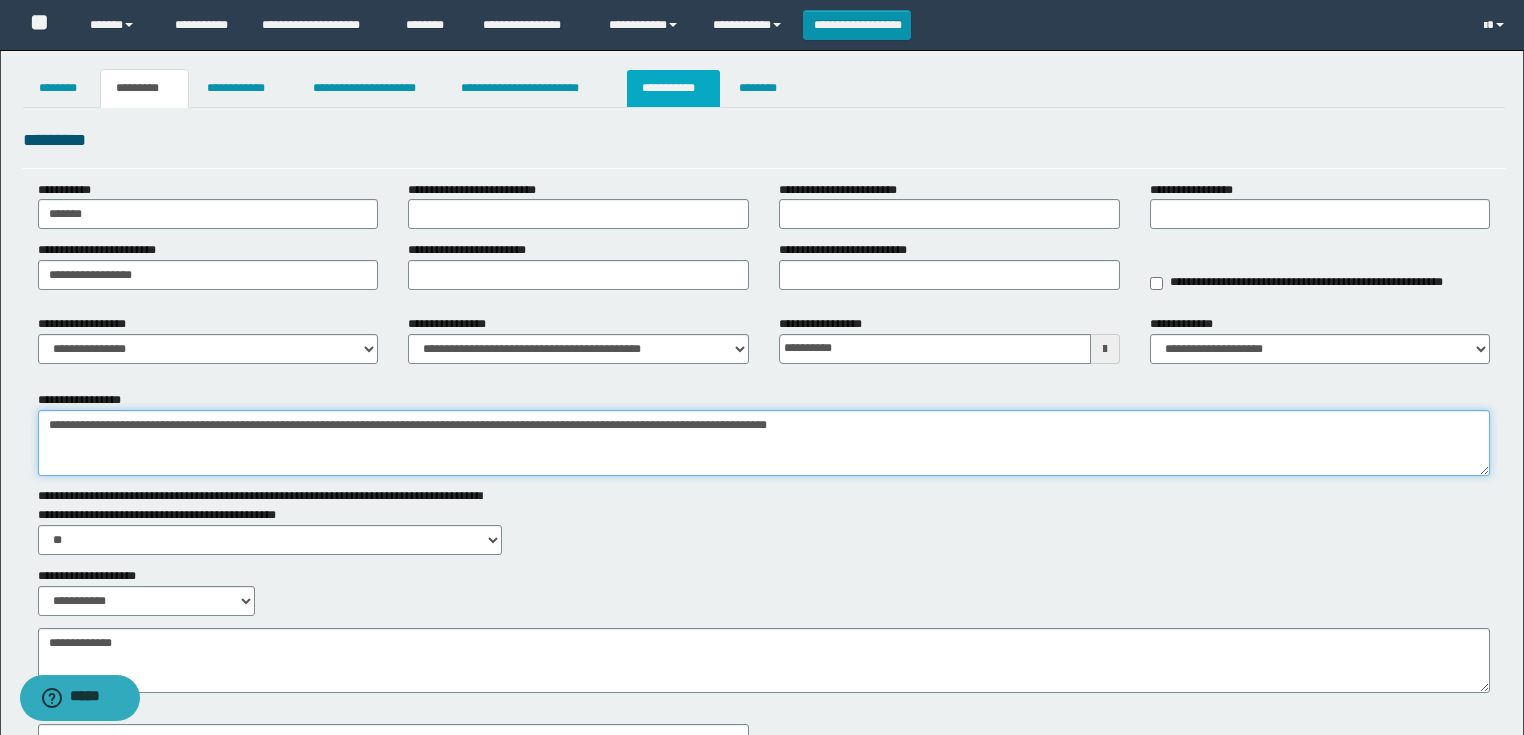 type on "**********" 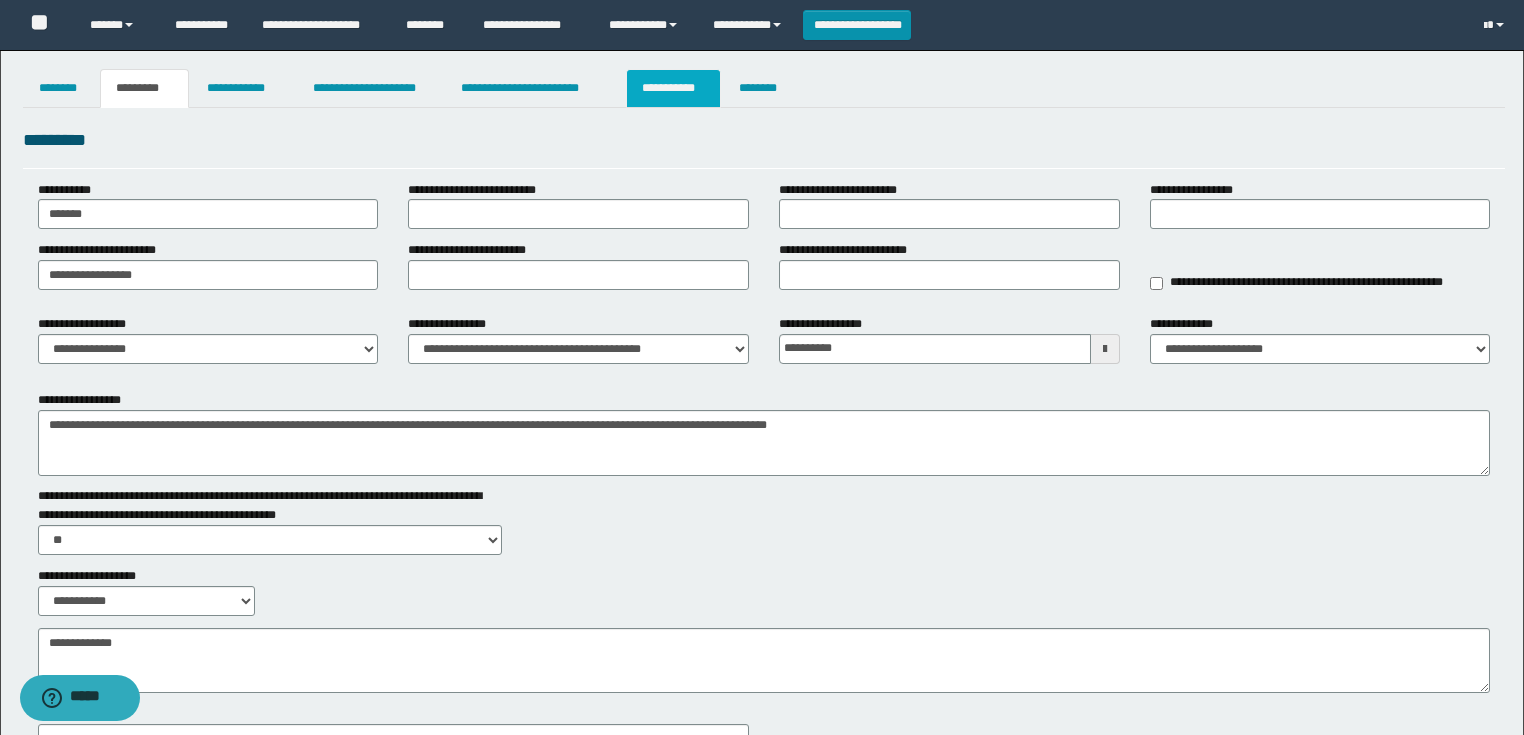 click on "**********" at bounding box center (673, 88) 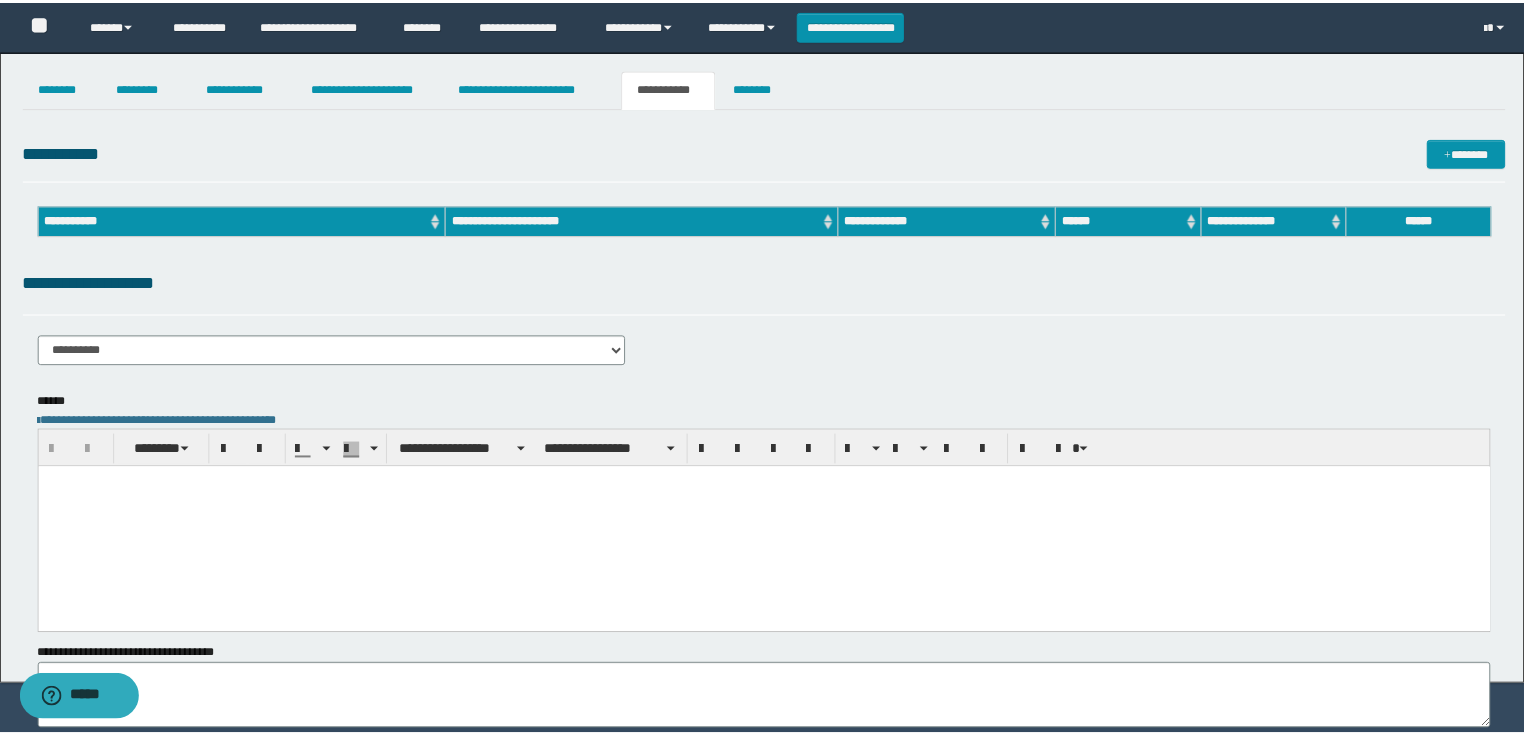 scroll, scrollTop: 0, scrollLeft: 0, axis: both 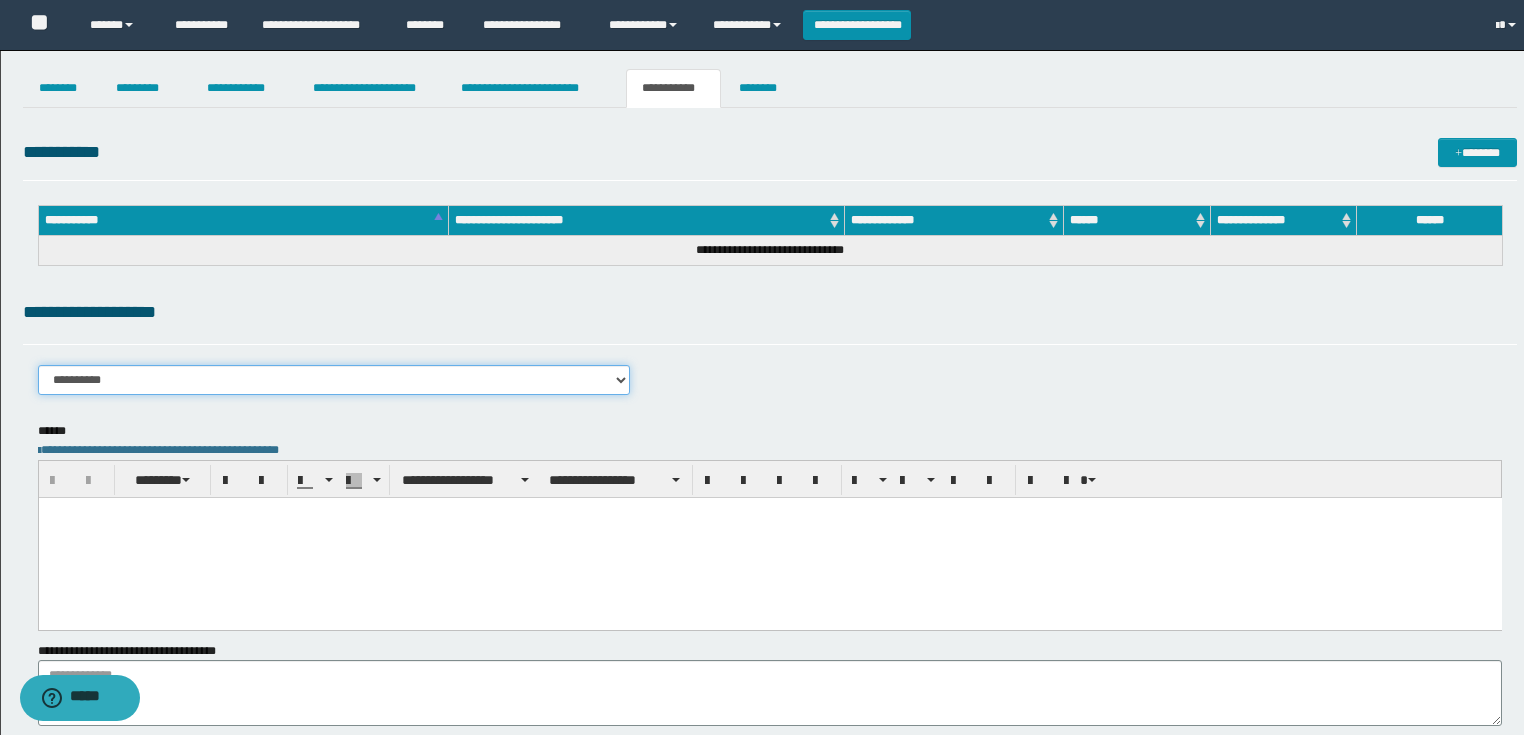 click on "**********" at bounding box center [334, 380] 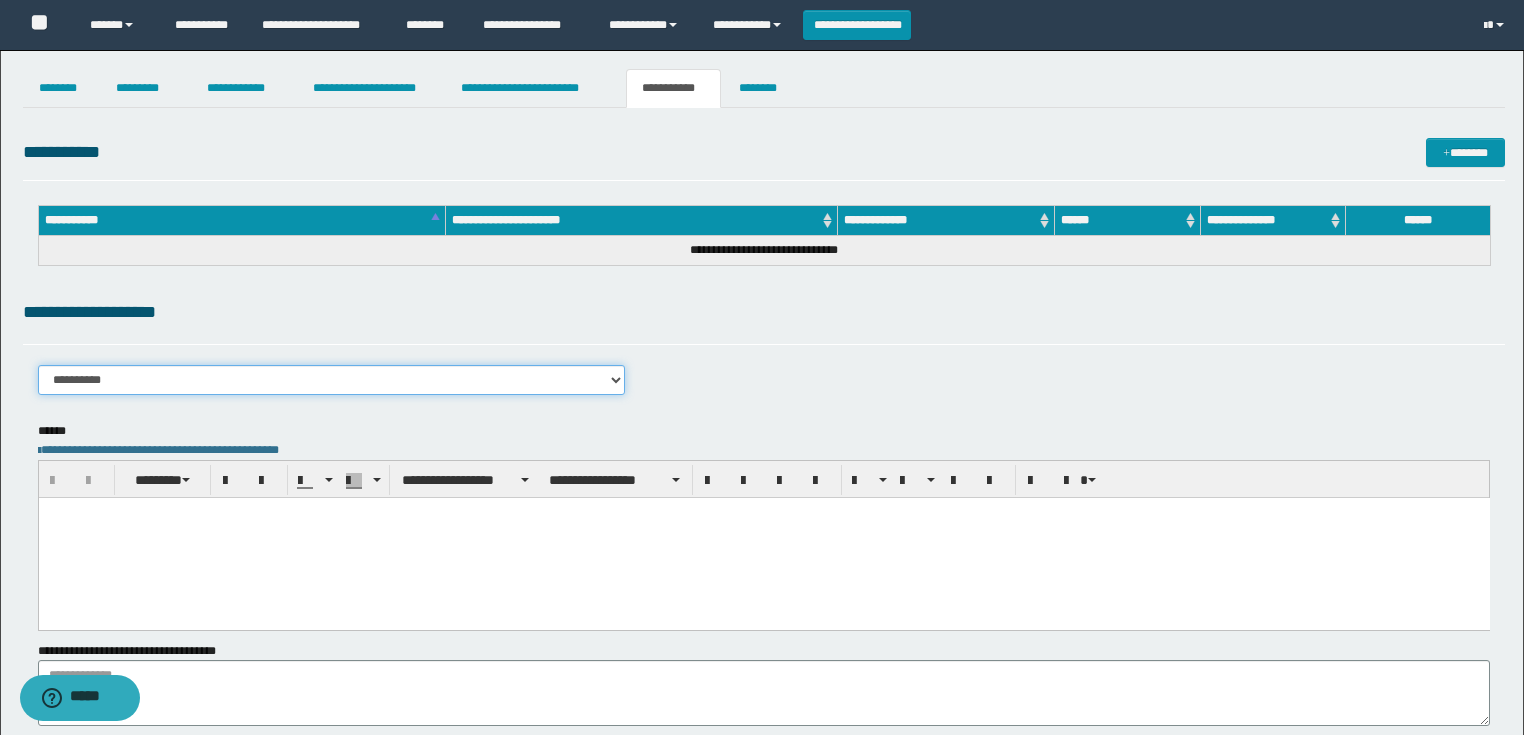 select on "****" 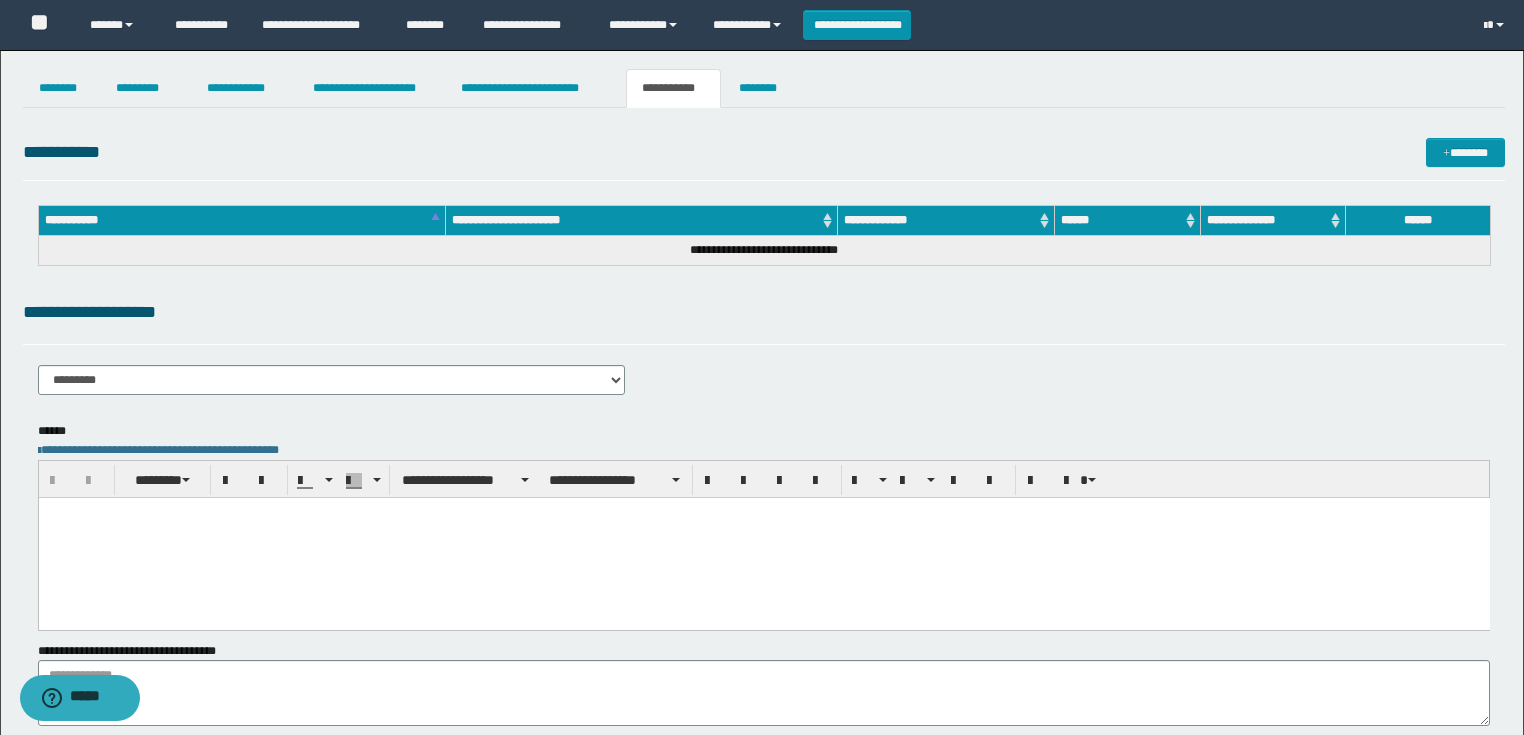 click at bounding box center [763, 537] 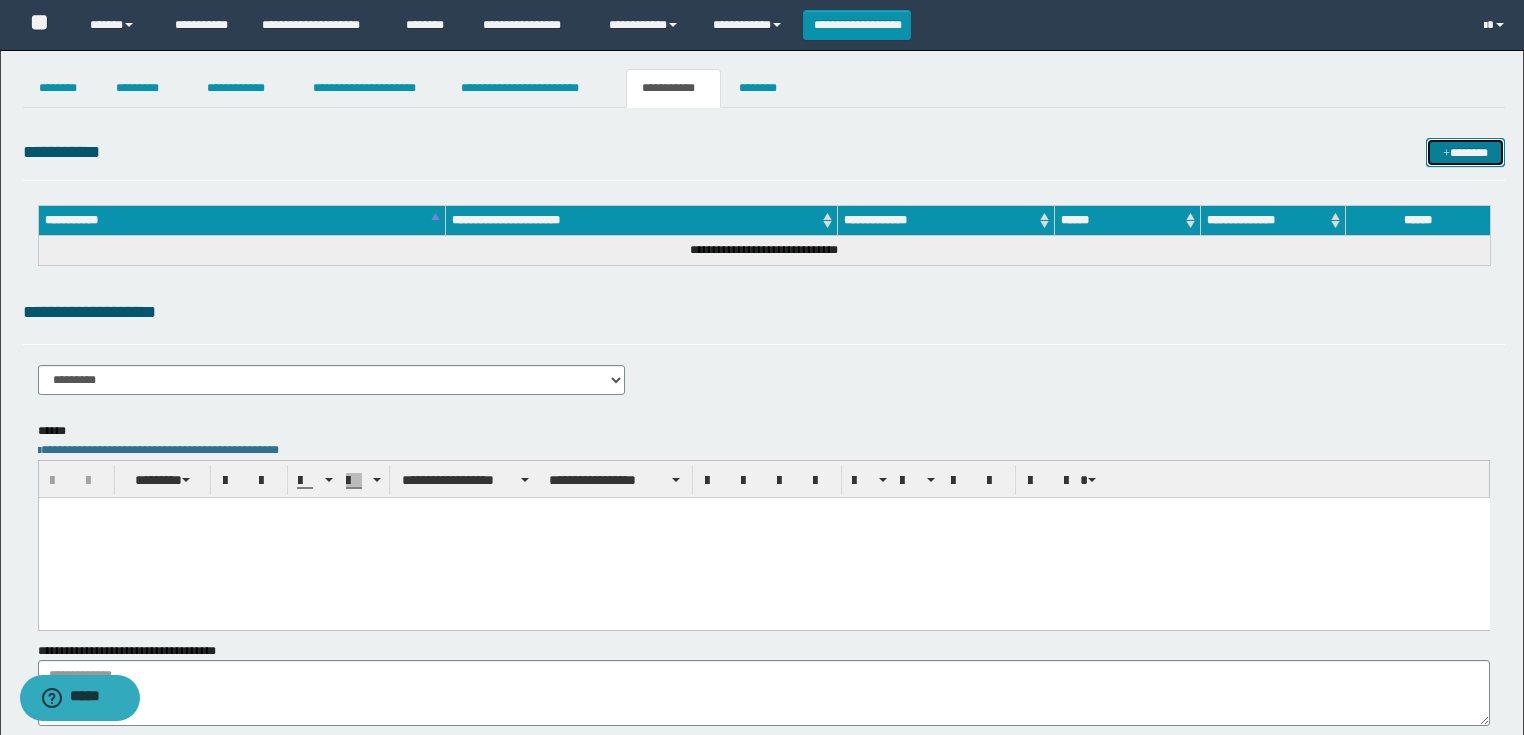 click on "*******" at bounding box center [1465, 153] 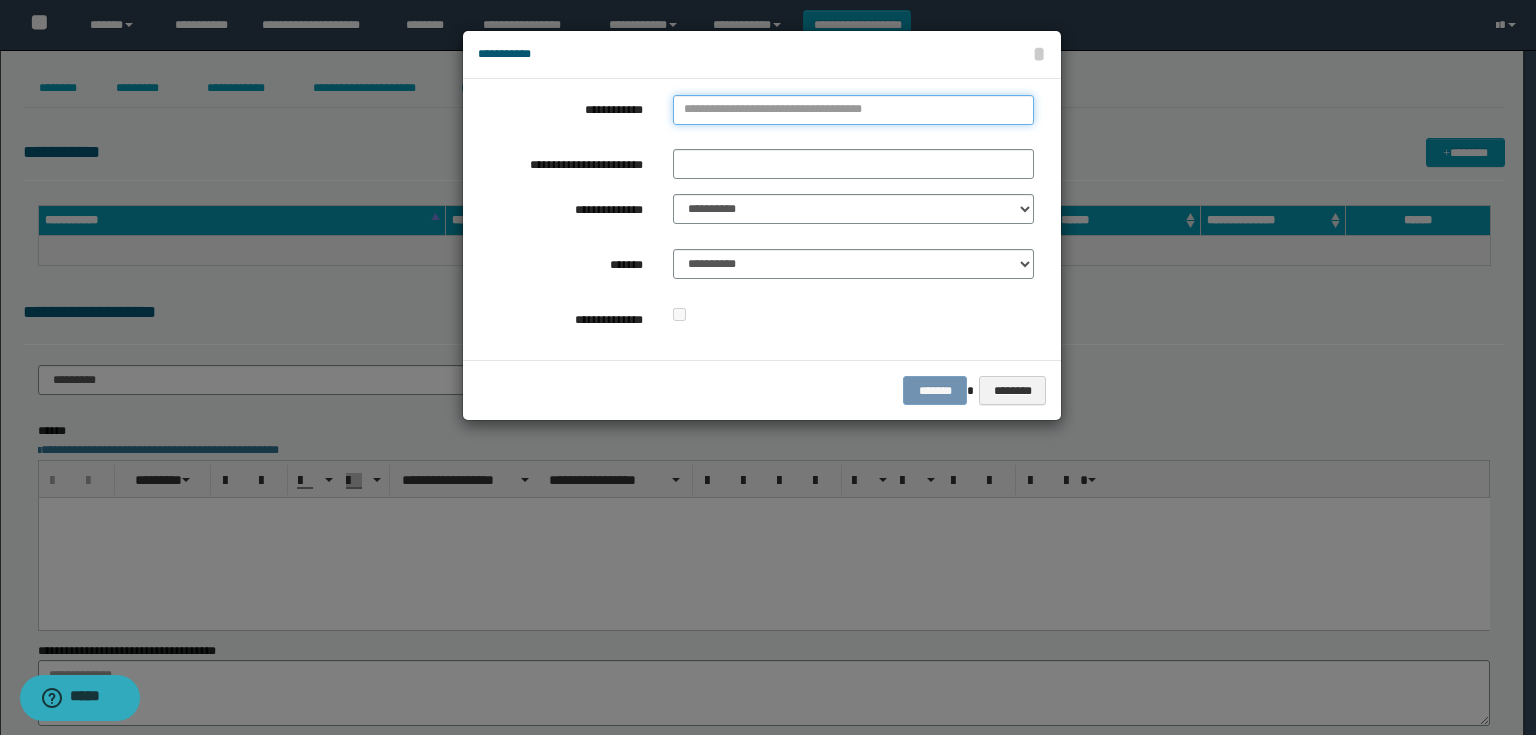 click on "**********" at bounding box center (853, 110) 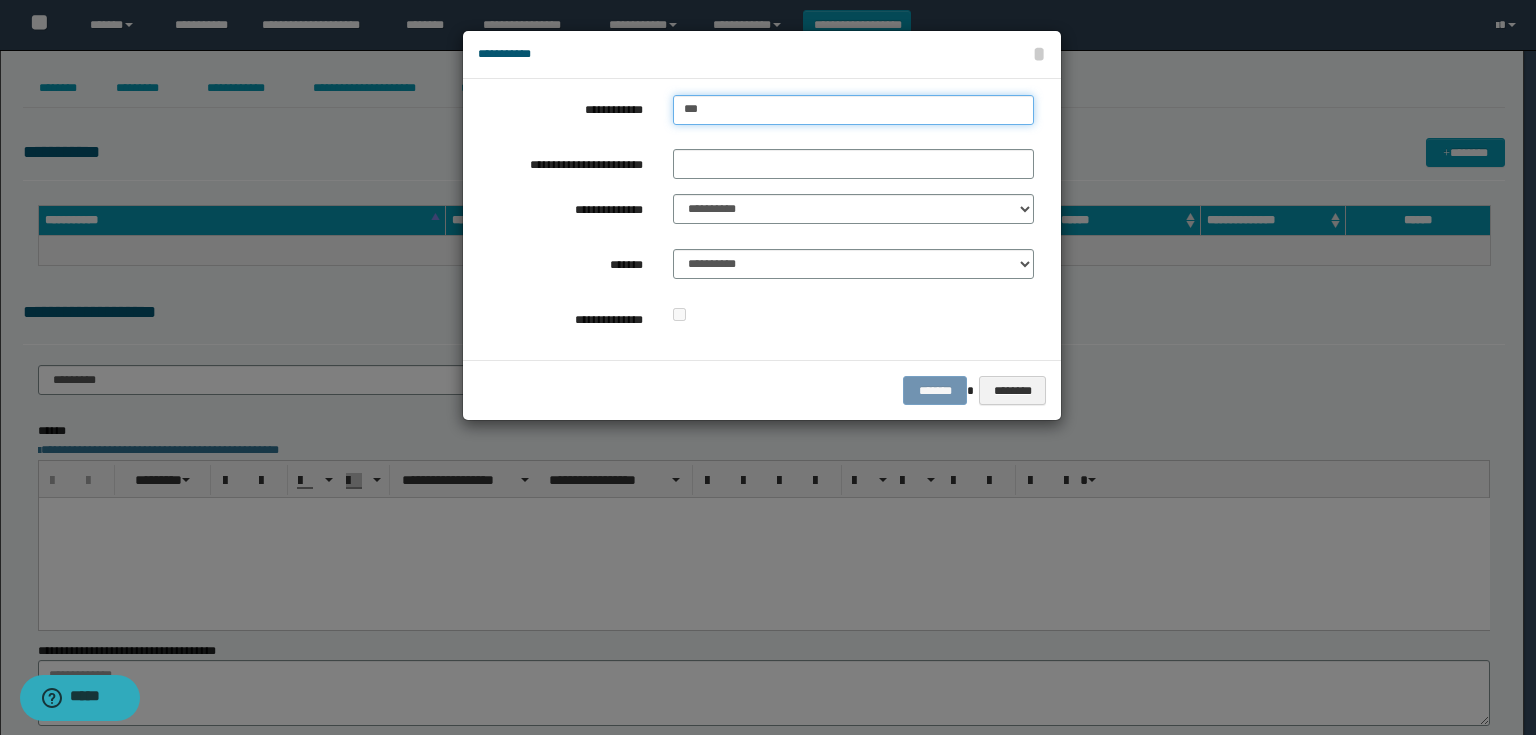 type on "****" 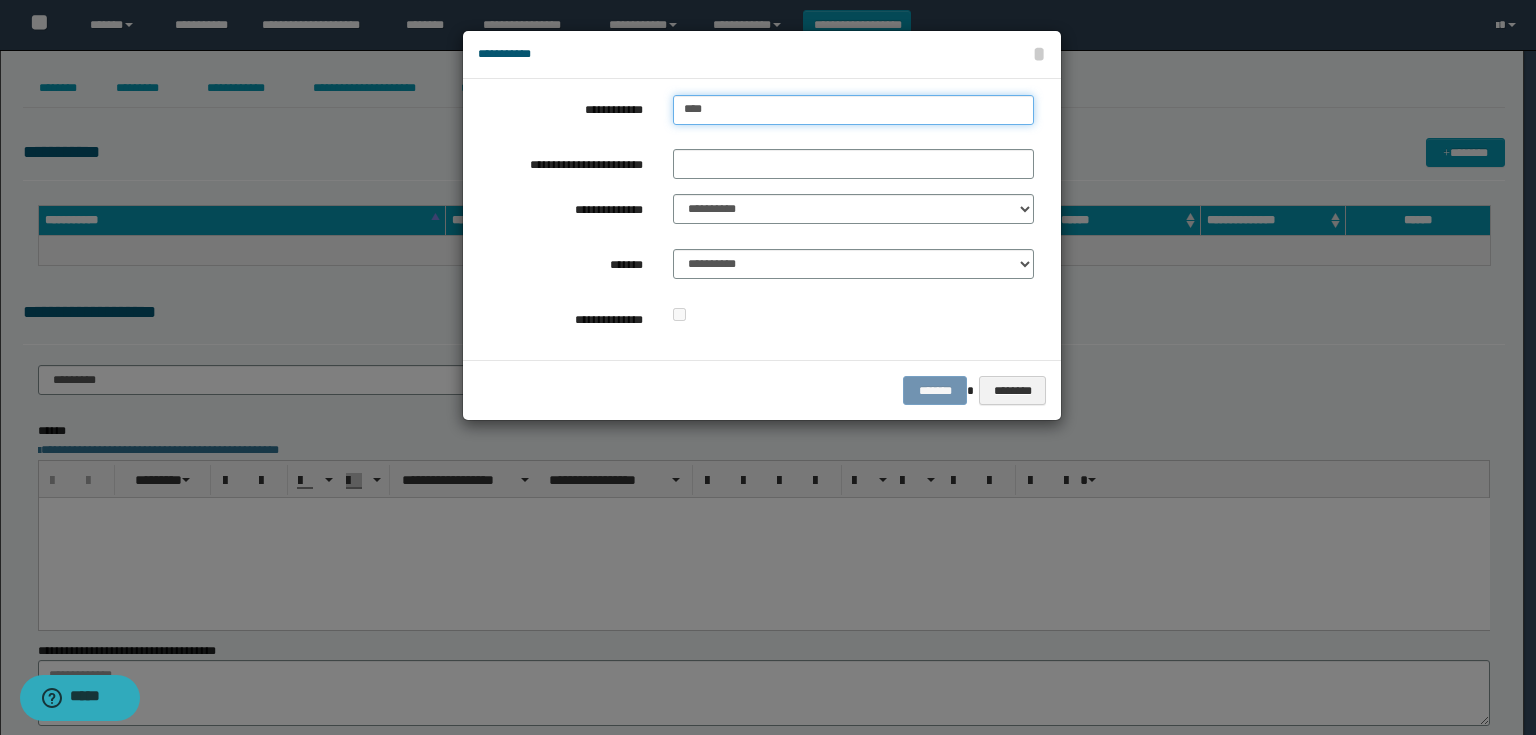 type on "****" 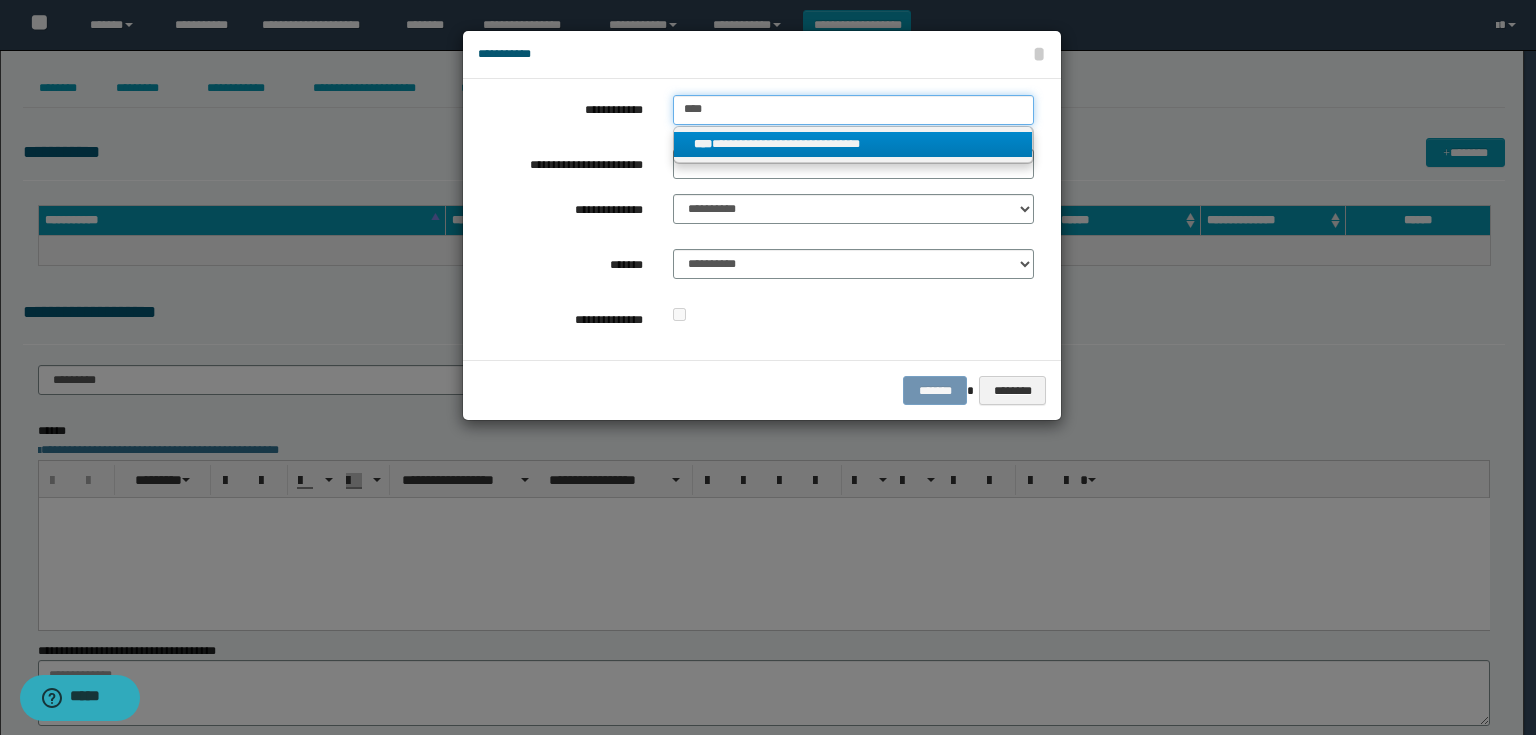 type on "****" 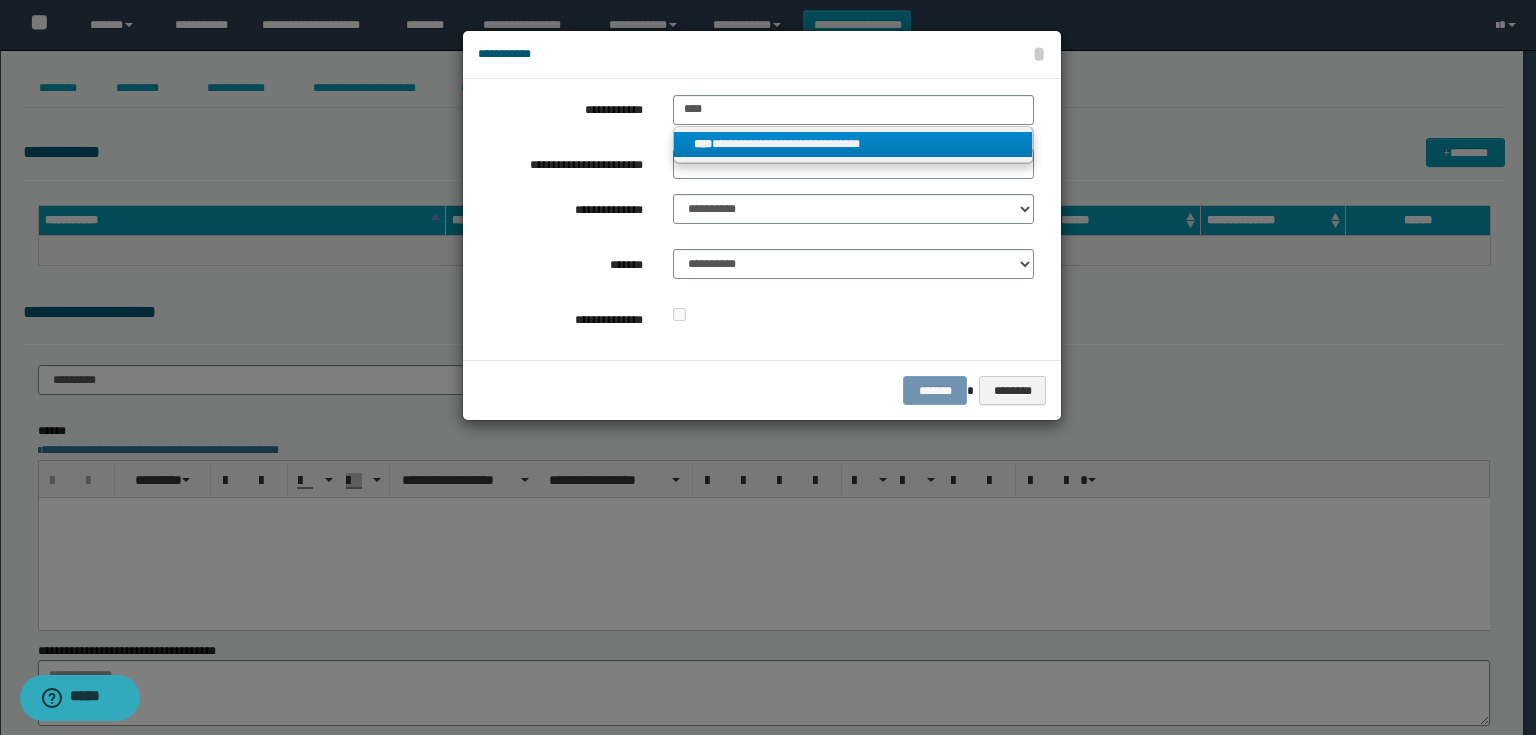 drag, startPoint x: 764, startPoint y: 144, endPoint x: 844, endPoint y: 138, distance: 80.224686 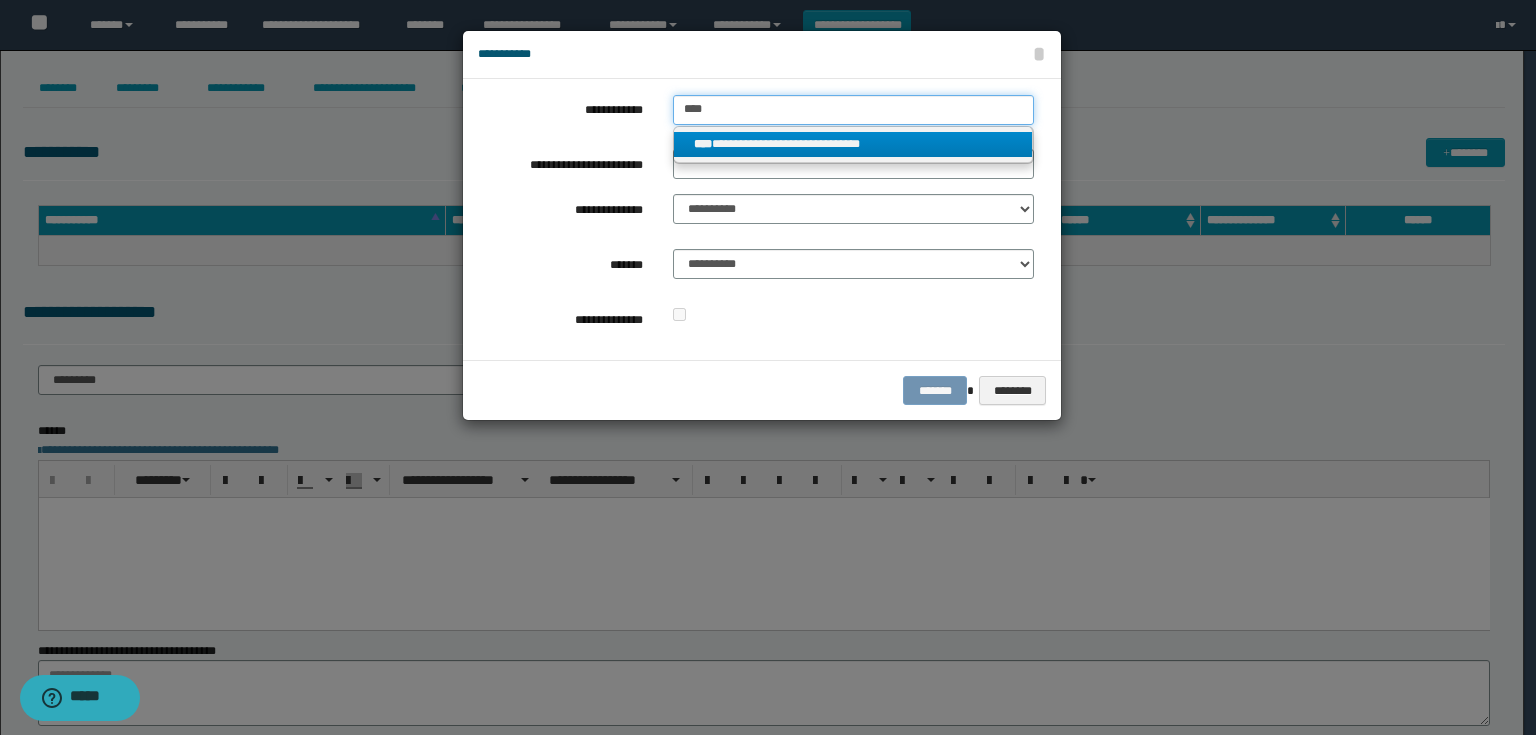 type 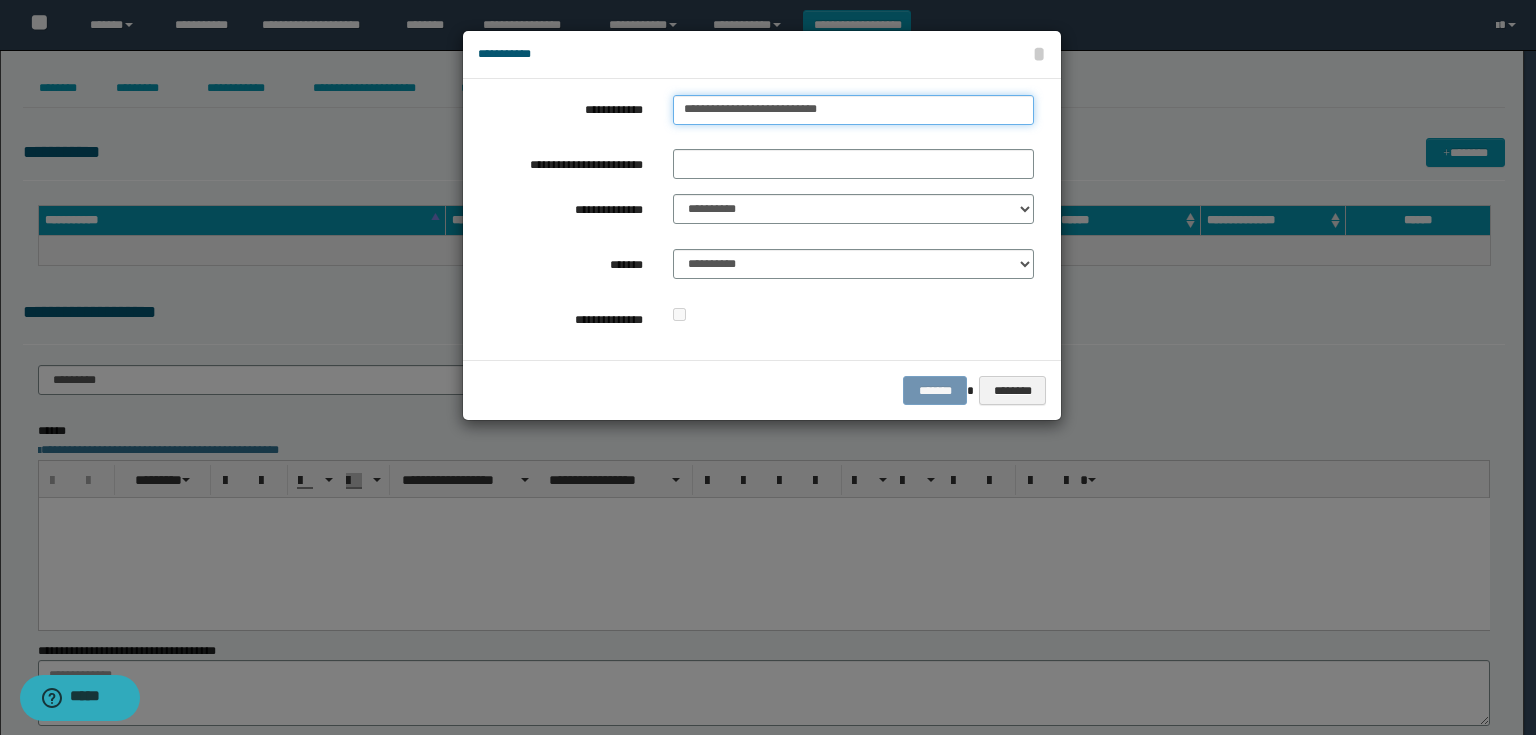 drag, startPoint x: 860, startPoint y: 116, endPoint x: 603, endPoint y: 126, distance: 257.1945 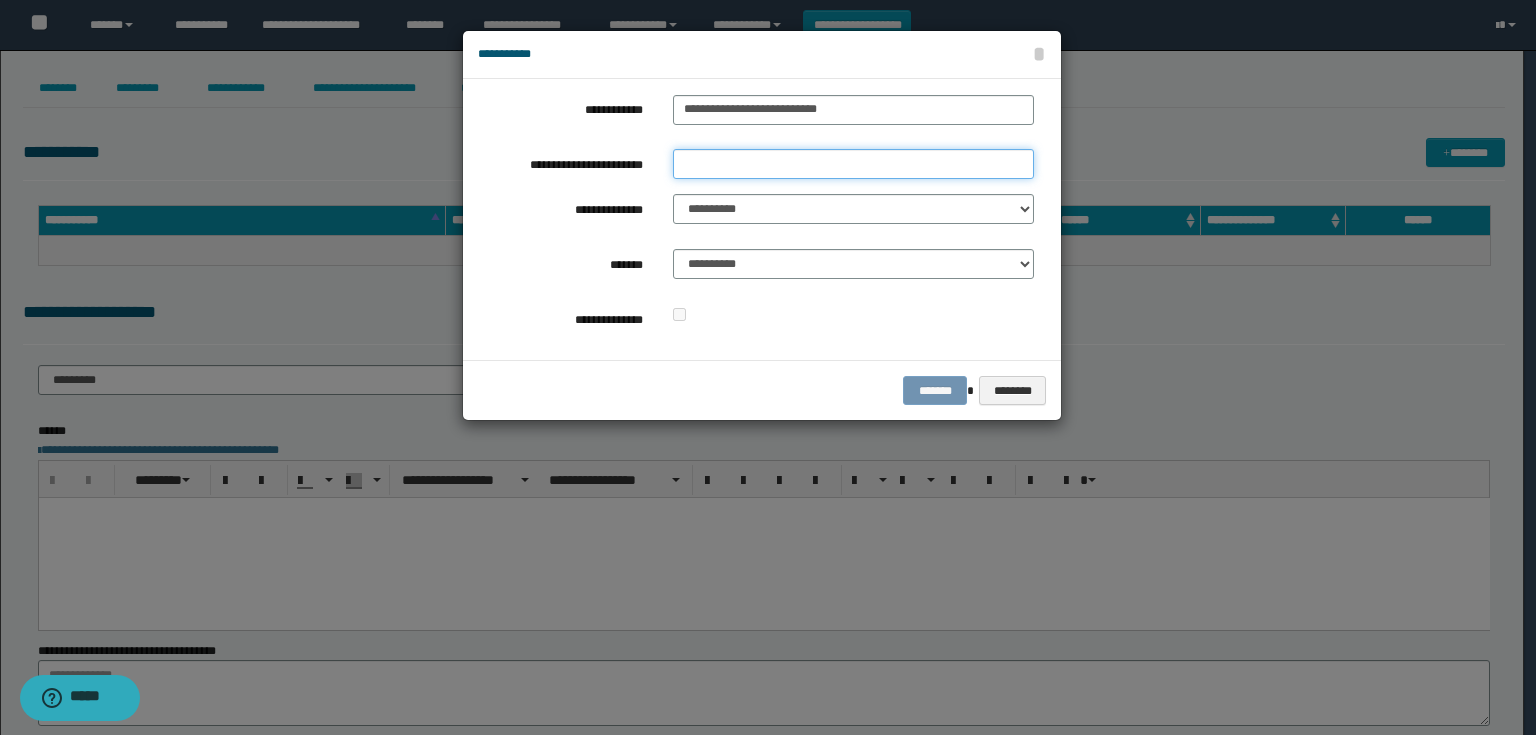 click on "**********" at bounding box center (853, 164) 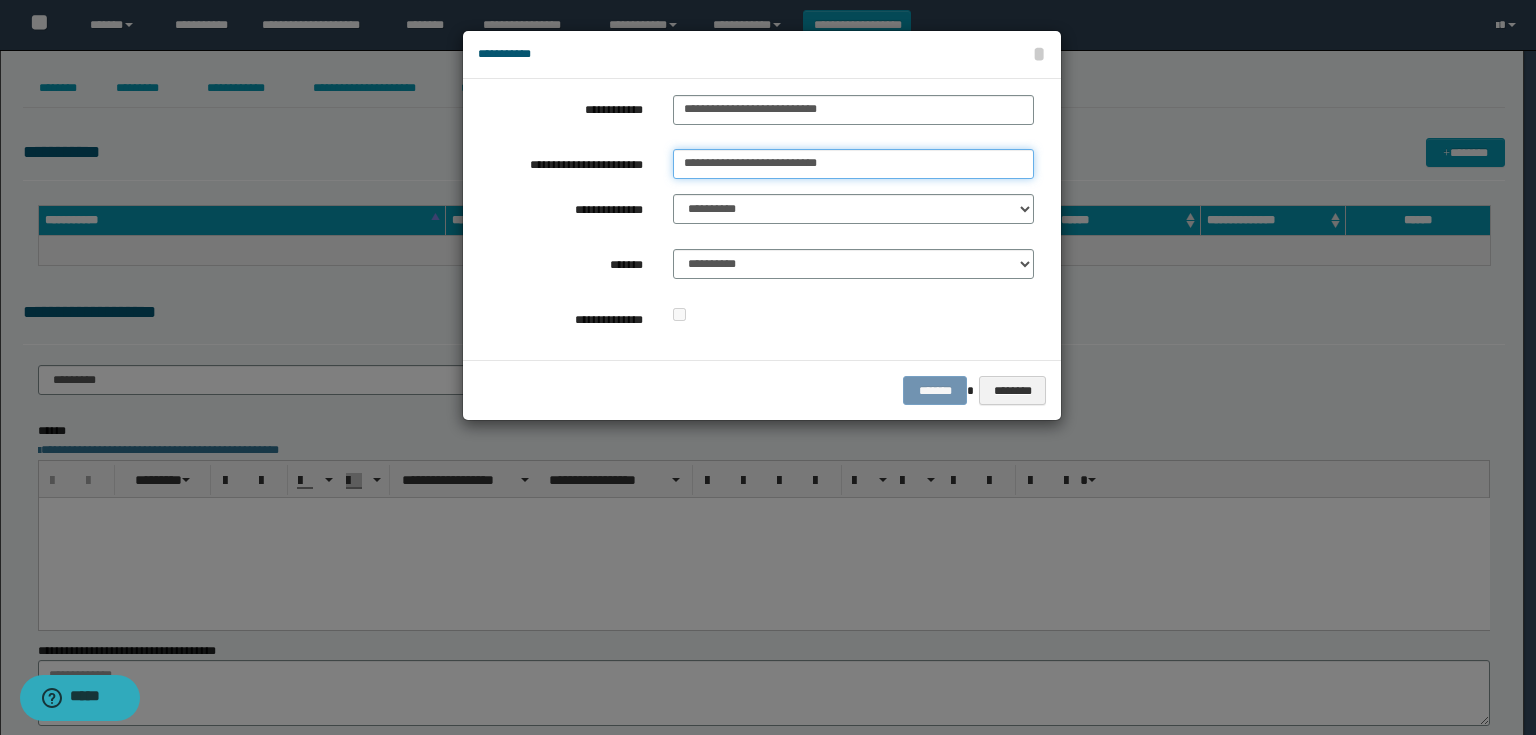 type on "**********" 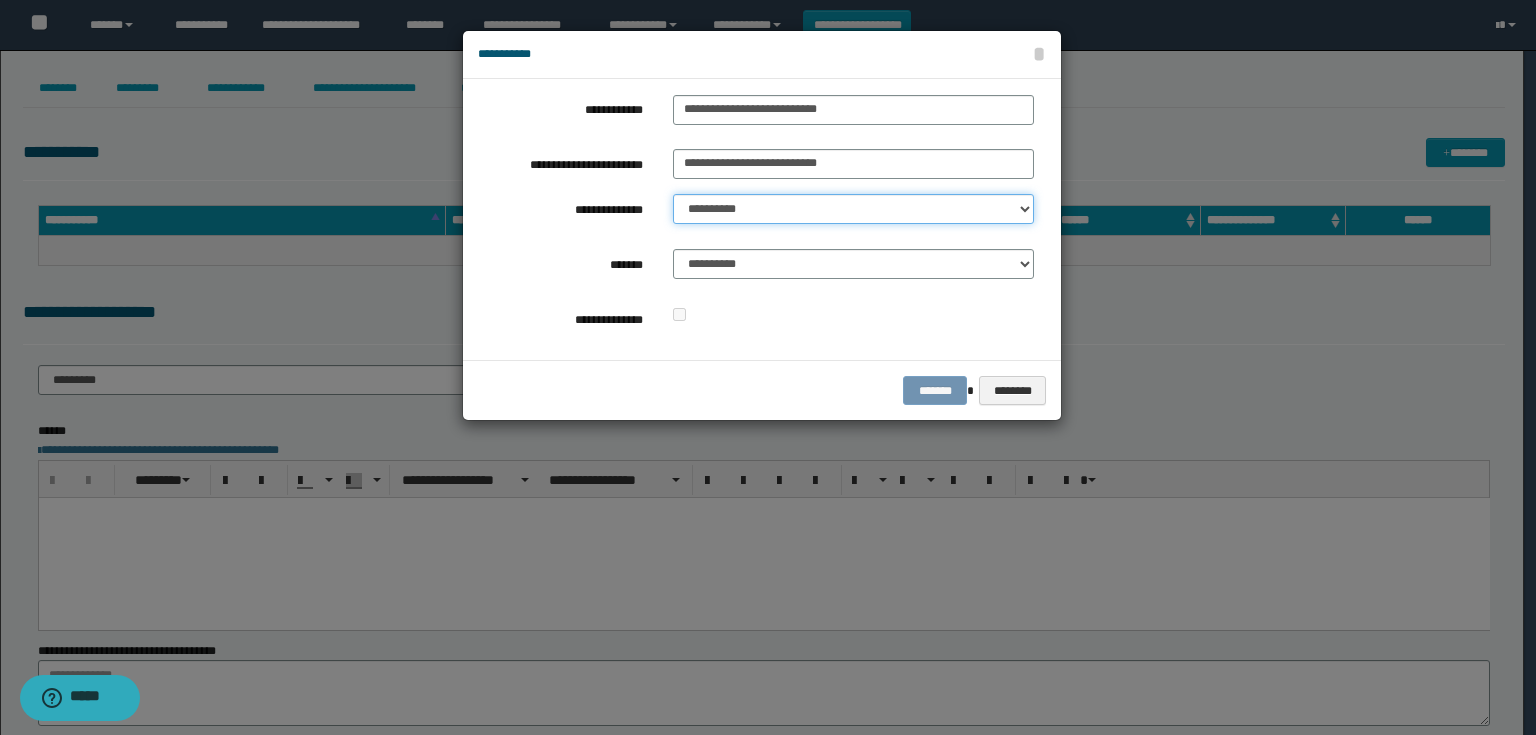 click on "**********" at bounding box center (853, 209) 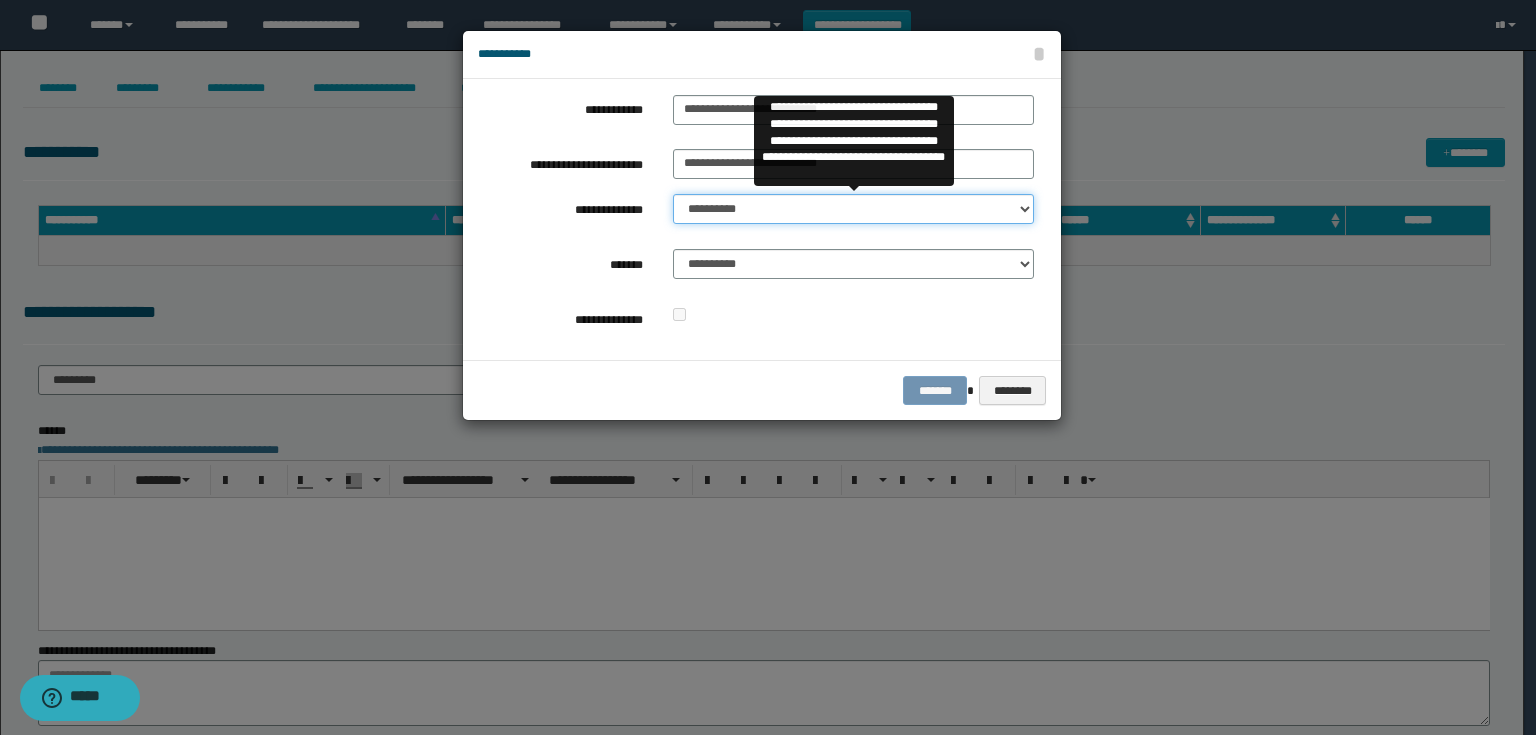 select on "**" 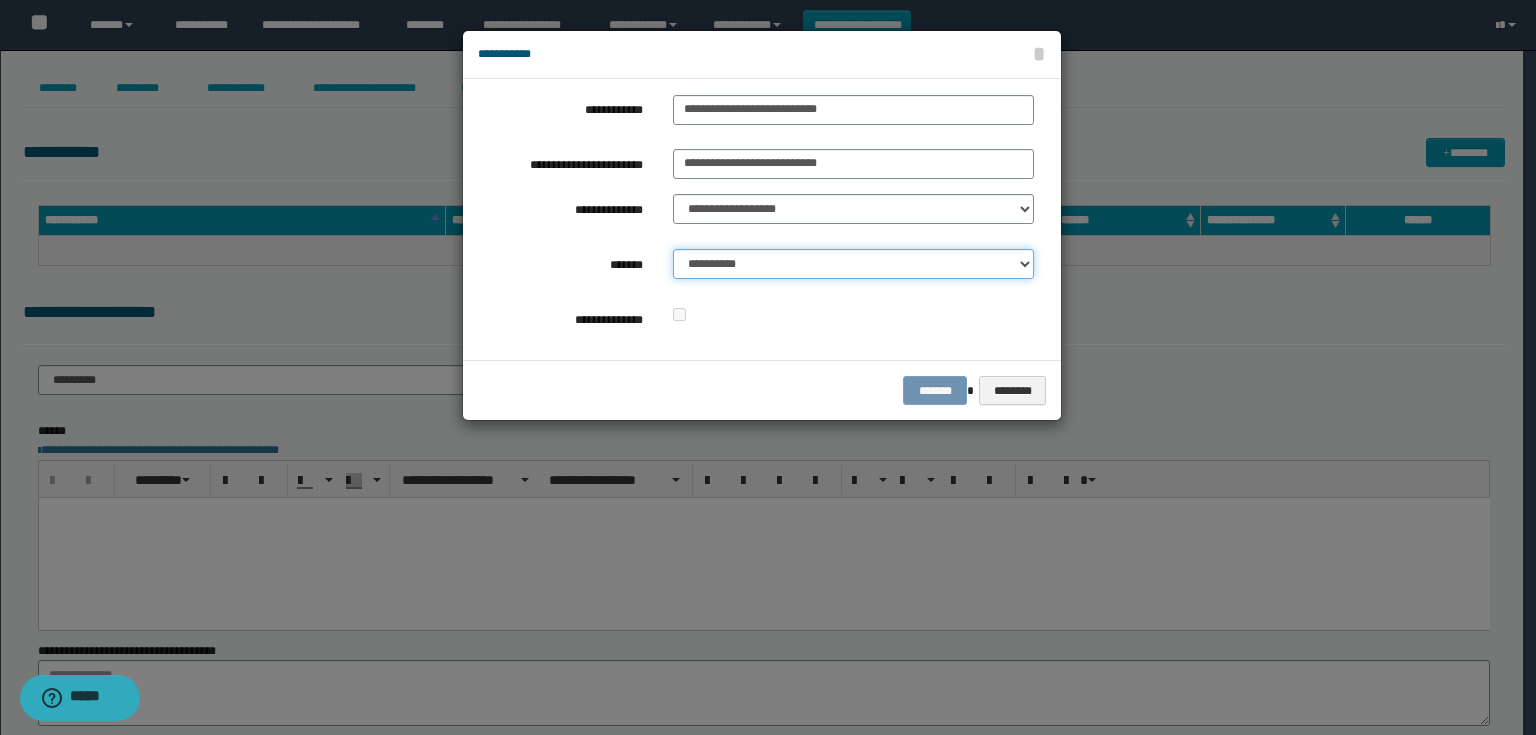 drag, startPoint x: 778, startPoint y: 265, endPoint x: 779, endPoint y: 275, distance: 10.049875 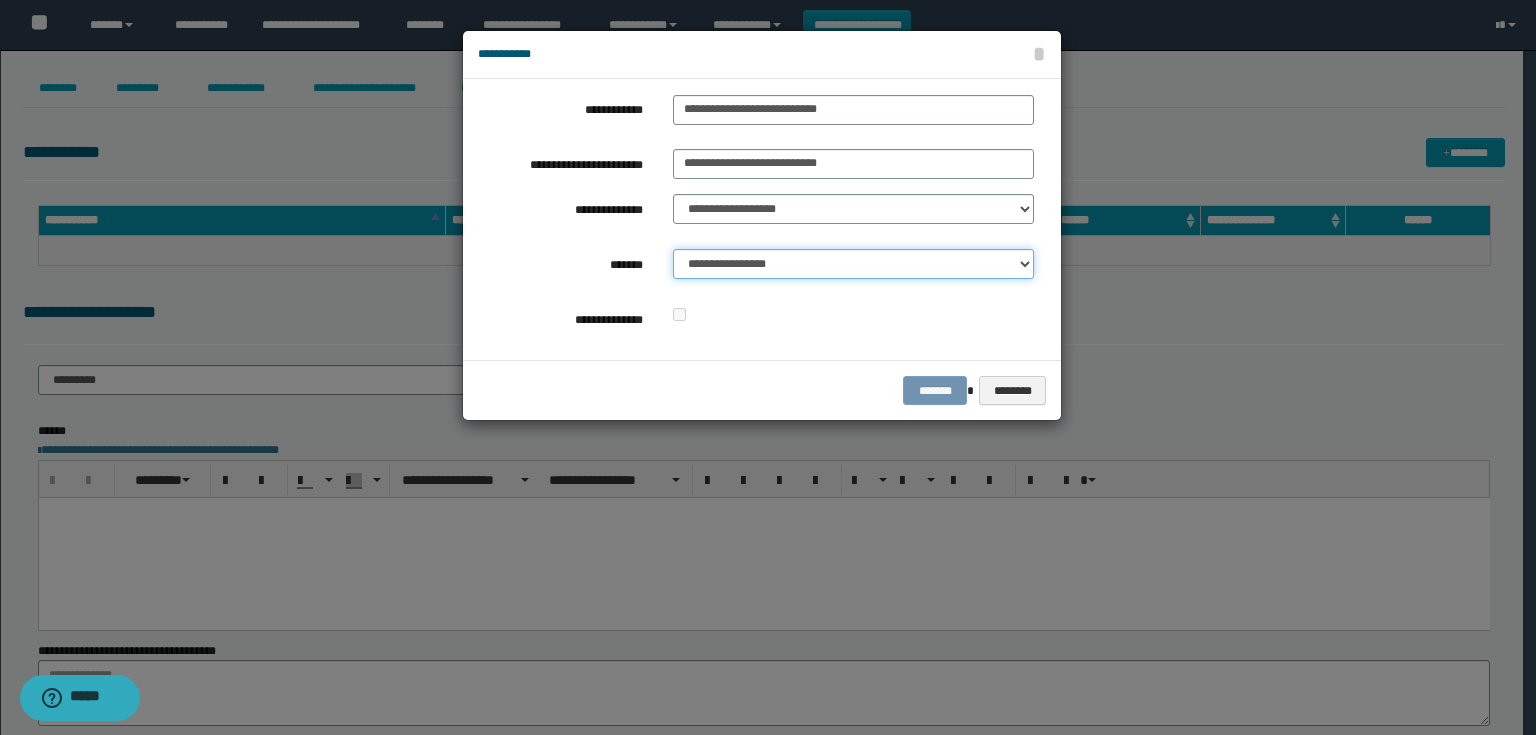 click on "**********" at bounding box center (853, 264) 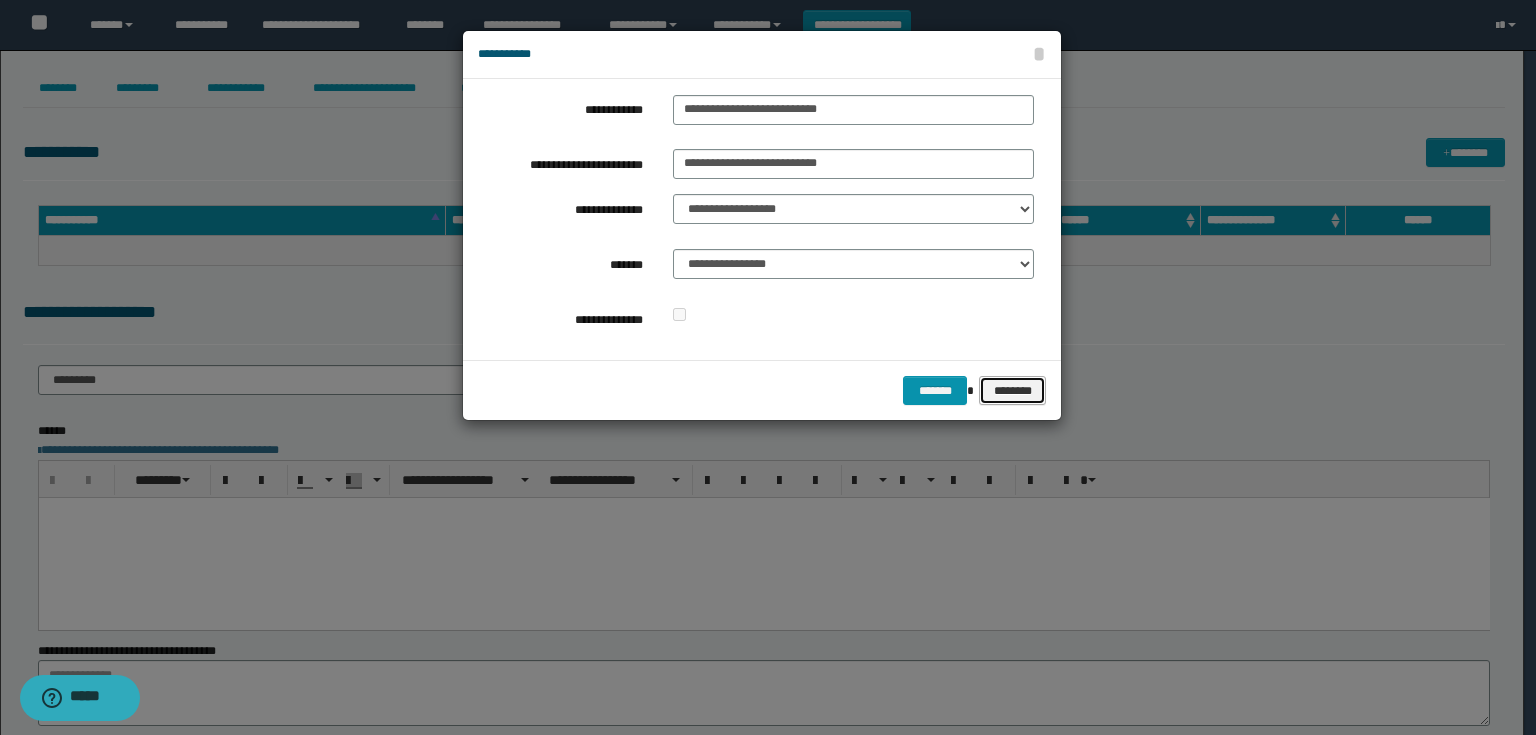 click on "*******
********" at bounding box center (762, 390) 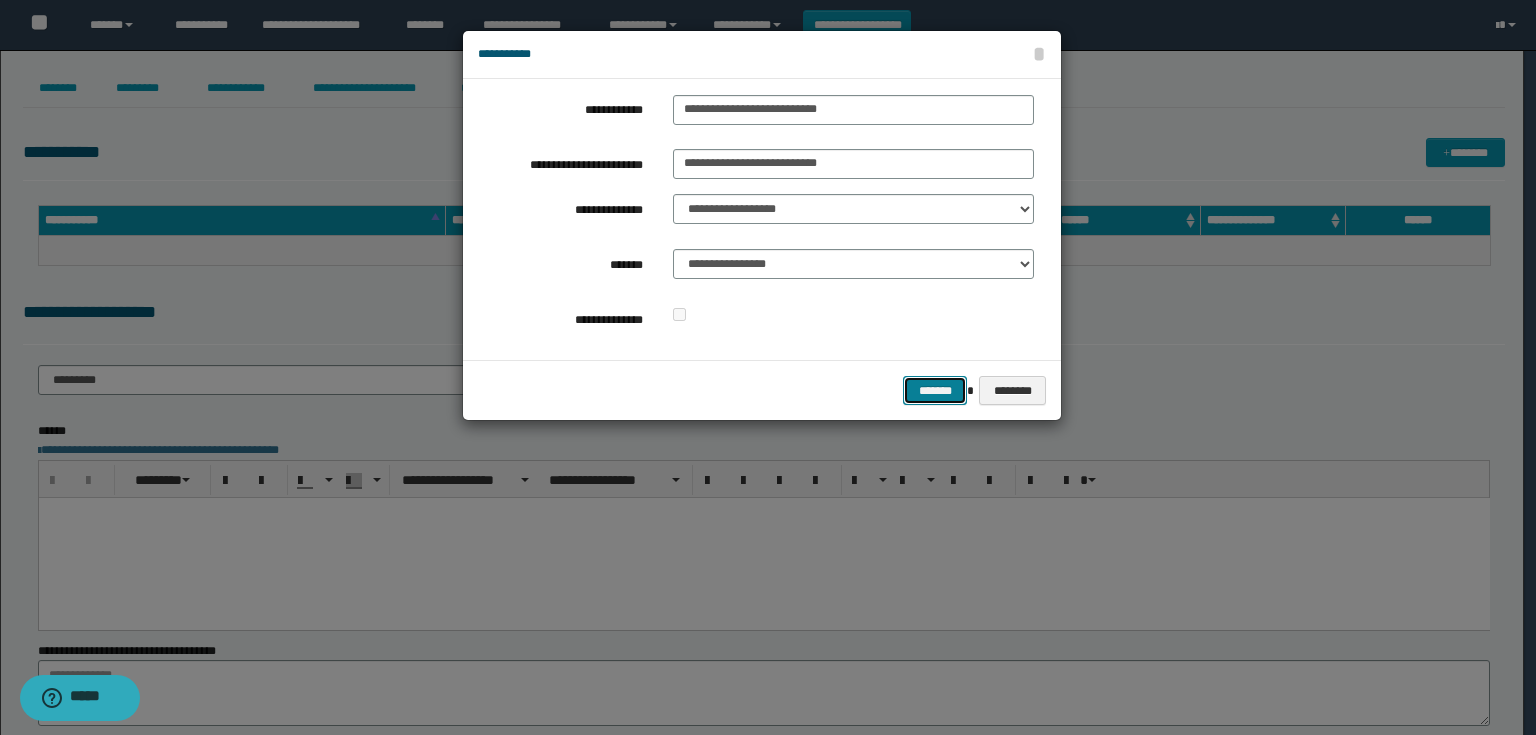 click on "*******" at bounding box center (935, 391) 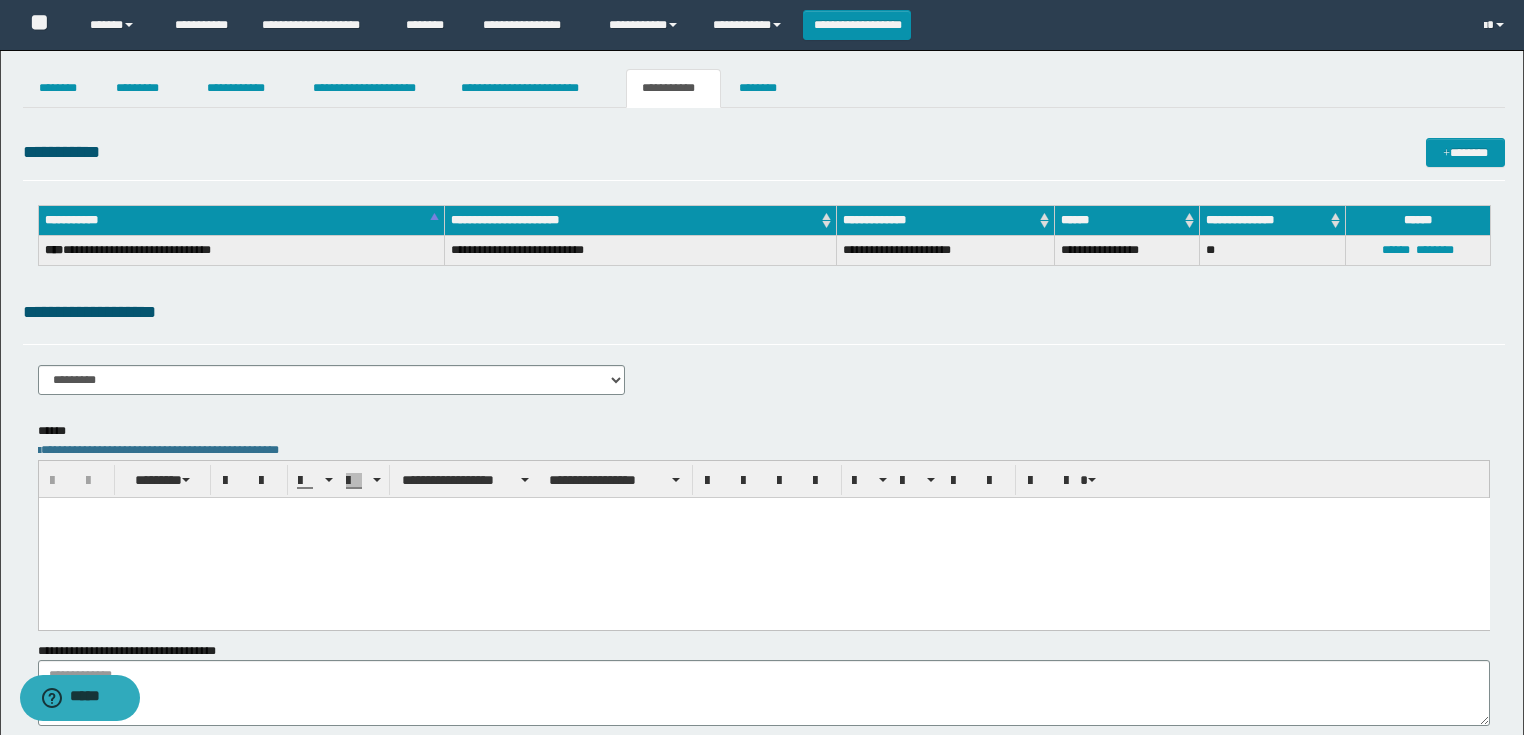 click at bounding box center (763, 537) 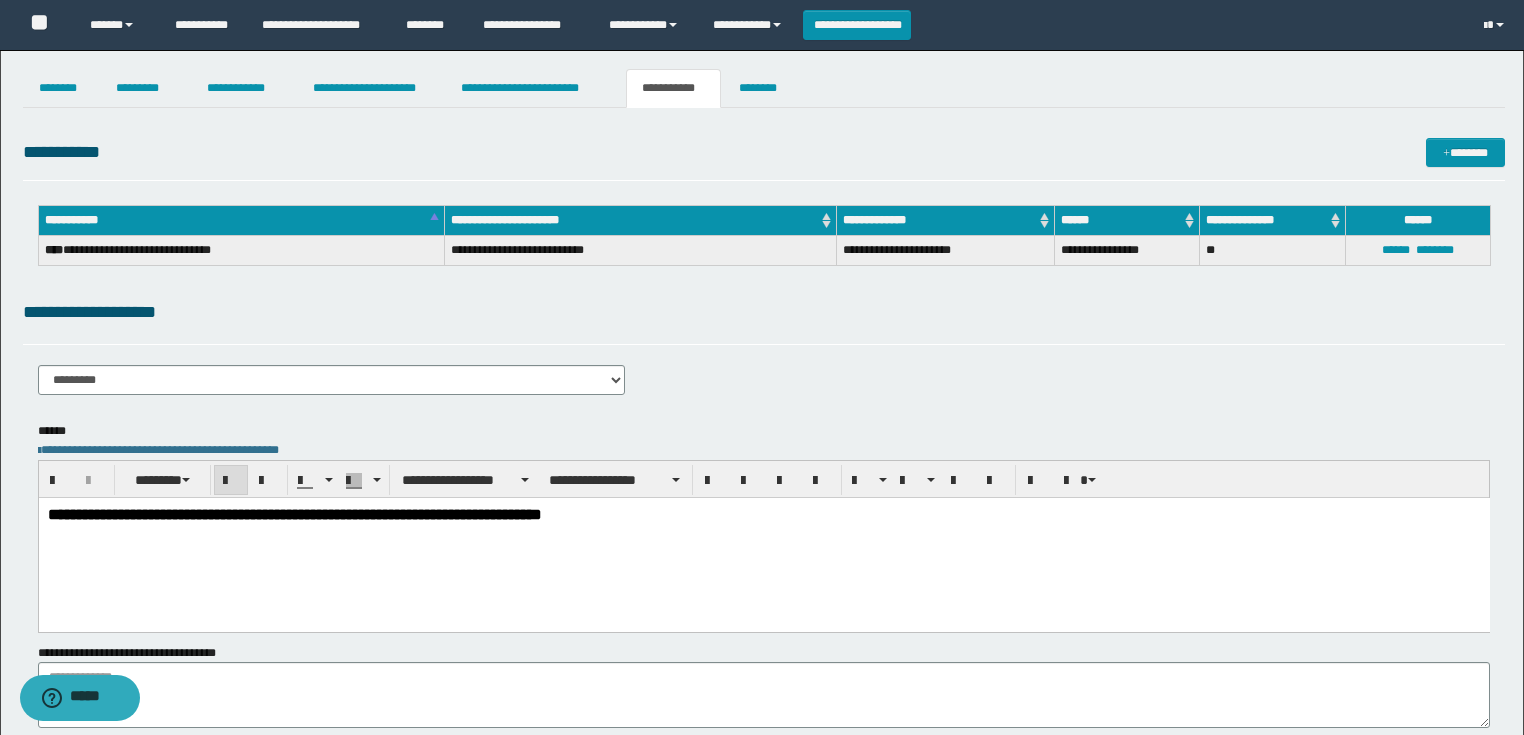 click on "**********" at bounding box center (763, 513) 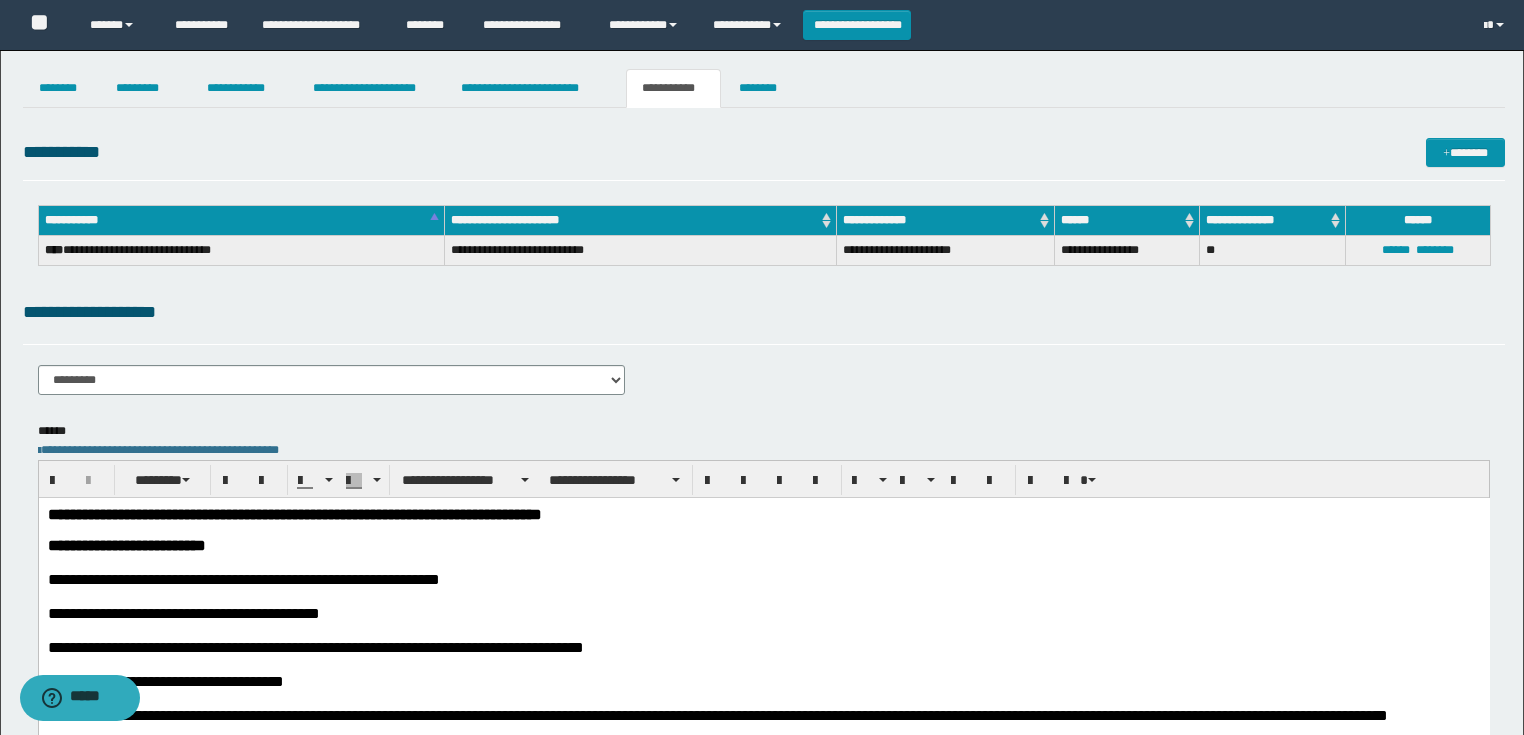 click on "**********" at bounding box center [294, 513] 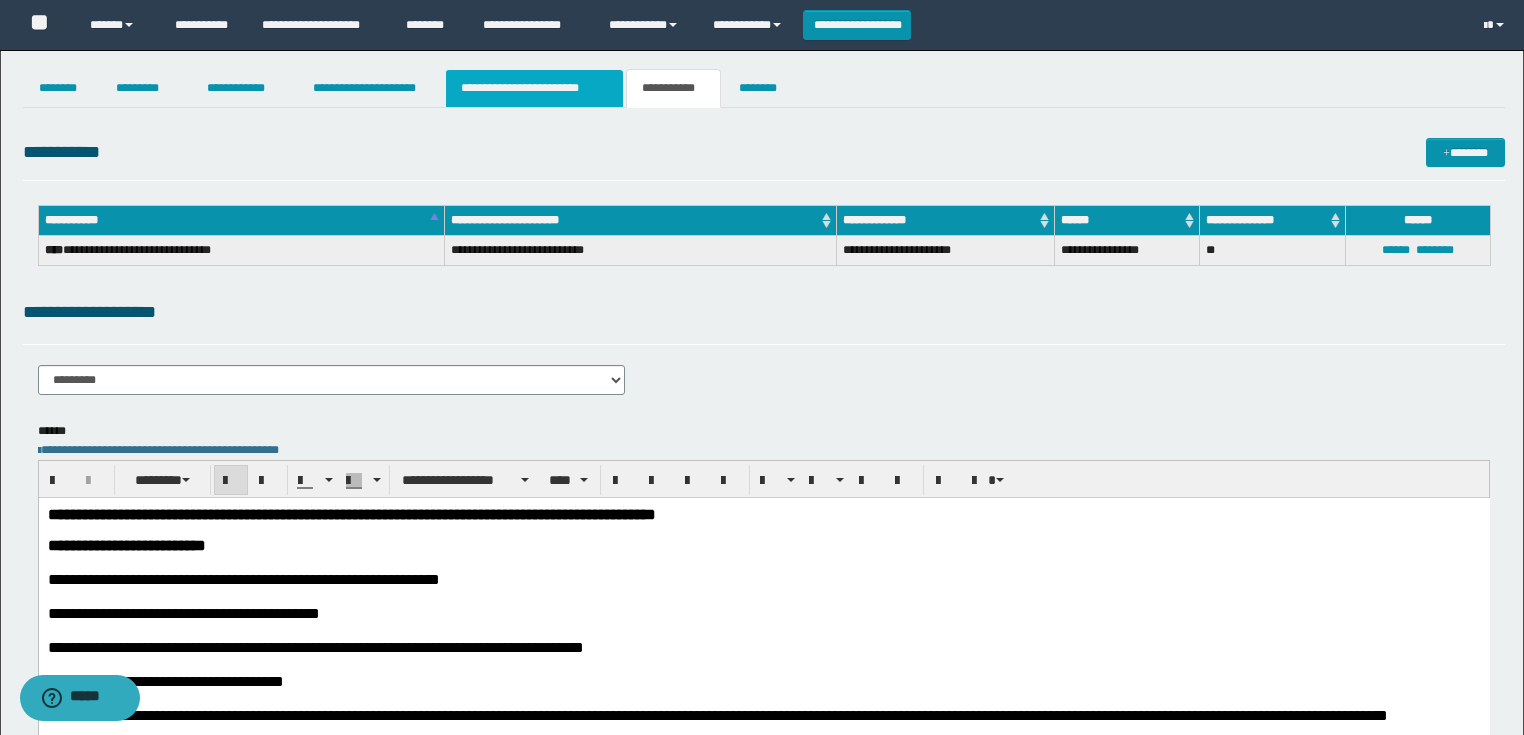 click on "**********" at bounding box center [534, 88] 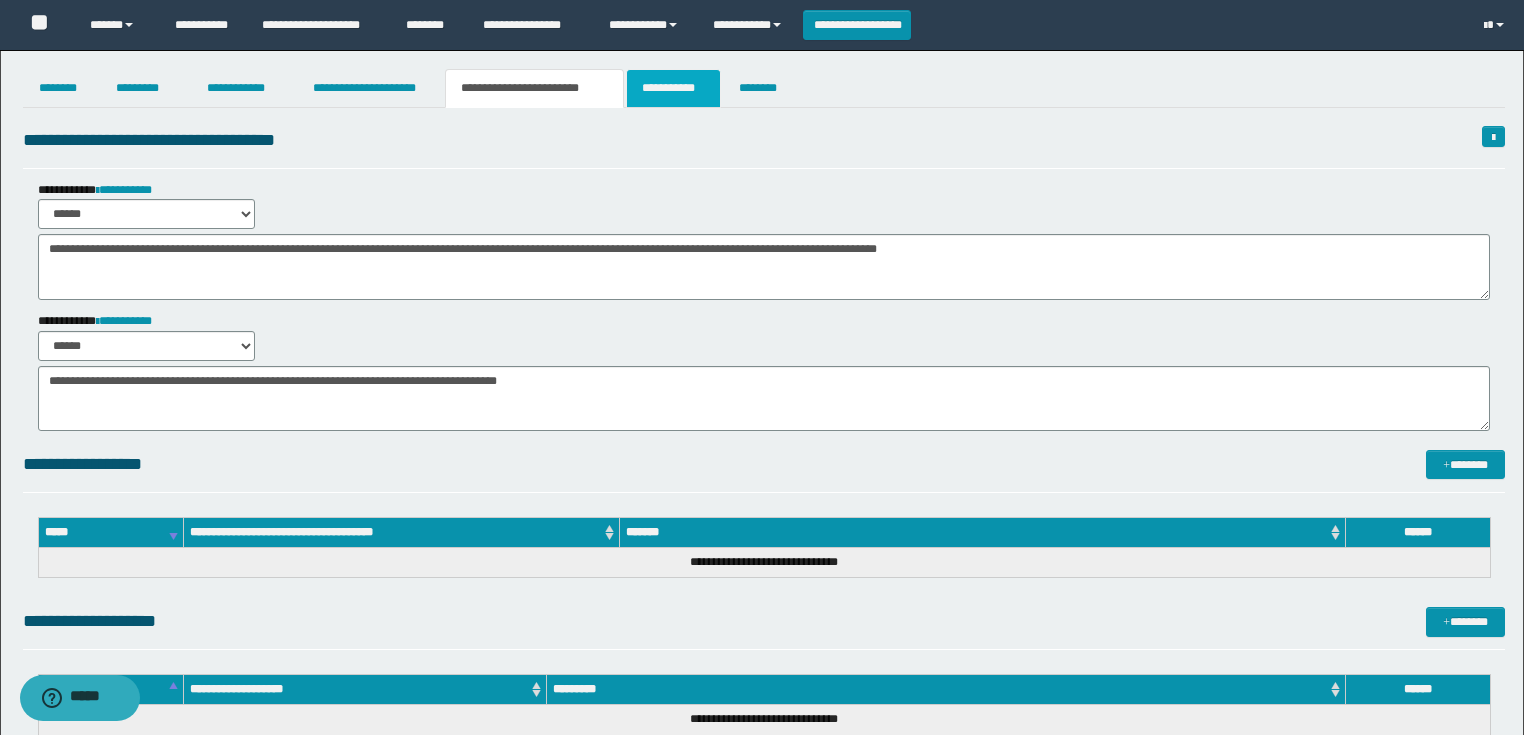 click on "**********" at bounding box center [673, 88] 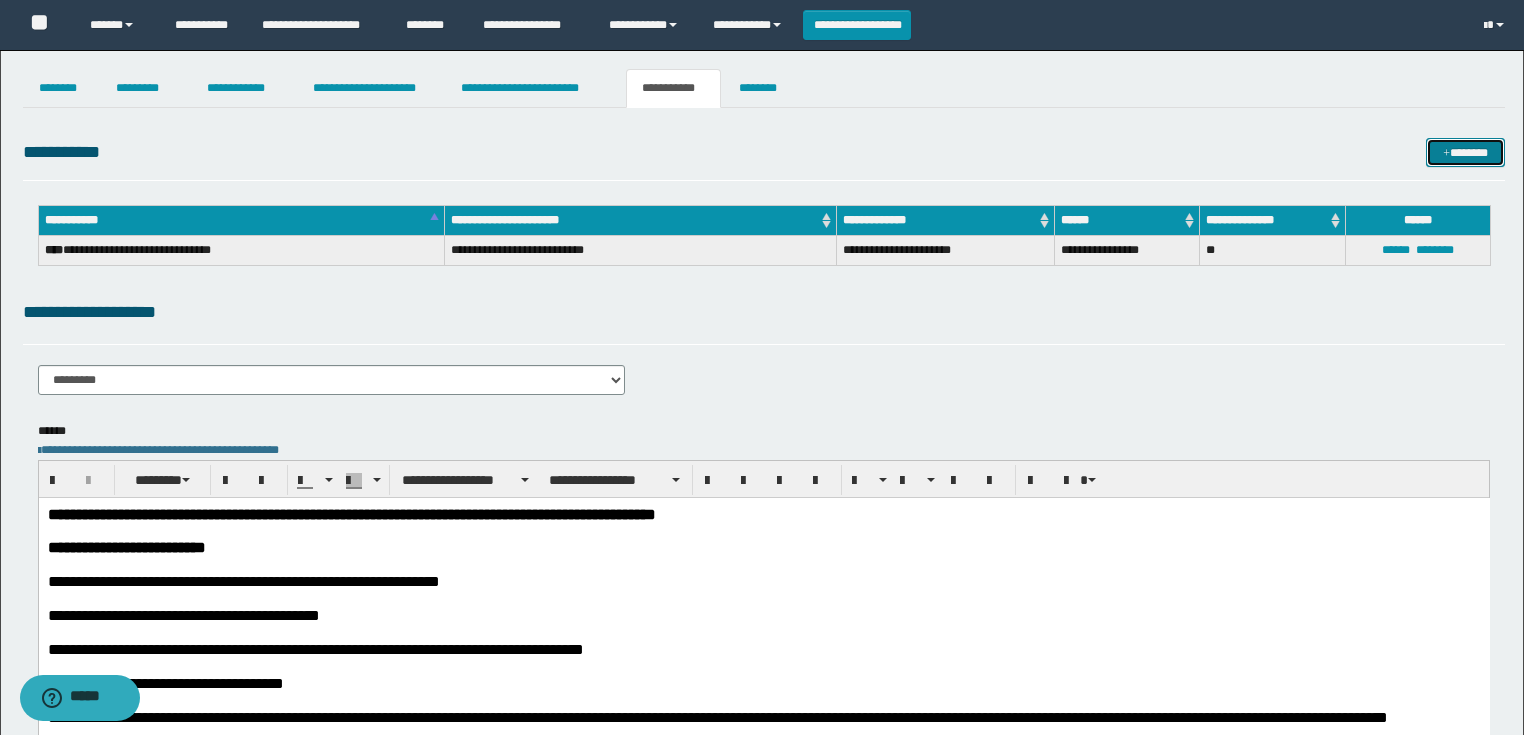click on "*******" at bounding box center (1465, 153) 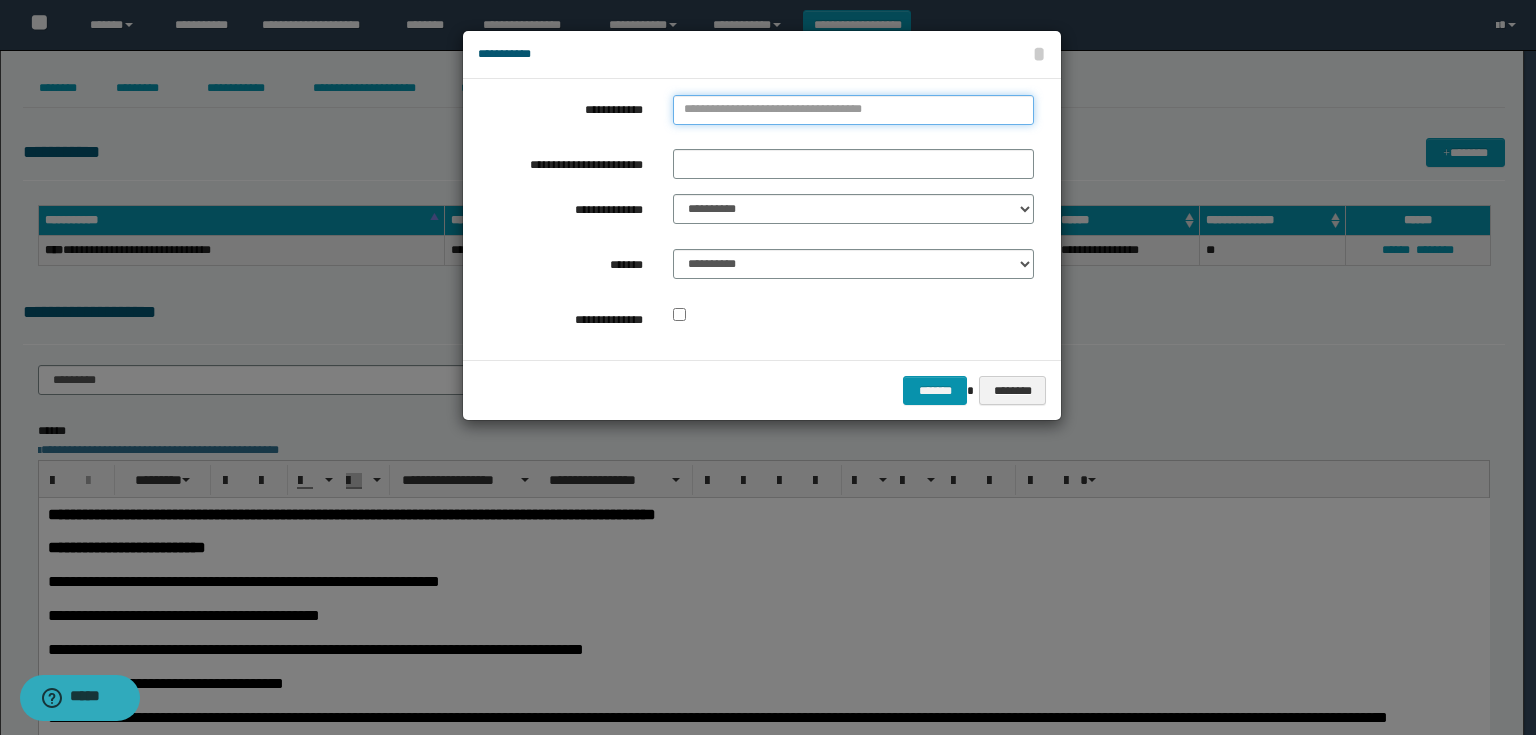 type on "**********" 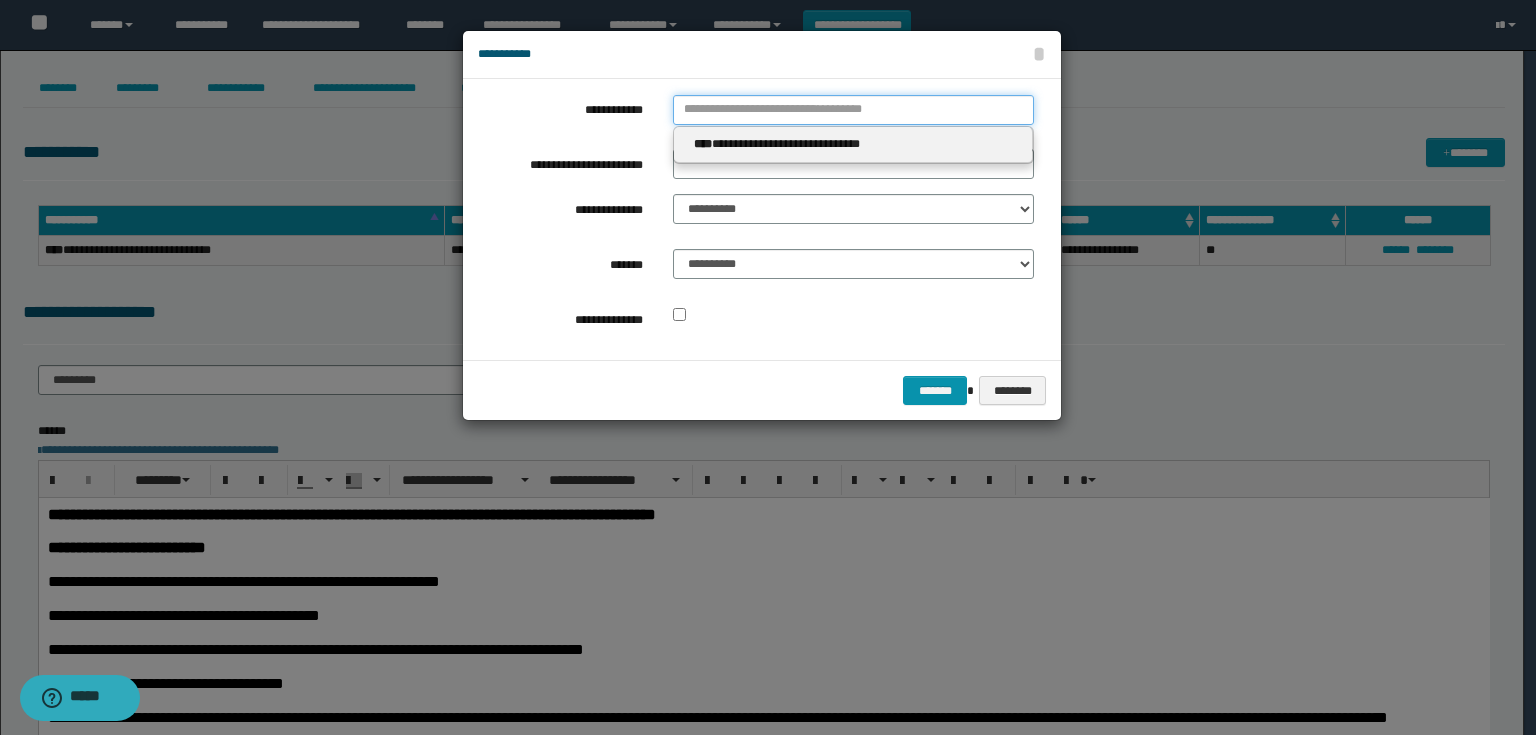 click on "**********" at bounding box center (853, 110) 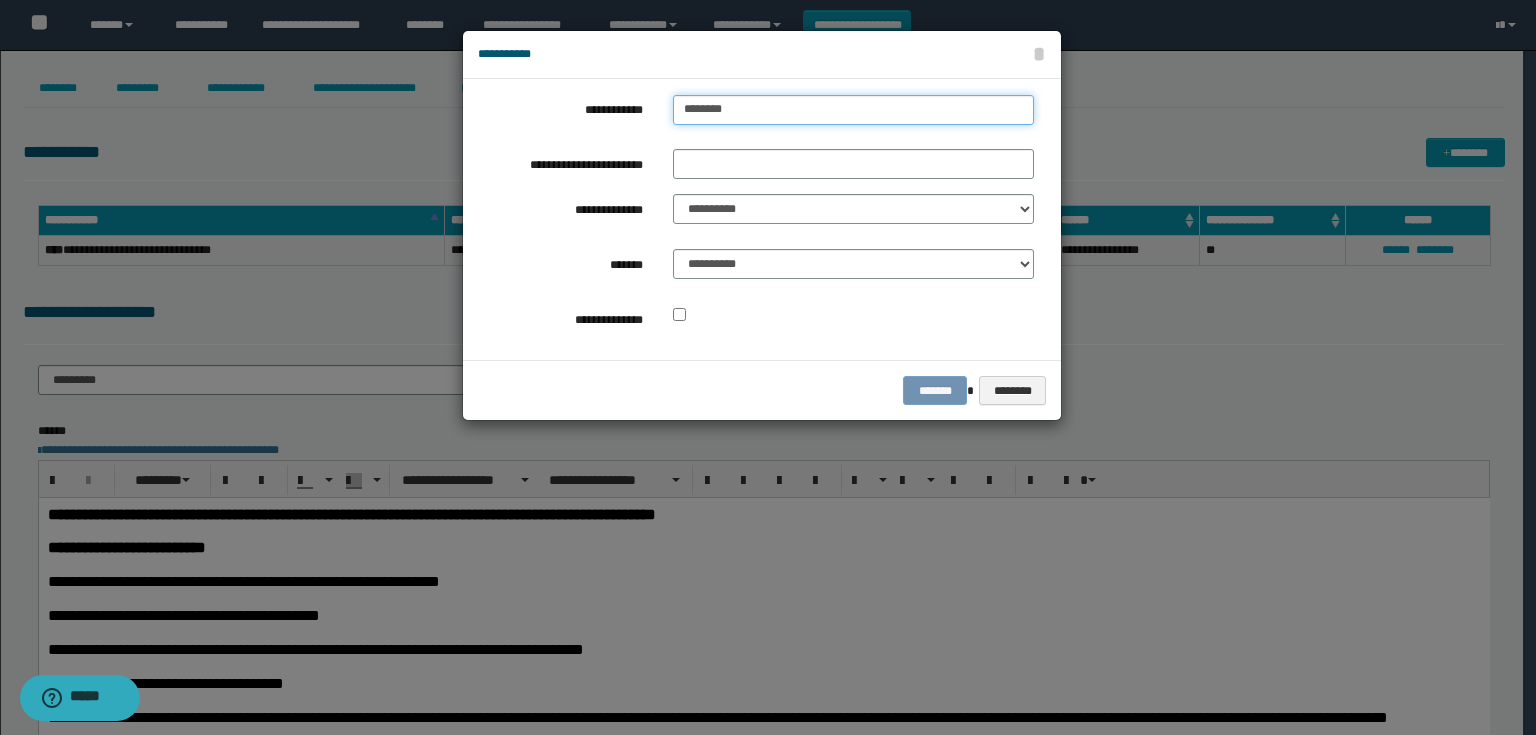 type on "*********" 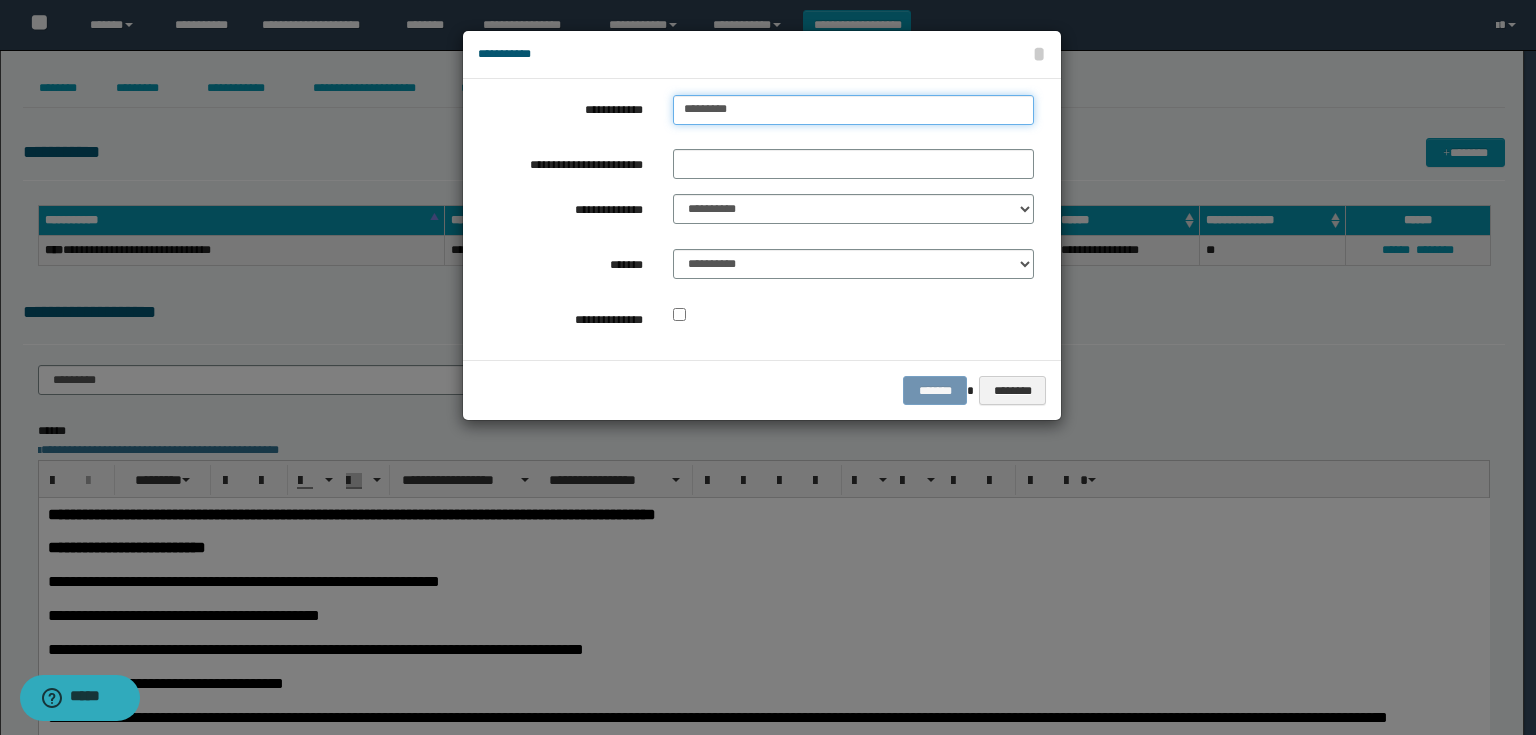 drag, startPoint x: 755, startPoint y: 113, endPoint x: 556, endPoint y: 113, distance: 199 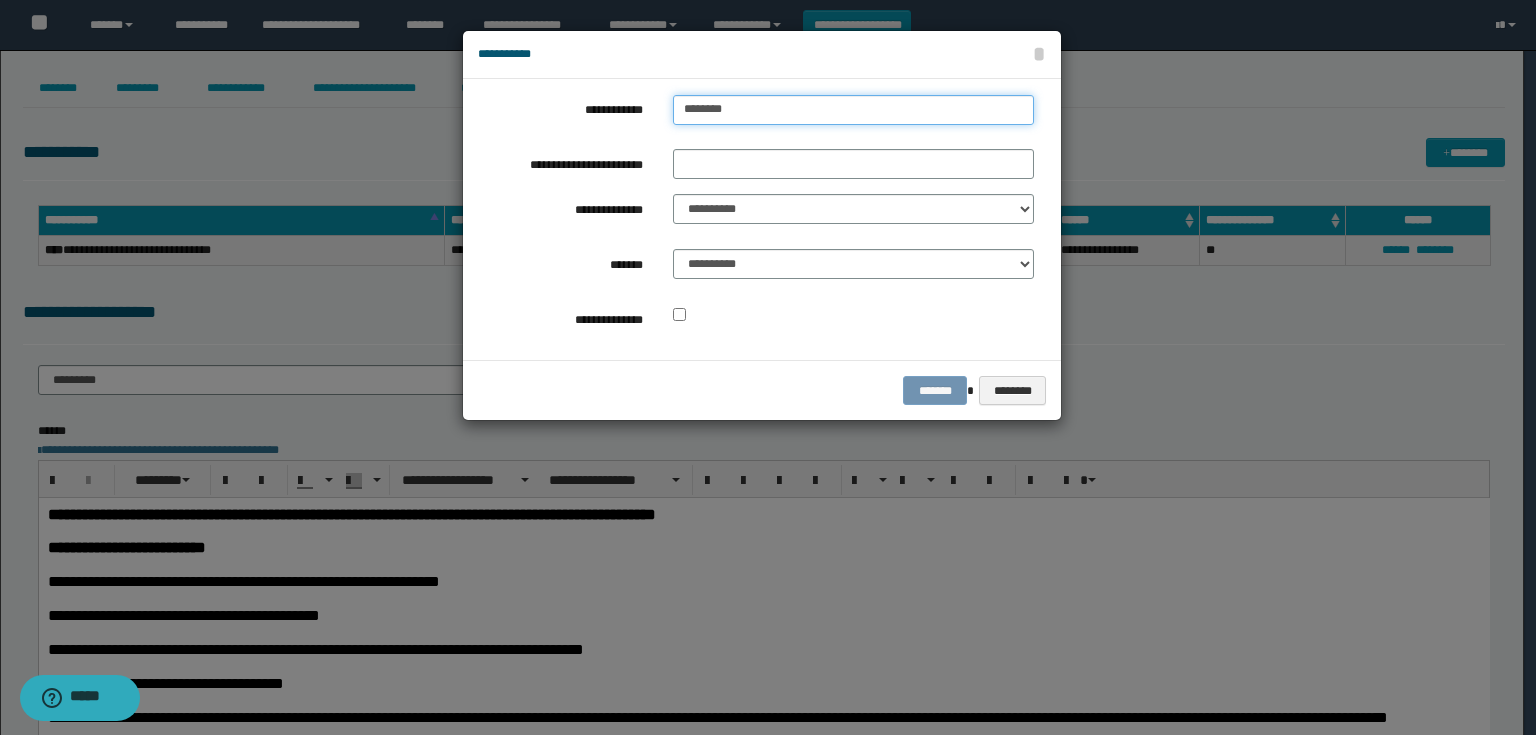 type on "*********" 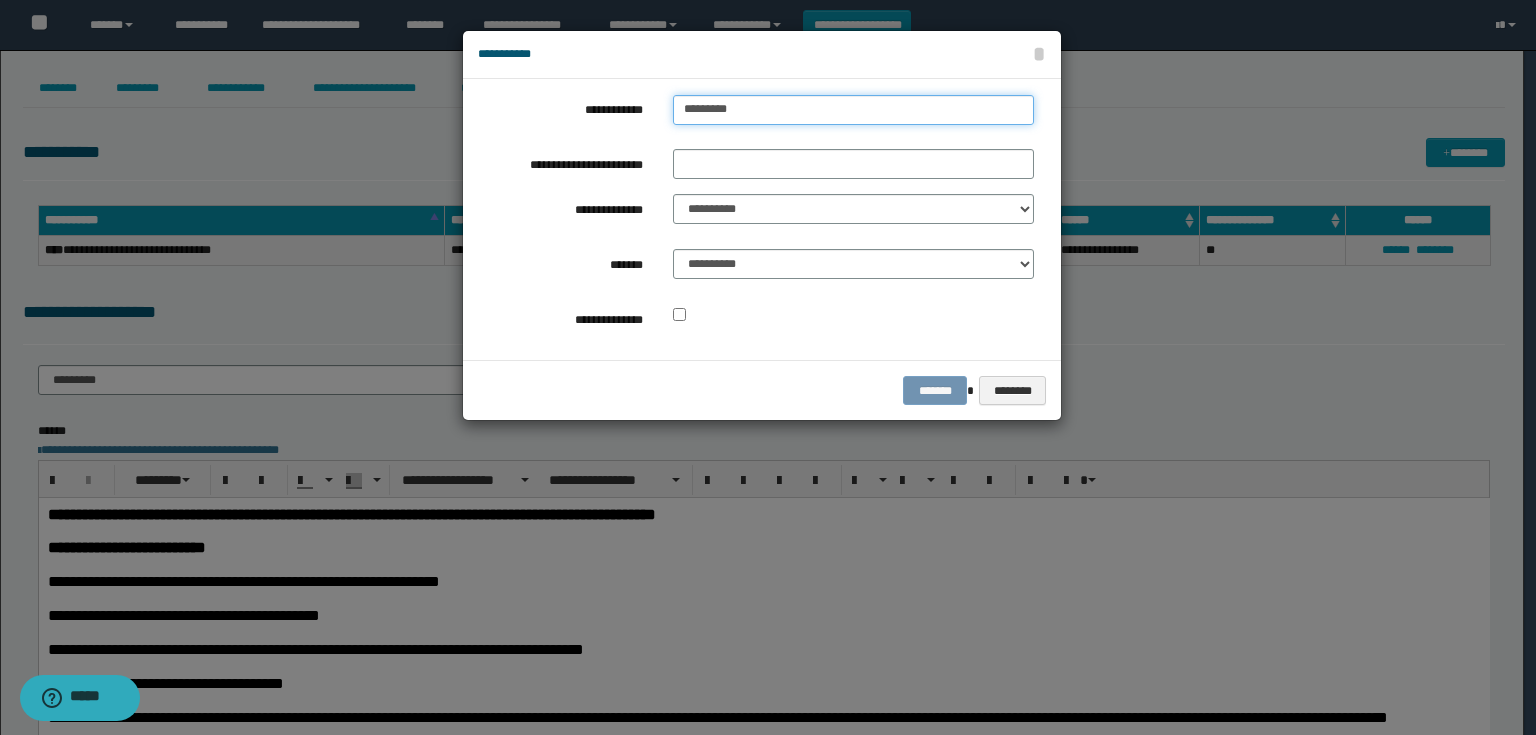 type on "*********" 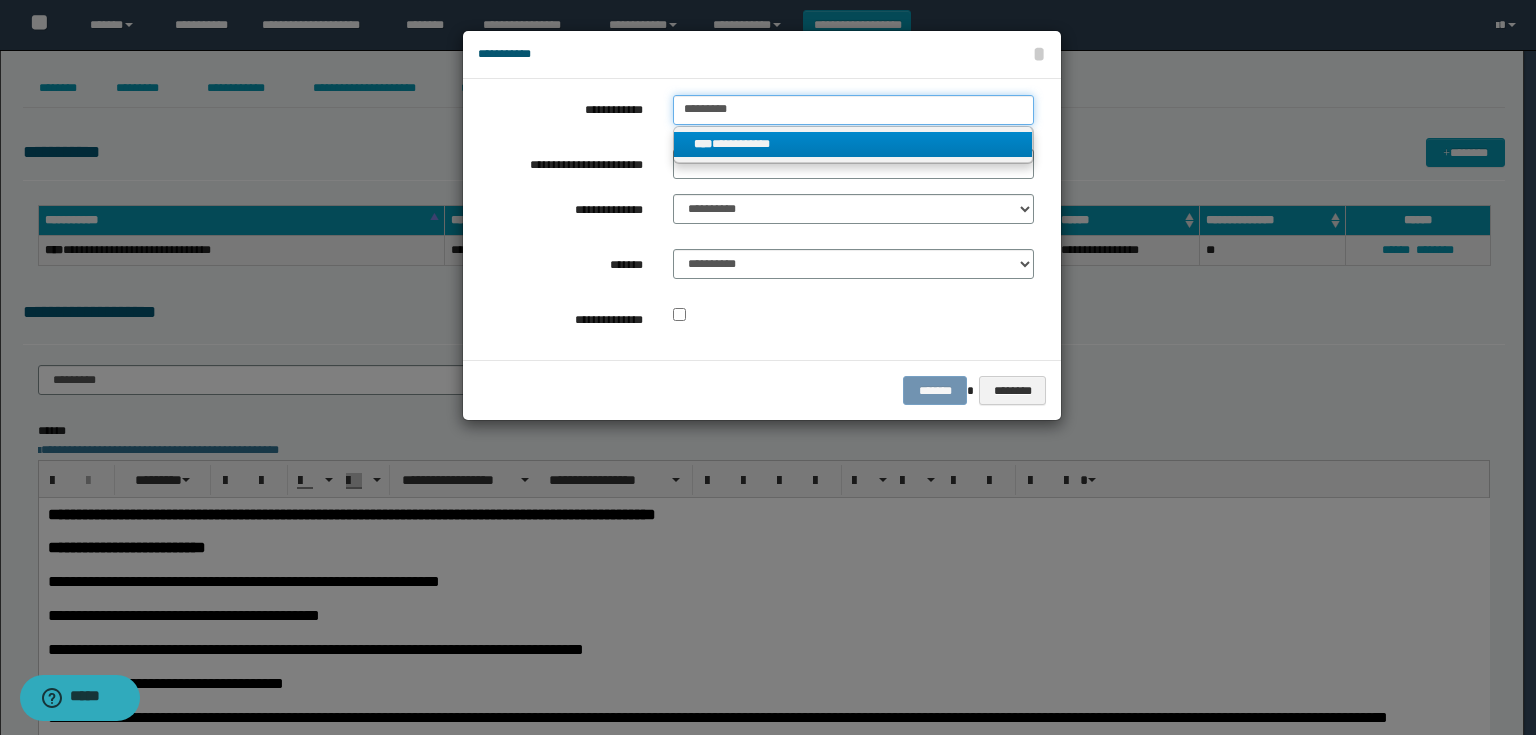 type on "*********" 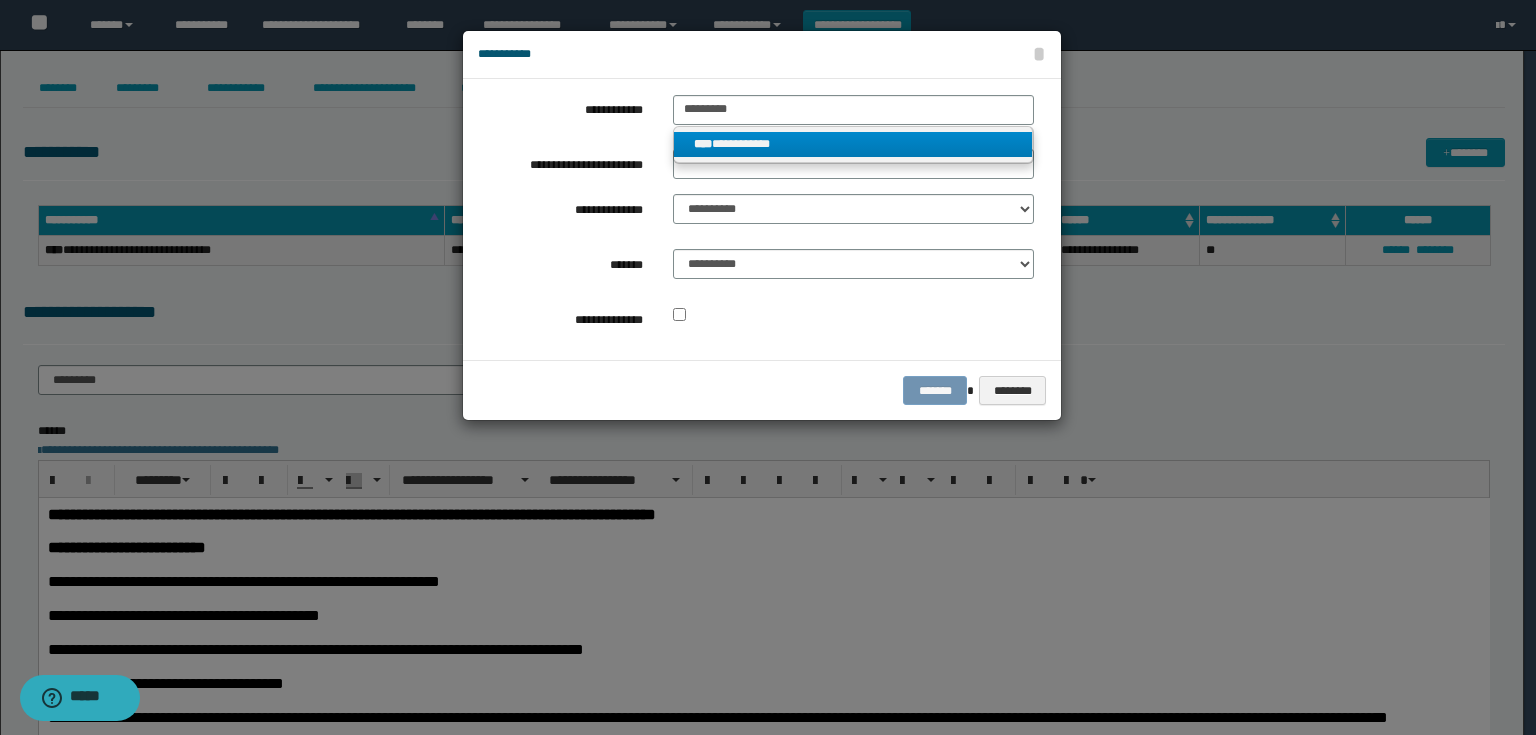 click on "**********" at bounding box center [853, 144] 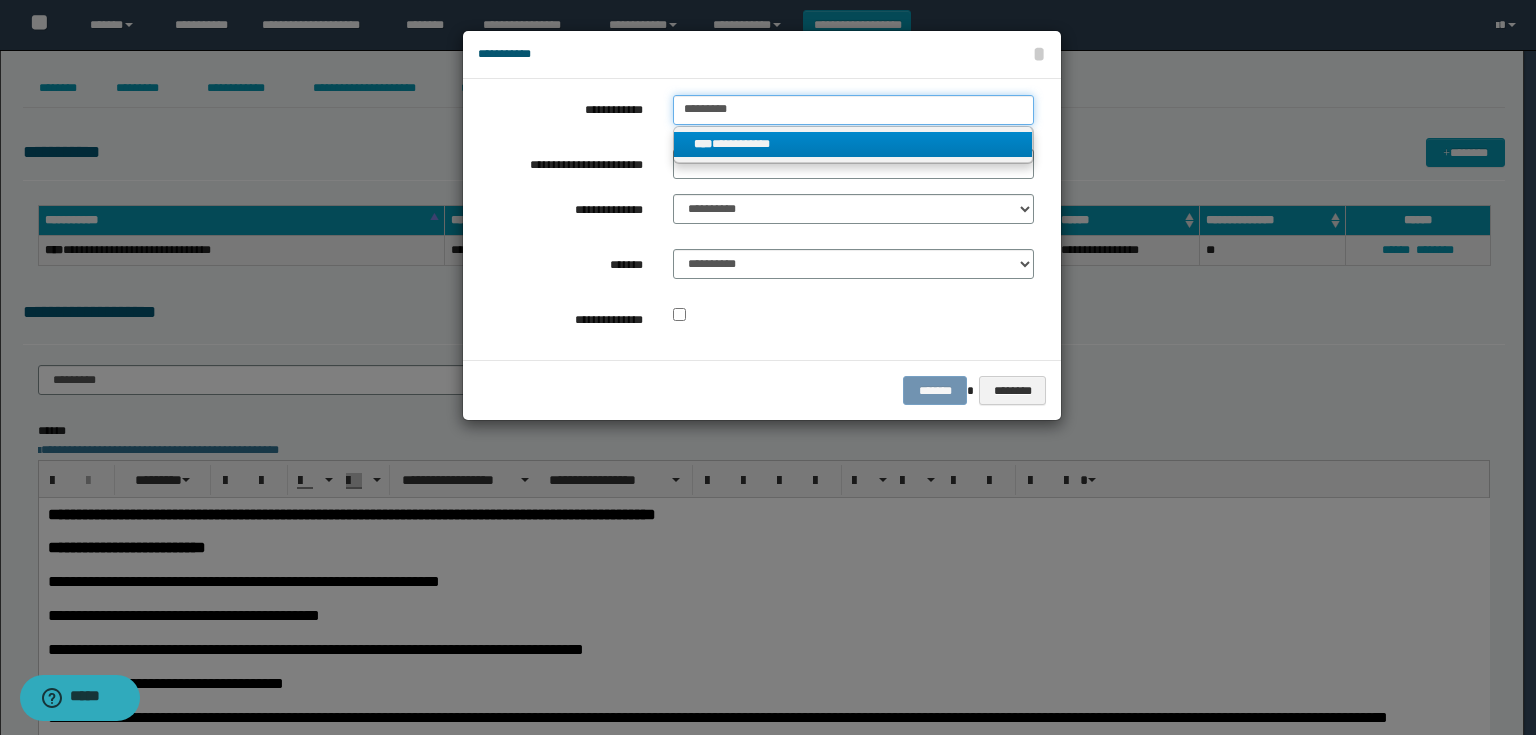 type 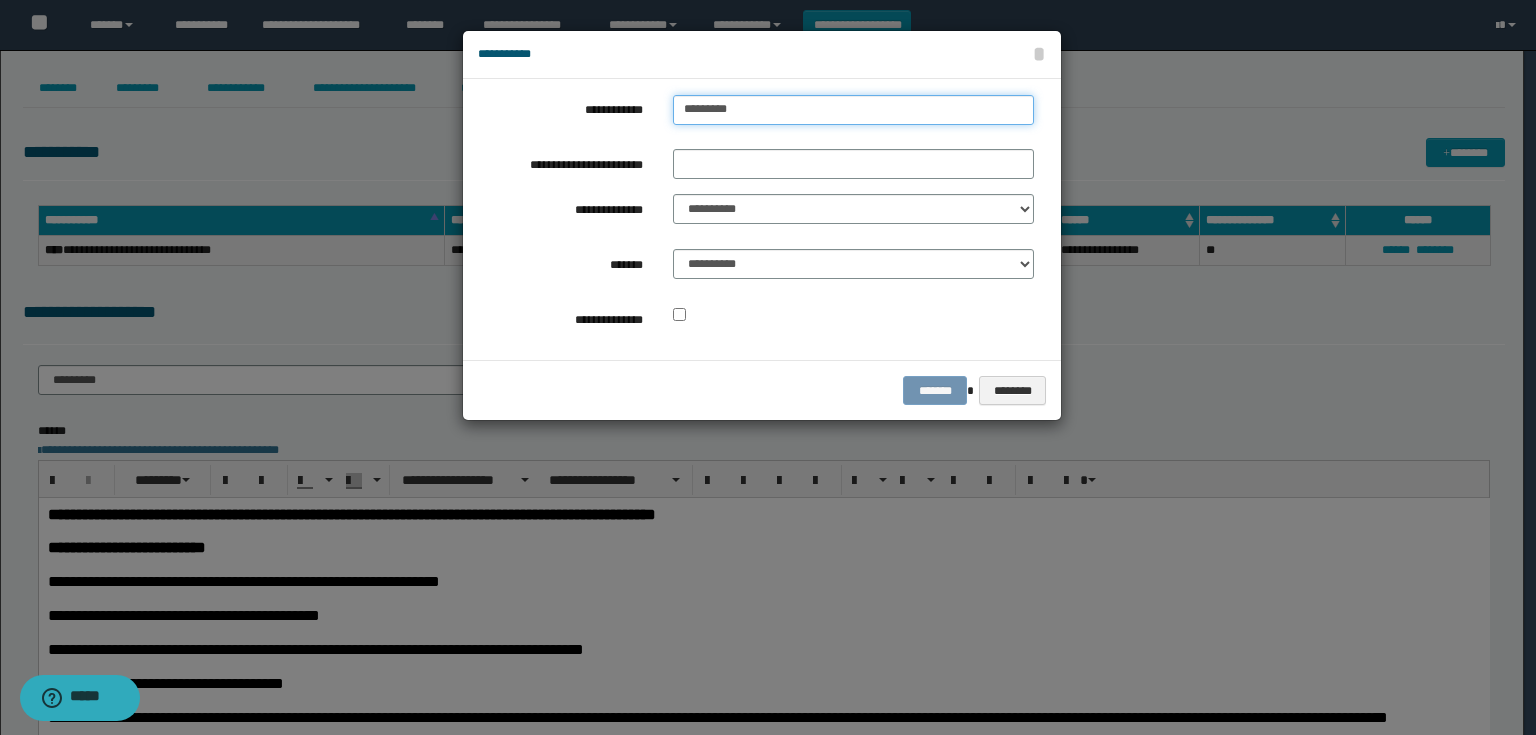 drag, startPoint x: 764, startPoint y: 111, endPoint x: 559, endPoint y: 120, distance: 205.19746 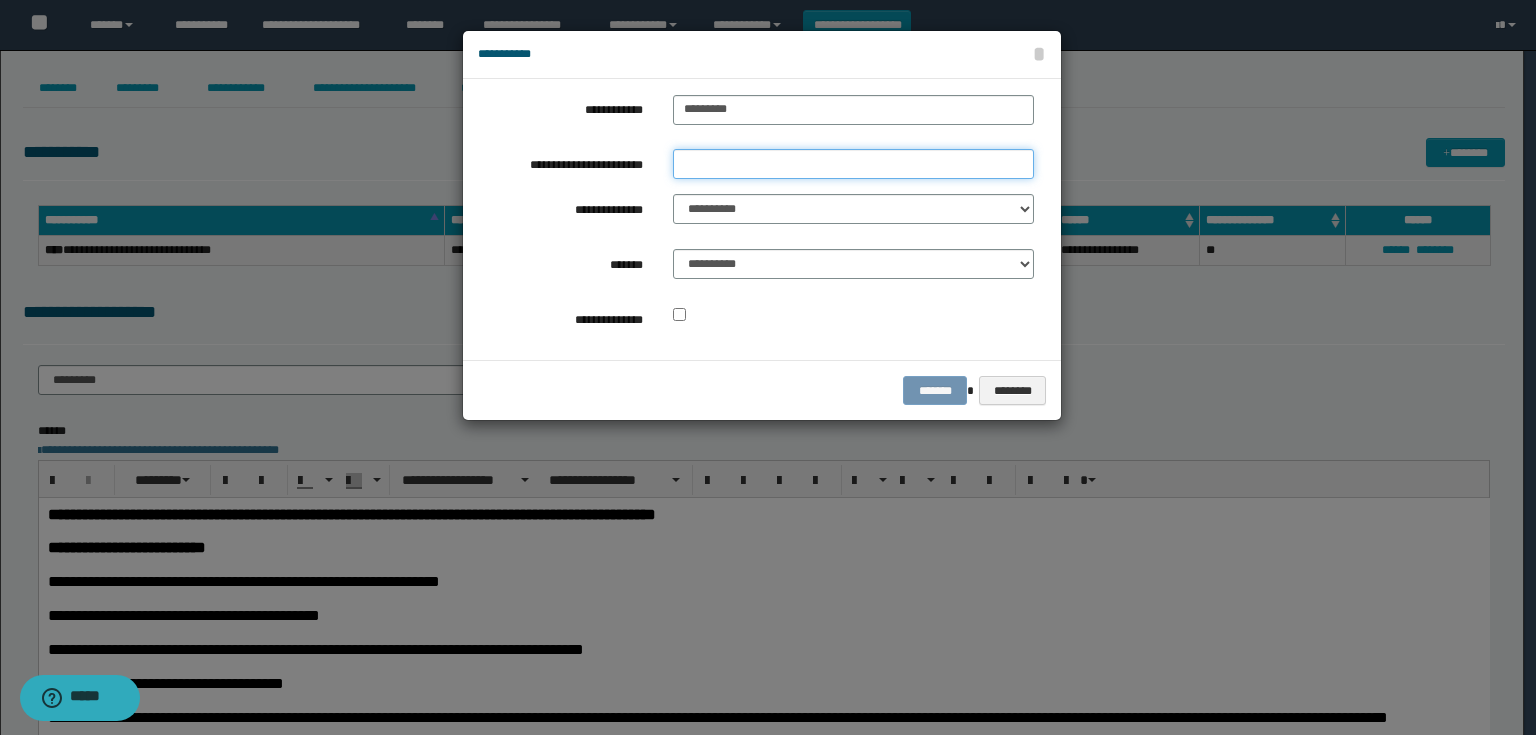 click on "**********" at bounding box center [853, 164] 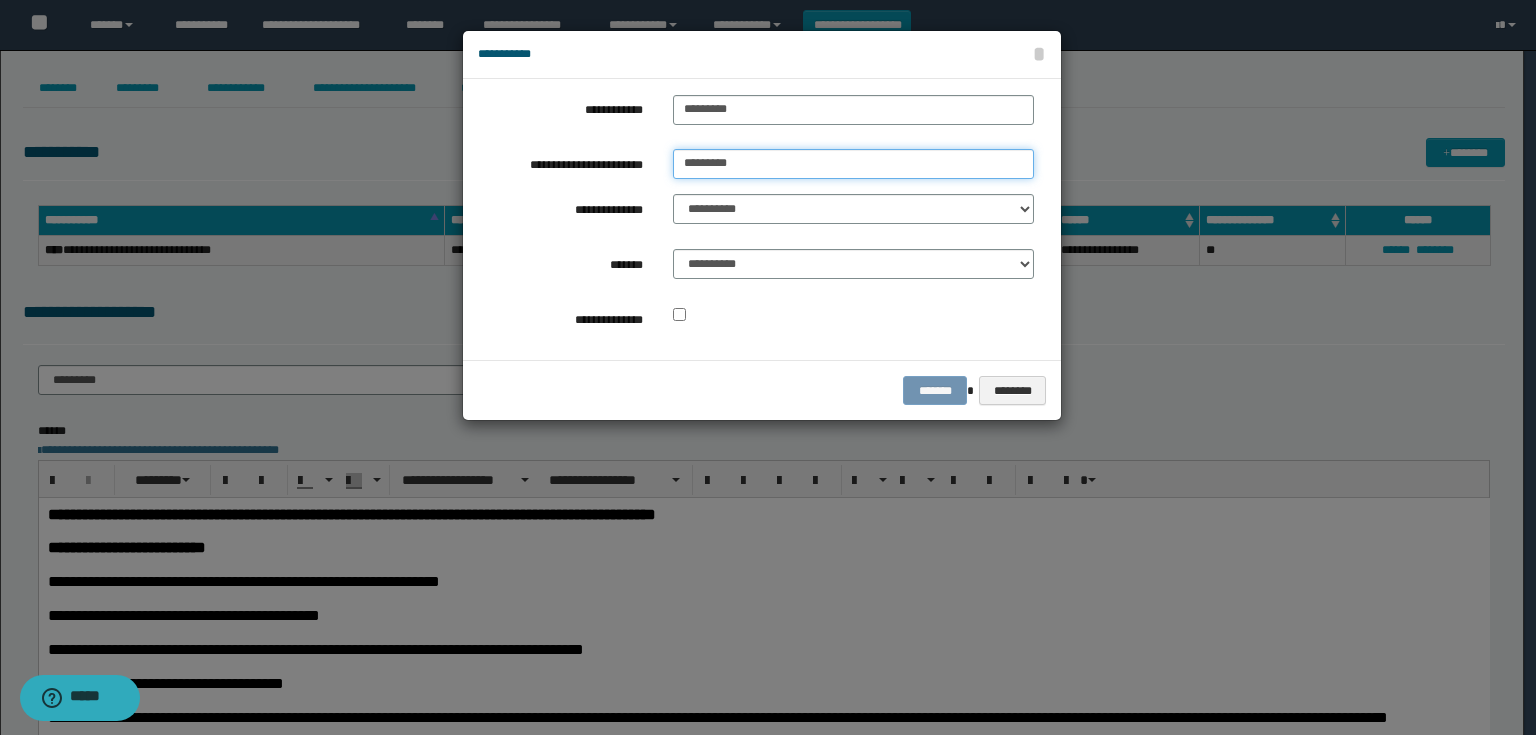 type on "*********" 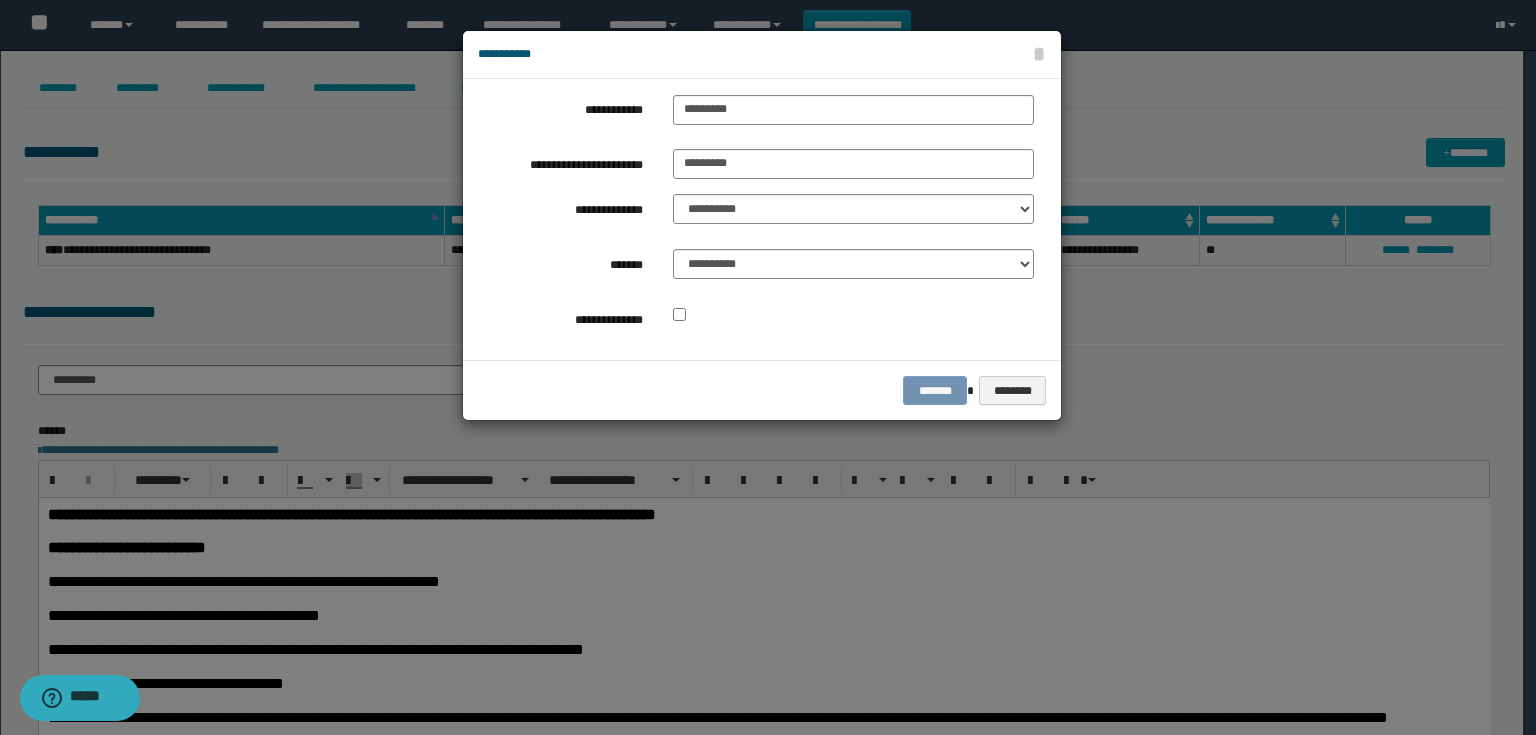 click on "**********" at bounding box center (756, 219) 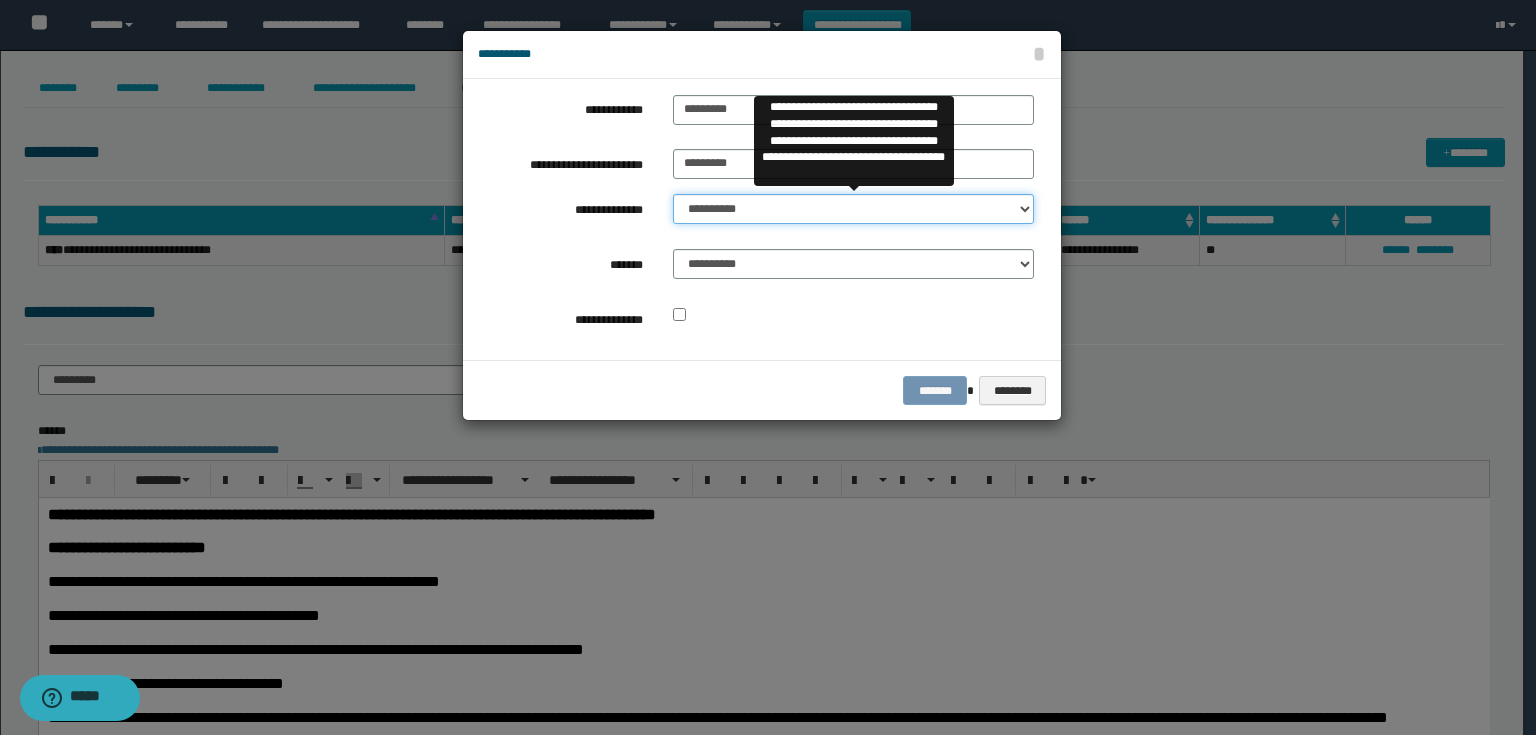 drag, startPoint x: 712, startPoint y: 212, endPoint x: 715, endPoint y: 223, distance: 11.401754 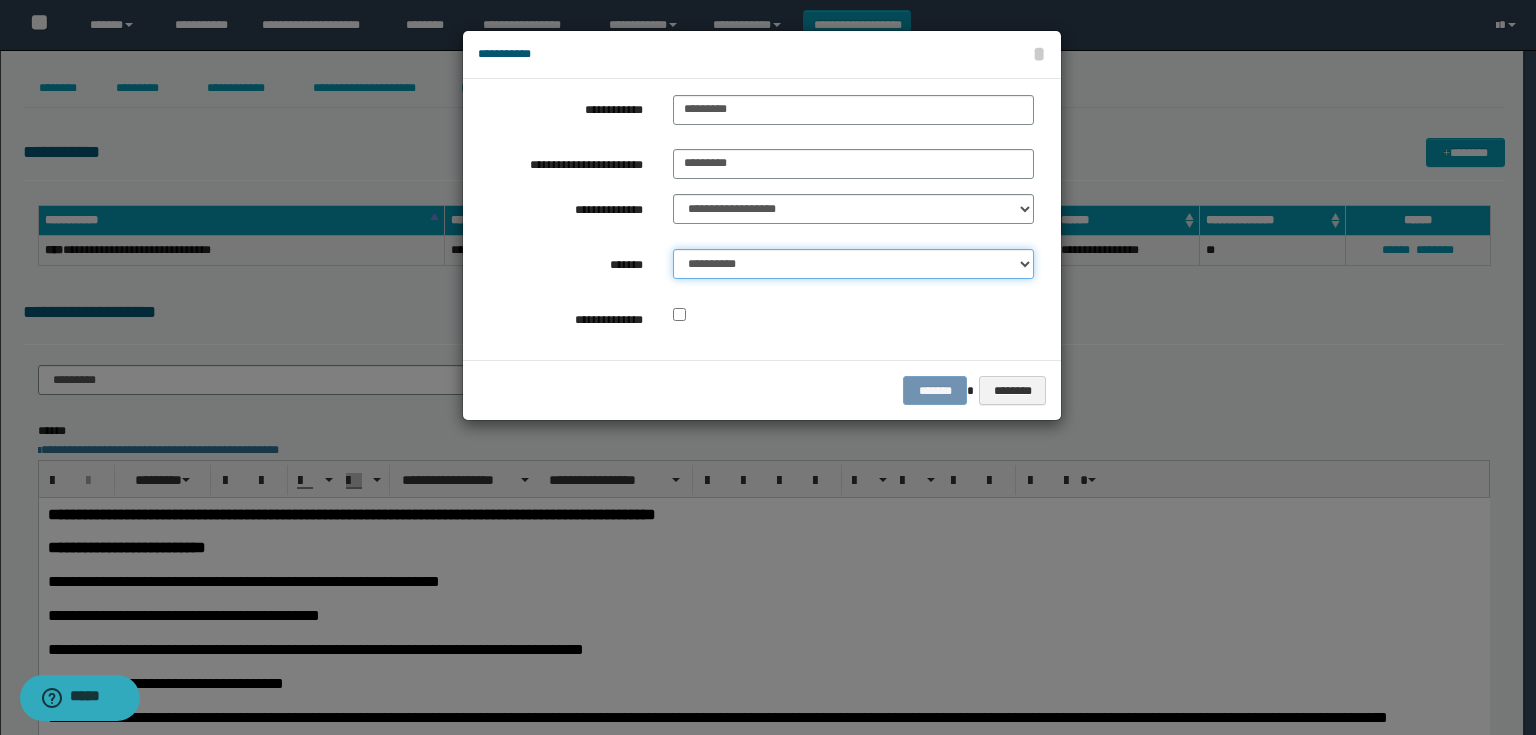 click on "**********" at bounding box center [853, 264] 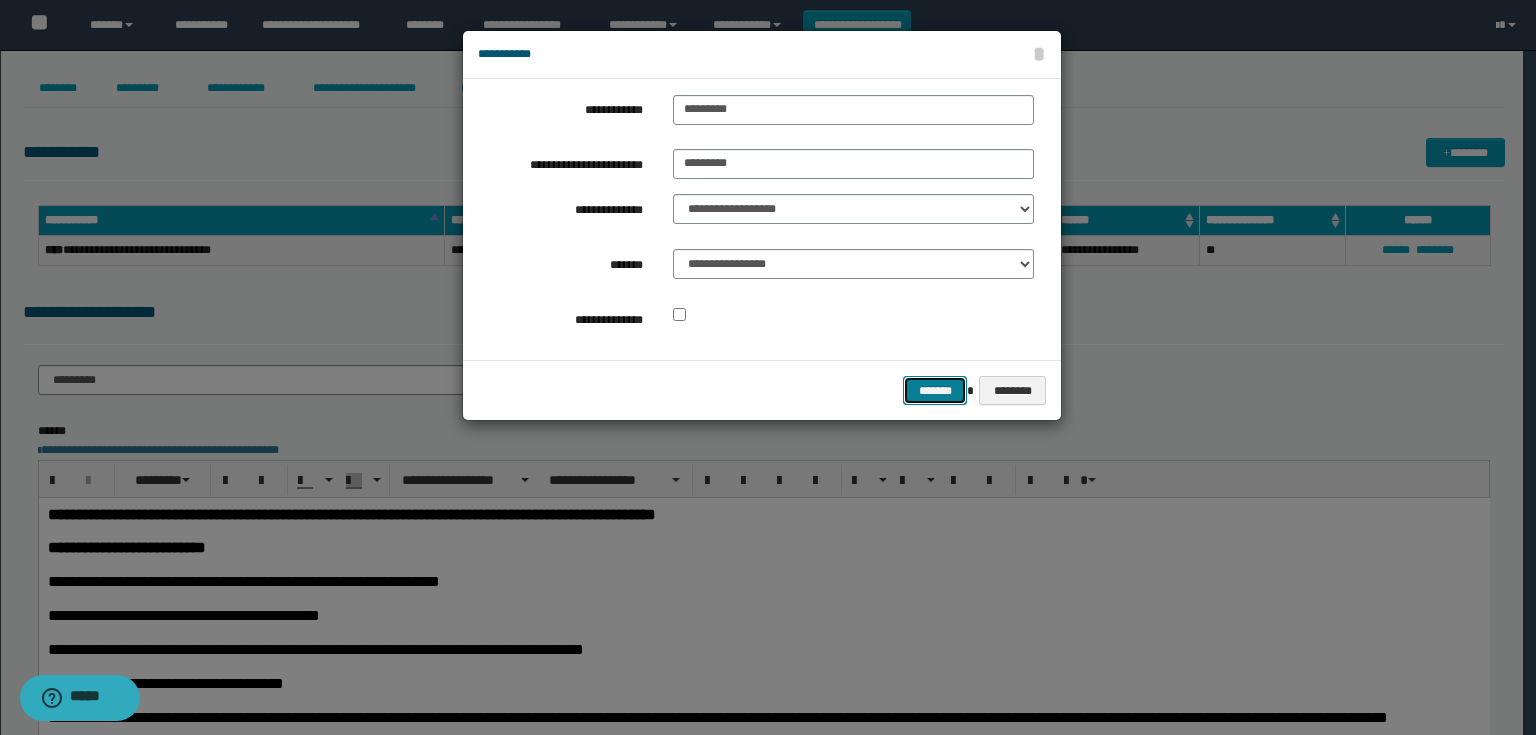click on "*******" at bounding box center (935, 391) 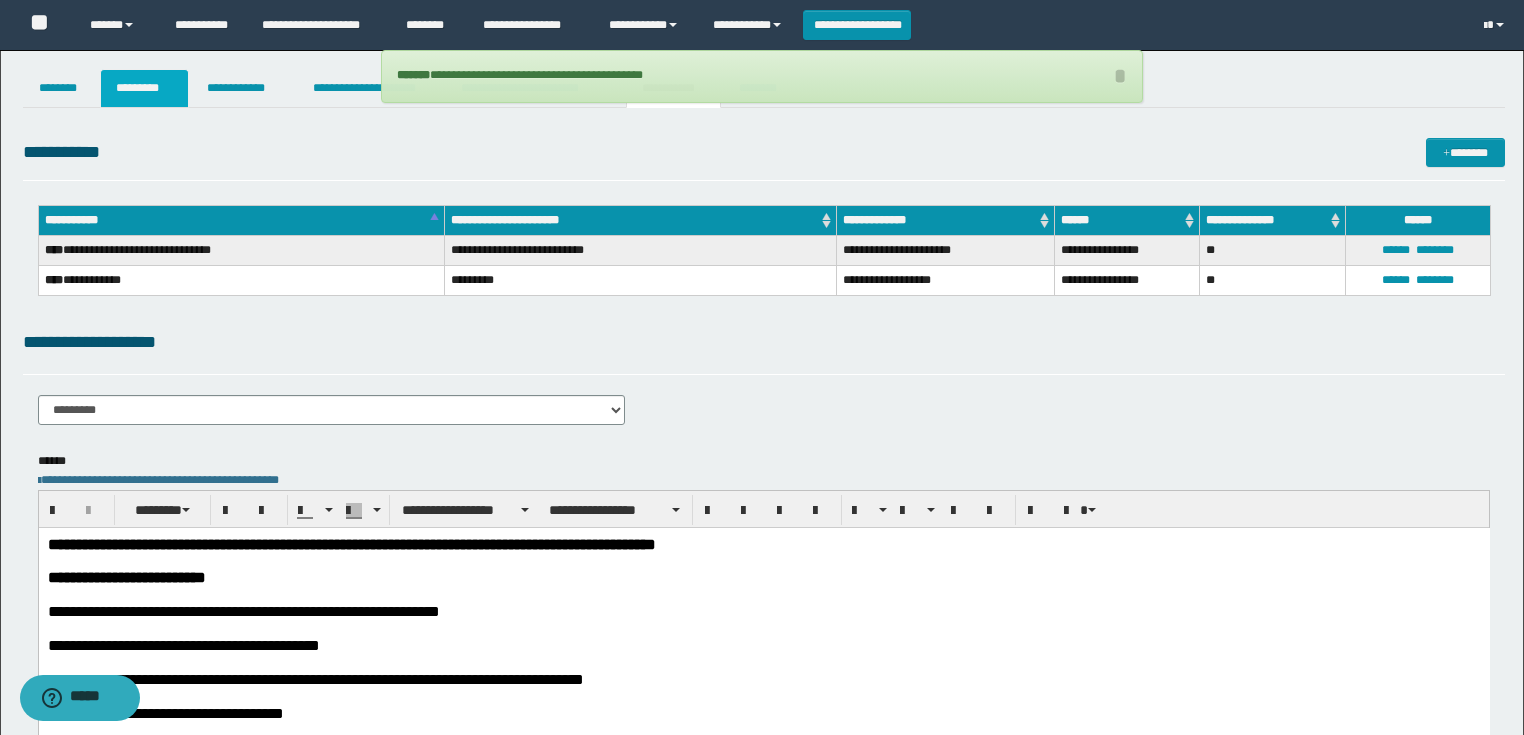 click on "*********" at bounding box center [144, 88] 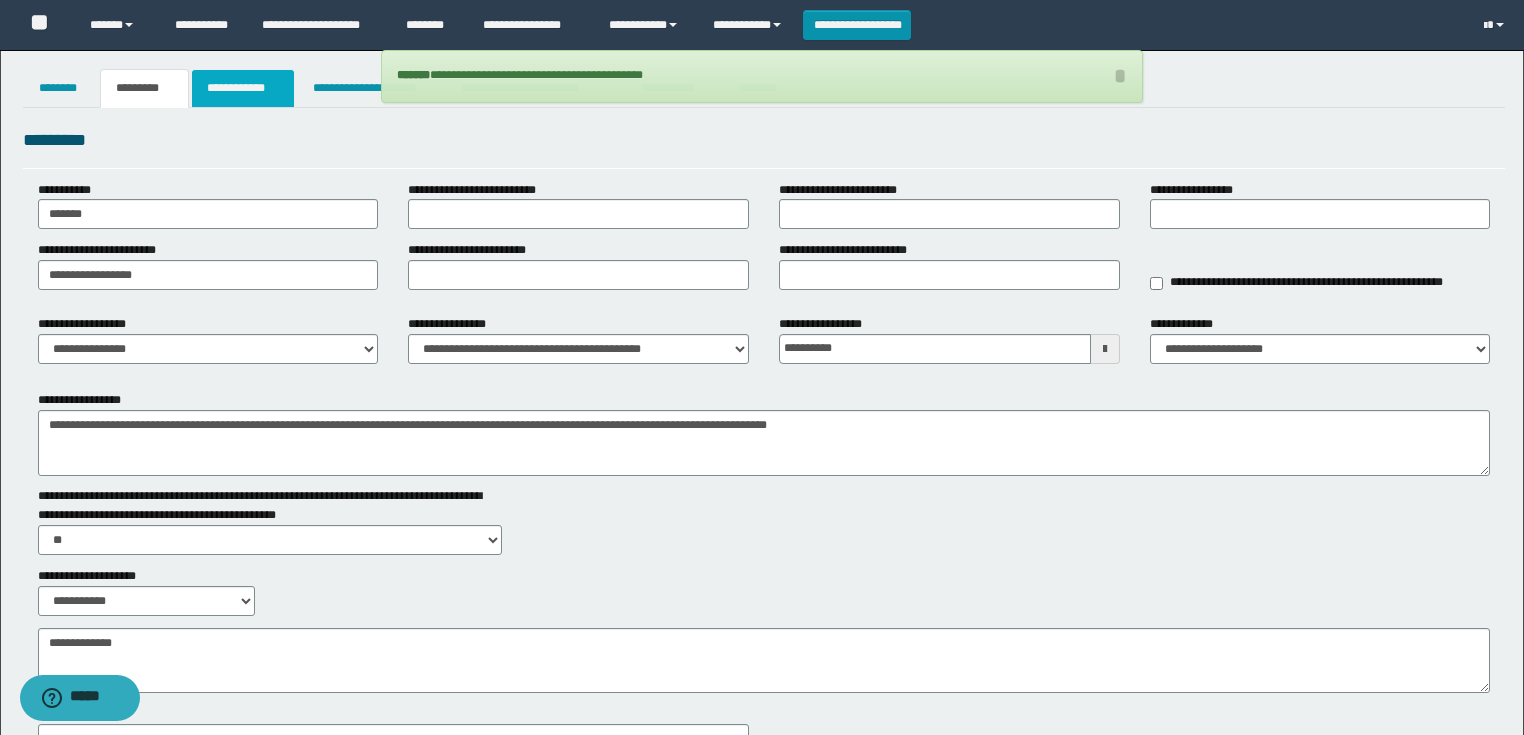 click on "**********" at bounding box center [243, 88] 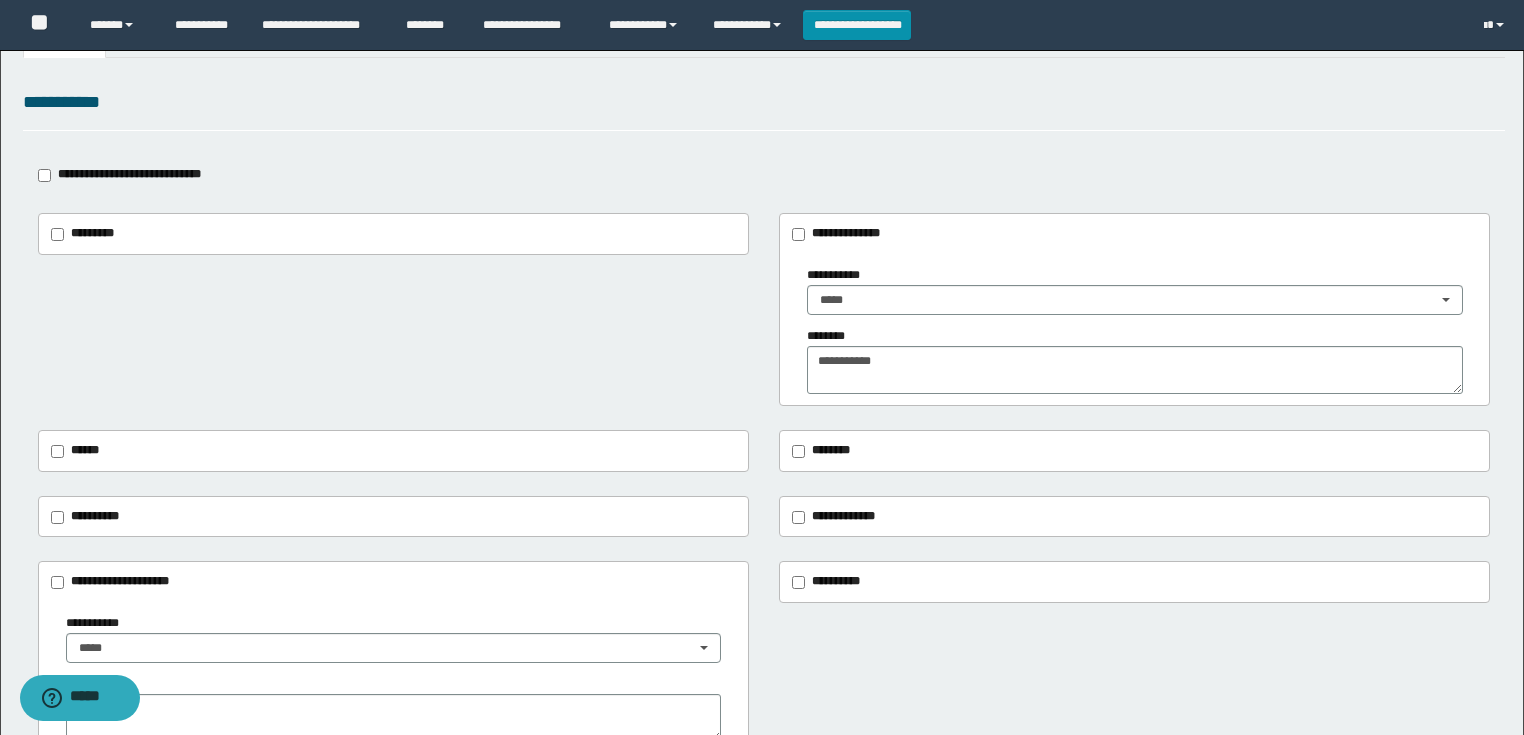 scroll, scrollTop: 0, scrollLeft: 0, axis: both 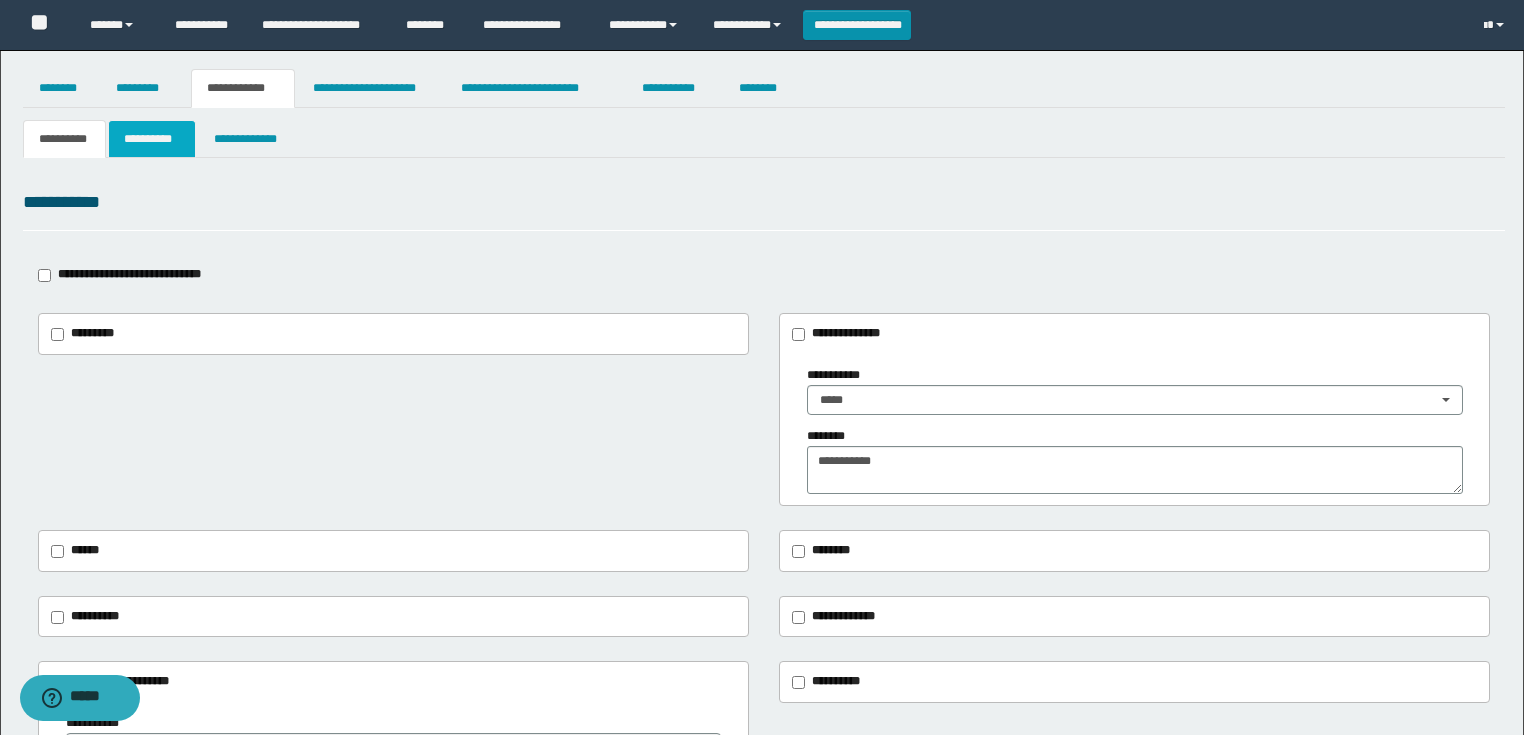 click on "**********" at bounding box center (152, 139) 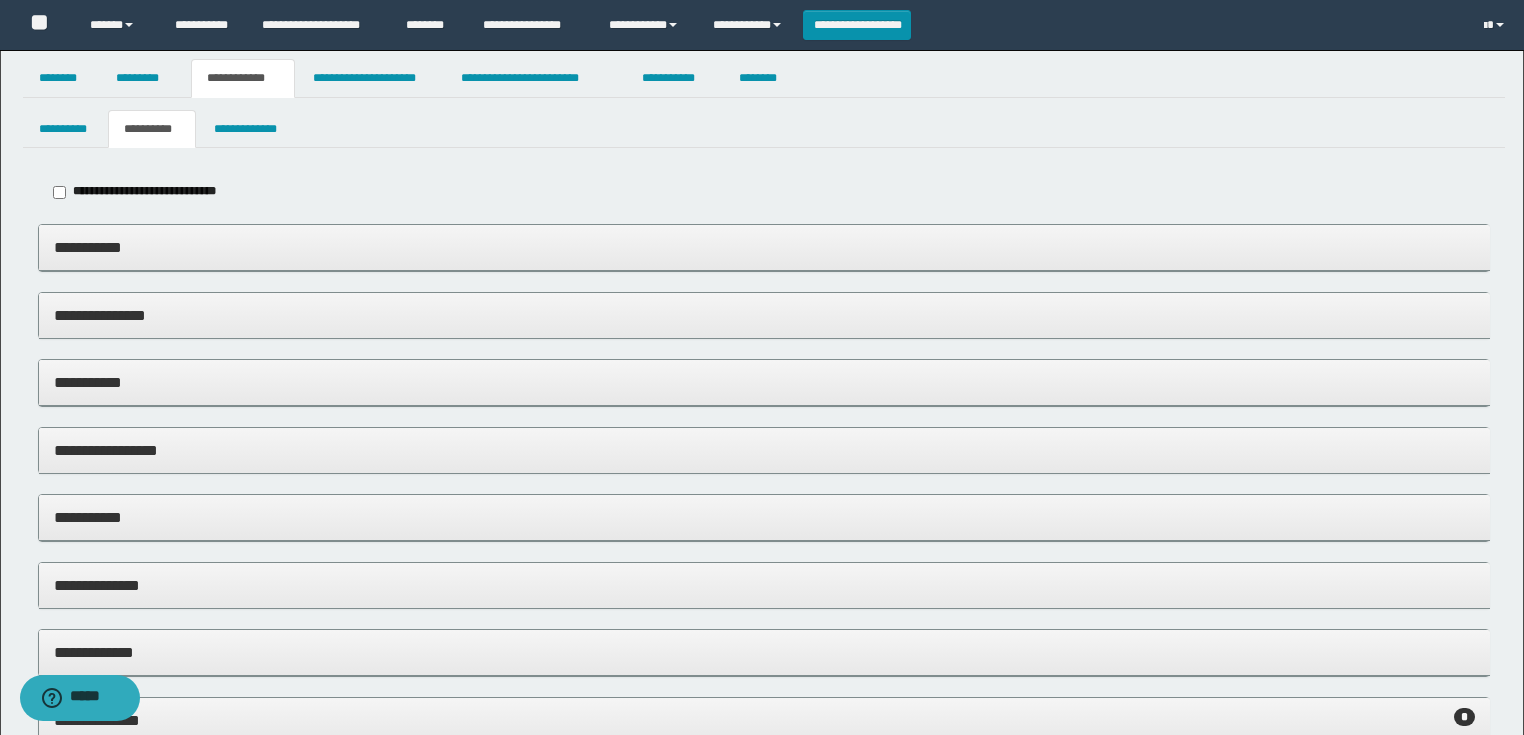 scroll, scrollTop: 0, scrollLeft: 0, axis: both 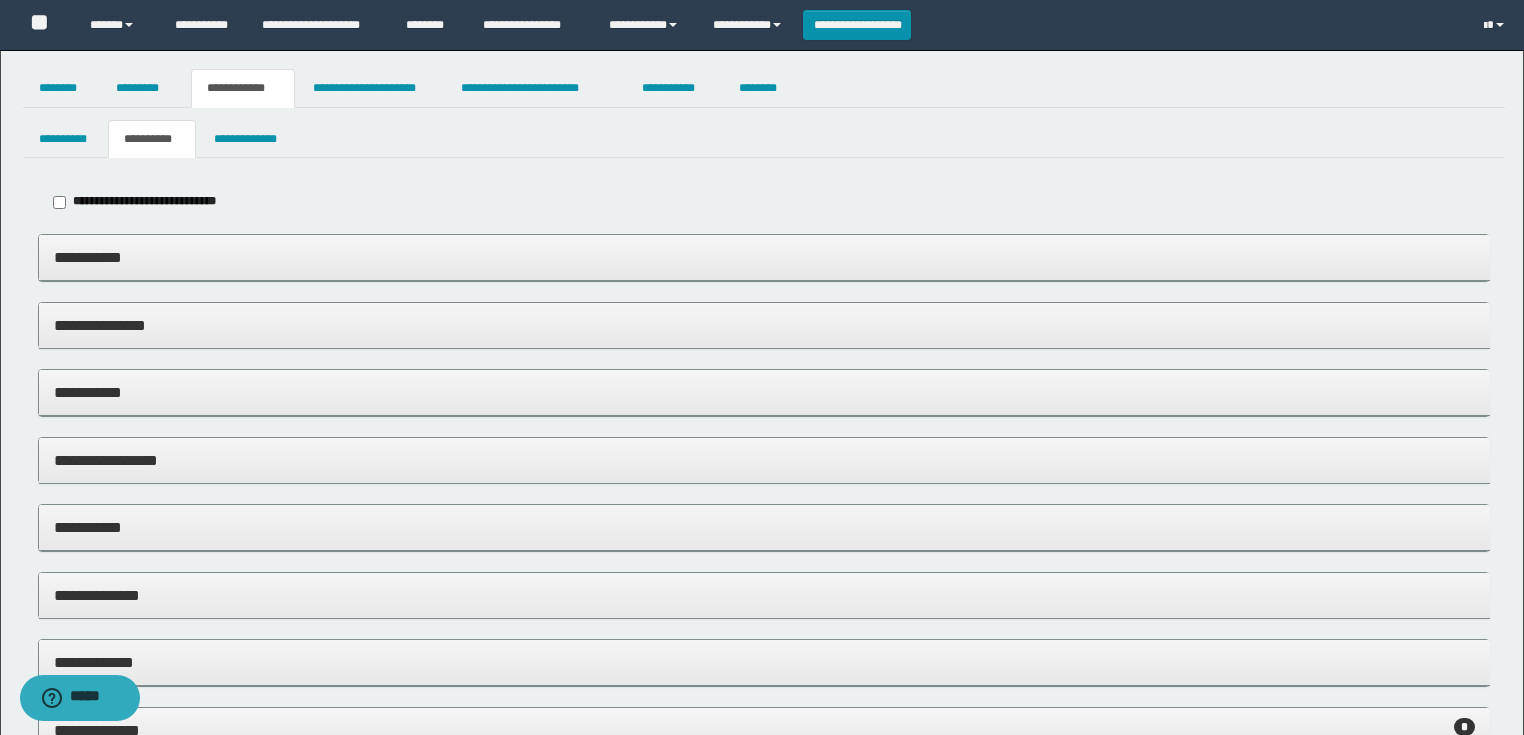 click on "**********" at bounding box center (144, 201) 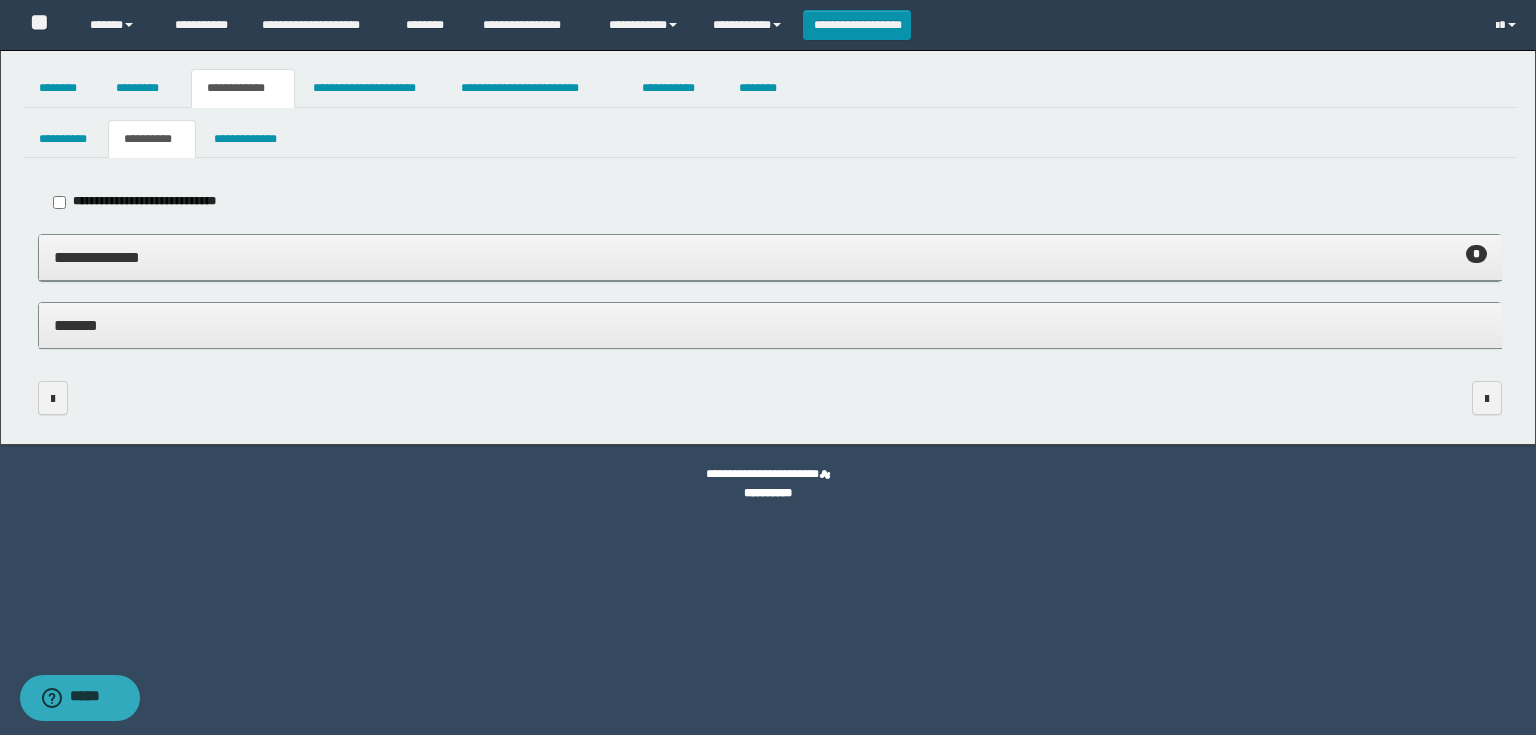 click on "*******" at bounding box center [770, 325] 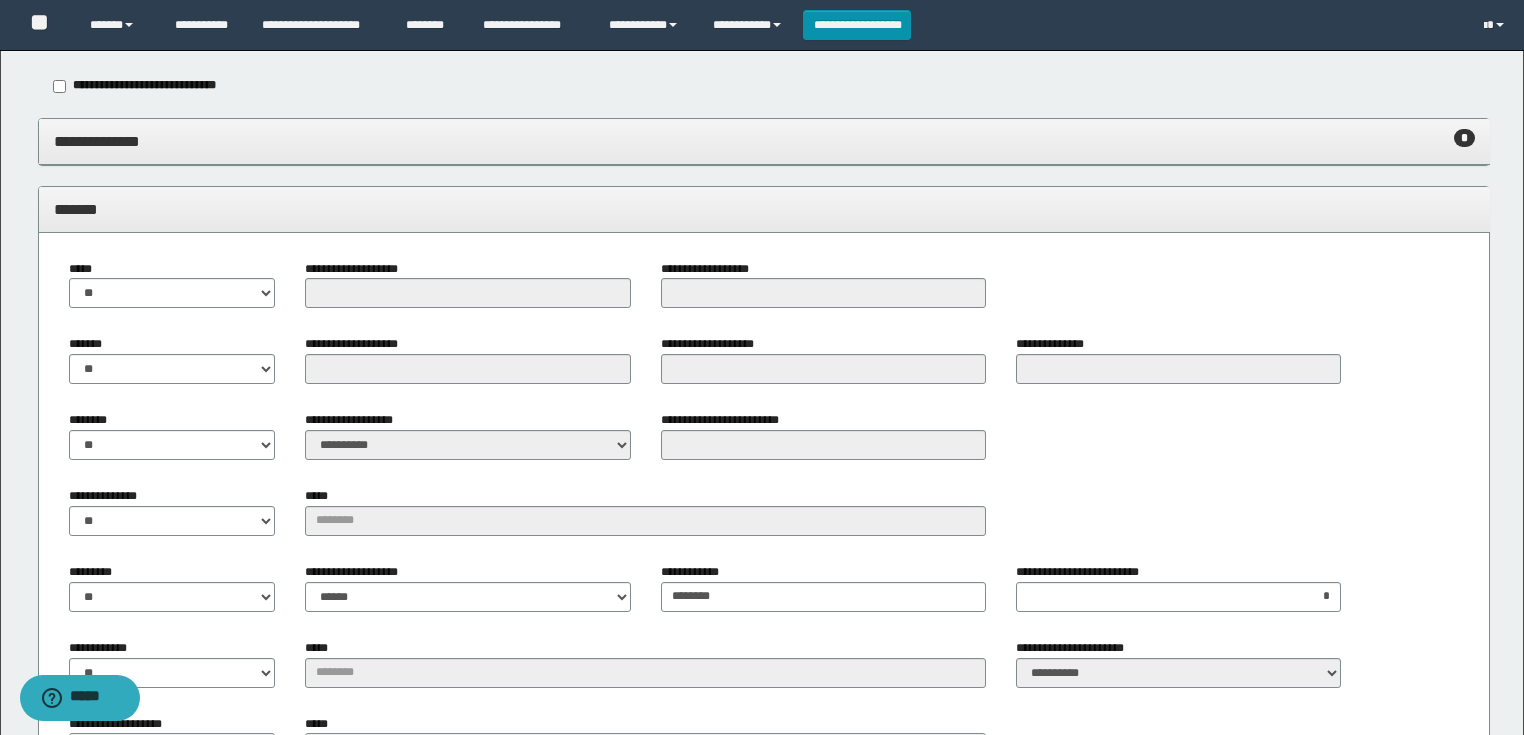 scroll, scrollTop: 0, scrollLeft: 0, axis: both 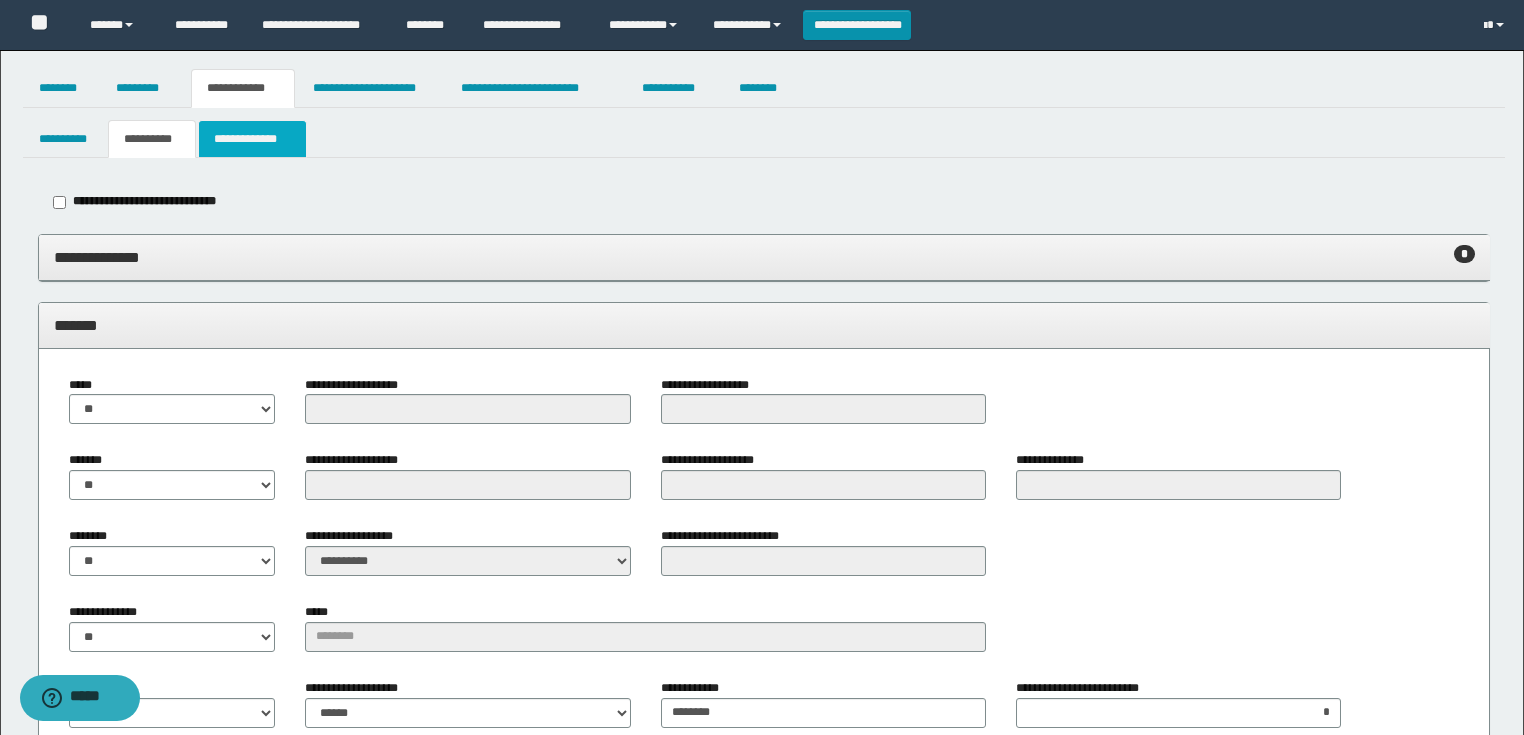 click on "**********" at bounding box center [252, 139] 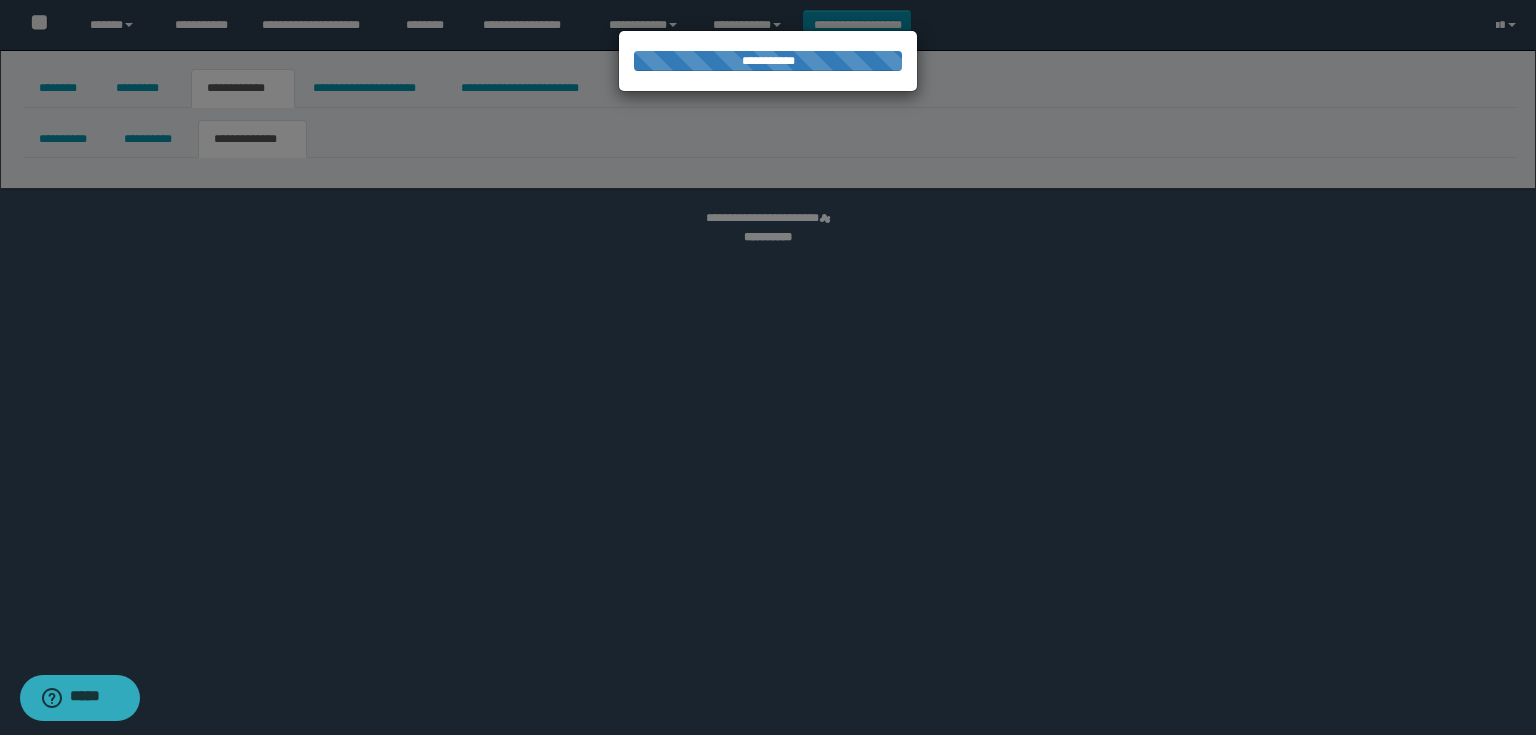 select on "*" 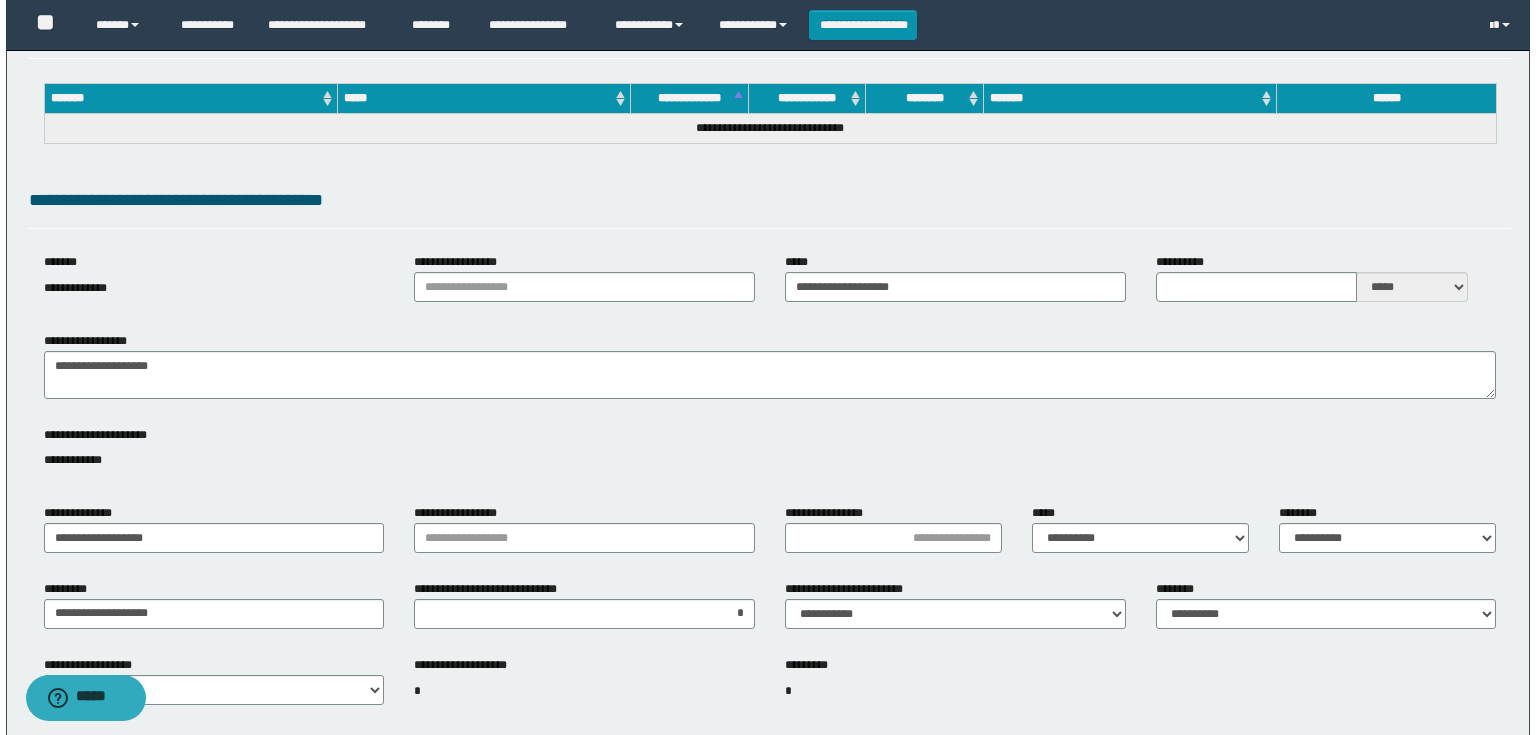scroll, scrollTop: 0, scrollLeft: 0, axis: both 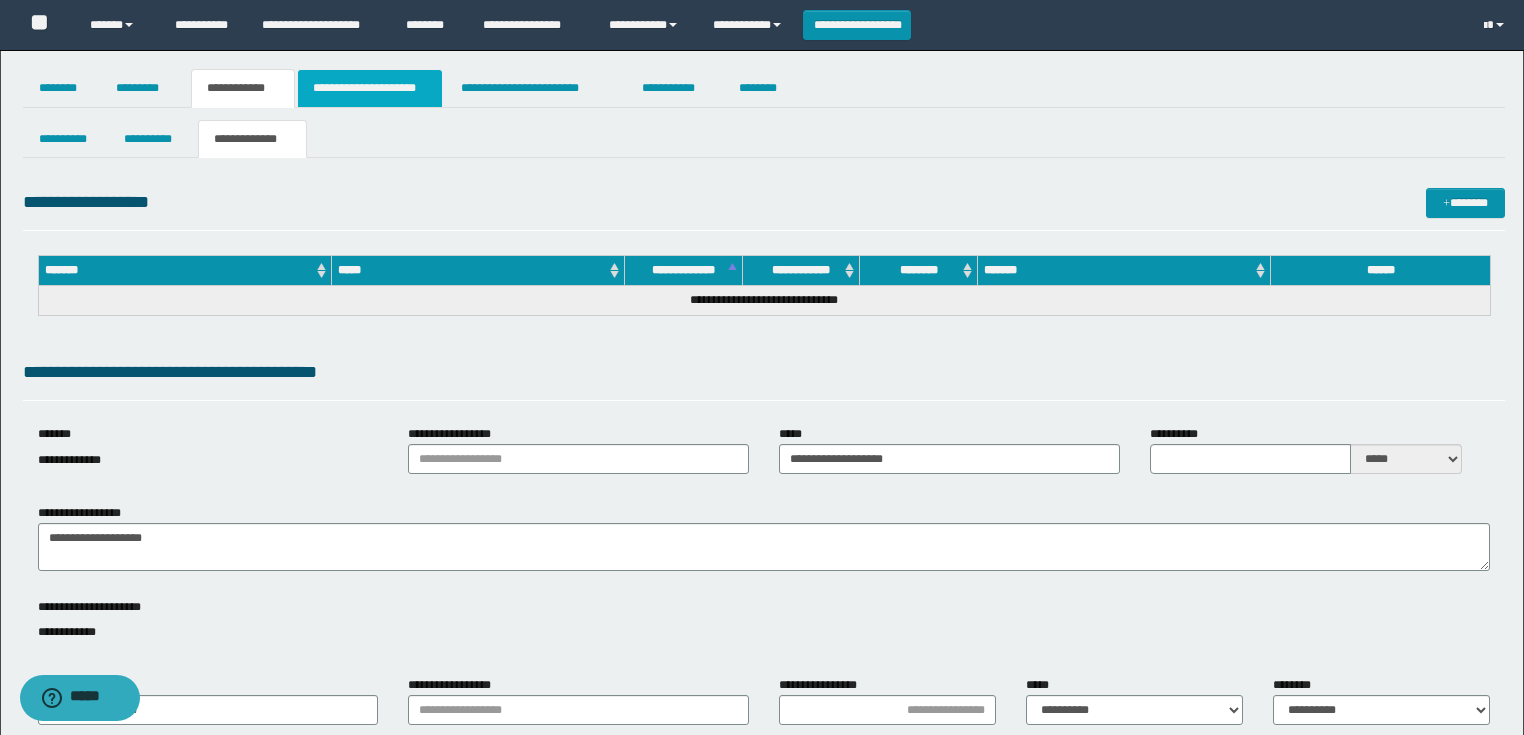 click on "**********" at bounding box center (370, 88) 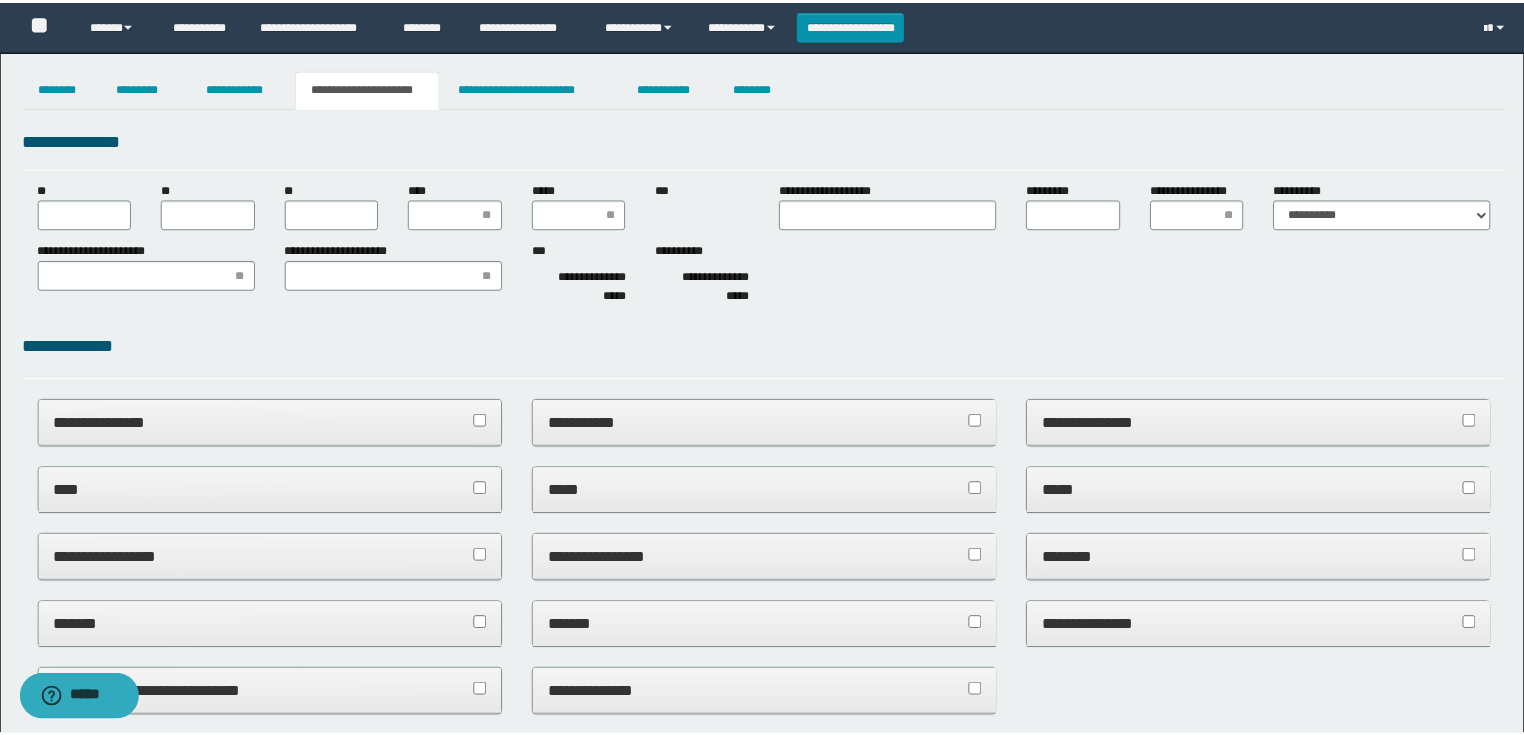 scroll, scrollTop: 0, scrollLeft: 0, axis: both 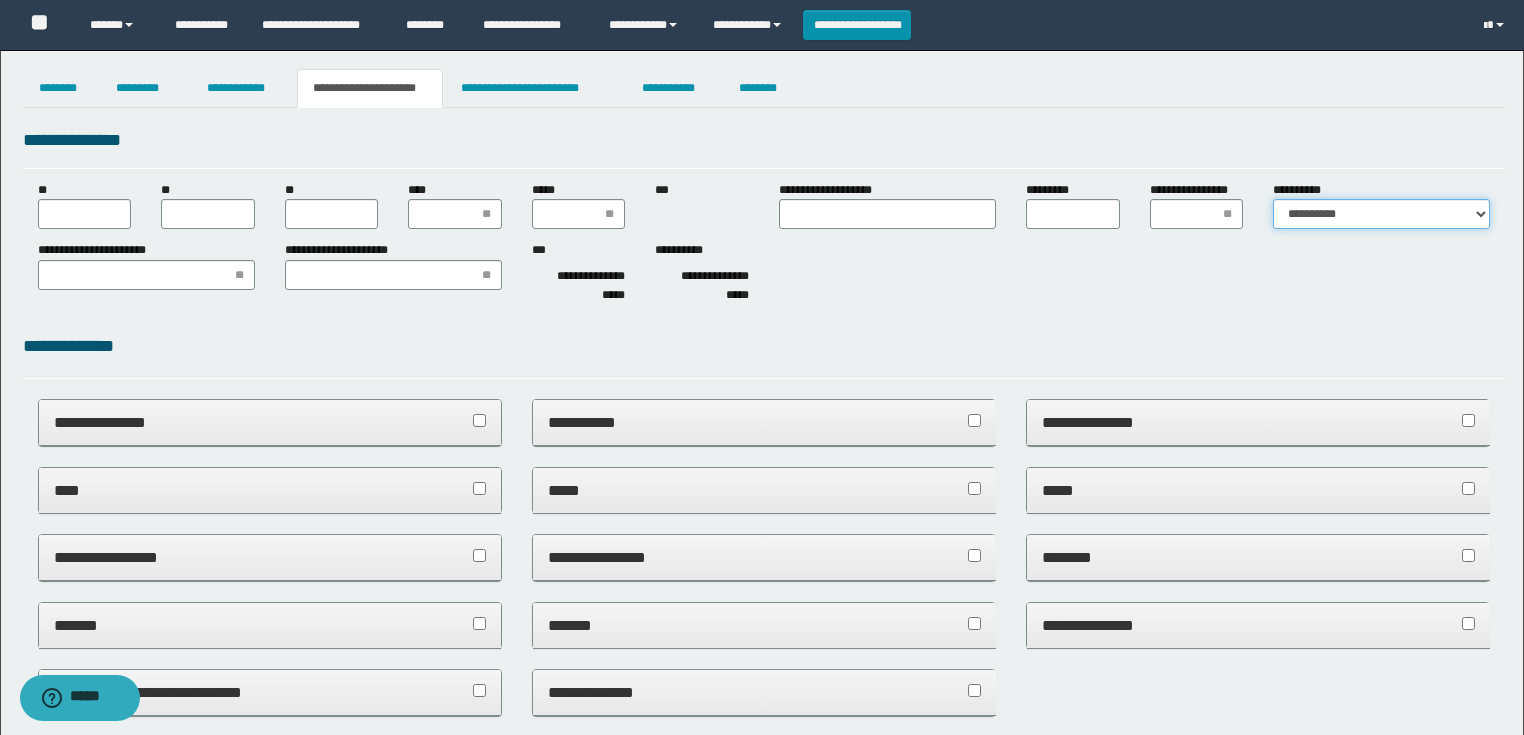 click on "**********" at bounding box center (1381, 214) 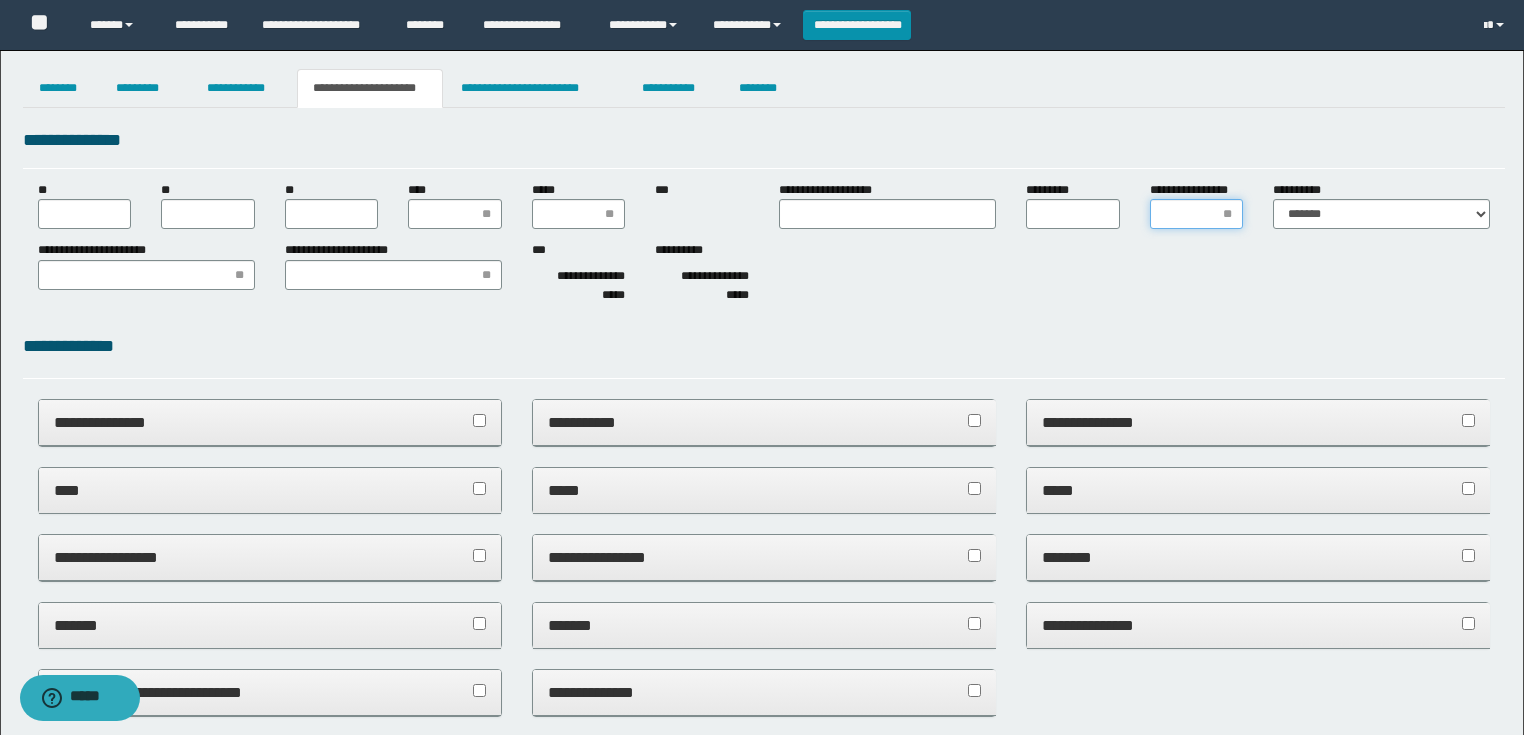 click on "**********" at bounding box center (1197, 214) 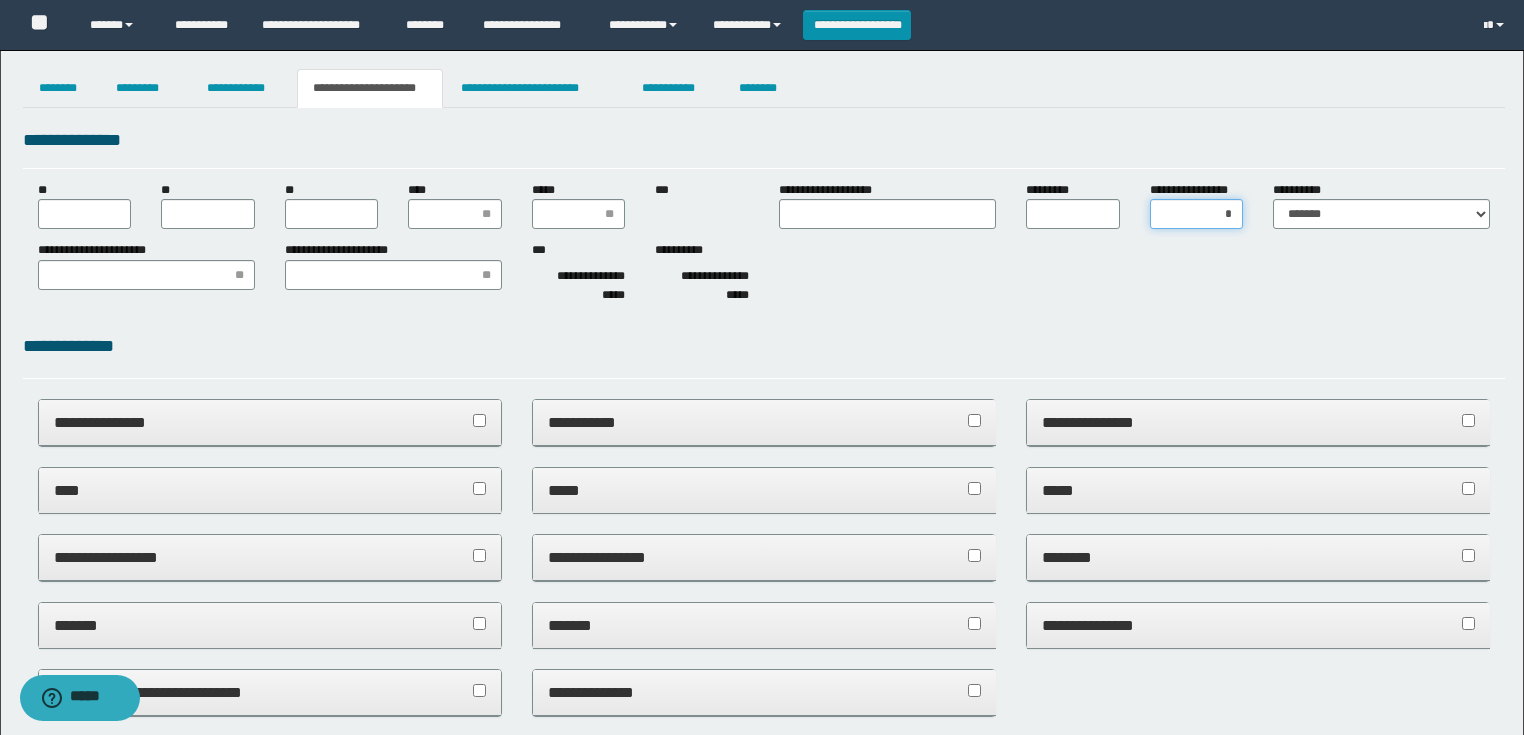 type on "**" 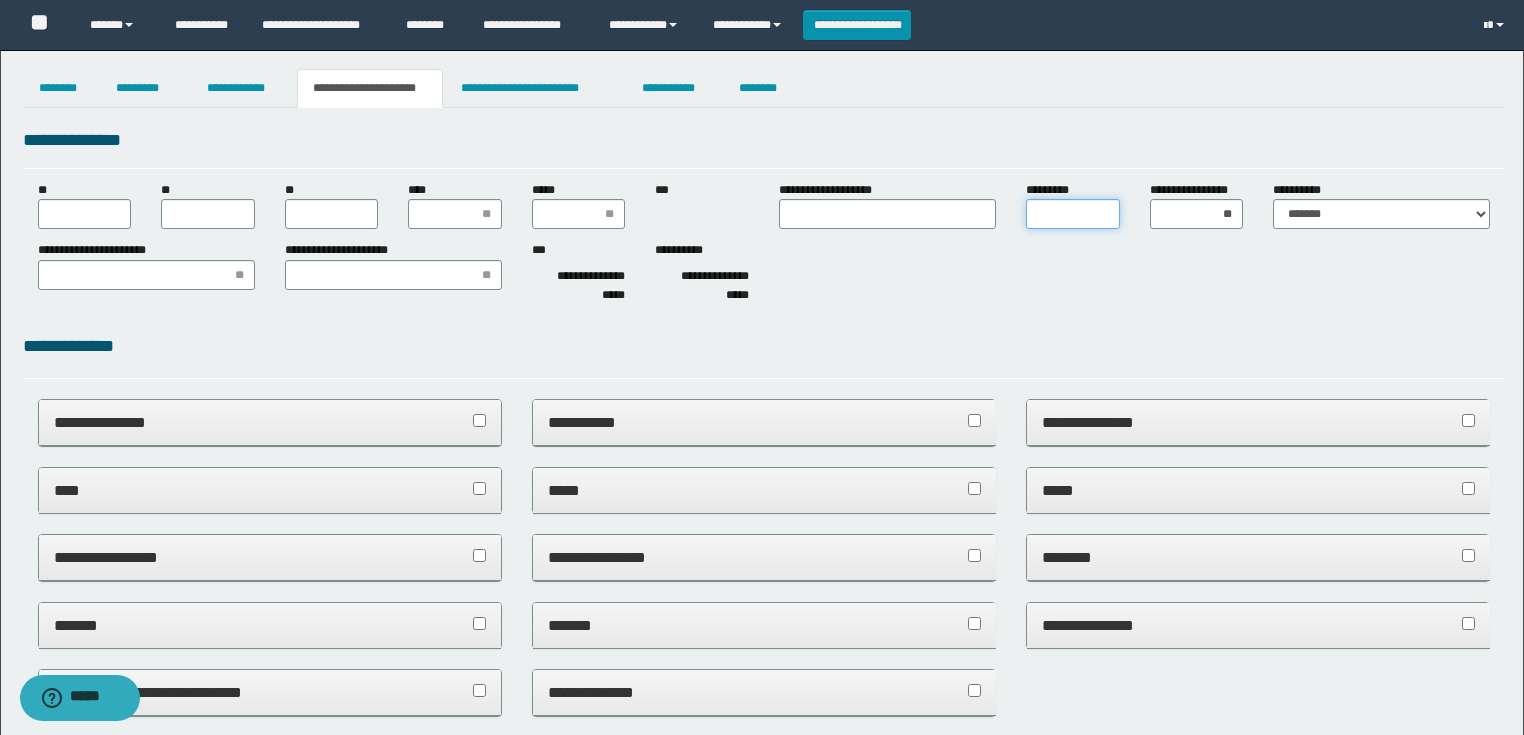 click on "*********" at bounding box center [1073, 214] 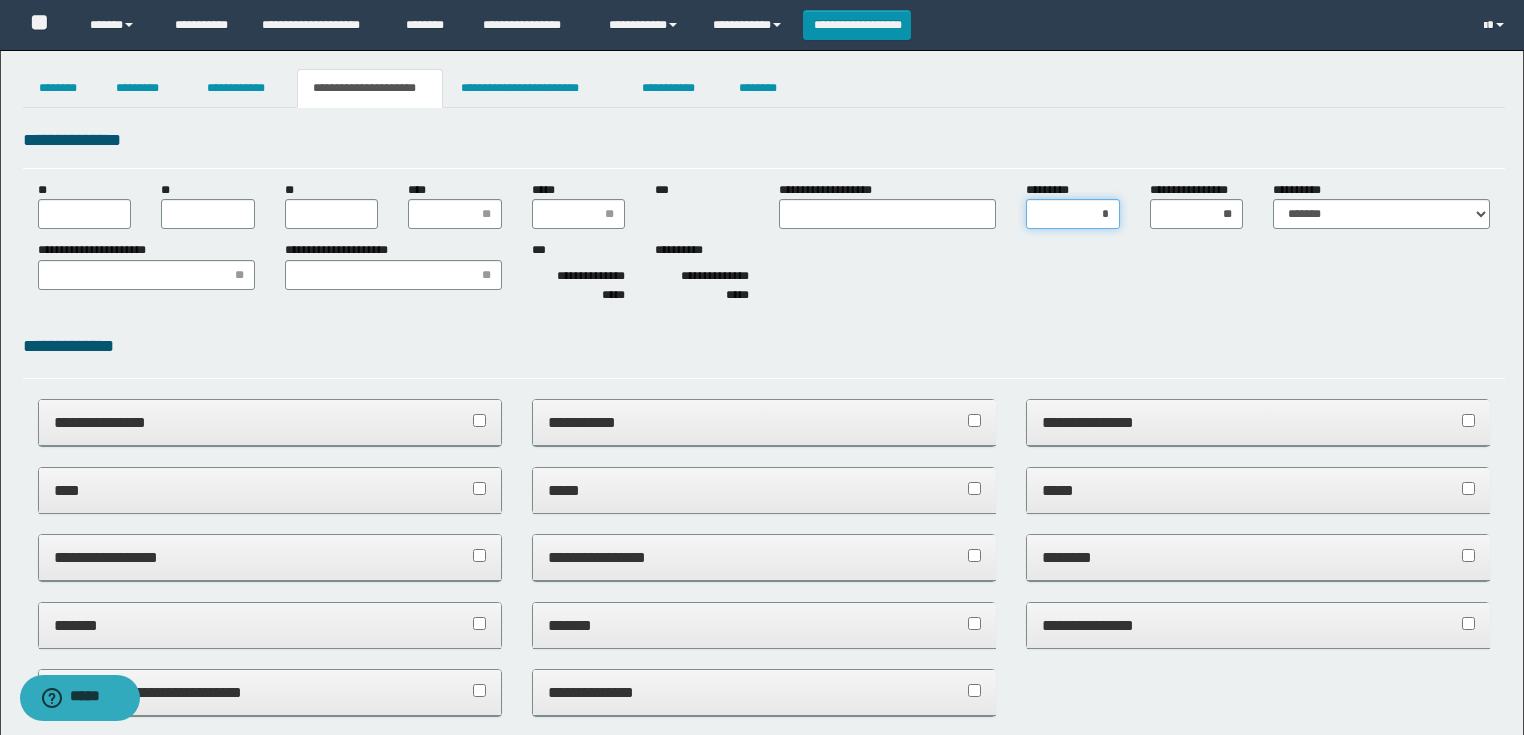 type on "**" 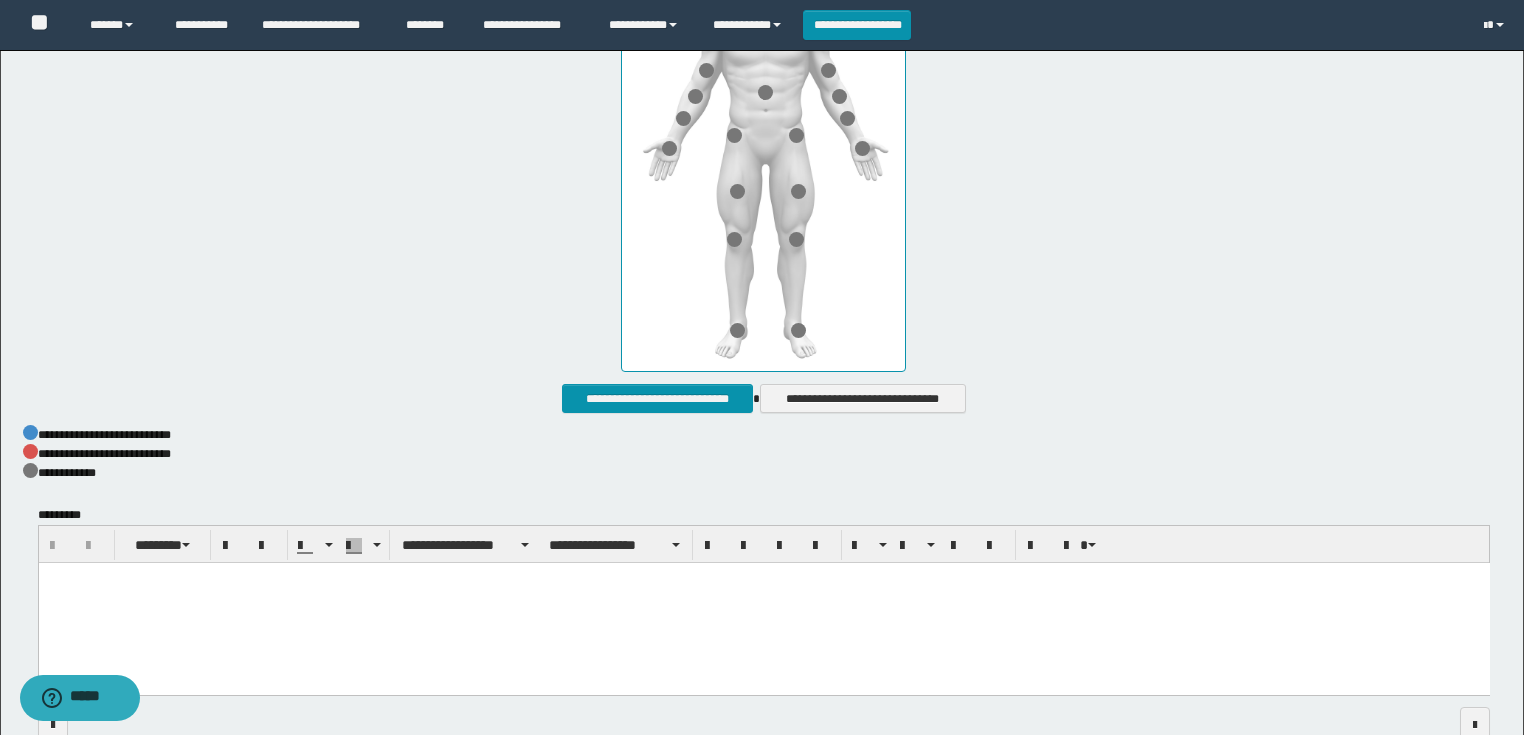 scroll, scrollTop: 1017, scrollLeft: 0, axis: vertical 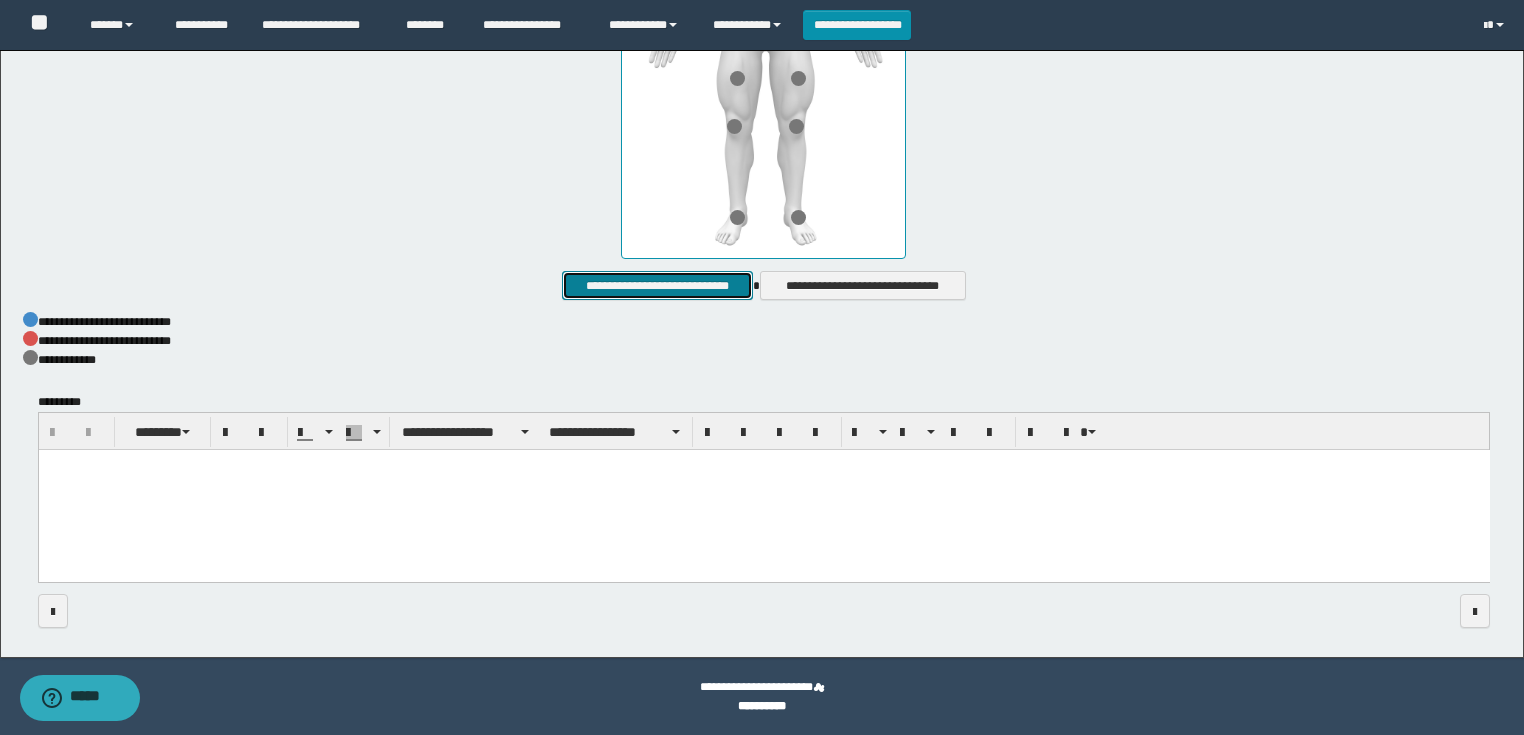 click on "**********" at bounding box center [657, 286] 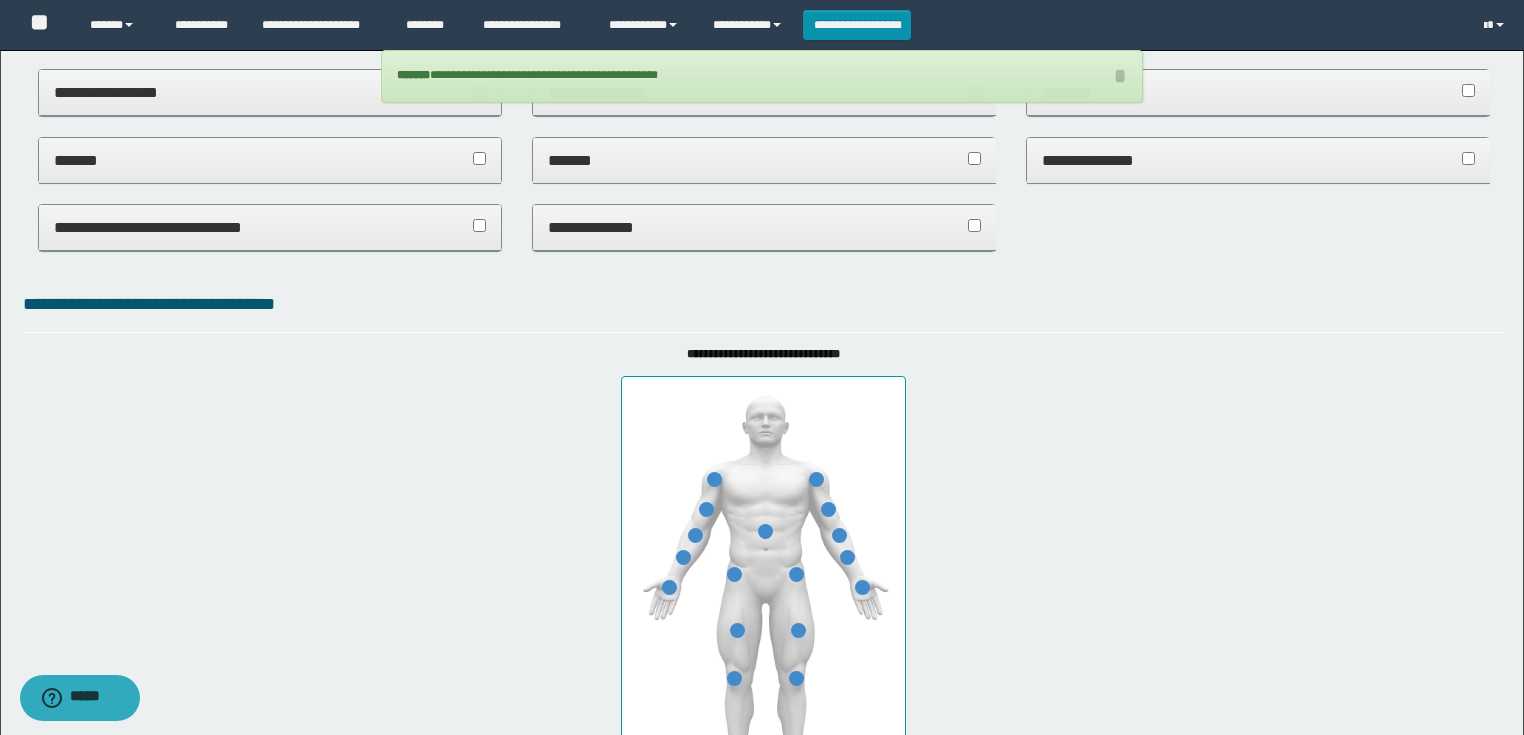 scroll, scrollTop: 0, scrollLeft: 0, axis: both 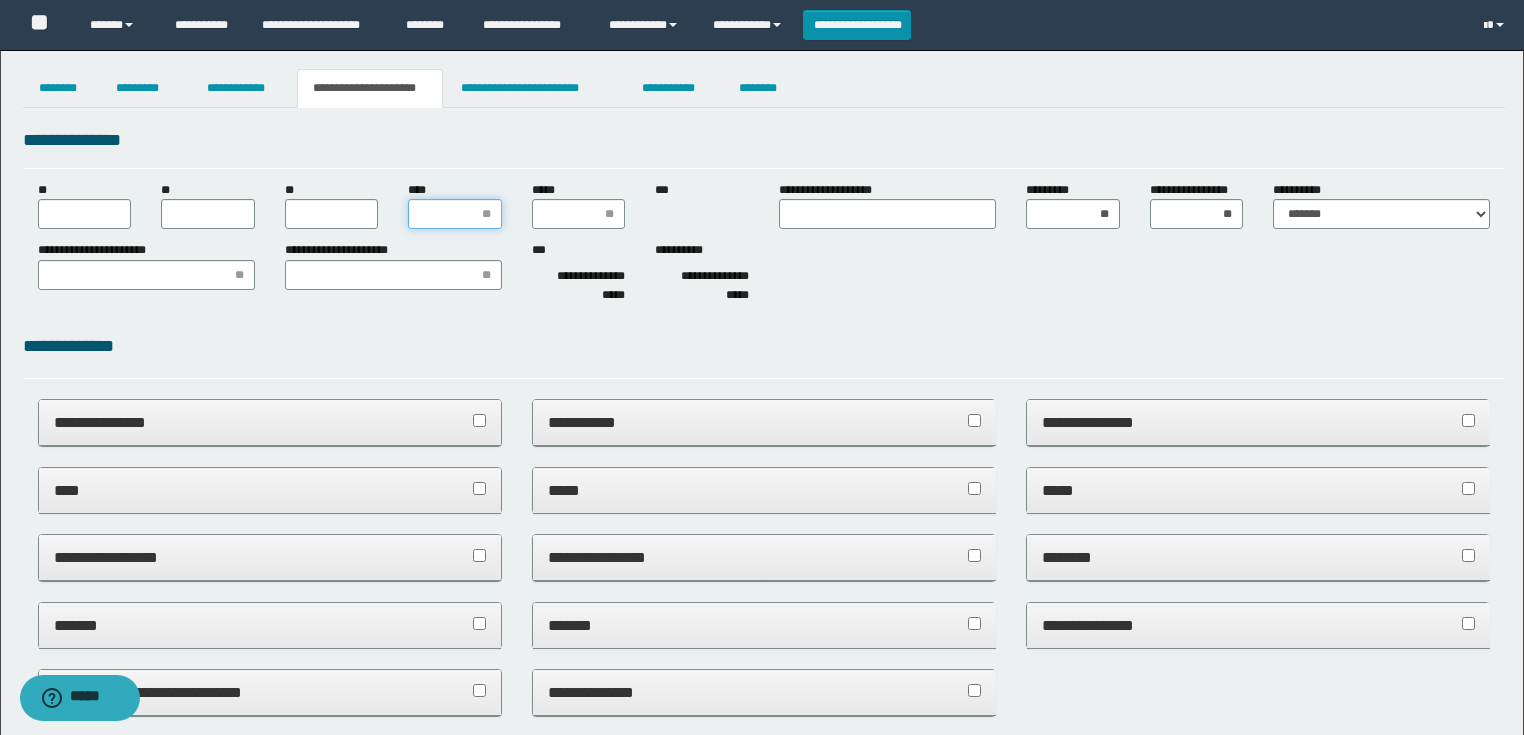 click on "****" at bounding box center [455, 214] 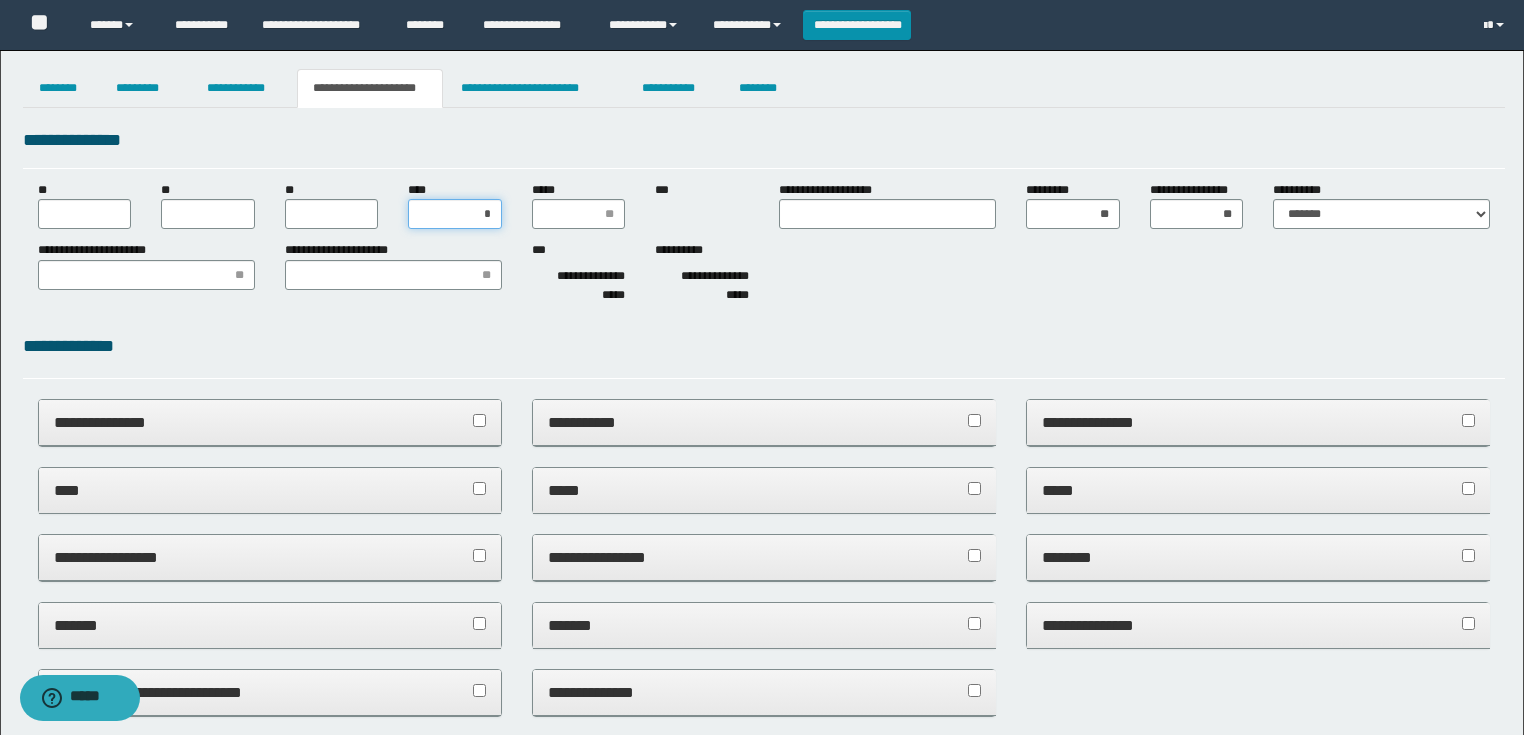 type on "**" 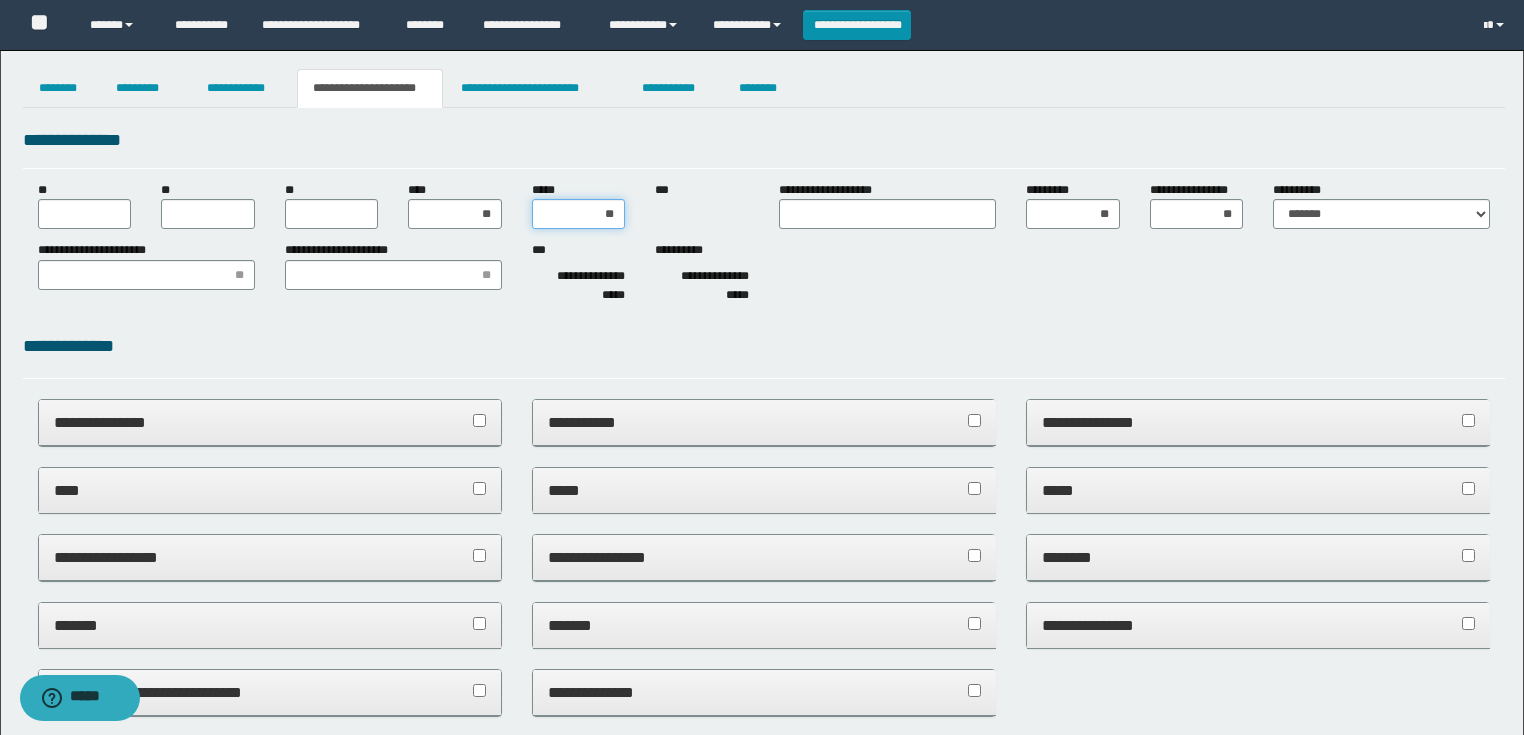 type on "***" 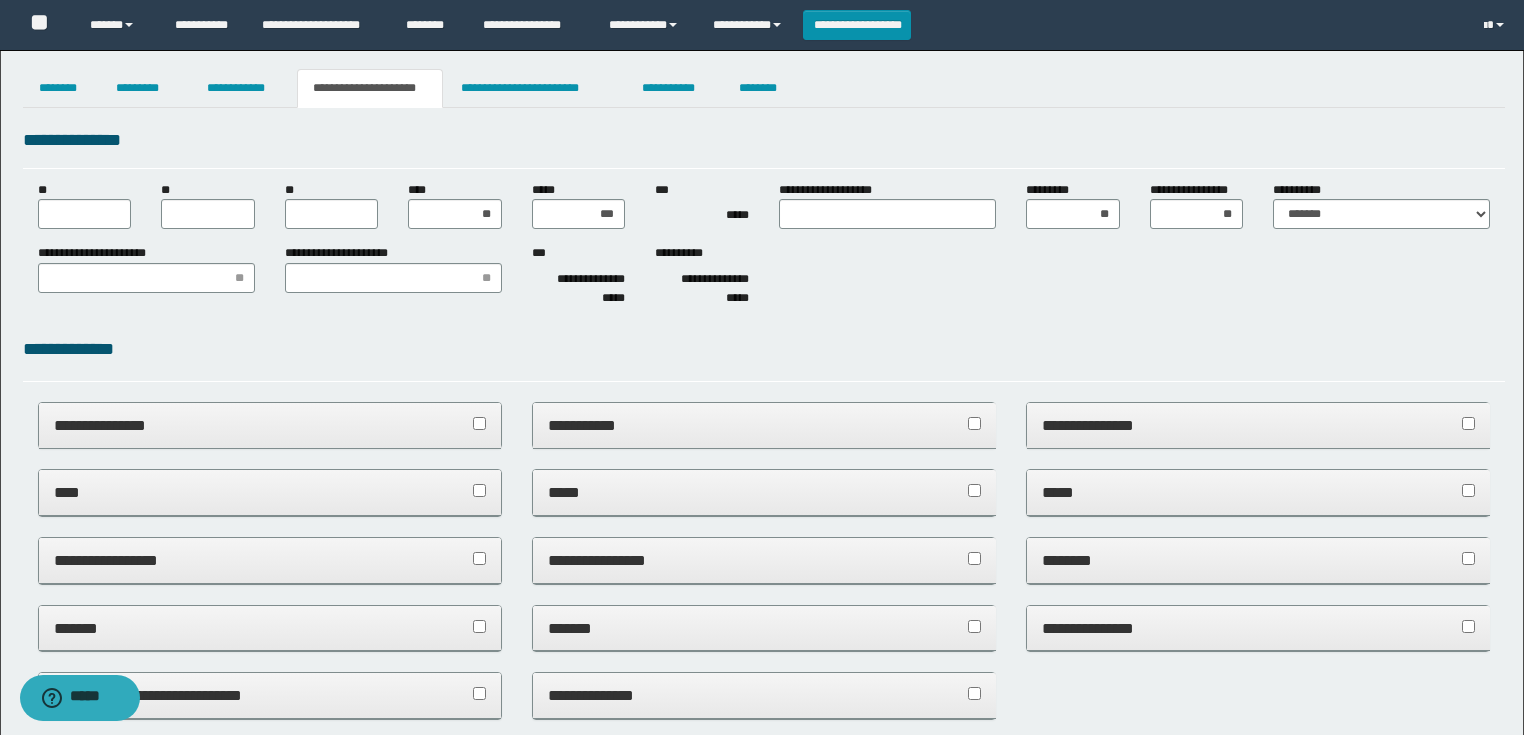 click on "**********" at bounding box center (579, 289) 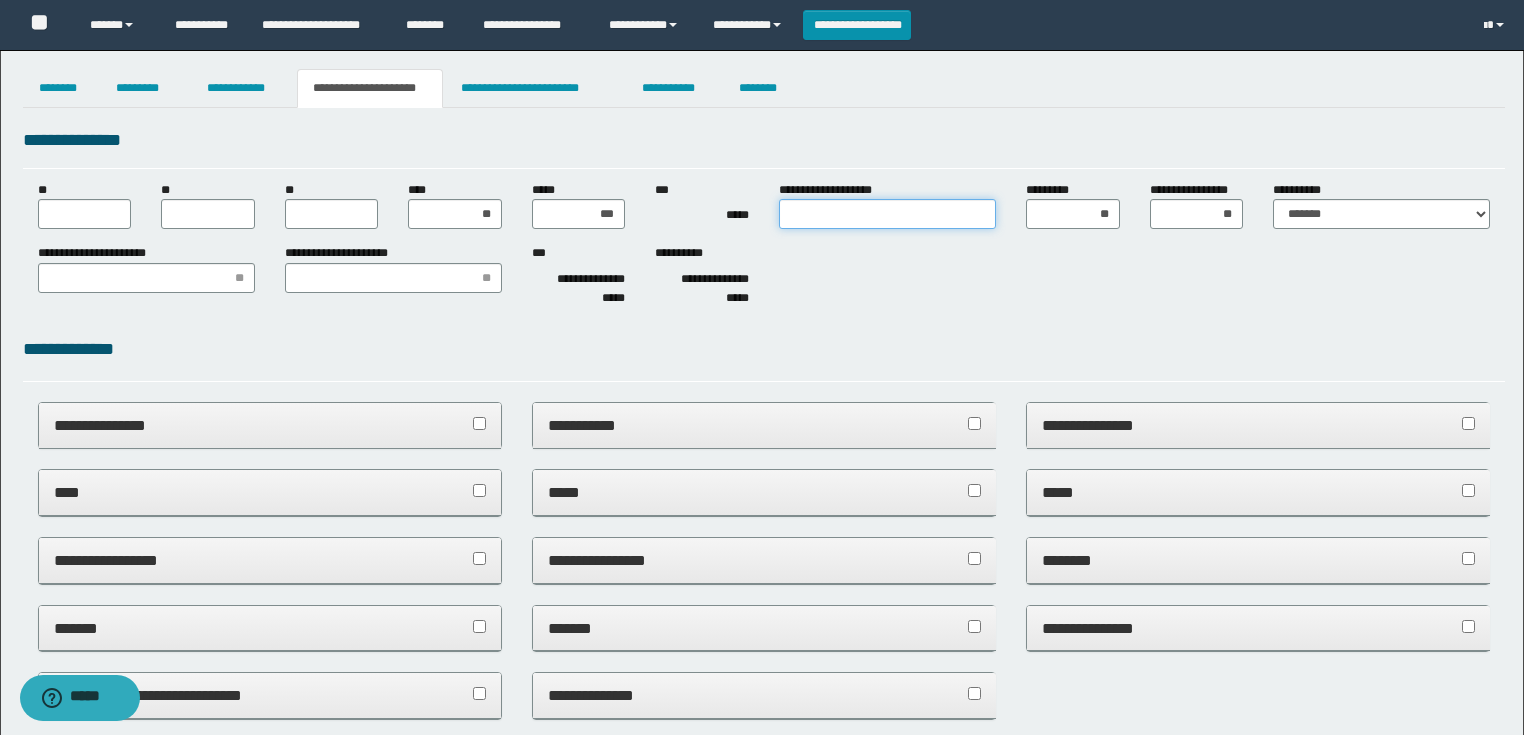 click on "**********" at bounding box center (887, 214) 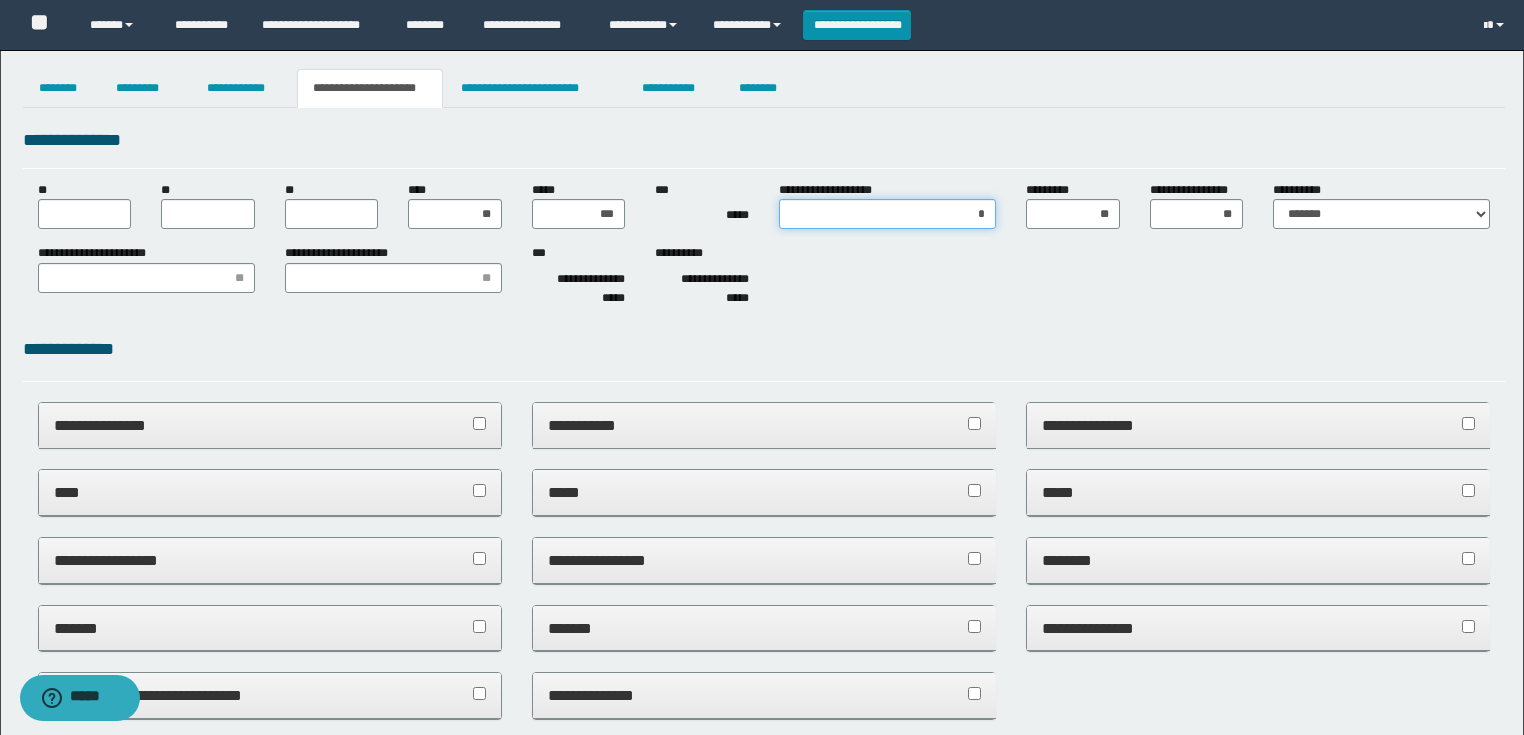 type on "**" 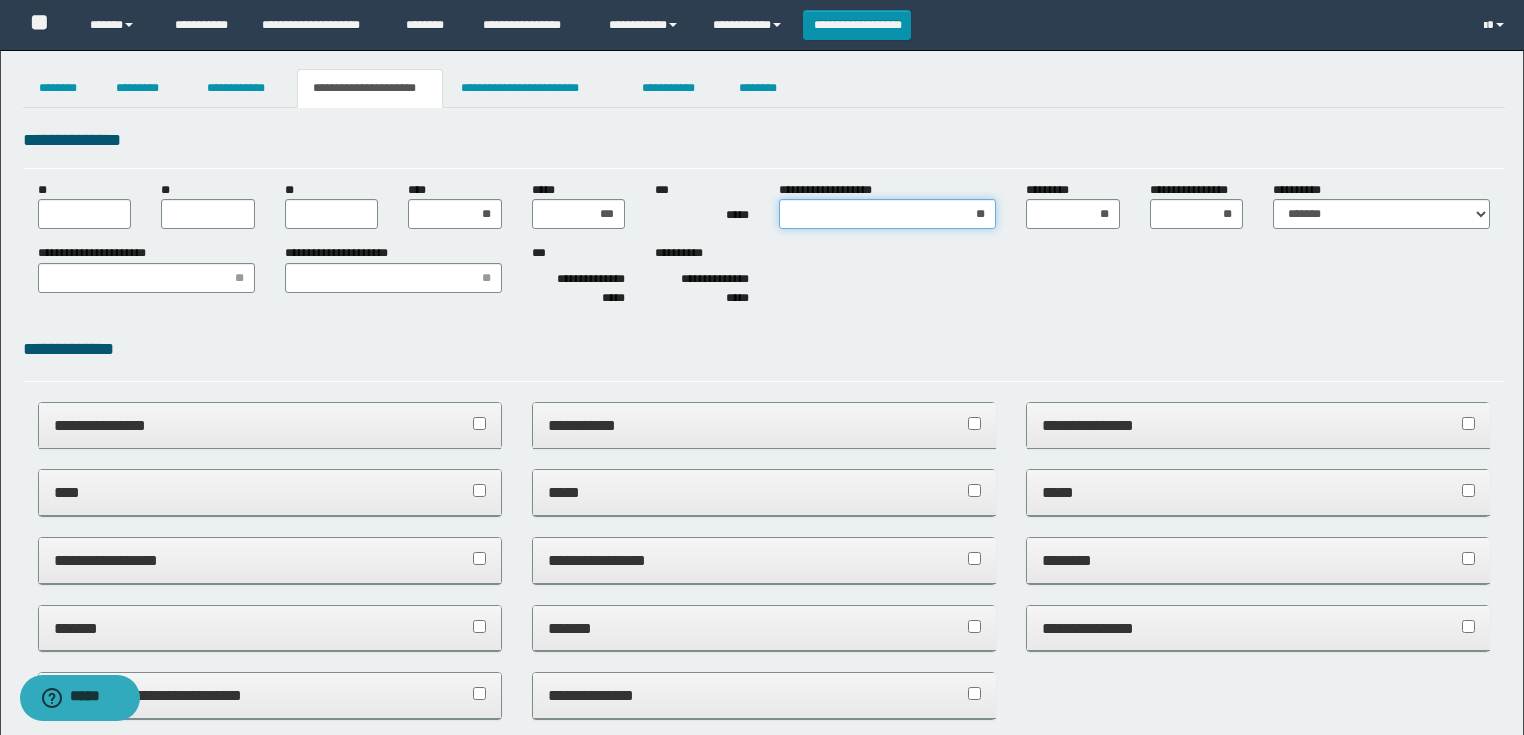type 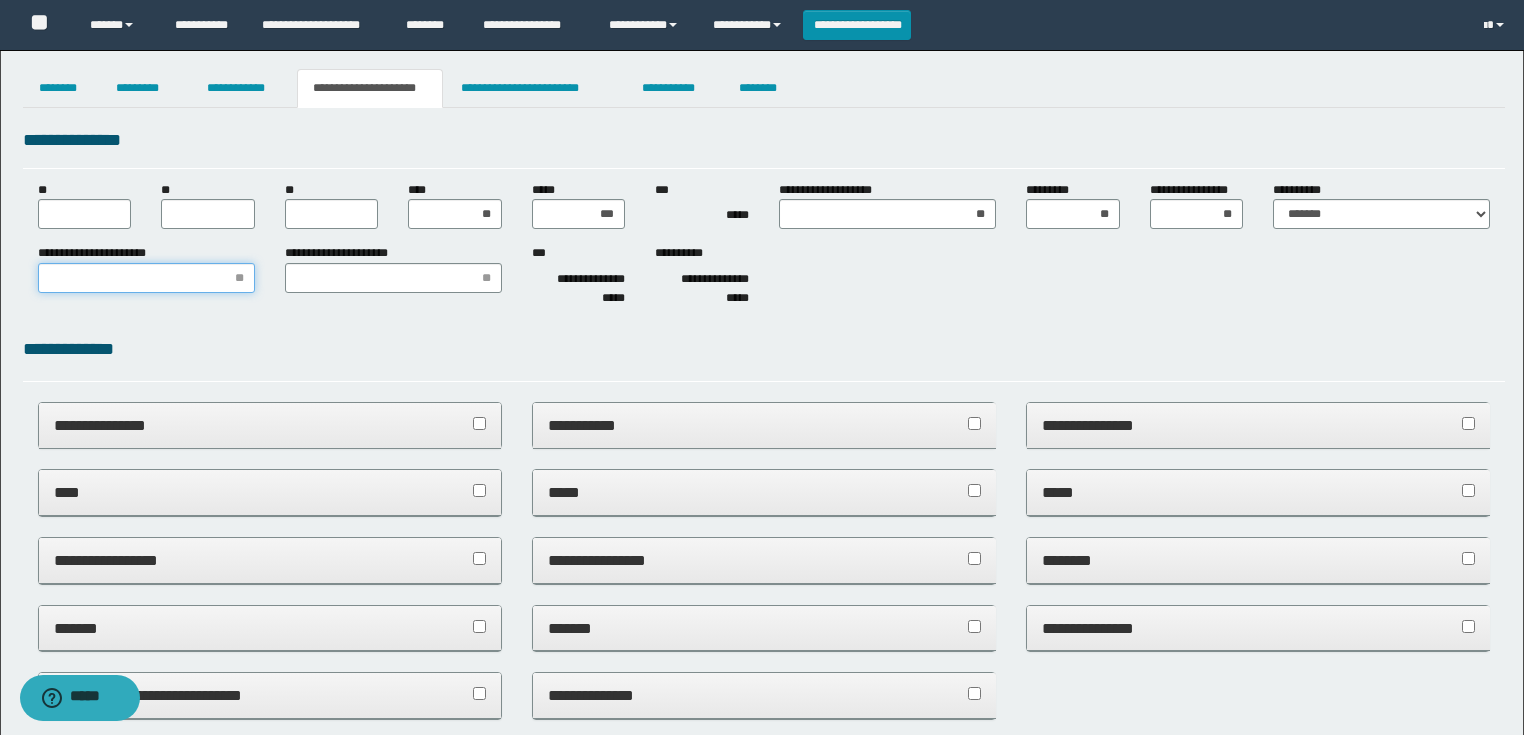 click on "**********" at bounding box center (146, 278) 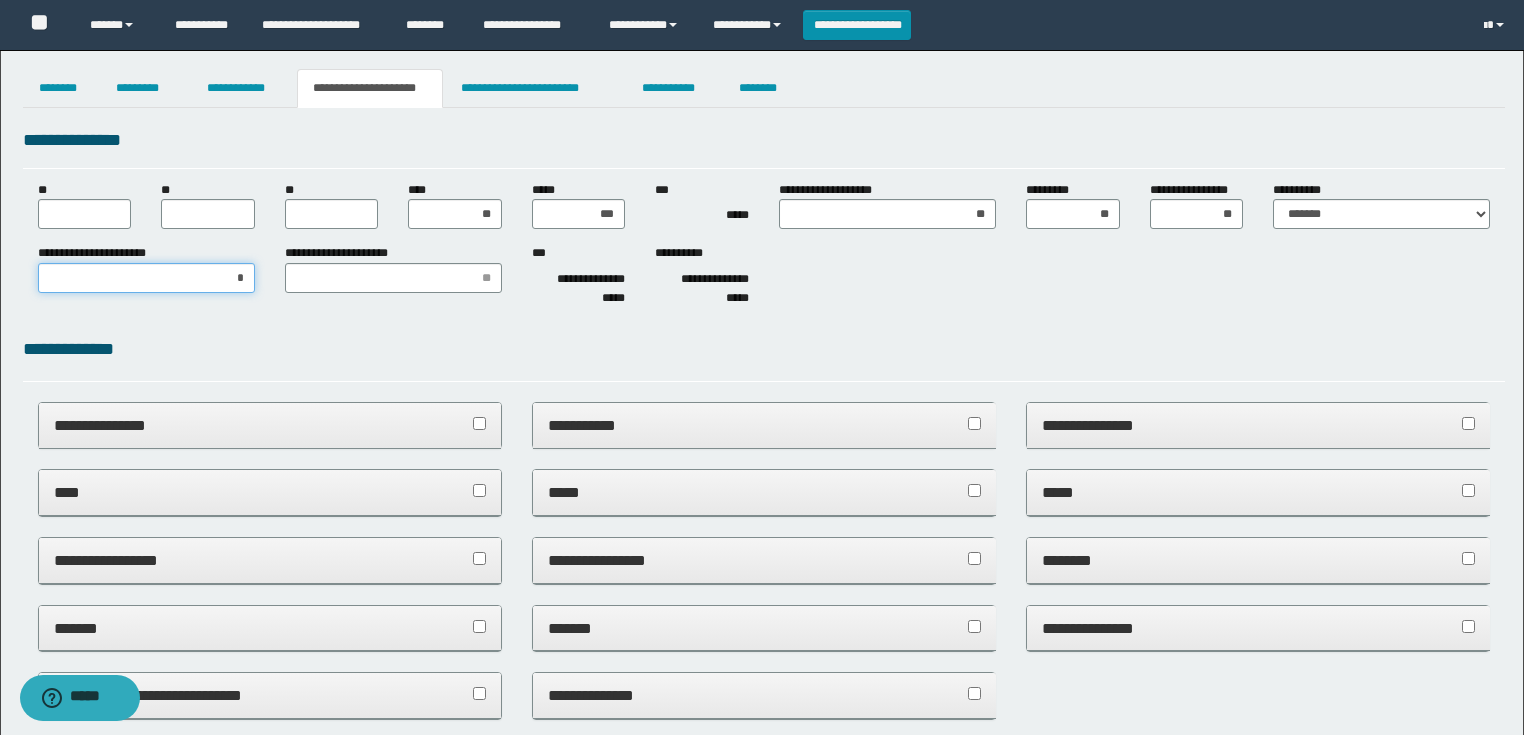 type on "**" 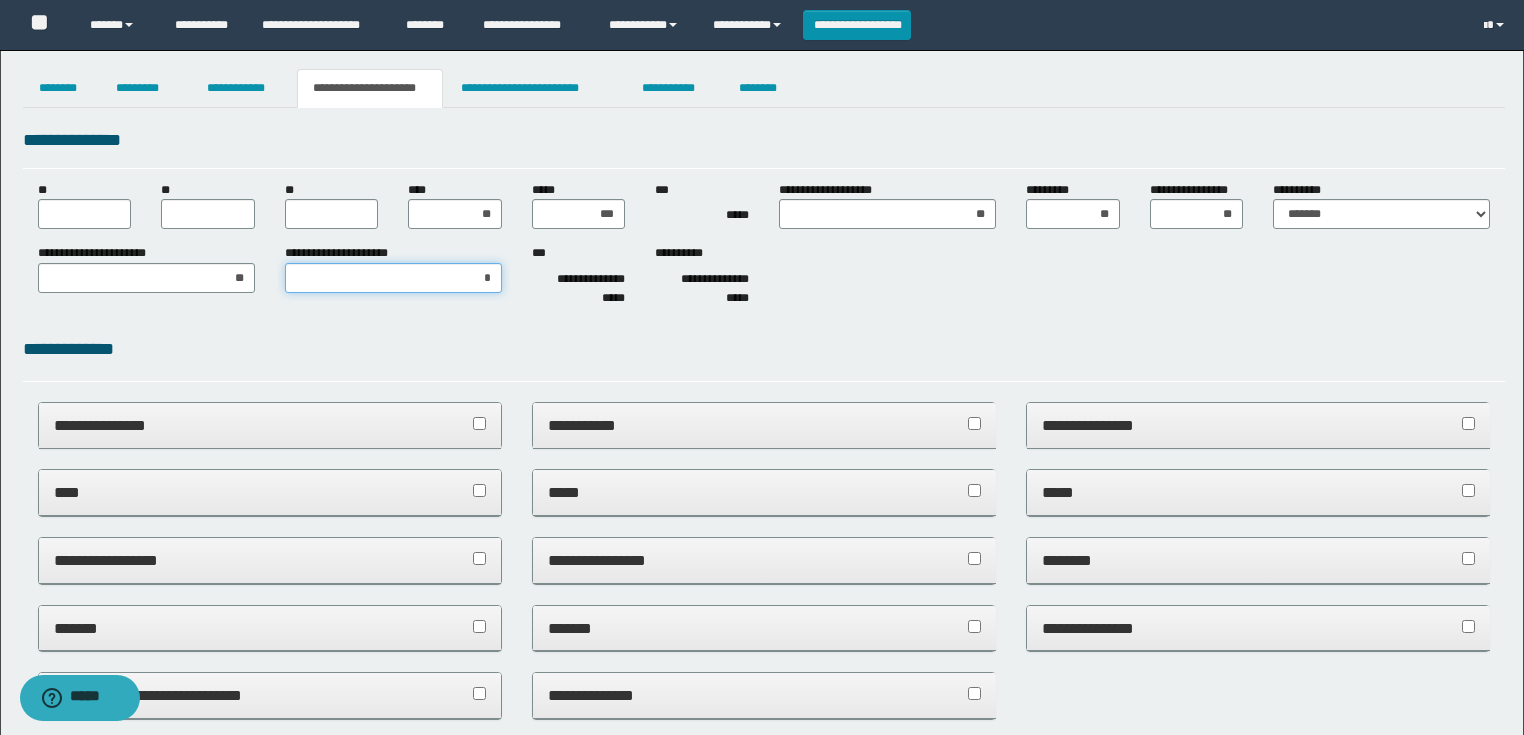 type on "**" 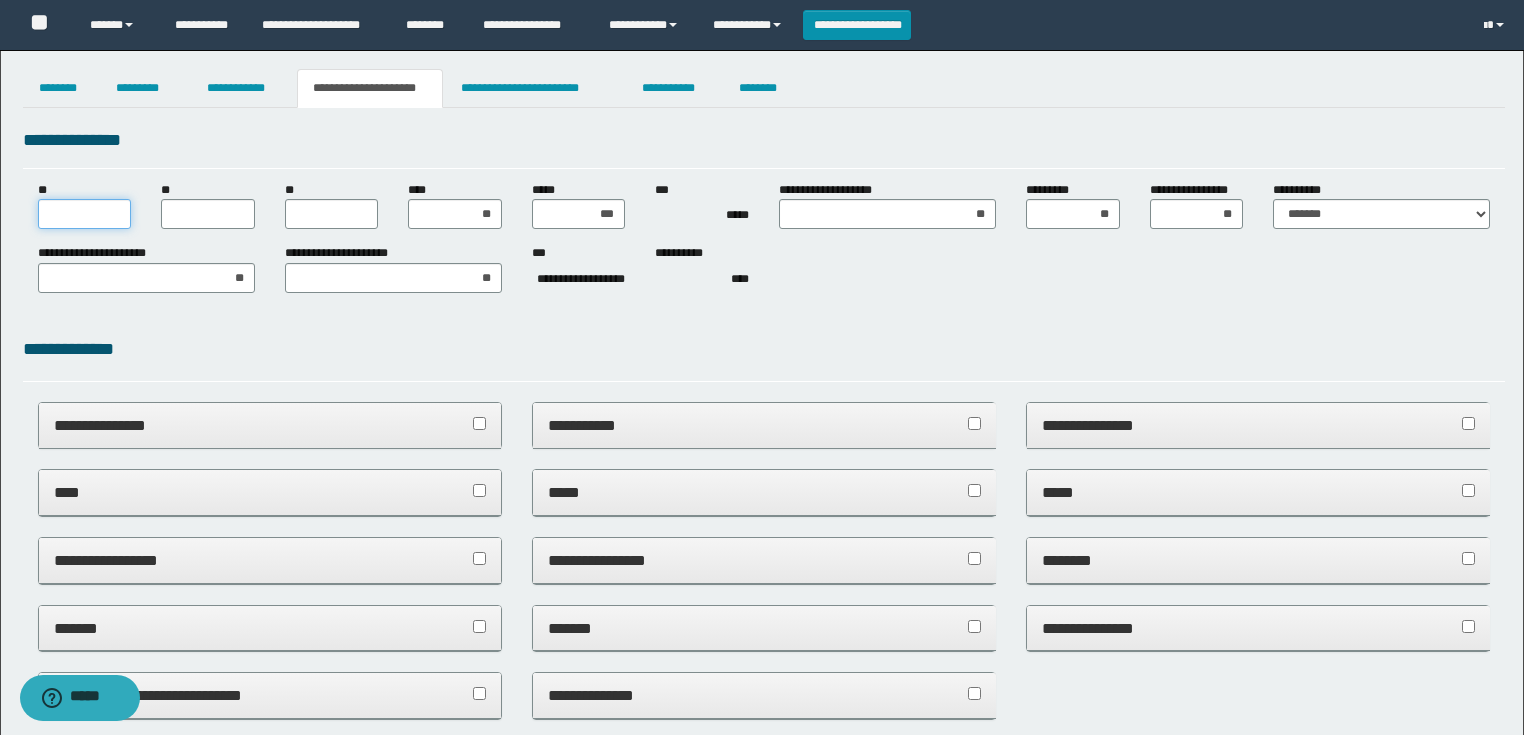 click on "**" at bounding box center (85, 214) 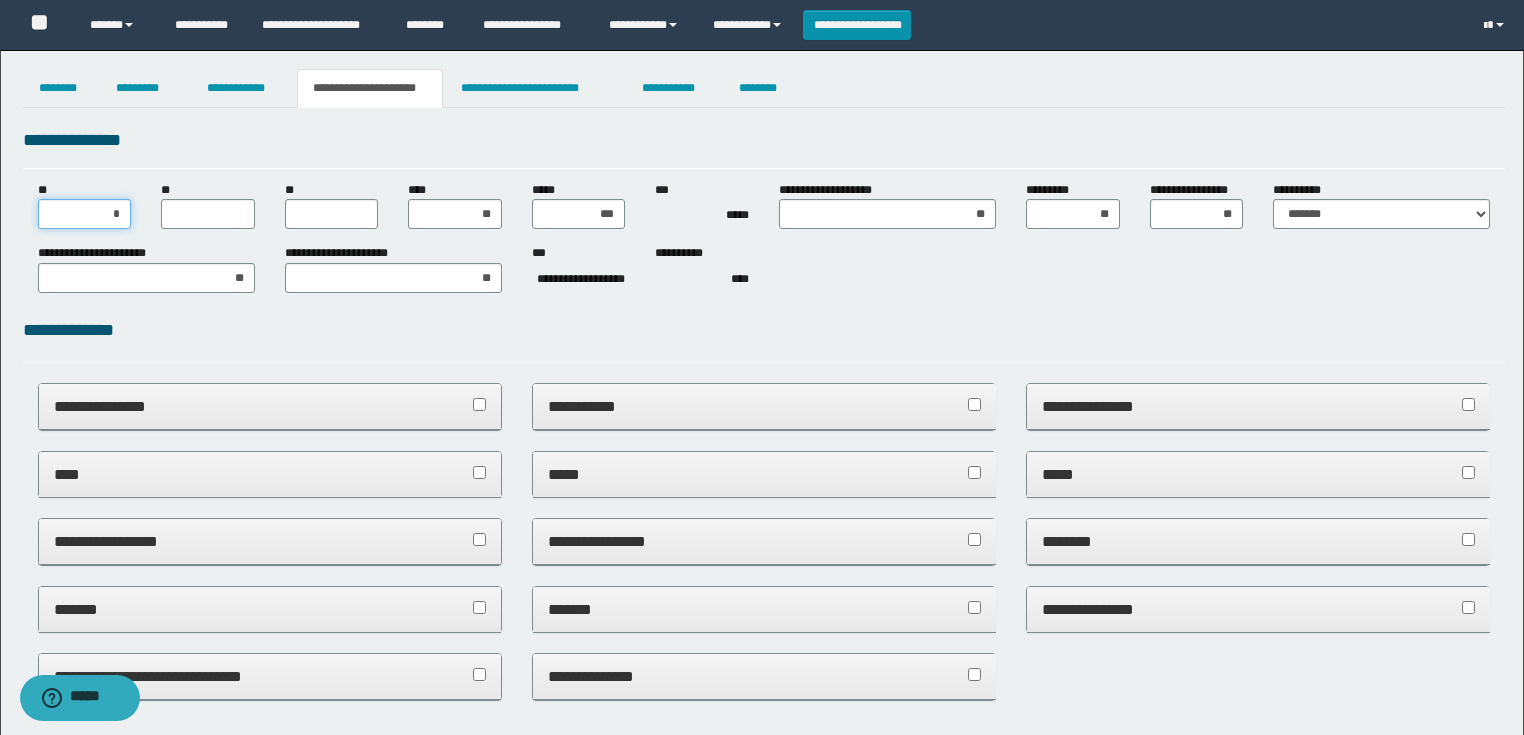type on "**" 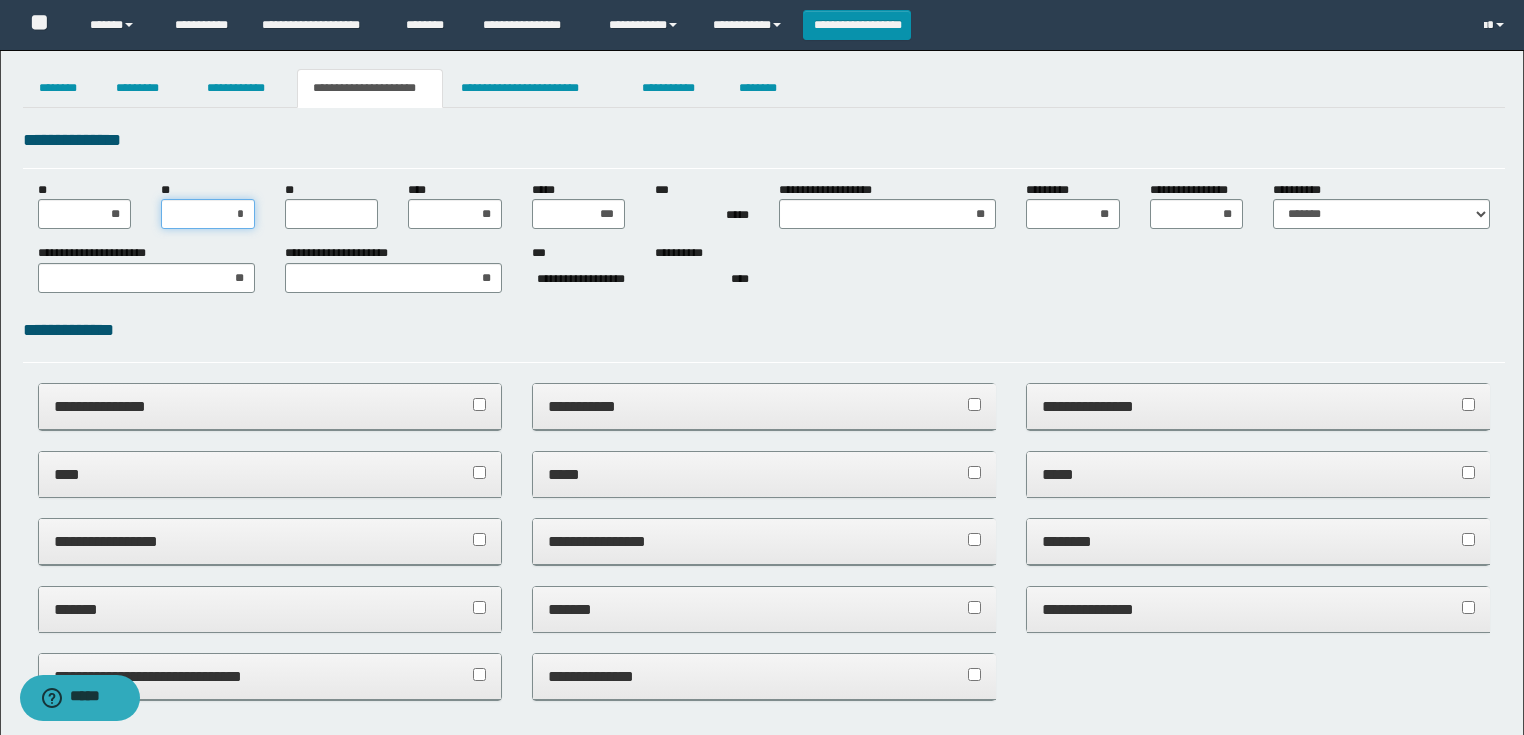 type on "**" 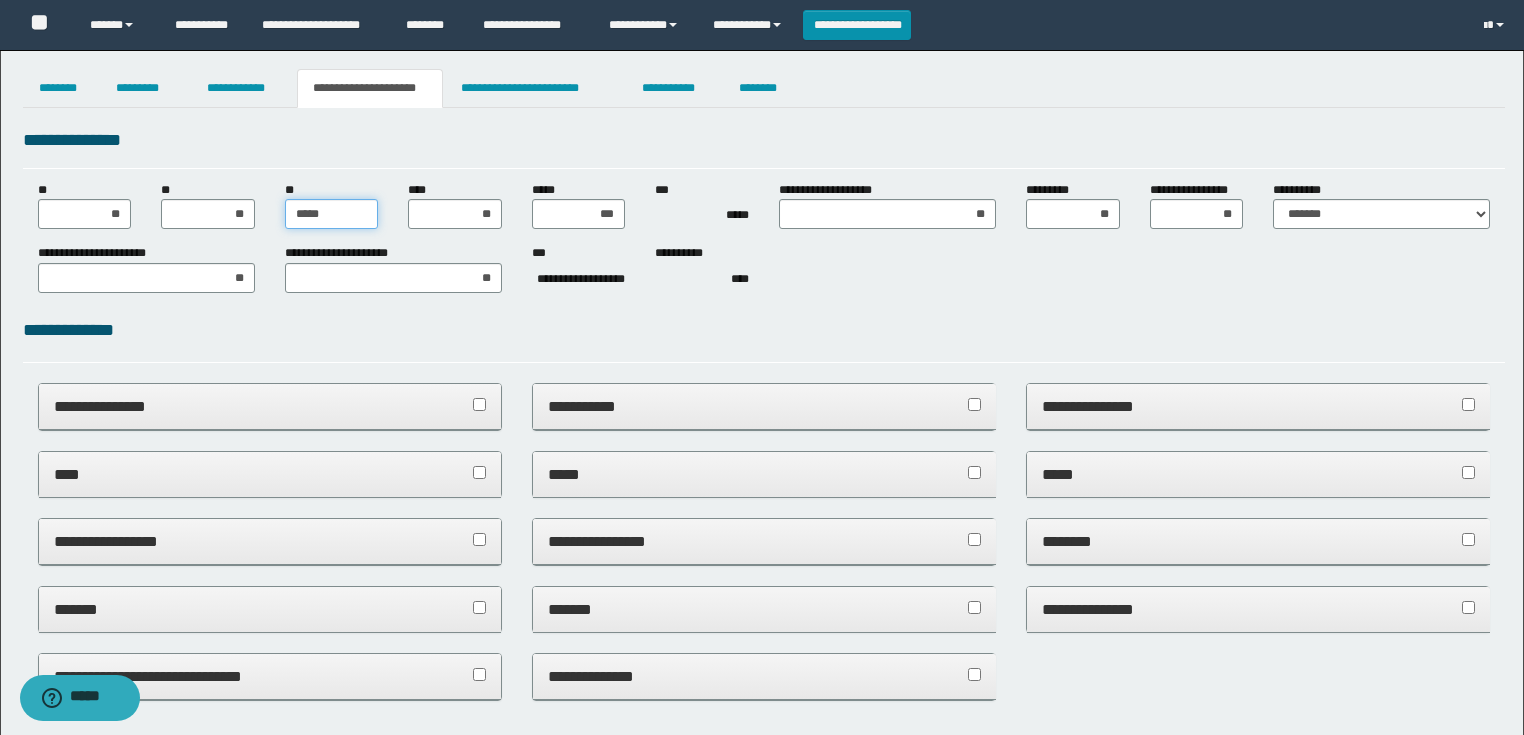 type on "******" 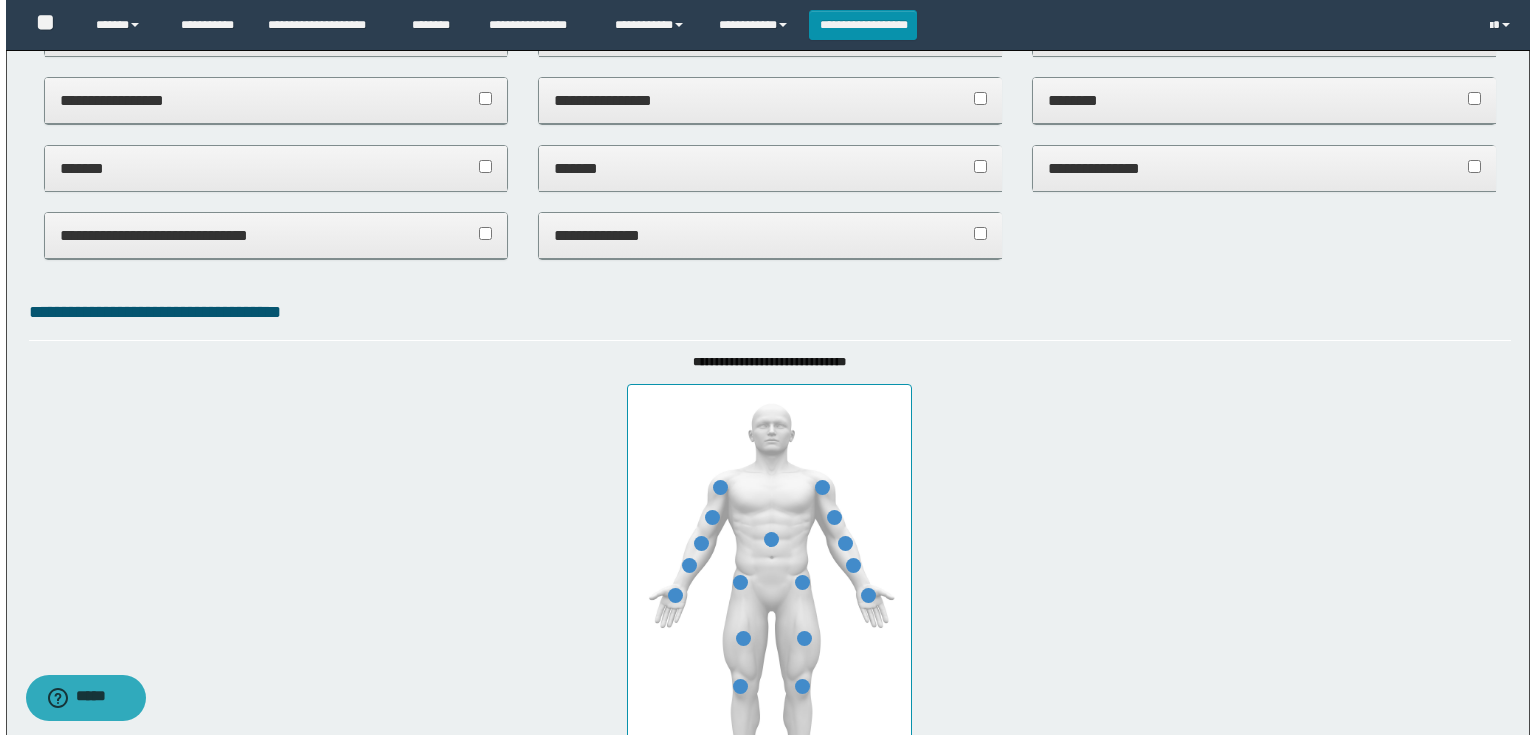 scroll, scrollTop: 0, scrollLeft: 0, axis: both 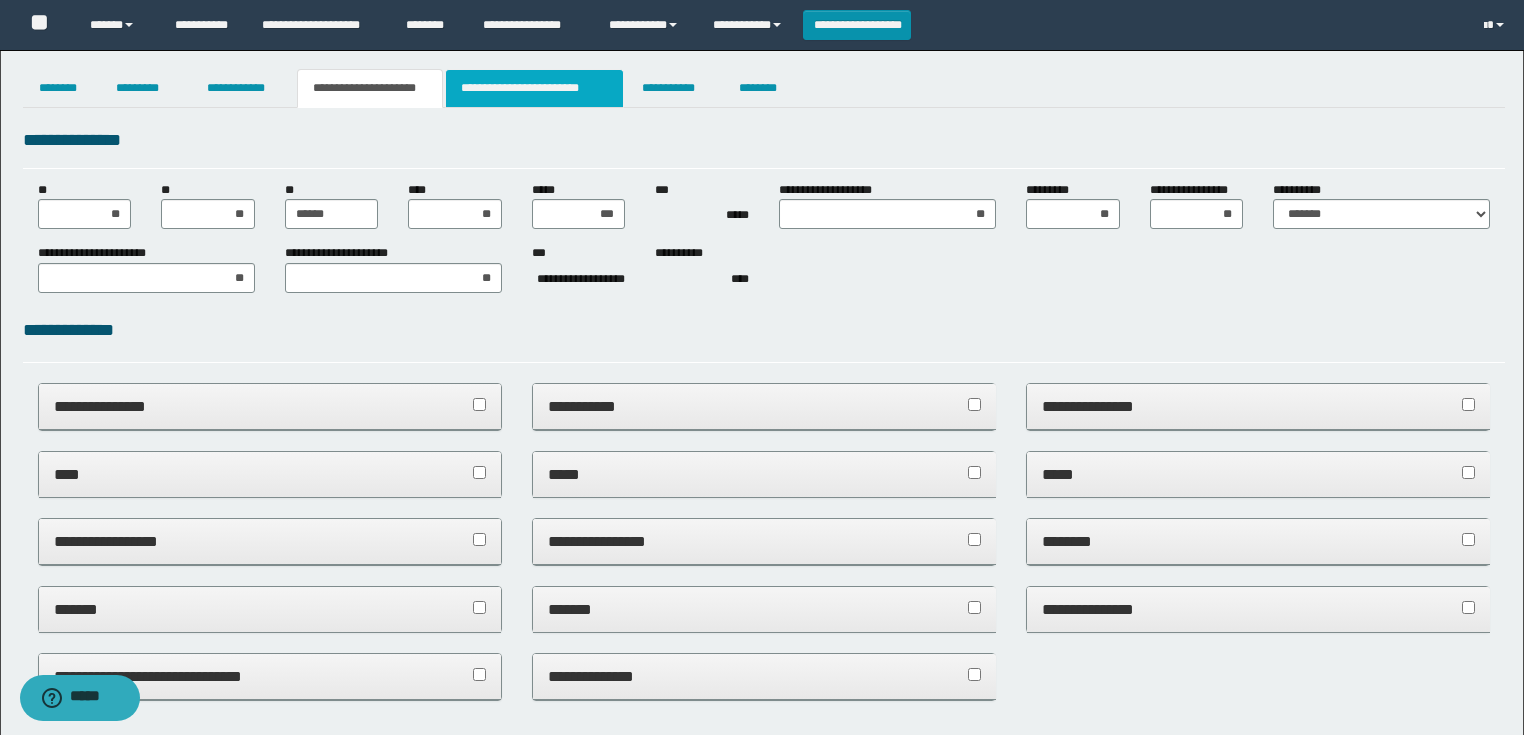 click on "**********" at bounding box center [534, 88] 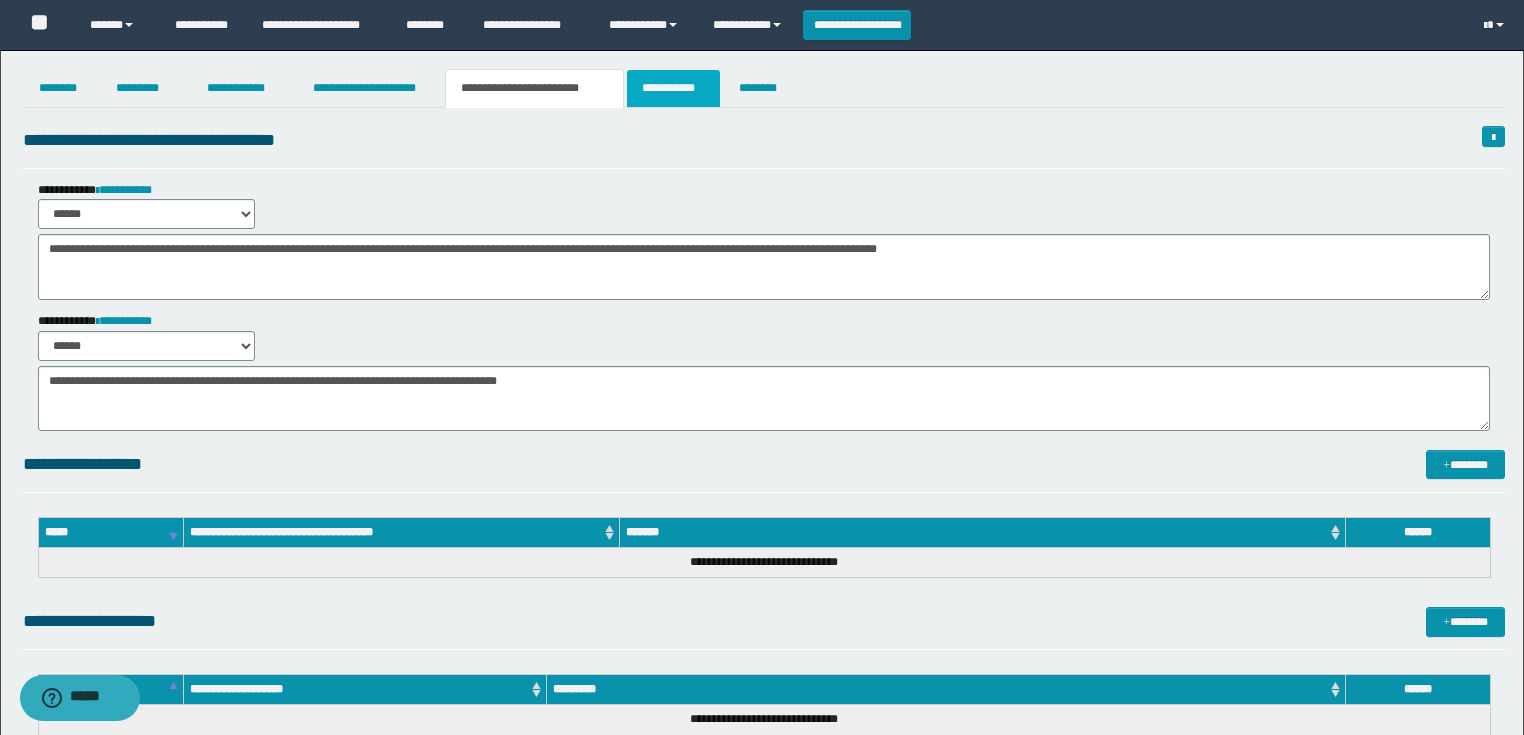 click on "**********" at bounding box center (673, 88) 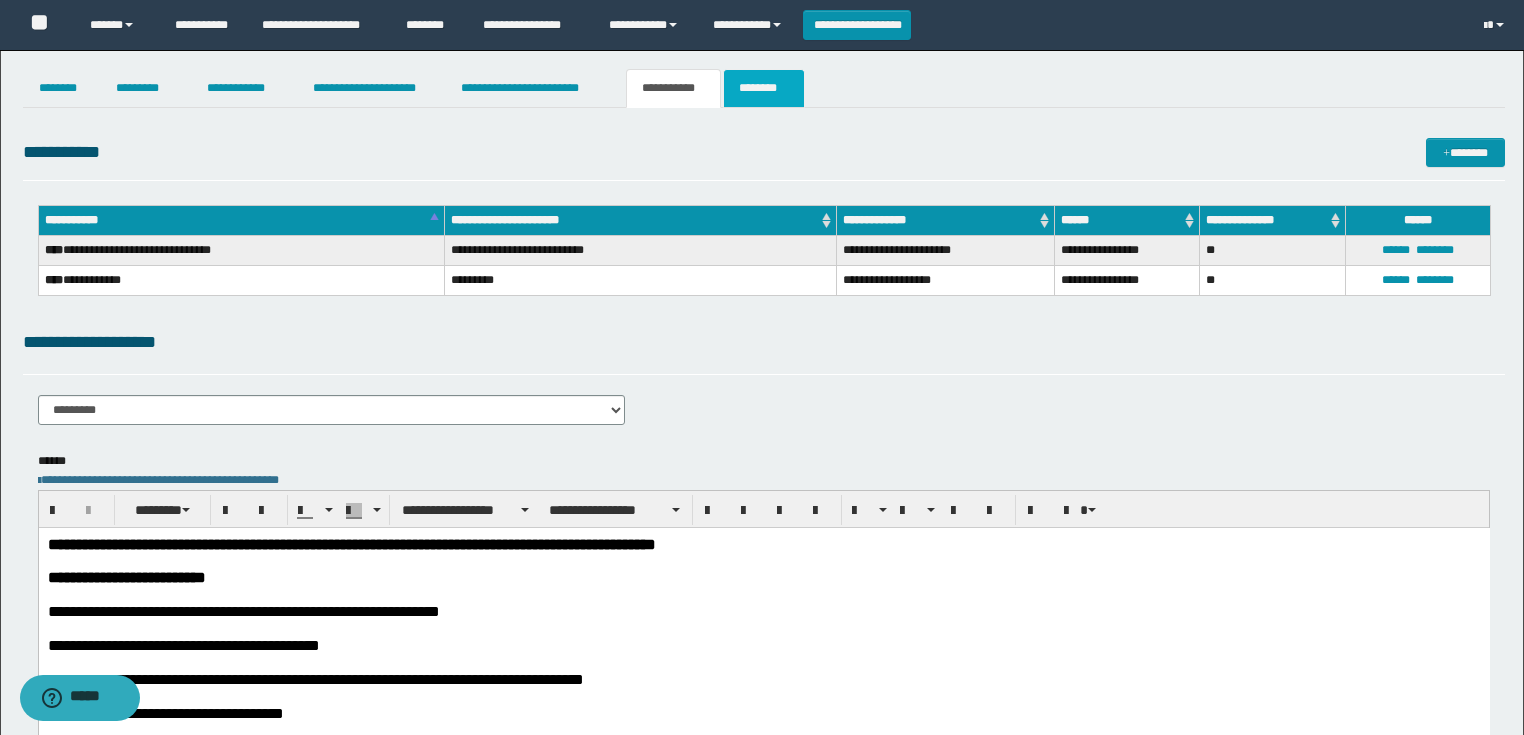 click on "********" at bounding box center [764, 88] 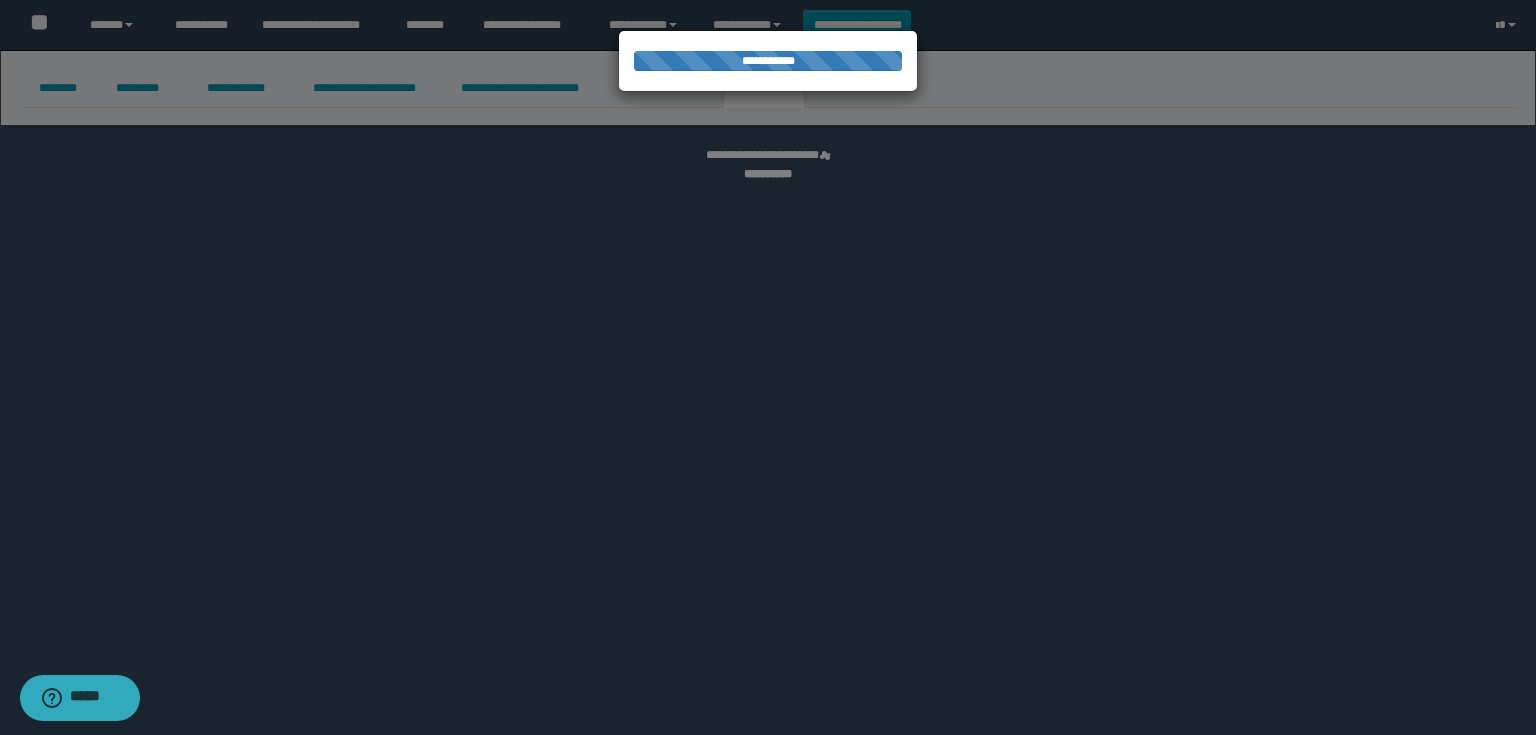 select 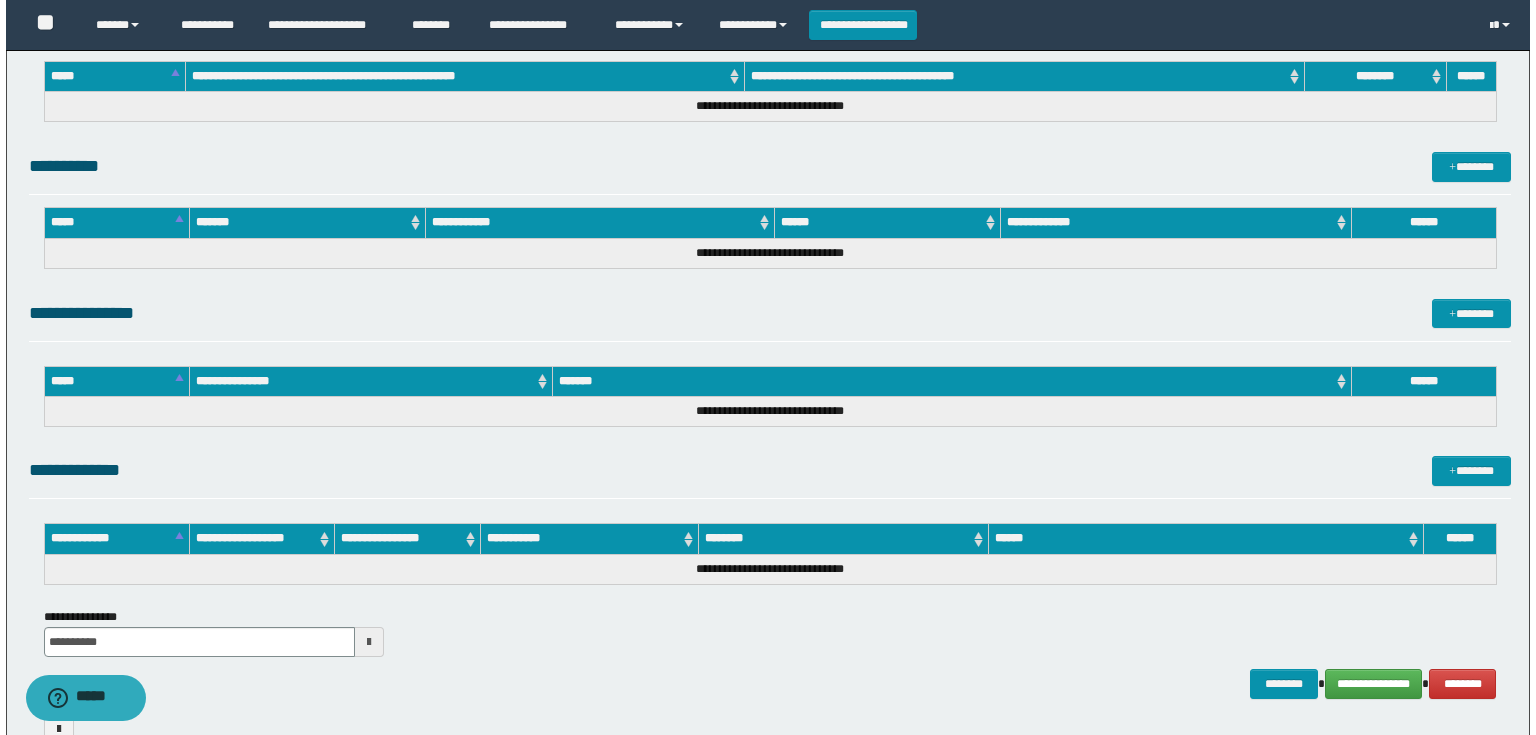 scroll, scrollTop: 889, scrollLeft: 0, axis: vertical 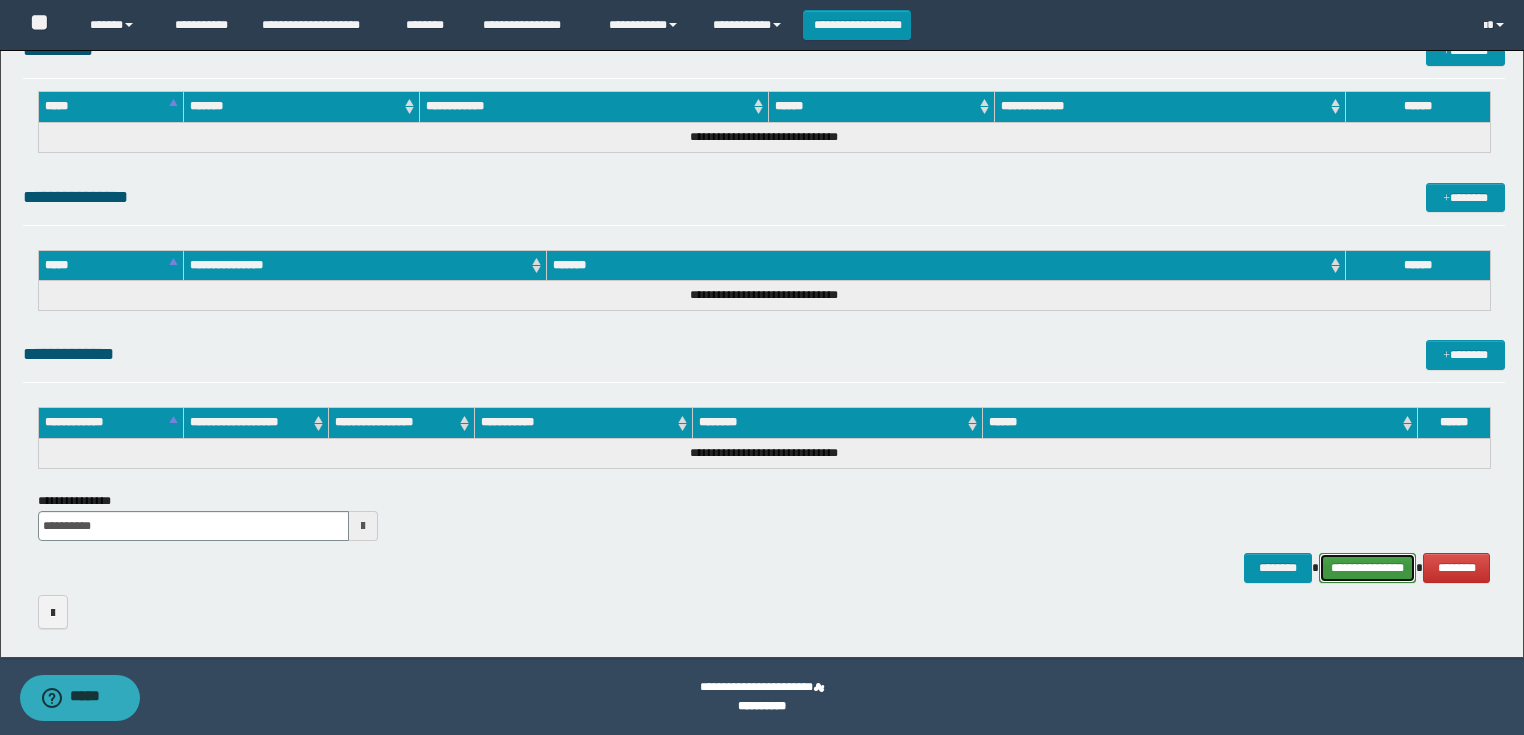 click on "**********" at bounding box center [1368, 568] 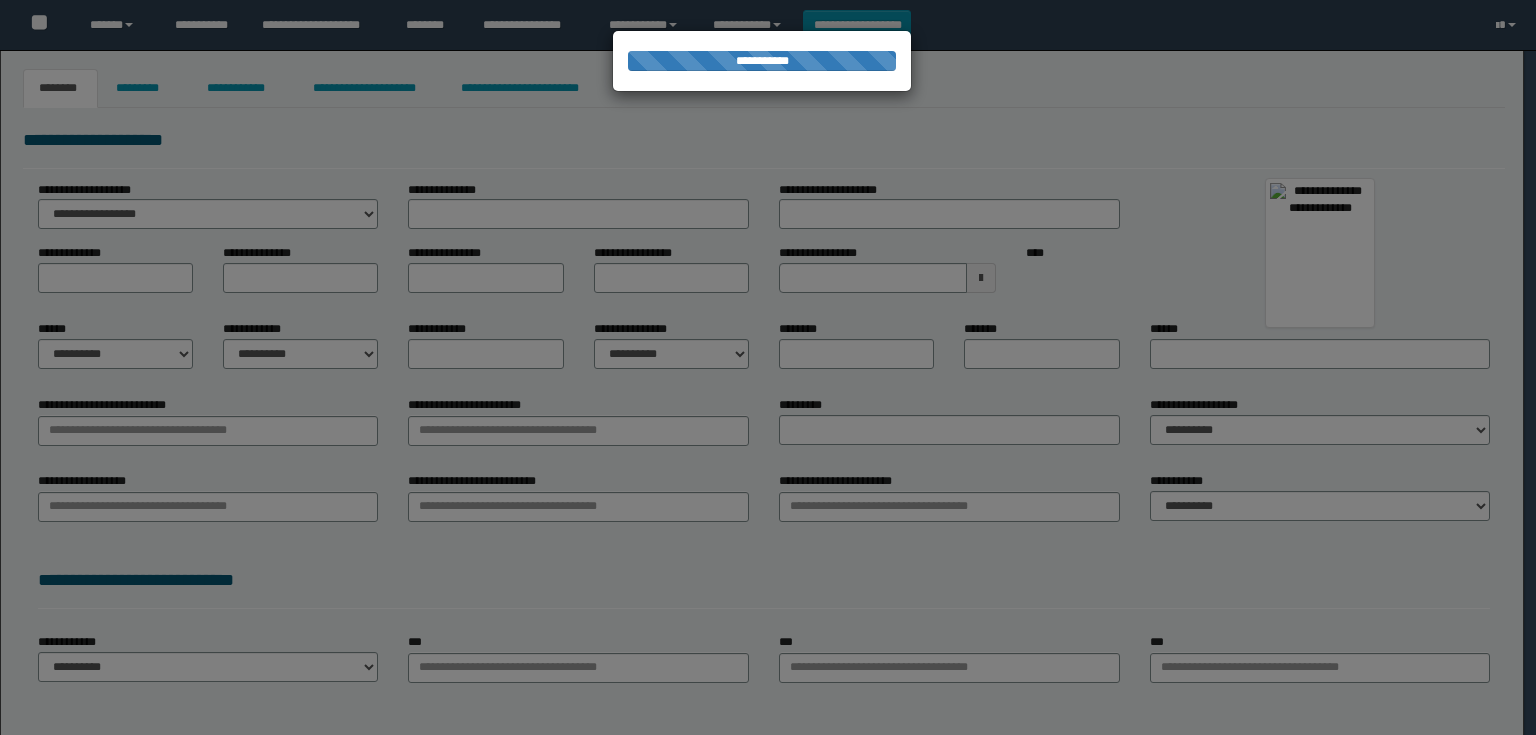 scroll, scrollTop: 0, scrollLeft: 0, axis: both 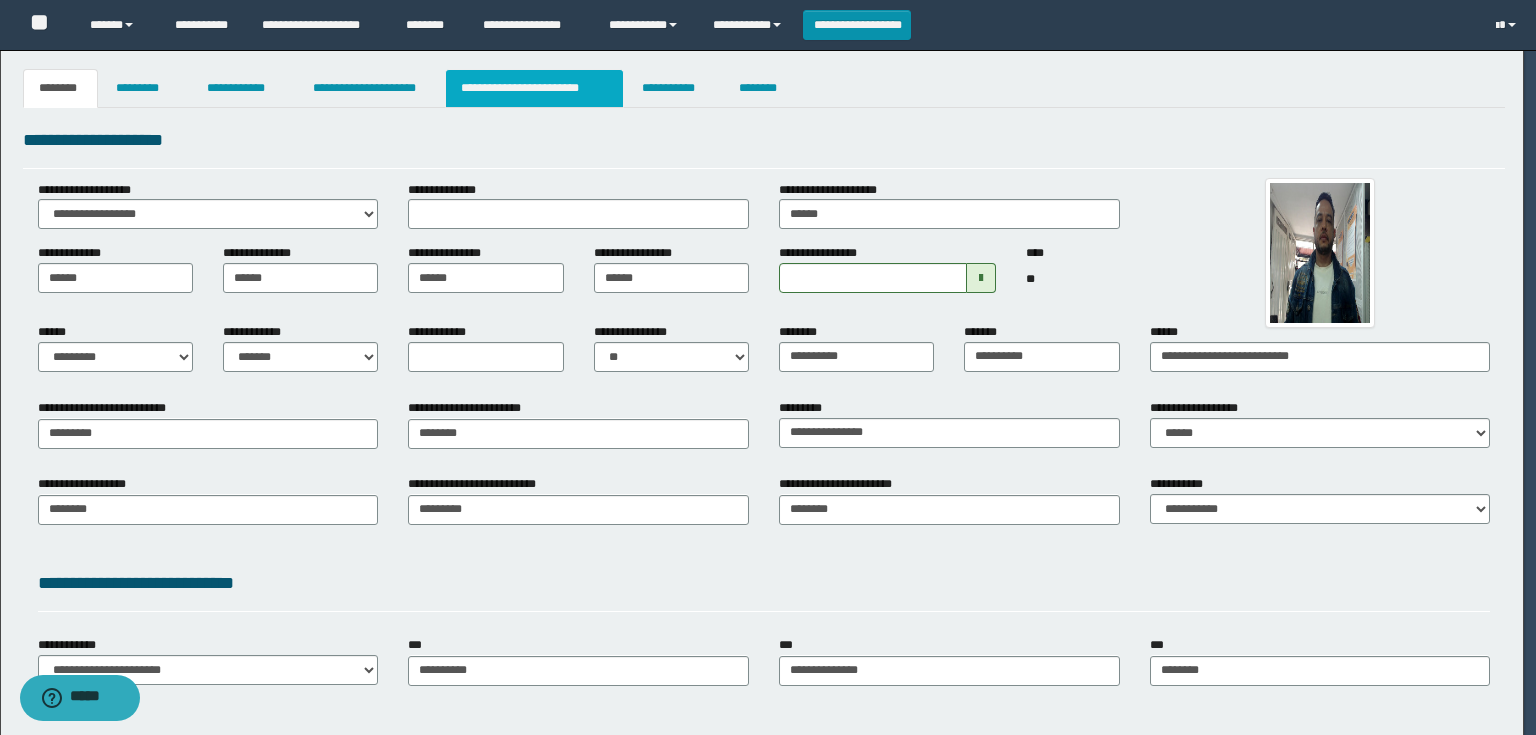 click on "**********" at bounding box center [534, 88] 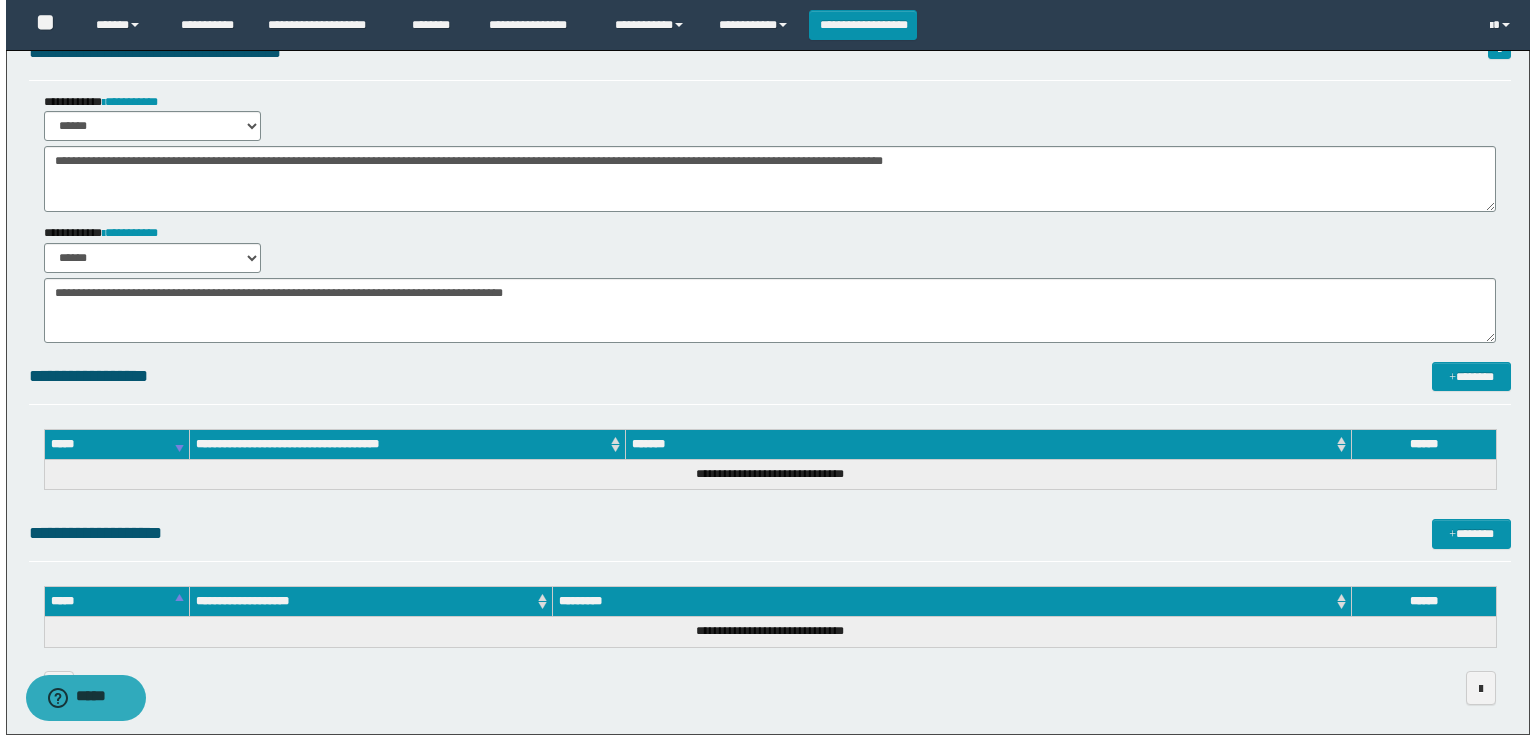 scroll, scrollTop: 165, scrollLeft: 0, axis: vertical 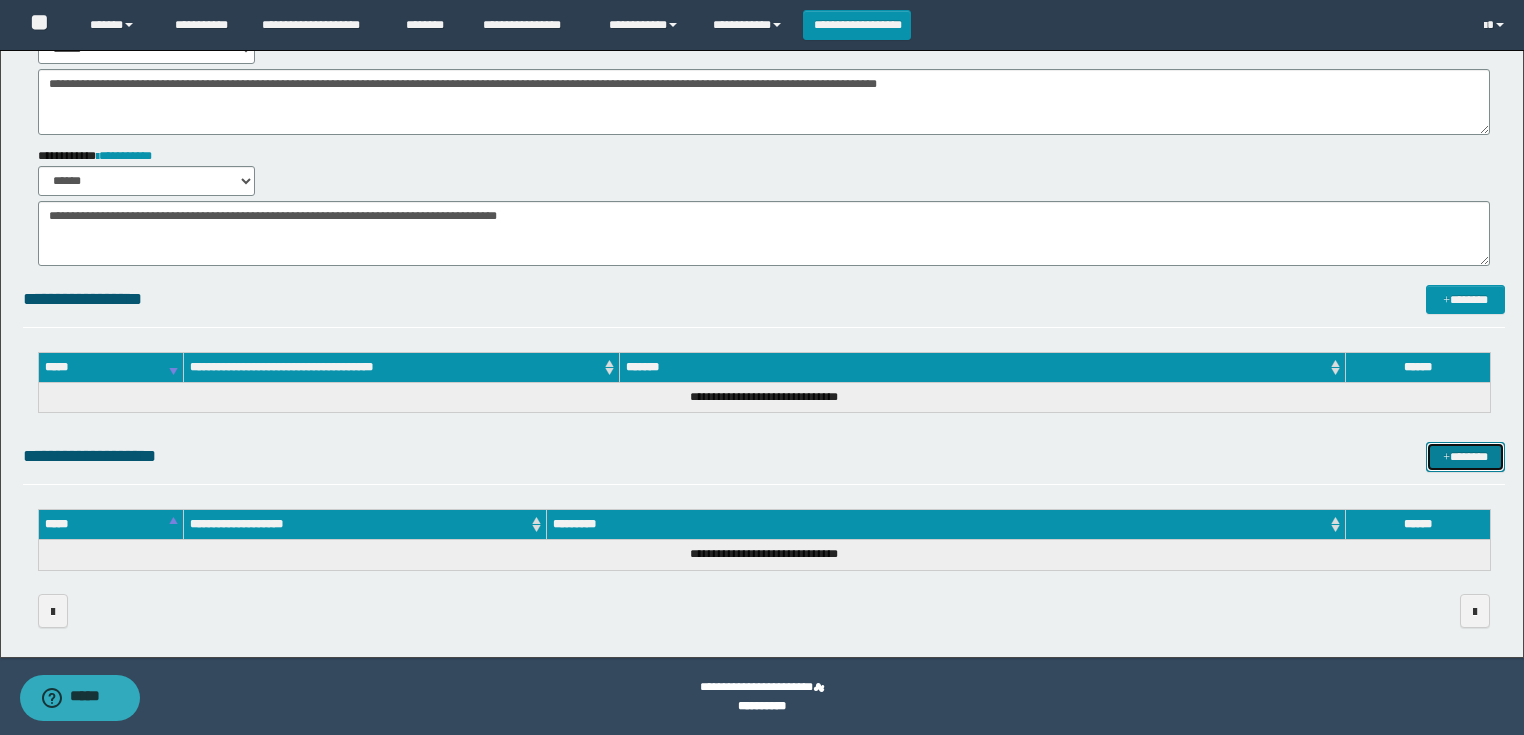 click at bounding box center [1446, 458] 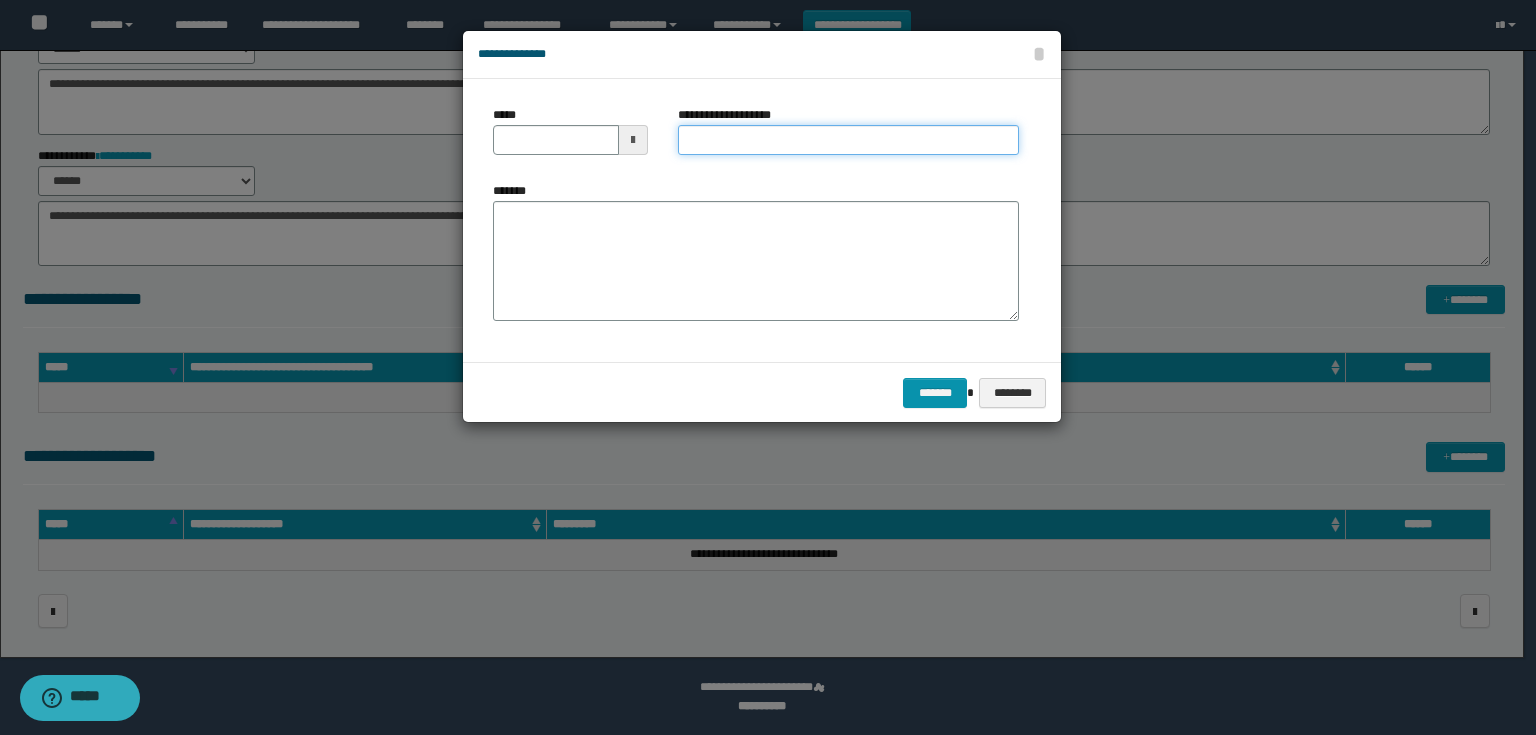 click on "**********" at bounding box center (848, 140) 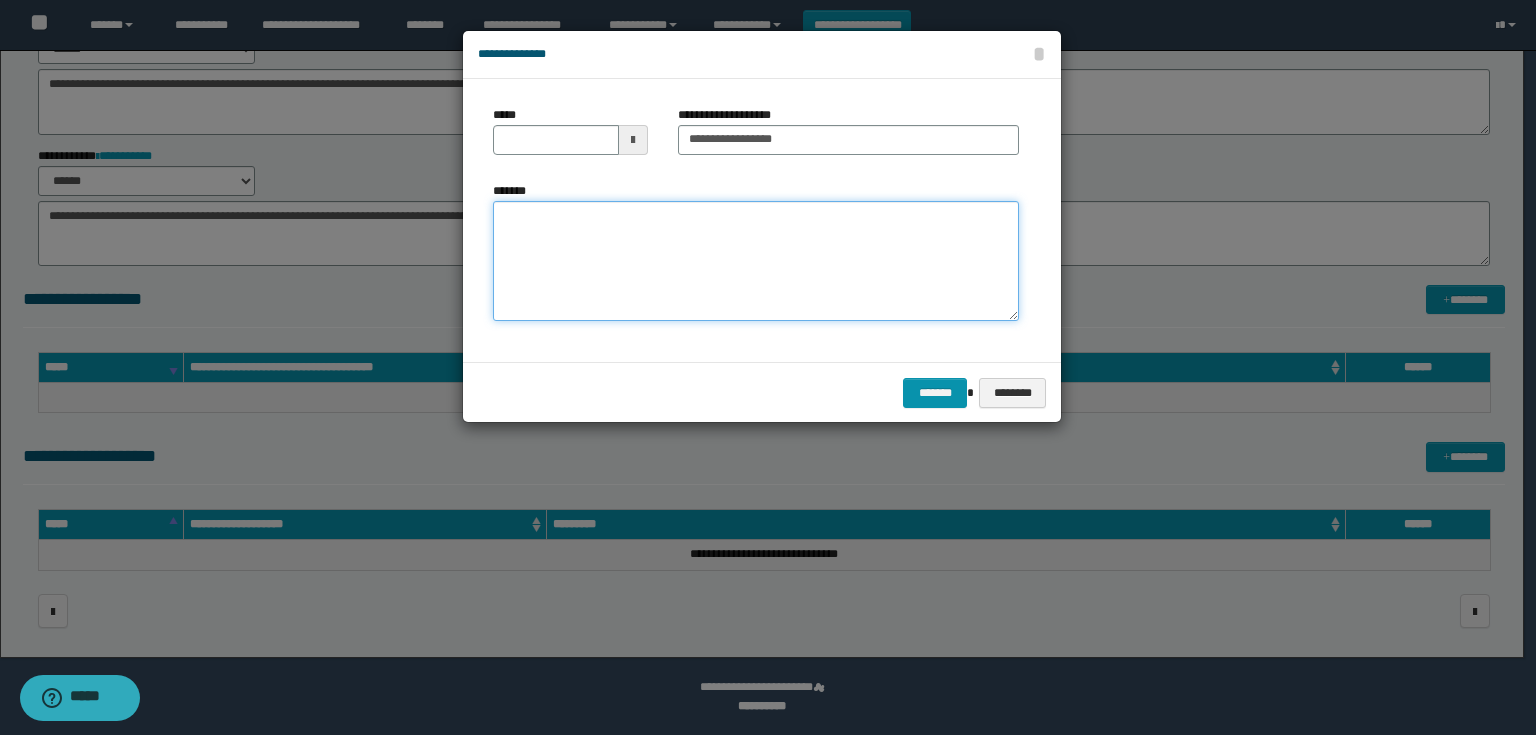 click on "*******" at bounding box center (756, 261) 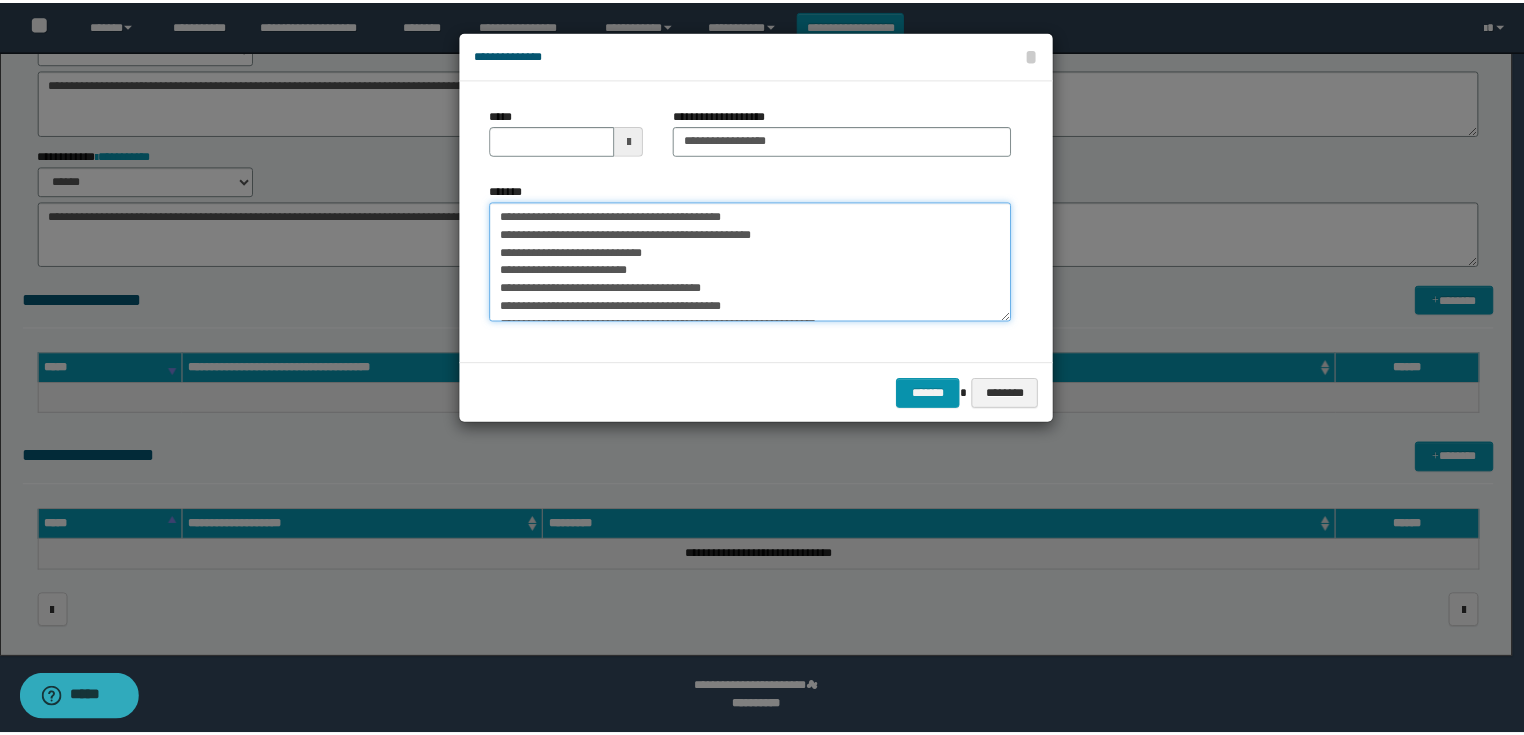 scroll, scrollTop: 246, scrollLeft: 0, axis: vertical 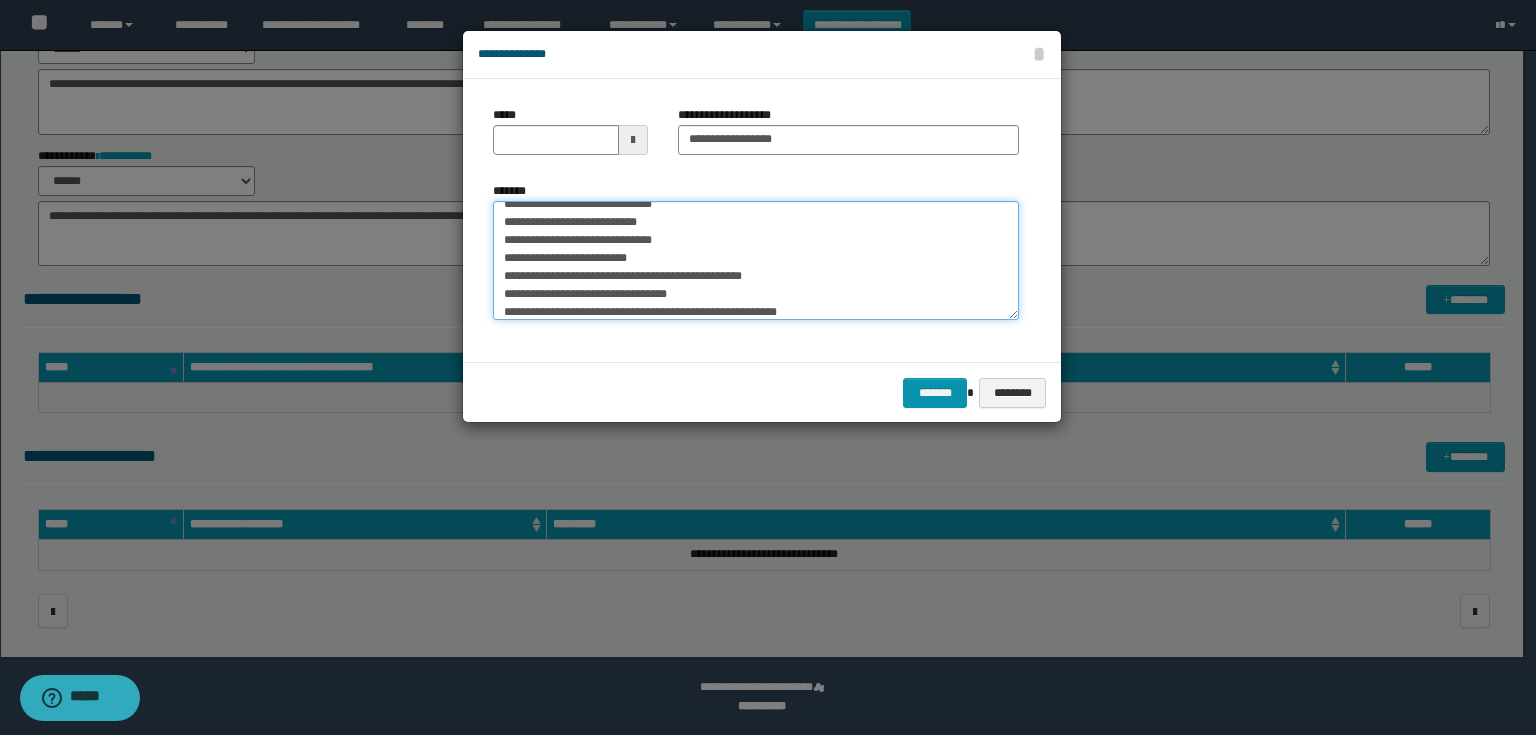 type on "**********" 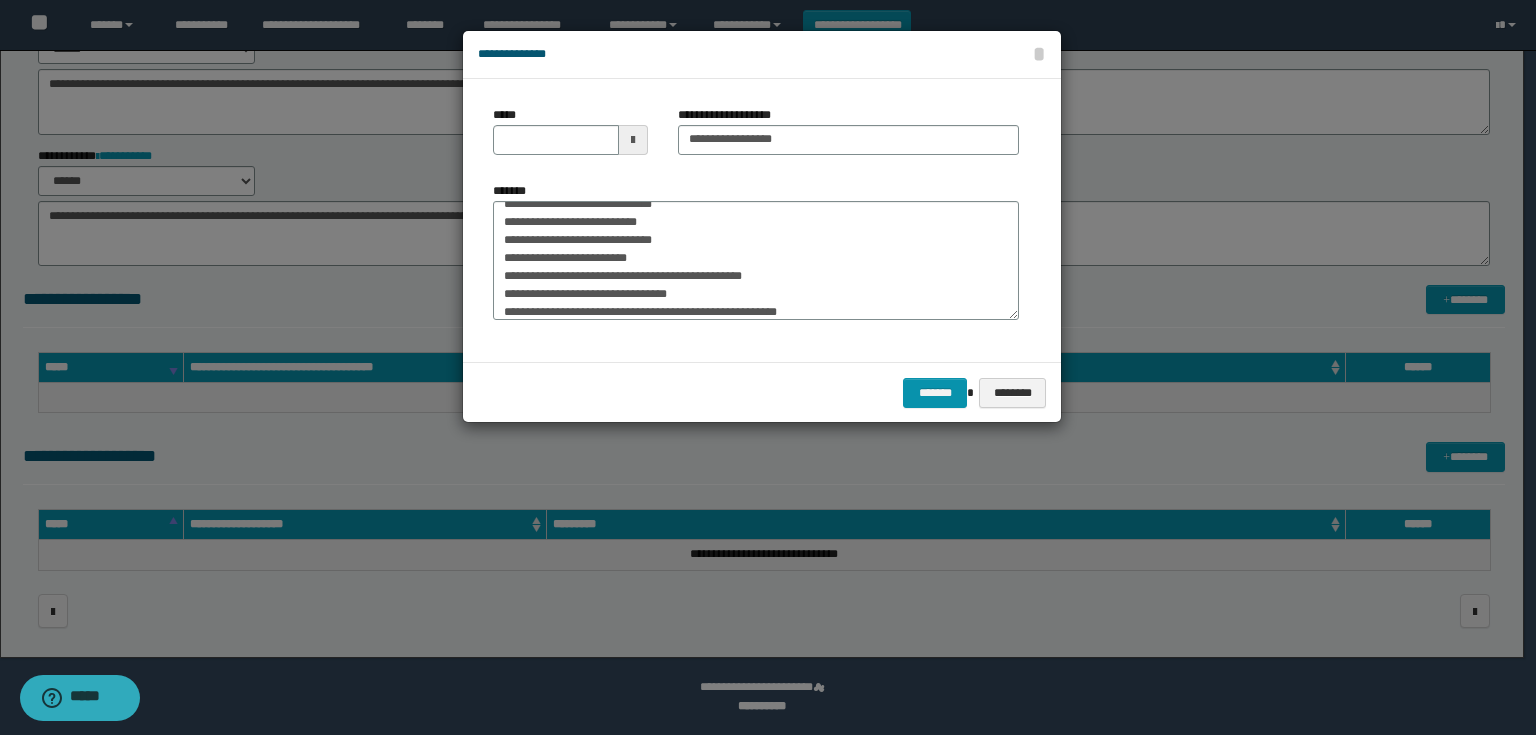 click at bounding box center (633, 140) 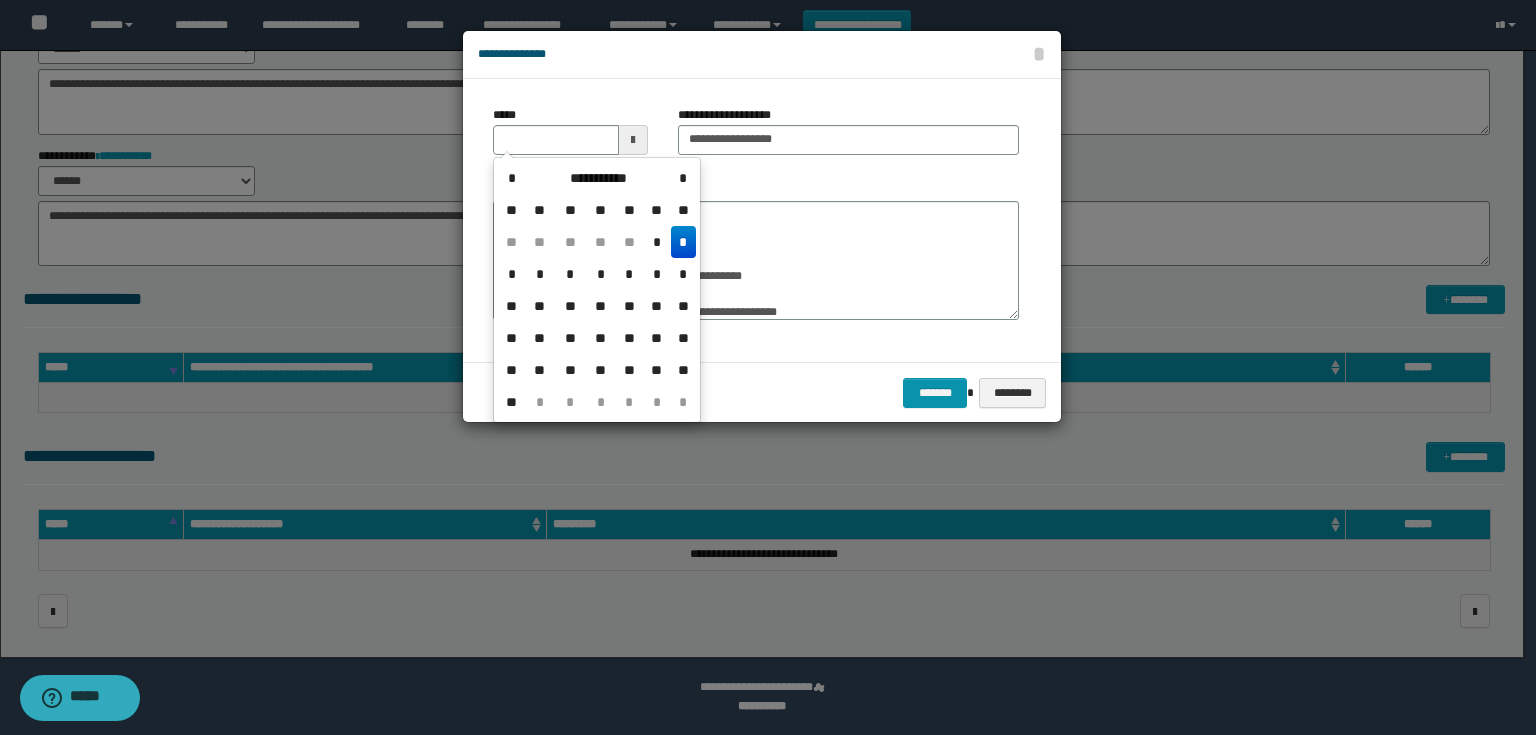 click on "*" at bounding box center [683, 242] 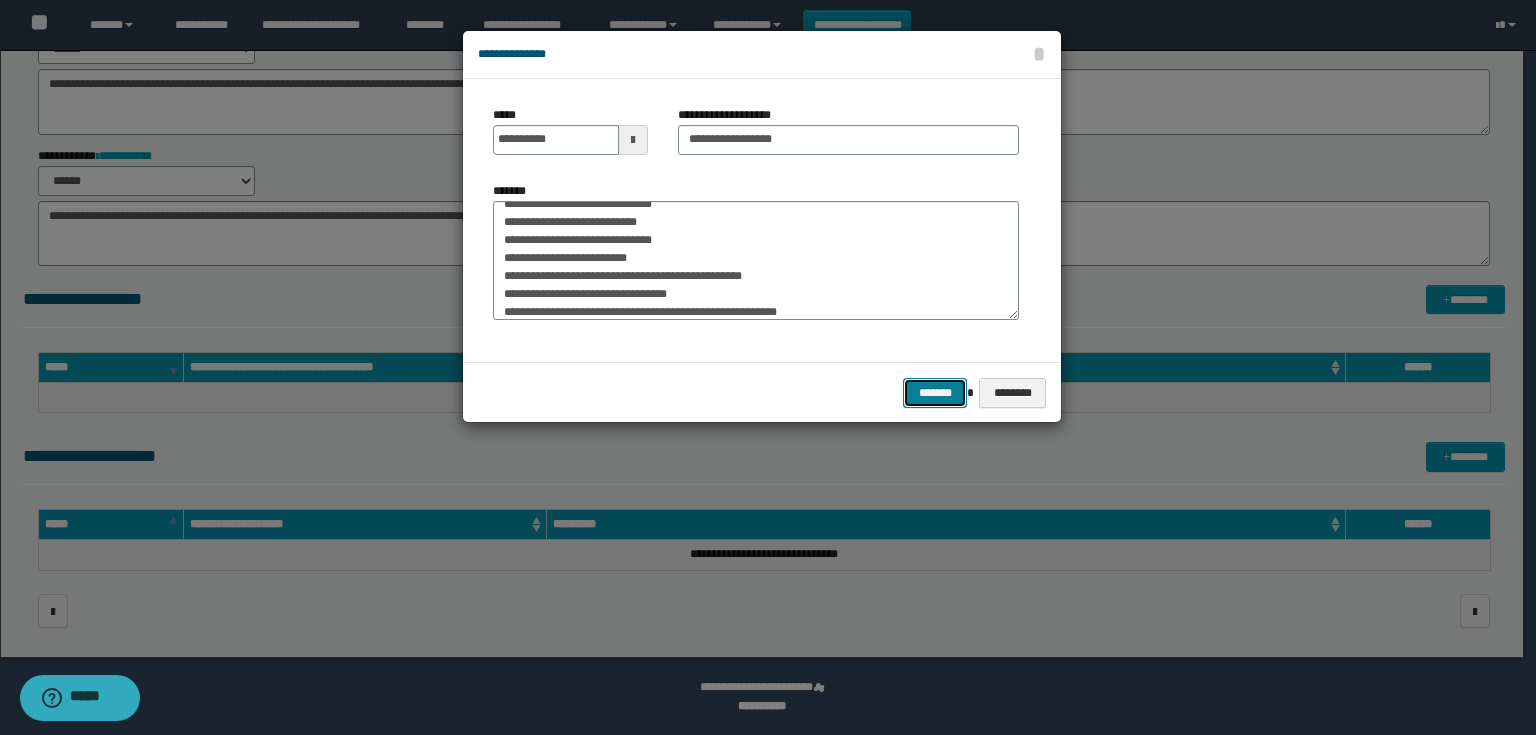 click on "*******" at bounding box center [935, 393] 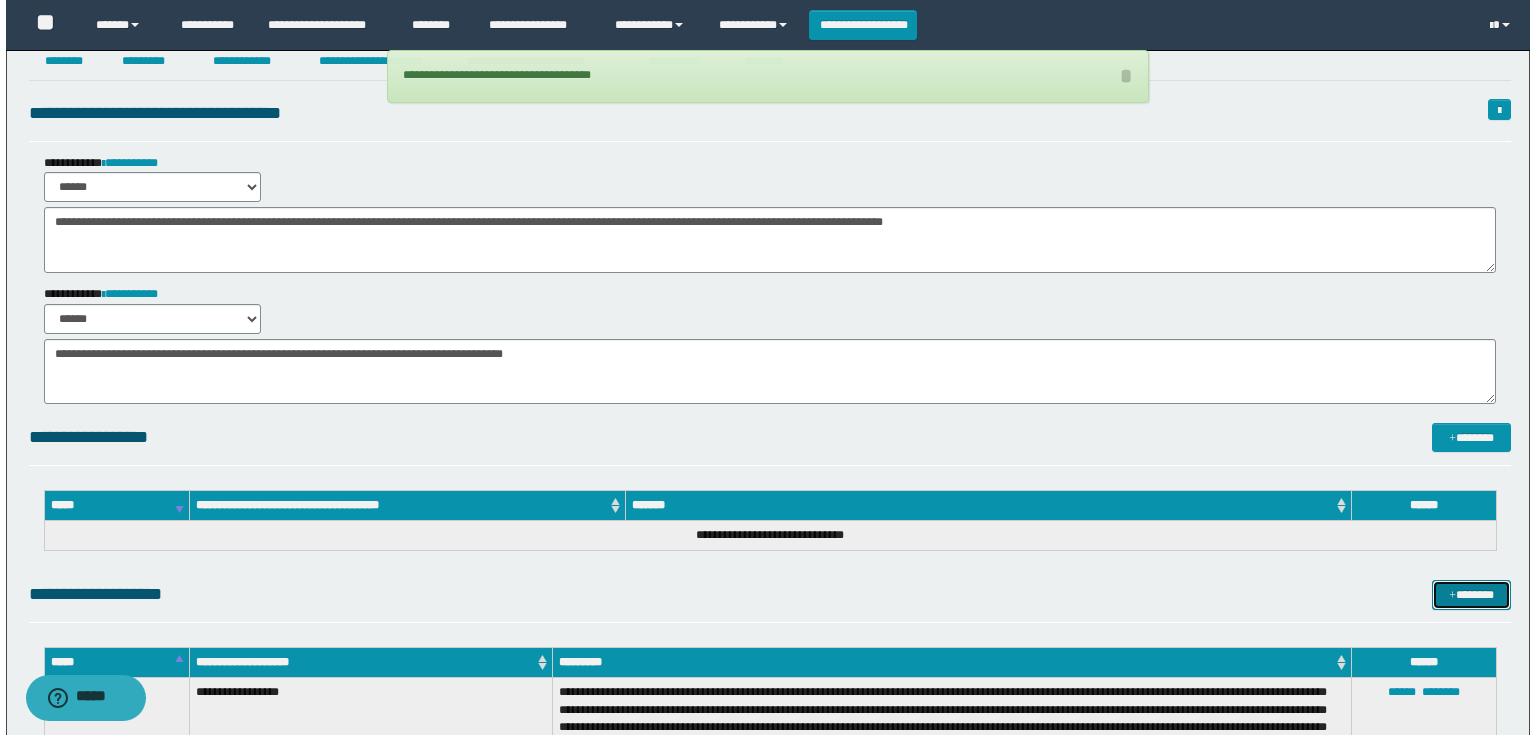 scroll, scrollTop: 0, scrollLeft: 0, axis: both 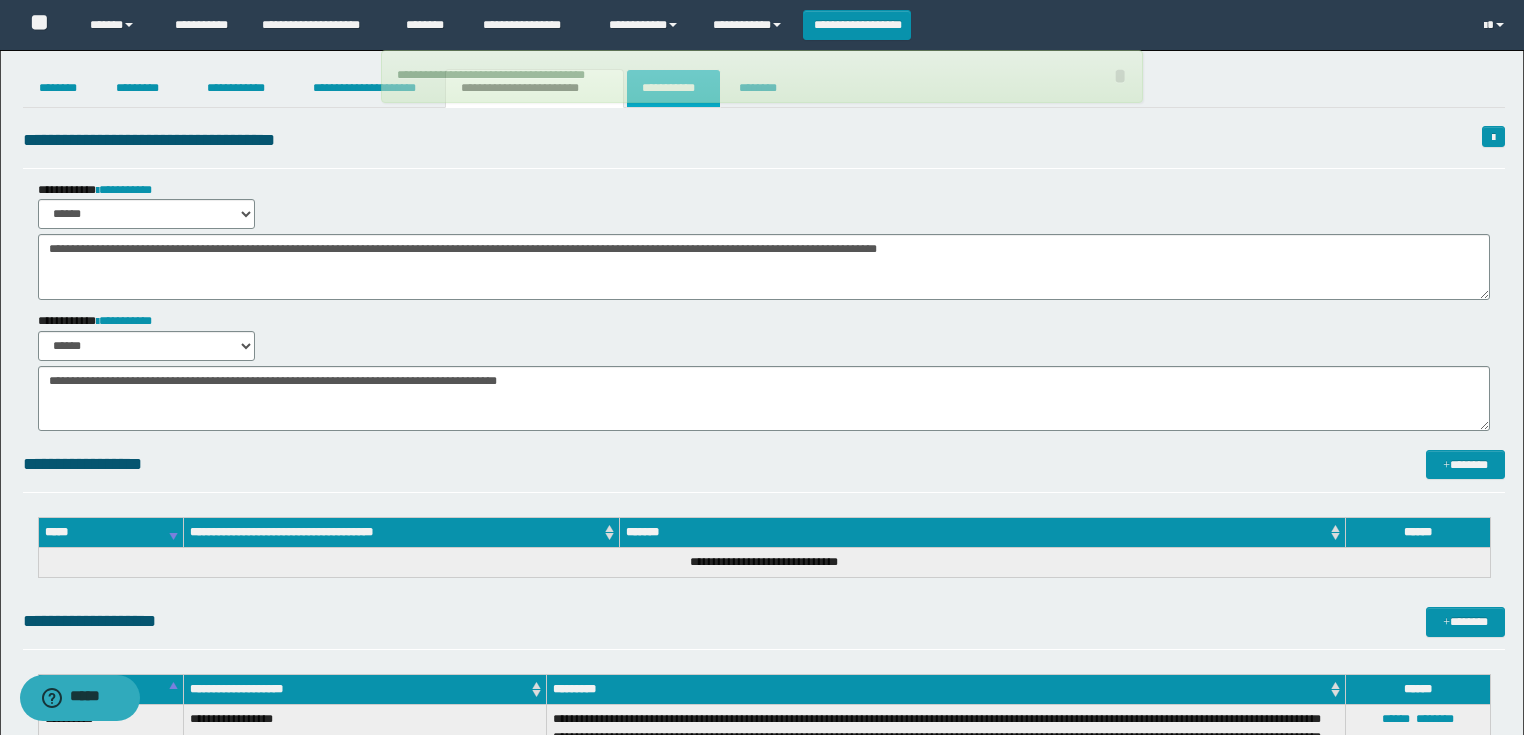 click on "**********" at bounding box center (673, 88) 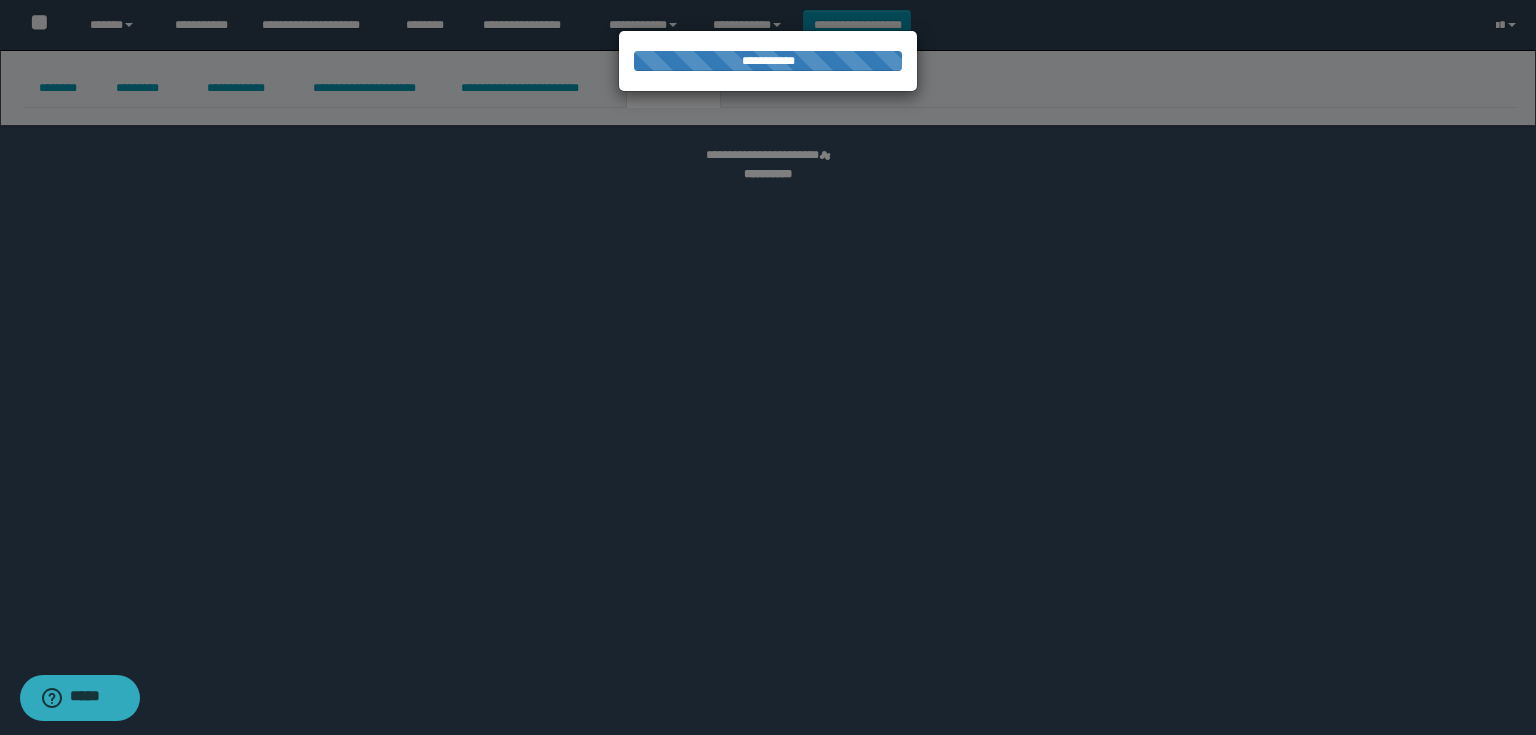 select on "****" 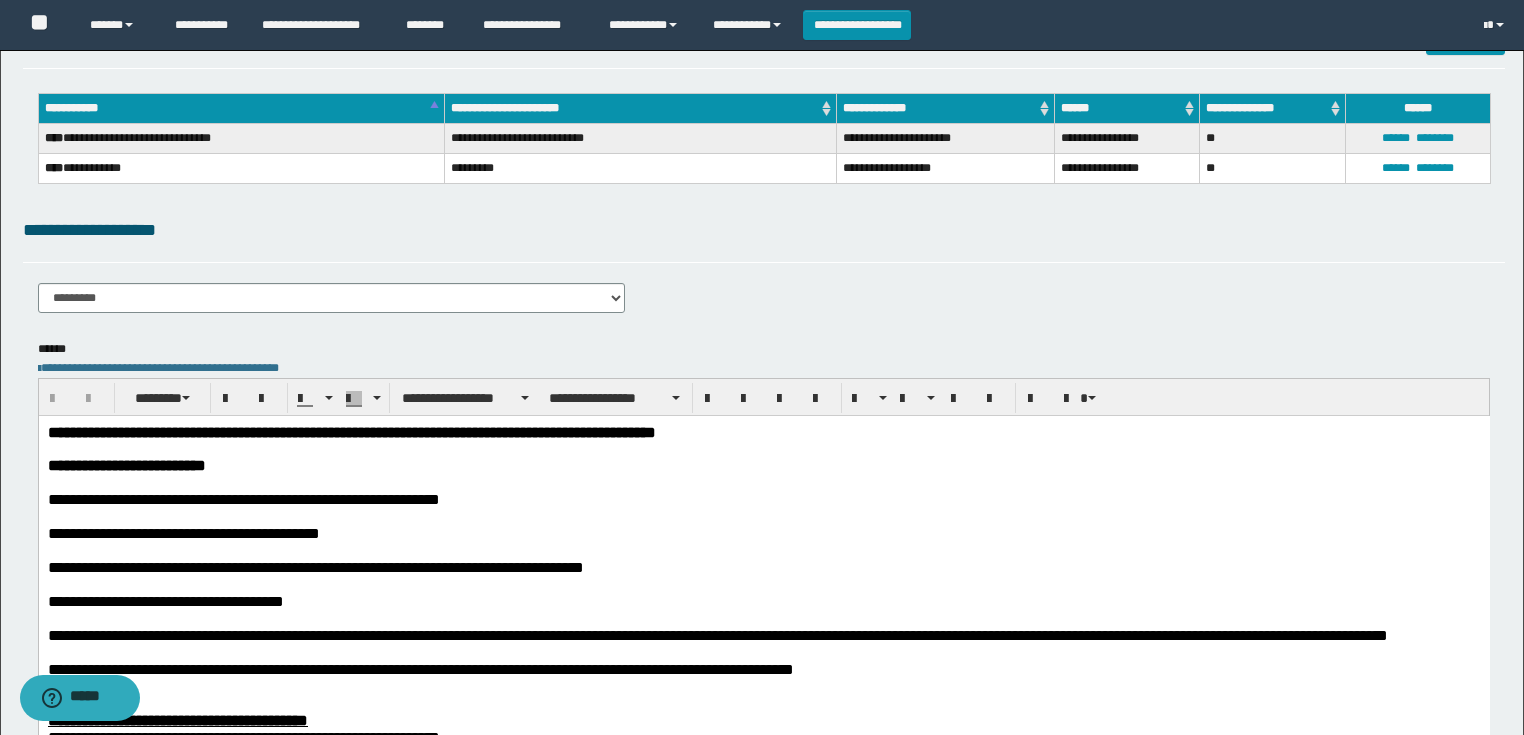 scroll, scrollTop: 240, scrollLeft: 0, axis: vertical 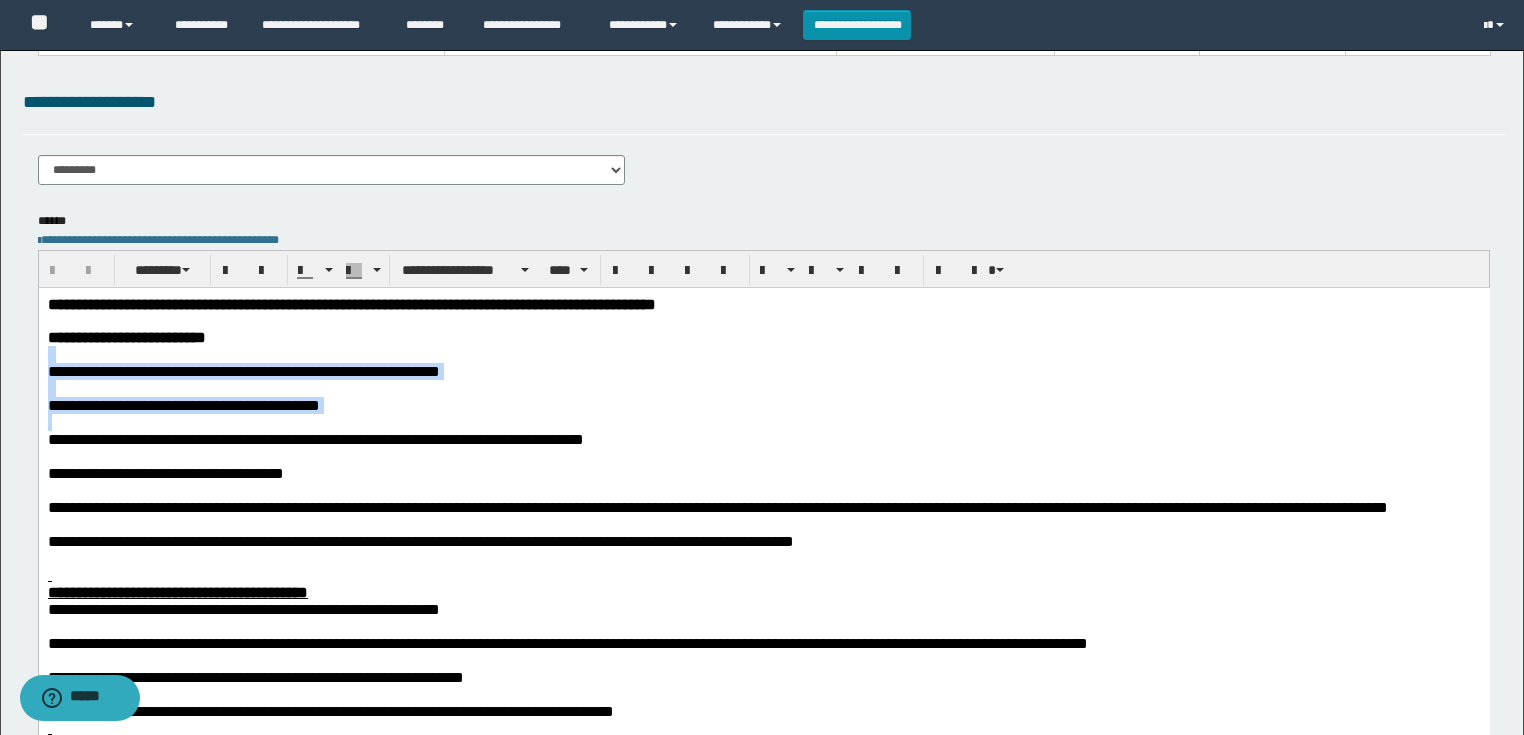 drag, startPoint x: 53, startPoint y: 429, endPoint x: 66, endPoint y: 648, distance: 219.3855 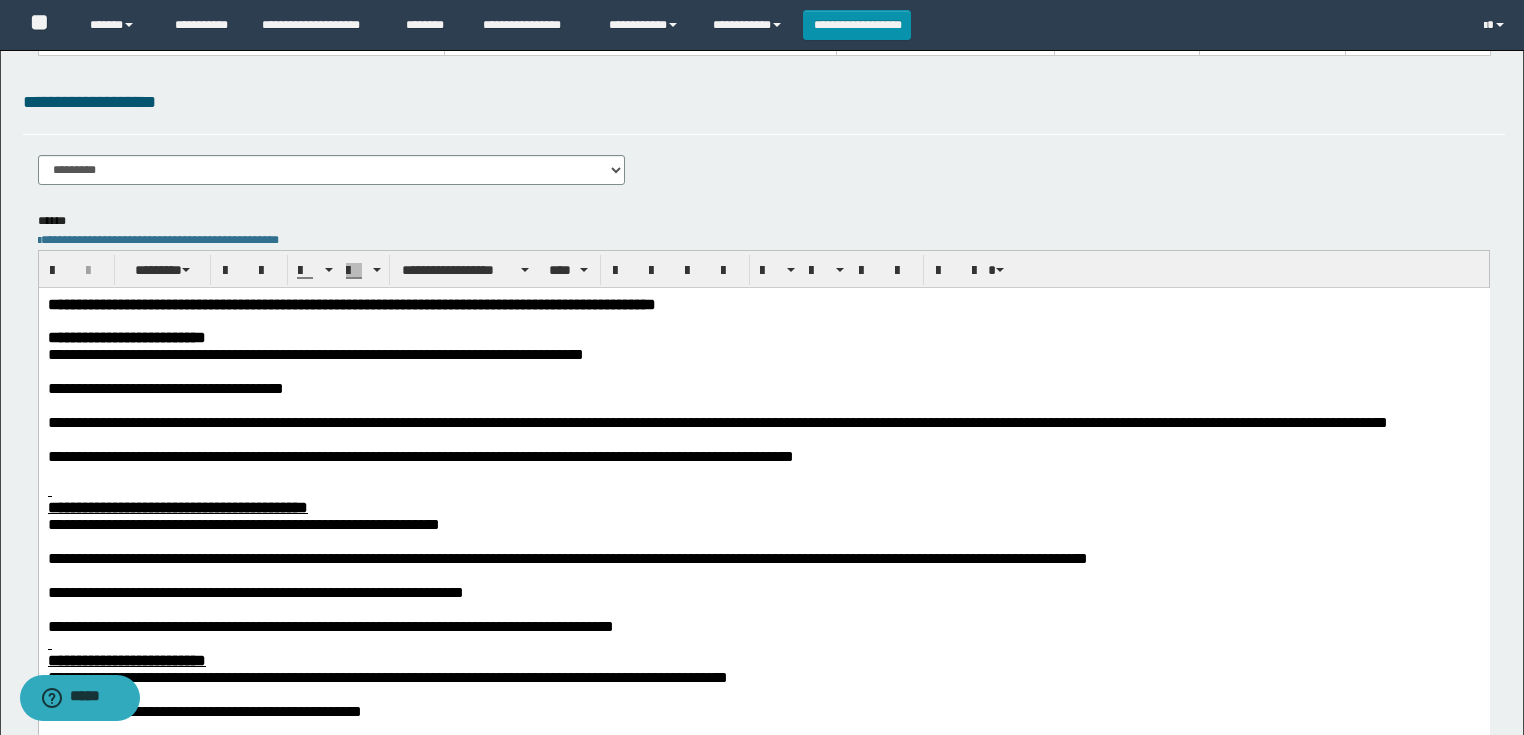 click at bounding box center [763, 320] 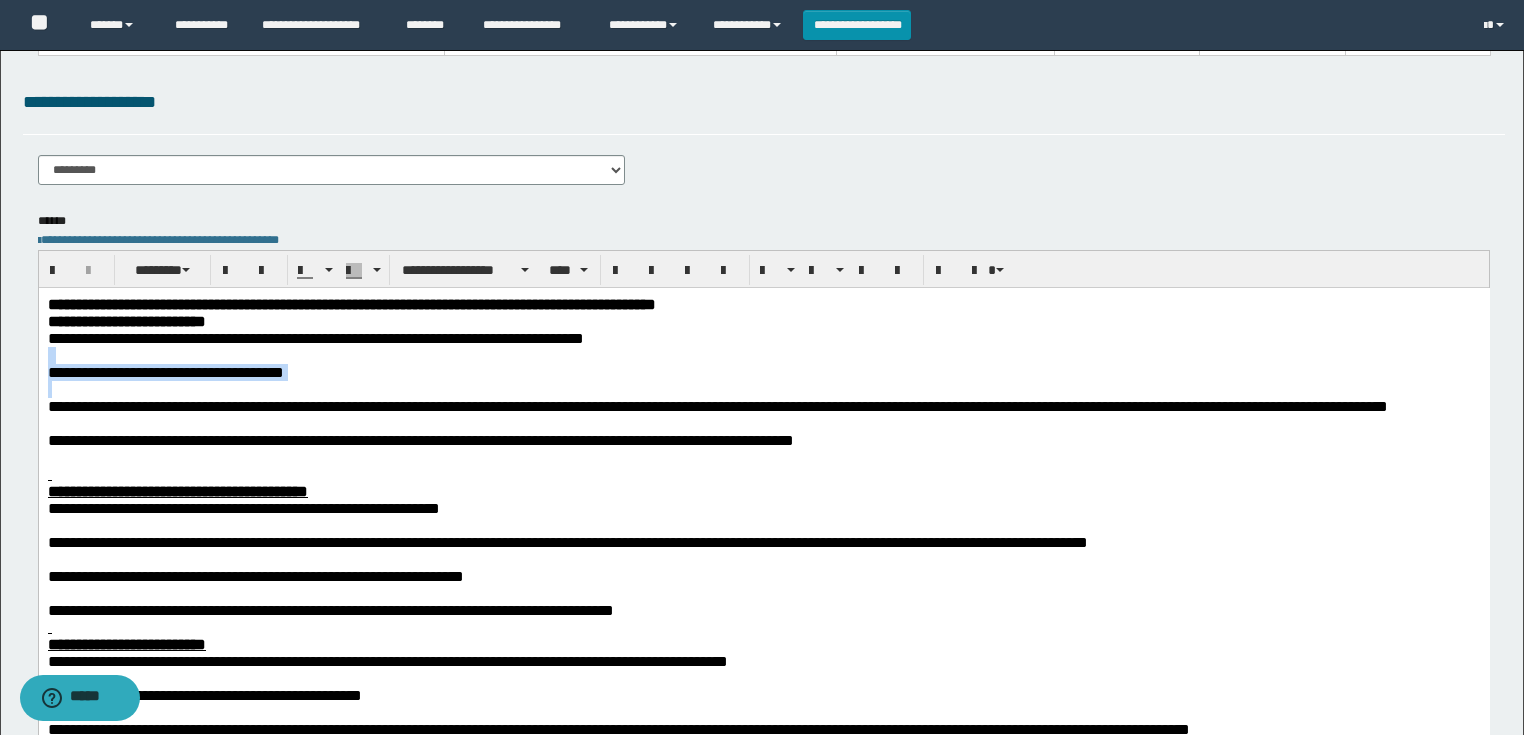 drag, startPoint x: 63, startPoint y: 396, endPoint x: 47, endPoint y: 356, distance: 43.081318 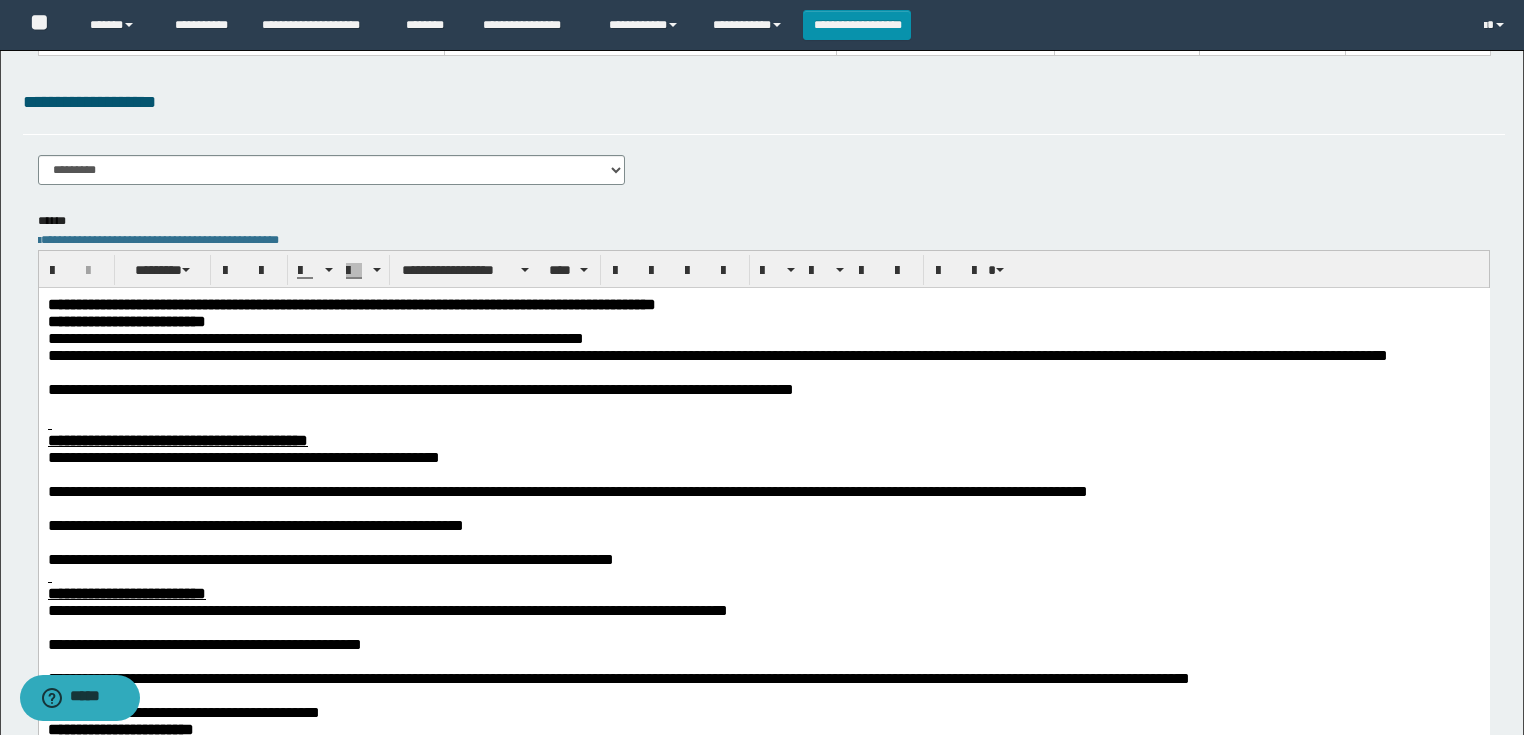 click at bounding box center [763, 371] 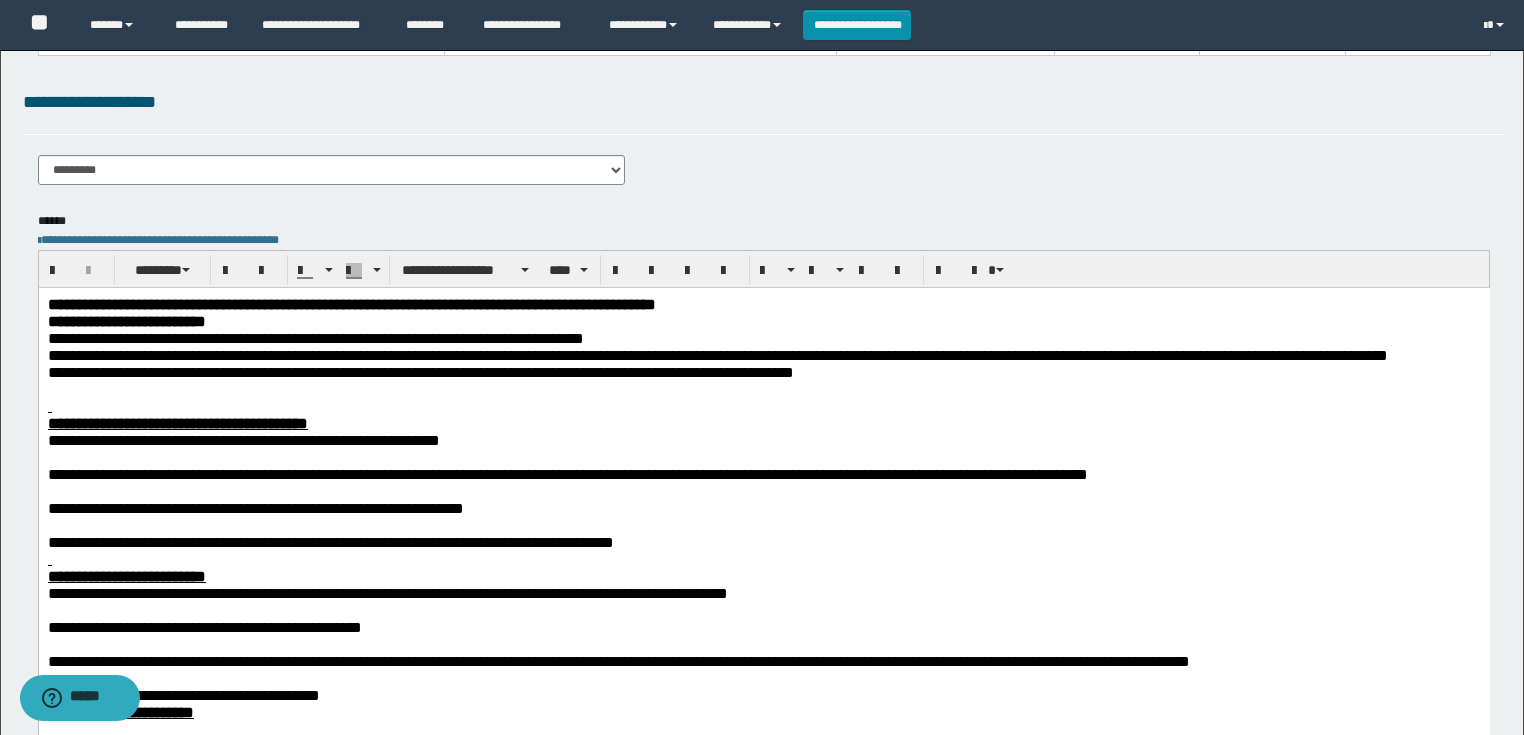 click at bounding box center (763, 405) 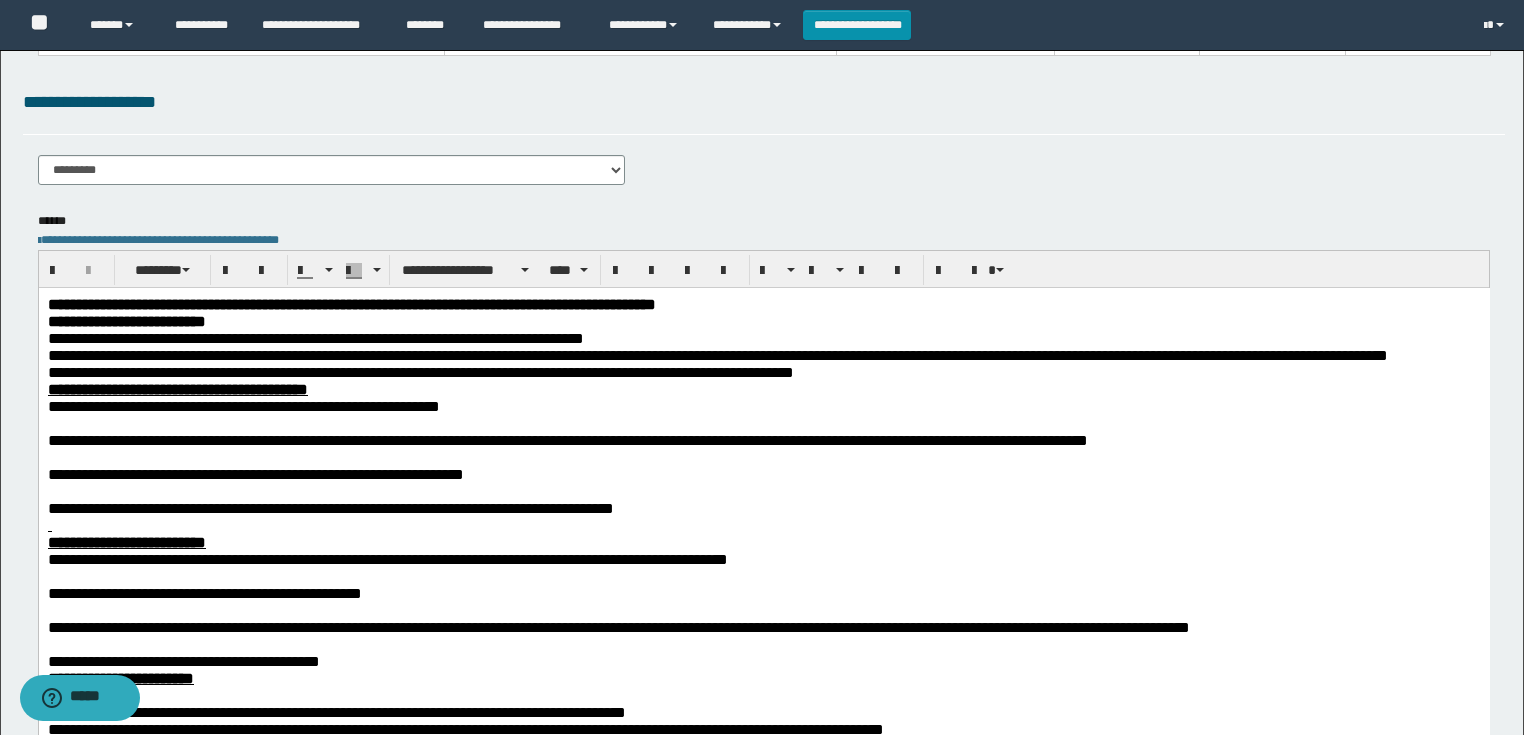 click at bounding box center (763, 422) 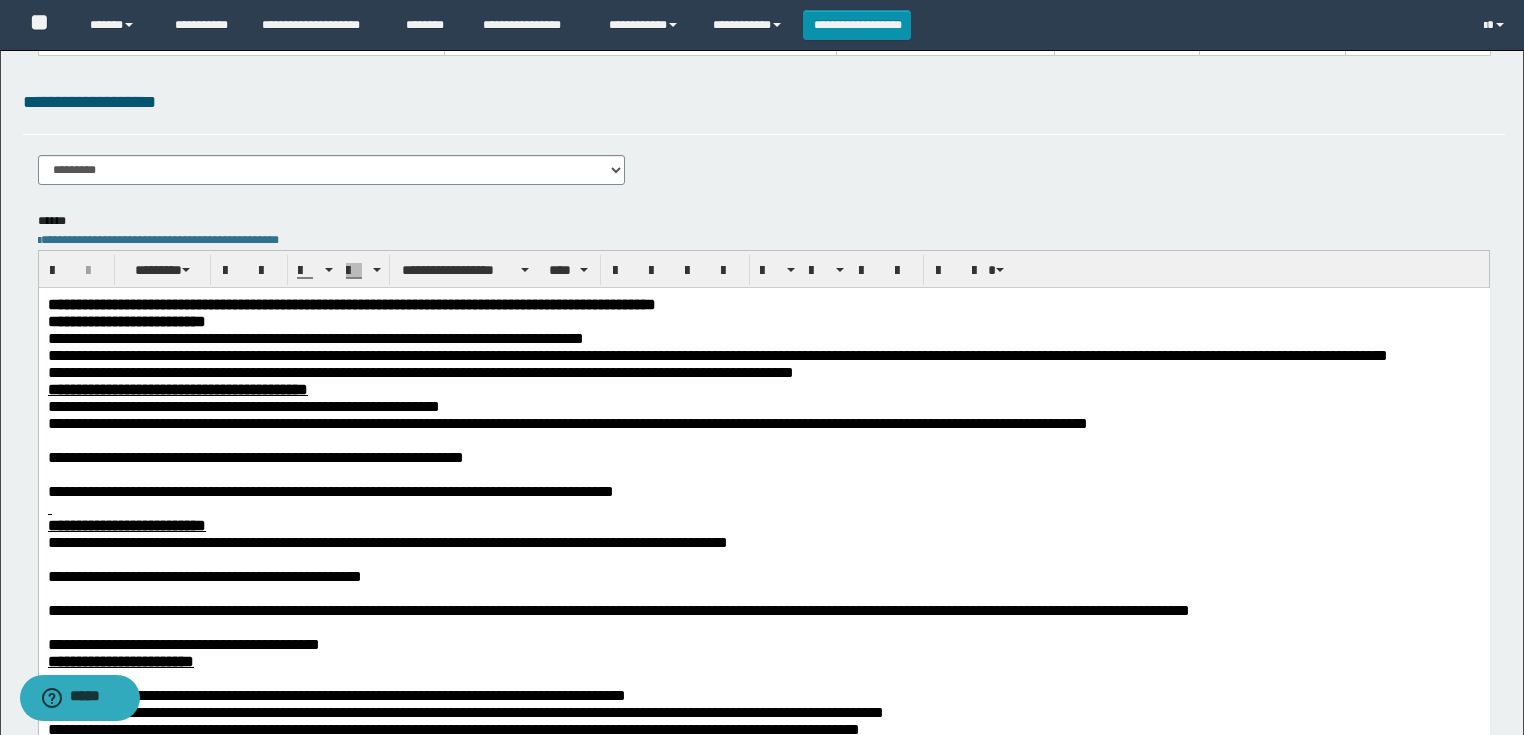 click at bounding box center (763, 439) 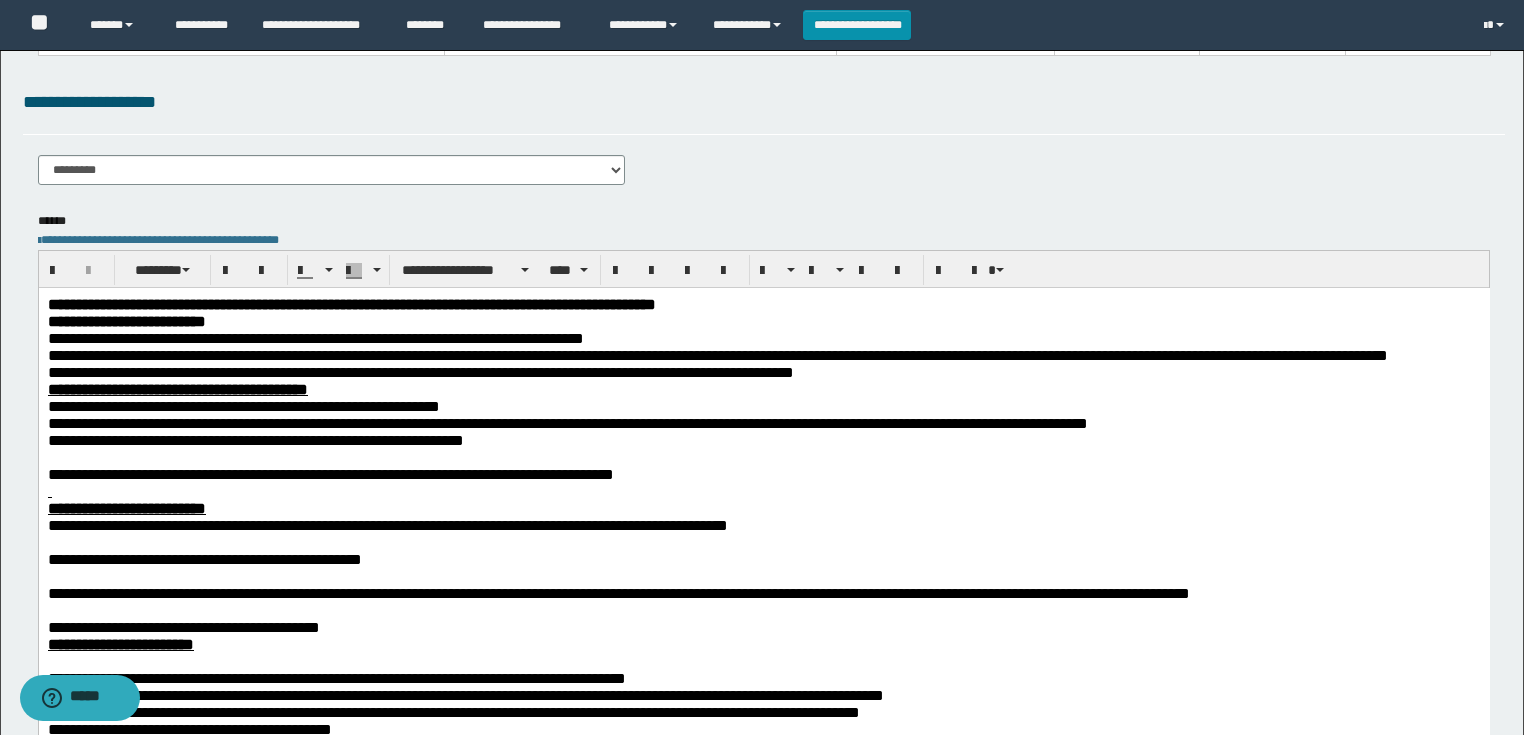click at bounding box center (763, 456) 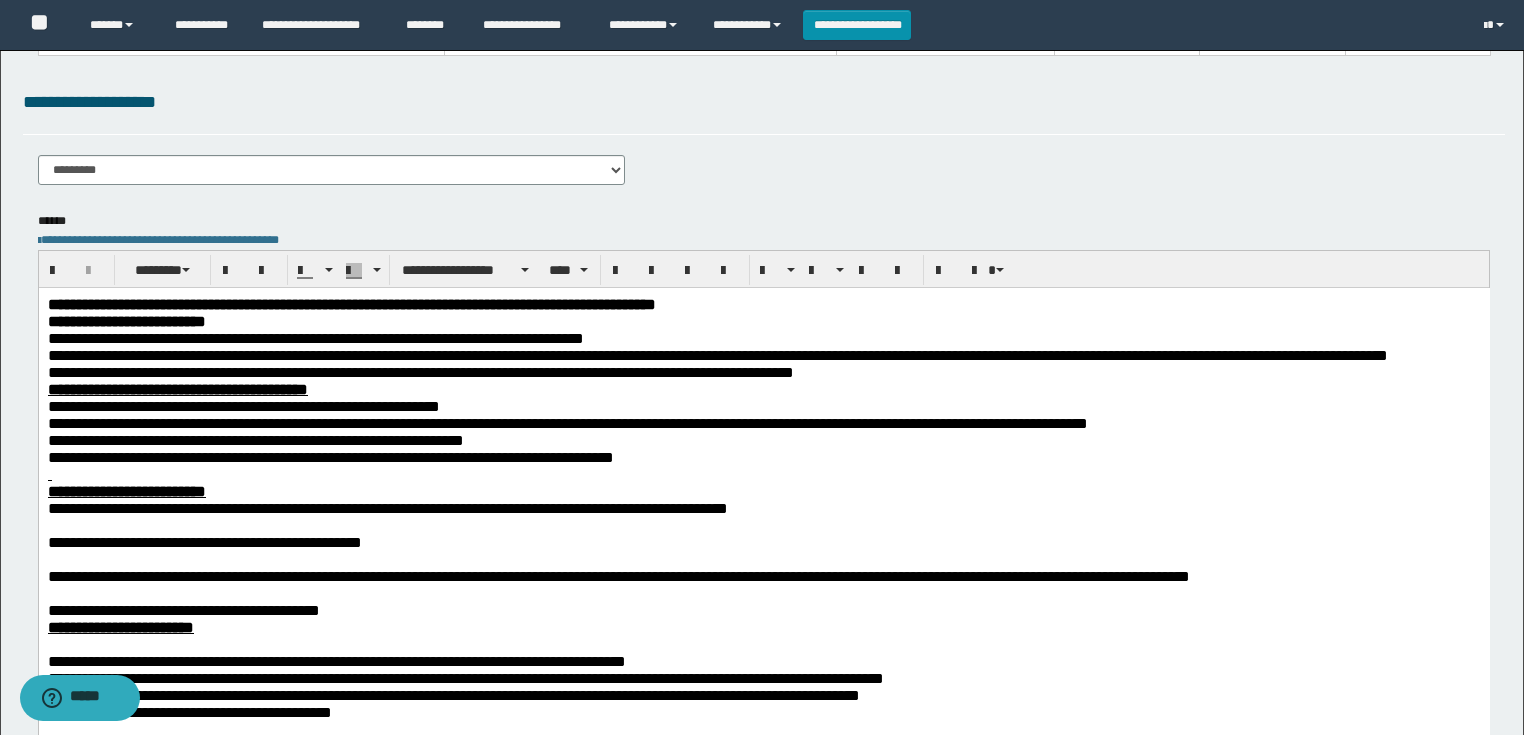 click at bounding box center (763, 473) 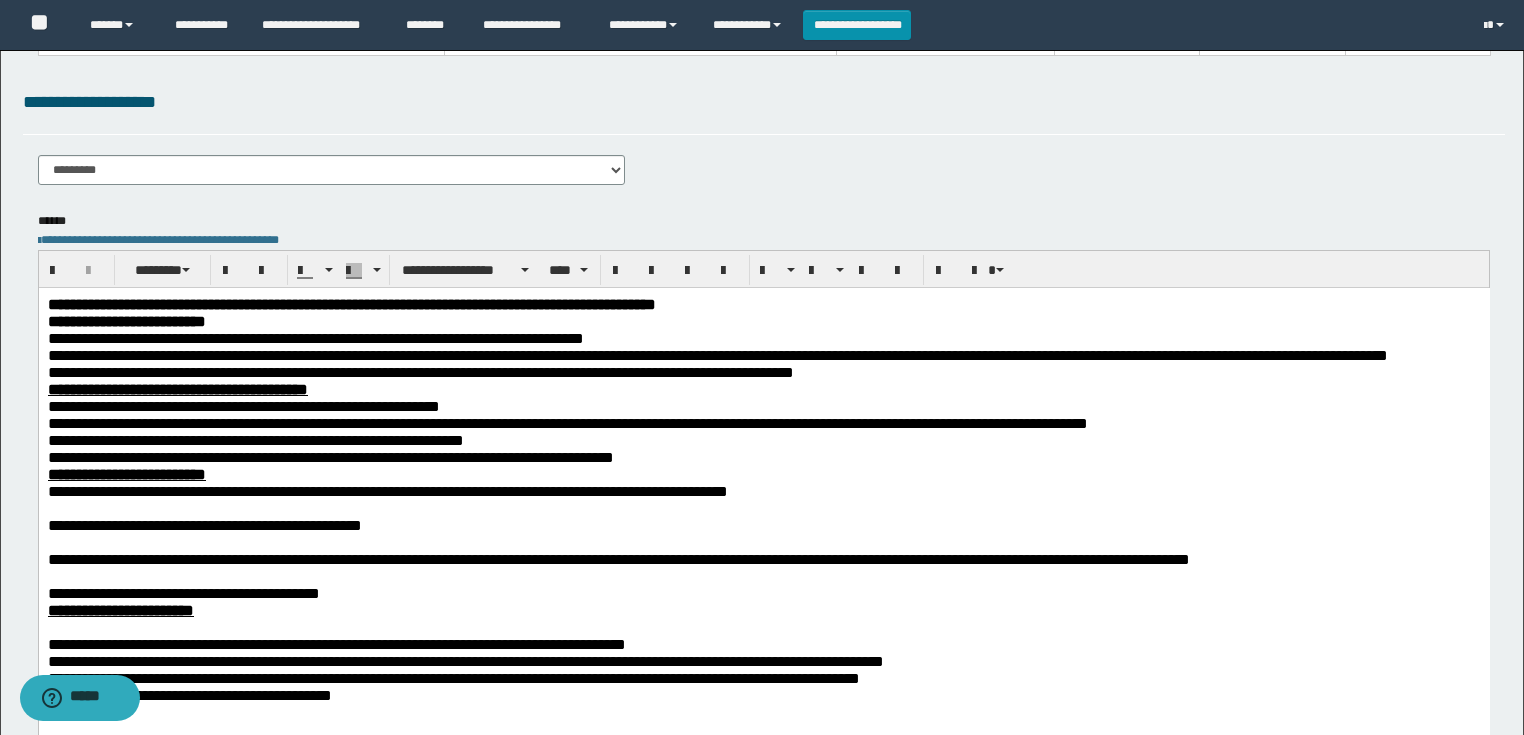 click at bounding box center (763, 507) 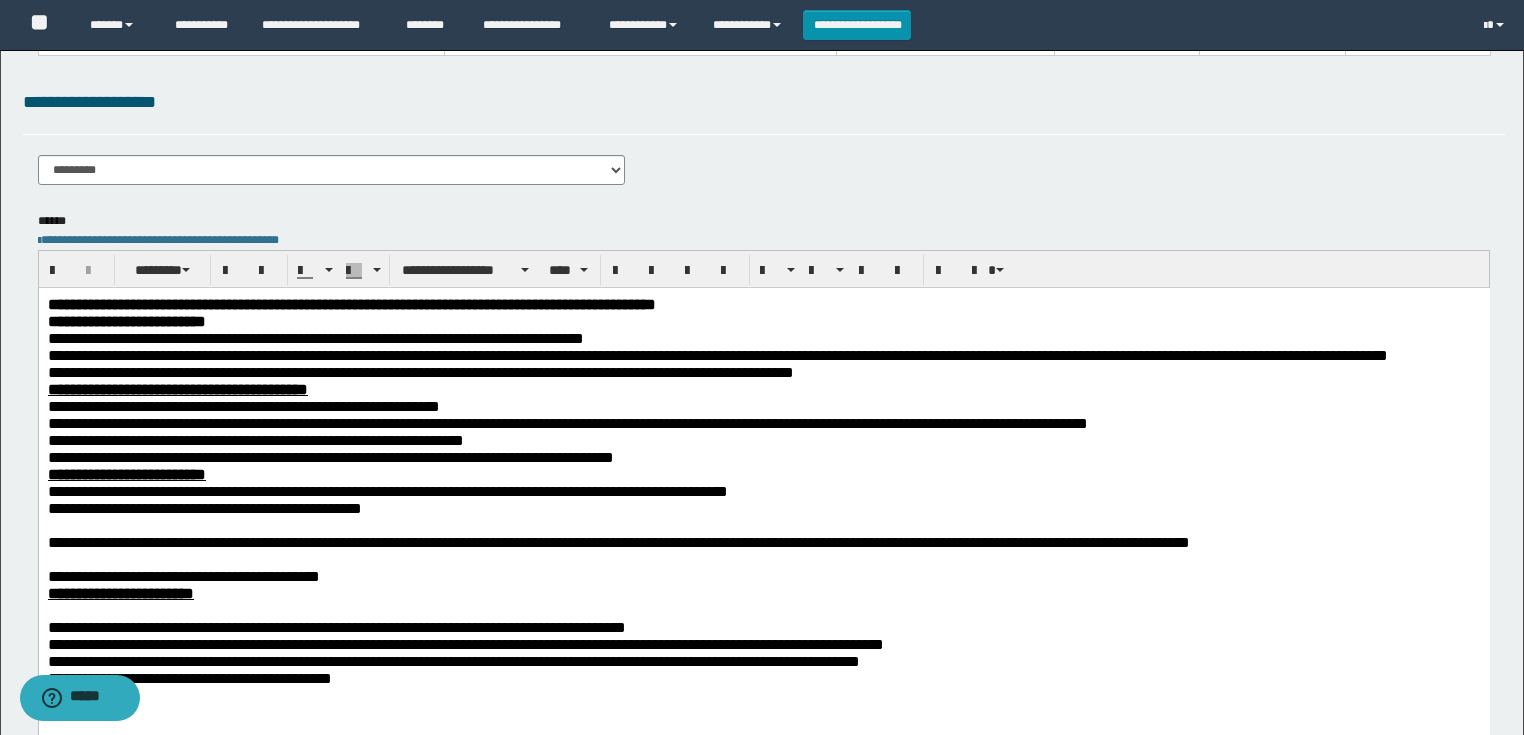 click at bounding box center [763, 524] 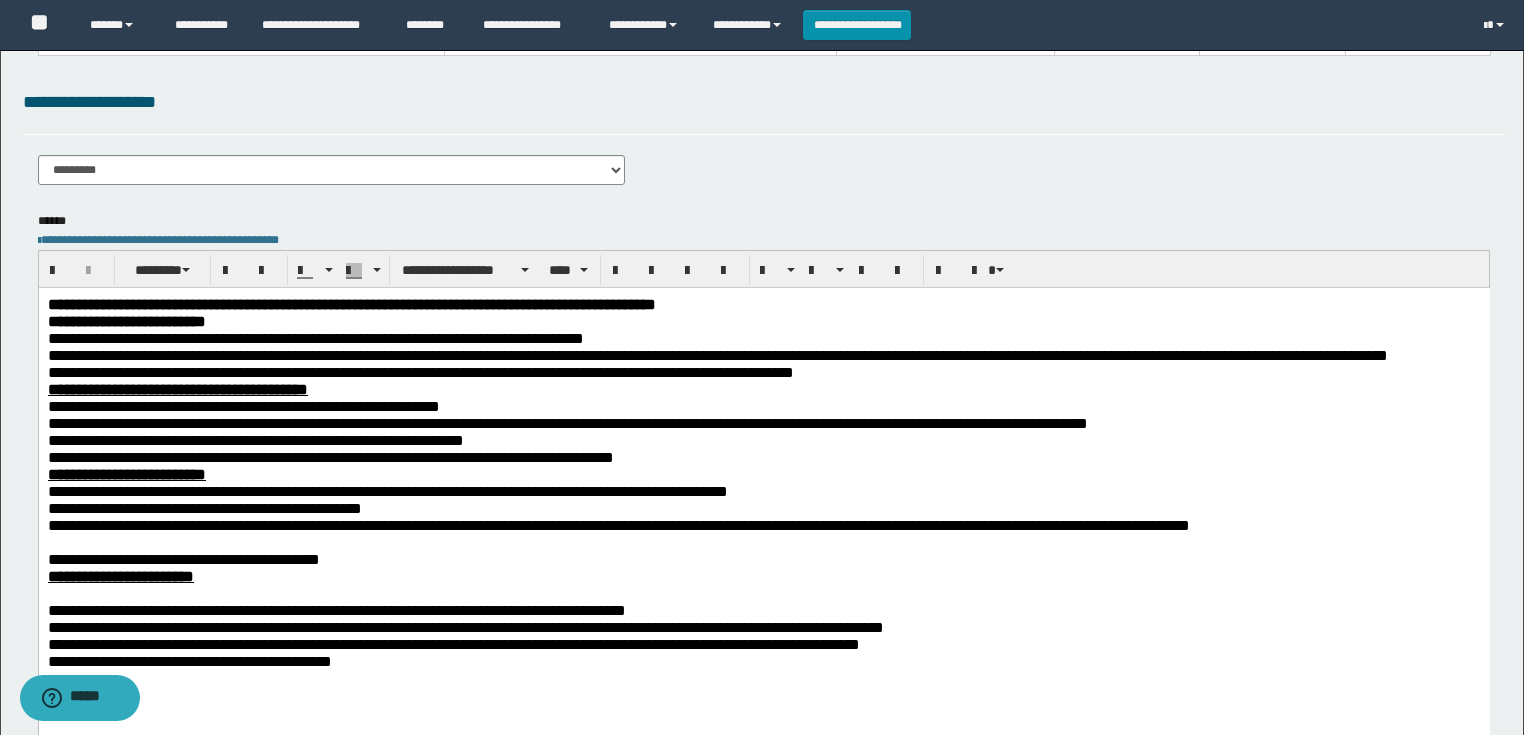 click at bounding box center (763, 541) 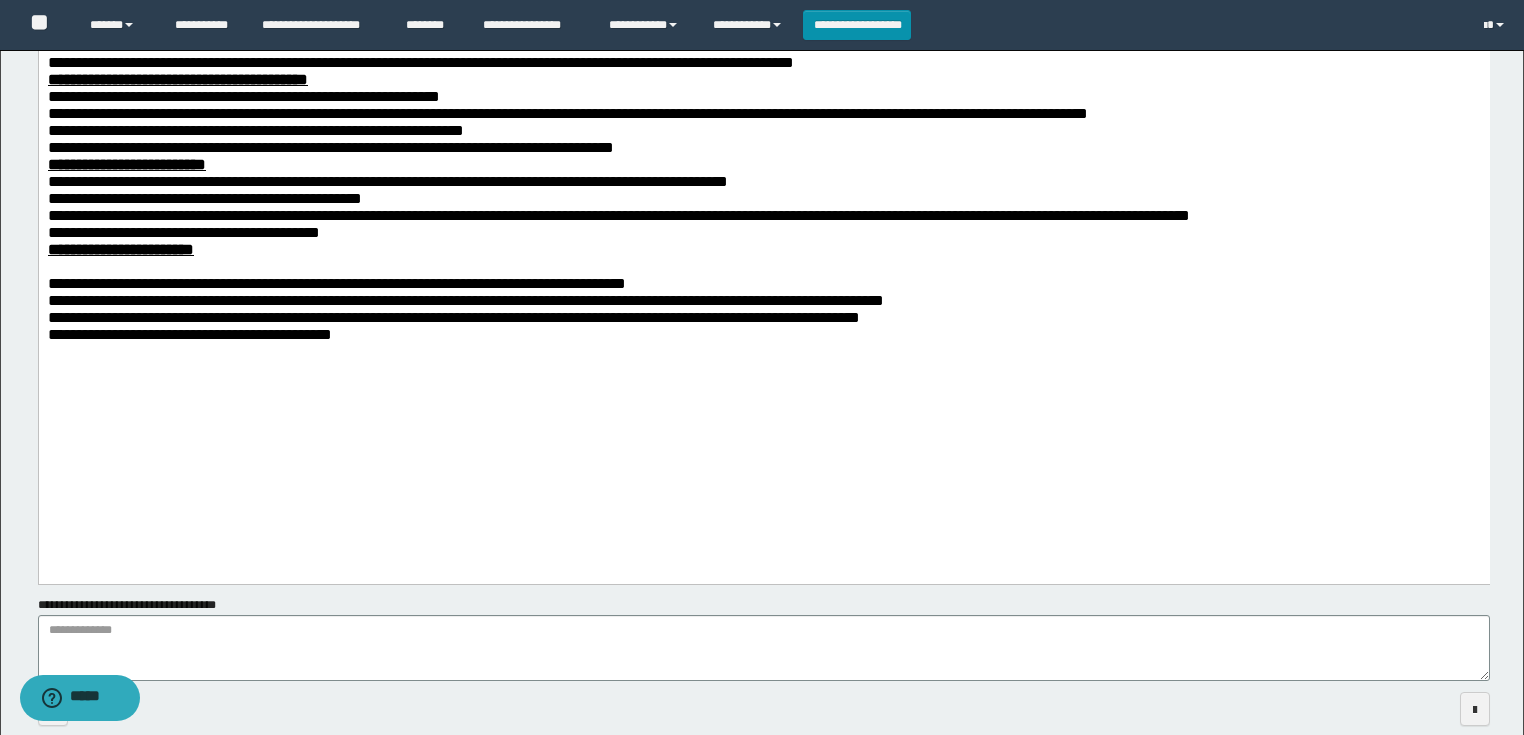 scroll, scrollTop: 560, scrollLeft: 0, axis: vertical 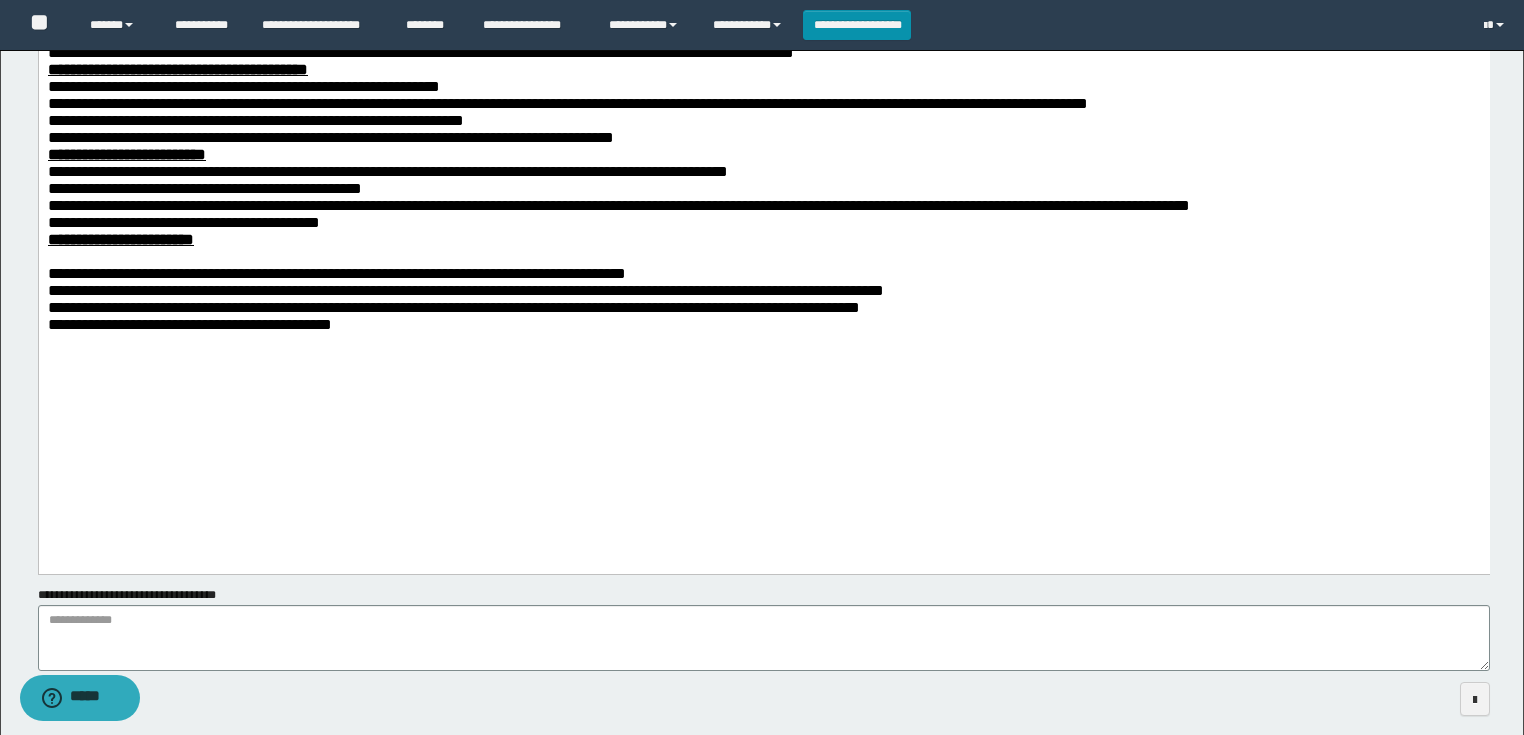 click at bounding box center (763, 256) 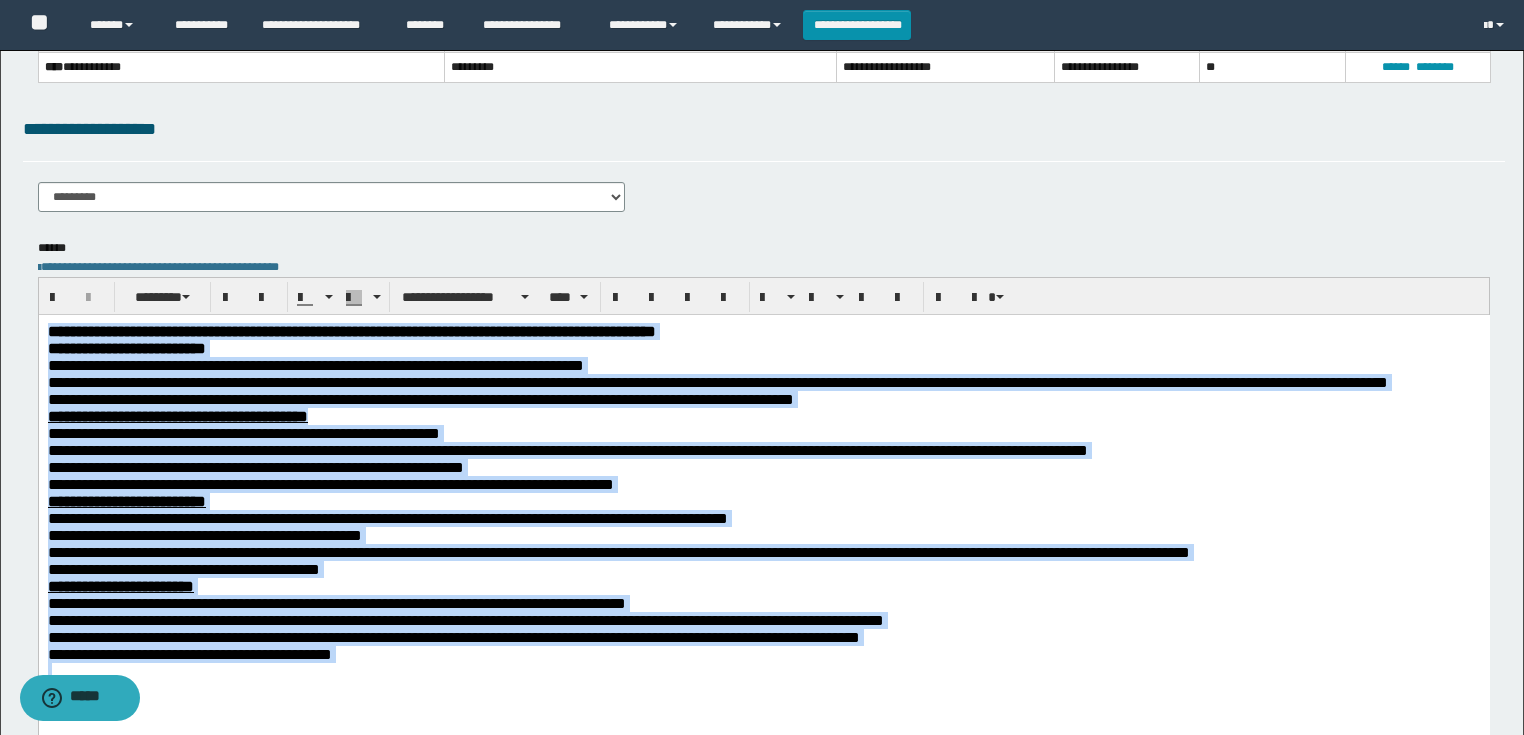 scroll, scrollTop: 0, scrollLeft: 0, axis: both 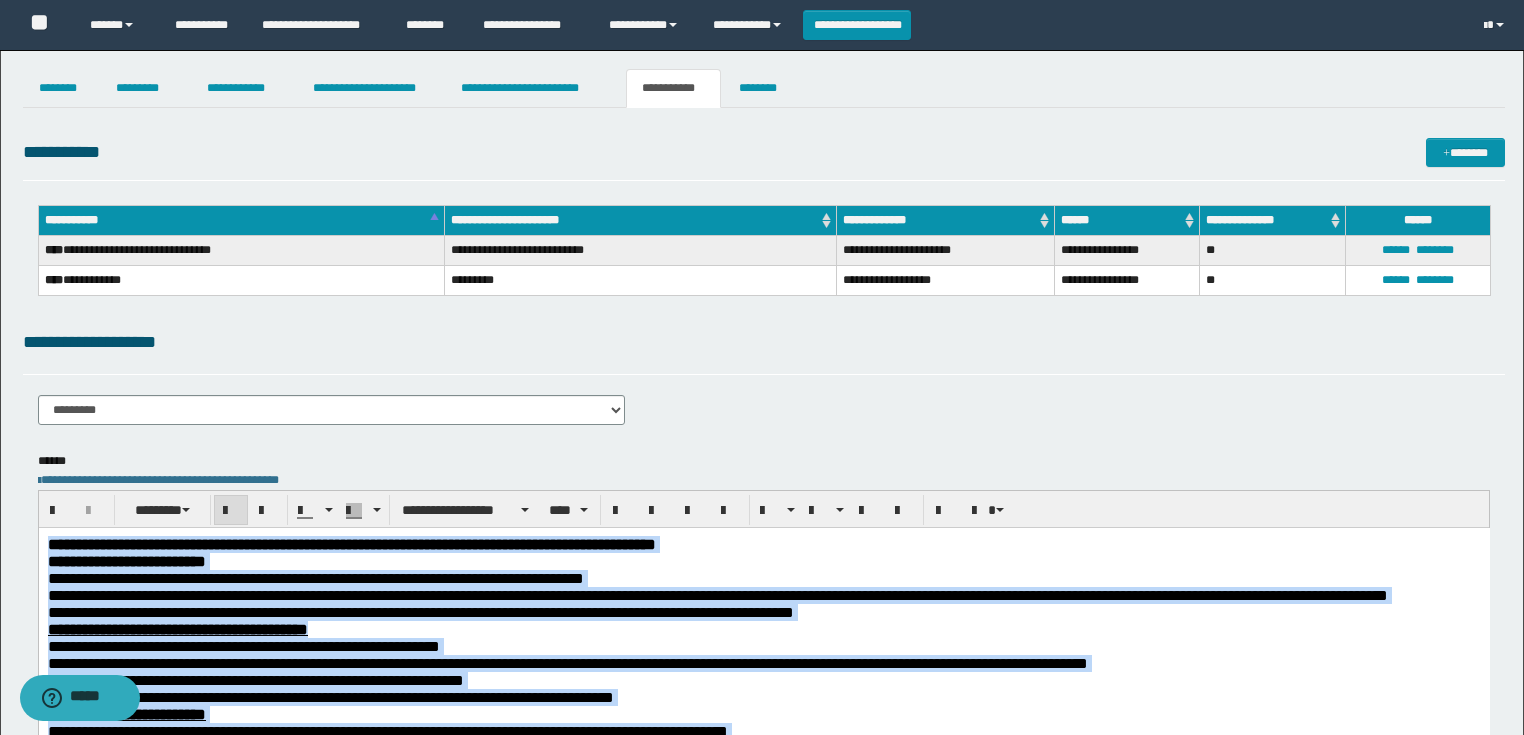 drag, startPoint x: 503, startPoint y: 954, endPoint x: 1, endPoint y: -96, distance: 1163.8315 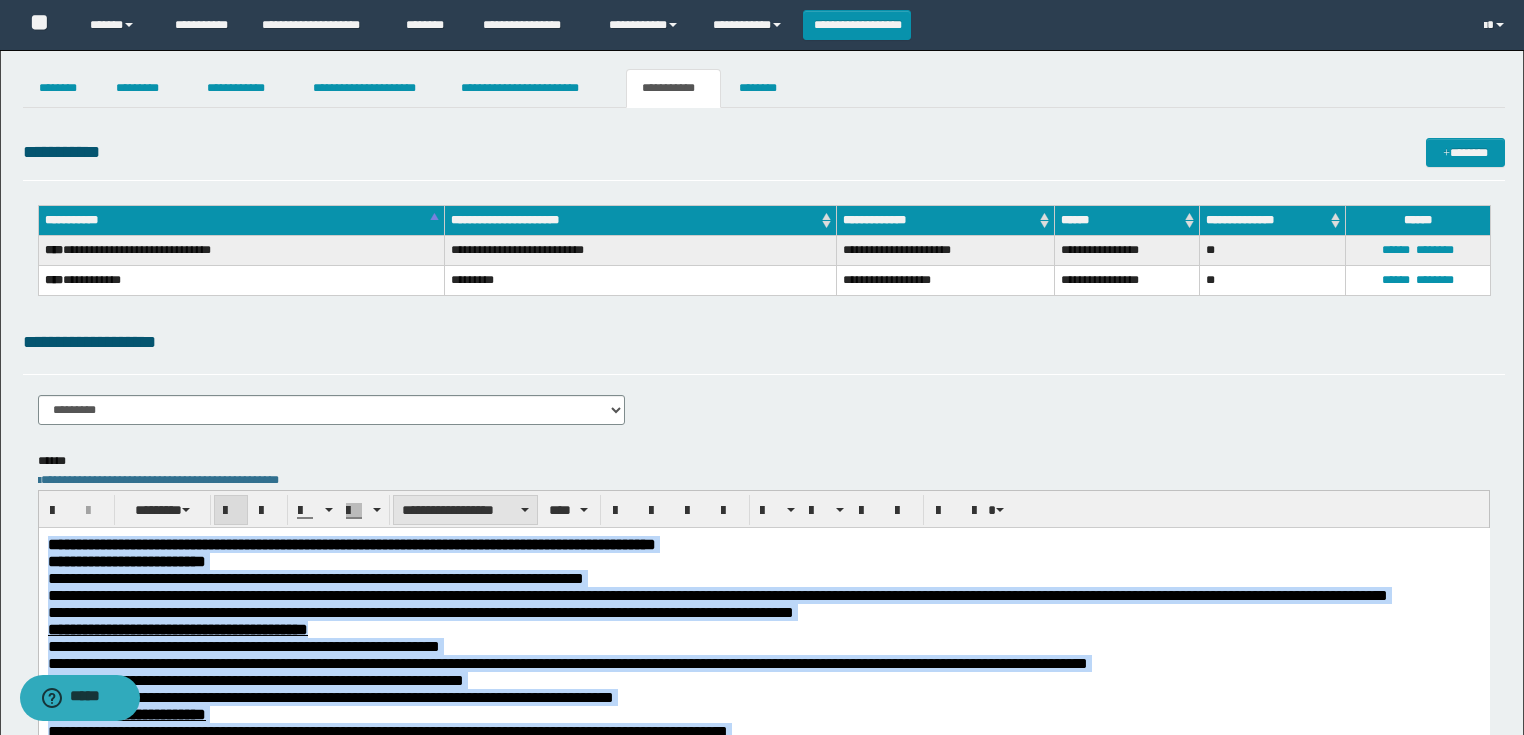 click on "**********" at bounding box center (465, 510) 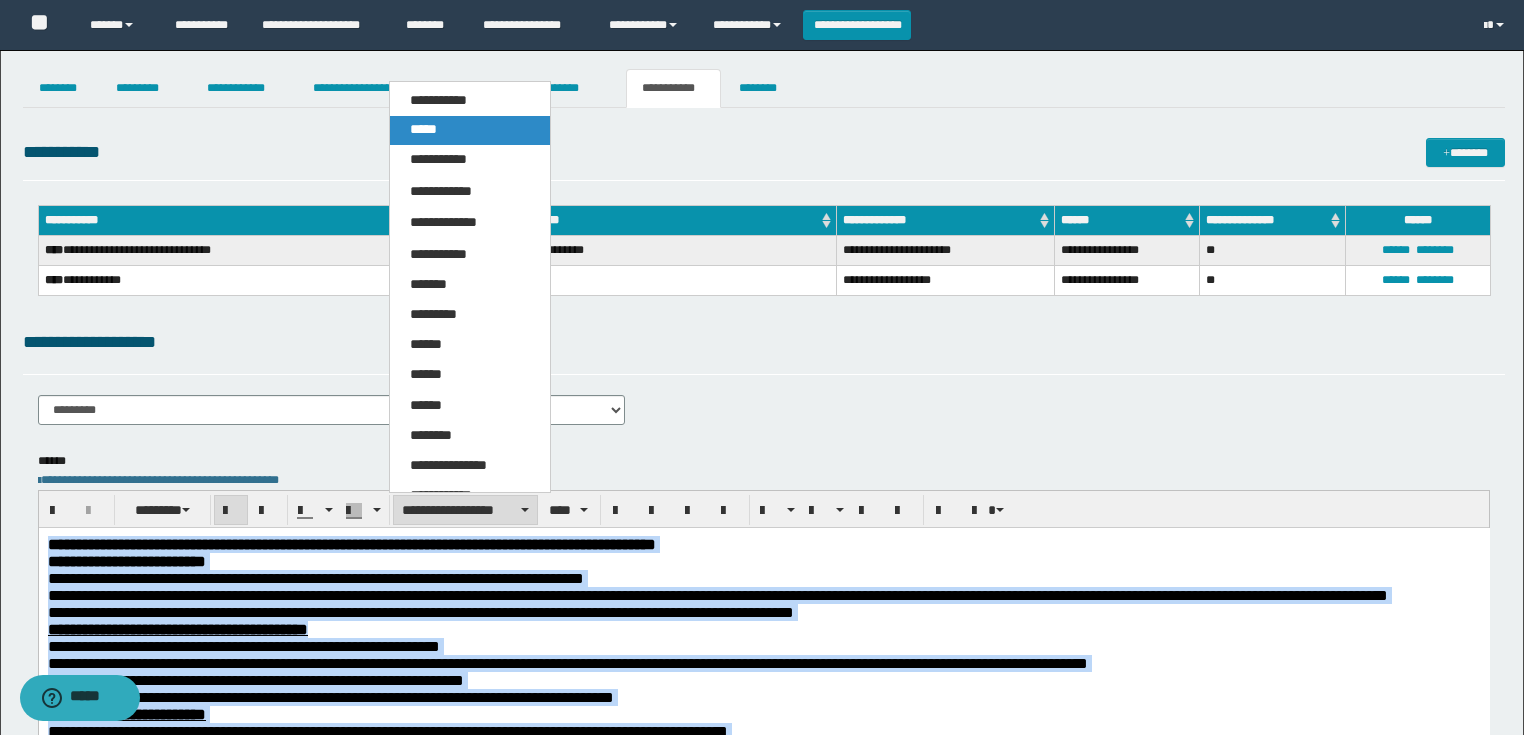 click on "*****" at bounding box center [470, 130] 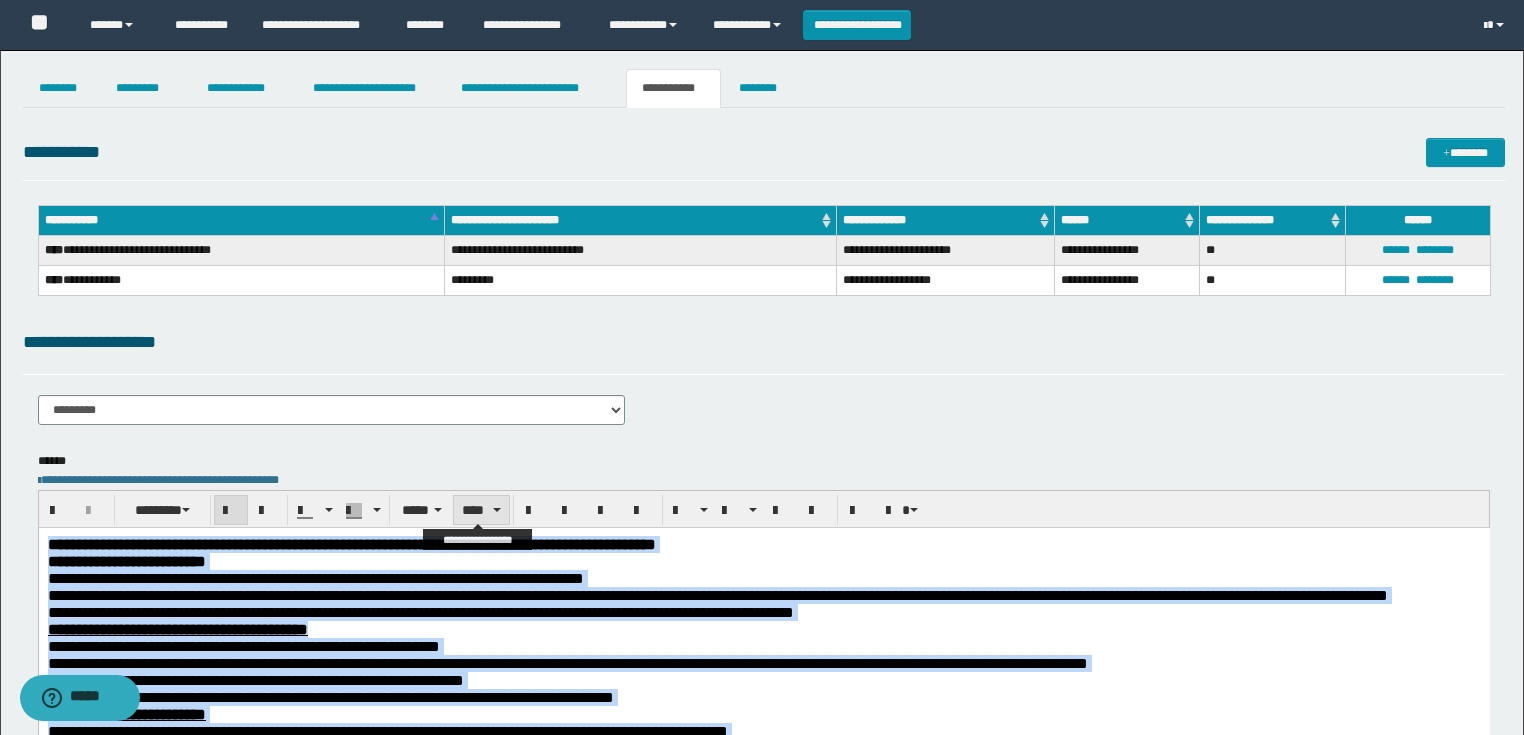 click on "****" at bounding box center [481, 510] 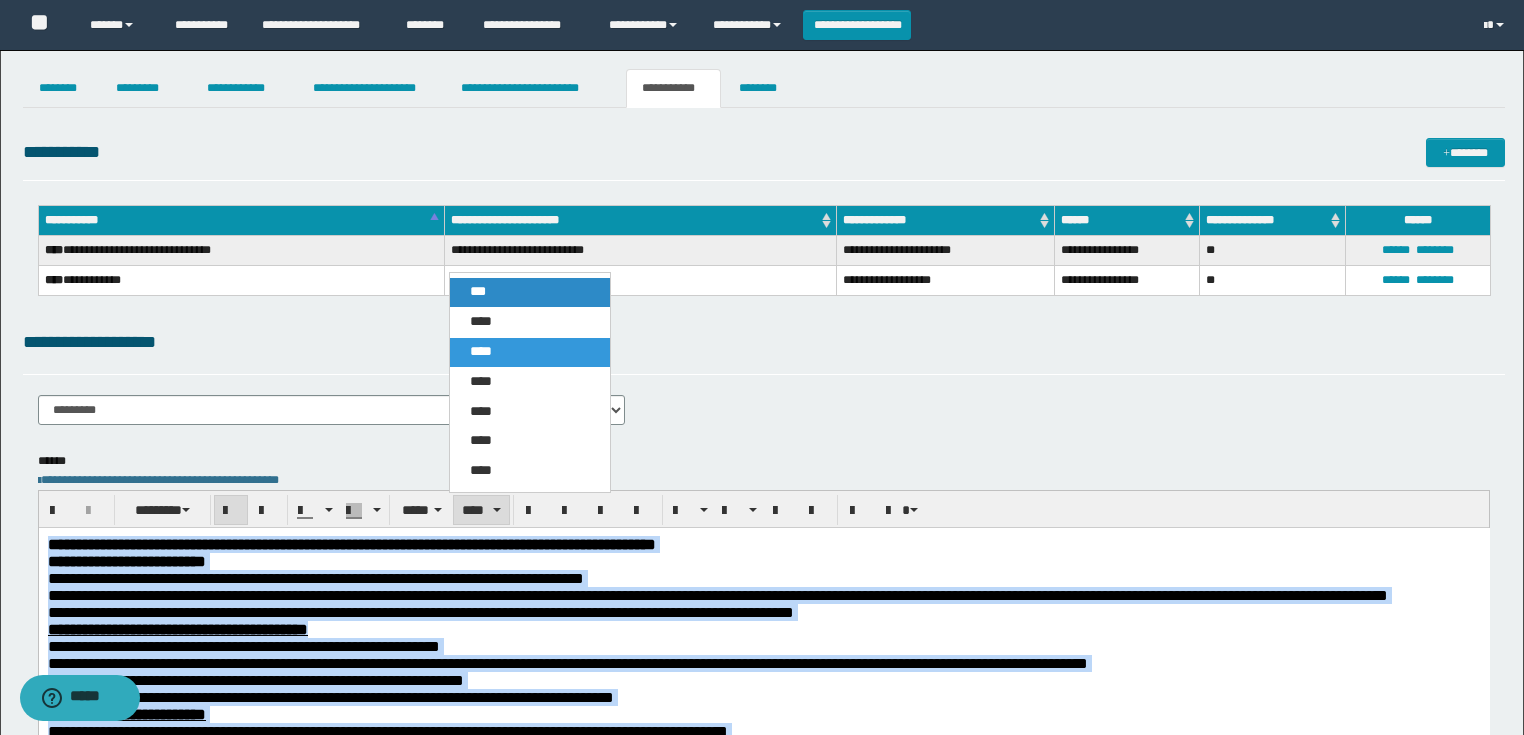 click on "***" at bounding box center [530, 292] 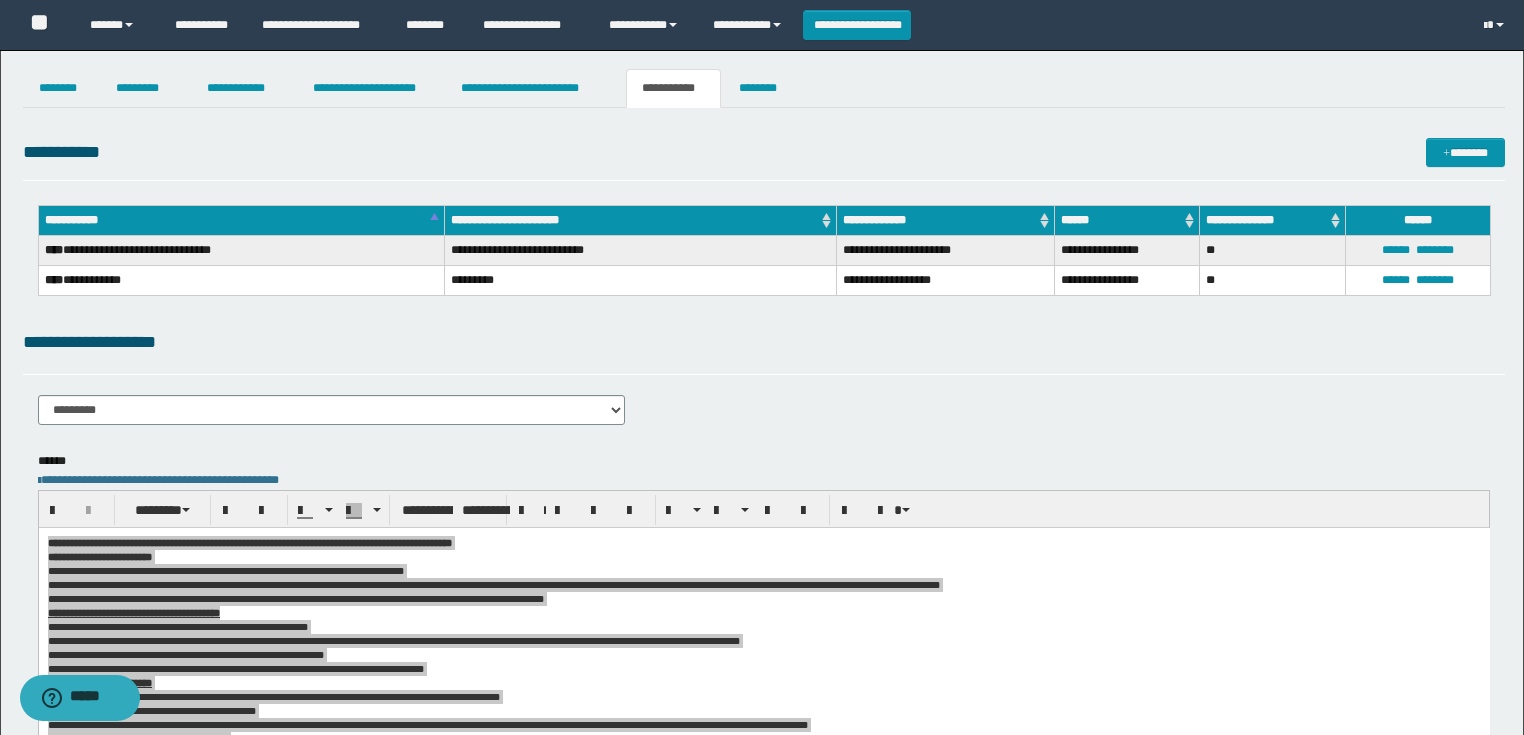 click on "**********" at bounding box center [764, 351] 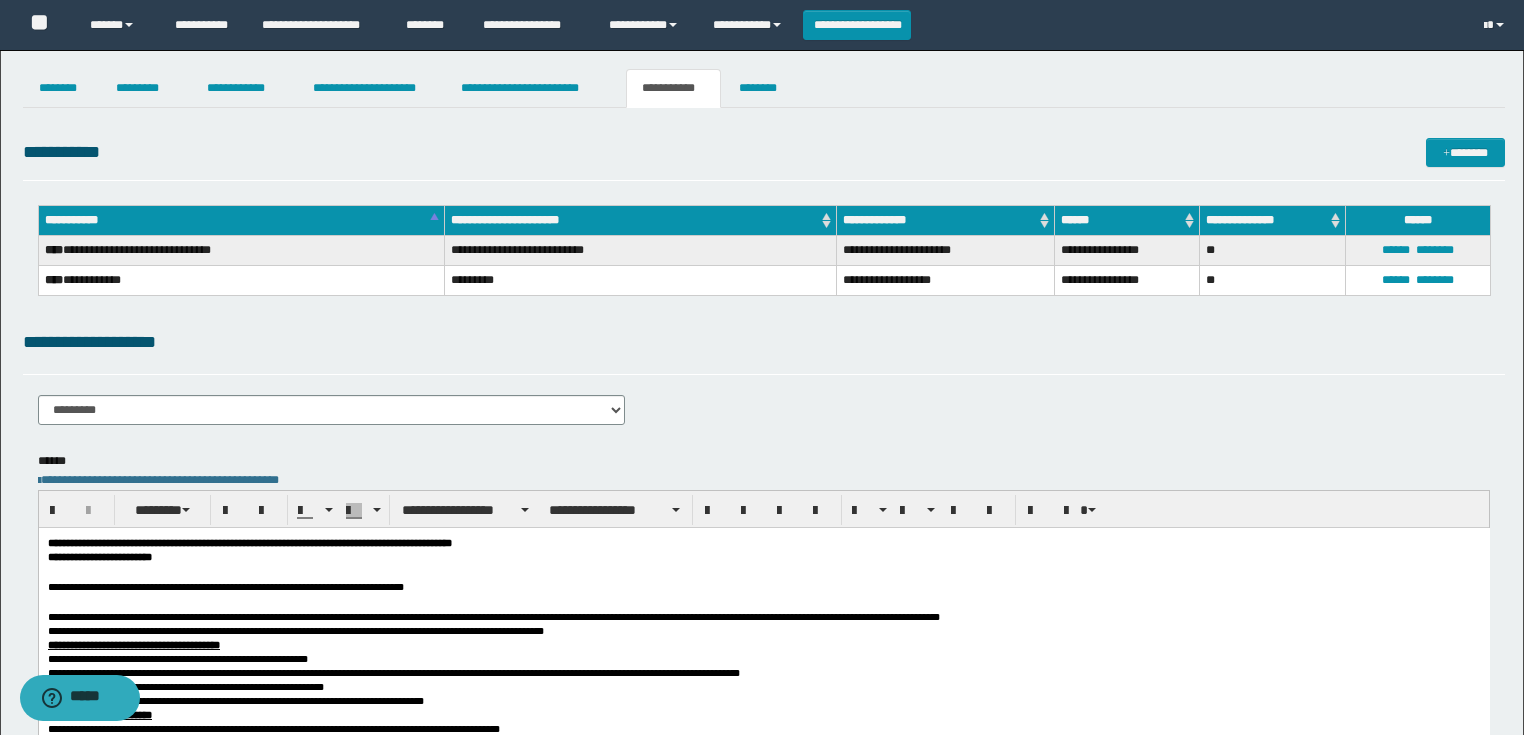 click at bounding box center [763, 601] 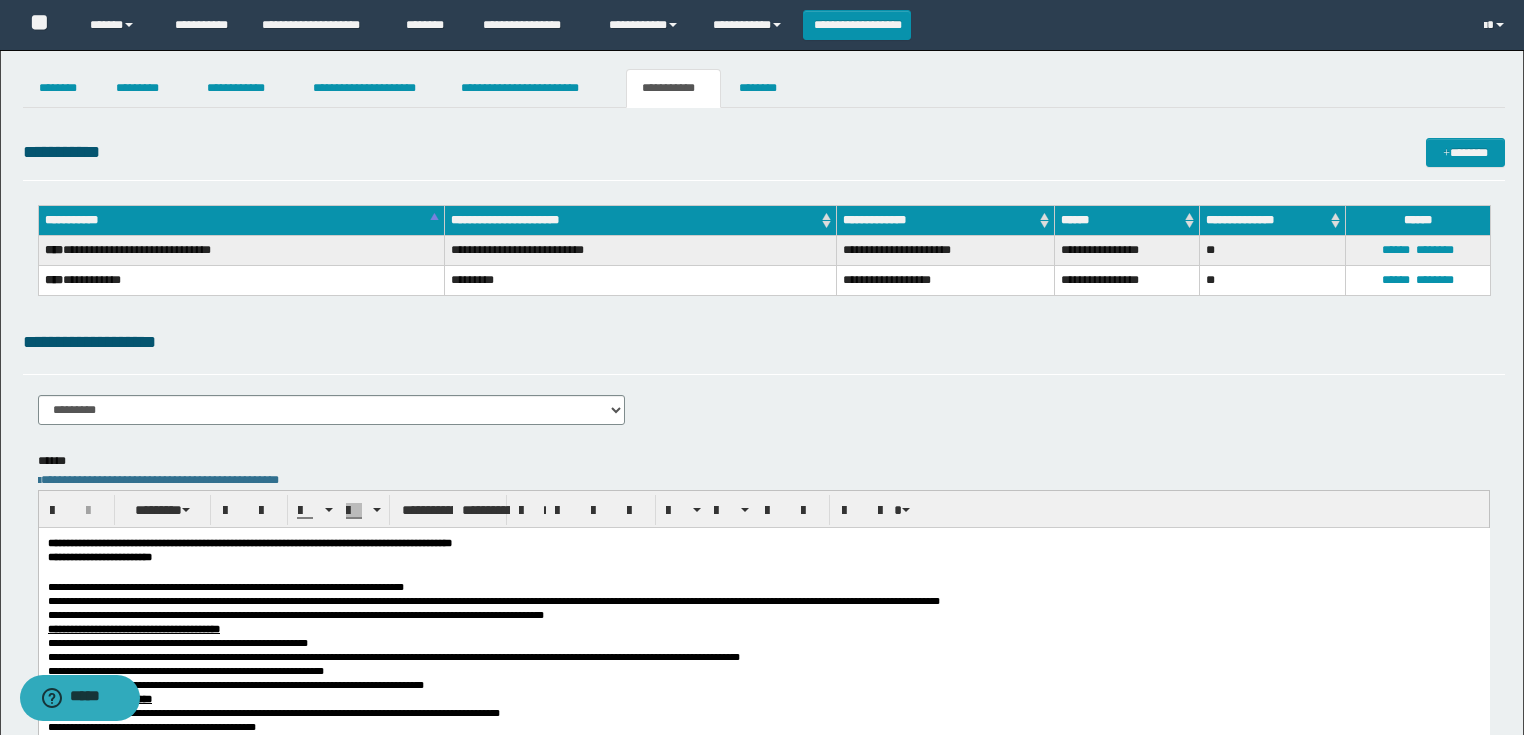 click at bounding box center [763, 571] 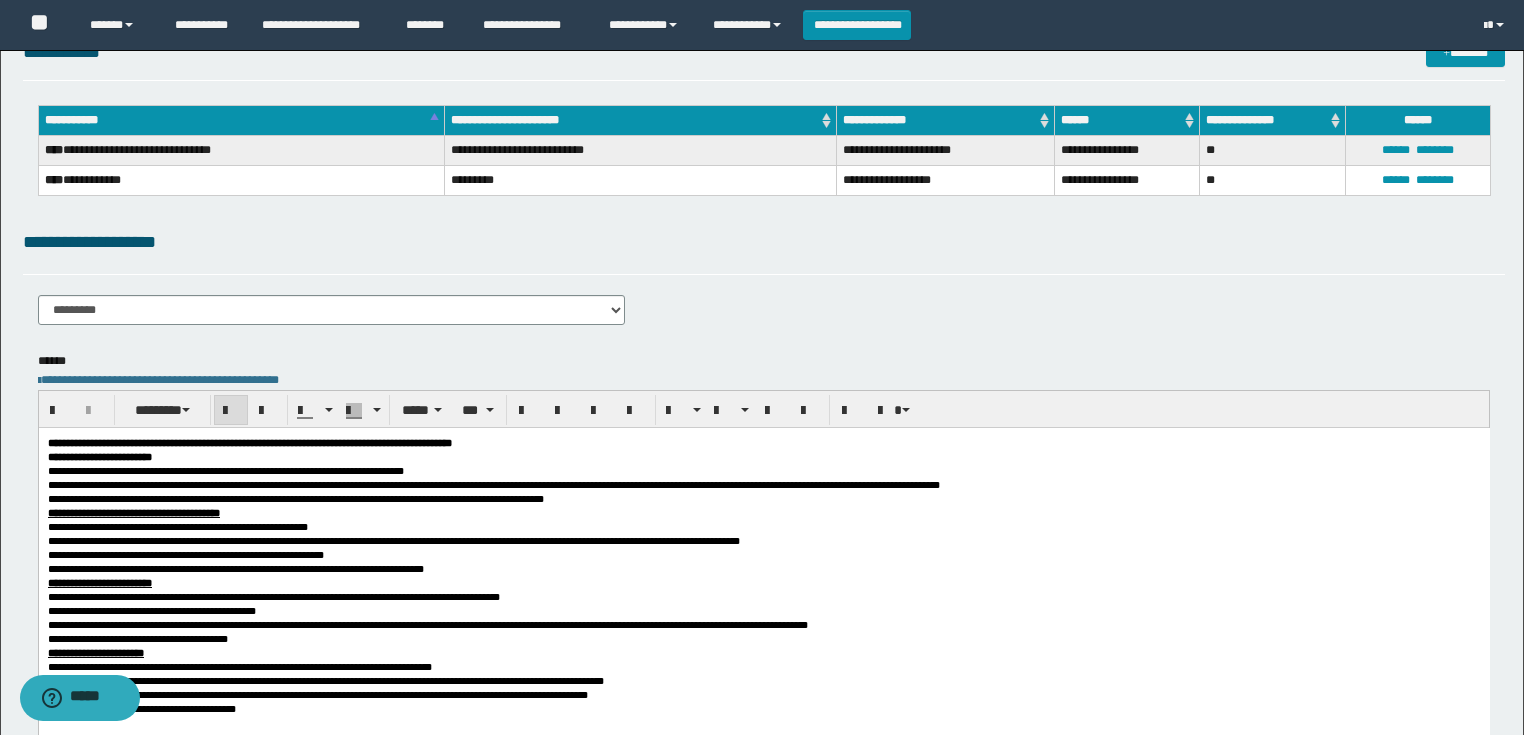 scroll, scrollTop: 0, scrollLeft: 0, axis: both 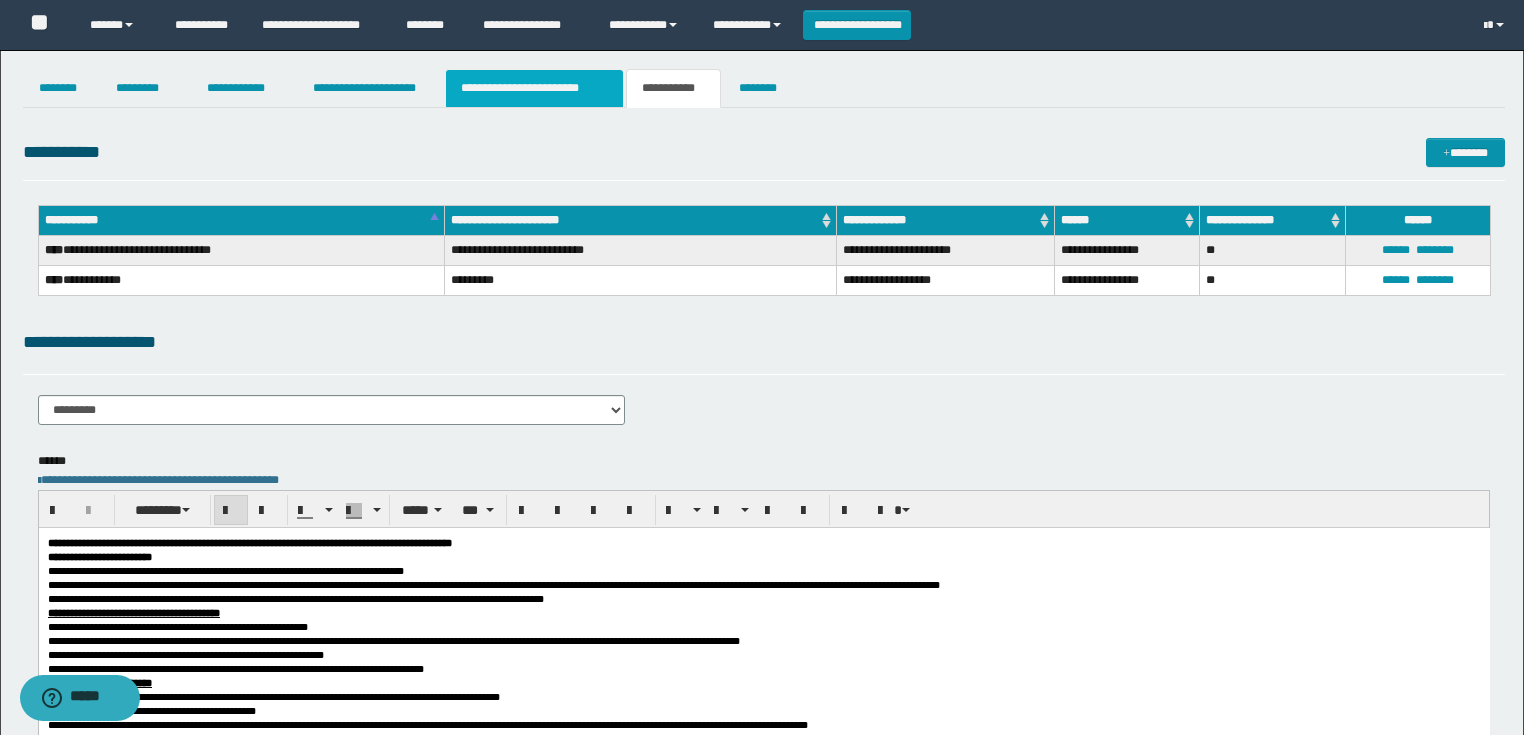 click on "**********" at bounding box center (534, 88) 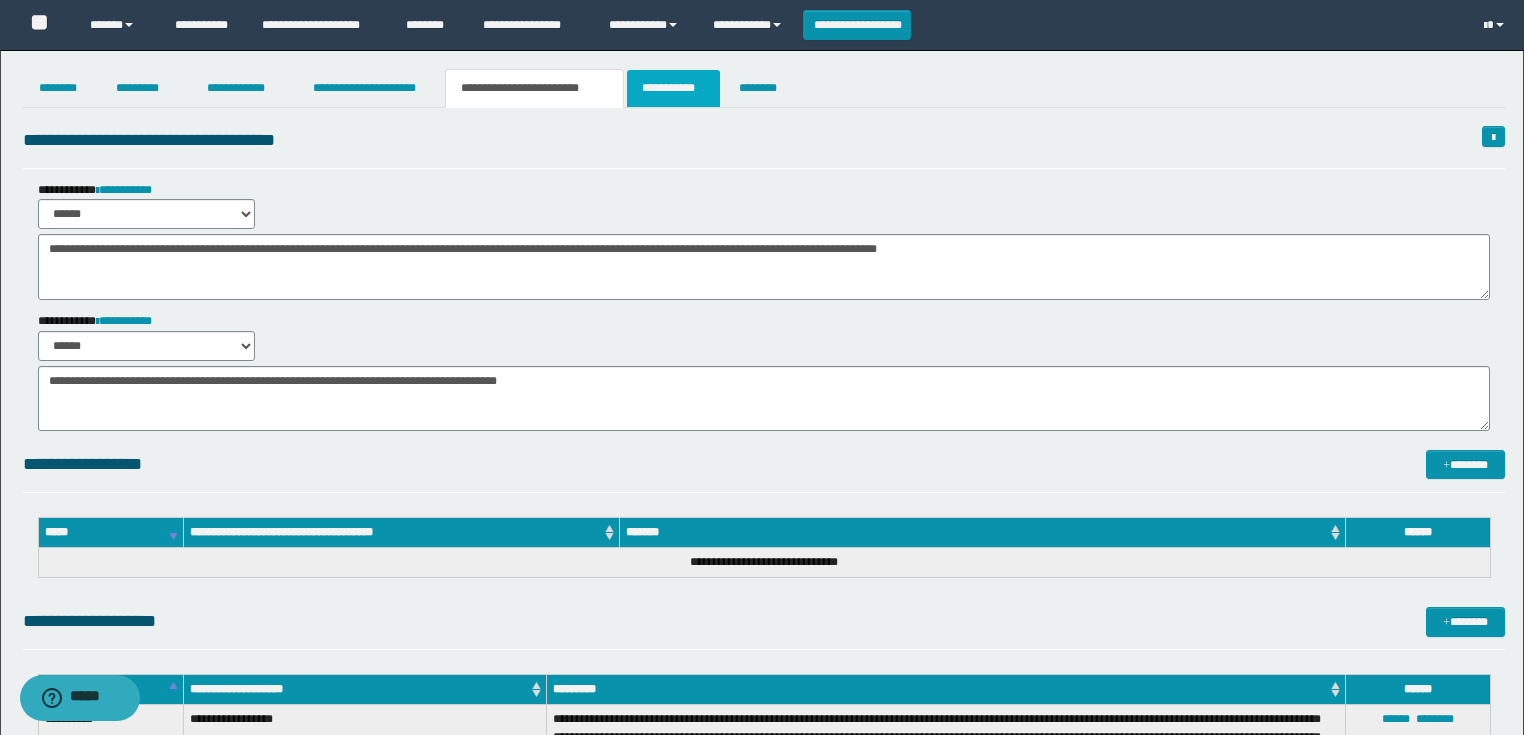 click on "**********" at bounding box center [673, 88] 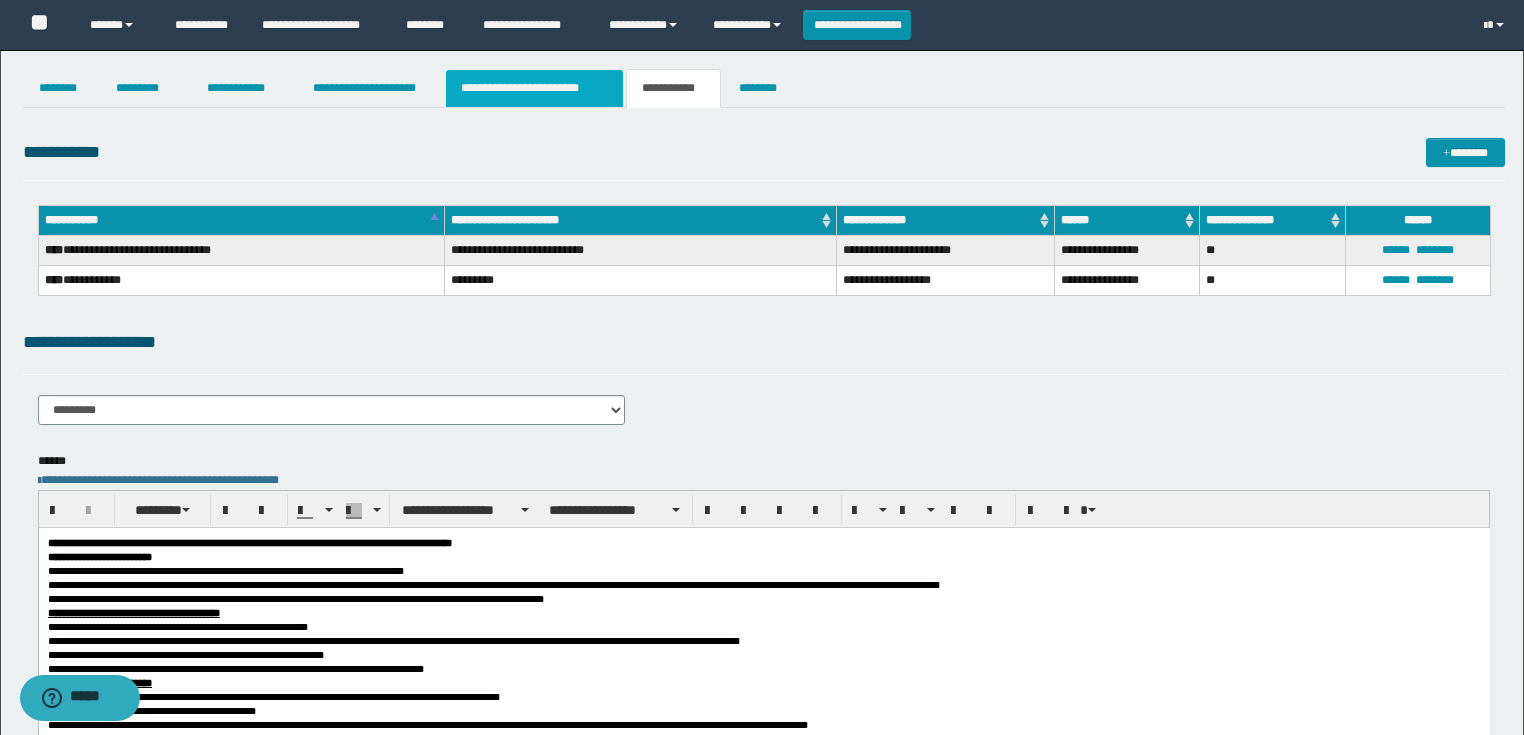 click on "**********" at bounding box center [534, 88] 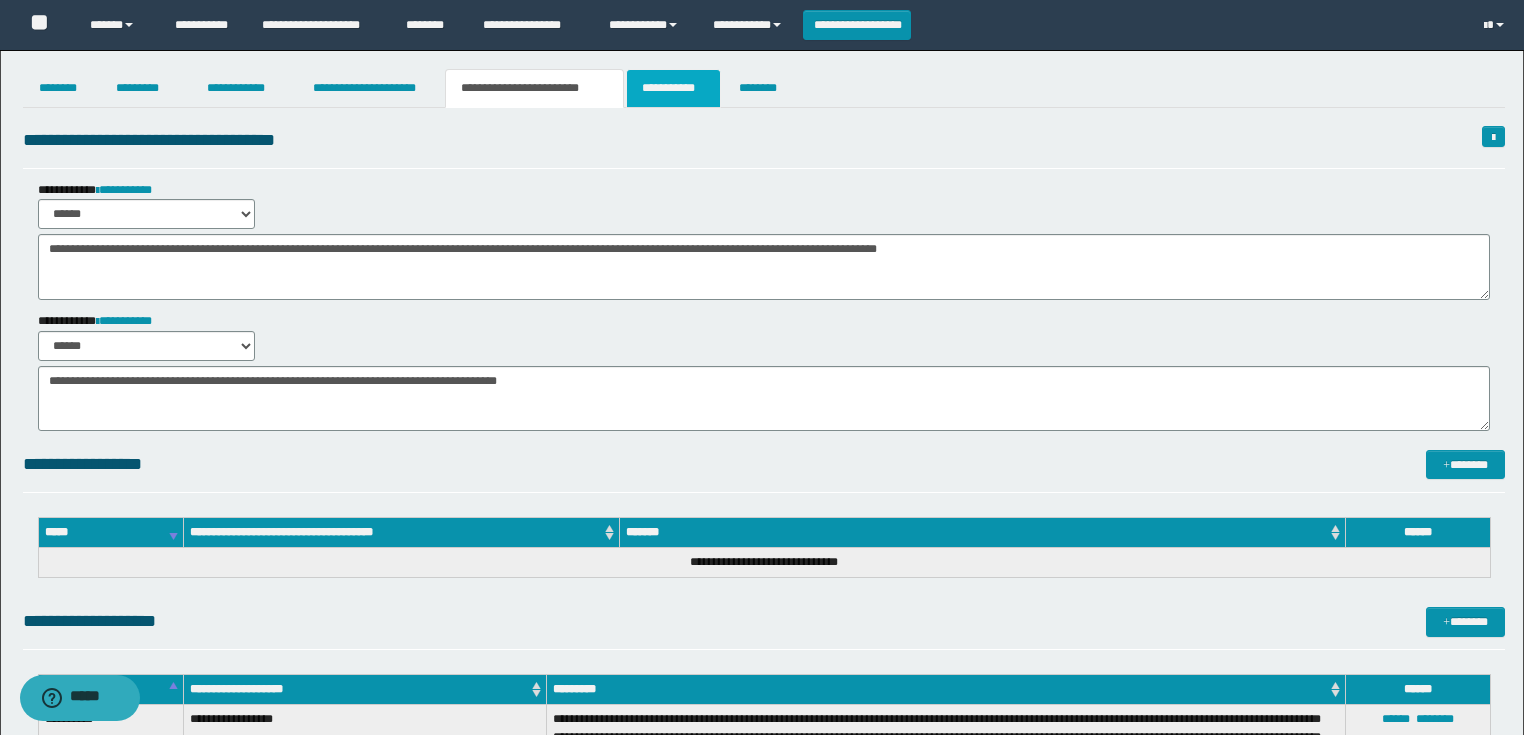 click on "**********" at bounding box center [673, 88] 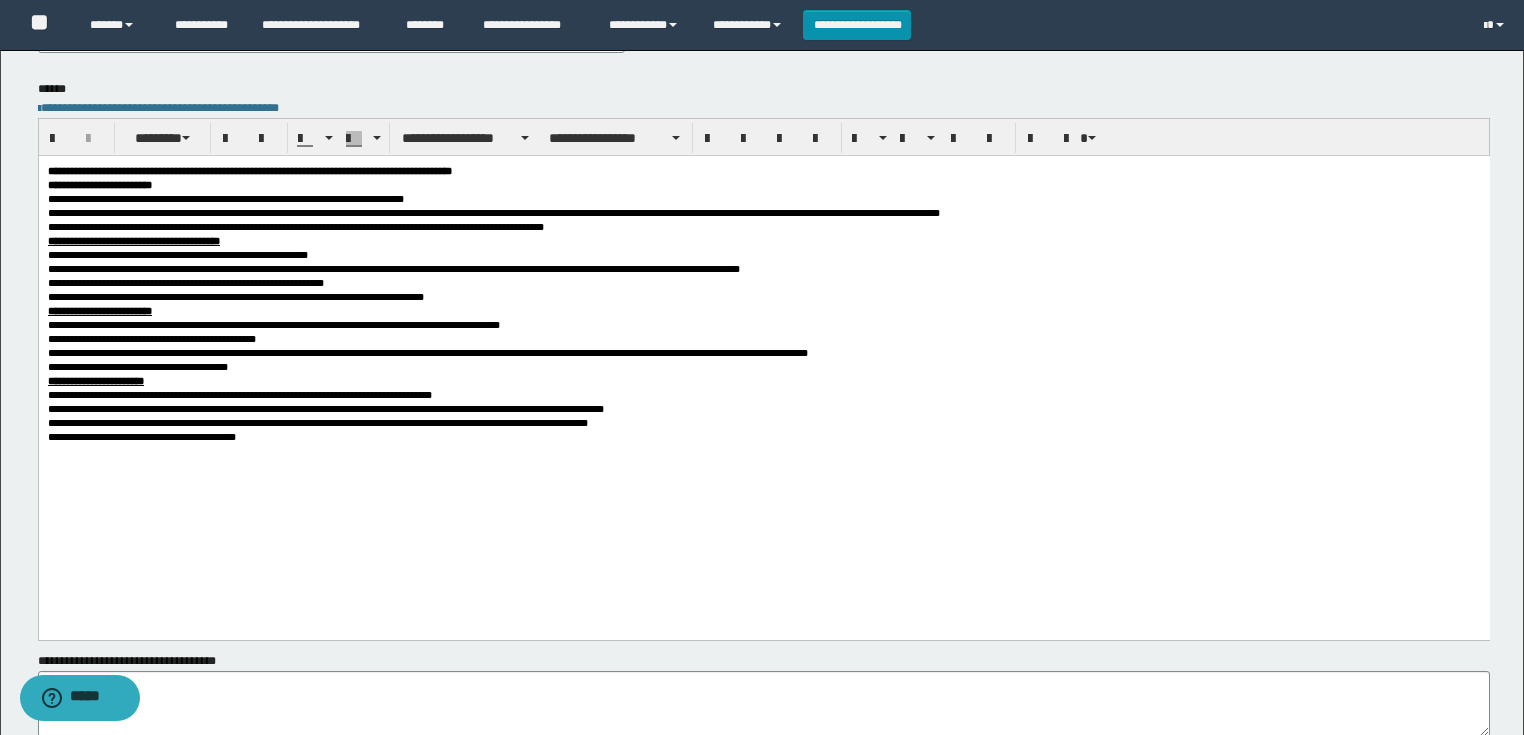 scroll, scrollTop: 400, scrollLeft: 0, axis: vertical 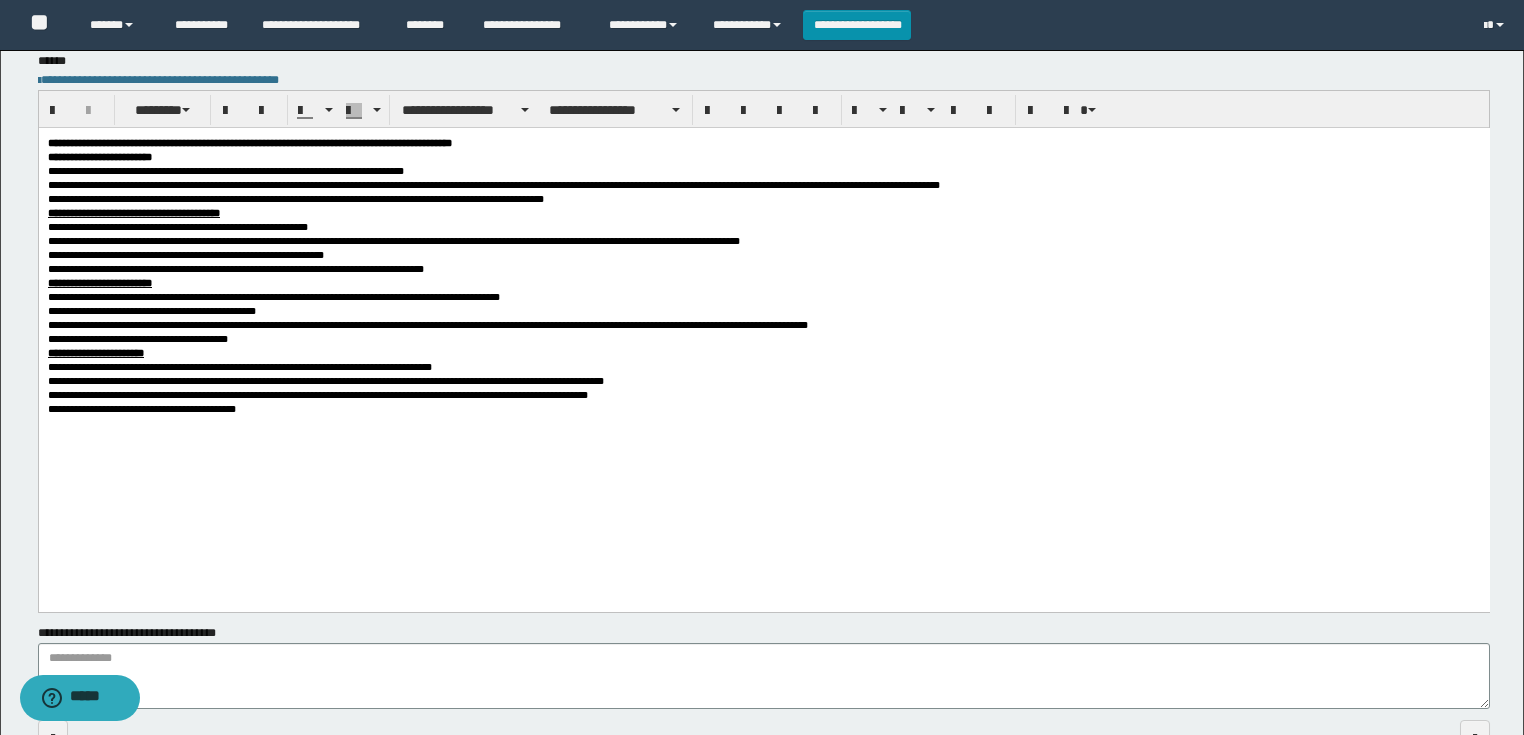 click on "**********" at bounding box center [763, 321] 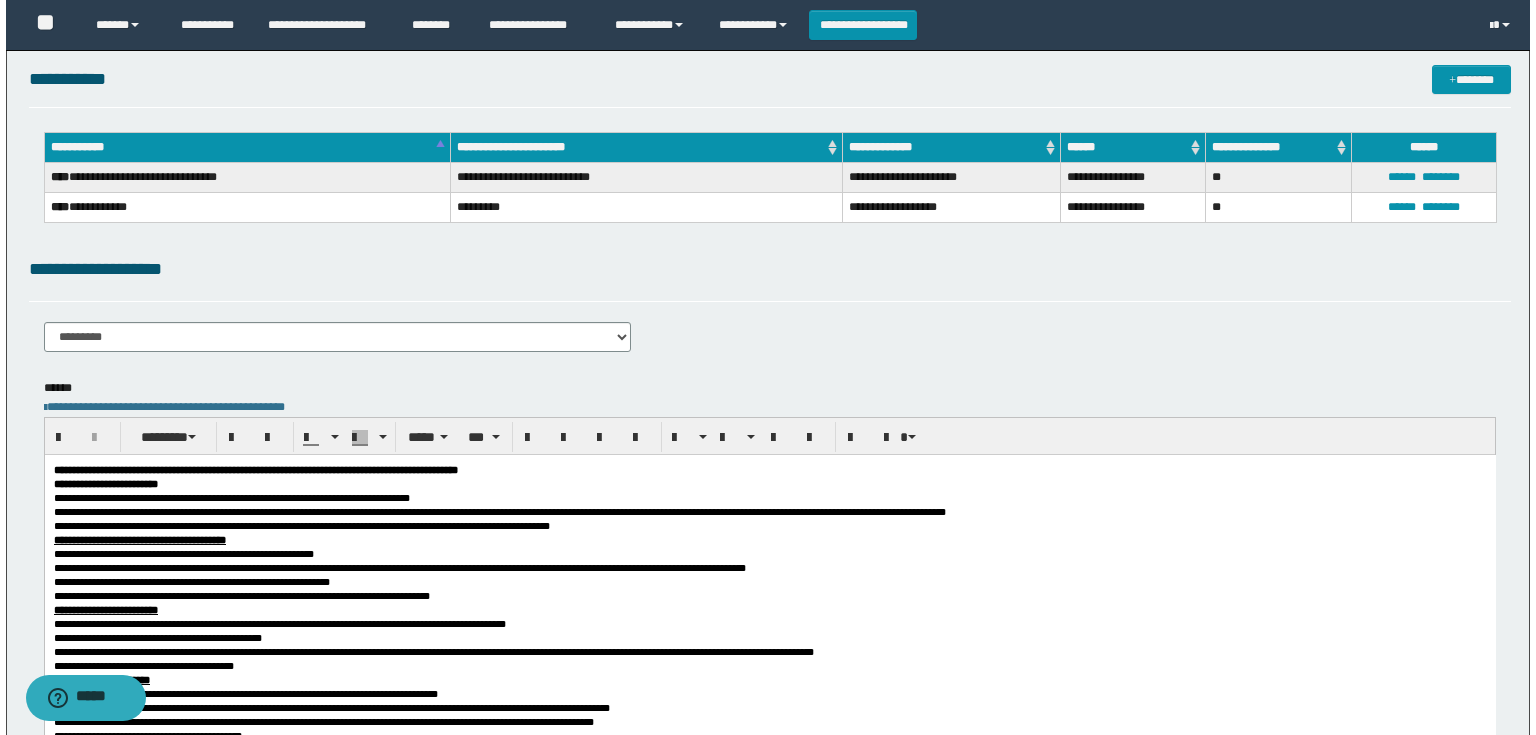 scroll, scrollTop: 0, scrollLeft: 0, axis: both 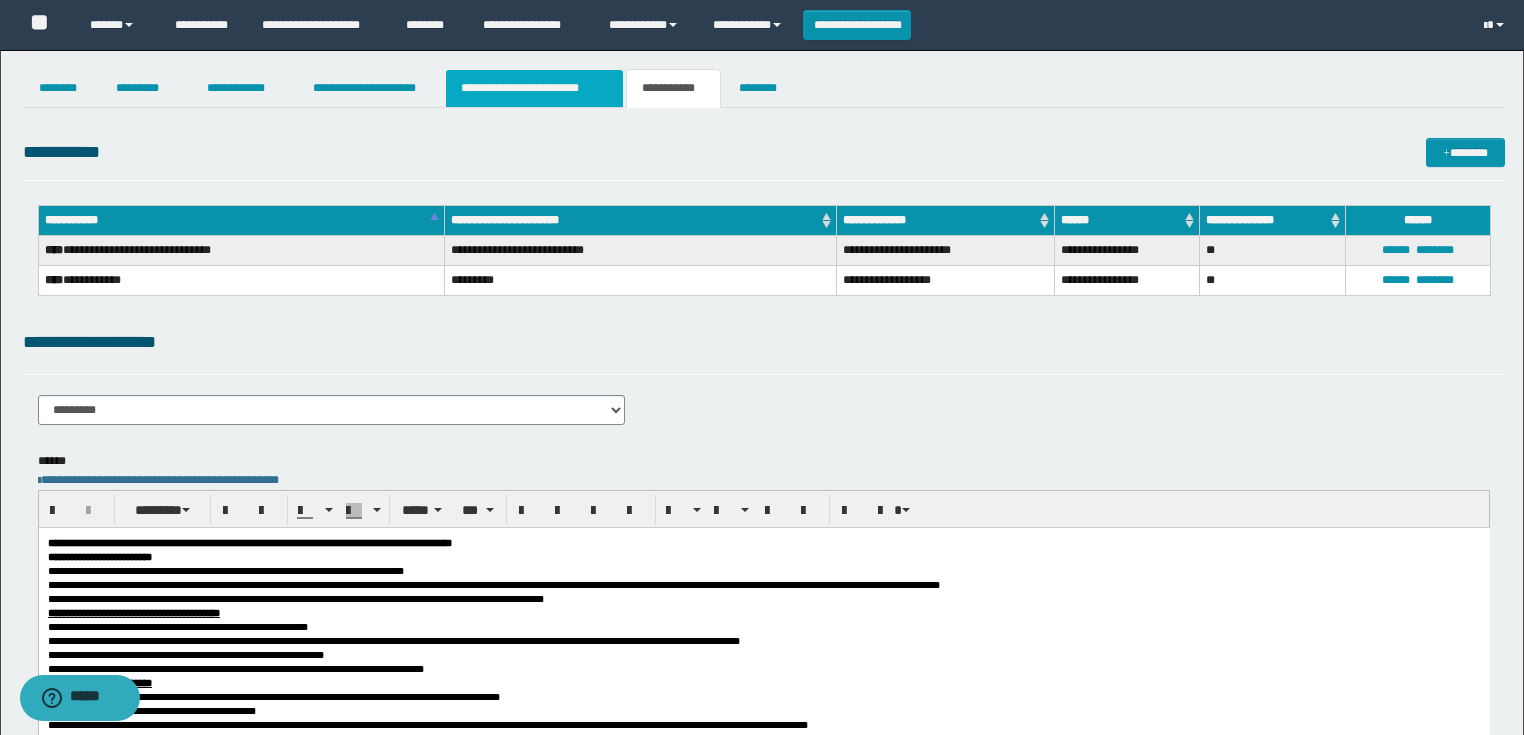 click on "**********" at bounding box center [534, 88] 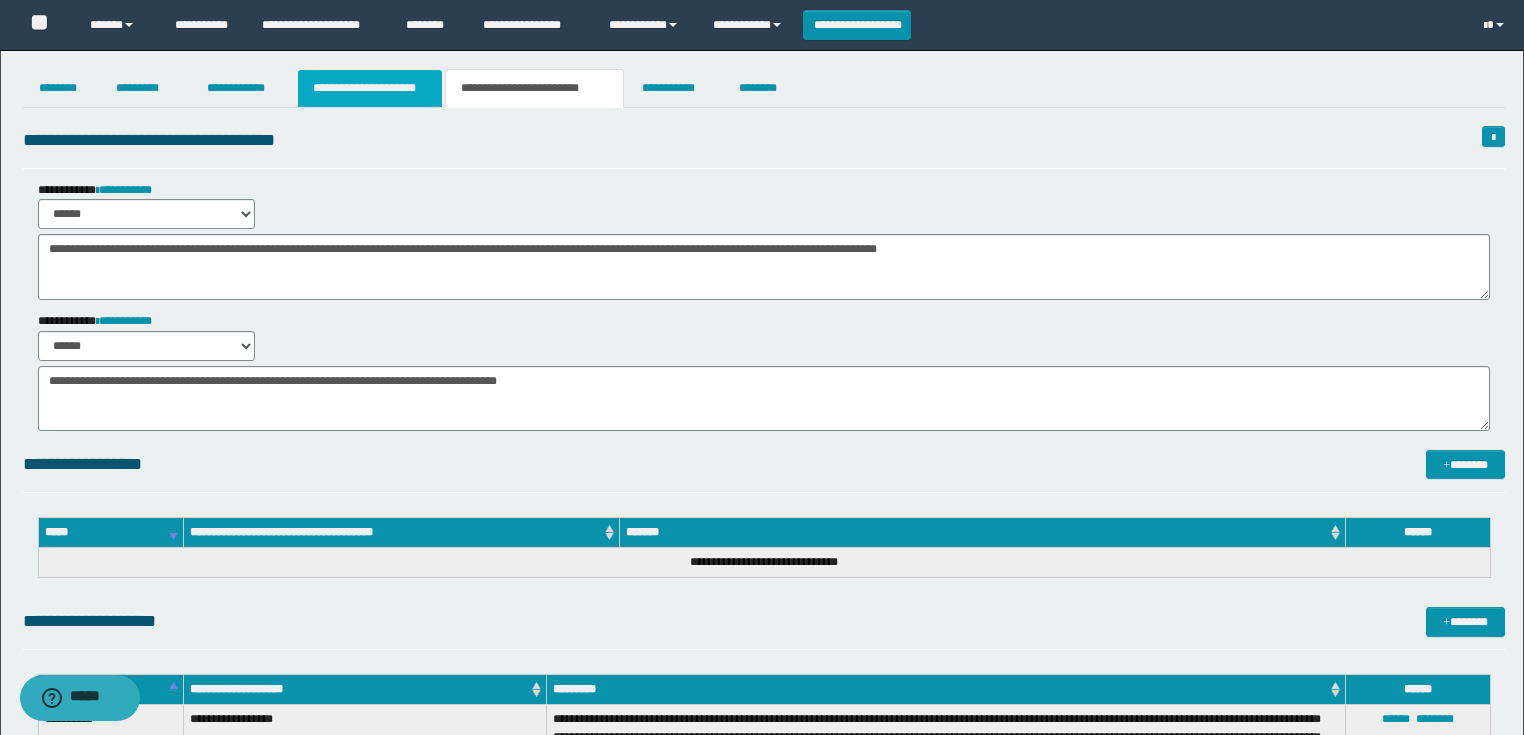 click on "**********" at bounding box center (370, 88) 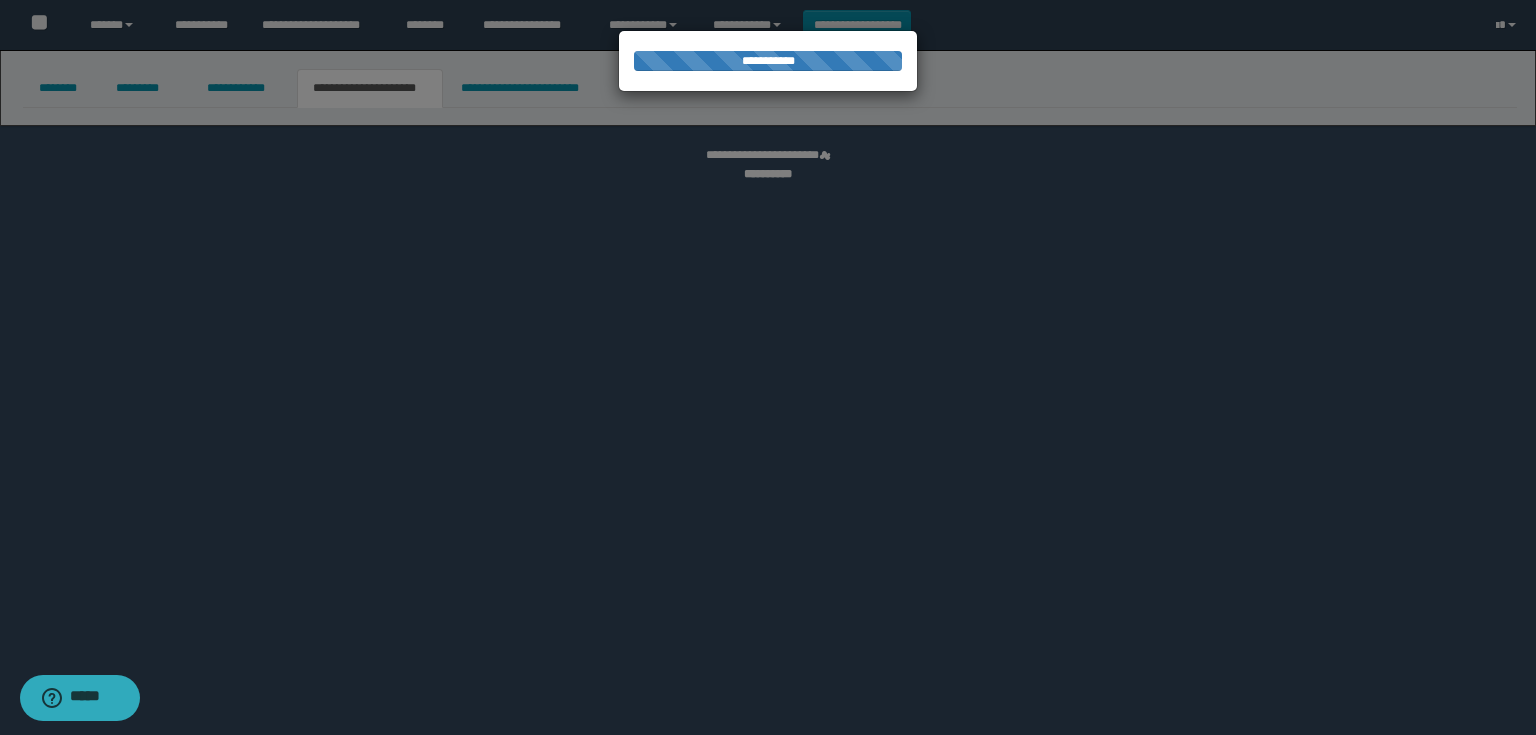 select on "*" 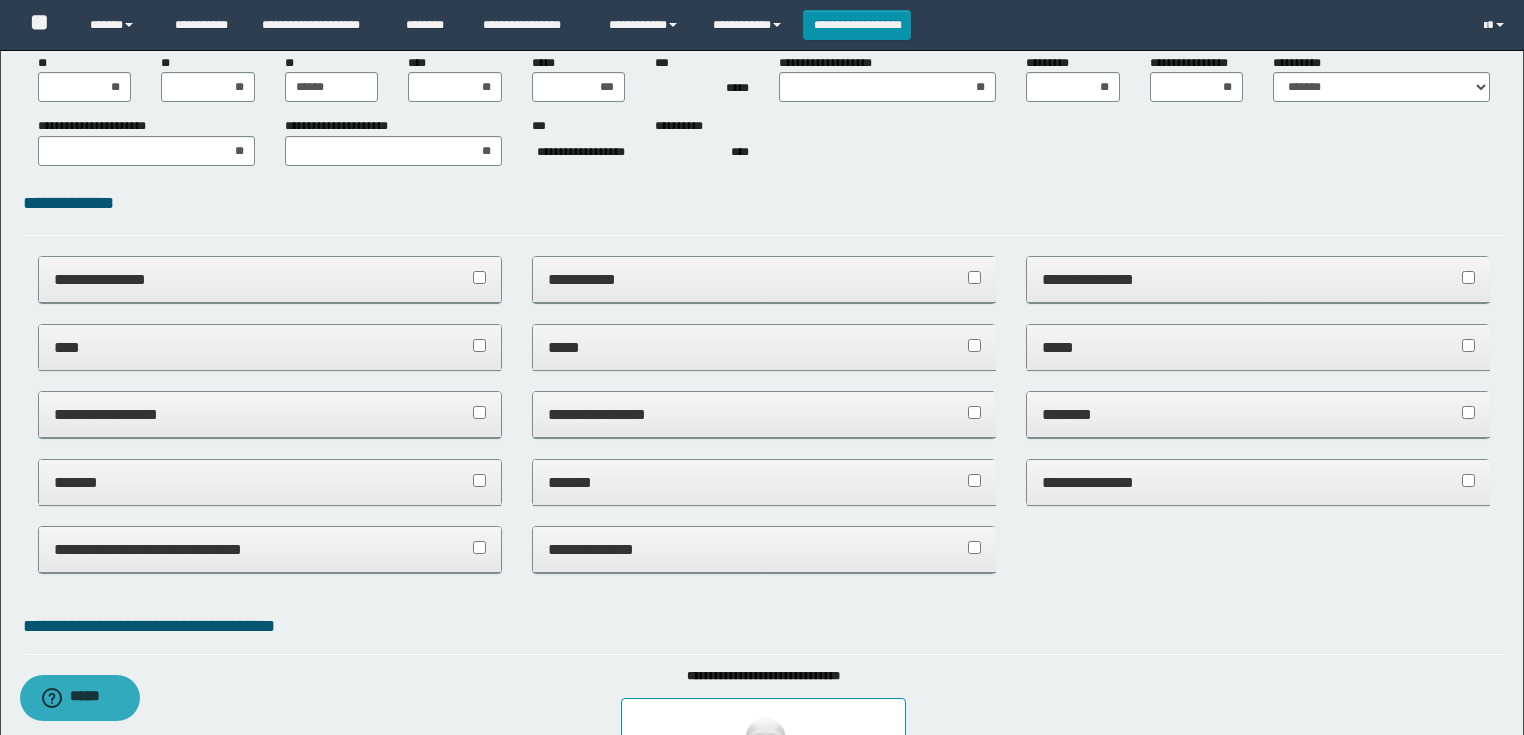 scroll, scrollTop: 0, scrollLeft: 0, axis: both 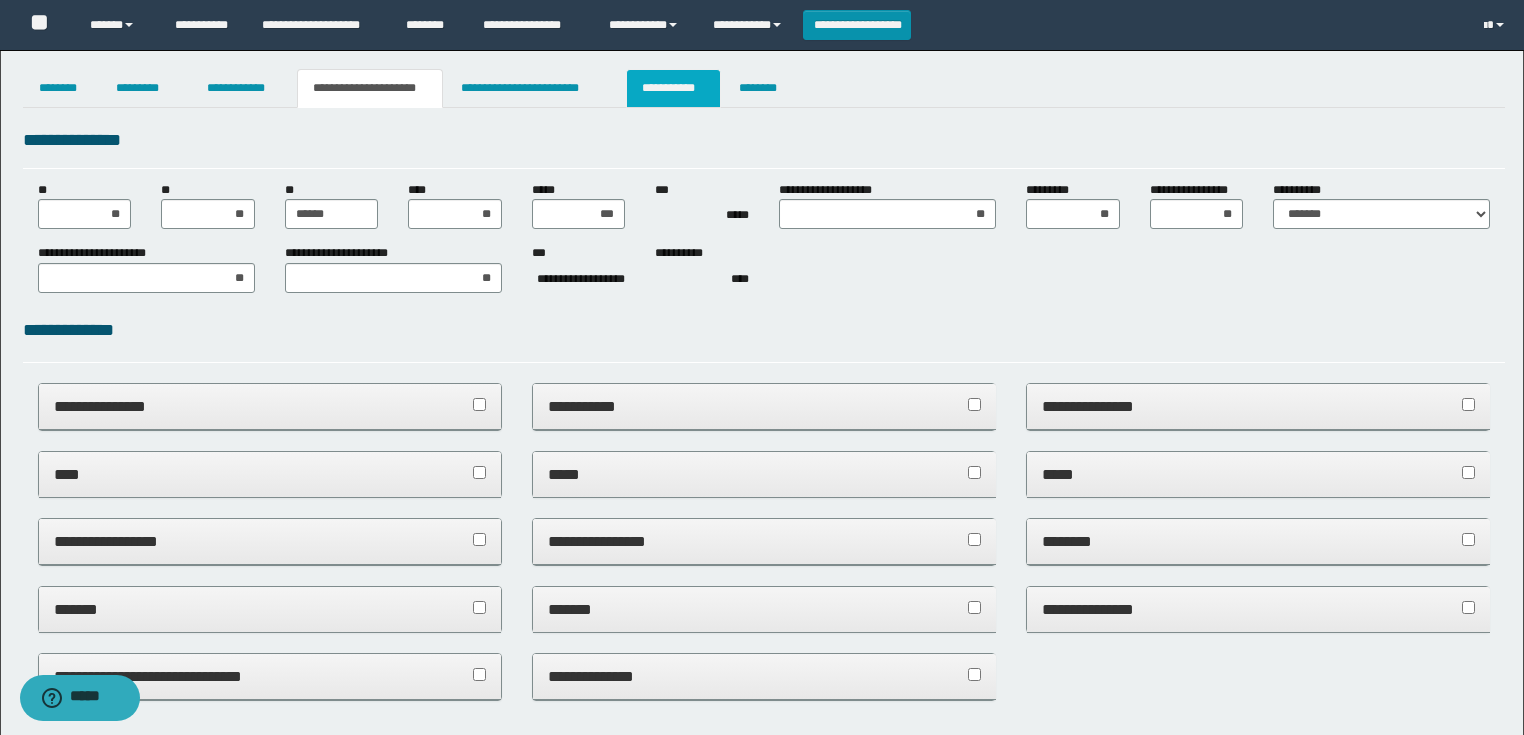 click on "**********" at bounding box center [673, 88] 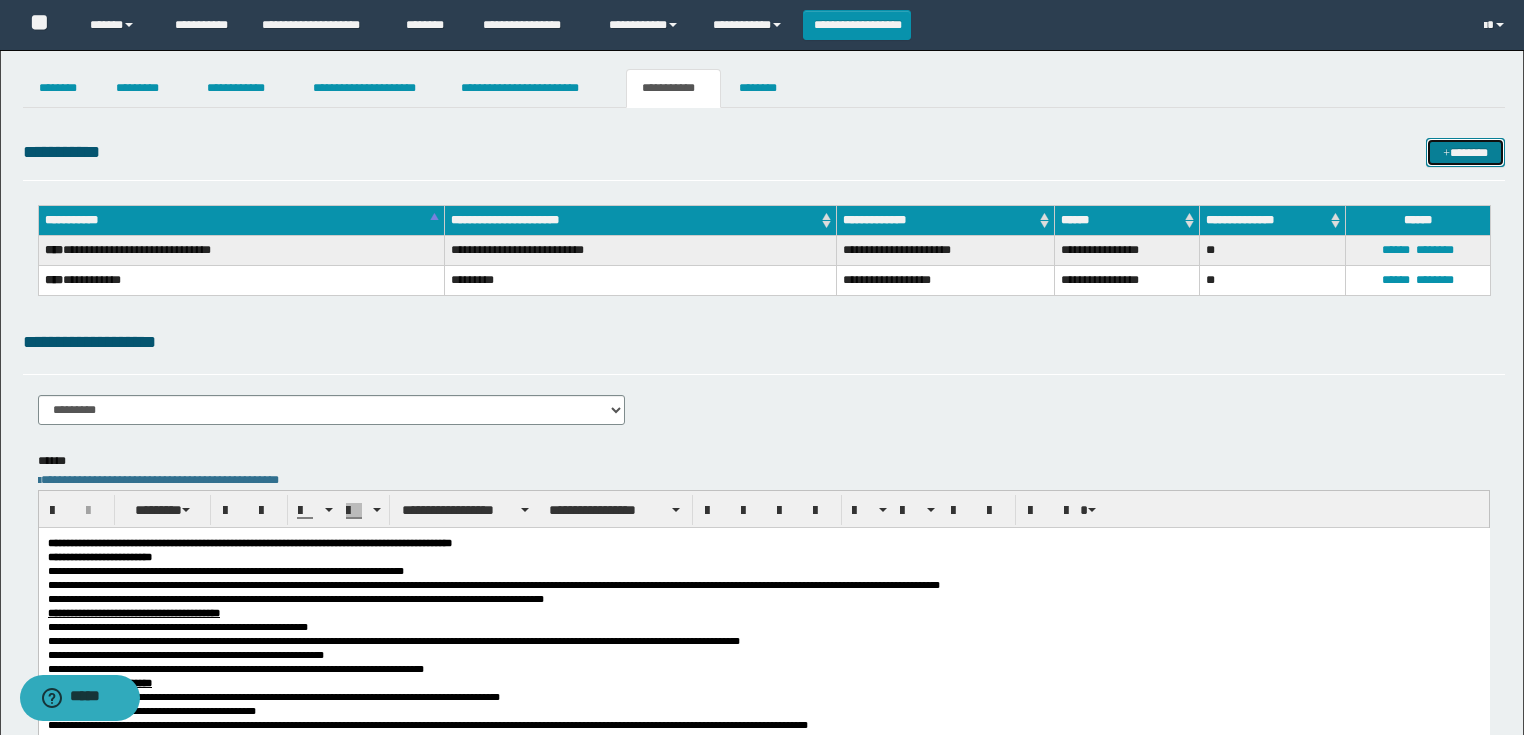 click on "*******" at bounding box center (1465, 153) 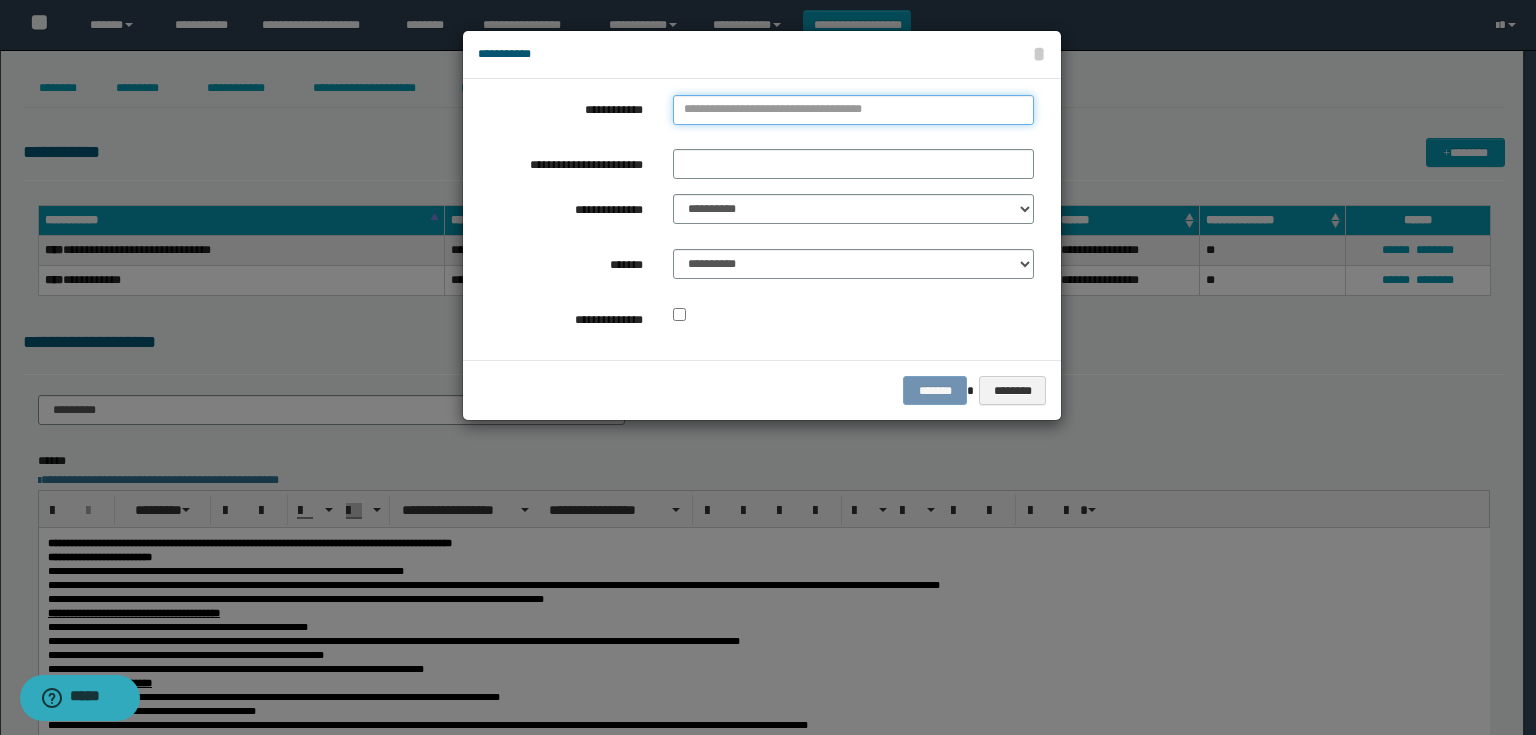 click on "**********" at bounding box center [853, 110] 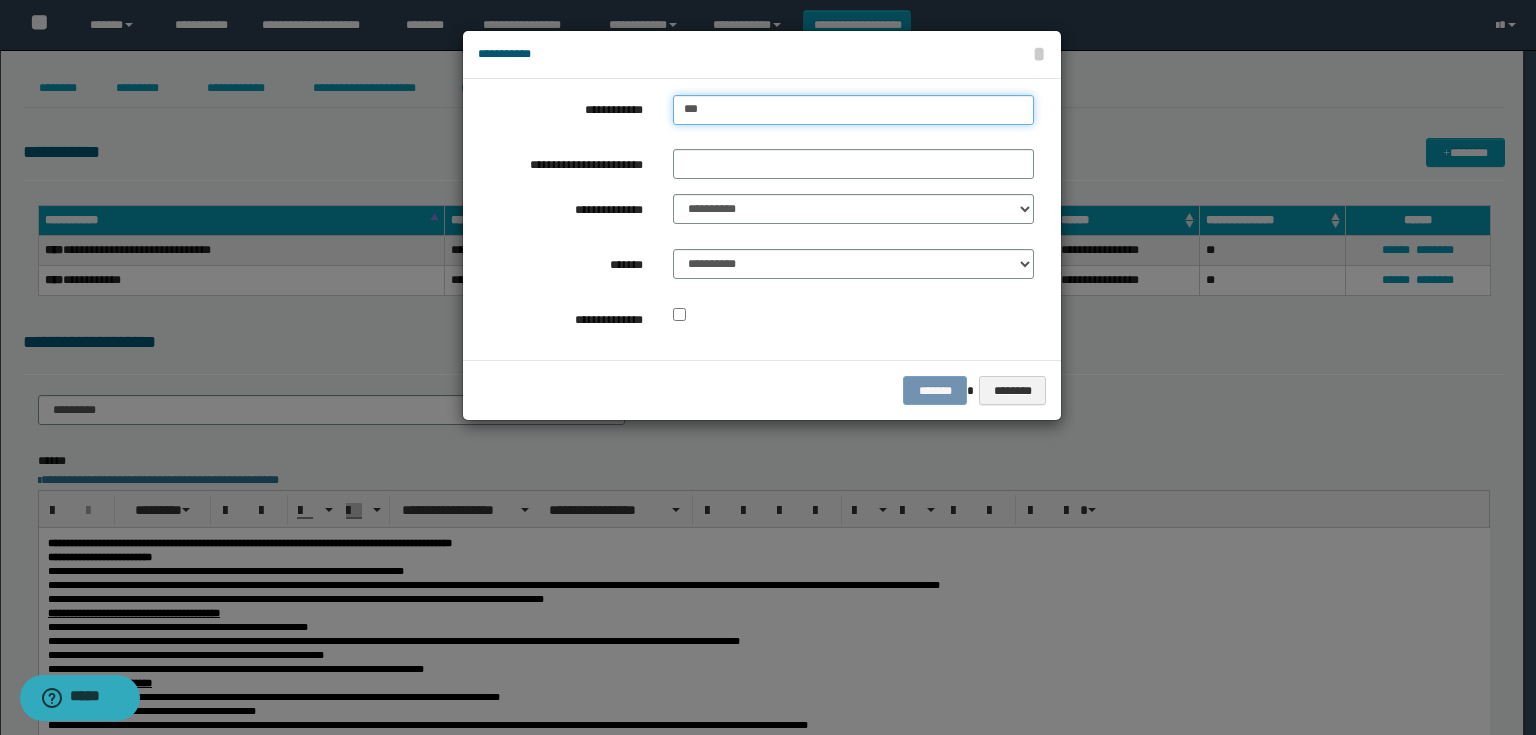 type on "****" 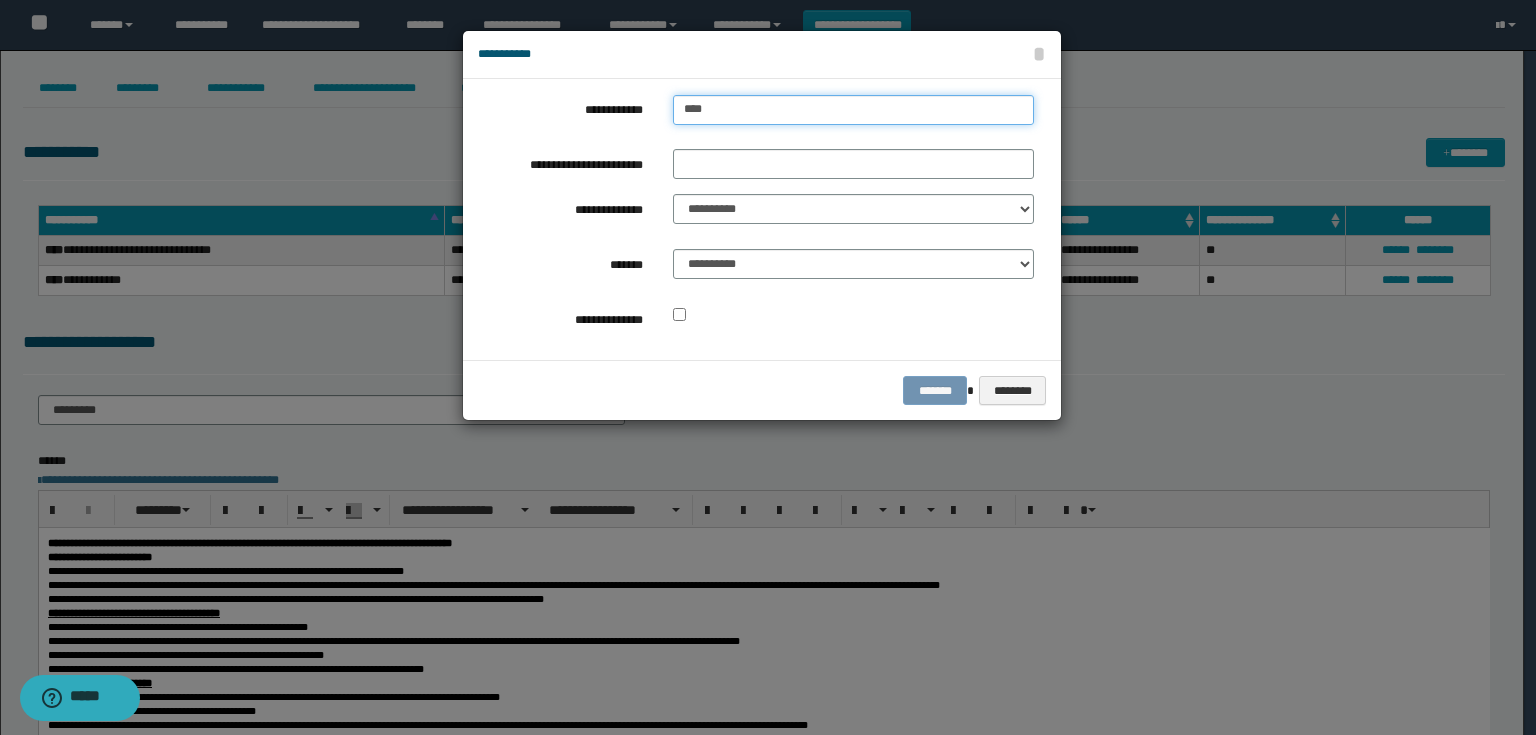 type on "****" 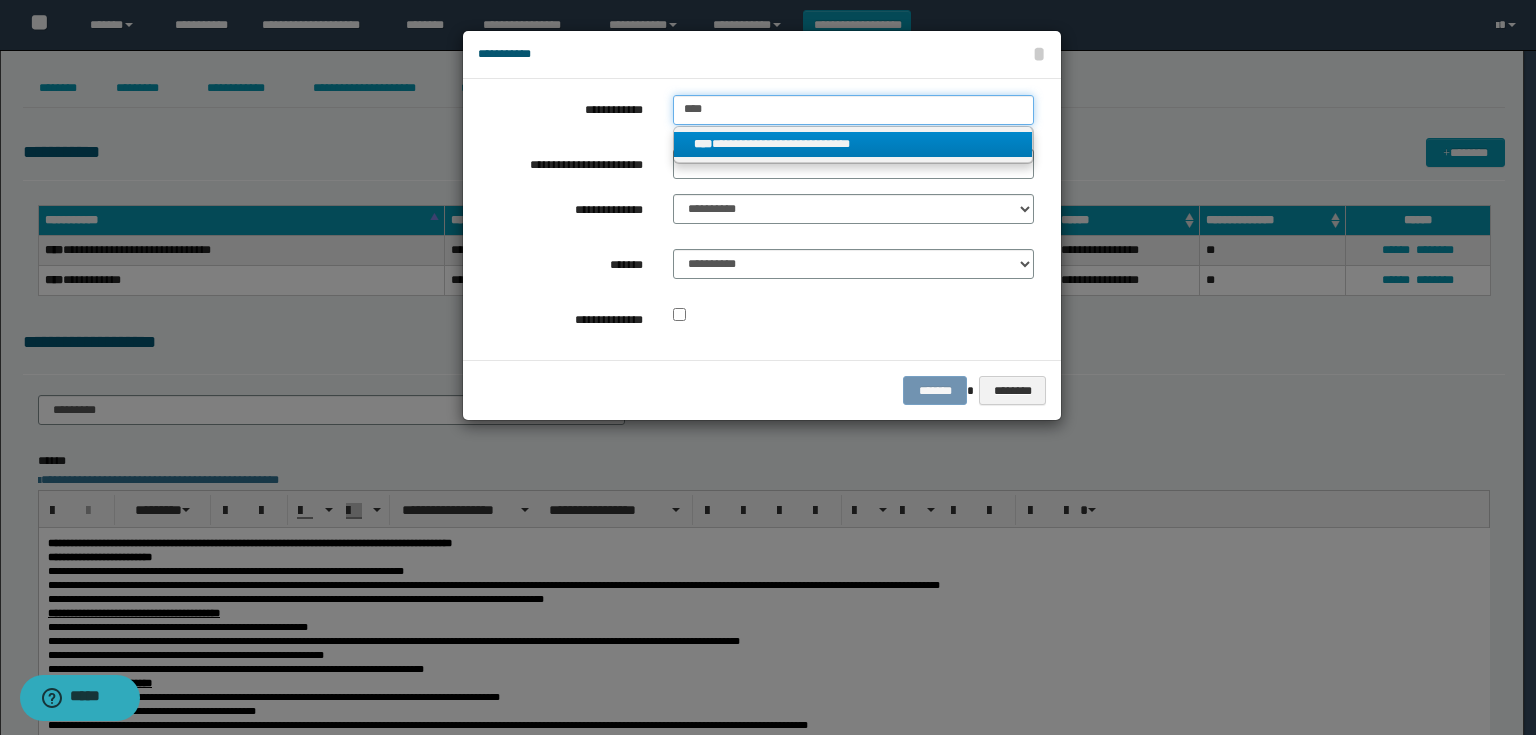 type on "****" 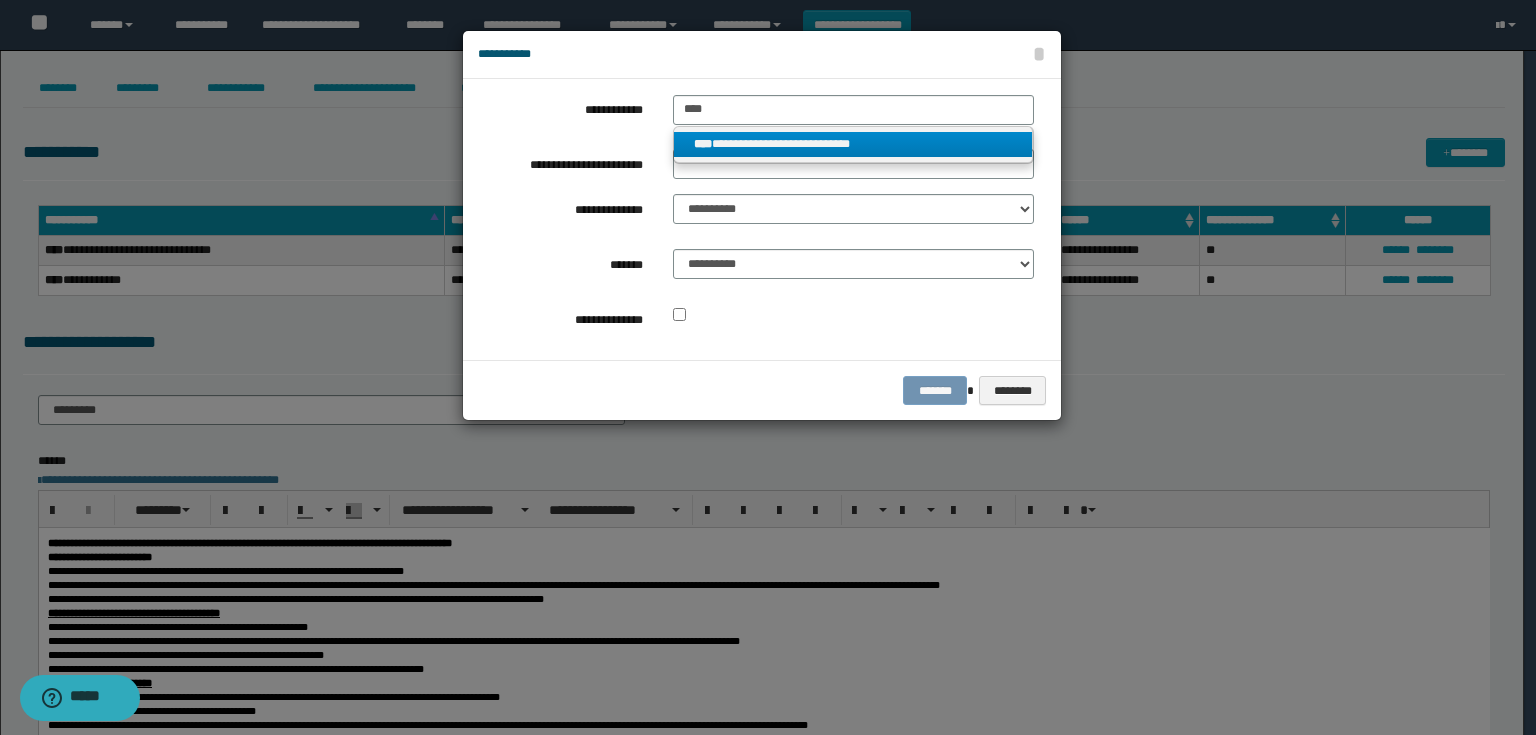 click on "**********" at bounding box center (853, 144) 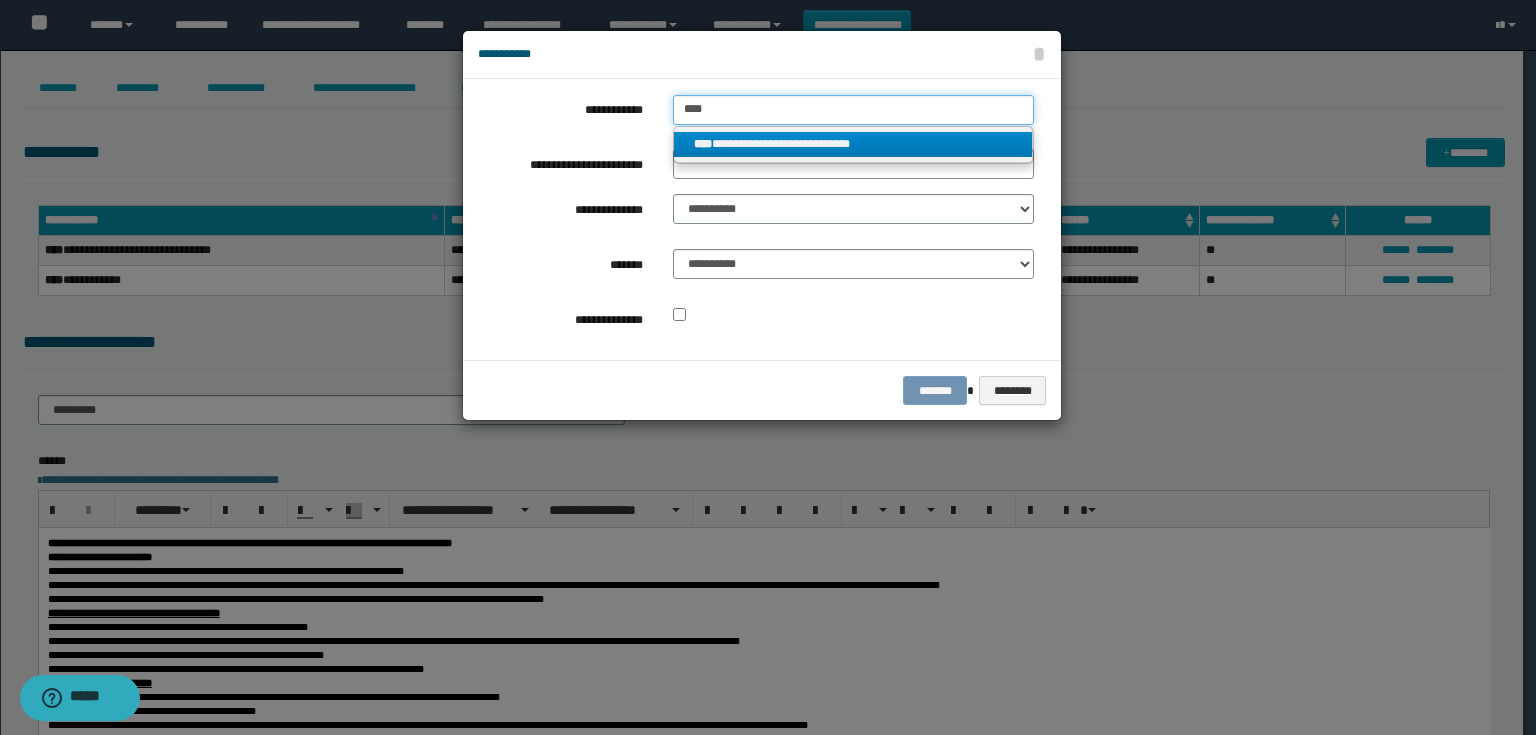 type 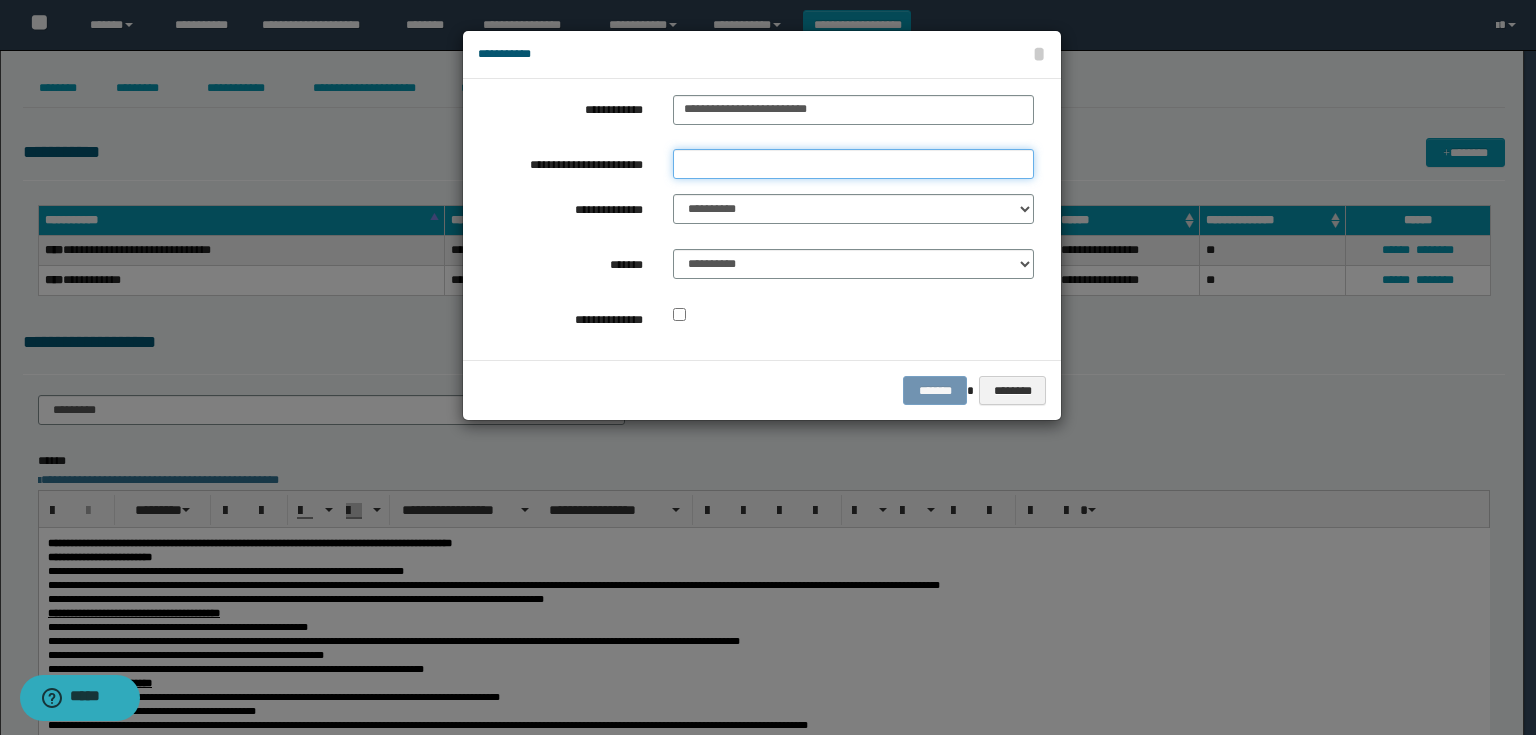 click on "**********" at bounding box center [853, 164] 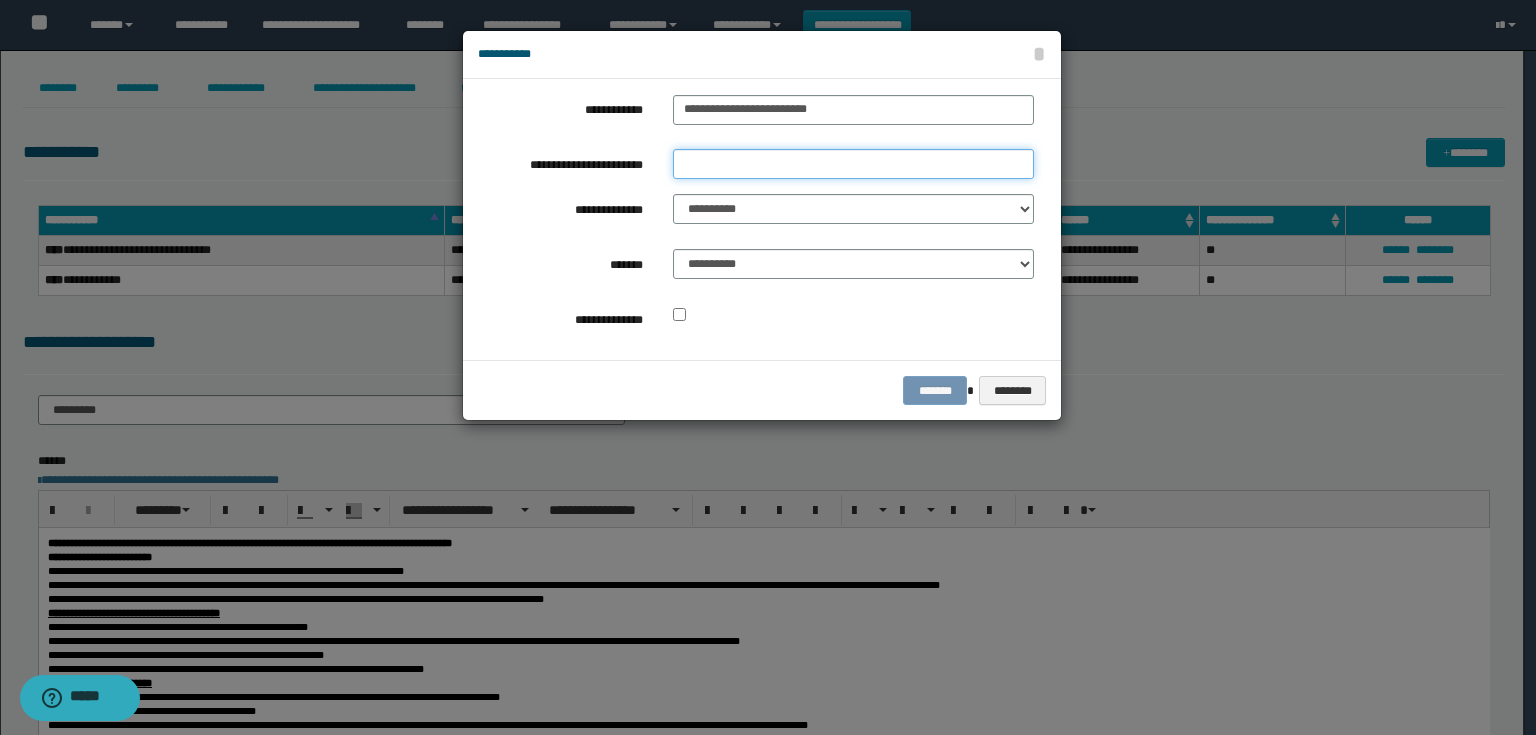 type on "*********" 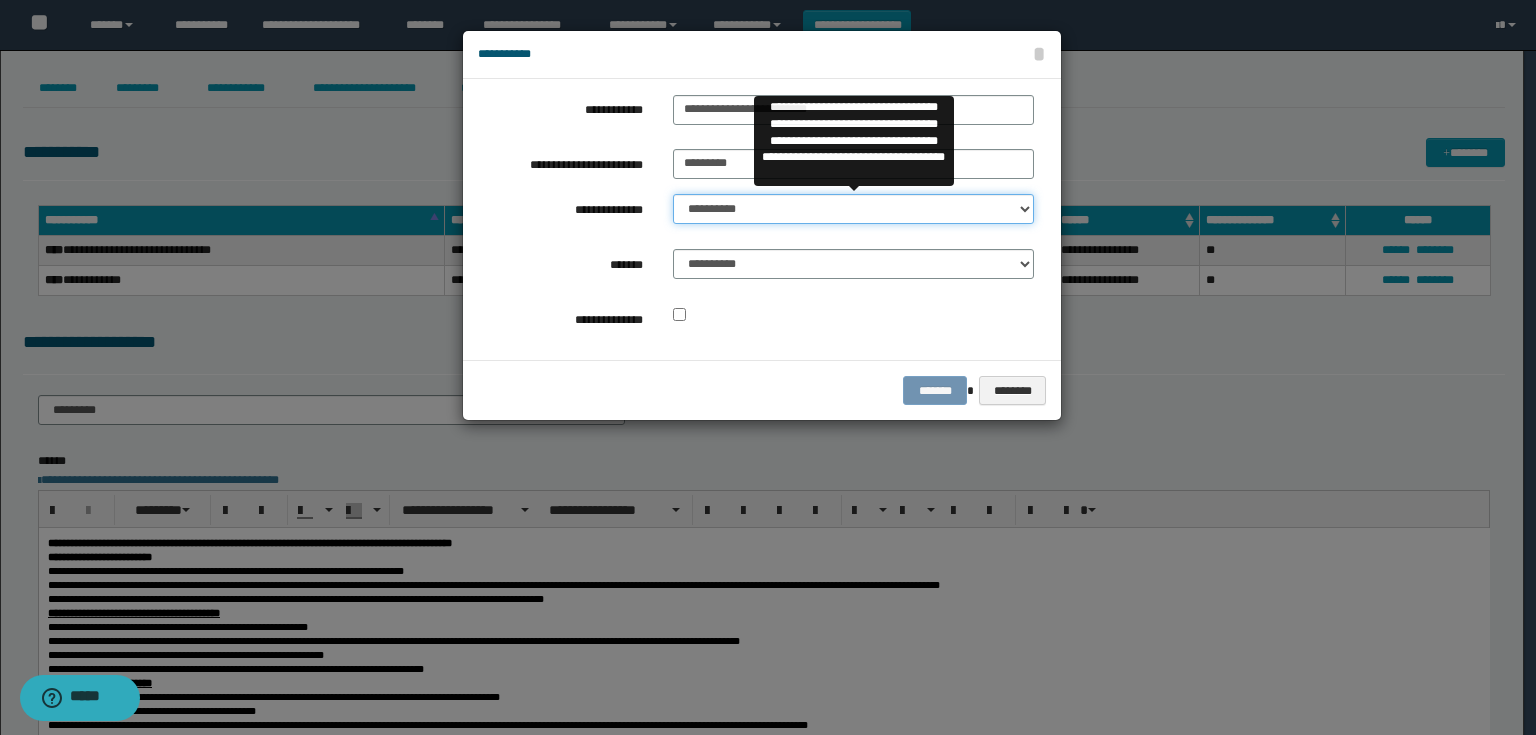 drag, startPoint x: 736, startPoint y: 203, endPoint x: 732, endPoint y: 220, distance: 17.464249 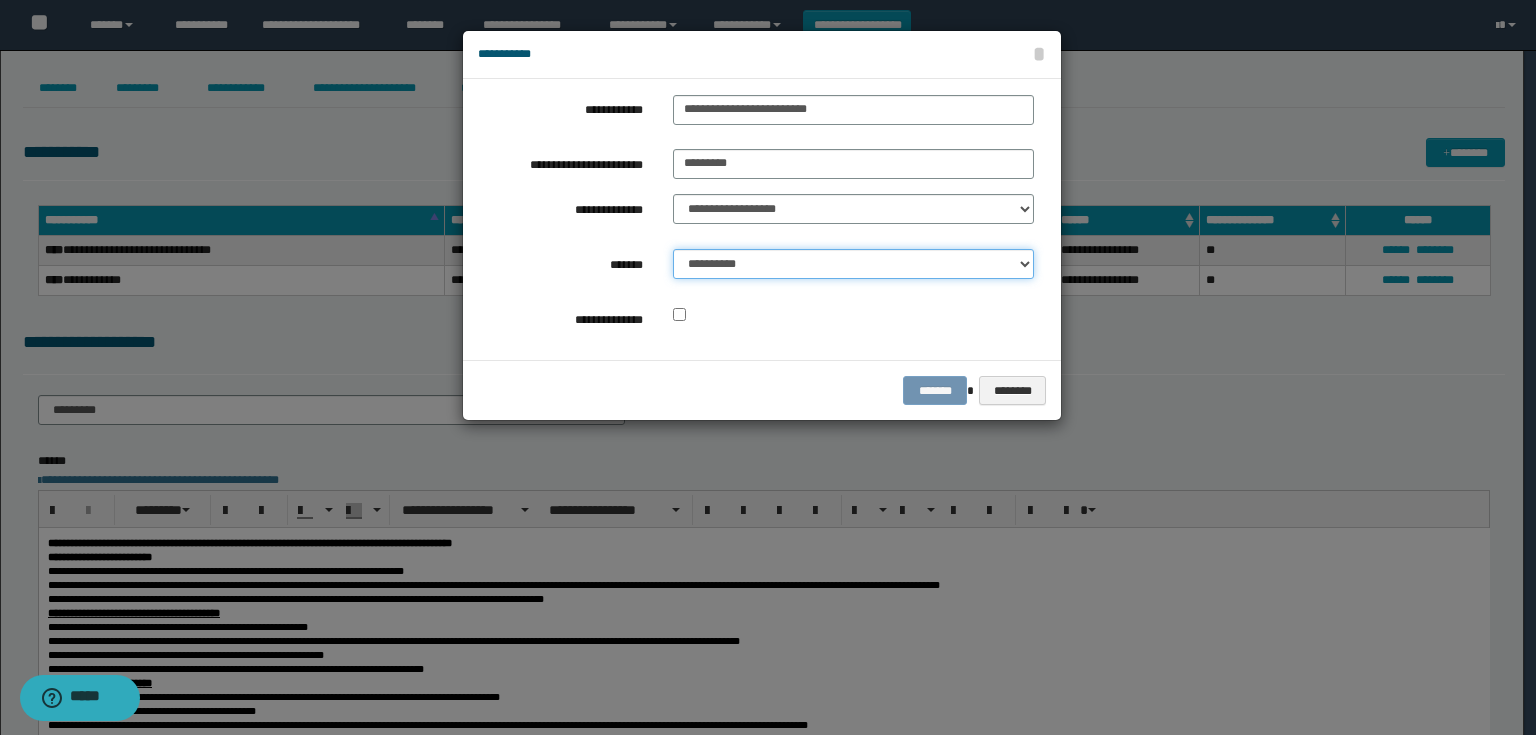 click on "**********" at bounding box center (853, 264) 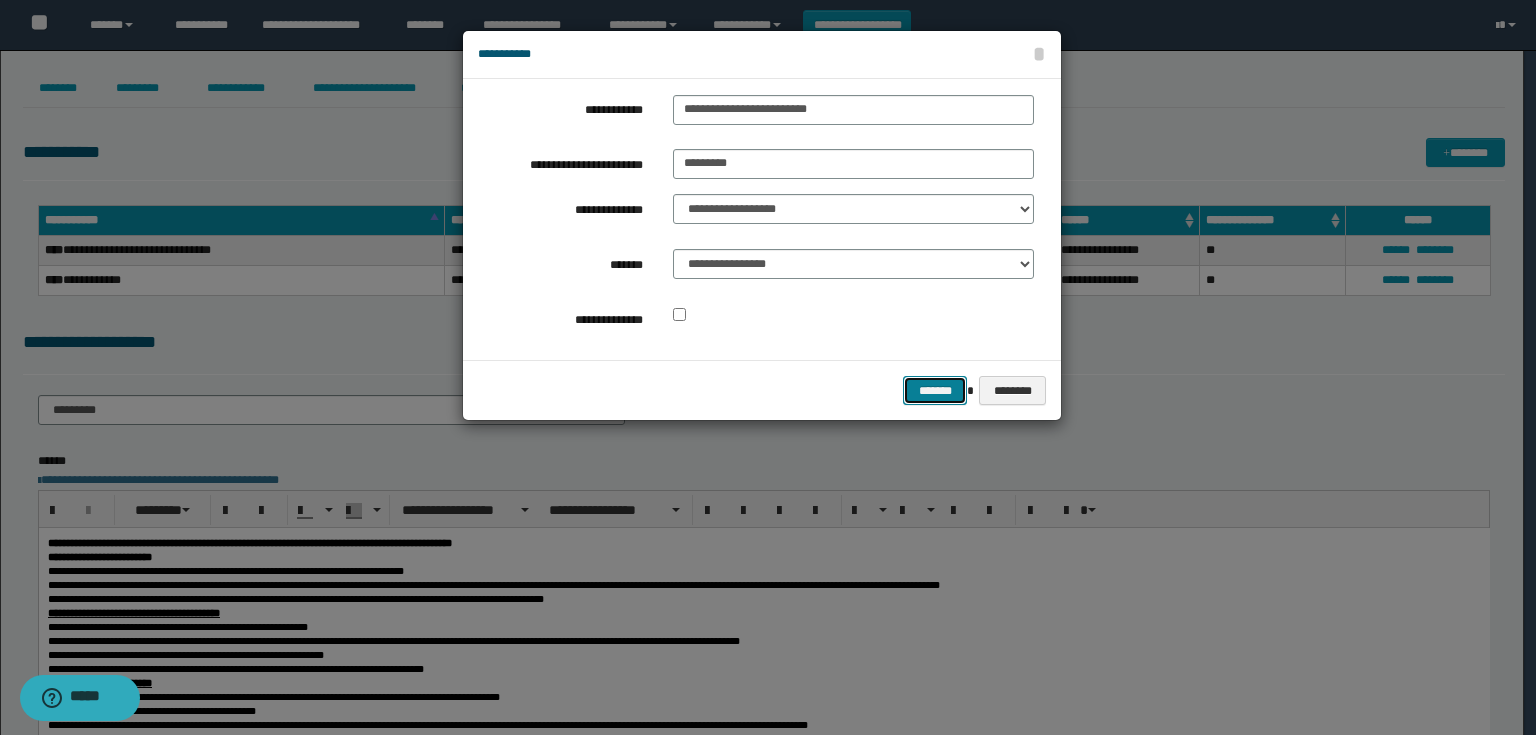 click on "*******" at bounding box center (935, 391) 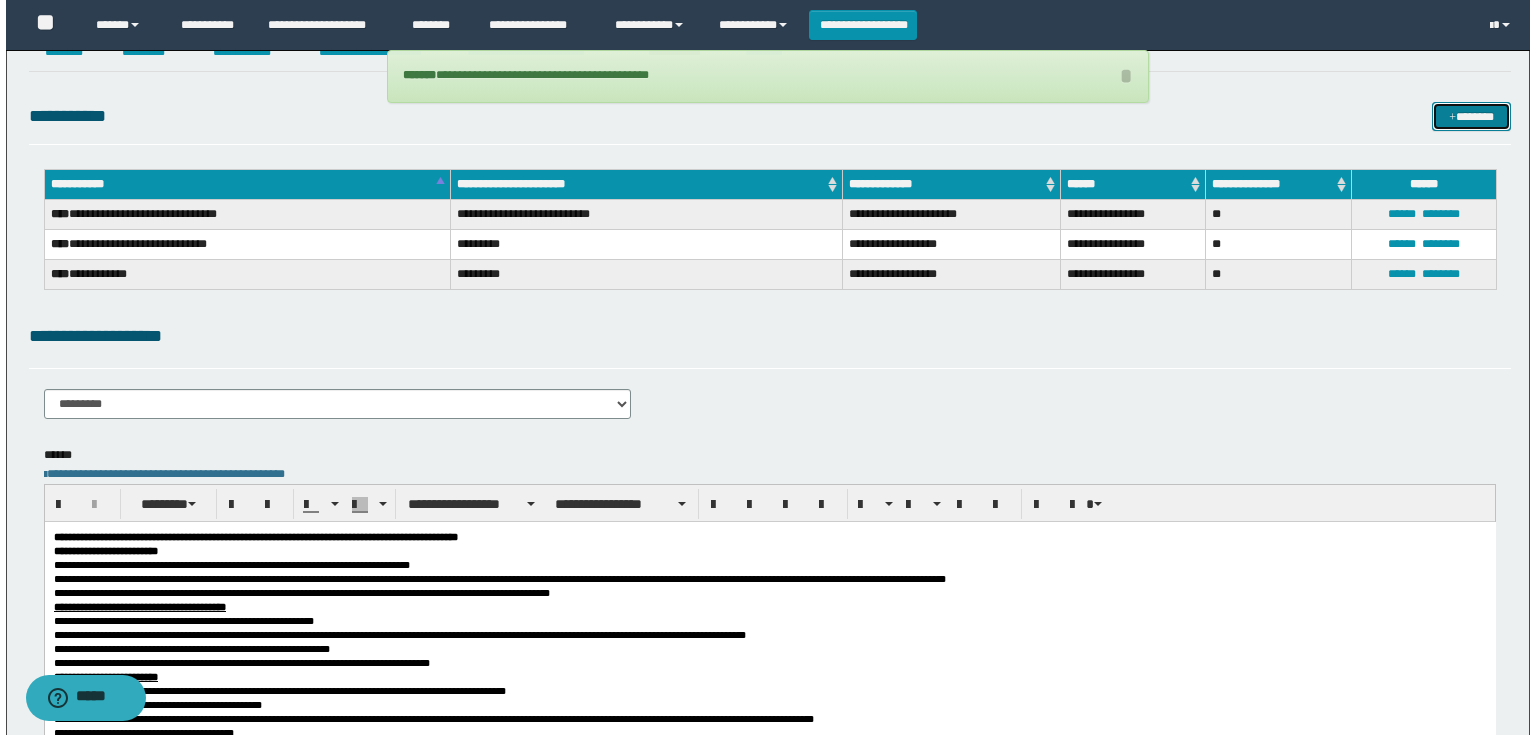 scroll, scrollTop: 0, scrollLeft: 0, axis: both 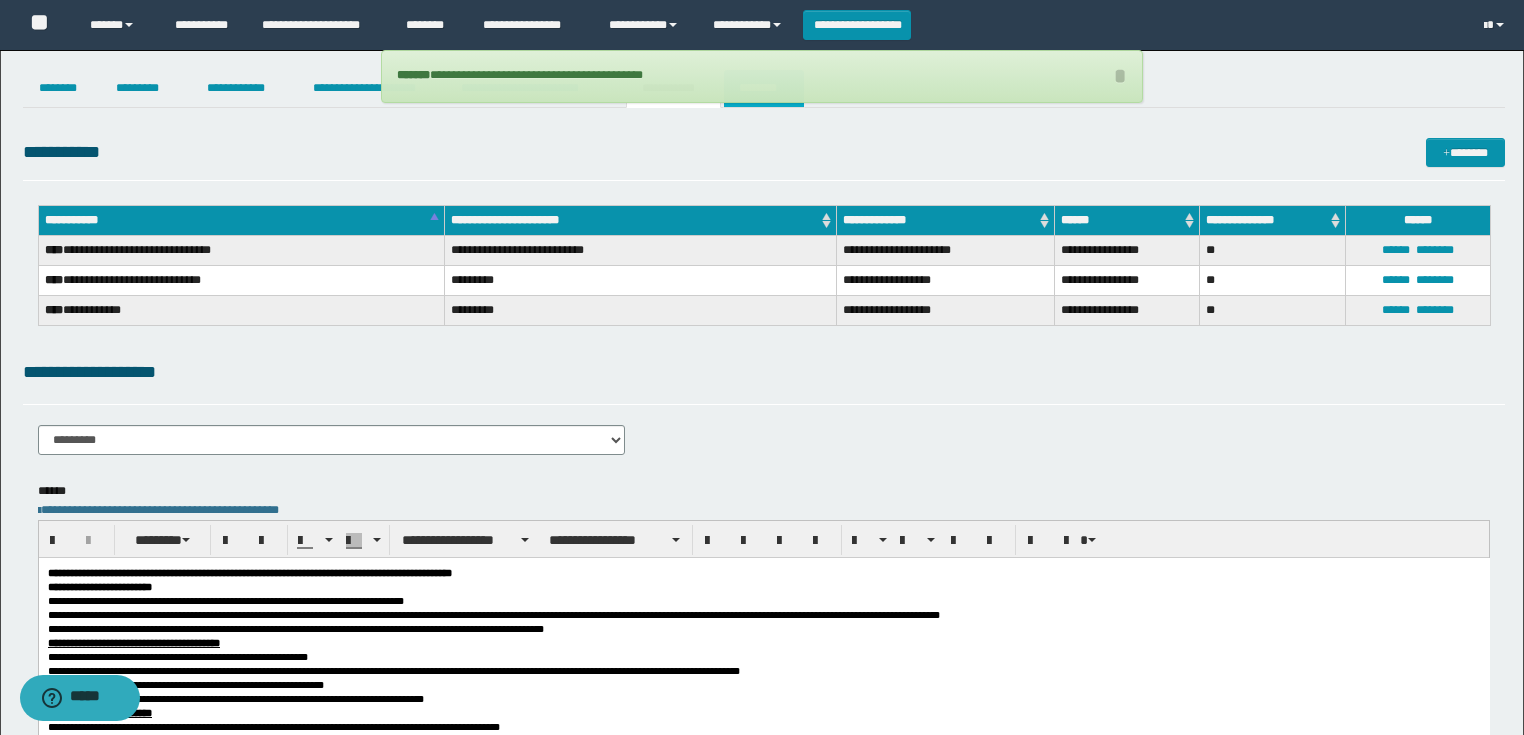 click on "********" at bounding box center [764, 88] 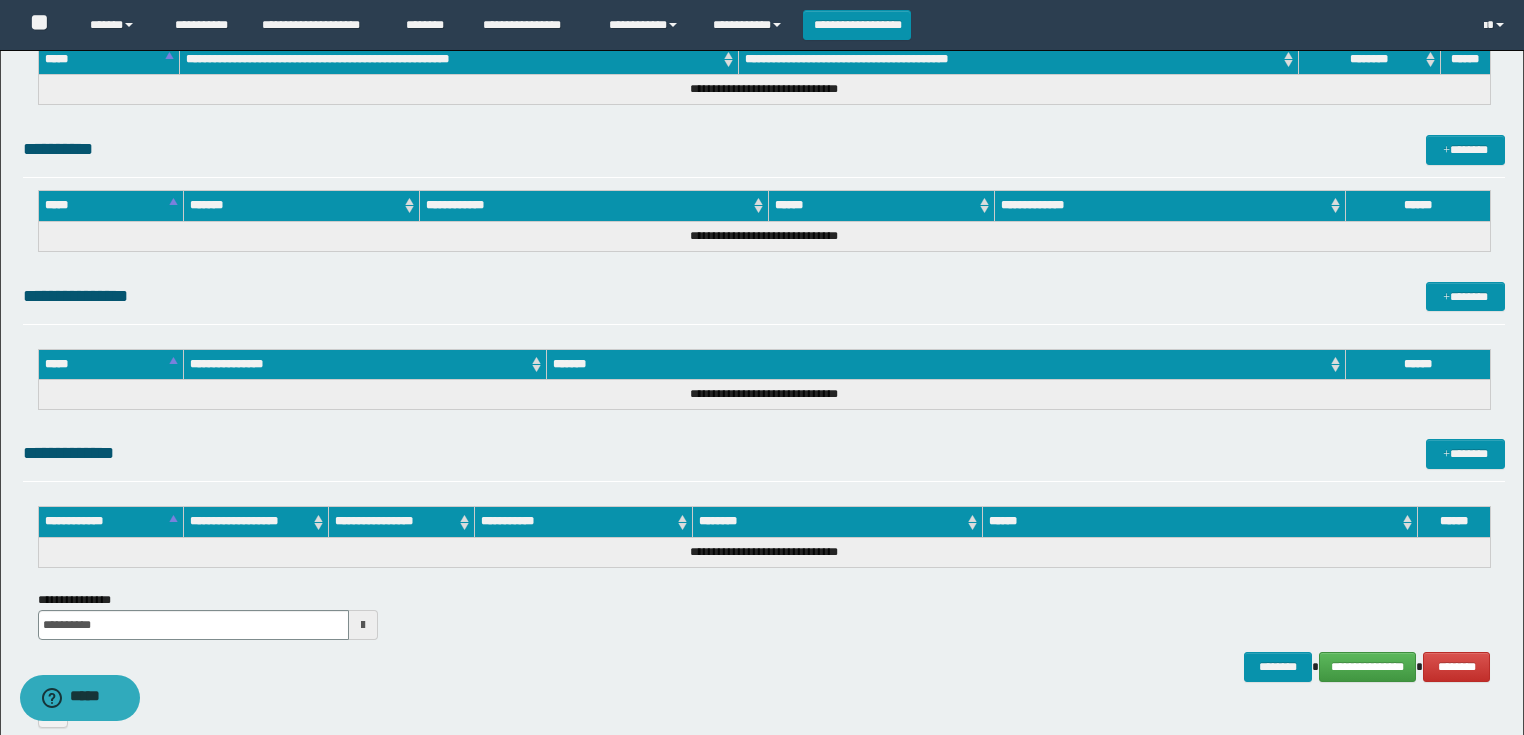 scroll, scrollTop: 889, scrollLeft: 0, axis: vertical 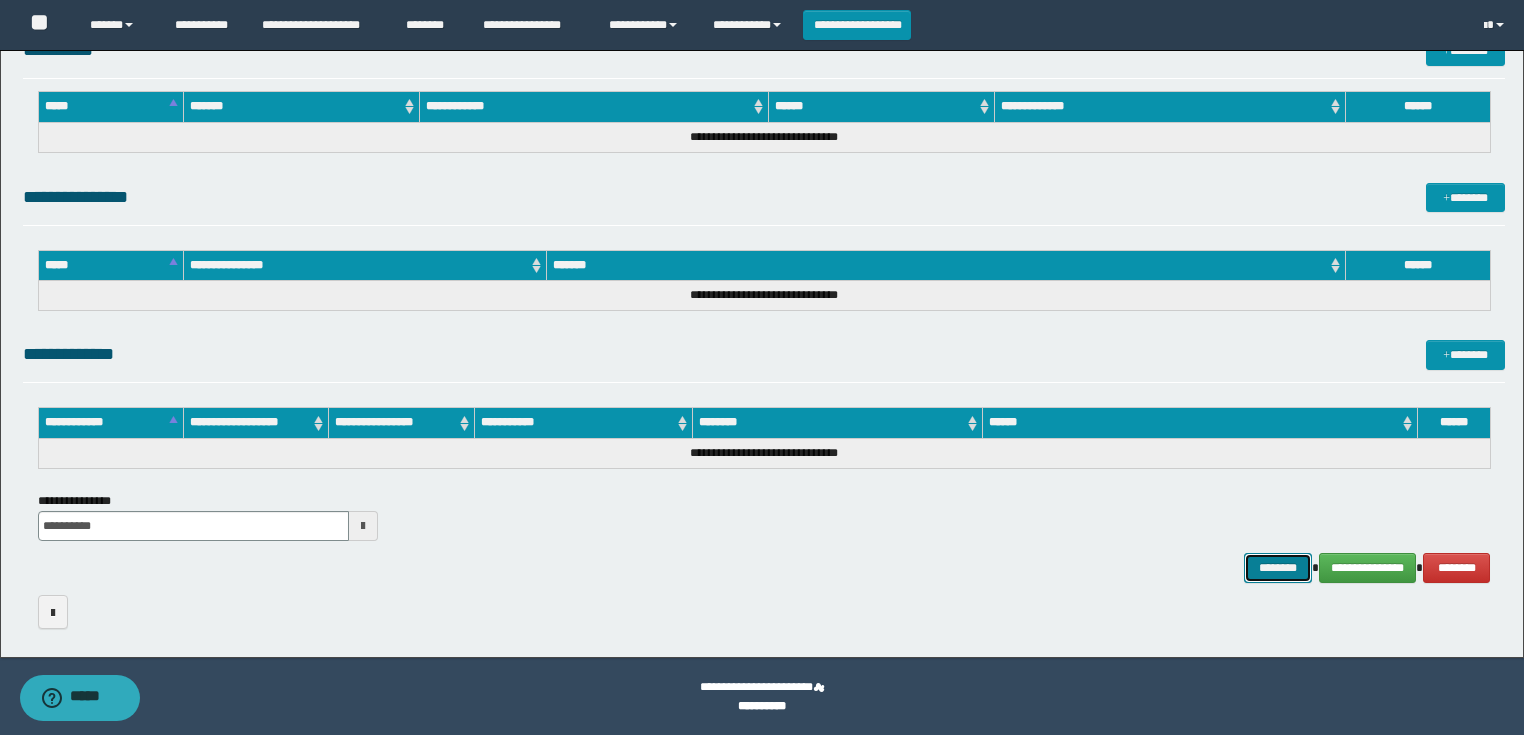 click on "********" at bounding box center [1277, 568] 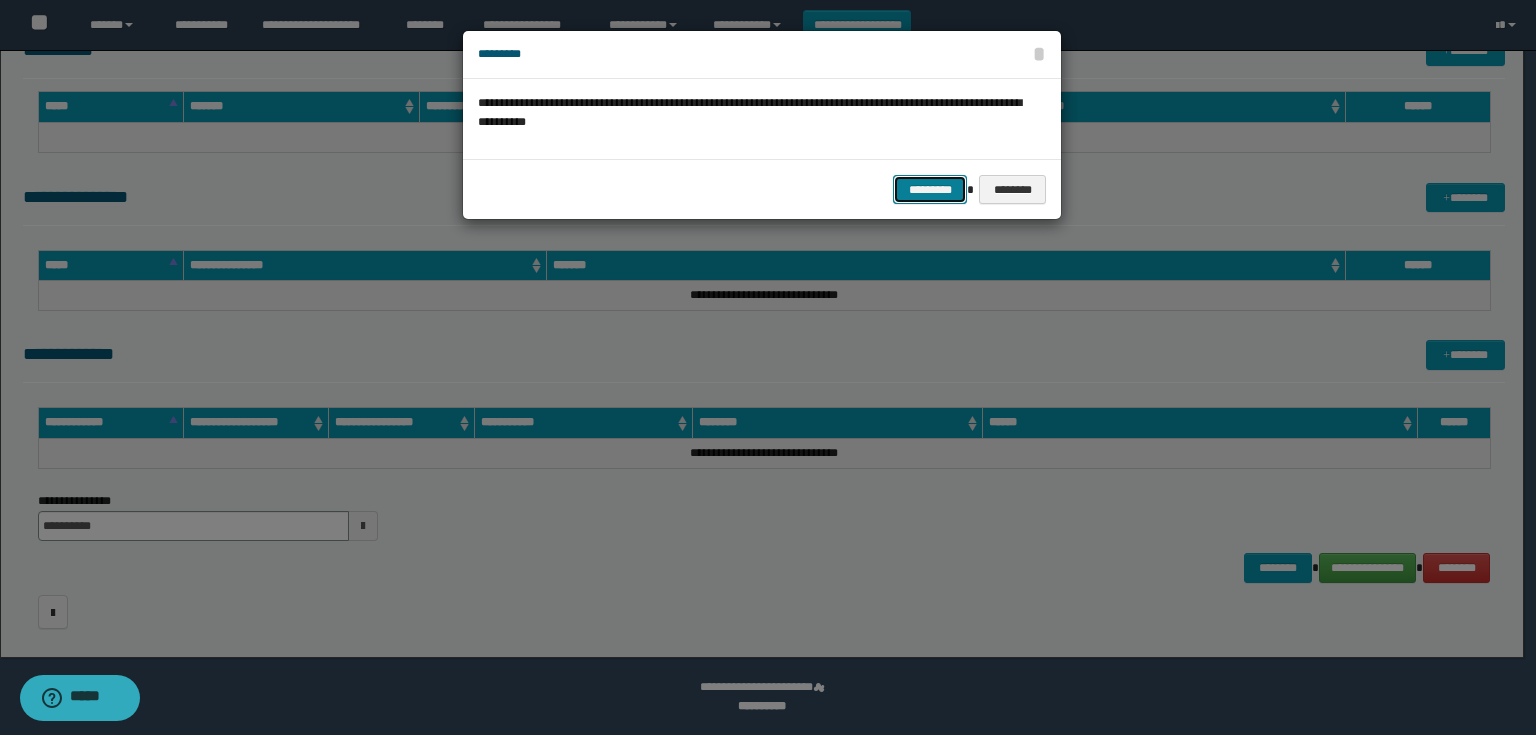 click on "*********" at bounding box center [930, 190] 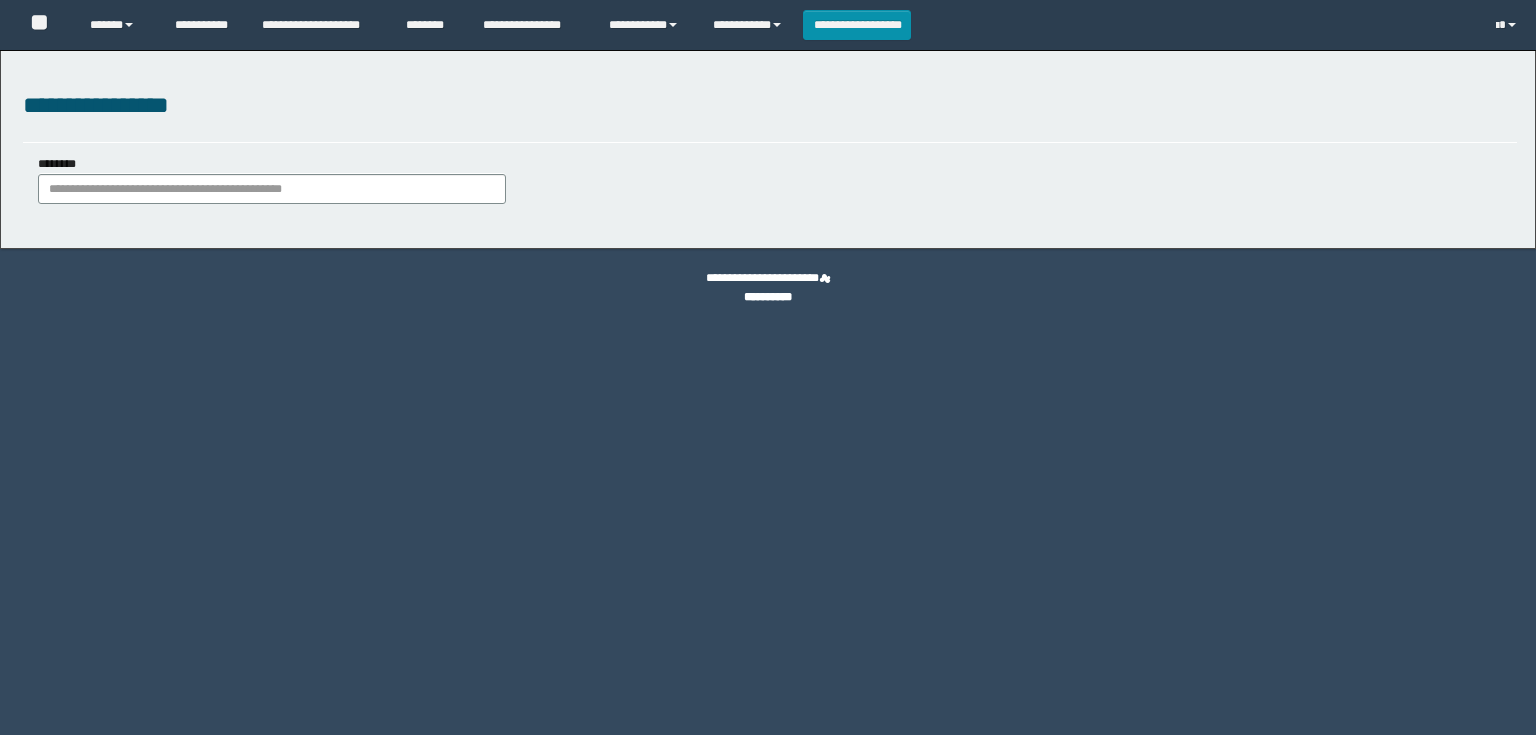 scroll, scrollTop: 0, scrollLeft: 0, axis: both 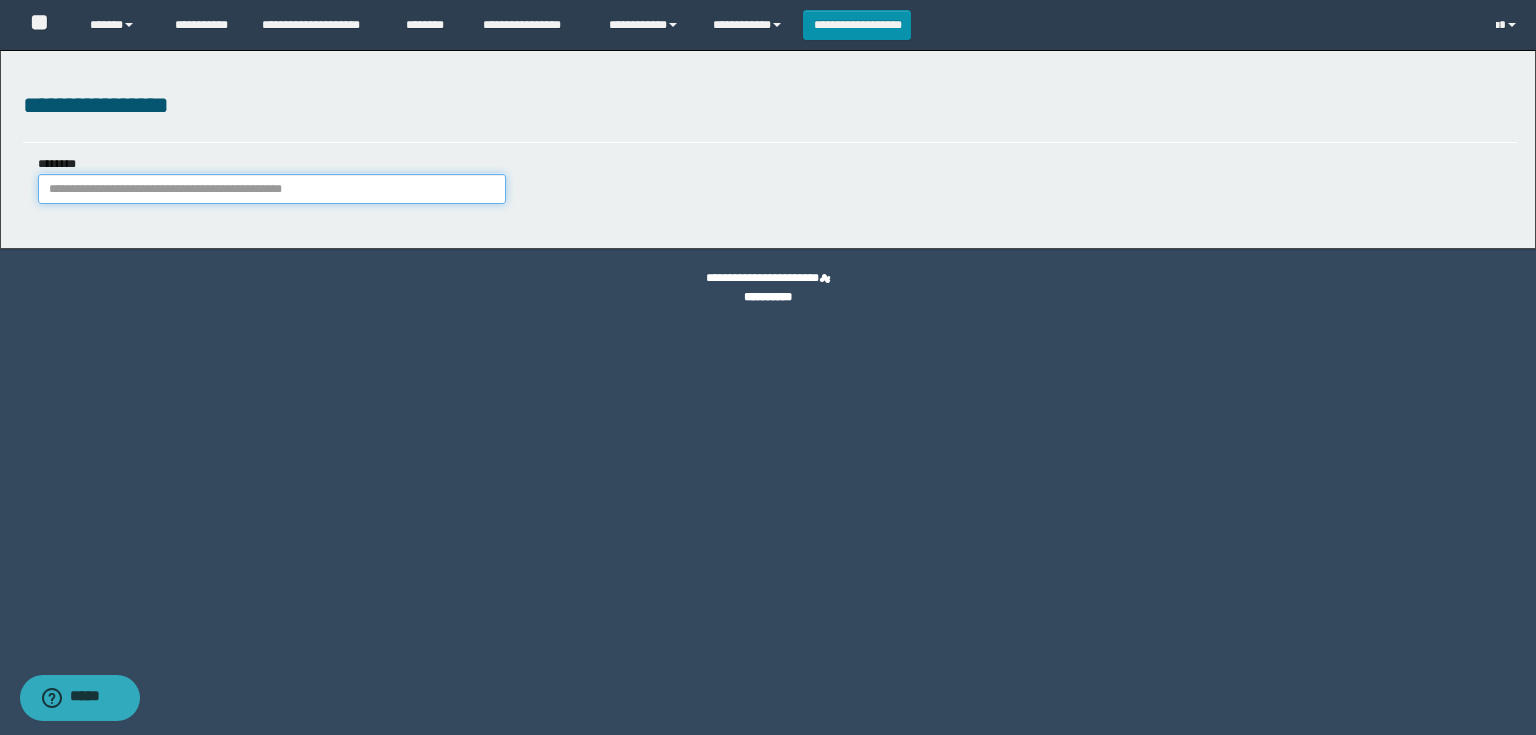 click on "********" at bounding box center [272, 189] 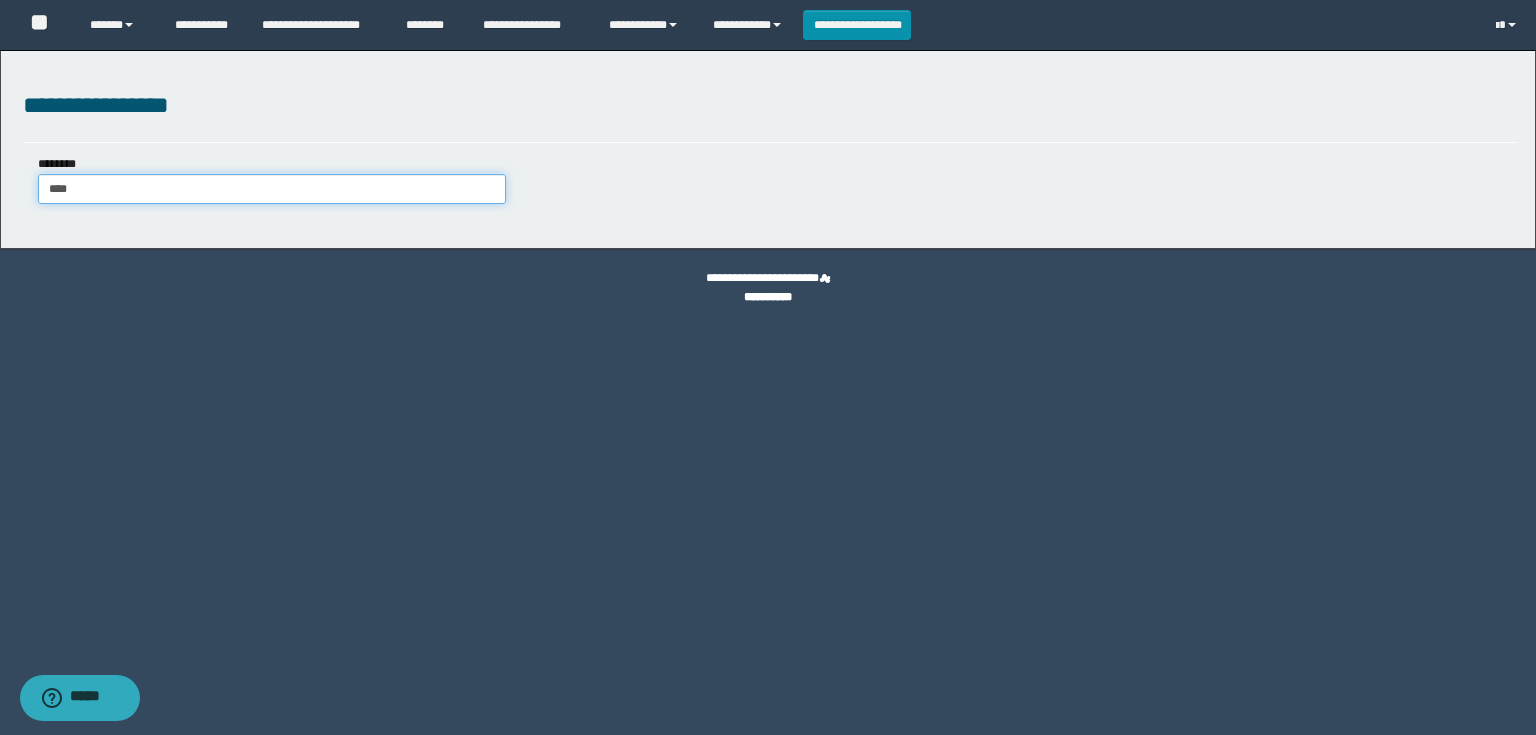 type on "*****" 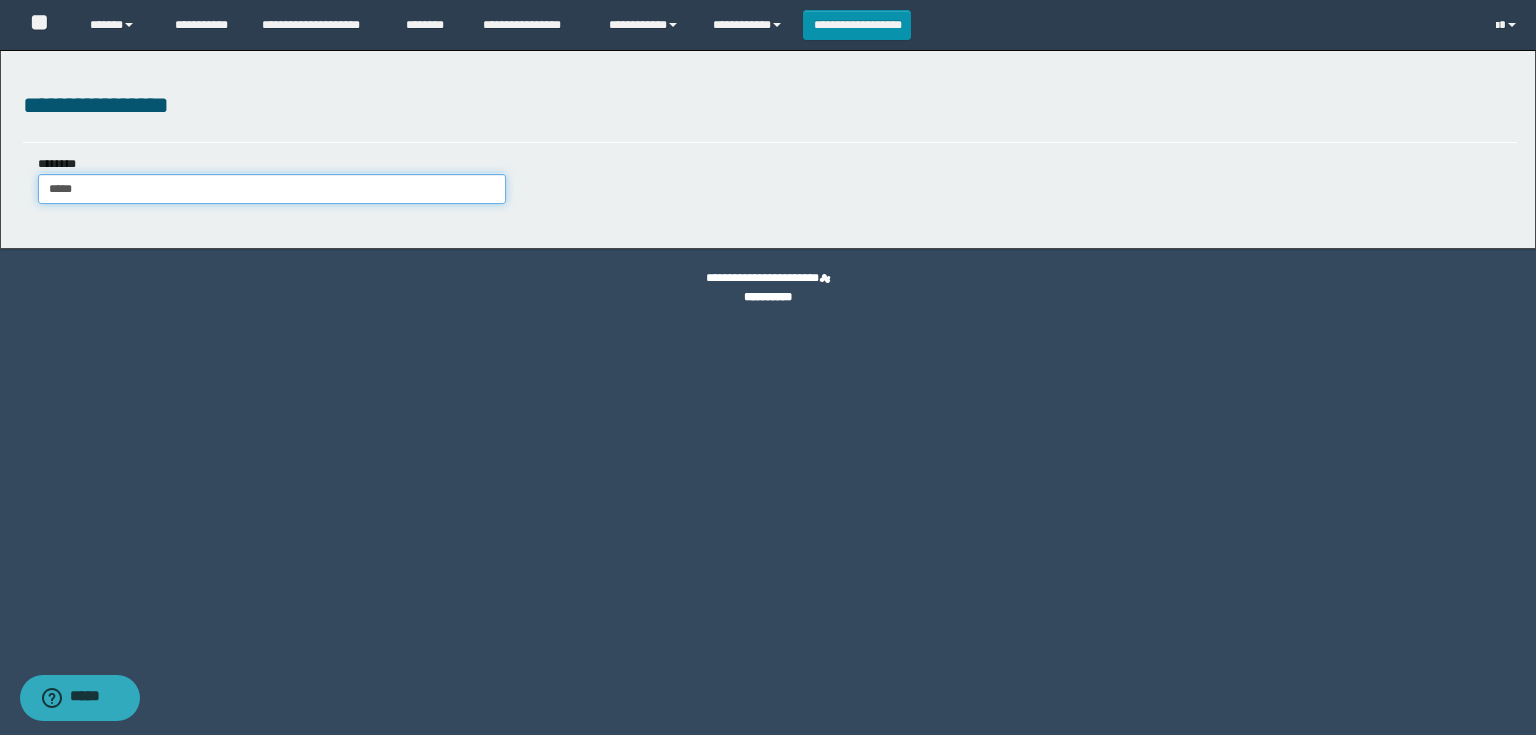 type on "*****" 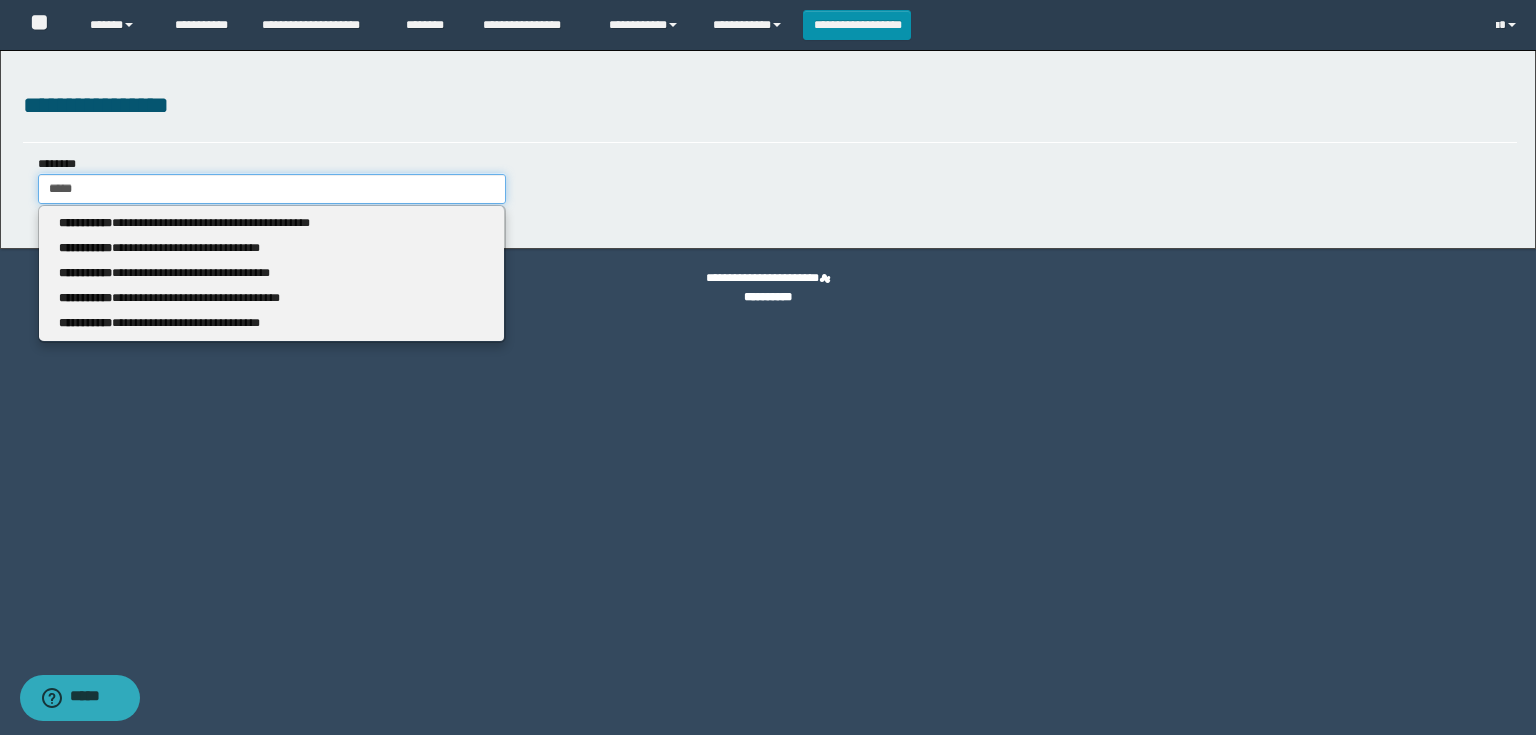 type 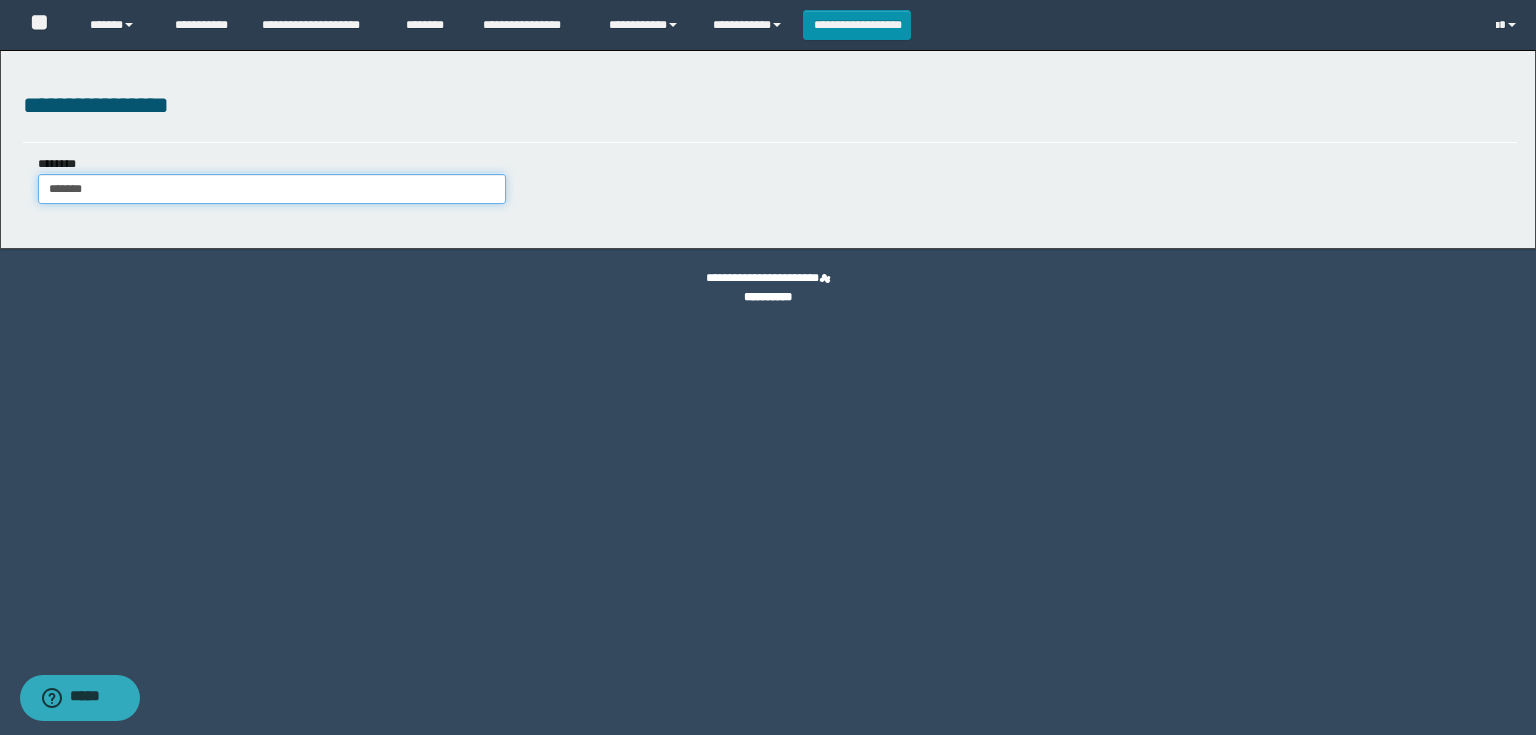 type on "********" 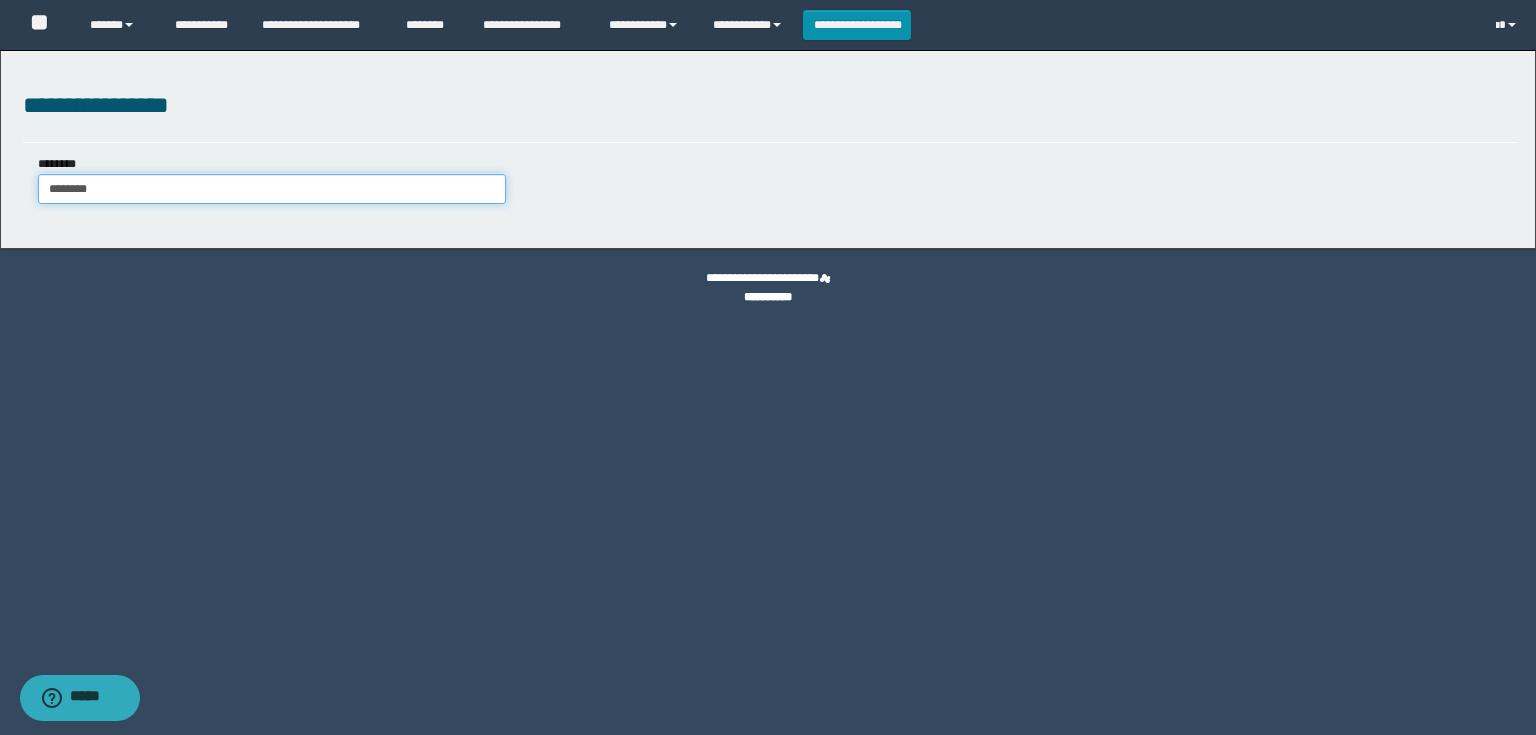 type on "********" 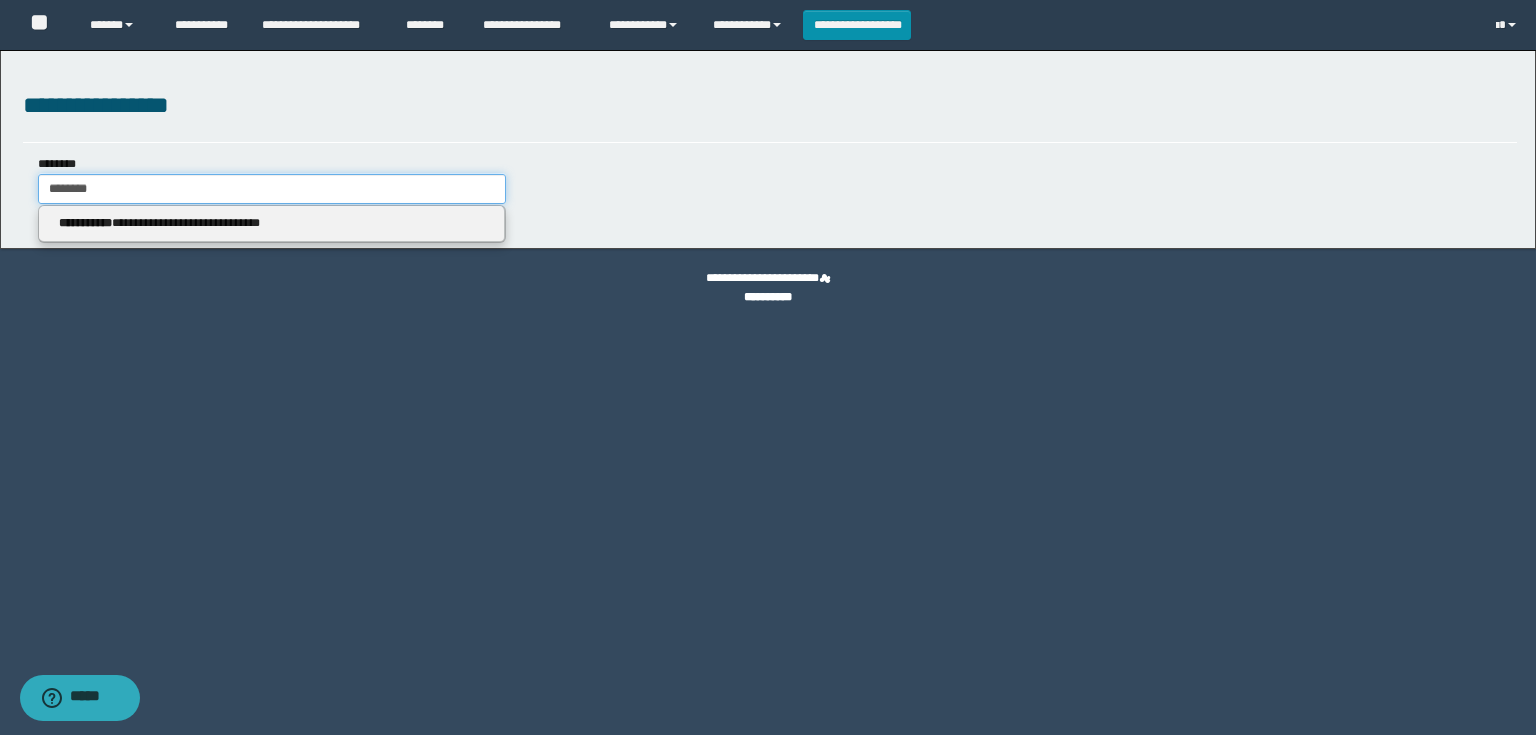 type on "********" 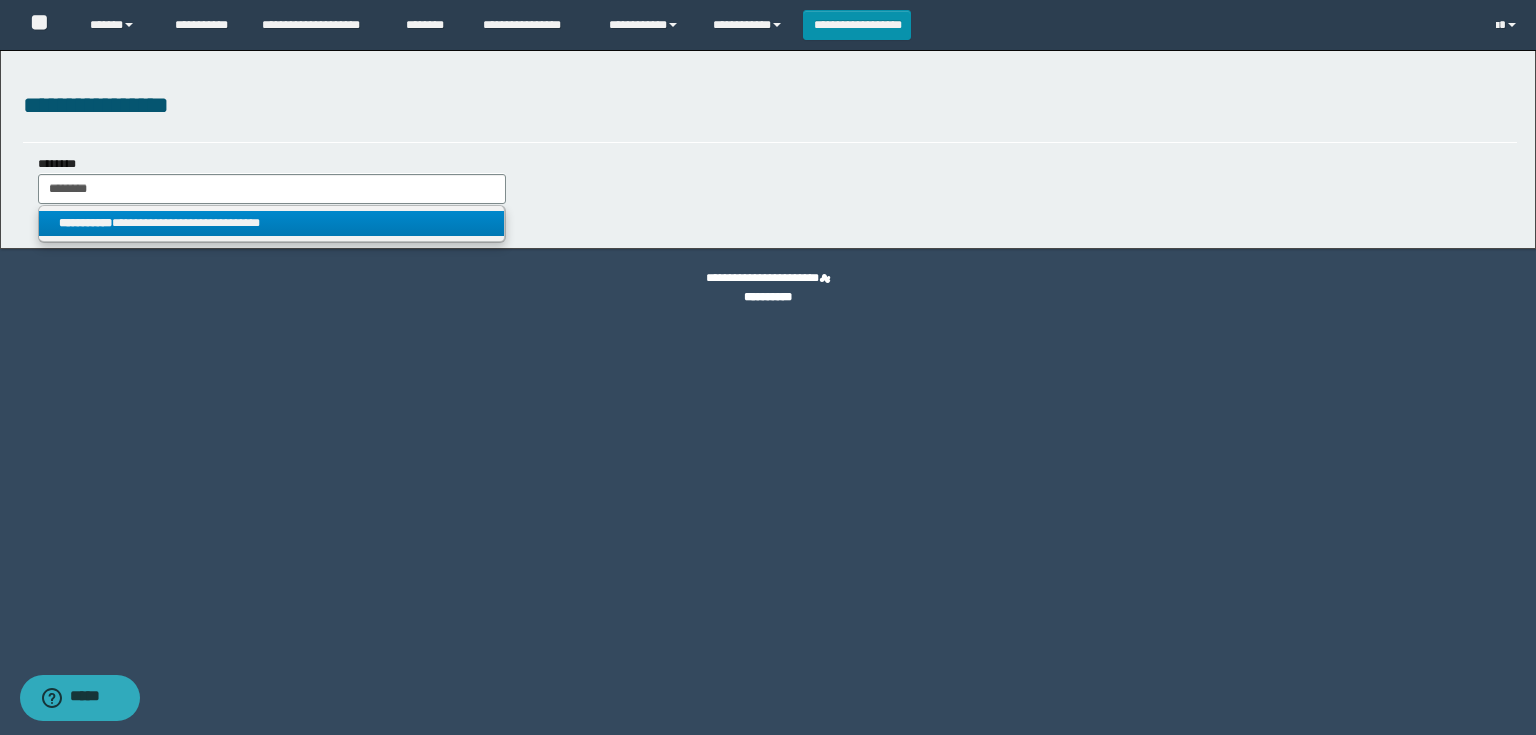click on "**********" at bounding box center (272, 223) 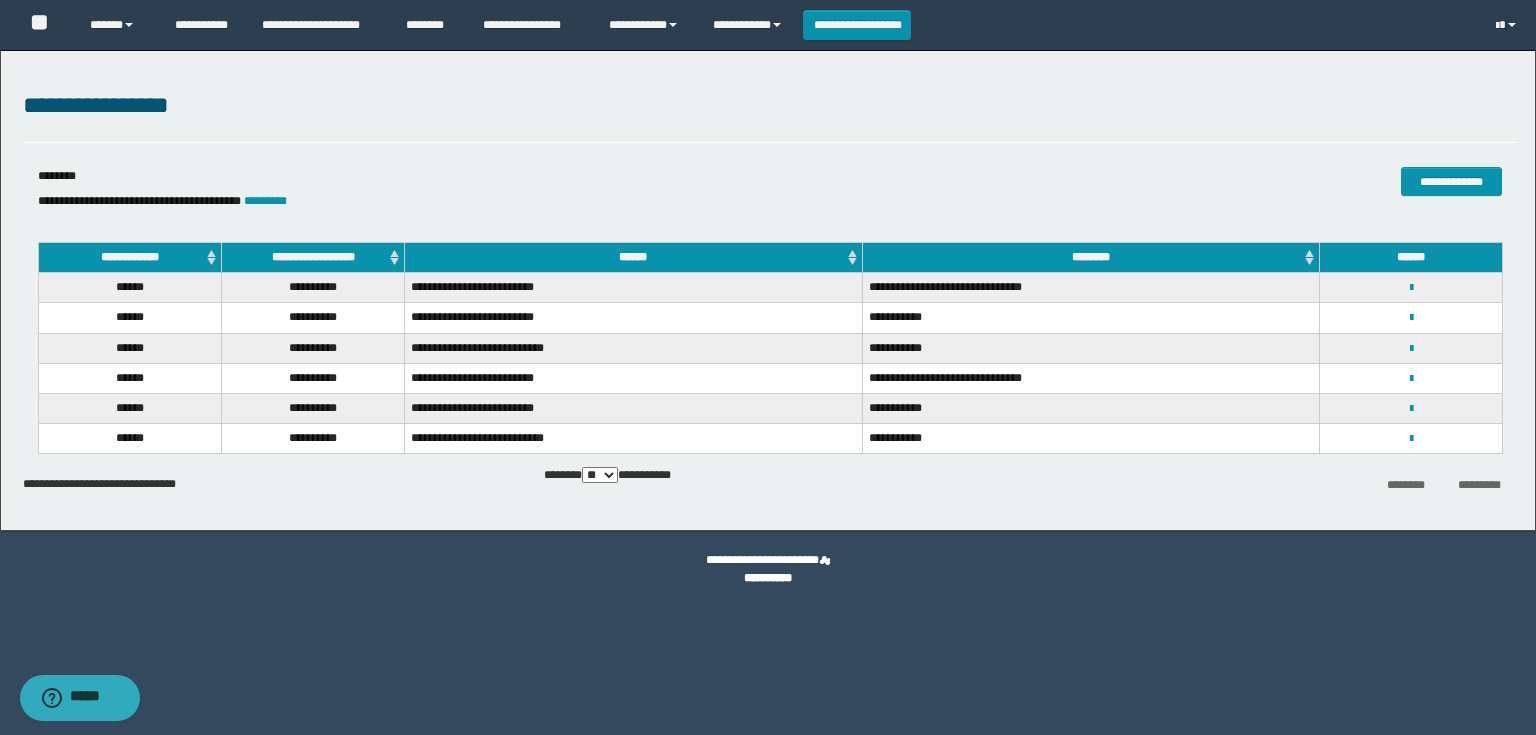 click on "**********" at bounding box center (1411, 438) 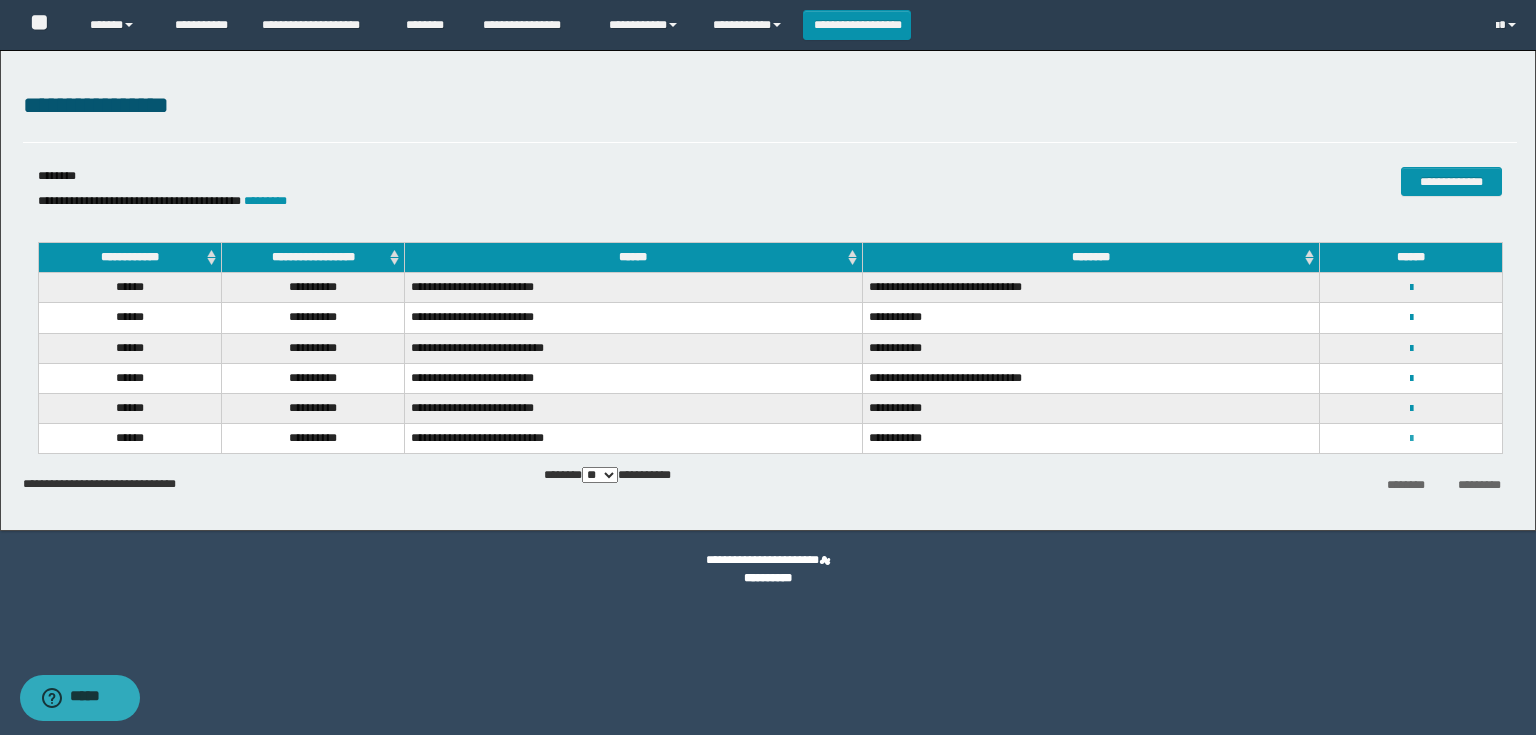 click at bounding box center (1411, 439) 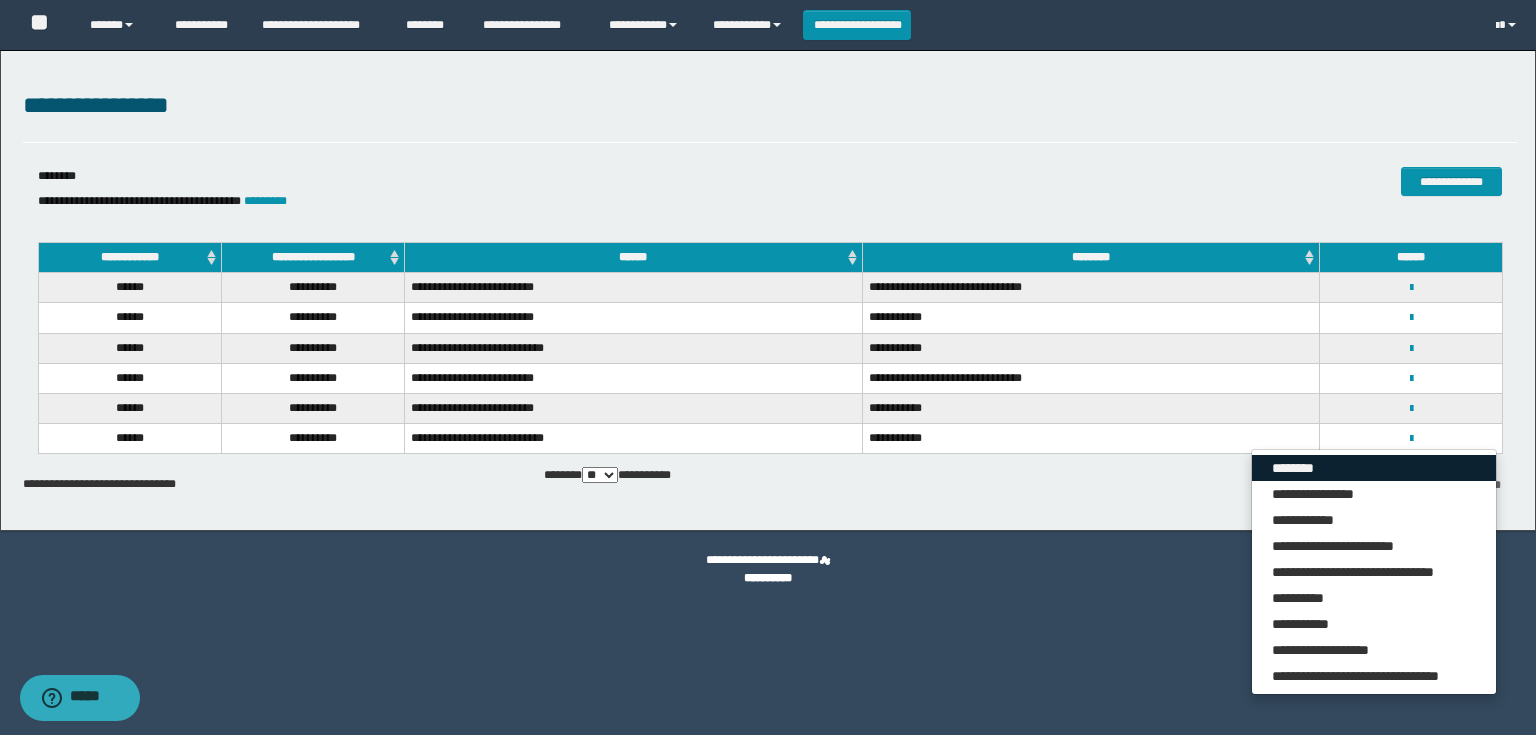 click on "********" at bounding box center (1374, 468) 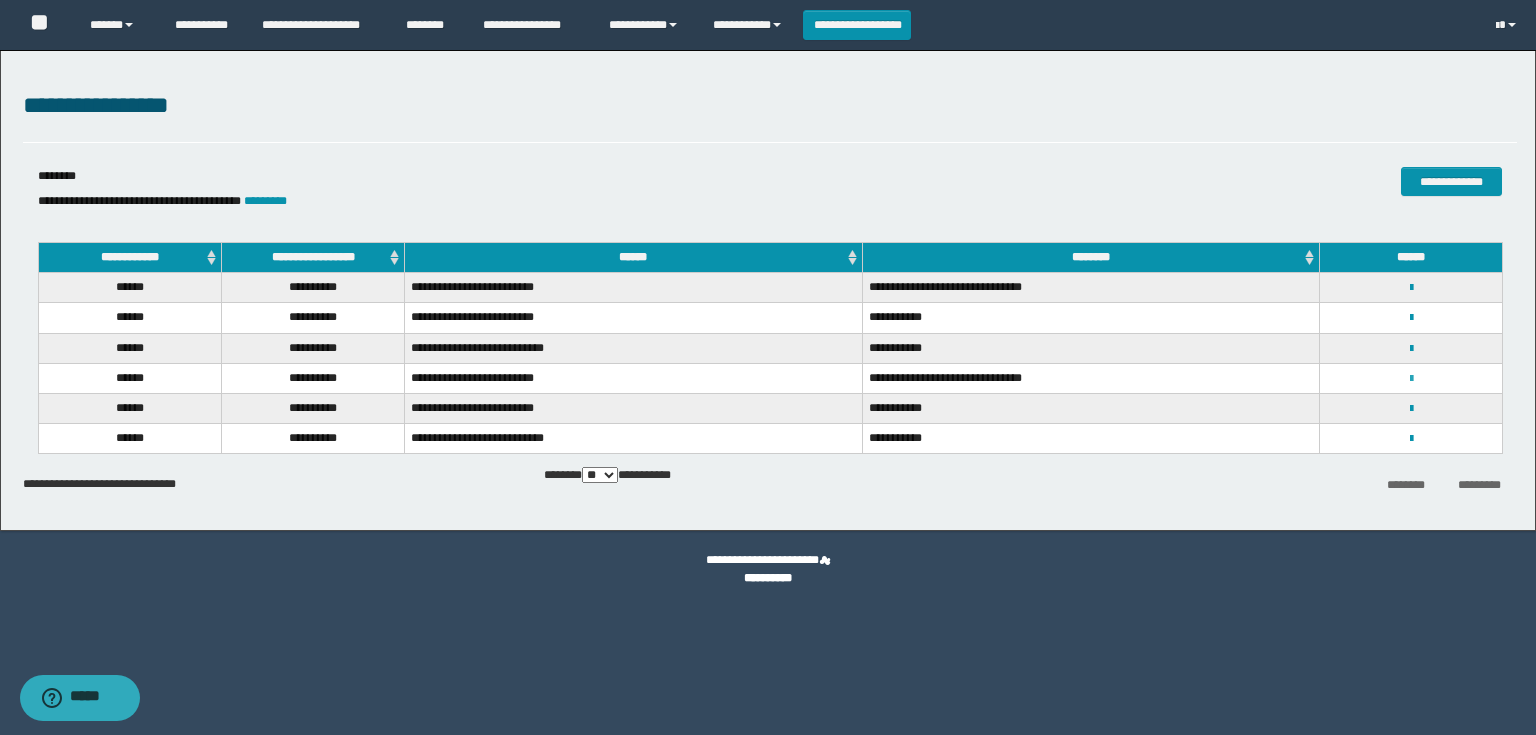 click at bounding box center (1411, 379) 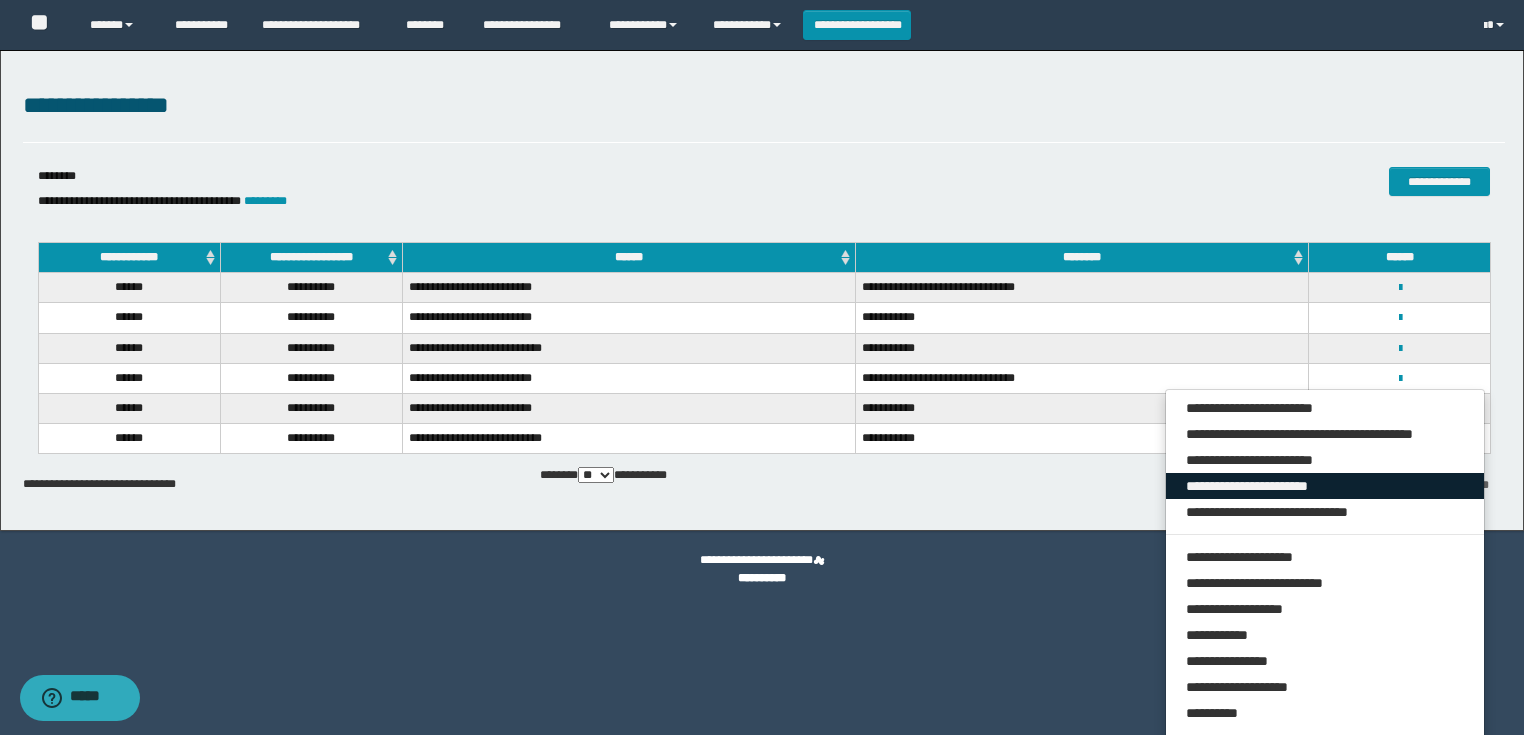 click on "**********" at bounding box center [1325, 486] 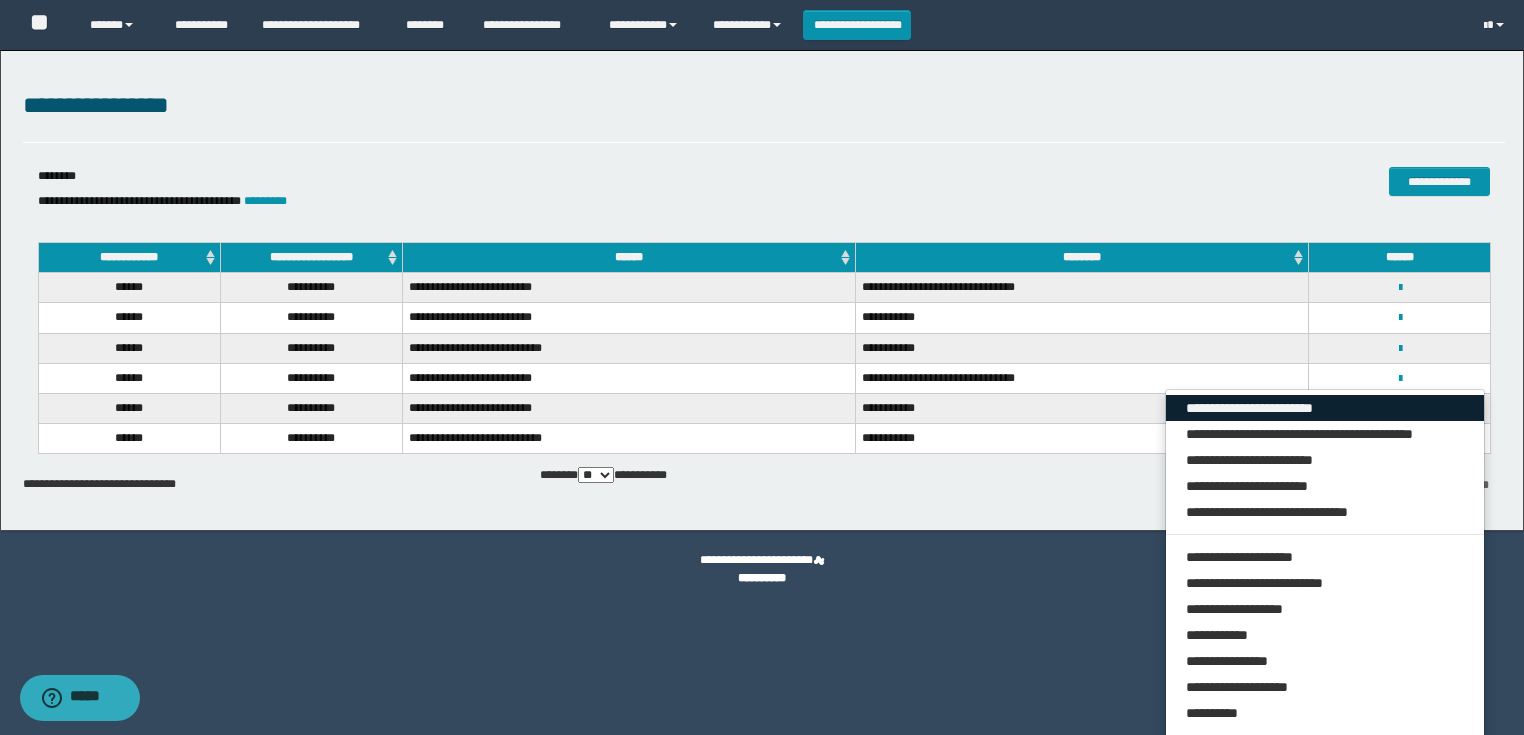 drag, startPoint x: 1210, startPoint y: 413, endPoint x: 1139, endPoint y: 436, distance: 74.63243 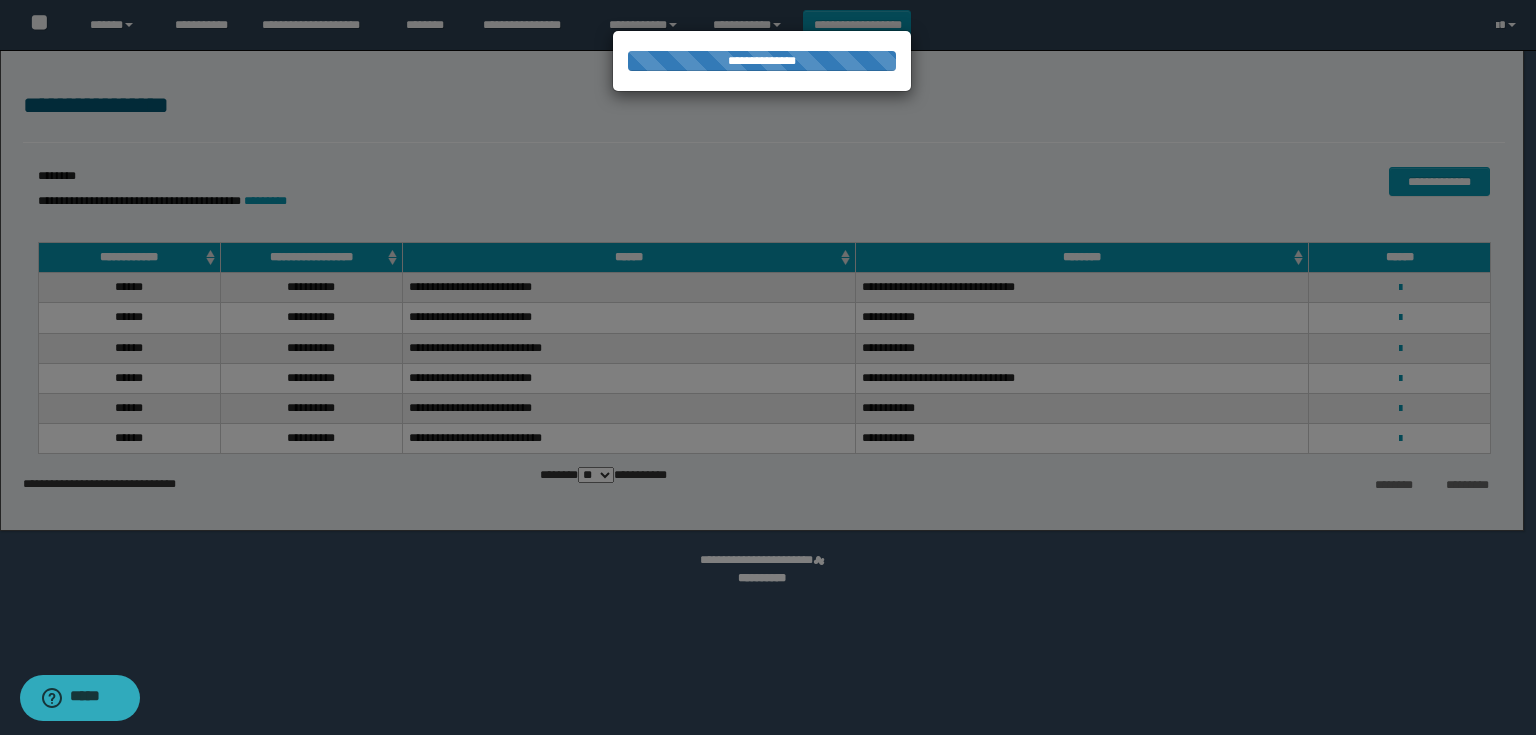 click at bounding box center [768, 367] 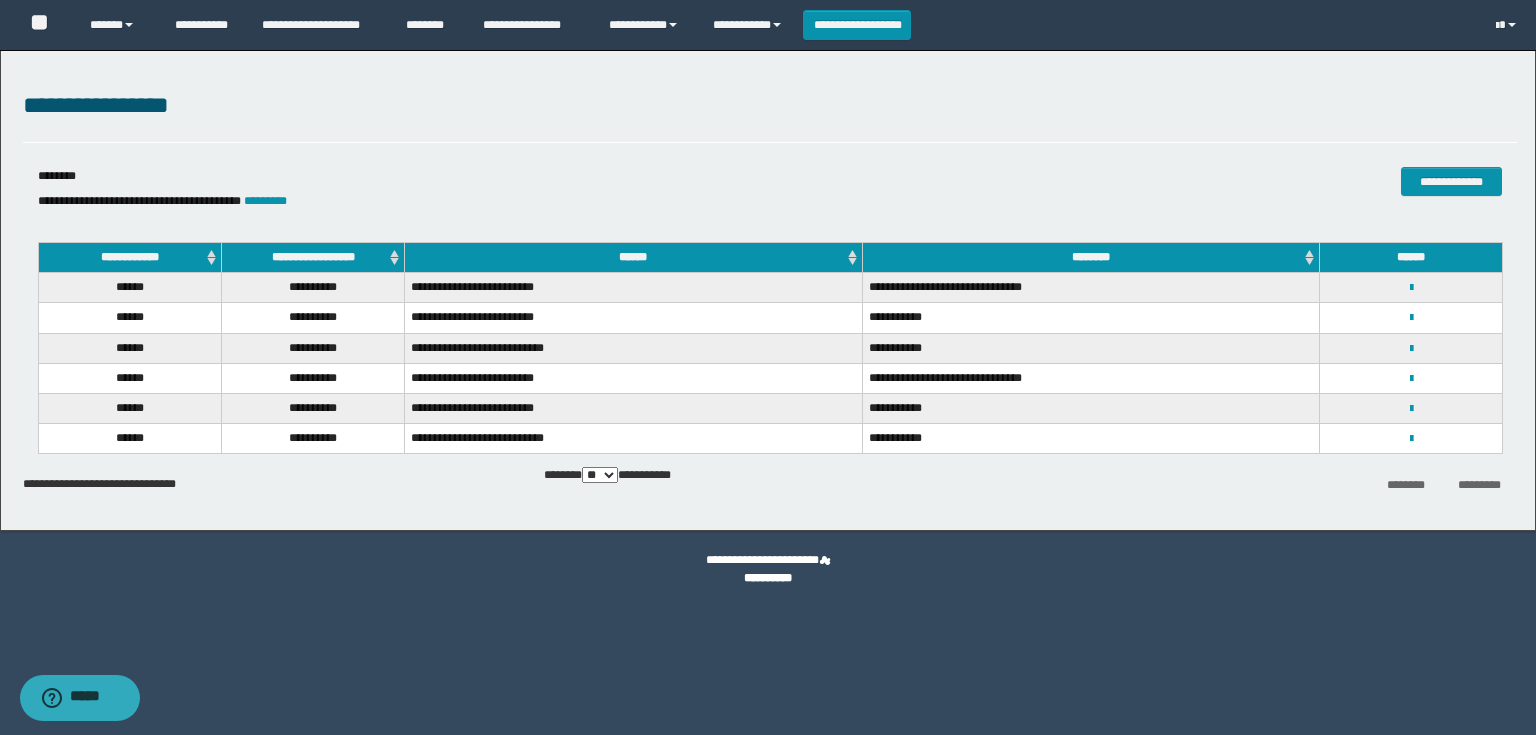 click on "**********" at bounding box center (1411, 408) 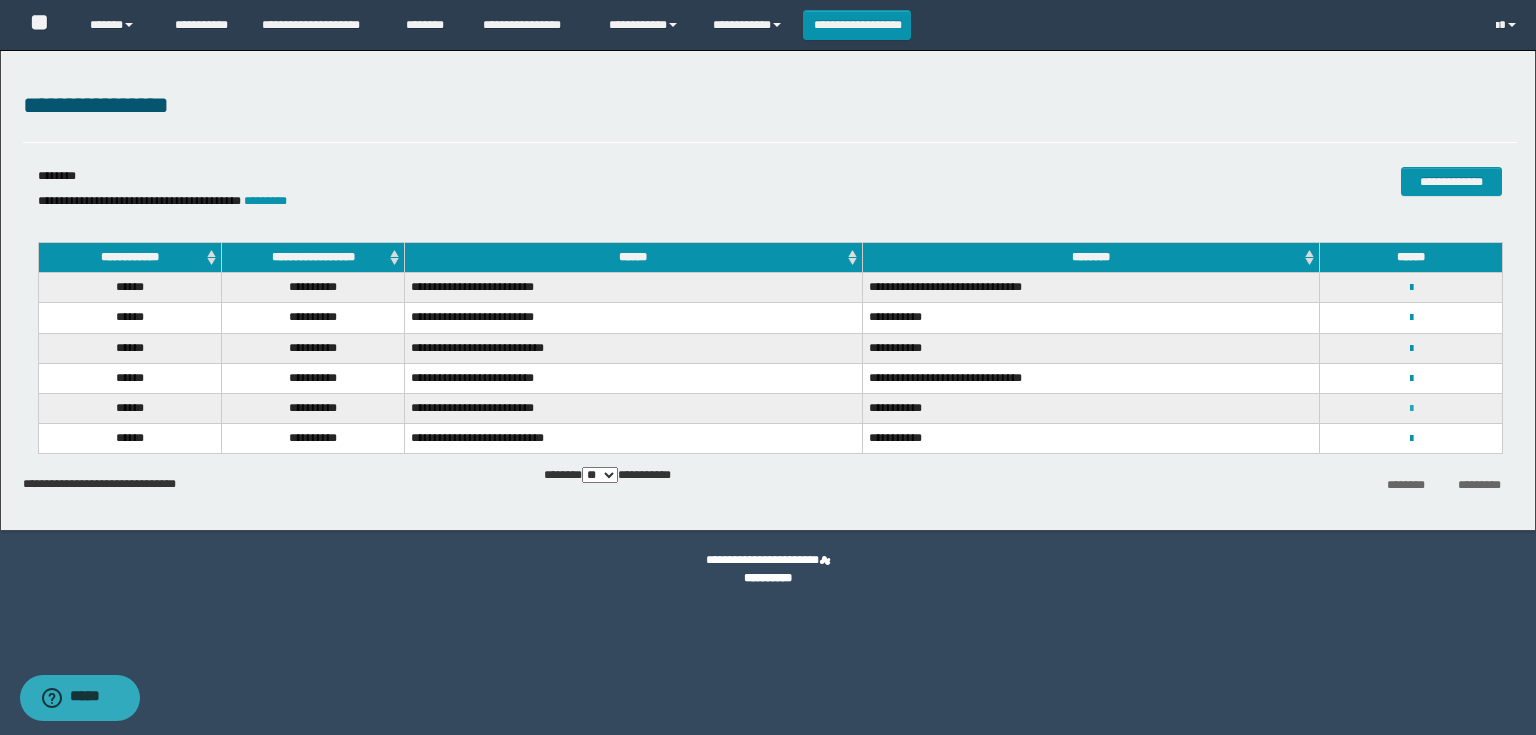 click at bounding box center [1411, 409] 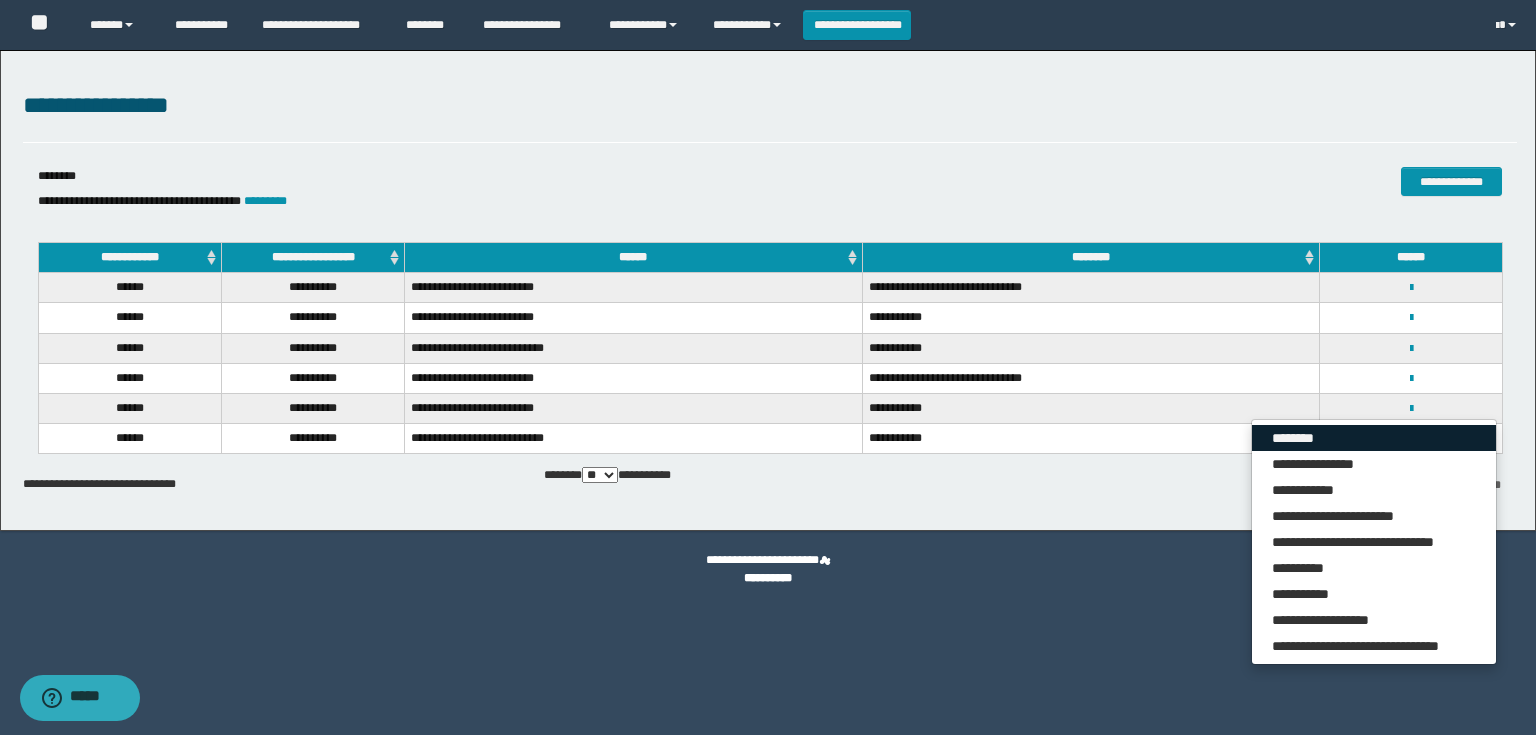 click on "********" at bounding box center (1374, 438) 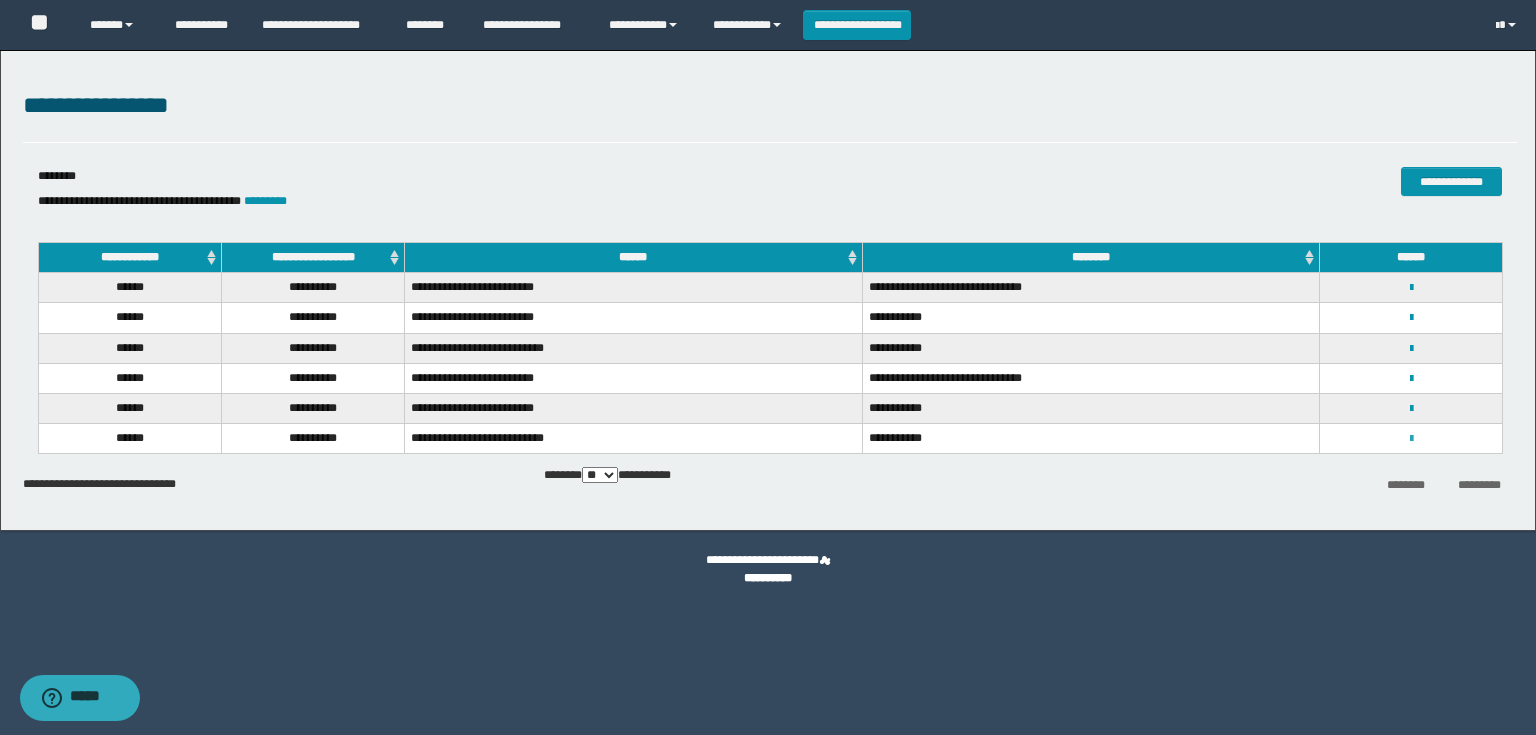 click at bounding box center [1411, 439] 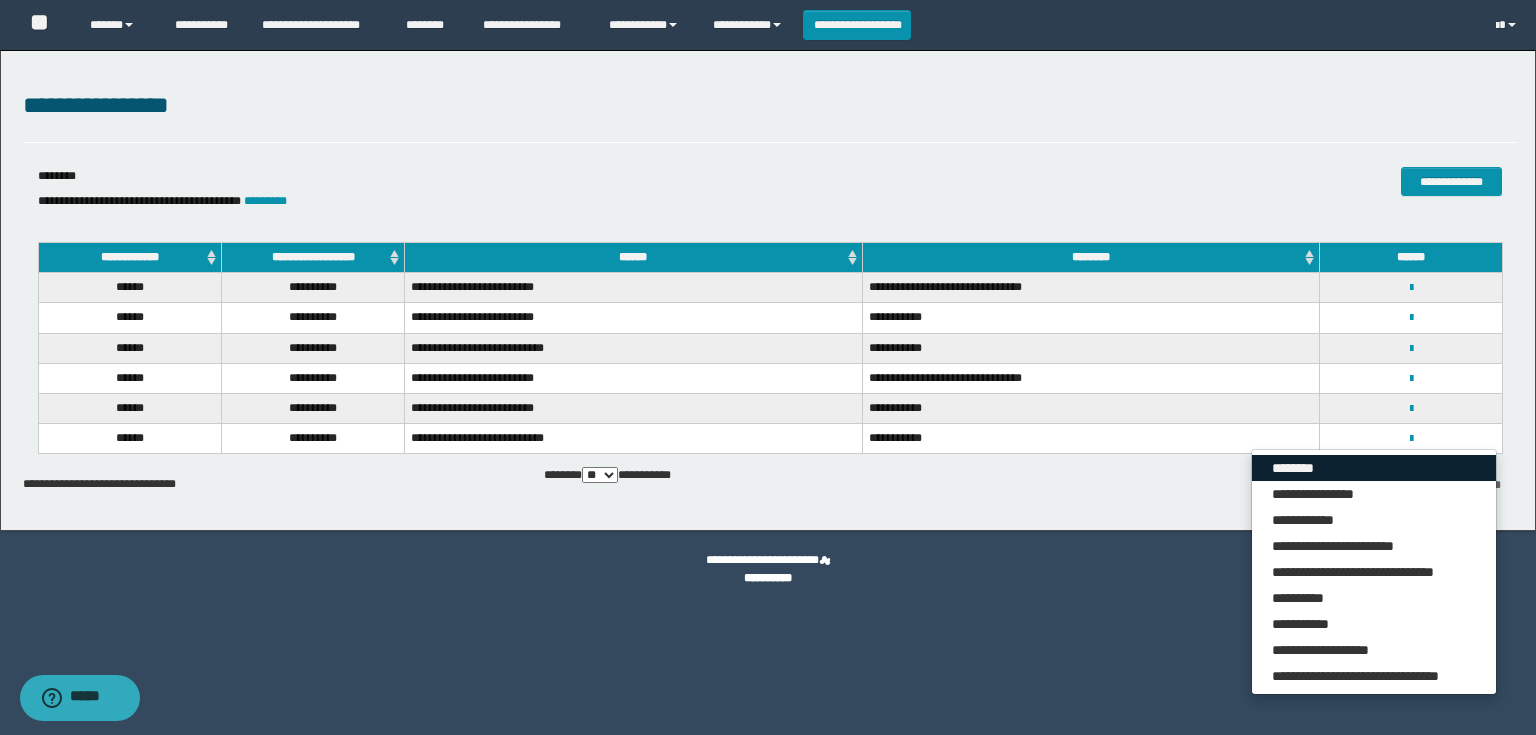click on "********" at bounding box center (1374, 468) 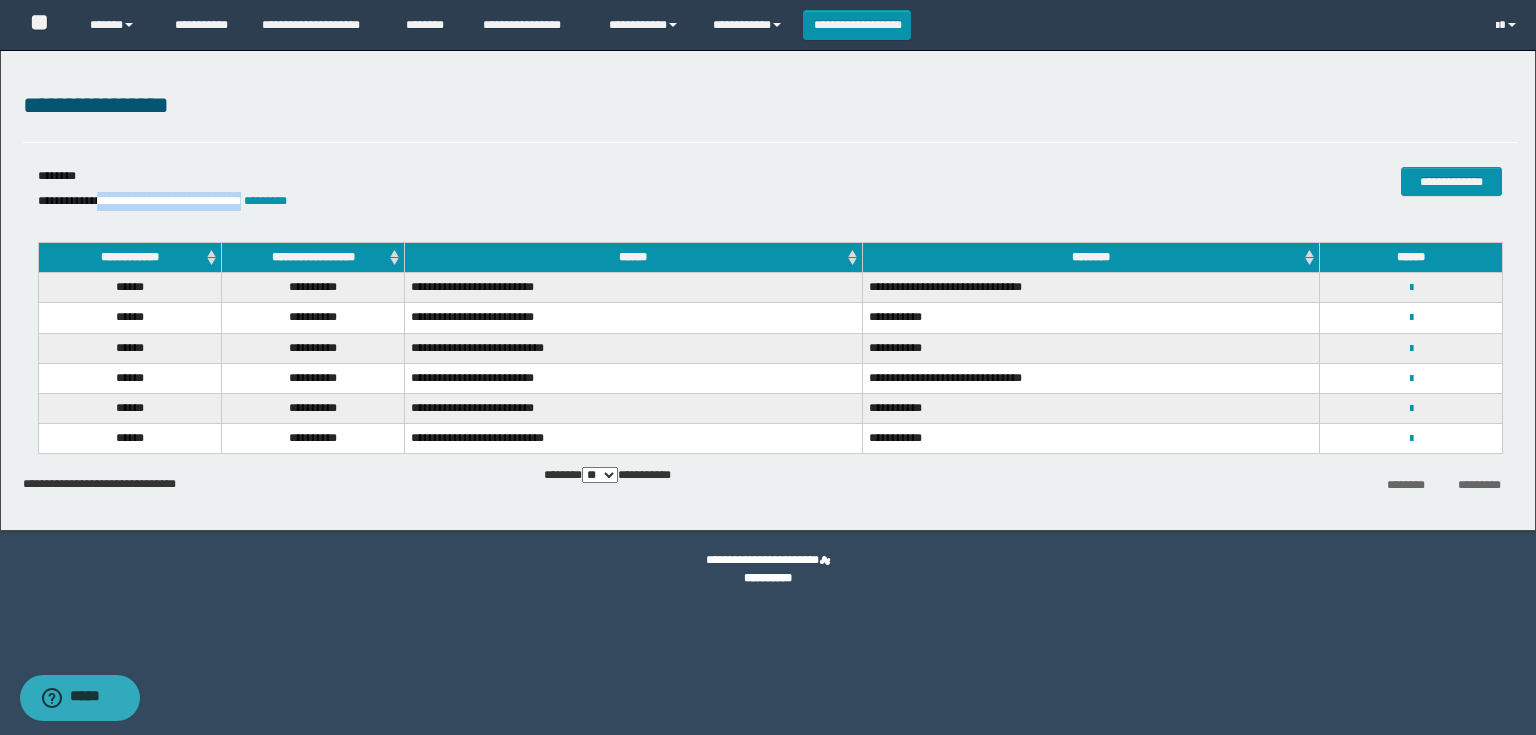 drag, startPoint x: 293, startPoint y: 204, endPoint x: 110, endPoint y: 206, distance: 183.01093 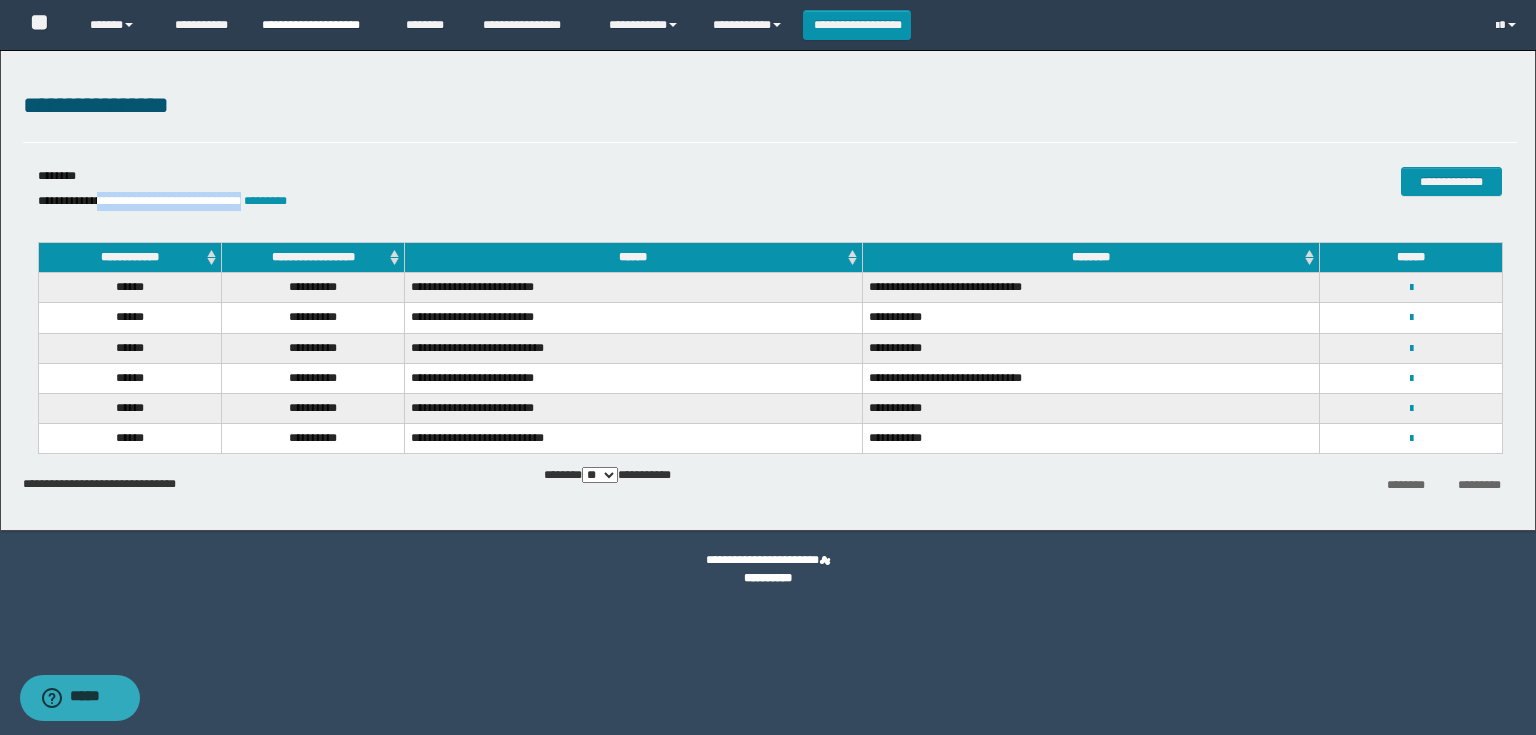 copy on "**********" 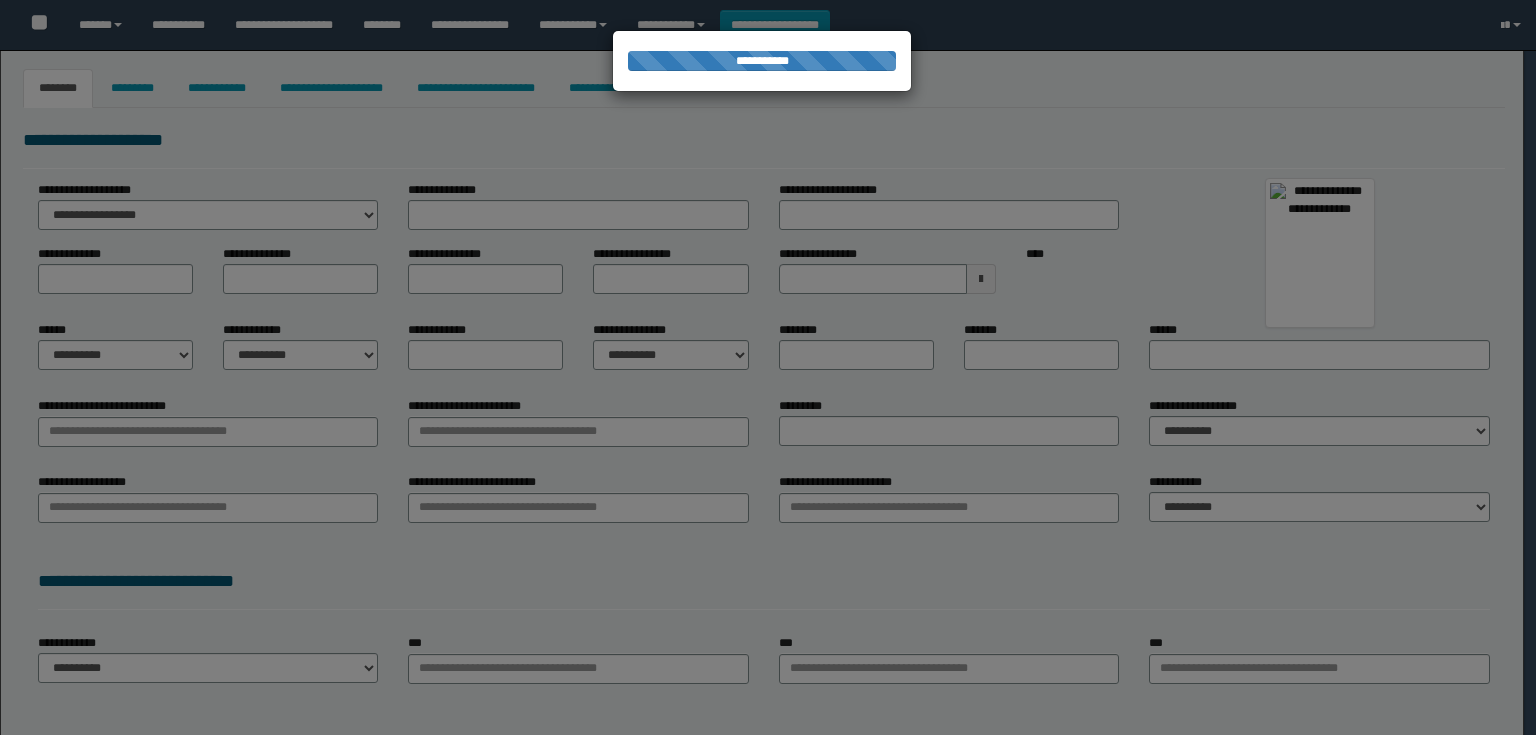 scroll, scrollTop: 0, scrollLeft: 0, axis: both 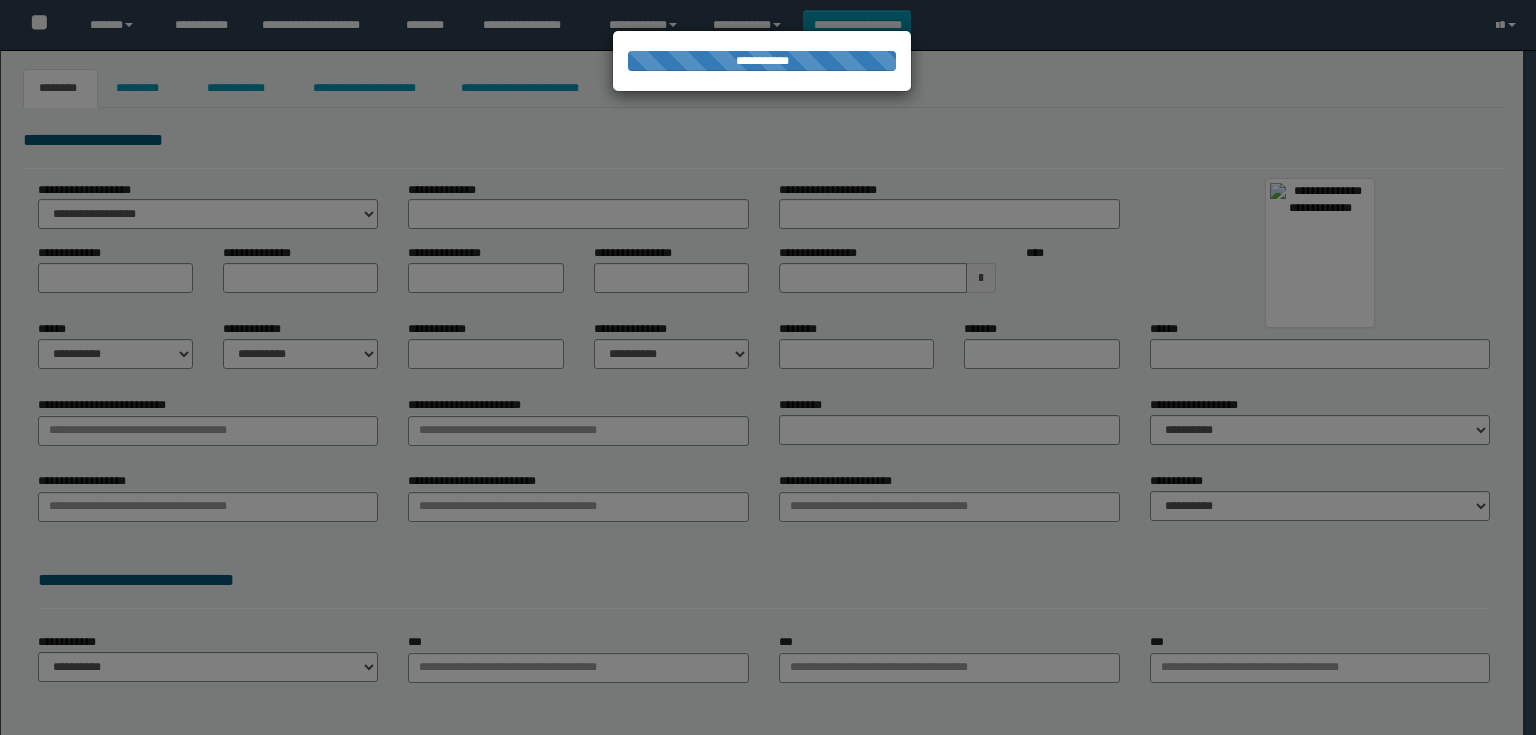 type on "********" 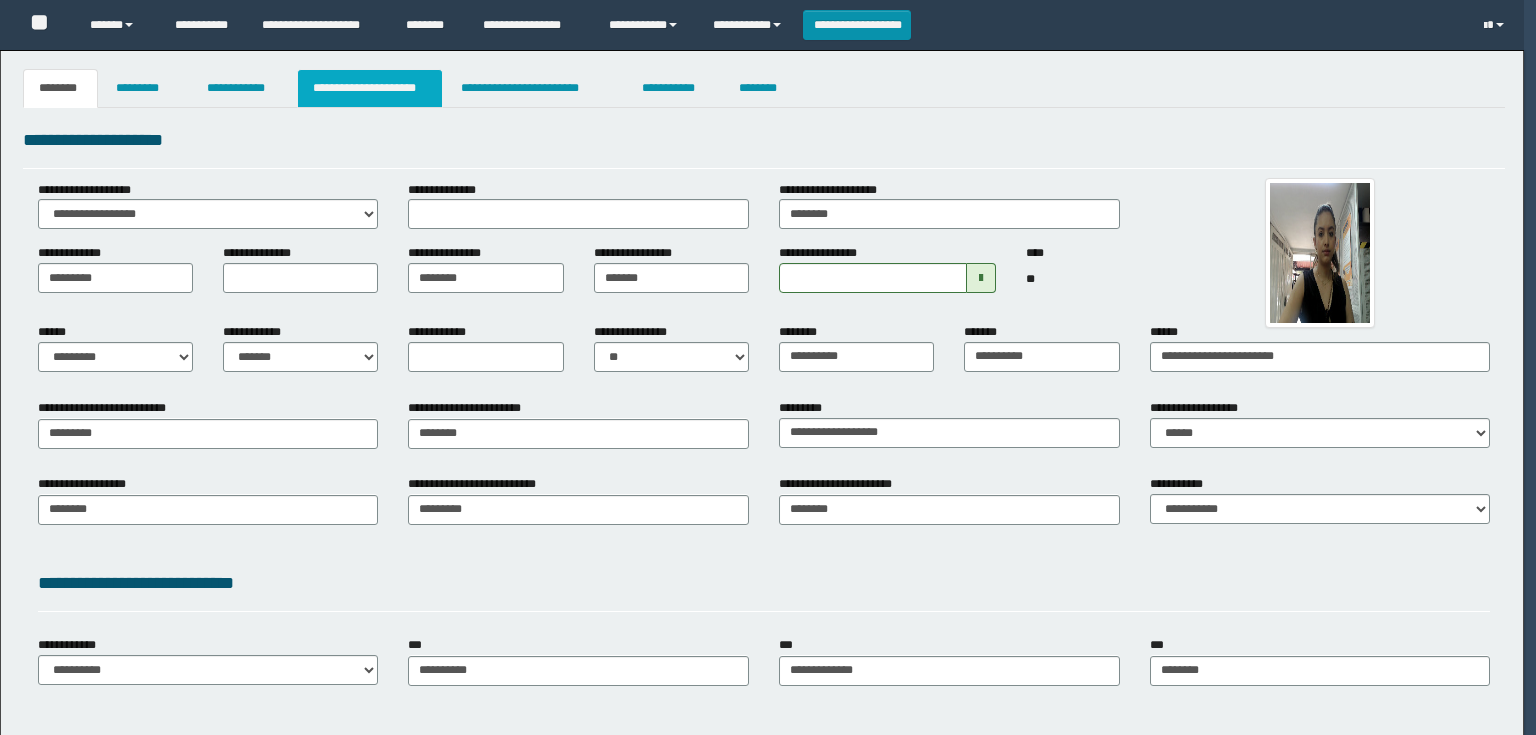 click on "**********" at bounding box center (370, 88) 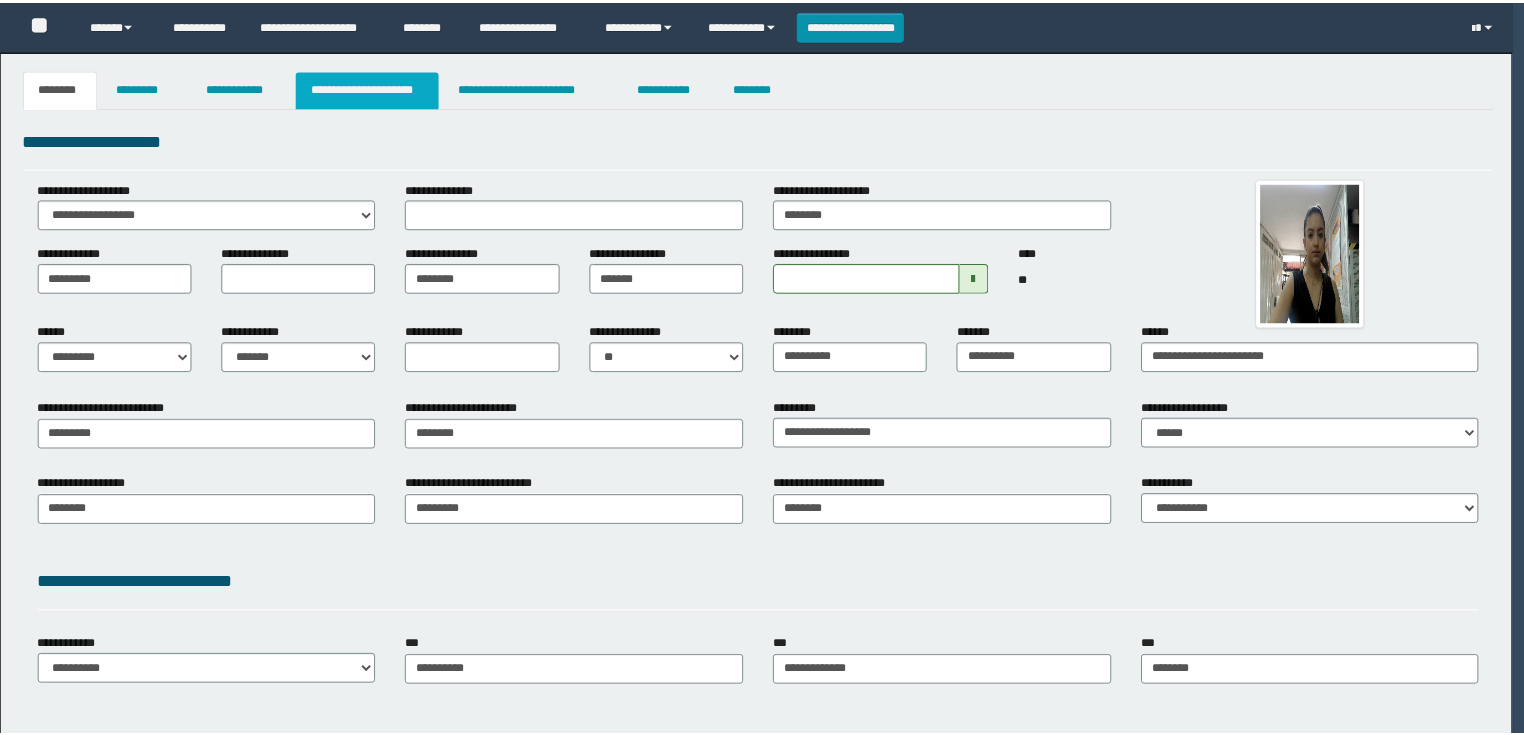scroll, scrollTop: 0, scrollLeft: 0, axis: both 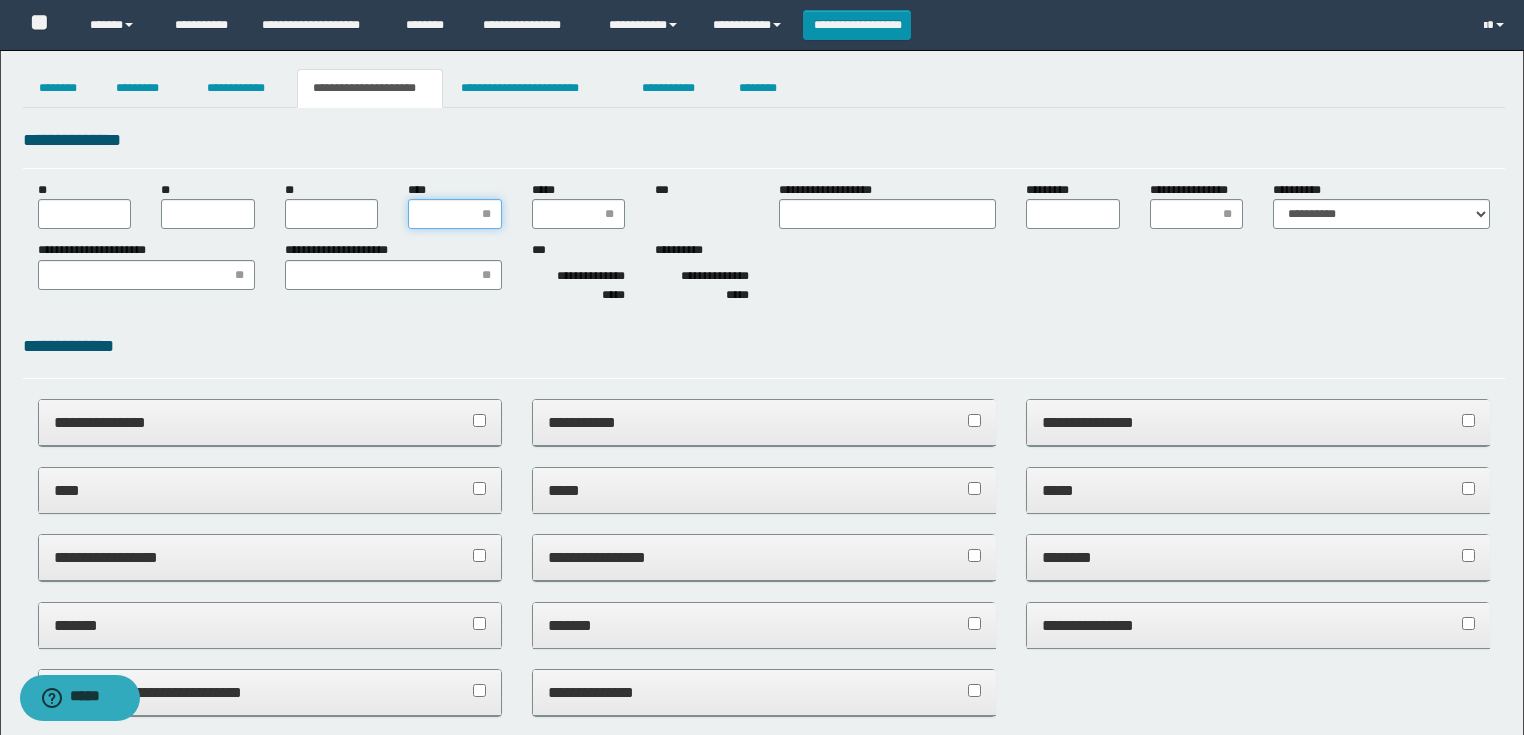 click on "****" at bounding box center [455, 214] 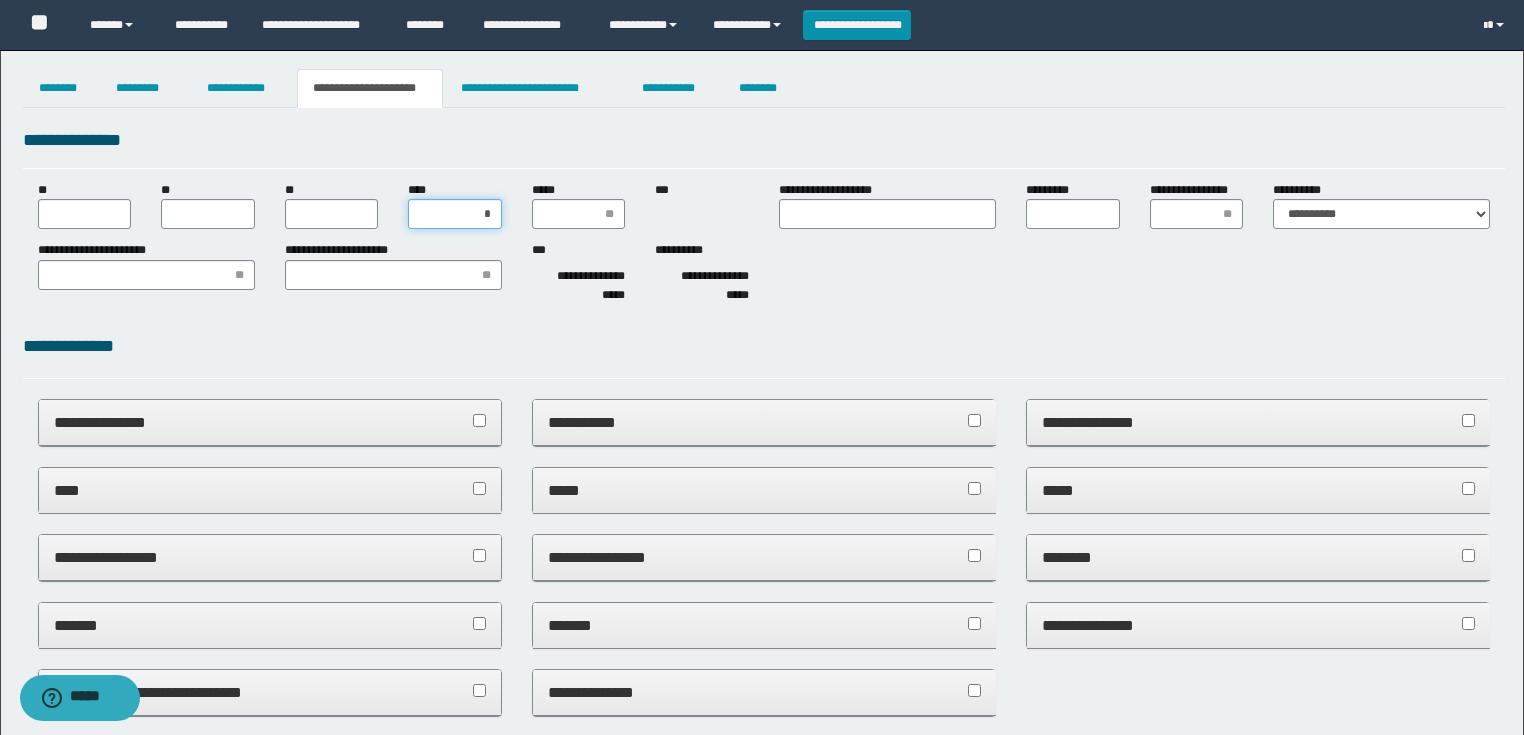 type on "**" 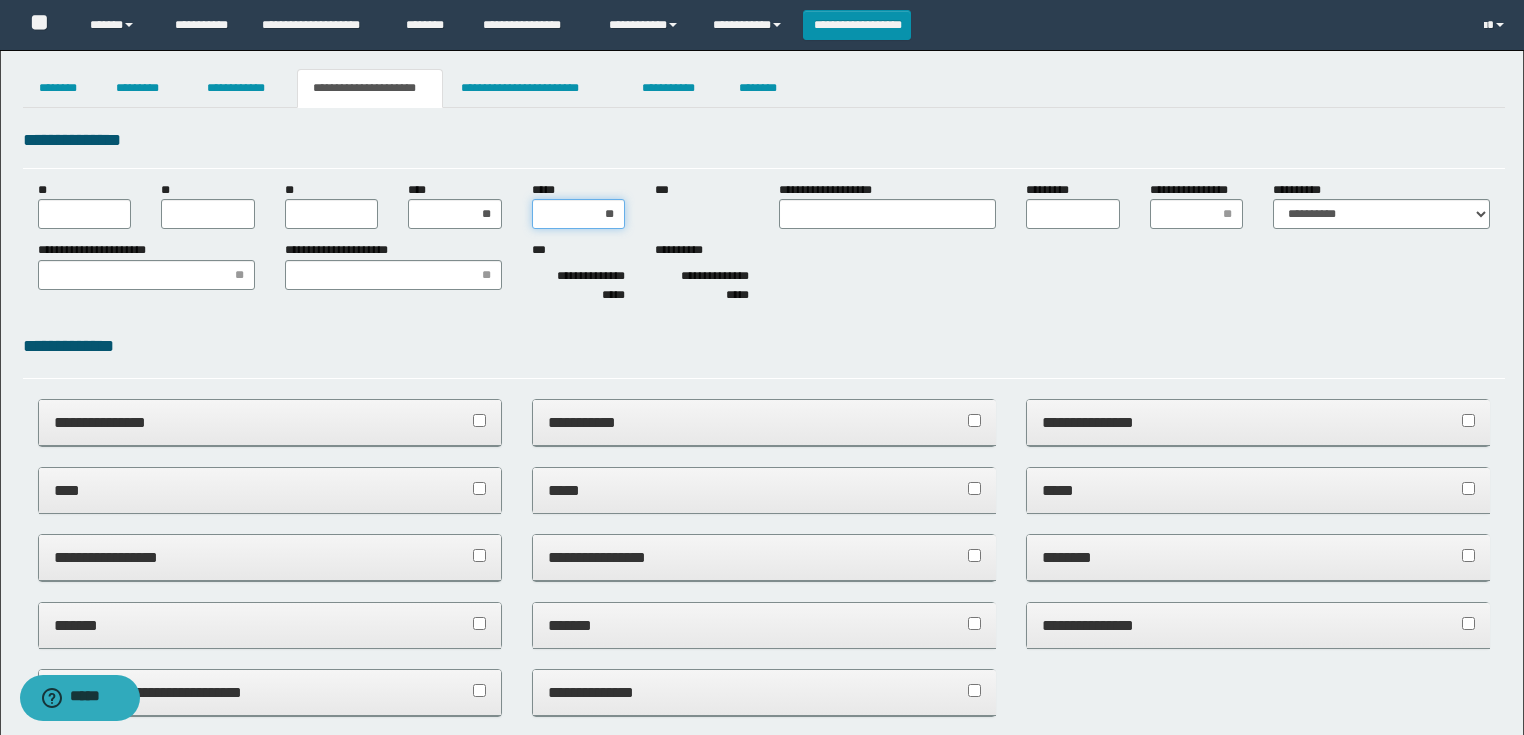 type on "***" 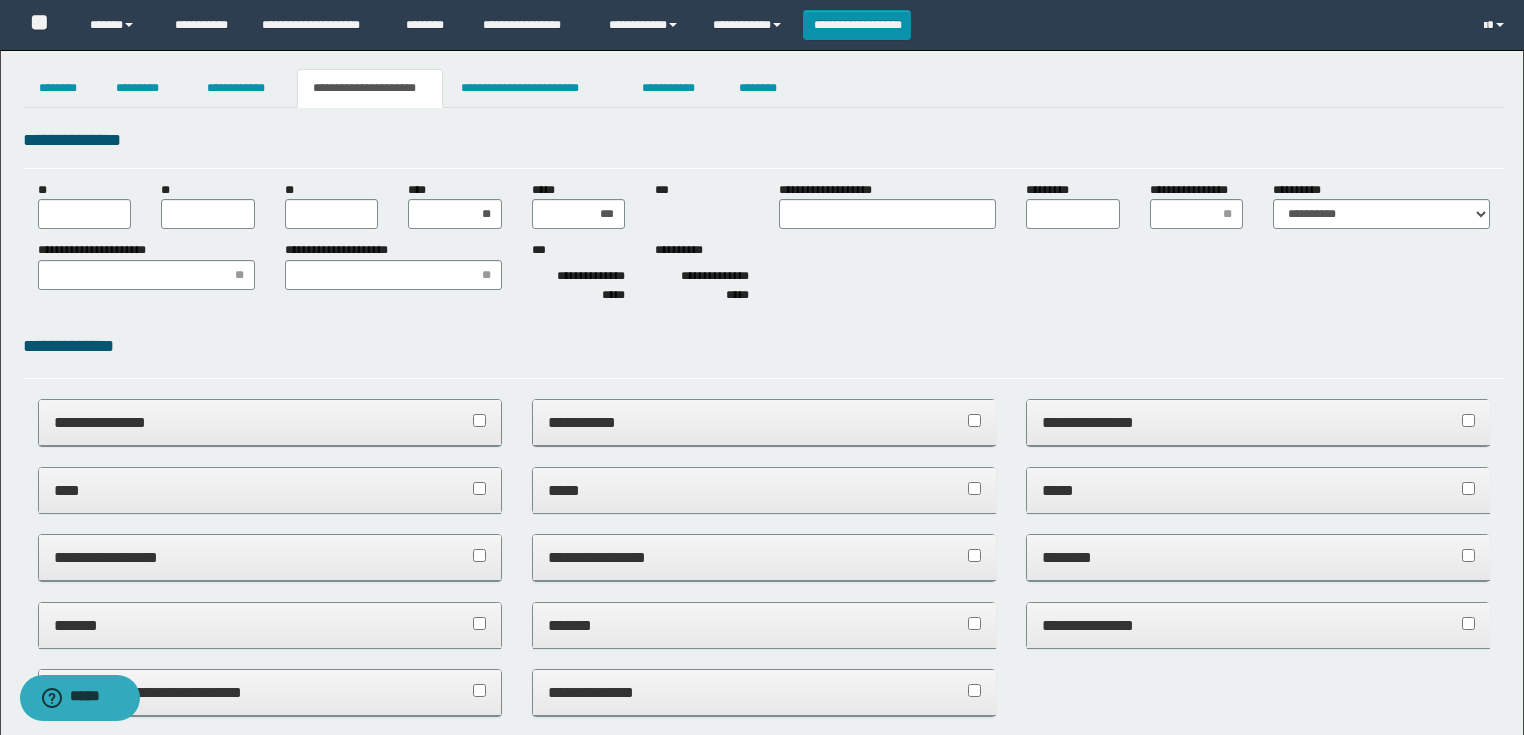 click on "**********" at bounding box center [764, 346] 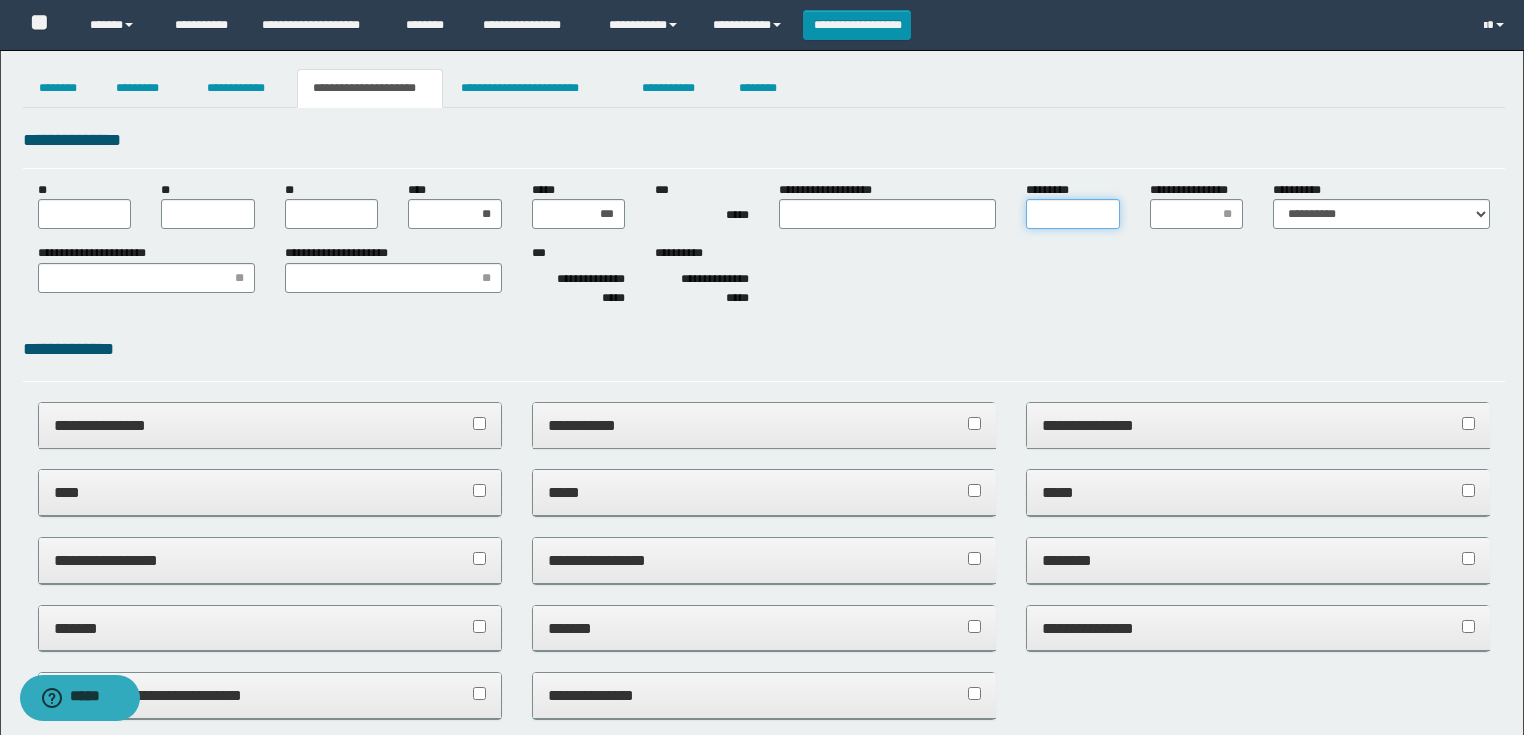 click on "*********" at bounding box center [1073, 214] 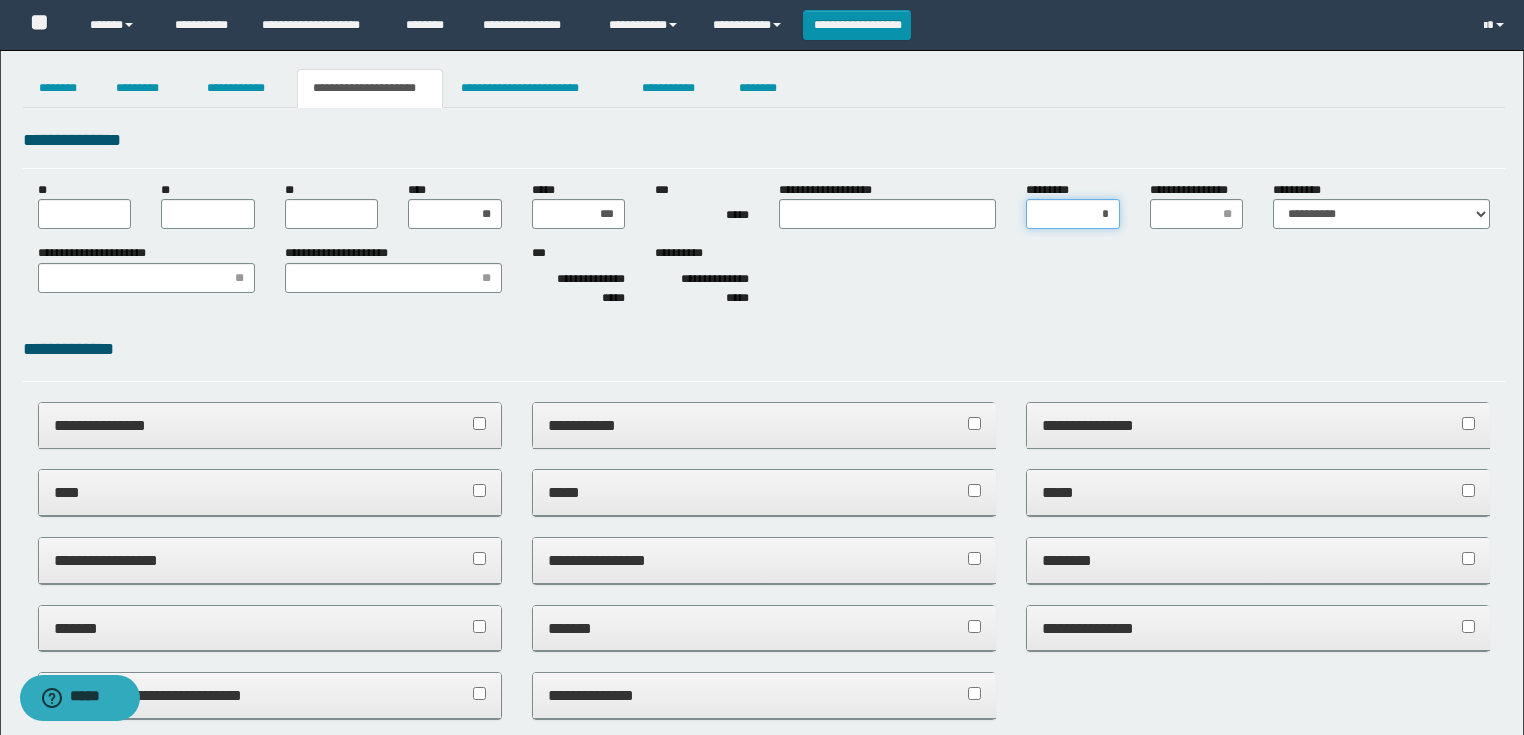 type on "**" 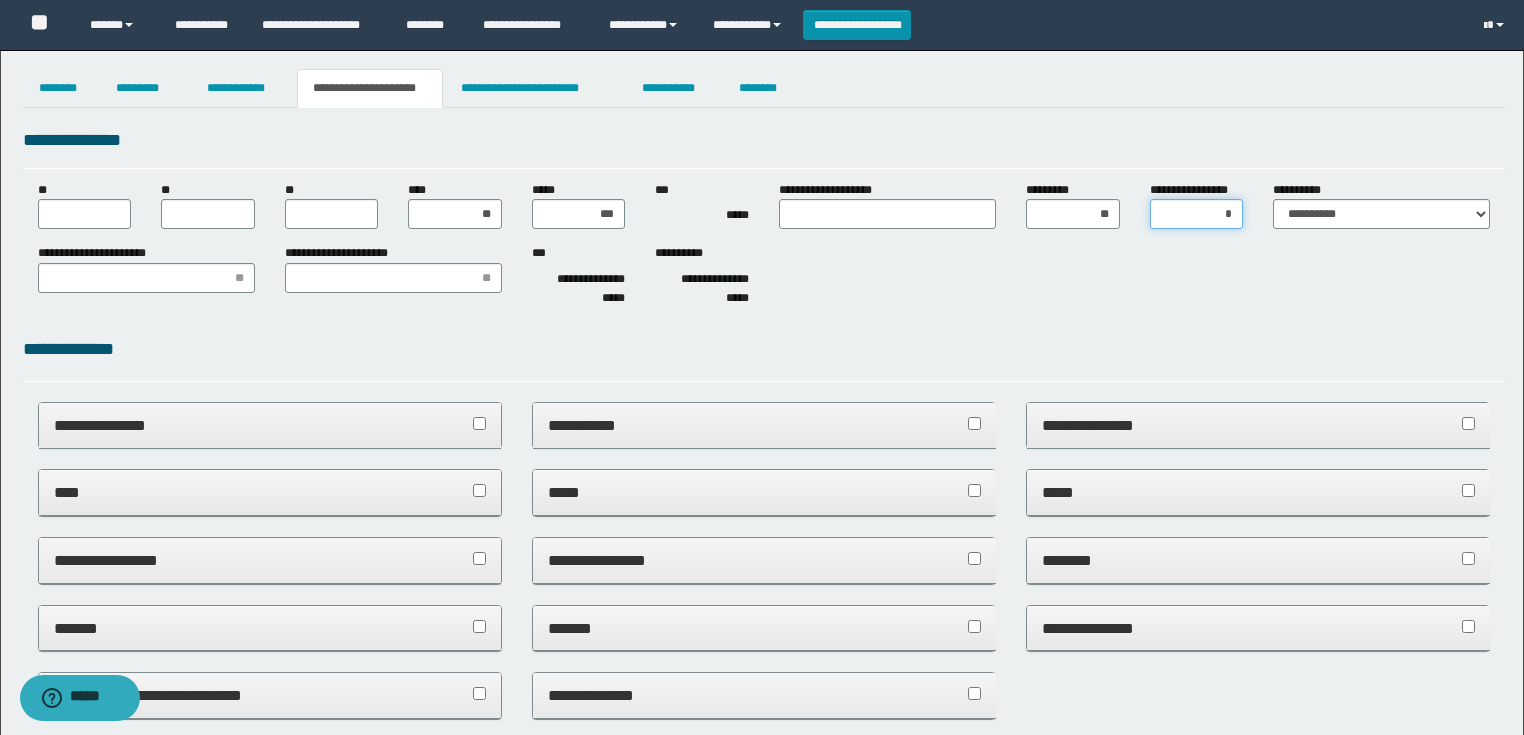 type on "**" 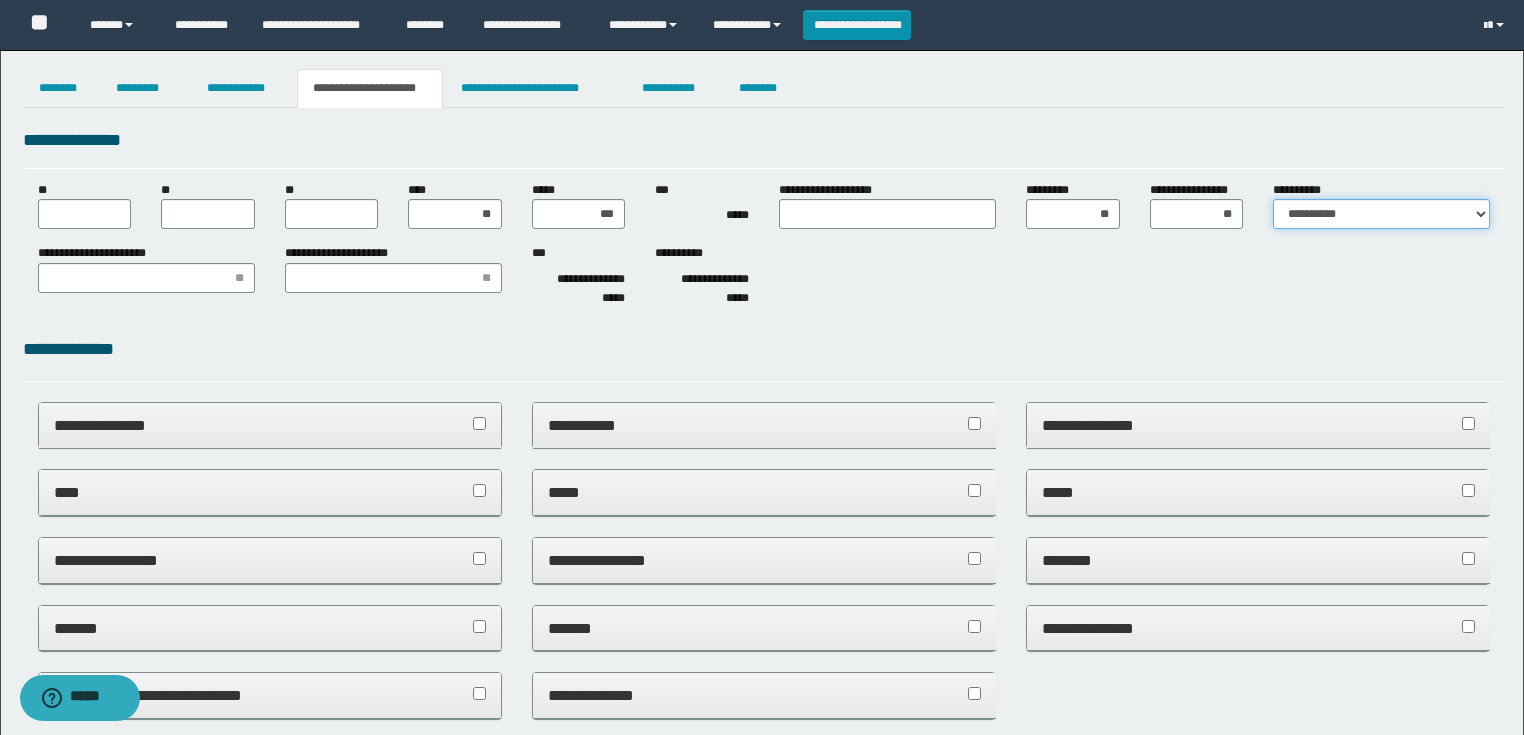 click on "**********" at bounding box center [1381, 214] 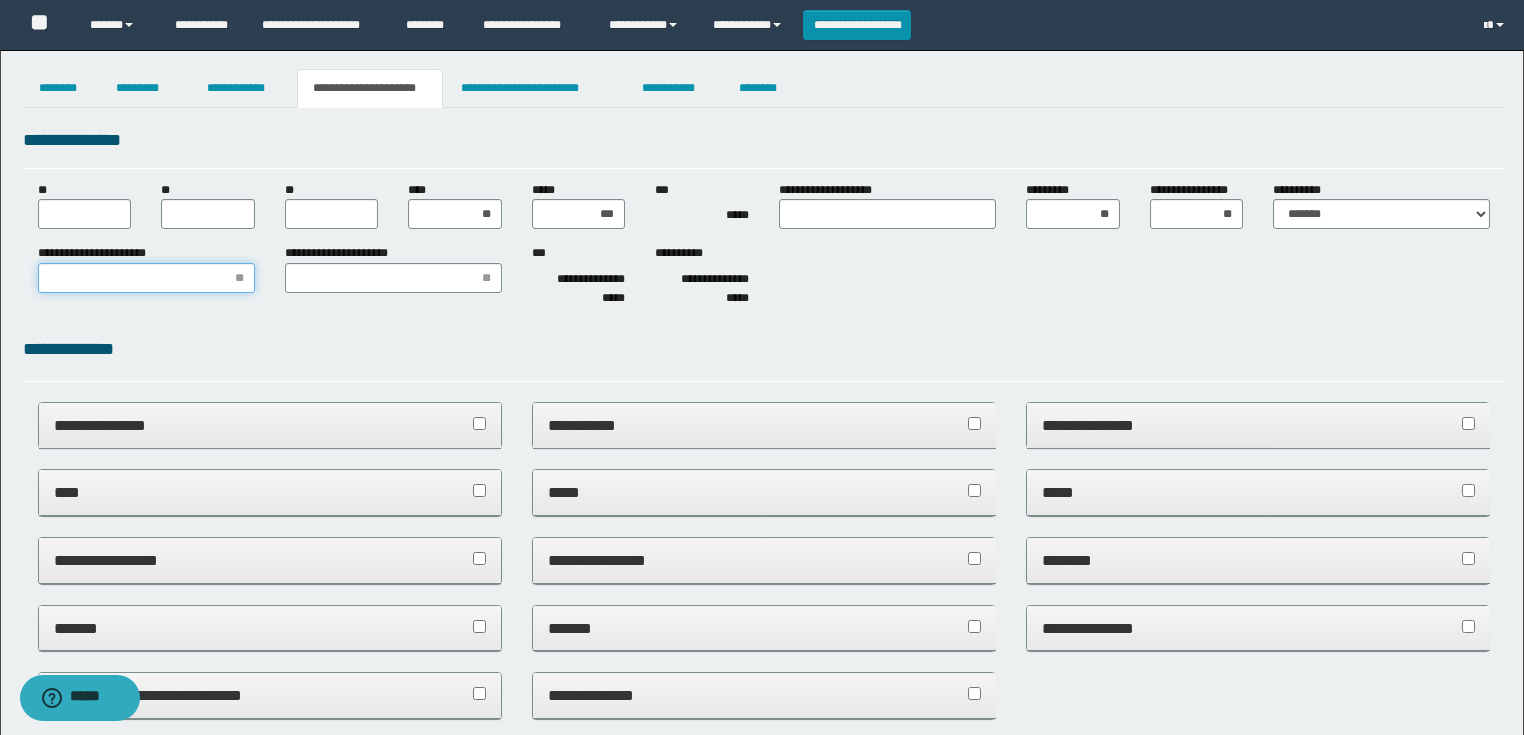click on "**********" at bounding box center (146, 278) 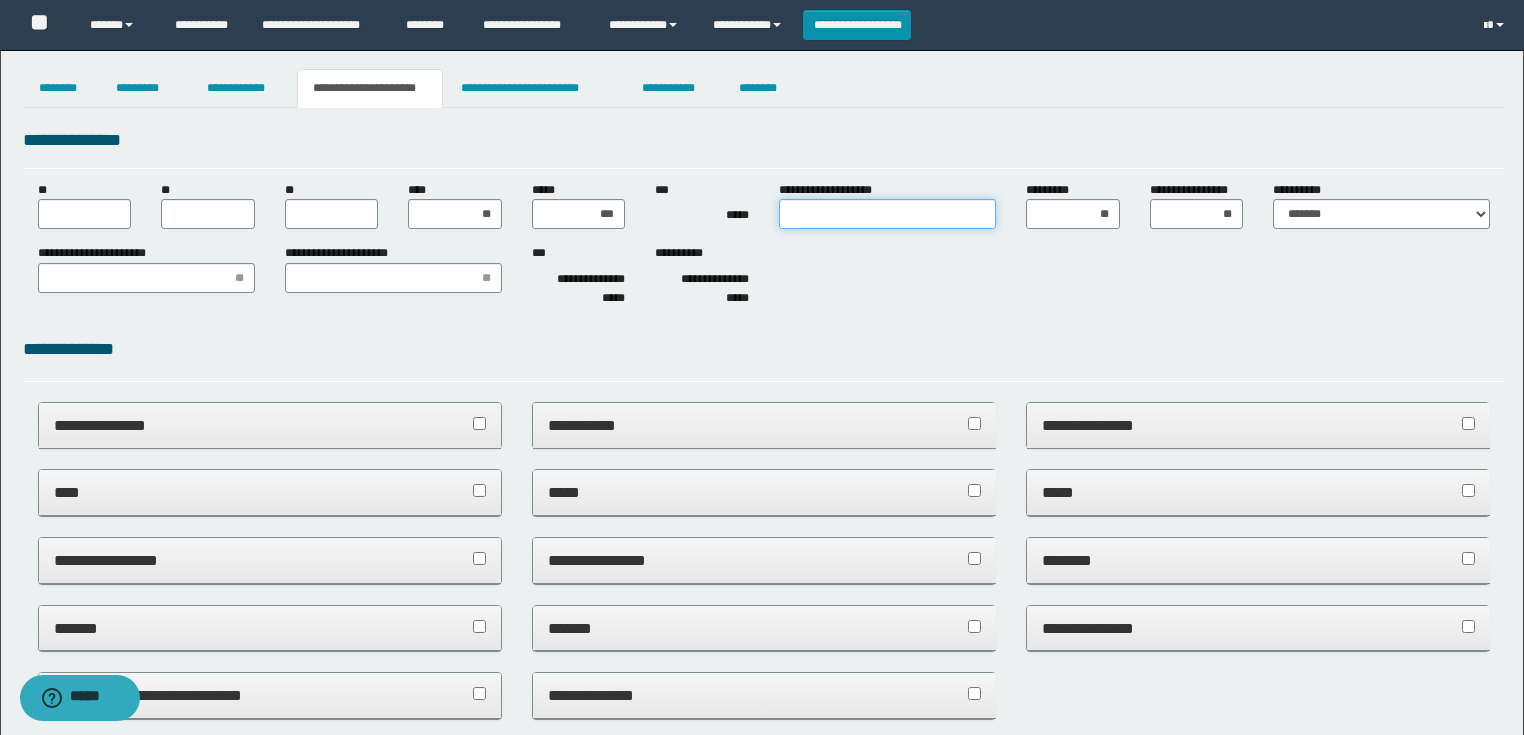 click on "**********" at bounding box center [887, 214] 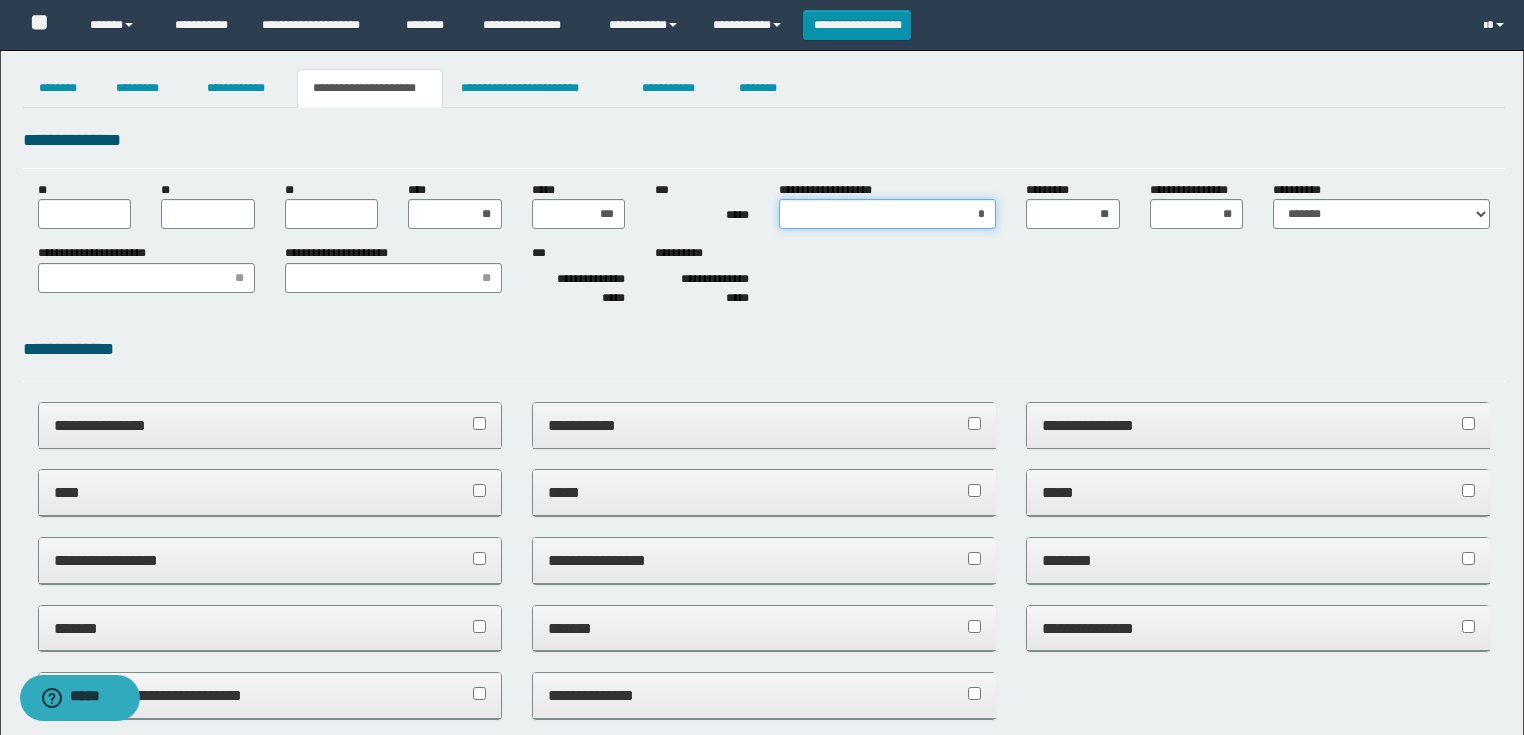 type on "**" 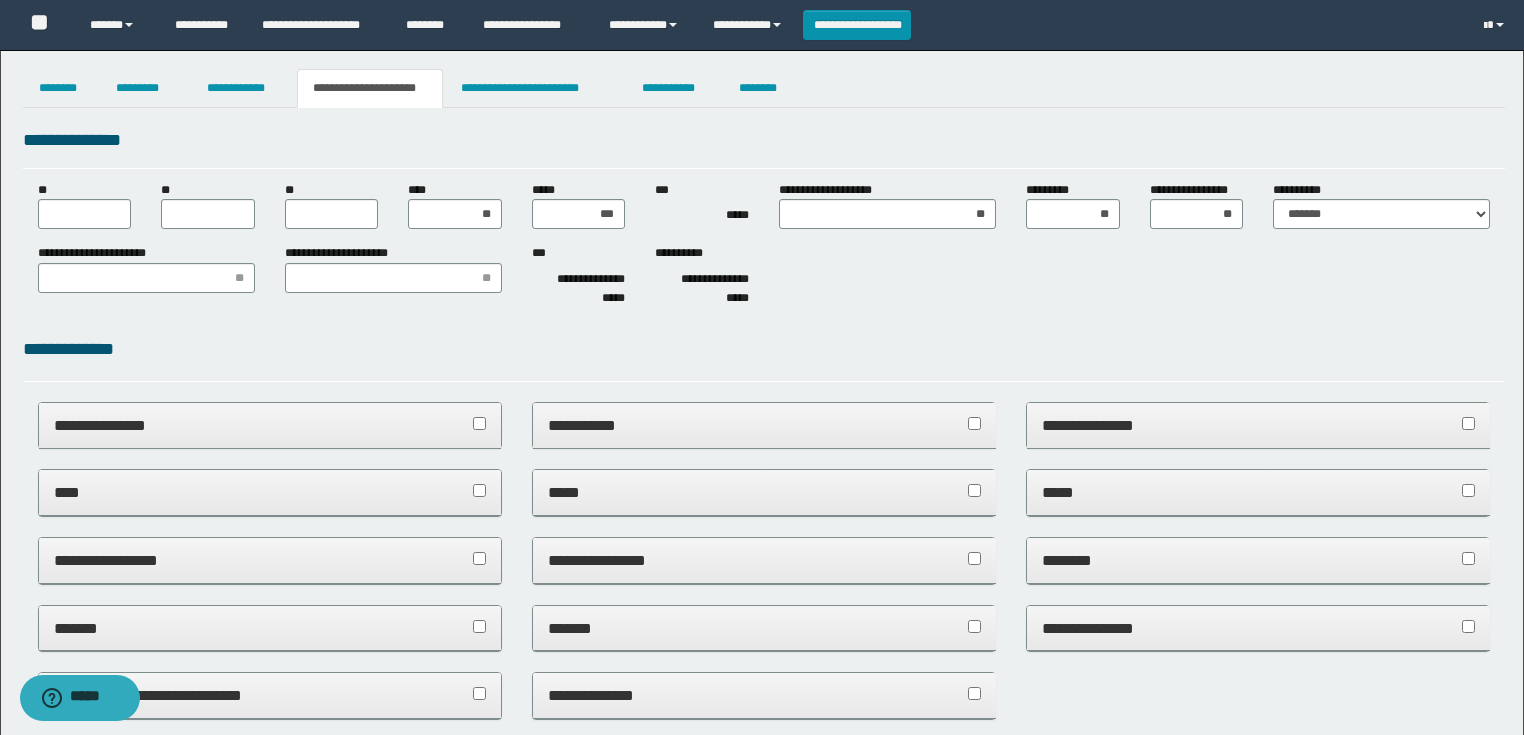 drag, startPoint x: 261, startPoint y: 278, endPoint x: 250, endPoint y: 280, distance: 11.18034 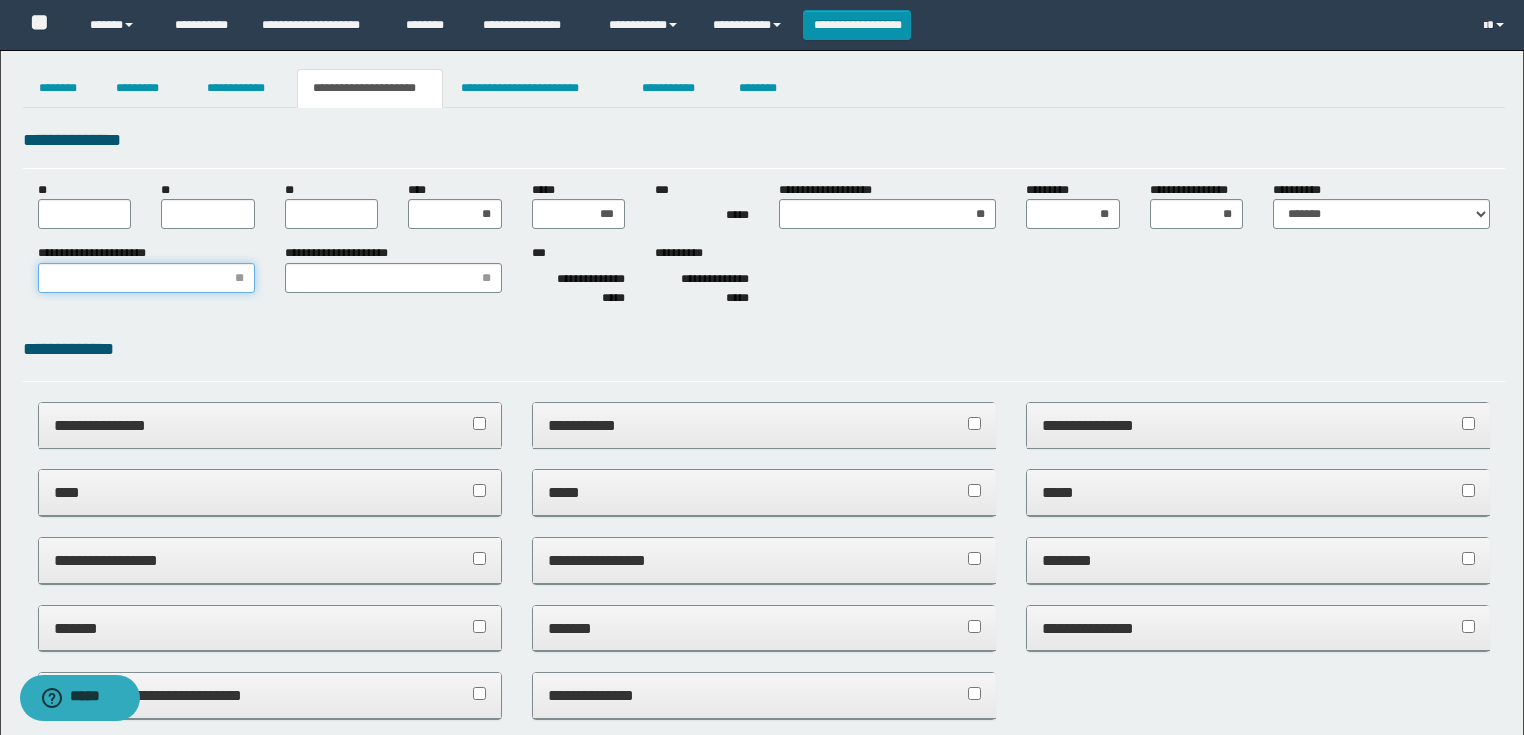 click on "**********" at bounding box center (146, 278) 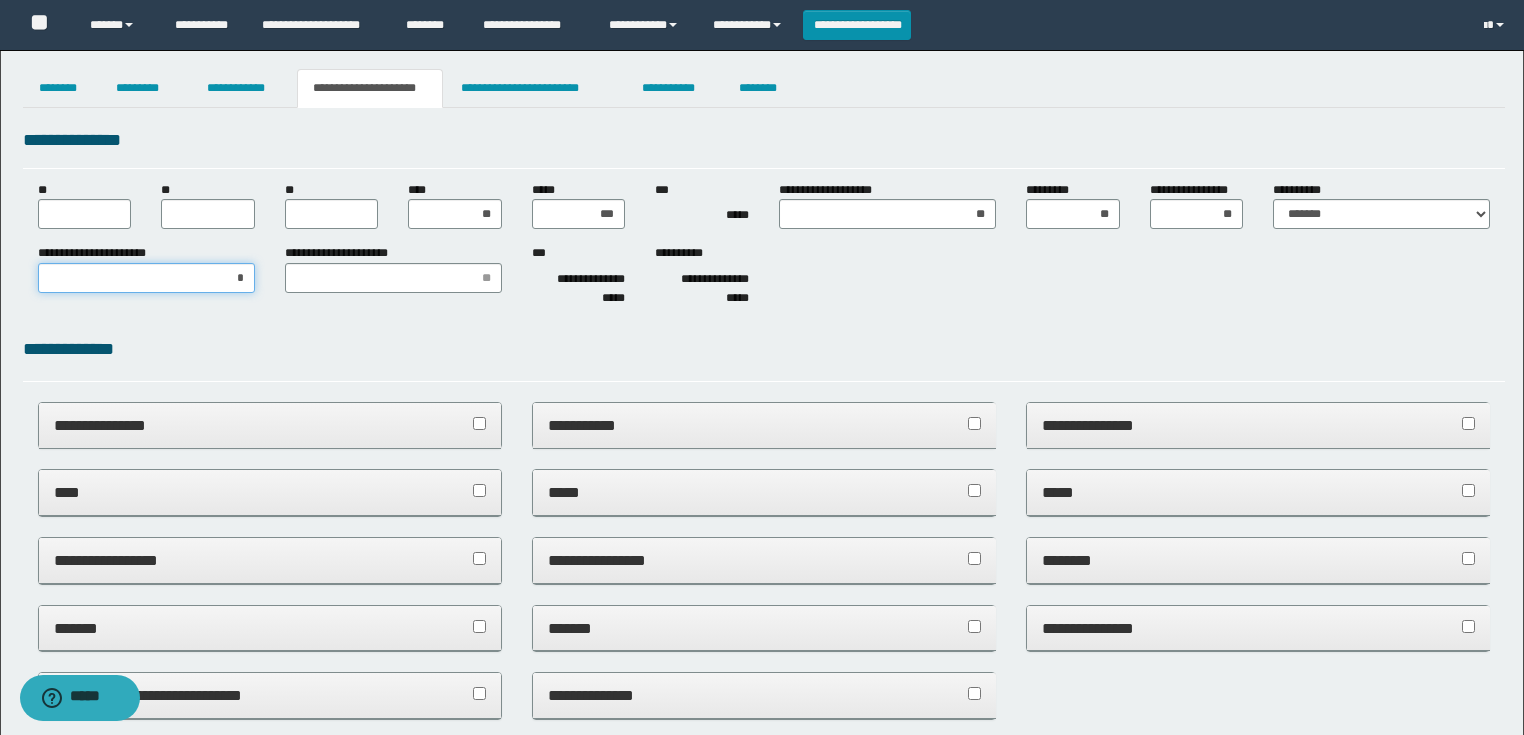 type on "**" 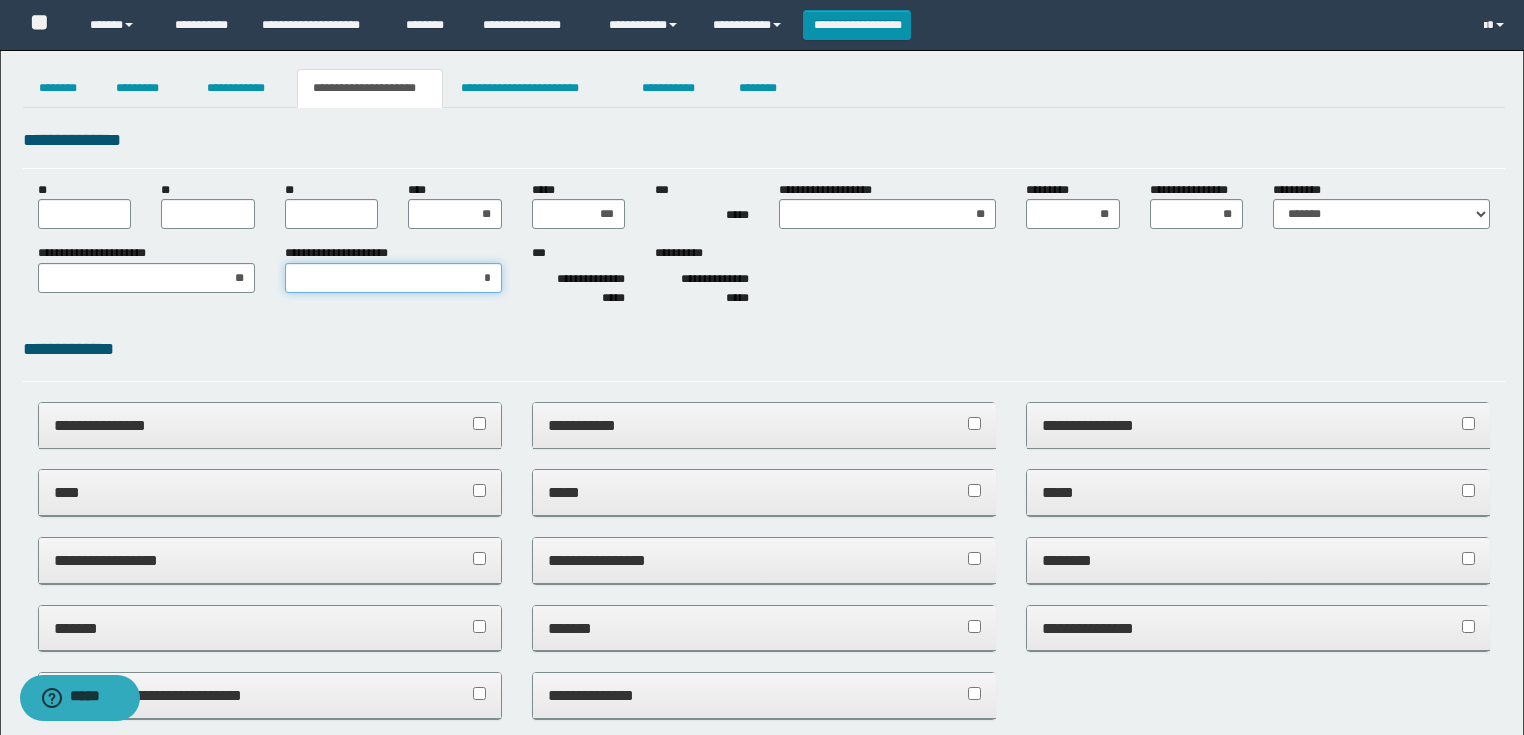 type on "**" 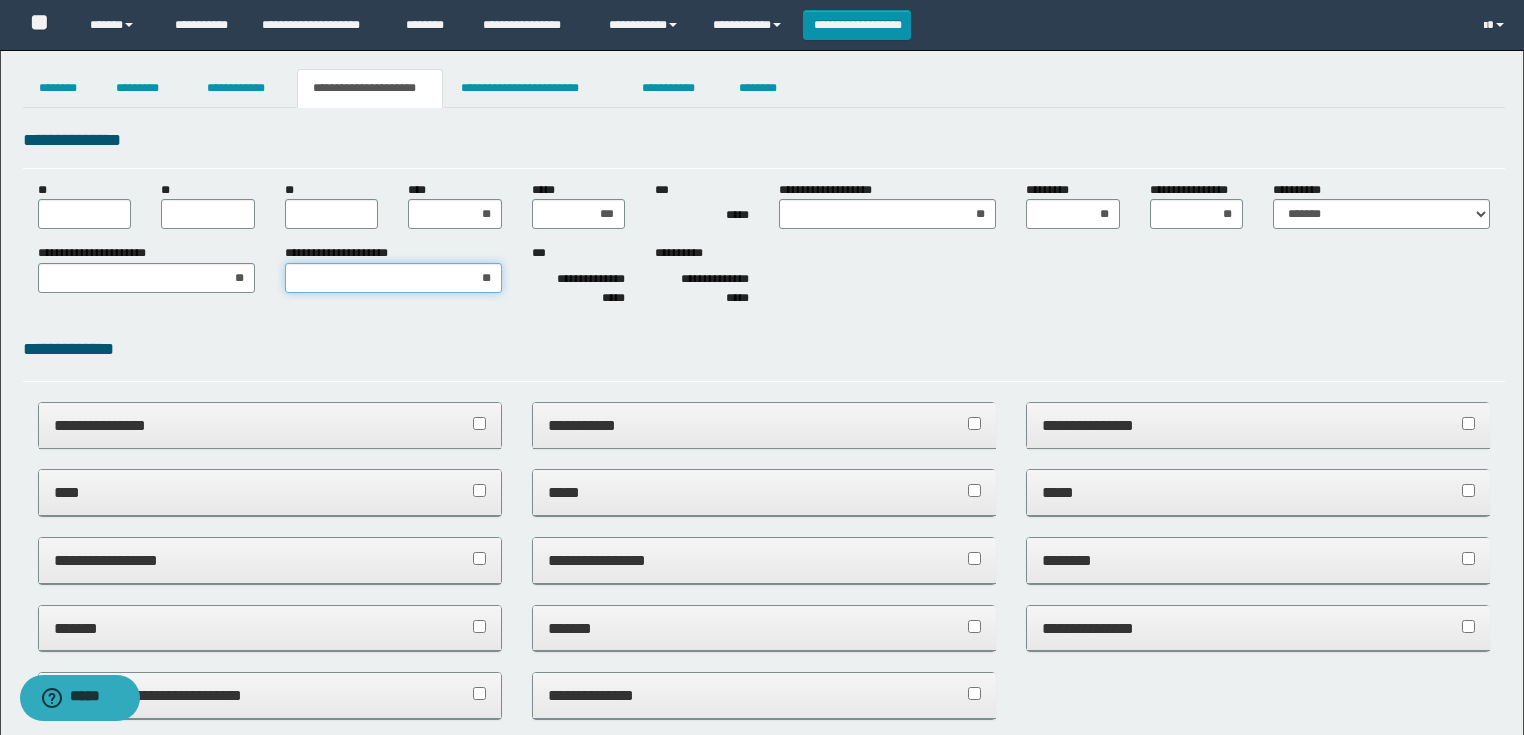 type 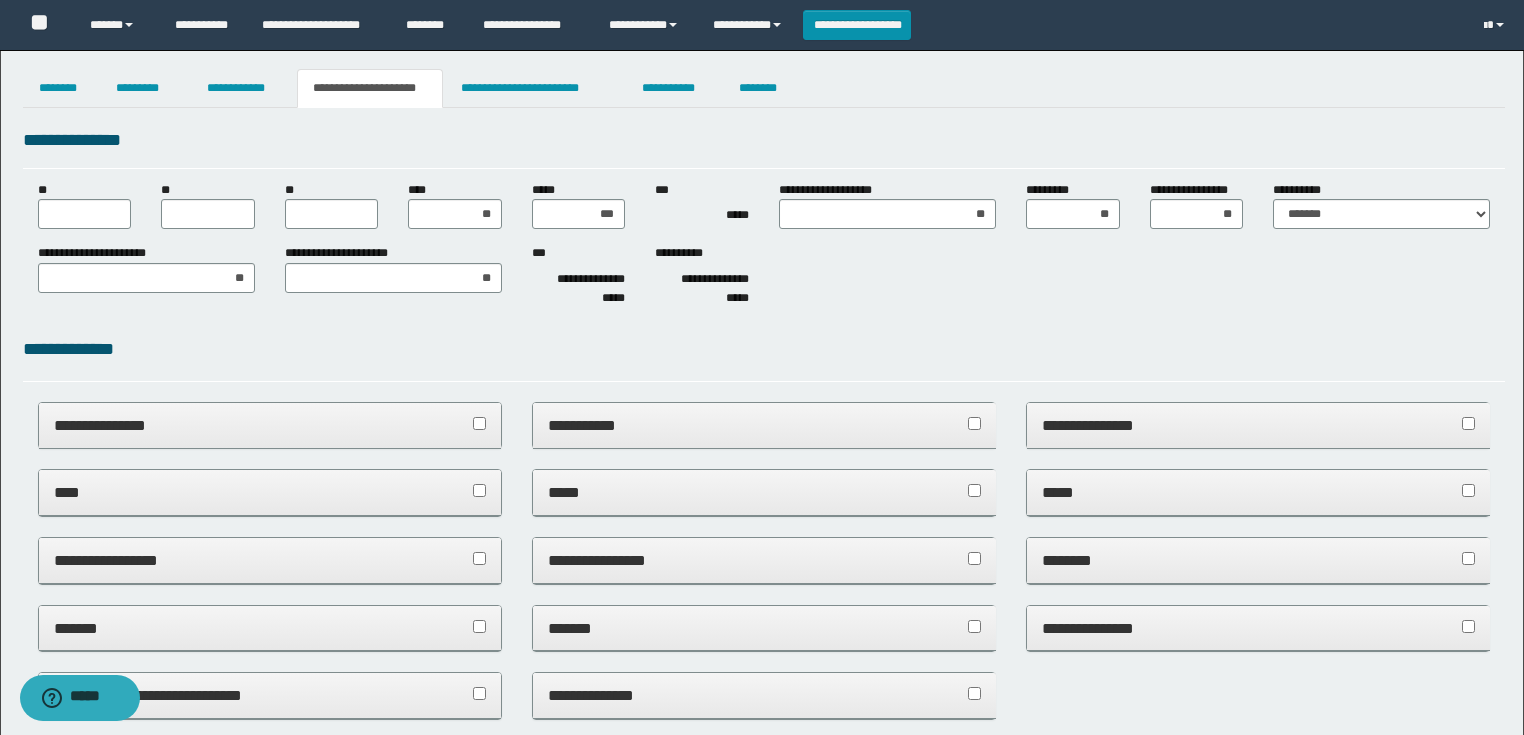 click on "**" at bounding box center (208, 205) 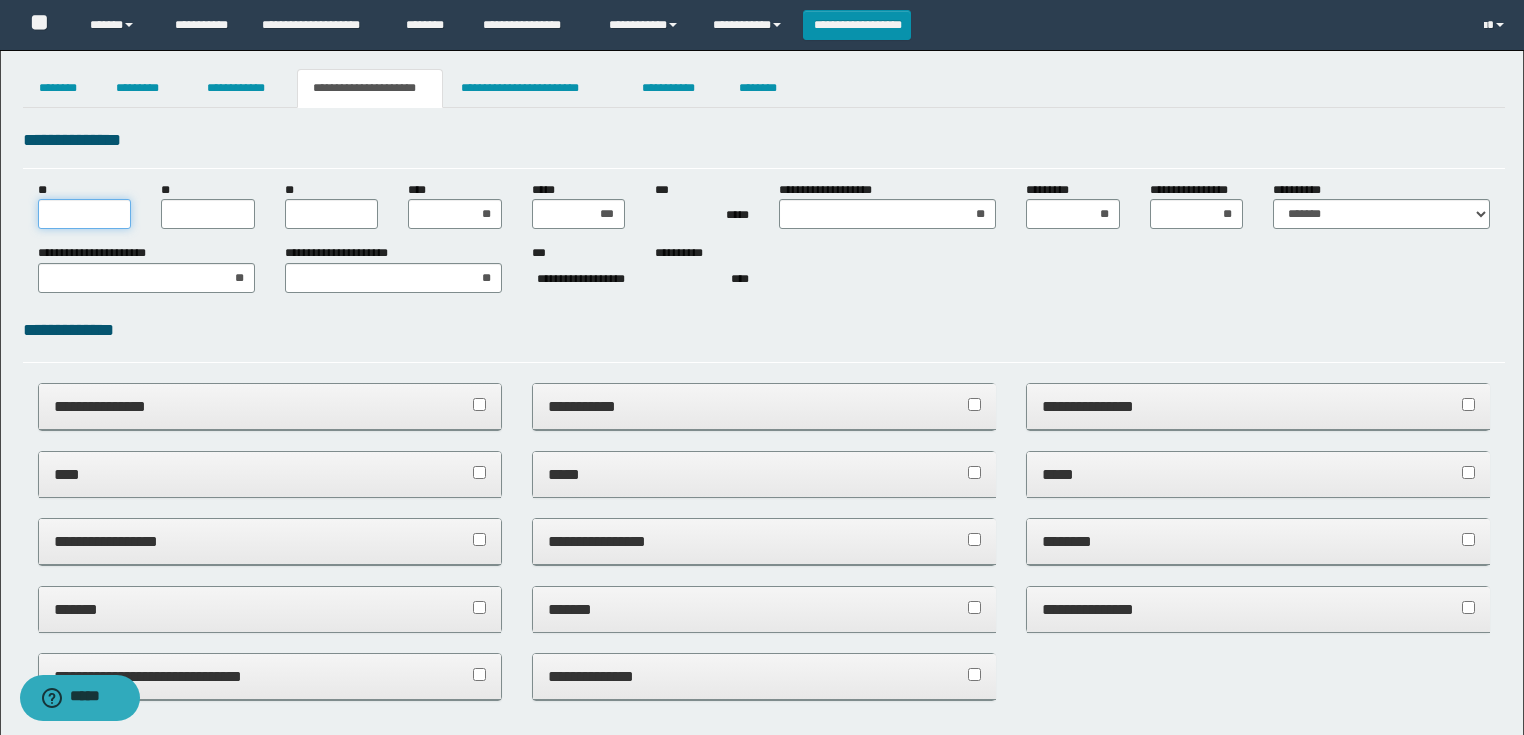 click on "**" at bounding box center (85, 214) 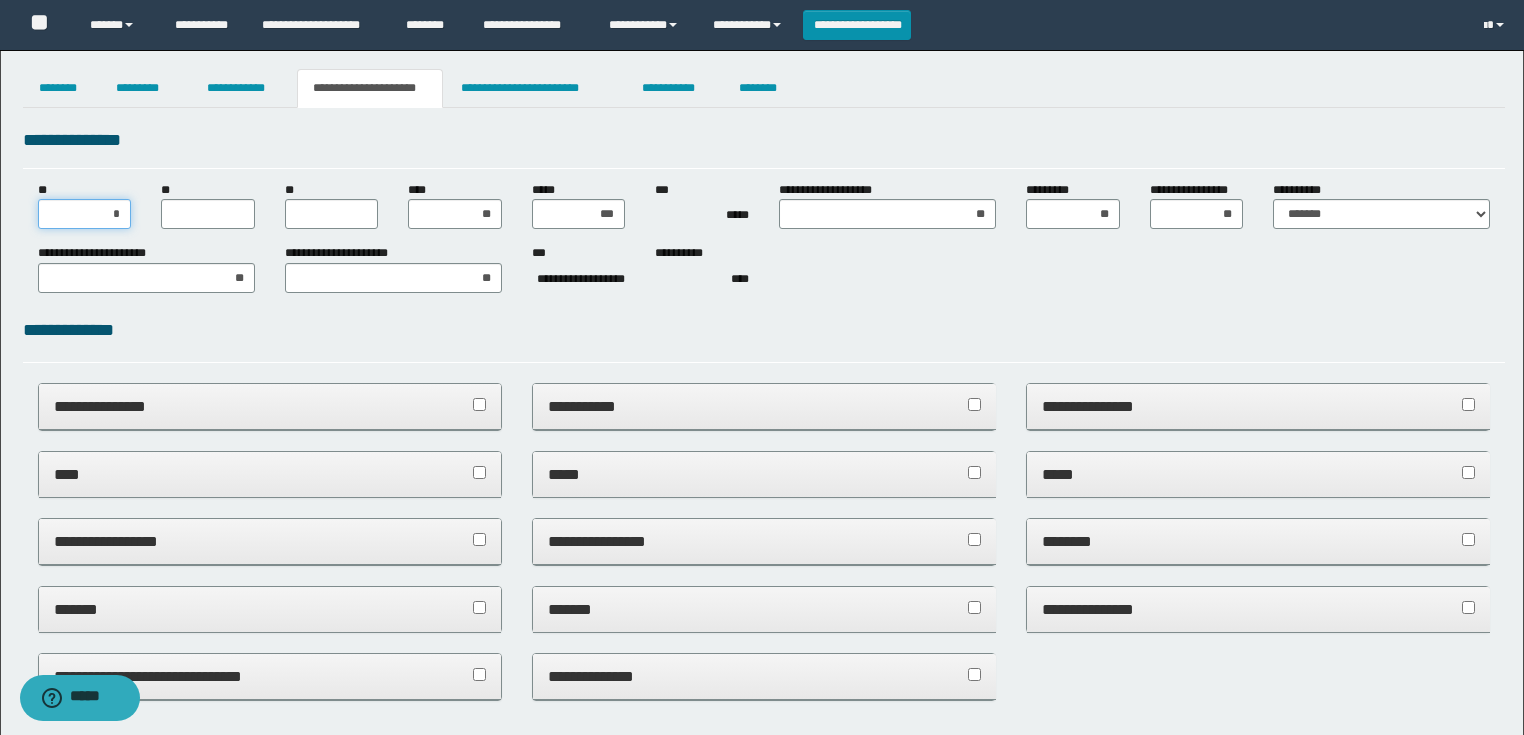 type on "**" 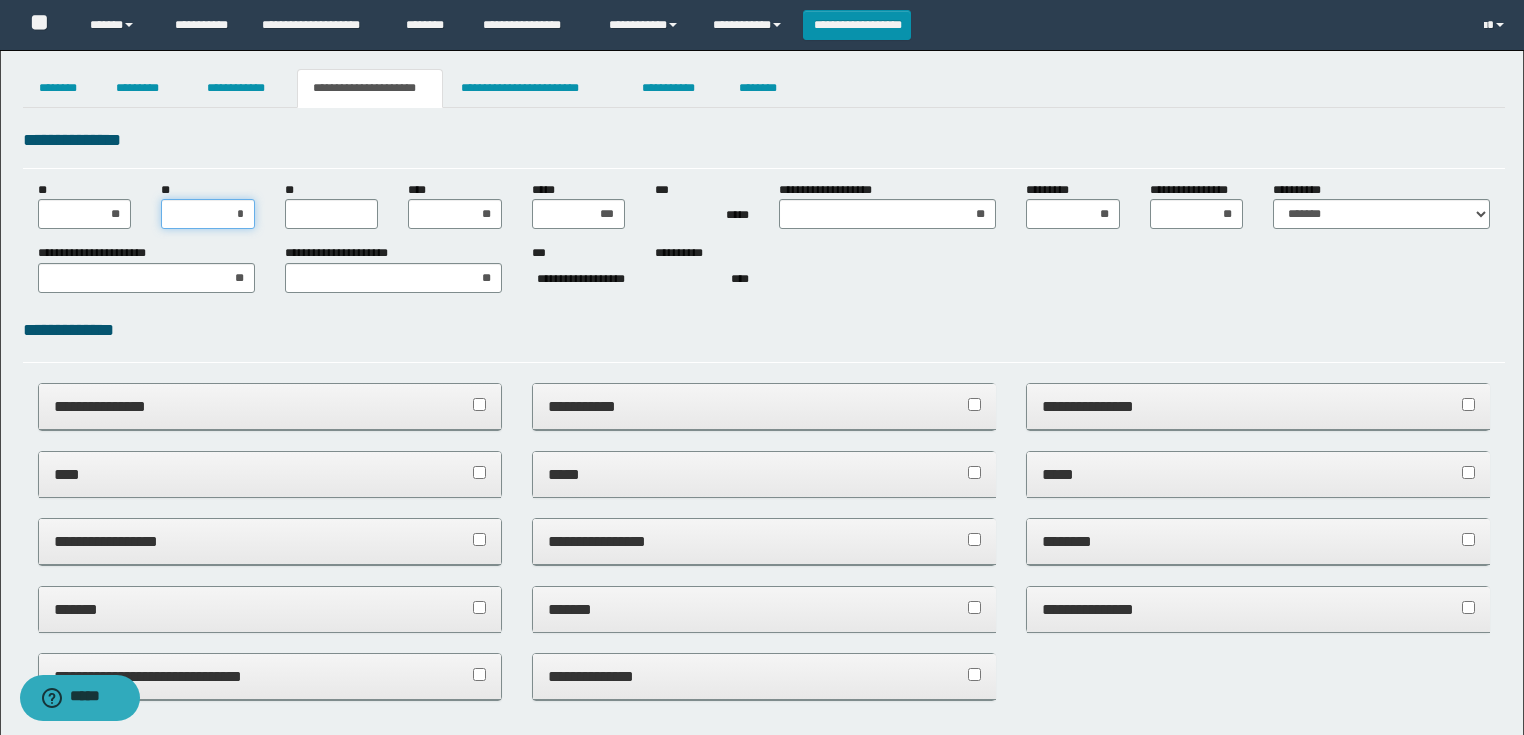 type on "**" 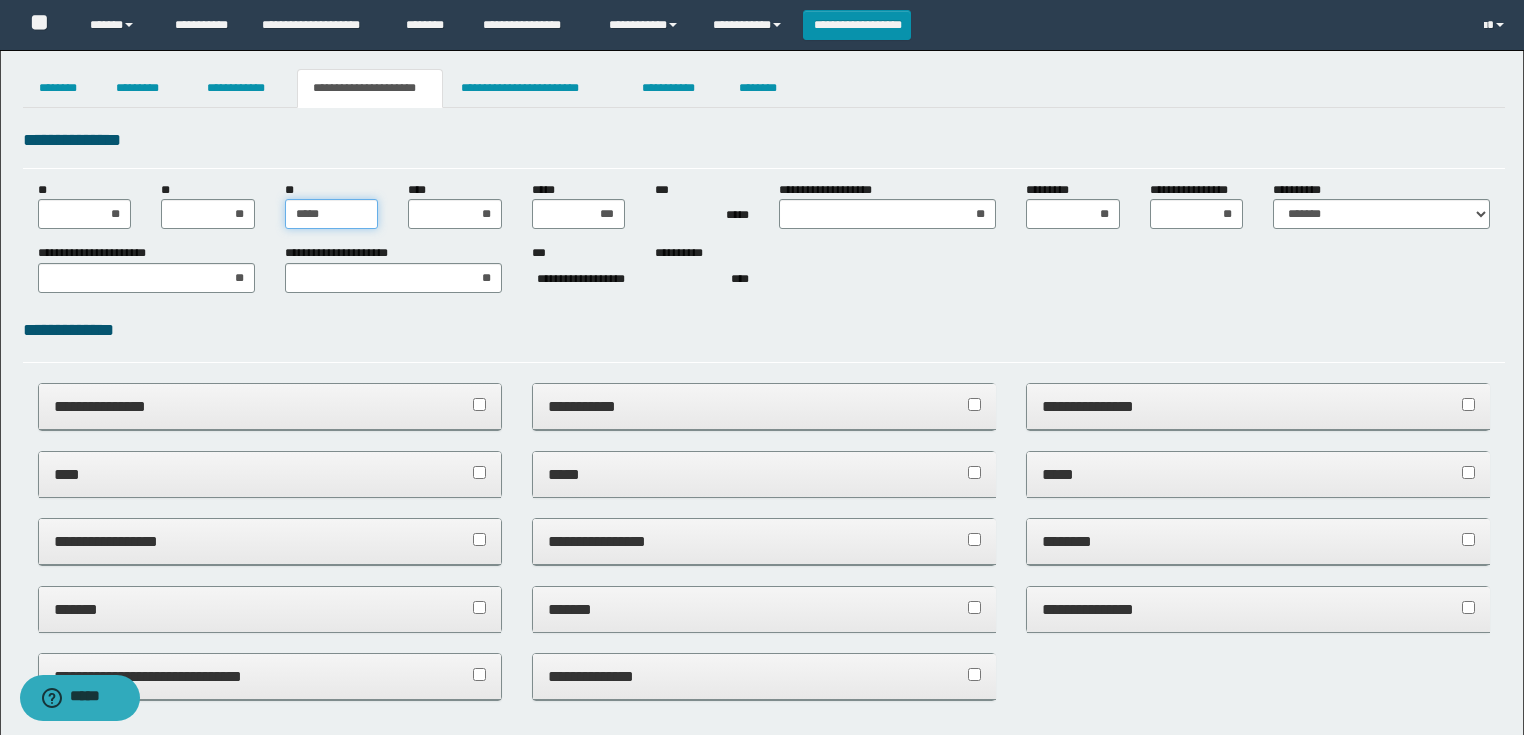 type on "******" 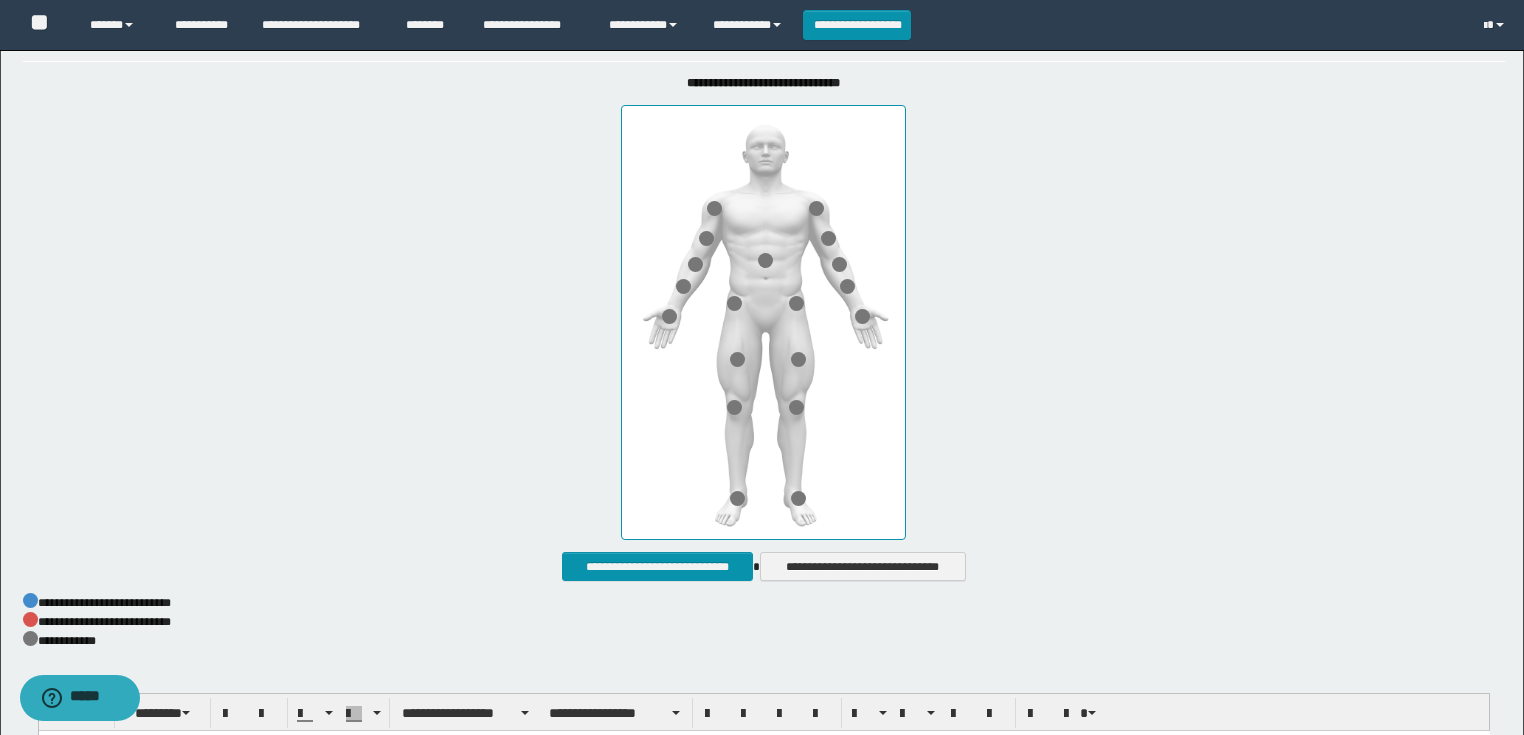 scroll, scrollTop: 1001, scrollLeft: 0, axis: vertical 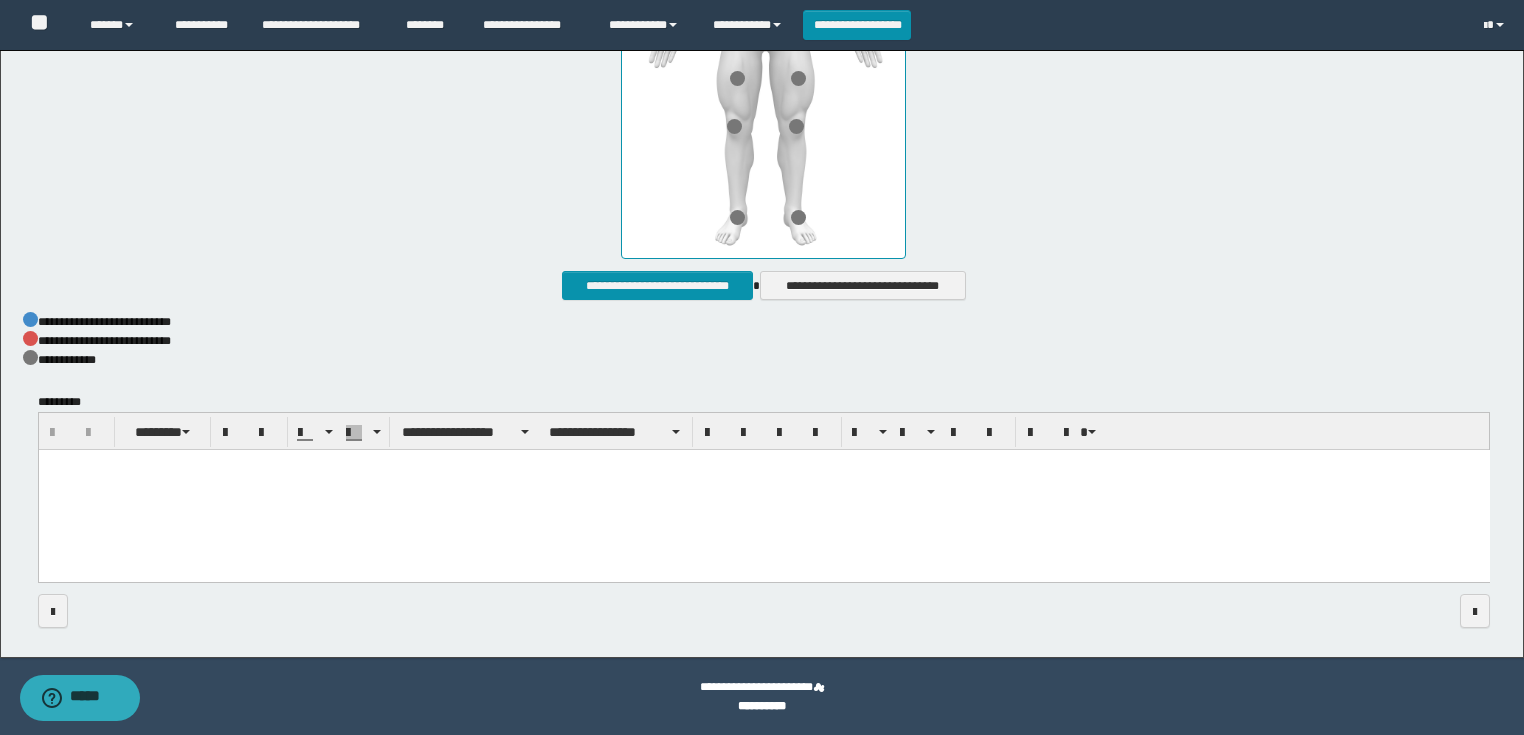 click on "**********" at bounding box center [764, -52] 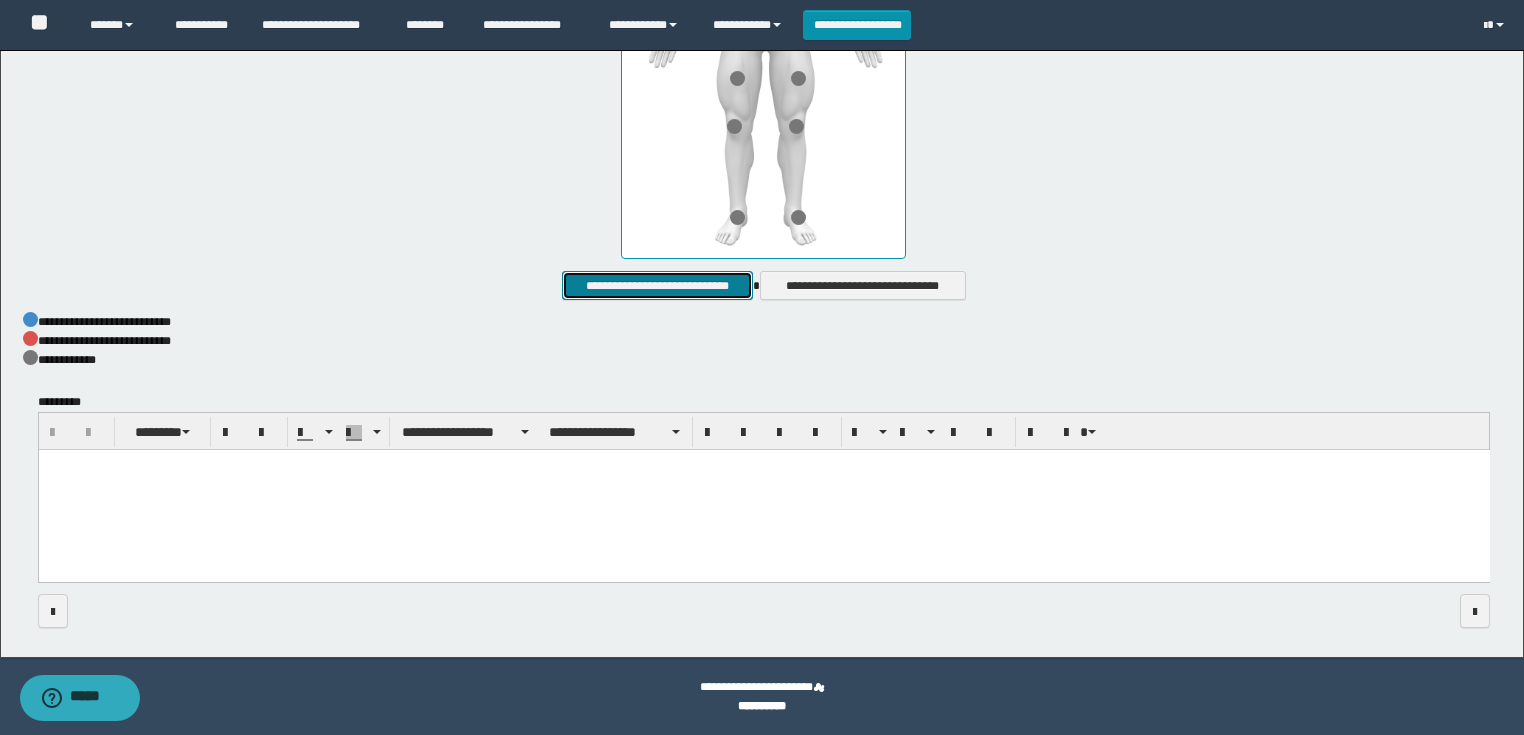 click on "**********" at bounding box center (657, 286) 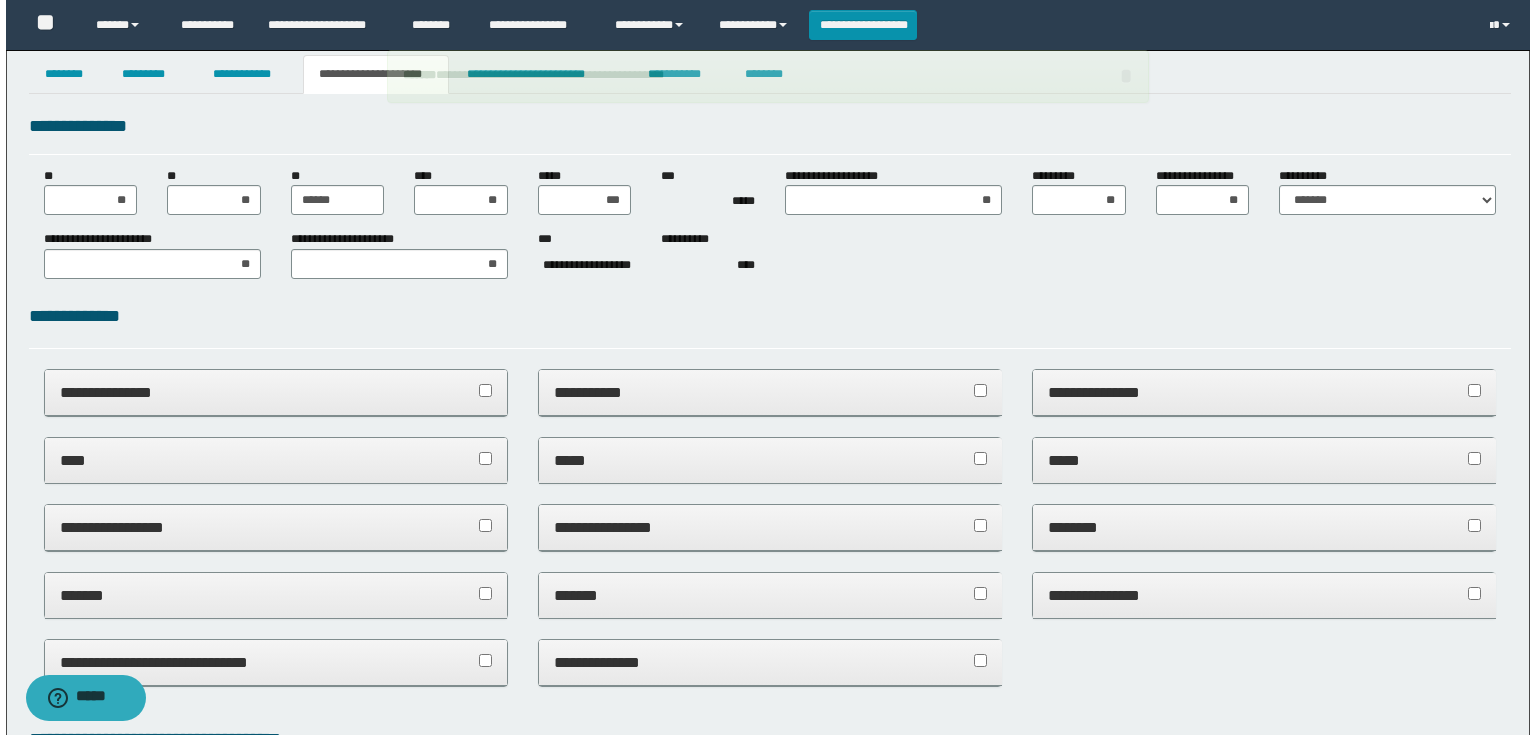 scroll, scrollTop: 0, scrollLeft: 0, axis: both 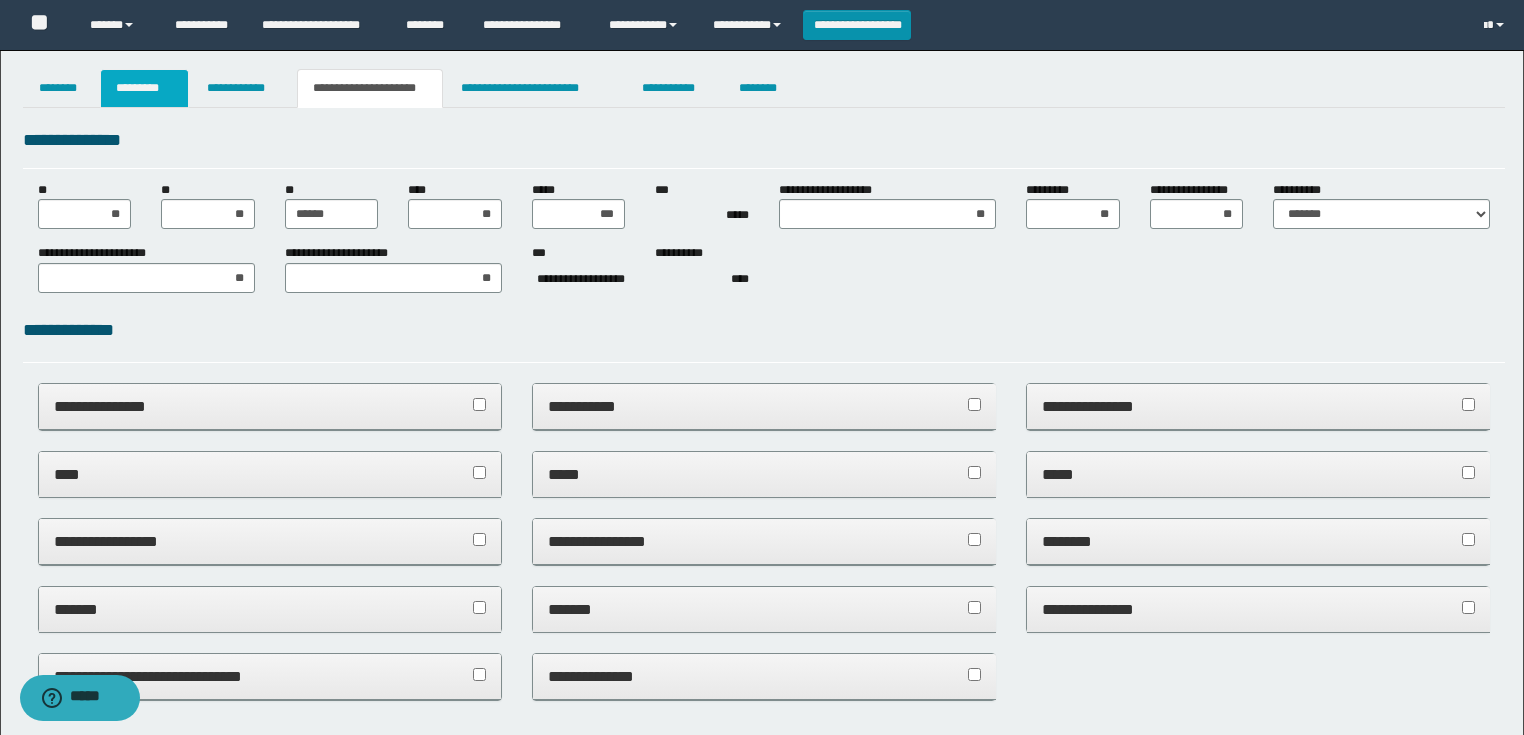 click on "*********" at bounding box center (144, 88) 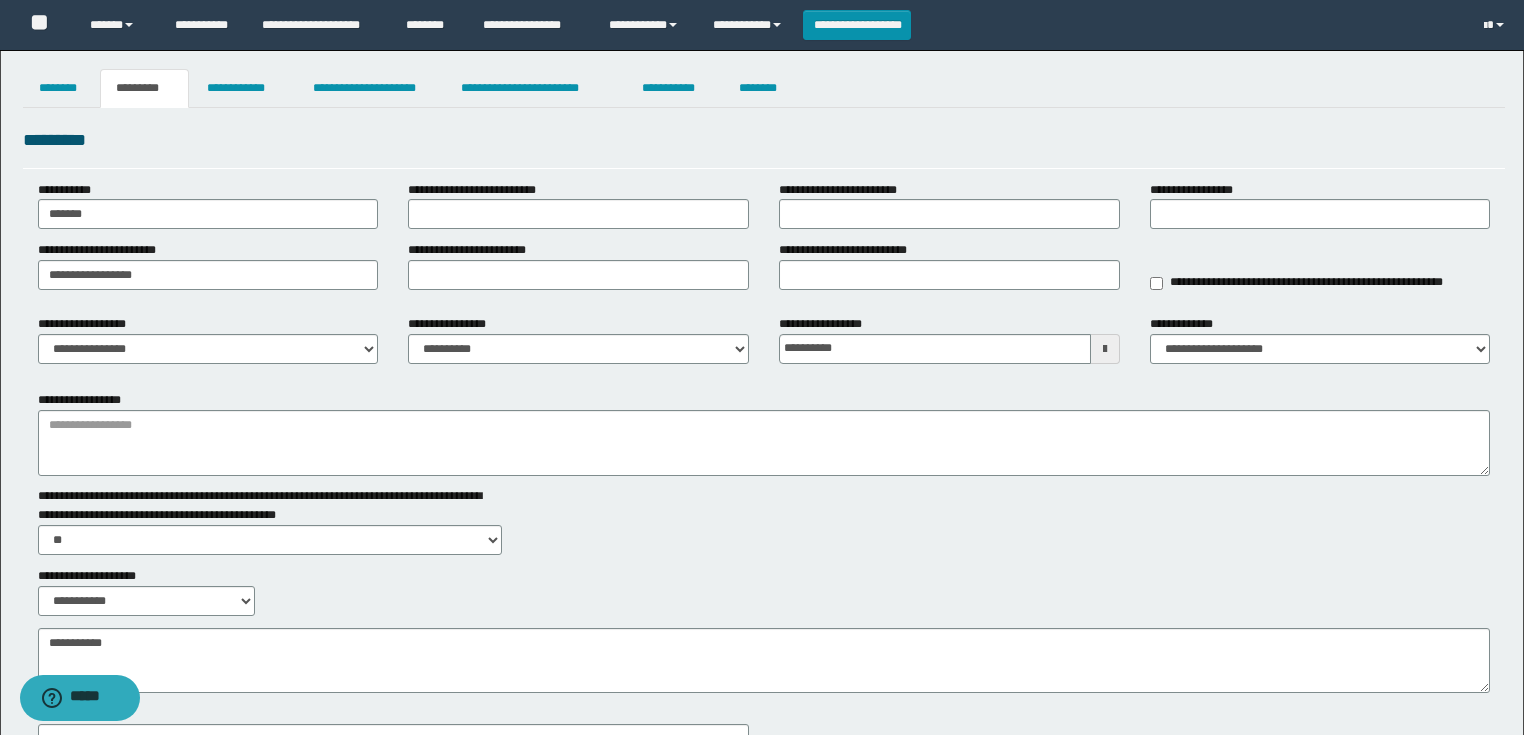 click on "**********" at bounding box center [762, 440] 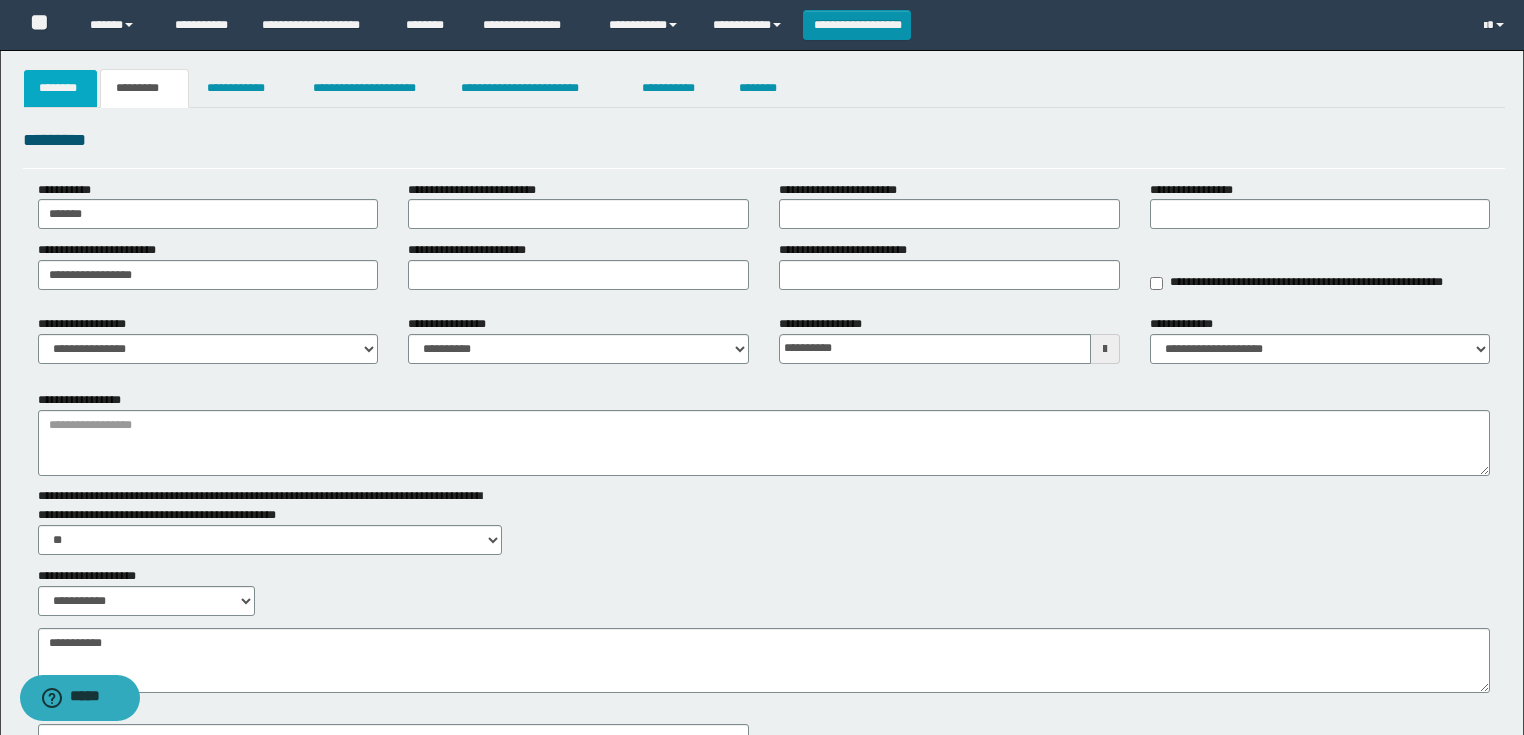 click on "********" at bounding box center [61, 88] 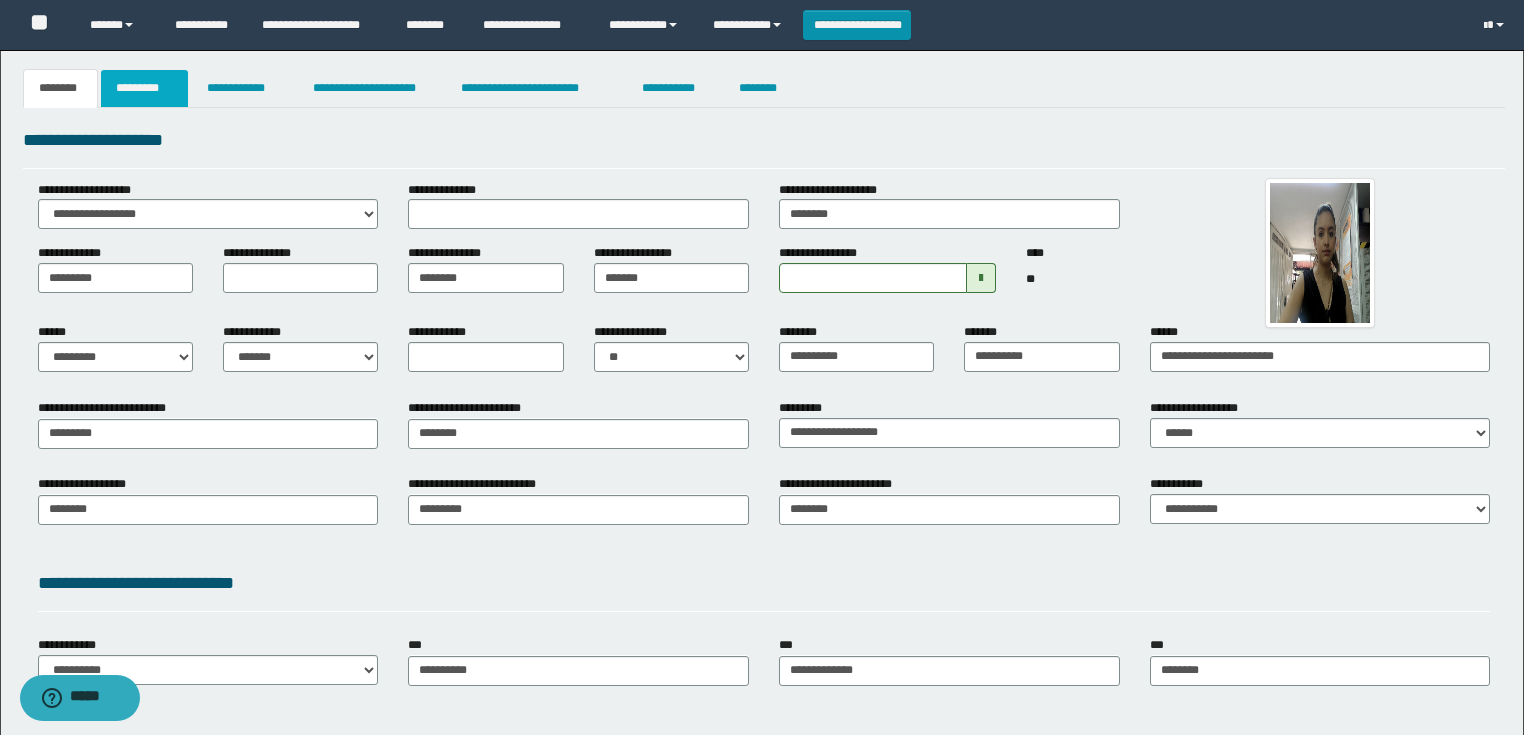 click on "*********" at bounding box center (144, 88) 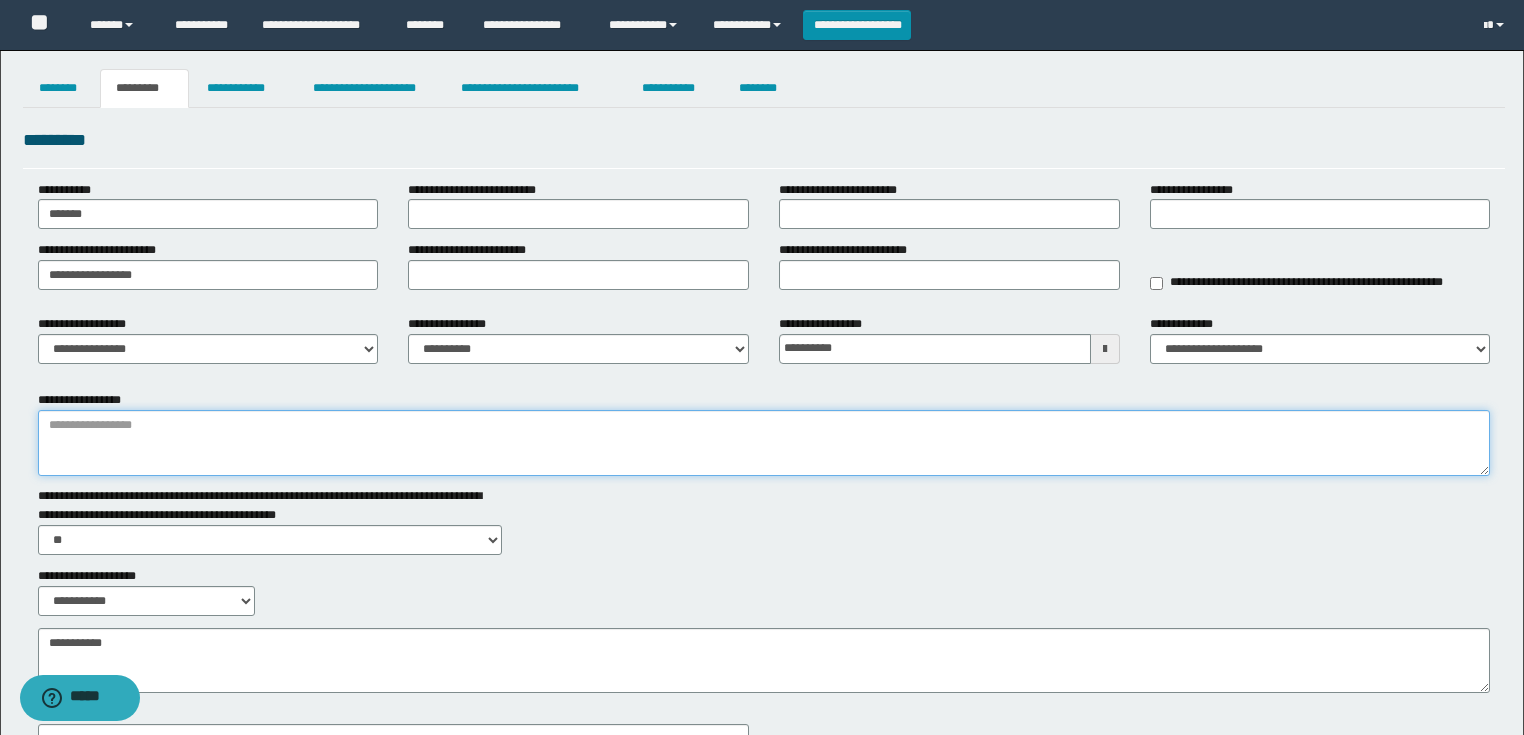 click on "**********" at bounding box center [764, 443] 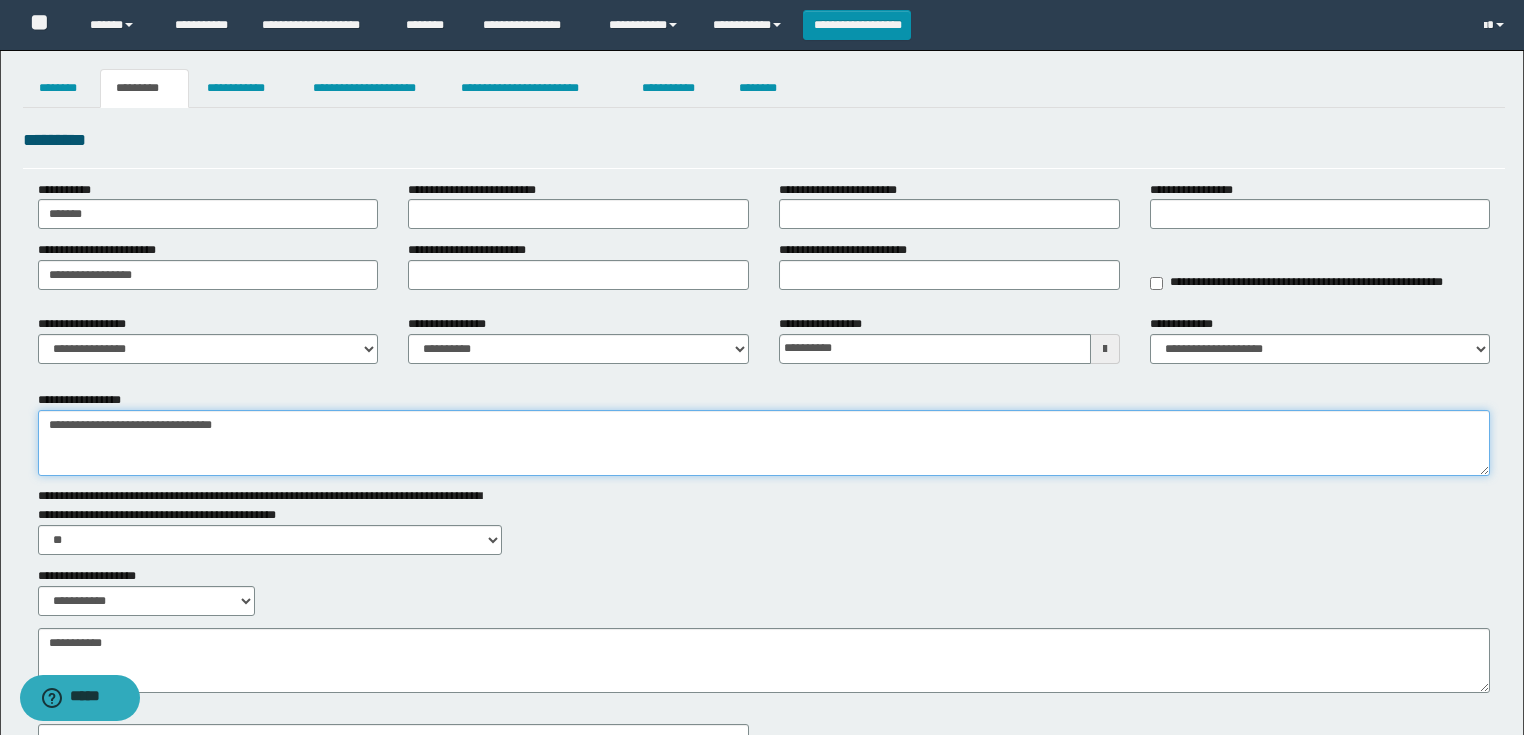 type on "**********" 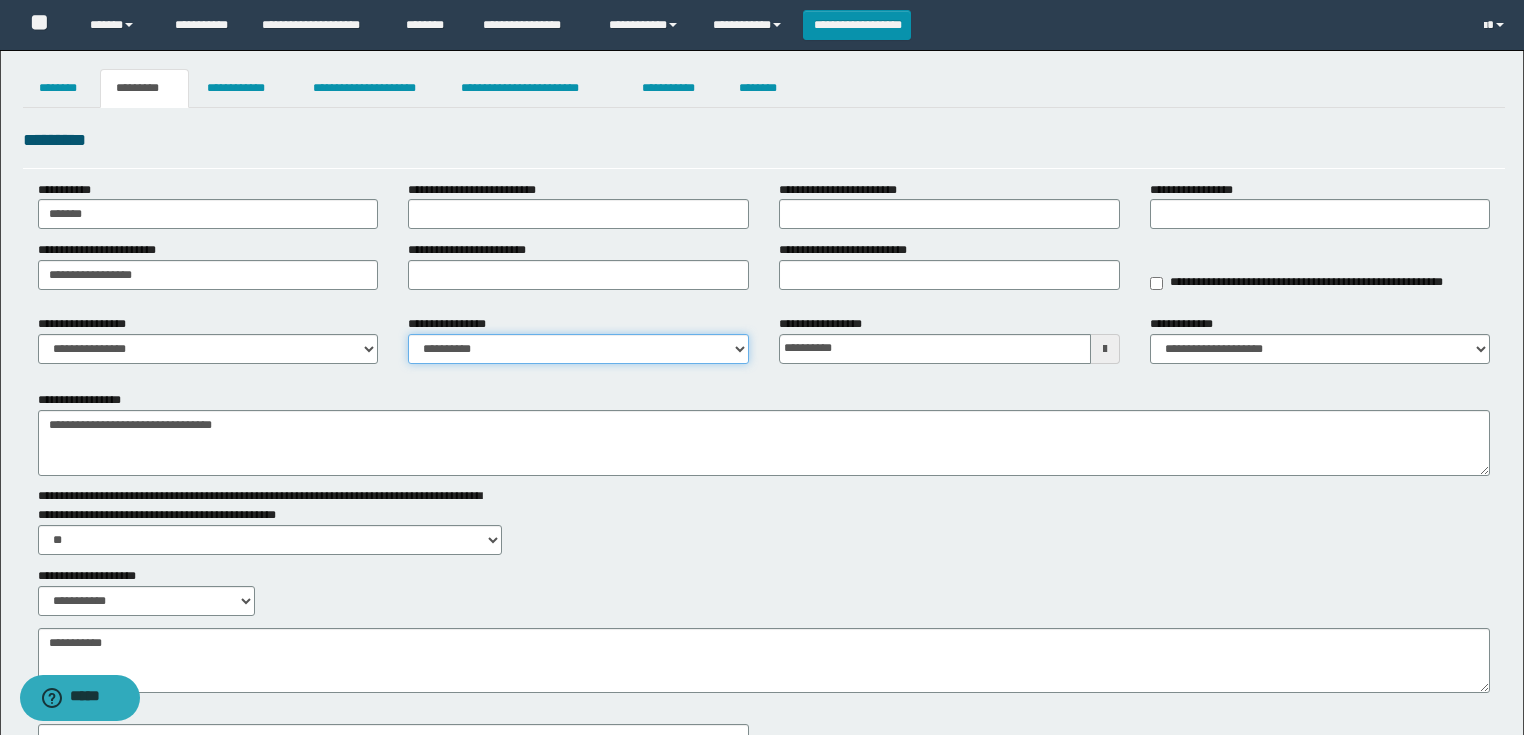 click on "**********" at bounding box center (578, 349) 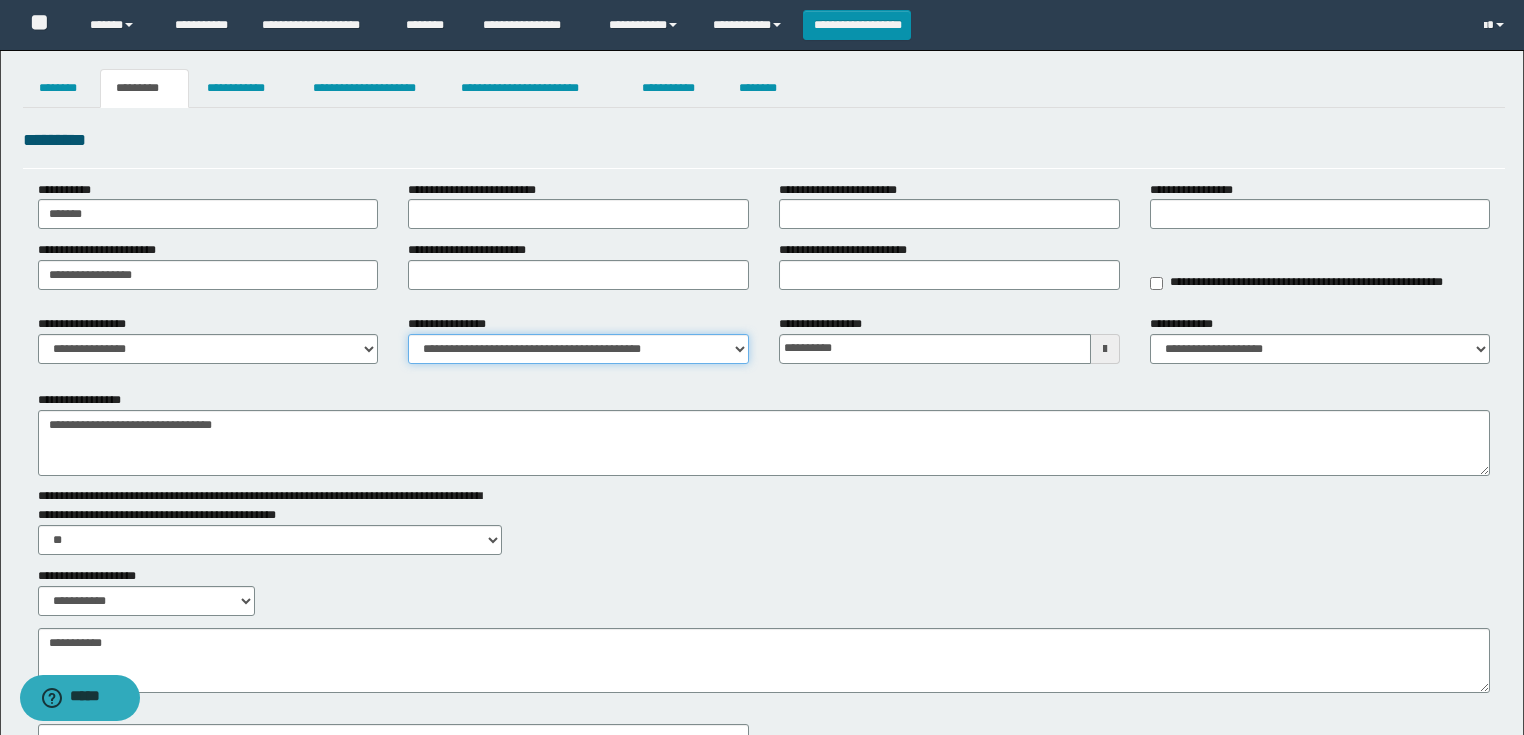 click on "**********" at bounding box center (578, 349) 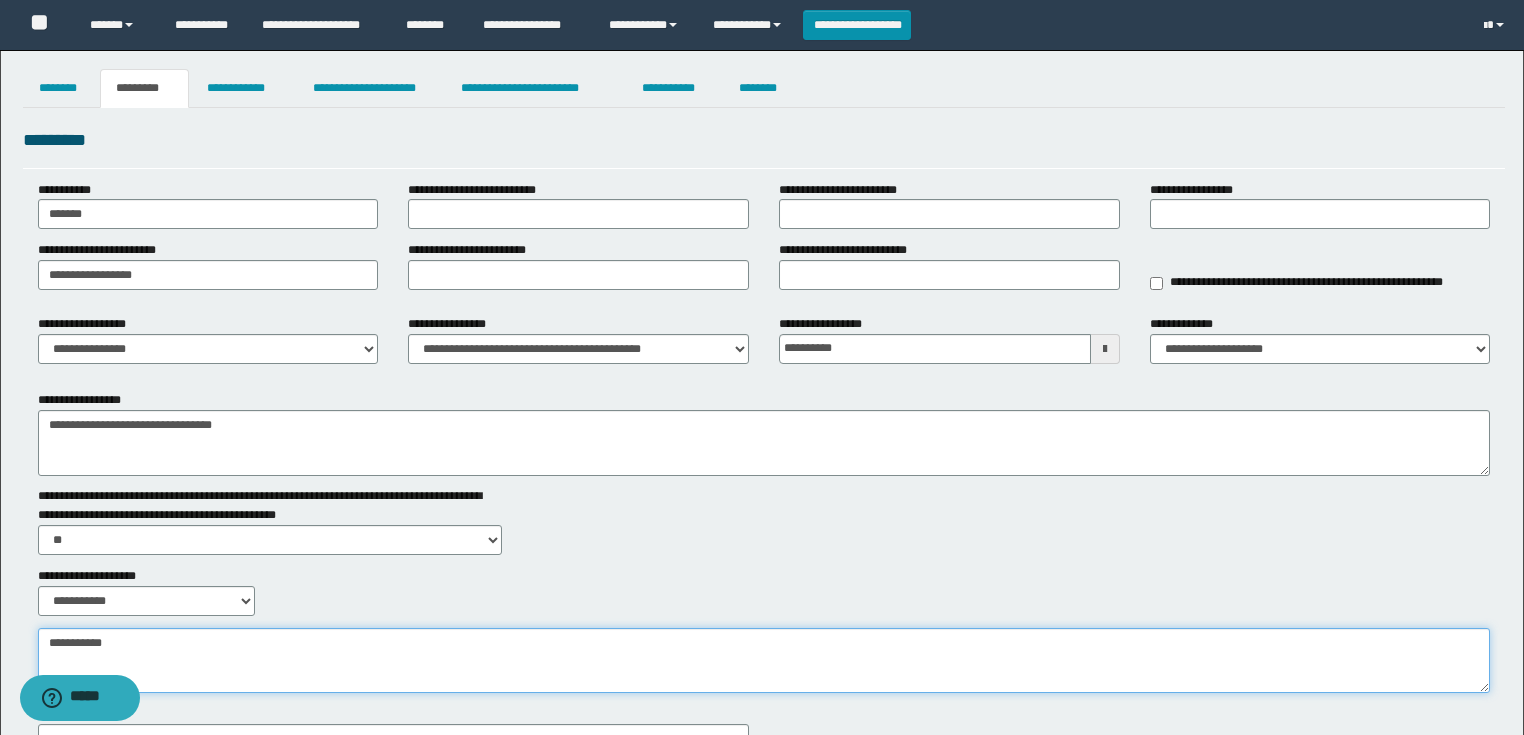 click on "**********" at bounding box center [764, 661] 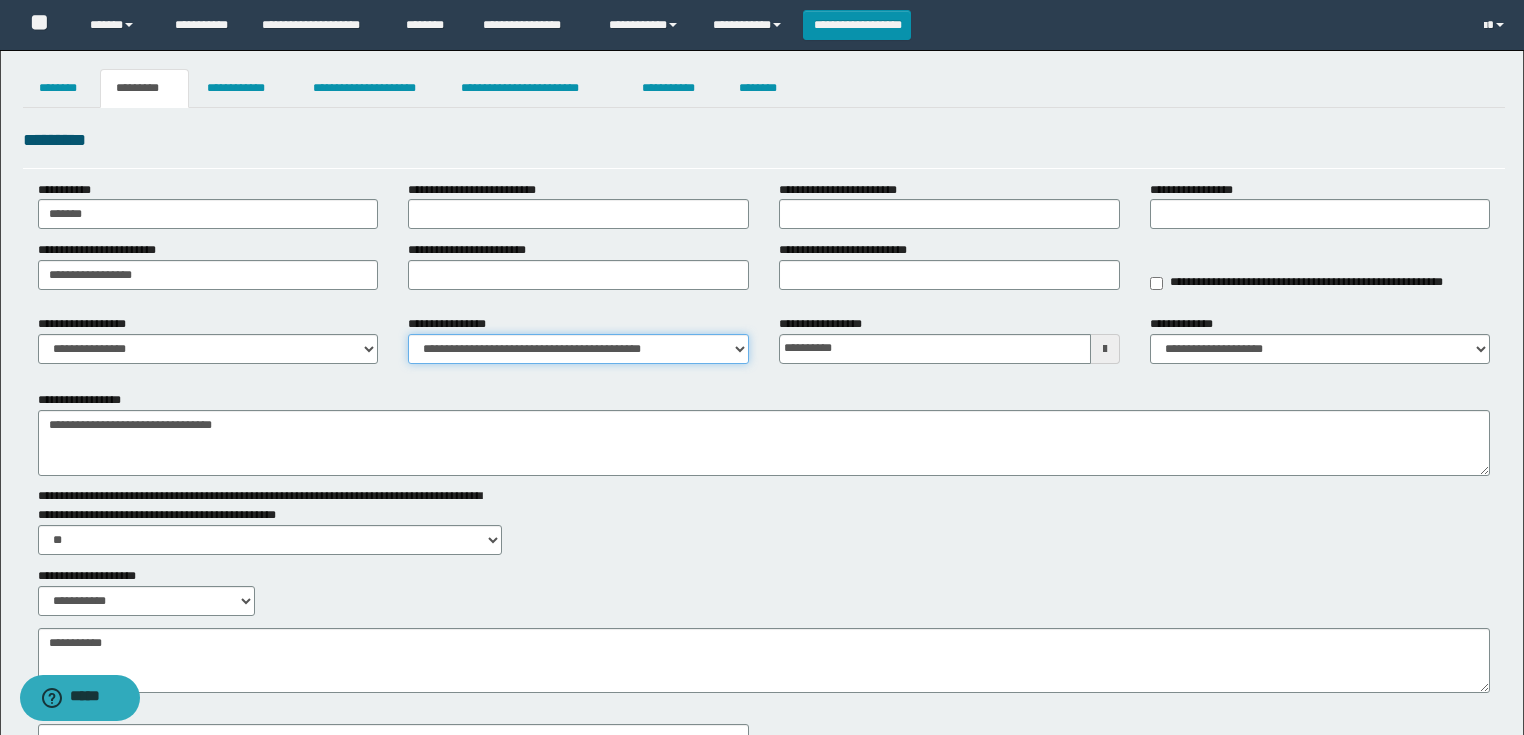 click on "**********" at bounding box center [578, 349] 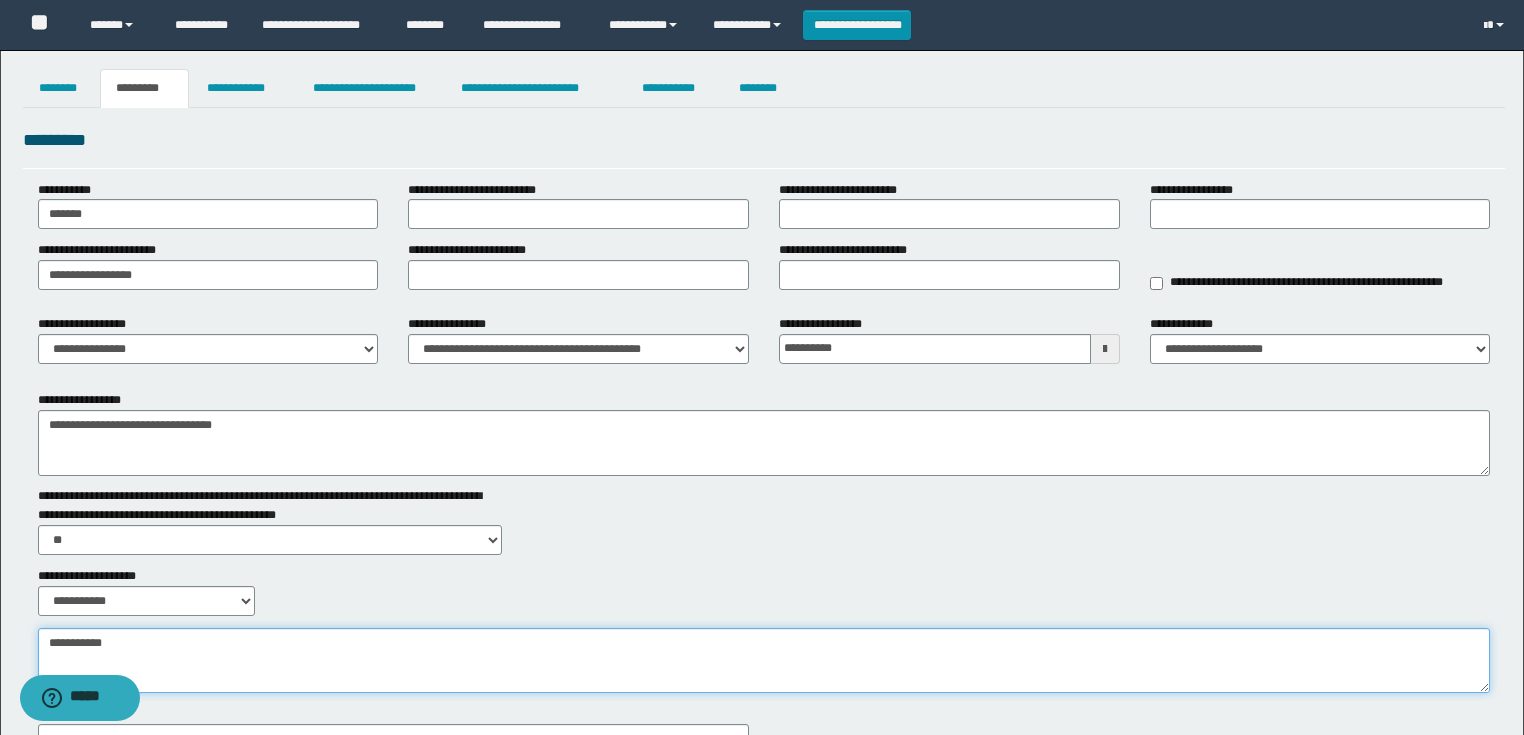 click on "**********" at bounding box center [764, 661] 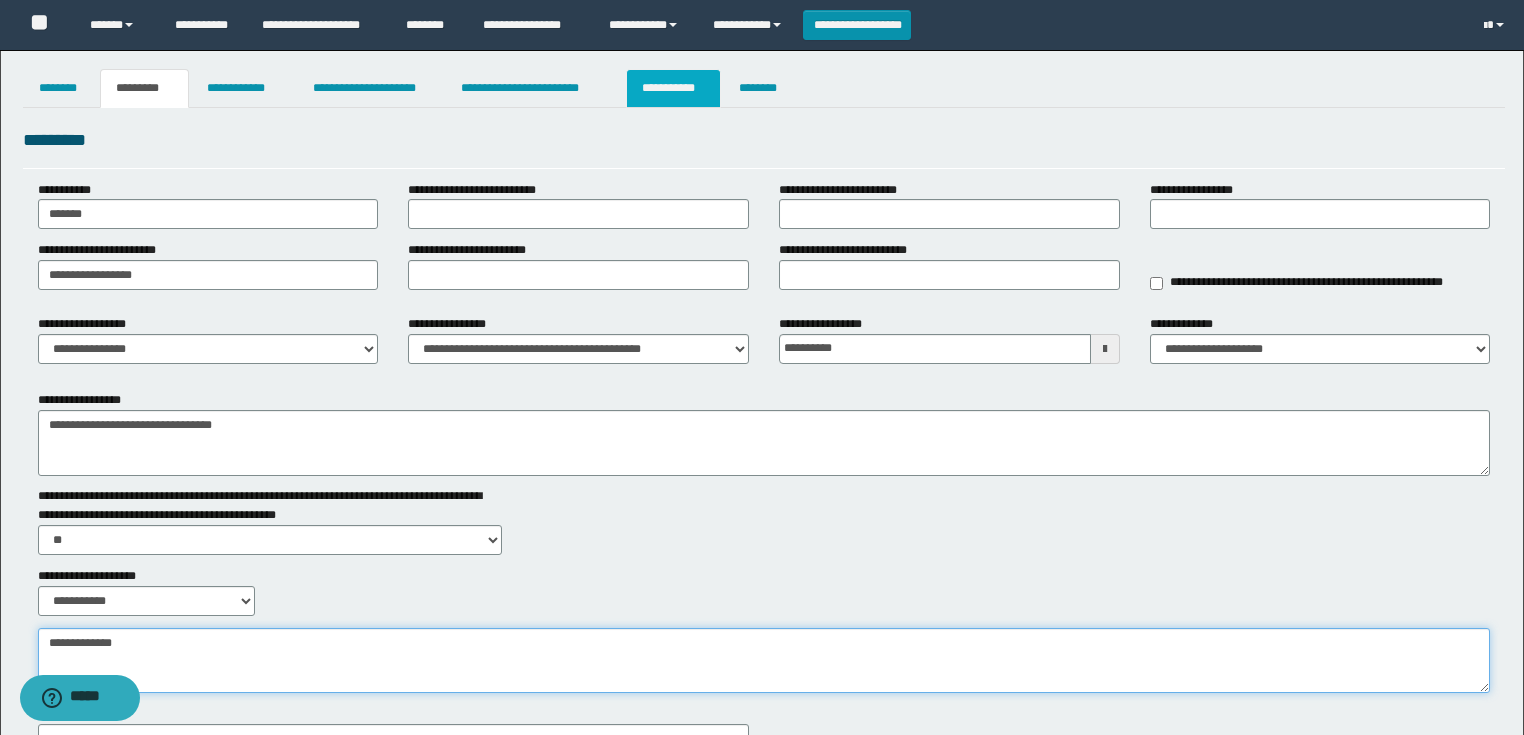 type on "**********" 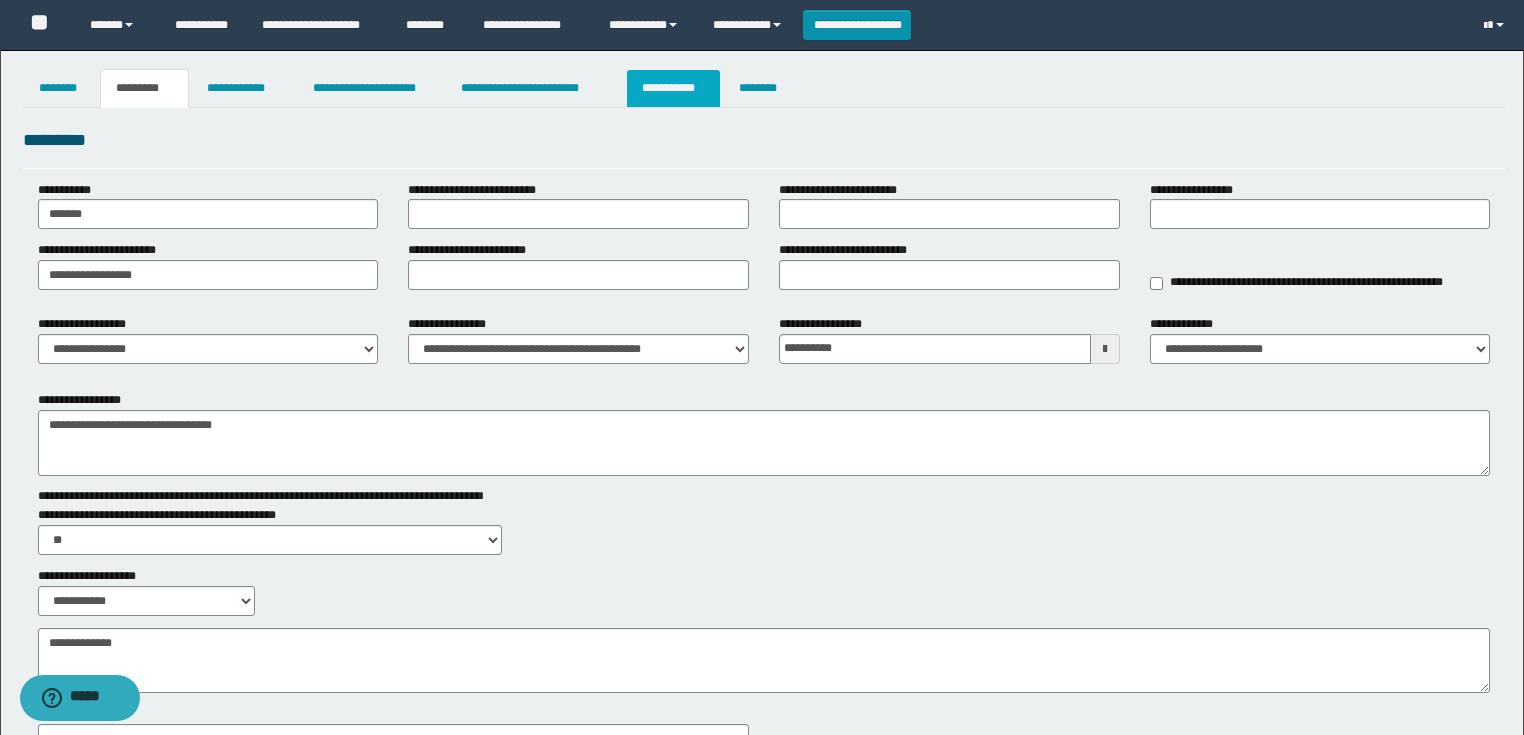 click on "**********" at bounding box center [673, 88] 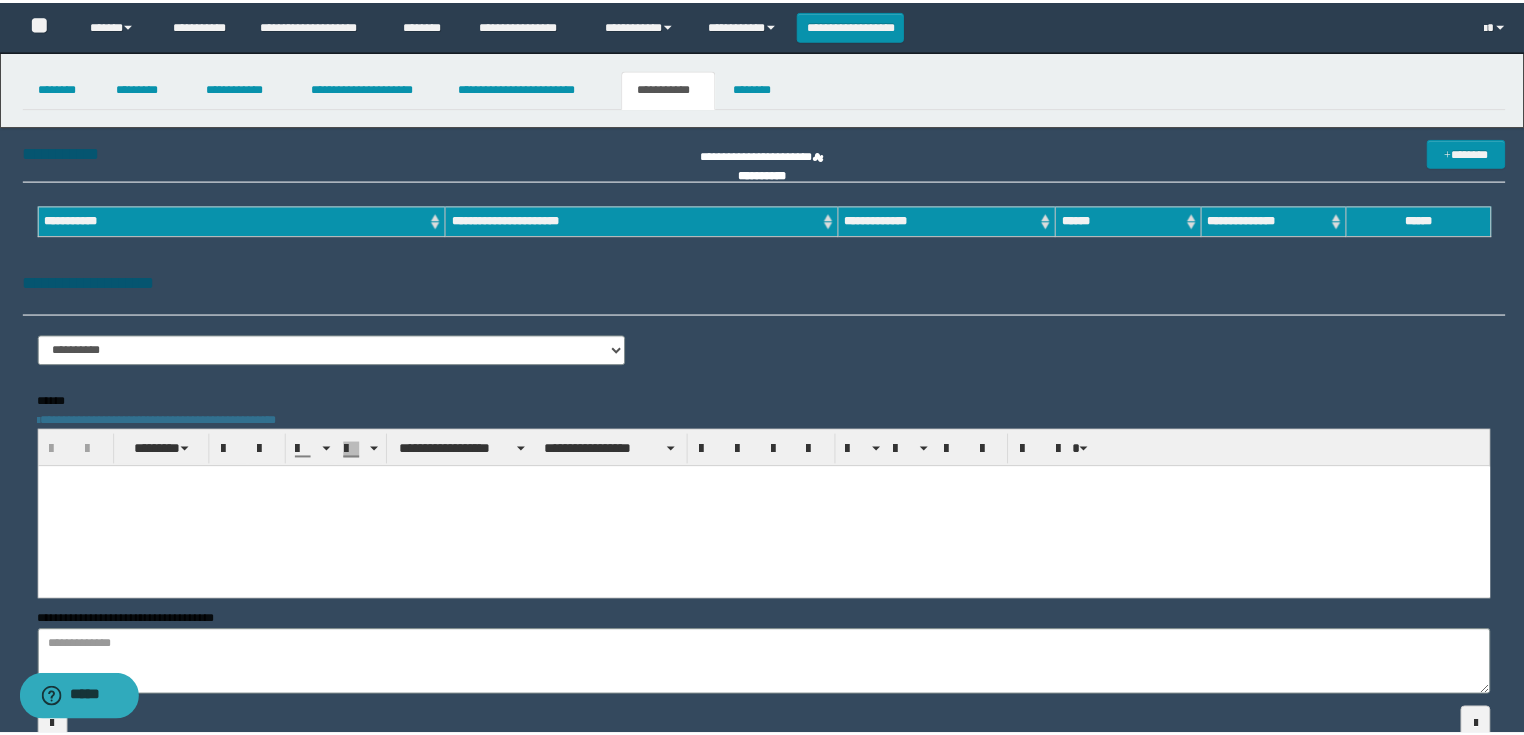 scroll, scrollTop: 0, scrollLeft: 0, axis: both 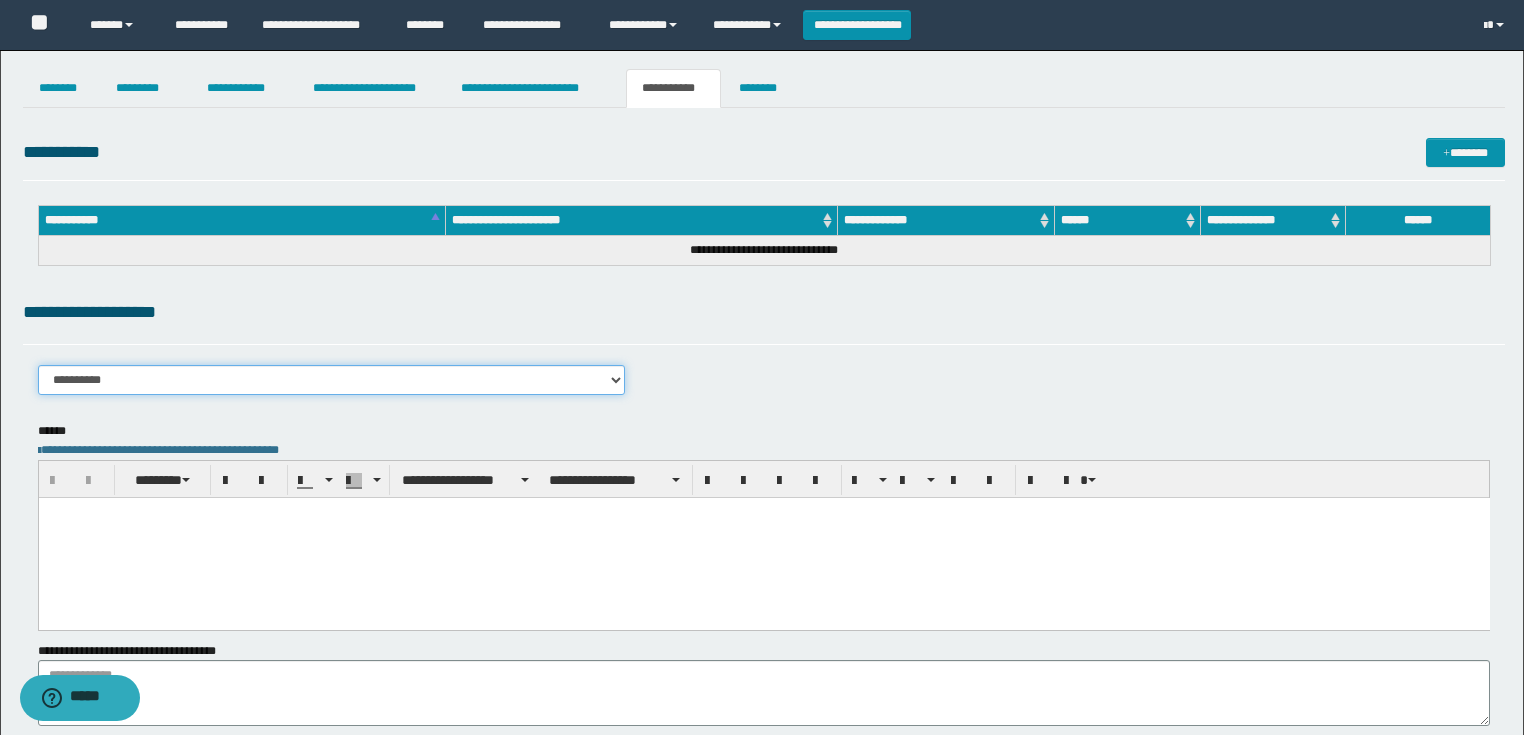click on "[FIRST] [LAST] [STREET] [CITY], [STATE] [ZIP]" at bounding box center [332, 380] 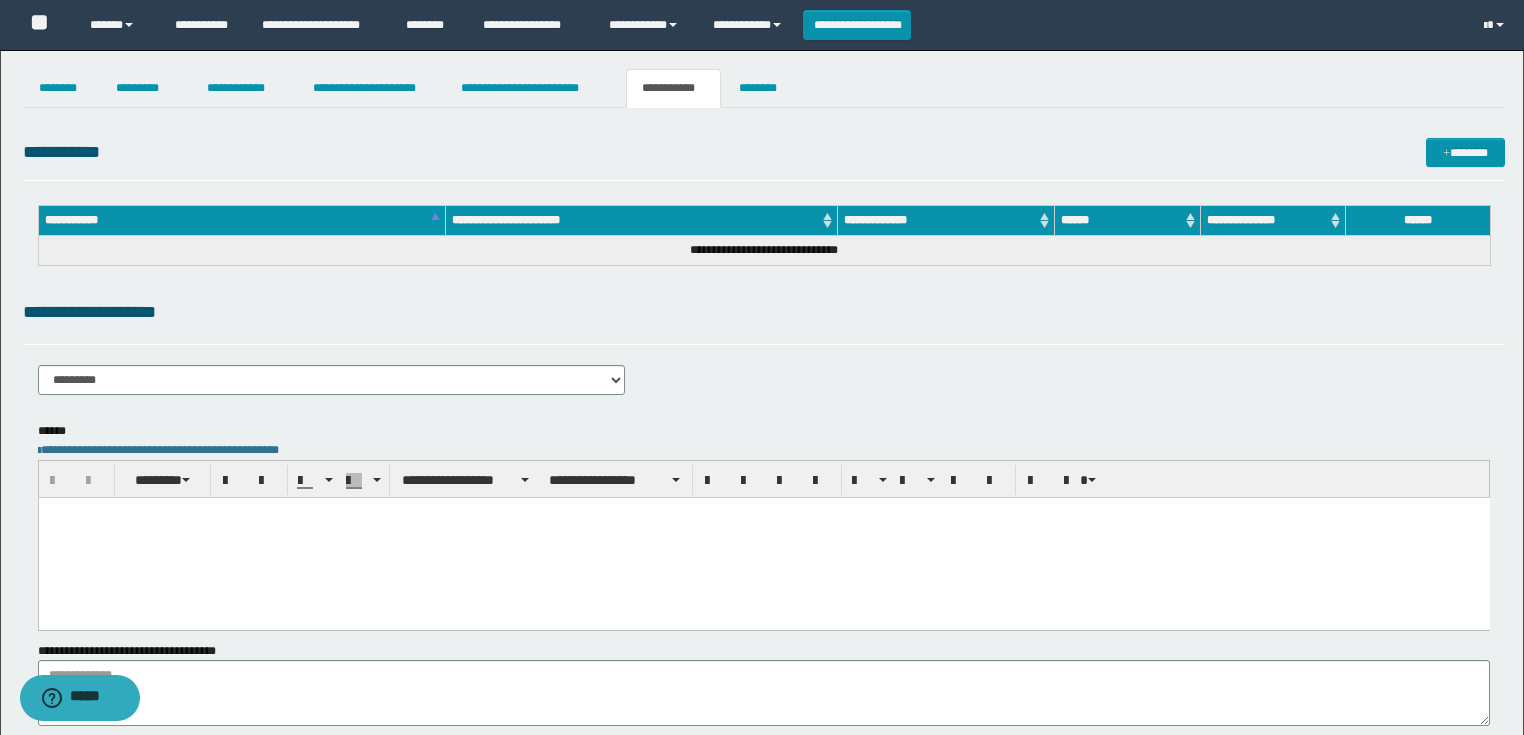 click at bounding box center [763, 537] 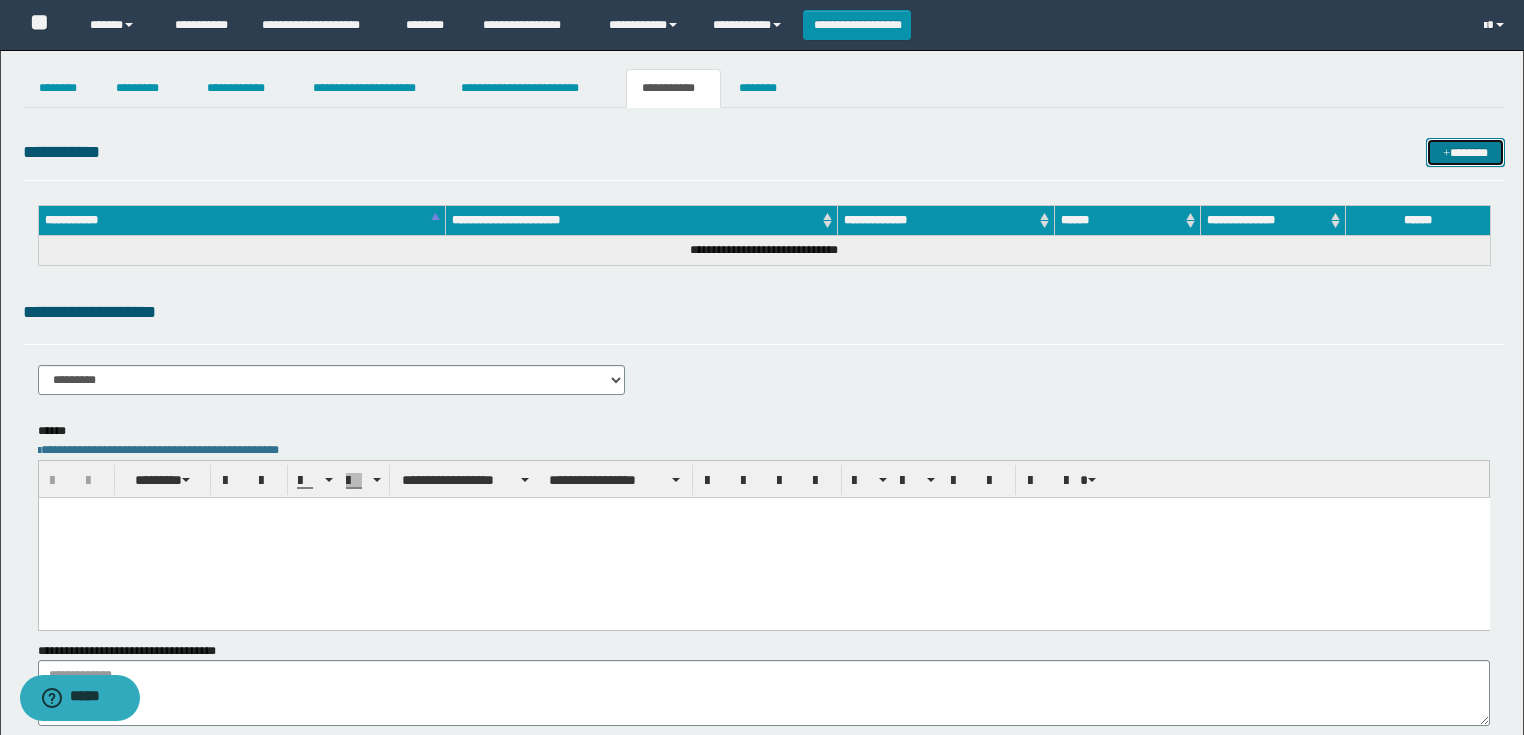 click on "*******" at bounding box center [1465, 153] 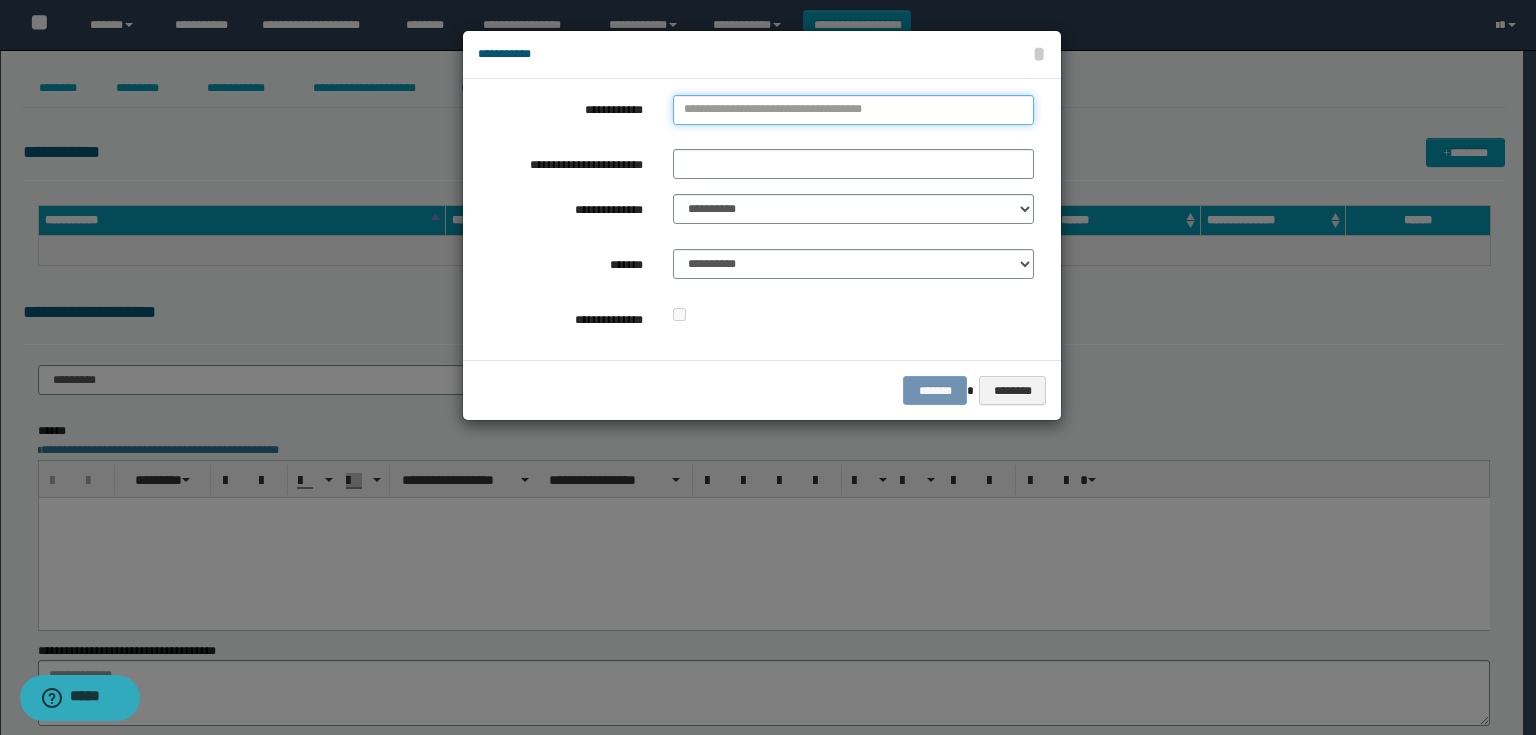 click on "**********" at bounding box center (853, 110) 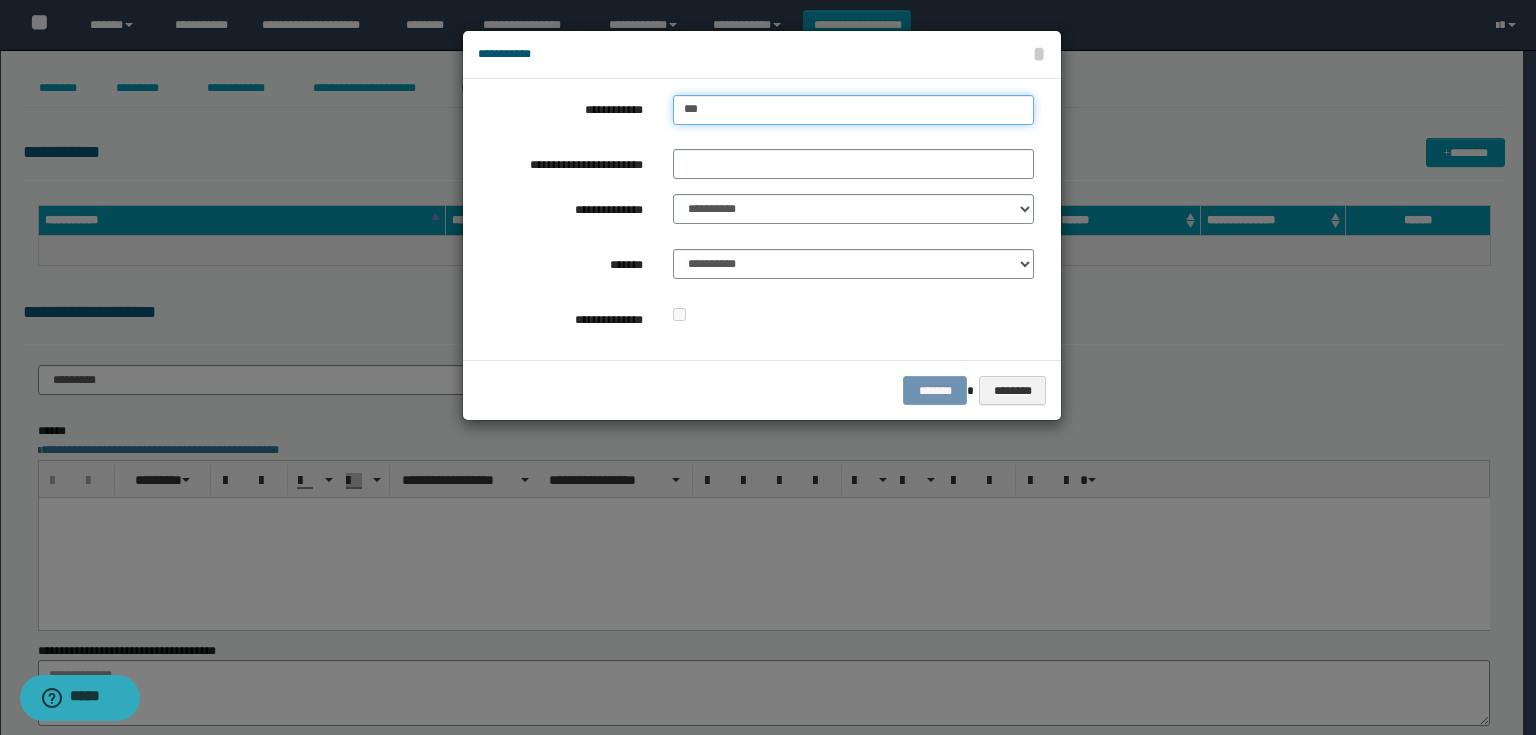 type on "****" 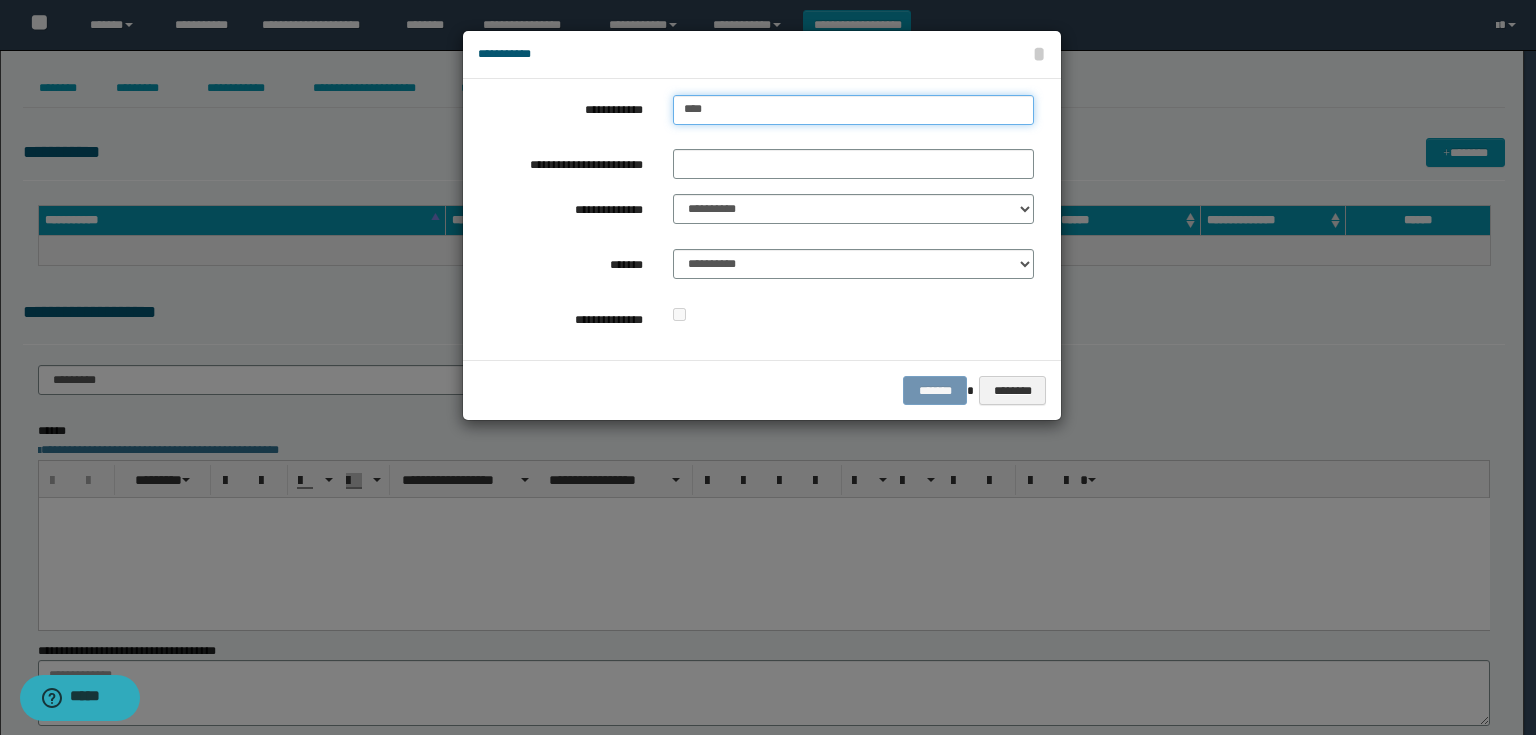 type on "****" 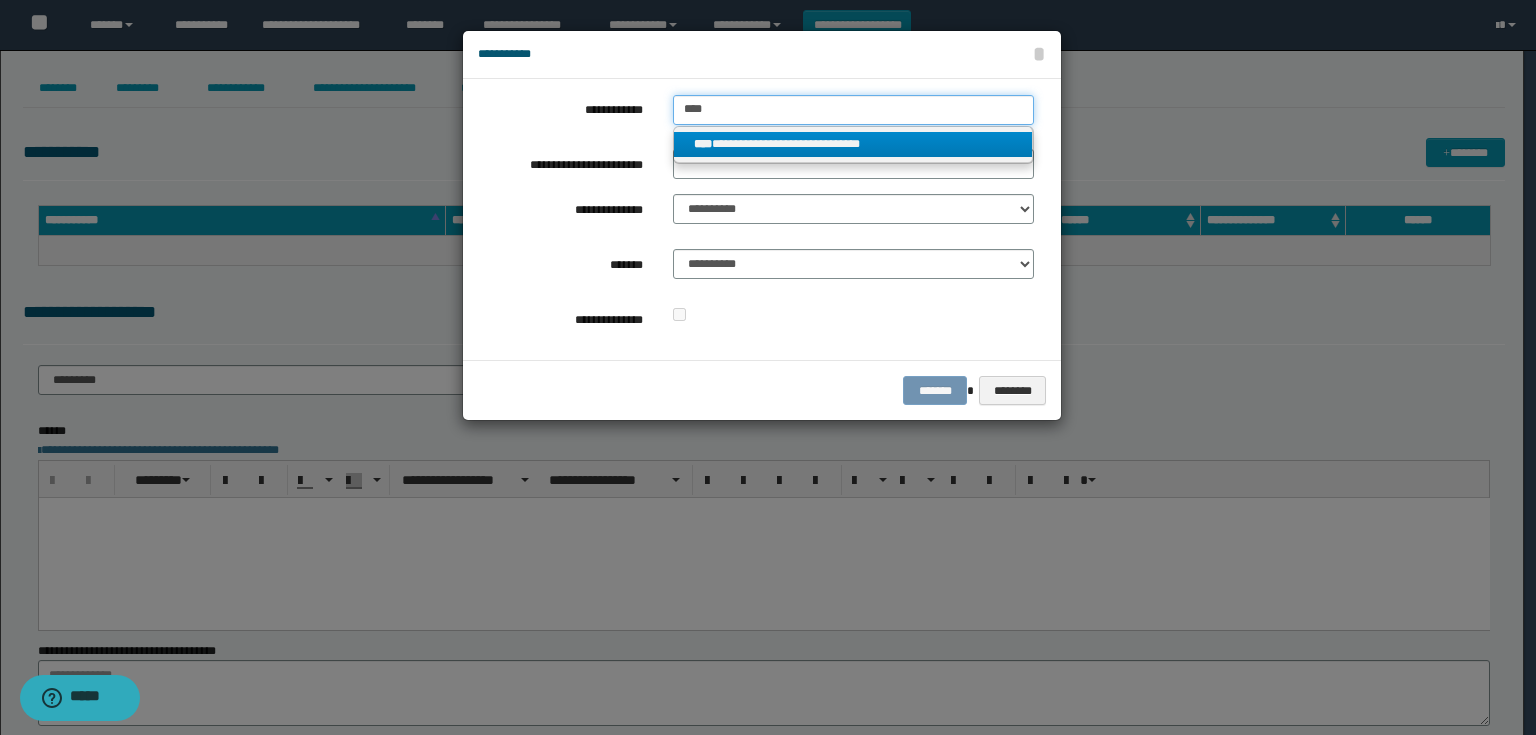 type on "****" 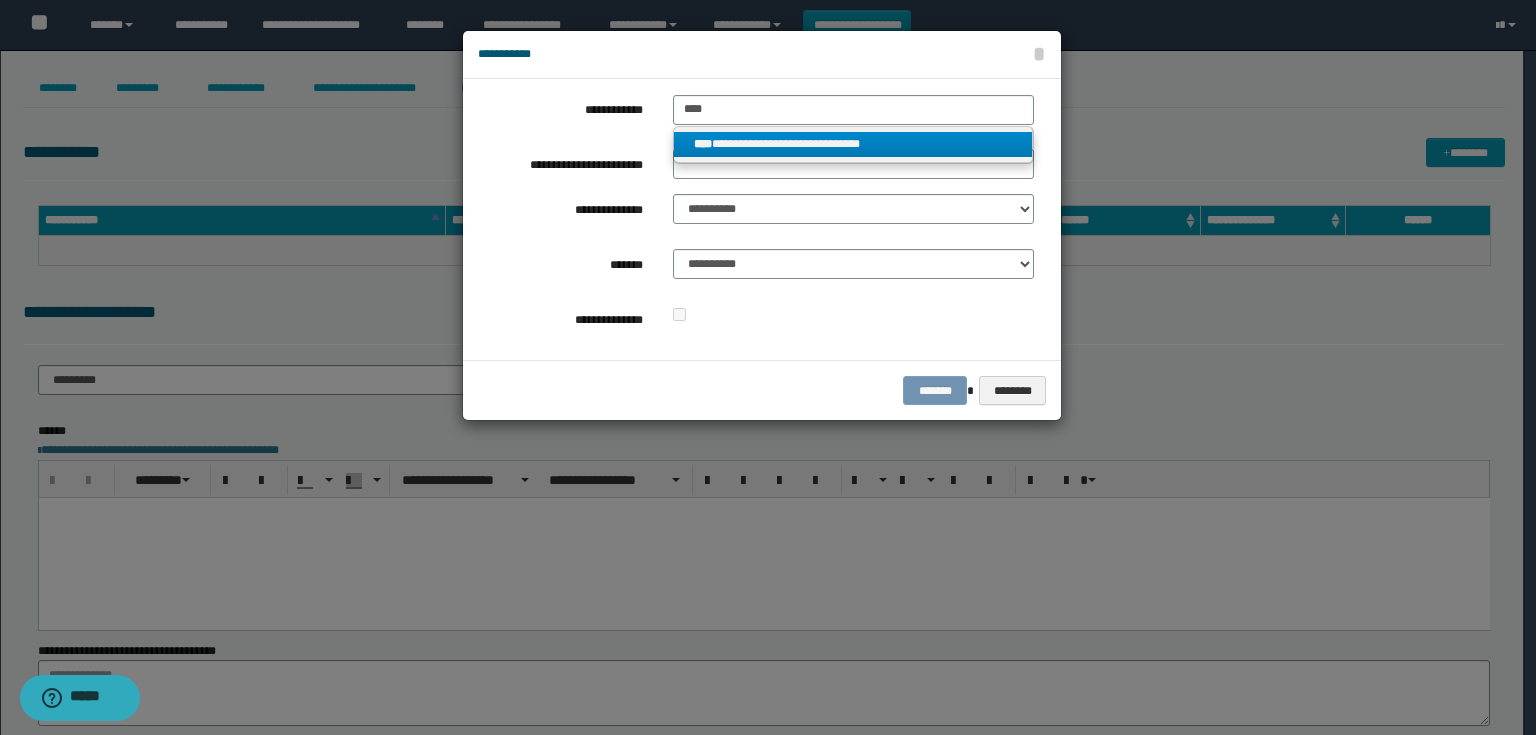 click on "**********" at bounding box center (853, 144) 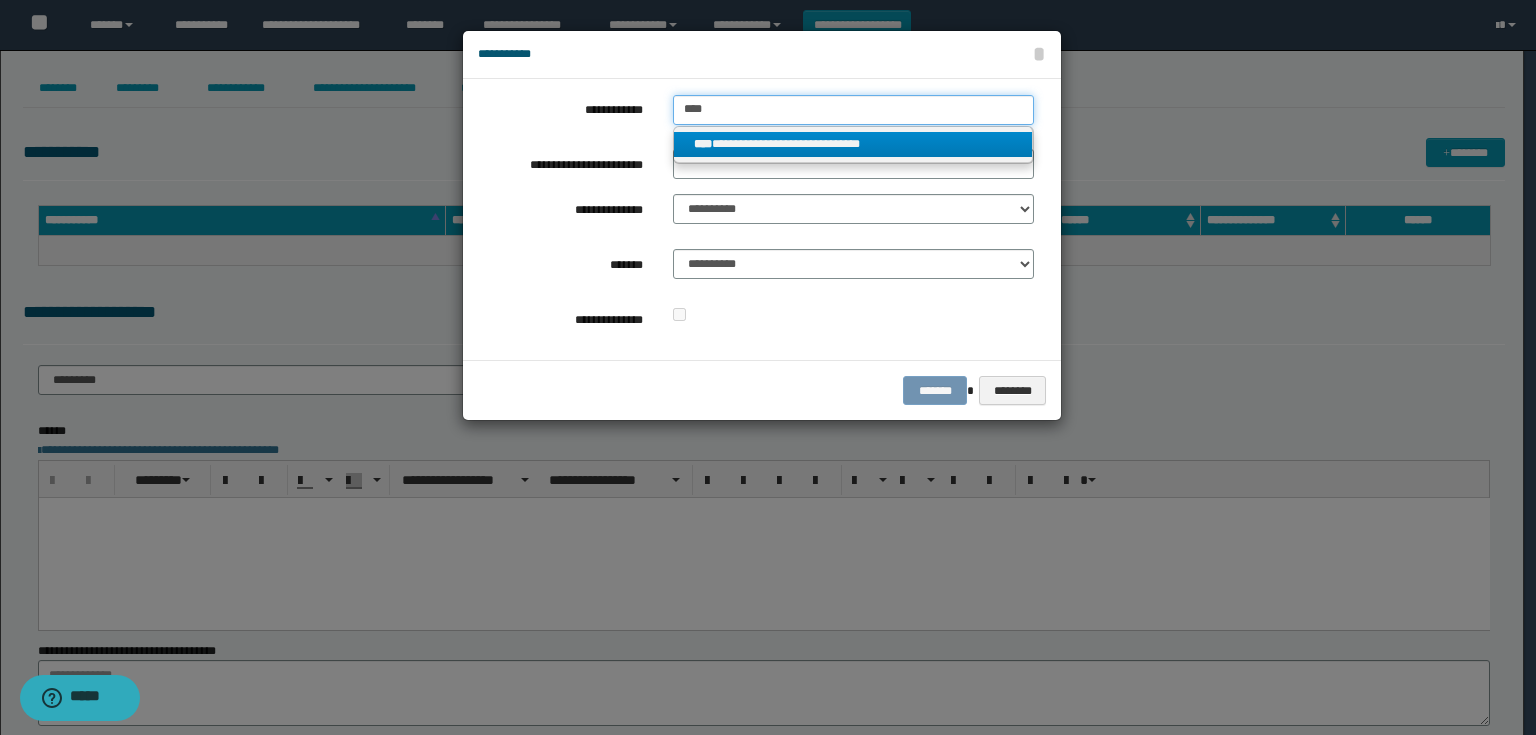 type 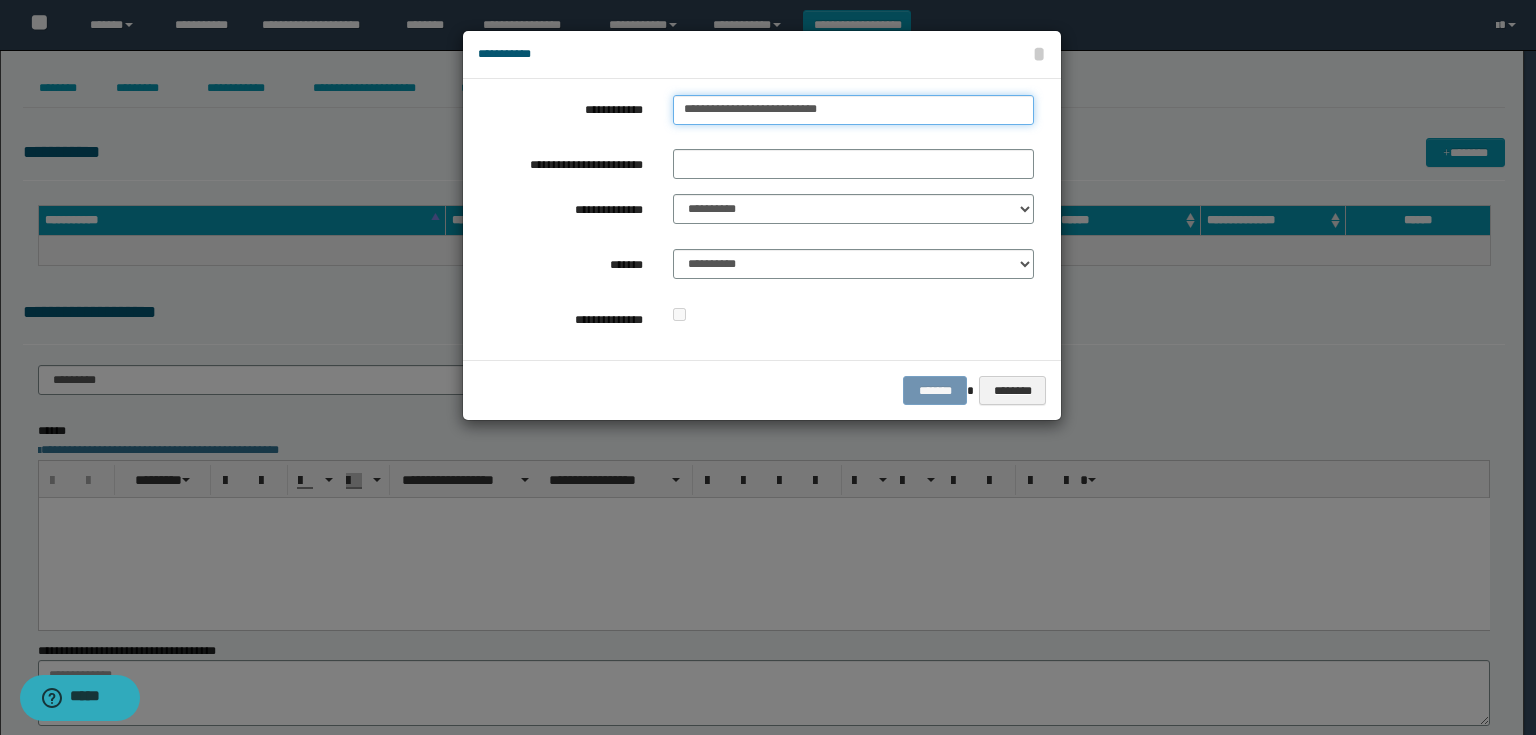 drag, startPoint x: 884, startPoint y: 107, endPoint x: 434, endPoint y: 153, distance: 452.345 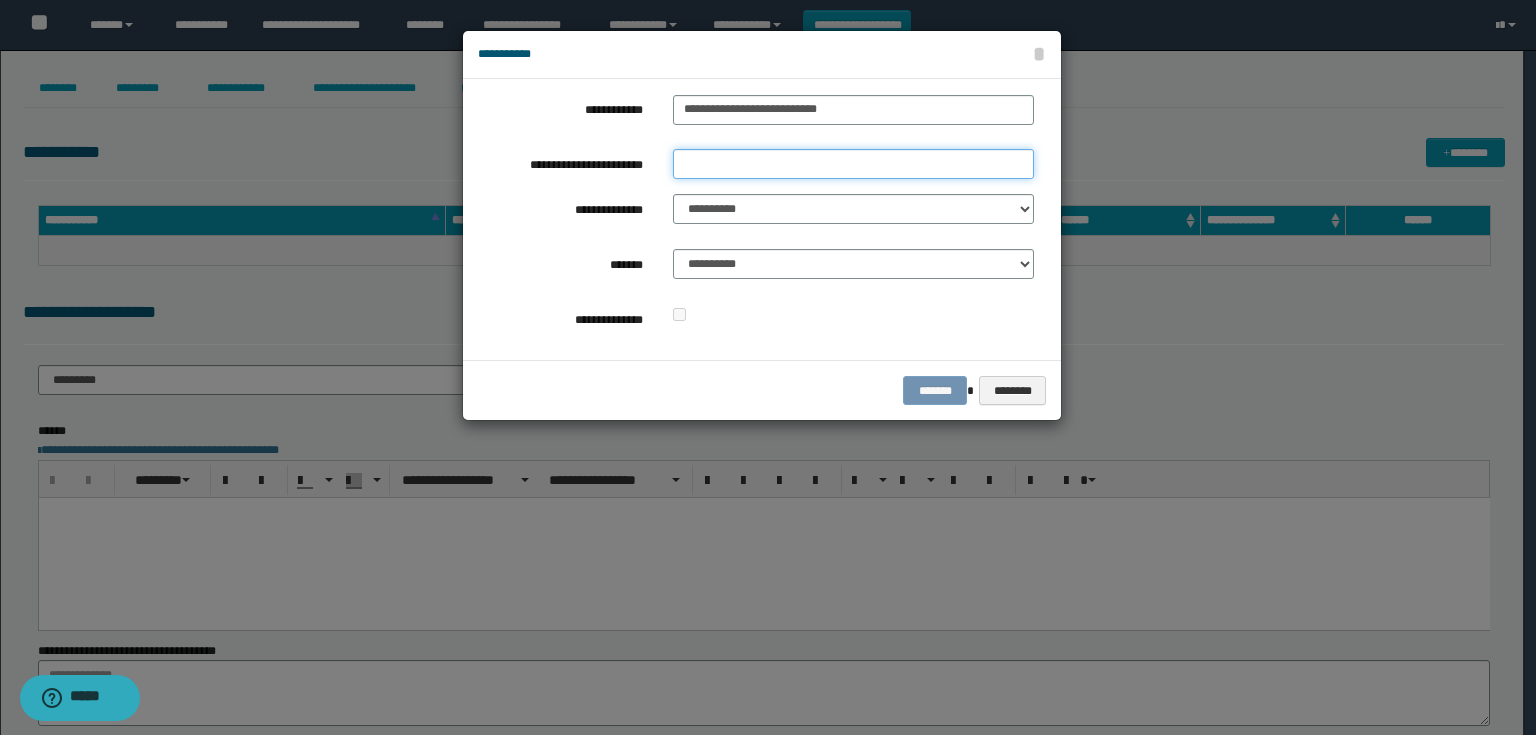 click on "**********" at bounding box center (853, 164) 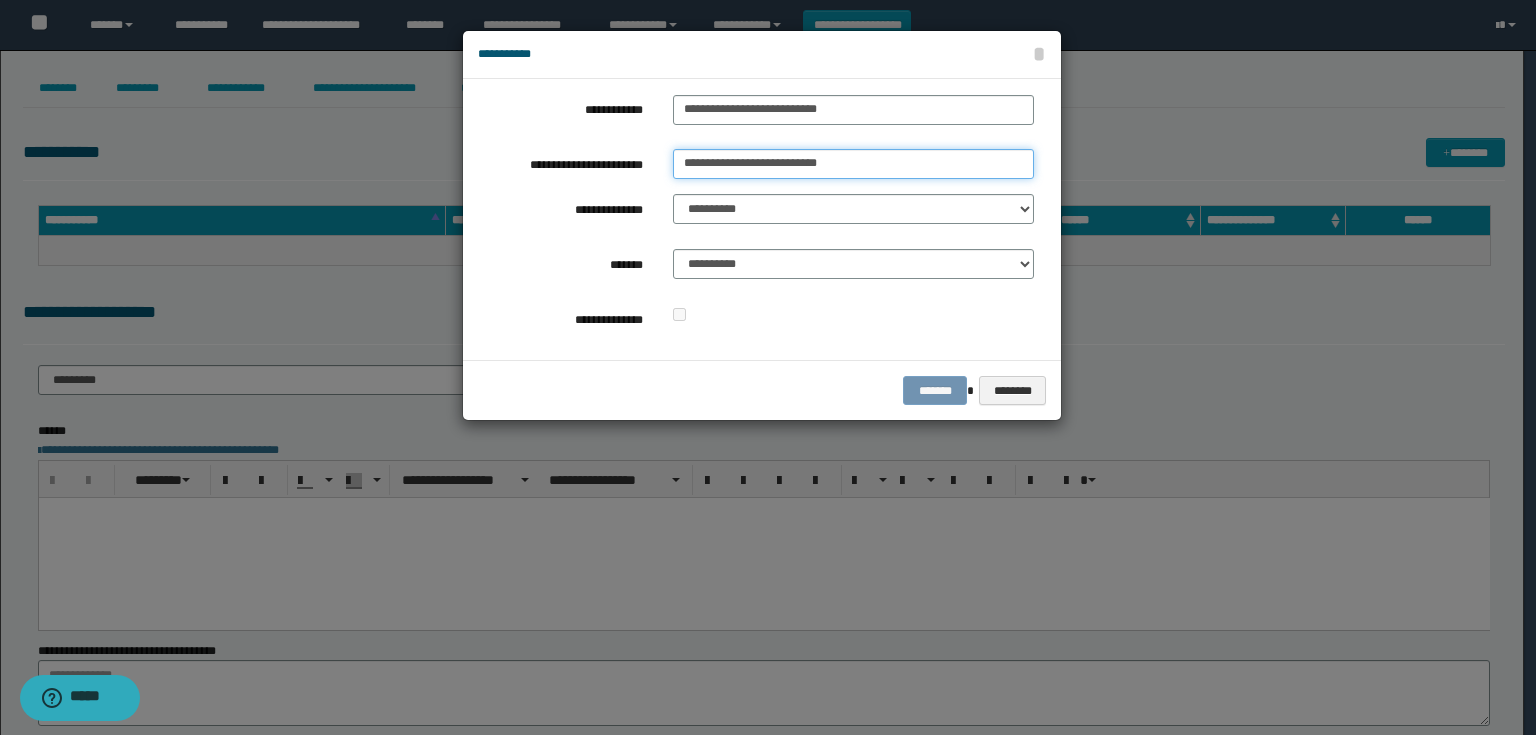 type on "**********" 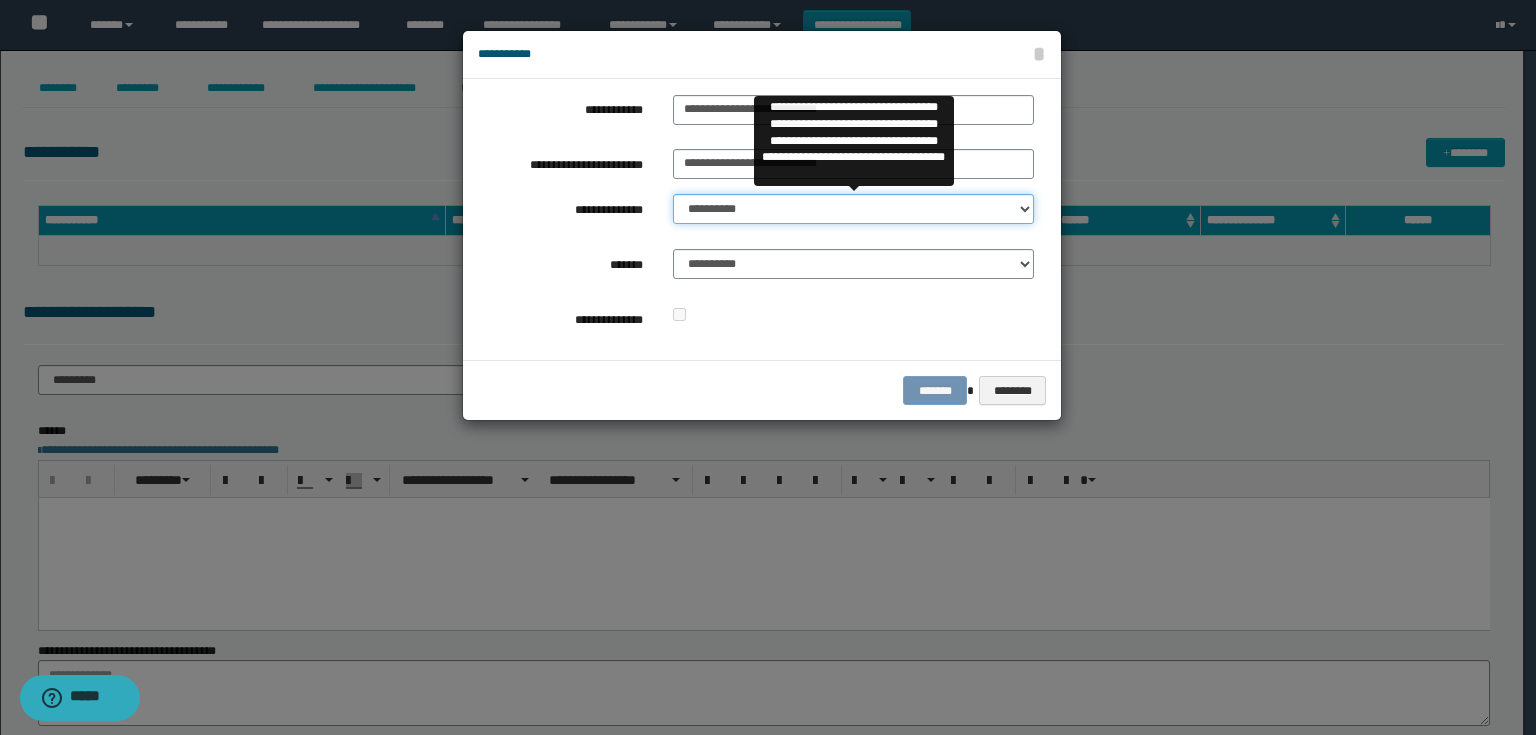click on "**********" at bounding box center (853, 209) 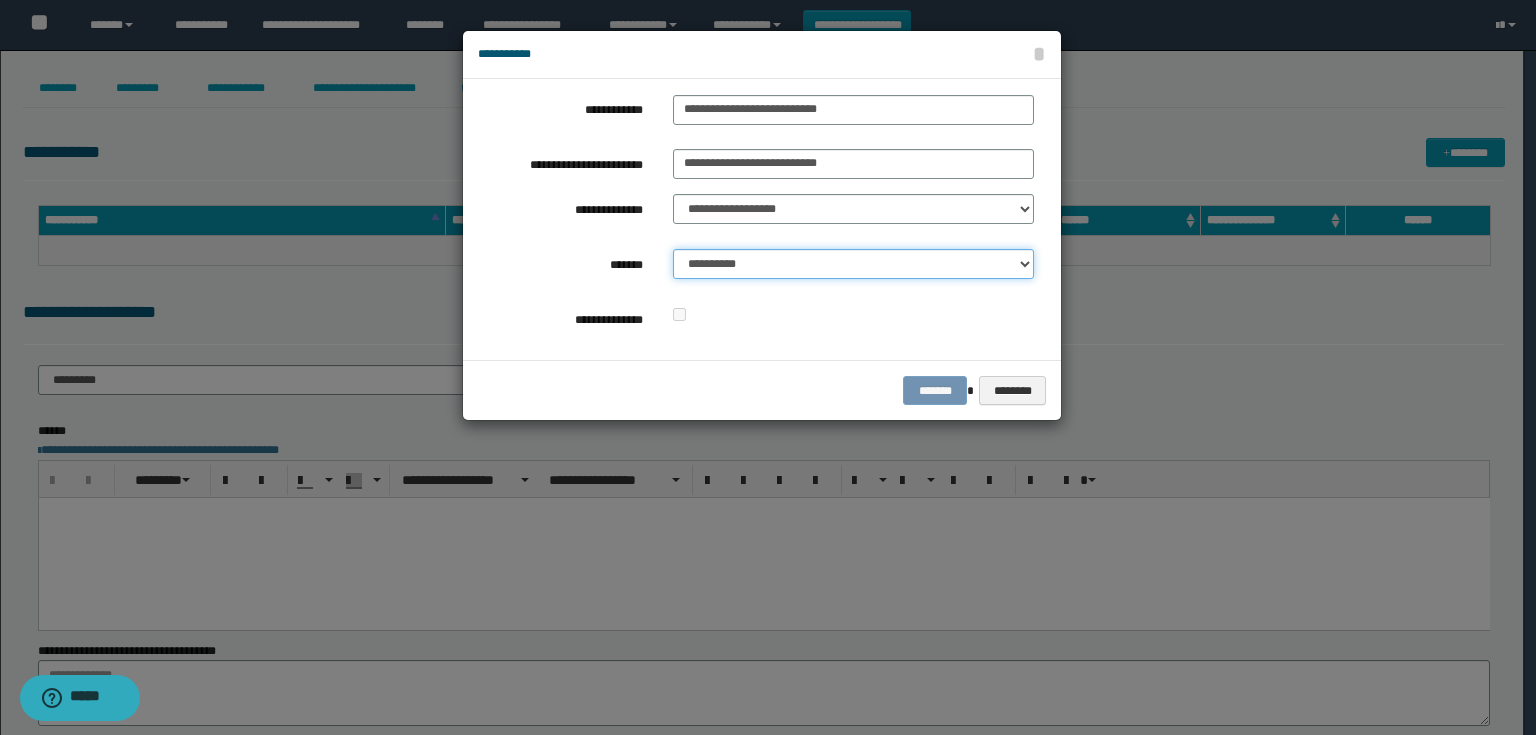 click on "**********" at bounding box center [853, 264] 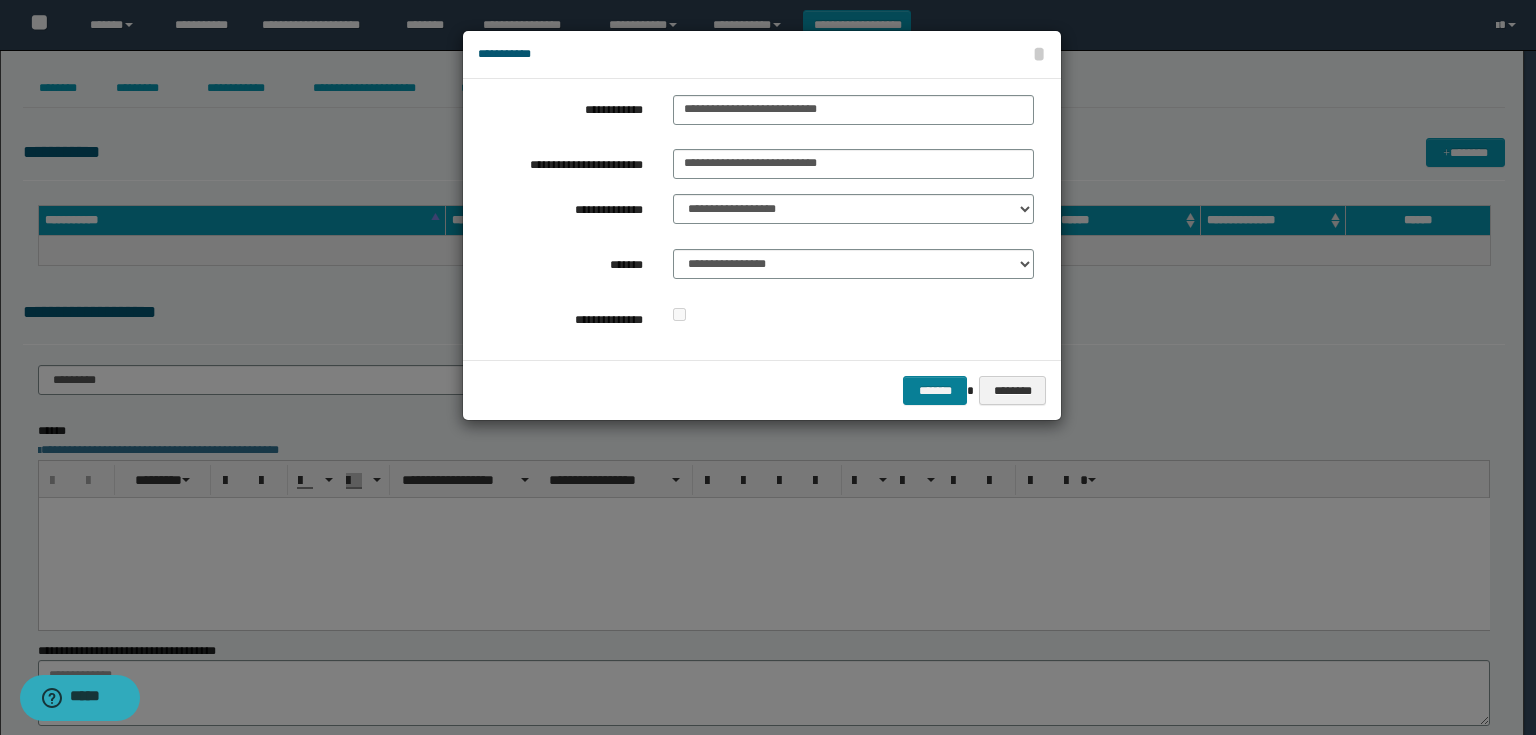 drag, startPoint x: 903, startPoint y: 380, endPoint x: 938, endPoint y: 381, distance: 35.014282 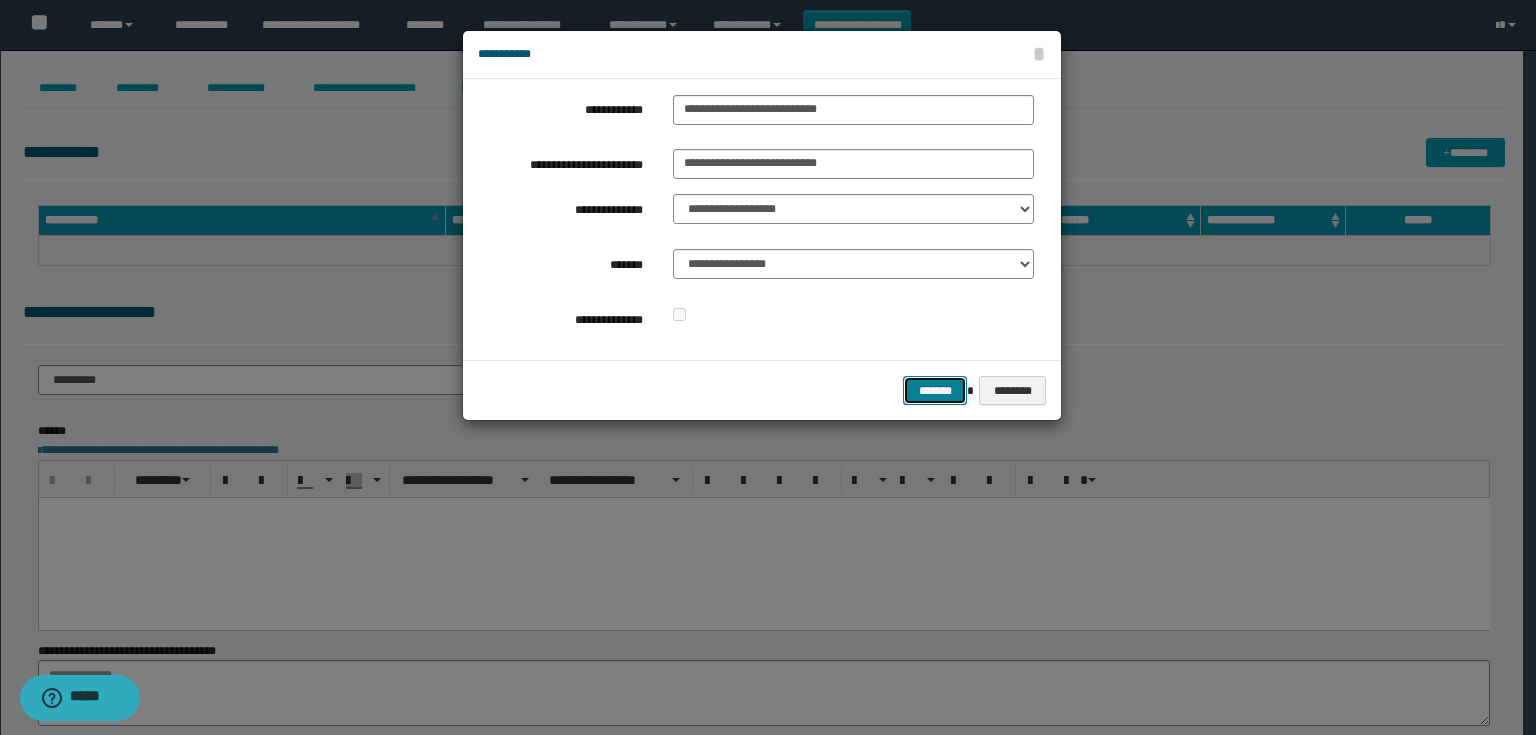 click on "*******" at bounding box center (935, 391) 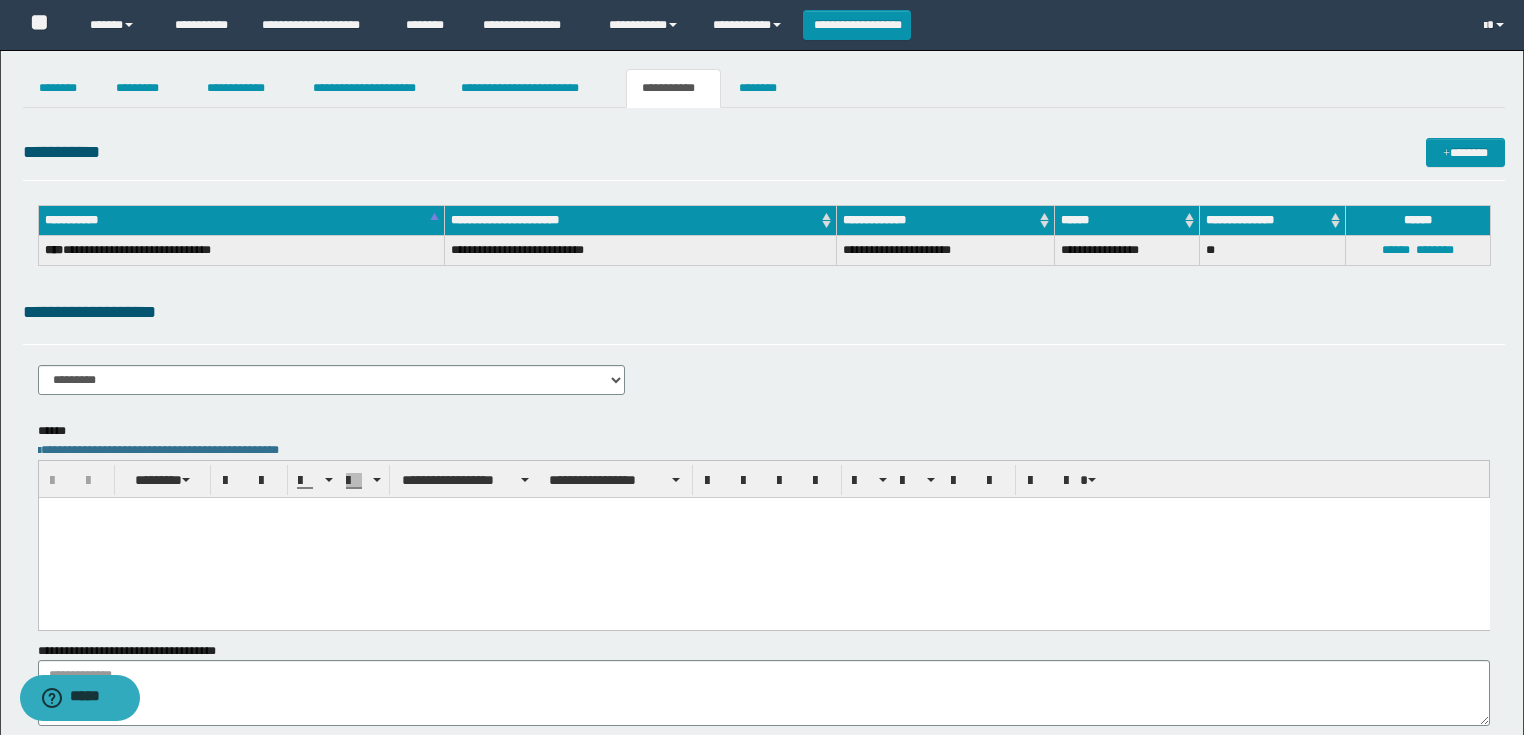 click at bounding box center (763, 537) 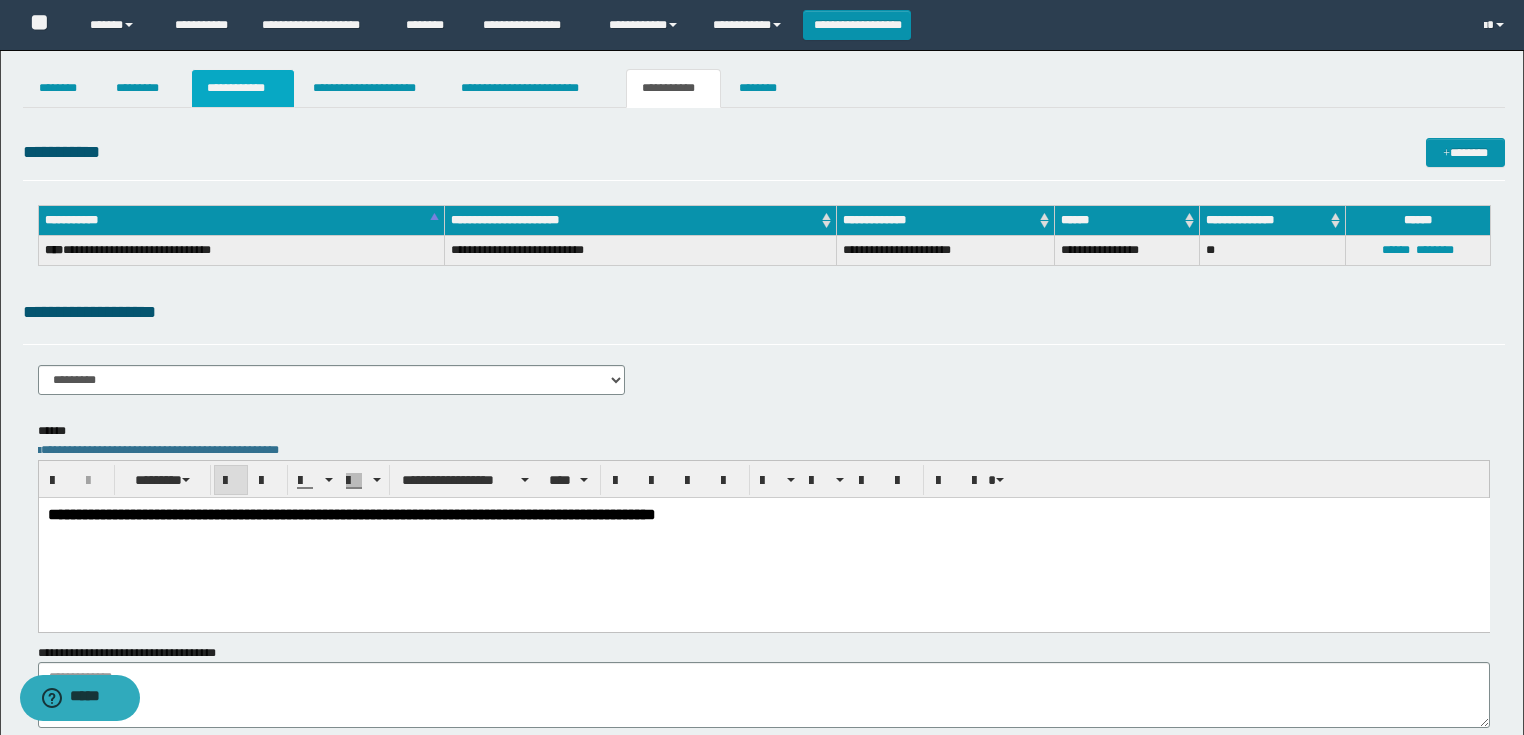 click on "**********" at bounding box center (243, 88) 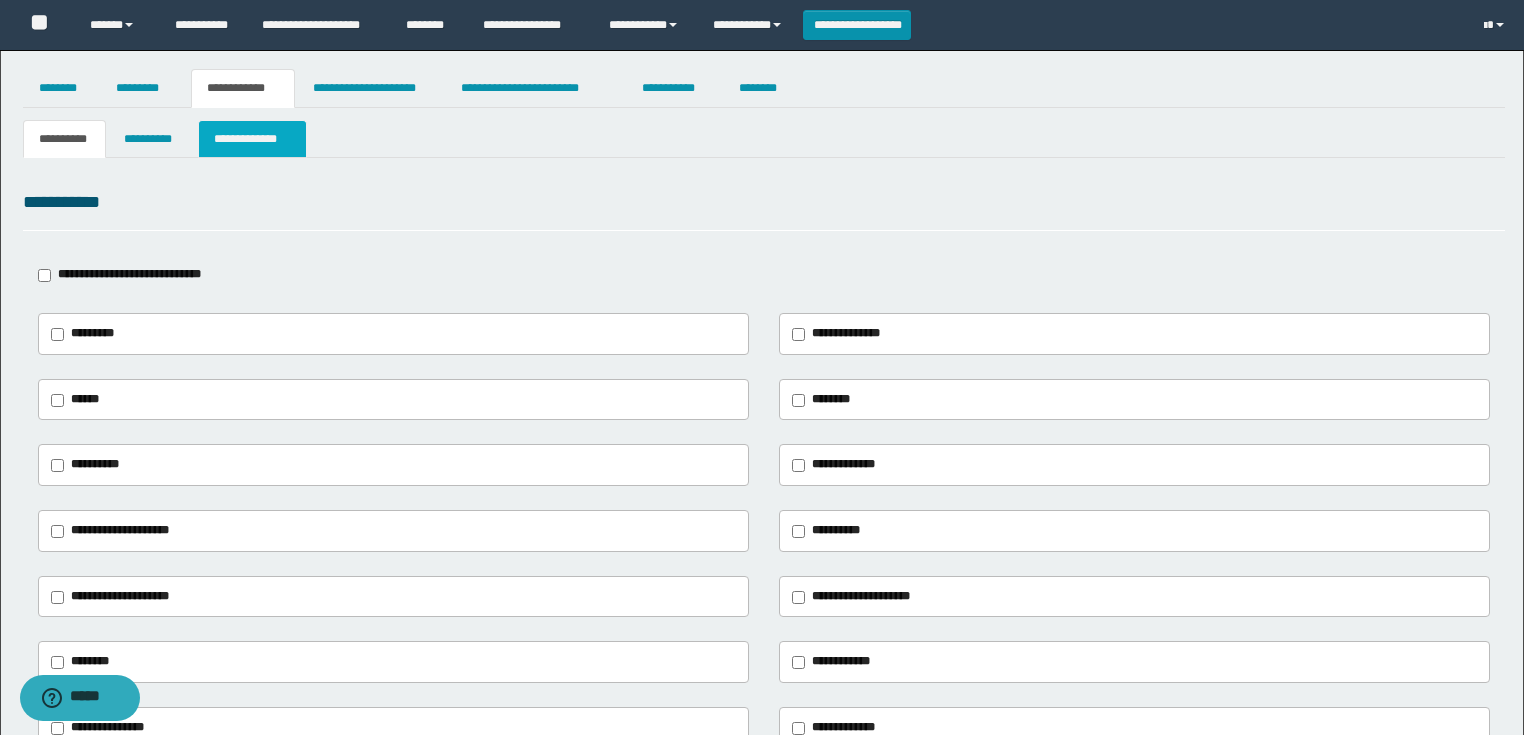 click on "**********" at bounding box center (252, 139) 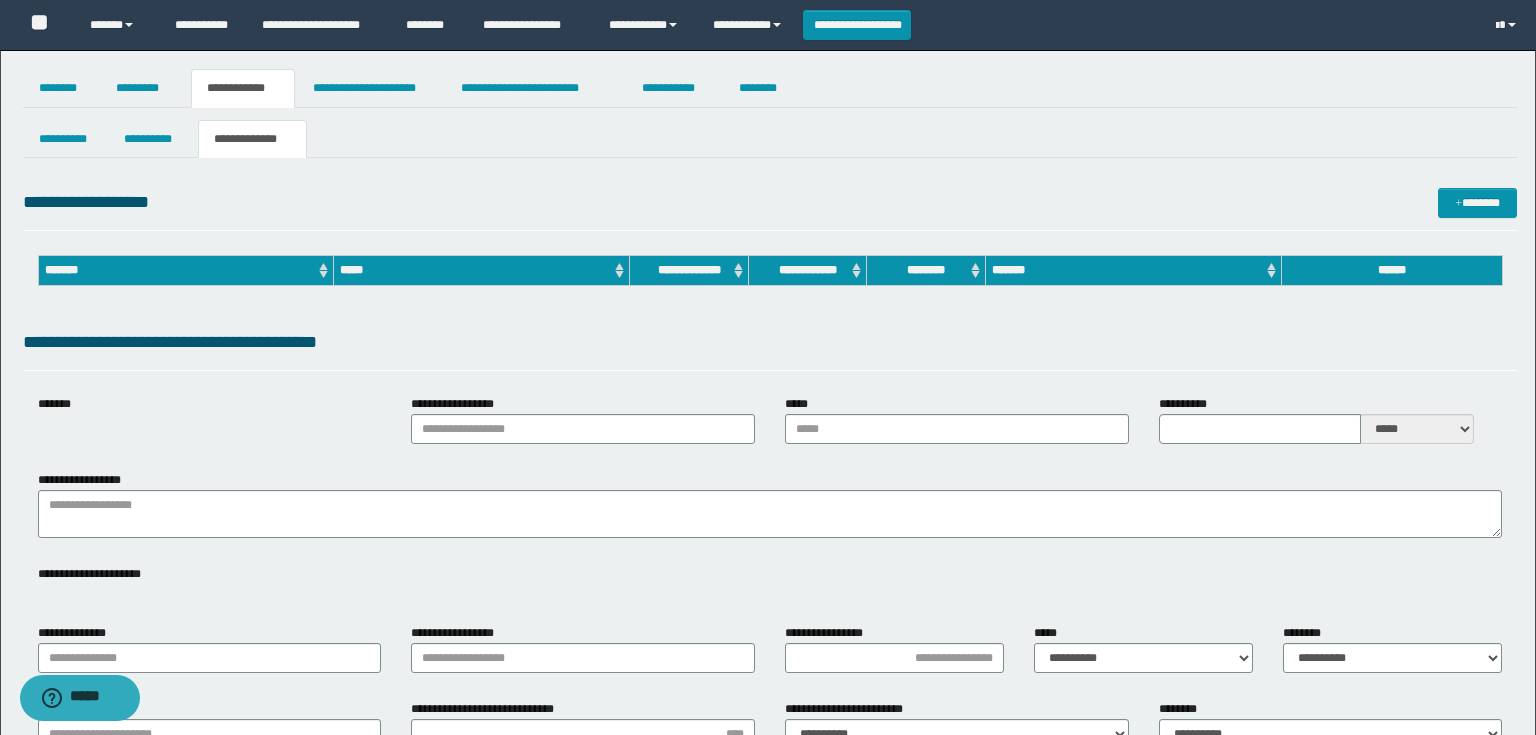 type on "**********" 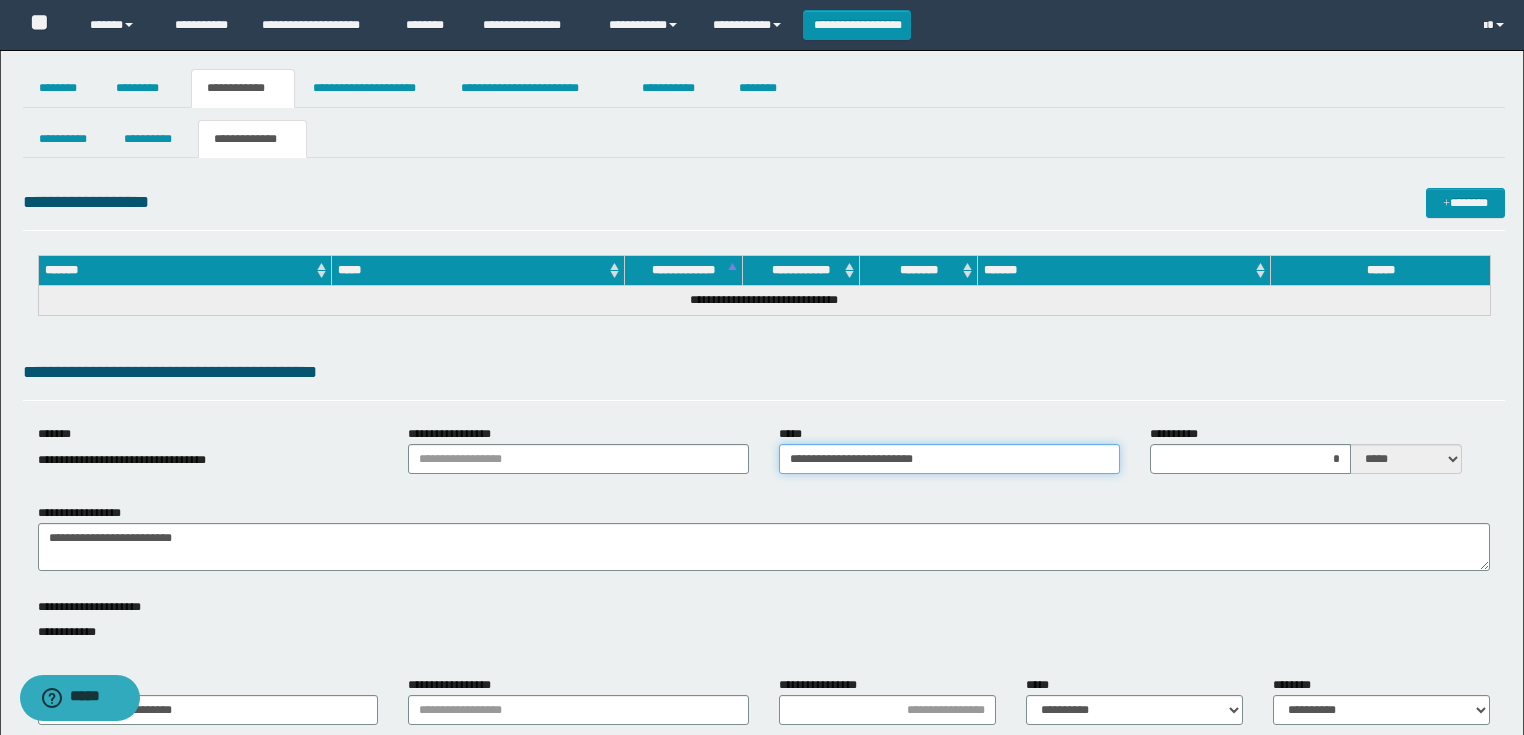drag, startPoint x: 971, startPoint y: 456, endPoint x: 622, endPoint y: 462, distance: 349.05157 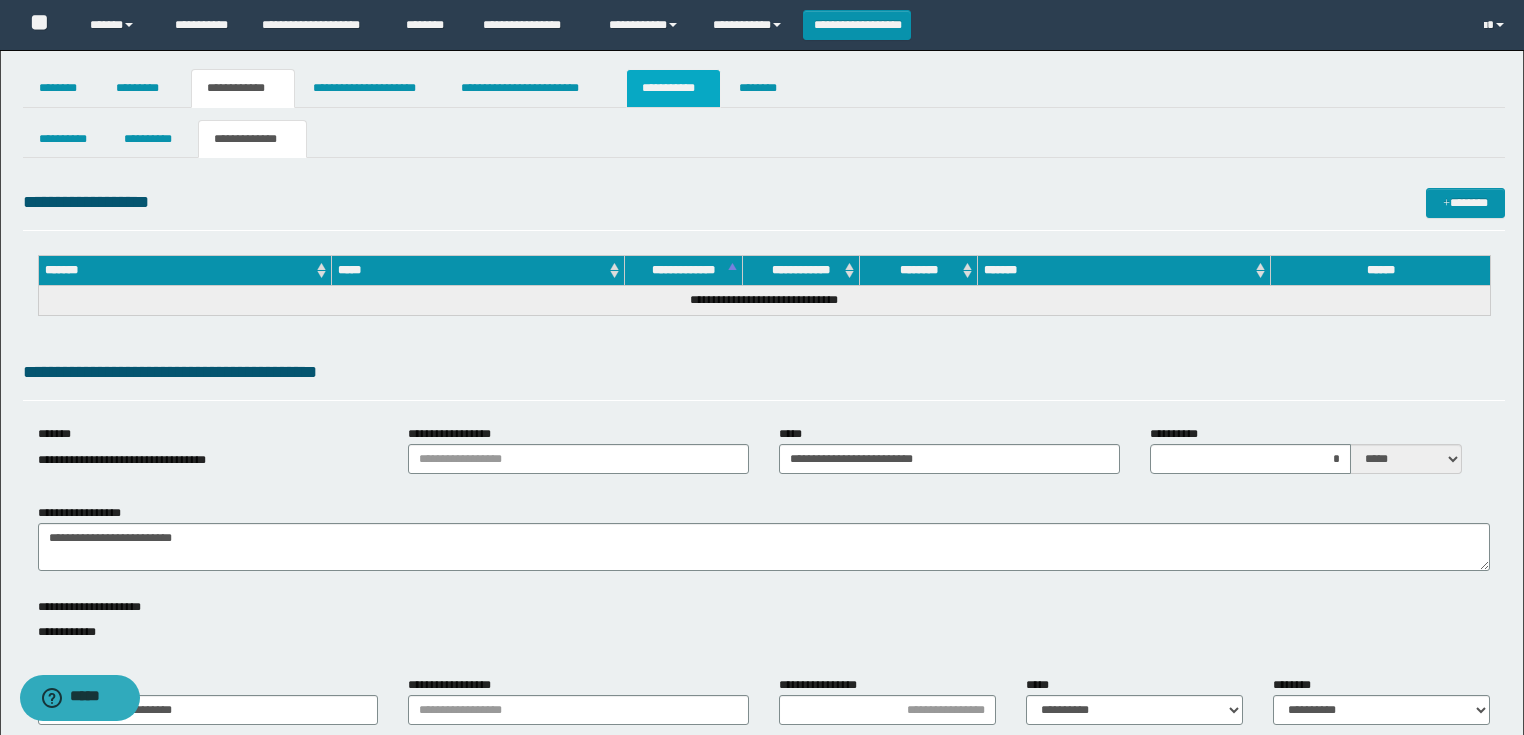click on "**********" at bounding box center (673, 88) 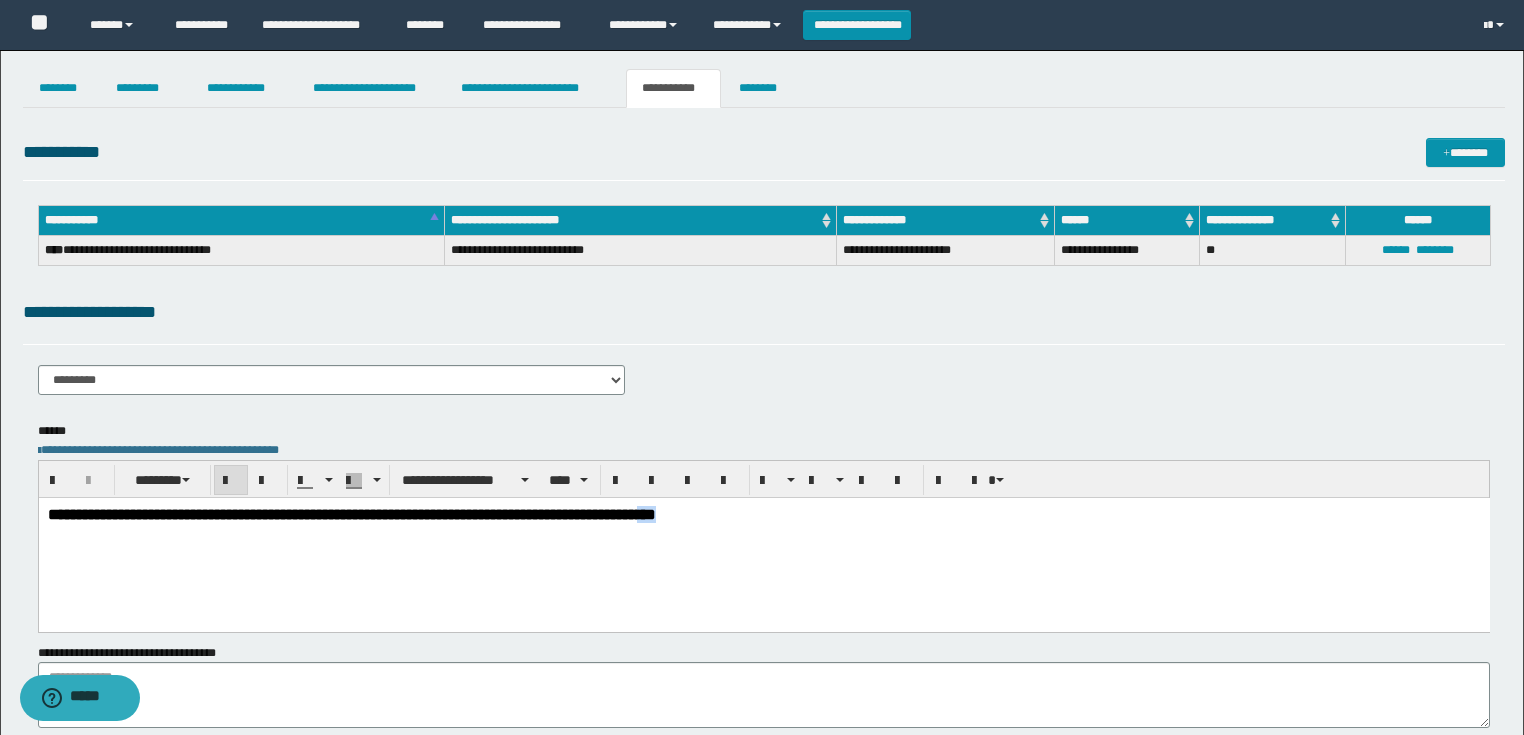 drag, startPoint x: 1090, startPoint y: 523, endPoint x: 1020, endPoint y: 517, distance: 70.256676 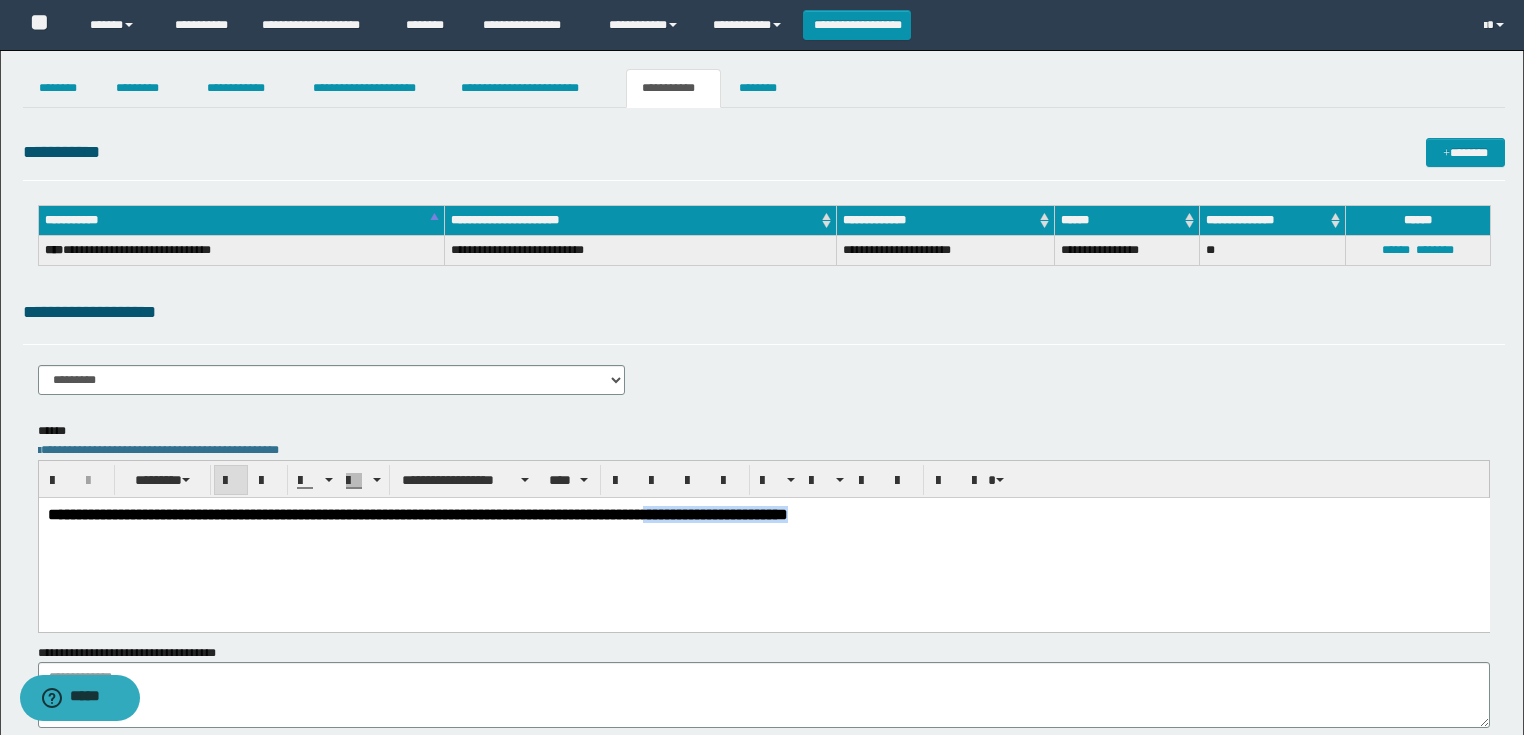 drag, startPoint x: 1209, startPoint y: 513, endPoint x: 1035, endPoint y: 520, distance: 174.14075 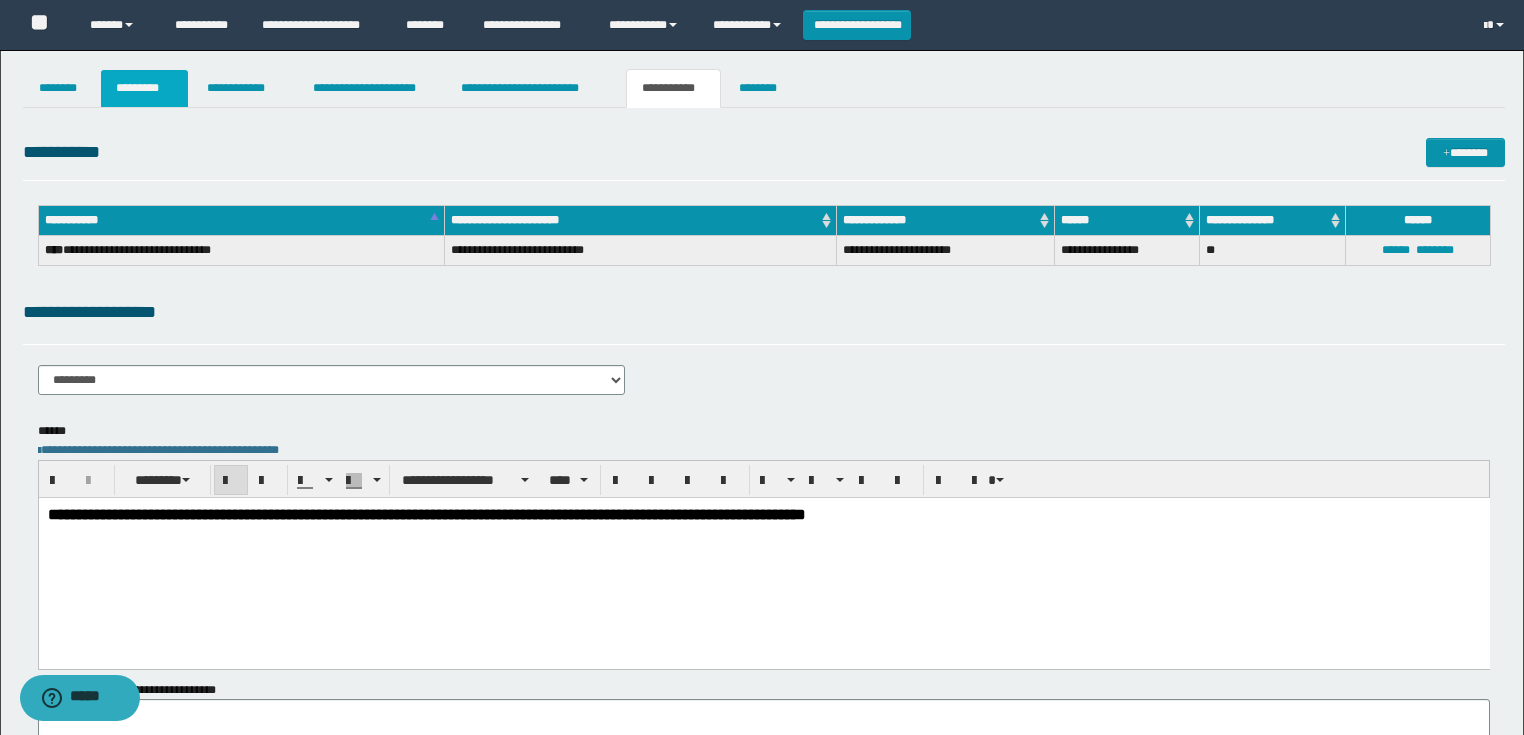 click on "*********" at bounding box center [144, 88] 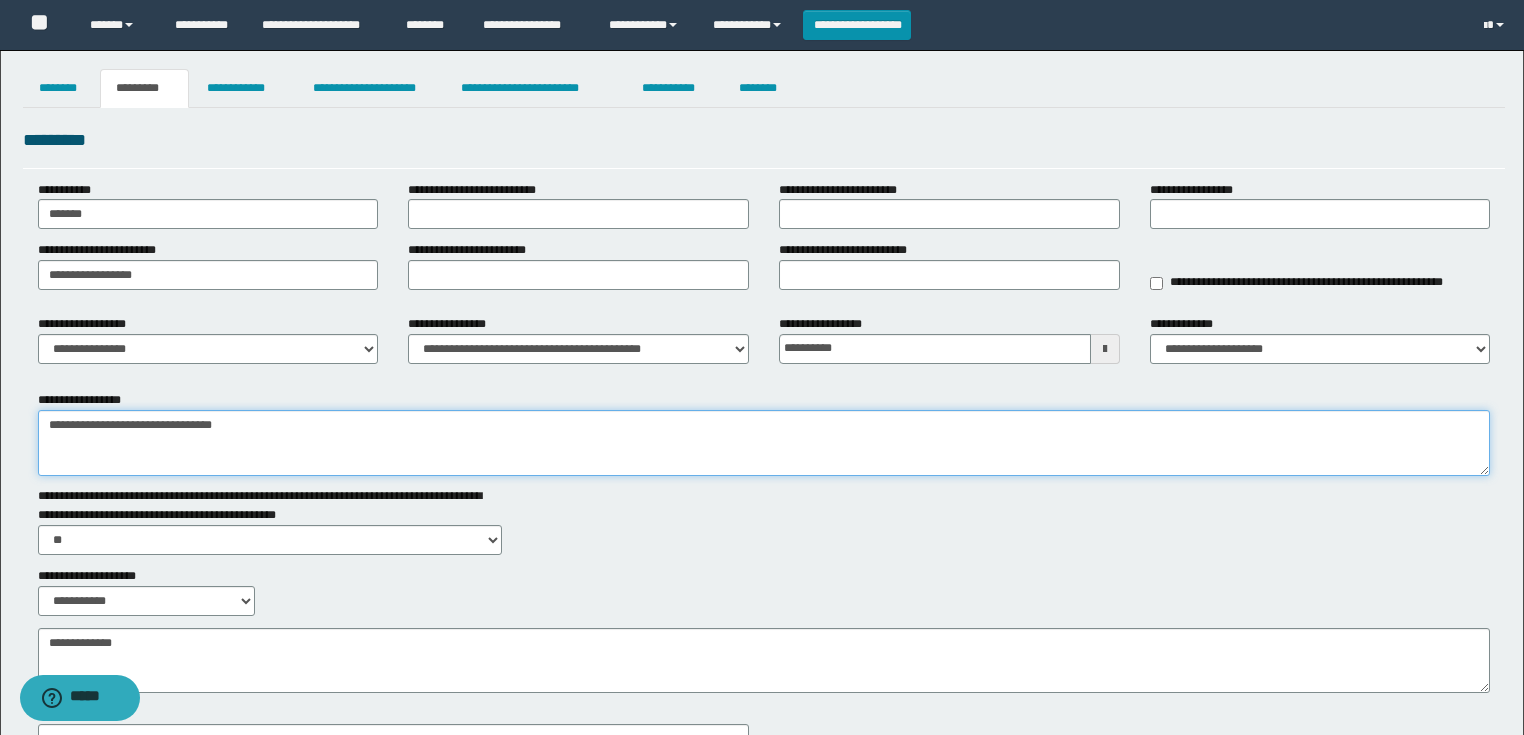 click on "**********" at bounding box center [764, 443] 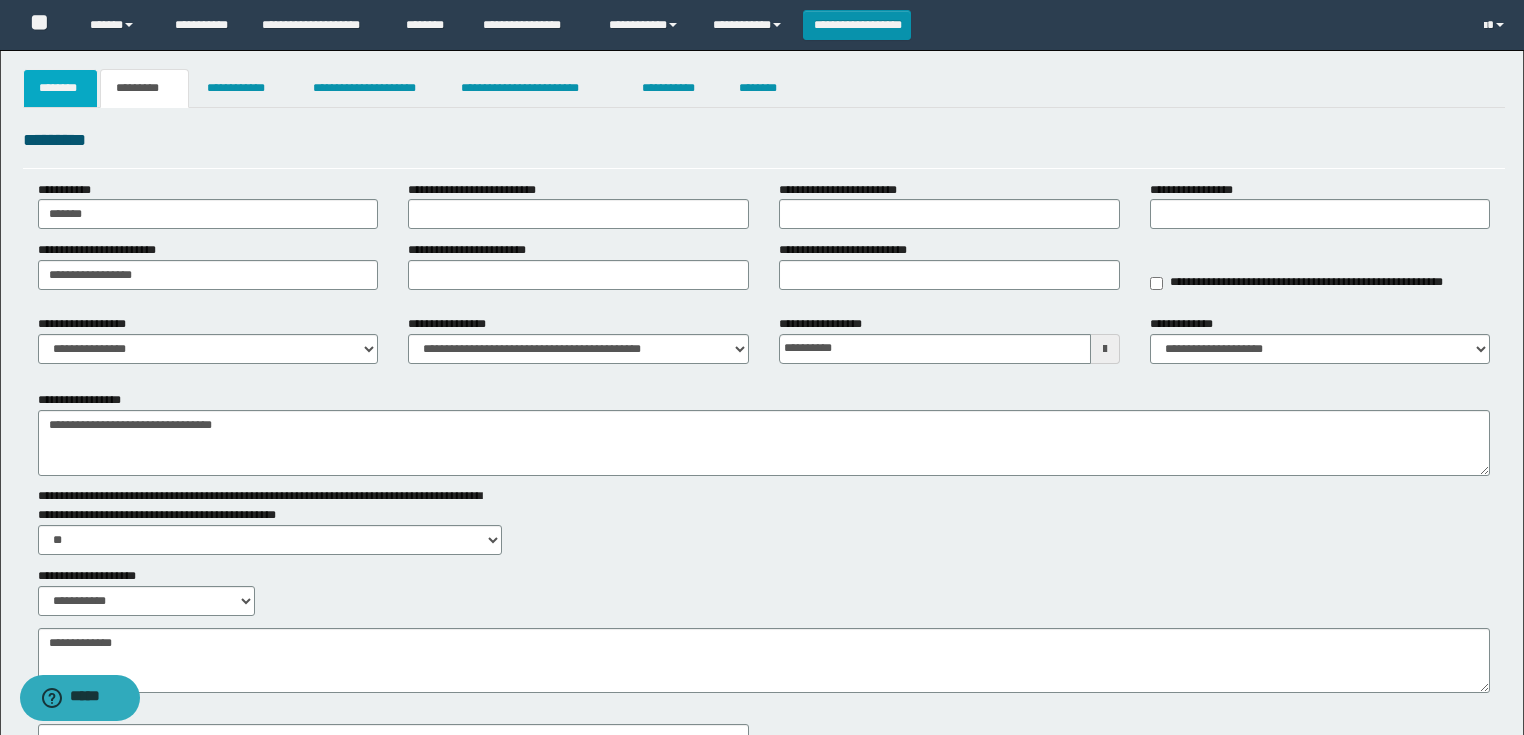 click on "********" at bounding box center [61, 88] 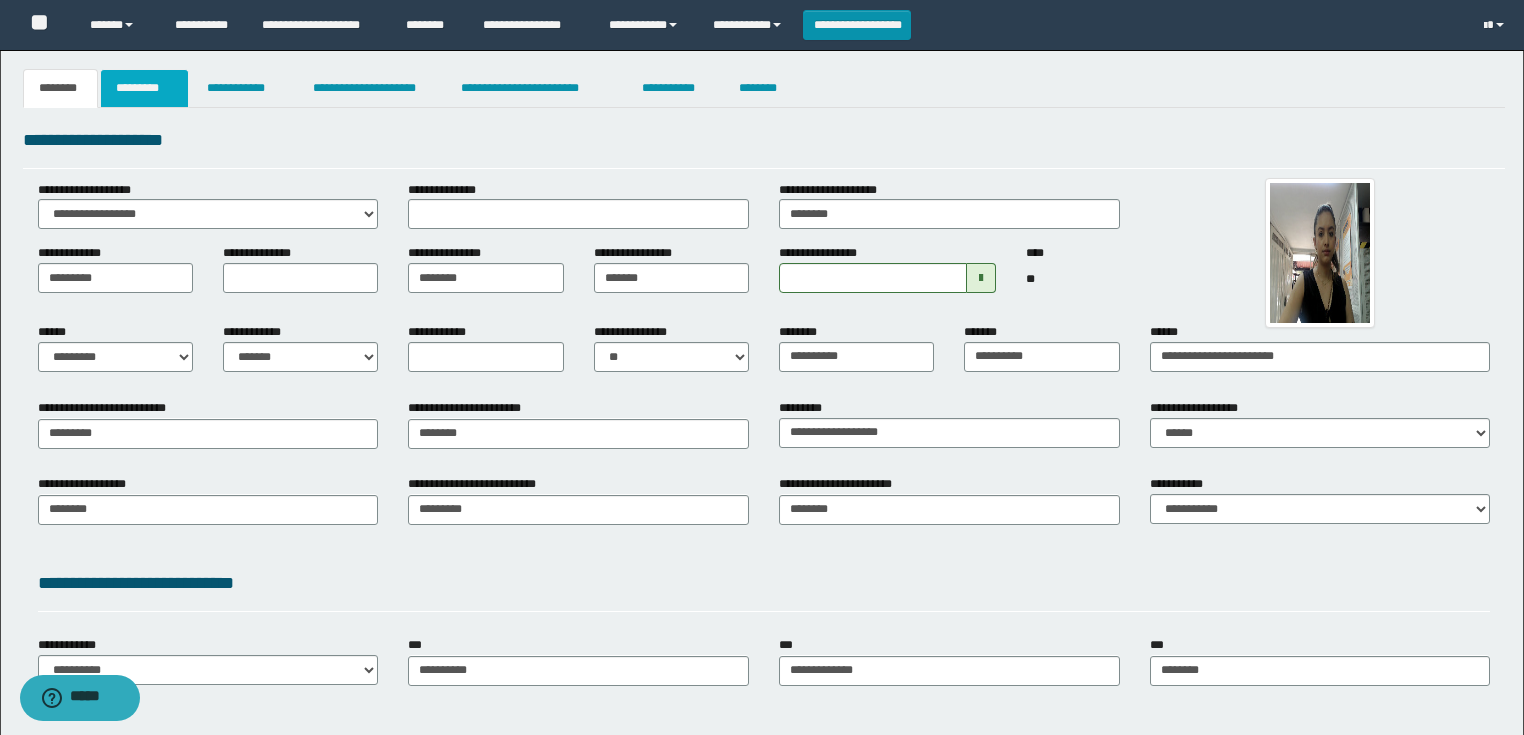 click on "*********" at bounding box center (144, 88) 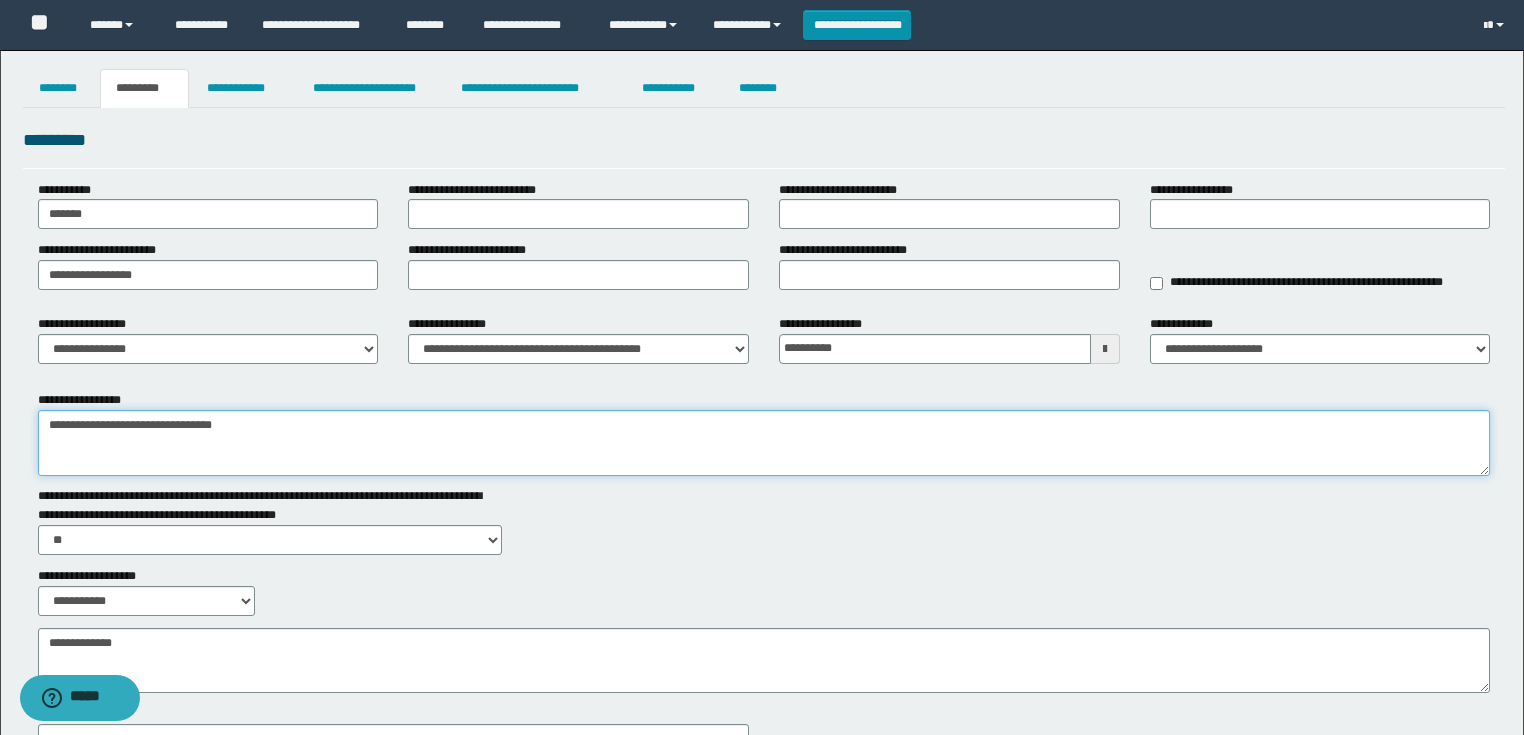 click on "**********" at bounding box center [764, 443] 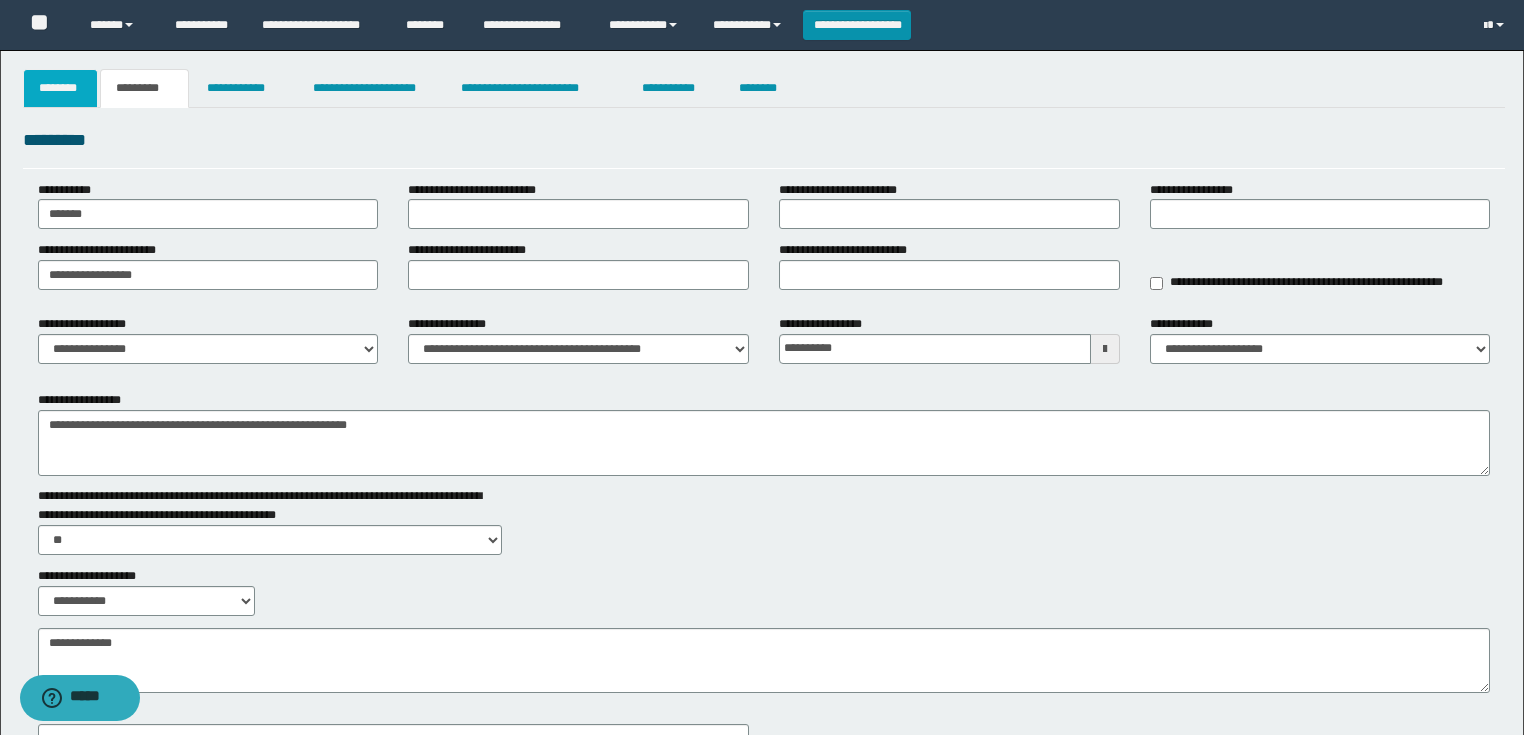 click on "********" at bounding box center [61, 88] 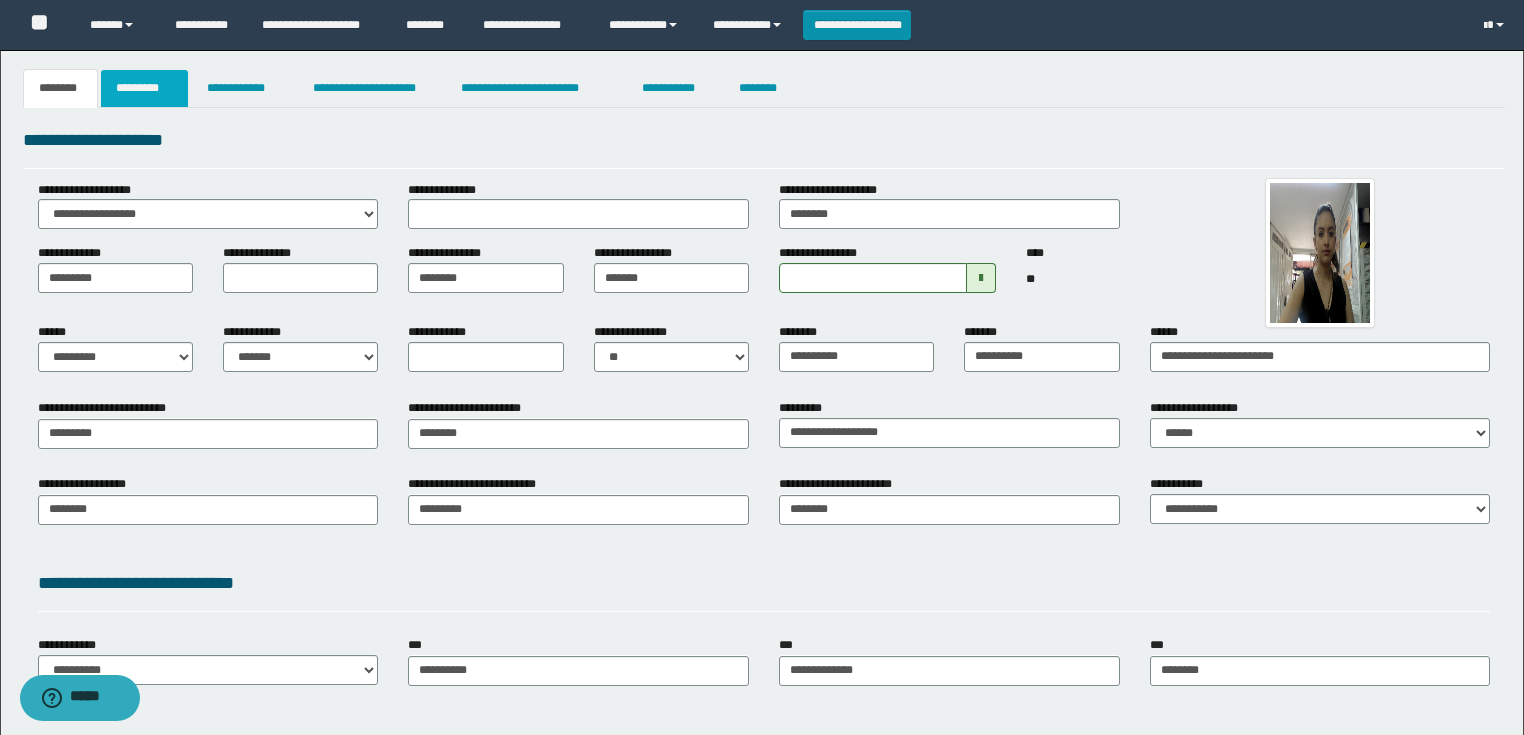 click on "*********" at bounding box center [144, 88] 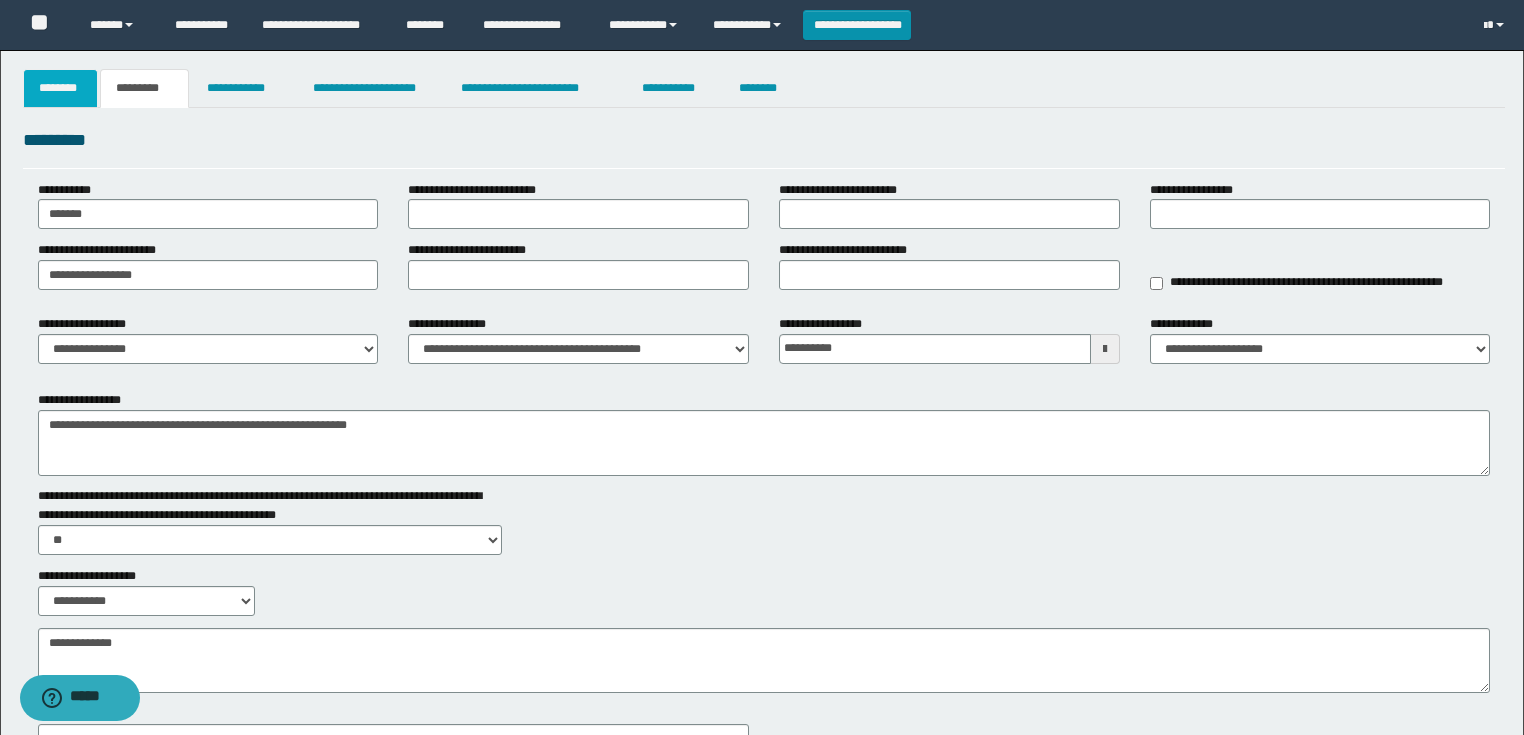click on "********" at bounding box center (61, 88) 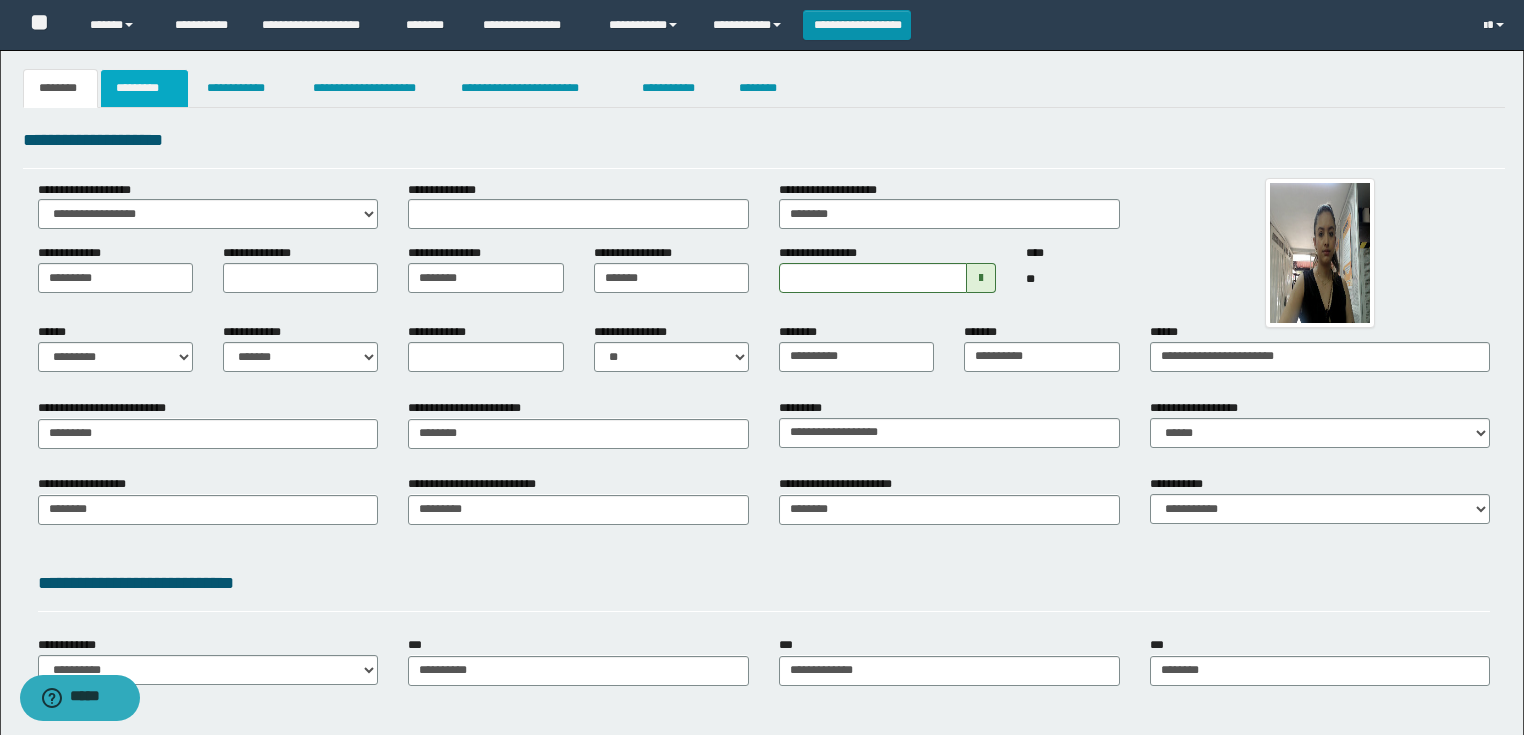 click on "*********" at bounding box center (144, 88) 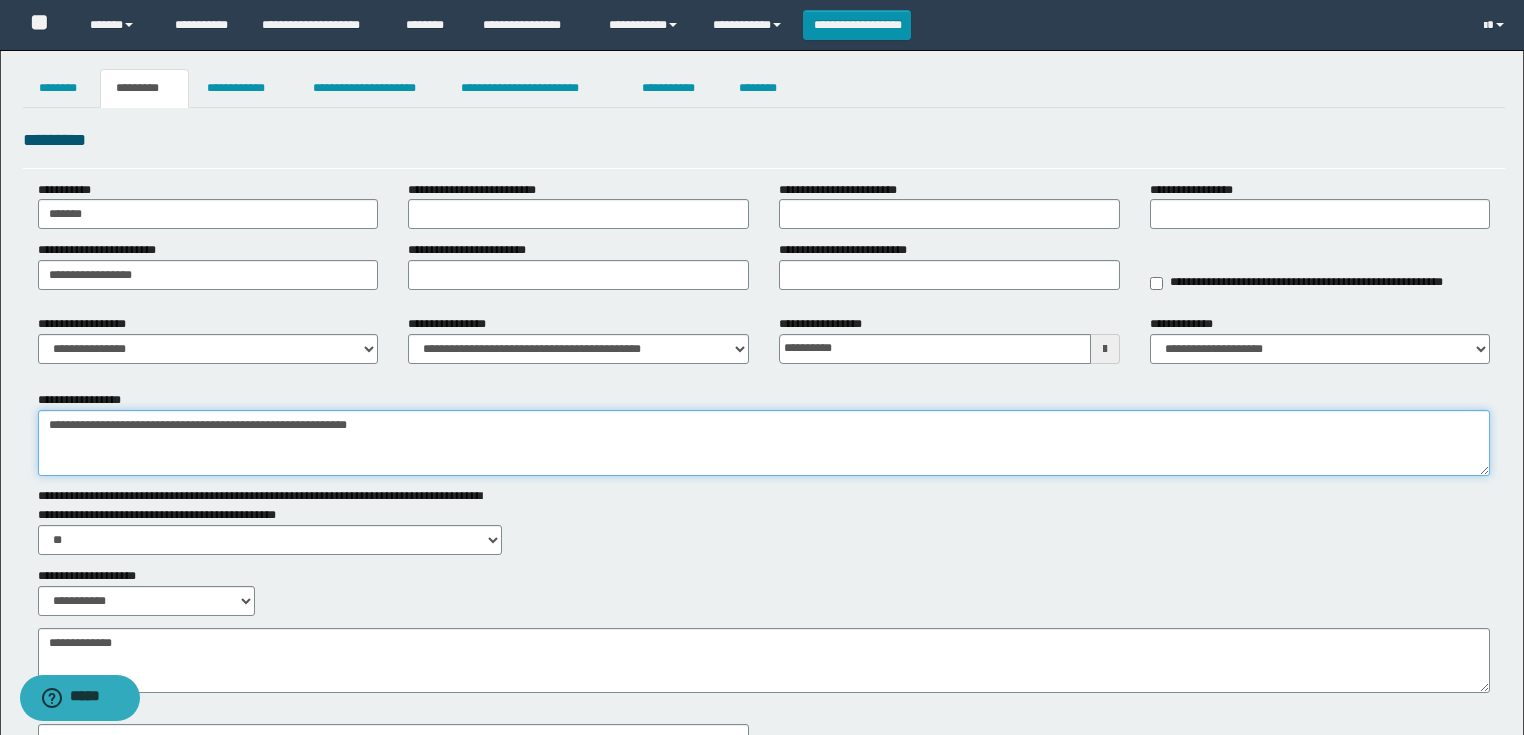 click on "**********" at bounding box center (764, 443) 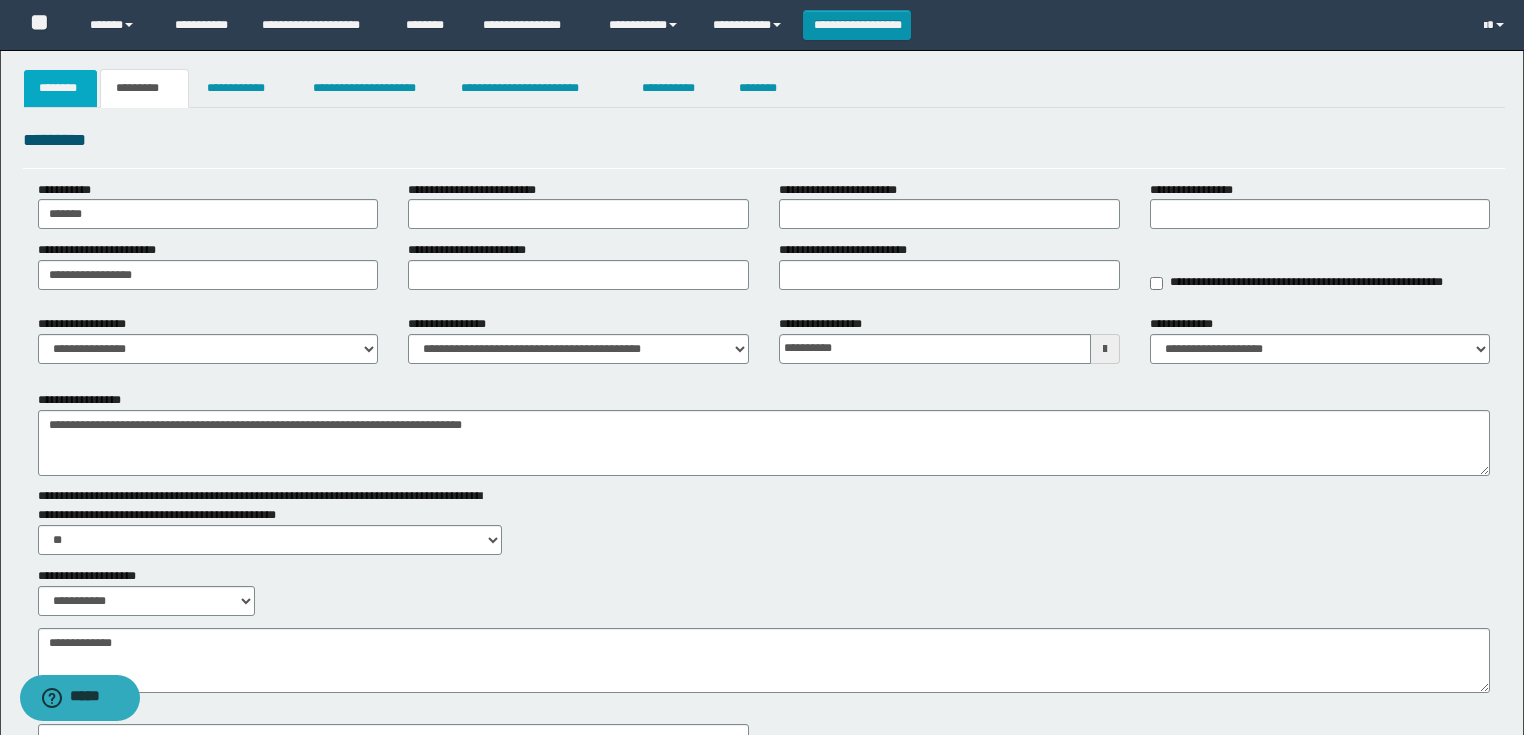 click on "********" at bounding box center (61, 88) 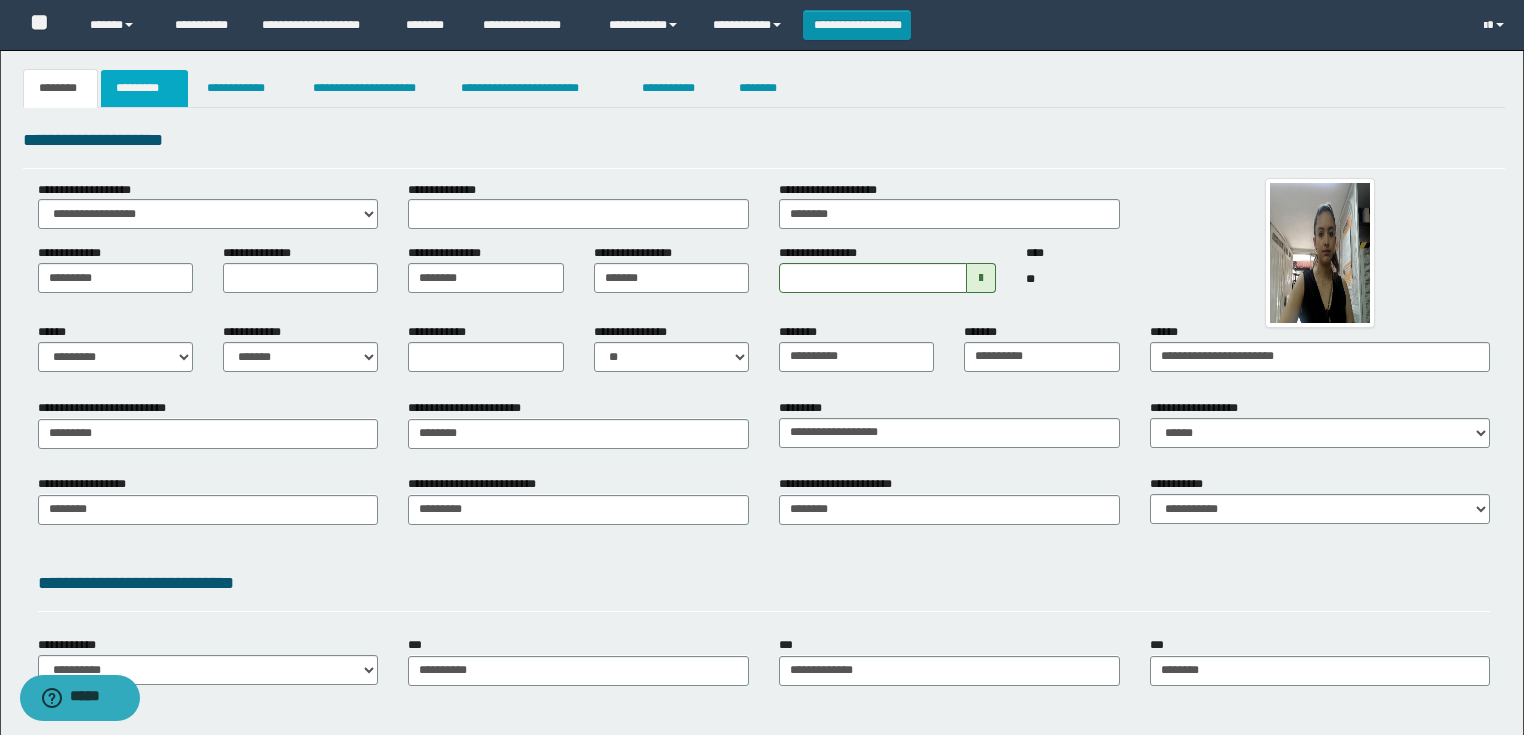 click on "*********" at bounding box center [144, 88] 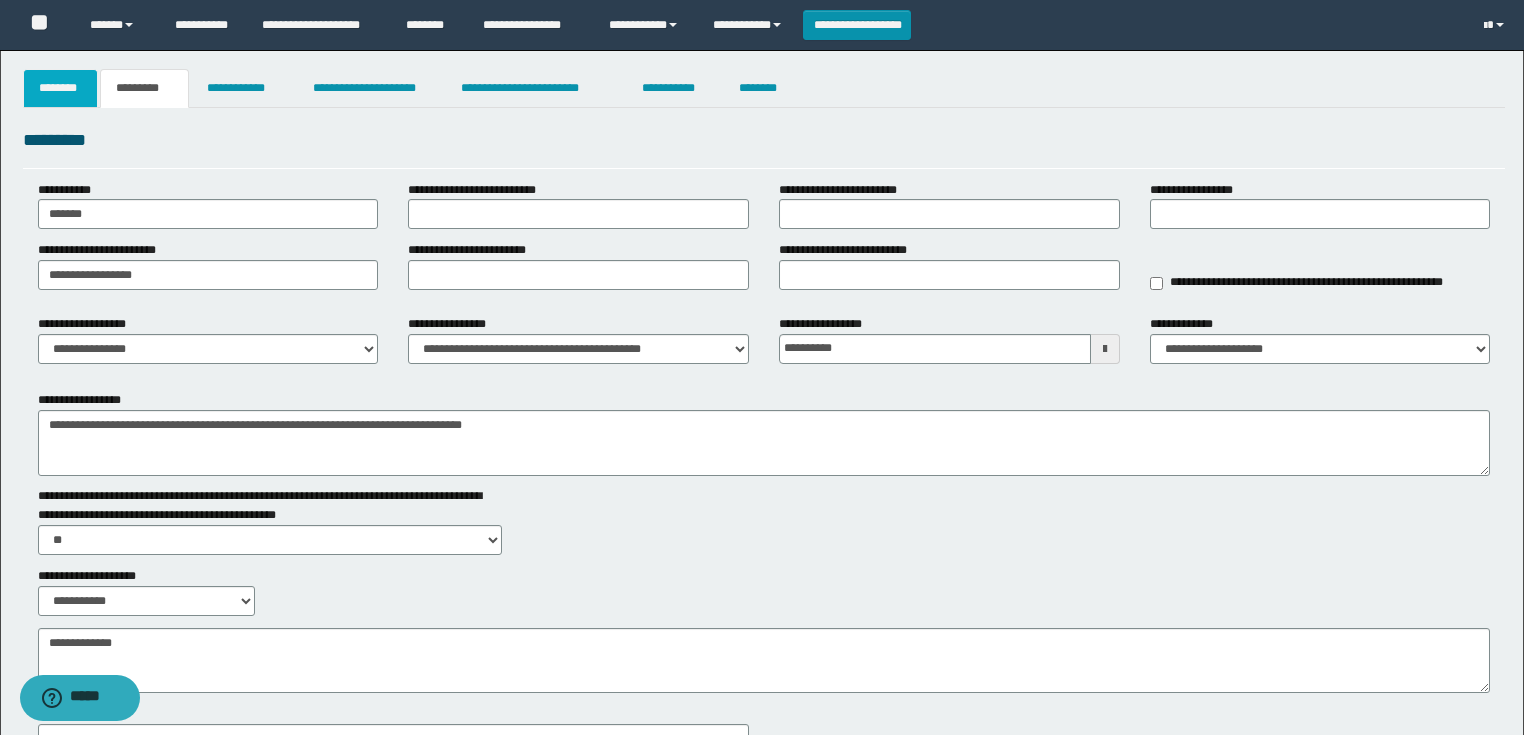 click on "********" at bounding box center [61, 88] 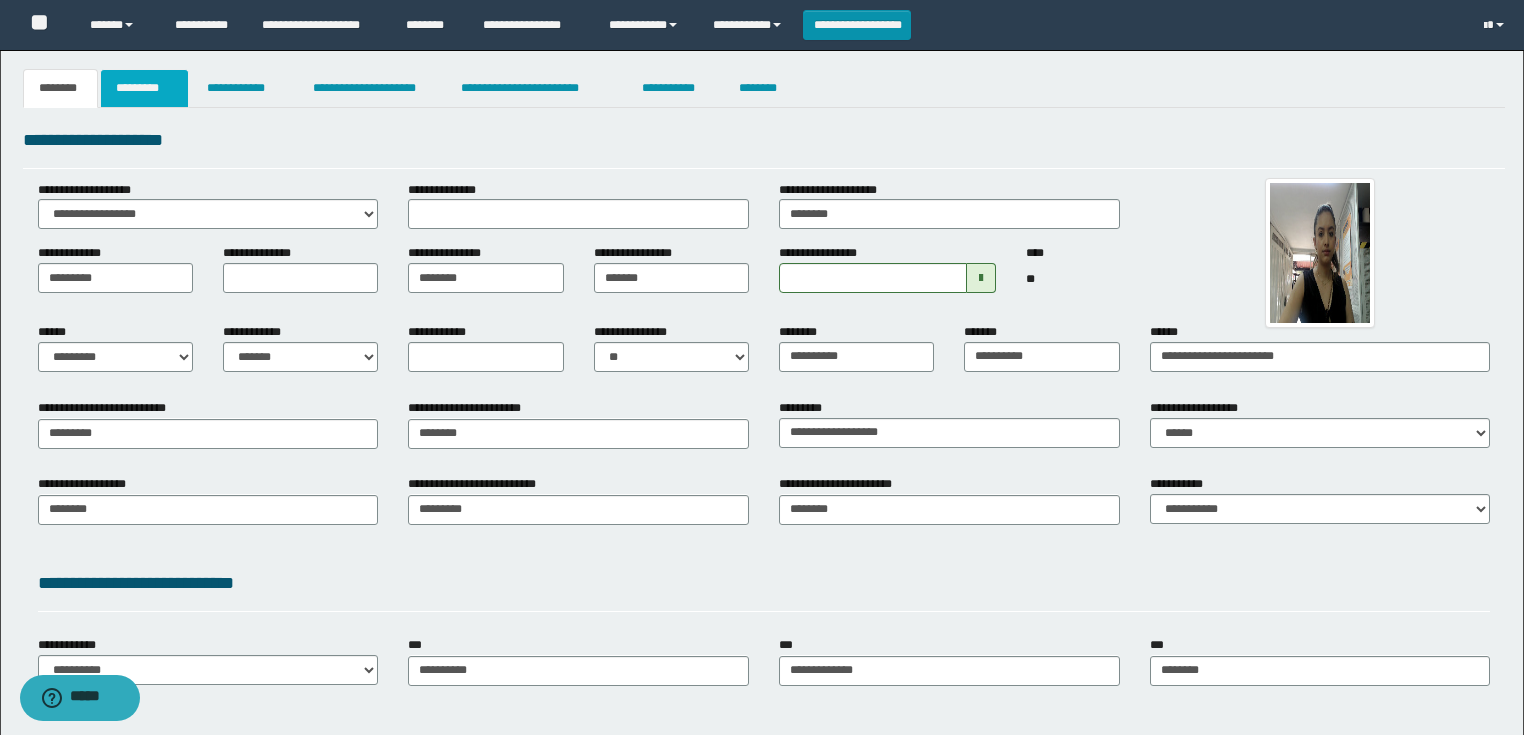 click on "*********" at bounding box center [144, 88] 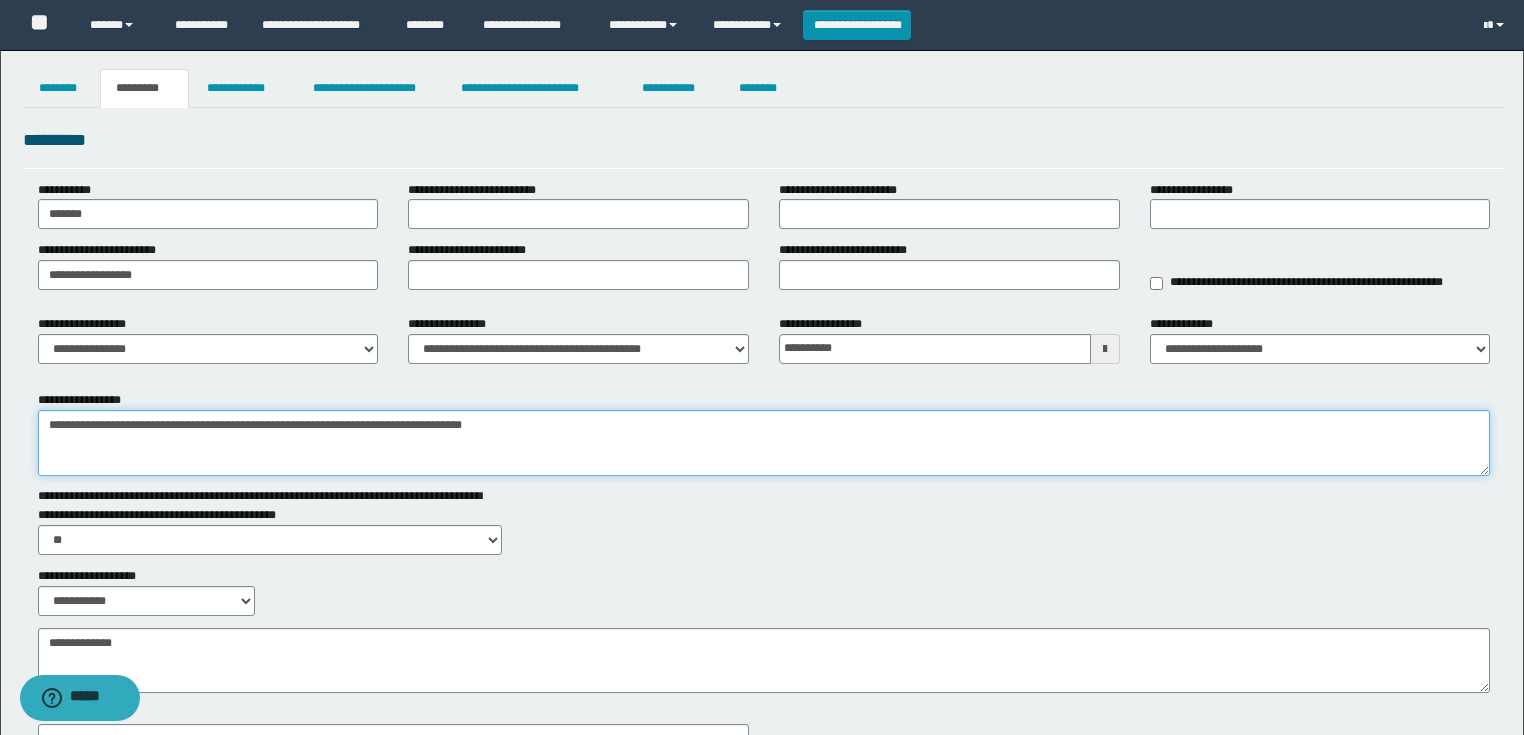 click on "**********" at bounding box center (764, 443) 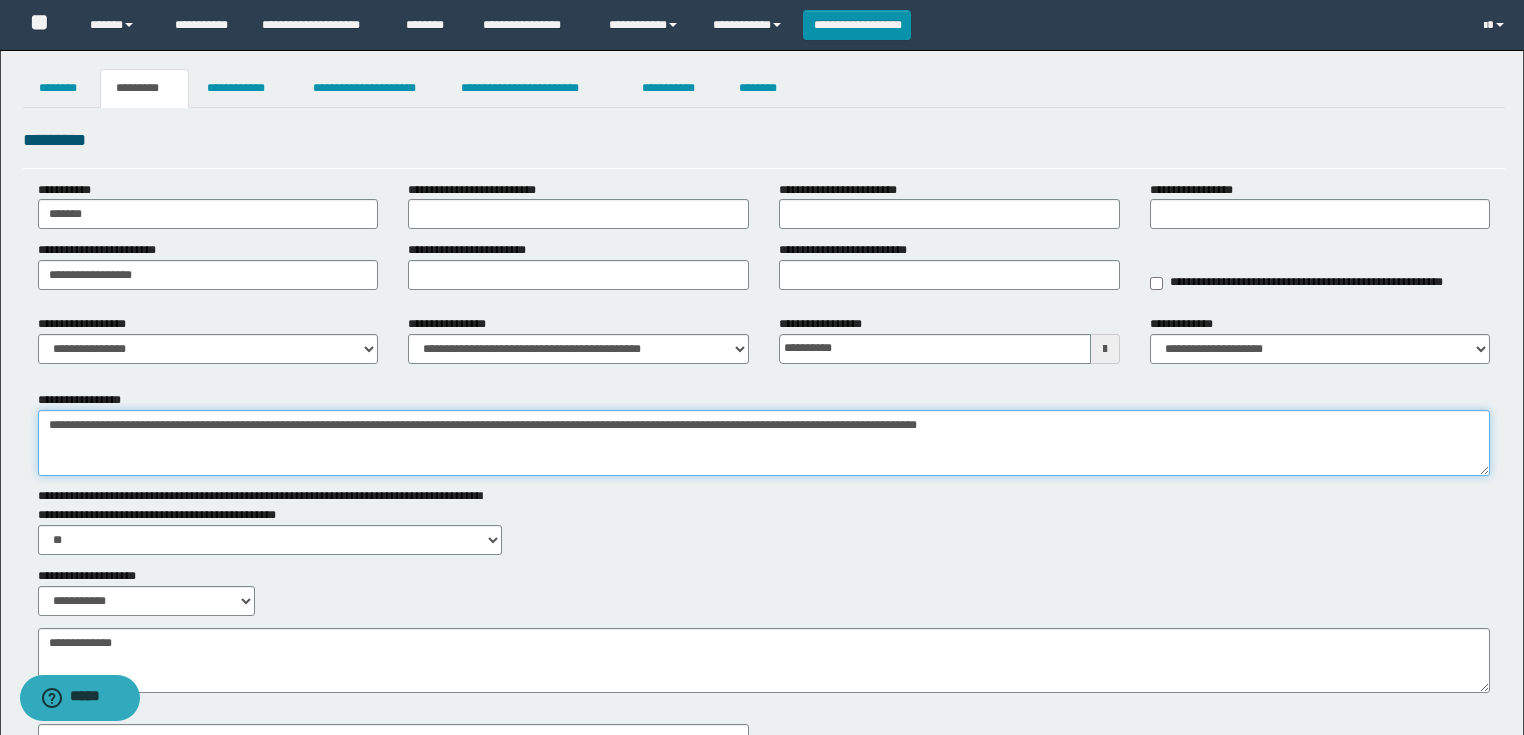 type on "**********" 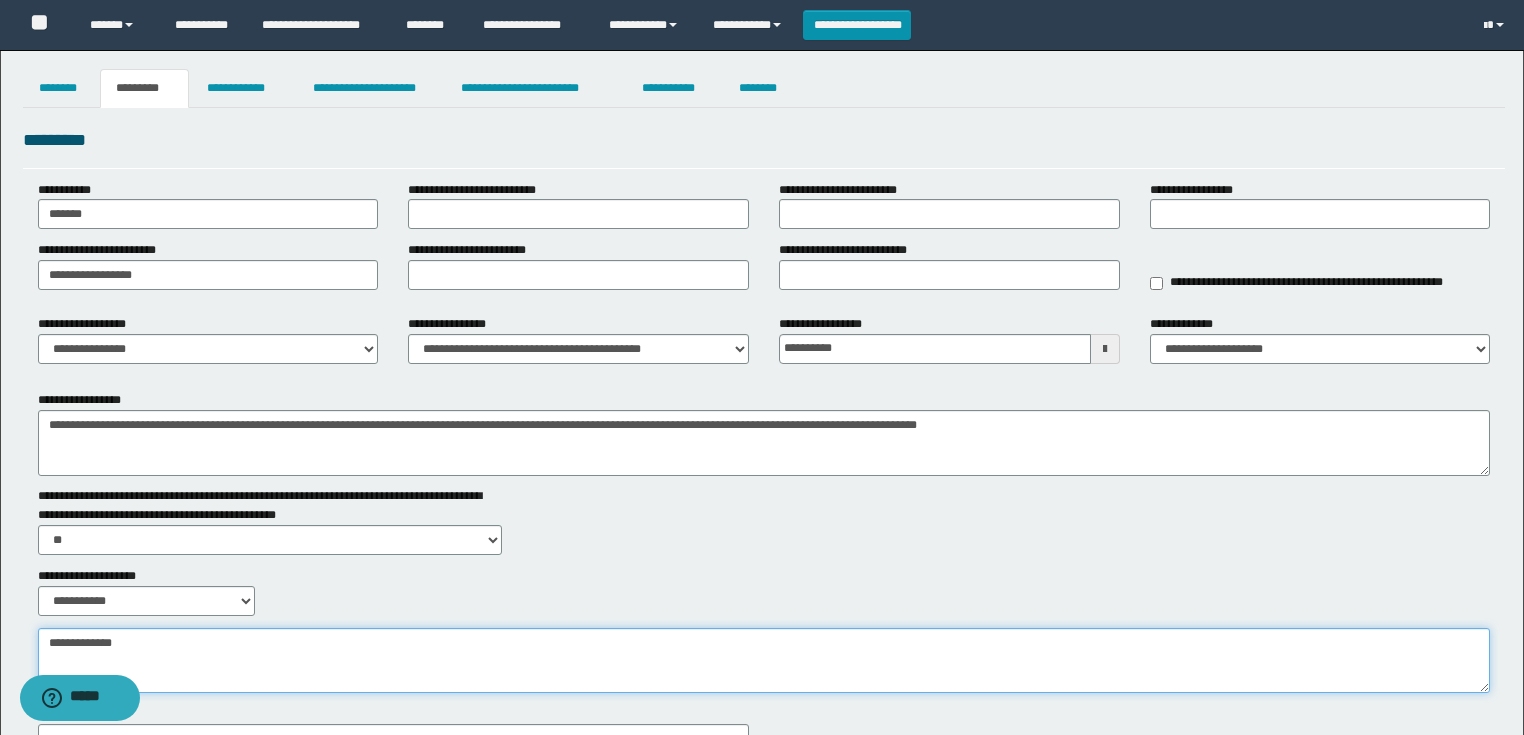 drag, startPoint x: 112, startPoint y: 646, endPoint x: 75, endPoint y: 639, distance: 37.65634 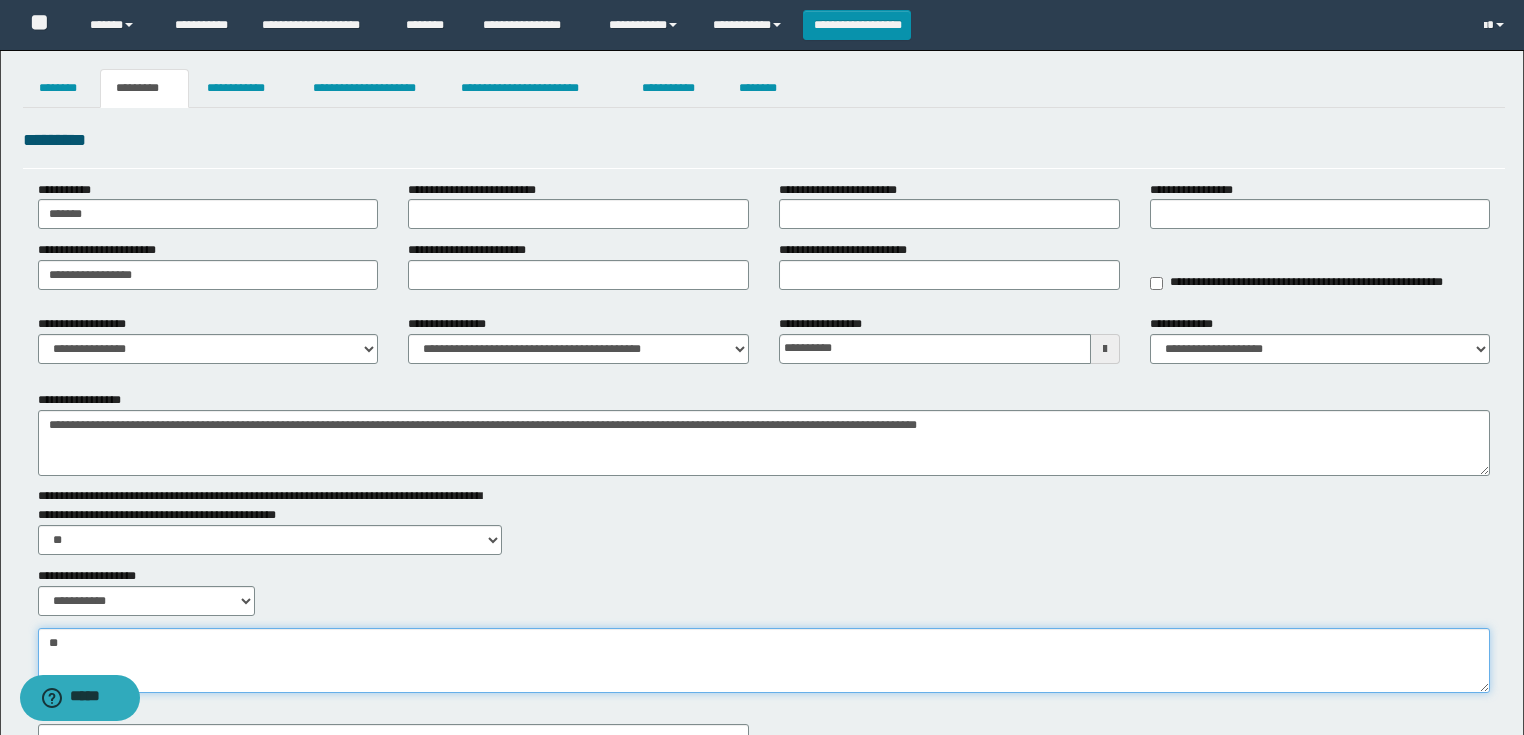 type on "*" 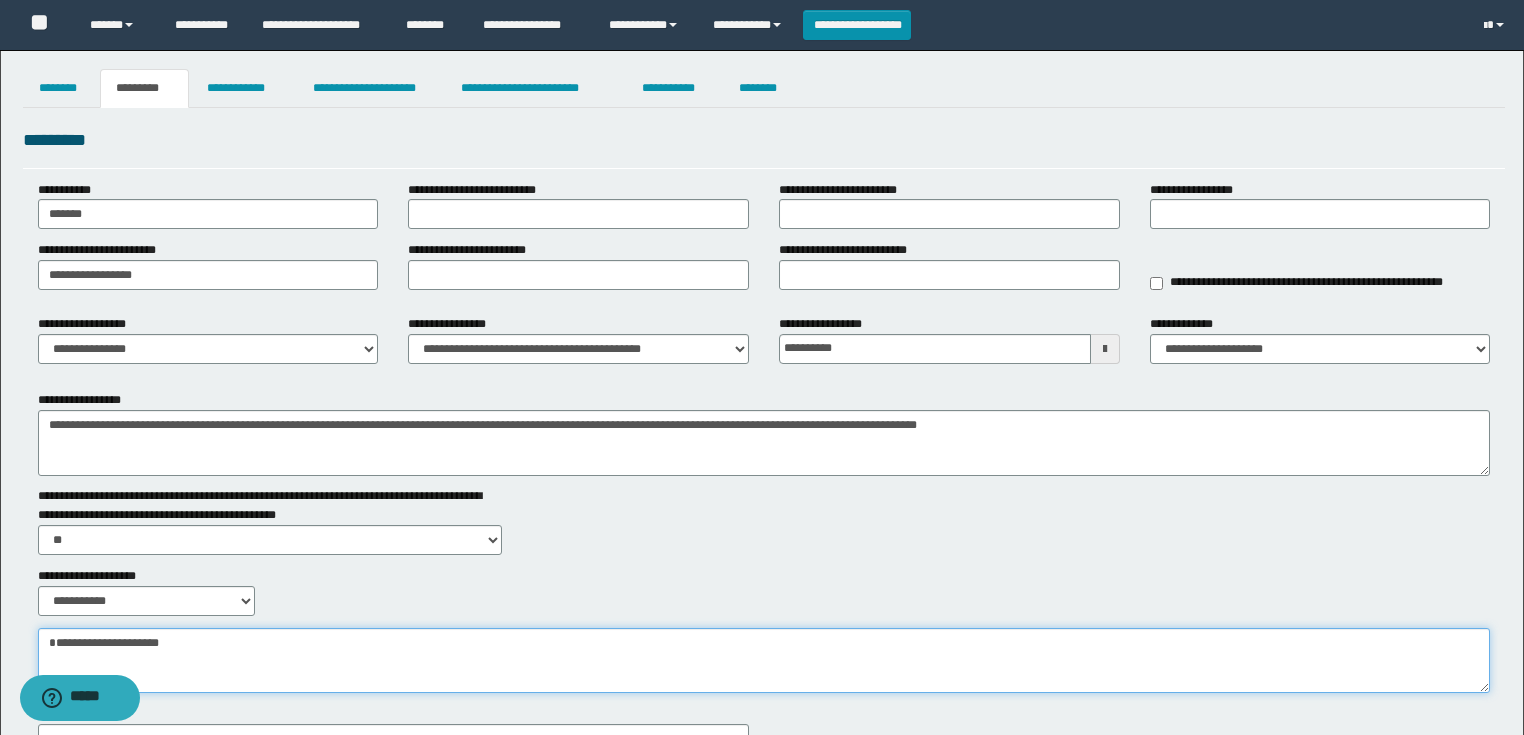 type on "**********" 